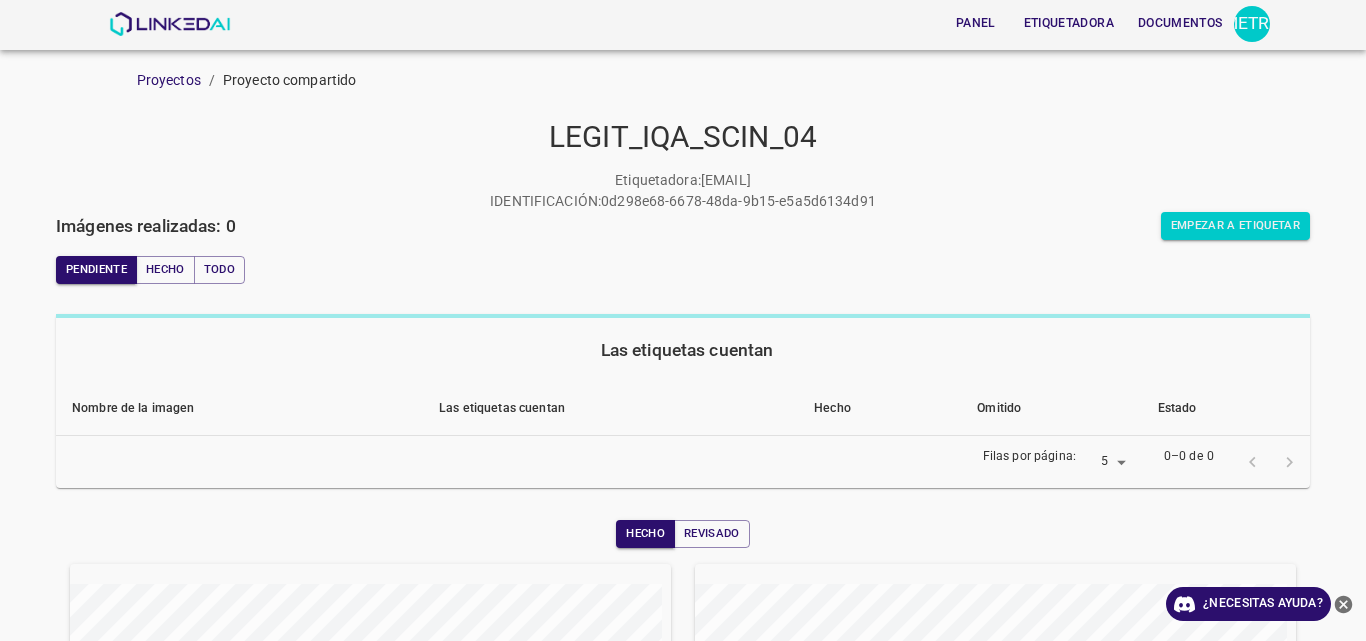scroll, scrollTop: 0, scrollLeft: 0, axis: both 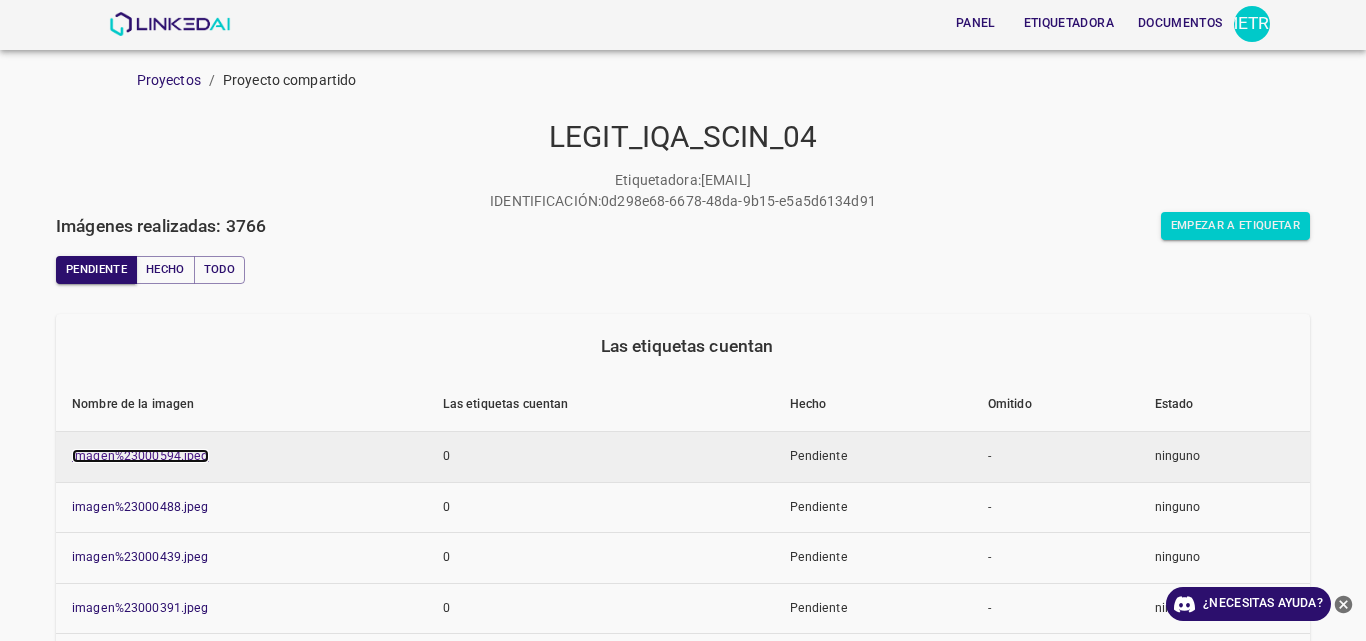 click on "imagen%23000594.jpeg" at bounding box center (140, 456) 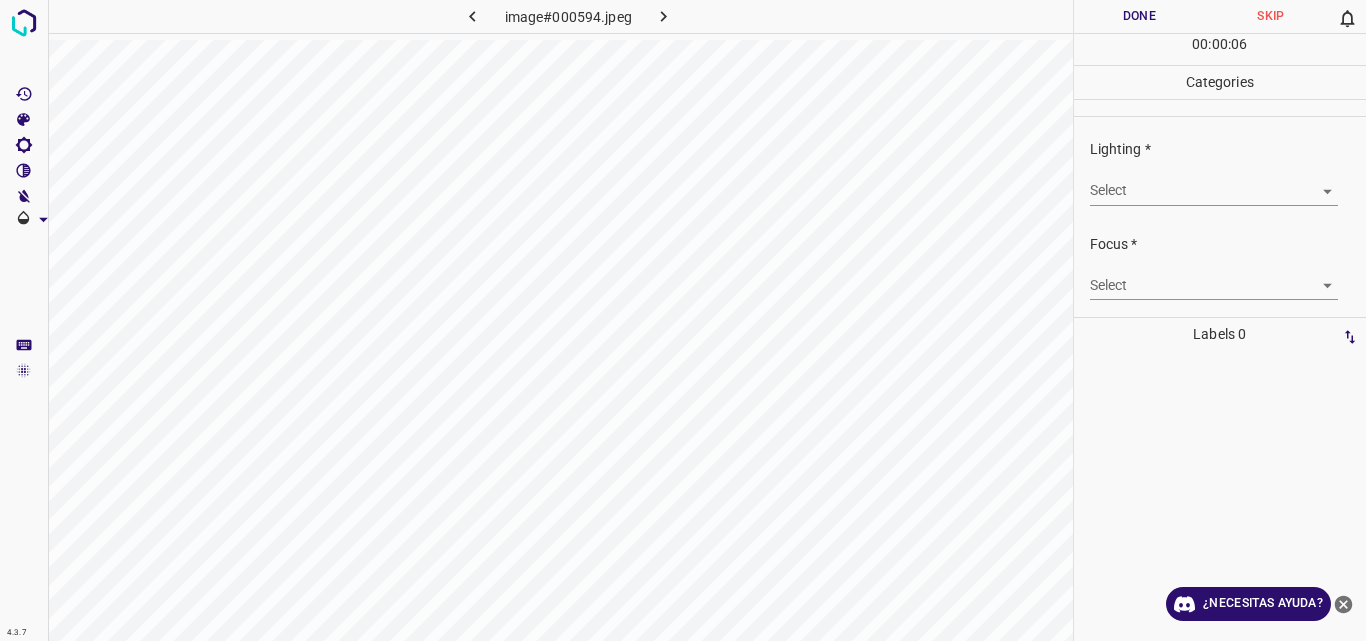 click on "4.3.7 image#000594.jpeg Done Skip 0 00 : 00 : 06 Categories Lighting * Select 2 2 Focus * Select 2 2 Overall * Select ​ Labels 0 Categories 1 Lighting 2 Focus 3 Overall Tools Space Change between modes (Draw & Edit) I Auto labeling R Restore zoom M Zoom in N Zoom out Delete Delete selecte label Filters Z Restore filters X Saturation filter C Brightness filter V Contrast filter B Gray scale filter General O Download ¿Necesitas ayuda? Original text Rate this translation Your feedback will be used to help improve Google Translate - Texto - Esconder - Borrar" at bounding box center (683, 320) 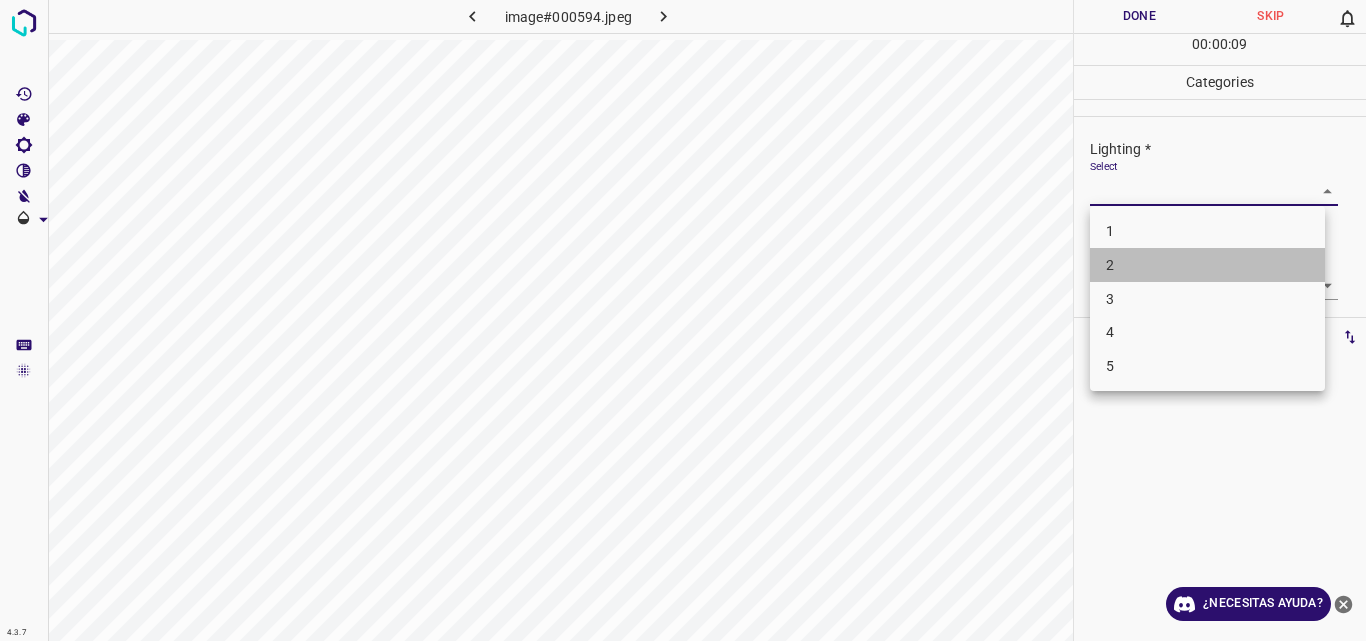click on "2" at bounding box center (1207, 265) 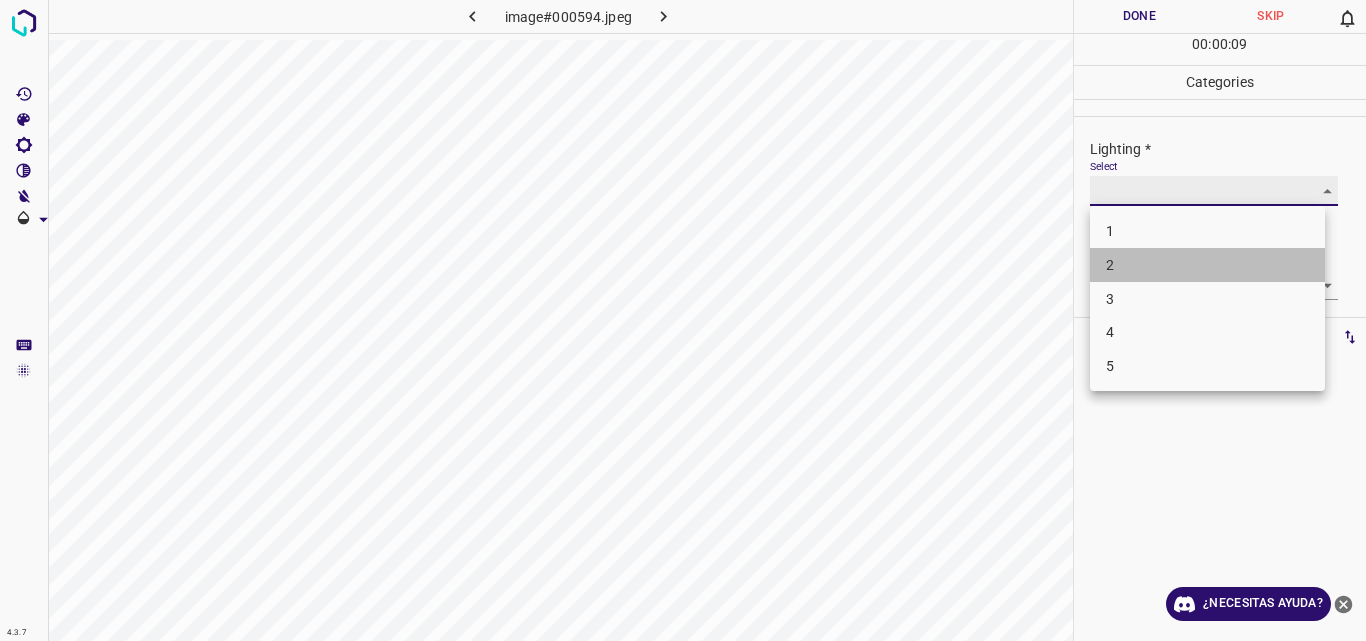 type on "2" 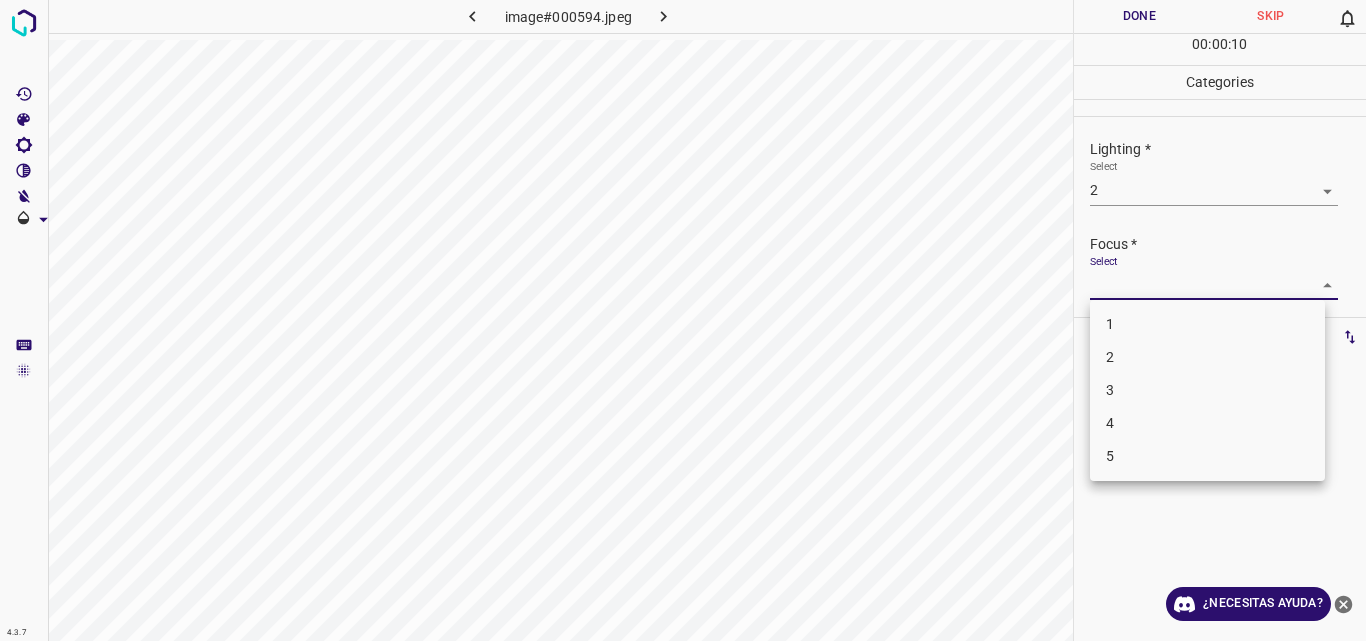 click on "4.3.7 image#000594.jpeg Done Skip 0 00 : 00 : 10 Categories Lighting * Select 2 2 Focus * Select ​ Overall * Select ​ Labels 0 Categories 1 Lighting 2 Focus 3 Overall Tools Space Change between modes (Draw & Edit) I Auto labeling R Restore zoom M Zoom in N Zoom out Delete Delete selecte label Filters Z Restore filters X Saturation filter C Brightness filter V Contrast filter B Gray scale filter General O Download ¿Necesitas ayuda? Original text Rate this translation Your feedback will be used to help improve Google Translate - Texto - Esconder - Borrar 1 2 3 4 5" at bounding box center (683, 320) 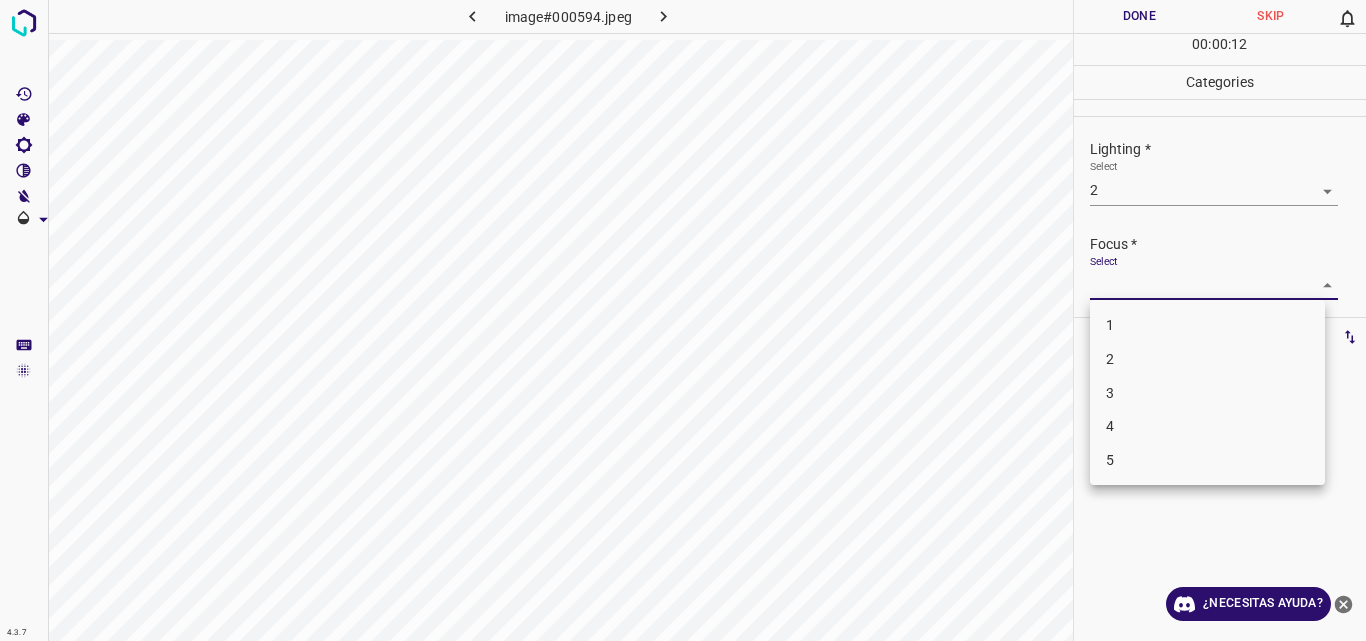 click on "2" at bounding box center (1207, 359) 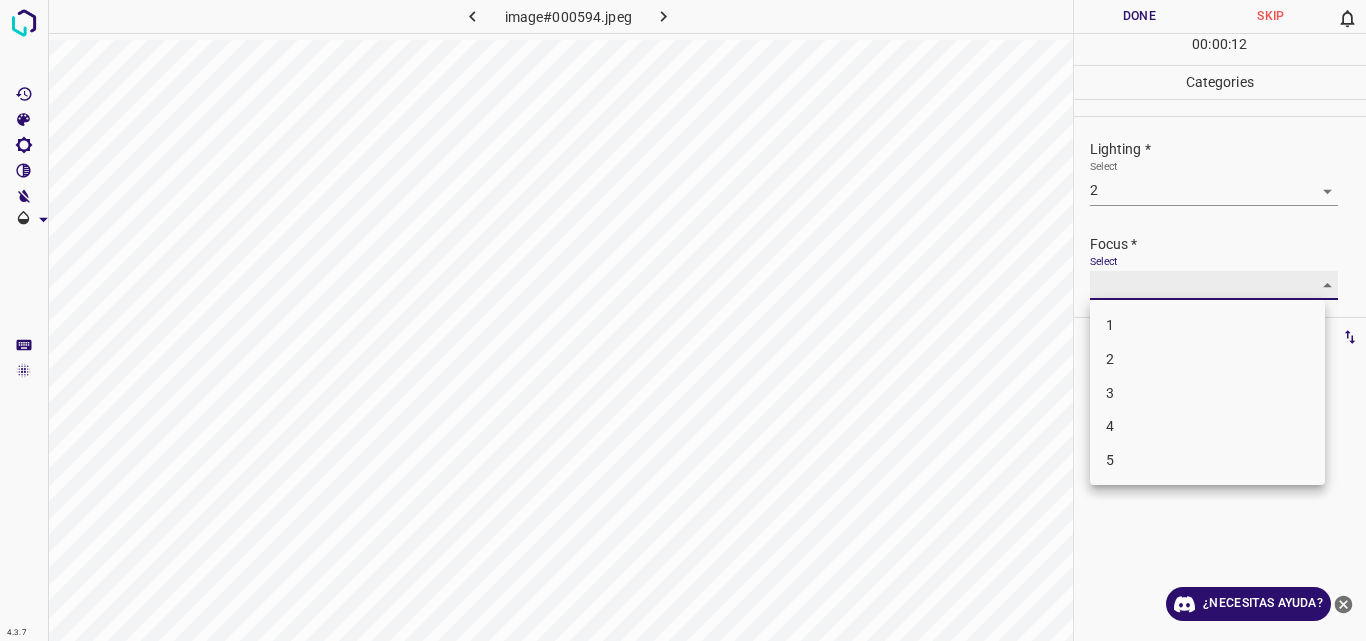 type on "2" 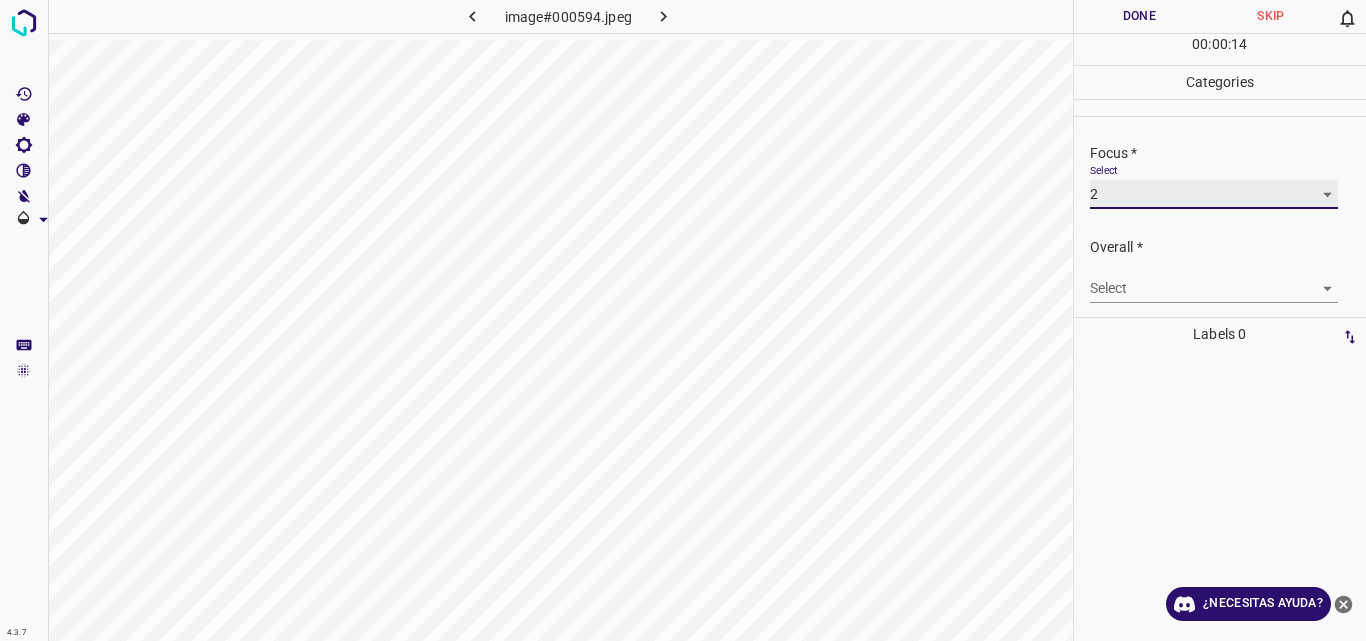scroll, scrollTop: 98, scrollLeft: 0, axis: vertical 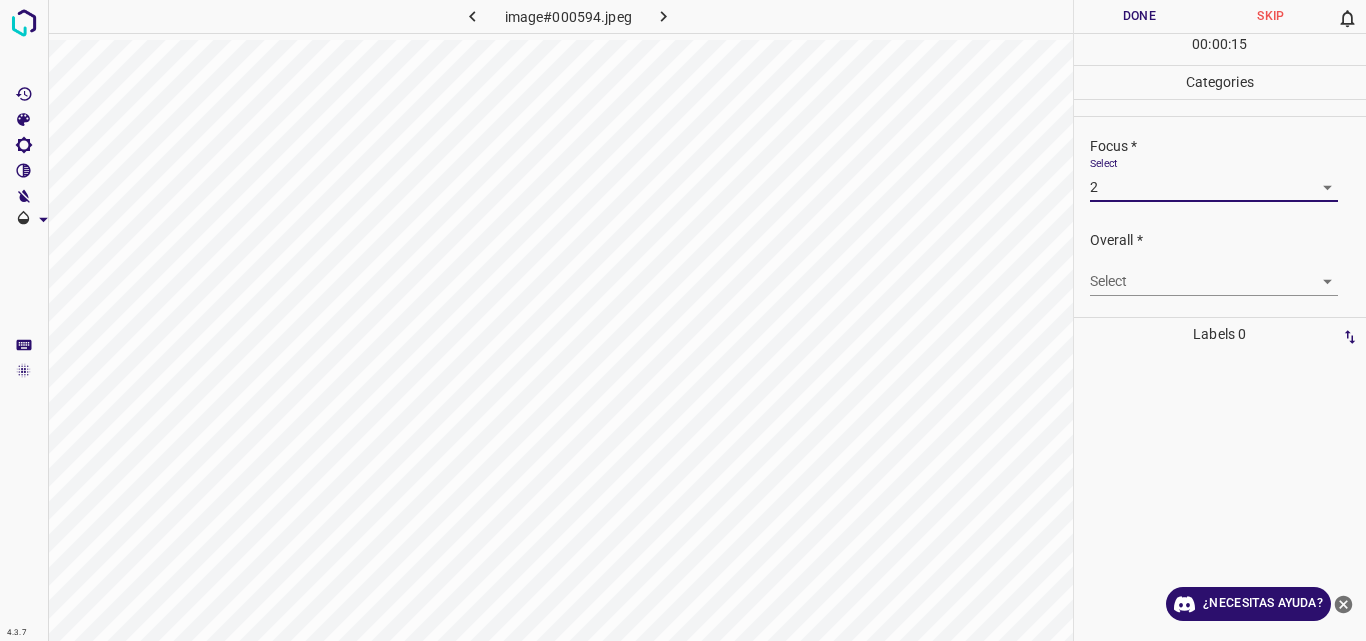 click on "4.3.7 image#000594.jpeg Done Skip 0 00 : 00 : 15 Categories Lighting * Select 2 2 Focus * Select 2 2 Overall * Select ​ Labels 0 Categories 1 Lighting 2 Focus 3 Overall Tools Space Change between modes (Draw & Edit) I Auto labeling R Restore zoom M Zoom in N Zoom out Delete Delete selecte label Filters Z Restore filters X Saturation filter C Brightness filter V Contrast filter B Gray scale filter General O Download ¿Necesitas ayuda? Original text Rate this translation Your feedback will be used to help improve Google Translate - Texto - Esconder - Borrar" at bounding box center [683, 320] 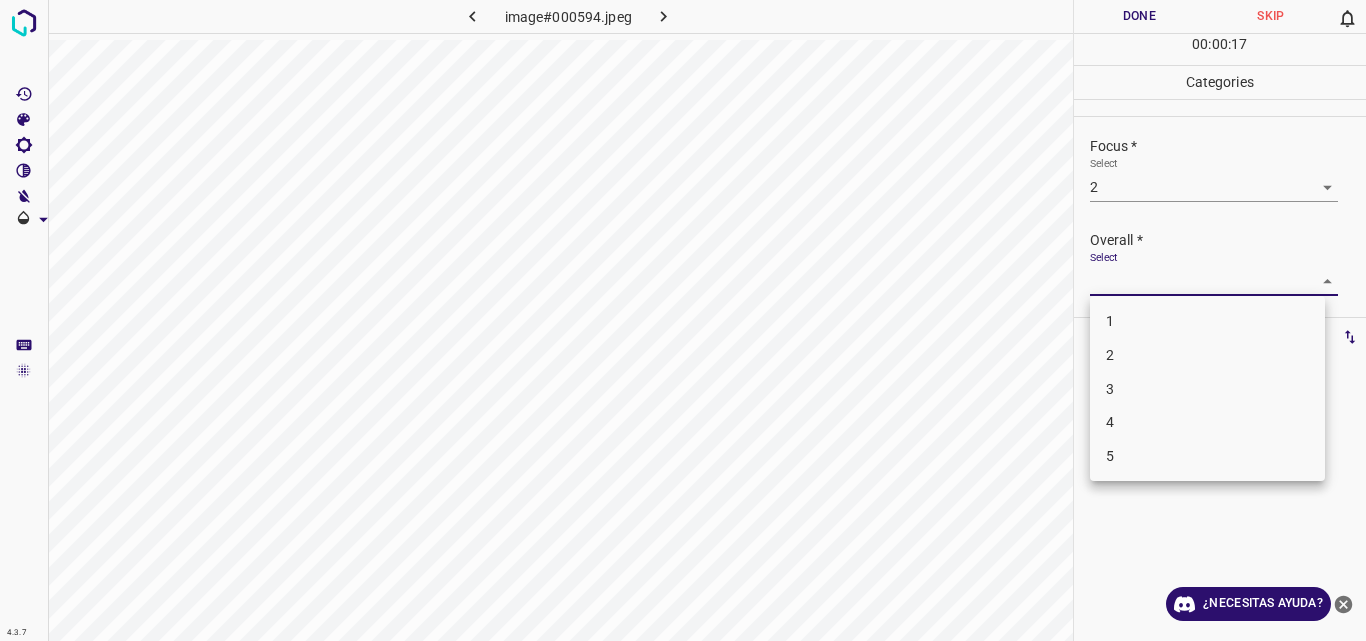 click on "2" at bounding box center (1207, 355) 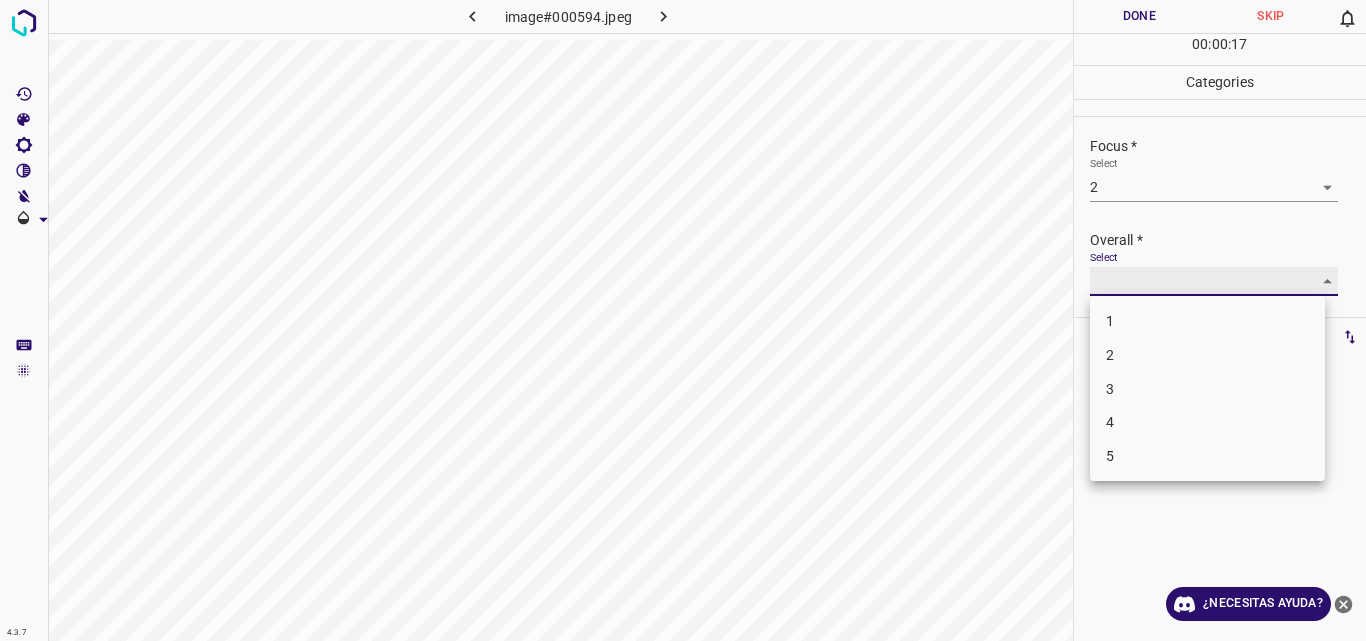 type on "2" 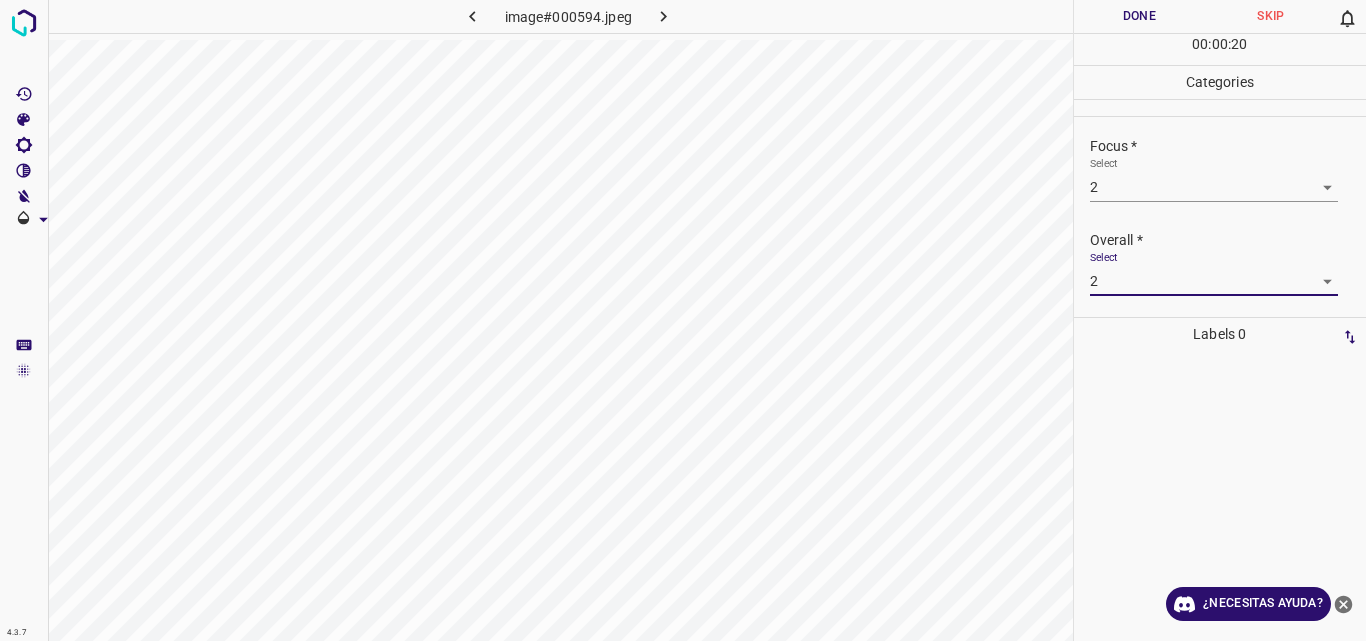 click on "4.3.7 image#000594.jpeg Done Skip 0 00 : 00 : 20 Categories Lighting * Select 2 2 Focus * Select 2 2 Overall * Select 2 2 Labels 0 Categories 1 Lighting 2 Focus 3 Overall Tools Space Change between modes (Draw & Edit) I Auto labeling R Restore zoom M Zoom in N Zoom out Delete Delete selecte label Filters Z Restore filters X Saturation filter C Brightness filter V Contrast filter B Gray scale filter General O Download ¿Necesitas ayuda? Original text Rate this translation Your feedback will be used to help improve Google Translate - Texto - Esconder - Borrar" at bounding box center [683, 320] 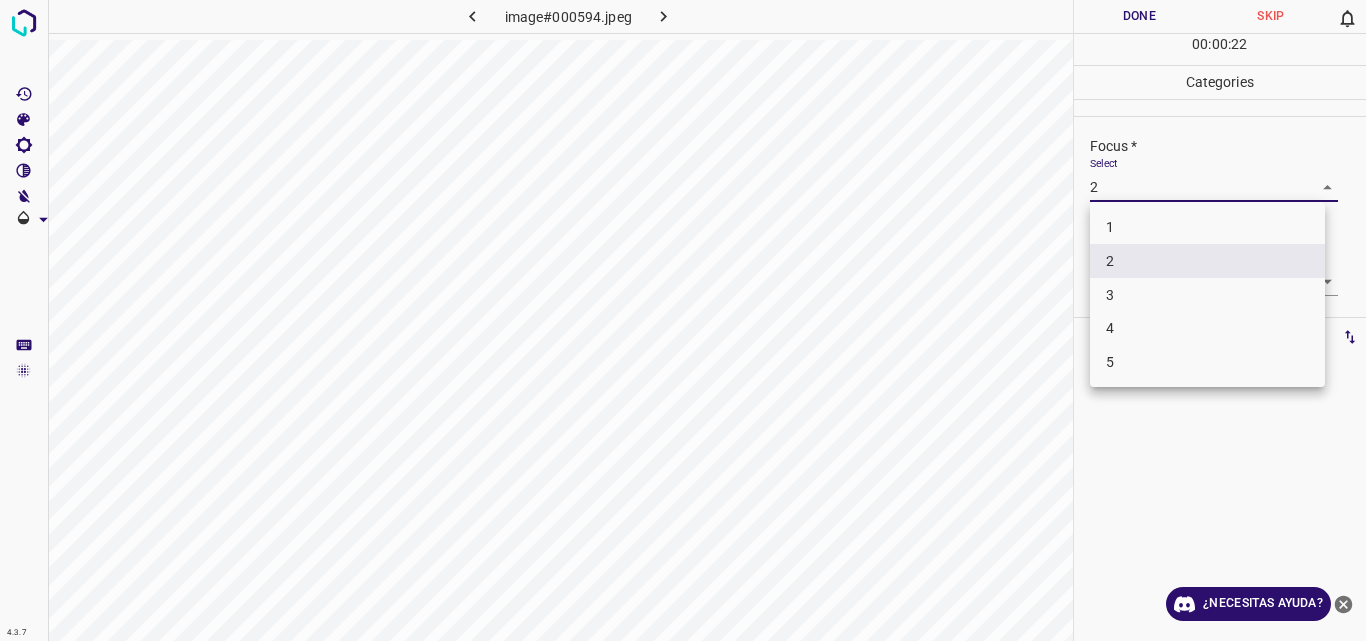click on "3" at bounding box center (1207, 295) 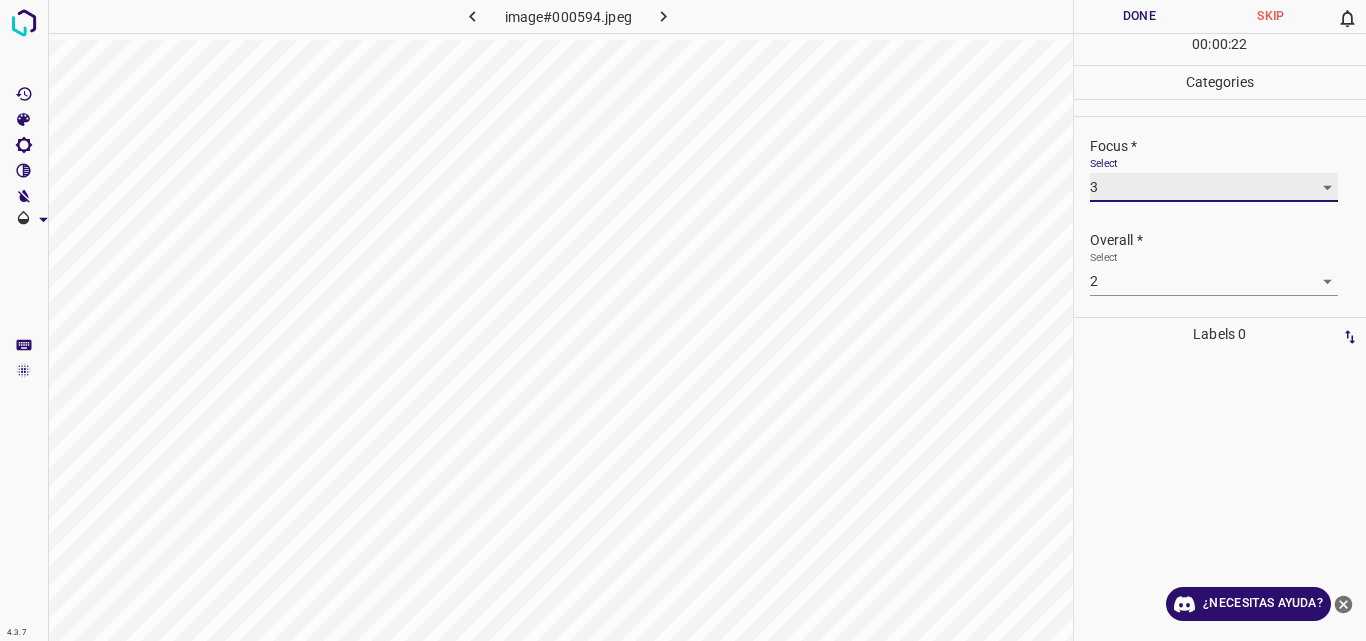 type on "3" 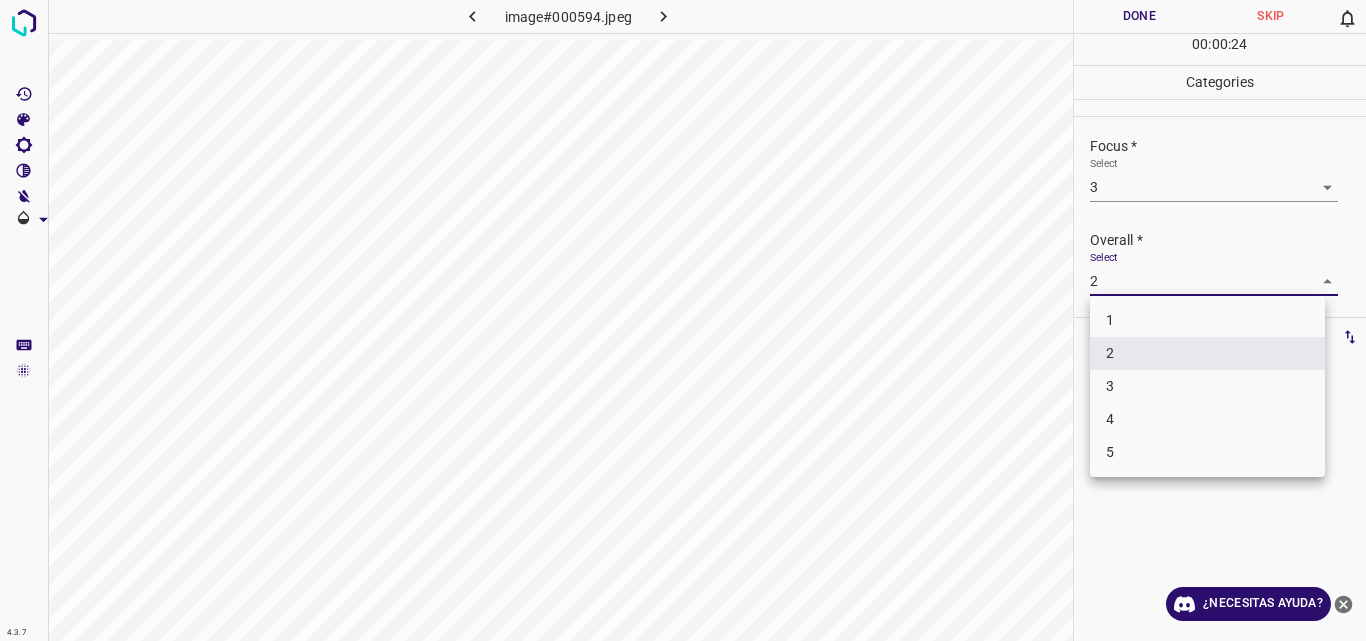 click on "4.3.7 image#000594.jpeg Done Skip 0 00   : 00   : 24   Categories Lighting *  Select 2 2 Focus *  Select 3 3 Overall *  Select 2 2 Labels   0 Categories 1 Lighting 2 Focus 3 Overall Tools Space Change between modes (Draw & Edit) I Auto labeling R Restore zoom M Zoom in N Zoom out Delete Delete selecte label Filters Z Restore filters X Saturation filter C Brightness filter V Contrast filter B Gray scale filter General O Download ¿Necesitas ayuda? Original text Rate this translation Your feedback will be used to help improve Google Translate - Texto - Esconder - Borrar 1 2 3 4 5" at bounding box center [683, 320] 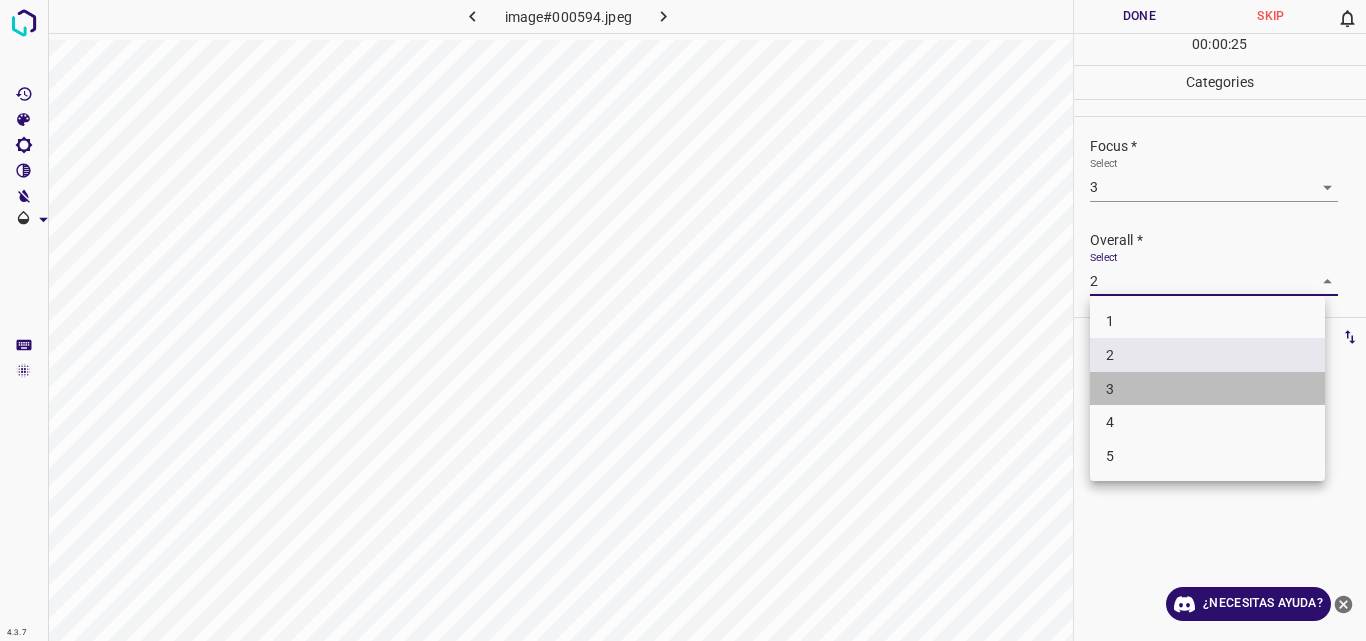 click on "3" at bounding box center (1207, 389) 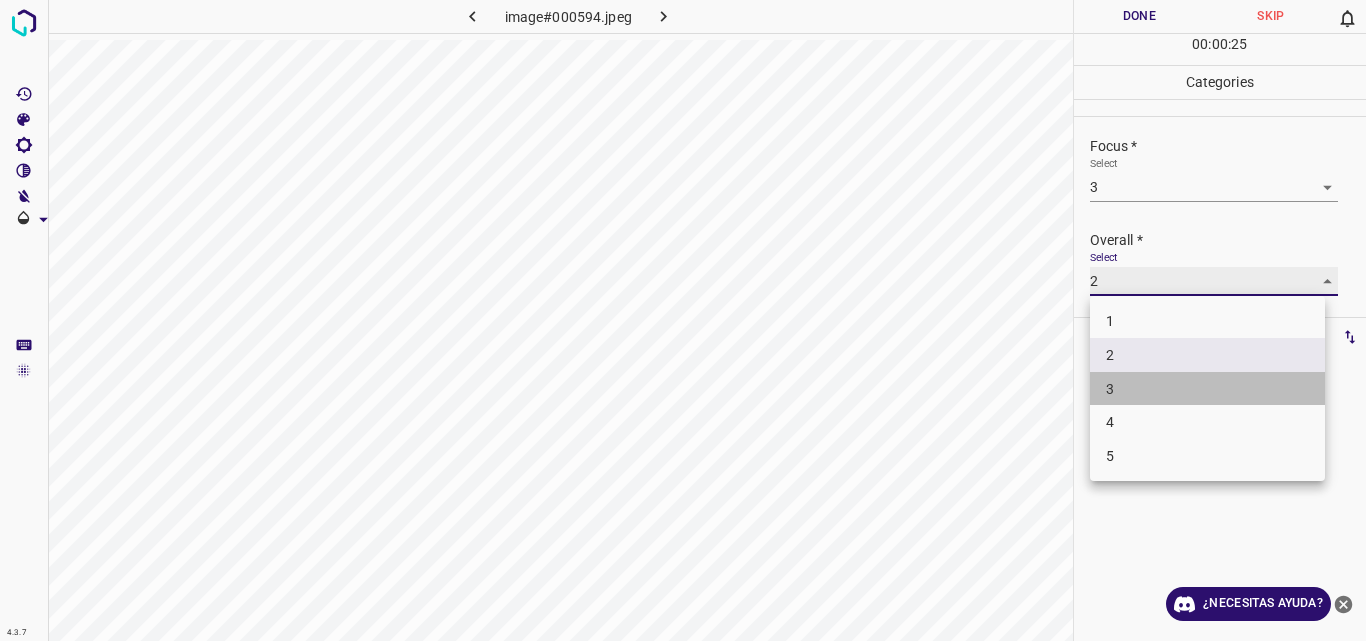 type on "3" 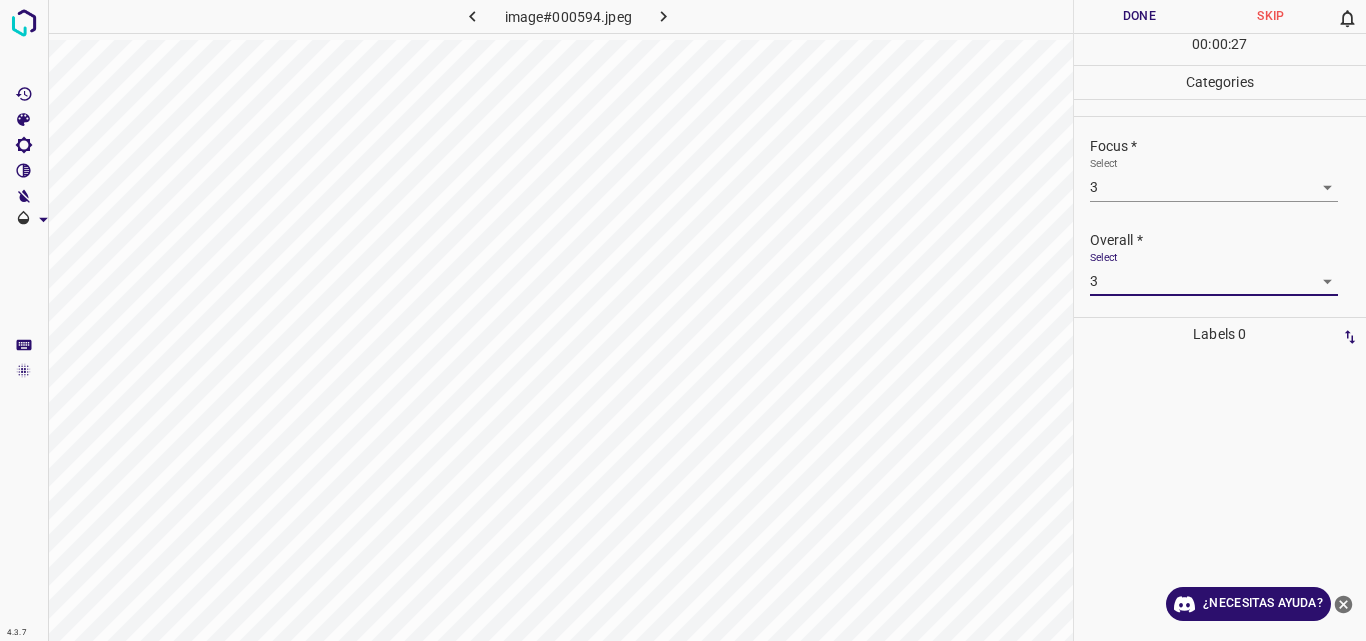 click on "Done" at bounding box center [1140, 16] 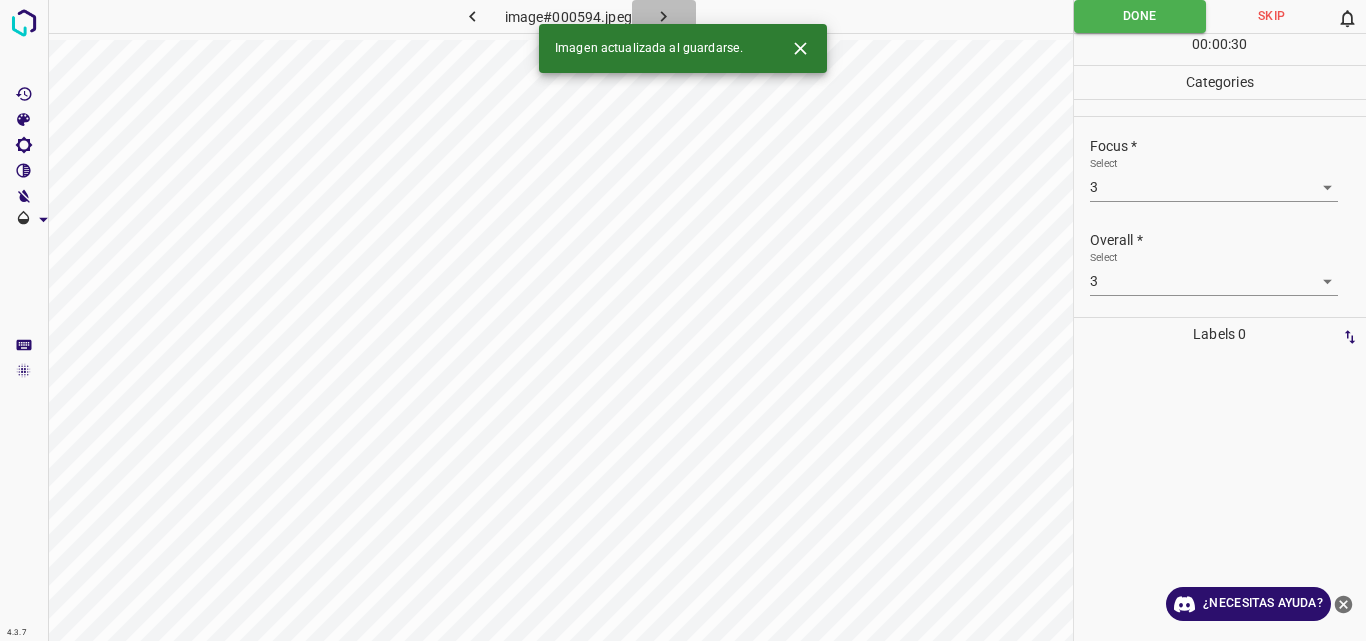 click 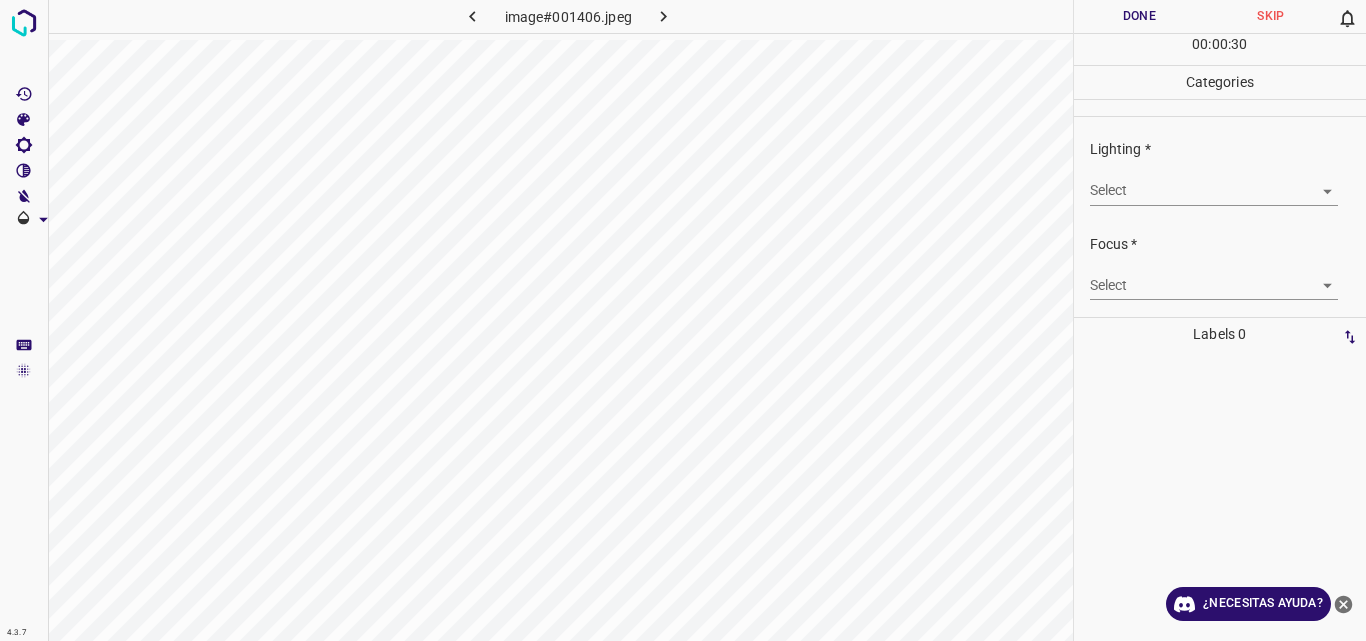 click on "4.3.7 image#001406.jpeg Done Skip 0 00   : 00   : 30   Categories Lighting *  Select ​ Focus *  Select ​ Overall *  Select ​ Labels   0 Categories 1 Lighting 2 Focus 3 Overall Tools Space Change between modes (Draw & Edit) I Auto labeling R Restore zoom M Zoom in N Zoom out Delete Delete selecte label Filters Z Restore filters X Saturation filter C Brightness filter V Contrast filter B Gray scale filter General O Download ¿Necesitas ayuda? Original text Rate this translation Your feedback will be used to help improve Google Translate - Texto - Esconder - Borrar" at bounding box center [683, 320] 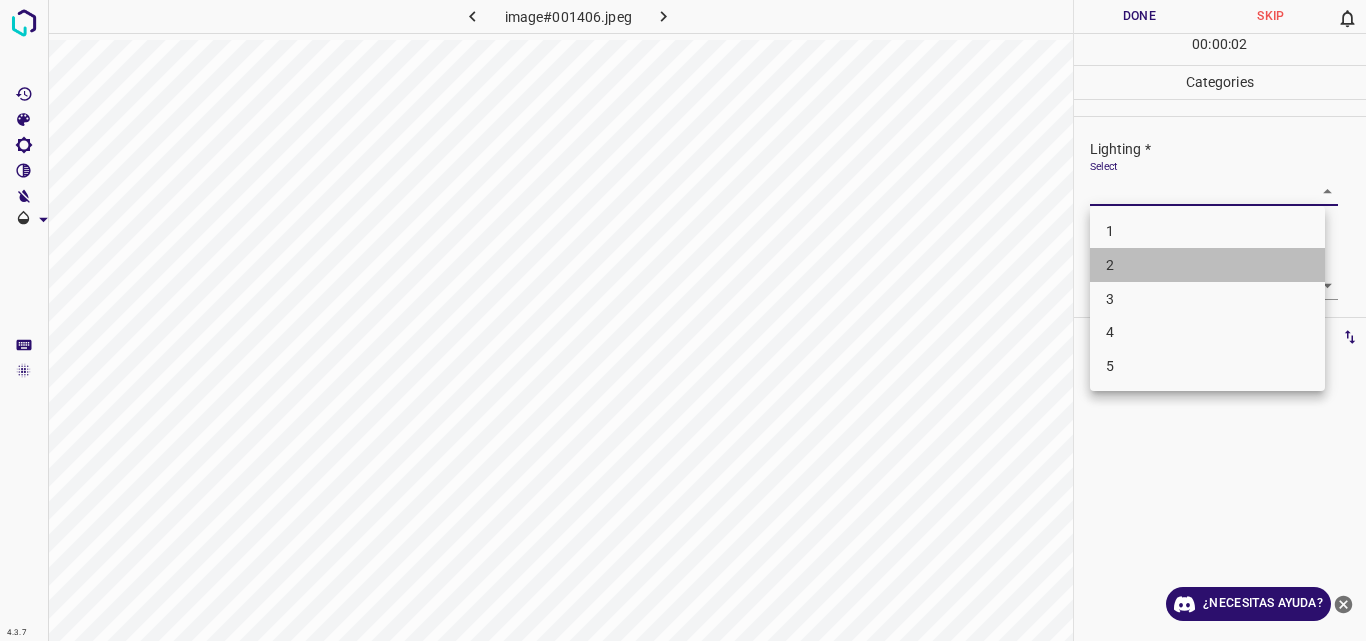 click on "2" at bounding box center [1207, 265] 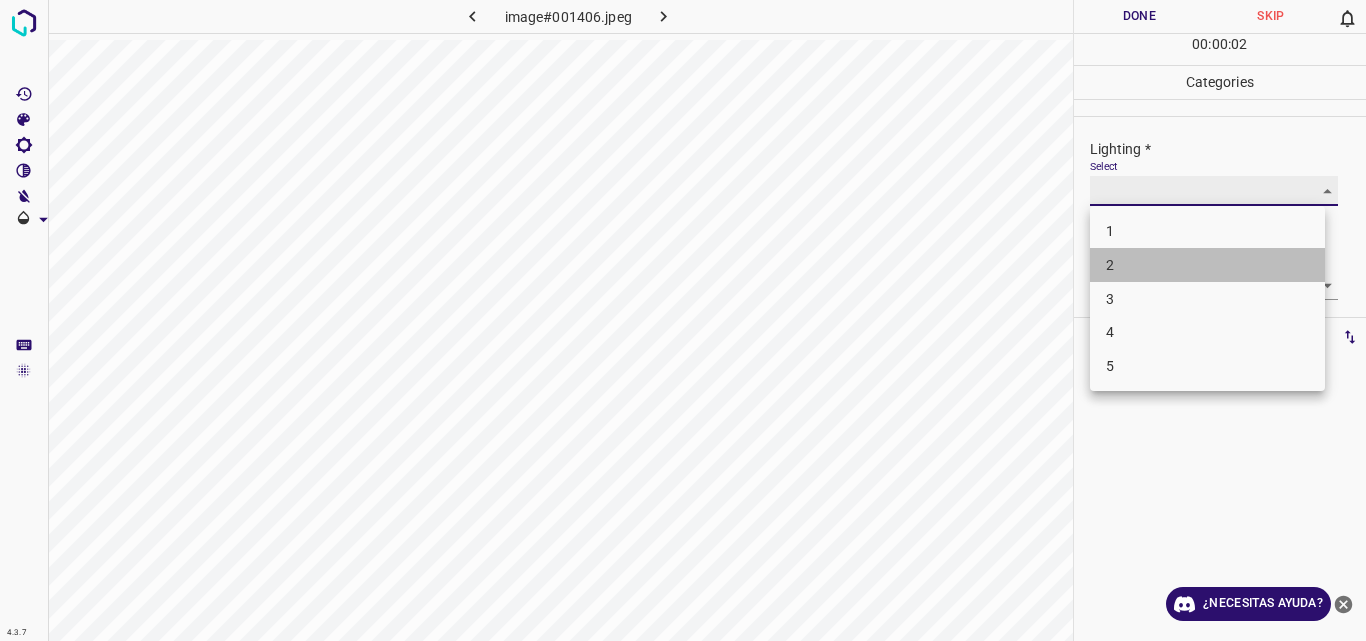 type on "2" 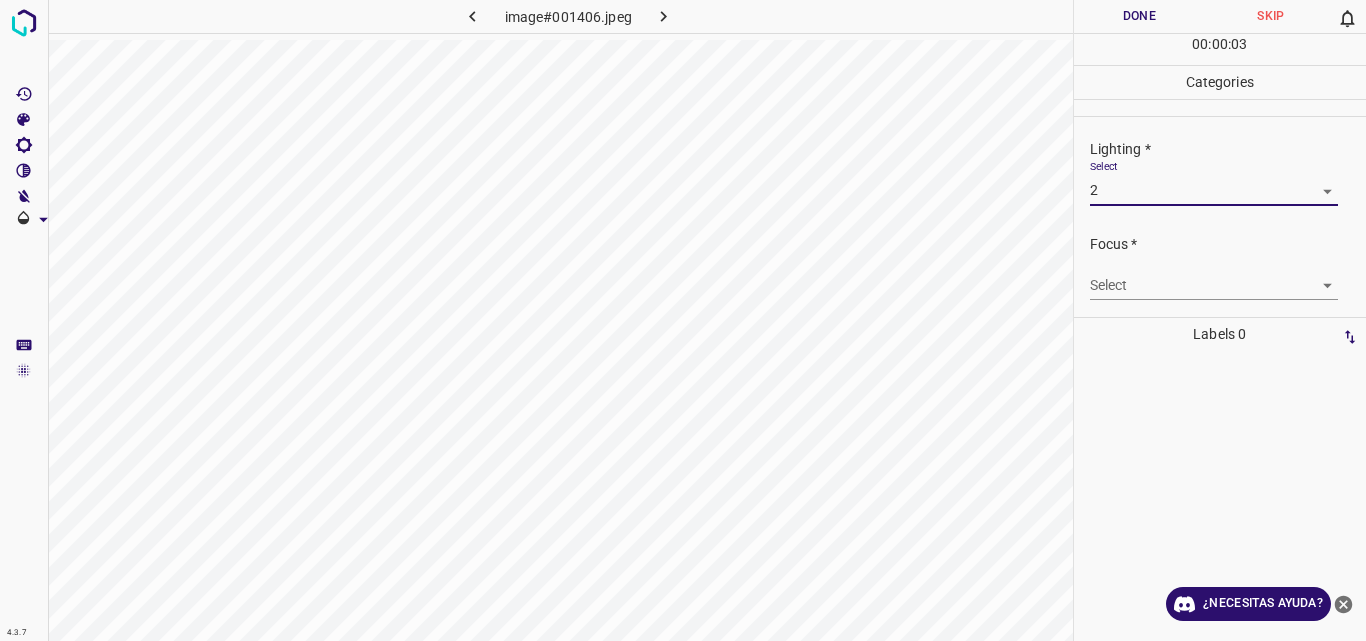 click on "4.3.7 image#001406.jpeg Done Skip 0 00   : 00   : 03   Categories Lighting *  Select 2 2 Focus *  Select ​ Overall *  Select ​ Labels   0 Categories 1 Lighting 2 Focus 3 Overall Tools Space Change between modes (Draw & Edit) I Auto labeling R Restore zoom M Zoom in N Zoom out Delete Delete selecte label Filters Z Restore filters X Saturation filter C Brightness filter V Contrast filter B Gray scale filter General O Download ¿Necesitas ayuda? Original text Rate this translation Your feedback will be used to help improve Google Translate - Texto - Esconder - Borrar" at bounding box center [683, 320] 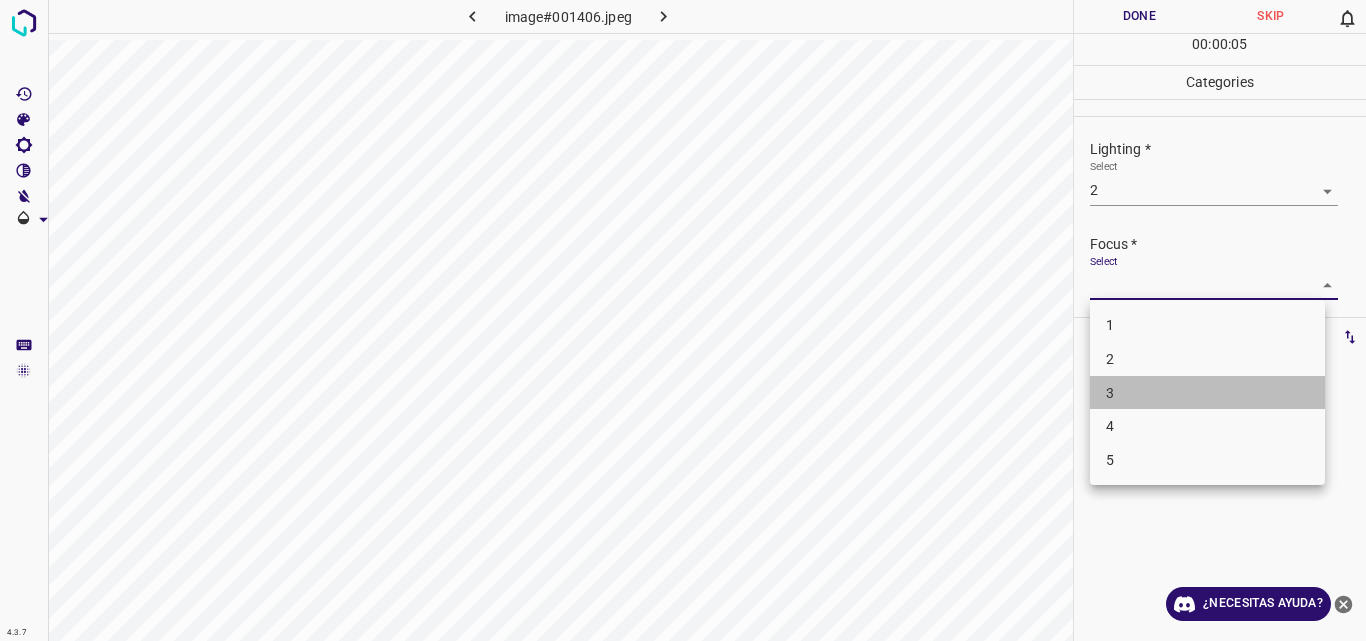 click on "3" at bounding box center [1207, 393] 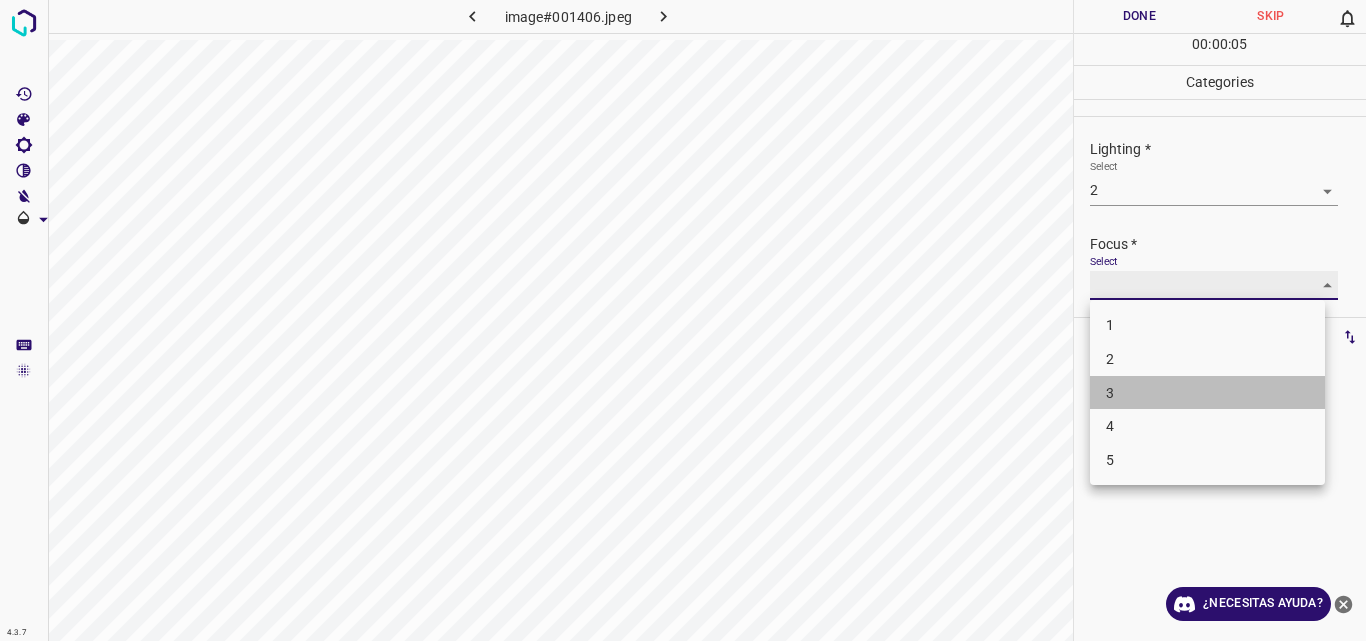 type on "3" 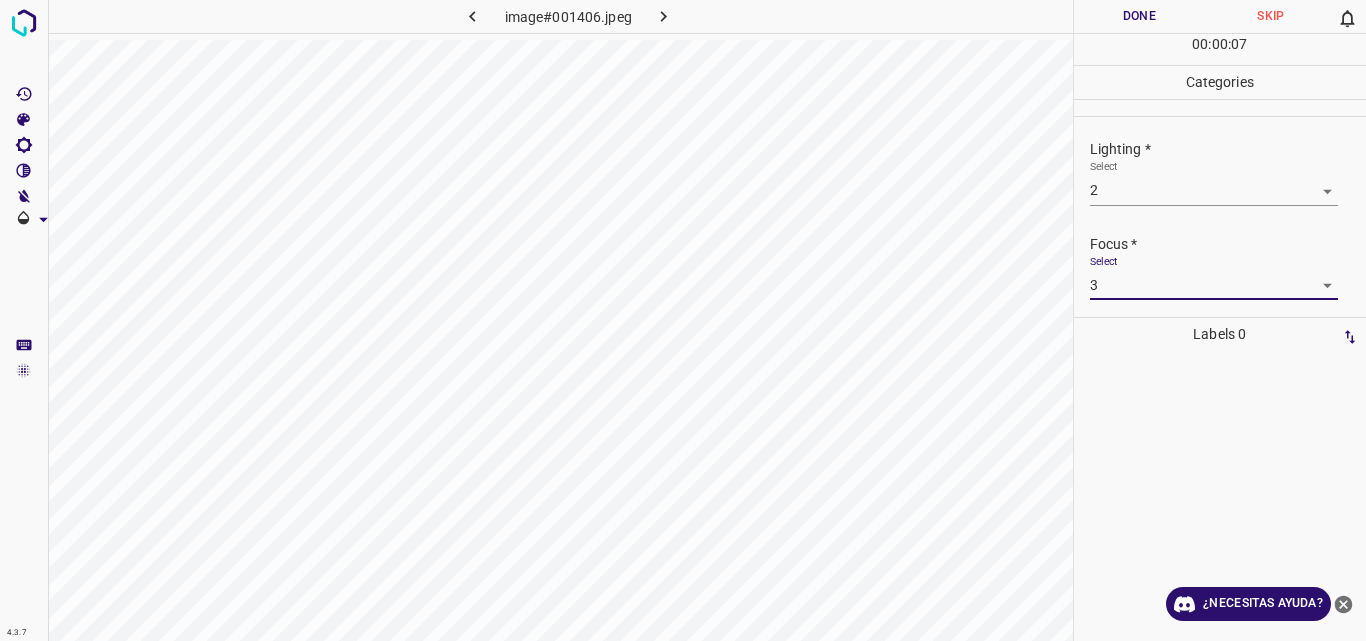 click on "4.3.7 image#001406.jpeg Done Skip 0 00   : 00   : 07   Categories Lighting *  Select 2 2 Focus *  Select 3 3 Overall *  Select ​ Labels   0 Categories 1 Lighting 2 Focus 3 Overall Tools Space Change between modes (Draw & Edit) I Auto labeling R Restore zoom M Zoom in N Zoom out Delete Delete selecte label Filters Z Restore filters X Saturation filter C Brightness filter V Contrast filter B Gray scale filter General O Download ¿Necesitas ayuda? Original text Rate this translation Your feedback will be used to help improve Google Translate - Texto - Esconder - Borrar" at bounding box center [683, 320] 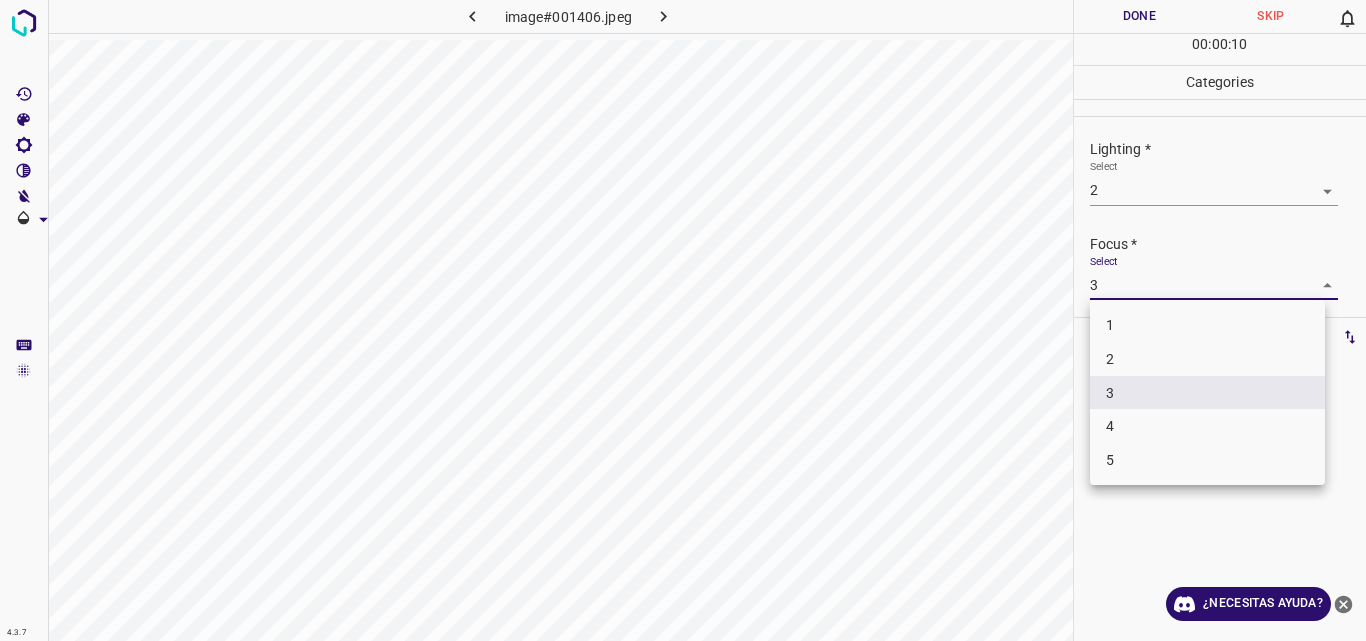 drag, startPoint x: 1360, startPoint y: 211, endPoint x: 1353, endPoint y: 272, distance: 61.400326 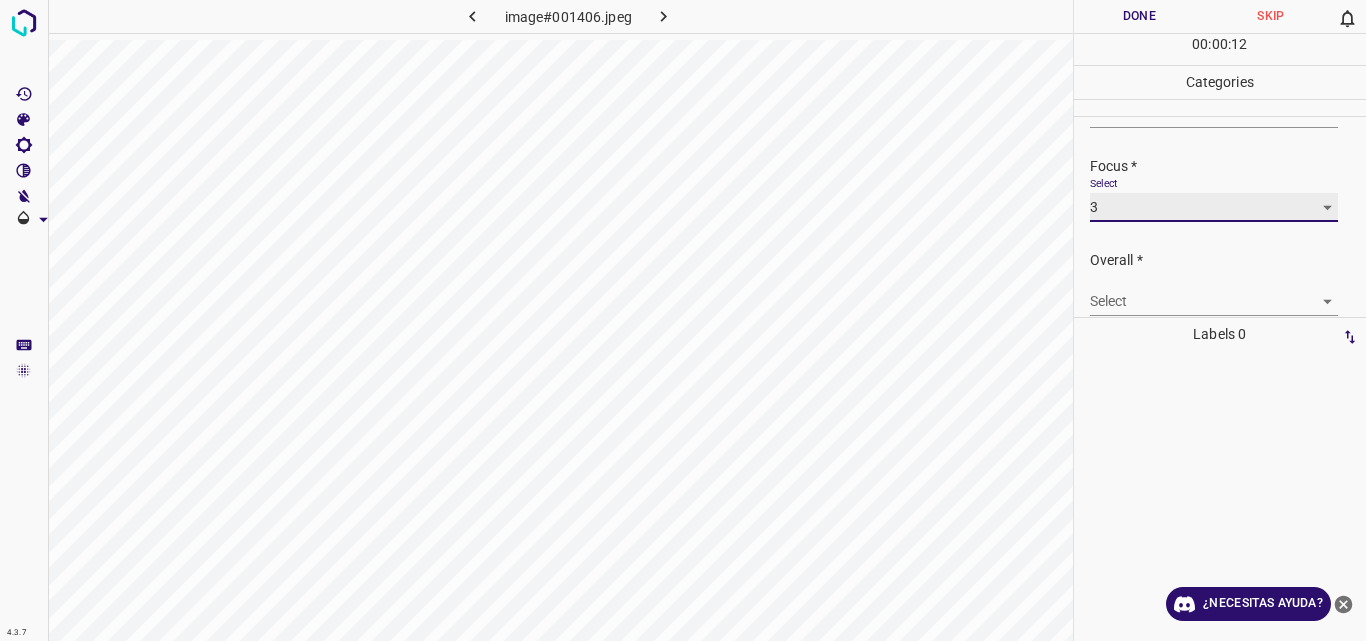 scroll, scrollTop: 94, scrollLeft: 0, axis: vertical 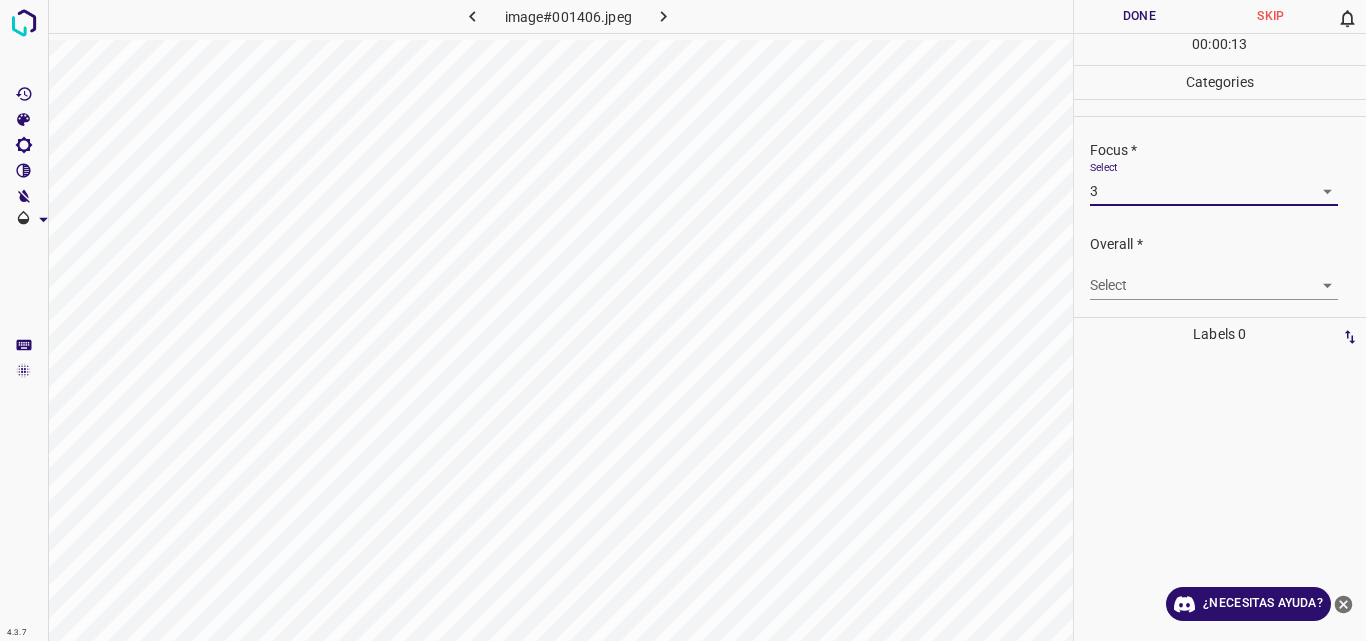 click on "4.3.7 image#001406.jpeg Done Skip 0 00   : 00   : 13   Categories Lighting *  Select 2 2 Focus *  Select 3 3 Overall *  Select ​ Labels   0 Categories 1 Lighting 2 Focus 3 Overall Tools Space Change between modes (Draw & Edit) I Auto labeling R Restore zoom M Zoom in N Zoom out Delete Delete selecte label Filters Z Restore filters X Saturation filter C Brightness filter V Contrast filter B Gray scale filter General O Download ¿Necesitas ayuda? Original text Rate this translation Your feedback will be used to help improve Google Translate - Texto - Esconder - Borrar" at bounding box center (683, 320) 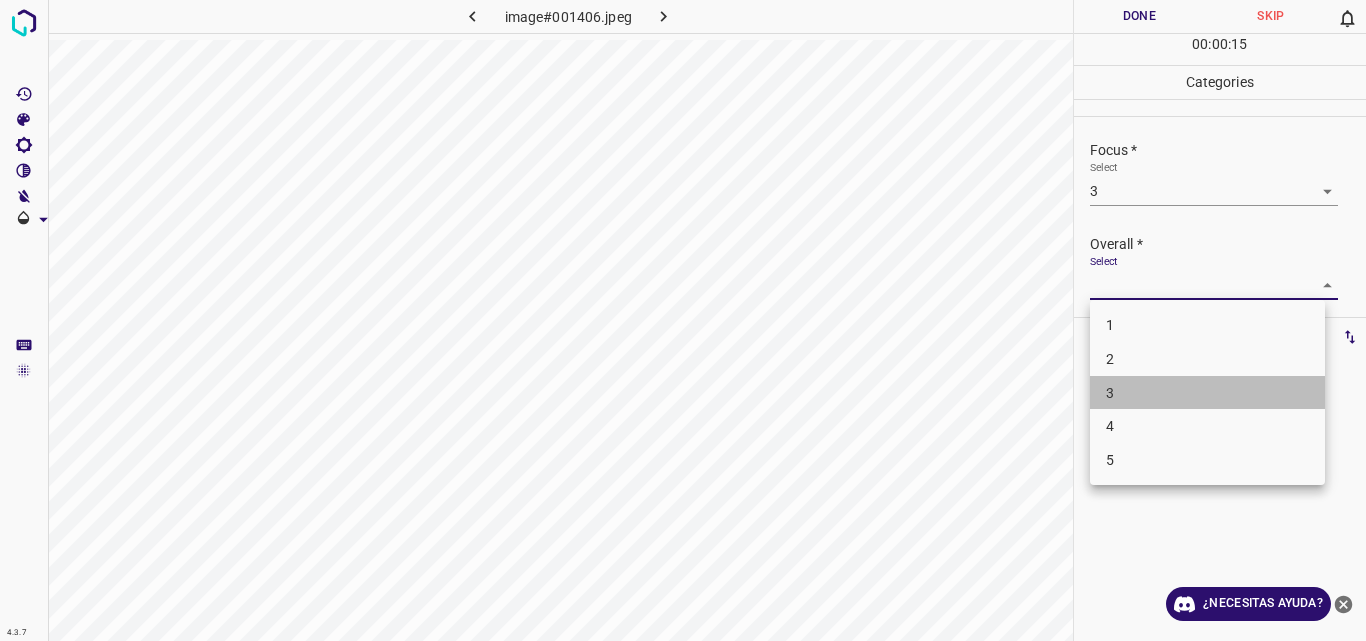 click on "3" at bounding box center (1207, 393) 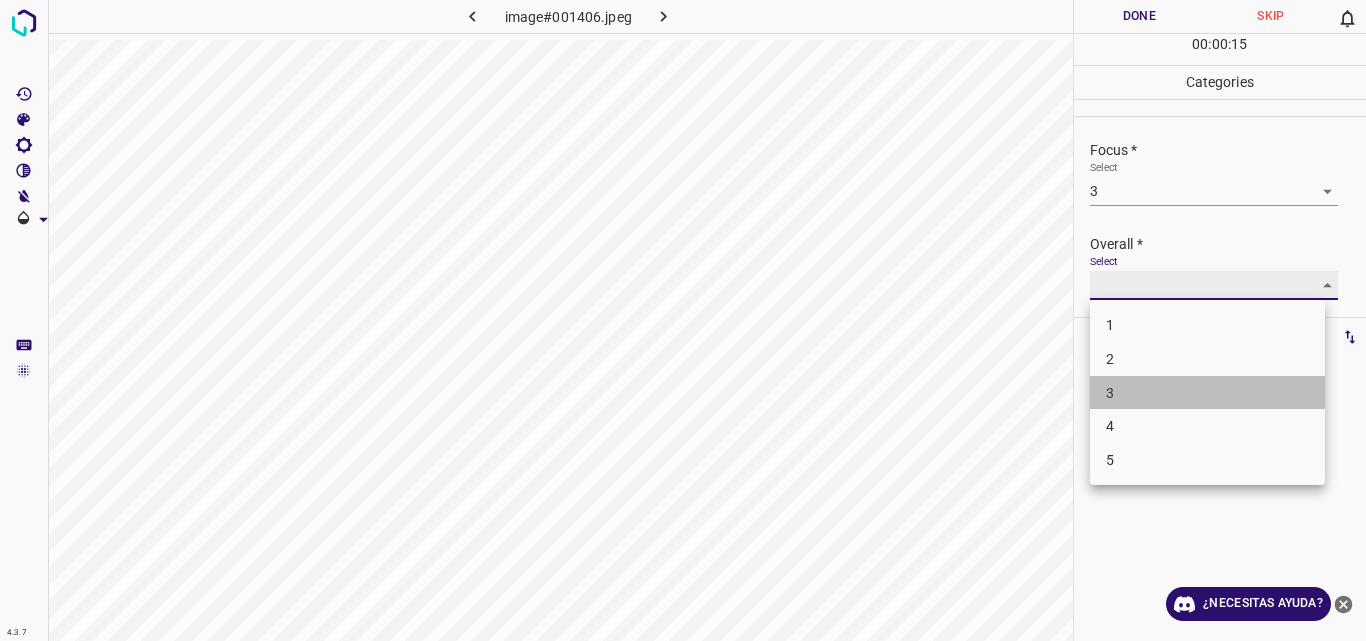 type on "3" 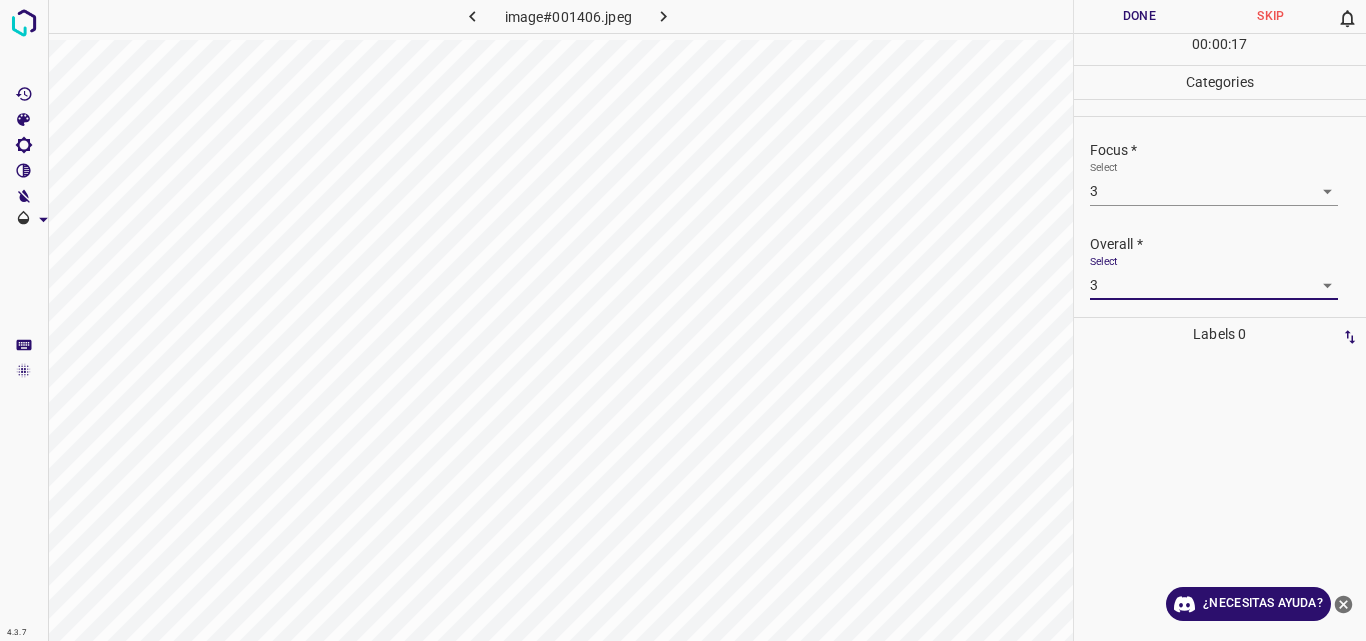click on "Done" at bounding box center [1140, 16] 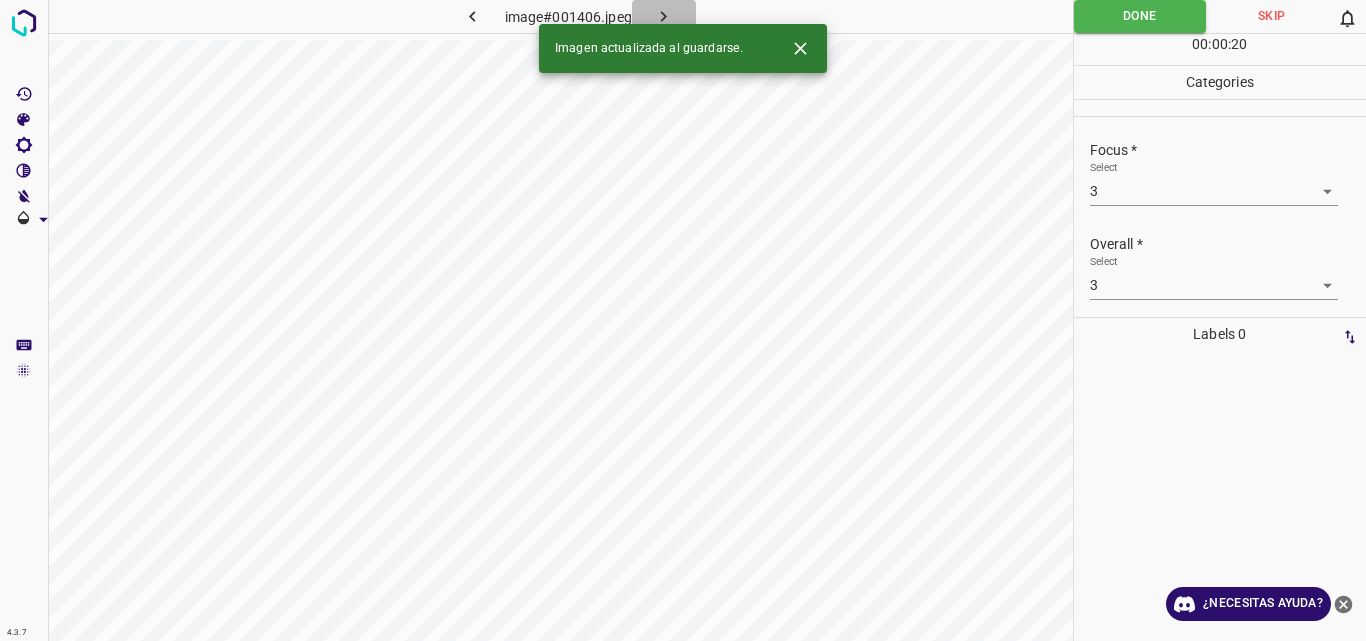 click 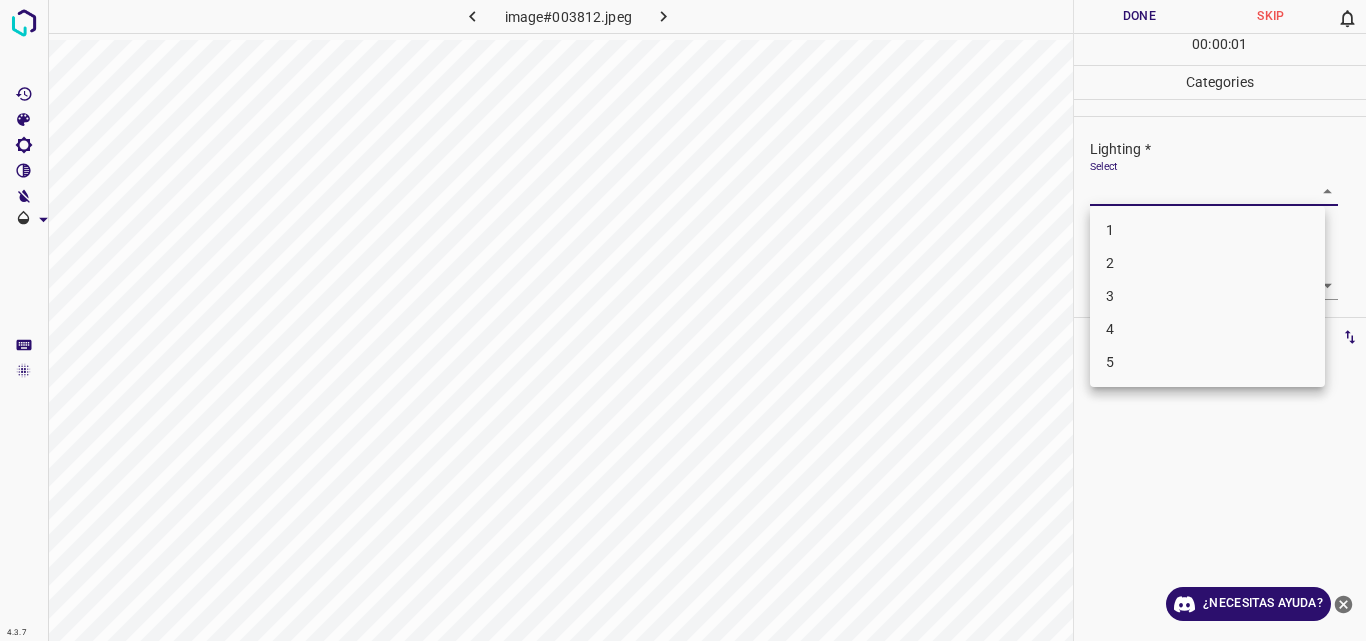 click on "4.3.7 image#003812.jpeg Done Skip 0 00   : 00   : 01   Categories Lighting *  Select ​ Focus *  Select ​ Overall *  Select ​ Labels   0 Categories 1 Lighting 2 Focus 3 Overall Tools Space Change between modes (Draw & Edit) I Auto labeling R Restore zoom M Zoom in N Zoom out Delete Delete selecte label Filters Z Restore filters X Saturation filter C Brightness filter V Contrast filter B Gray scale filter General O Download ¿Necesitas ayuda? Original text Rate this translation Your feedback will be used to help improve Google Translate - Texto - Esconder - Borrar 1 2 3 4 5" at bounding box center (683, 320) 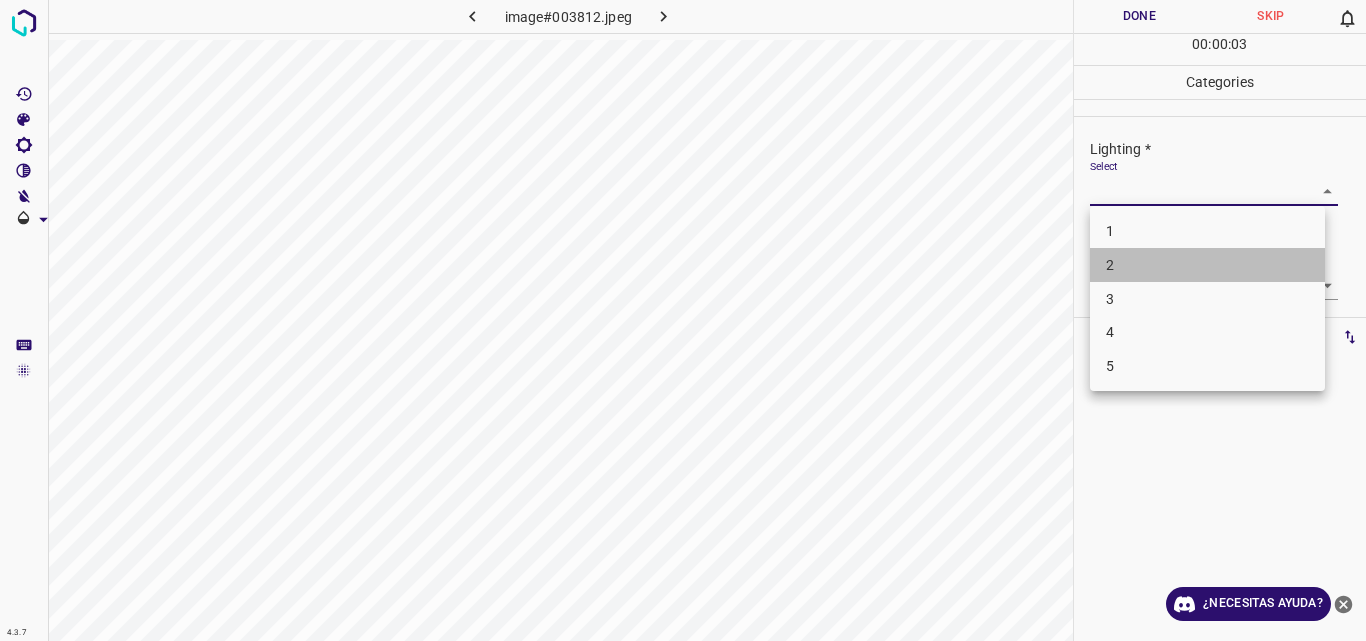 click on "2" at bounding box center [1207, 265] 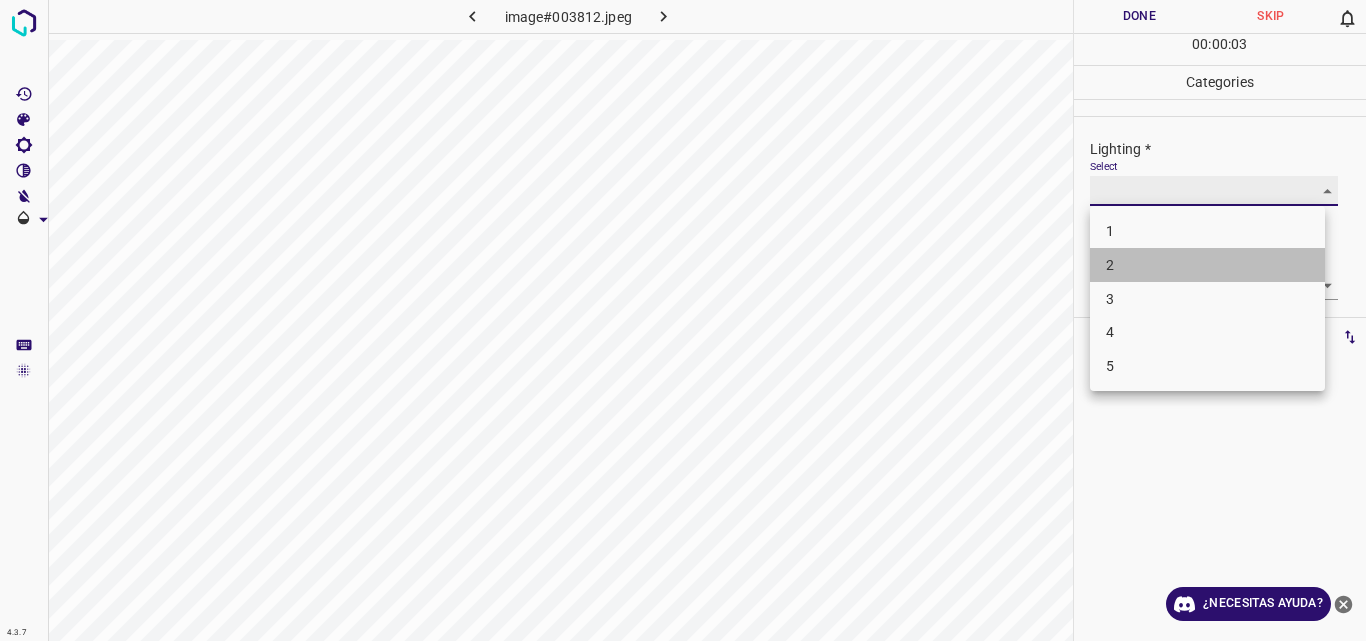 type on "2" 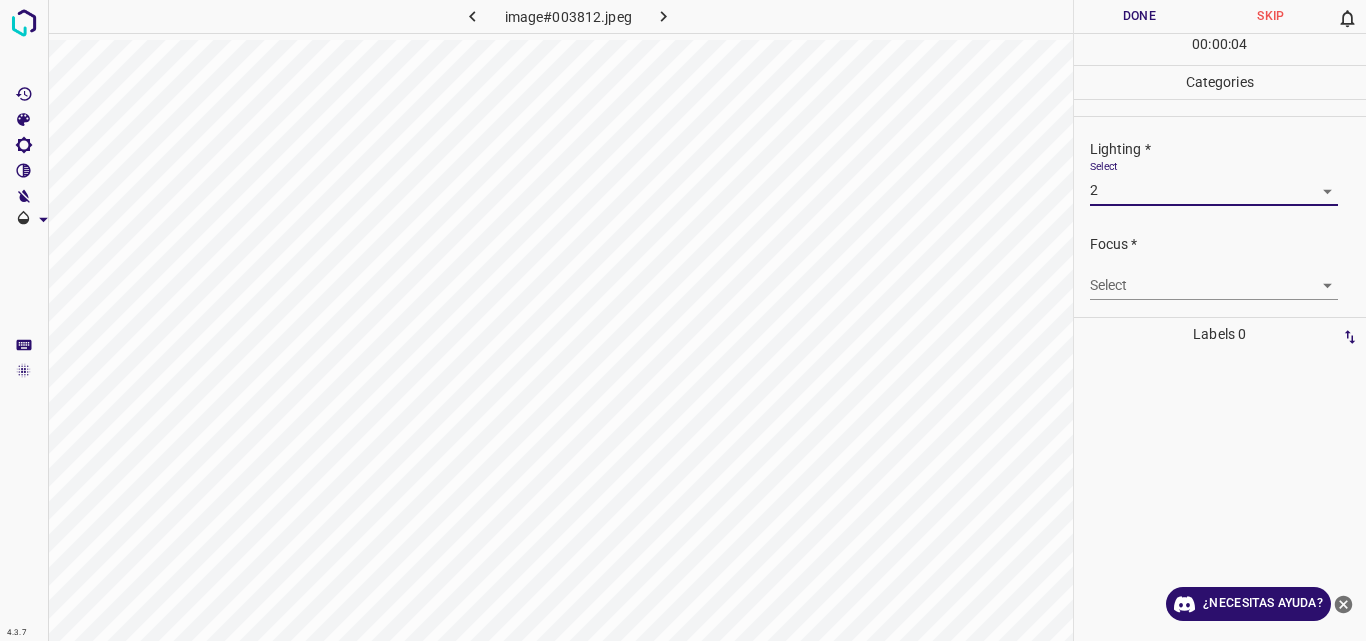 click on "4.3.7 image#003812.jpeg Done Skip 0 00   : 00   : 04   Categories Lighting *  Select 2 2 Focus *  Select ​ Overall *  Select ​ Labels   0 Categories 1 Lighting 2 Focus 3 Overall Tools Space Change between modes (Draw & Edit) I Auto labeling R Restore zoom M Zoom in N Zoom out Delete Delete selecte label Filters Z Restore filters X Saturation filter C Brightness filter V Contrast filter B Gray scale filter General O Download ¿Necesitas ayuda? Original text Rate this translation Your feedback will be used to help improve Google Translate - Texto - Esconder - Borrar" at bounding box center [683, 320] 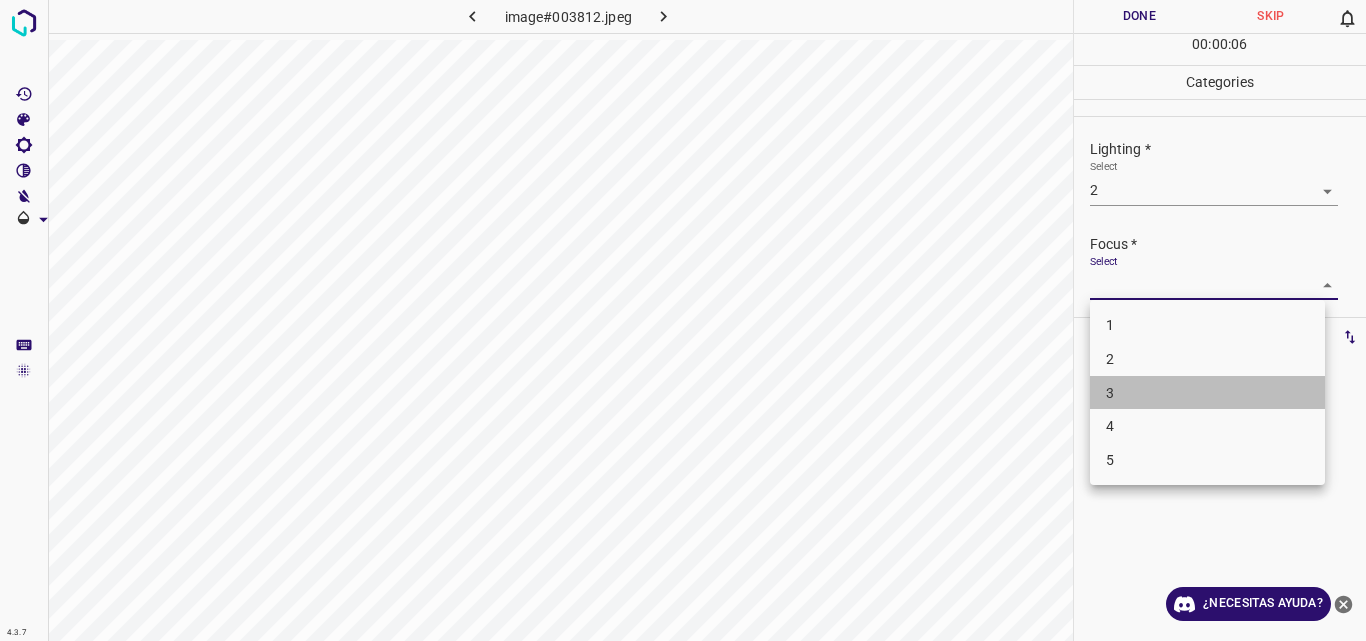 click on "3" at bounding box center (1207, 393) 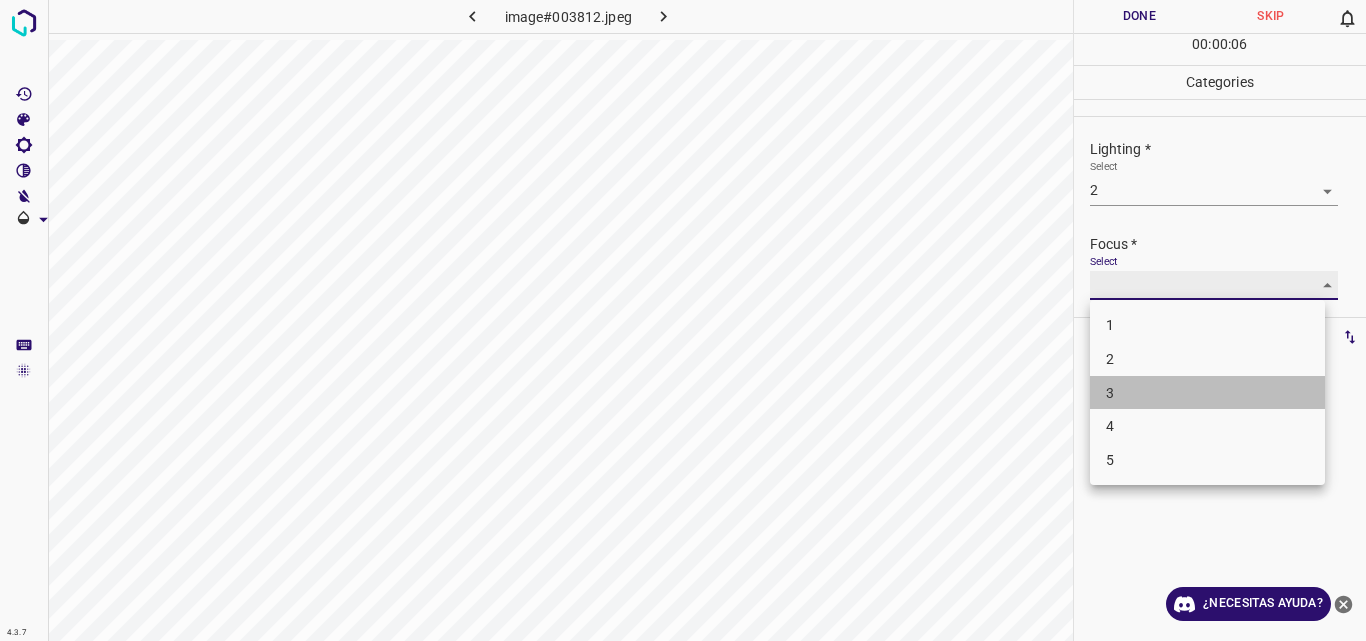 type on "3" 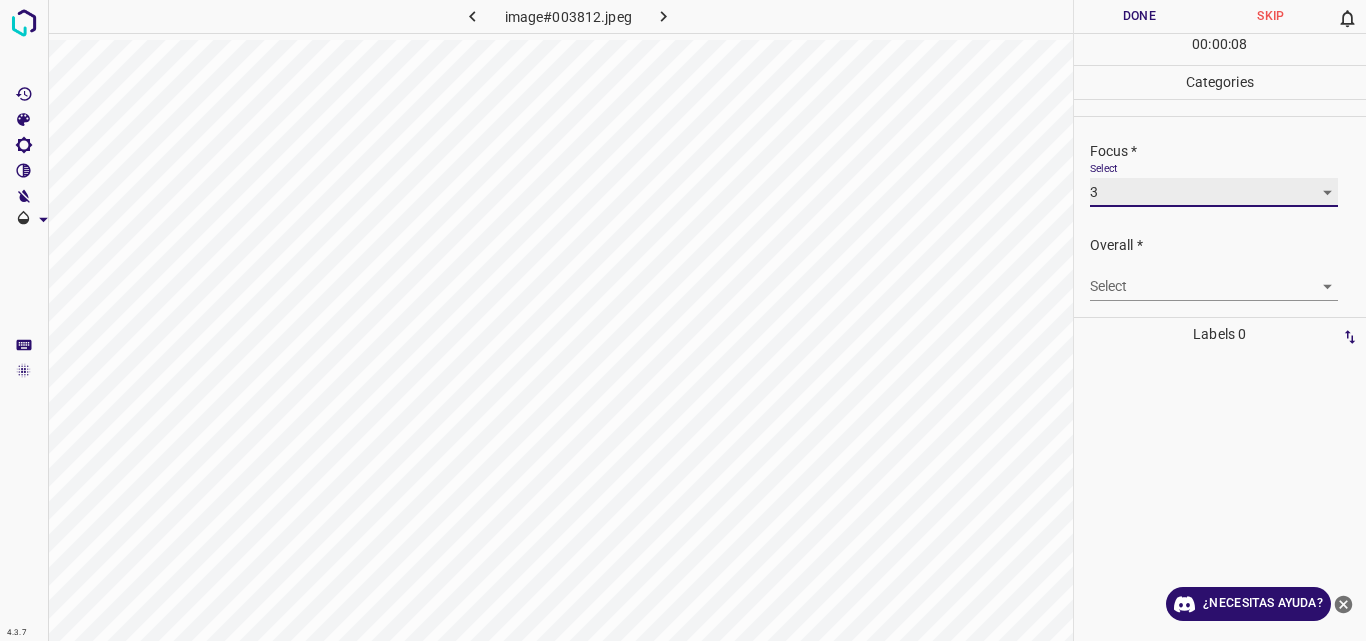 scroll, scrollTop: 96, scrollLeft: 0, axis: vertical 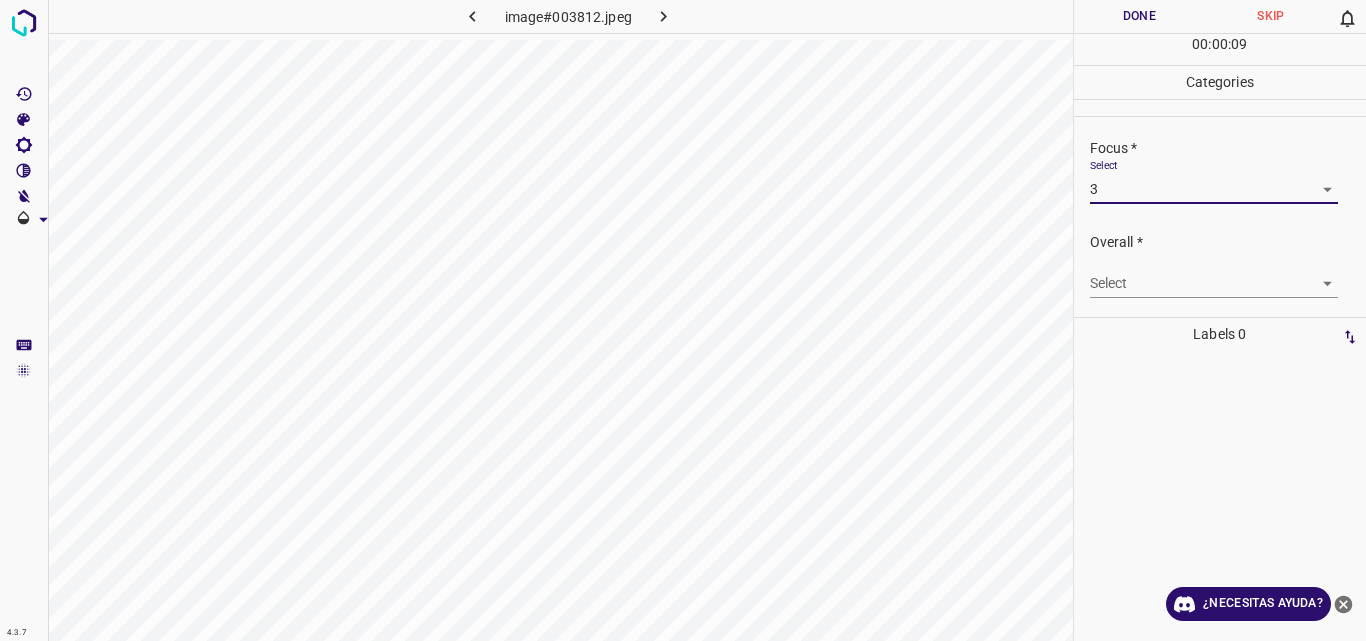 click on "4.3.7 image#003812.jpeg Done Skip 0 00   : 00   : 09   Categories Lighting *  Select 2 2 Focus *  Select 3 3 Overall *  Select ​ Labels   0 Categories 1 Lighting 2 Focus 3 Overall Tools Space Change between modes (Draw & Edit) I Auto labeling R Restore zoom M Zoom in N Zoom out Delete Delete selecte label Filters Z Restore filters X Saturation filter C Brightness filter V Contrast filter B Gray scale filter General O Download ¿Necesitas ayuda? Original text Rate this translation Your feedback will be used to help improve Google Translate - Texto - Esconder - Borrar" at bounding box center [683, 320] 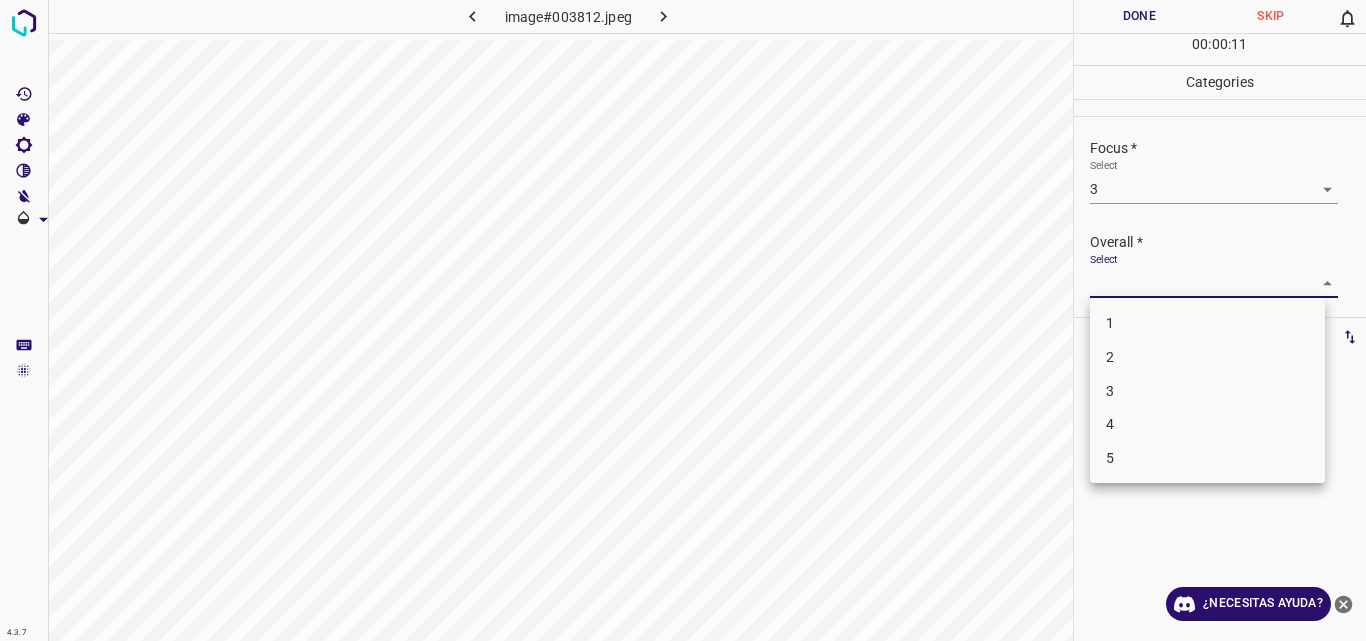 click on "3" at bounding box center (1207, 391) 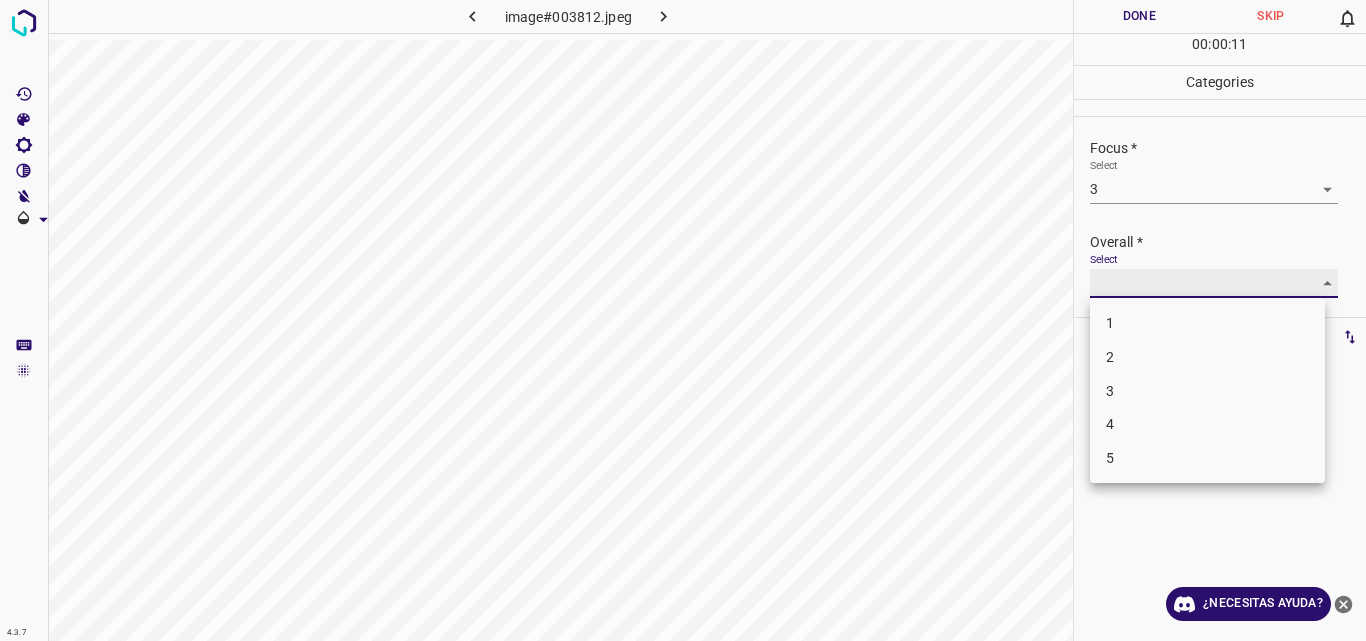 type on "3" 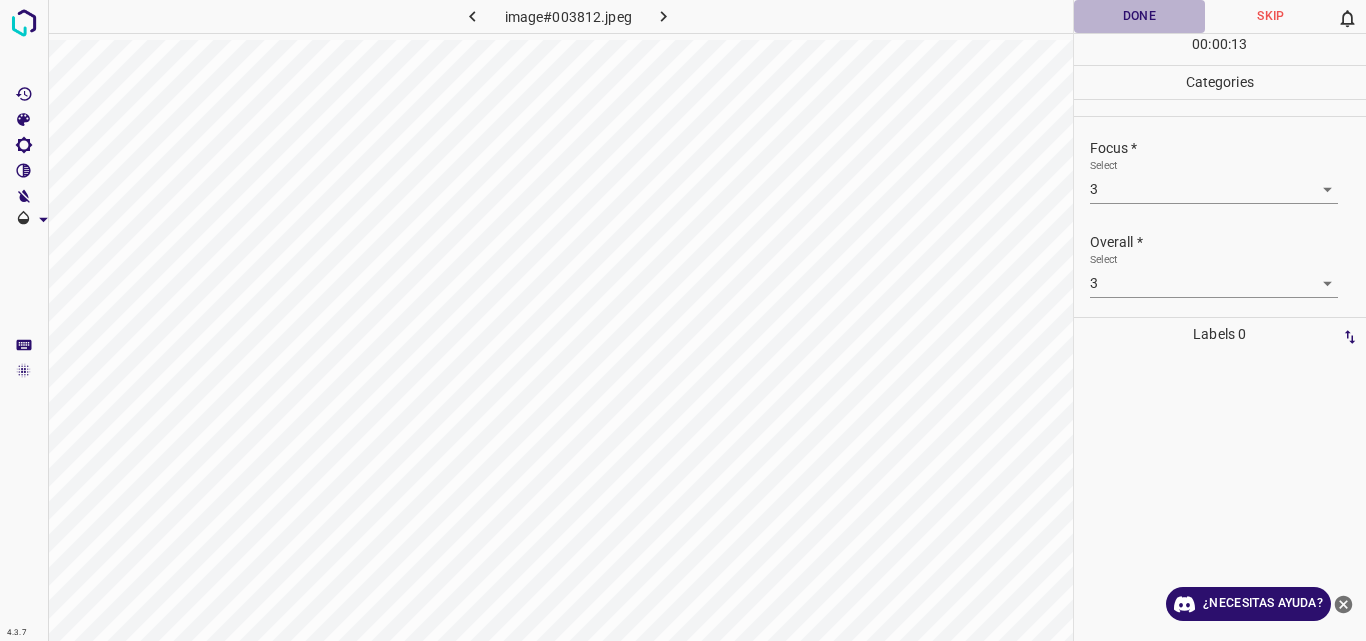 click on "Done" at bounding box center (1140, 16) 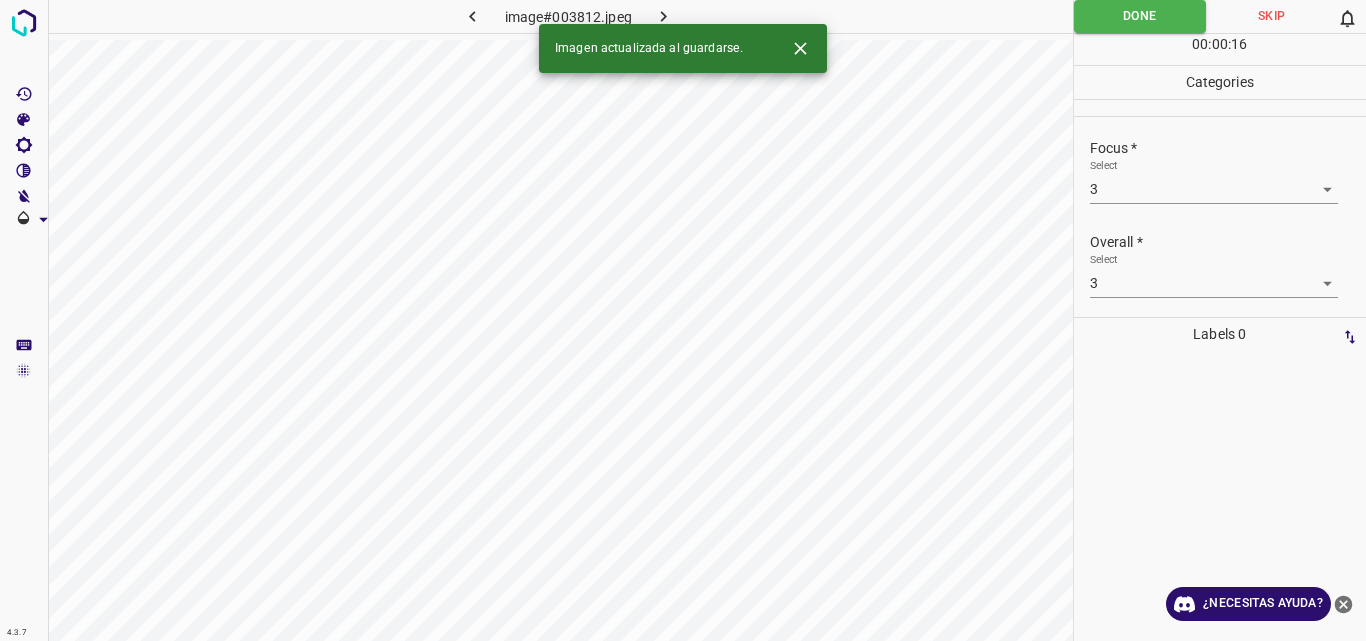 click 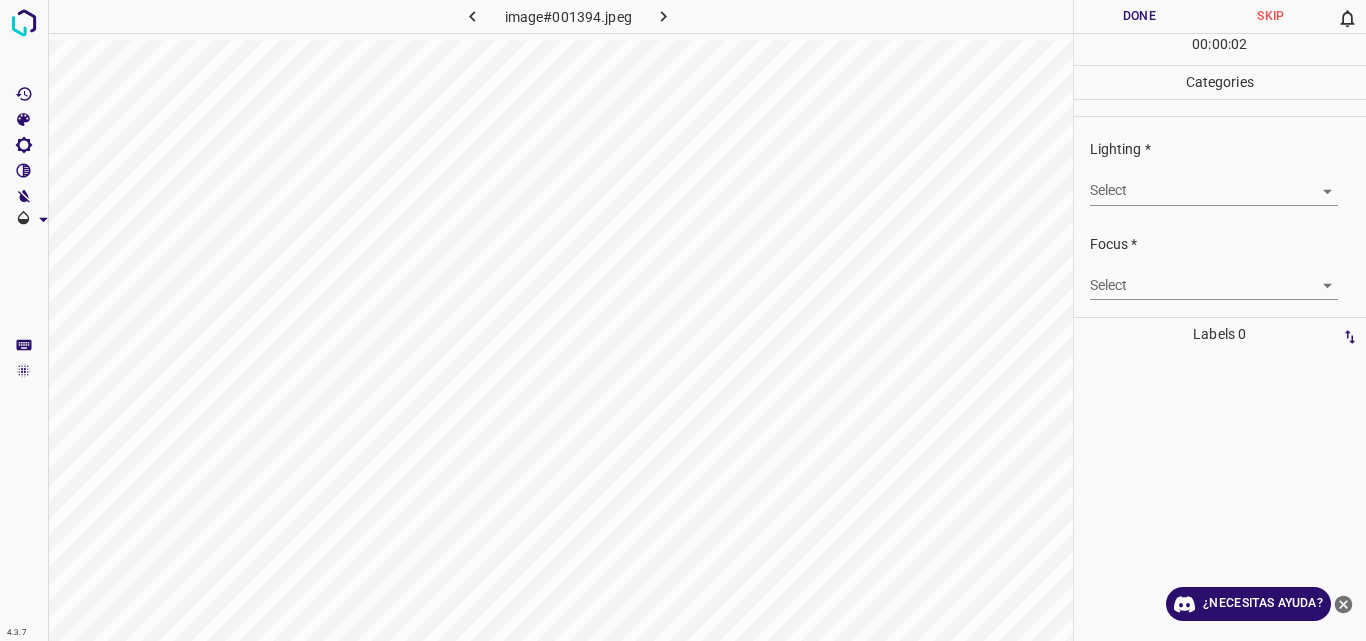 click on "4.3.7 image#001394.jpeg Done Skip 0 00   : 00   : 02   Categories Lighting *  Select ​ Focus *  Select ​ Overall *  Select ​ Labels   0 Categories 1 Lighting 2 Focus 3 Overall Tools Space Change between modes (Draw & Edit) I Auto labeling R Restore zoom M Zoom in N Zoom out Delete Delete selecte label Filters Z Restore filters X Saturation filter C Brightness filter V Contrast filter B Gray scale filter General O Download ¿Necesitas ayuda? Original text Rate this translation Your feedback will be used to help improve Google Translate - Texto - Esconder - Borrar" at bounding box center (683, 320) 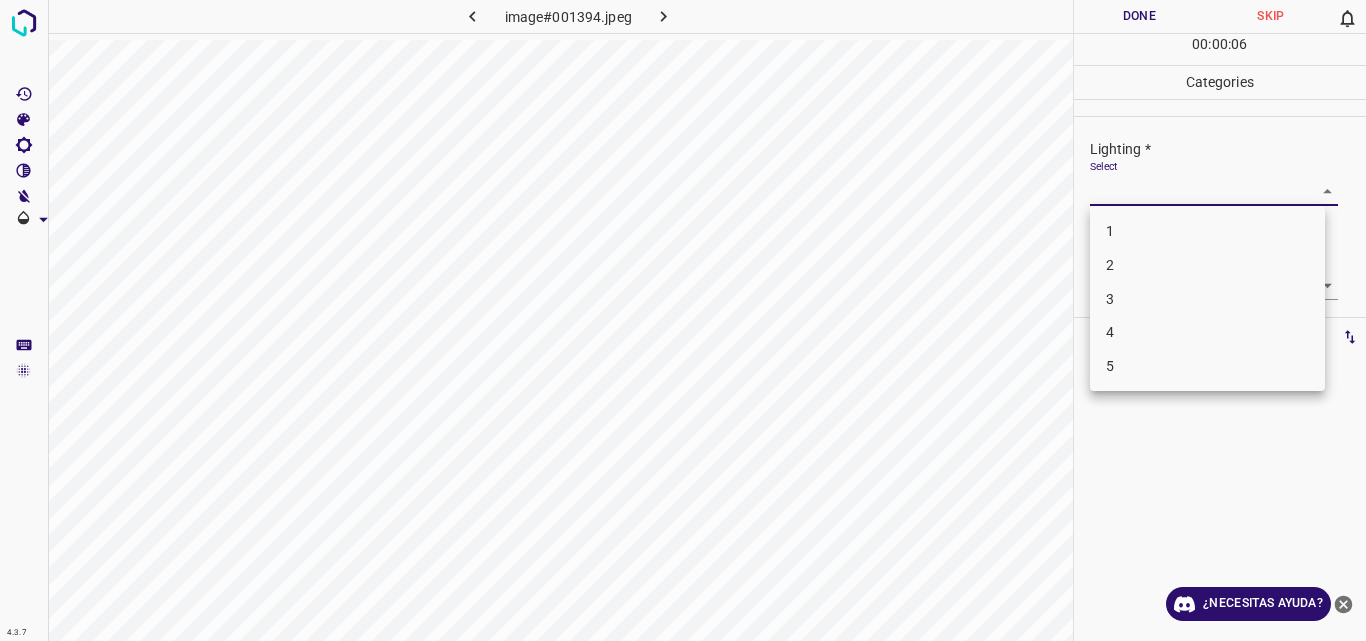 click on "3" at bounding box center (1207, 299) 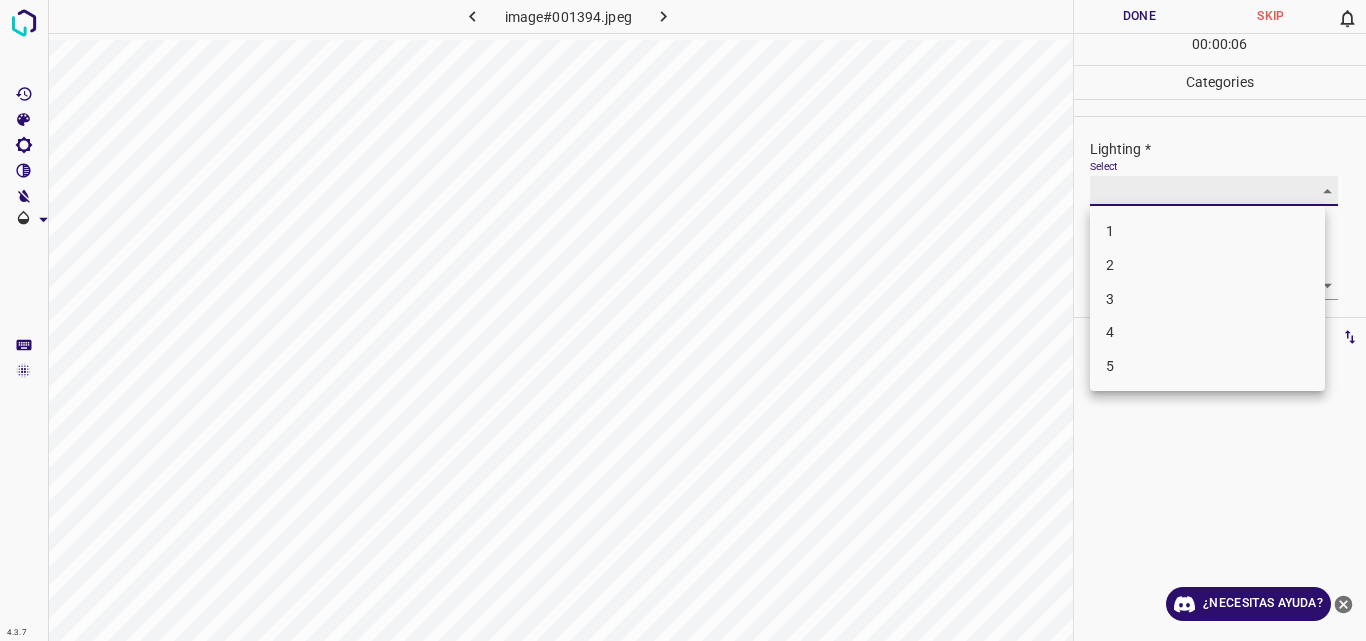 type on "3" 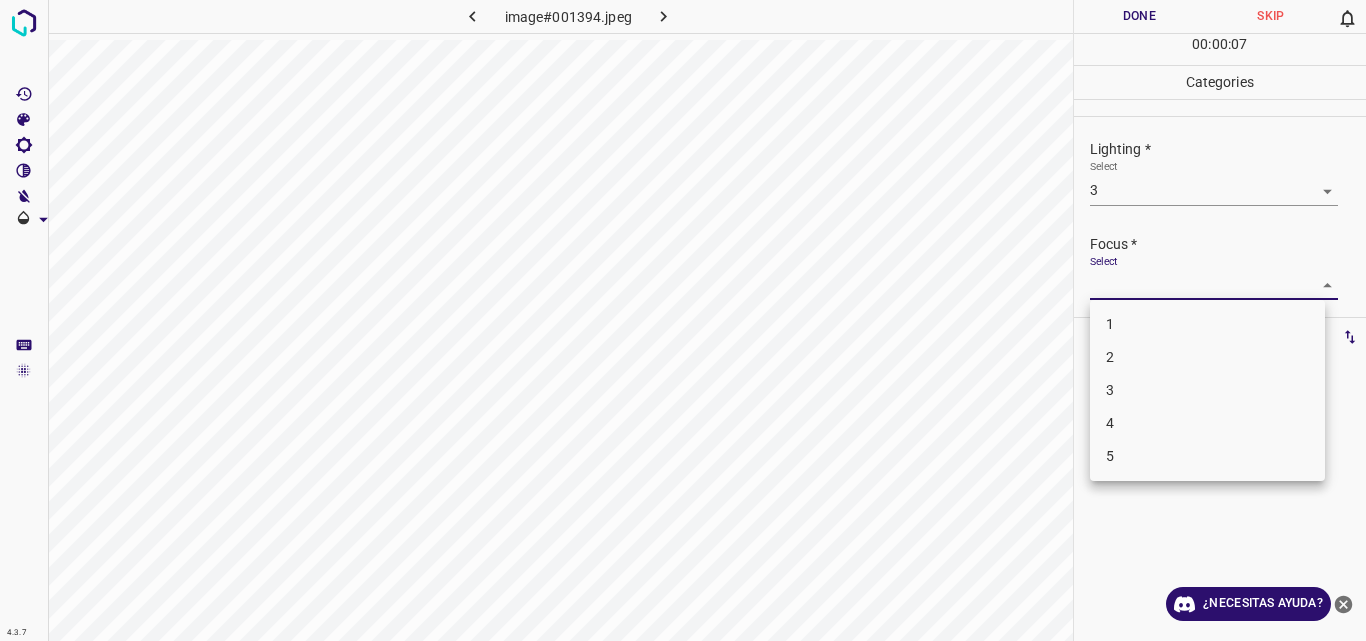 click on "4.3.7 image#001394.jpeg Done Skip 0 00 : 00 : 07 Categories Lighting * Select 3 3 Focus * Select Overall * Select Labels 0 Categories 1 Lighting 2 Focus 3 Overall Tools Space Change between modes (Draw & Edit) I Auto labeling R Restore zoom M Zoom in N Zoom out Delete Delete selected label Filters Z Restore filters X Saturation filter C Brightness filter V Contrast filter B Gray scale filter General O Download ¿Necesitas ayuda? Original text Rate this translation Your feedback will be used to help improve Google Translate - Texto - Esconder - Borrar 1 2 3 4 5" at bounding box center [683, 320] 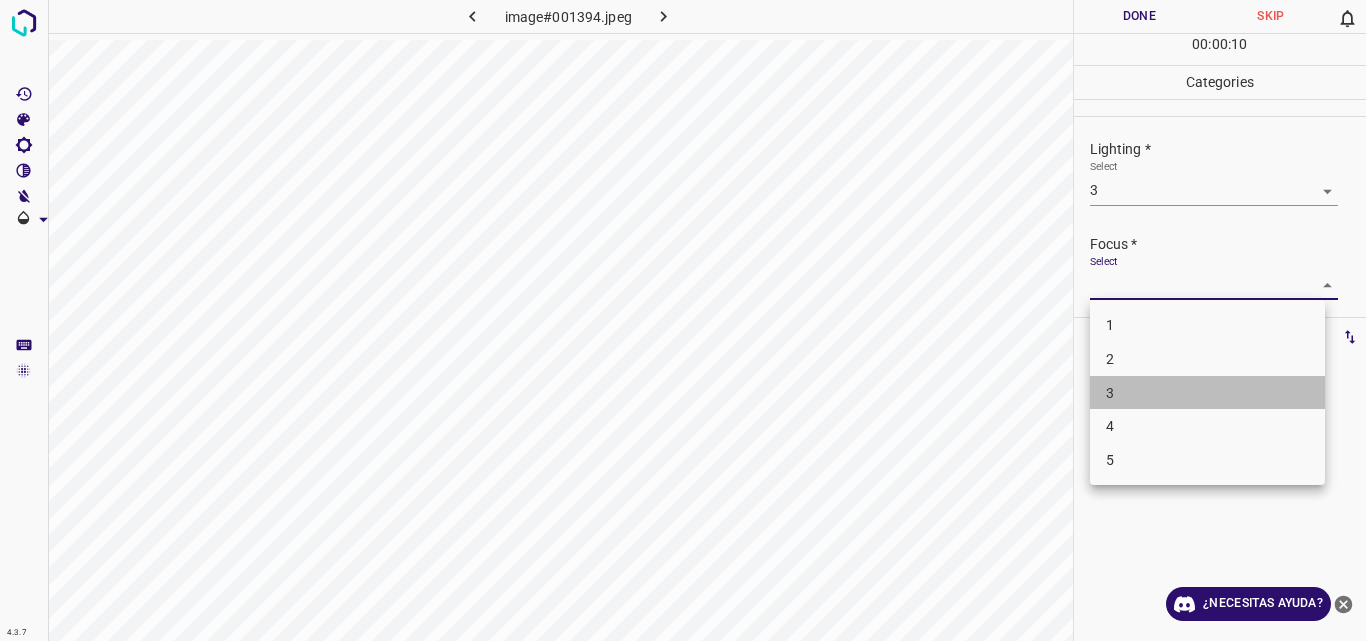 click on "3" at bounding box center (1207, 393) 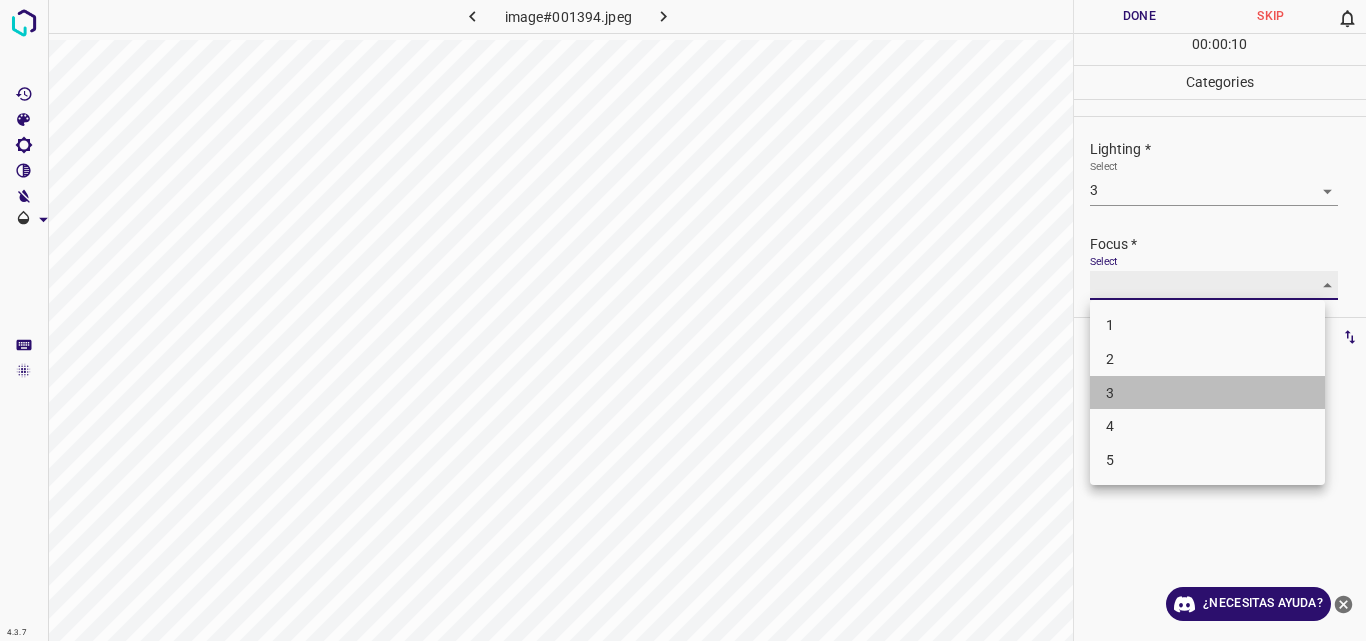 type on "3" 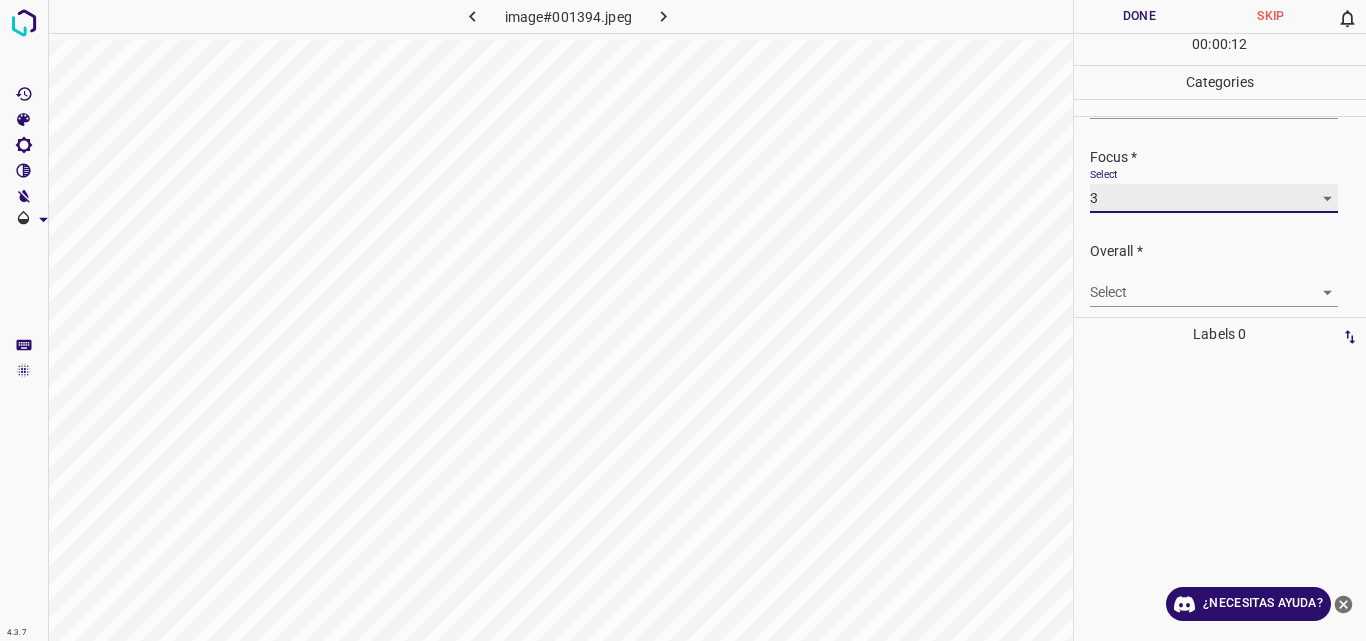 scroll, scrollTop: 96, scrollLeft: 0, axis: vertical 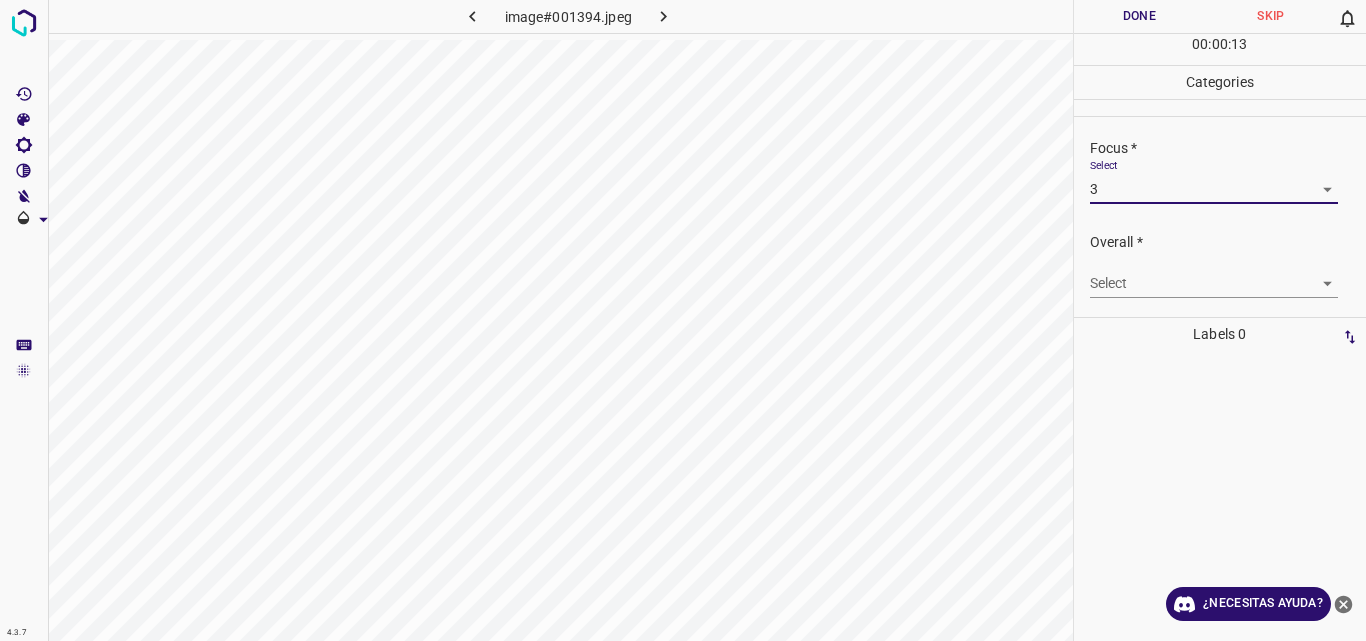 click on "4.3.7 image#001394.jpeg Done Skip 0 00 : 00 : 13 Categories Lighting * Select 3 3 Focus * Select 3 3 Overall * Select ​ Labels 0 Categories 1 Lighting 2 Focus 3 Overall Tools Space Change between modes (Draw & Edit) I Auto labeling R Restore zoom M Zoom in N Zoom out Delete Delete selecte label Filters Z Restore filters X Saturation filter C Brightness filter V Contrast filter B Gray scale filter General O Download ¿Necesitas ayuda? Original text Rate this translation Your feedback will be used to help improve Google Translate - Texto - Esconder - Borrar" at bounding box center (683, 320) 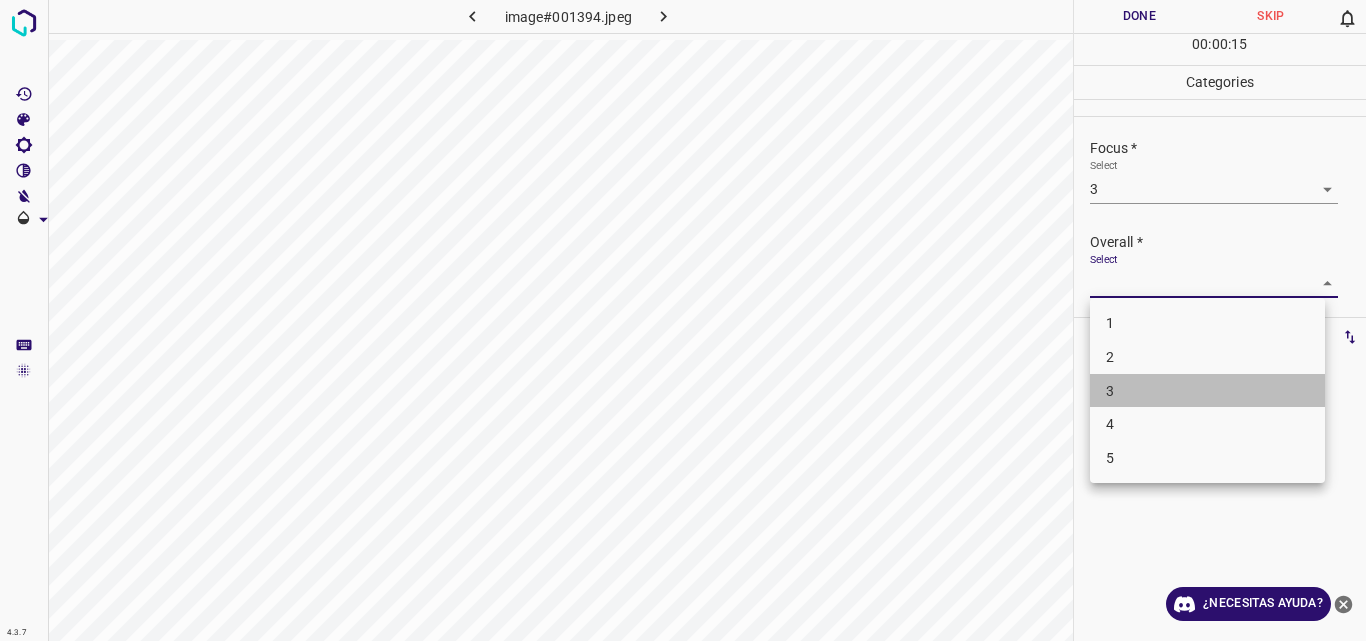 click on "3" at bounding box center [1207, 391] 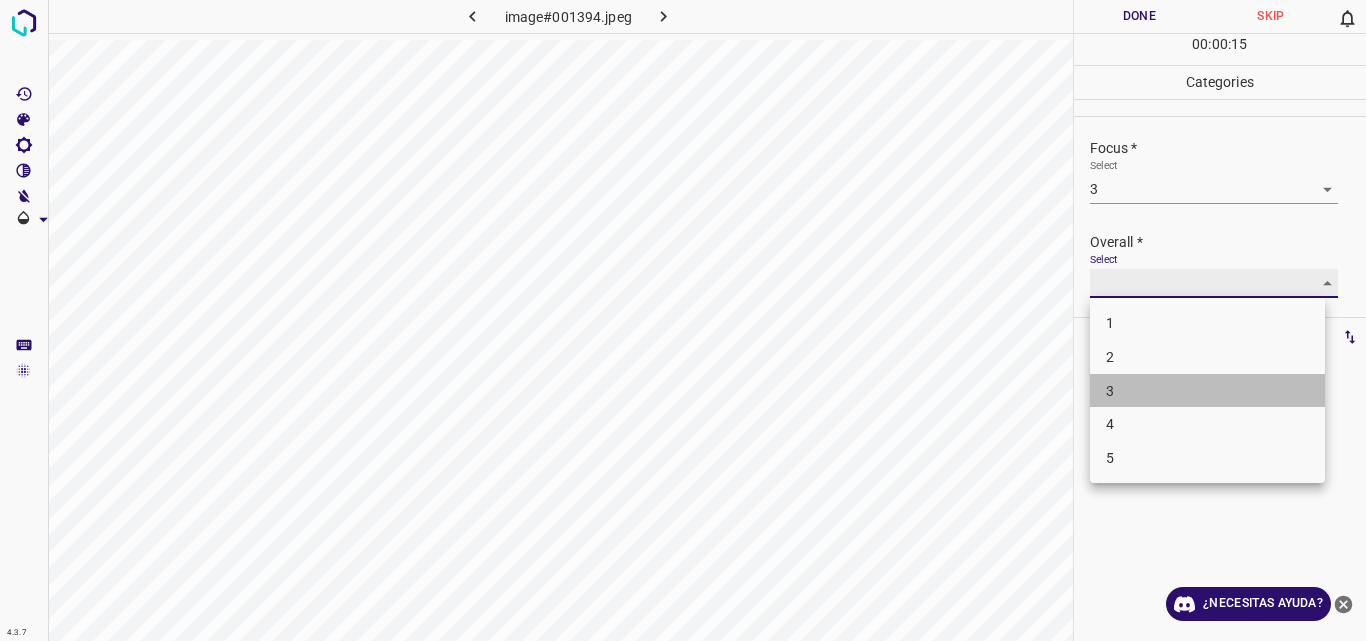 type on "3" 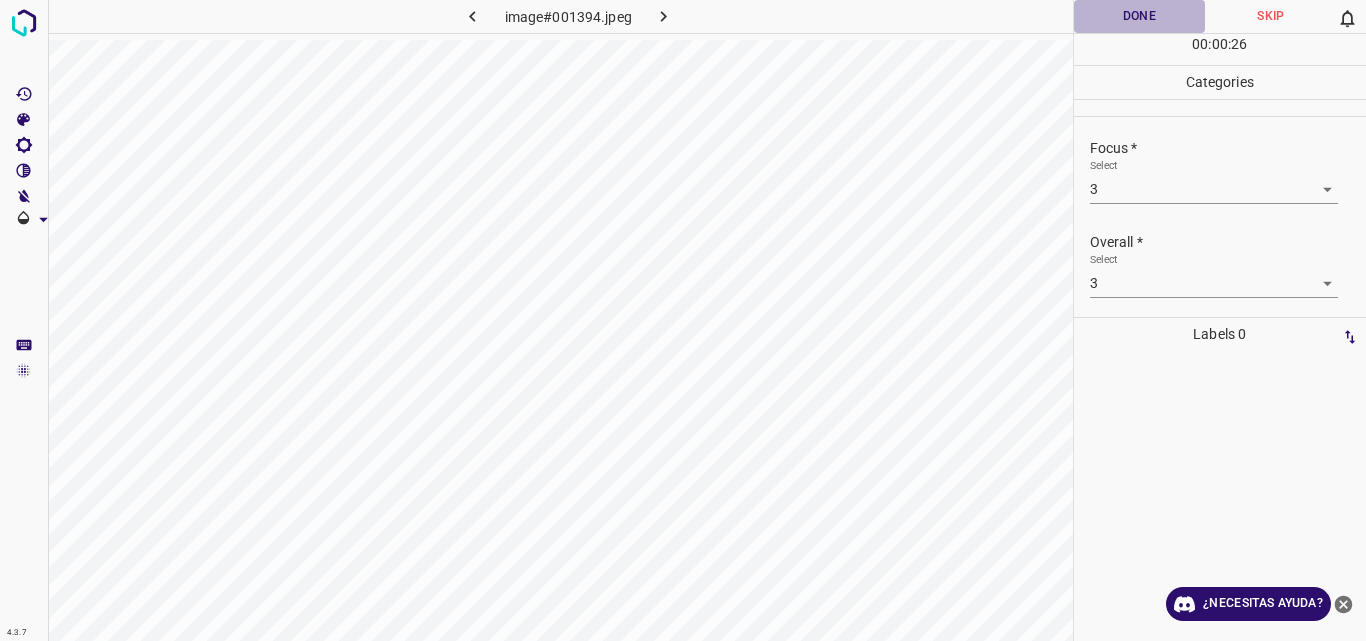 click on "Done" at bounding box center [1140, 16] 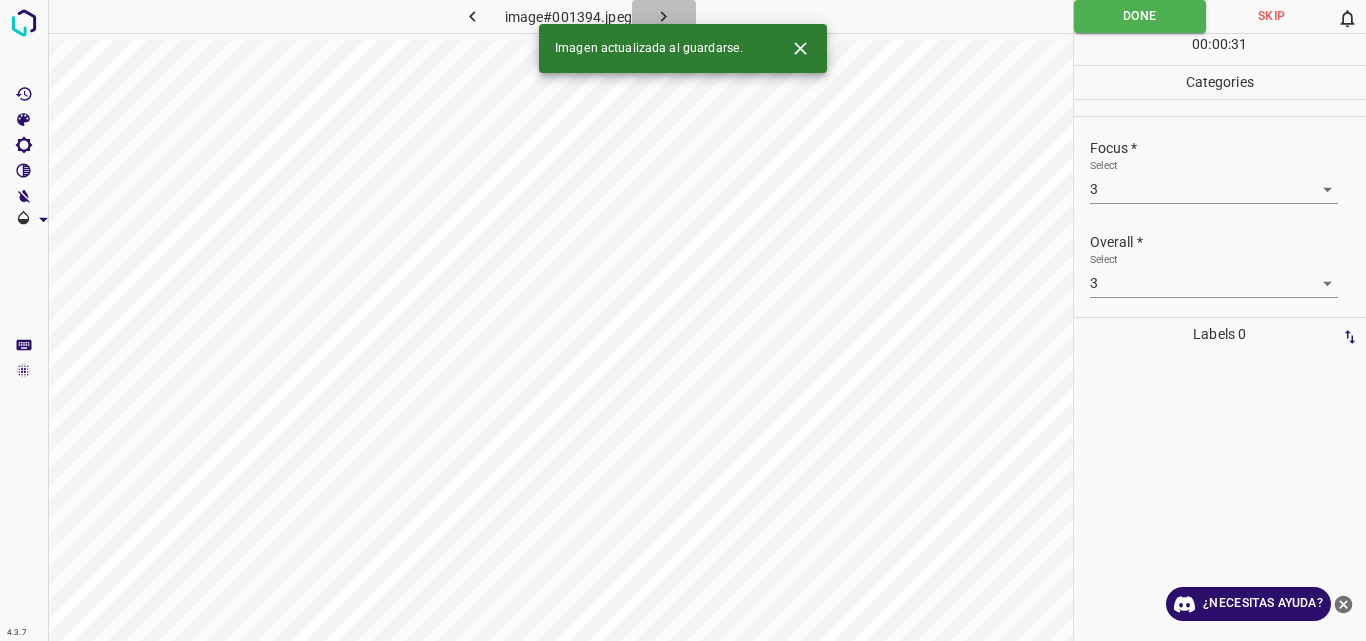 click 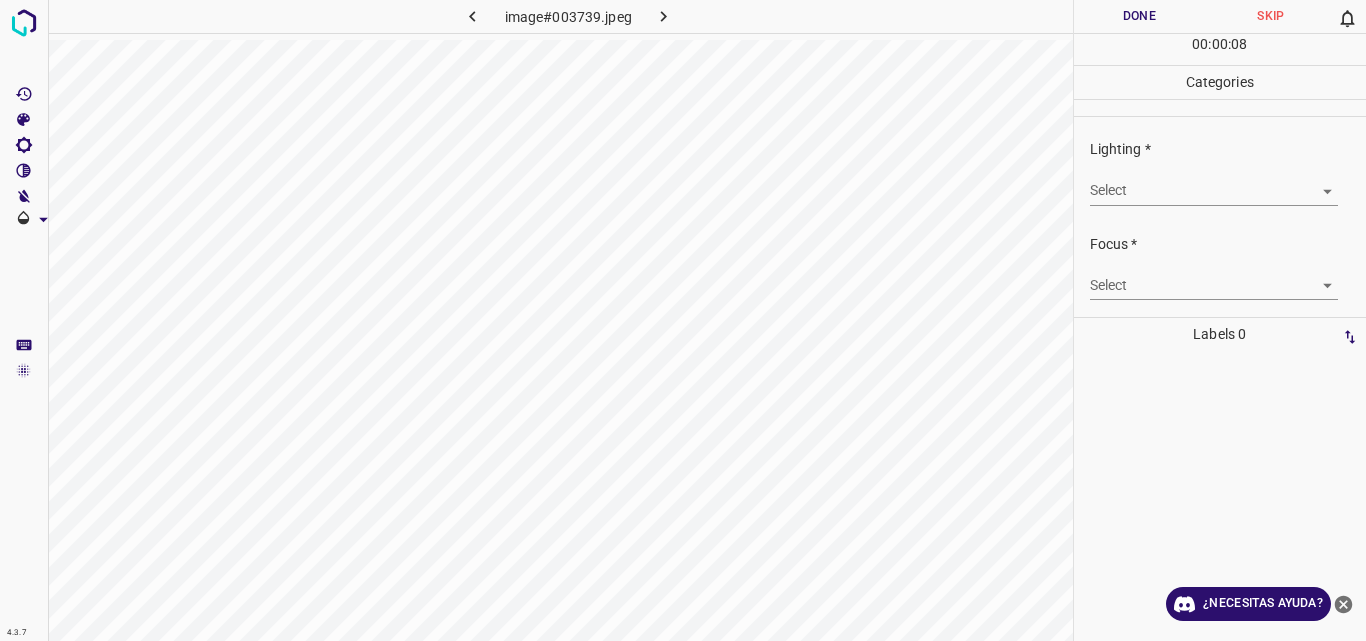 click on "4.3.7 image#003739.jpeg Done Skip 0 00 : 00 : 08 Categories Lighting * Select ​ Focus * Select ​ Overall * Select ​ Labels 0 Categories 1 Lighting 2 Focus 3 Overall Tools Space Change between modes (Draw & Edit) I Auto labeling R Restore zoom M Zoom in N Zoom out Delete Delete selecte label Filters Z Restore filters X Saturation filter C Brightness filter V Contrast filter B Gray scale filter General O Download ¿Necesitas ayuda? Original text Rate this translation Your feedback will be used to help improve Google Translate - Texto - Esconder - Borrar" at bounding box center (683, 320) 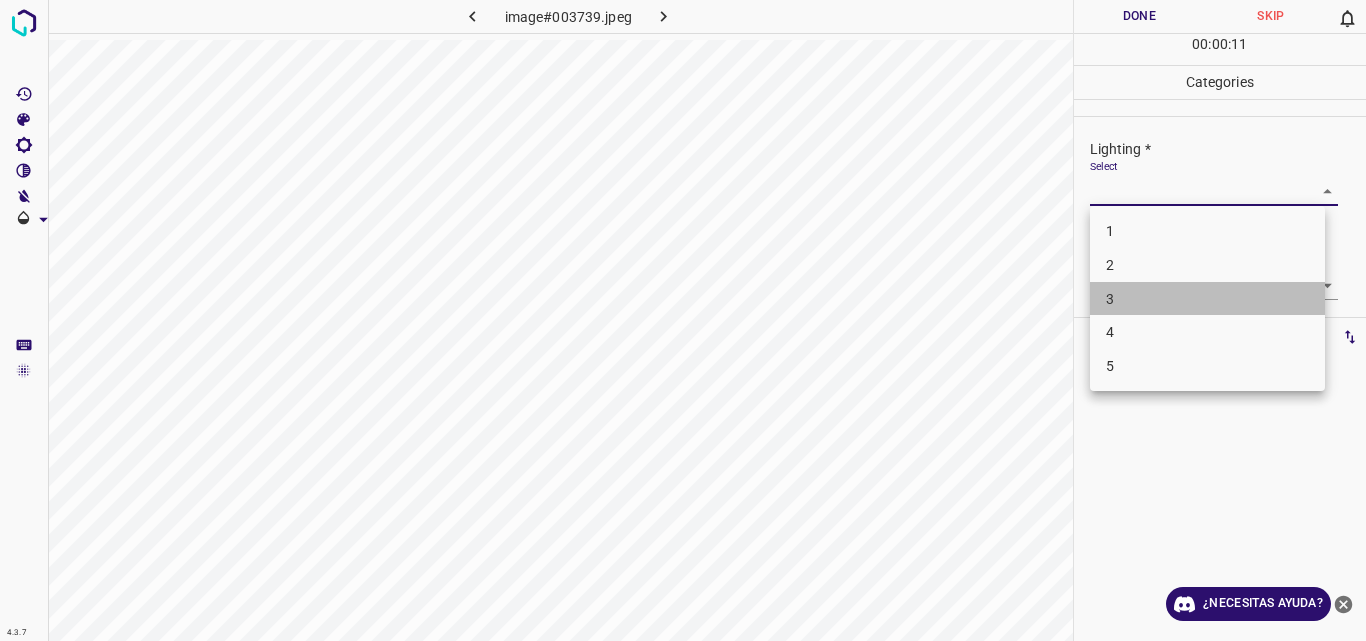click on "3" at bounding box center (1207, 299) 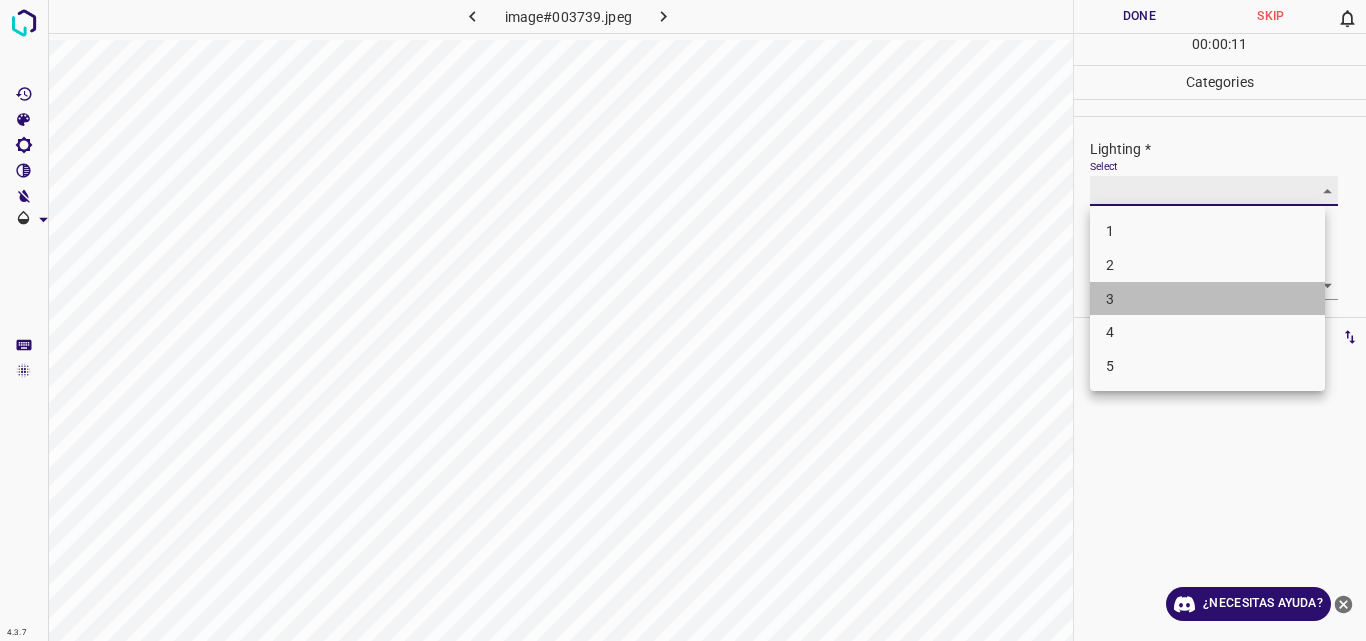 type on "3" 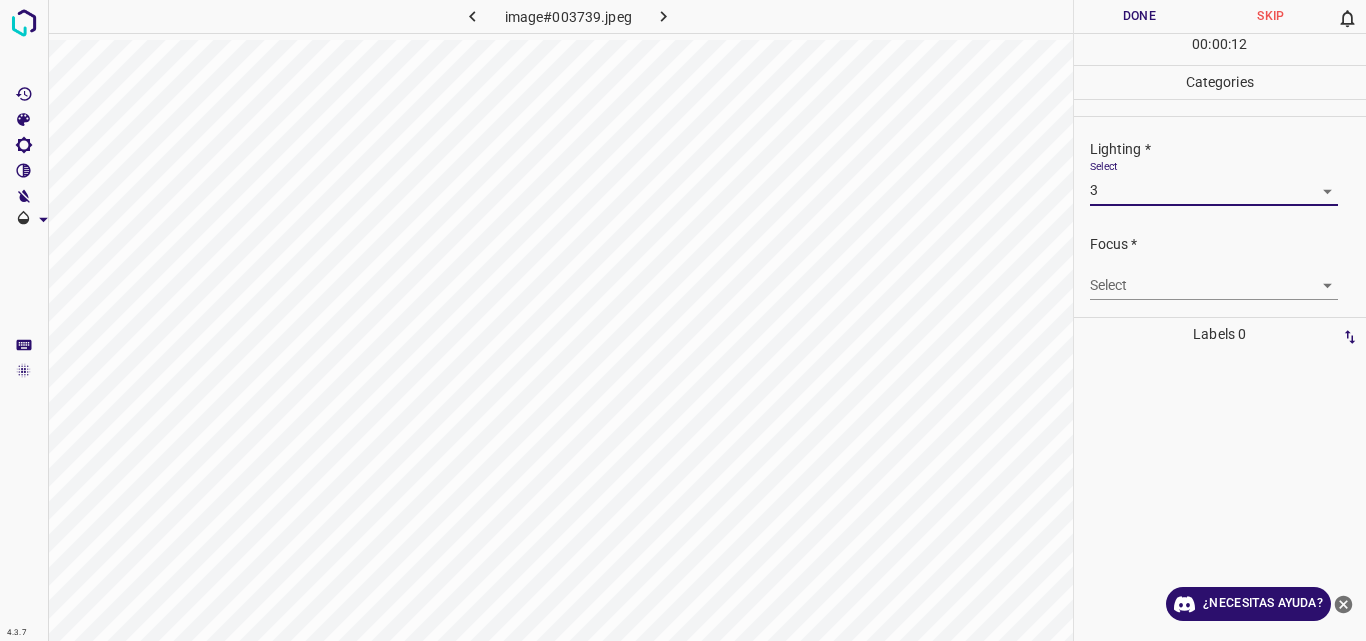 click on "4.3.7 image#003739.jpeg Done Skip 0 00   : 00   : 12   Categories Lighting *  Select 3 3 Focus *  Select ​ Overall *  Select ​ Labels   0 Categories 1 Lighting 2 Focus 3 Overall Tools Space Change between modes (Draw & Edit) I Auto labeling R Restore zoom M Zoom in N Zoom out Delete Delete selecte label Filters Z Restore filters X Saturation filter C Brightness filter V Contrast filter B Gray scale filter General O Download ¿Necesitas ayuda? Original text Rate this translation Your feedback will be used to help improve Google Translate - Texto - Esconder - Borrar" at bounding box center (683, 320) 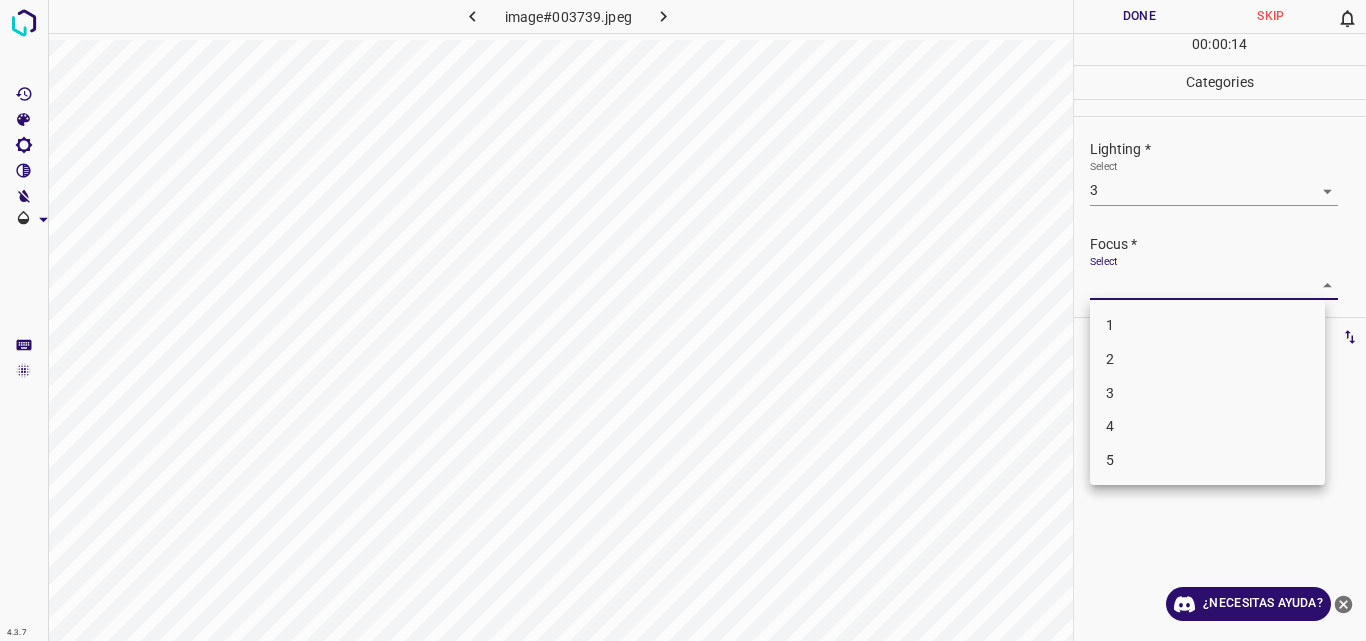 click on "3" at bounding box center [1207, 393] 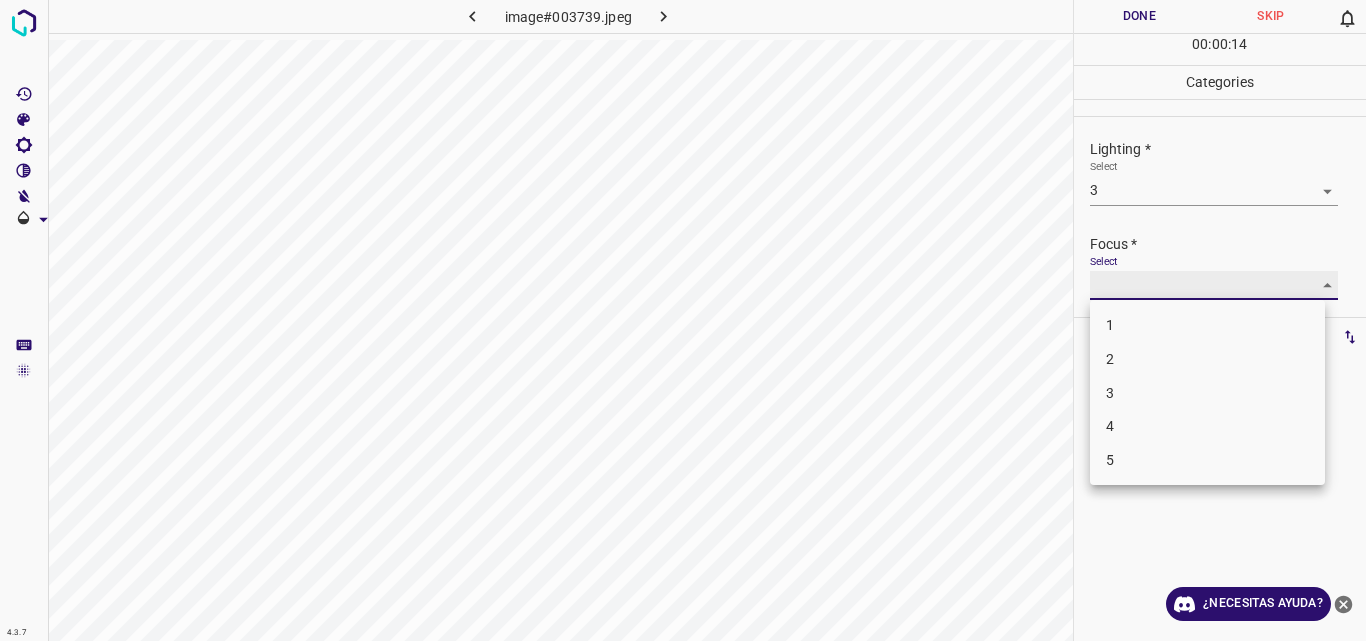 type on "3" 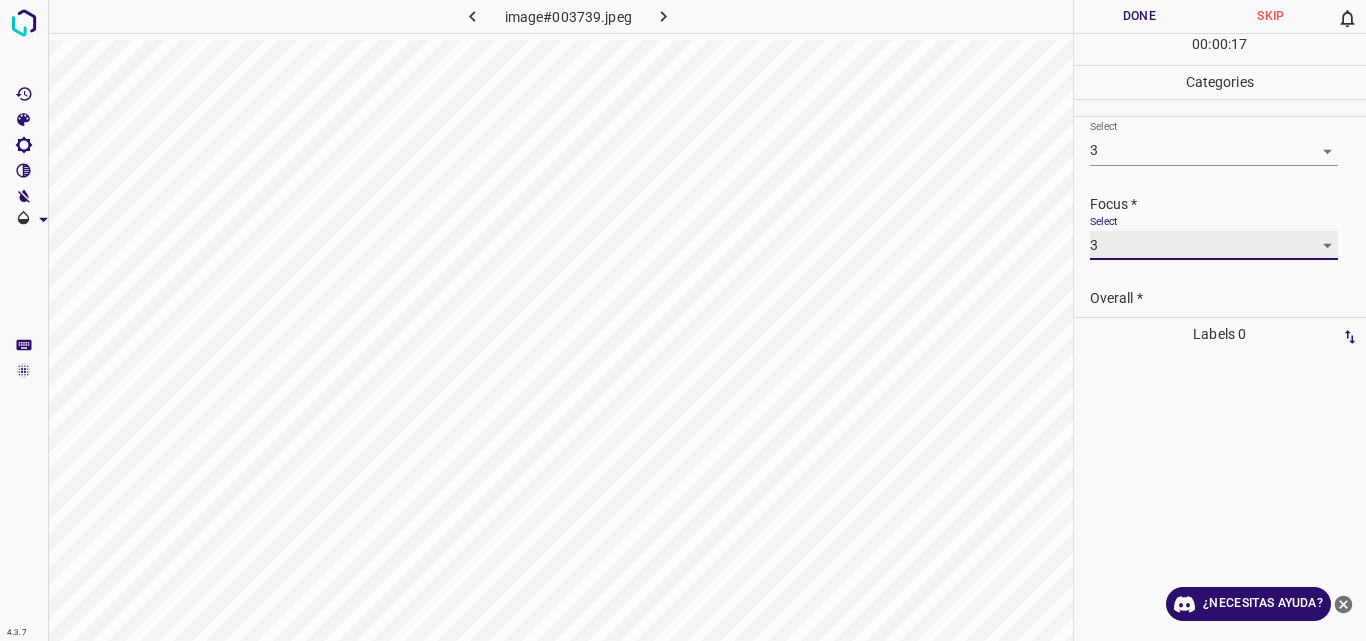 scroll, scrollTop: 95, scrollLeft: 0, axis: vertical 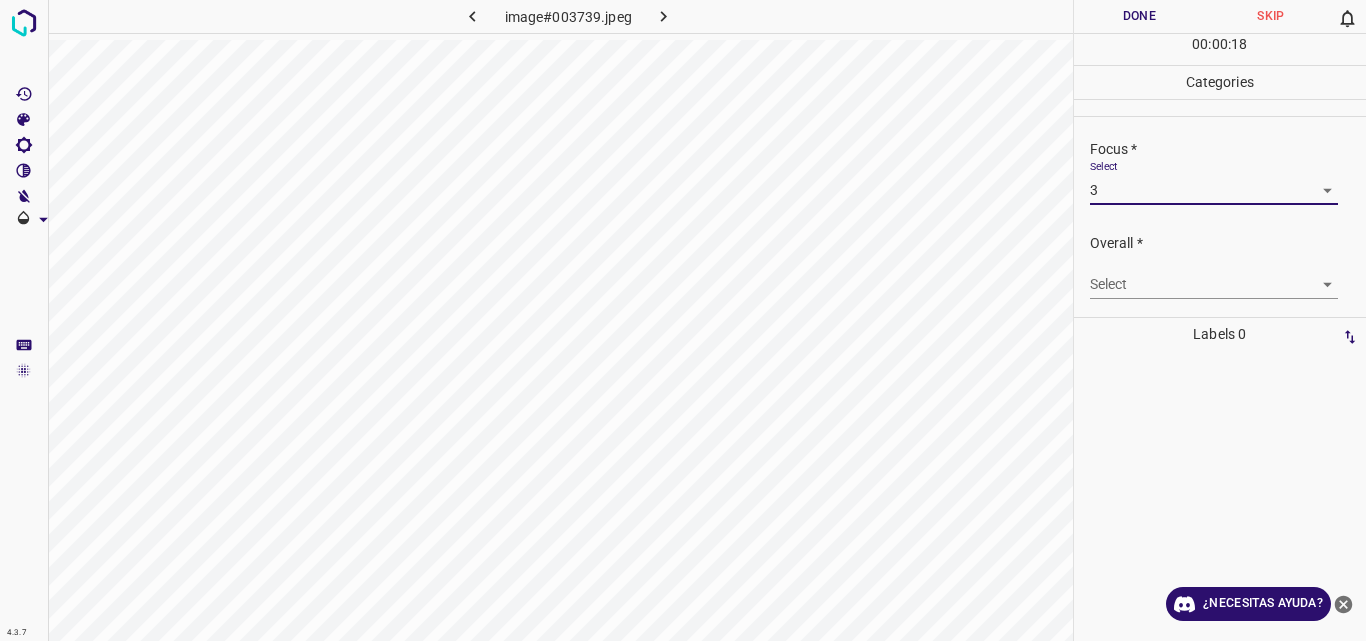 click on "4.3.7 image#003739.jpeg Done Skip 0 00 : 00 : 18 Categories Lighting * Select 3 3 Focus * Select 3 3 Overall * Select ​ Labels 0 Categories 1 Lighting 2 Focus 3 Overall Tools Space Change between modes (Draw & Edit) I Auto labeling R Restore zoom M Zoom in N Zoom out Delete Delete selecte label Filters Z Restore filters X Saturation filter C Brightness filter V Contrast filter B Gray scale filter General O Download ¿Necesitas ayuda? Original text Rate this translation Your feedback will be used to help improve Google Translate - Texto - Esconder - Borrar" at bounding box center [683, 320] 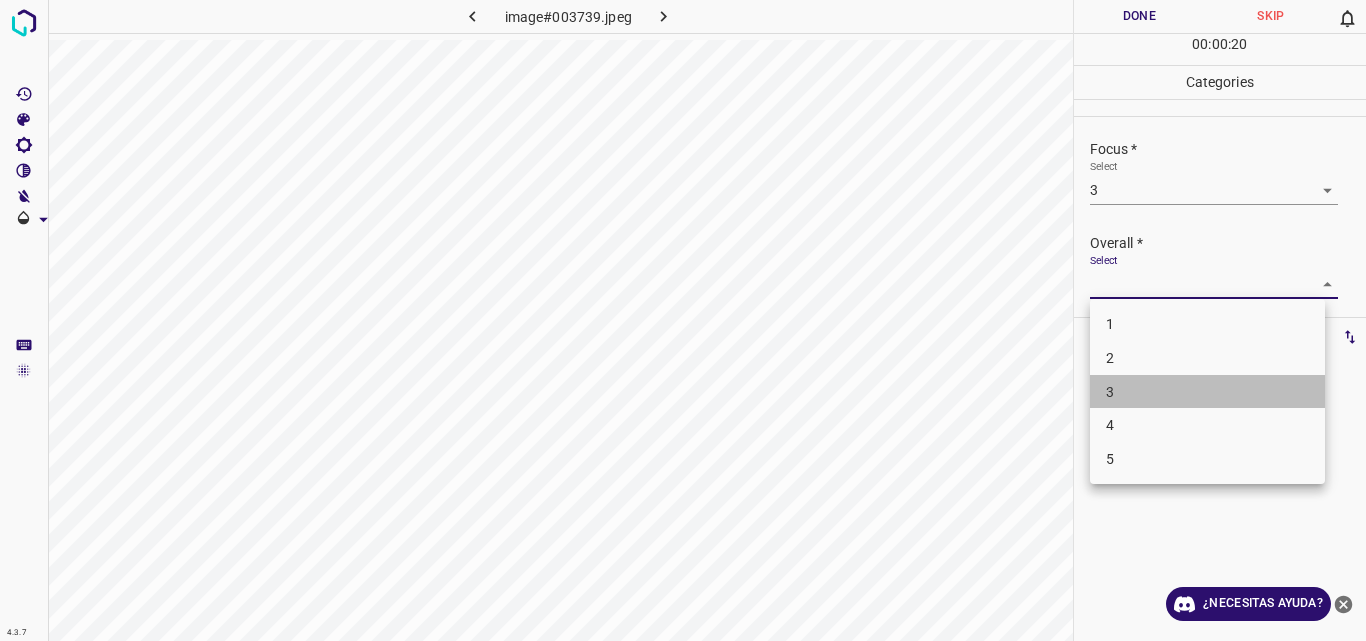 click on "3" at bounding box center (1207, 392) 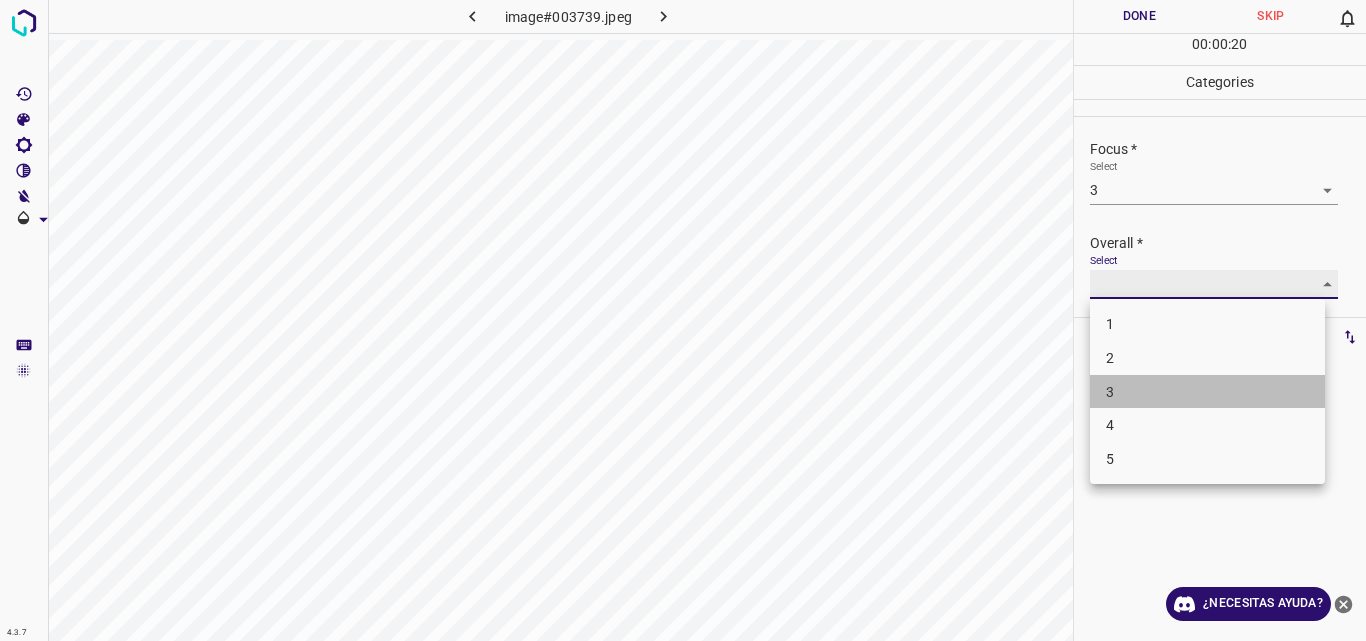 type on "3" 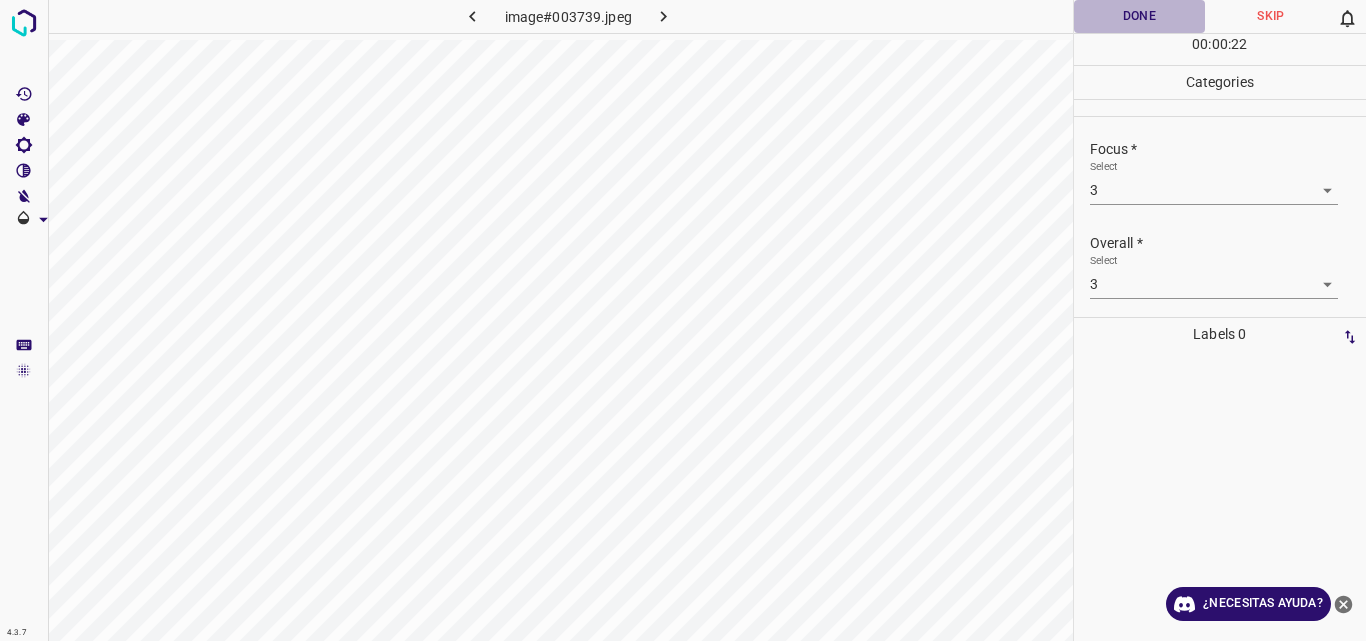 click on "Done" at bounding box center [1140, 16] 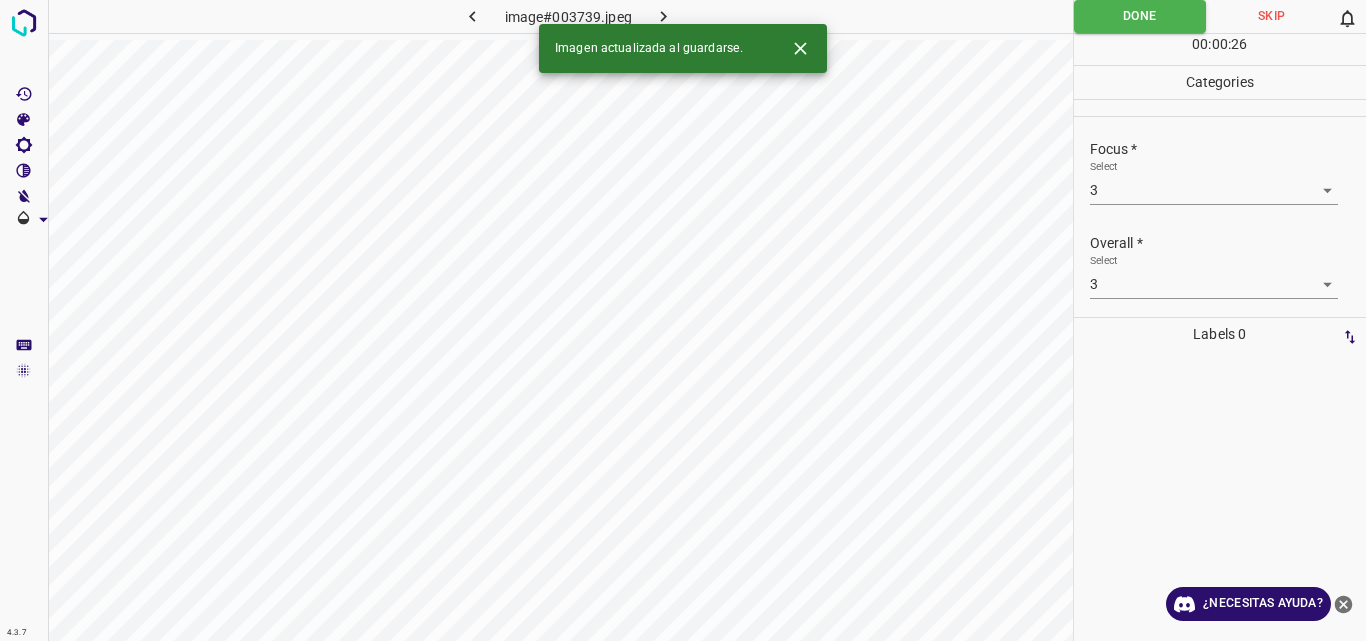 click 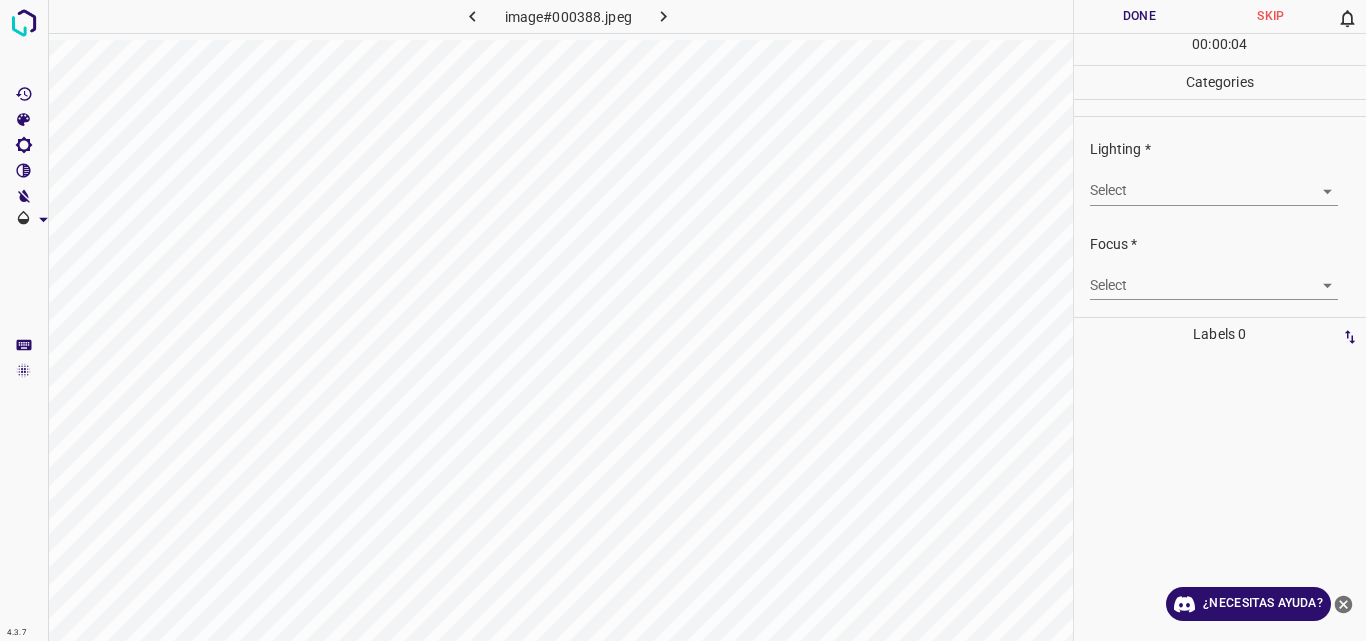 click on "4.3.7 image#000388.jpeg Done Skip 0 00 : 00 : 04 Categories Lighting * Select 2 2 Focus * Select 2 2 Overall * Select ​ Labels 0 Categories 1 Lighting 2 Focus 3 Overall Tools Space Change between modes (Draw & Edit) I Auto labeling R Restore zoom M Zoom in N Zoom out Delete Delete selecte label Filters Z Restore filters X Saturation filter C Brightness filter V Contrast filter B Gray scale filter General O Download ¿Necesitas ayuda? Original text Rate this translation Your feedback will be used to help improve Google Translate - Texto - Esconder - Borrar" at bounding box center [683, 320] 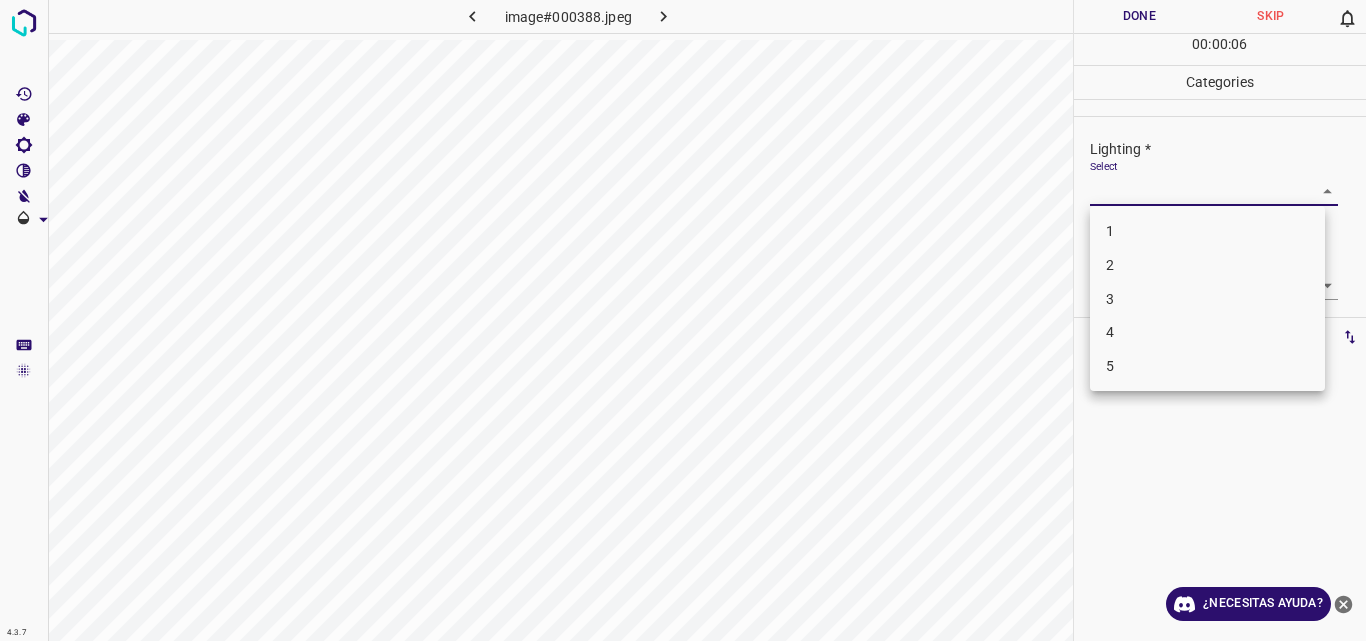 click on "3" at bounding box center [1207, 299] 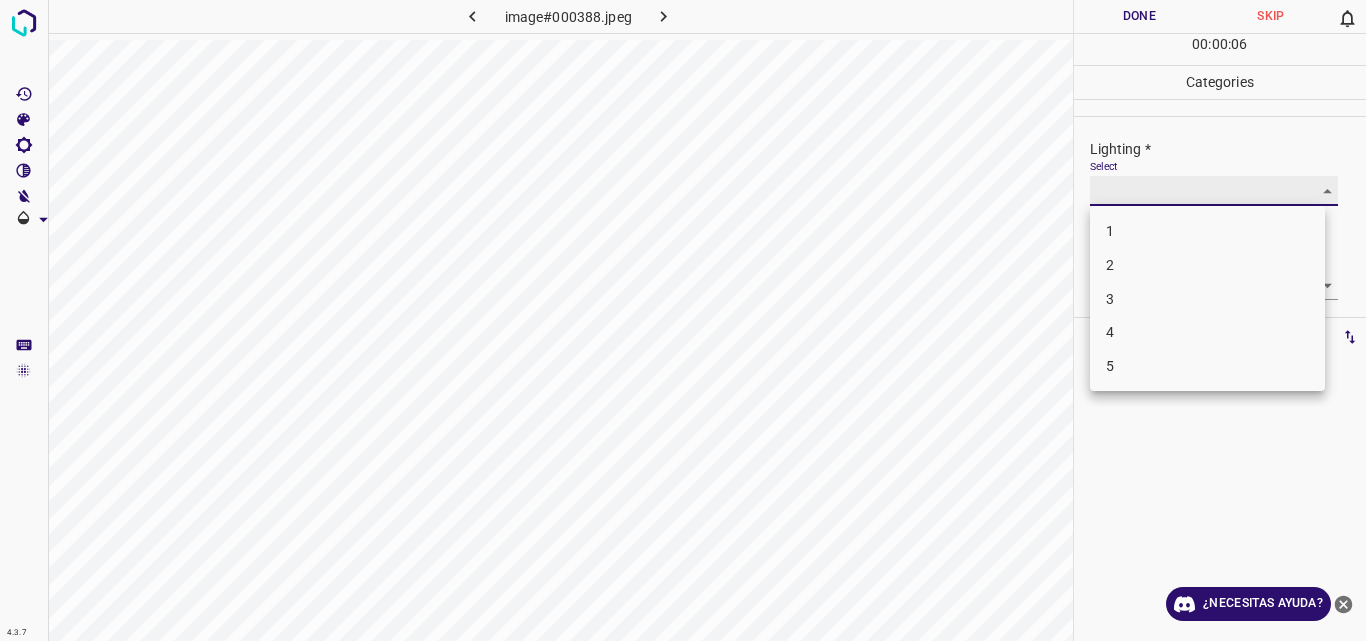 type on "3" 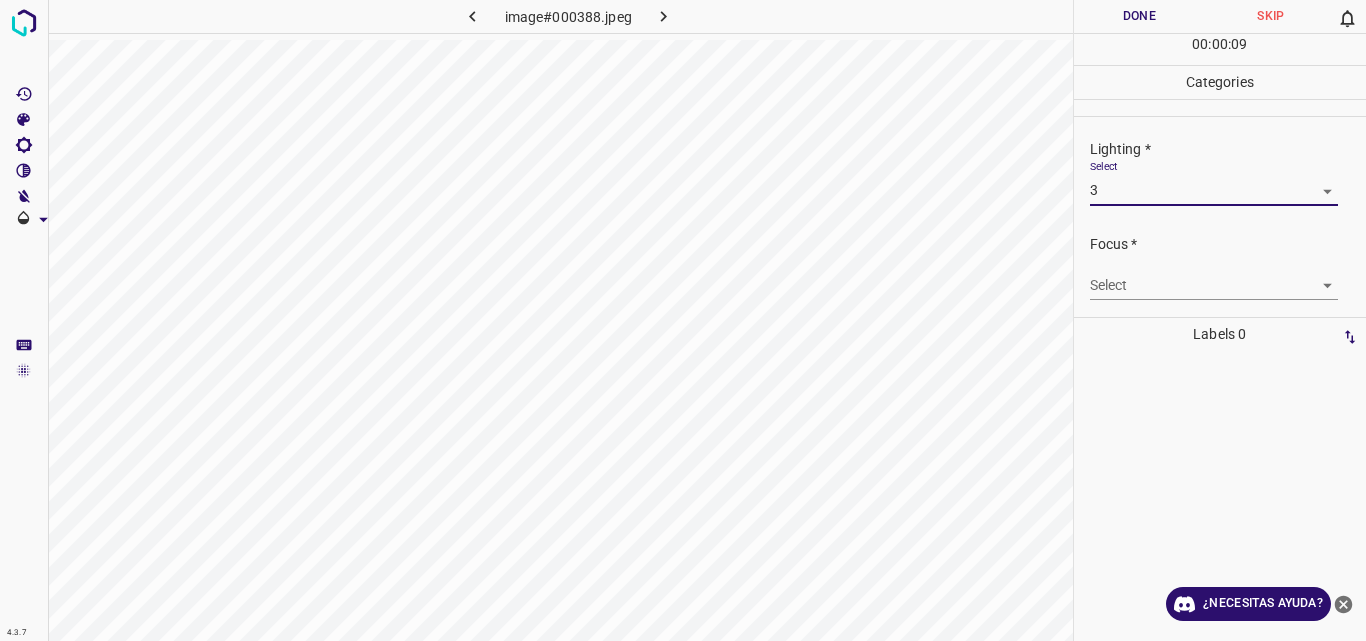 click on "4.3.7 image#000388.jpeg Done Skip 0 00   : 00   : 09   Categories Lighting *  Select 3 3 Focus *  Select ​ Overall *  Select ​ Labels   0 Categories 1 Lighting 2 Focus 3 Overall Tools Space Change between modes (Draw & Edit) I Auto labeling R Restore zoom M Zoom in N Zoom out Delete Delete selecte label Filters Z Restore filters X Saturation filter C Brightness filter V Contrast filter B Gray scale filter General O Download ¿Necesitas ayuda? Original text Rate this translation Your feedback will be used to help improve Google Translate - Texto - Esconder - Borrar" at bounding box center (683, 320) 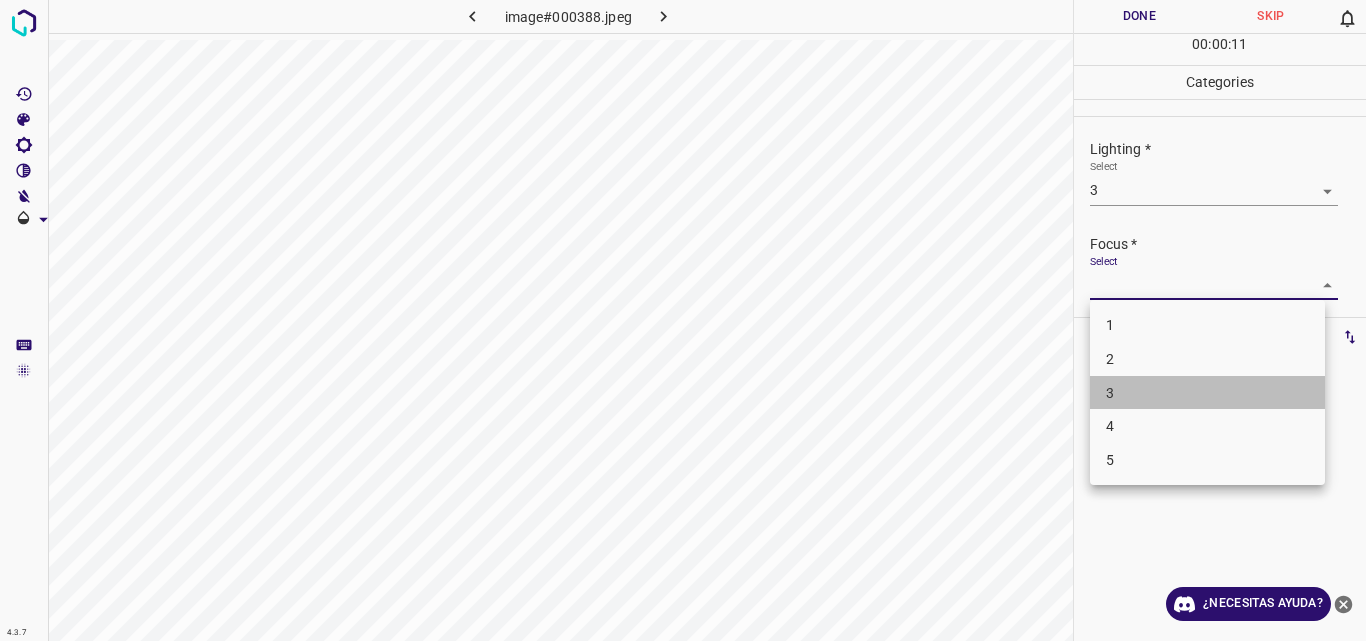 click on "3" at bounding box center [1207, 393] 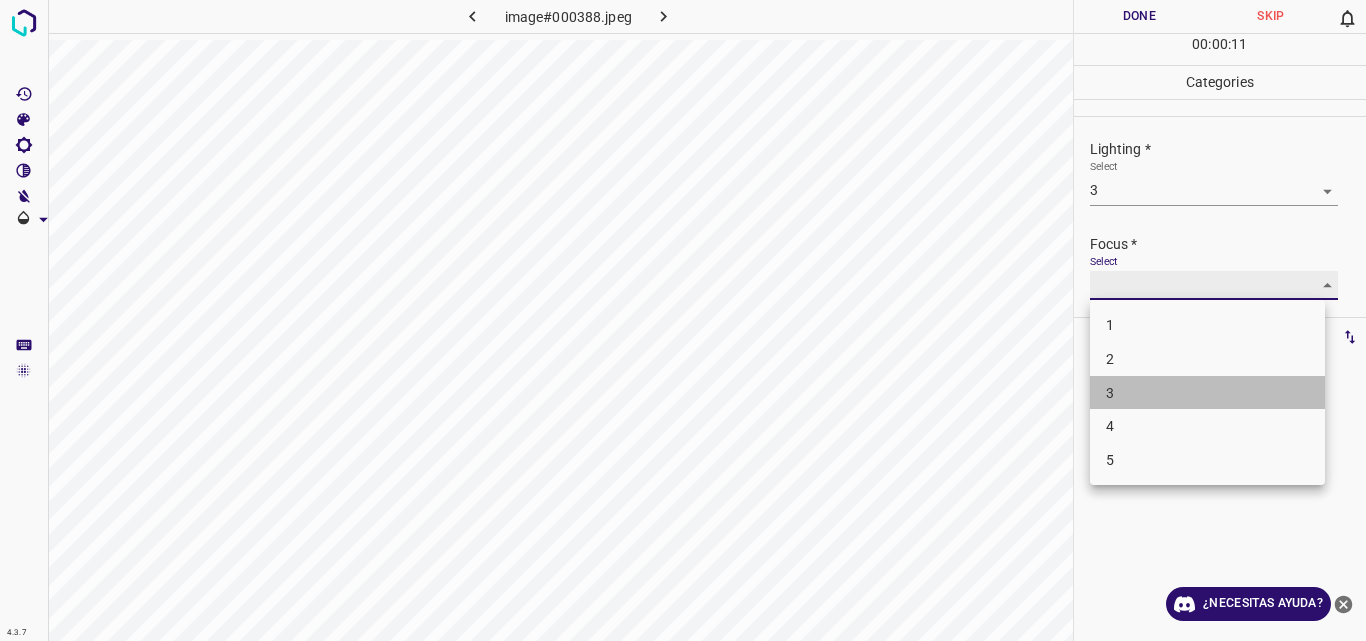 type on "3" 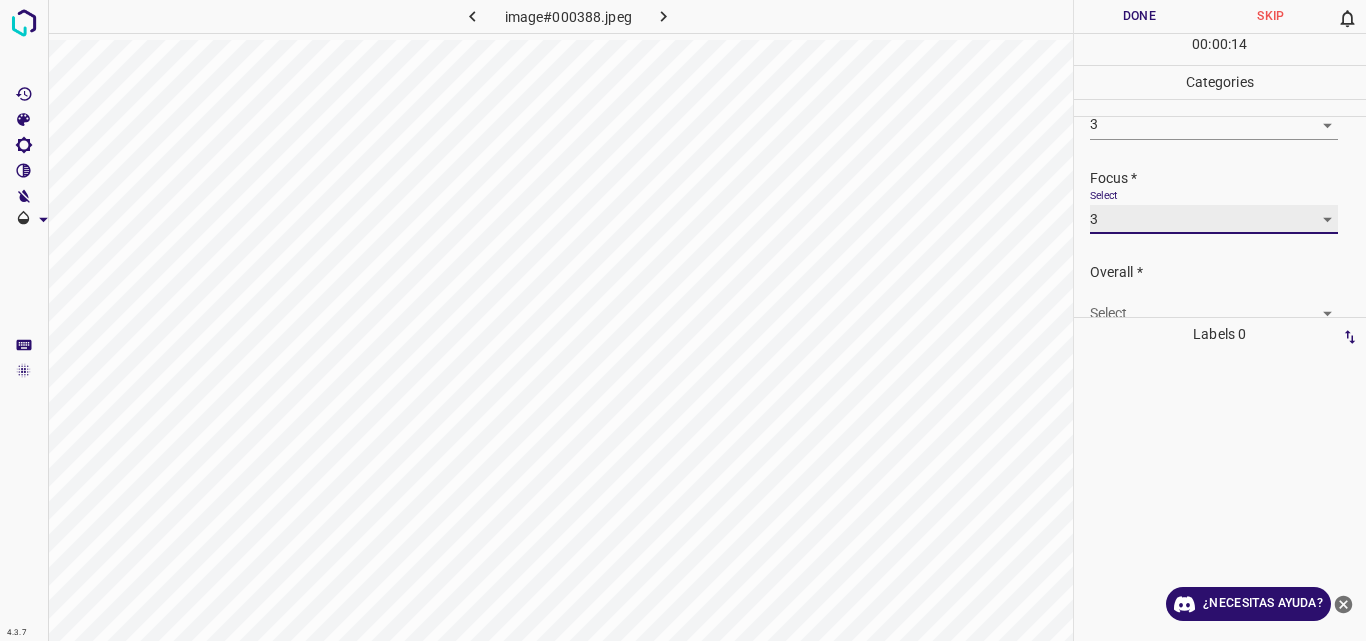 scroll, scrollTop: 98, scrollLeft: 0, axis: vertical 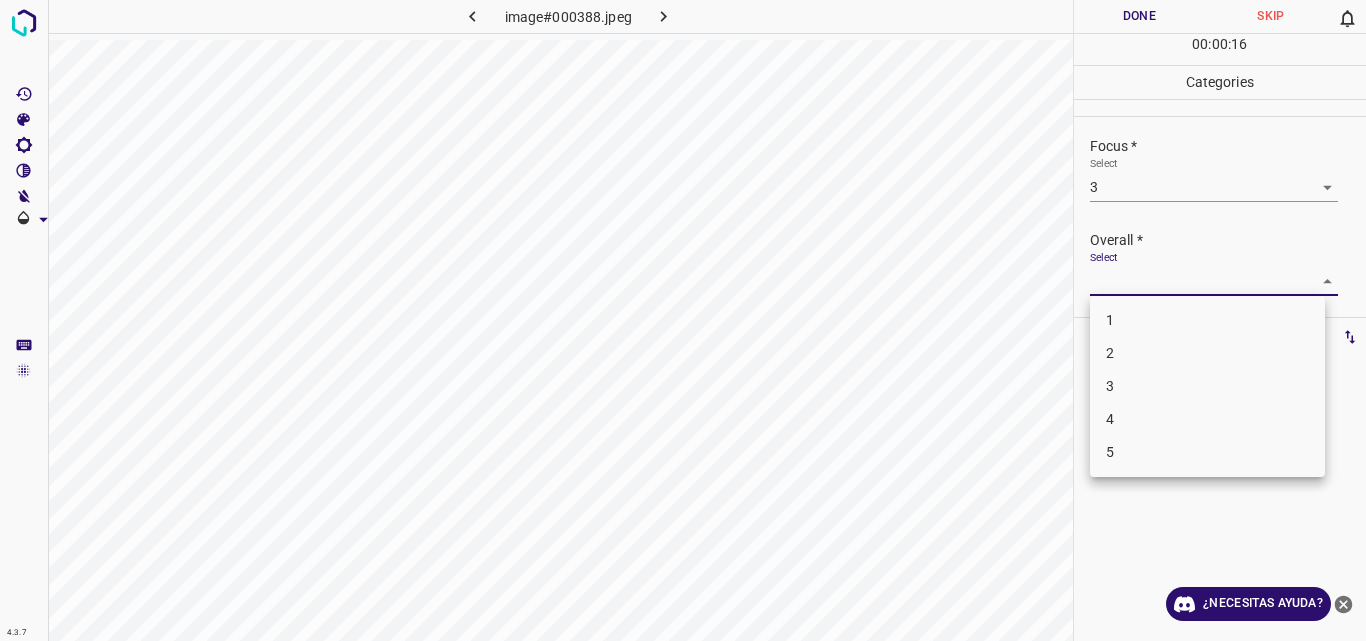 click on "4.3.7 image#000388.jpeg Done Skip 0 00 : 00 : 16 Categories Lighting * Select 3 3 Focus * Select 3 3 Overall * Select ​ Labels 0 Categories 1 Lighting 2 Focus 3 Overall Tools Space Change between modes (Draw & Edit) I Auto labeling R Restore zoom M Zoom in N Zoom out Delete Delete selecte label Filters Z Restore filters X Saturation filter C Brightness filter V Contrast filter B Gray scale filter General O Download ¿Necesitas ayuda? Original text Rate this translation Your feedback will be used to help improve Google Translate - Texto - Esconder - Borrar 1 2 3 4 5" at bounding box center (683, 320) 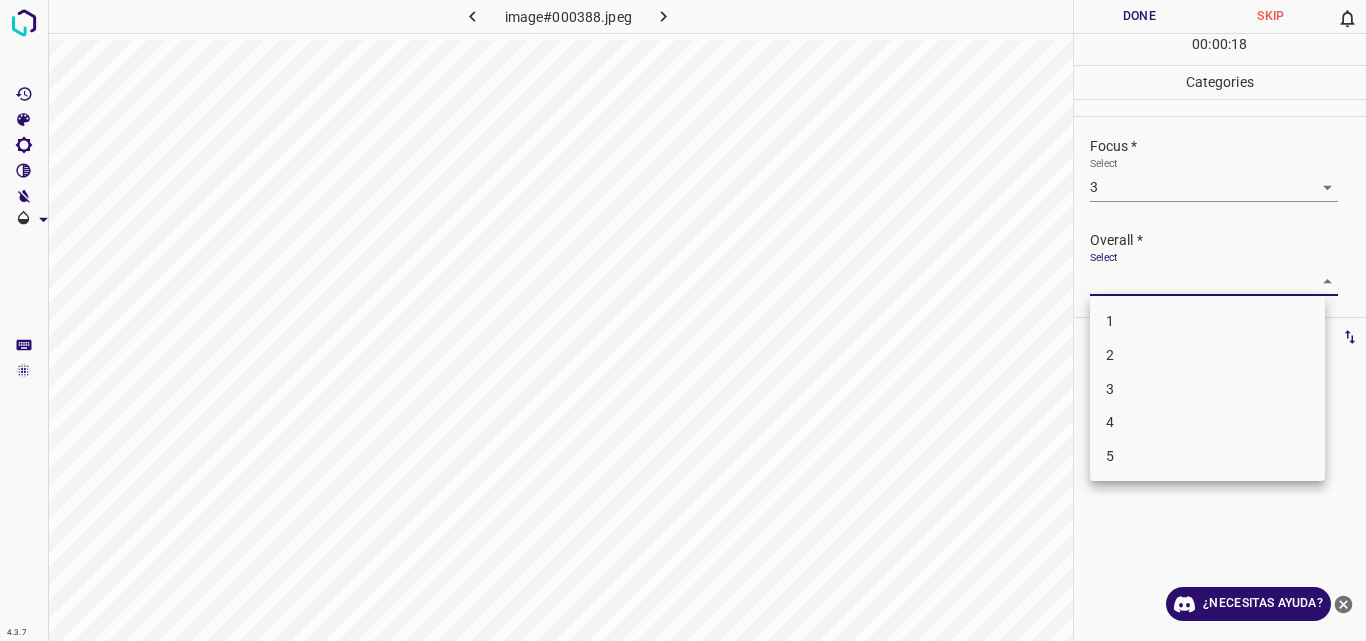 click on "3" at bounding box center (1207, 389) 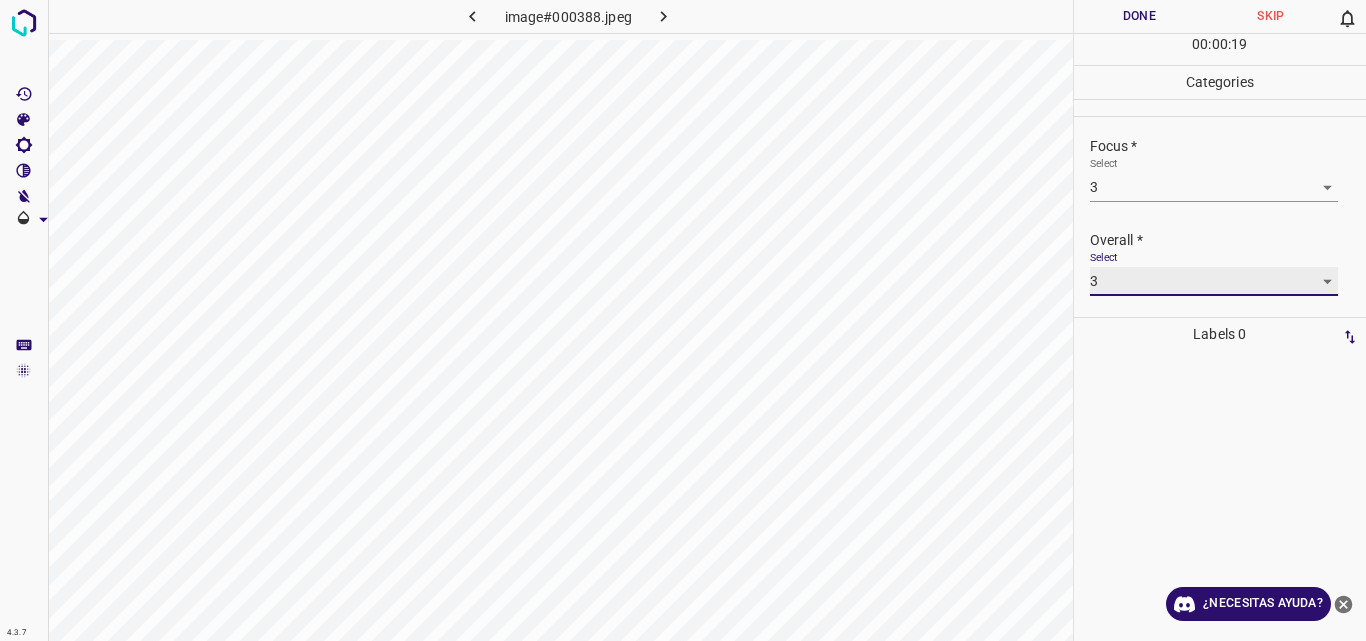 type on "3" 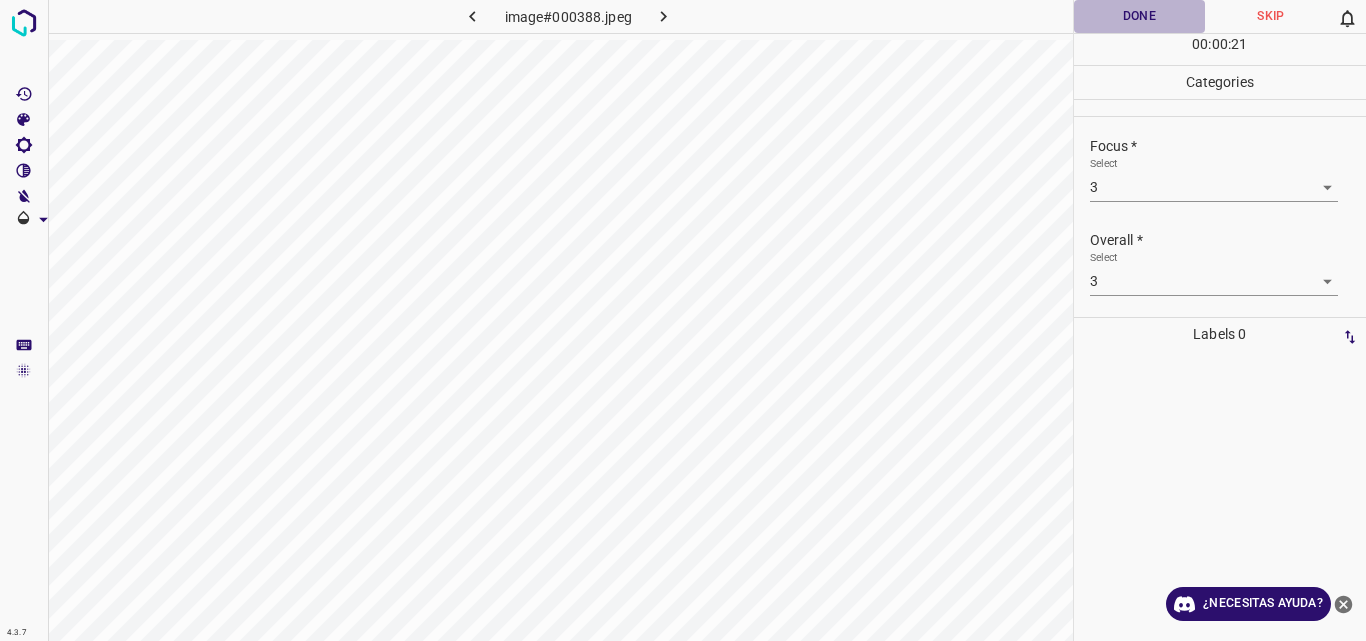 click on "Done" at bounding box center (1140, 16) 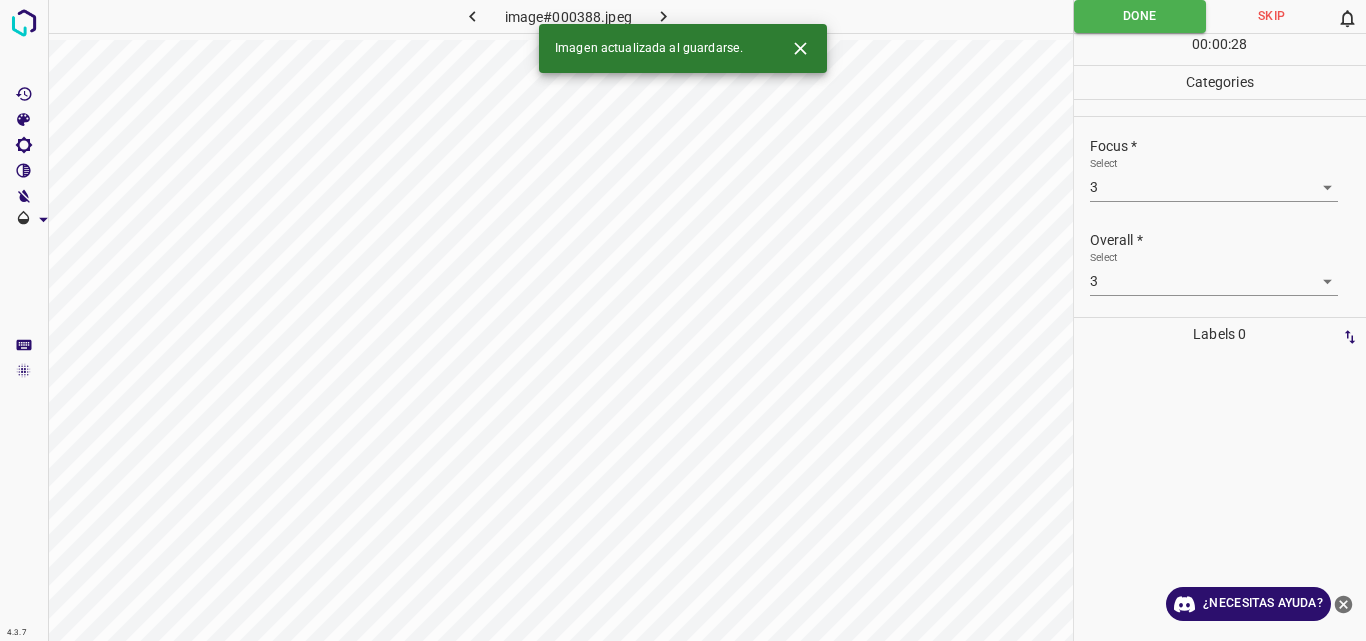 click 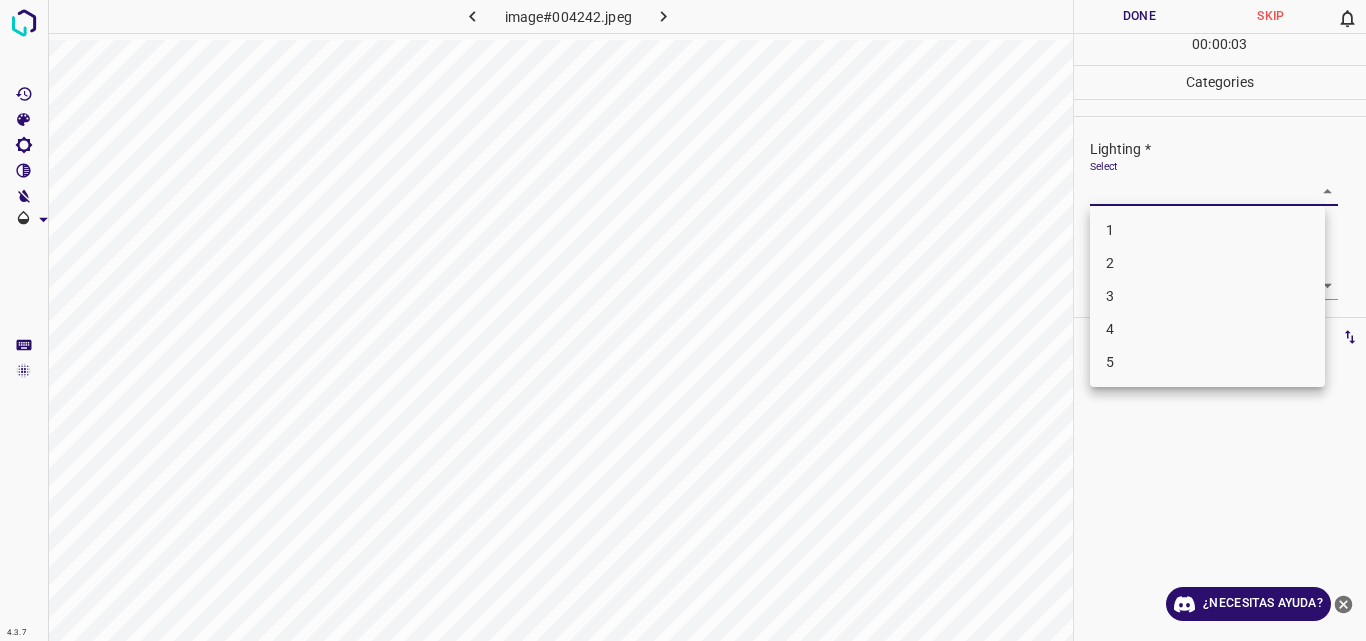 click on "4.3.7 image#004242.jpeg Done Skip 0 00   : 00   : 03   Categories Lighting *  Select ​ Focus *  Select ​ Overall *  Select ​ Labels   0 Categories 1 Lighting 2 Focus 3 Overall Tools Space Change between modes (Draw & Edit) I Auto labeling R Restore zoom M Zoom in N Zoom out Delete Delete selecte label Filters Z Restore filters X Saturation filter C Brightness filter V Contrast filter B Gray scale filter General O Download ¿Necesitas ayuda? Original text Rate this translation Your feedback will be used to help improve Google Translate - Texto - Esconder - Borrar 1 2 3 4 5" at bounding box center [683, 320] 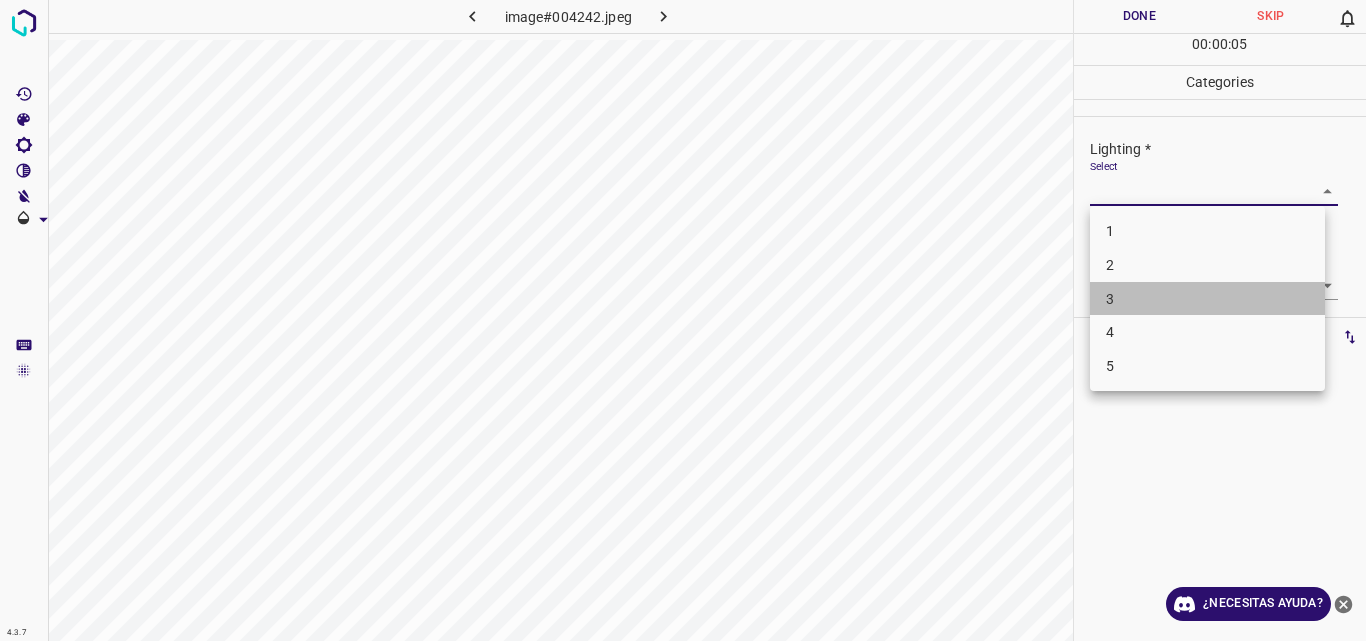 click on "3" at bounding box center (1207, 299) 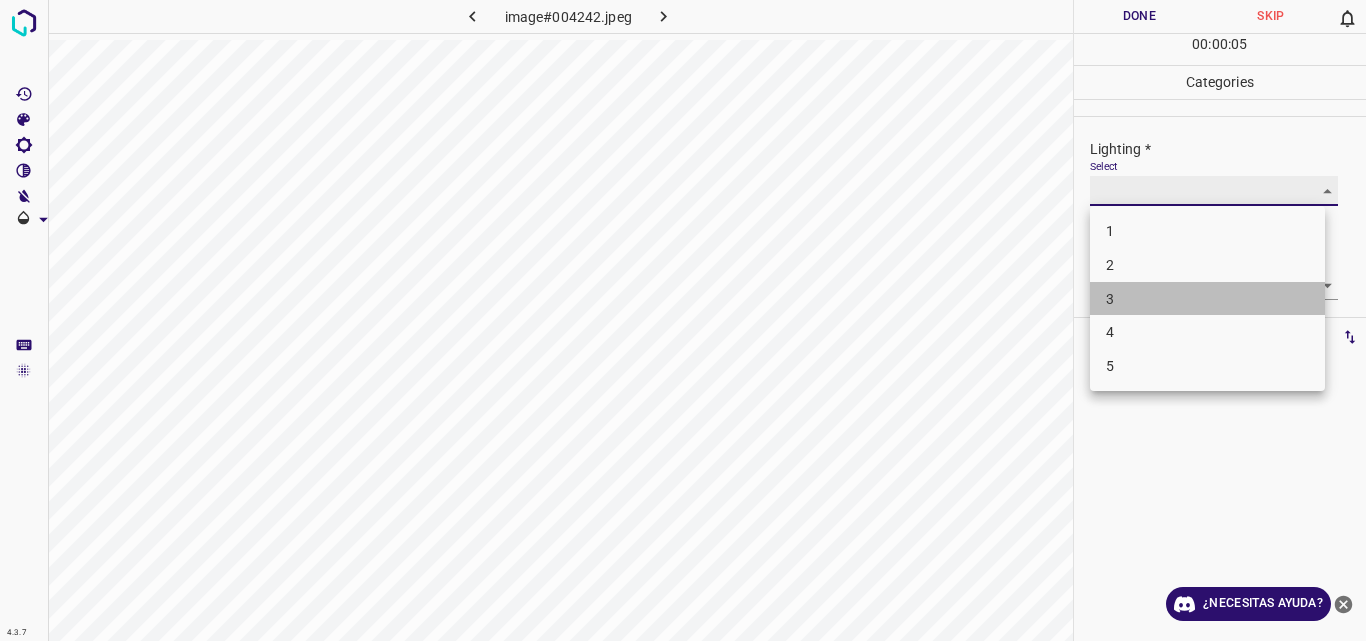 type on "3" 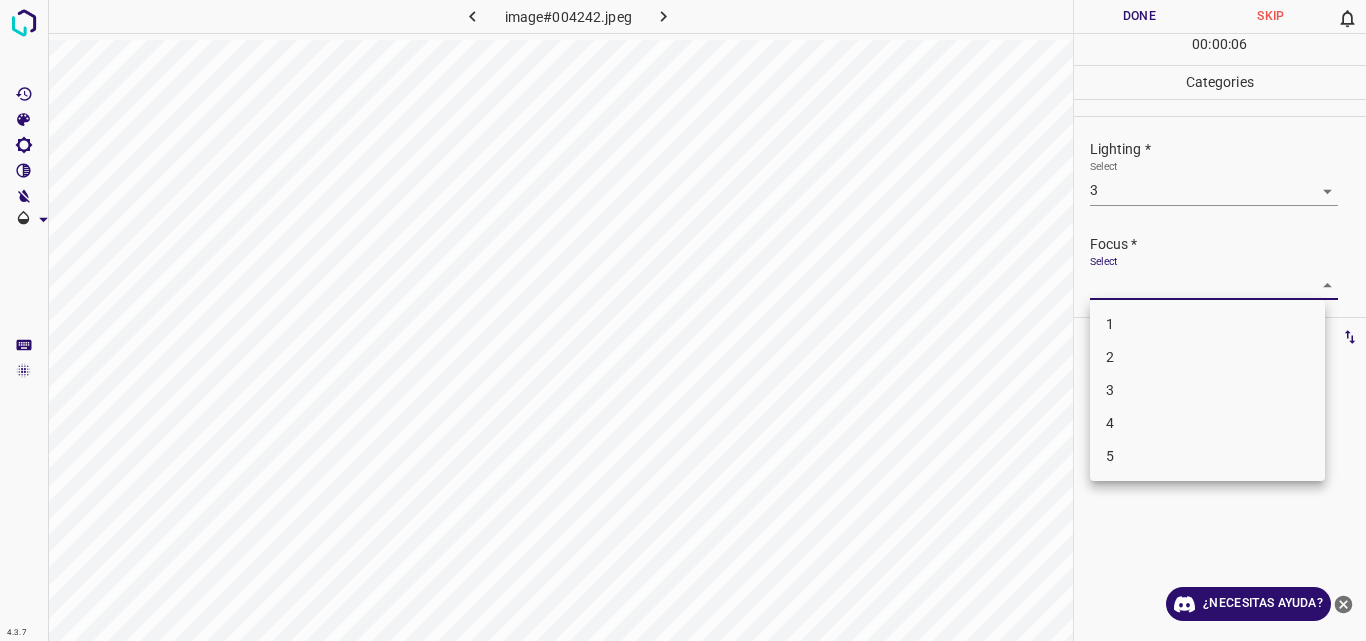 click on "4.3.7 image#004242.jpeg Done Skip 0 00 : 00 : 06 Categories Lighting * Select 3 3 Focus * Select Overall * Select Labels 0 Categories 1 Lighting 2 Focus 3 Overall Tools Space Change between modes (Draw & Edit) I Auto labeling R Restore zoom M Zoom in N Zoom out Delete Delete selected label Filters Z Restore filters X Saturation filter C Brightness filter V Contrast filter B Gray scale filter General O Download ¿Necesitas ayuda? Original text Rate this translation Your feedback will be used to help improve Google Translate - Texto - Esconder - Borrar 1 2 3 4 5" at bounding box center (683, 320) 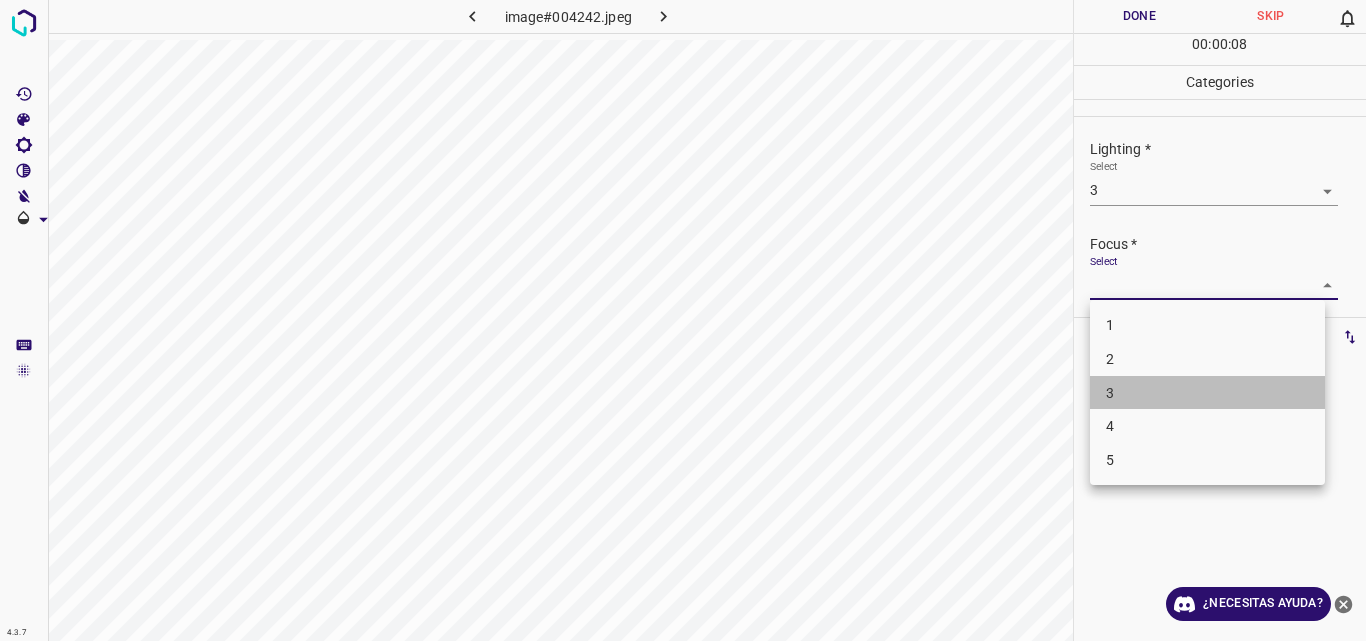 click on "3" at bounding box center [1207, 393] 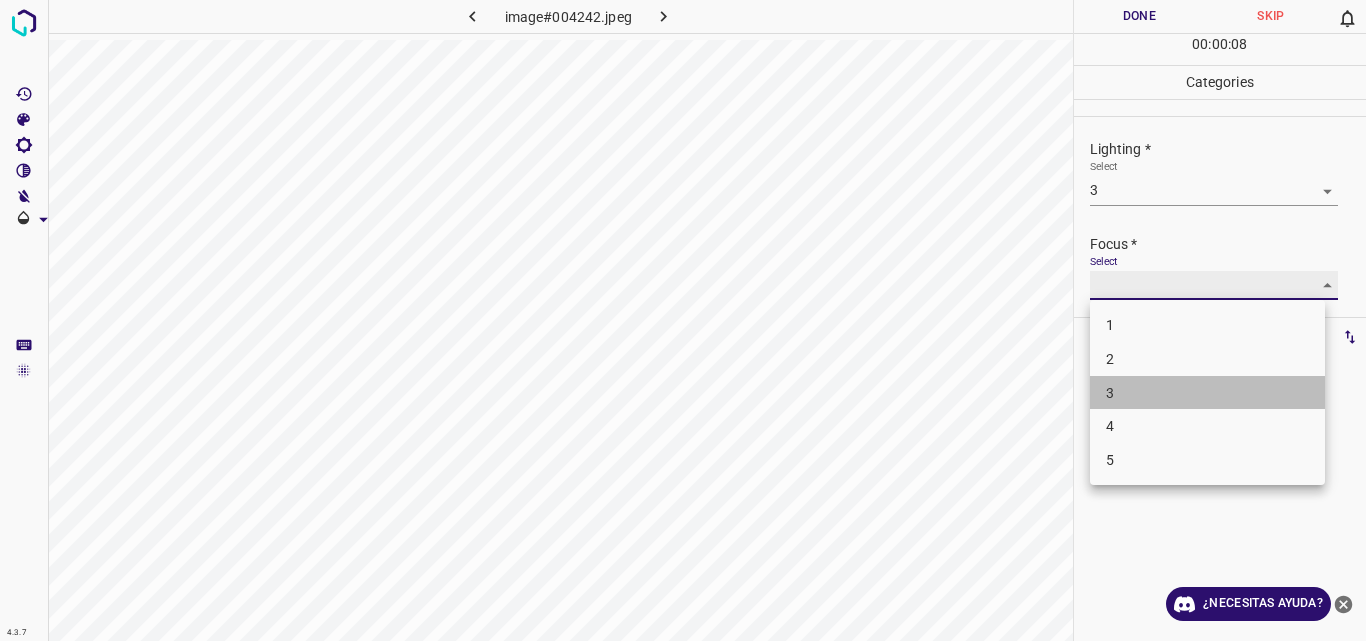type on "3" 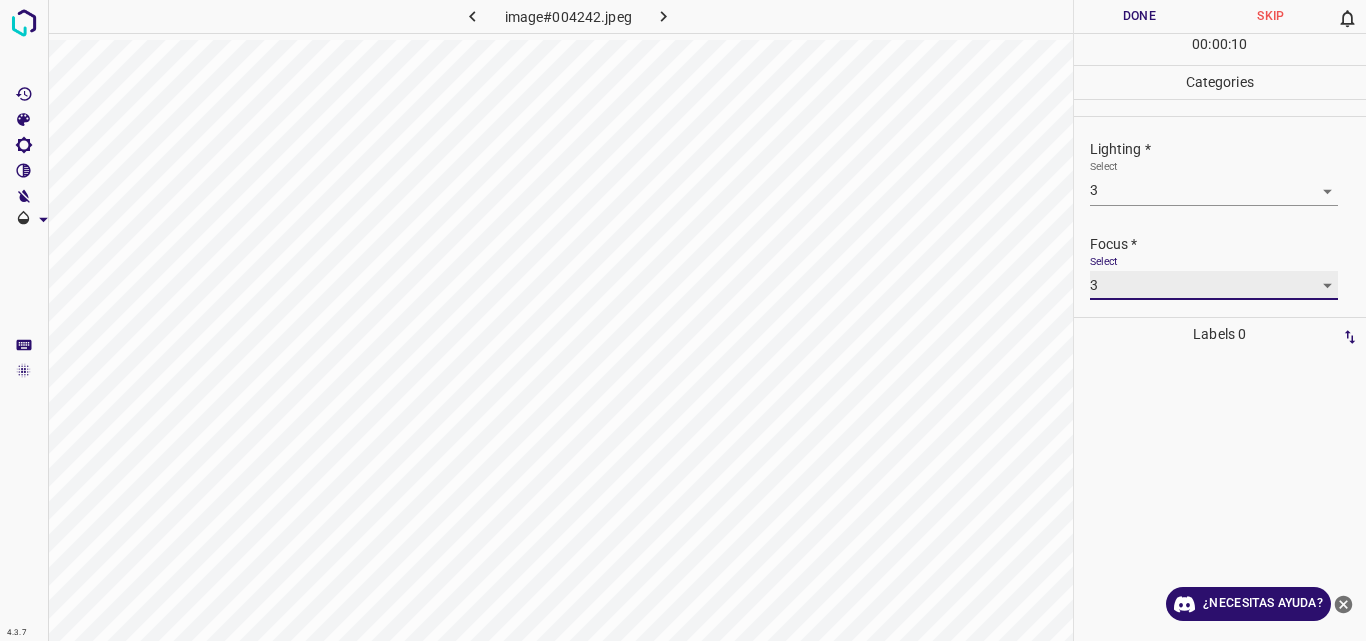 scroll, scrollTop: 98, scrollLeft: 0, axis: vertical 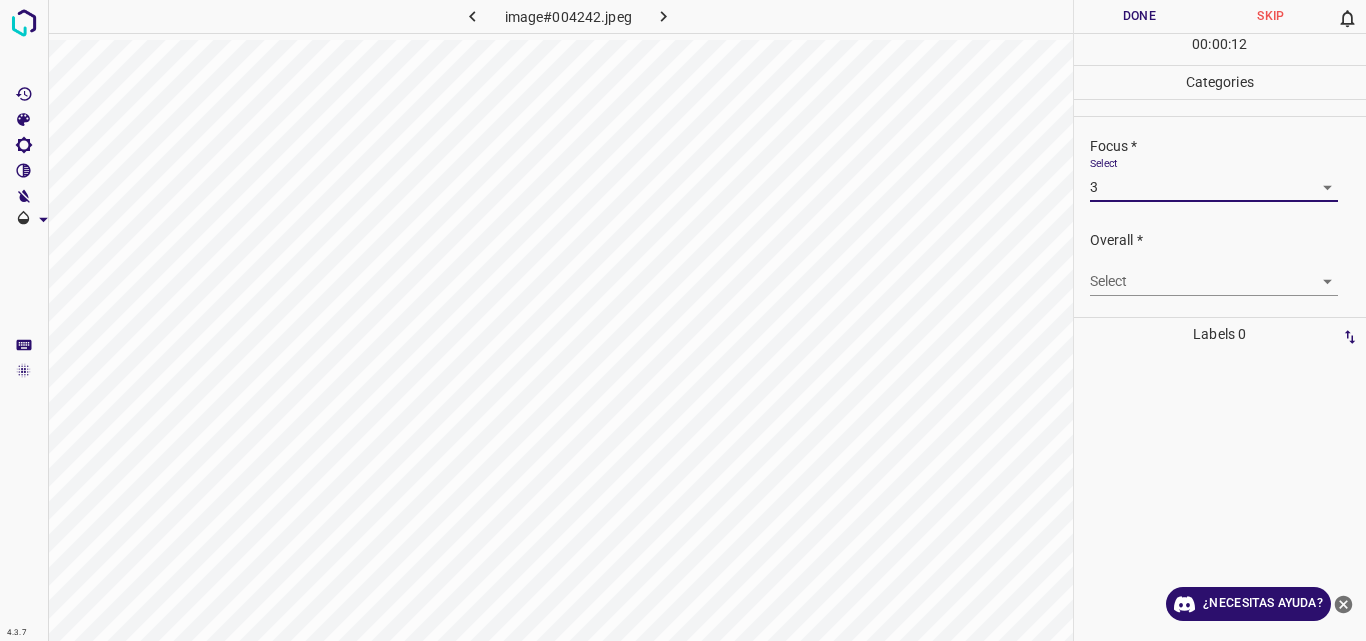 click on "4.3.7 image#004242.jpeg Done Skip 0 00   : 00   : 12   Categories Lighting *  Select 3 3 Focus *  Select 3 3 Overall *  Select ​ Labels   0 Categories 1 Lighting 2 Focus 3 Overall Tools Space Change between modes (Draw & Edit) I Auto labeling R Restore zoom M Zoom in N Zoom out Delete Delete selecte label Filters Z Restore filters X Saturation filter C Brightness filter V Contrast filter B Gray scale filter General O Download ¿Necesitas ayuda? Original text Rate this translation Your feedback will be used to help improve Google Translate - Texto - Esconder - Borrar" at bounding box center (683, 320) 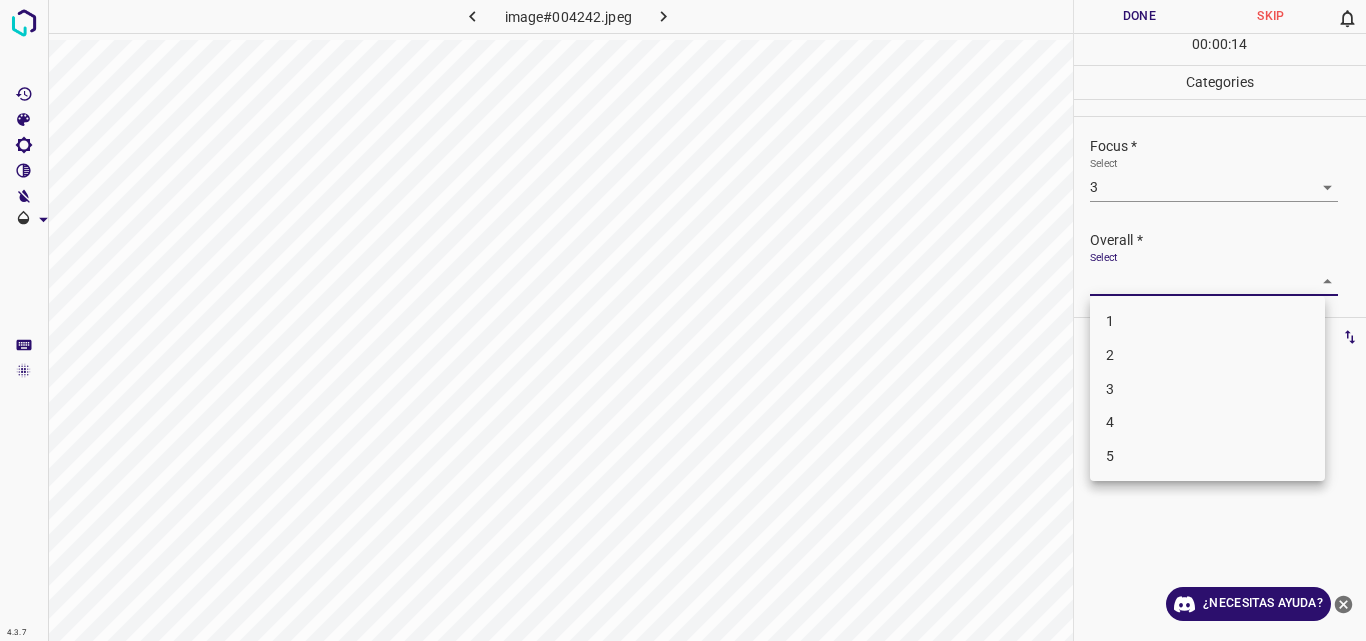 click on "3" at bounding box center [1207, 389] 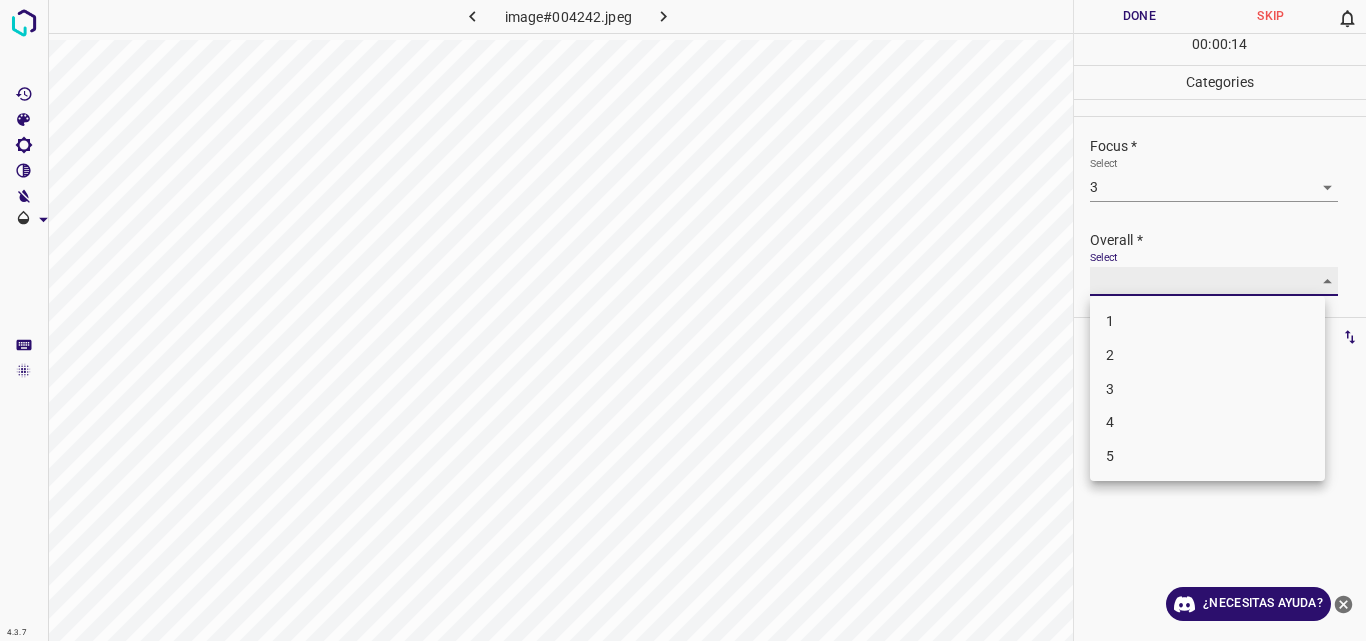 type on "3" 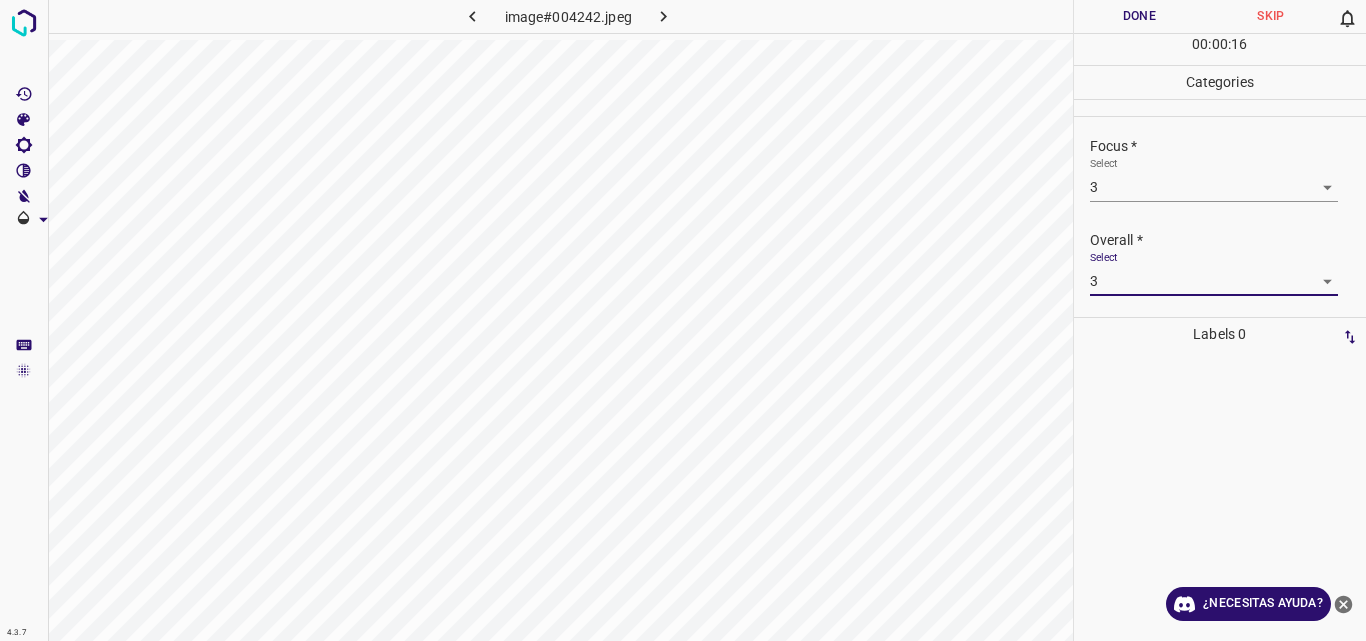 click on "Done" at bounding box center (1140, 16) 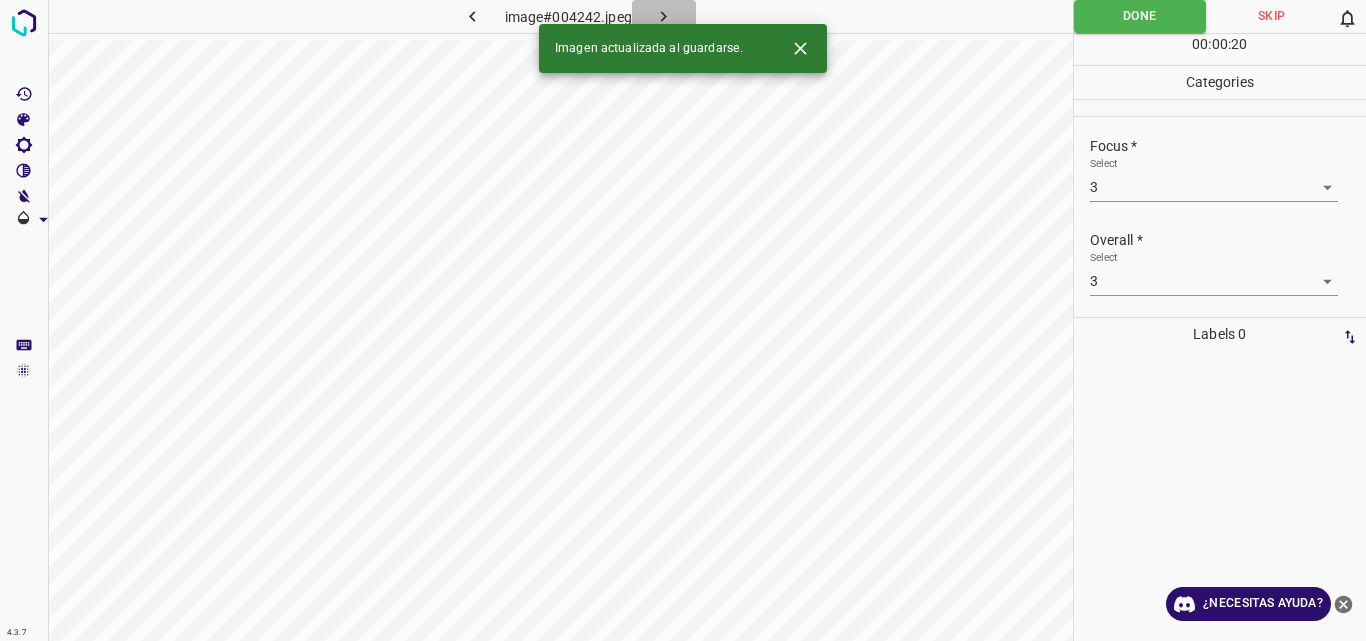 click 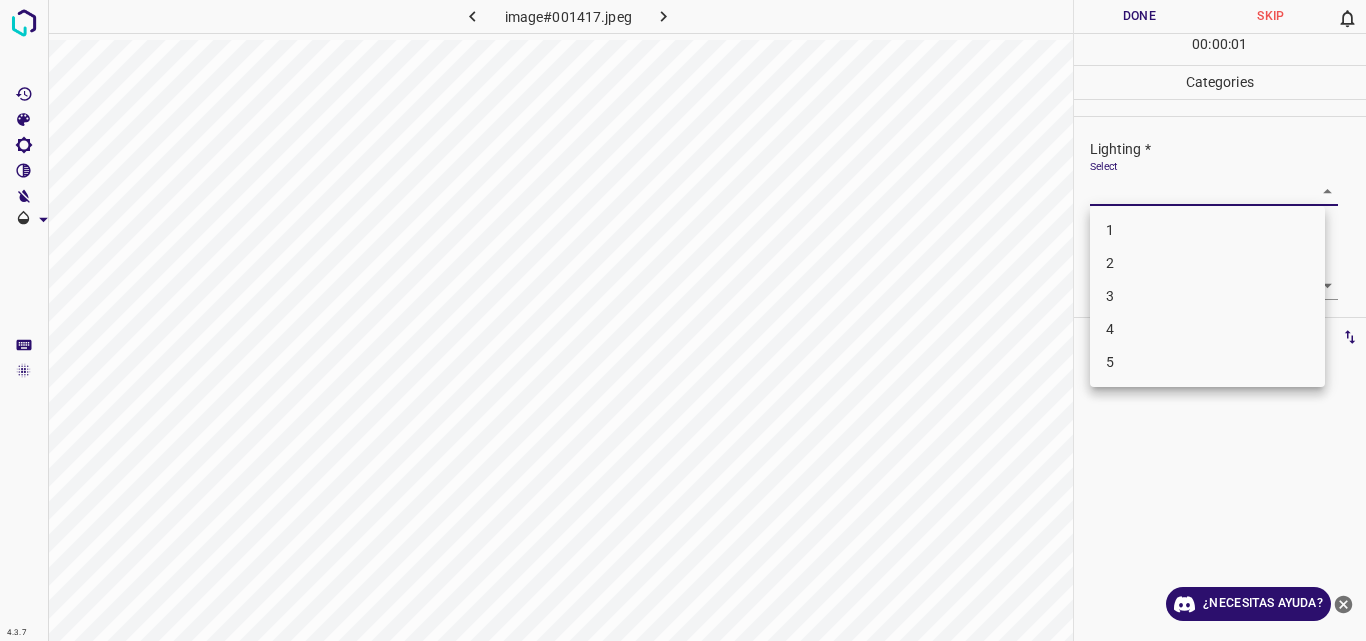 click on "4.3.7 image#001417.jpeg Done Skip 0 00   : 00   : 01   Categories Lighting *  Select ​ Focus *  Select ​ Overall *  Select ​ Labels   0 Categories 1 Lighting 2 Focus 3 Overall Tools Space Change between modes (Draw & Edit) I Auto labeling R Restore zoom M Zoom in N Zoom out Delete Delete selecte label Filters Z Restore filters X Saturation filter C Brightness filter V Contrast filter B Gray scale filter General O Download ¿Necesitas ayuda? Original text Rate this translation Your feedback will be used to help improve Google Translate - Texto - Esconder - Borrar 1 2 3 4 5" at bounding box center [683, 320] 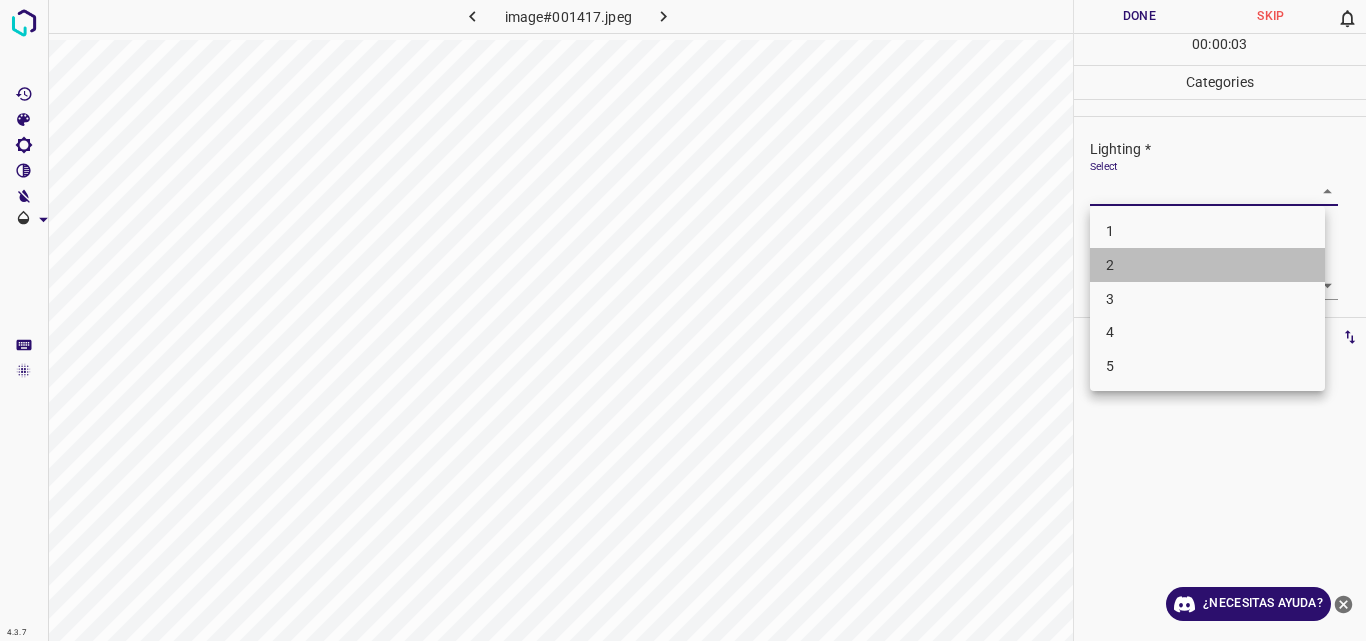 click on "2" at bounding box center (1207, 265) 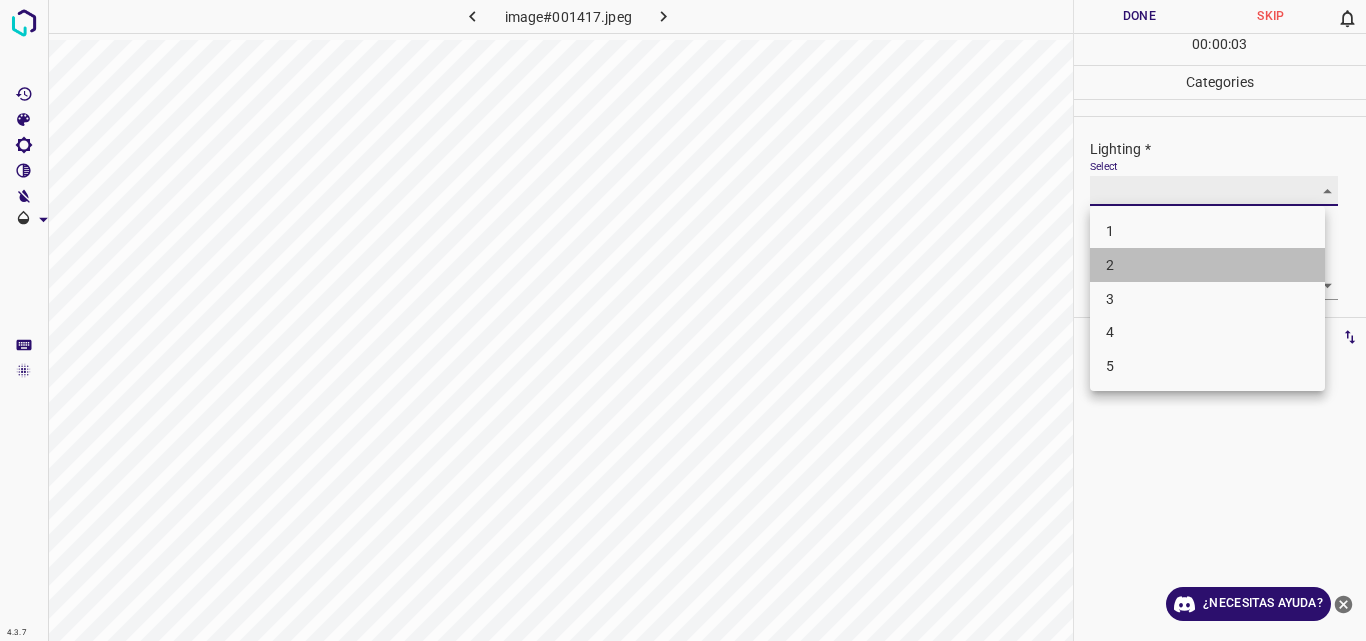 type on "2" 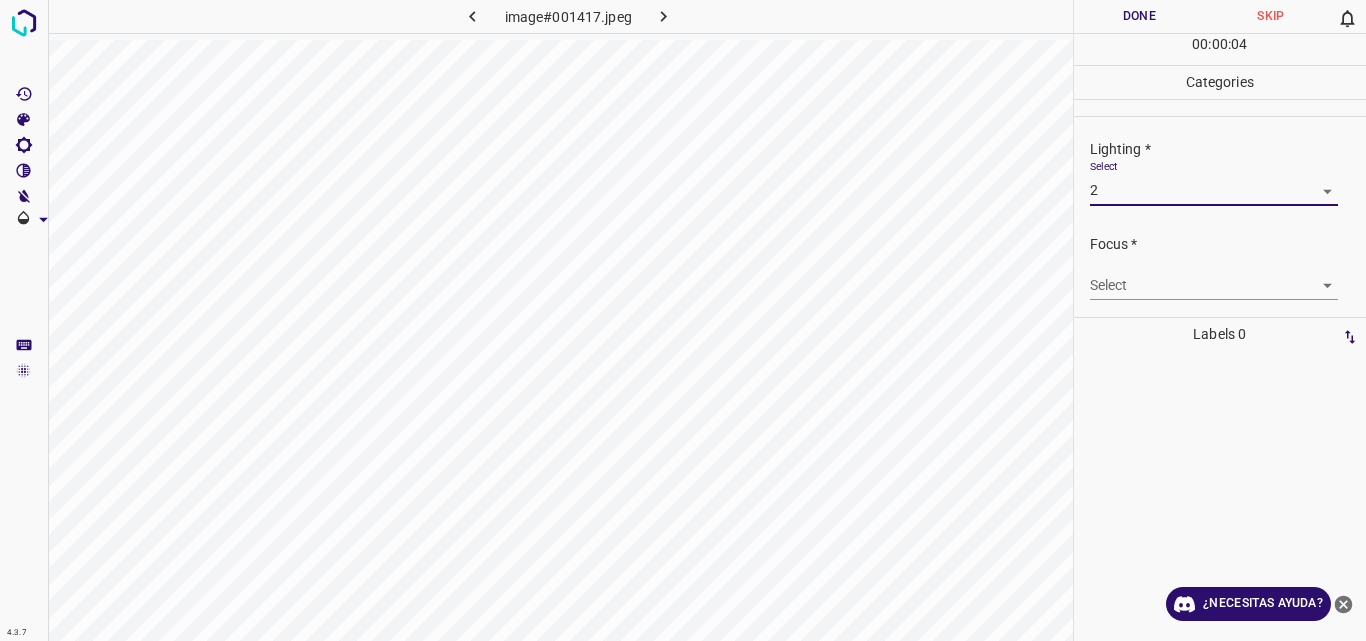 click on "4.3.7 image#001417.jpeg Done Skip 0 00 : 00 : 04 Categories Lighting * Select 2 2 Focus * Select ​ Overall * Select ​ Labels 0 Categories 1 Lighting 2 Focus 3 Overall Tools Space Change between modes (Draw & Edit) I Auto labeling R Restore zoom M Zoom in N Zoom out Delete Delete selecte label Filters Z Restore filters X Saturation filter C Brightness filter V Contrast filter B Gray scale filter General O Download ¿Necesitas ayuda? Original text Rate this translation Your feedback will be used to help improve Google Translate - Texto - Esconder - Borrar" at bounding box center [683, 320] 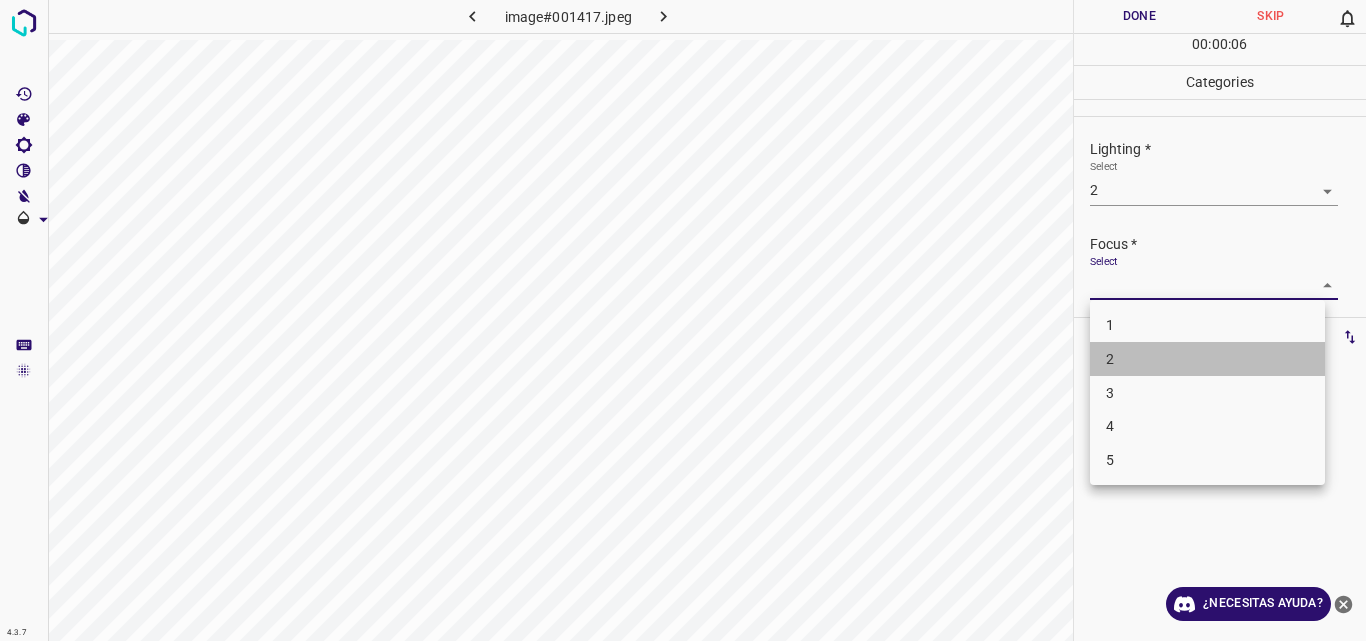 click on "2" at bounding box center (1207, 359) 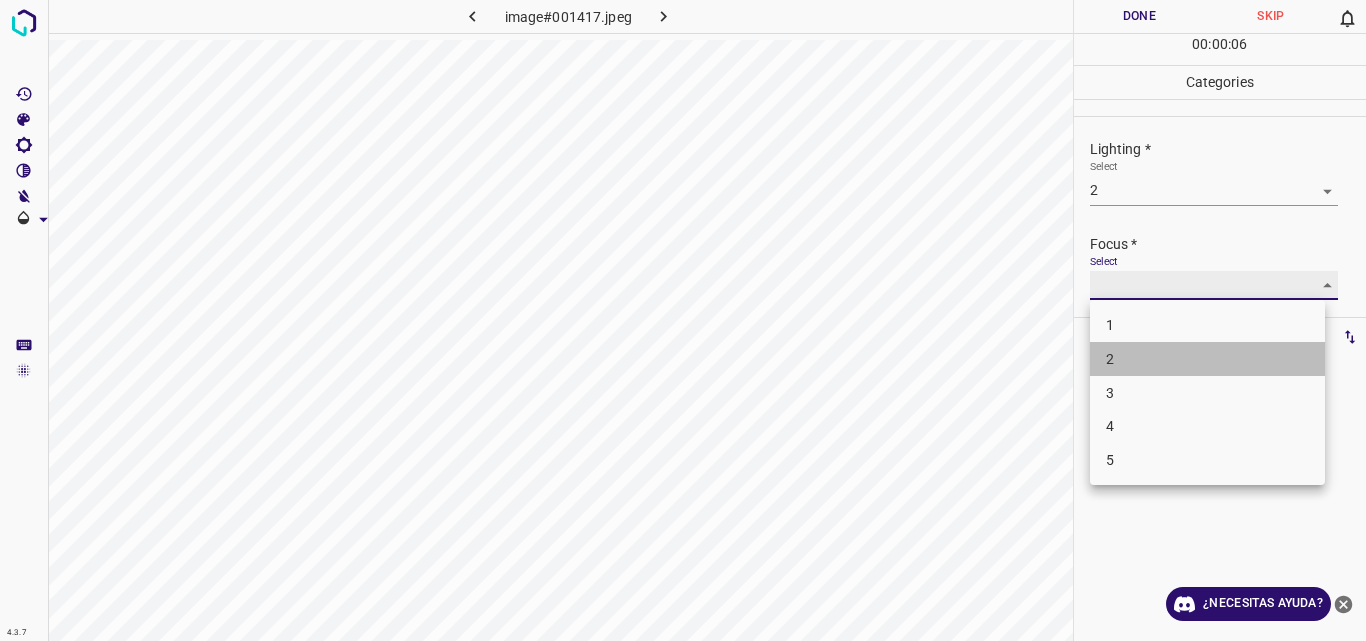 type on "2" 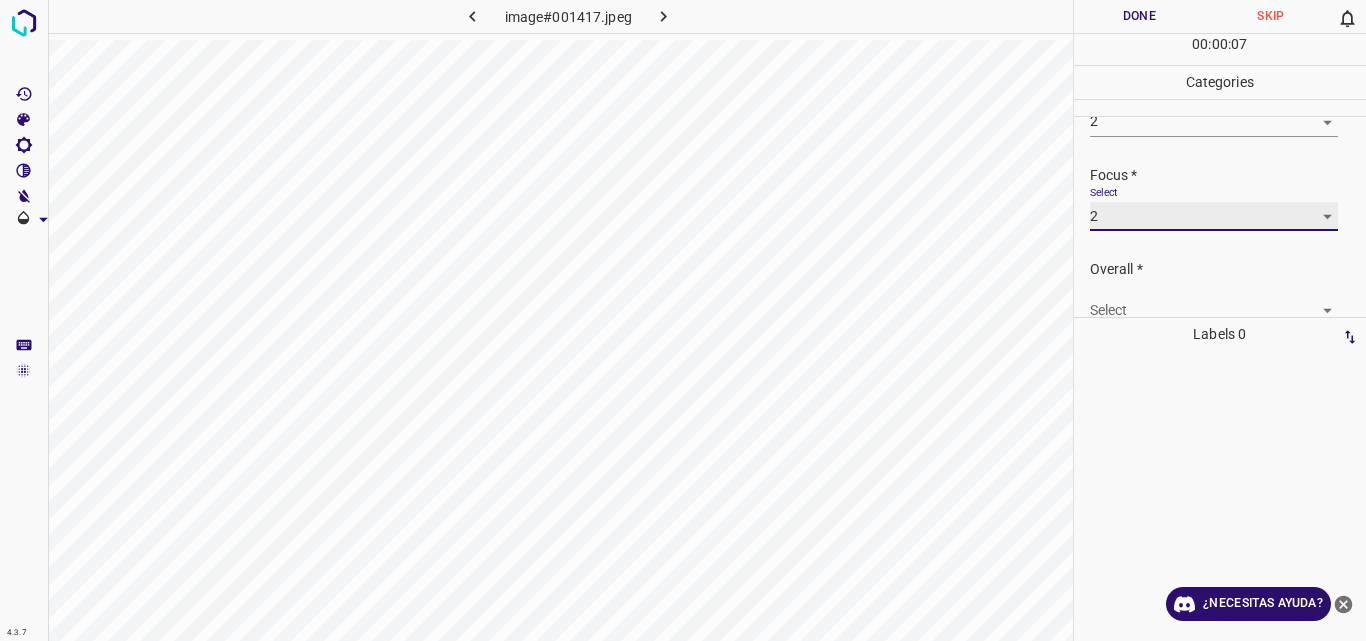 scroll, scrollTop: 98, scrollLeft: 0, axis: vertical 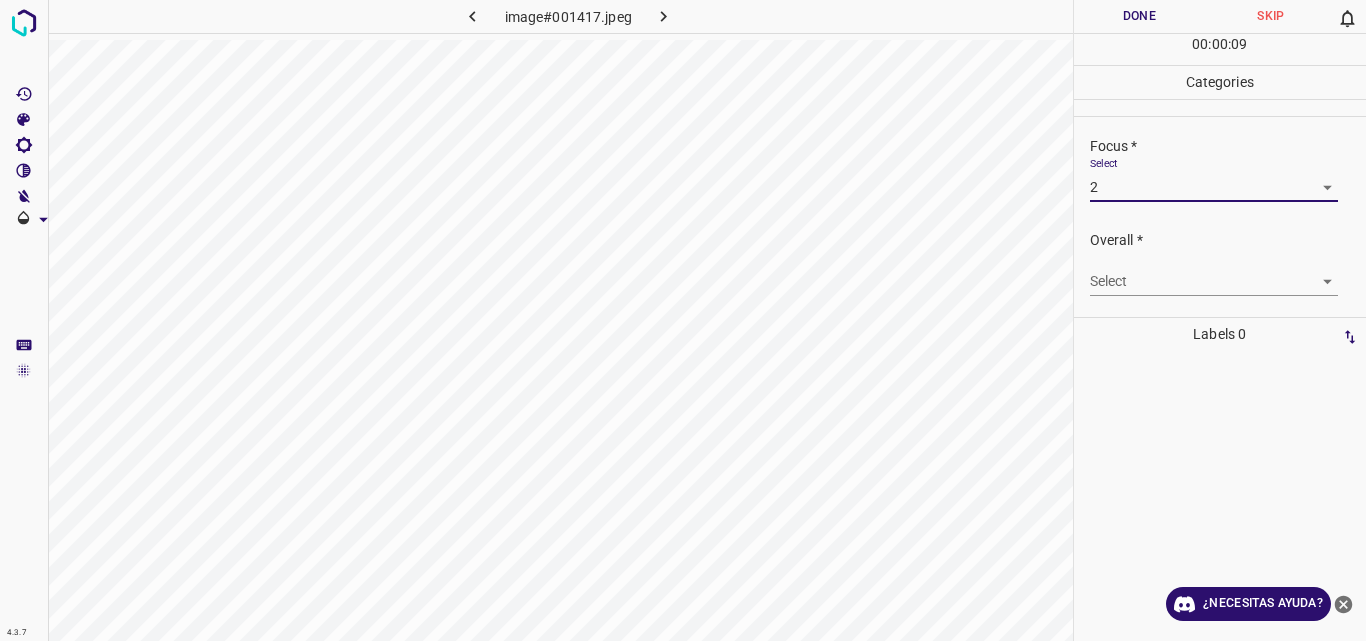 click on "4.3.7 image#001417.jpeg Done Skip 0 00   : 00   : 09   Categories Lighting *  Select 2 2 Focus *  Select 2 2 Overall *  Select ​ Labels   0 Categories 1 Lighting 2 Focus 3 Overall Tools Space Change between modes (Draw & Edit) I Auto labeling R Restore zoom M Zoom in N Zoom out Delete Delete selecte label Filters Z Restore filters X Saturation filter C Brightness filter V Contrast filter B Gray scale filter General O Download ¿Necesitas ayuda? Original text Rate this translation Your feedback will be used to help improve Google Translate - Texto - Esconder - Borrar" at bounding box center (683, 320) 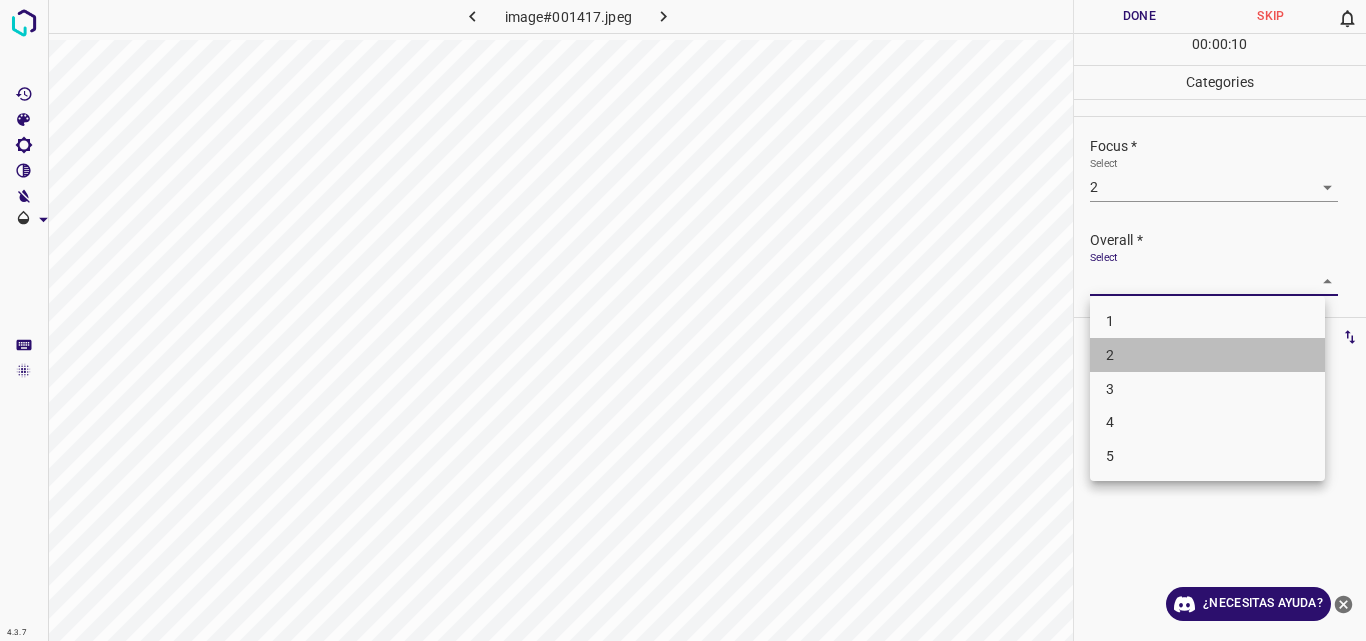 click on "2" at bounding box center (1207, 355) 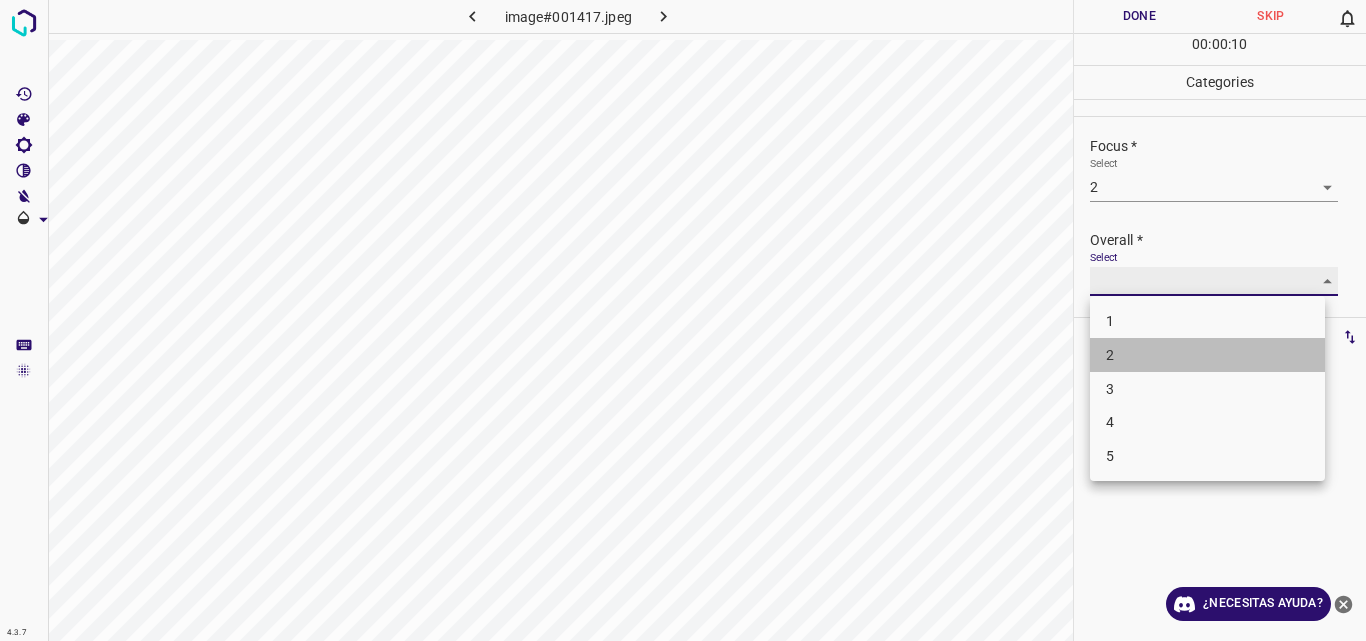 type on "2" 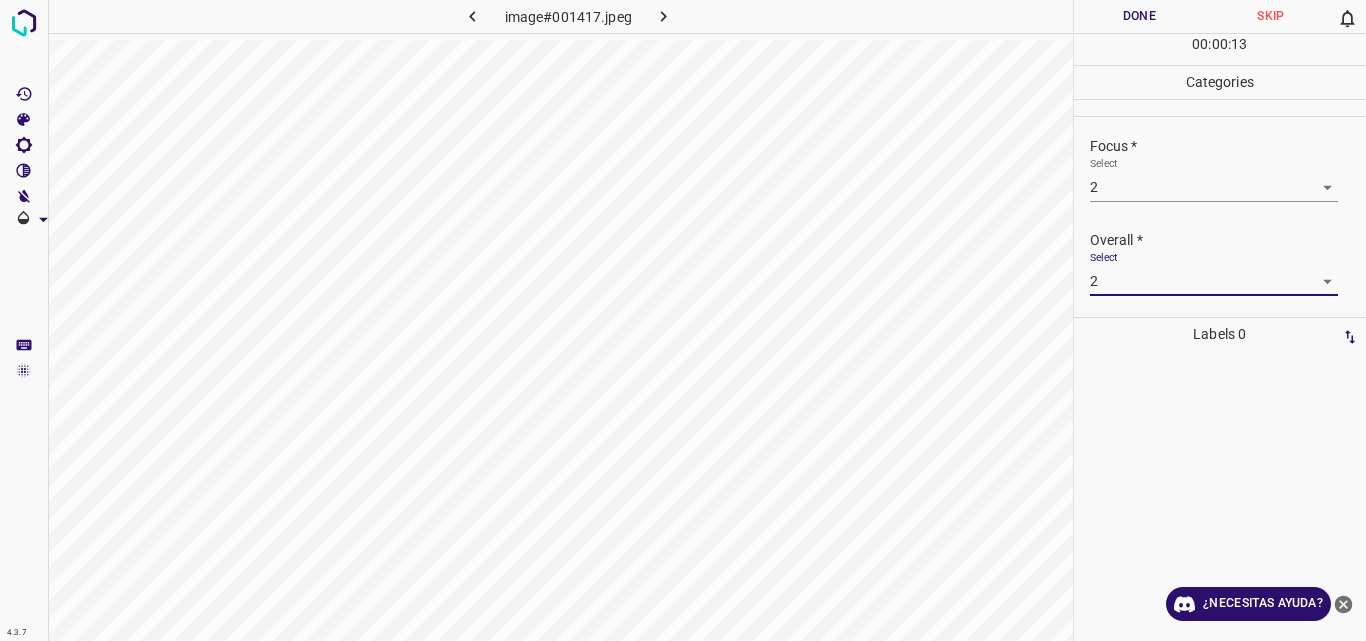 click on "Done" at bounding box center (1140, 16) 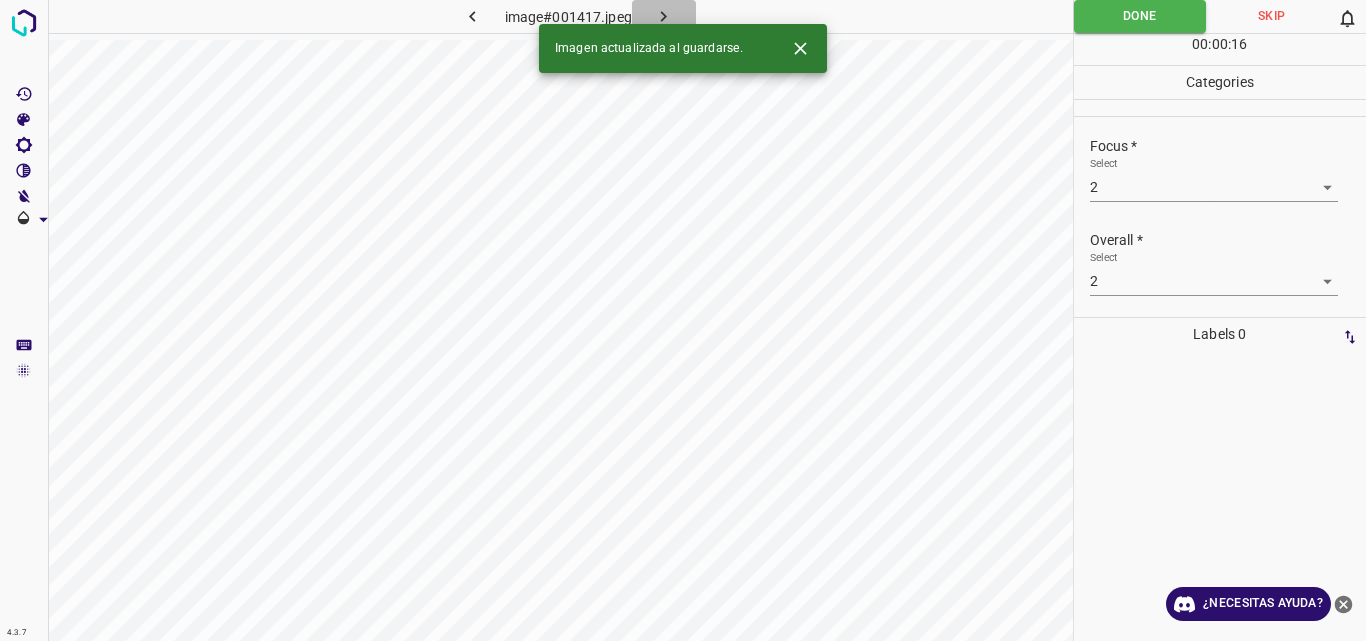 click 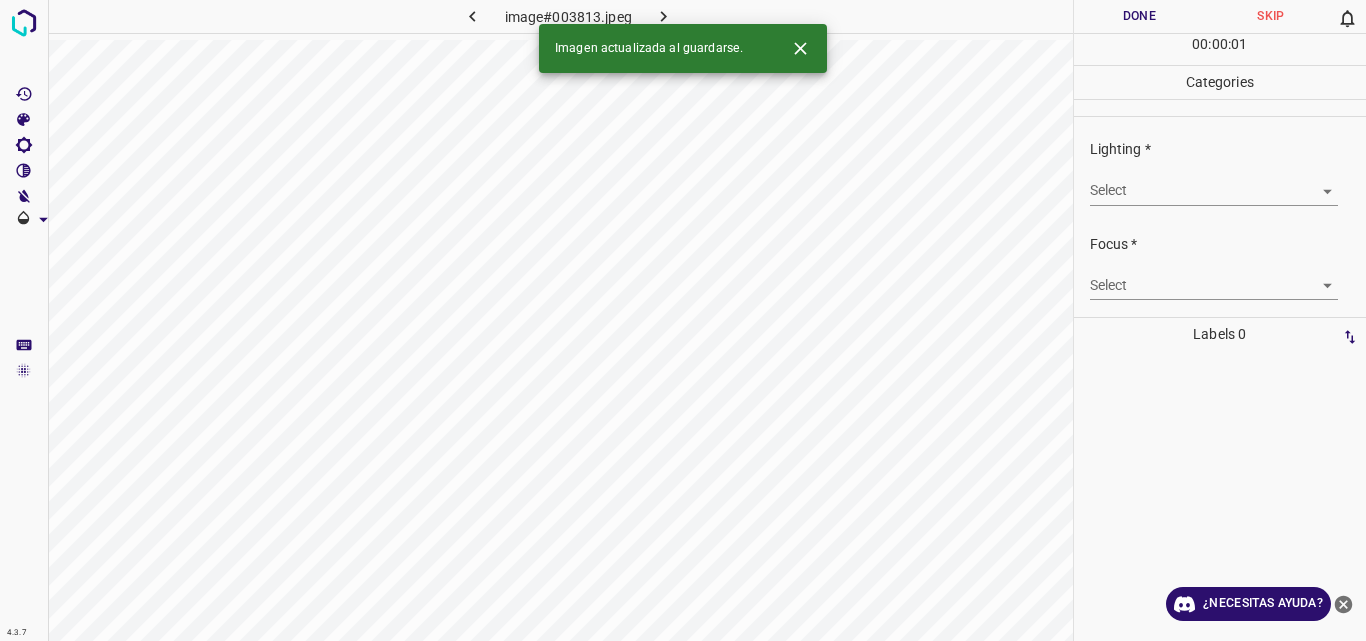 click on "4.3.7 image#003813.jpeg Done Skip 0 00   : 00   : 01   Categories Lighting *  Select ​ Focus *  Select ​ Overall *  Select ​ Labels   0 Categories 1 Lighting 2 Focus 3 Overall Tools Space Change between modes (Draw & Edit) I Auto labeling R Restore zoom M Zoom in N Zoom out Delete Delete selecte label Filters Z Restore filters X Saturation filter C Brightness filter V Contrast filter B Gray scale filter General O Download Imagen actualizada al guardarse. ¿Necesitas ayuda? Original text Rate this translation Your feedback will be used to help improve Google Translate - Texto - Esconder - Borrar" at bounding box center [683, 320] 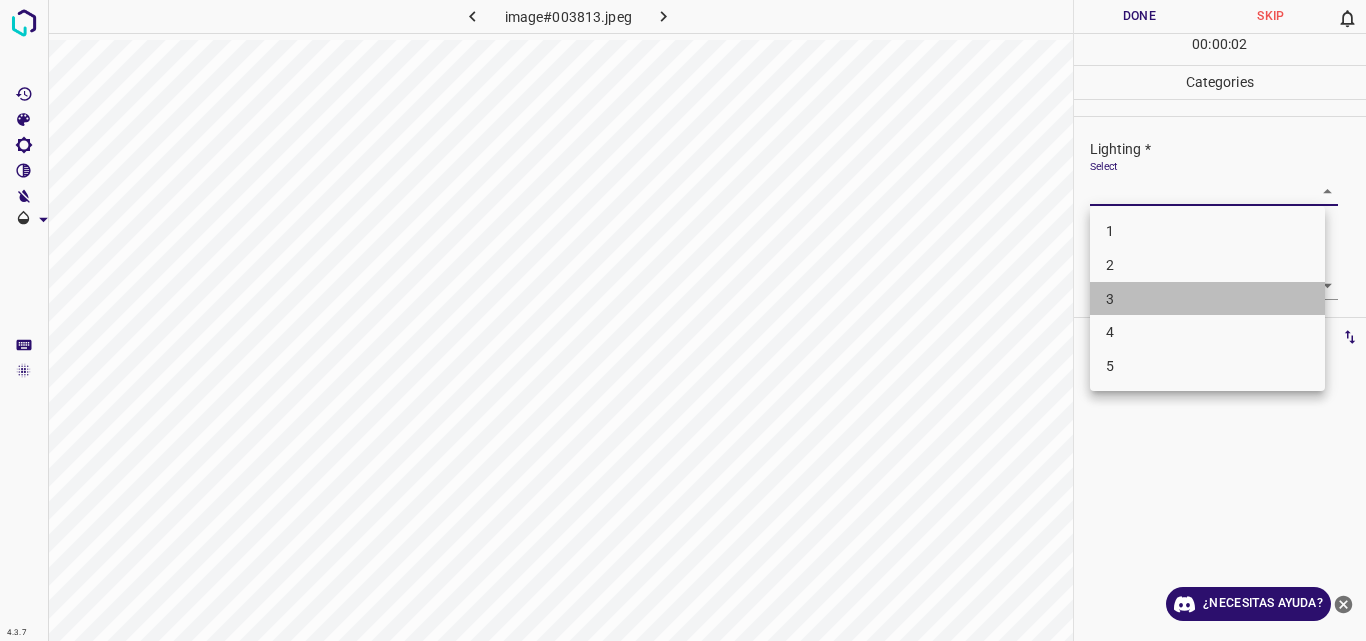 click on "3" at bounding box center [1207, 299] 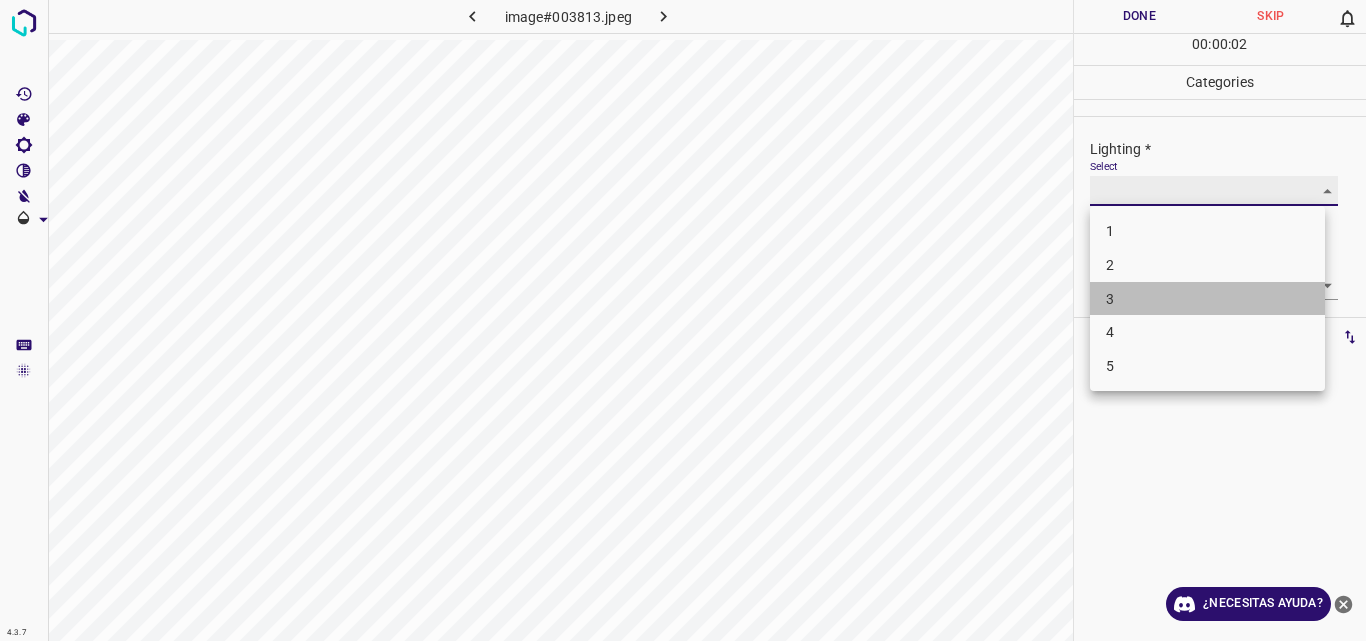 type on "3" 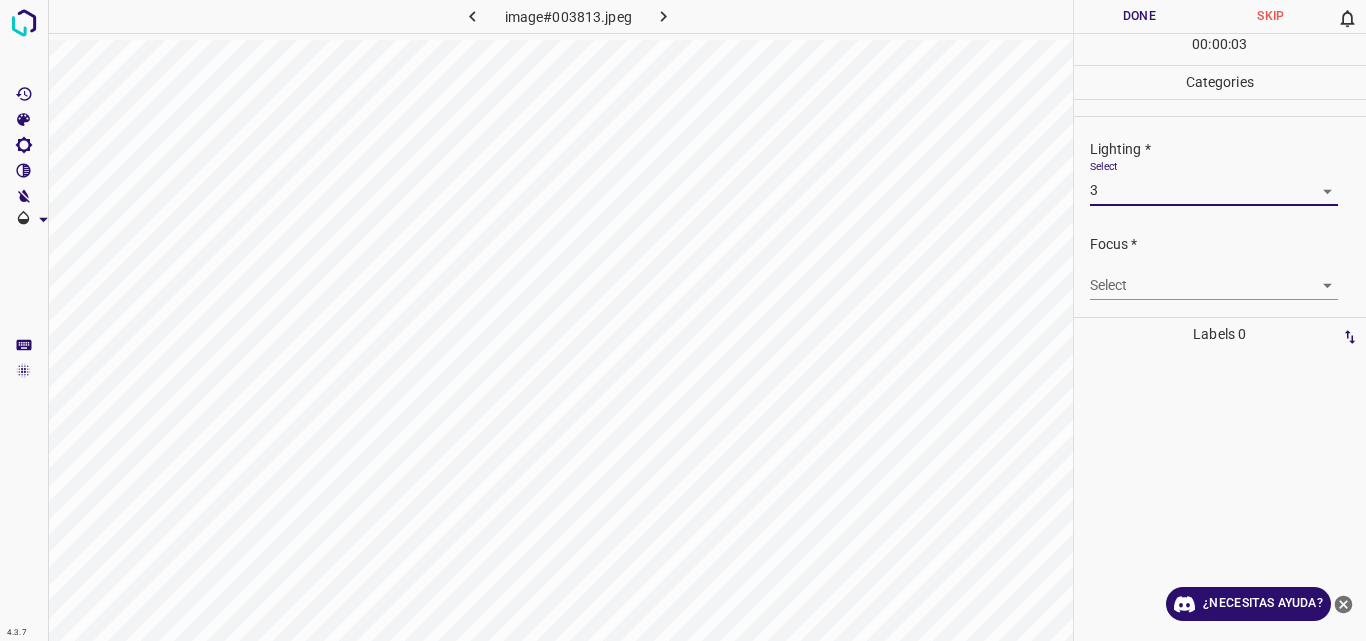 click on "4.3.7 image#003813.jpeg Done Skip 0 00   : 00   : 03   Categories Lighting *  Select 3 3 Focus *  Select ​ Overall *  Select ​ Labels   0 Categories 1 Lighting 2 Focus 3 Overall Tools Space Change between modes (Draw & Edit) I Auto labeling R Restore zoom M Zoom in N Zoom out Delete Delete selecte label Filters Z Restore filters X Saturation filter C Brightness filter V Contrast filter B Gray scale filter General O Download ¿Necesitas ayuda? Original text Rate this translation Your feedback will be used to help improve Google Translate - Texto - Esconder - Borrar" at bounding box center [683, 320] 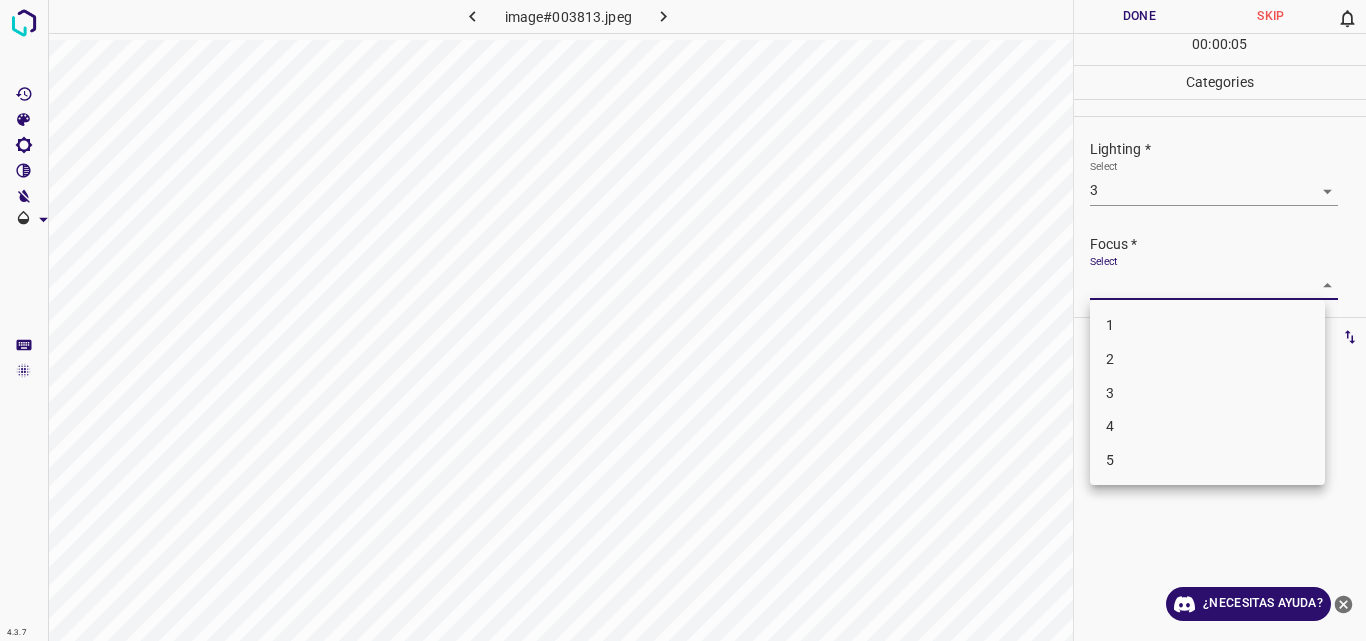 click on "3" at bounding box center [1207, 393] 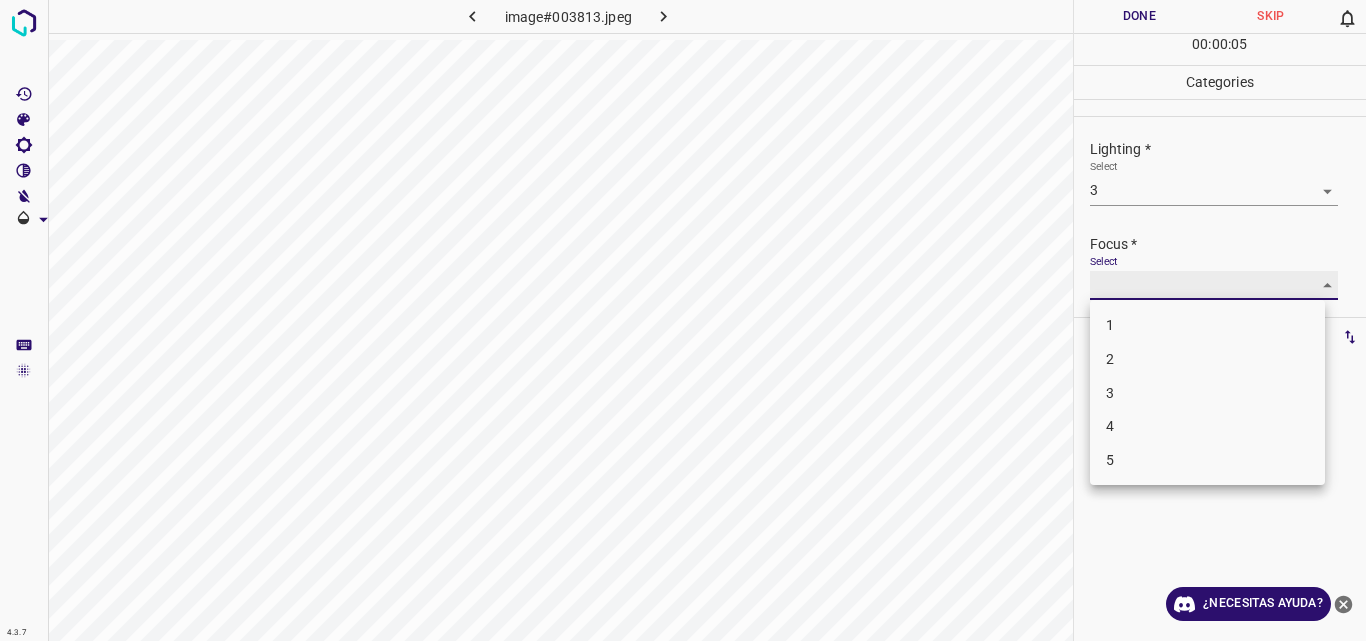 type on "3" 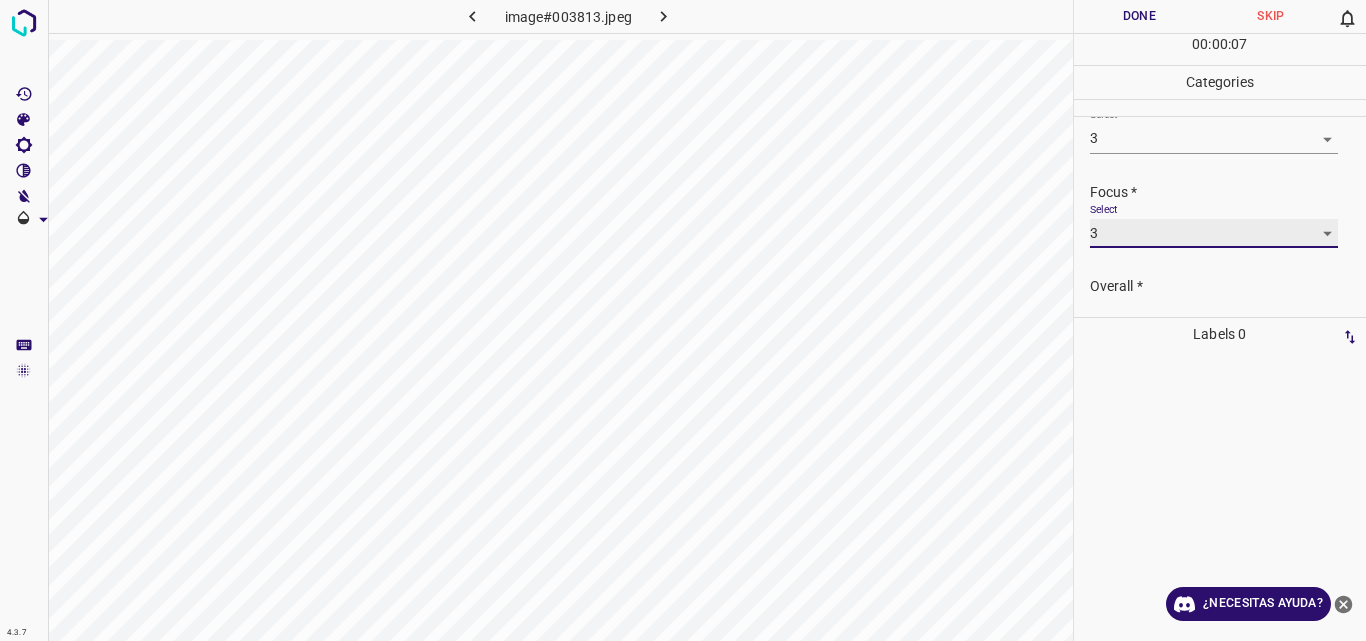 scroll, scrollTop: 98, scrollLeft: 0, axis: vertical 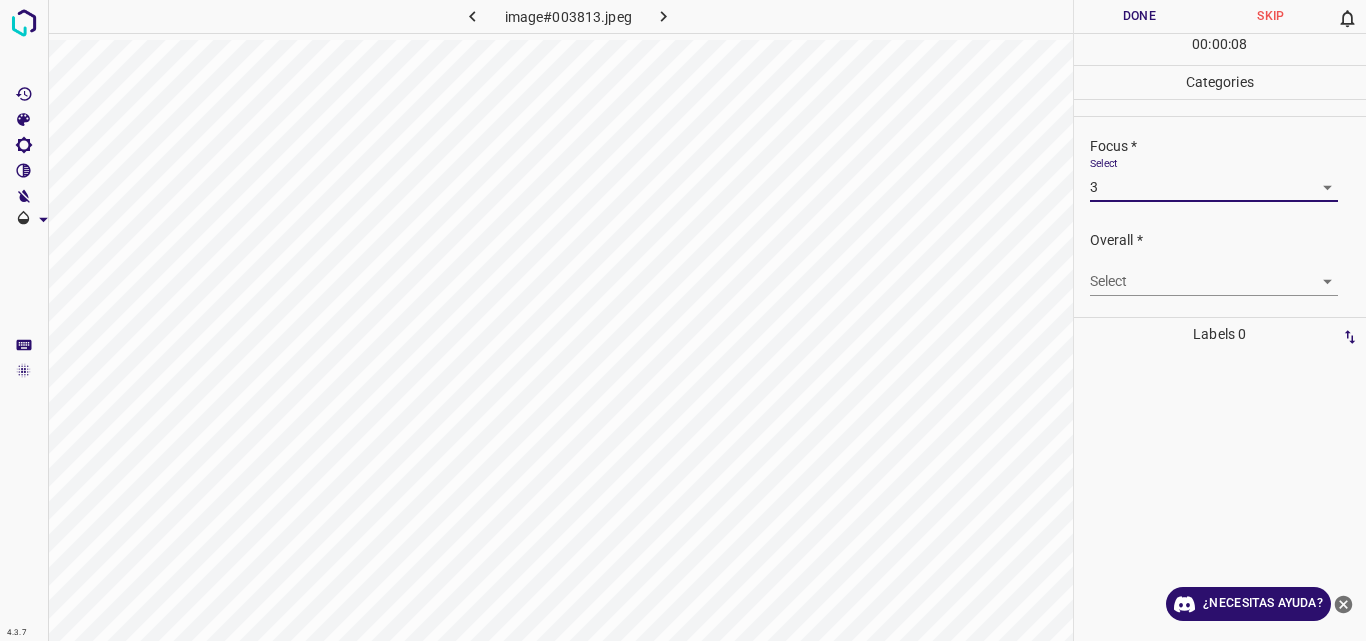 click on "4.3.7 image#003813.jpeg Done Skip 0 00   : 00   : 08   Categories Lighting *  Select 3 3 Focus *  Select 3 3 Overall *  Select ​ Labels   0 Categories 1 Lighting 2 Focus 3 Overall Tools Space Change between modes (Draw & Edit) I Auto labeling R Restore zoom M Zoom in N Zoom out Delete Delete selecte label Filters Z Restore filters X Saturation filter C Brightness filter V Contrast filter B Gray scale filter General O Download ¿Necesitas ayuda? Original text Rate this translation Your feedback will be used to help improve Google Translate - Texto - Esconder - Borrar" at bounding box center [683, 320] 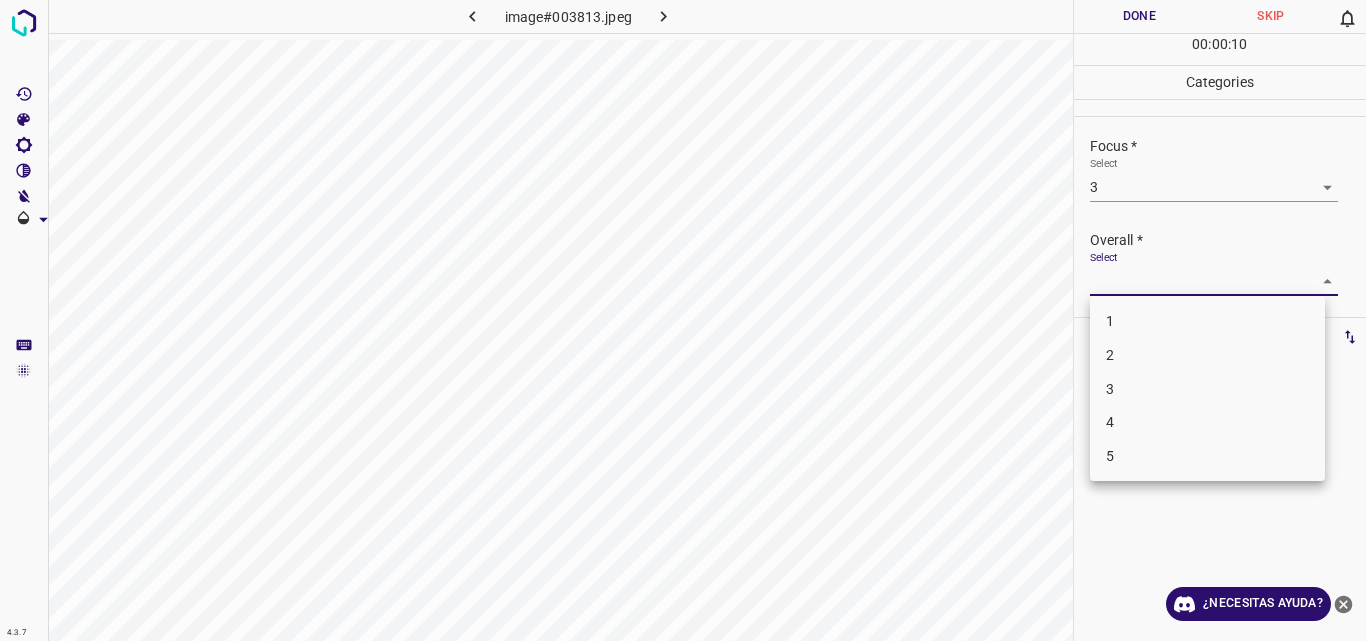 click on "3" at bounding box center [1207, 389] 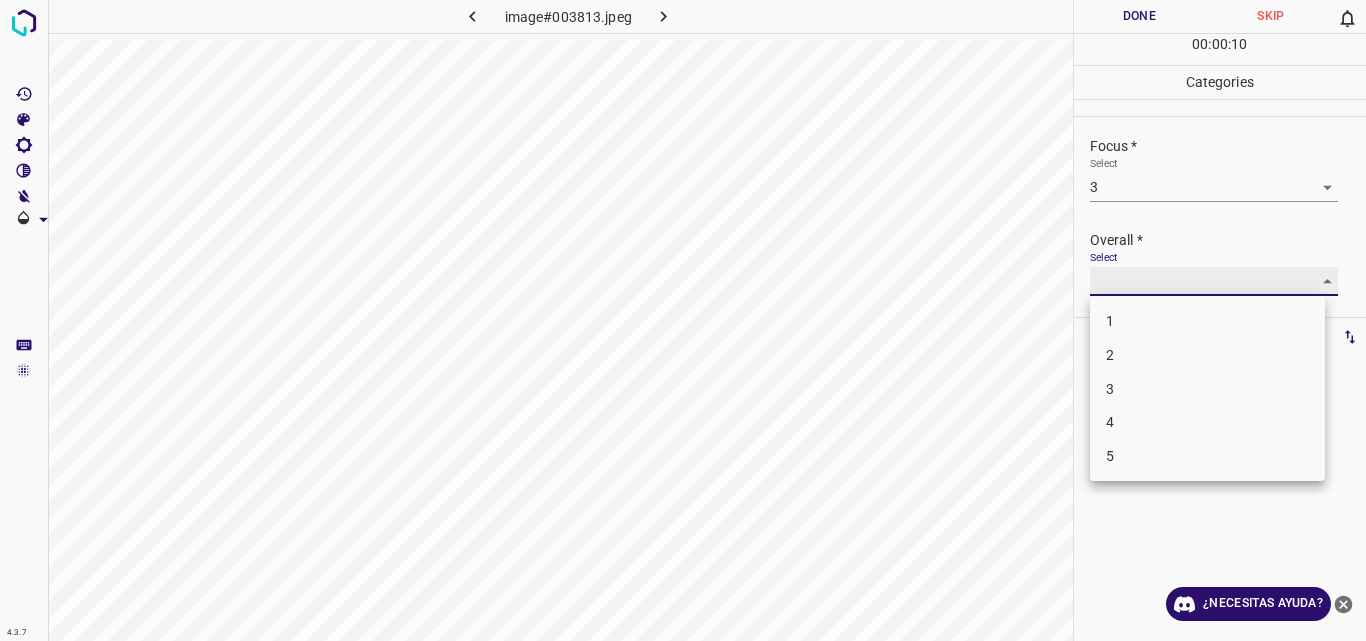 type on "3" 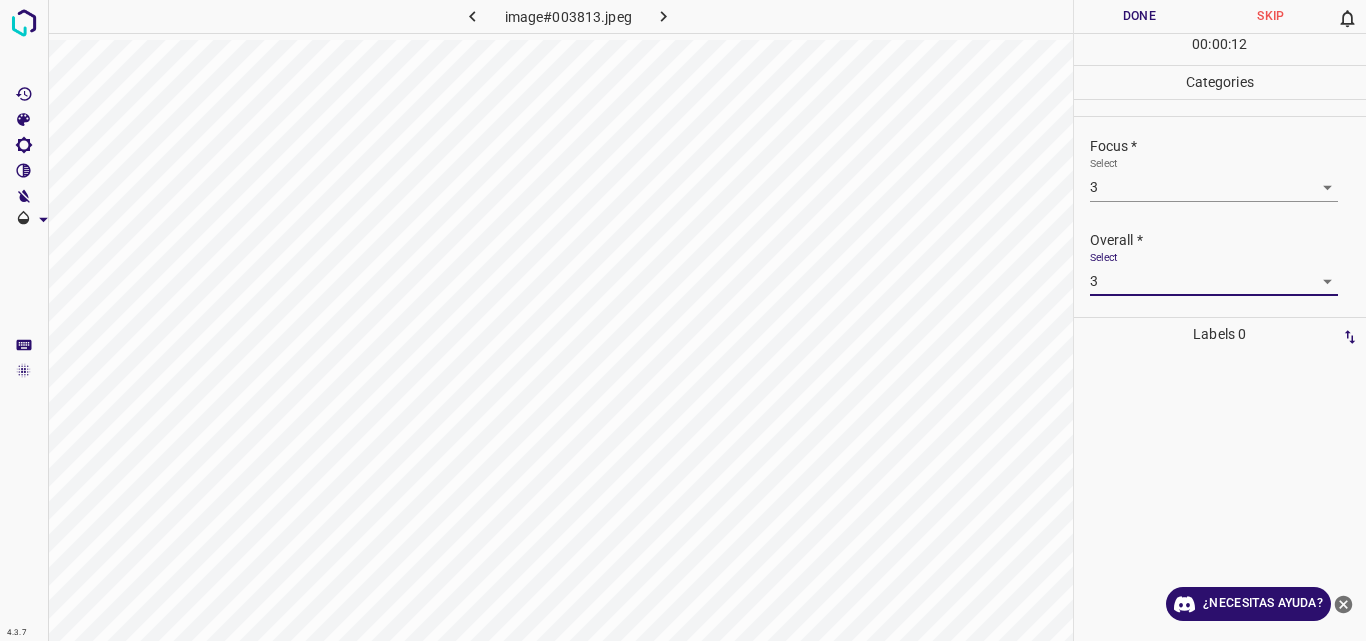 click on "Done" at bounding box center (1140, 16) 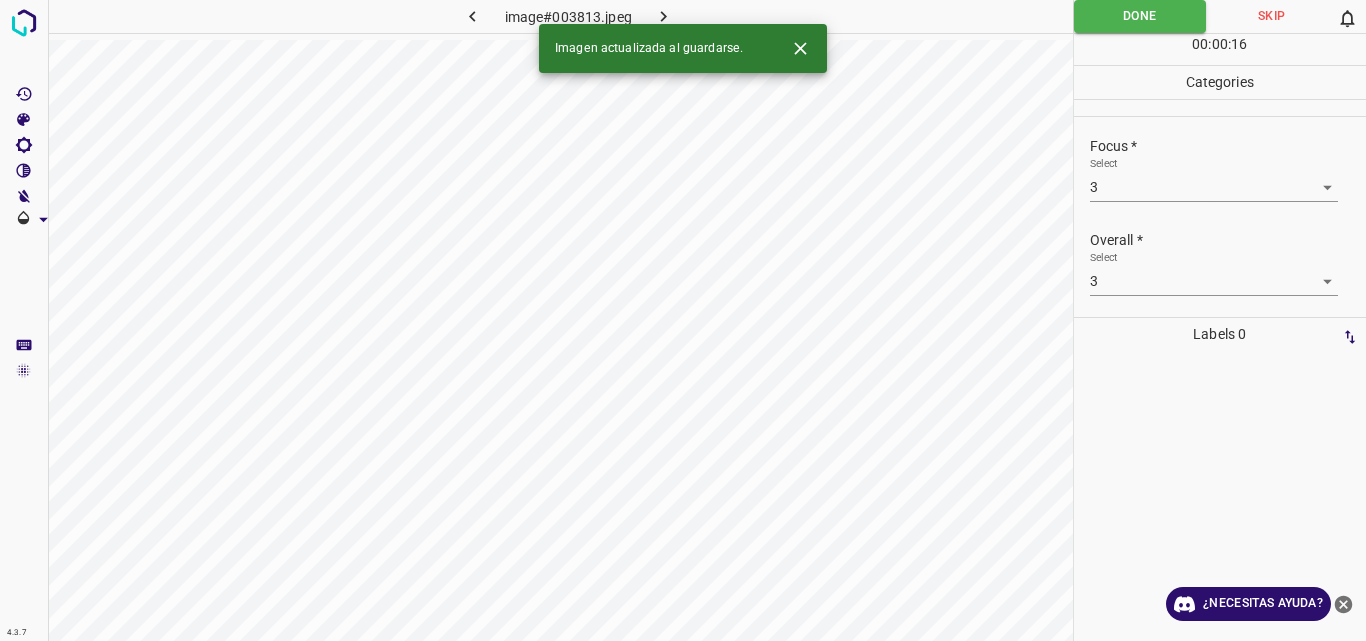 click 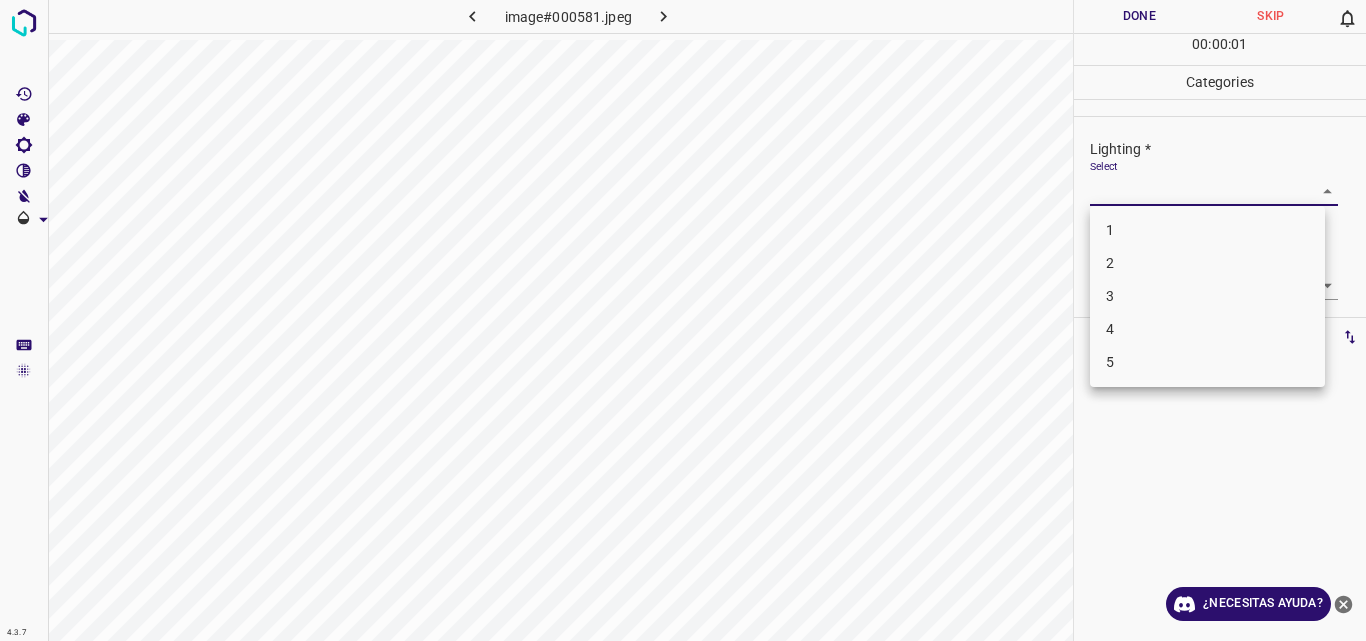 click on "4.3.7 image#000581.jpeg Done Skip 0 00   : 00   : 01   Categories Lighting *  Select ​ Focus *  Select ​ Overall *  Select ​ Labels   0 Categories 1 Lighting 2 Focus 3 Overall Tools Space Change between modes (Draw & Edit) I Auto labeling R Restore zoom M Zoom in N Zoom out Delete Delete selecte label Filters Z Restore filters X Saturation filter C Brightness filter V Contrast filter B Gray scale filter General O Download ¿Necesitas ayuda? Original text Rate this translation Your feedback will be used to help improve Google Translate - Texto - Esconder - Borrar 1 2 3 4 5" at bounding box center (683, 320) 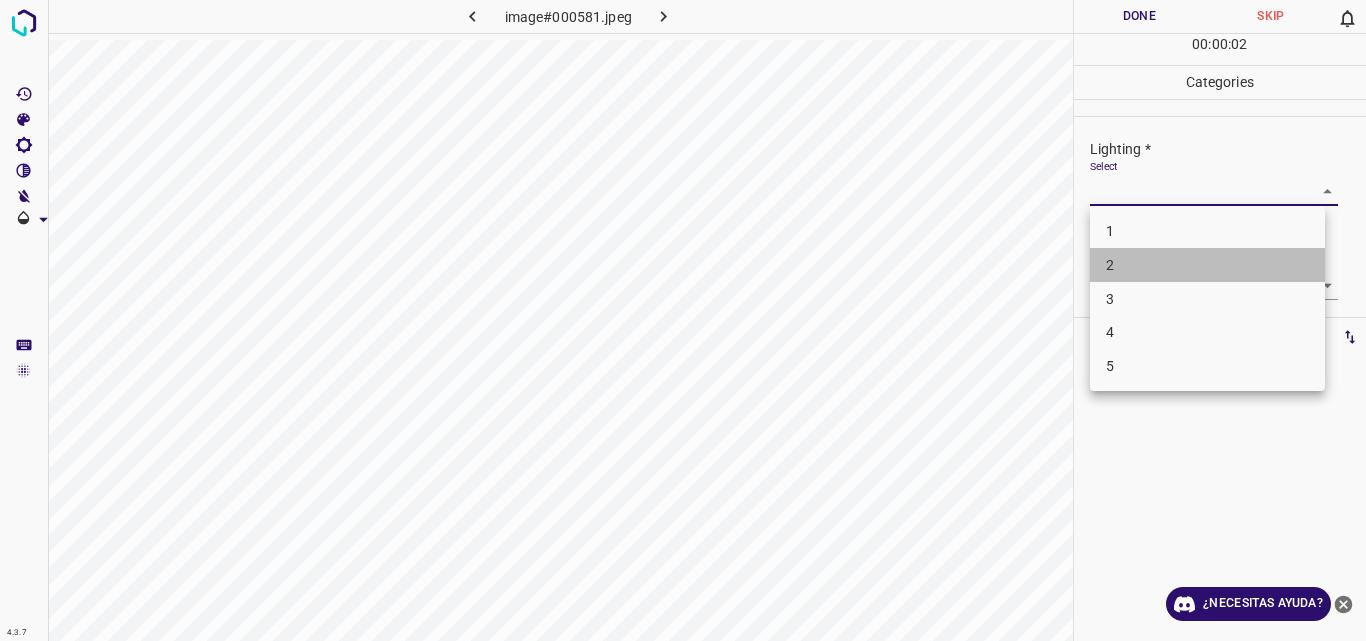 click on "2" at bounding box center [1207, 265] 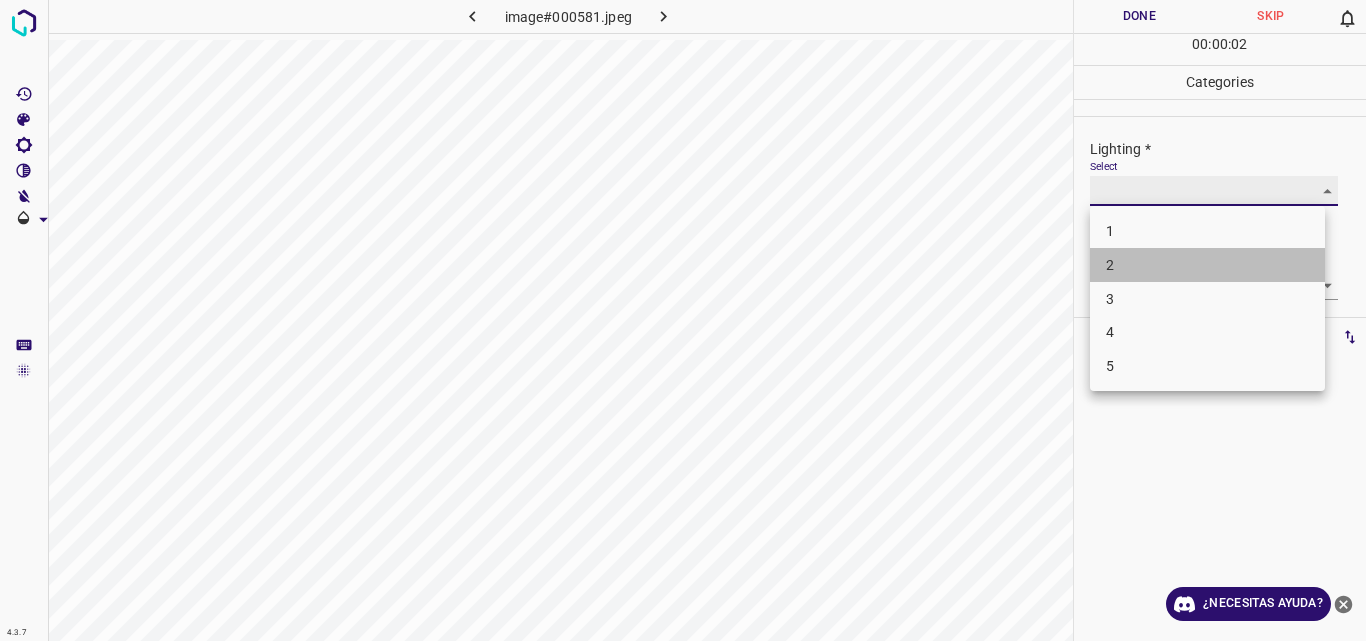 type on "2" 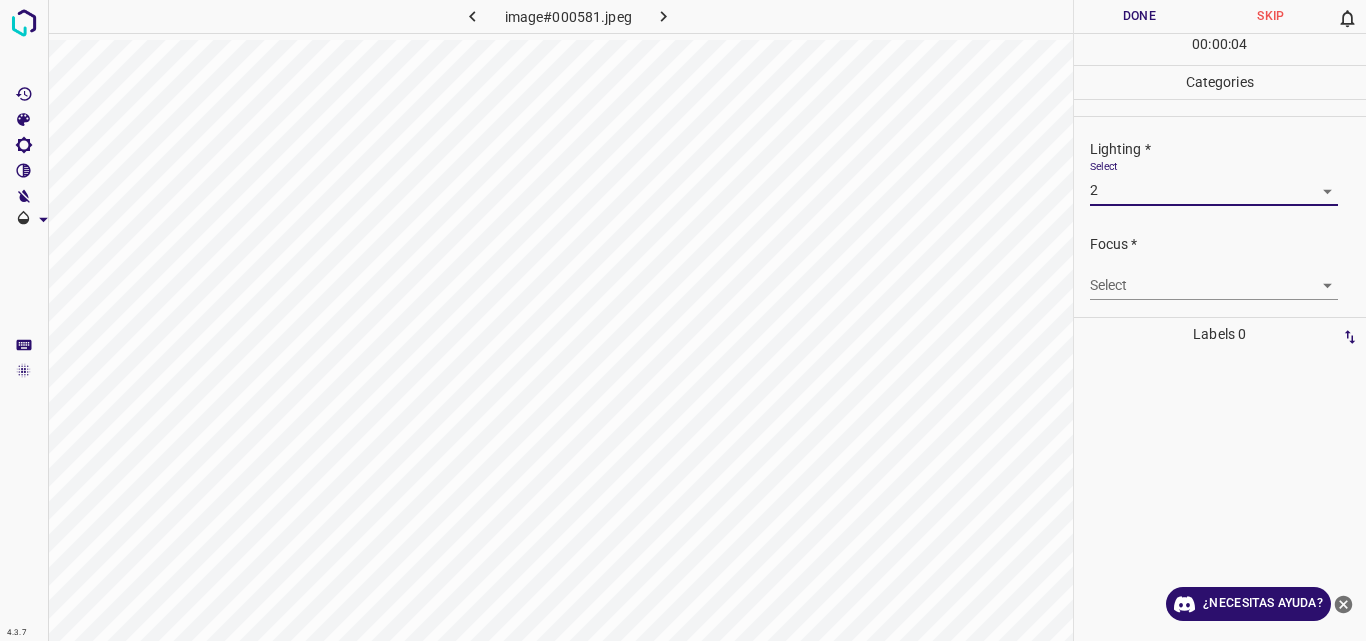 click on "4.3.7 image#000581.jpeg Done Skip 0 00   : 00   : 04   Categories Lighting *  Select 2 2 Focus *  Select ​ Overall *  Select ​ Labels   0 Categories 1 Lighting 2 Focus 3 Overall Tools Space Change between modes (Draw & Edit) I Auto labeling R Restore zoom M Zoom in N Zoom out Delete Delete selecte label Filters Z Restore filters X Saturation filter C Brightness filter V Contrast filter B Gray scale filter General O Download ¿Necesitas ayuda? Original text Rate this translation Your feedback will be used to help improve Google Translate - Texto - Esconder - Borrar" at bounding box center (683, 320) 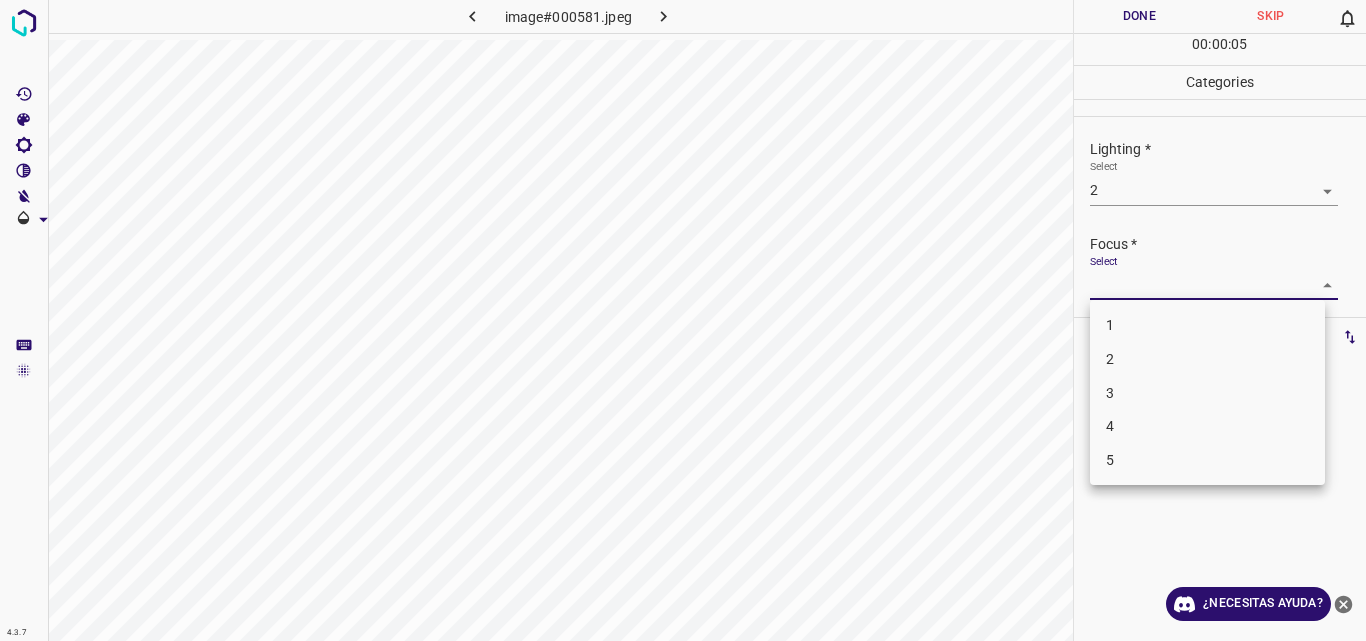 click on "2" at bounding box center [1207, 359] 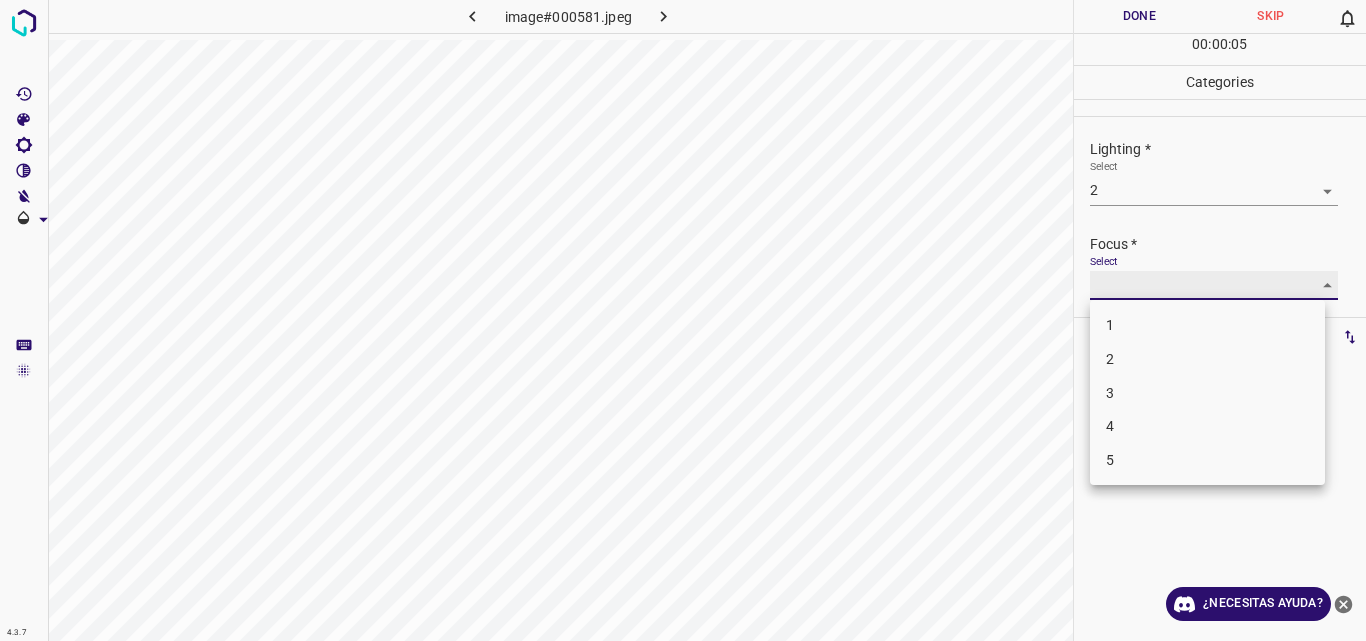 type on "2" 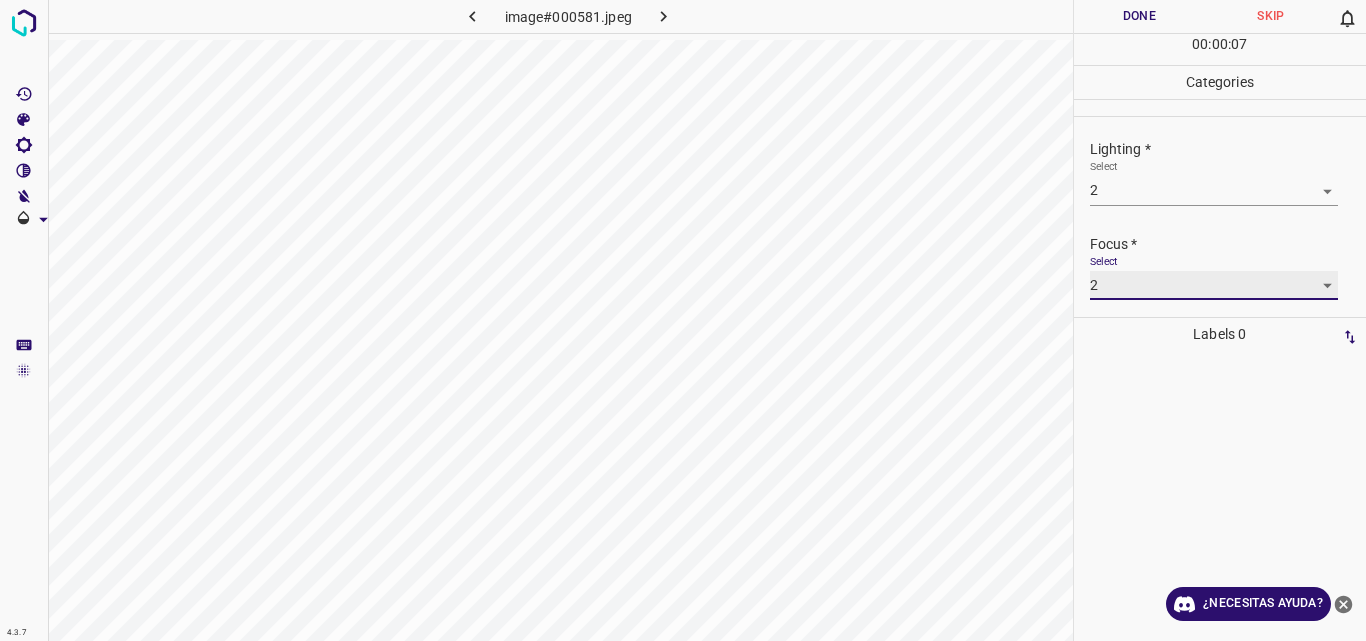 scroll, scrollTop: 98, scrollLeft: 0, axis: vertical 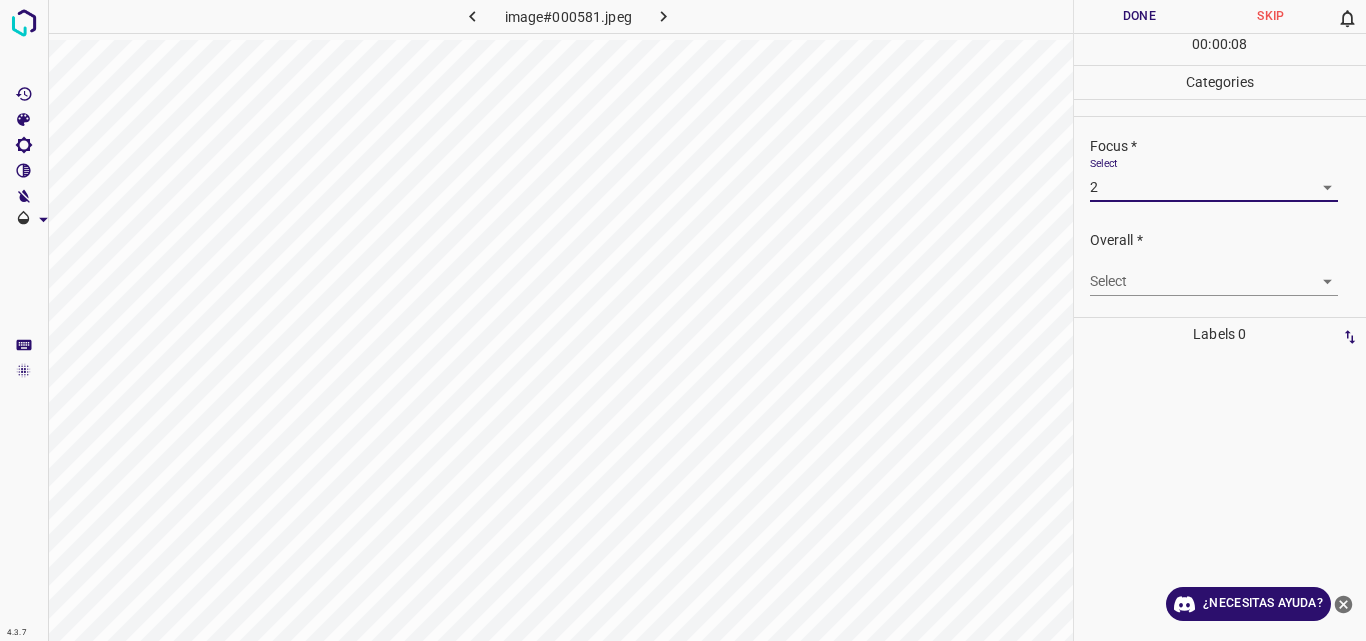 click on "4.3.7 image#000581.jpeg Done Skip 0 00 : 00 : 08 Categories Lighting * Select 2 2 Focus * Select 2 2 Overall * Select Labels 0 Categories 1 Lighting 2 Focus 3 Overall Tools Space Change between modes (Draw & Edit) I Auto labeling R Restore zoom M Zoom in N Zoom out Delete Delete selected label Filters Z Restore filters X Saturation filter C Brightness filter V Contrast filter B Gray scale filter General O Download ¿Necesitas ayuda? Original text Rate this translation Your feedback will be used to help improve Google Translate - Texto - Esconder - Borrar" at bounding box center (683, 320) 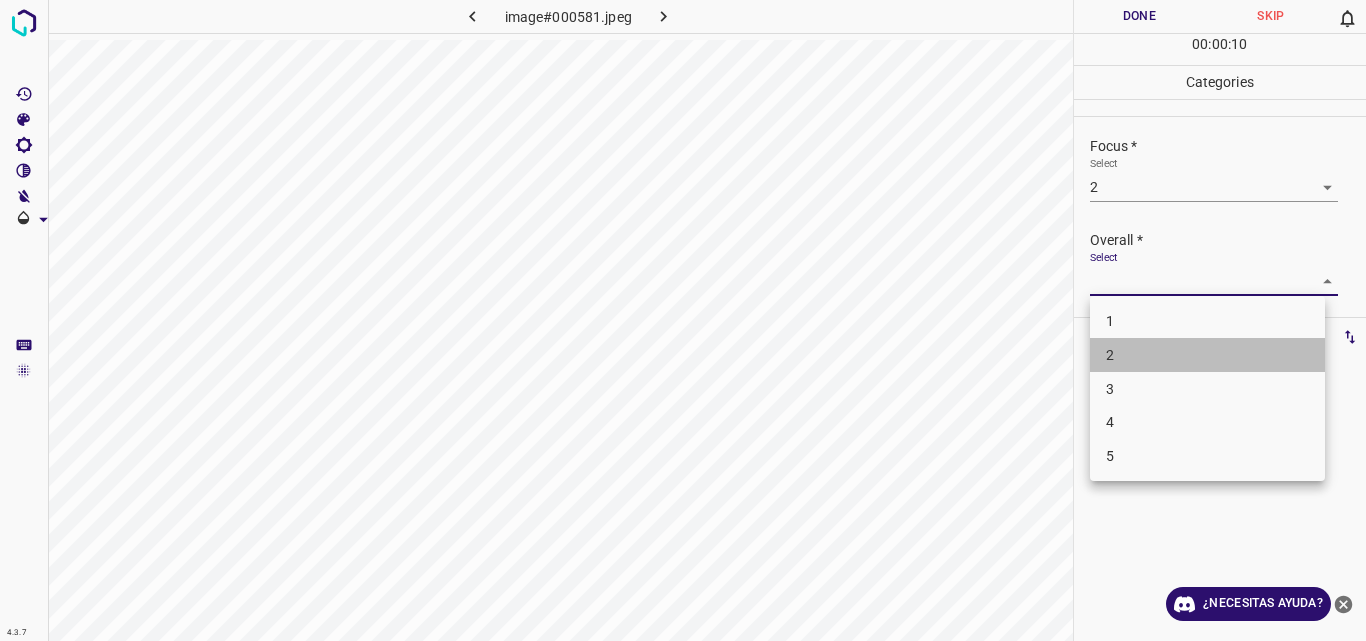 click on "2" at bounding box center (1207, 355) 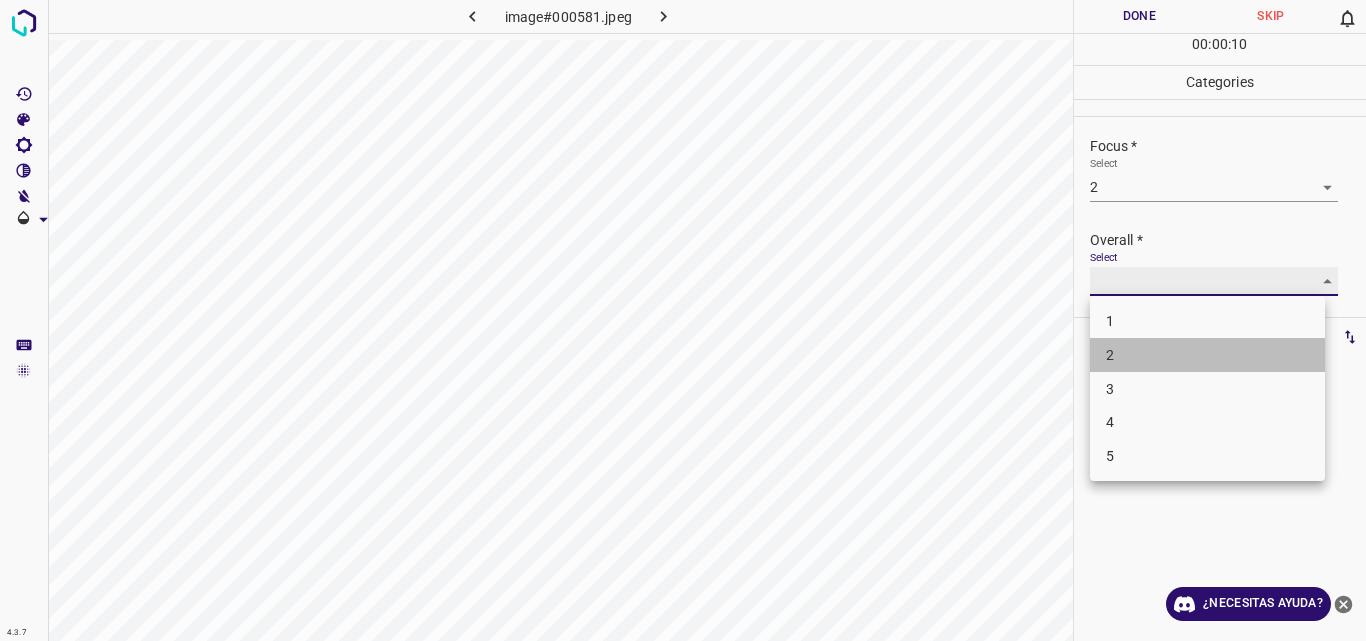 type on "2" 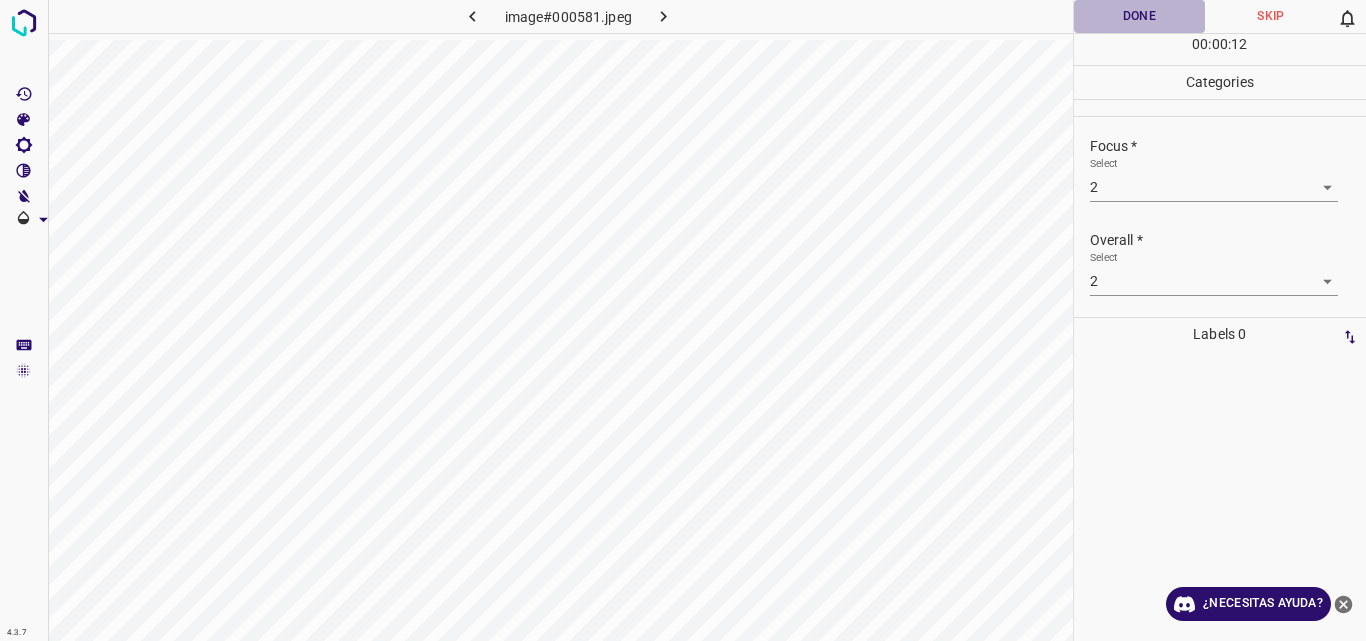 click on "Done" at bounding box center (1140, 16) 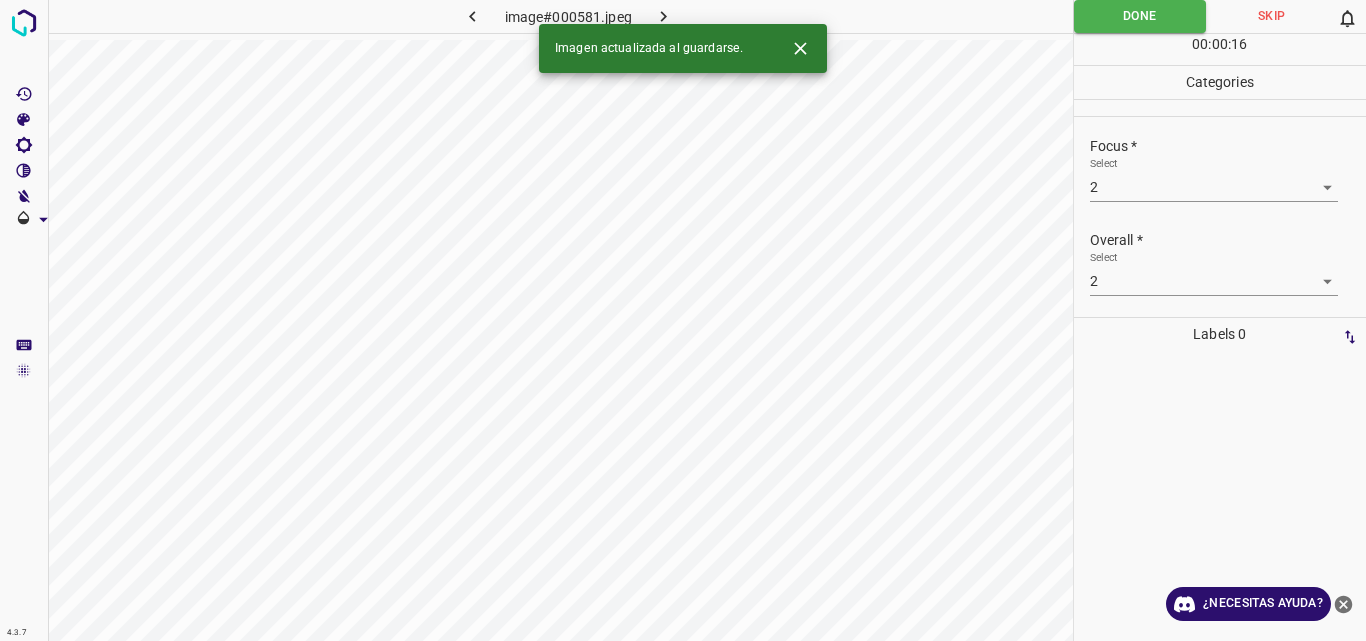 click 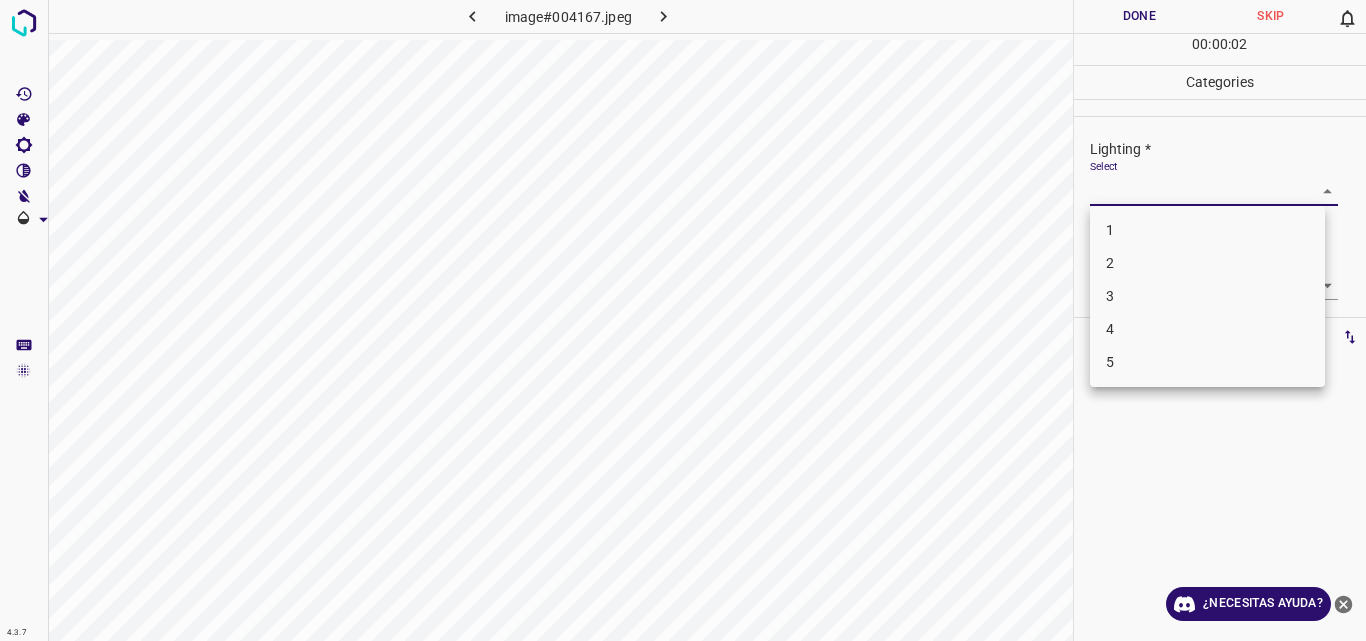 click on "4.3.7 image#004167.jpeg Done Skip 0 00 : 00 : 02 Categories Lighting * Select Focus * Select Overall * Select Labels 0 Categories 1 Lighting 2 Focus 3 Overall Tools Space Change between modes (Draw & Edit) I Auto labeling R Restore zoom M Zoom in N Zoom out Delete Delete selected label Filters Z Restore filters X Saturation filter C Brightness filter V Contrast filter B Gray scale filter General O Download ¿Necesitas ayuda? Original text Rate this translation Your feedback will be used to help improve Google Translate - Texto - Esconder - Borrar 1 2 3 4 5" at bounding box center [683, 320] 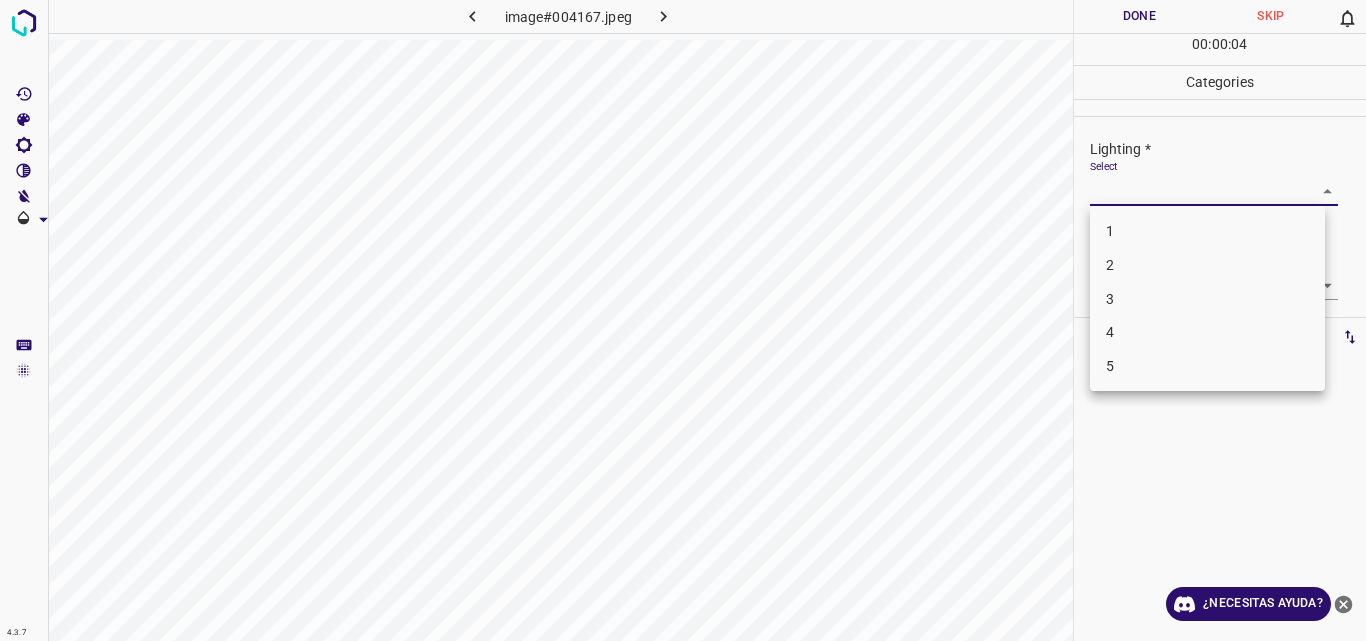 click on "3" at bounding box center [1207, 299] 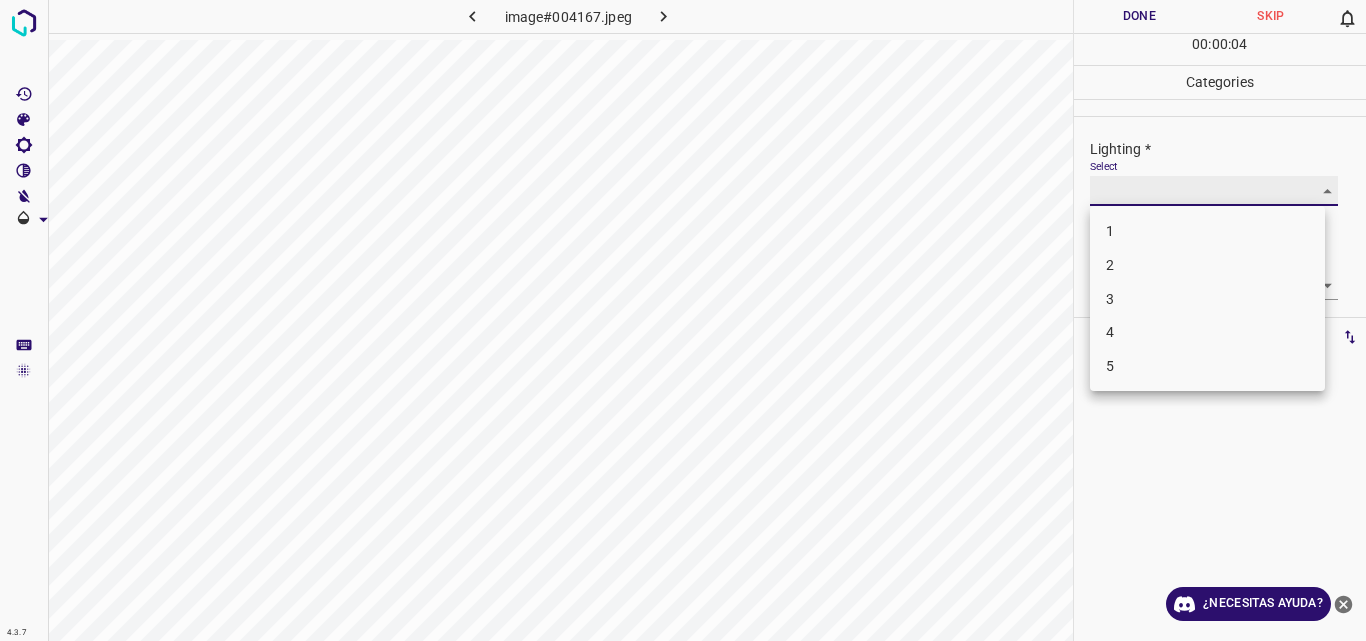 type on "3" 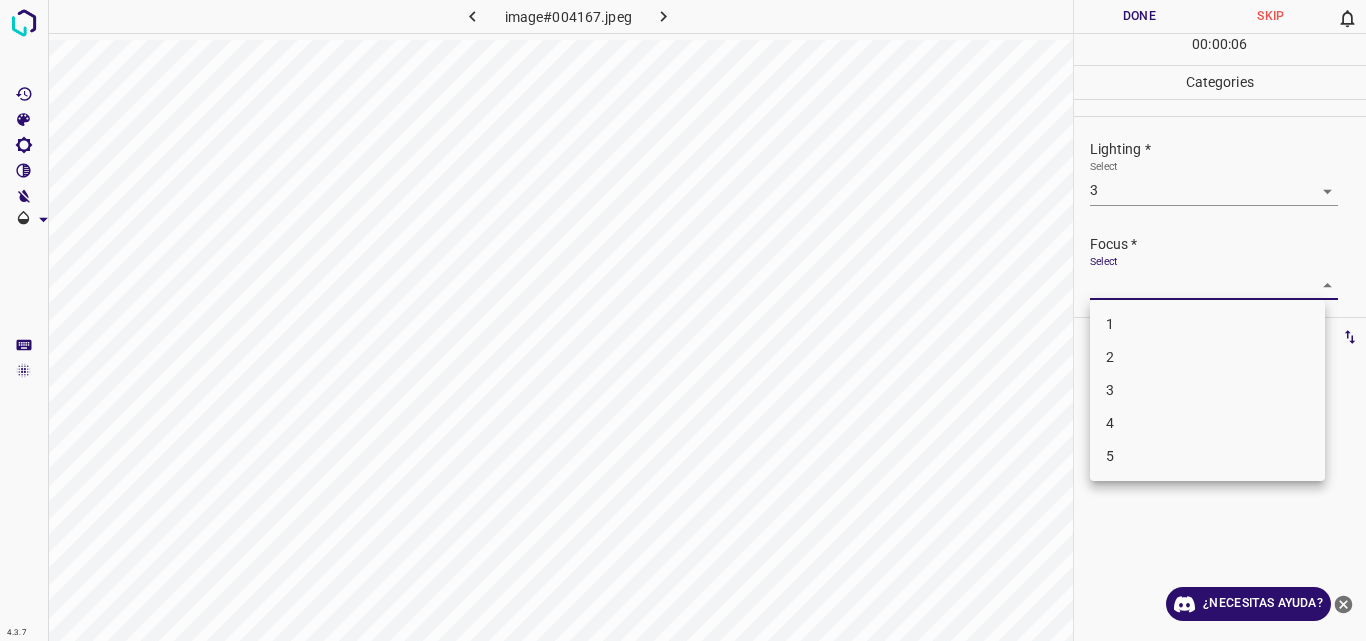click on "4.3.7 image#004167.jpeg Done Skip 0 00   : 00   : 06   Categories Lighting *  Select 3 3 Focus *  Select ​ Overall *  Select ​ Labels   0 Categories 1 Lighting 2 Focus 3 Overall Tools Space Change between modes (Draw & Edit) I Auto labeling R Restore zoom M Zoom in N Zoom out Delete Delete selecte label Filters Z Restore filters X Saturation filter C Brightness filter V Contrast filter B Gray scale filter General O Download ¿Necesitas ayuda? Original text Rate this translation Your feedback will be used to help improve Google Translate - Texto - Esconder - Borrar 1 2 3 4 5" at bounding box center [683, 320] 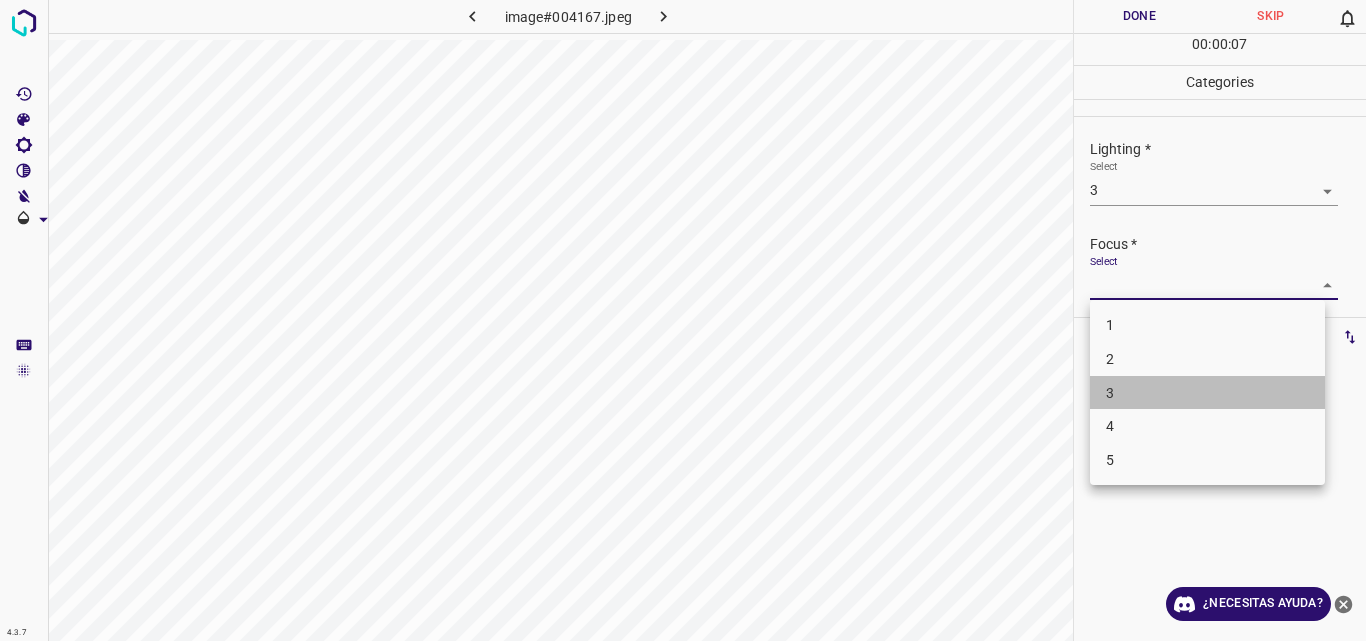 click on "3" at bounding box center (1207, 393) 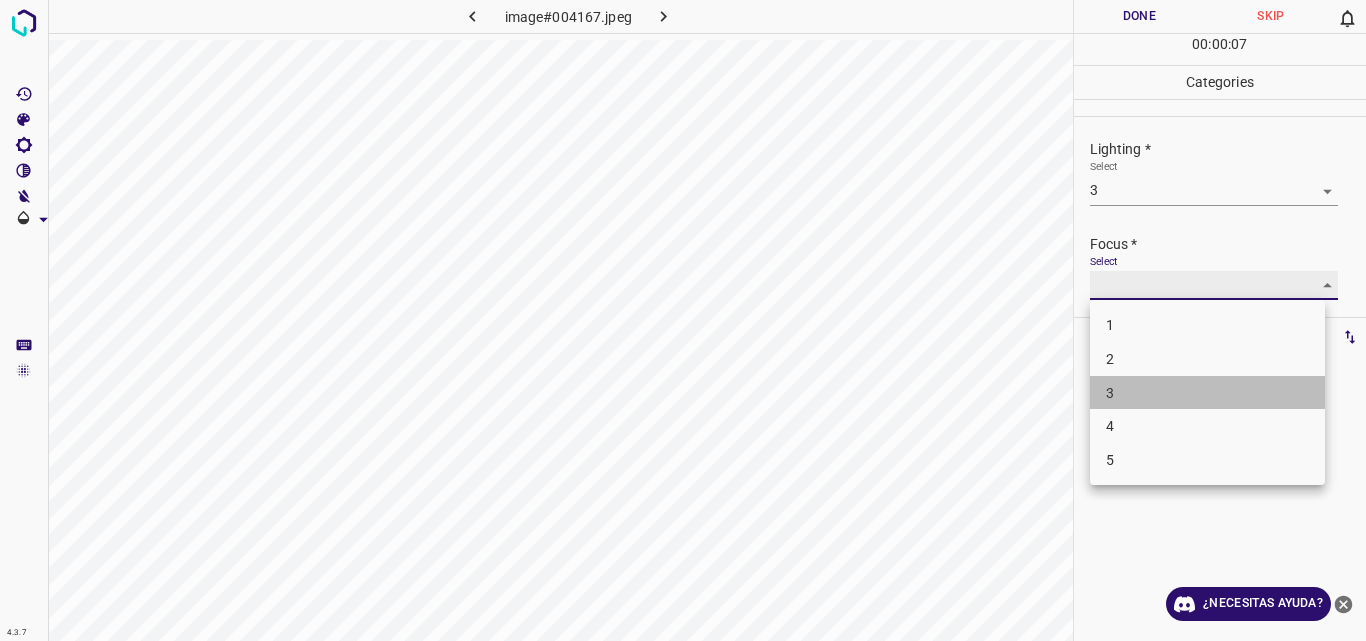 type on "3" 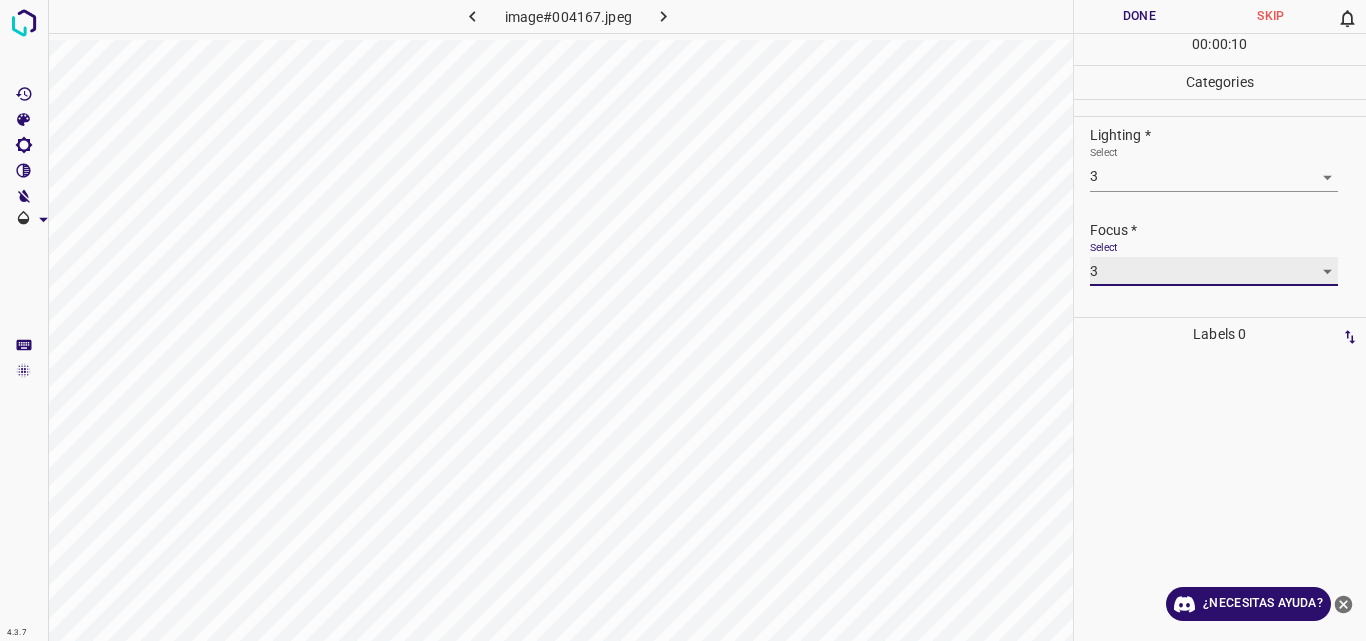 scroll, scrollTop: 98, scrollLeft: 0, axis: vertical 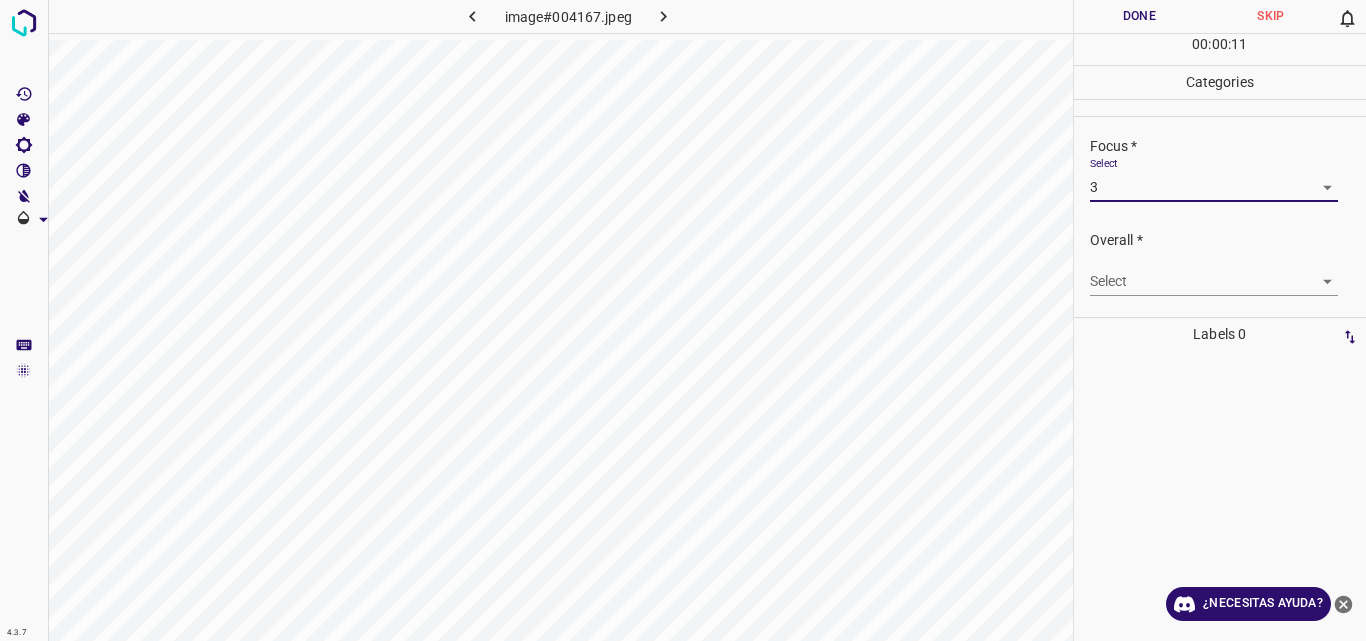 click on "4.3.7 image#004167.jpeg Done Skip 0 00   : 00   : 11   Categories Lighting *  Select 3 3 Focus *  Select 3 3 Overall *  Select ​ Labels   0 Categories 1 Lighting 2 Focus 3 Overall Tools Space Change between modes (Draw & Edit) I Auto labeling R Restore zoom M Zoom in N Zoom out Delete Delete selecte label Filters Z Restore filters X Saturation filter C Brightness filter V Contrast filter B Gray scale filter General O Download ¿Necesitas ayuda? Original text Rate this translation Your feedback will be used to help improve Google Translate - Texto - Esconder - Borrar" at bounding box center [683, 320] 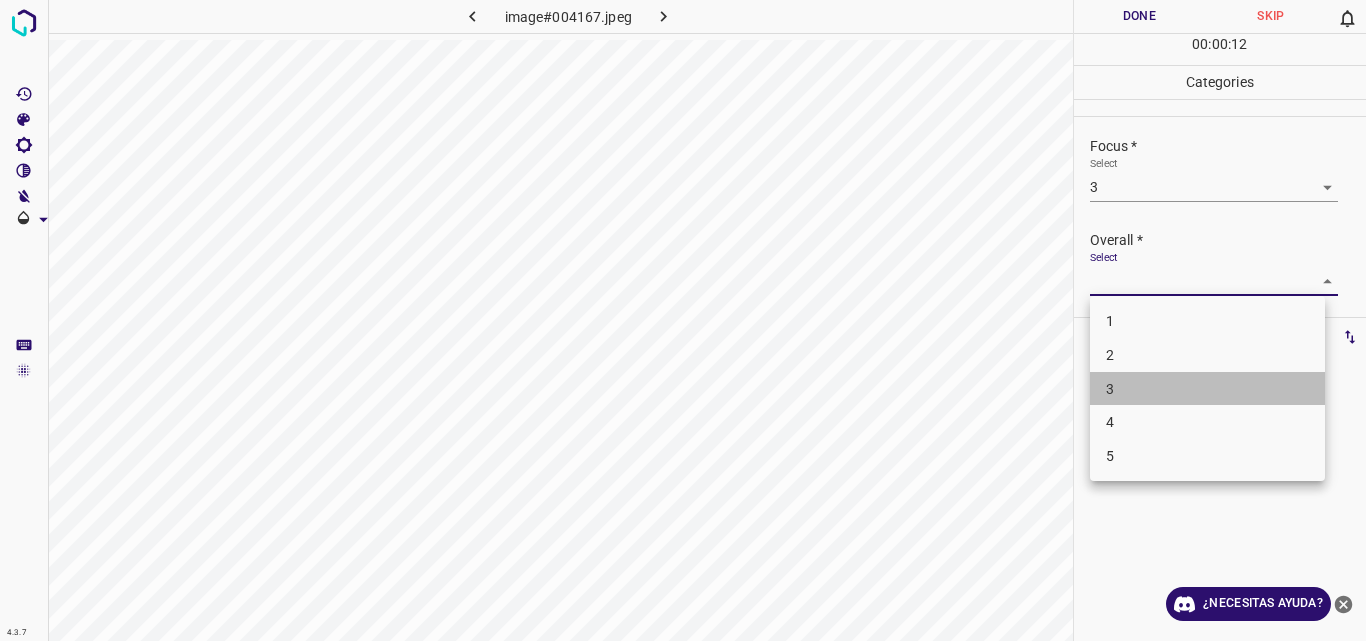 click on "3" at bounding box center (1207, 389) 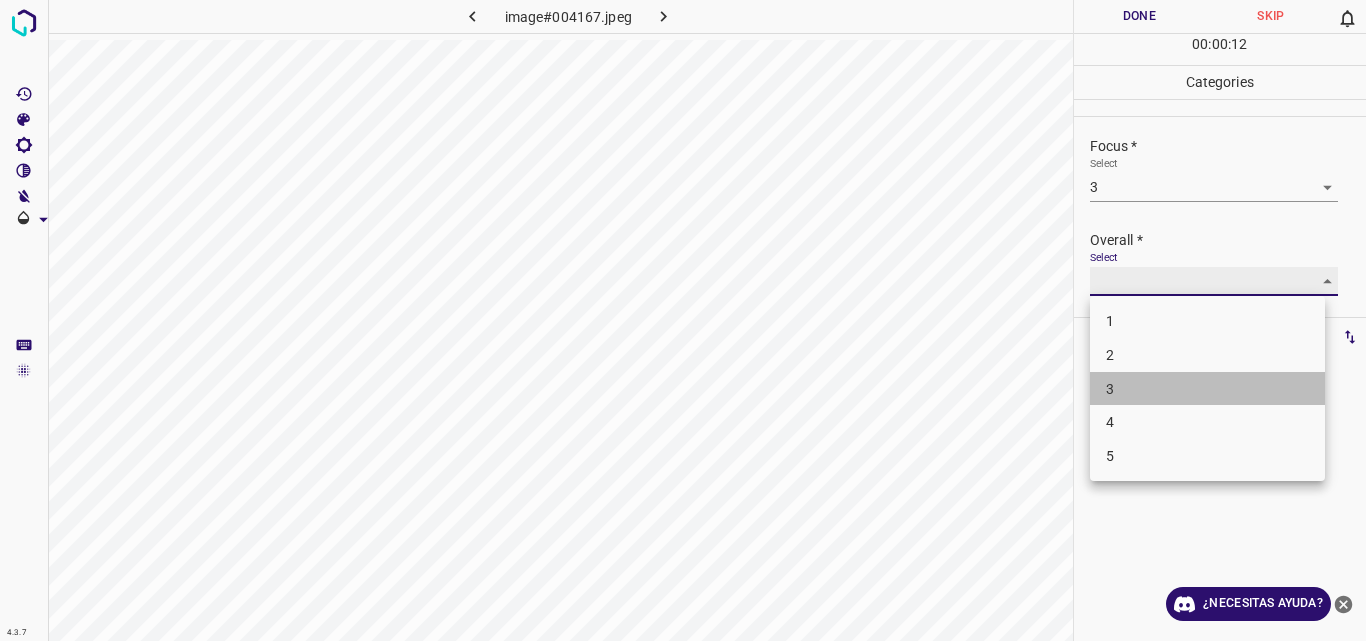type on "3" 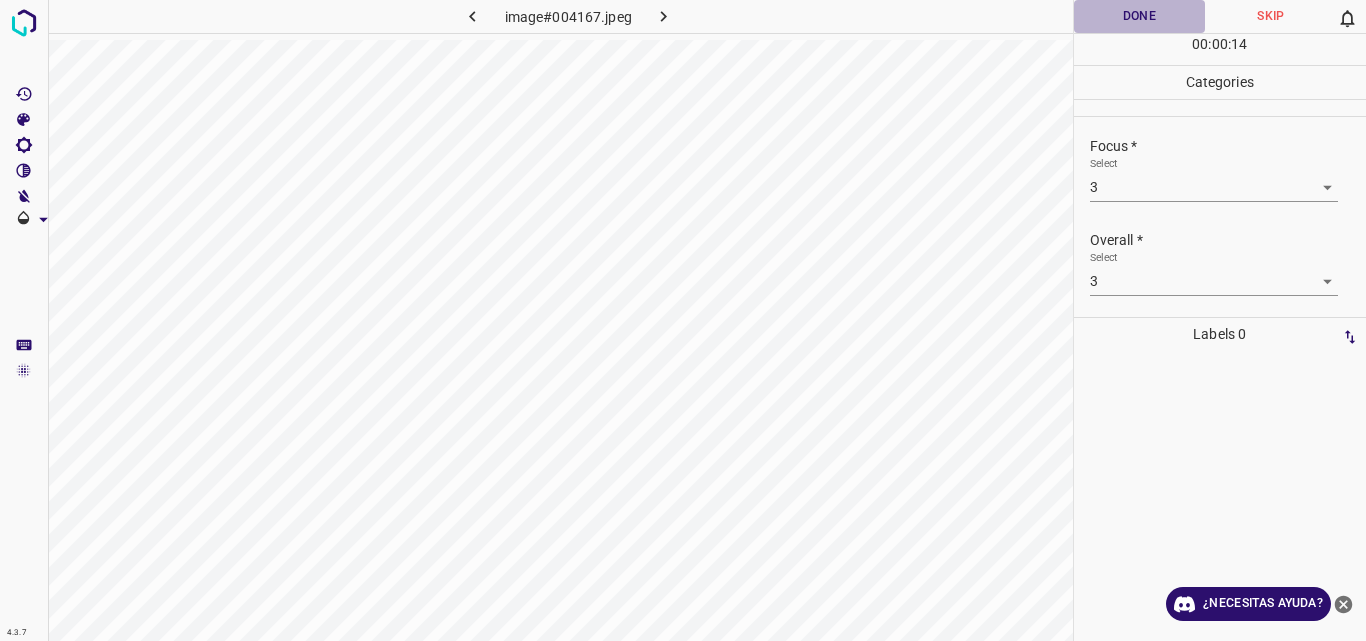 click on "Done" at bounding box center (1140, 16) 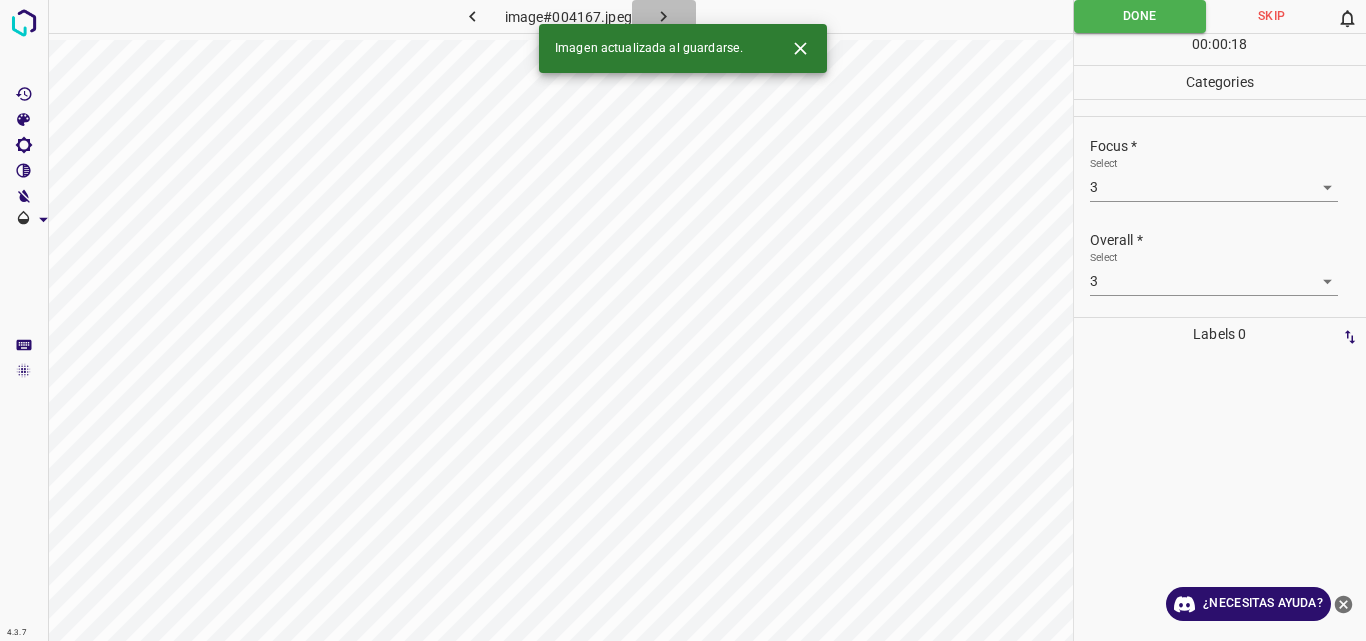 click 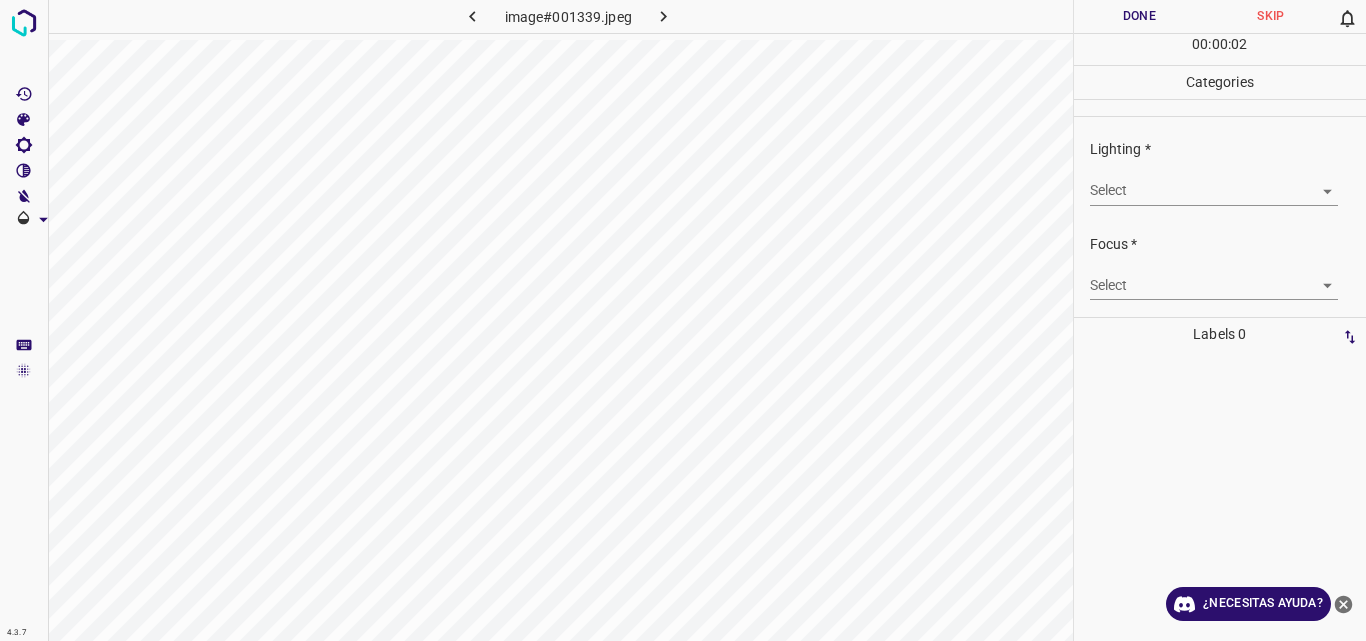 click on "4.3.7 image#001339.jpeg Done Skip 0 00   : 00   : 02   Categories Lighting *  Select ​ Focus *  Select ​ Overall *  Select ​ Labels   0 Categories 1 Lighting 2 Focus 3 Overall Tools Space Change between modes (Draw & Edit) I Auto labeling R Restore zoom M Zoom in N Zoom out Delete Delete selecte label Filters Z Restore filters X Saturation filter C Brightness filter V Contrast filter B Gray scale filter General O Download ¿Necesitas ayuda? Original text Rate this translation Your feedback will be used to help improve Google Translate - Texto - Esconder - Borrar" at bounding box center (683, 320) 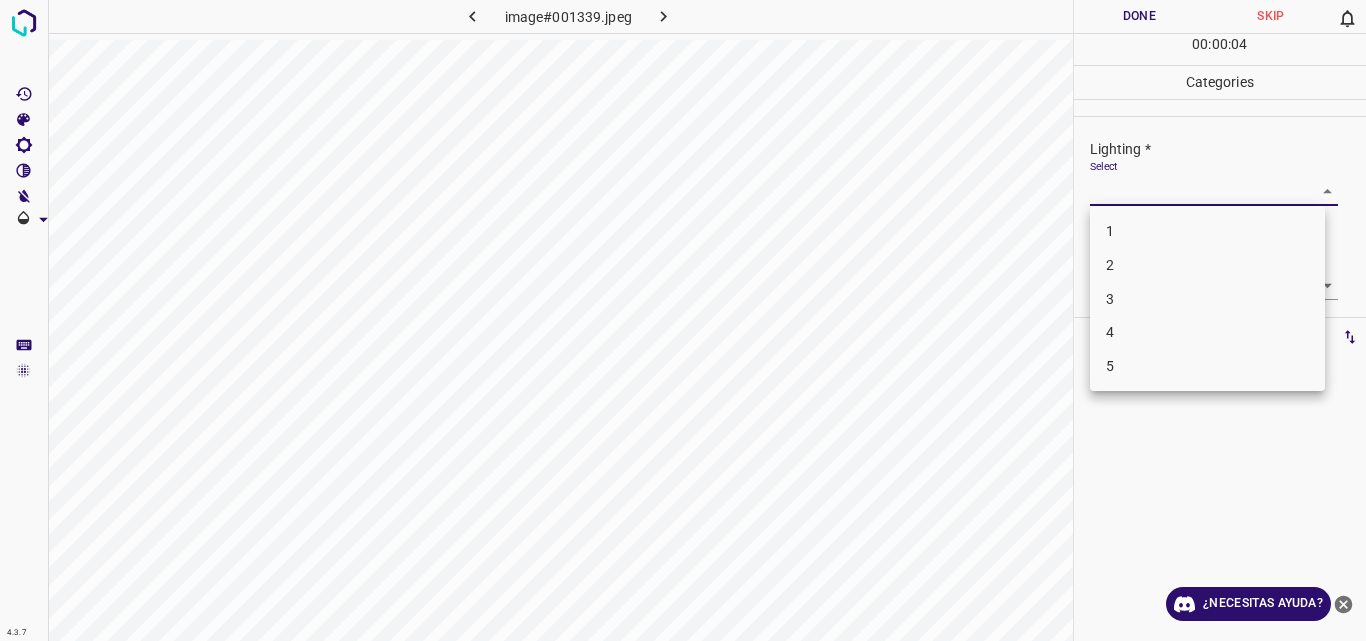 click on "2" at bounding box center [1207, 265] 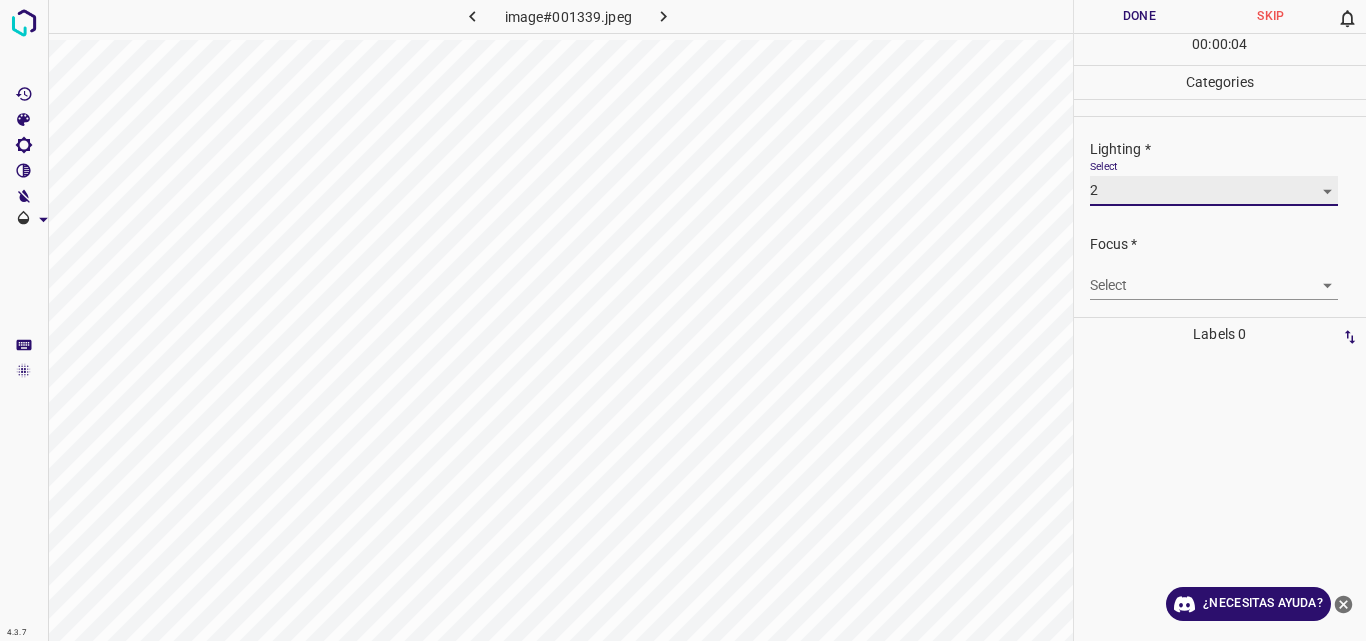 type on "2" 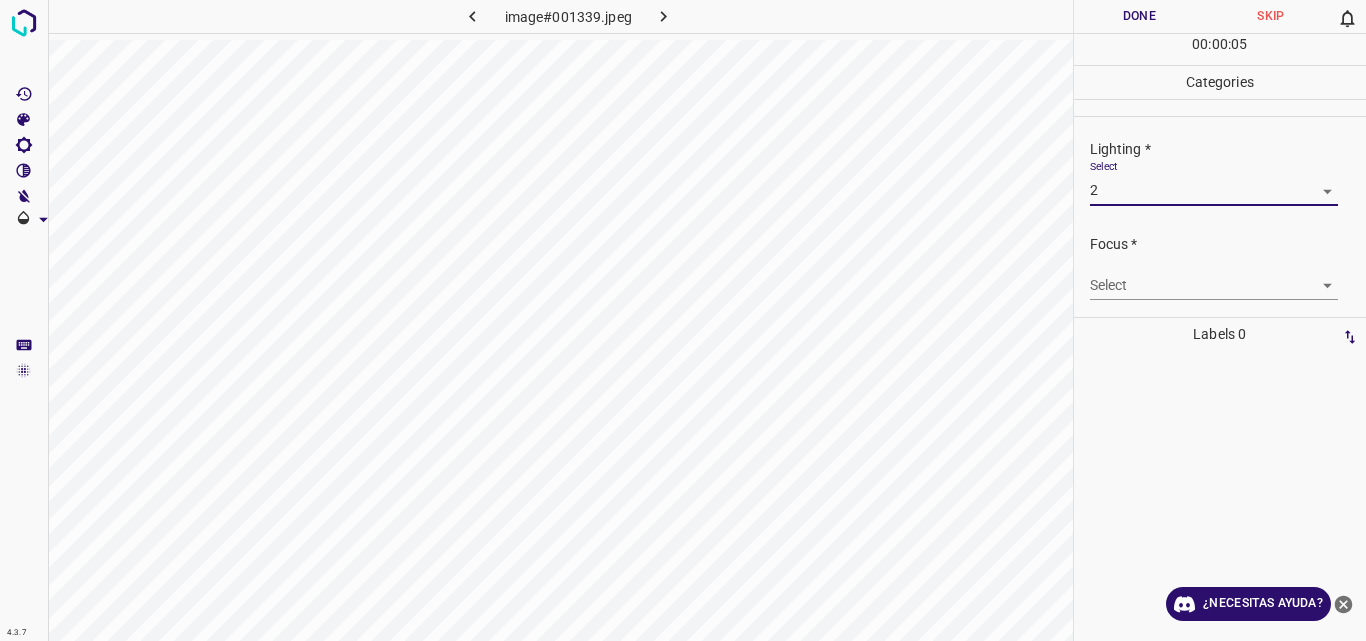 click on "4.3.7 image#001339.jpeg Done Skip 0 00   : 00   : 05   Categories Lighting *  Select 2 2 Focus *  Select ​ Overall *  Select ​ Labels   0 Categories 1 Lighting 2 Focus 3 Overall Tools Space Change between modes (Draw & Edit) I Auto labeling R Restore zoom M Zoom in N Zoom out Delete Delete selecte label Filters Z Restore filters X Saturation filter C Brightness filter V Contrast filter B Gray scale filter General O Download ¿Necesitas ayuda? Original text Rate this translation Your feedback will be used to help improve Google Translate - Texto - Esconder - Borrar" at bounding box center [683, 320] 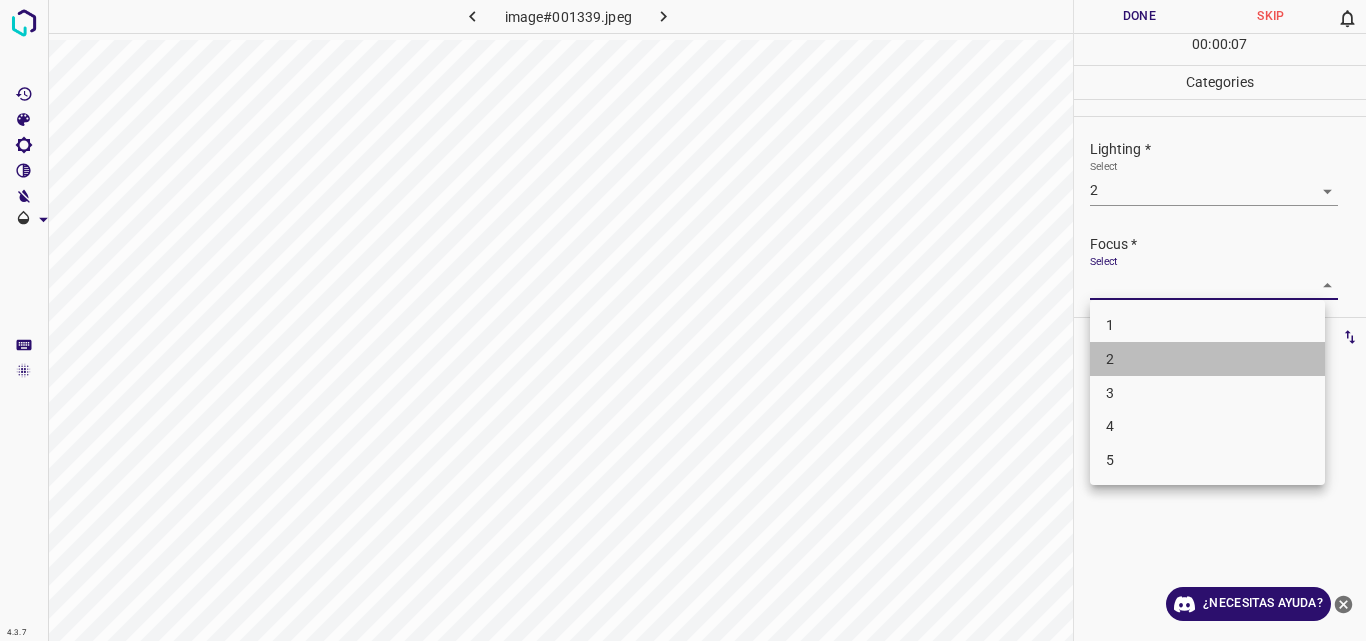 click on "2" at bounding box center [1207, 359] 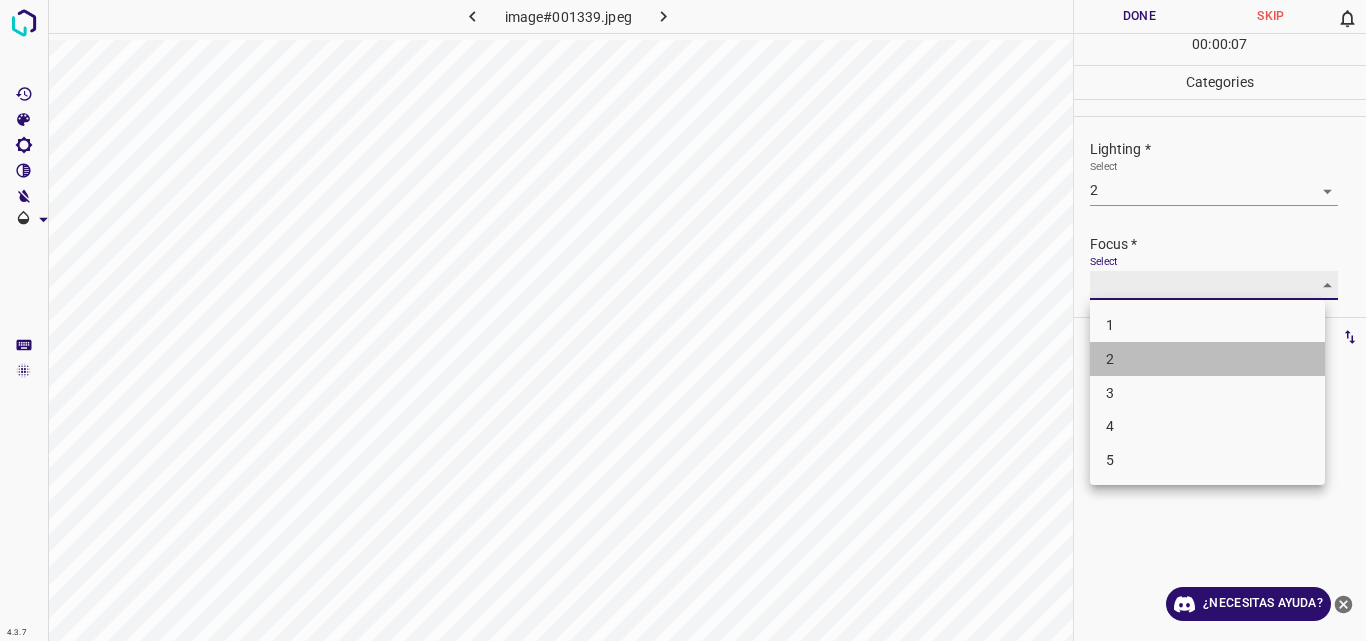 type on "2" 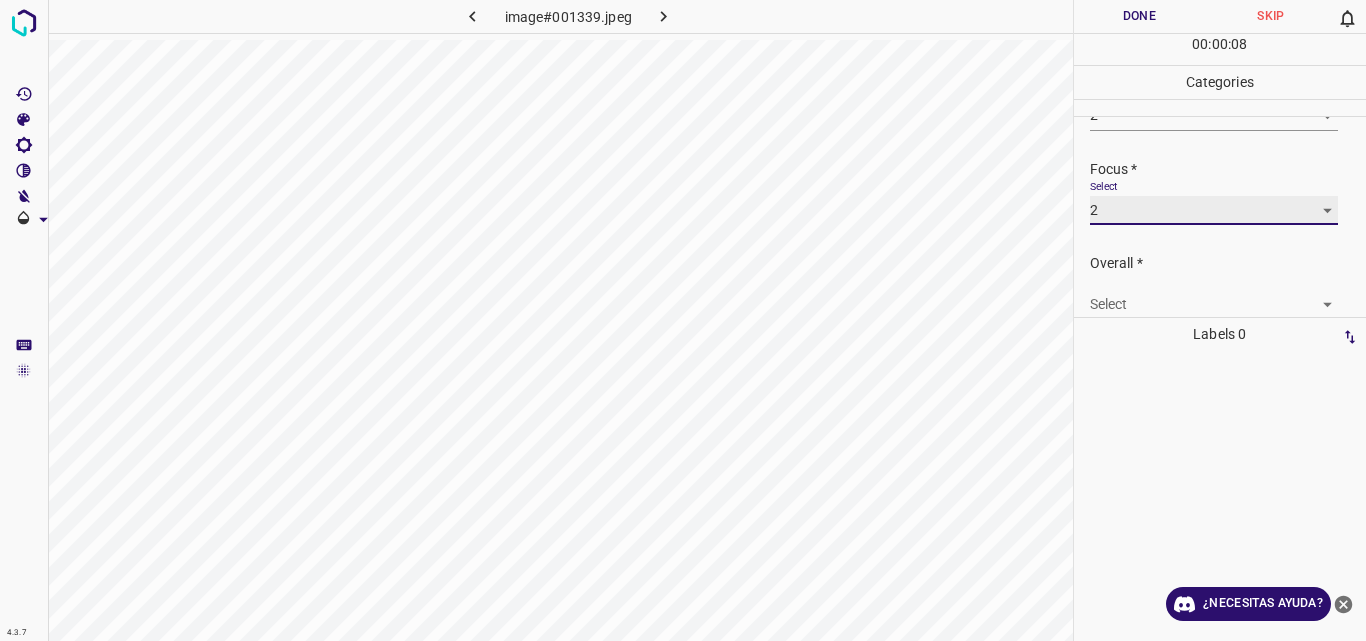 scroll, scrollTop: 98, scrollLeft: 0, axis: vertical 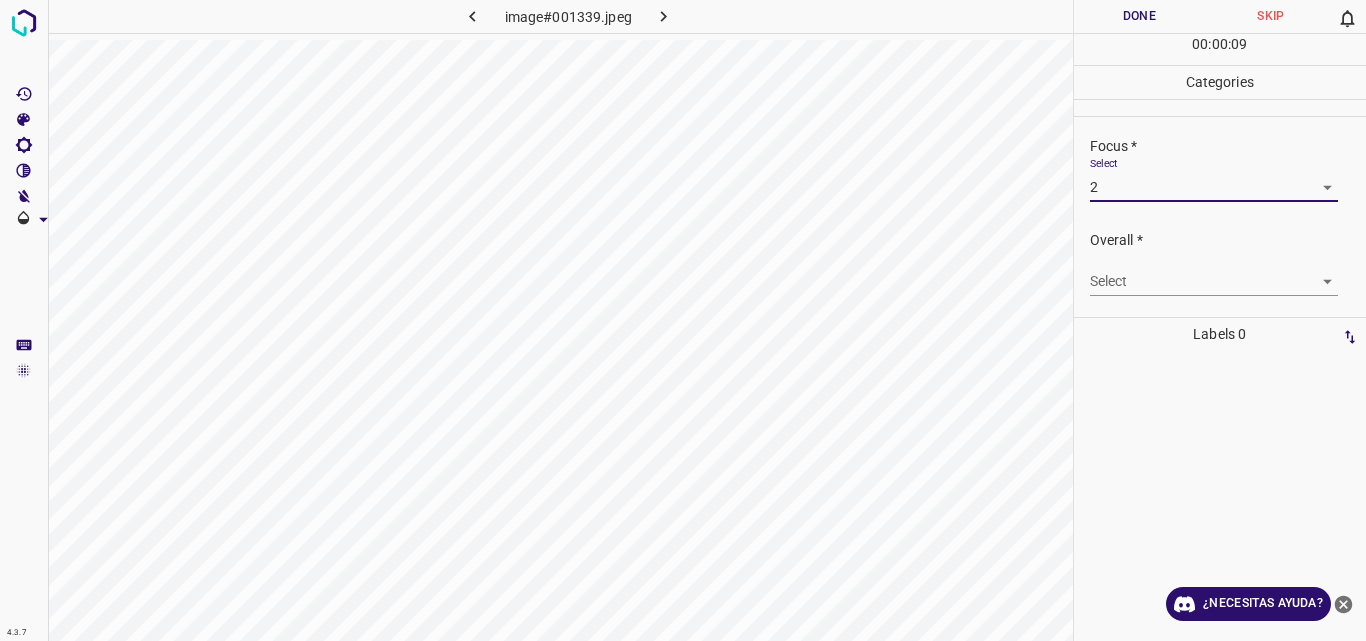 click on "4.3.7 image#001339.jpeg Done Skip 0 00   : 00   : 09   Categories Lighting *  Select 2 2 Focus *  Select 2 2 Overall *  Select ​ Labels   0 Categories 1 Lighting 2 Focus 3 Overall Tools Space Change between modes (Draw & Edit) I Auto labeling R Restore zoom M Zoom in N Zoom out Delete Delete selecte label Filters Z Restore filters X Saturation filter C Brightness filter V Contrast filter B Gray scale filter General O Download ¿Necesitas ayuda? Original text Rate this translation Your feedback will be used to help improve Google Translate - Texto - Esconder - Borrar" at bounding box center [683, 320] 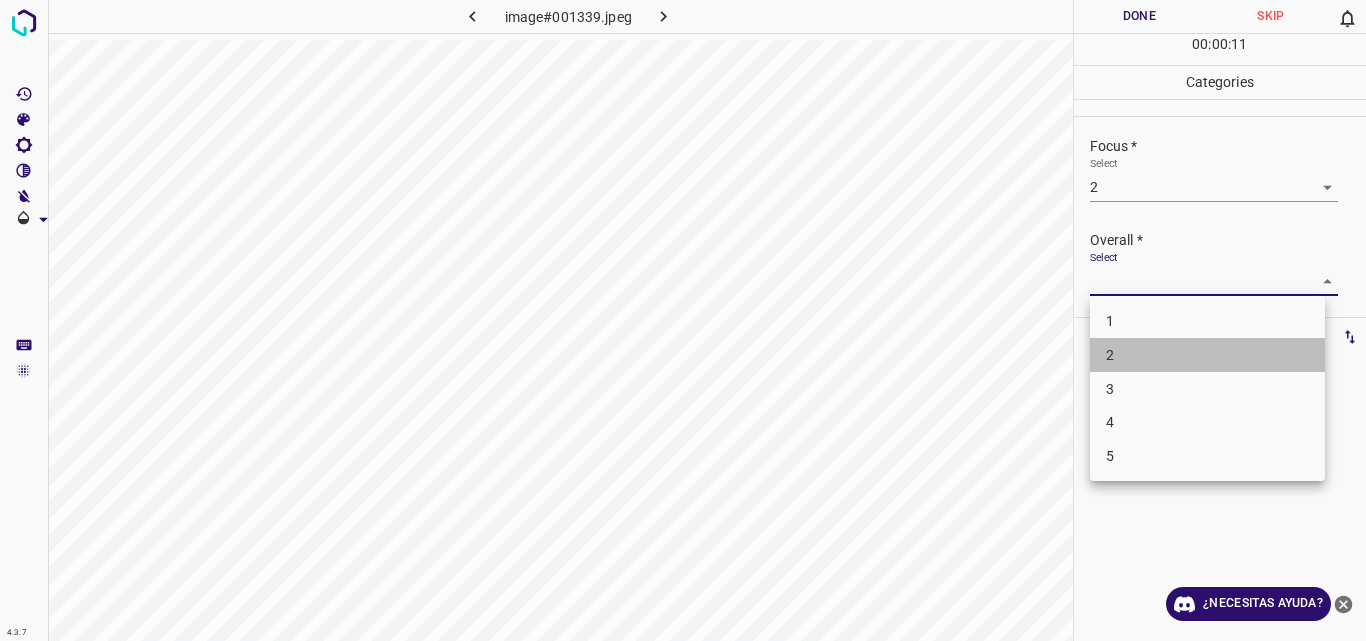 click on "2" at bounding box center (1207, 355) 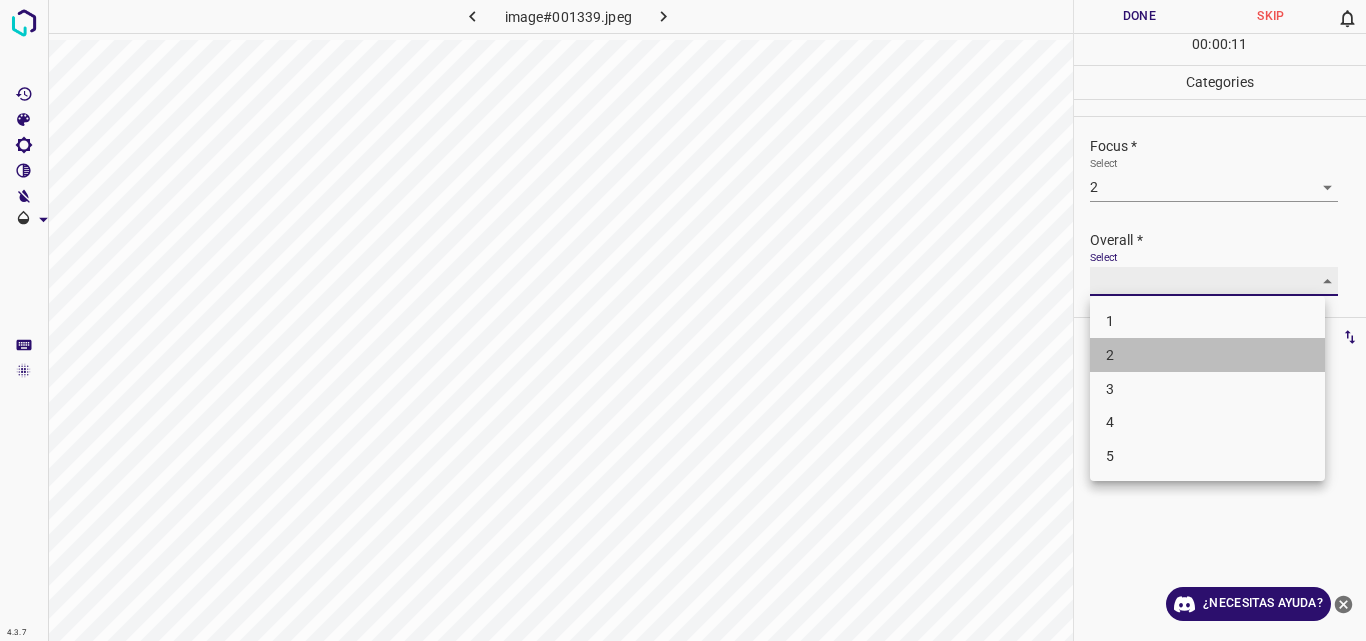 type on "2" 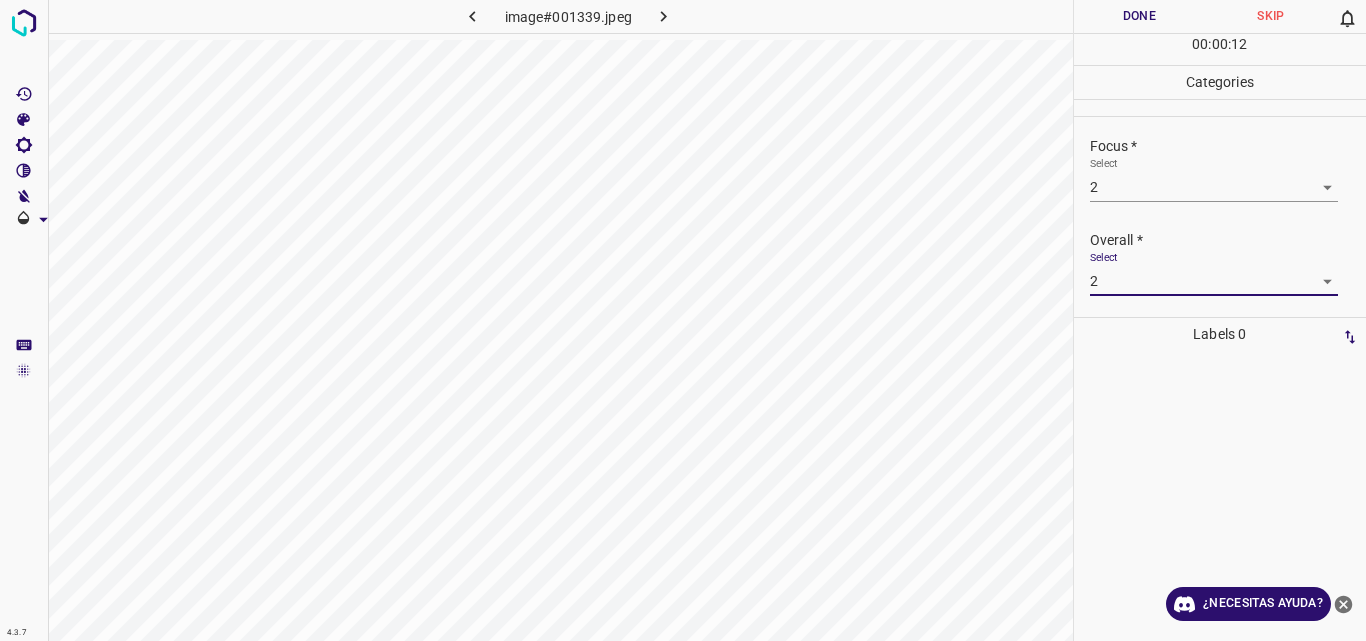 click on "Done" at bounding box center [1140, 16] 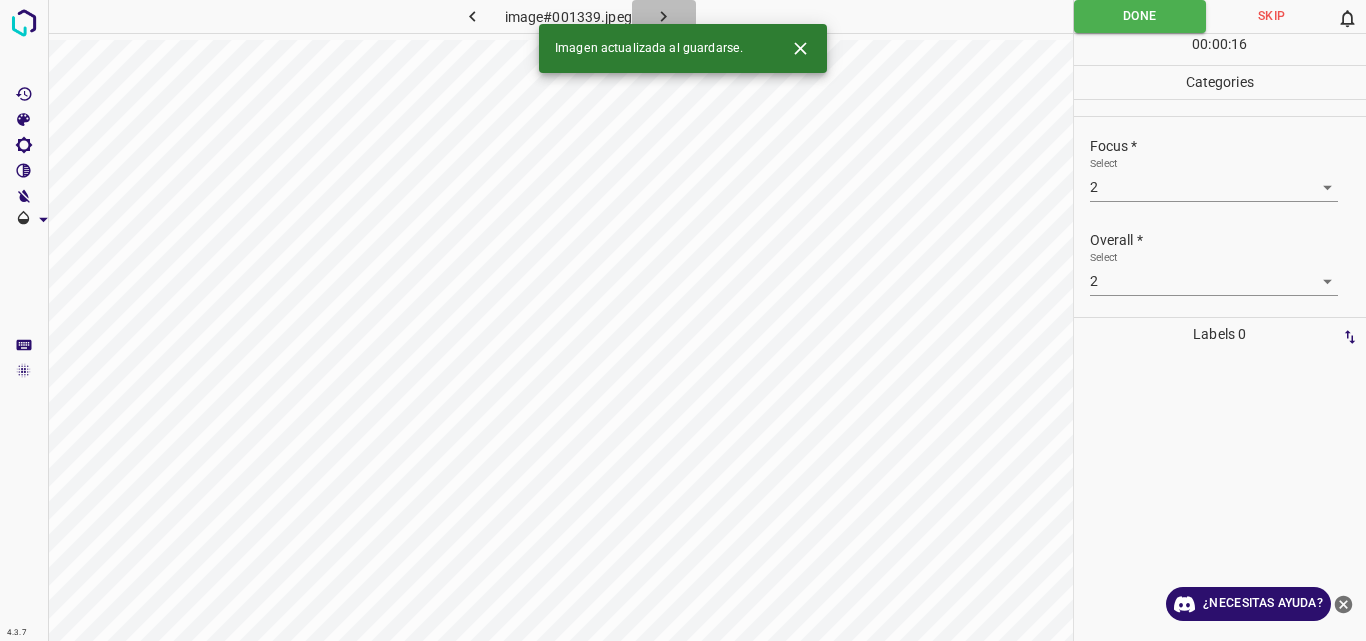click 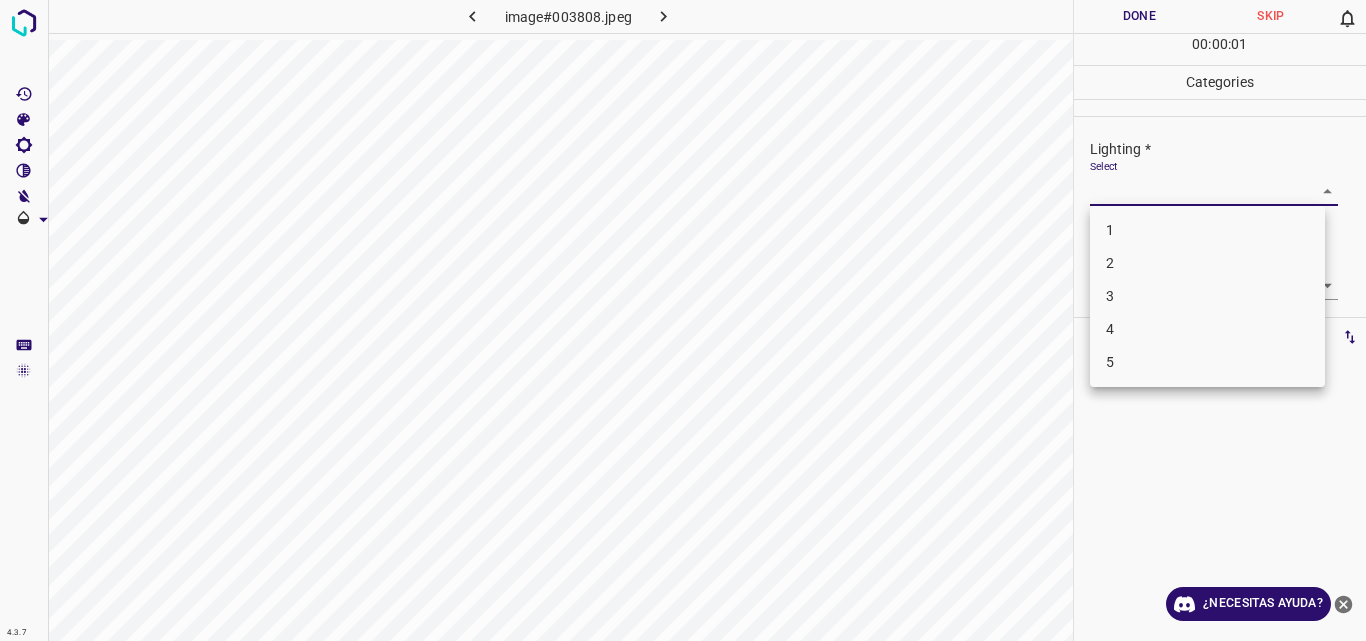 click on "4.3.7 image#003808.jpeg Done Skip 0 00 : 00 : 01 Categories Lighting * Select ​ Focus * Select ​ Overall * Select ​ Labels 0 Categories 1 Lighting 2 Focus 3 Overall Tools Space Change between modes (Draw & Edit) I Auto labeling R Restore zoom M Zoom in N Zoom out Delete Delete selecte label Filters Z Restore filters X Saturation filter C Brightness filter V Contrast filter B Gray scale filter General O Download ¿Necesitas ayuda? Original text Rate this translation Your feedback will be used to help improve Google Translate - Texto - Esconder - Borrar 1 2 3 4 5" at bounding box center [683, 320] 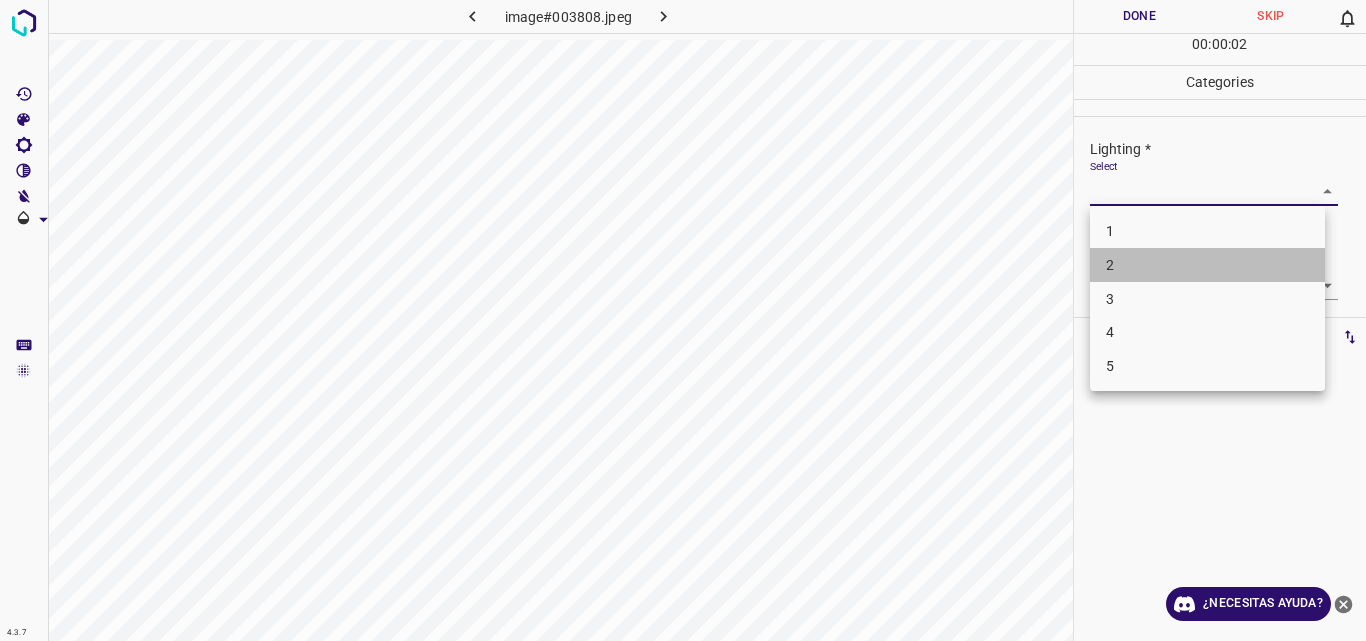 click on "2" at bounding box center [1207, 265] 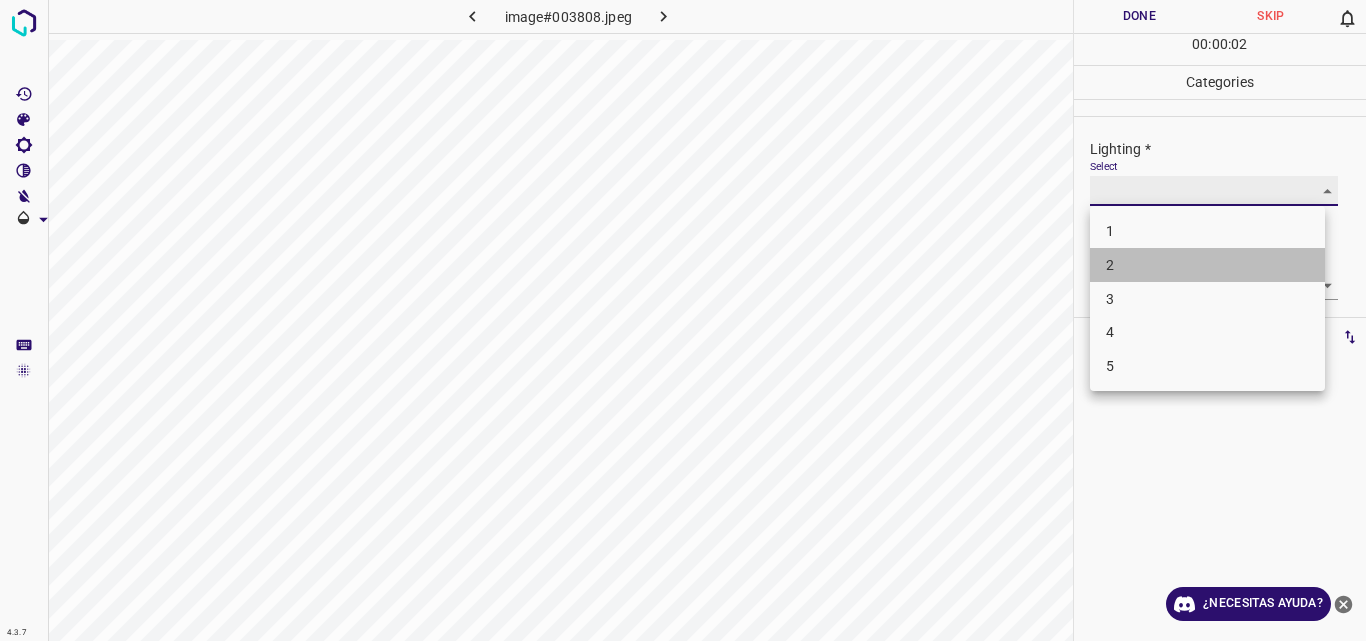 type on "2" 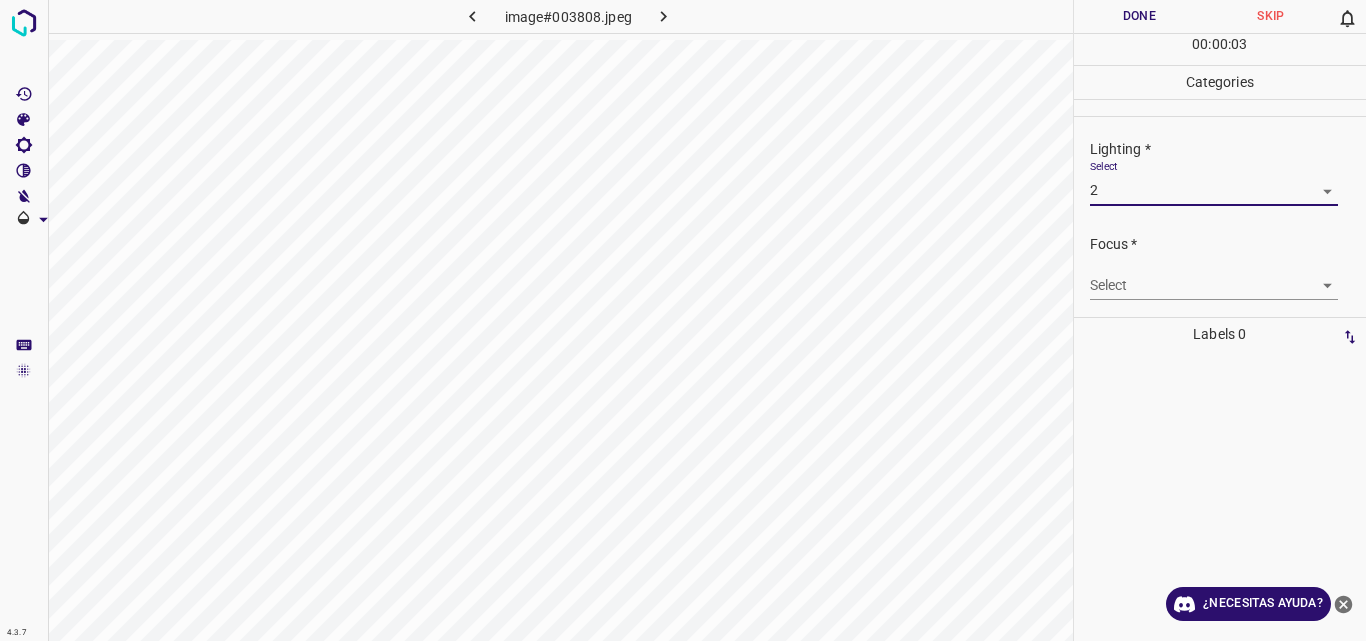 click on "4.3.7 image#003808.jpeg Done Skip 0 00 : 00 : 03 Categories Lighting * Select 2 2 Focus * Select 2 2 Overall * Select ​ Labels 0 Categories 1 Lighting 2 Focus 3 Overall Tools Space Change between modes (Draw & Edit) I Auto labeling R Restore zoom M Zoom in N Zoom out Delete Delete selecte label Filters Z Restore filters X Saturation filter C Brightness filter V Contrast filter B Gray scale filter General O Download ¿Necesitas ayuda? Original text Rate this translation Your feedback will be used to help improve Google Translate - Texto - Esconder - Borrar" at bounding box center [683, 320] 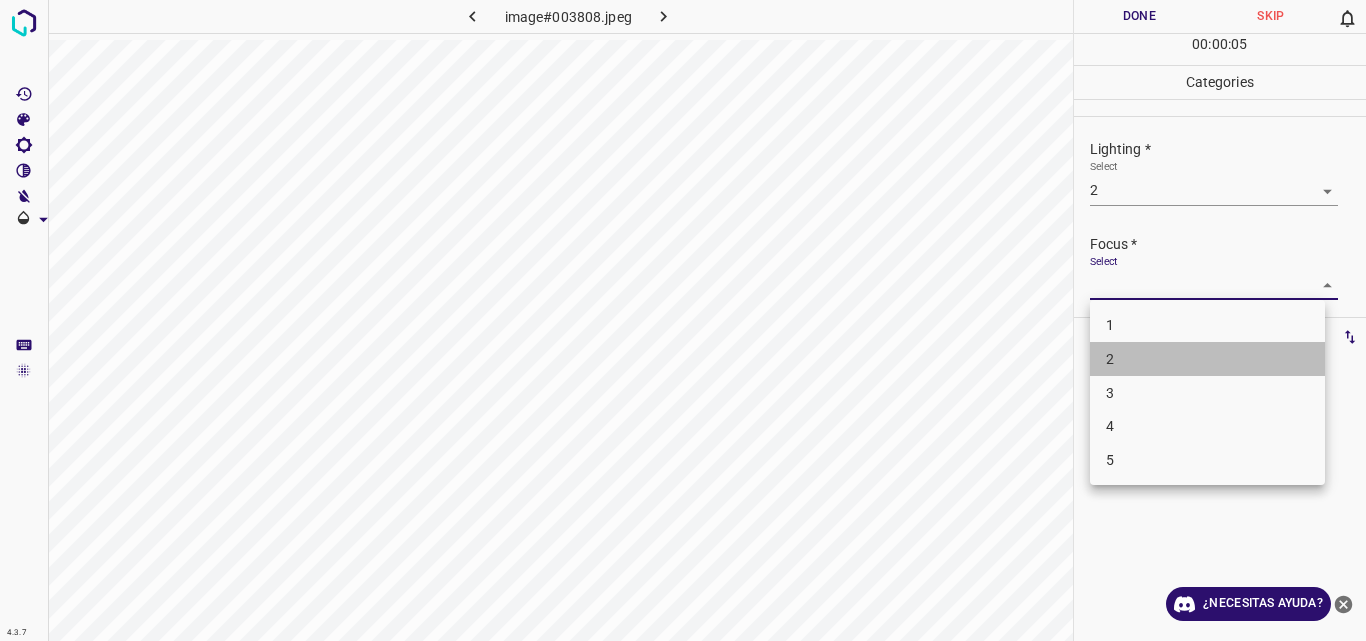 click on "2" at bounding box center (1207, 359) 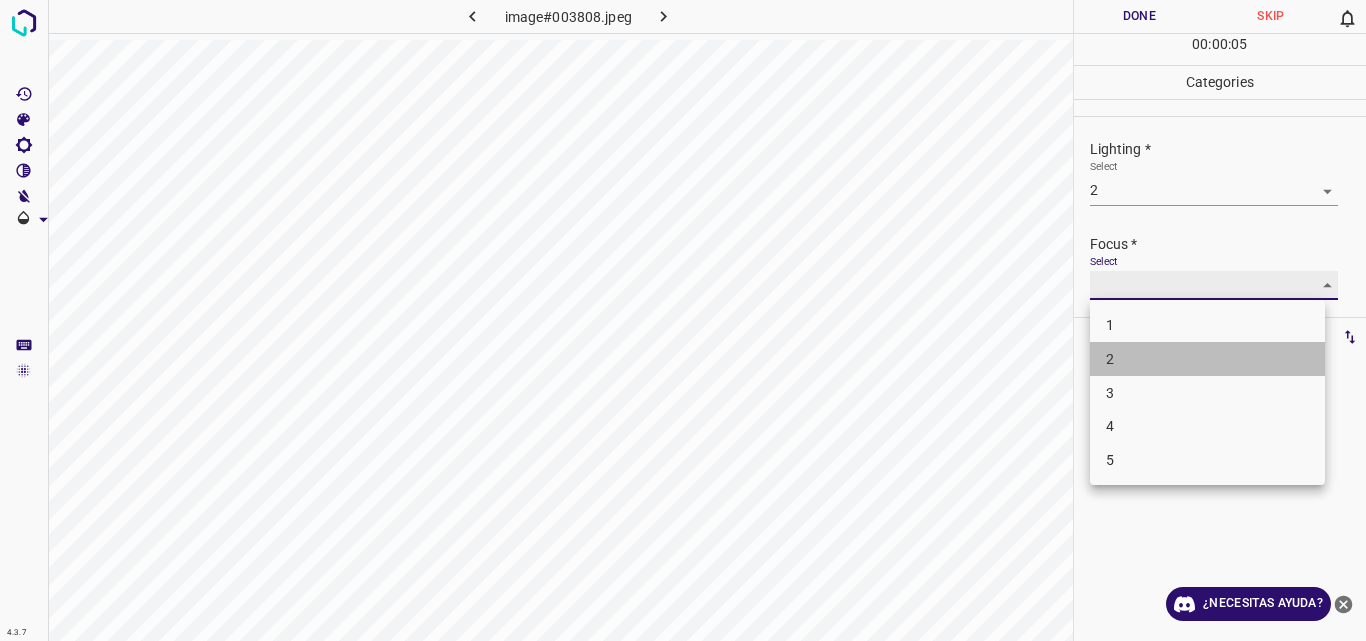 type on "2" 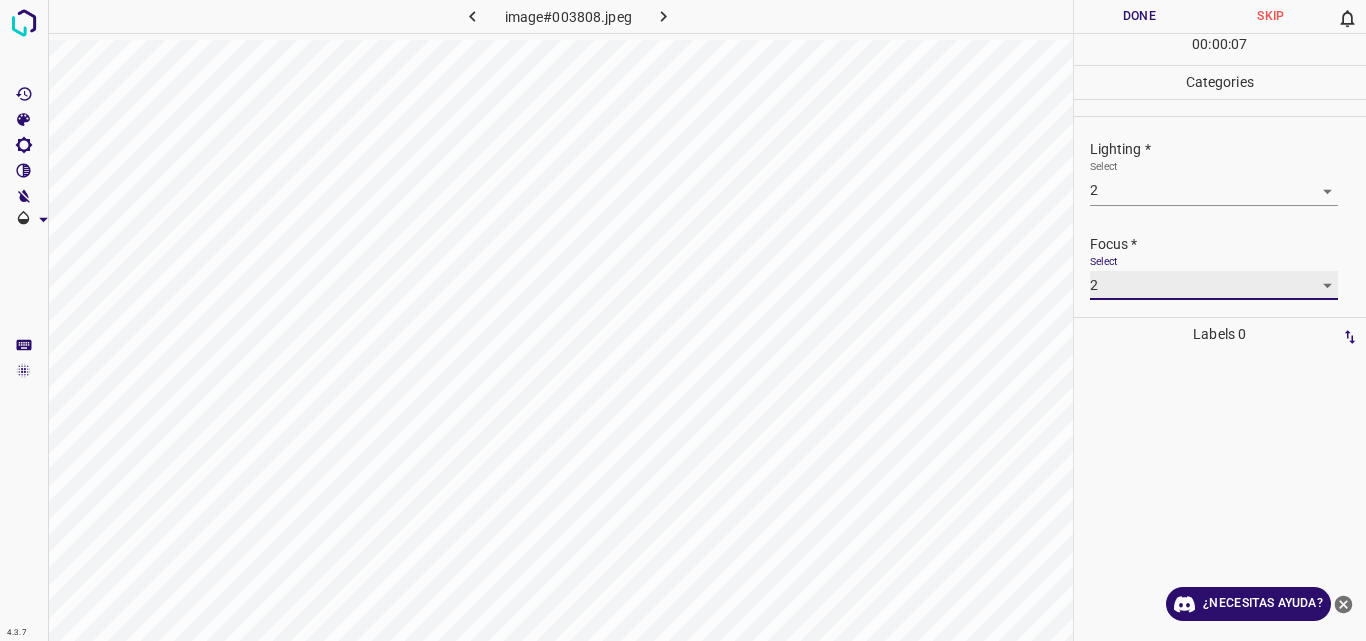 scroll, scrollTop: 98, scrollLeft: 0, axis: vertical 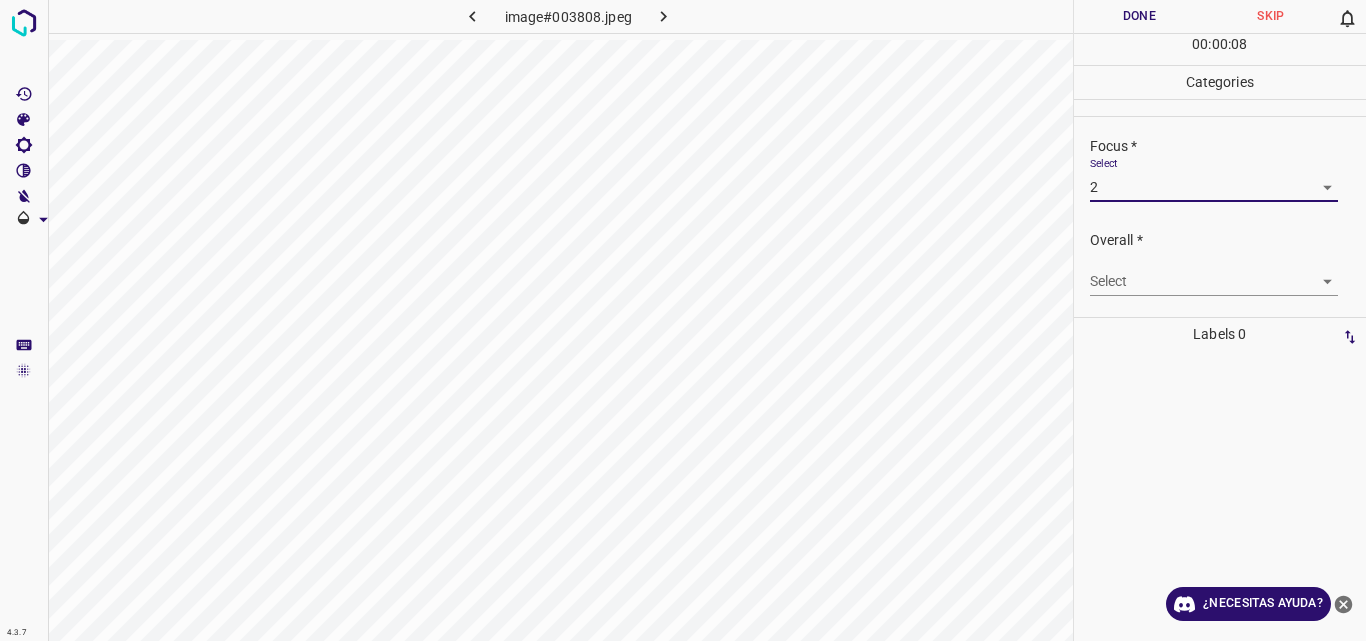 click on "4.3.7 image#003808.jpeg Done Skip 0 00 : 00 : 08 Categories Lighting * Select 2 2 Focus * Select 2 2 Overall * Select Labels 0 Categories 1 Lighting 2 Focus 3 Overall Tools Space Change between modes (Draw & Edit) I Auto labeling R Restore zoom M Zoom in N Zoom out Delete Delete selected label Filters Z Restore filters X Saturation filter C Brightness filter V Contrast filter B Gray scale filter General O Download ¿Necesitas ayuda? Original text Rate this translation Your feedback will be used to help improve Google Translate - Texto - Esconder - Borrar" at bounding box center [683, 320] 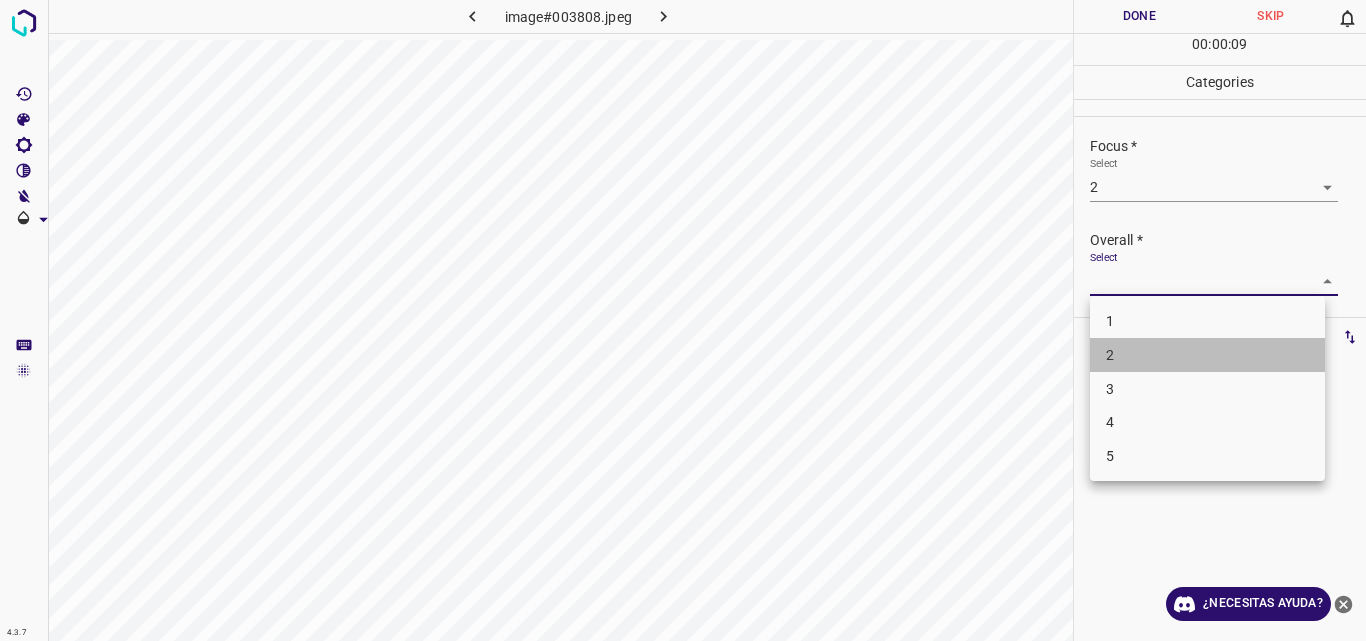 click on "2" at bounding box center (1207, 355) 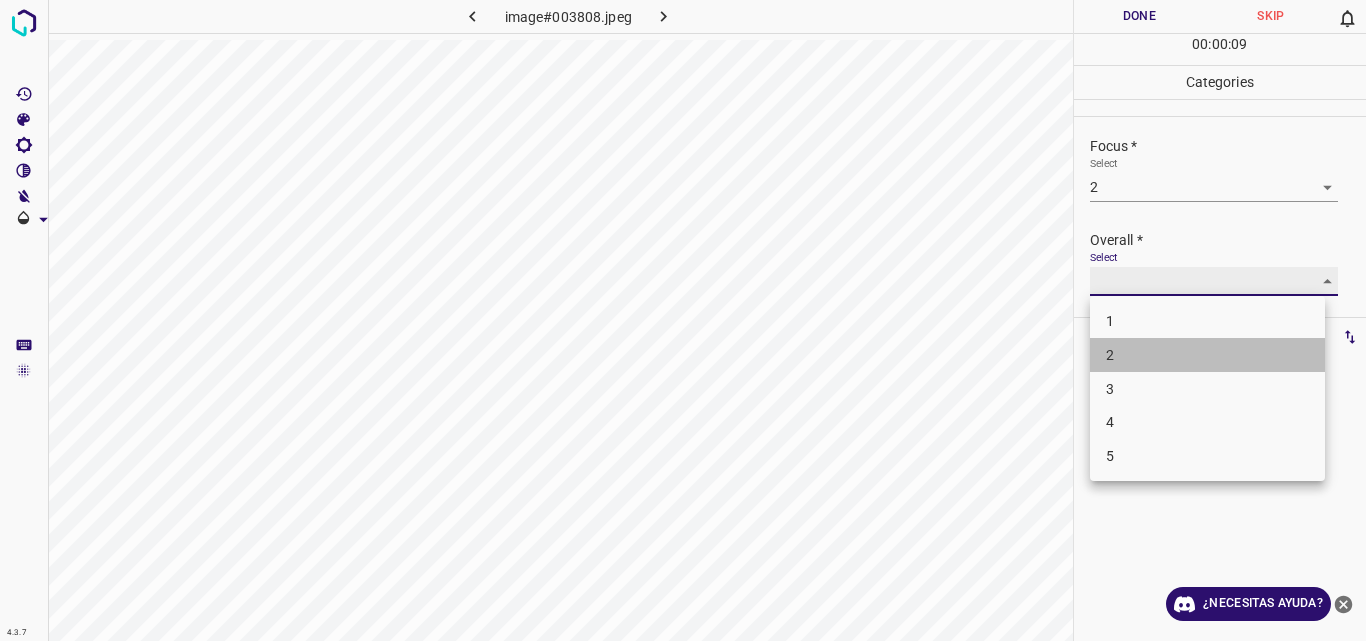 type on "2" 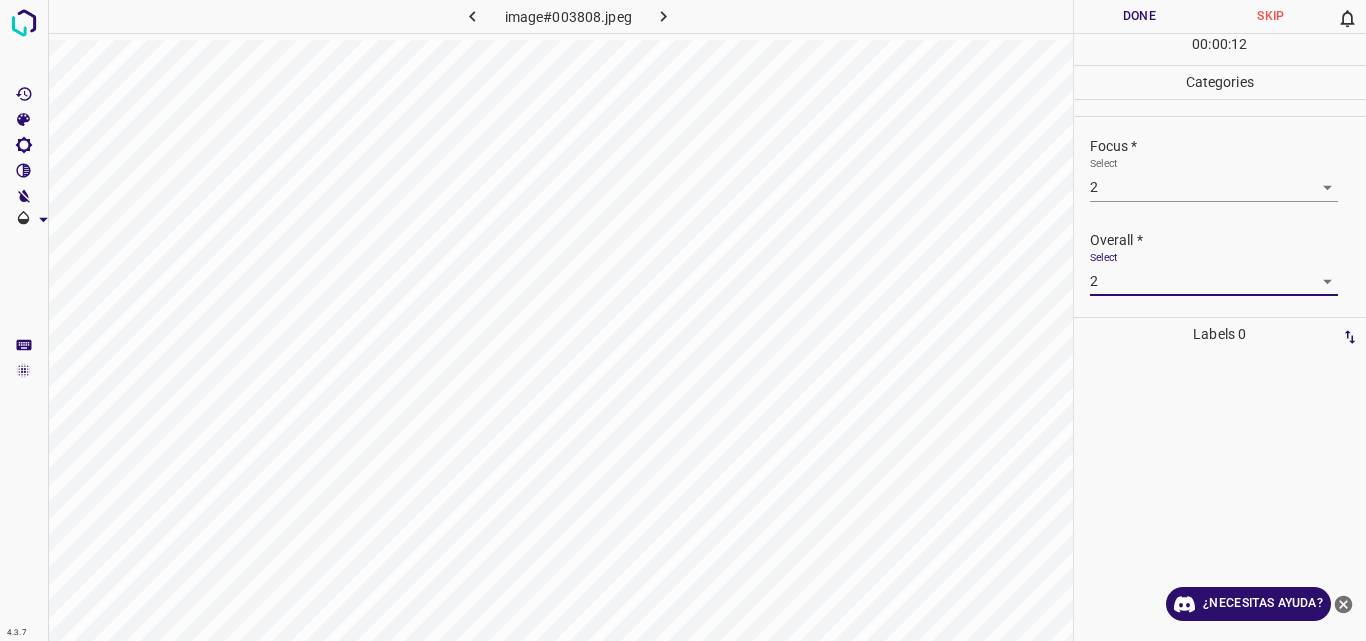 click on "Done" at bounding box center (1140, 16) 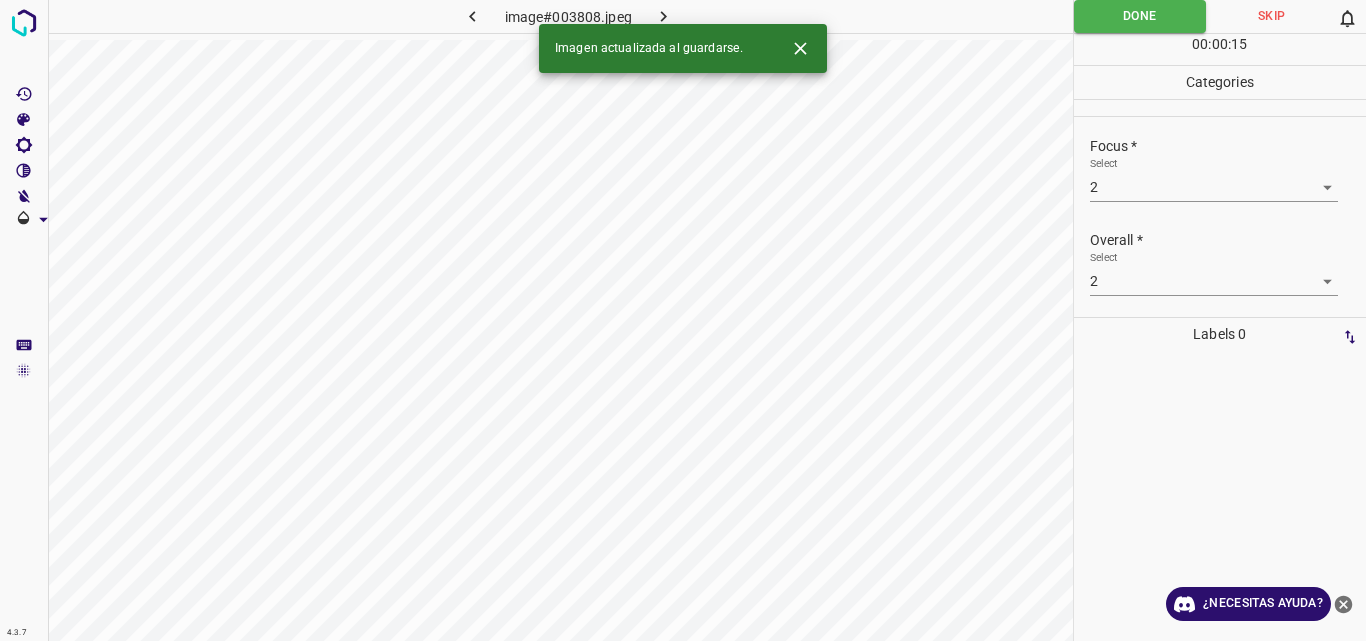 click 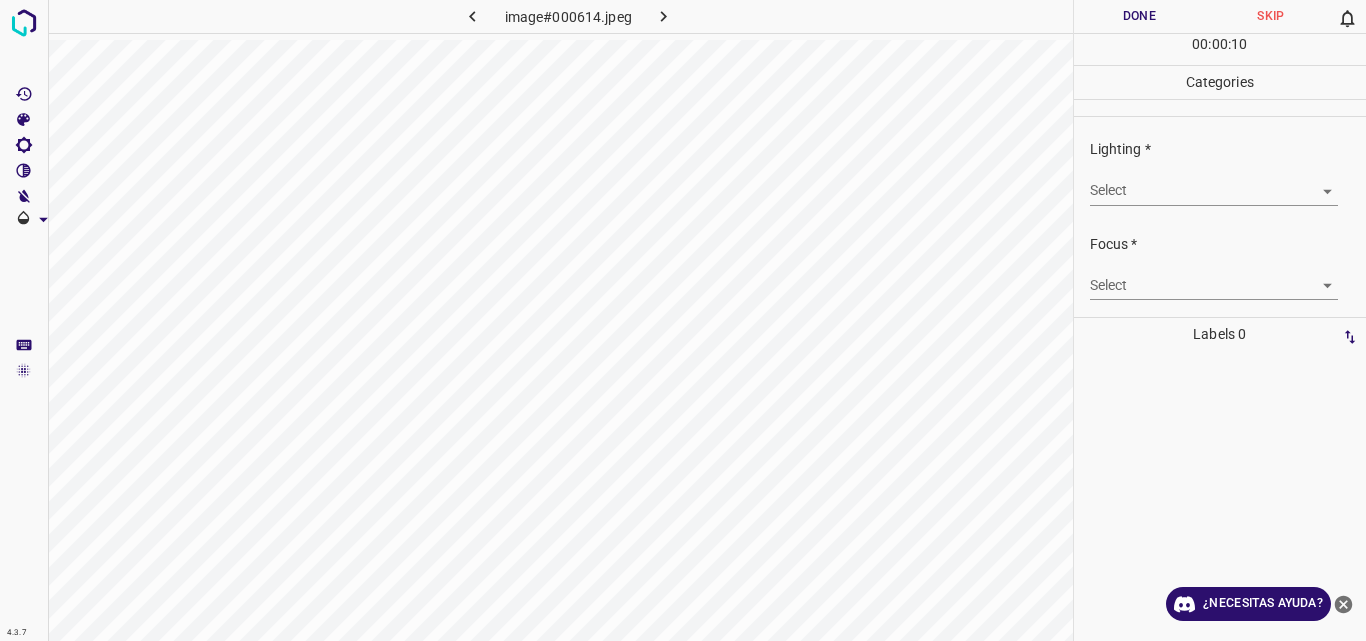 click on "4.3.7 image#000614.jpeg Done Skip 0 00   : 00   : 10   Categories Lighting *  Select ​ Focus *  Select ​ Overall *  Select ​ Labels   0 Categories 1 Lighting 2 Focus 3 Overall Tools Space Change between modes (Draw & Edit) I Auto labeling R Restore zoom M Zoom in N Zoom out Delete Delete selecte label Filters Z Restore filters X Saturation filter C Brightness filter V Contrast filter B Gray scale filter General O Download ¿Necesitas ayuda? Original text Rate this translation Your feedback will be used to help improve Google Translate - Texto - Esconder - Borrar" at bounding box center [683, 320] 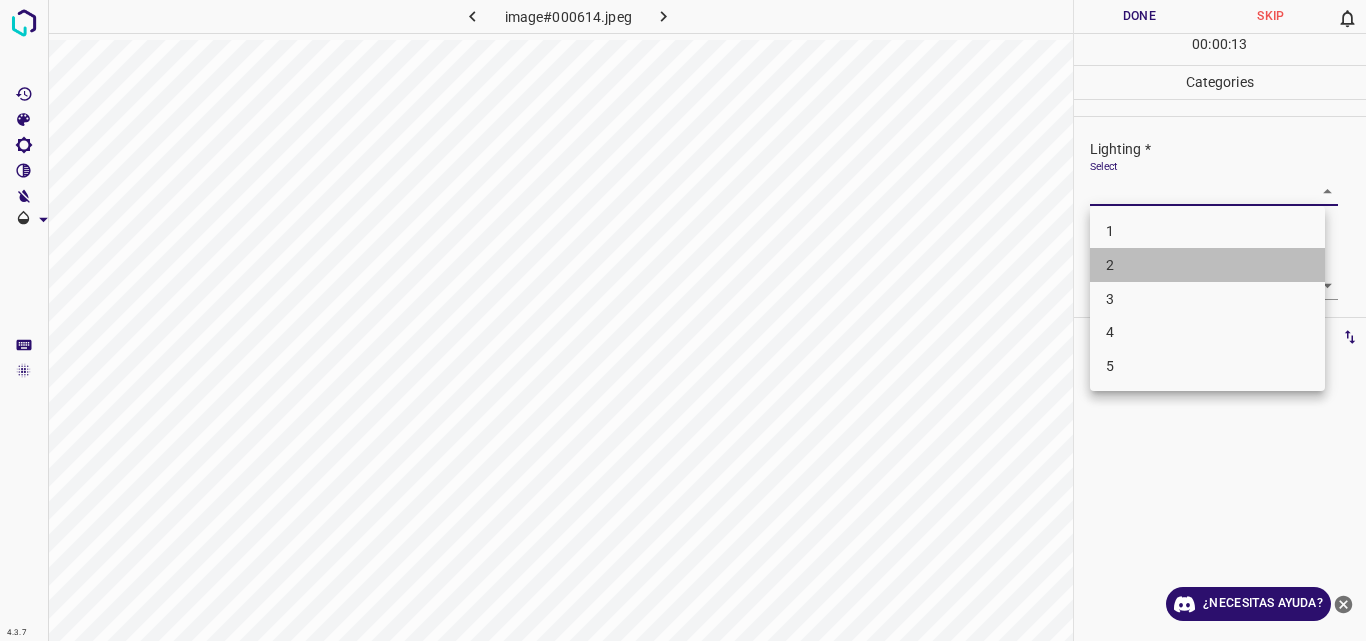 click on "2" at bounding box center (1207, 265) 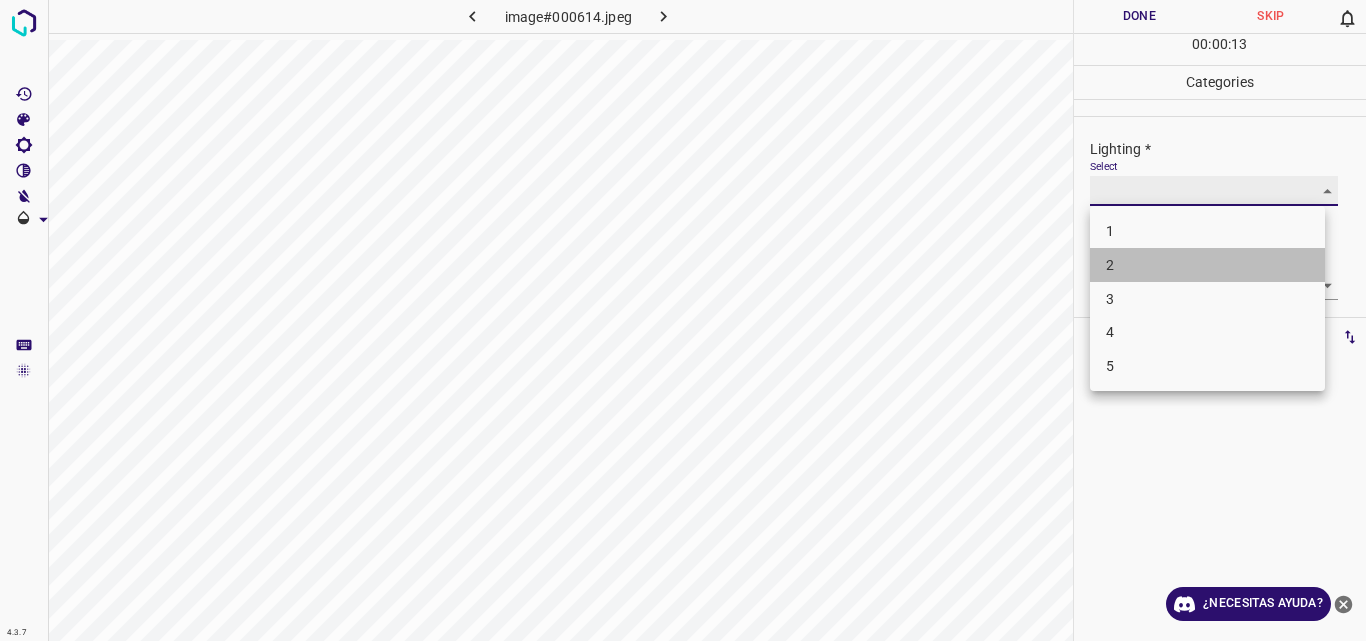 type on "2" 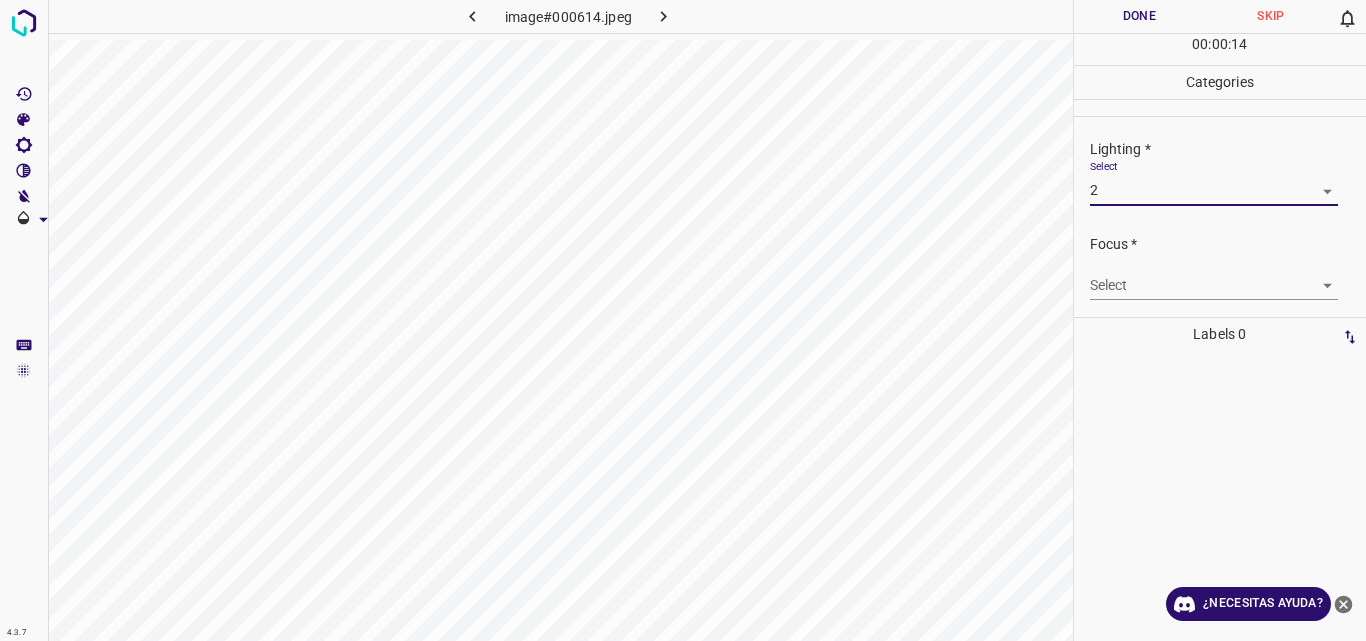 click on "4.3.7 image#000614.jpeg Done Skip 0 00 : 00 : 14 Categories Lighting * Select 2 2 Focus * Select Overall * Select Labels 0 Categories 1 Lighting 2 Focus 3 Overall Tools Space Change between modes (Draw & Edit) I Auto labeling R Restore zoom M Zoom in N Zoom out Delete Delete selected label Filters Z Restore filters X Saturation filter C Brightness filter V Contrast filter B Gray scale filter General O Download ¿Necesitas ayuda? Original text Rate this translation Your feedback will be used to help improve Google Translate - Texto - Esconder - Borrar" at bounding box center [683, 320] 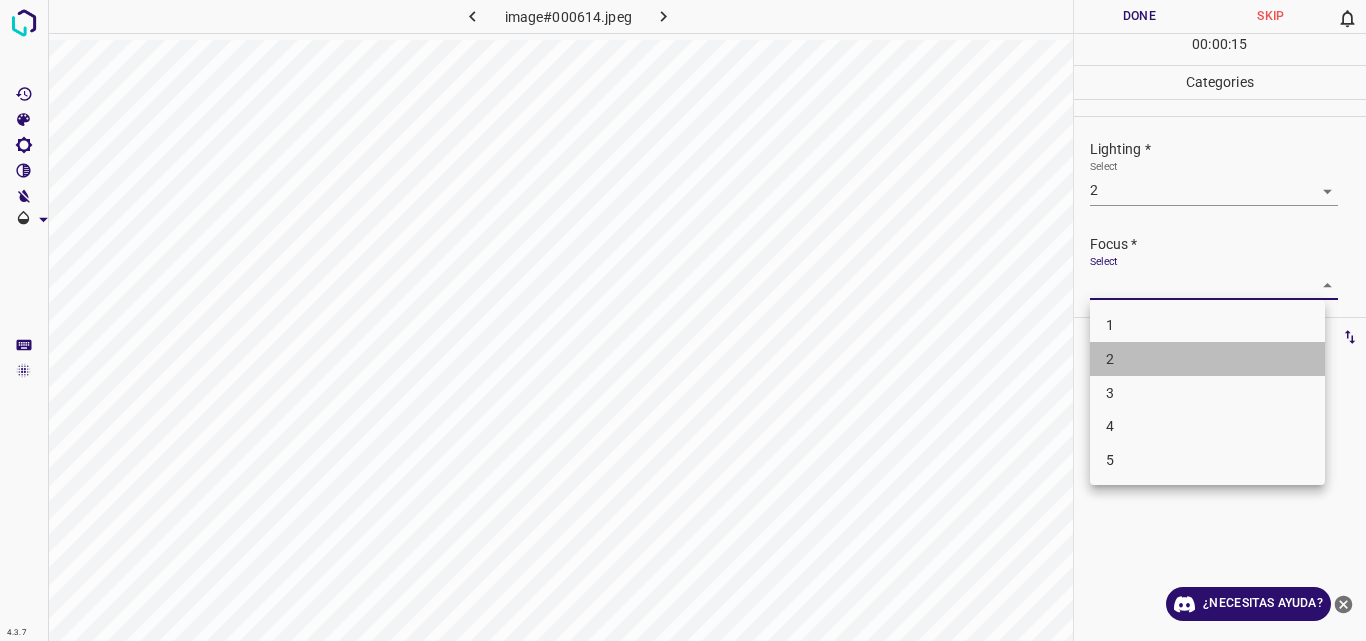 click on "2" at bounding box center (1207, 359) 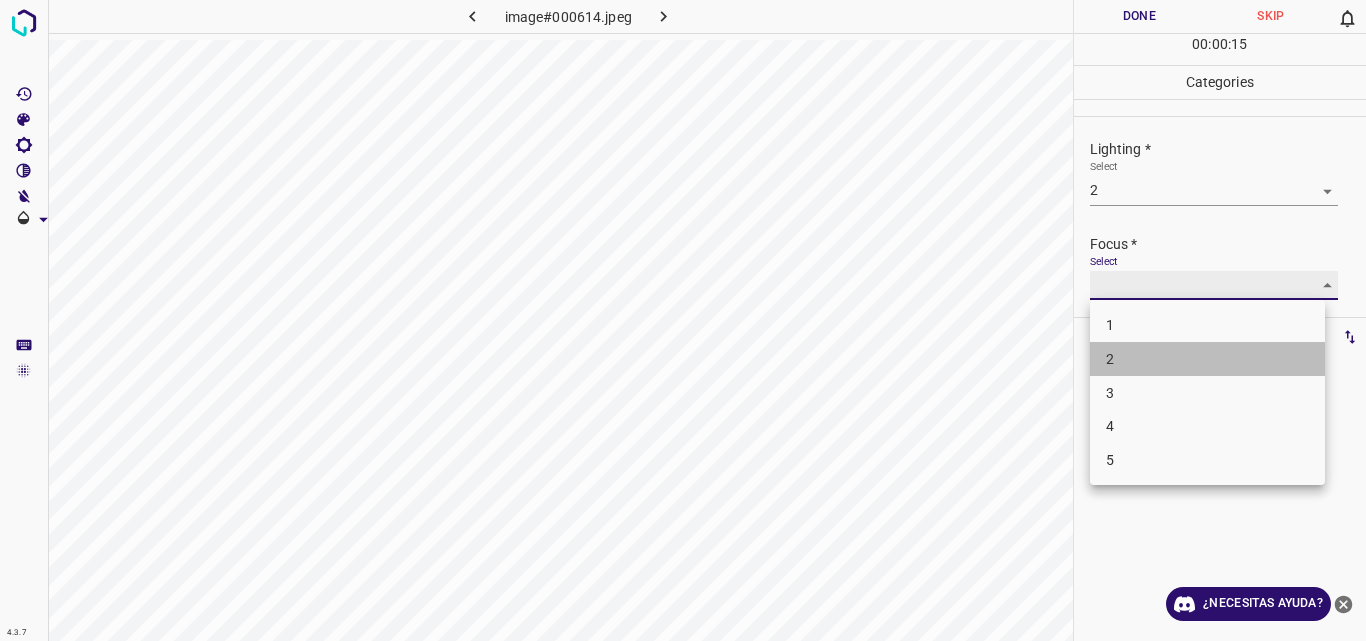 type on "2" 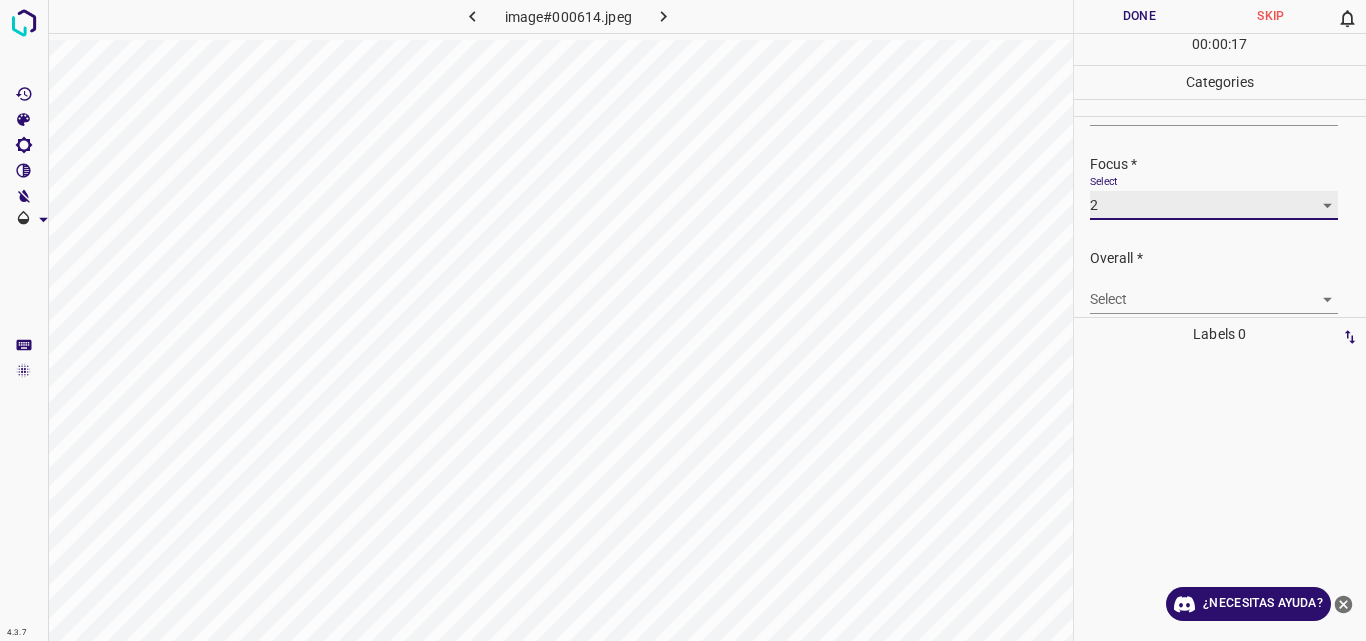 scroll, scrollTop: 98, scrollLeft: 0, axis: vertical 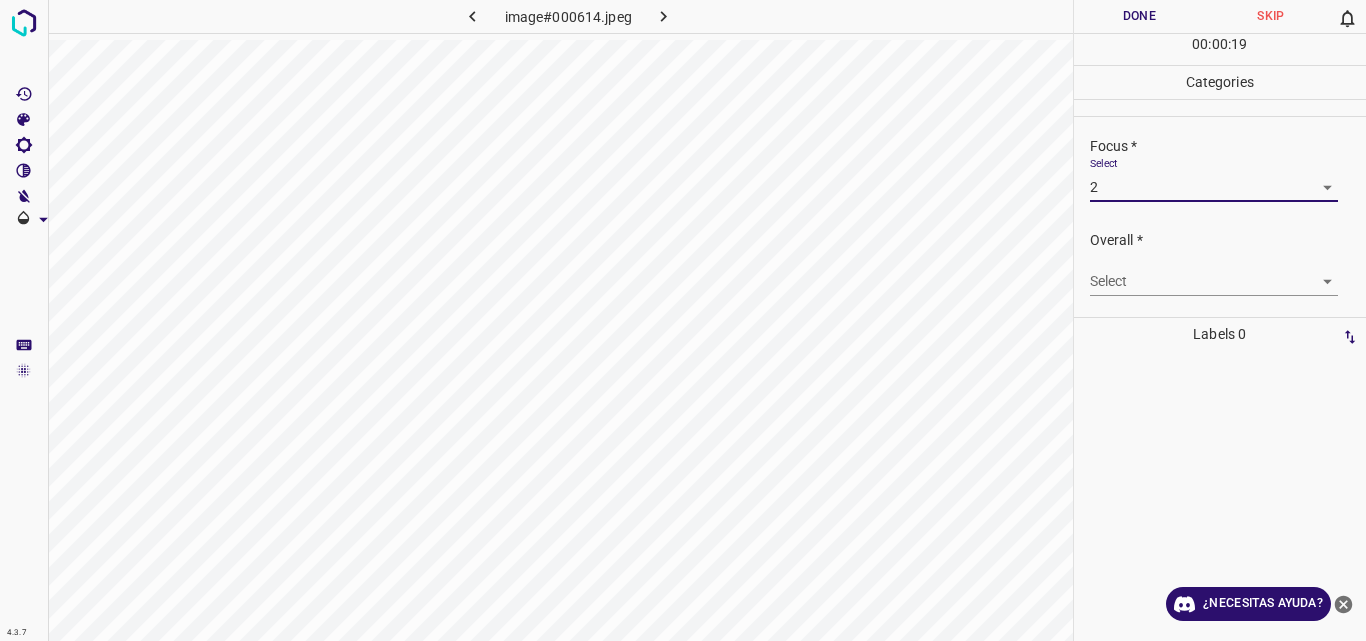 click on "4.3.7 image#000614.jpeg Done Skip 0 00 : 00 : 19 Categories Lighting * Select 2 2 Focus * Select 2 2 Overall * Select ​ Labels 0 Categories 1 Lighting 2 Focus 3 Overall Tools Space Change between modes (Draw & Edit) I Auto labeling R Restore zoom M Zoom in N Zoom out Delete Delete selecte label Filters Z Restore filters X Saturation filter C Brightness filter V Contrast filter B Gray scale filter General O Download ¿Necesitas ayuda? Original text Rate this translation Your feedback will be used to help improve Google Translate - Texto - Esconder - Borrar" at bounding box center [683, 320] 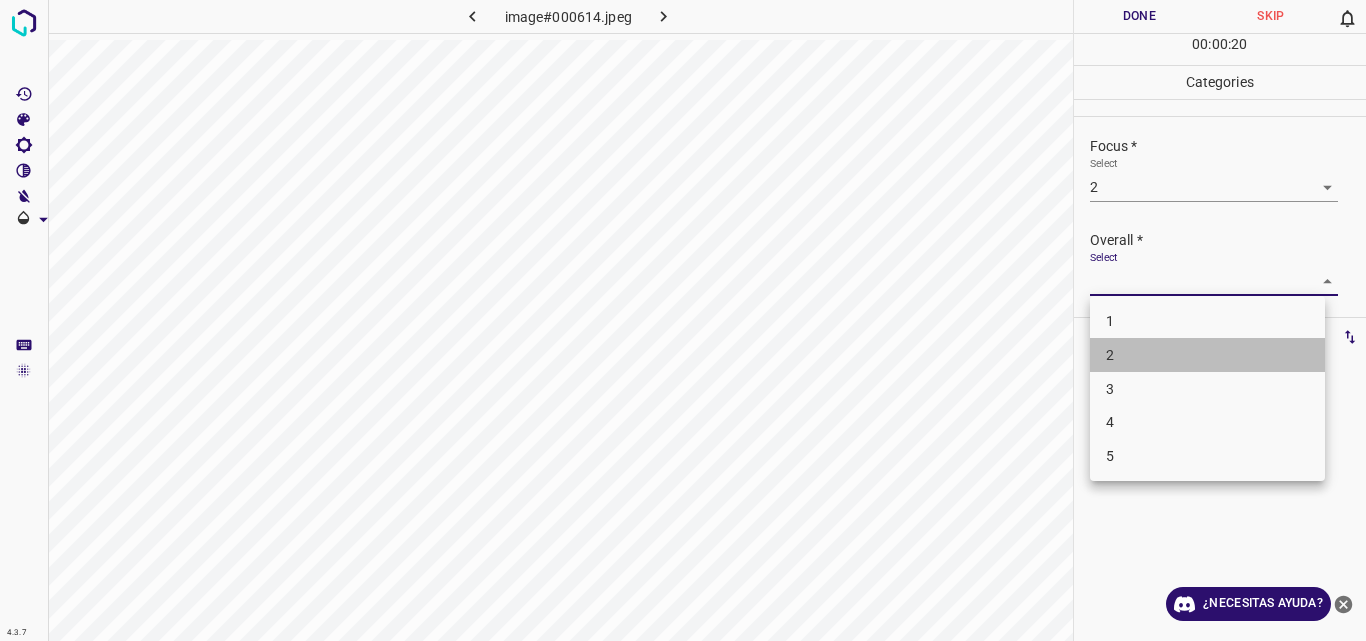 click on "2" at bounding box center (1207, 355) 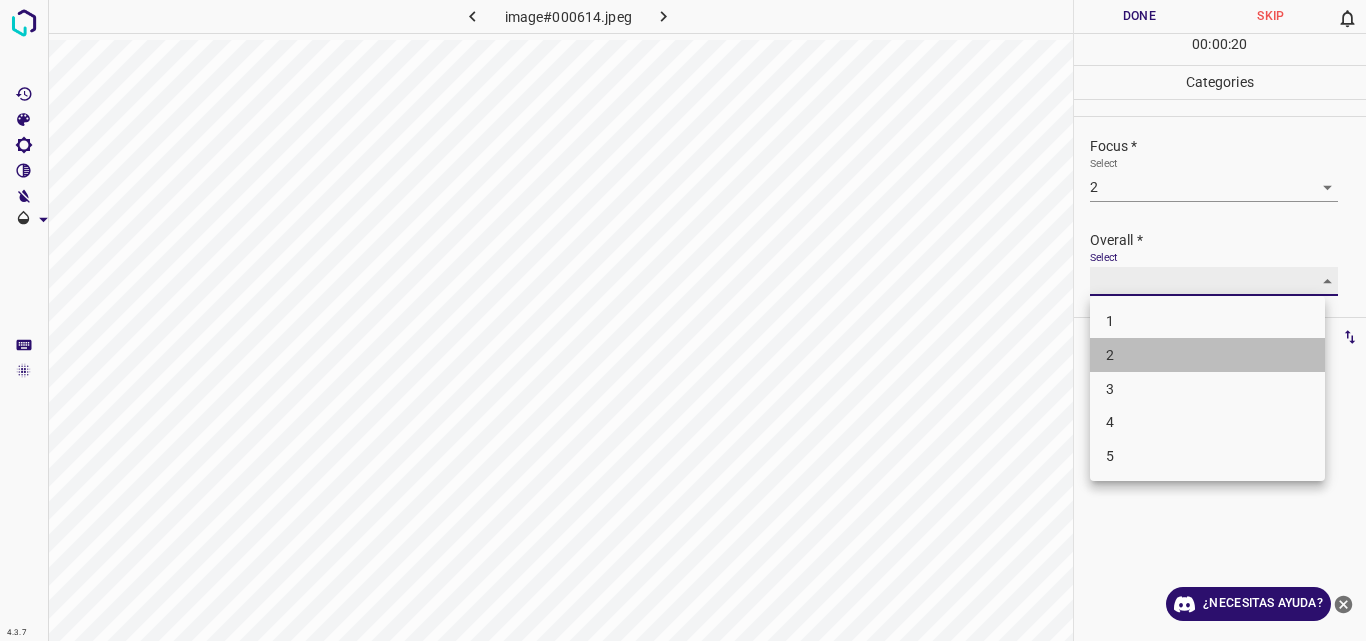 type on "2" 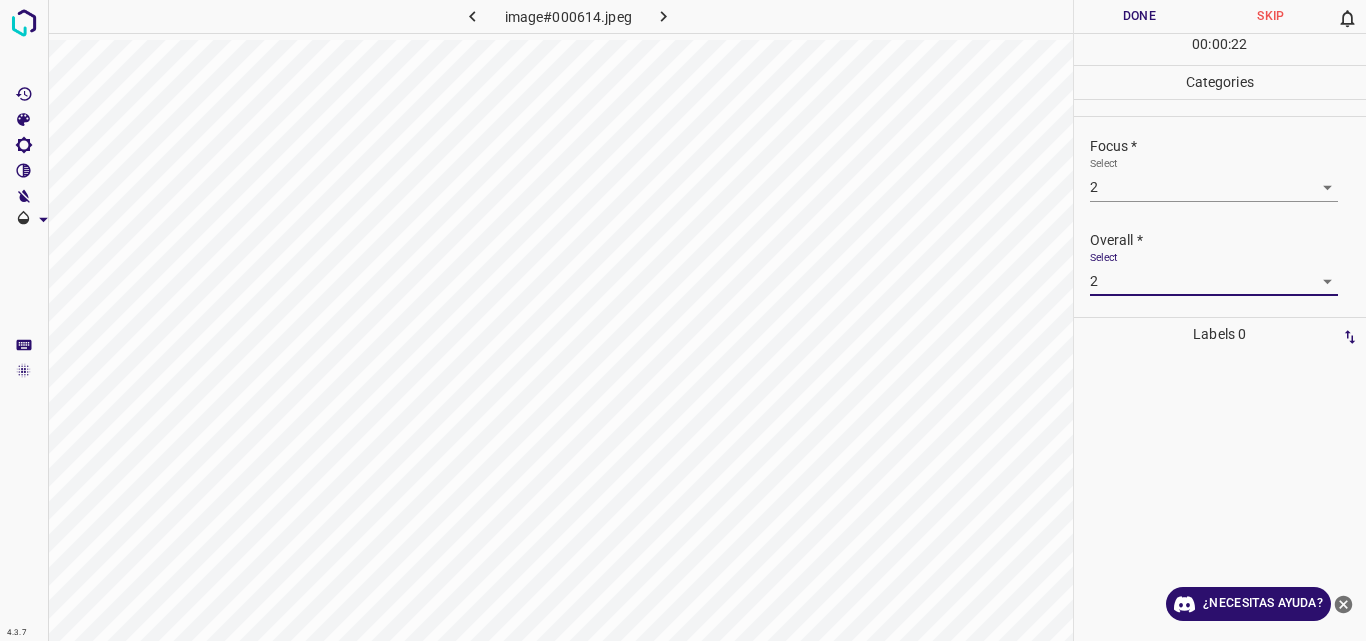 click on "Done" at bounding box center [1140, 16] 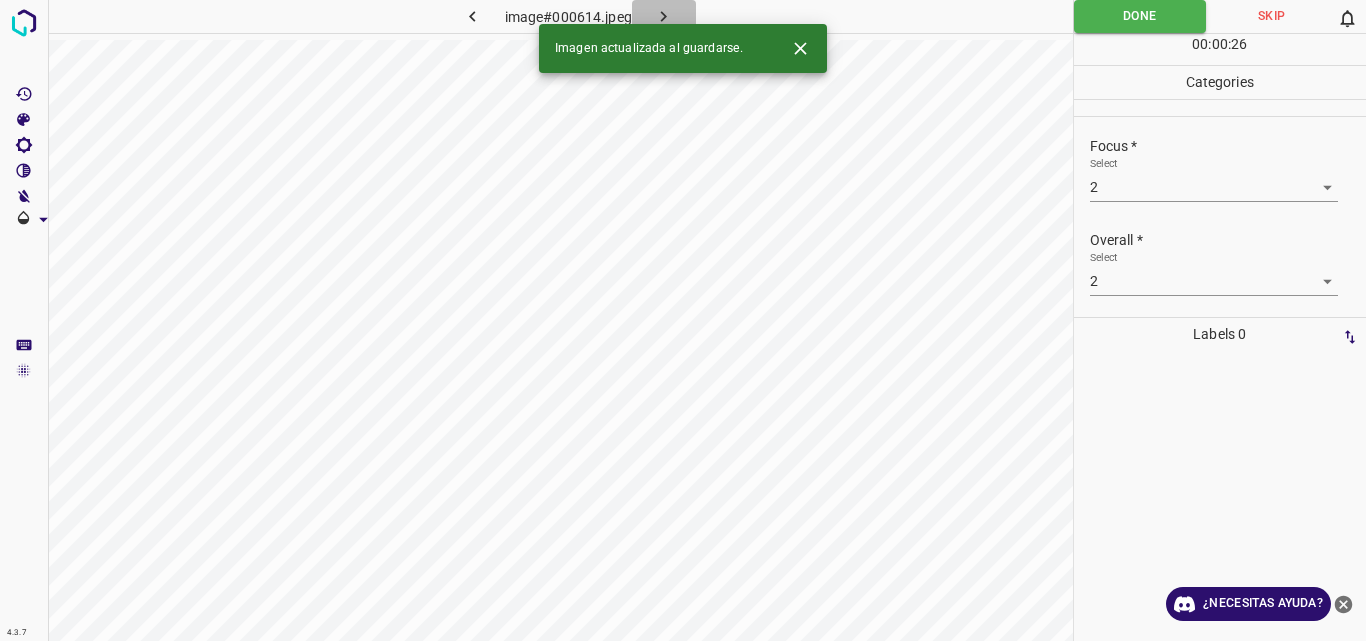 click 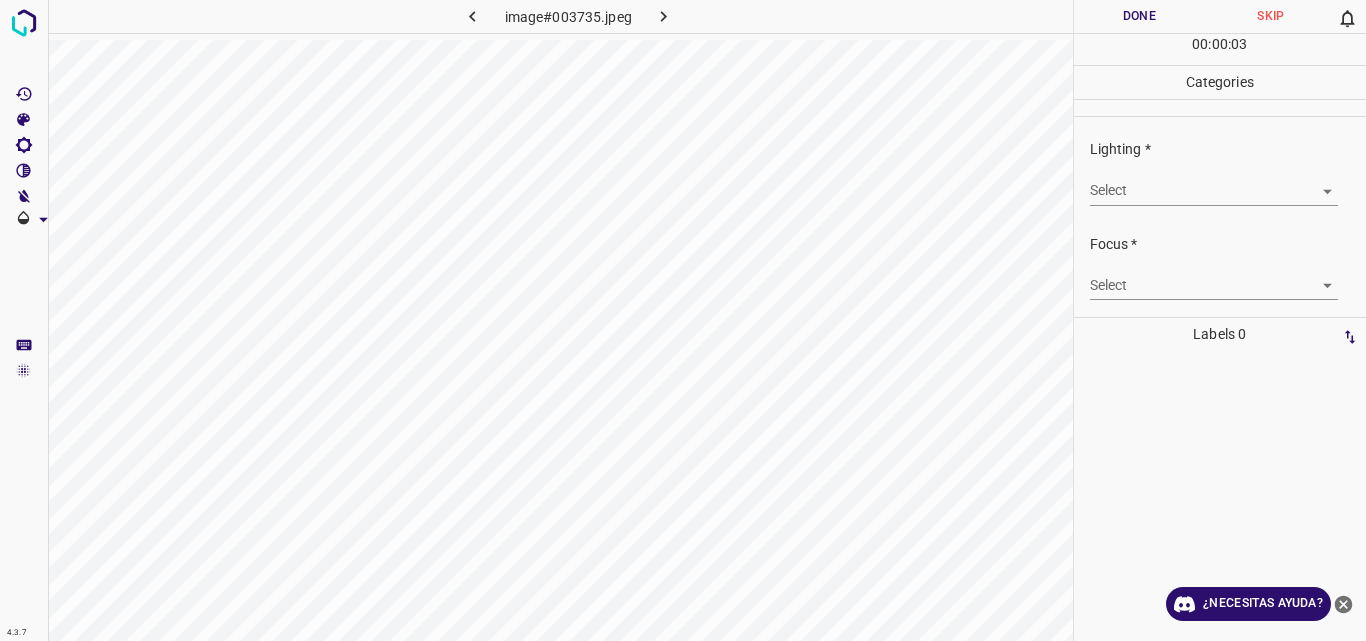 click on "4.3.7 image#003735.jpeg Done Skip 0 00   : 00   : 03   Categories Lighting *  Select ​ Focus *  Select ​ Overall *  Select ​ Labels   0 Categories 1 Lighting 2 Focus 3 Overall Tools Space Change between modes (Draw & Edit) I Auto labeling R Restore zoom M Zoom in N Zoom out Delete Delete selecte label Filters Z Restore filters X Saturation filter C Brightness filter V Contrast filter B Gray scale filter General O Download ¿Necesitas ayuda? Original text Rate this translation Your feedback will be used to help improve Google Translate - Texto - Esconder - Borrar" at bounding box center (683, 320) 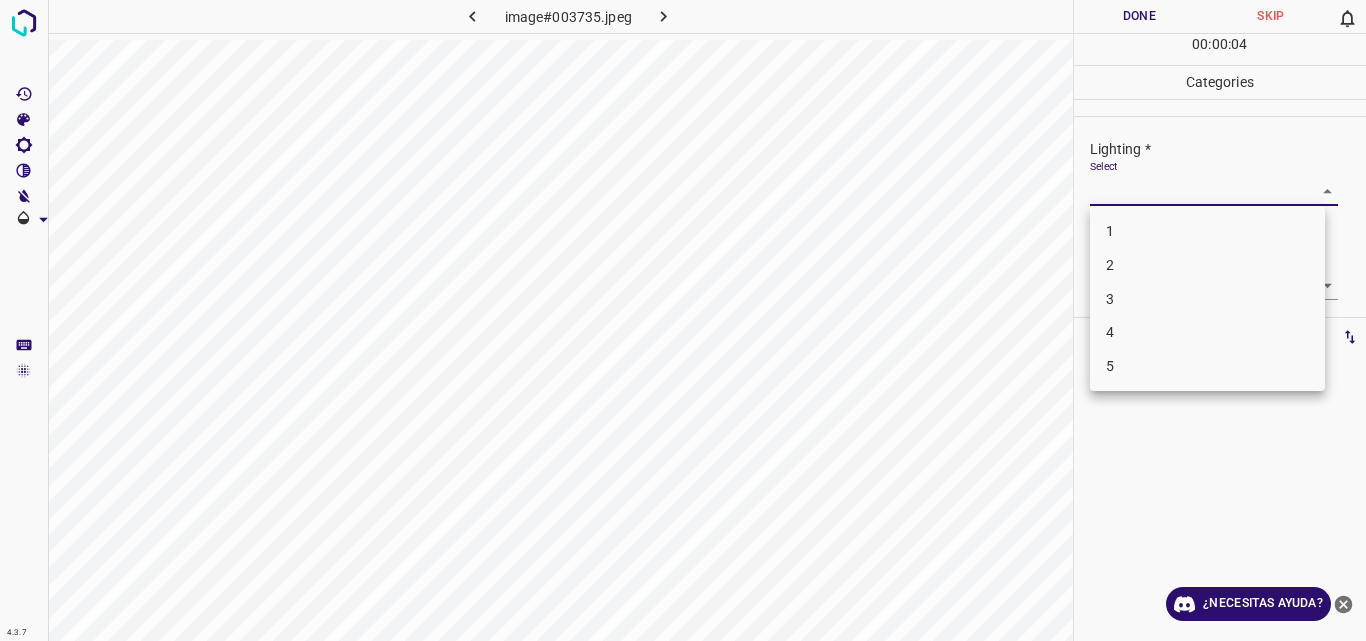 click on "2" at bounding box center (1207, 265) 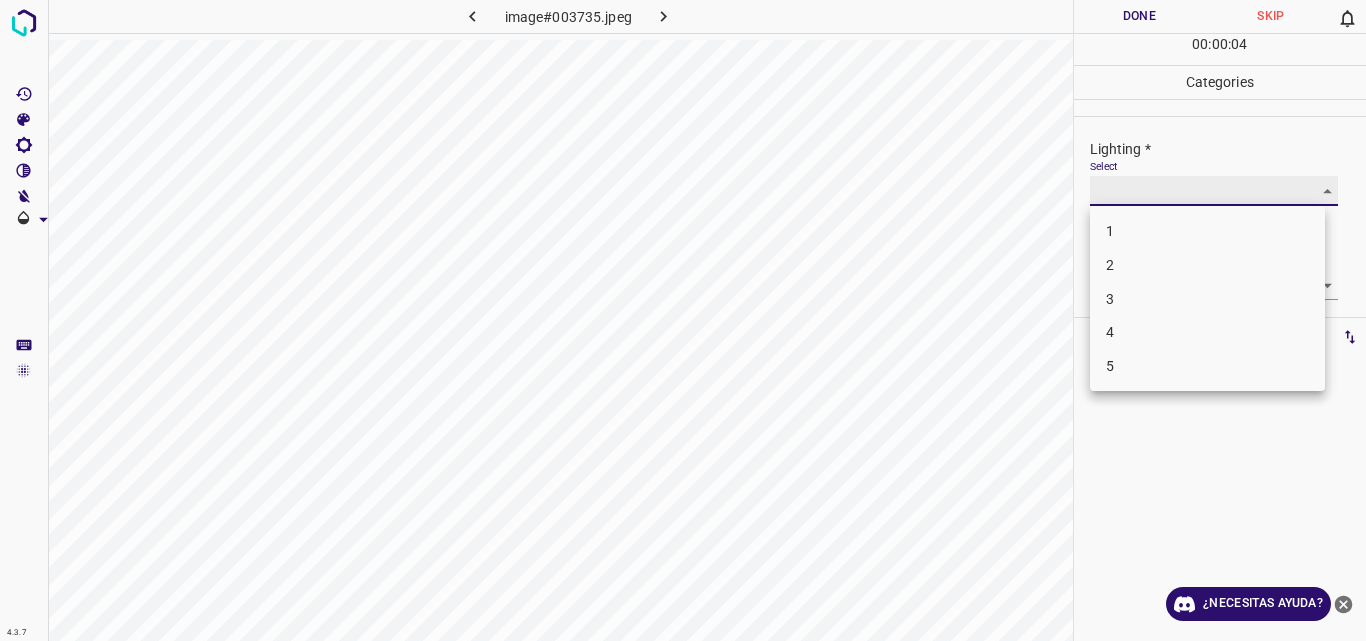 type on "2" 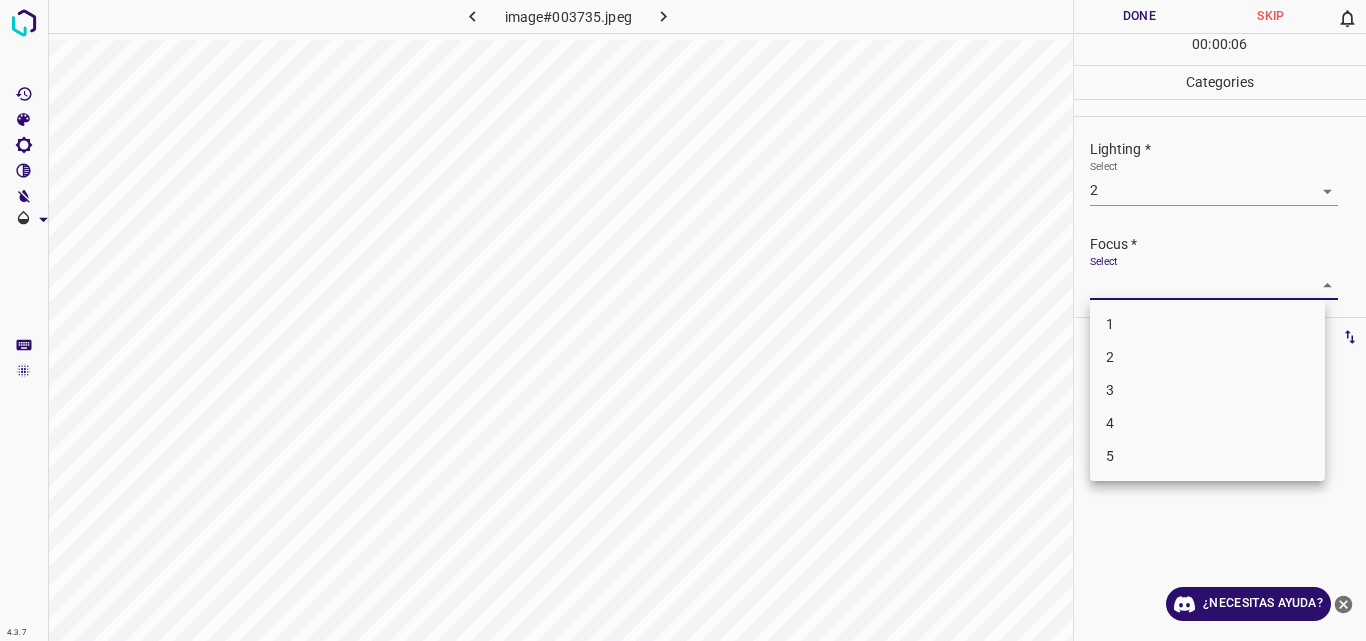 click on "4.3.7 image#003735.jpeg Done Skip 0 00 : 00 : 06 Categories Lighting * Select 2 2 Focus * Select ​ Overall * Select ​ Labels 0 Categories 1 Lighting 2 Focus 3 Overall Tools Space Change between modes (Draw & Edit) I Auto labeling R Restore zoom M Zoom in N Zoom out Delete Delete selecte label Filters Z Restore filters X Saturation filter C Brightness filter V Contrast filter B Gray scale filter General O Download ¿Necesitas ayuda? Original text Rate this translation Your feedback will be used to help improve Google Translate - Texto - Esconder - Borrar 1 2 3 4 5" at bounding box center (683, 320) 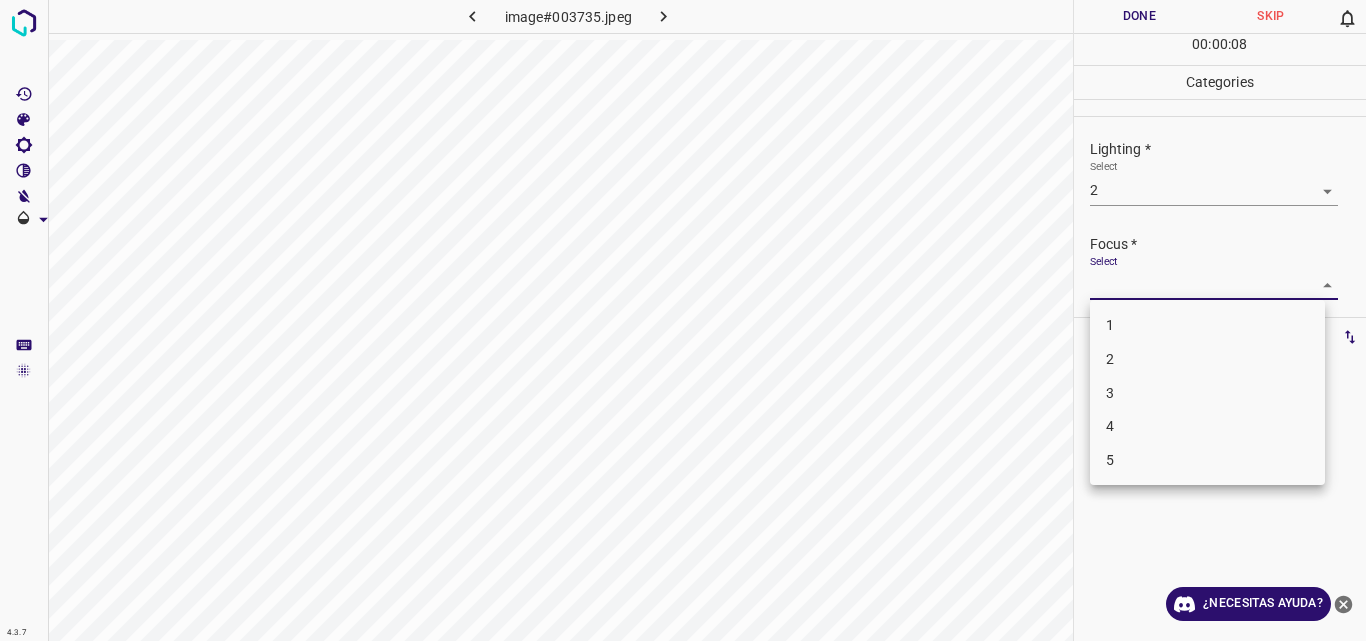 click on "3" at bounding box center (1207, 393) 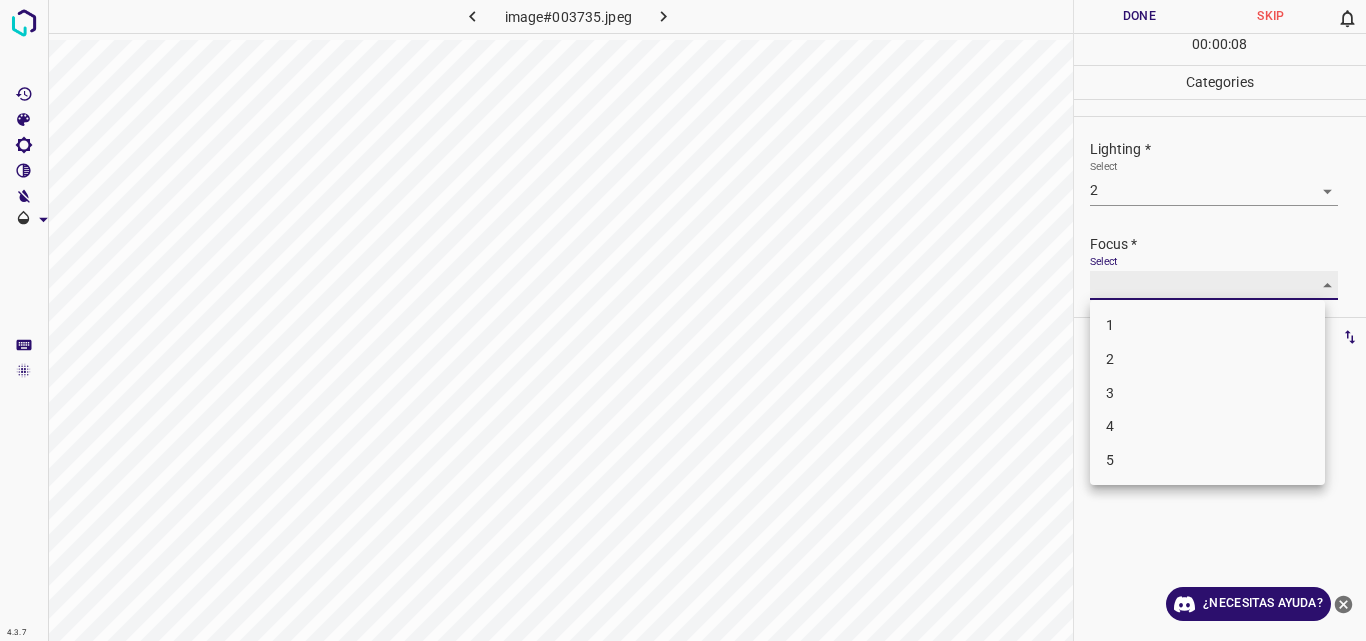 type on "3" 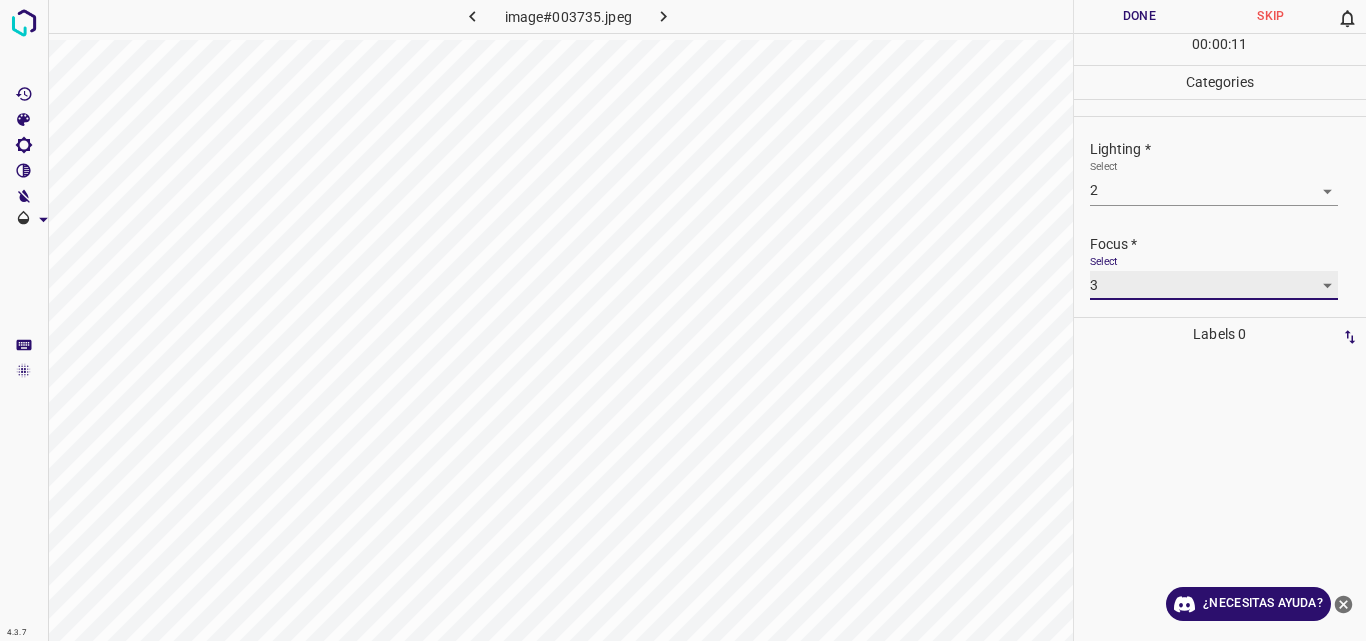 scroll, scrollTop: 98, scrollLeft: 0, axis: vertical 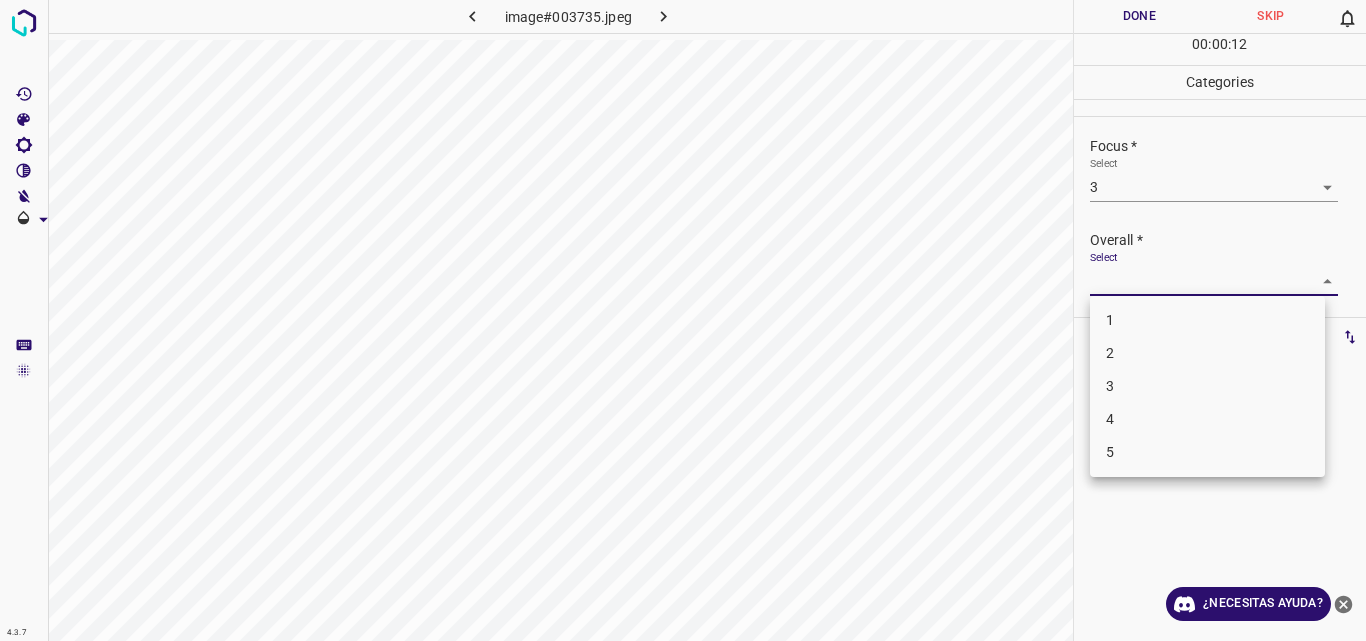 click on "4.3.7 image#003735.jpeg Done Skip 0 00 : 00 : 12 Categories Lighting * Select 2 2 Focus * Select 3 3 Overall * Select ​ Labels 0 Categories 1 Lighting 2 Focus 3 Overall Tools Space Change between modes (Draw & Edit) I Auto labeling R Restore zoom M Zoom in N Zoom out Delete Delete selecte label Filters Z Restore filters X Saturation filter C Brightness filter V Contrast filter B Gray scale filter General O Download ¿Necesitas ayuda? Original text Rate this translation Your feedback will be used to help improve Google Translate - Texto - Esconder - Borrar 1 2 3 4 5" at bounding box center (683, 320) 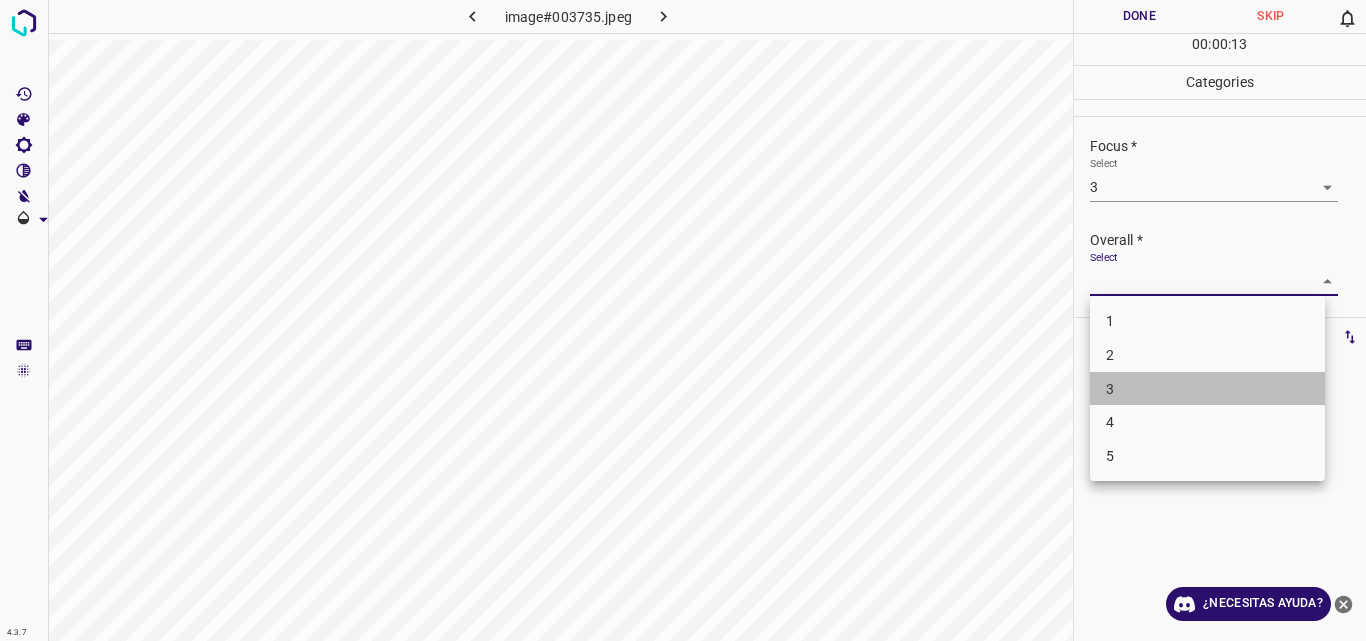 click on "3" at bounding box center [1207, 389] 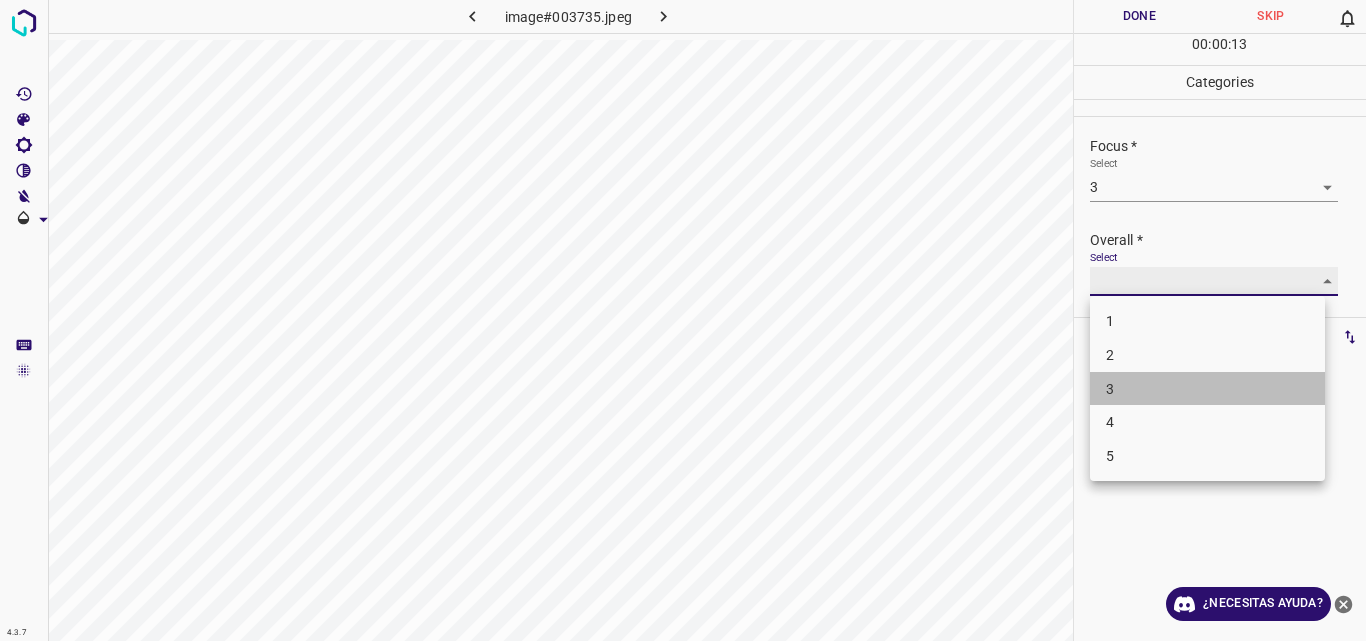 type on "3" 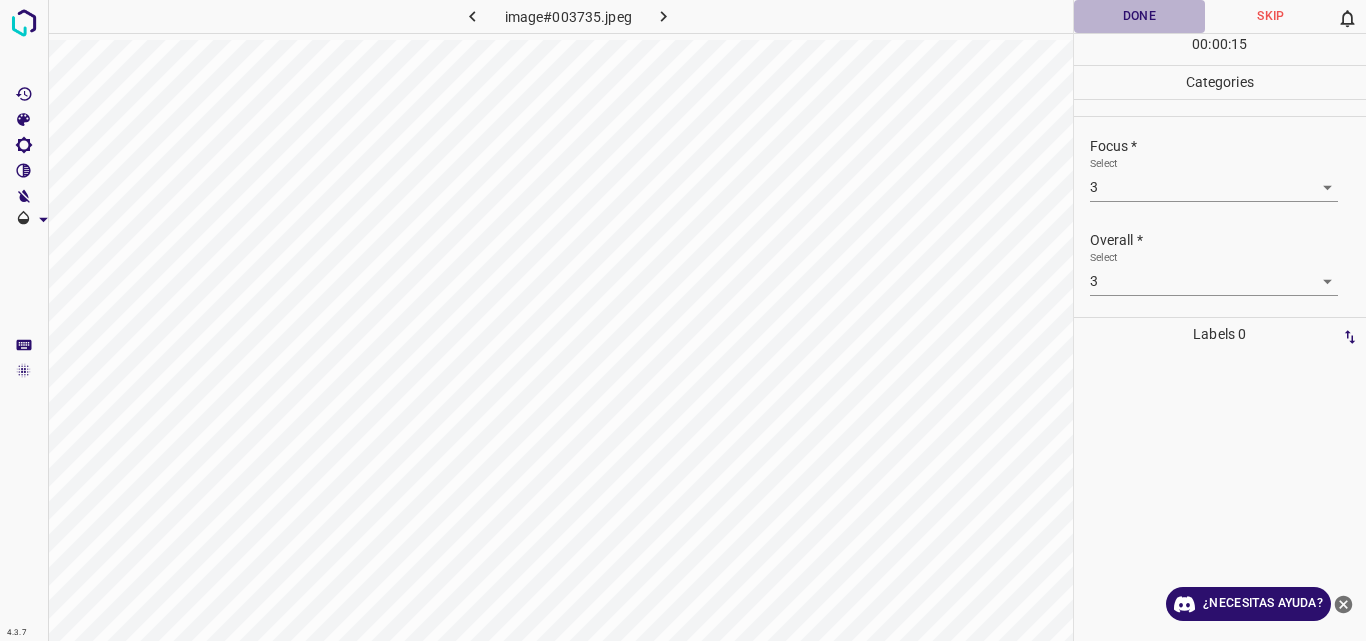 click on "Done" at bounding box center (1140, 16) 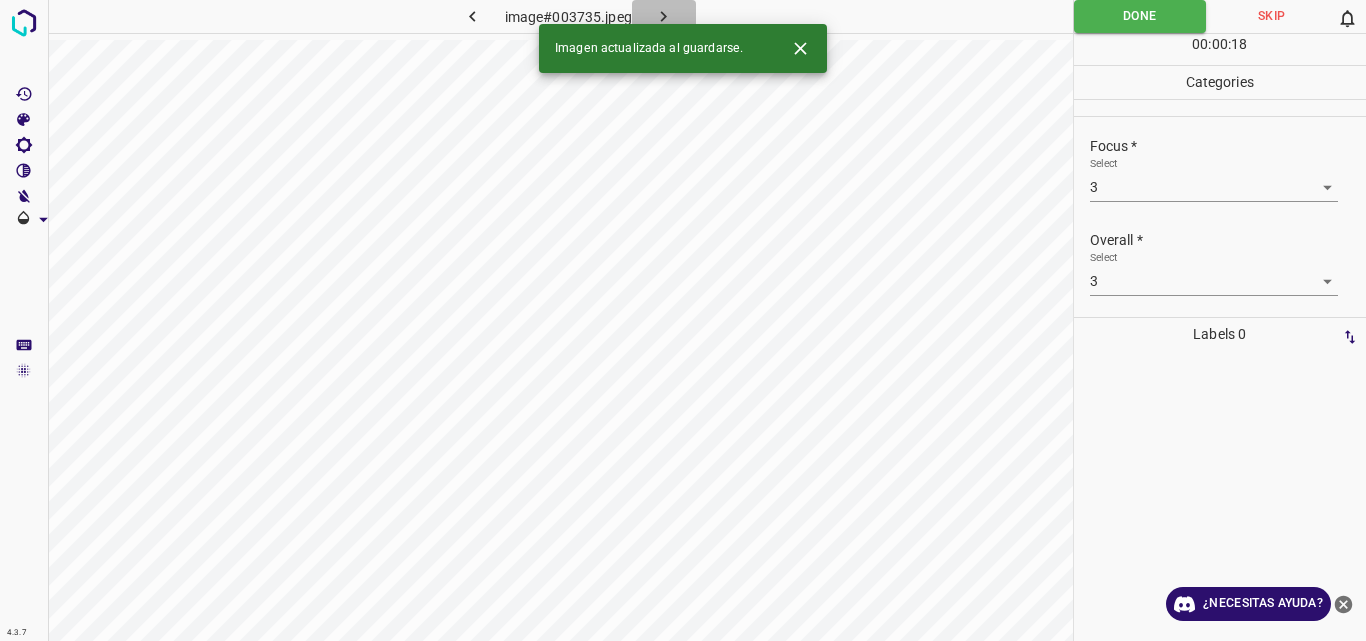 click at bounding box center (664, 16) 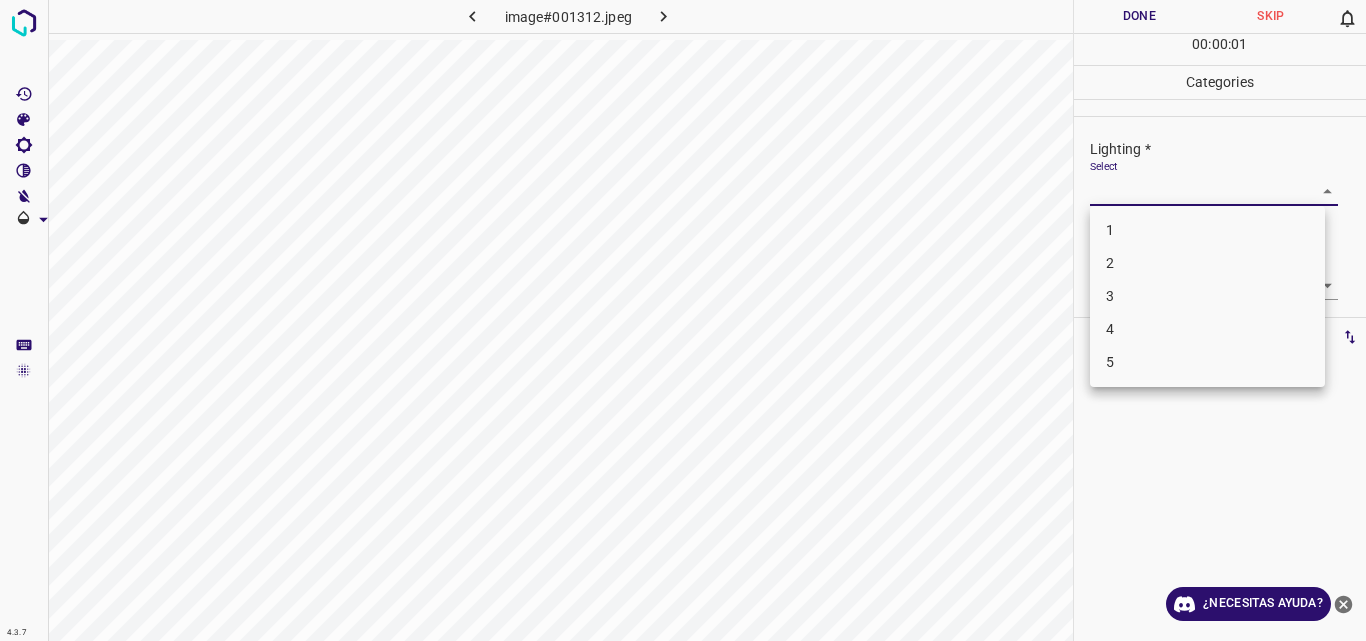 click on "4.3.7 image#001312.jpeg Done Skip 0 00 : 00 : 01 Categories Lighting * Select ​ Focus * Select ​ Overall * Select ​ Labels 0 Categories 1 Lighting 2 Focus 3 Overall Tools Space Change between modes (Draw & Edit) I Auto labeling R Restore zoom M Zoom in N Zoom out Delete Delete selecte label Filters Z Restore filters X Saturation filter C Brightness filter V Contrast filter B Gray scale filter General O Download ¿Necesitas ayuda? Original text Rate this translation Your feedback will be used to help improve Google Translate - Texto - Esconder - Borrar 1 2 3 4 5" at bounding box center [683, 320] 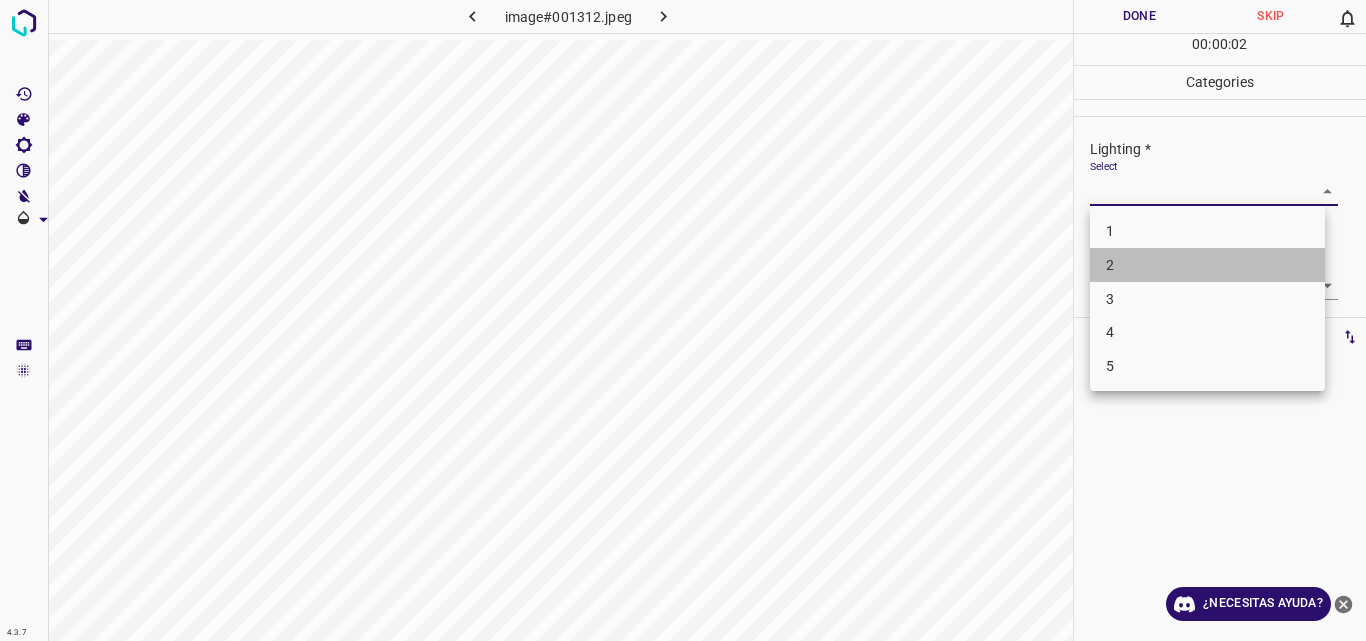 click on "2" at bounding box center (1207, 265) 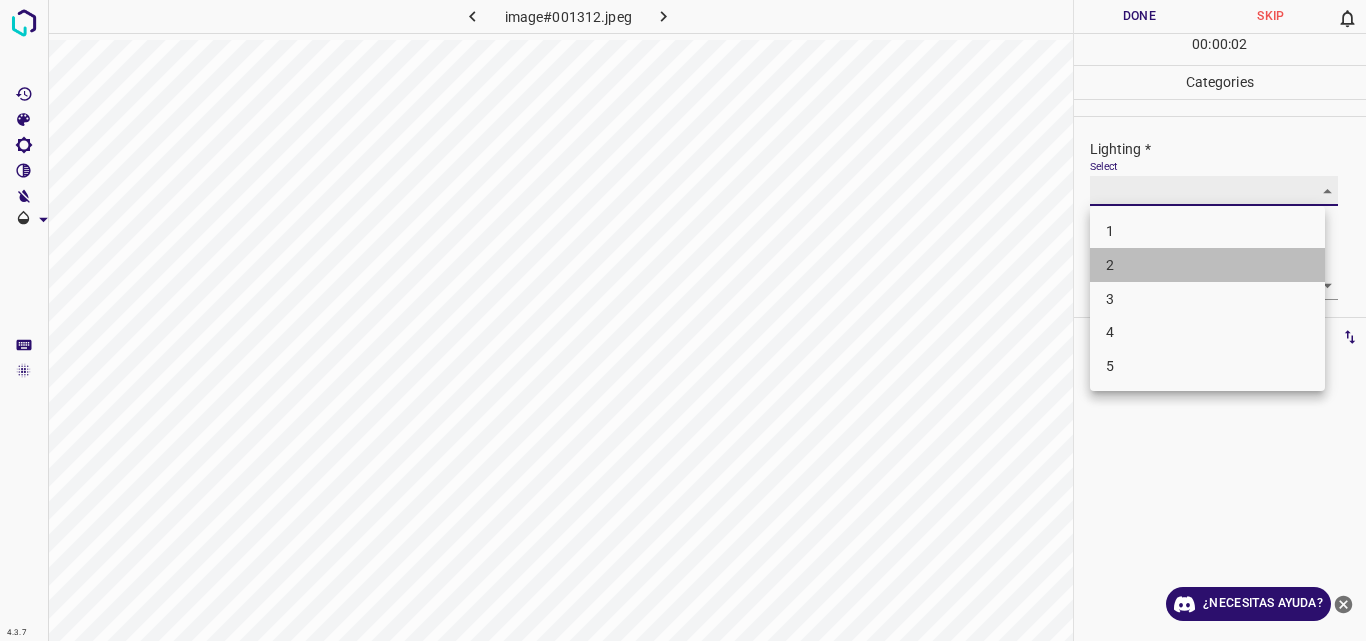 type on "2" 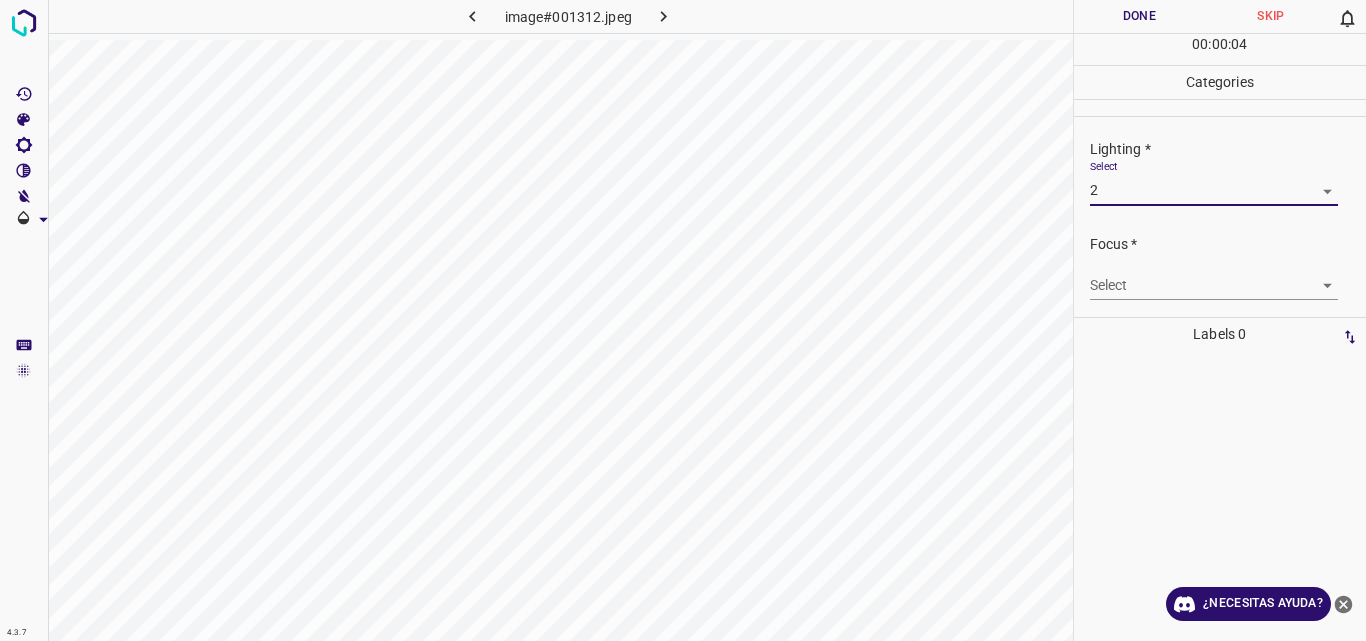 click on "4.3.7 image#001312.jpeg Done Skip 0 00   : 00   : 04   Categories Lighting *  Select 2 2 Focus *  Select ​ Overall *  Select ​ Labels   0 Categories 1 Lighting 2 Focus 3 Overall Tools Space Change between modes (Draw & Edit) I Auto labeling R Restore zoom M Zoom in N Zoom out Delete Delete selecte label Filters Z Restore filters X Saturation filter C Brightness filter V Contrast filter B Gray scale filter General O Download ¿Necesitas ayuda? Original text Rate this translation Your feedback will be used to help improve Google Translate - Texto - Esconder - Borrar" at bounding box center [683, 320] 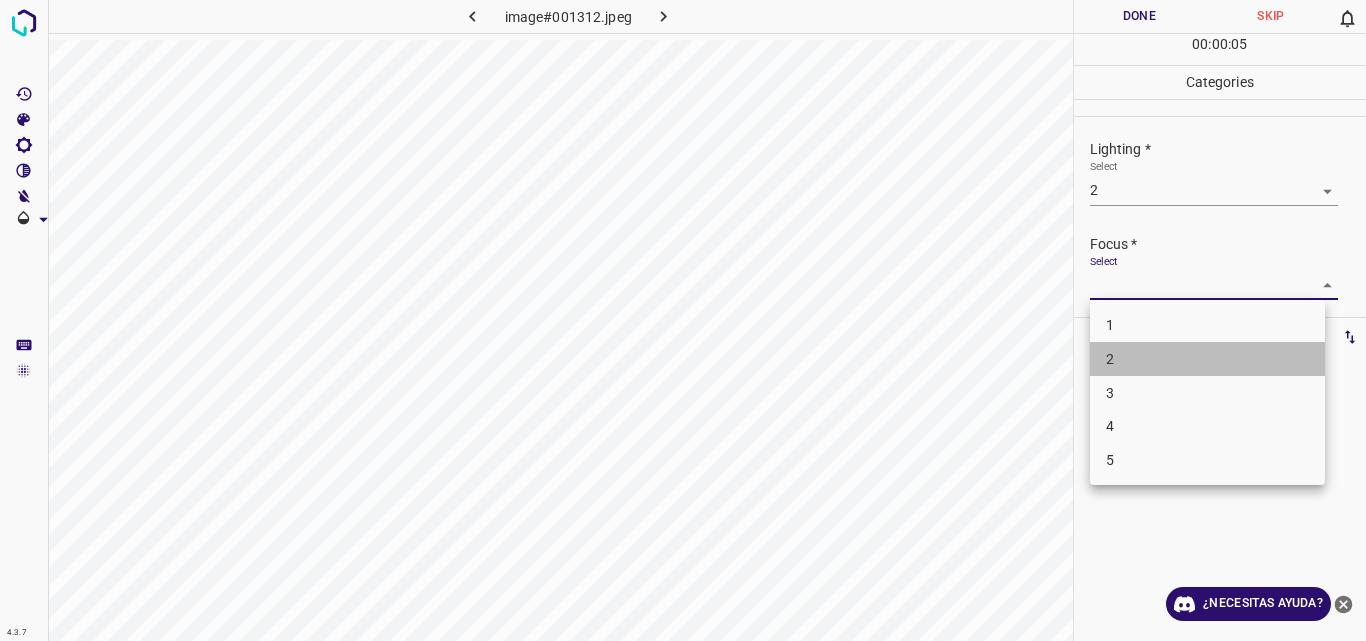 click on "2" at bounding box center (1207, 359) 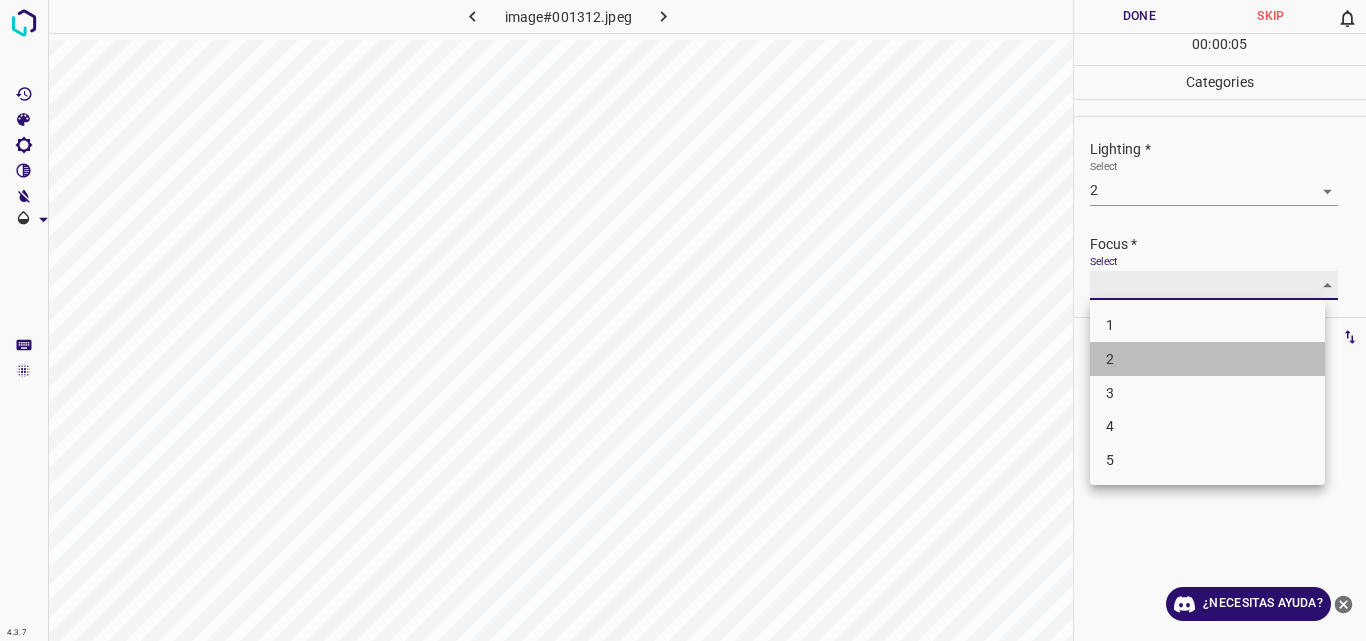 type on "2" 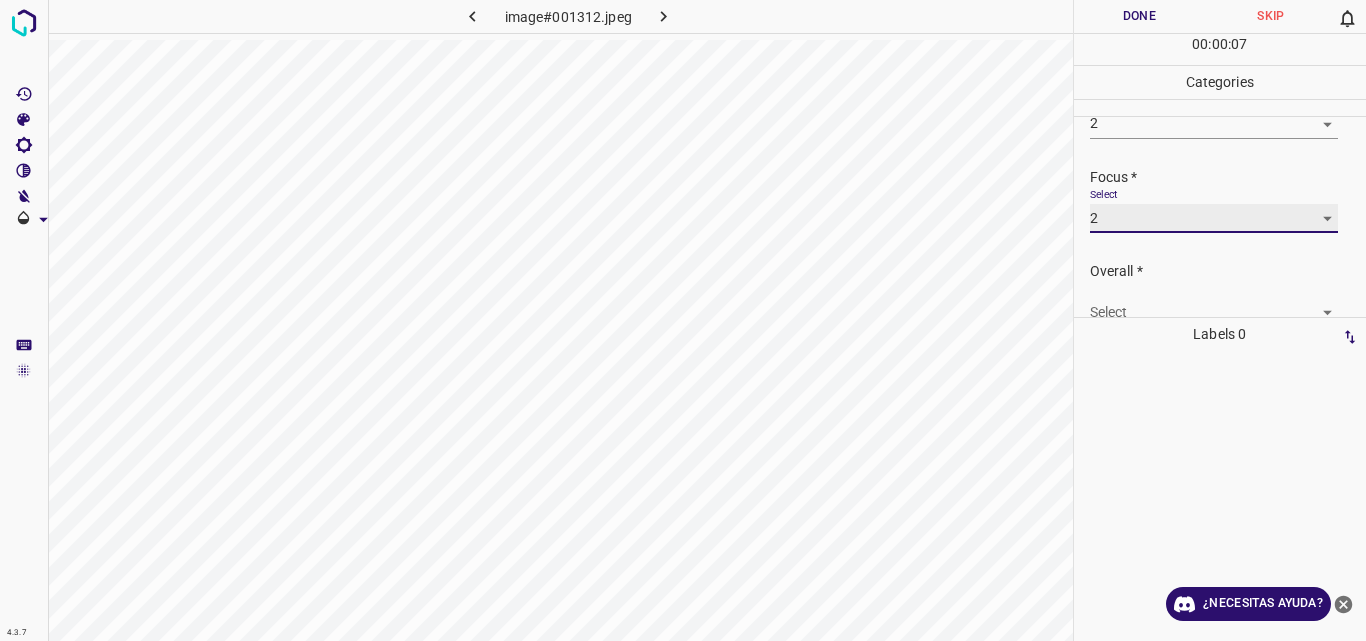 scroll, scrollTop: 98, scrollLeft: 0, axis: vertical 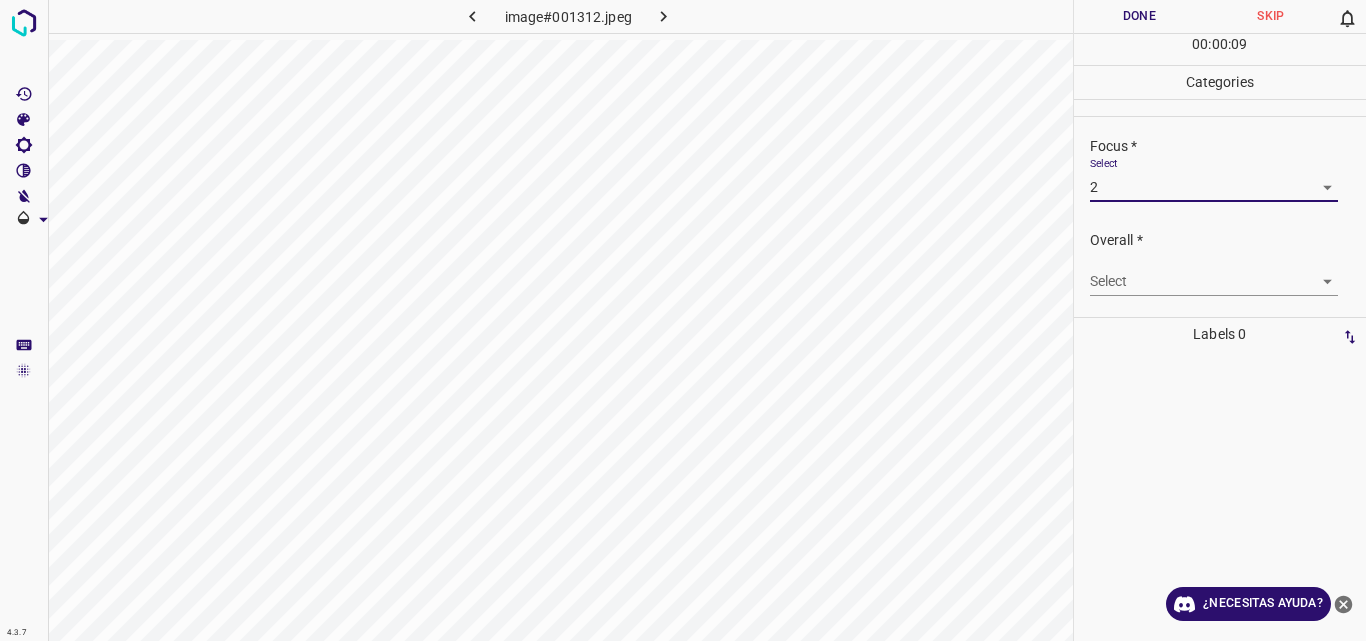 click on "4.3.7 image#001312.jpeg Done Skip 0 00   : 00   : 09   Categories Lighting *  Select 2 2 Focus *  Select 2 2 Overall *  Select ​ Labels   0 Categories 1 Lighting 2 Focus 3 Overall Tools Space Change between modes (Draw & Edit) I Auto labeling R Restore zoom M Zoom in N Zoom out Delete Delete selecte label Filters Z Restore filters X Saturation filter C Brightness filter V Contrast filter B Gray scale filter General O Download ¿Necesitas ayuda? Original text Rate this translation Your feedback will be used to help improve Google Translate - Texto - Esconder - Borrar" at bounding box center (683, 320) 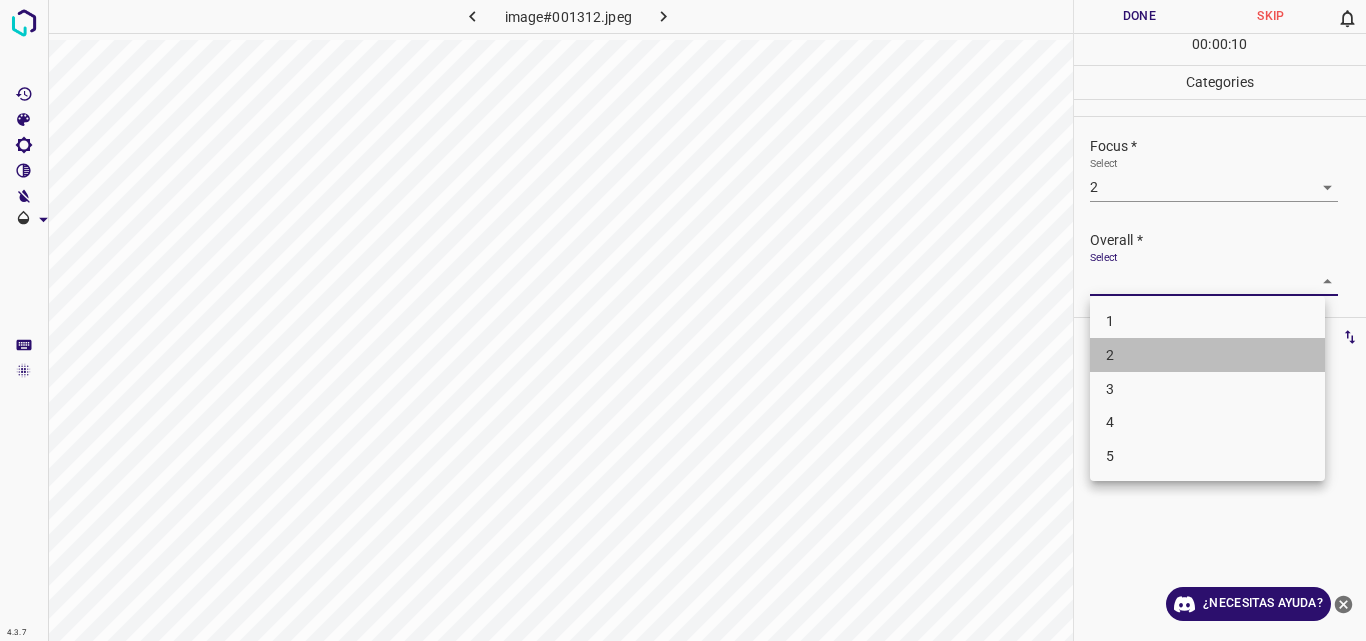 click on "2" at bounding box center (1207, 355) 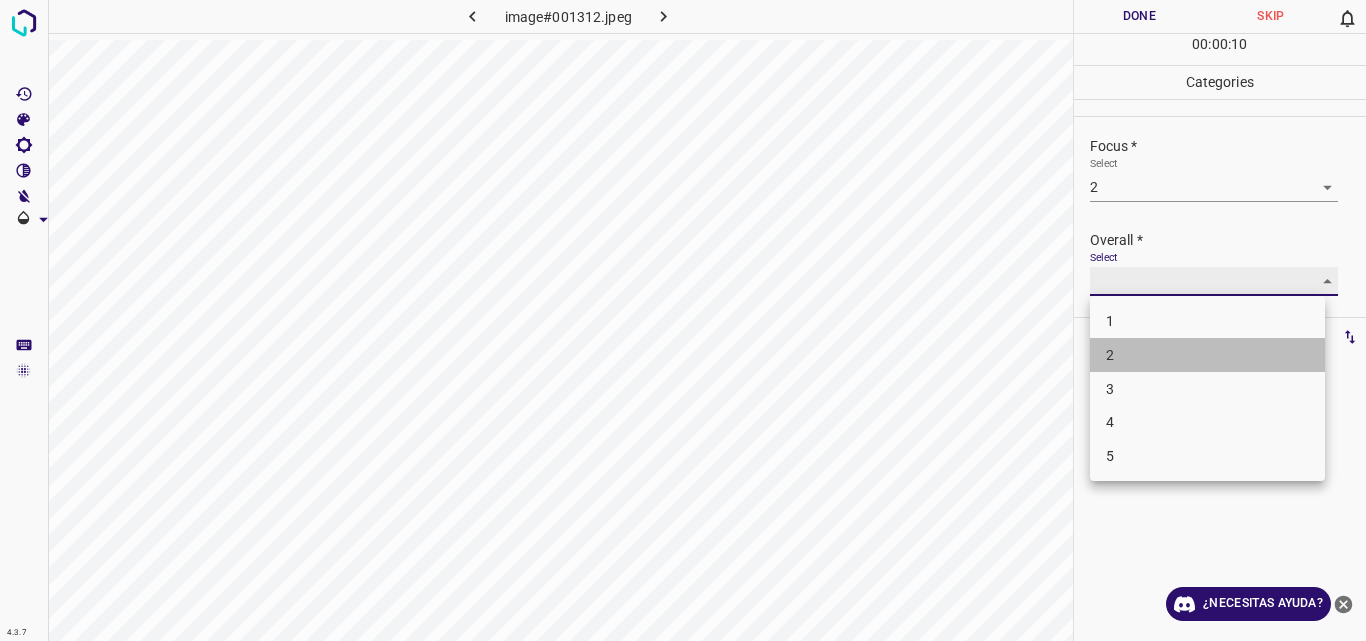 type on "2" 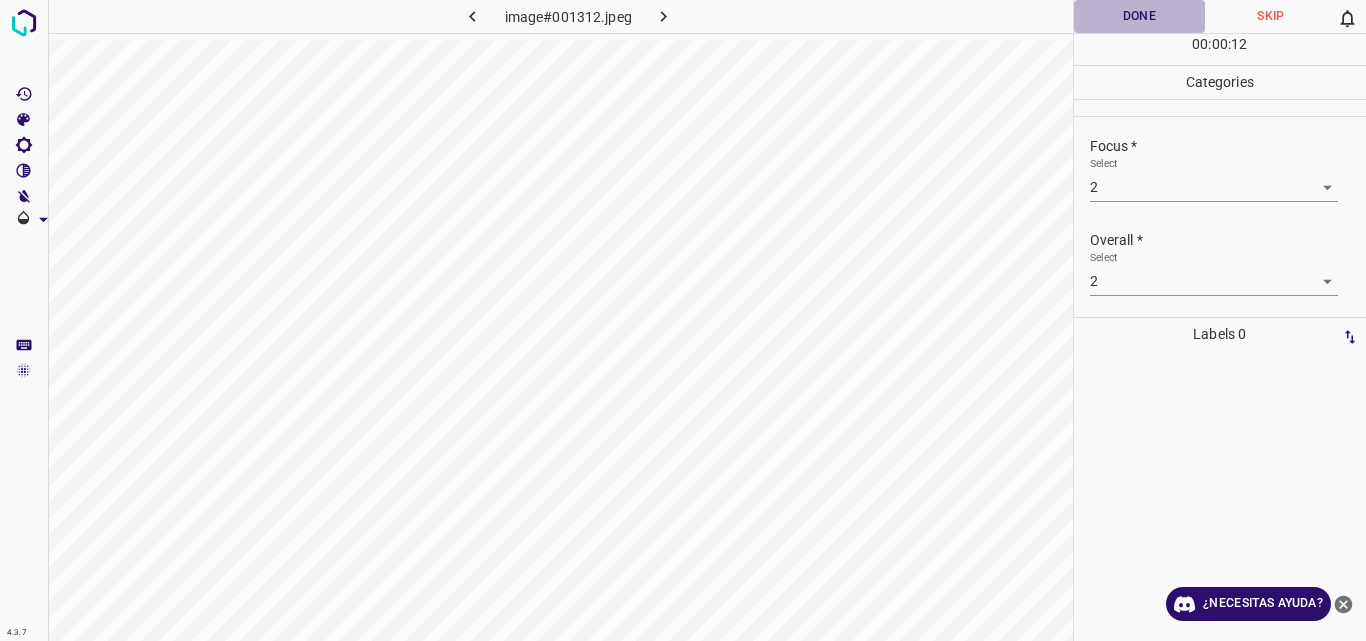 click on "Done" at bounding box center [1140, 16] 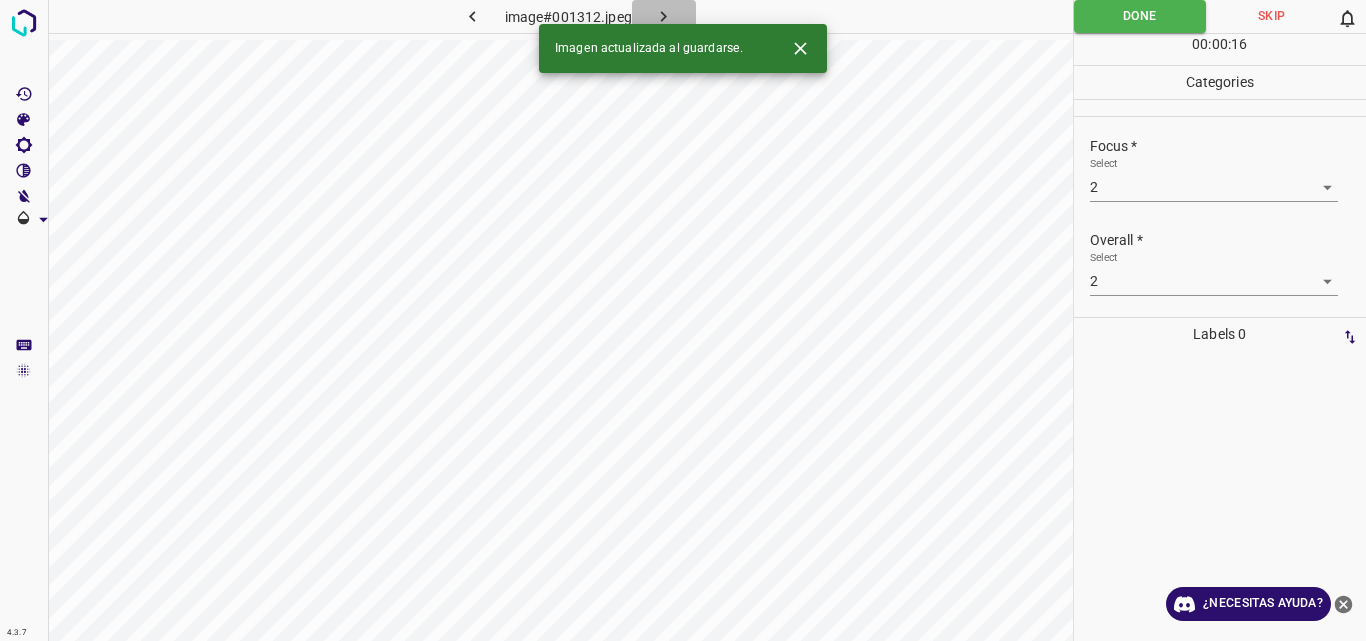 click 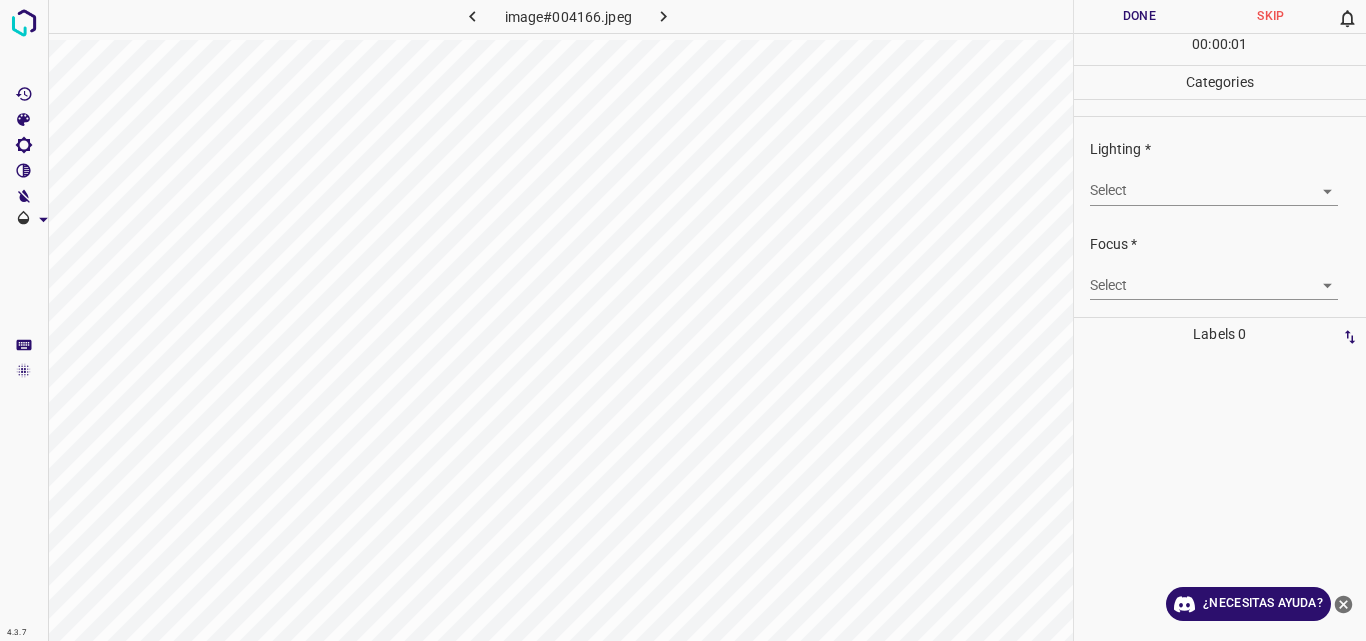 click on "4.3.7 image#004166.jpeg Done Skip 0 00   : 00   : 01   Categories Lighting *  Select ​ Focus *  Select ​ Overall *  Select ​ Labels   0 Categories 1 Lighting 2 Focus 3 Overall Tools Space Change between modes (Draw & Edit) I Auto labeling R Restore zoom M Zoom in N Zoom out Delete Delete selecte label Filters Z Restore filters X Saturation filter C Brightness filter V Contrast filter B Gray scale filter General O Download ¿Necesitas ayuda? Original text Rate this translation Your feedback will be used to help improve Google Translate - Texto - Esconder - Borrar" at bounding box center (683, 320) 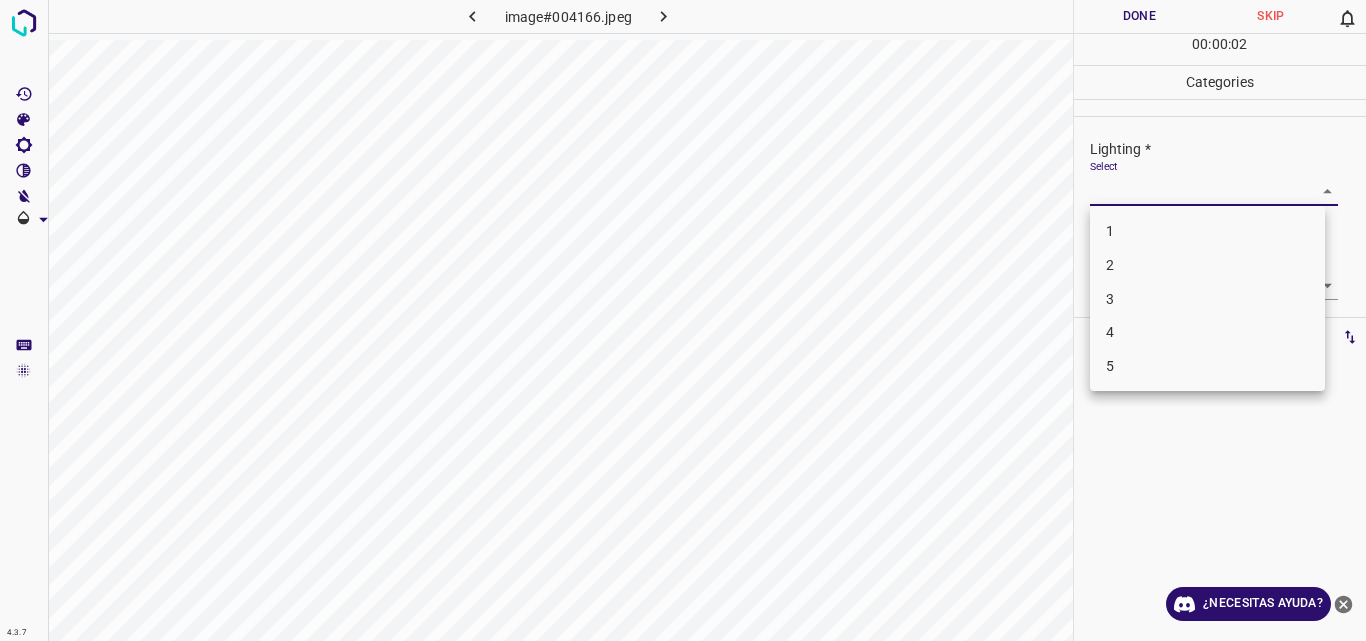 click on "2" at bounding box center [1207, 265] 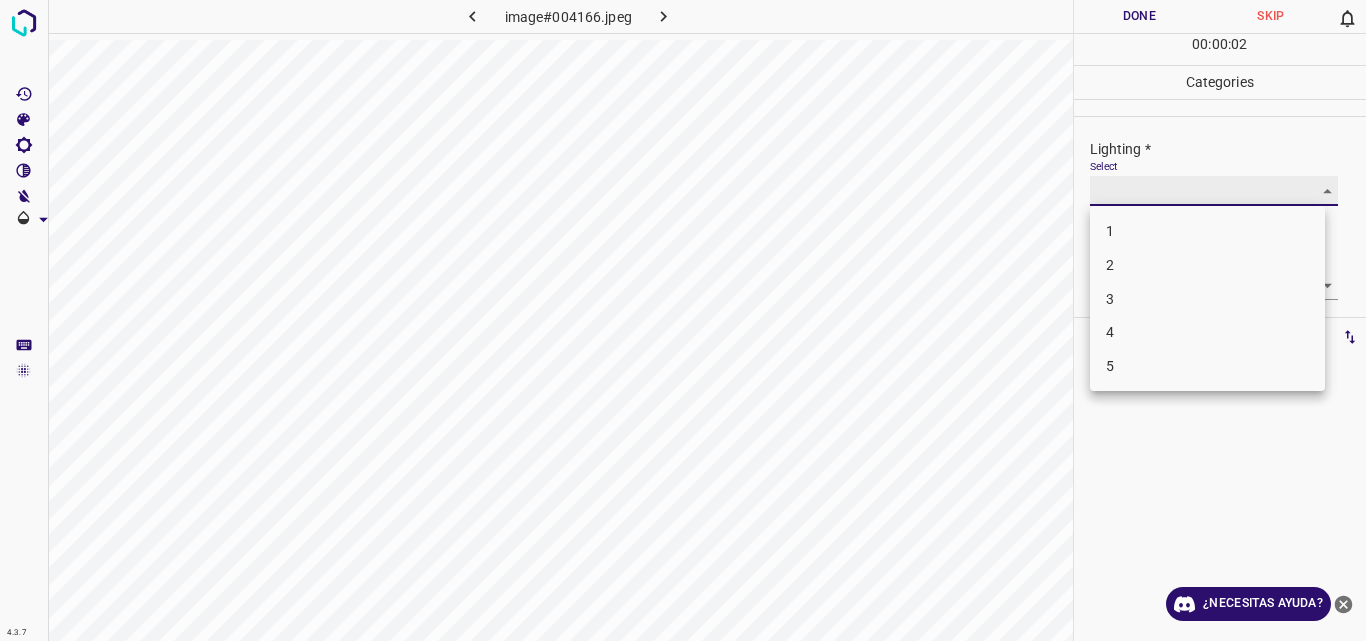 type on "2" 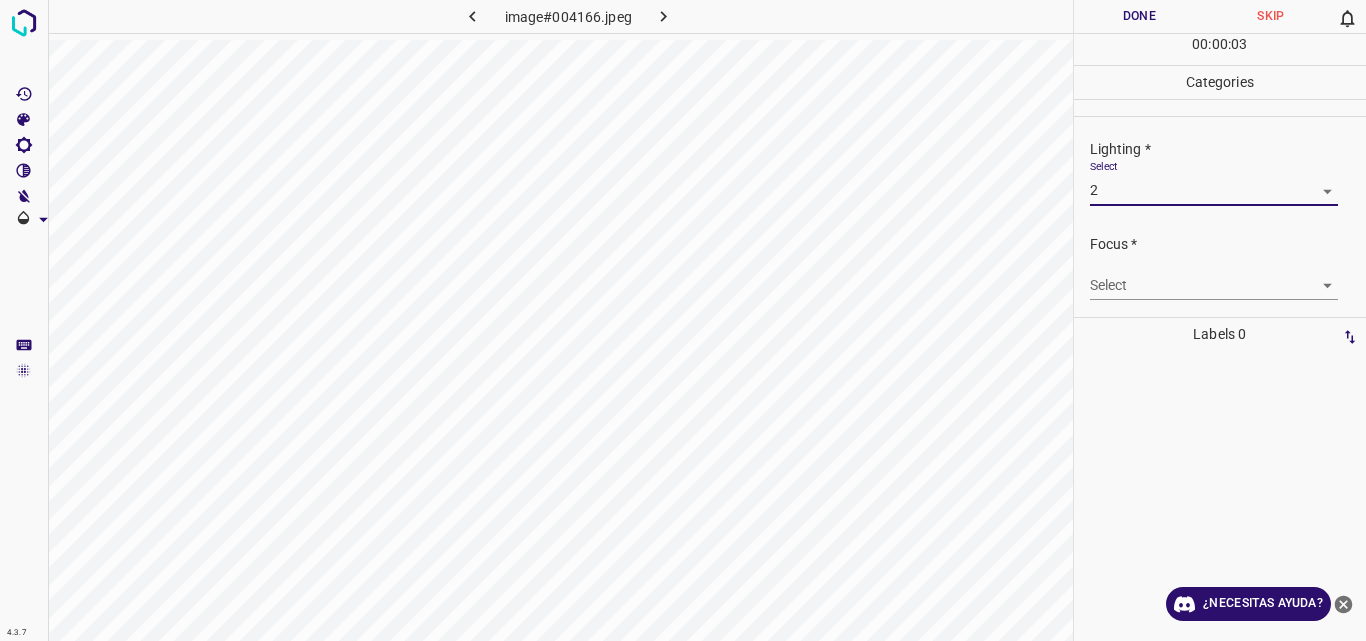 click on "4.3.7 image#004166.jpeg Done Skip 0 00 : 00 : 03 Categories Lighting * Select 2 2 Focus * Select ​ Overall * Select ​ Labels 0 Categories 1 Lighting 2 Focus 3 Overall Tools Space Change between modes (Draw & Edit) I Auto labeling R Restore zoom M Zoom in N Zoom out Delete Delete selecte label Filters Z Restore filters X Saturation filter C Brightness filter V Contrast filter B Gray scale filter General O Download ¿Necesitas ayuda? Original text Rate this translation Your feedback will be used to help improve Google Translate - Texto - Esconder - Borrar" at bounding box center [683, 320] 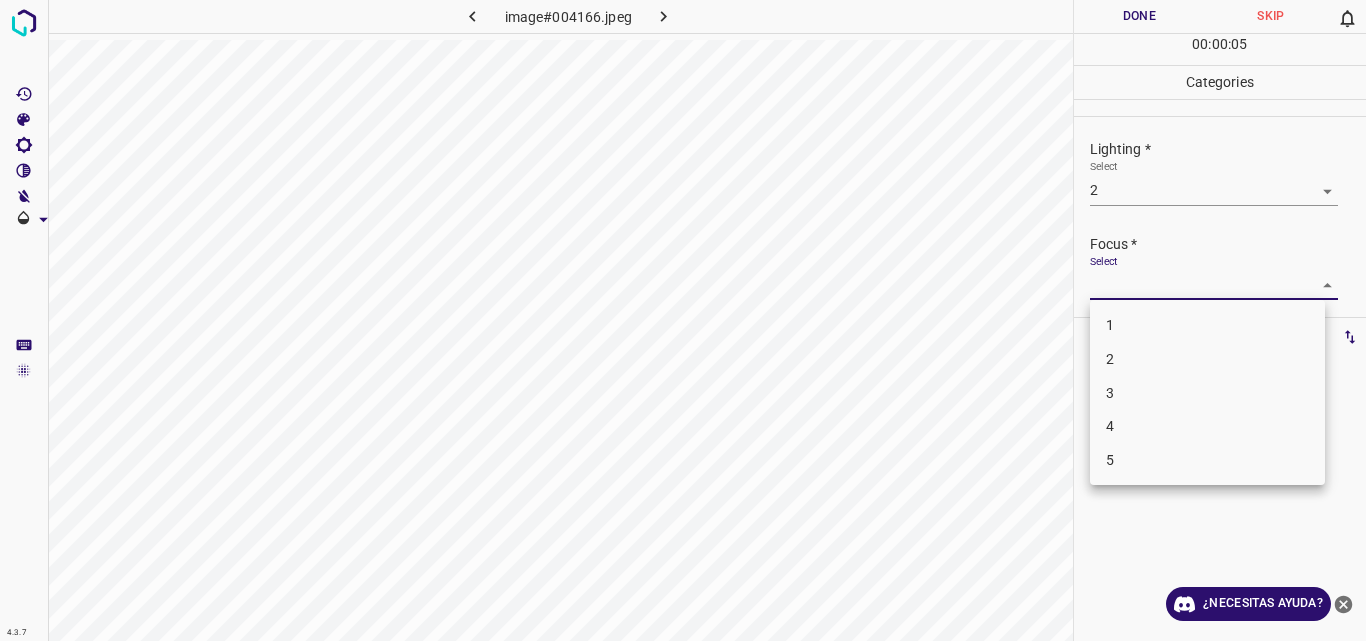 click on "2" at bounding box center [1207, 359] 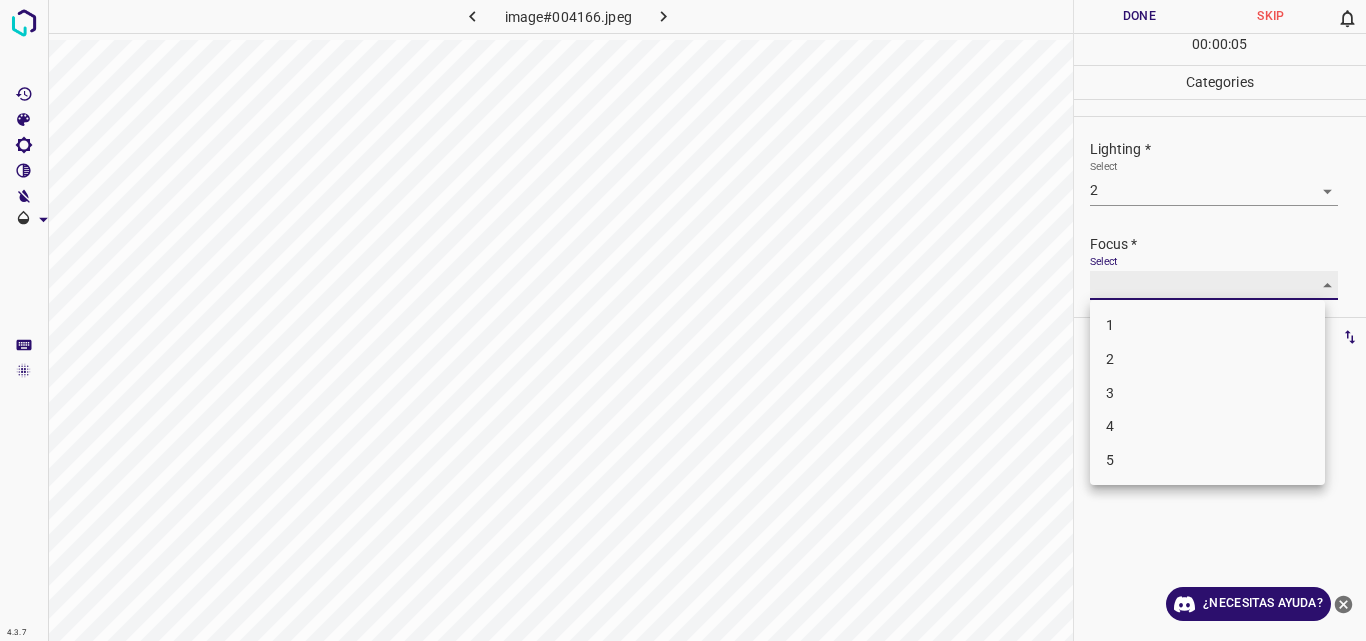 type on "2" 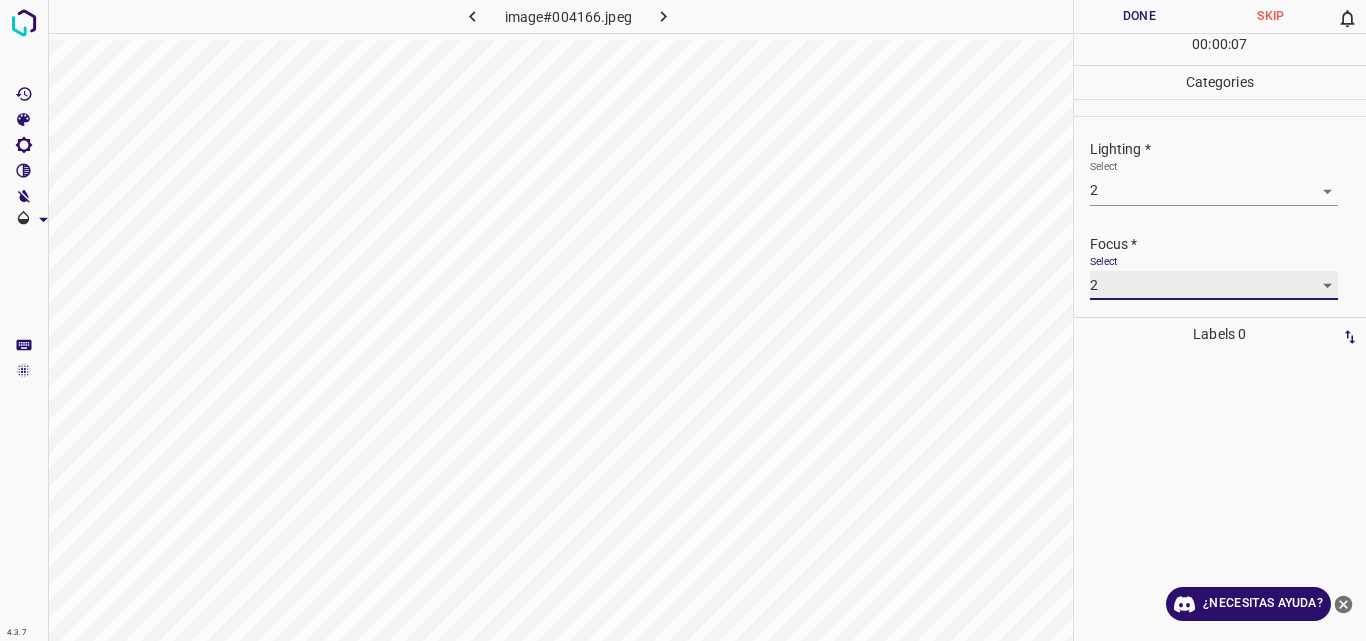 scroll, scrollTop: 98, scrollLeft: 0, axis: vertical 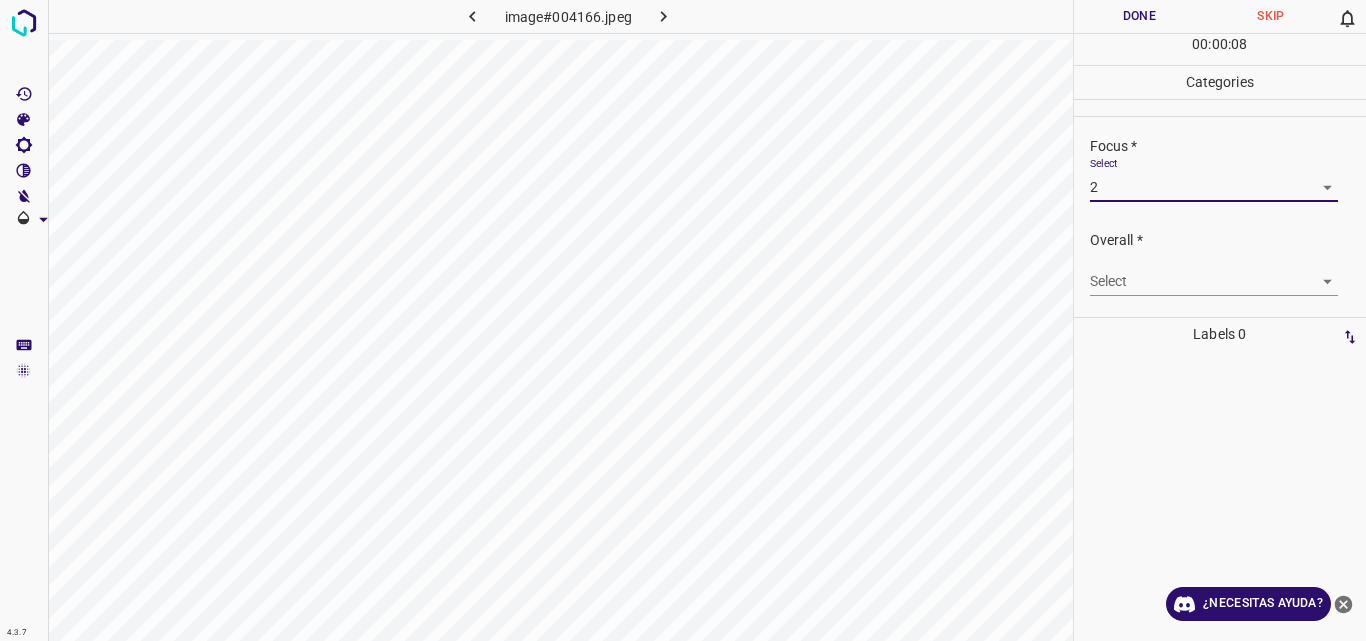 click on "4.3.7 image#004166.jpeg Done Skip 0 00   : 00   : 08   Categories Lighting *  Select 2 2 Focus *  Select 2 2 Overall *  Select ​ Labels   0 Categories 1 Lighting 2 Focus 3 Overall Tools Space Change between modes (Draw & Edit) I Auto labeling R Restore zoom M Zoom in N Zoom out Delete Delete selecte label Filters Z Restore filters X Saturation filter C Brightness filter V Contrast filter B Gray scale filter General O Download ¿Necesitas ayuda? Original text Rate this translation Your feedback will be used to help improve Google Translate - Texto - Esconder - Borrar" at bounding box center [683, 320] 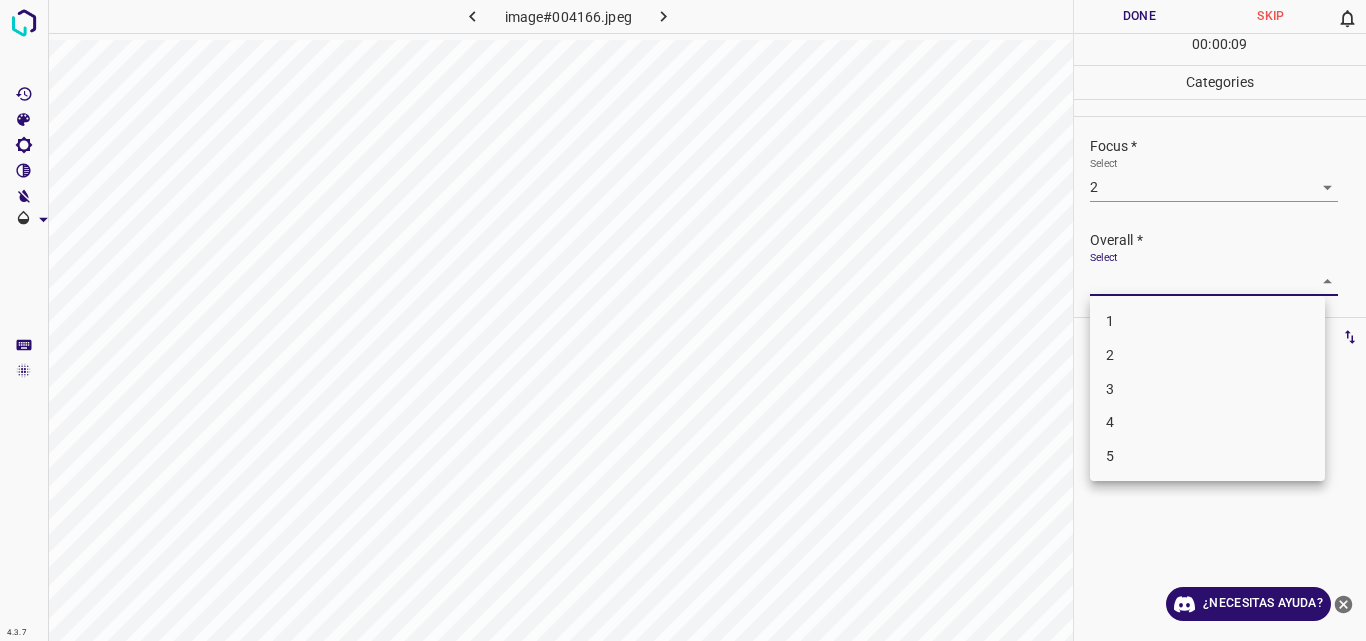 click on "2" at bounding box center (1207, 355) 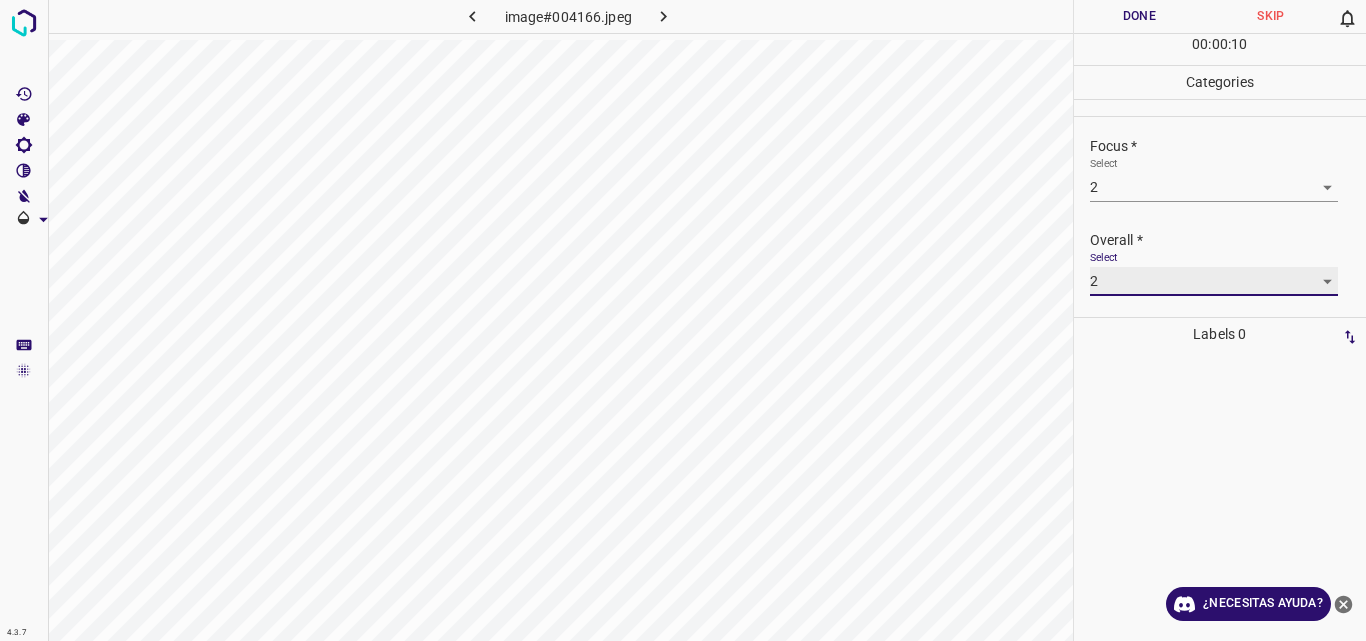 type on "2" 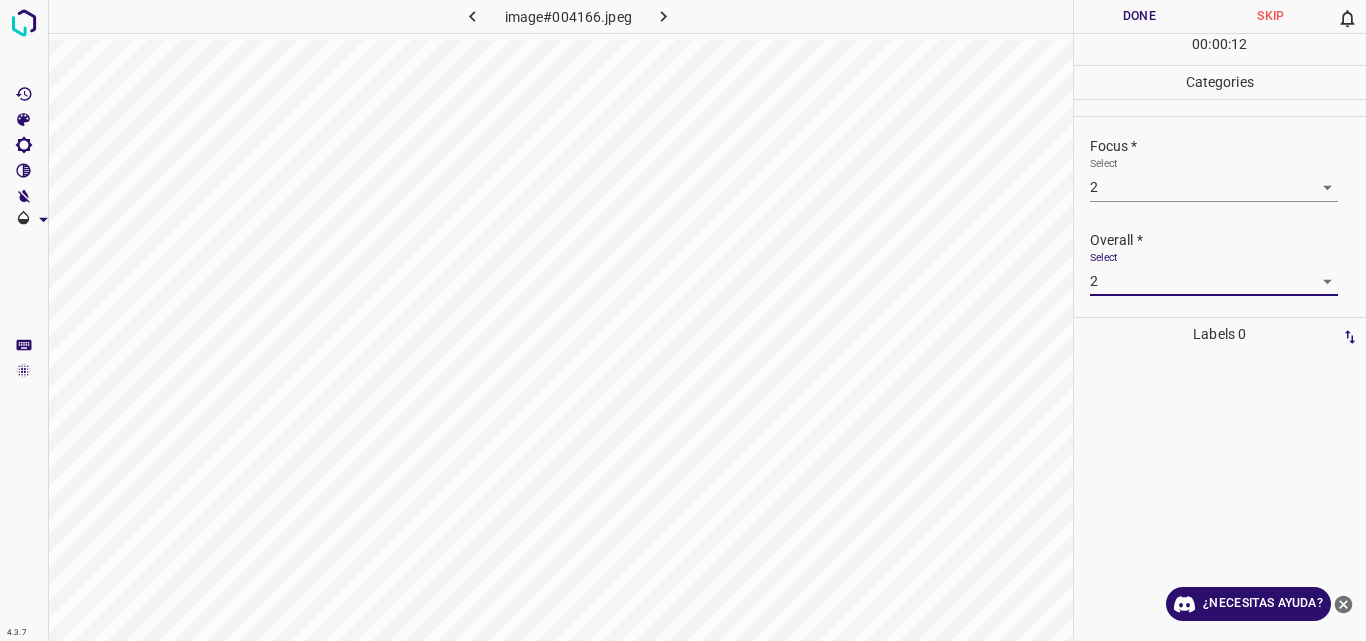 click on "Done" at bounding box center (1140, 16) 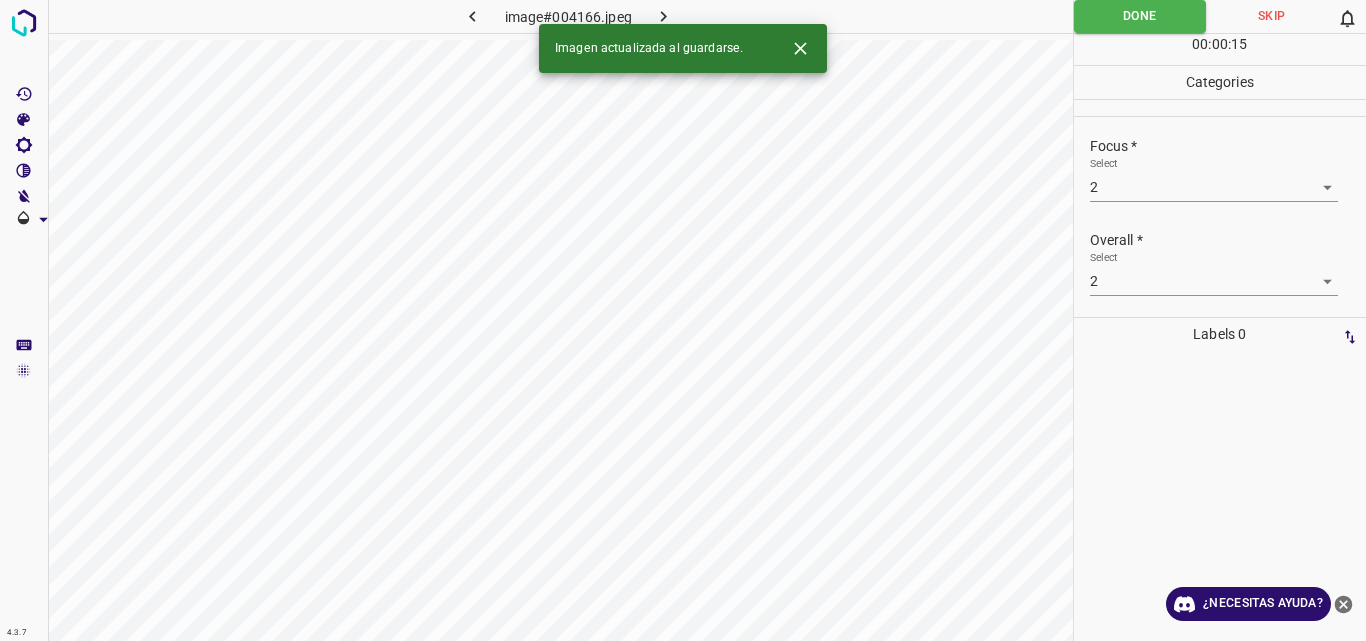 click 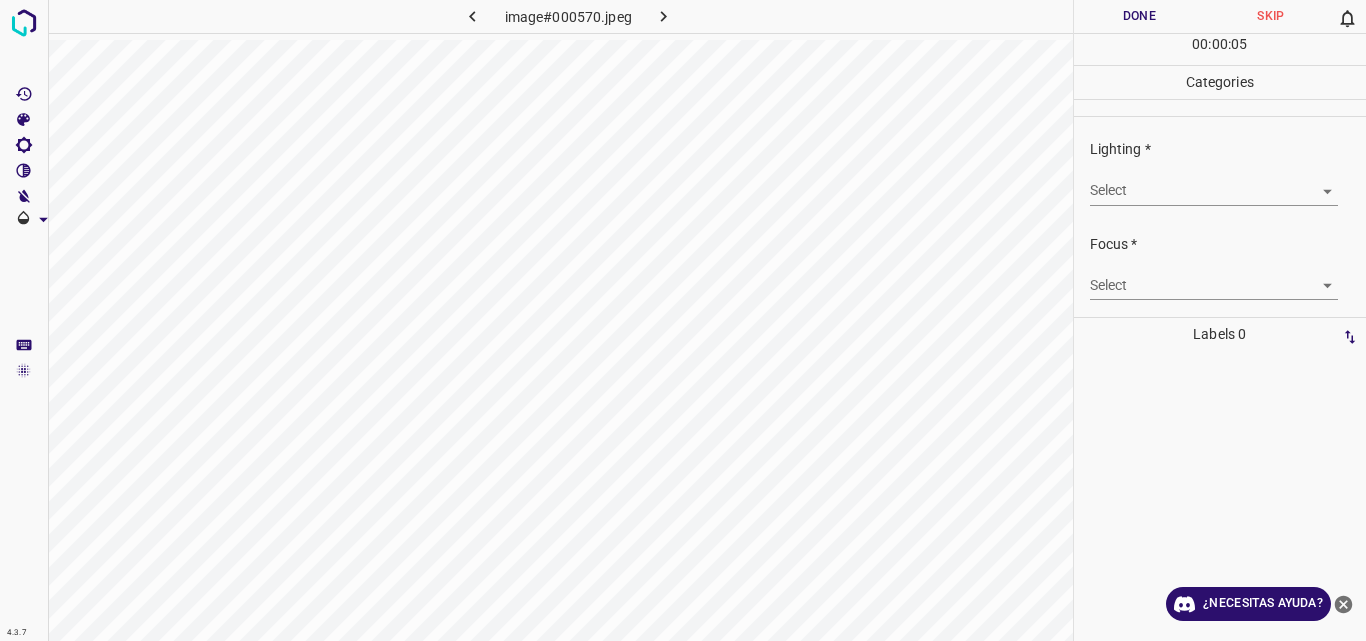 click on "4.3.7 image#000570.jpeg Done Skip 0 00 : 00 : 05 Categories Lighting * Select ​ Focus * Select ​ Overall * Select ​ Labels 0 Categories 1 Lighting 2 Focus 3 Overall Tools Space Change between modes (Draw & Edit) I Auto labeling R Restore zoom M Zoom in N Zoom out Delete Delete selecte label Filters Z Restore filters X Saturation filter C Brightness filter V Contrast filter B Gray scale filter General O Download ¿Necesitas ayuda? Original text Rate this translation Your feedback will be used to help improve Google Translate - Texto - Esconder - Borrar" at bounding box center [683, 320] 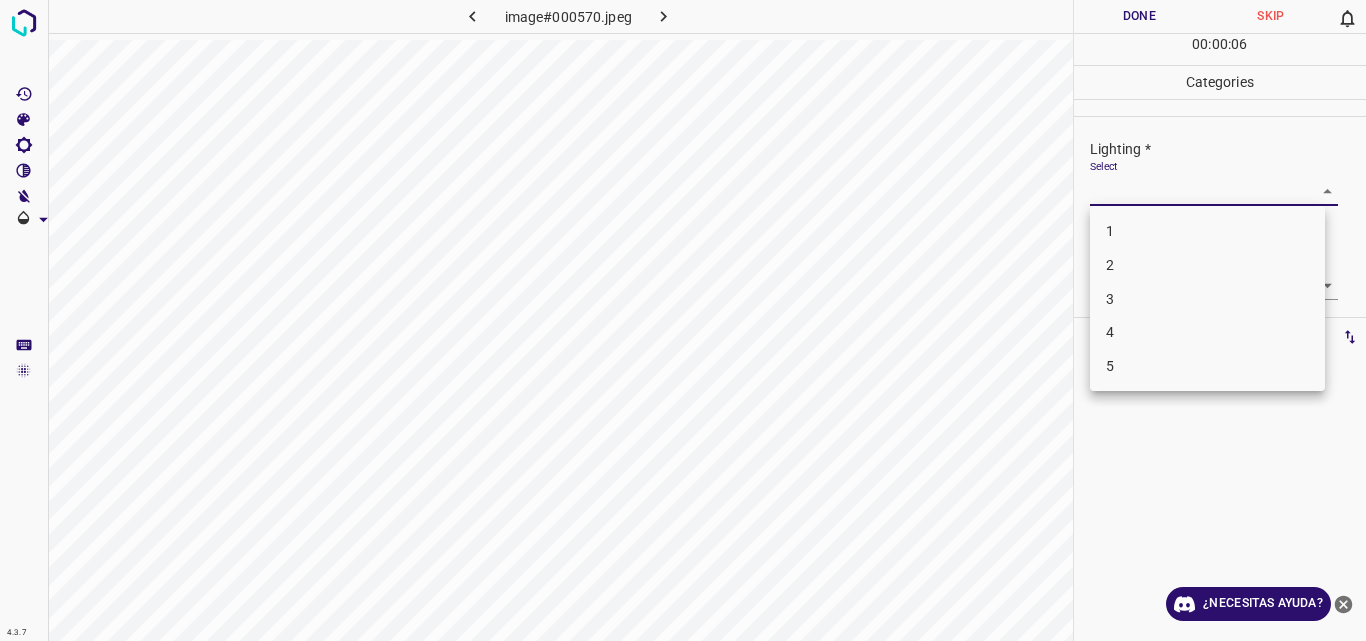 click on "2" at bounding box center [1207, 265] 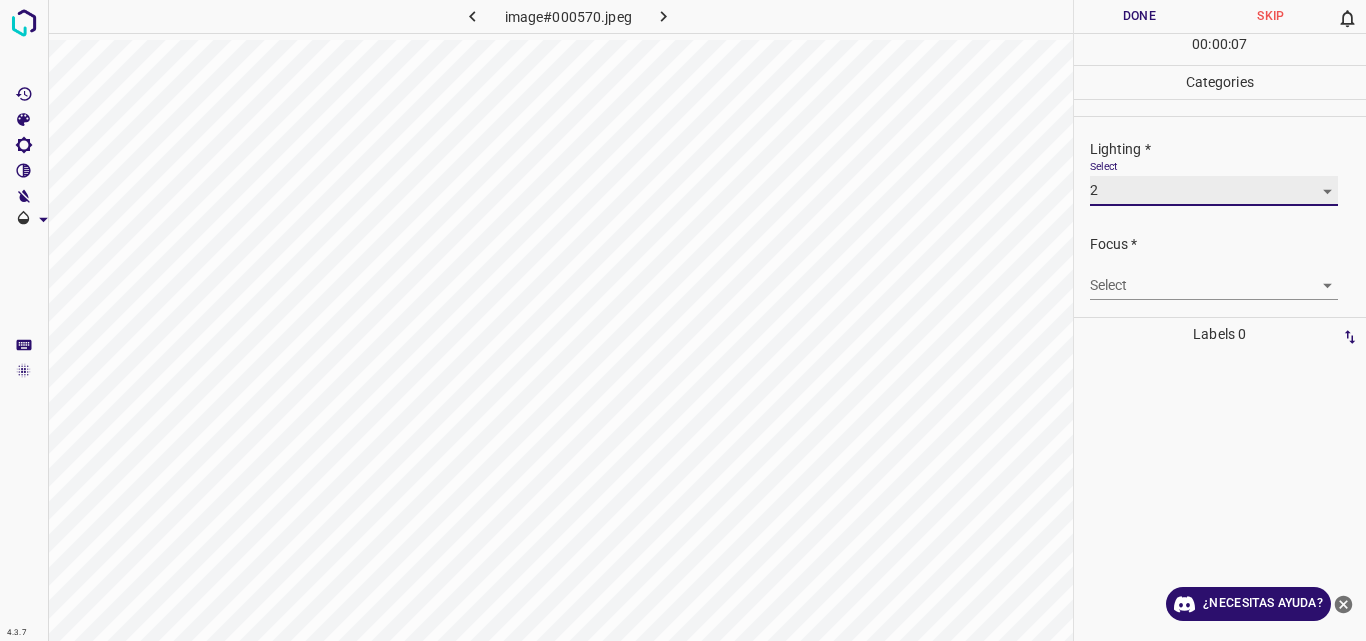 type on "2" 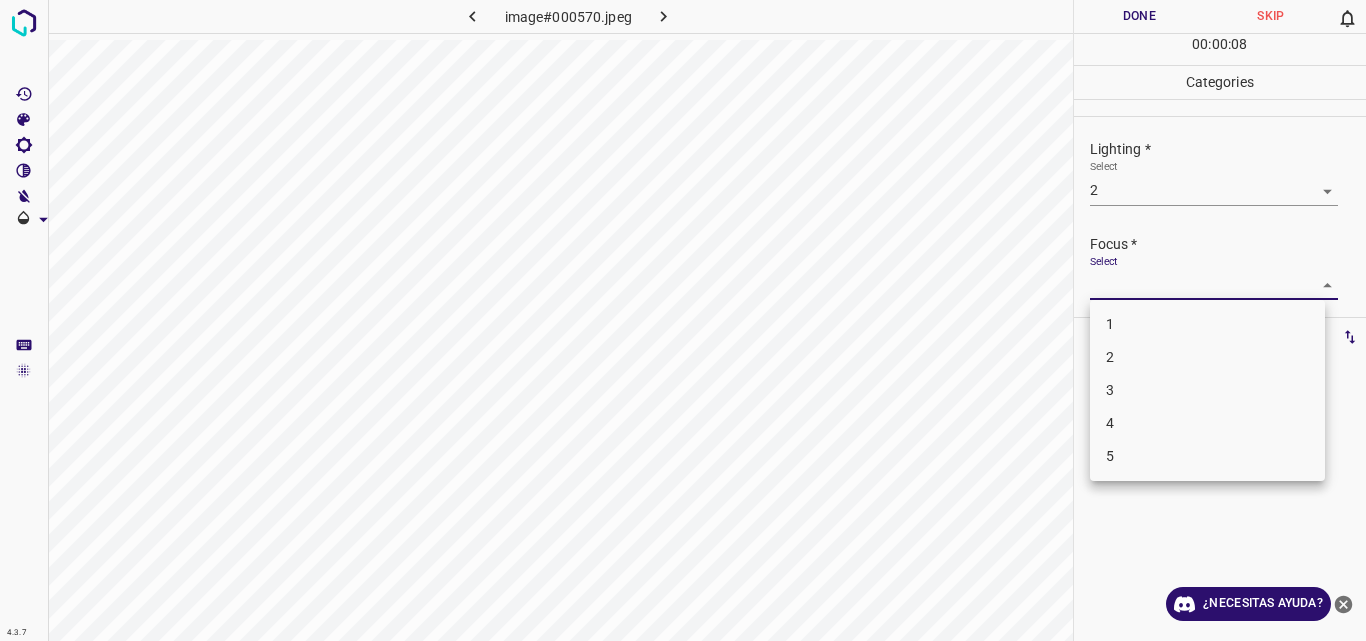 click on "4.3.7 image#000570.jpeg Done Skip 0 00   : 00   : 08   Categories Lighting *  Select 2 2 Focus *  Select ​ Overall *  Select ​ Labels   0 Categories 1 Lighting 2 Focus 3 Overall Tools Space Change between modes (Draw & Edit) I Auto labeling R Restore zoom M Zoom in N Zoom out Delete Delete selecte label Filters Z Restore filters X Saturation filter C Brightness filter V Contrast filter B Gray scale filter General O Download ¿Necesitas ayuda? Original text Rate this translation Your feedback will be used to help improve Google Translate - Texto - Esconder - Borrar 1 2 3 4 5" at bounding box center [683, 320] 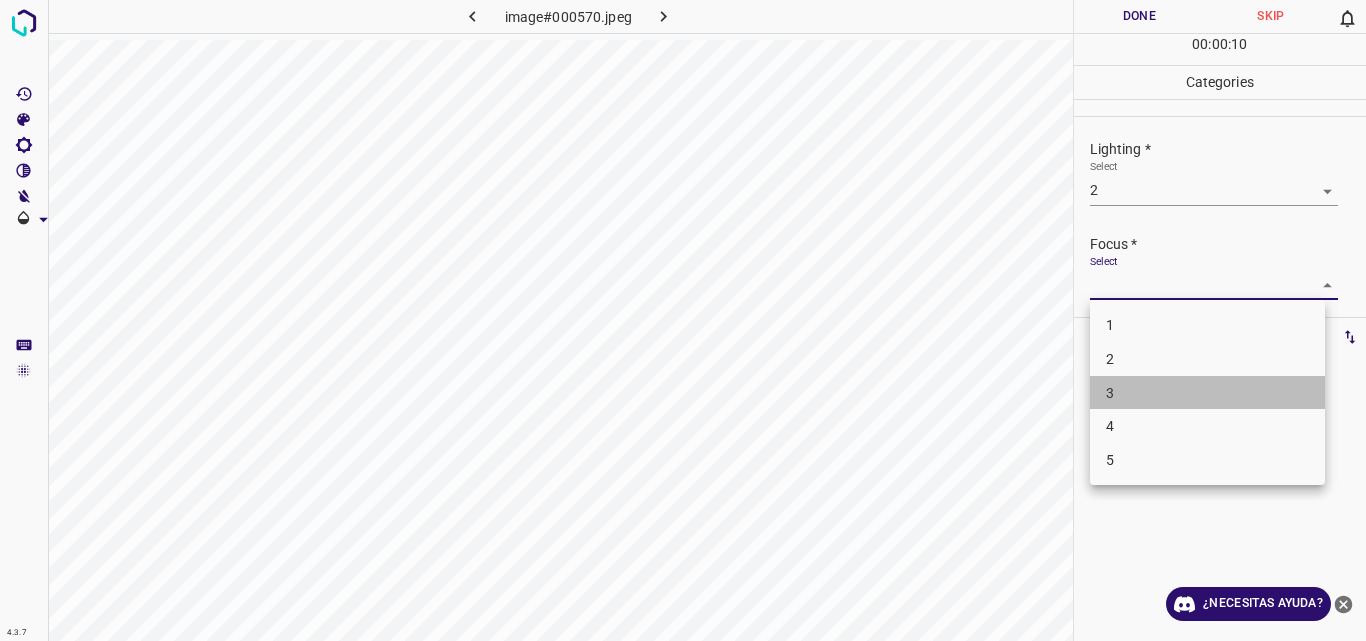 click on "3" at bounding box center (1207, 393) 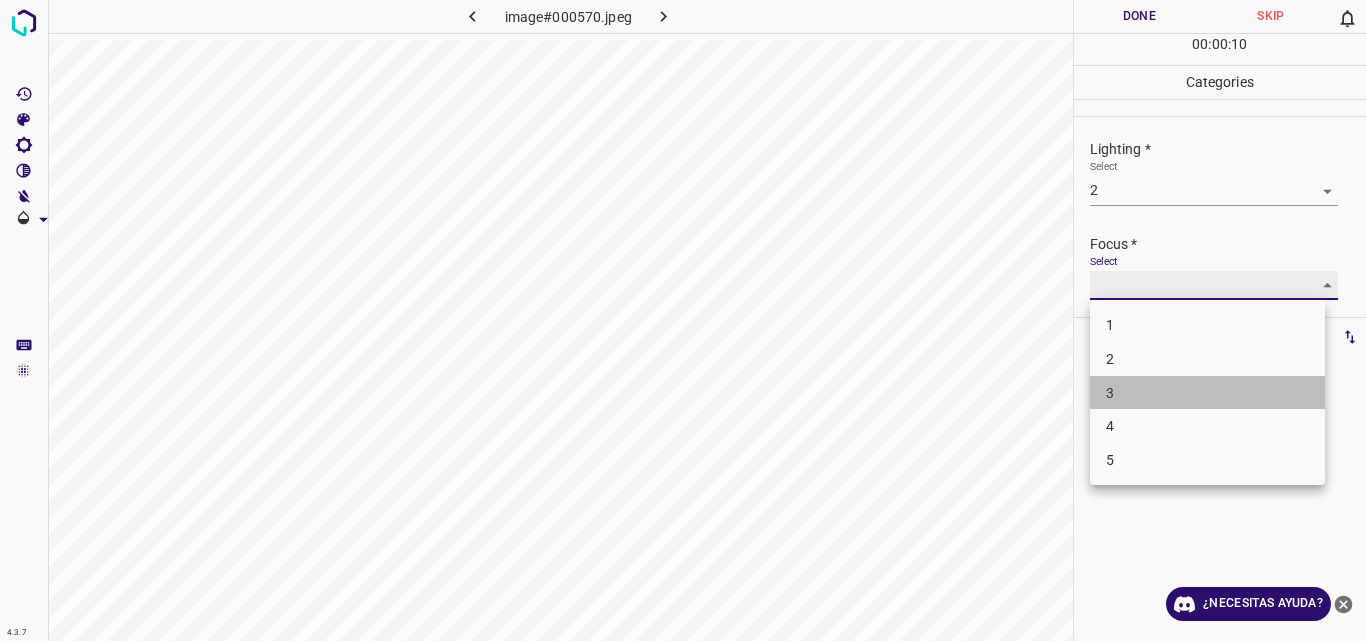 type on "3" 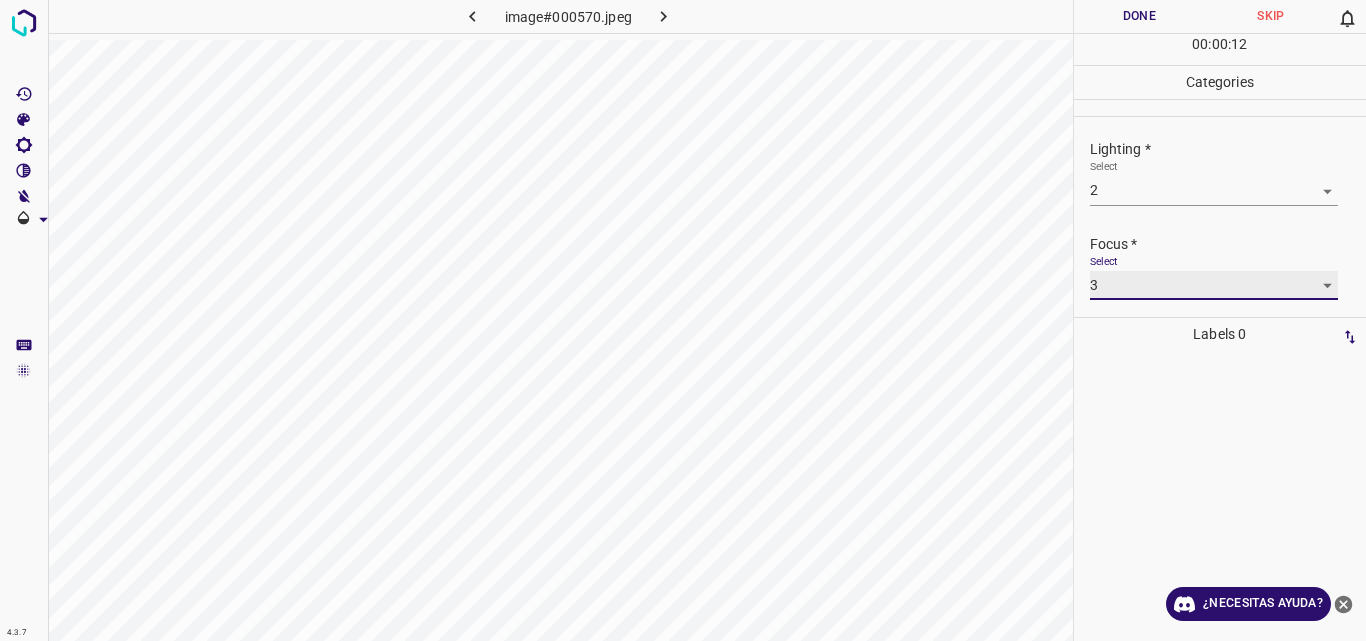 scroll, scrollTop: 98, scrollLeft: 0, axis: vertical 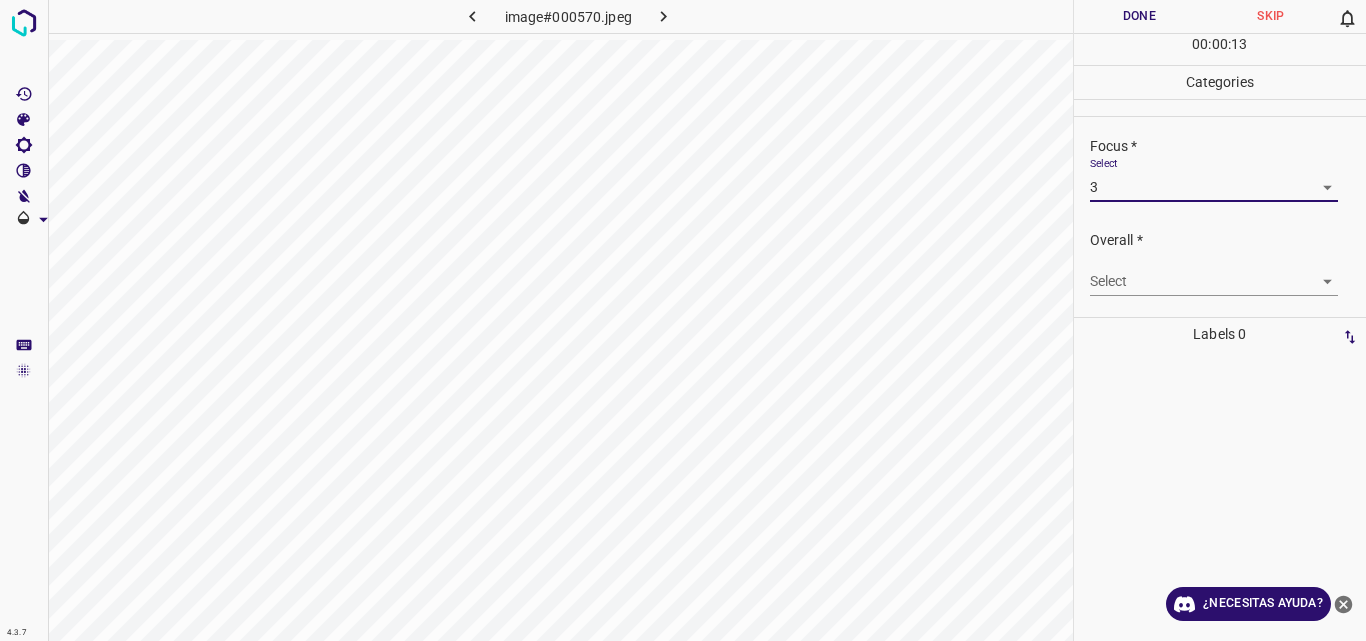 click on "4.3.7 image#000570.jpeg Done Skip 0 00   : 00   : 13   Categories Lighting *  Select 2 2 Focus *  Select 3 3 Overall *  Select ​ Labels   0 Categories 1 Lighting 2 Focus 3 Overall Tools Space Change between modes (Draw & Edit) I Auto labeling R Restore zoom M Zoom in N Zoom out Delete Delete selecte label Filters Z Restore filters X Saturation filter C Brightness filter V Contrast filter B Gray scale filter General O Download ¿Necesitas ayuda? Original text Rate this translation Your feedback will be used to help improve Google Translate - Texto - Esconder - Borrar" at bounding box center (683, 320) 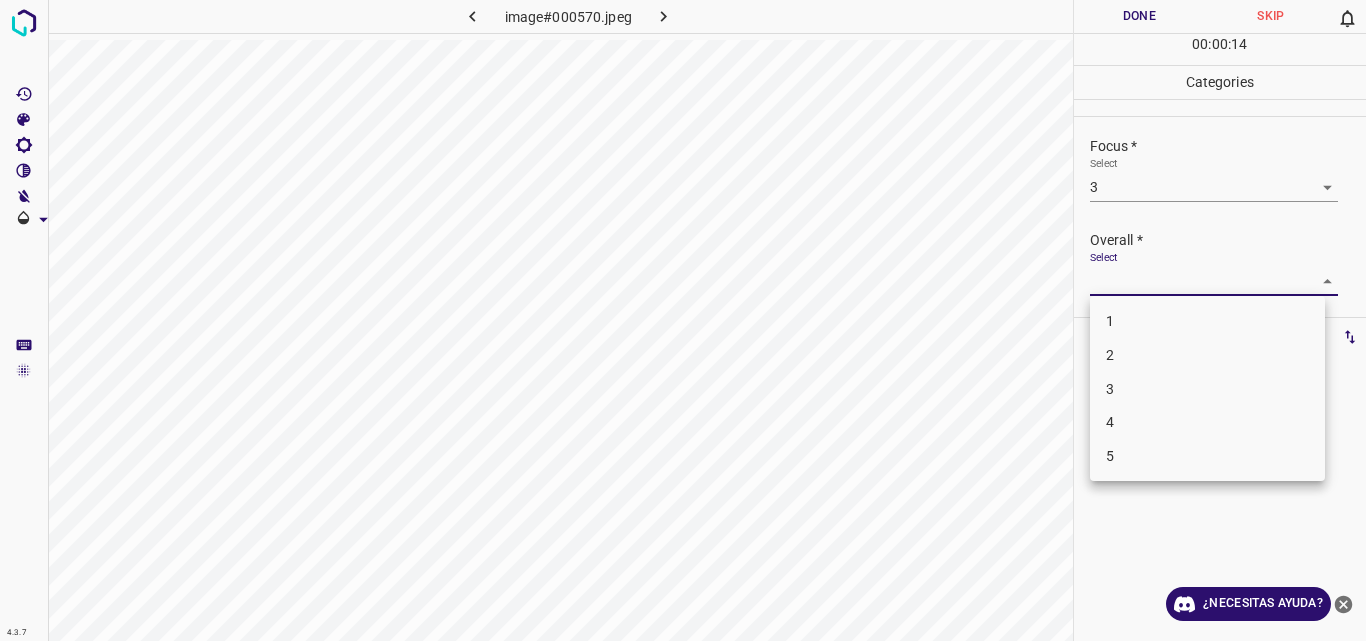 click on "3" at bounding box center (1207, 389) 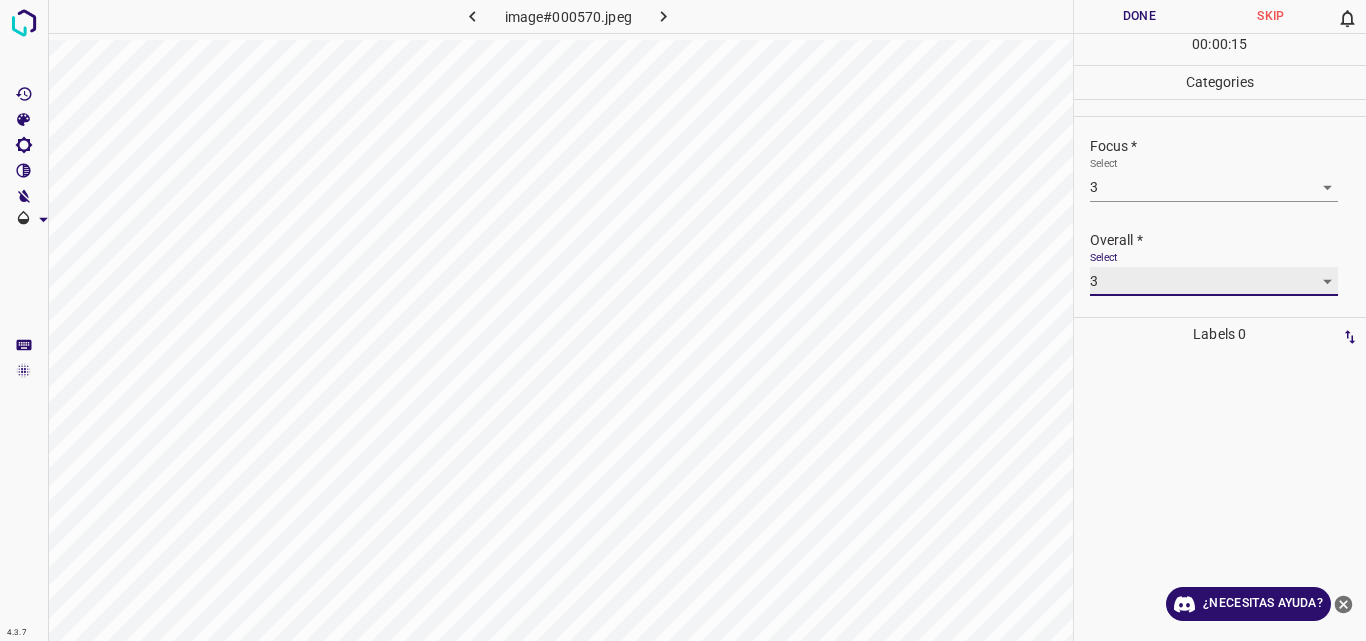 type on "3" 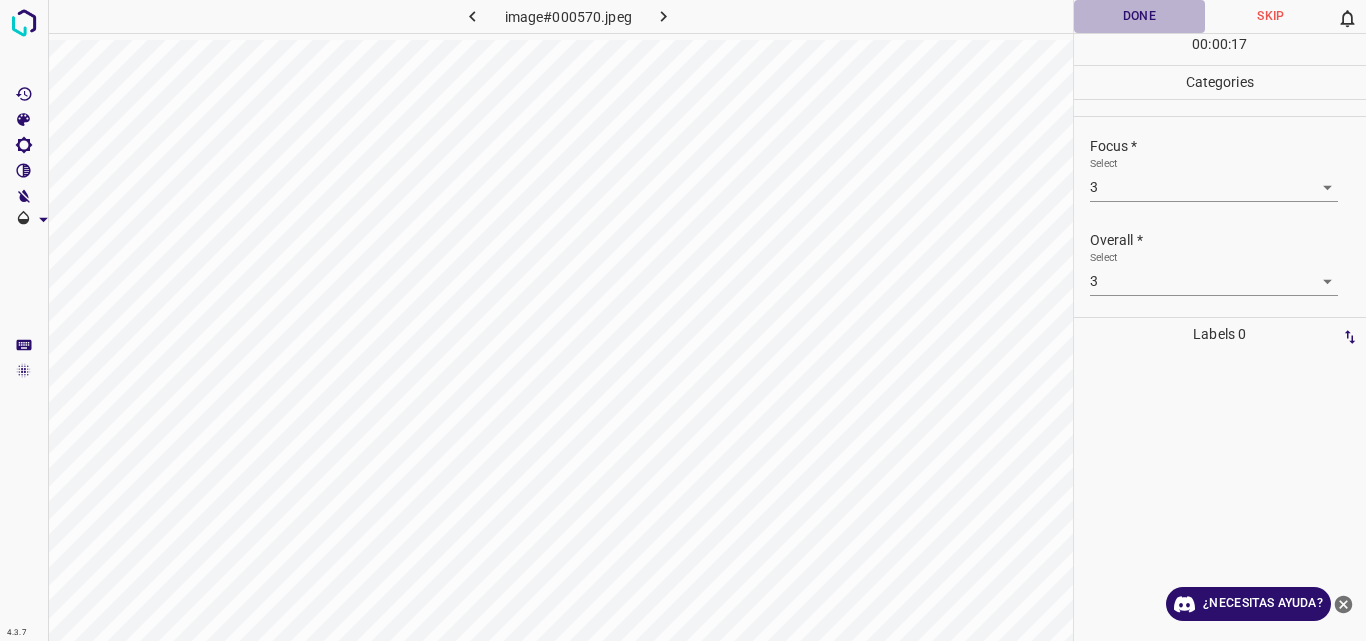 click on "Done" at bounding box center (1140, 16) 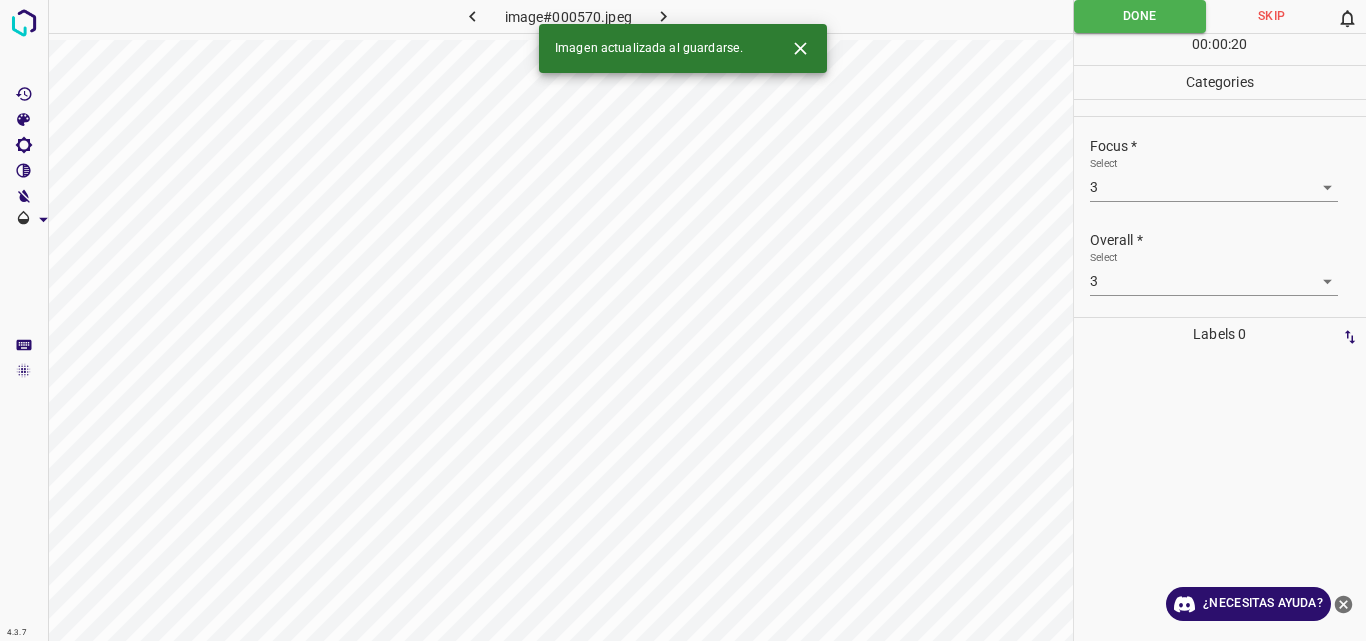 click 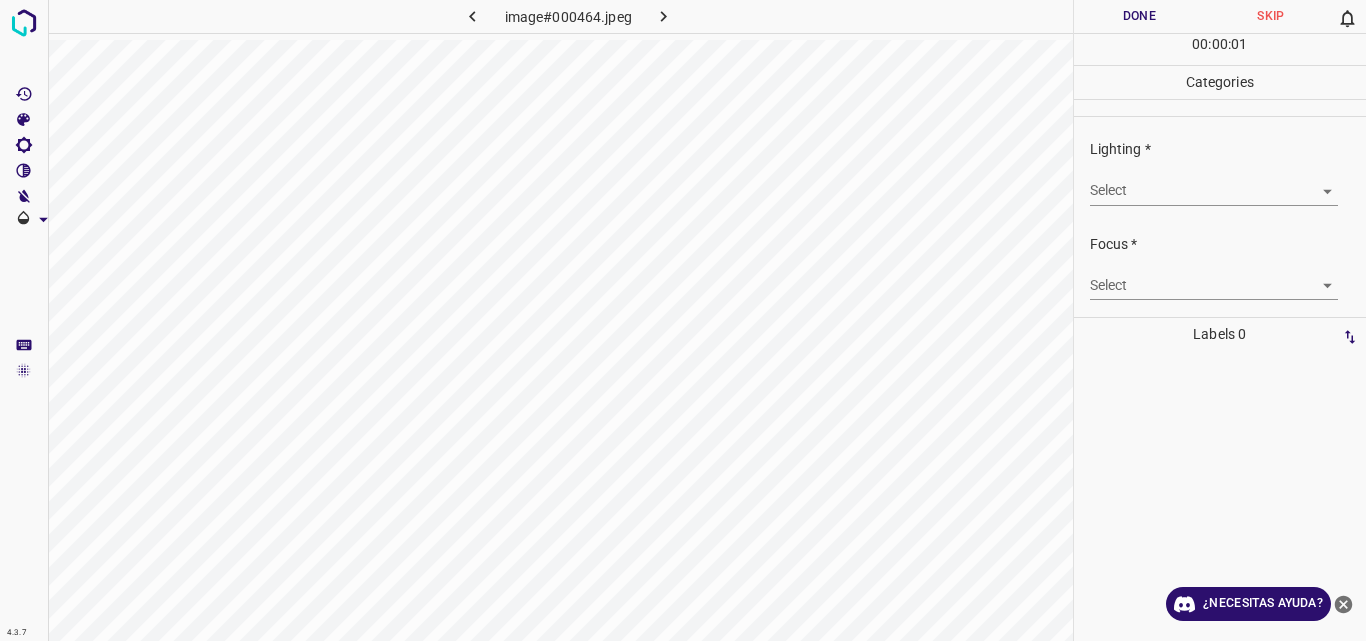 click on "4.3.7 image#000464.jpeg Done Skip 0 00 : 00 : 01 Categories Lighting * Select 2 2 Focus * Select 2 2 Overall * Select ​ Labels 0 Categories 1 Lighting 2 Focus 3 Overall Tools Space Change between modes (Draw & Edit) I Auto labeling R Restore zoom M Zoom in N Zoom out Delete Delete selecte label Filters Z Restore filters X Saturation filter C Brightness filter V Contrast filter B Gray scale filter General O Download ¿Necesitas ayuda? Original text Rate this translation Your feedback will be used to help improve Google Translate - Texto - Esconder - Borrar" at bounding box center (683, 320) 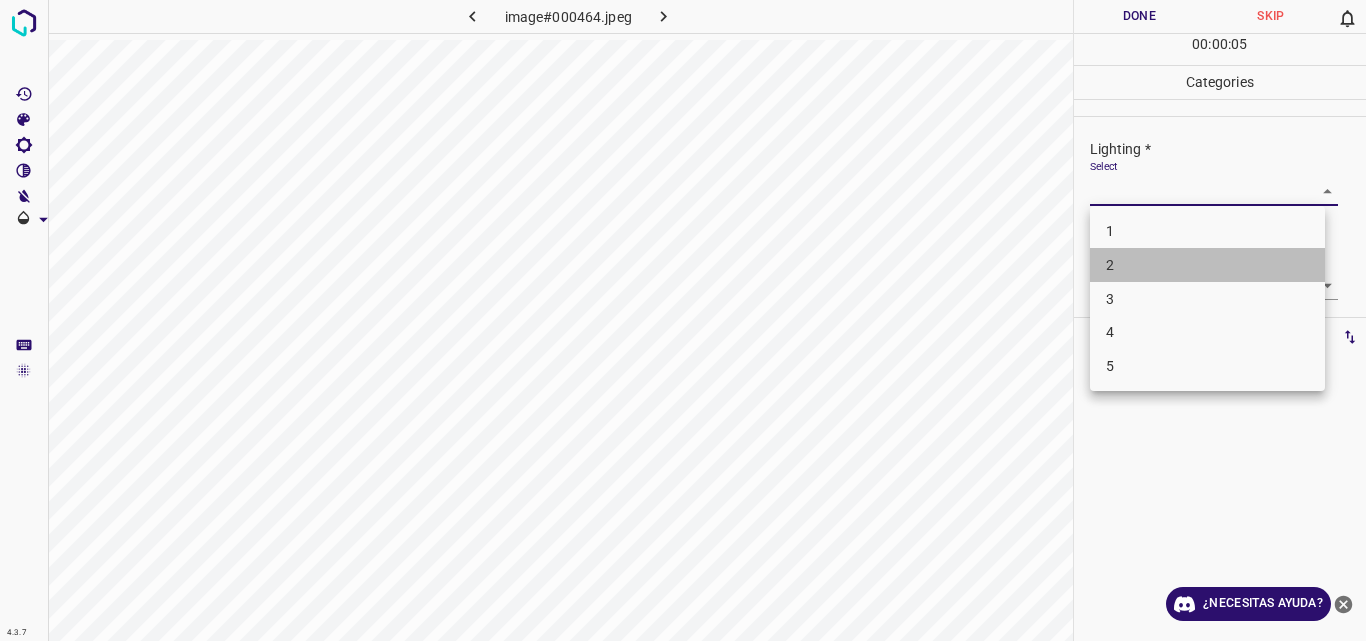 click on "2" at bounding box center [1207, 265] 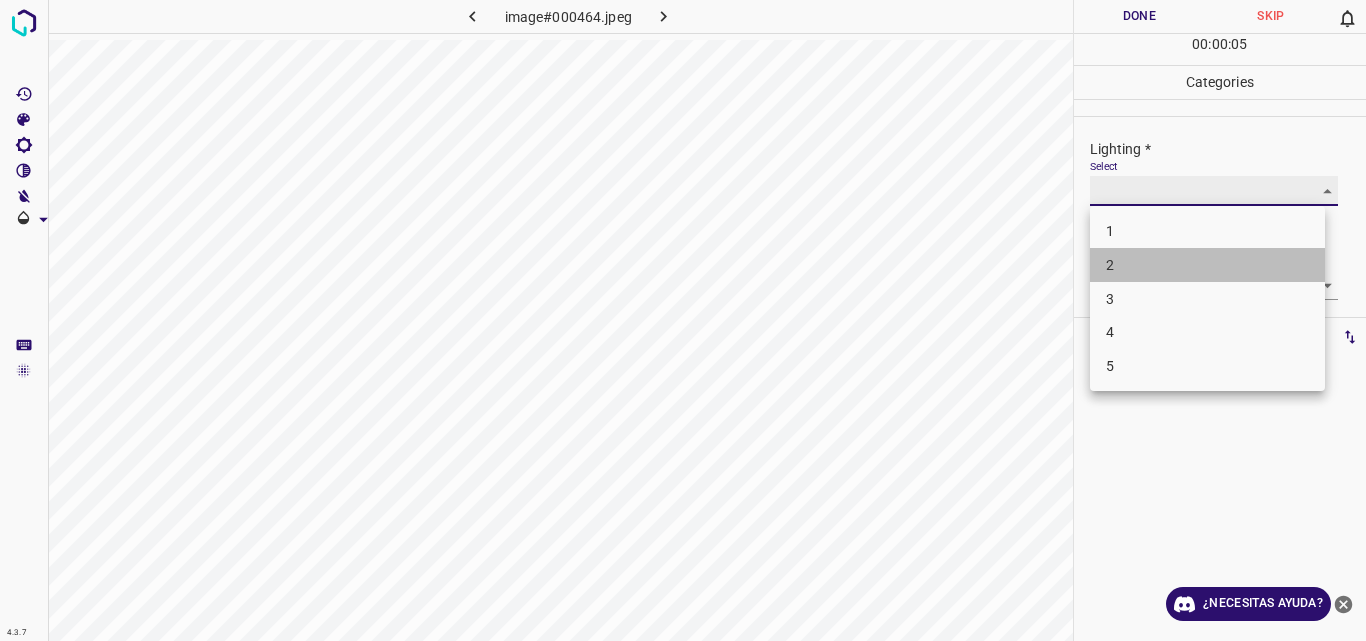 type on "2" 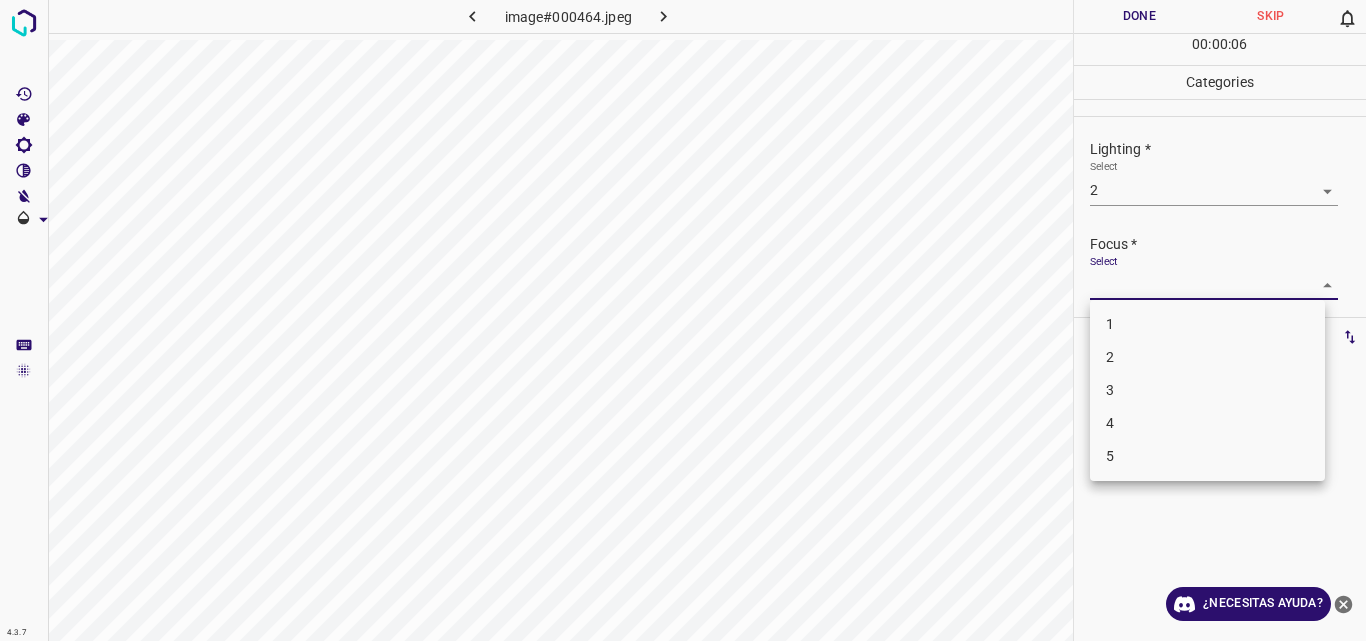 click on "4.3.7 image#000464.jpeg Done Skip 0 00 : 00 : 06 Categories Lighting * Select 2 2 Focus * Select ​ Overall * Select ​ Labels 0 Categories 1 Lighting 2 Focus 3 Overall Tools Space Change between modes (Draw & Edit) I Auto labeling R Restore zoom M Zoom in N Zoom out Delete Delete selecte label Filters Z Restore filters X Saturation filter C Brightness filter V Contrast filter B Gray scale filter General O Download ¿Necesitas ayuda? Original text Rate this translation Your feedback will be used to help improve Google Translate - Texto - Esconder - Borrar 1 2 3 4 5" at bounding box center [683, 320] 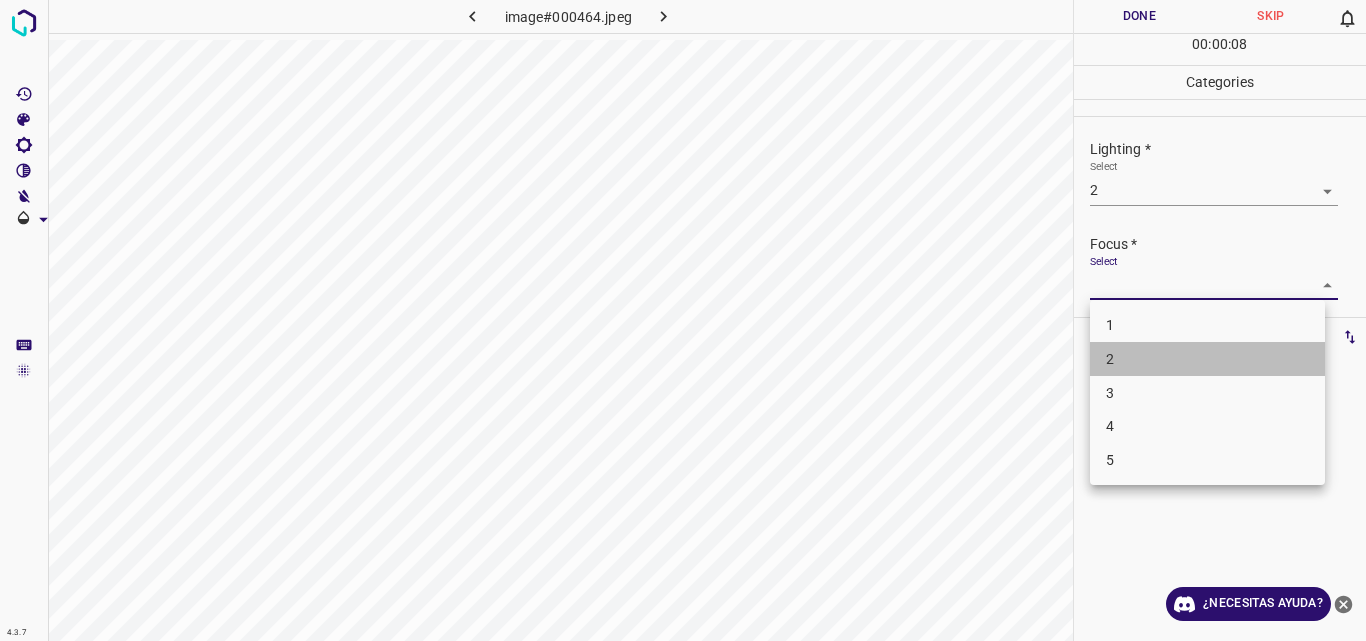 click on "2" at bounding box center (1207, 359) 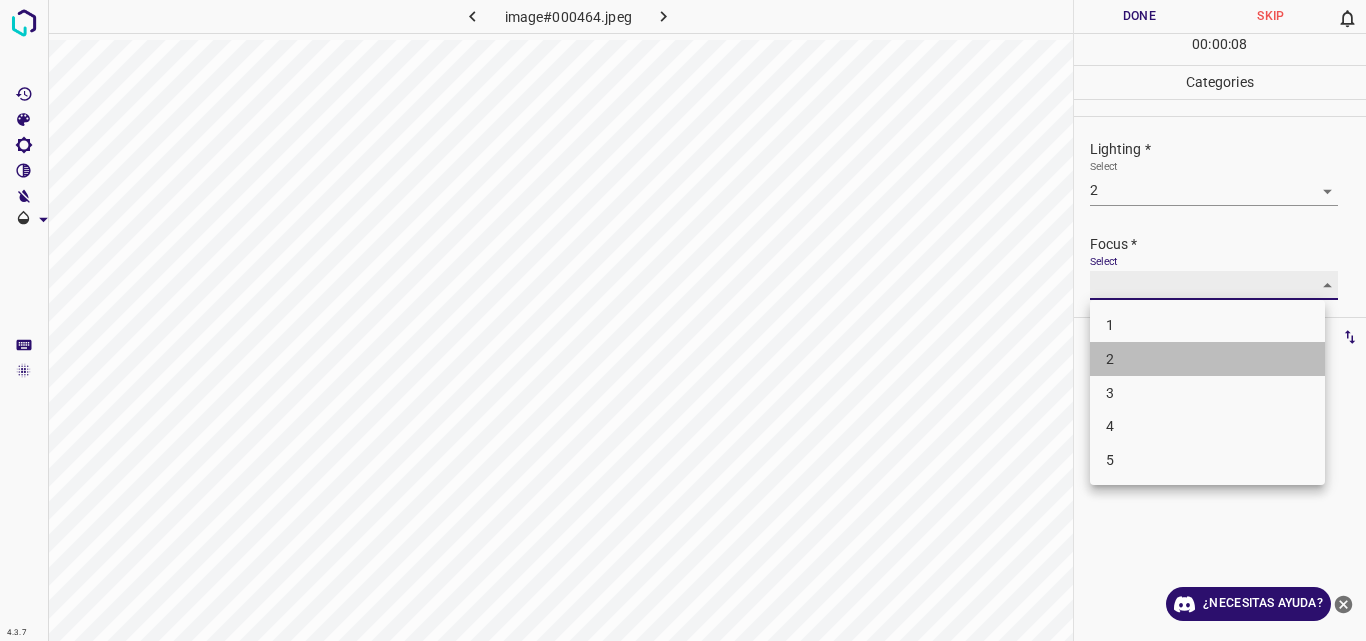 type on "2" 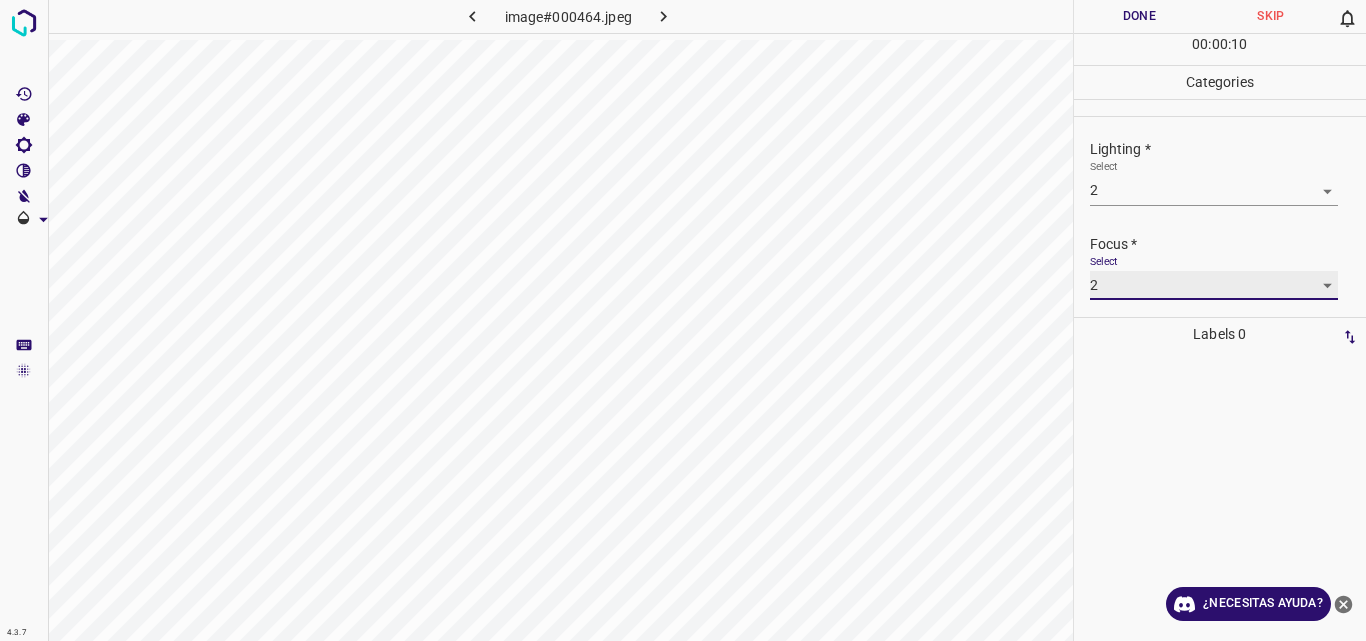 scroll, scrollTop: 98, scrollLeft: 0, axis: vertical 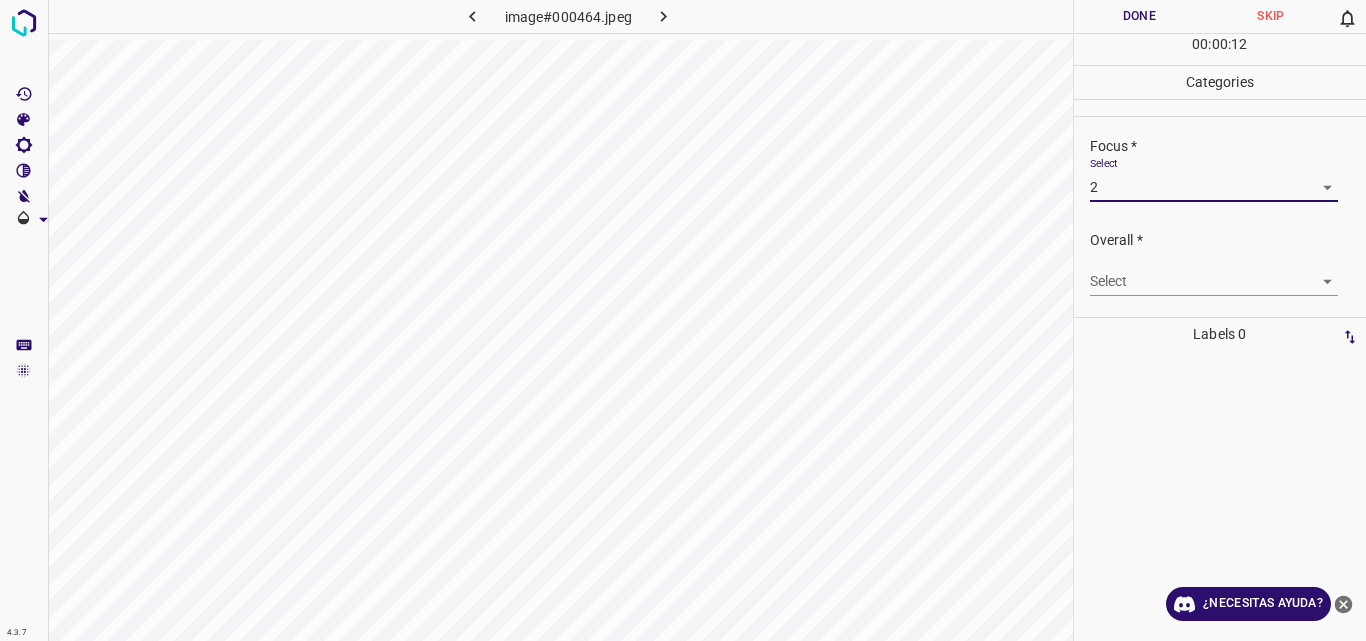click on "4.3.7 image#000464.jpeg Done Skip 0 00   : 00   : 12   Categories Lighting *  Select 2 2 Focus *  Select 2 2 Overall *  Select ​ Labels   0 Categories 1 Lighting 2 Focus 3 Overall Tools Space Change between modes (Draw & Edit) I Auto labeling R Restore zoom M Zoom in N Zoom out Delete Delete selecte label Filters Z Restore filters X Saturation filter C Brightness filter V Contrast filter B Gray scale filter General O Download ¿Necesitas ayuda? Original text Rate this translation Your feedback will be used to help improve Google Translate - Texto - Esconder - Borrar" at bounding box center [683, 320] 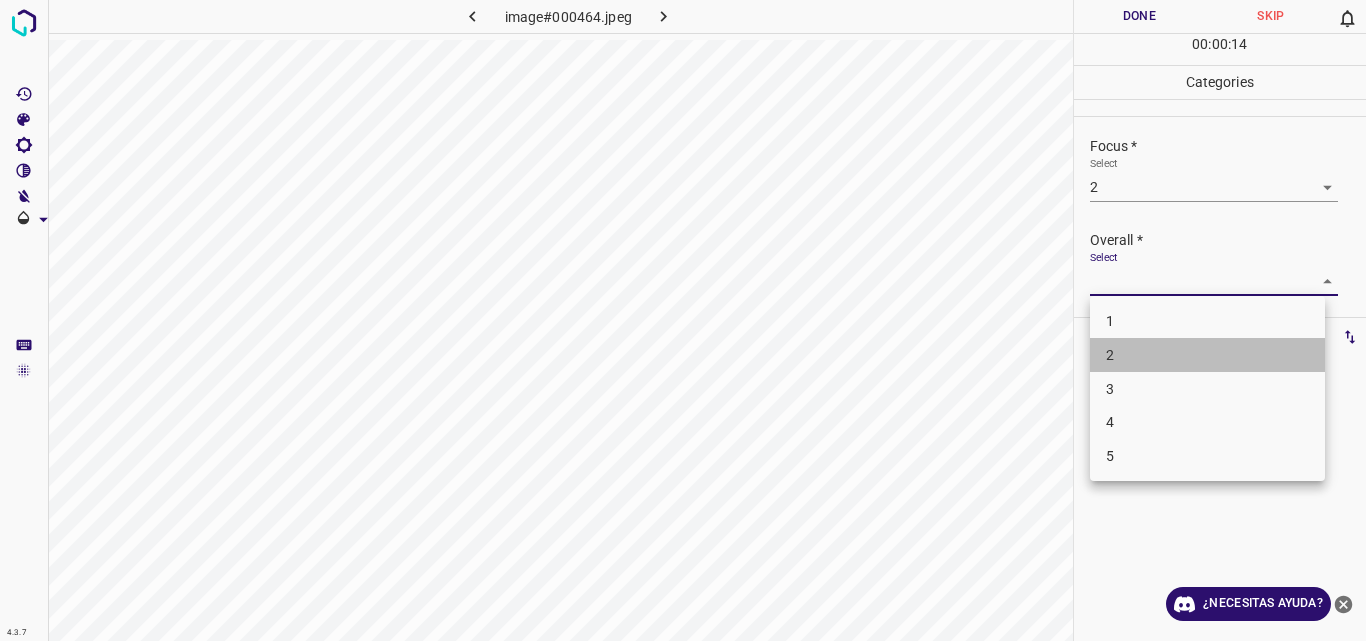 click on "2" at bounding box center (1207, 355) 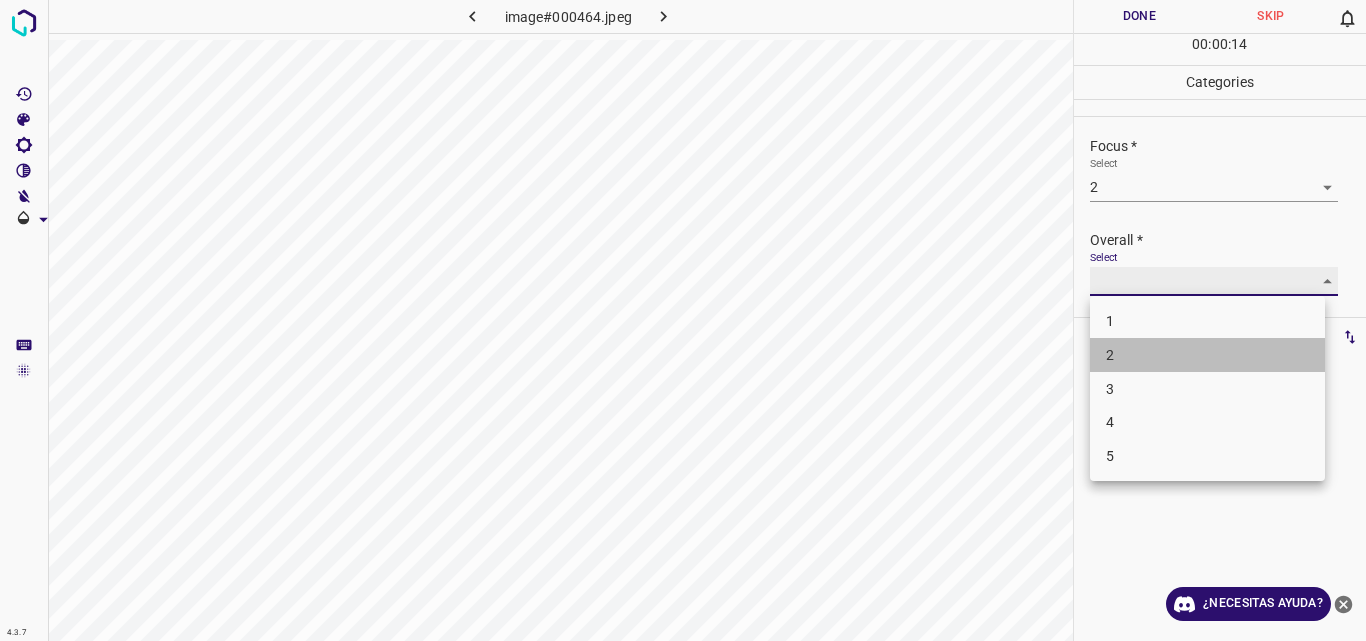 type on "2" 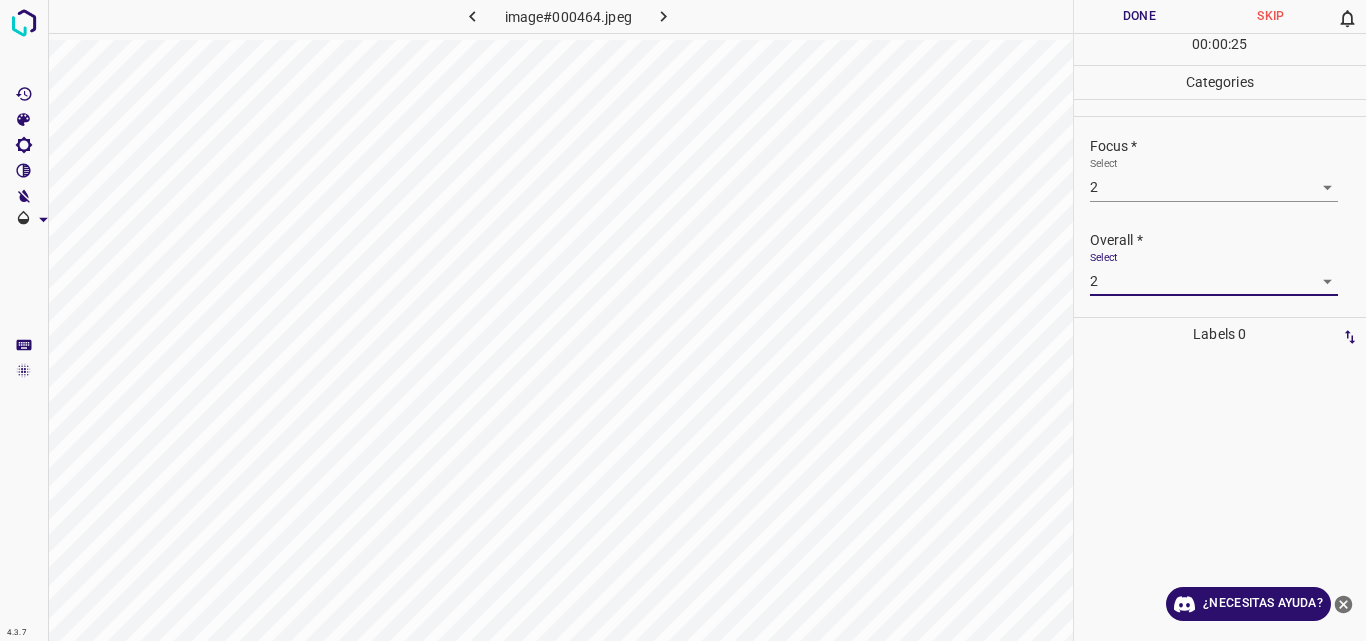click on "Done" at bounding box center [1140, 16] 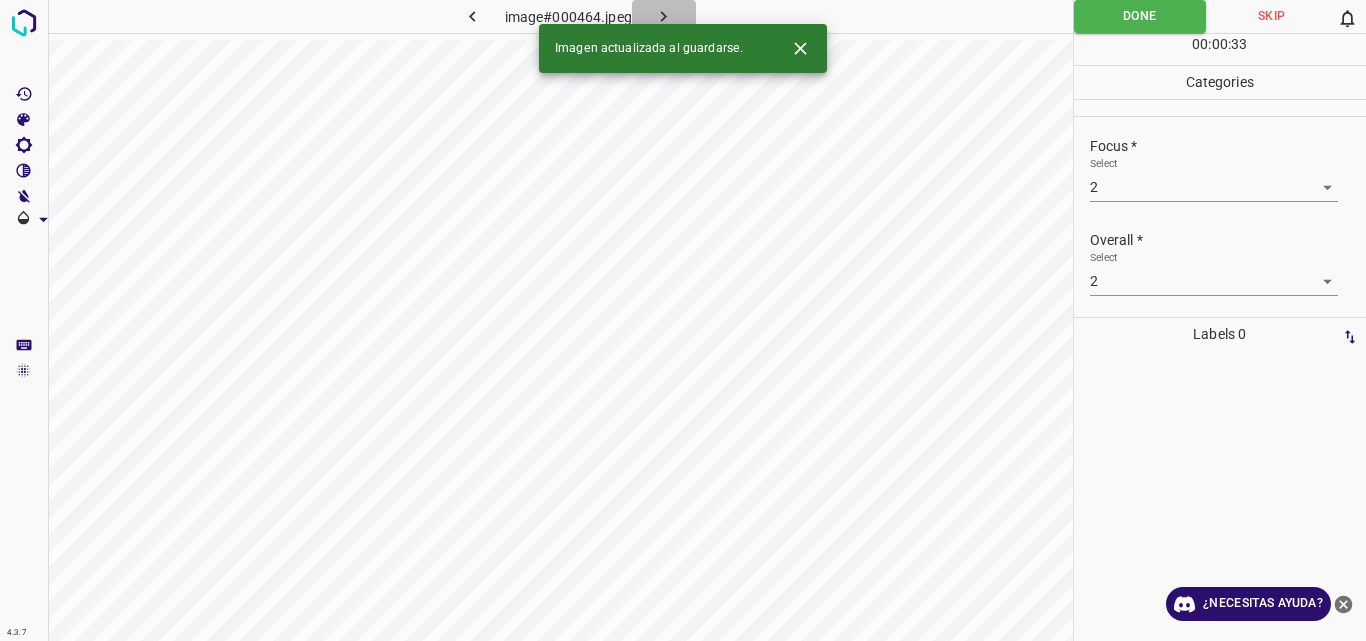 click 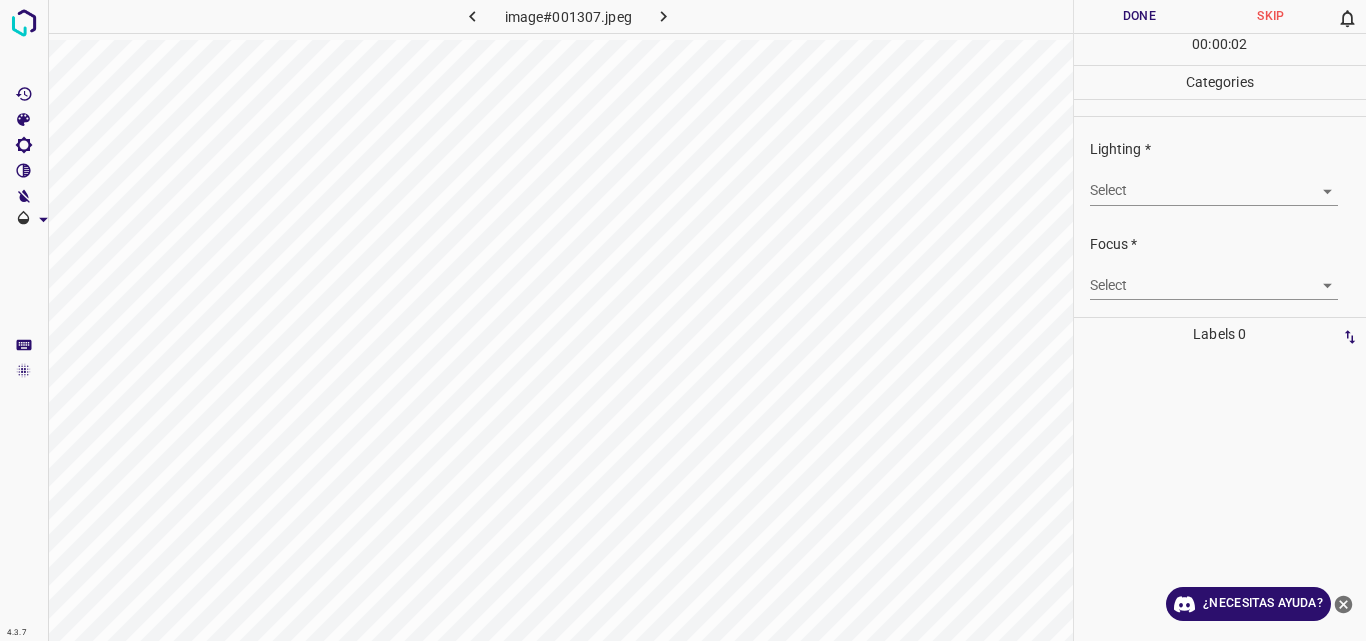 click on "4.3.7 image#001307.jpeg Done Skip 0 00   : 00   : 02   Categories Lighting *  Select ​ Focus *  Select ​ Overall *  Select ​ Labels   0 Categories 1 Lighting 2 Focus 3 Overall Tools Space Change between modes (Draw & Edit) I Auto labeling R Restore zoom M Zoom in N Zoom out Delete Delete selecte label Filters Z Restore filters X Saturation filter C Brightness filter V Contrast filter B Gray scale filter General O Download ¿Necesitas ayuda? Original text Rate this translation Your feedback will be used to help improve Google Translate - Texto - Esconder - Borrar" at bounding box center (683, 320) 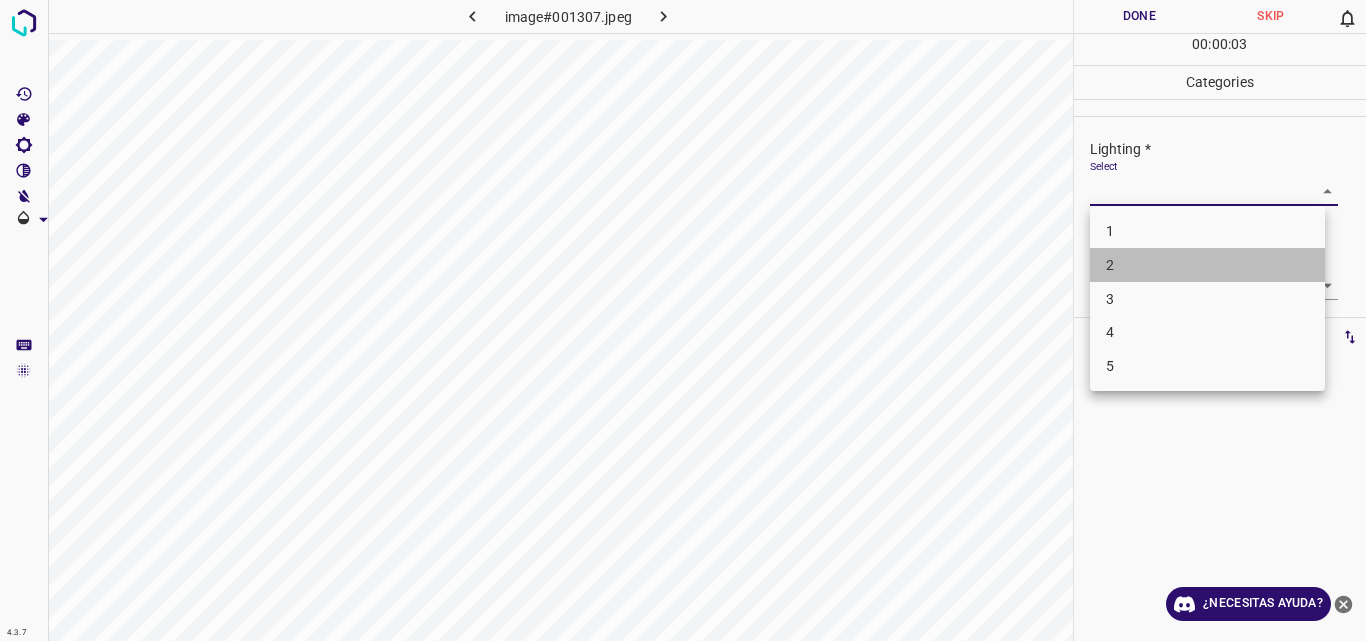 click on "2" at bounding box center (1207, 265) 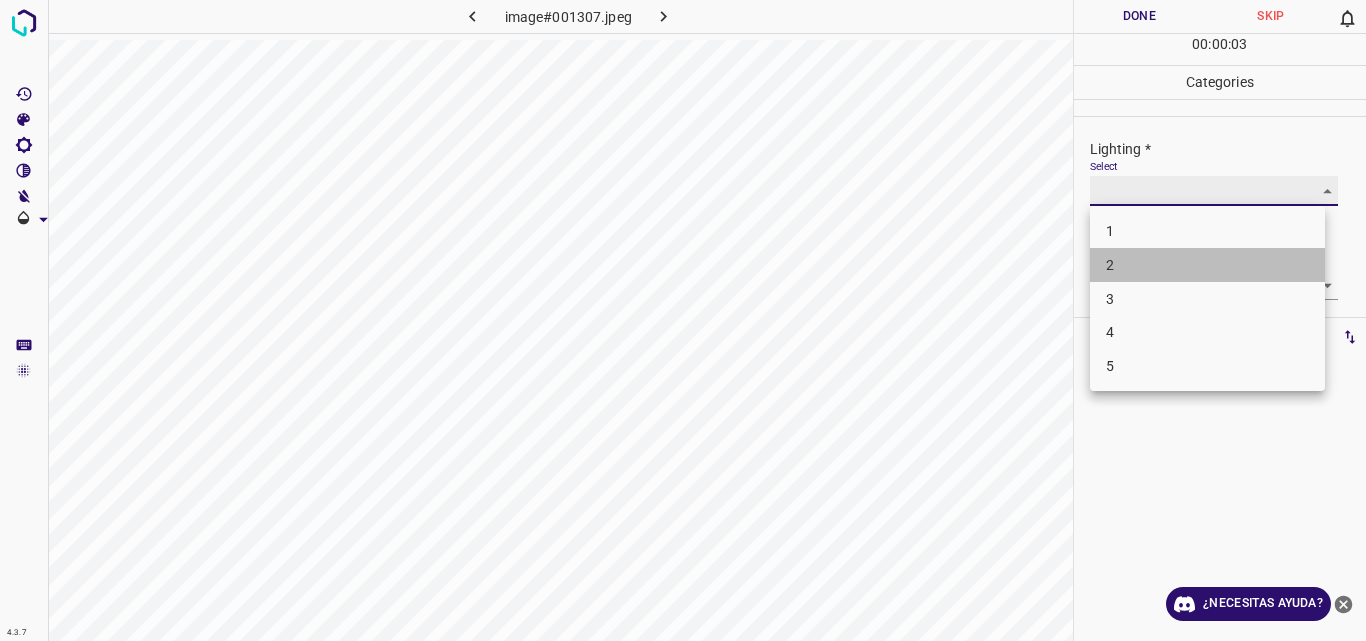 type on "2" 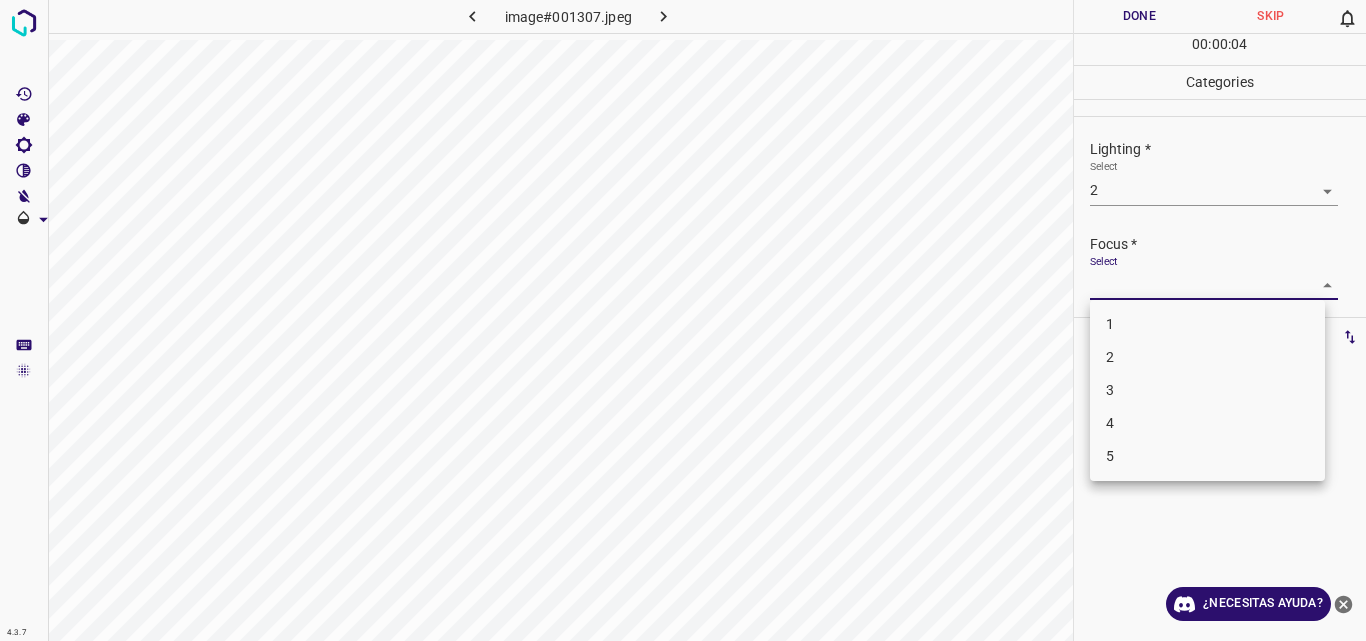 click on "4.3.7 image#001307.jpeg Done Skip 0 00 : 00 : 04 Categories Lighting * Select 2 2 Focus * Select Overall * Select Labels 0 Categories 1 Lighting 2 Focus 3 Overall Tools Space Change between modes (Draw & Edit) I Auto labeling R Restore zoom M Zoom in N Zoom out Delete Delete selected label Filters Z Restore filters X Saturation filter C Brightness filter V Contrast filter B Gray scale filter General O Download ¿Necesitas ayuda? Original text Rate this translation Your feedback will be used to help improve Google Translate - Texto - Esconder - Borrar 1 2 3 4 5" at bounding box center [683, 320] 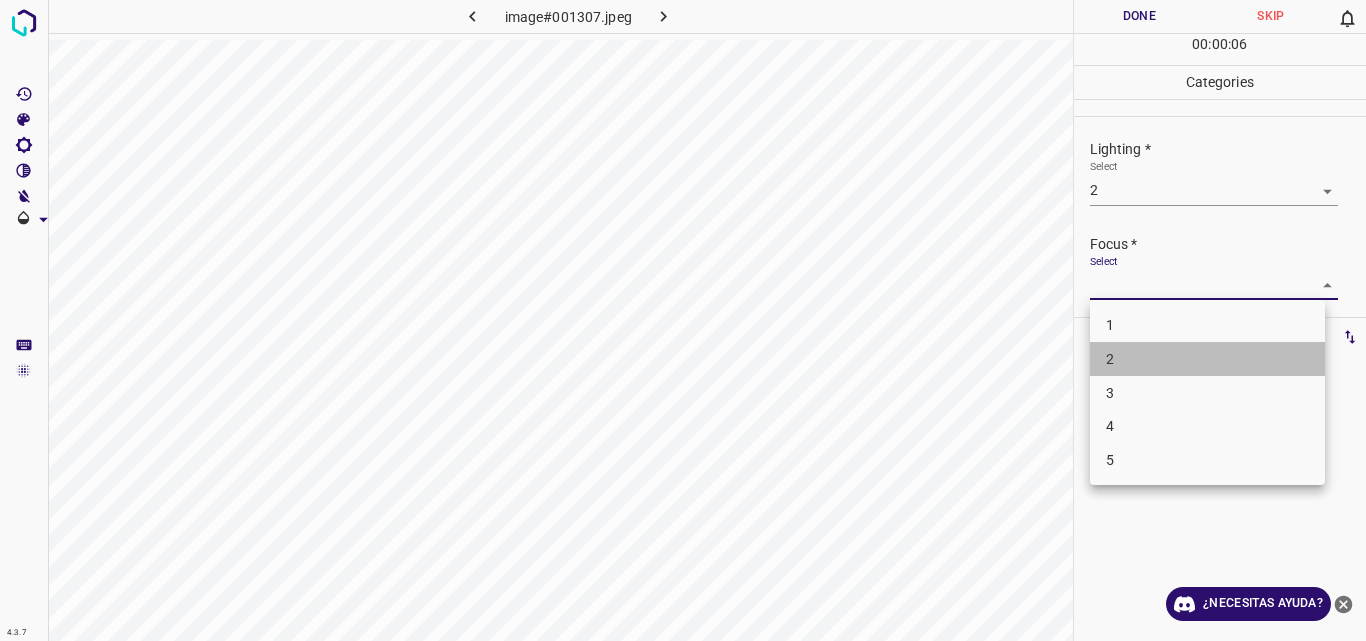 click on "2" at bounding box center [1207, 359] 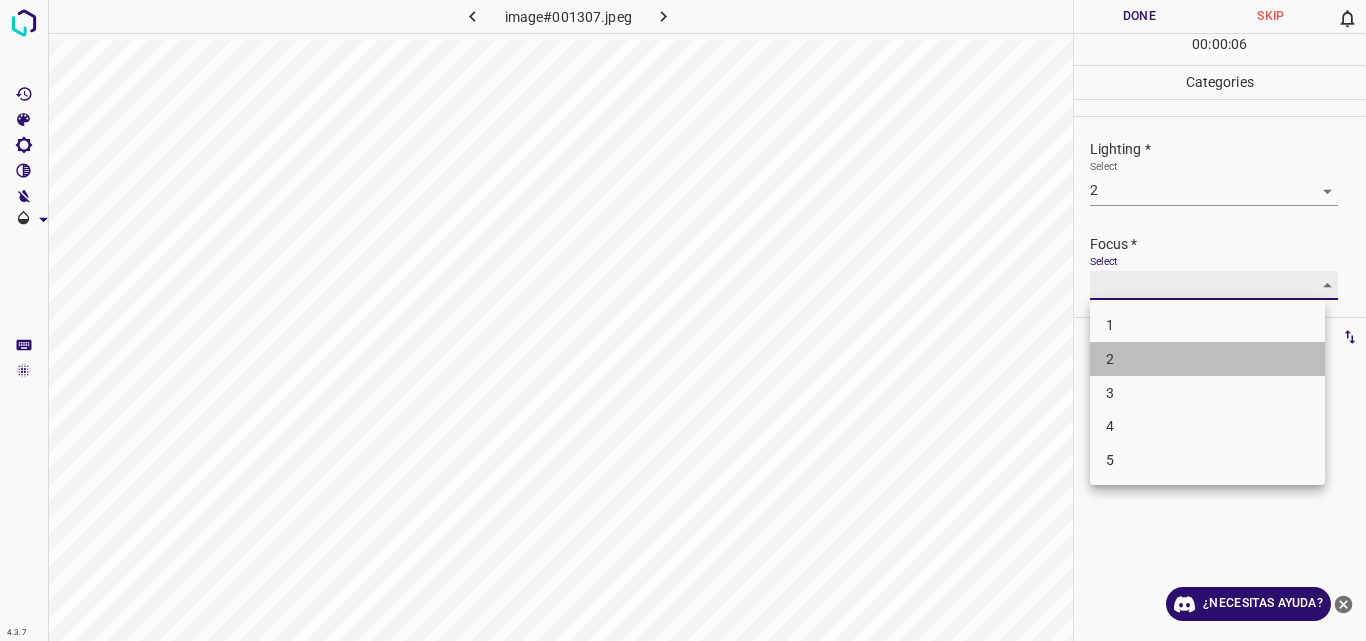 type on "2" 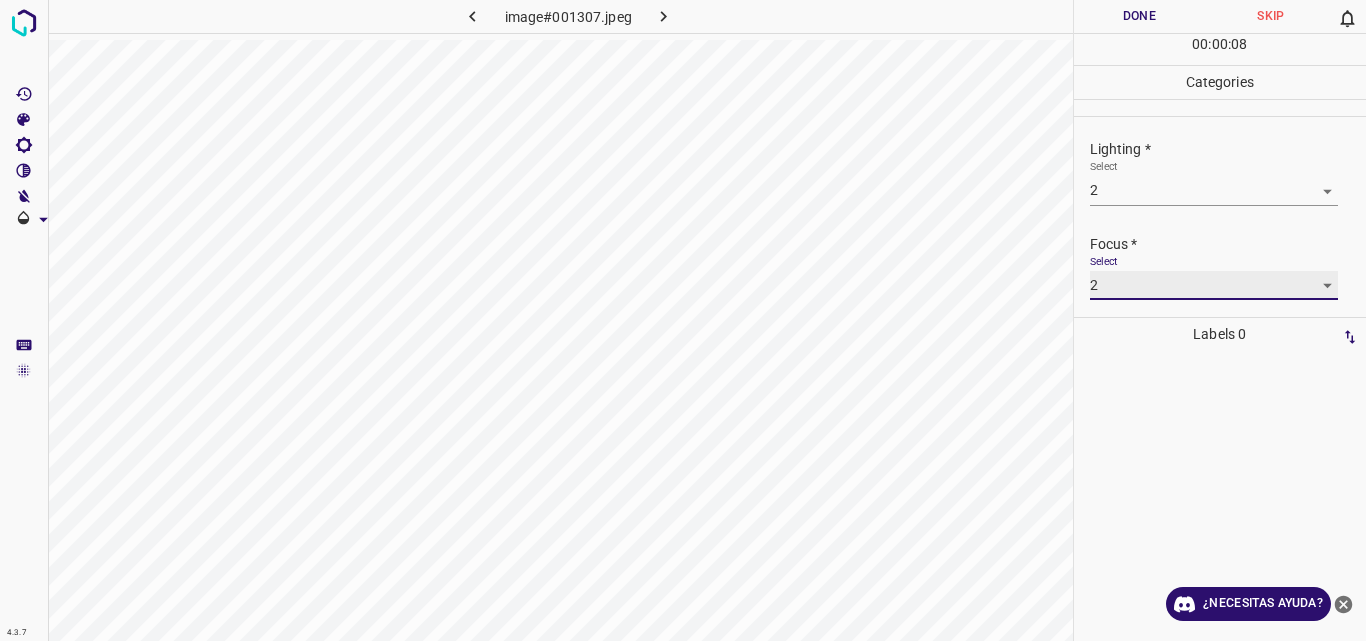 scroll, scrollTop: 98, scrollLeft: 0, axis: vertical 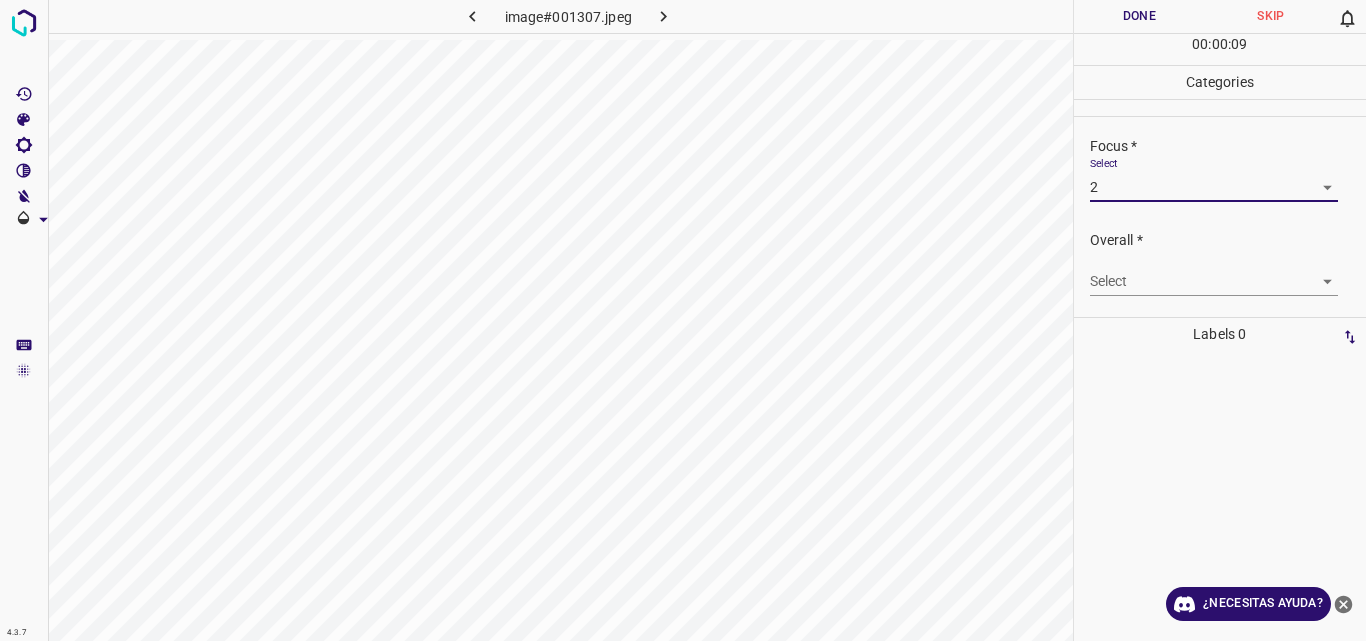 click on "4.3.7 image#001307.jpeg Done Skip 0 00   : 00   : 09   Categories Lighting *  Select 2 2 Focus *  Select 2 2 Overall *  Select ​ Labels   0 Categories 1 Lighting 2 Focus 3 Overall Tools Space Change between modes (Draw & Edit) I Auto labeling R Restore zoom M Zoom in N Zoom out Delete Delete selecte label Filters Z Restore filters X Saturation filter C Brightness filter V Contrast filter B Gray scale filter General O Download ¿Necesitas ayuda? Original text Rate this translation Your feedback will be used to help improve Google Translate - Texto - Esconder - Borrar" at bounding box center [683, 320] 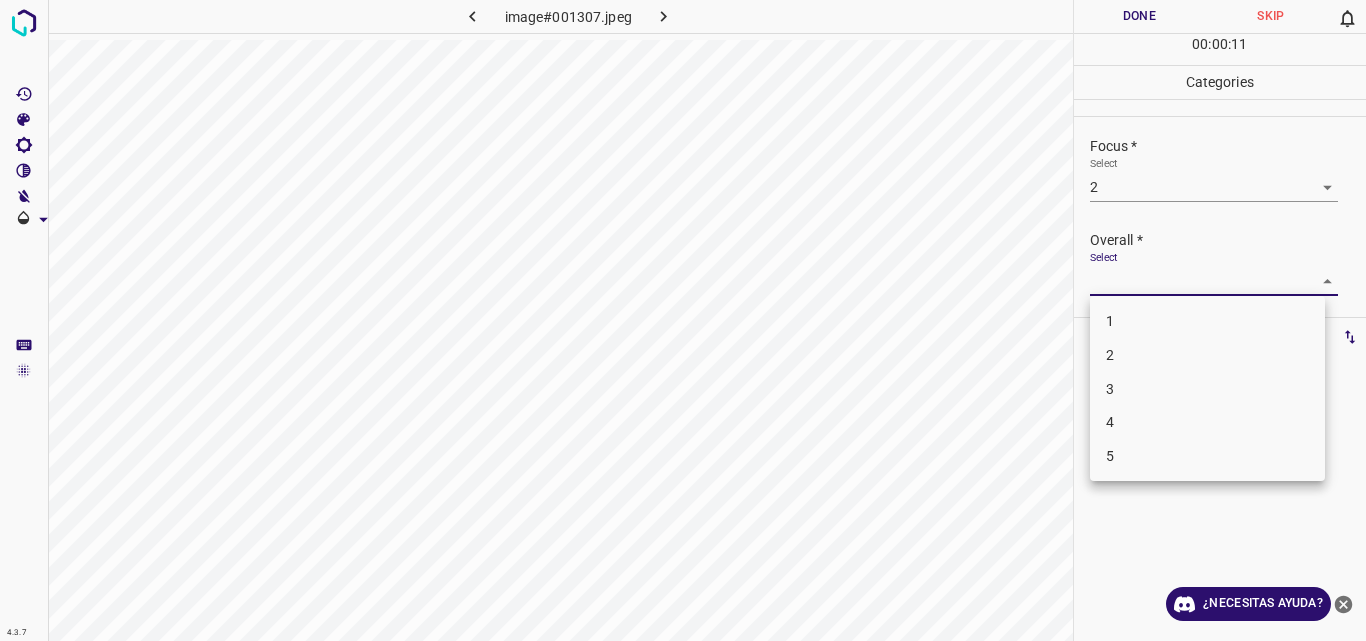 click on "2" at bounding box center (1207, 355) 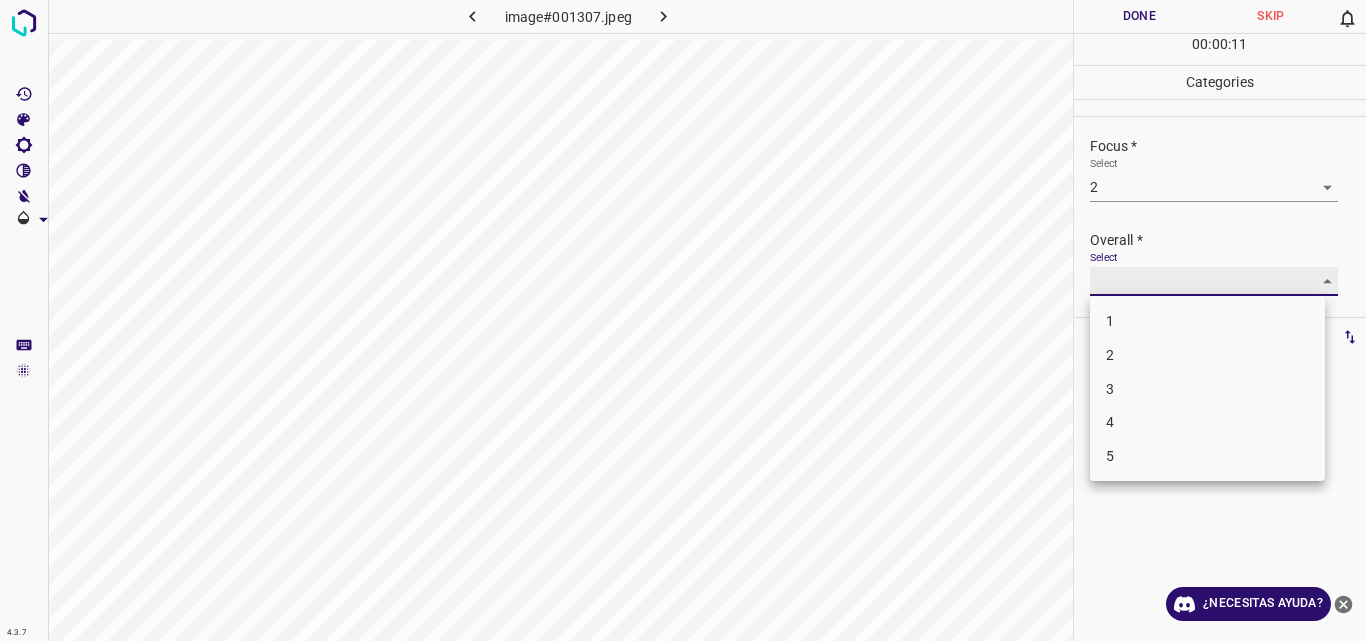 type on "2" 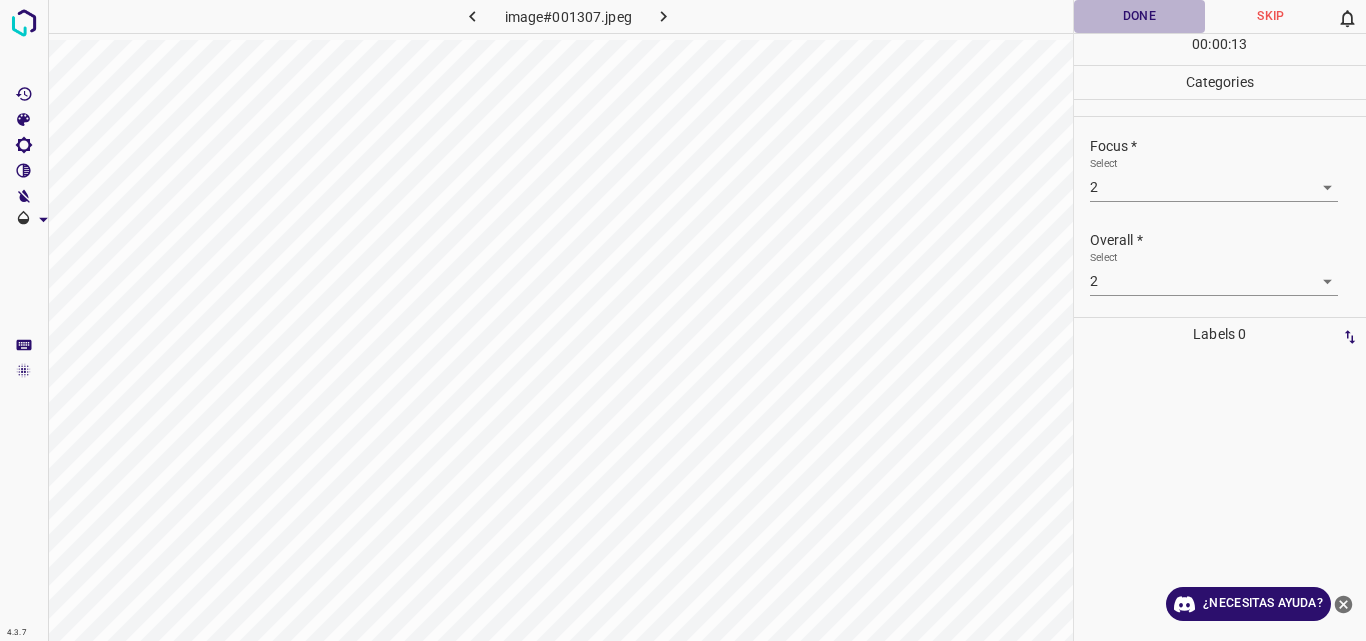 click on "Done" at bounding box center (1140, 16) 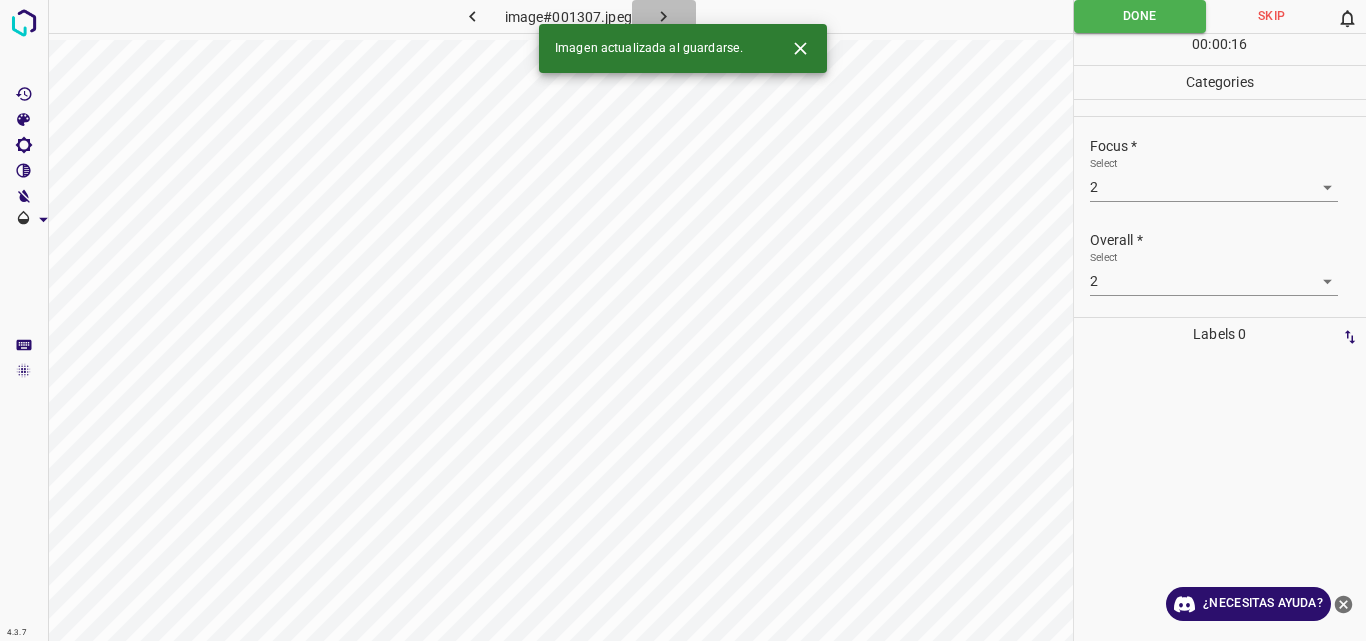 click 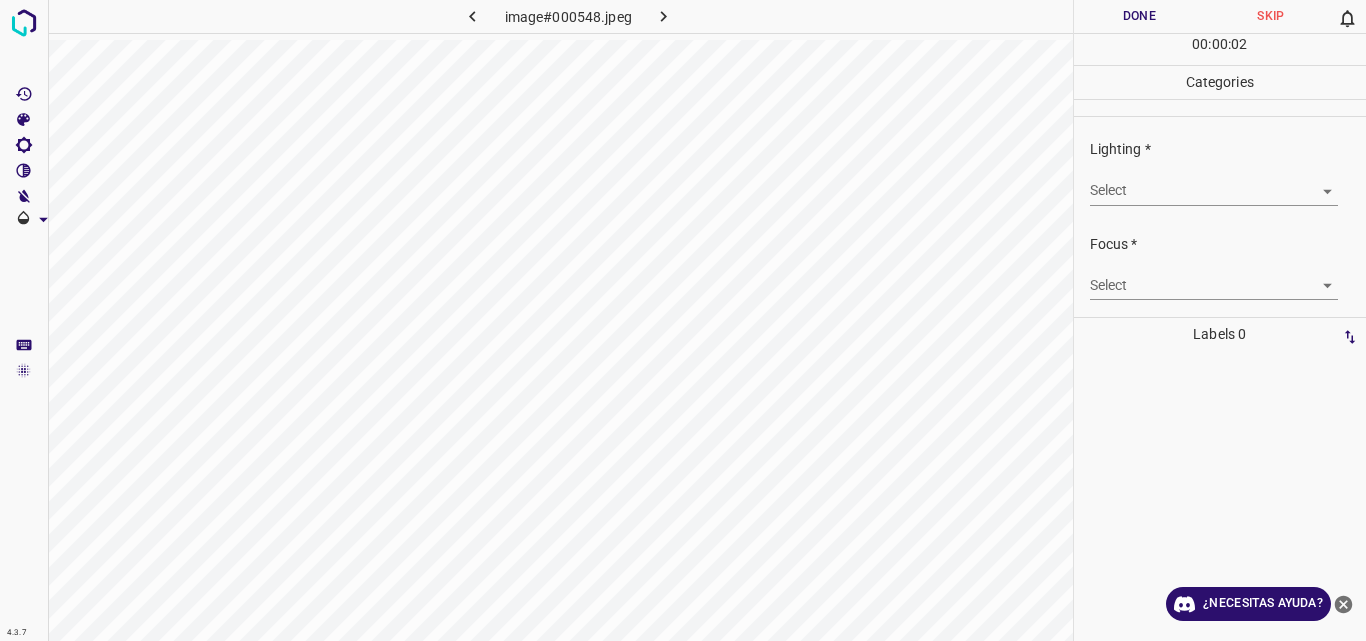 click on "4.3.7 image#000548.jpeg Done Skip 0 00   : 00   : 02   Categories Lighting *  Select ​ Focus *  Select ​ Overall *  Select ​ Labels   0 Categories 1 Lighting 2 Focus 3 Overall Tools Space Change between modes (Draw & Edit) I Auto labeling R Restore zoom M Zoom in N Zoom out Delete Delete selecte label Filters Z Restore filters X Saturation filter C Brightness filter V Contrast filter B Gray scale filter General O Download ¿Necesitas ayuda? Original text Rate this translation Your feedback will be used to help improve Google Translate - Texto - Esconder - Borrar" at bounding box center [683, 320] 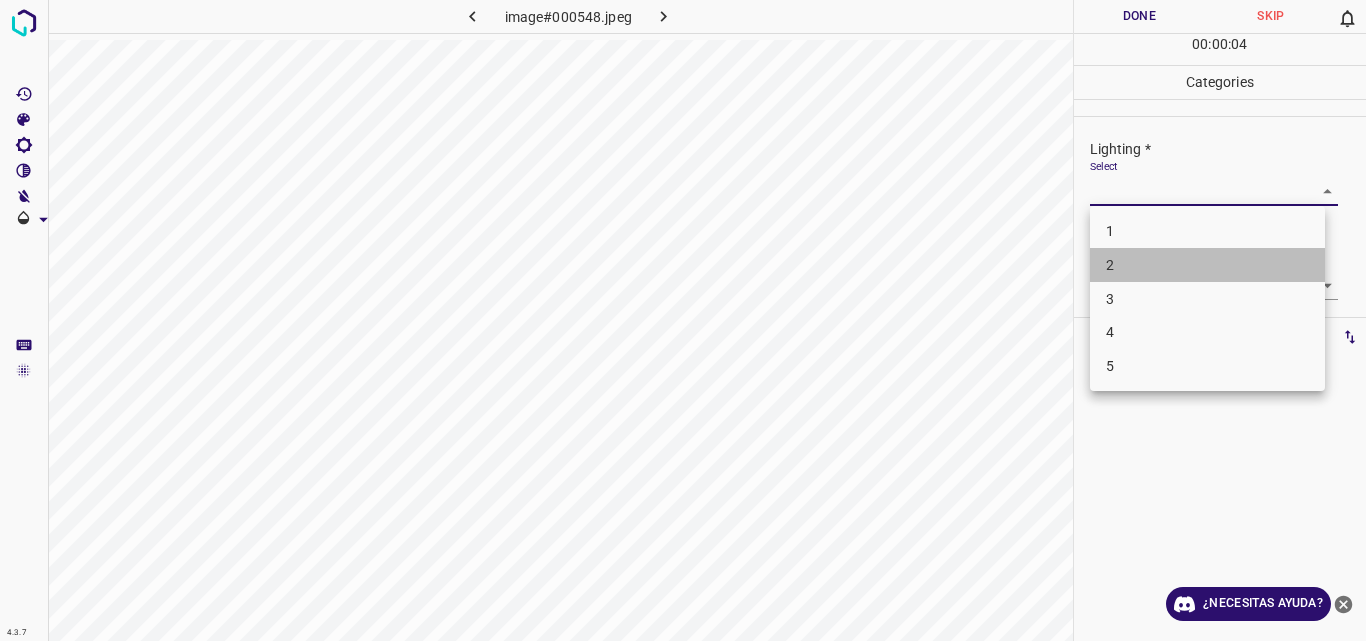 click on "2" at bounding box center (1207, 265) 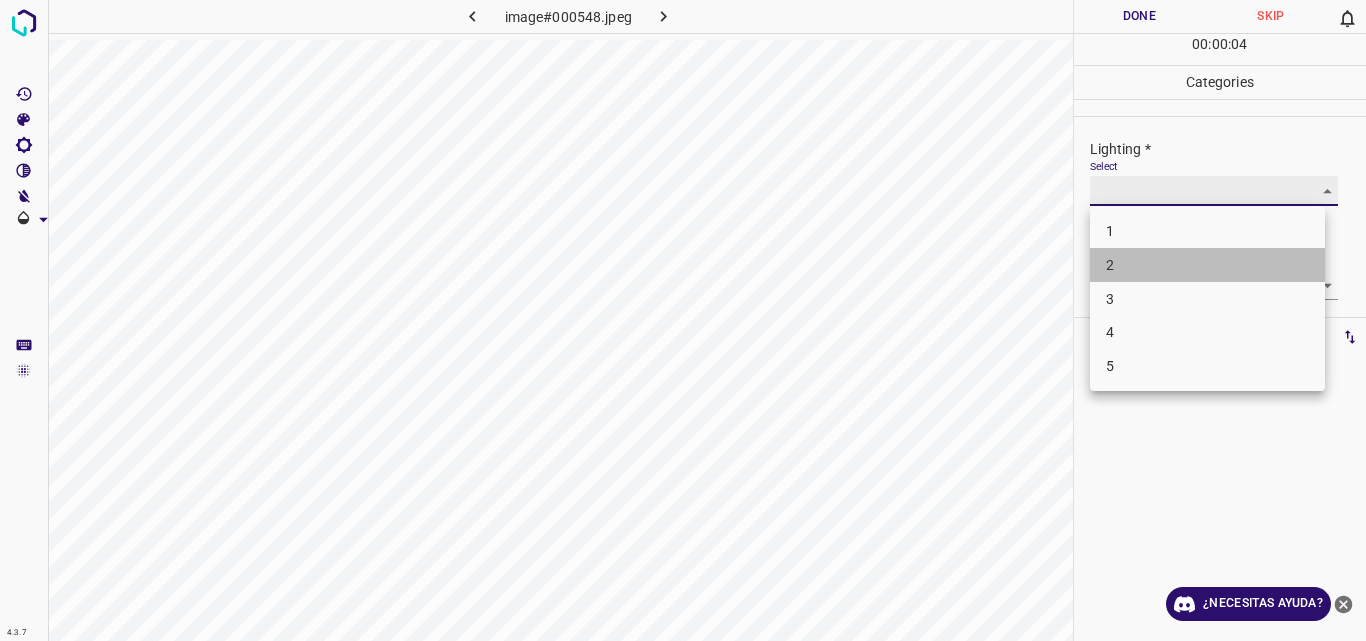 type on "2" 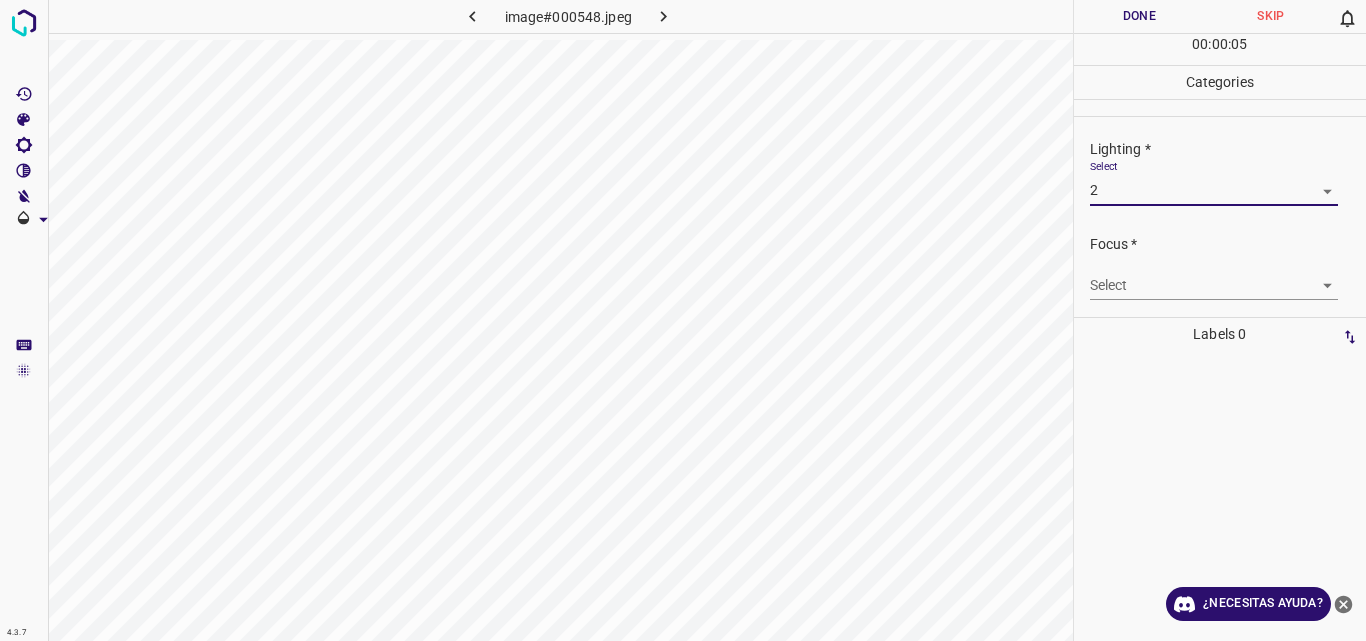 click on "4.3.7 image#000548.jpeg Done Skip 0 00   : 00   : 05   Categories Lighting *  Select 2 2 Focus *  Select ​ Overall *  Select ​ Labels   0 Categories 1 Lighting 2 Focus 3 Overall Tools Space Change between modes (Draw & Edit) I Auto labeling R Restore zoom M Zoom in N Zoom out Delete Delete selecte label Filters Z Restore filters X Saturation filter C Brightness filter V Contrast filter B Gray scale filter General O Download ¿Necesitas ayuda? Original text Rate this translation Your feedback will be used to help improve Google Translate - Texto - Esconder - Borrar" at bounding box center (683, 320) 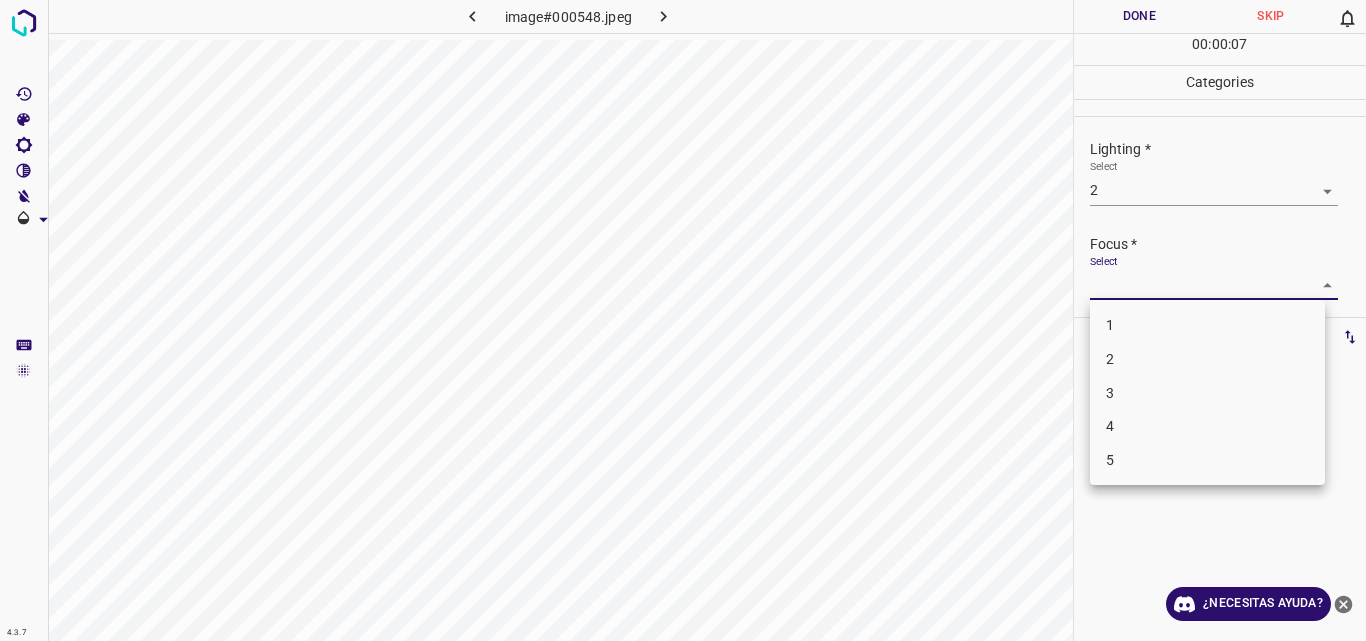 click on "2" at bounding box center [1207, 359] 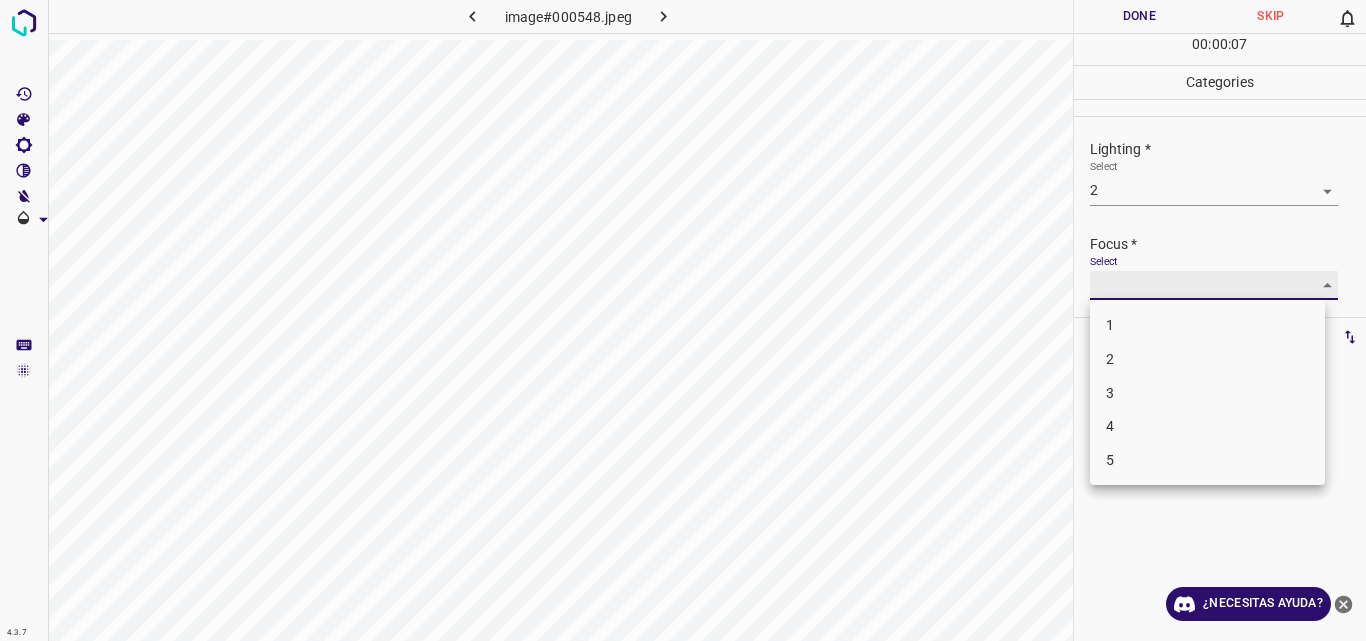 type on "2" 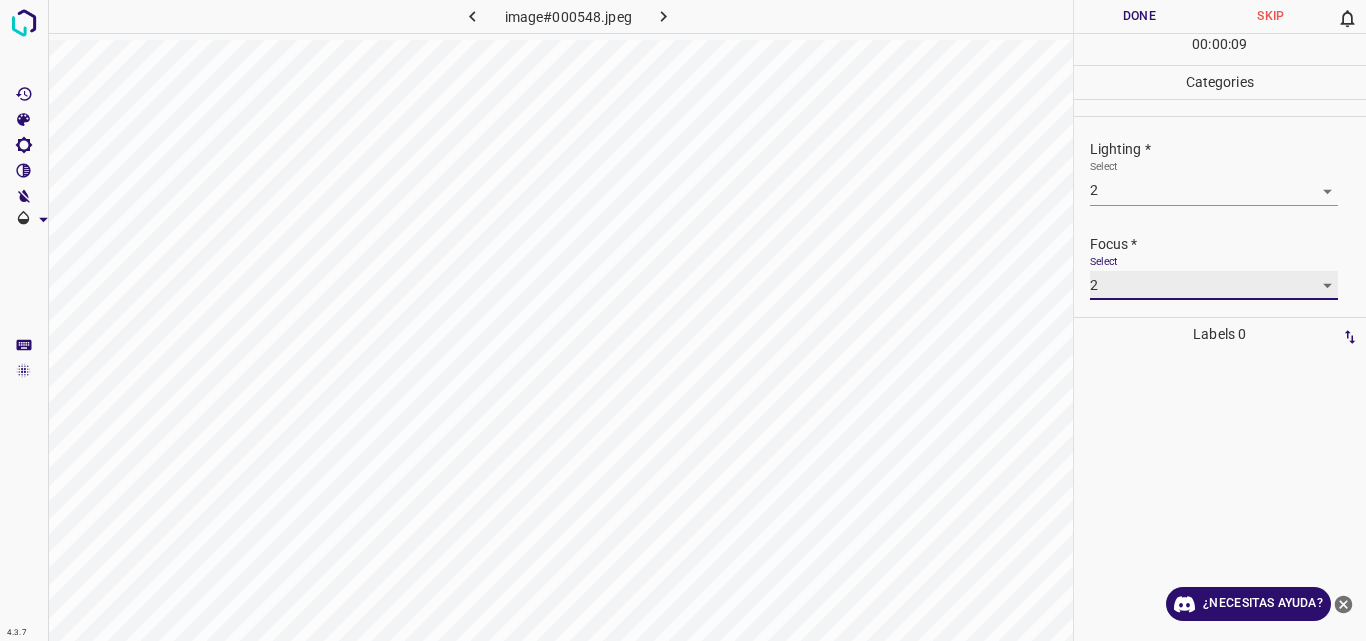 scroll, scrollTop: 98, scrollLeft: 0, axis: vertical 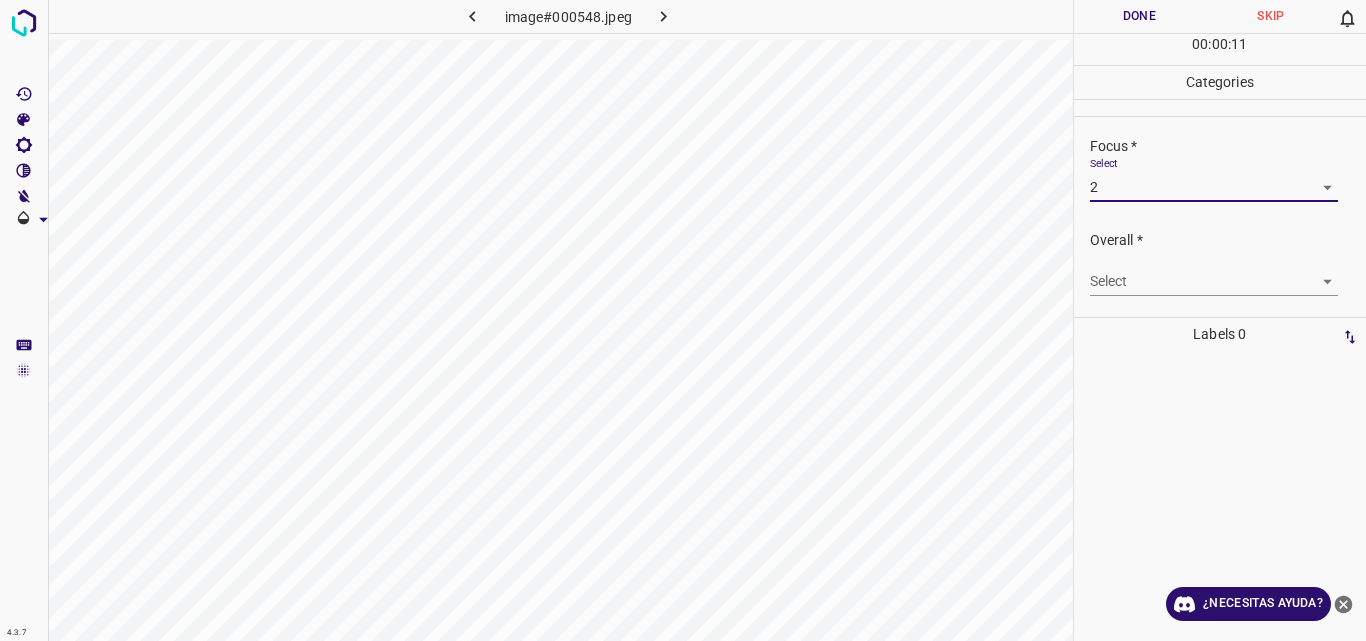 click on "4.3.7 image#000548.jpeg Done Skip 0 00   : 00   : 11   Categories Lighting *  Select 2 2 Focus *  Select 2 2 Overall *  Select ​ Labels   0 Categories 1 Lighting 2 Focus 3 Overall Tools Space Change between modes (Draw & Edit) I Auto labeling R Restore zoom M Zoom in N Zoom out Delete Delete selecte label Filters Z Restore filters X Saturation filter C Brightness filter V Contrast filter B Gray scale filter General O Download ¿Necesitas ayuda? Original text Rate this translation Your feedback will be used to help improve Google Translate - Texto - Esconder - Borrar" at bounding box center [683, 320] 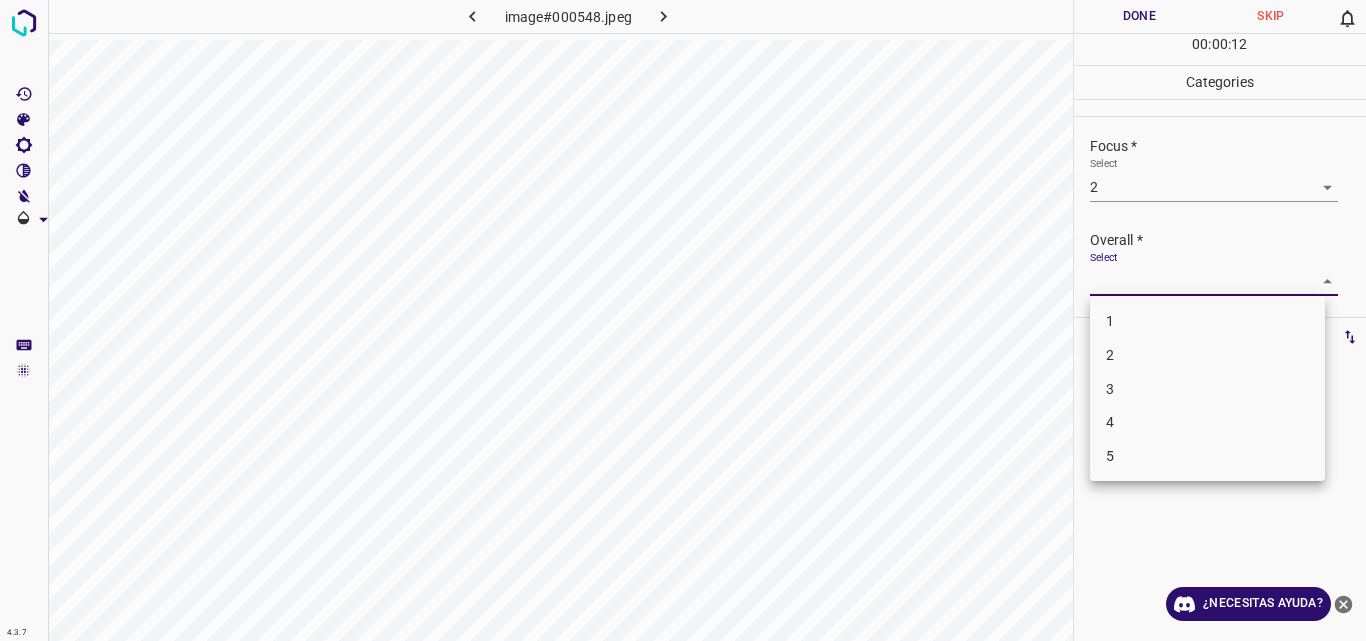 click on "2" at bounding box center [1207, 355] 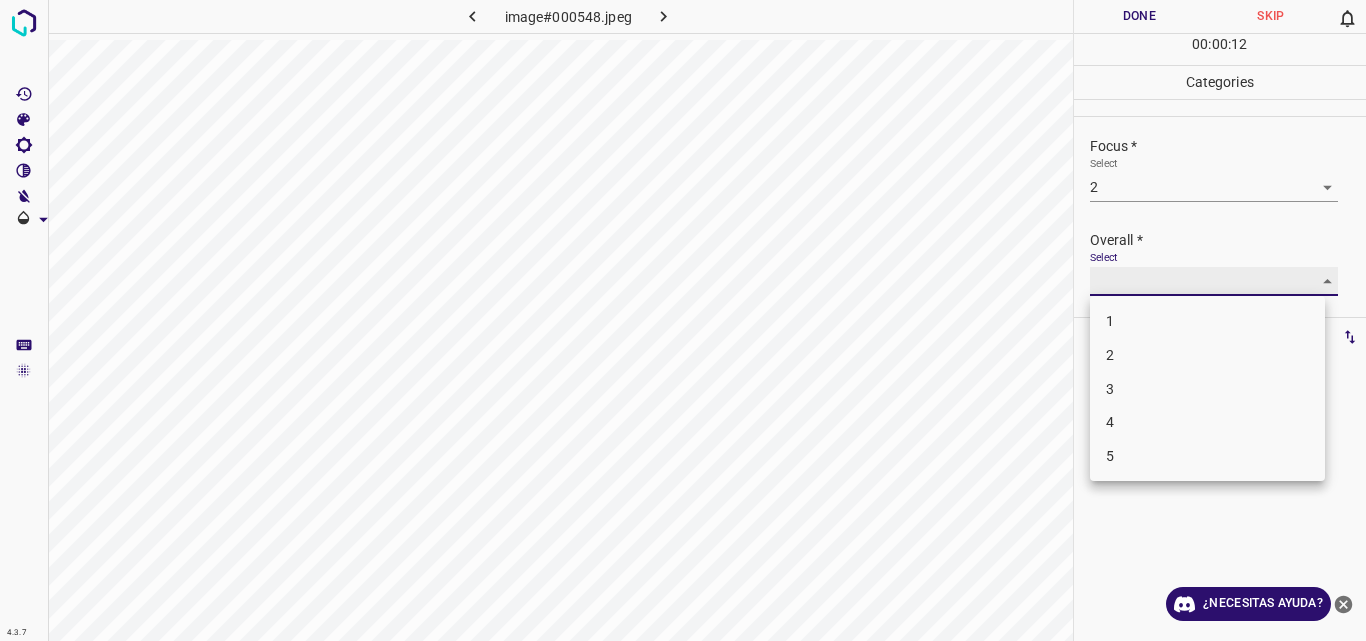 type on "2" 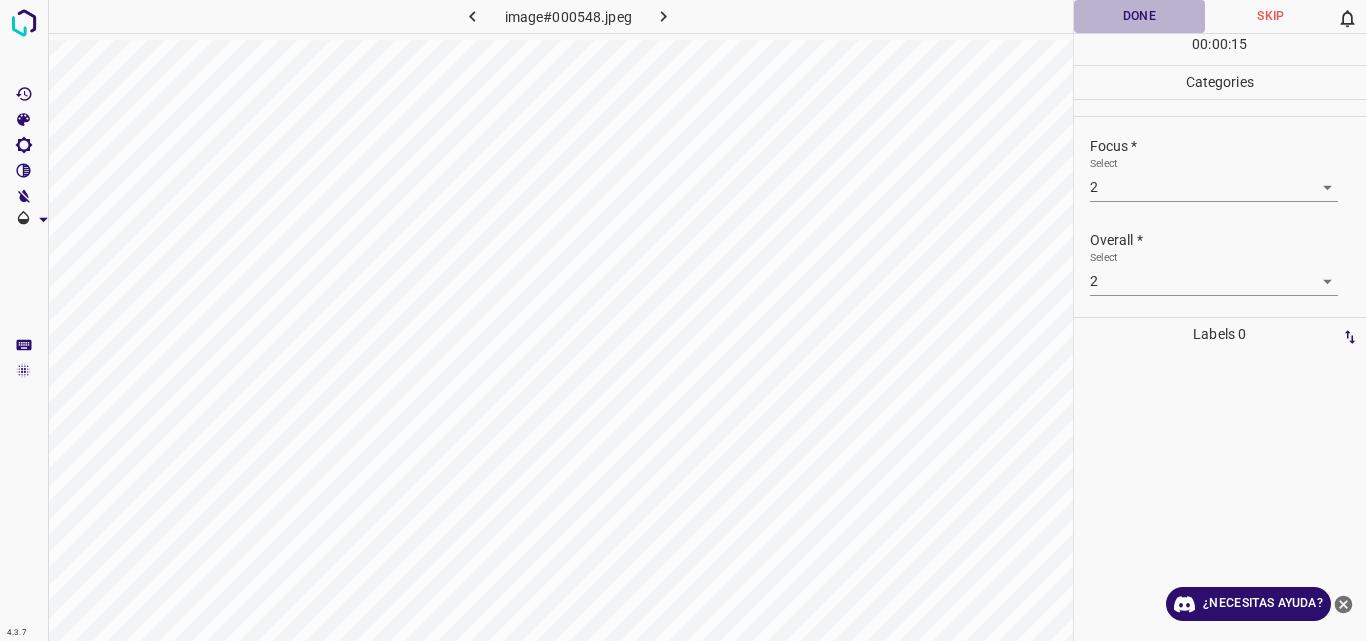 click on "Done" at bounding box center [1140, 16] 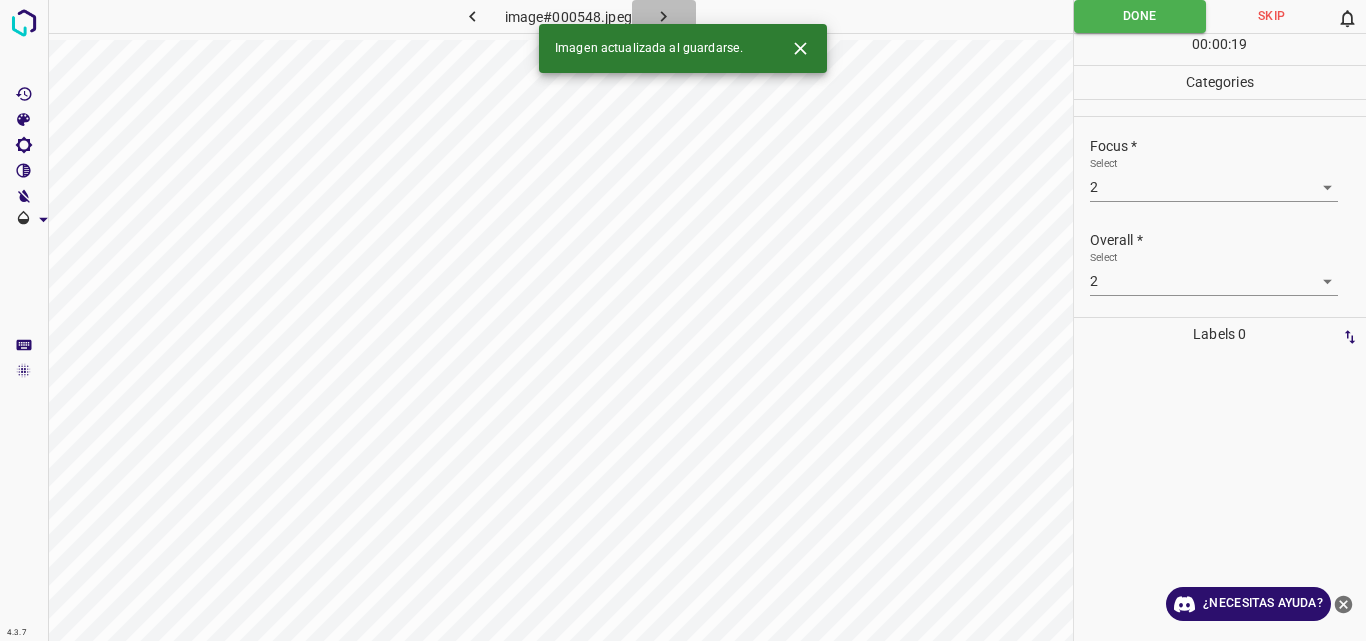 click 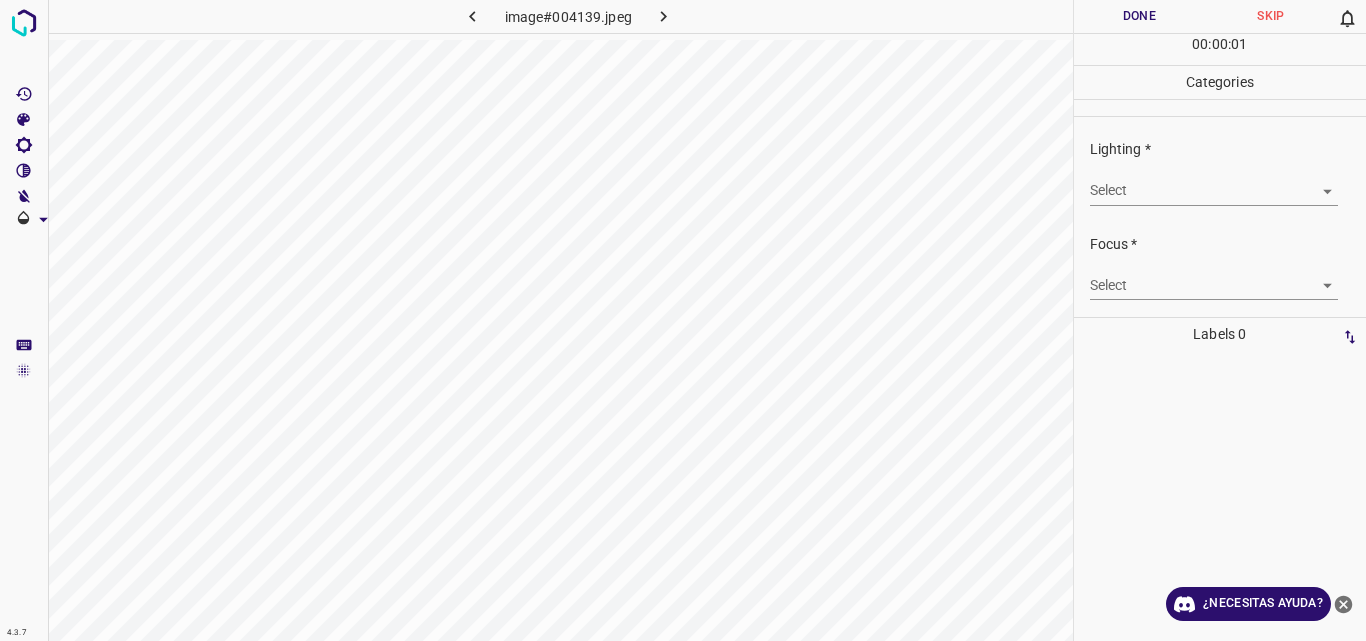 click on "4.3.7 image#004139.jpeg Done Skip 0 00   : 00   : 01   Categories Lighting *  Select ​ Focus *  Select ​ Overall *  Select ​ Labels   0 Categories 1 Lighting 2 Focus 3 Overall Tools Space Change between modes (Draw & Edit) I Auto labeling R Restore zoom M Zoom in N Zoom out Delete Delete selecte label Filters Z Restore filters X Saturation filter C Brightness filter V Contrast filter B Gray scale filter General O Download ¿Necesitas ayuda? Original text Rate this translation Your feedback will be used to help improve Google Translate - Texto - Esconder - Borrar" at bounding box center [683, 320] 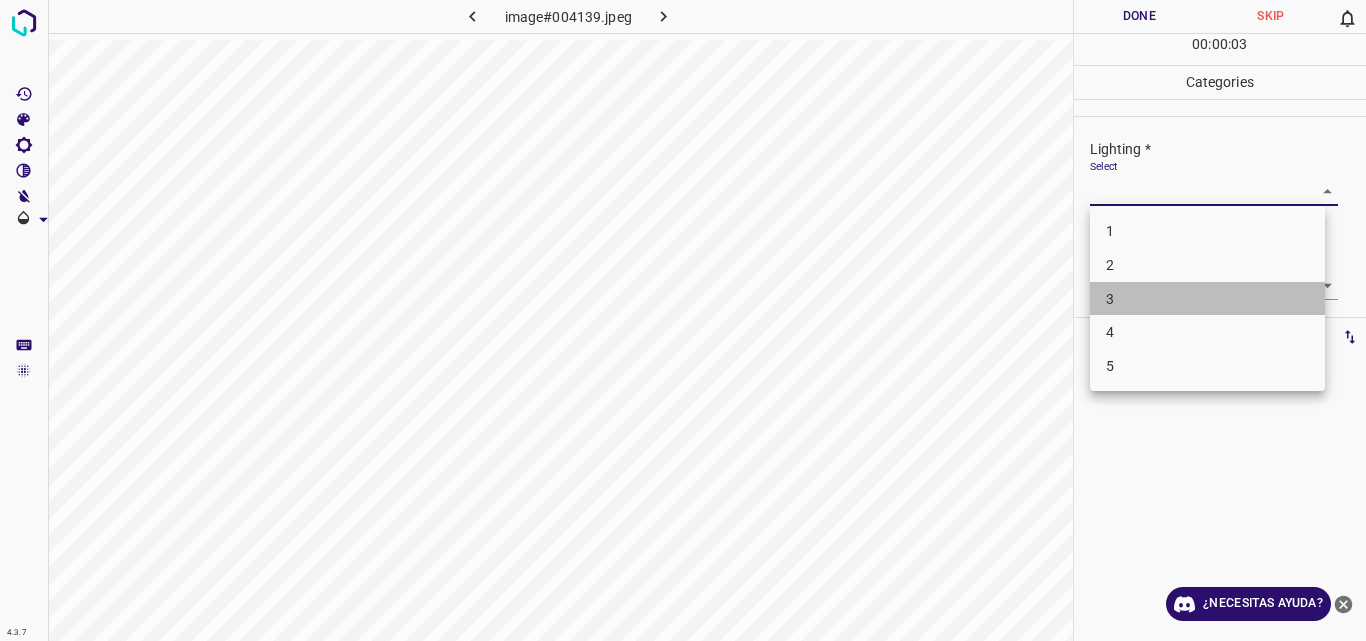 click on "3" at bounding box center [1207, 299] 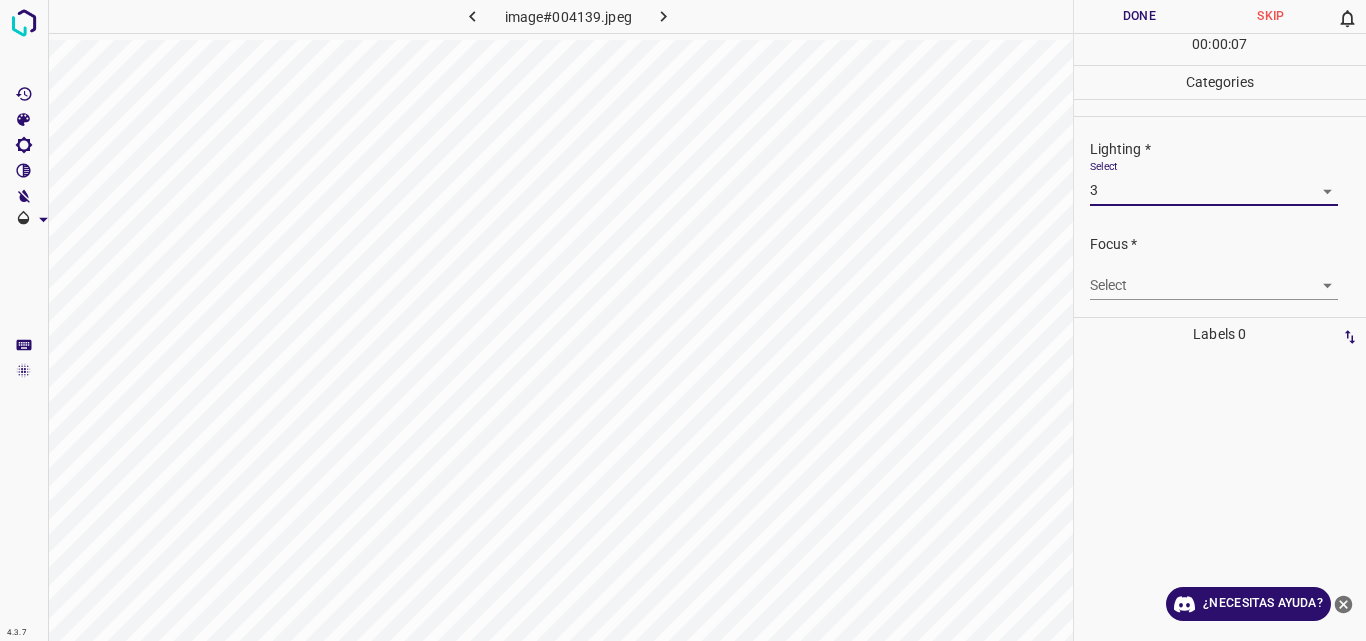 click on "4.3.7 image#004139.jpeg Done Skip 0 00   : 00   : 07   Categories Lighting *  Select 3 3 Focus *  Select ​ Overall *  Select ​ Labels   0 Categories 1 Lighting 2 Focus 3 Overall Tools Space Change between modes (Draw & Edit) I Auto labeling R Restore zoom M Zoom in N Zoom out Delete Delete selecte label Filters Z Restore filters X Saturation filter C Brightness filter V Contrast filter B Gray scale filter General O Download ¿Necesitas ayuda? Original text Rate this translation Your feedback will be used to help improve Google Translate - Texto - Esconder - Borrar" at bounding box center [683, 320] 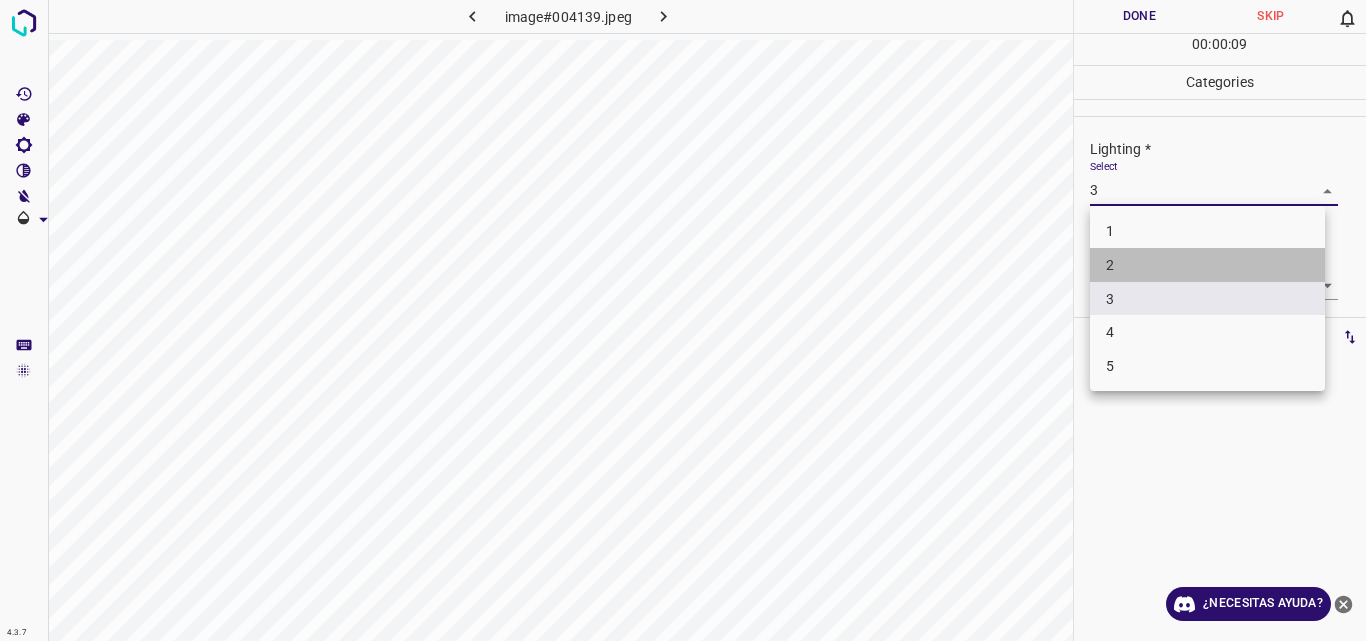 click on "2" at bounding box center [1207, 265] 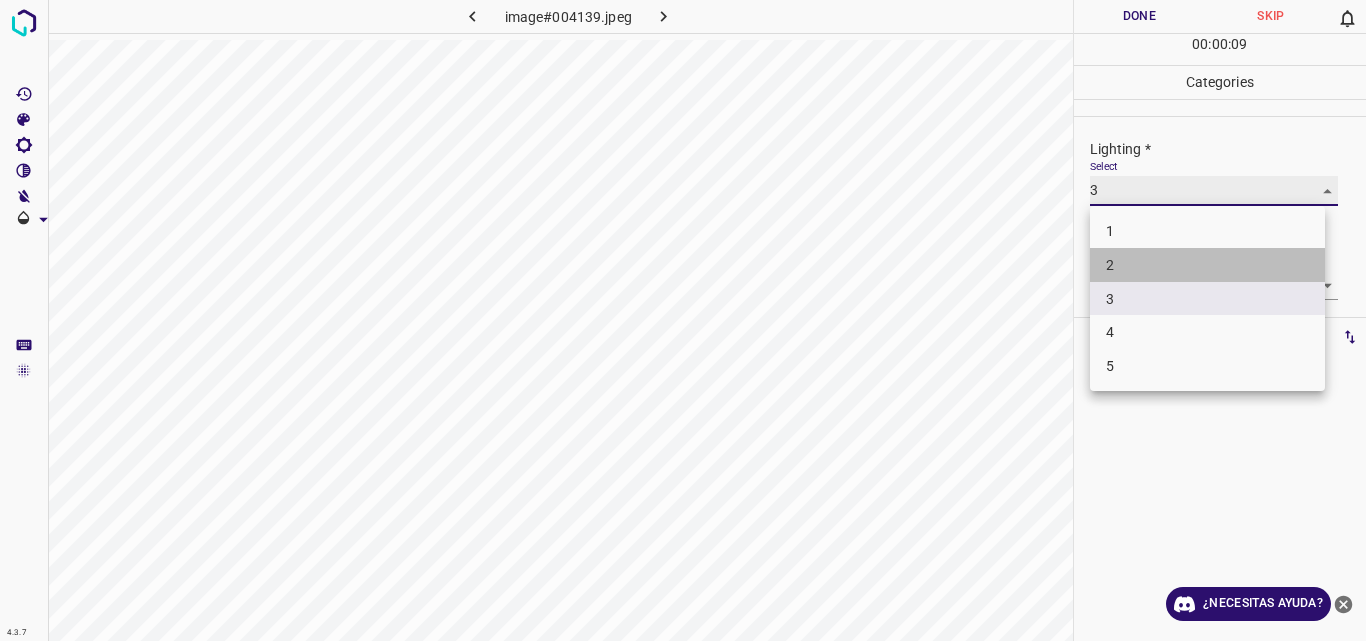type on "2" 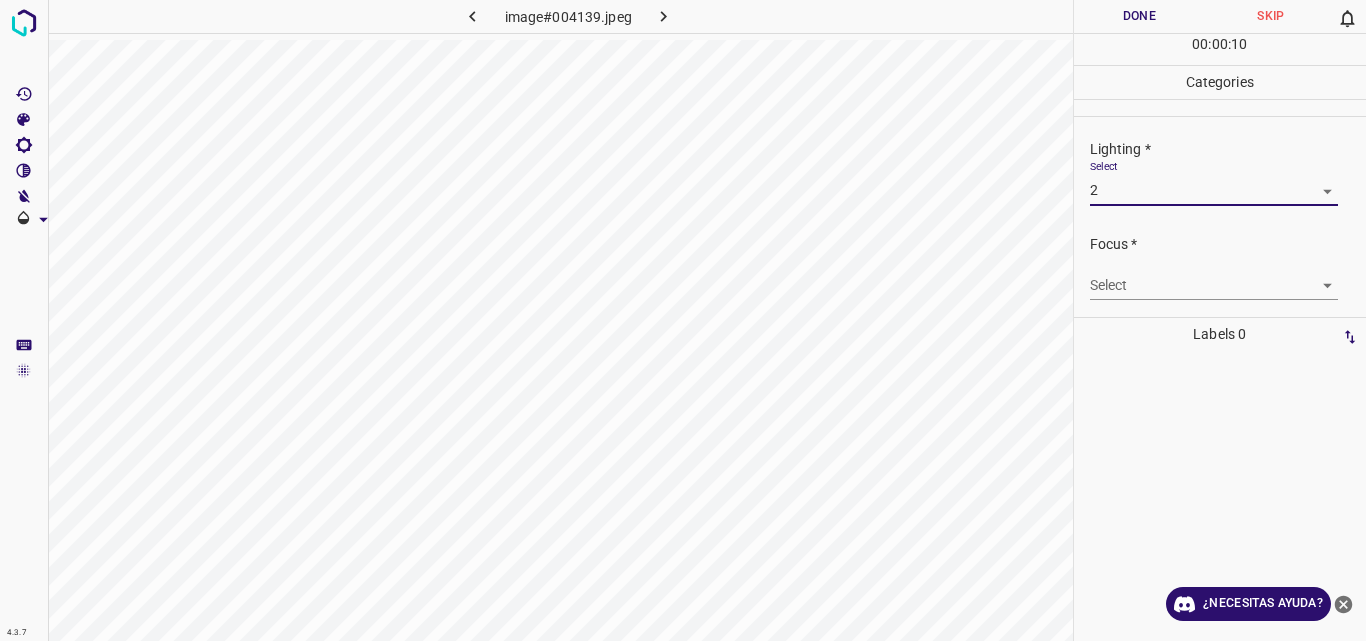 click on "4.3.7 image#004139.jpeg Done Skip 0 00   : 00   : 10   Categories Lighting *  Select 2 2 Focus *  Select ​ Overall *  Select ​ Labels   0 Categories 1 Lighting 2 Focus 3 Overall Tools Space Change between modes (Draw & Edit) I Auto labeling R Restore zoom M Zoom in N Zoom out Delete Delete selecte label Filters Z Restore filters X Saturation filter C Brightness filter V Contrast filter B Gray scale filter General O Download ¿Necesitas ayuda? Original text Rate this translation Your feedback will be used to help improve Google Translate - Texto - Esconder - Borrar" at bounding box center [683, 320] 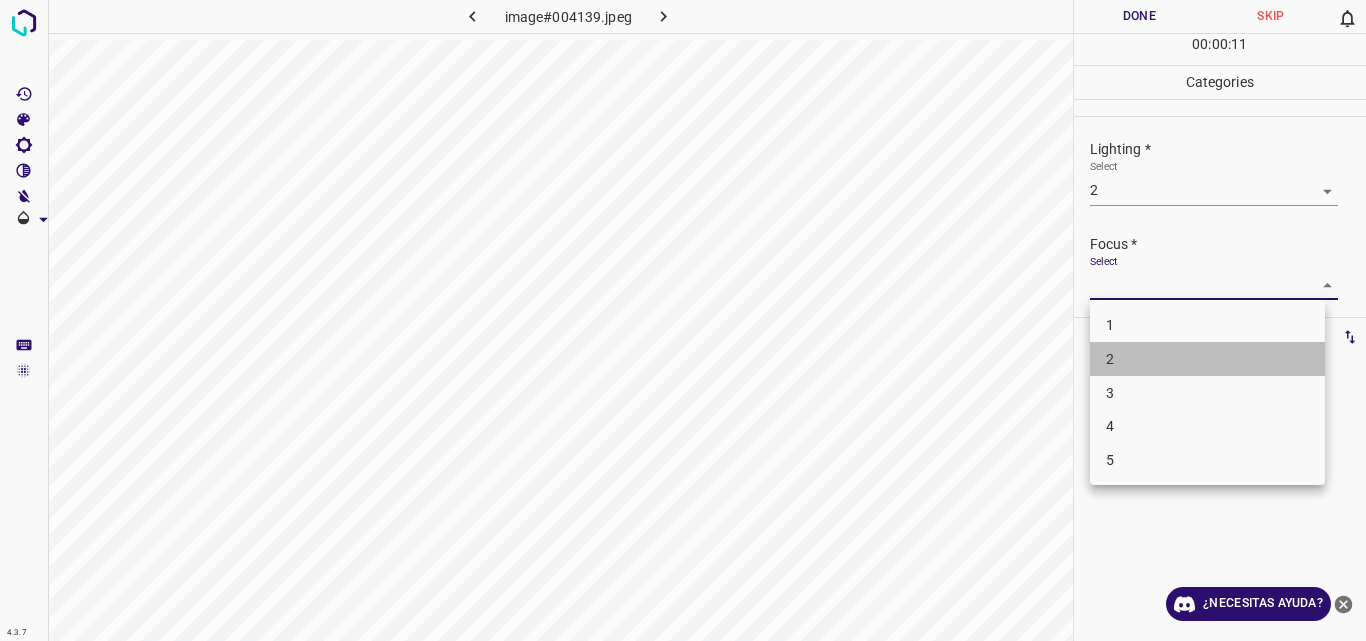 click on "2" at bounding box center [1207, 359] 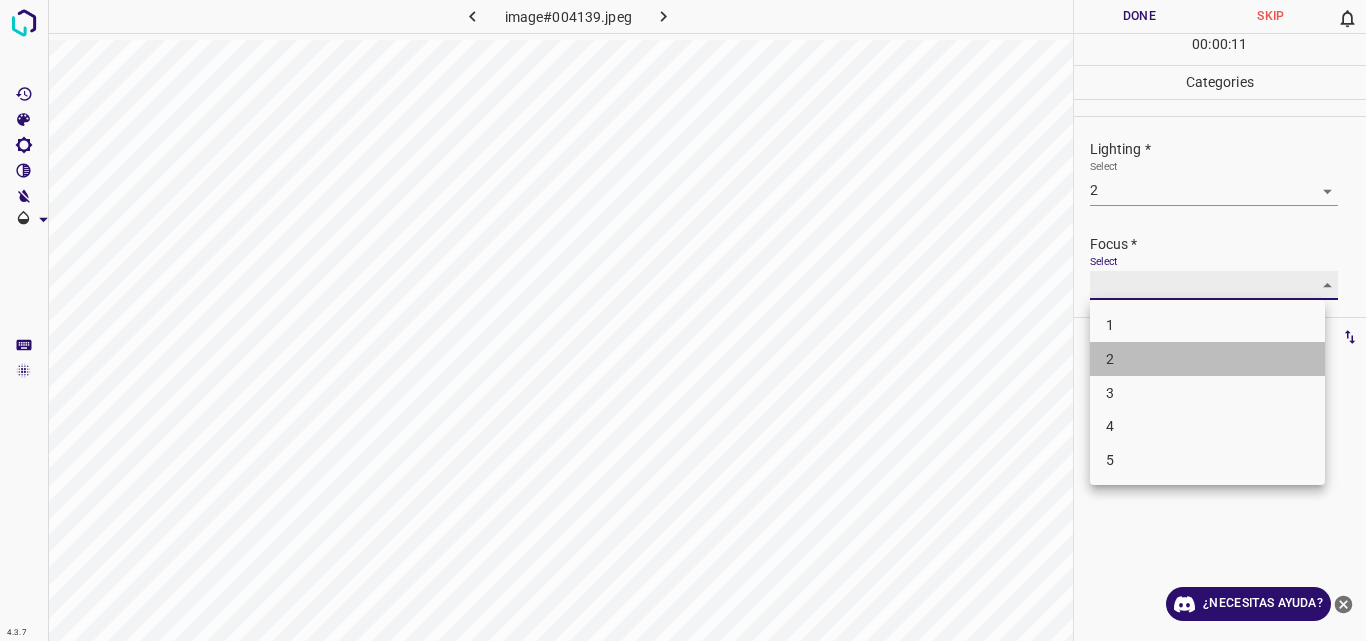 type on "2" 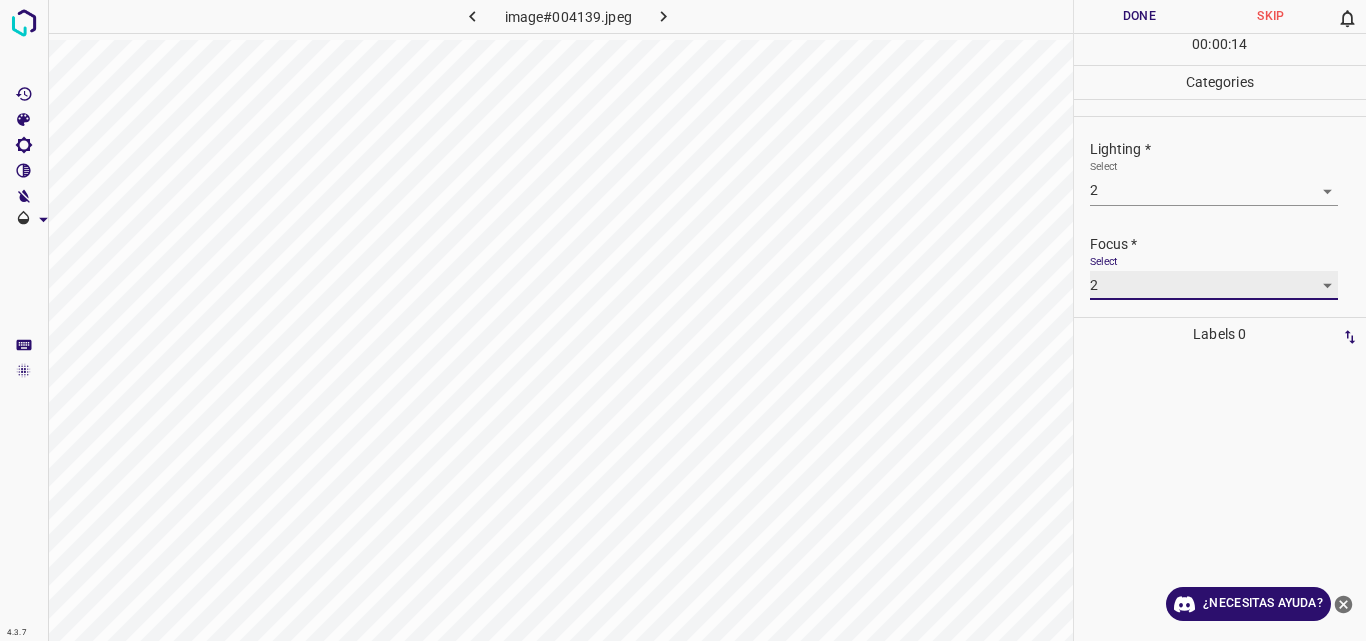 scroll, scrollTop: 98, scrollLeft: 0, axis: vertical 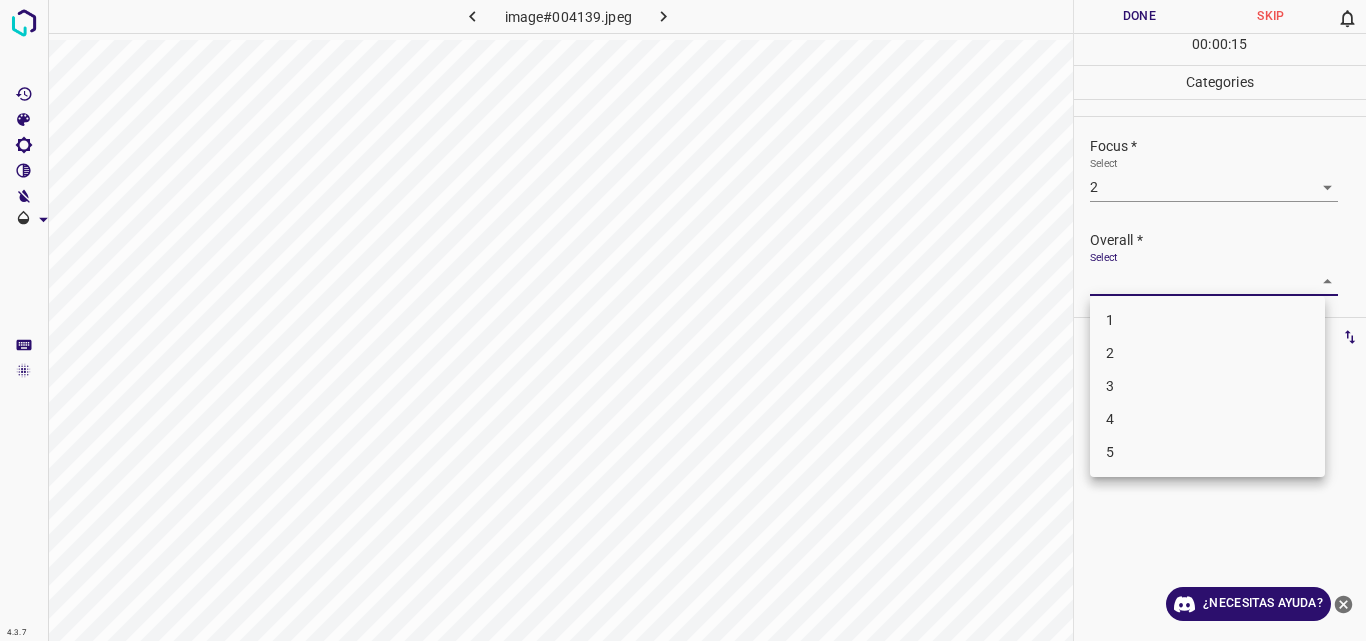 click on "4.3.7 image#004139.jpeg Done Skip 0 00   : 00   : 15   Categories Lighting *  Select 2 2 Focus *  Select 2 2 Overall *  Select ​ Labels   0 Categories 1 Lighting 2 Focus 3 Overall Tools Space Change between modes (Draw & Edit) I Auto labeling R Restore zoom M Zoom in N Zoom out Delete Delete selecte label Filters Z Restore filters X Saturation filter C Brightness filter V Contrast filter B Gray scale filter General O Download ¿Necesitas ayuda? Original text Rate this translation Your feedback will be used to help improve Google Translate - Texto - Esconder - Borrar 1 2 3 4 5" at bounding box center (683, 320) 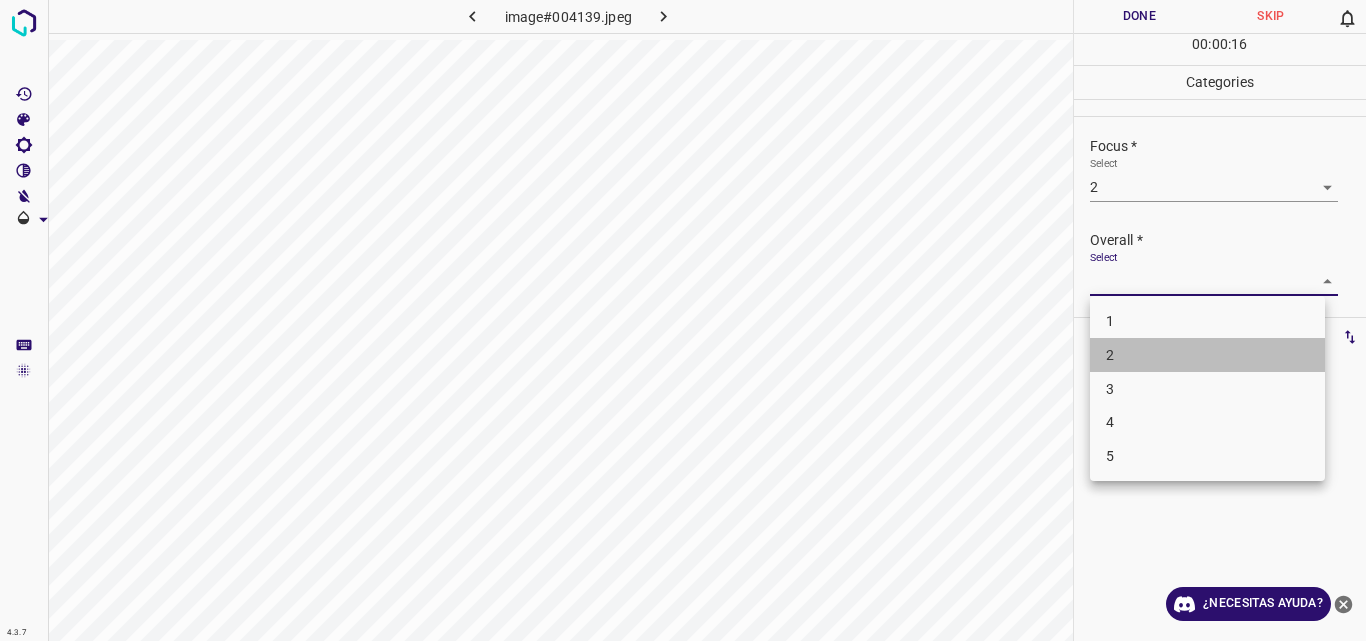 click on "2" at bounding box center (1207, 355) 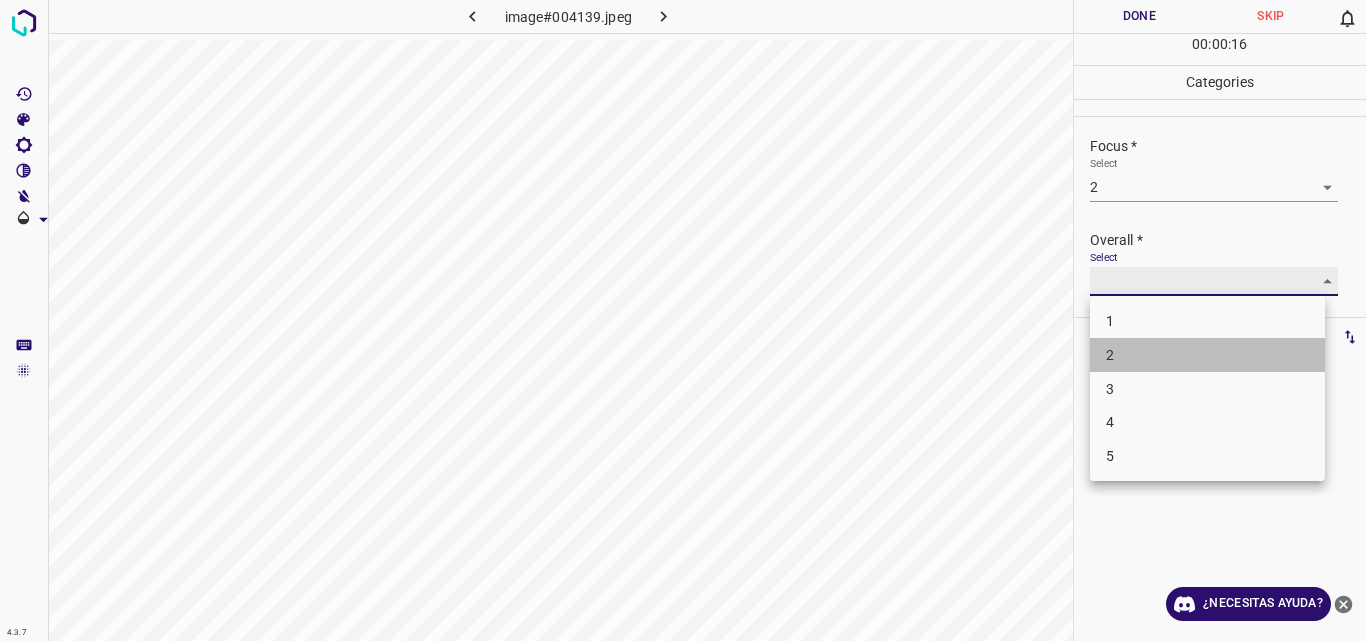 type on "2" 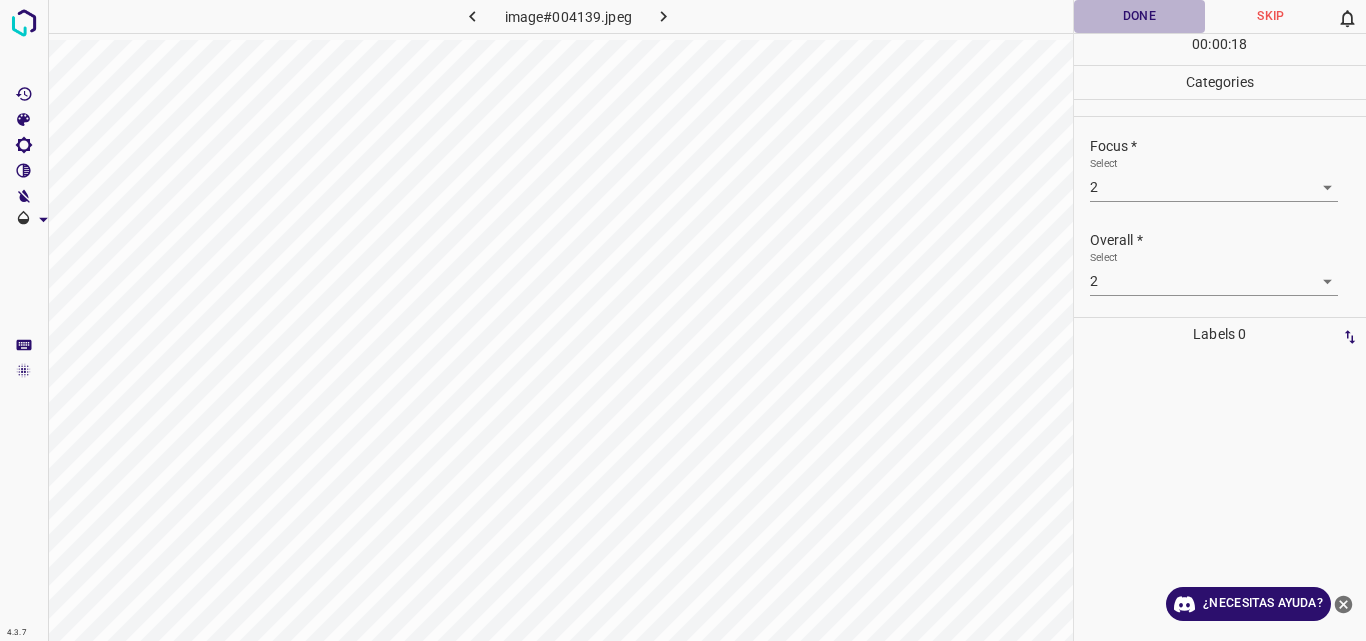 click on "Done" at bounding box center (1140, 16) 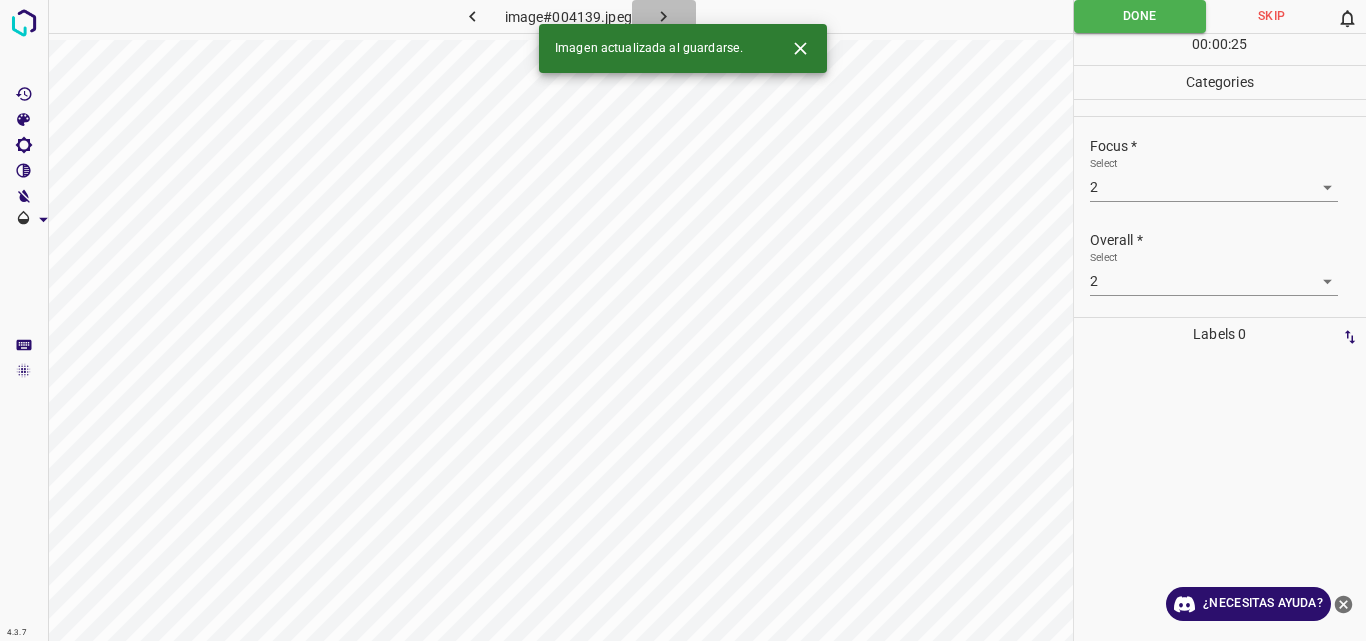 click 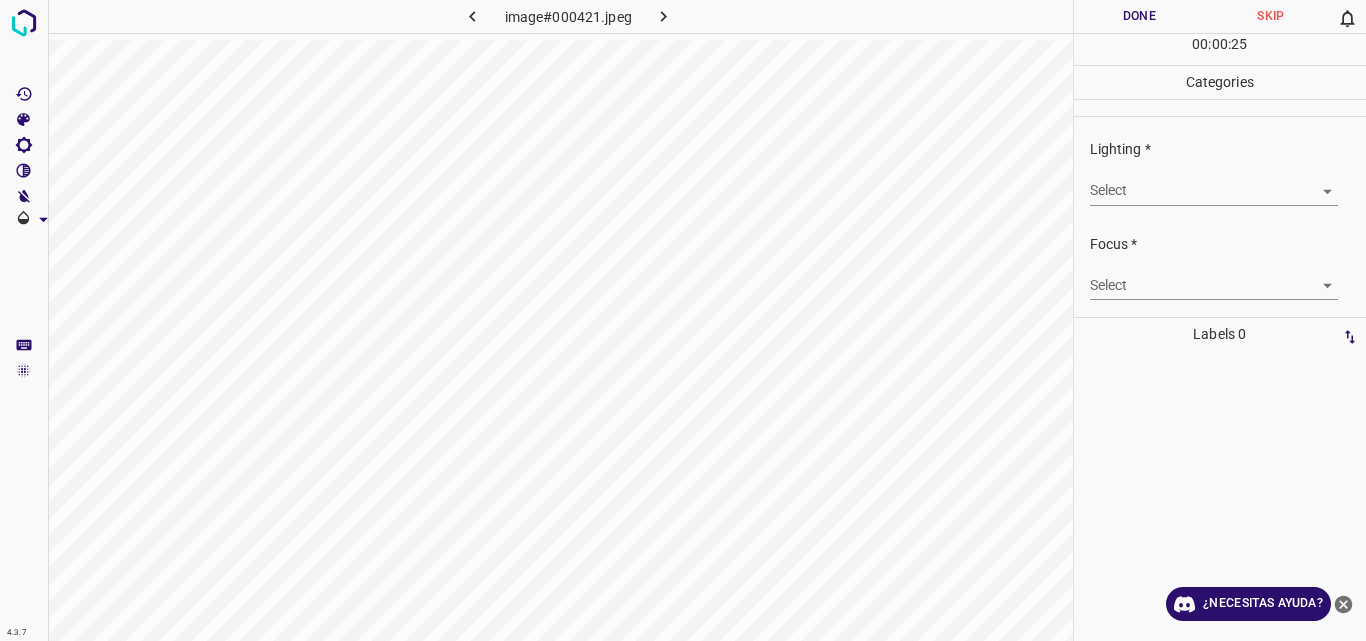 click on "4.3.7 image#000421.jpeg Done Skip 0 00 : 00 : 25 Categories Lighting * Select 2 2 Focus * Select 2 2 Overall * Select ​ Labels 0 Categories 1 Lighting 2 Focus 3 Overall Tools Space Change between modes (Draw & Edit) I Auto labeling R Restore zoom M Zoom in N Zoom out Delete Delete selecte label Filters Z Restore filters X Saturation filter C Brightness filter V Contrast filter B Gray scale filter General O Download ¿Necesitas ayuda? Original text Rate this translation Your feedback will be used to help improve Google Translate - Texto - Esconder - Borrar" at bounding box center [683, 320] 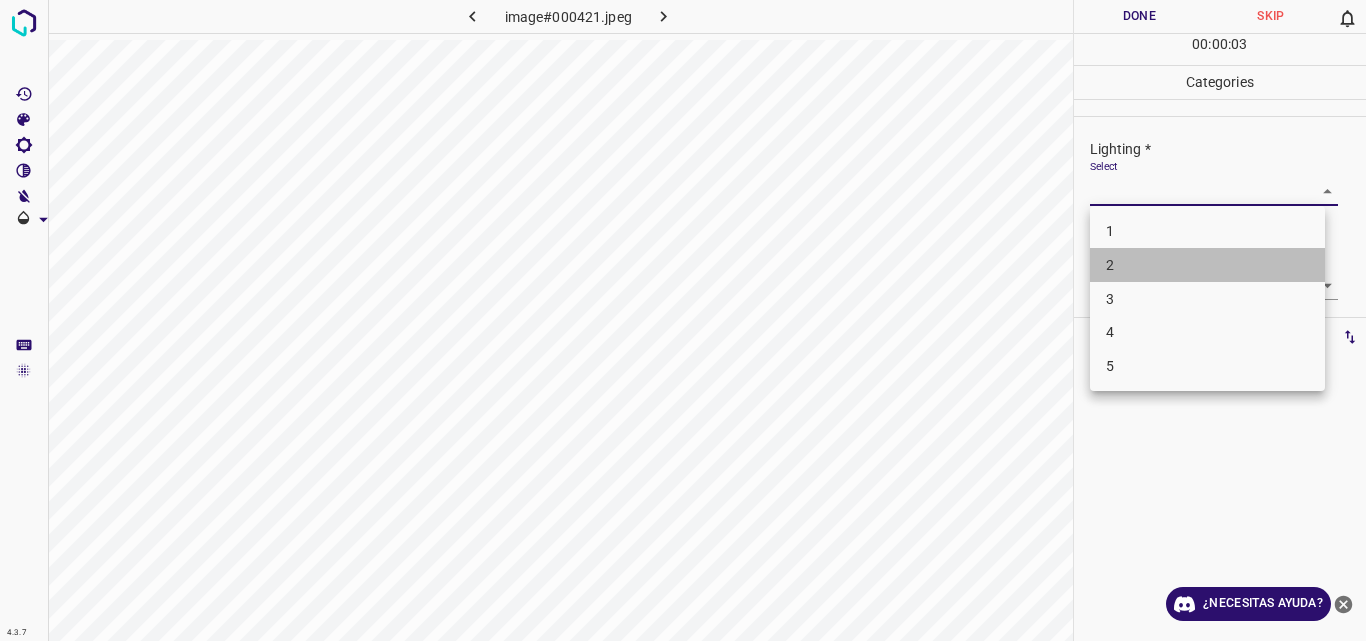 click on "2" at bounding box center [1207, 265] 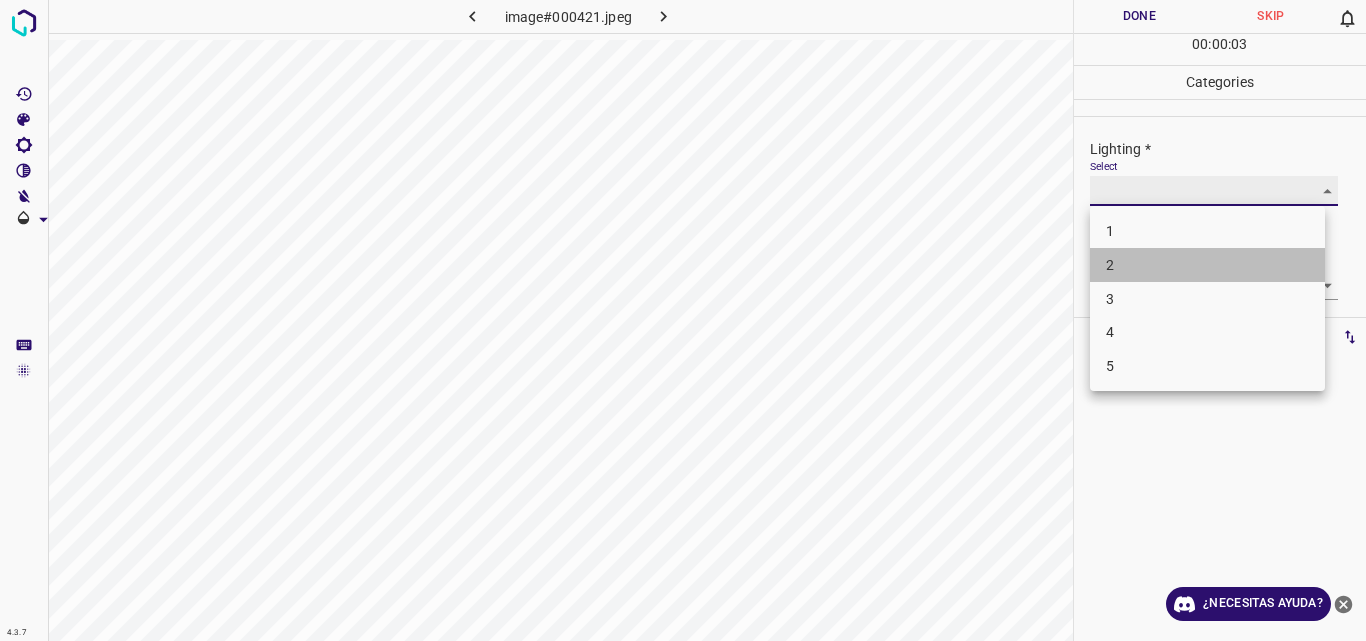 type on "2" 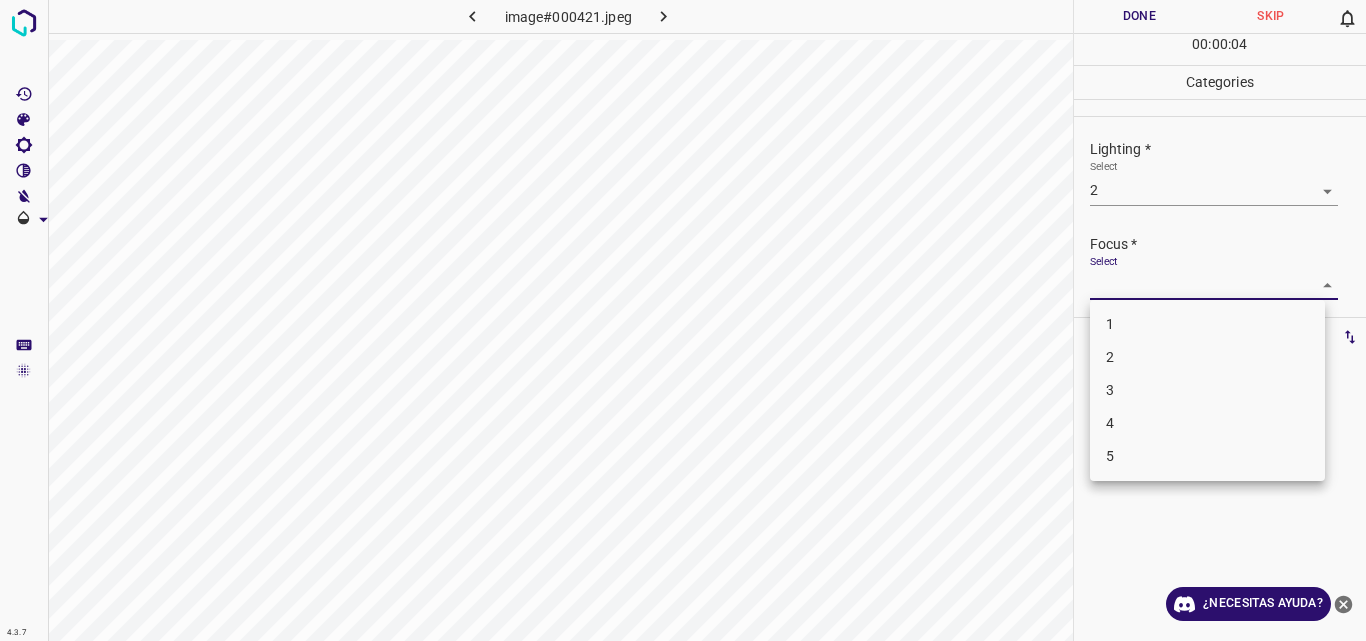 click on "4.3.7 image#000421.jpeg Done Skip 0 00   : 00   : 04   Categories Lighting *  Select 2 2 Focus *  Select ​ Overall *  Select ​ Labels   0 Categories 1 Lighting 2 Focus 3 Overall Tools Space Change between modes (Draw & Edit) I Auto labeling R Restore zoom M Zoom in N Zoom out Delete Delete selecte label Filters Z Restore filters X Saturation filter C Brightness filter V Contrast filter B Gray scale filter General O Download ¿Necesitas ayuda? Original text Rate this translation Your feedback will be used to help improve Google Translate - Texto - Esconder - Borrar 1 2 3 4 5" at bounding box center [683, 320] 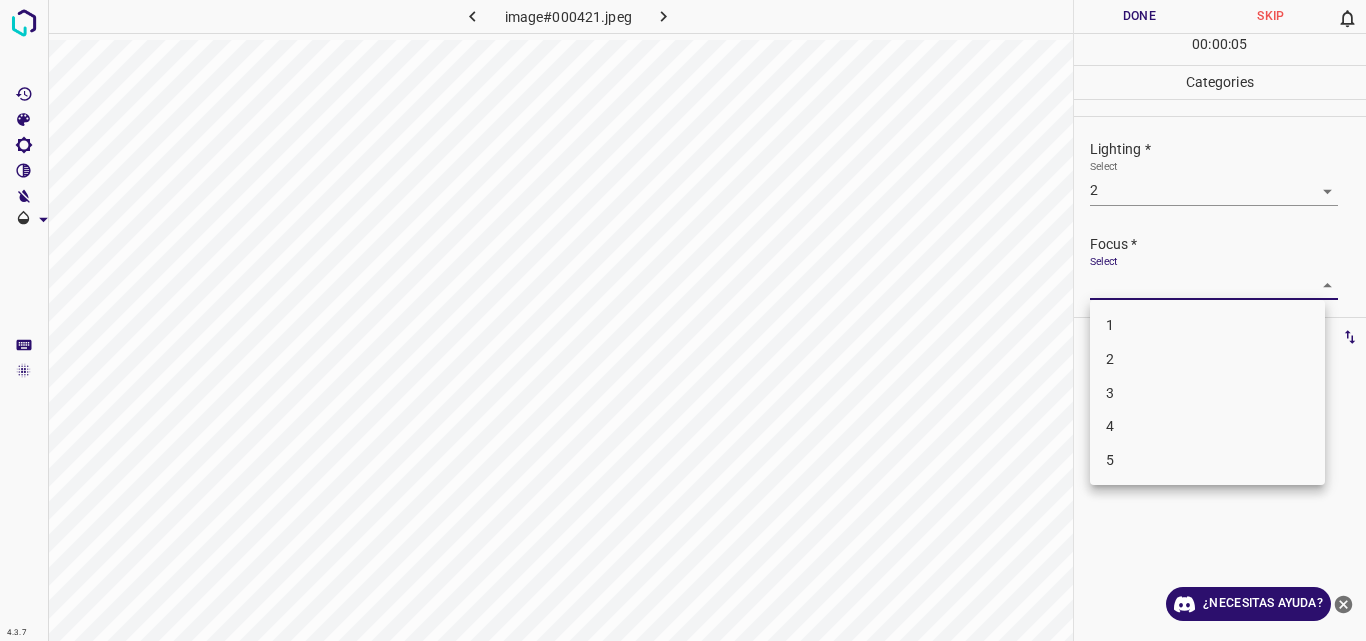 click on "2" at bounding box center (1207, 359) 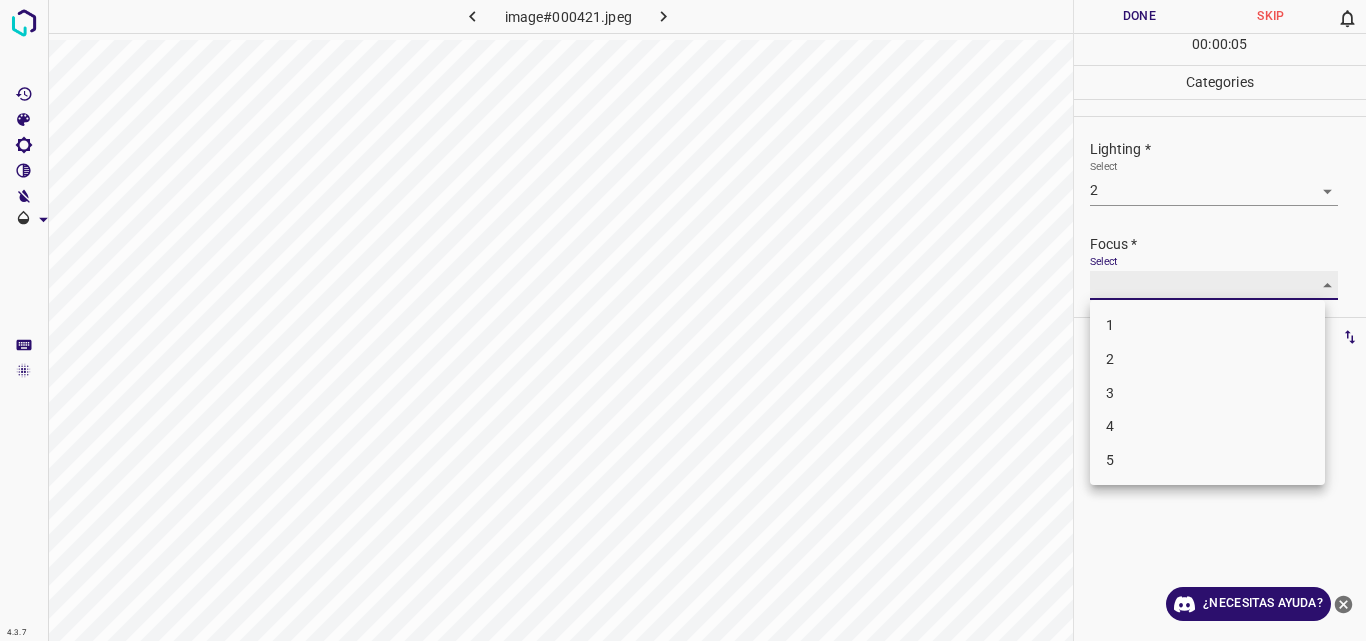 type on "2" 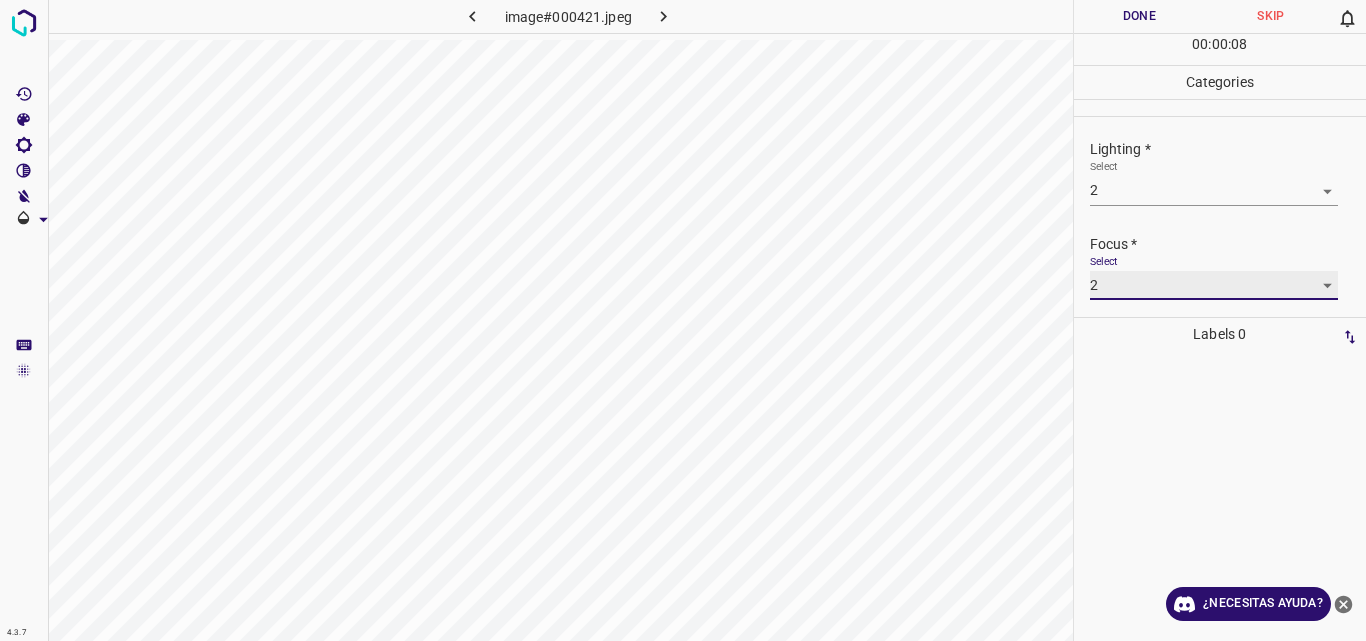 scroll, scrollTop: 98, scrollLeft: 0, axis: vertical 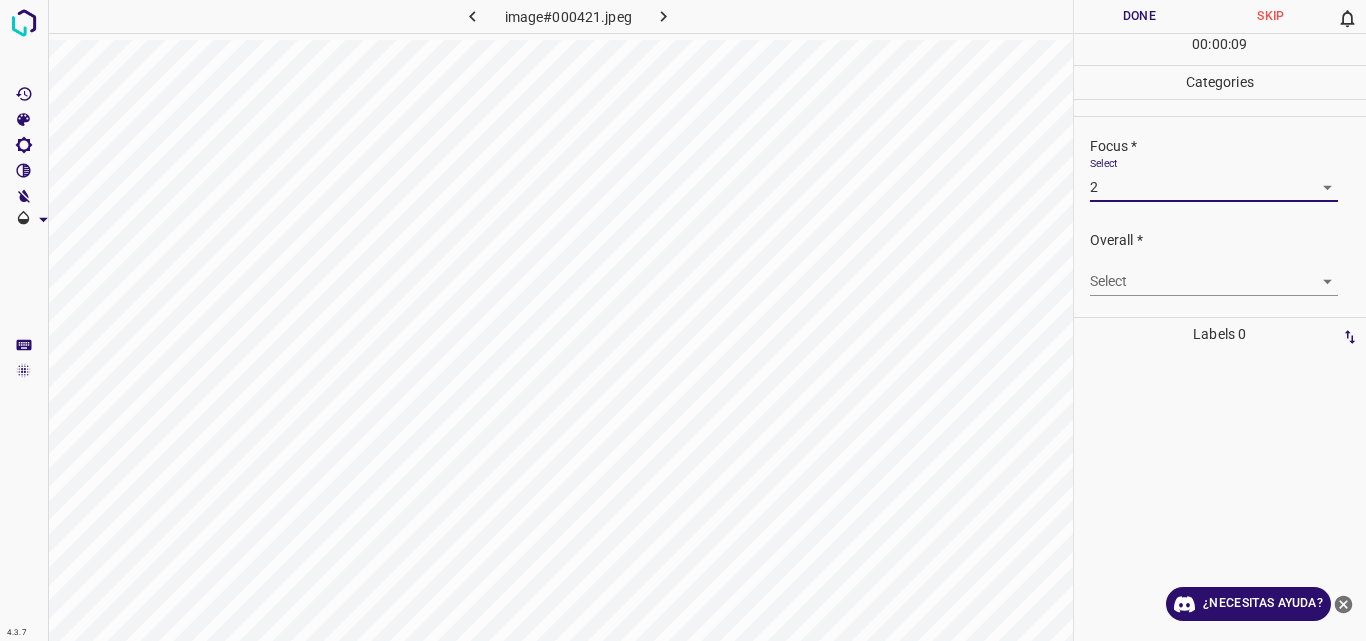 click on "4.3.7 image#000421.jpeg Done Skip 0 00 : 00 : 09 Categories Lighting * Select 2 2 Focus * Select 2 2 Overall * Select Labels 0 Categories 1 Lighting 2 Focus 3 Overall Tools Space Change between modes (Draw & Edit) I Auto labeling R Restore zoom M Zoom in N Zoom out Delete Delete selected label Filters Z Restore filters X Saturation filter C Brightness filter V Contrast filter B Gray scale filter General O Download ¿Necesitas ayuda? Original text Rate this translation Your feedback will be used to help improve Google Translate - Texto - Esconder - Borrar" at bounding box center [683, 320] 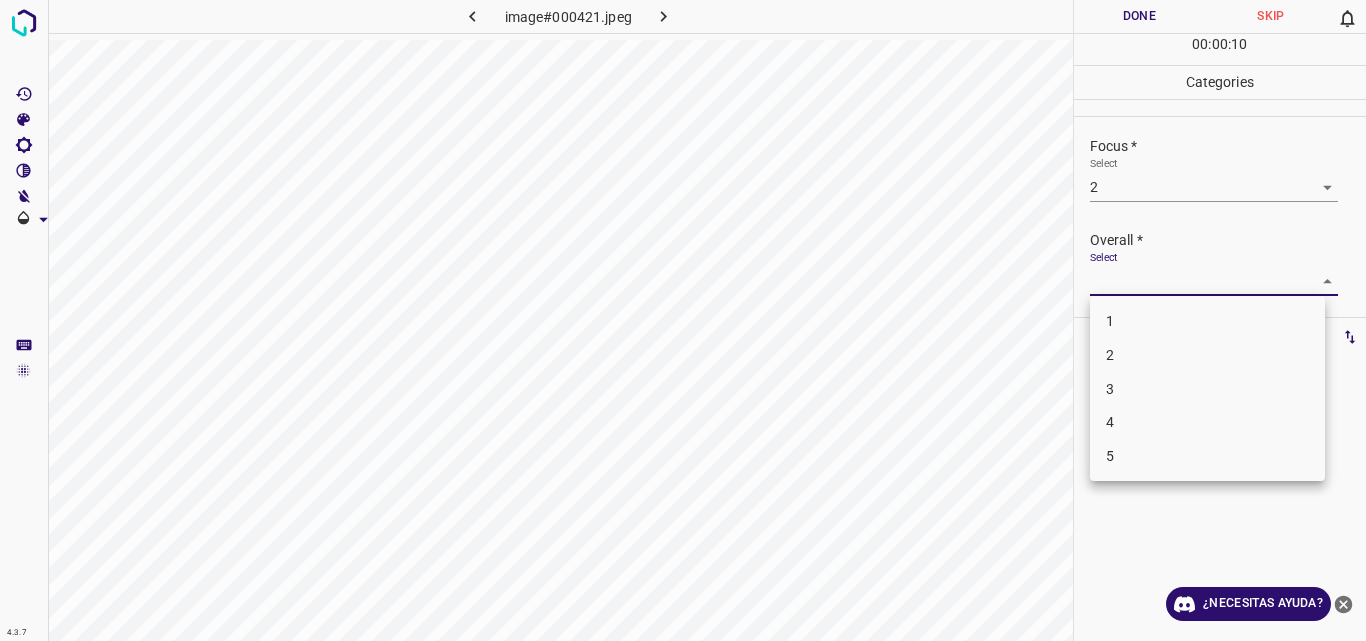 click on "2" at bounding box center (1207, 355) 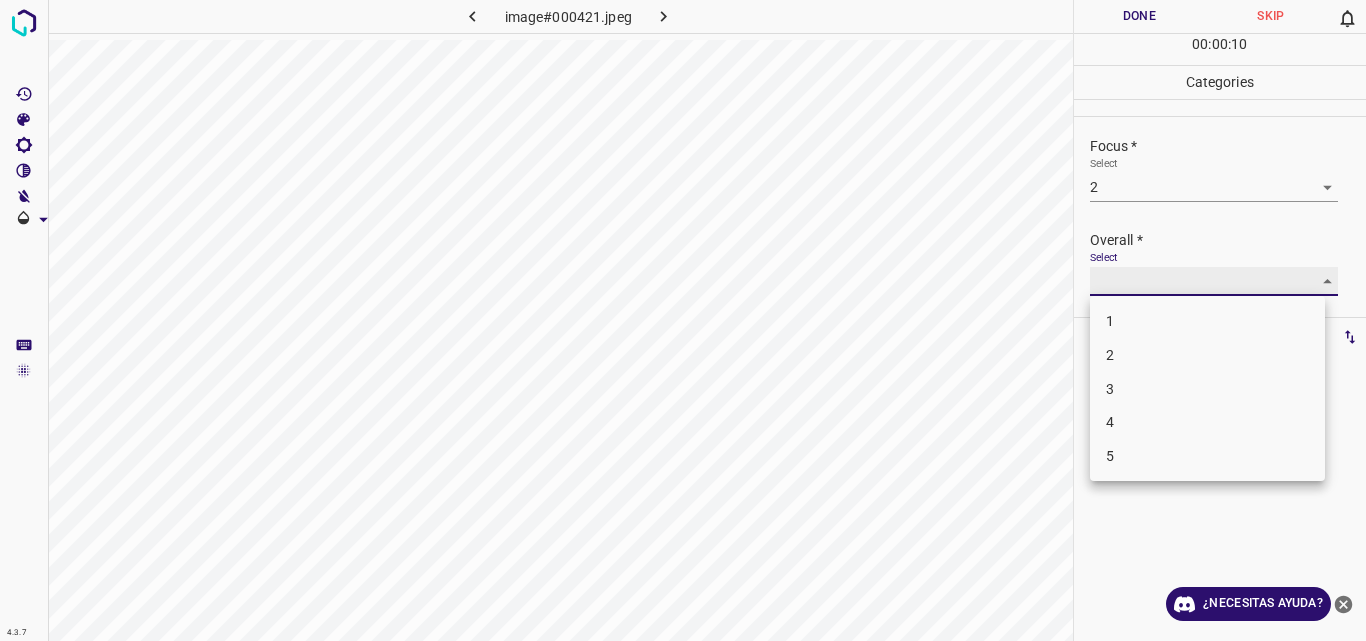 type on "2" 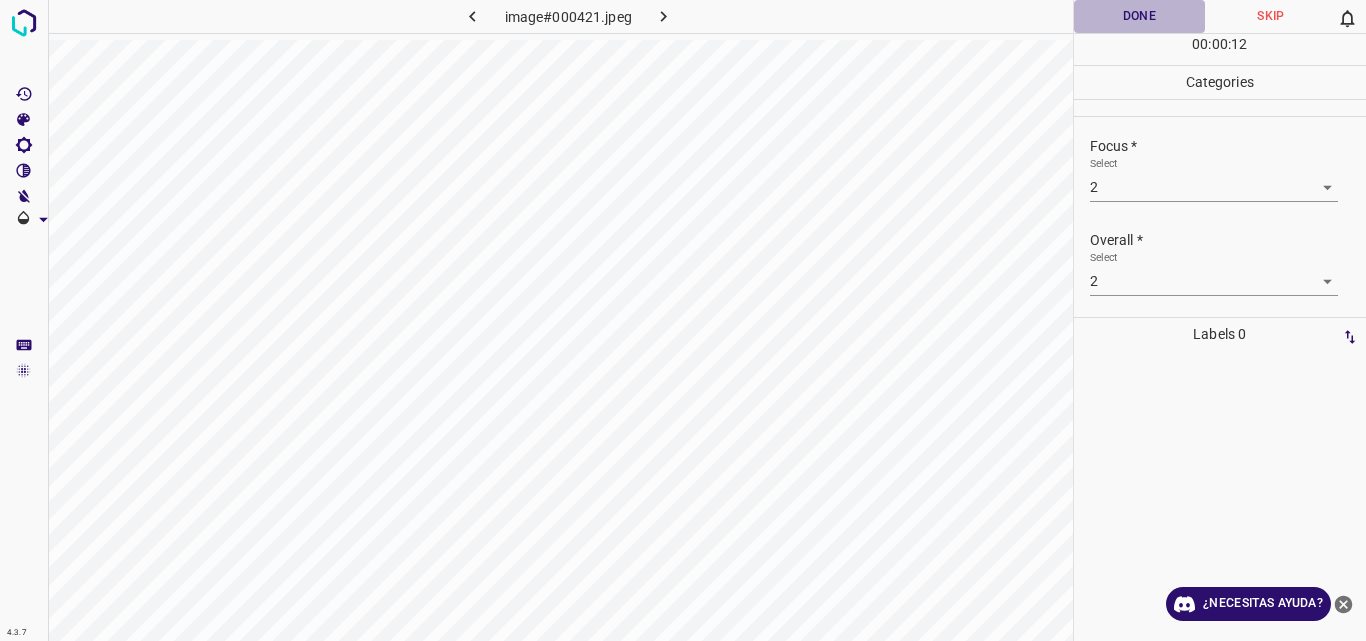 click on "Done" at bounding box center [1140, 16] 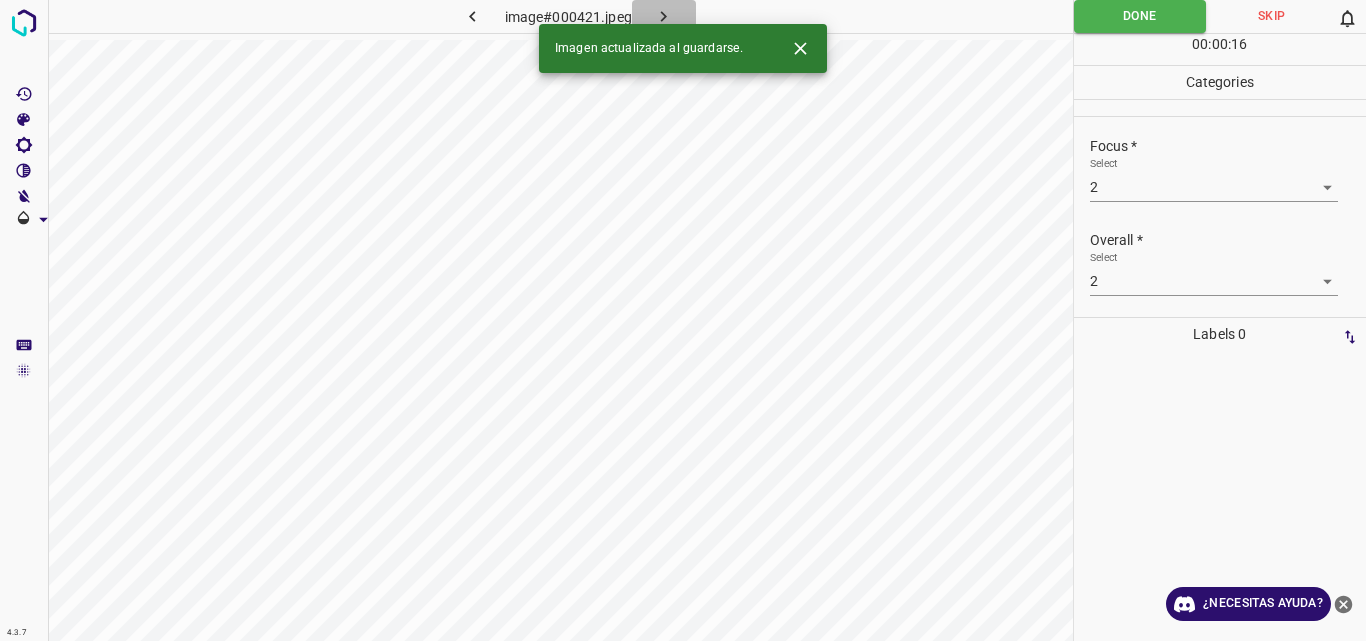 click 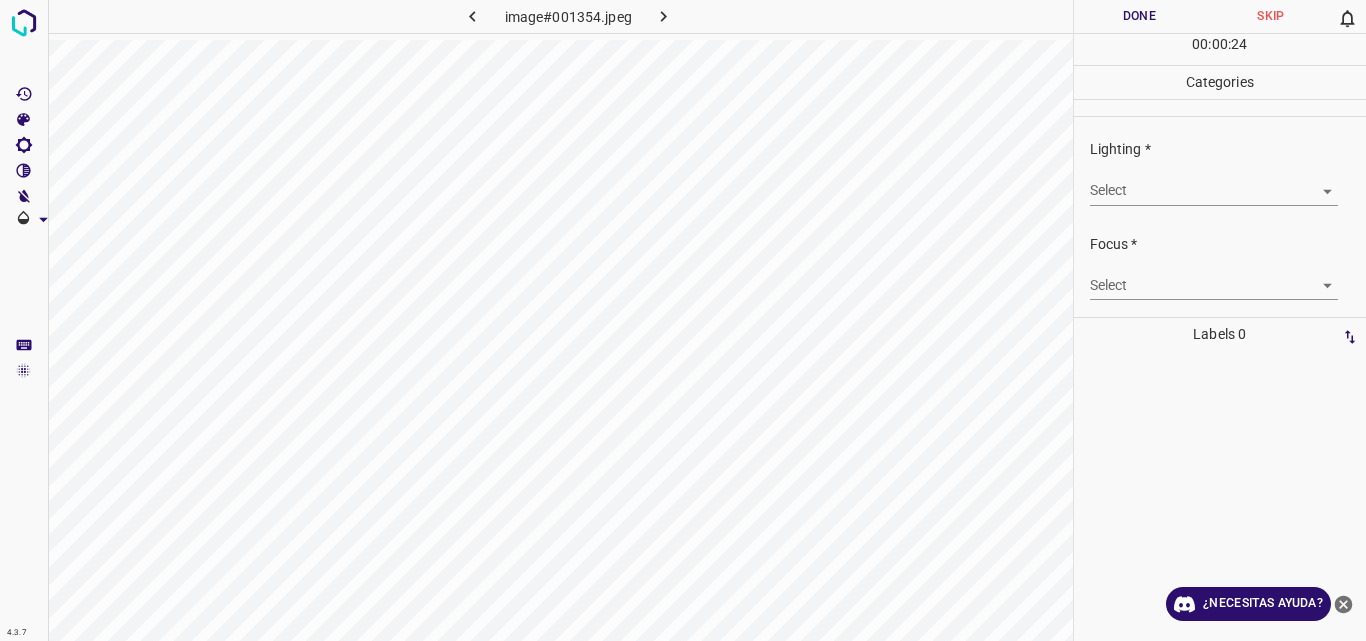 click on "4.3.7 image#001354.jpeg Done Skip 0 00   : 00   : 24   Categories Lighting *  Select ​ Focus *  Select ​ Overall *  Select ​ Labels   0 Categories 1 Lighting 2 Focus 3 Overall Tools Space Change between modes (Draw & Edit) I Auto labeling R Restore zoom M Zoom in N Zoom out Delete Delete selecte label Filters Z Restore filters X Saturation filter C Brightness filter V Contrast filter B Gray scale filter General O Download ¿Necesitas ayuda? Original text Rate this translation Your feedback will be used to help improve Google Translate - Texto - Esconder - Borrar" at bounding box center [683, 320] 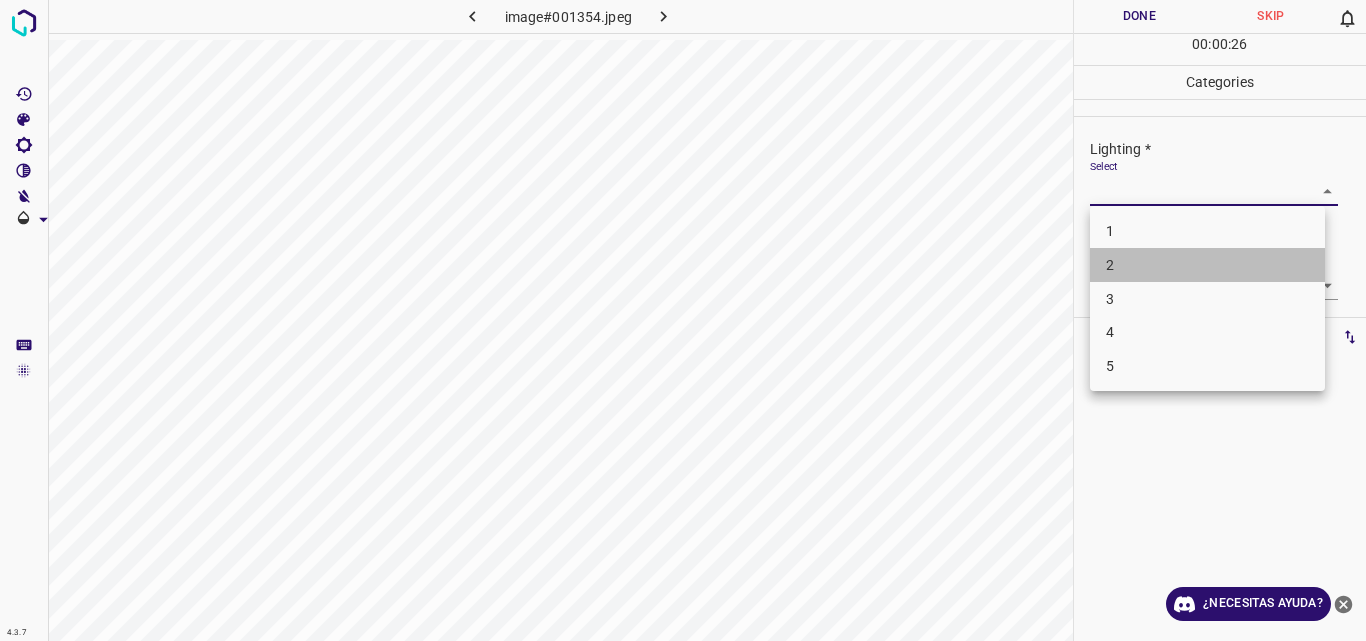 click on "2" at bounding box center (1207, 265) 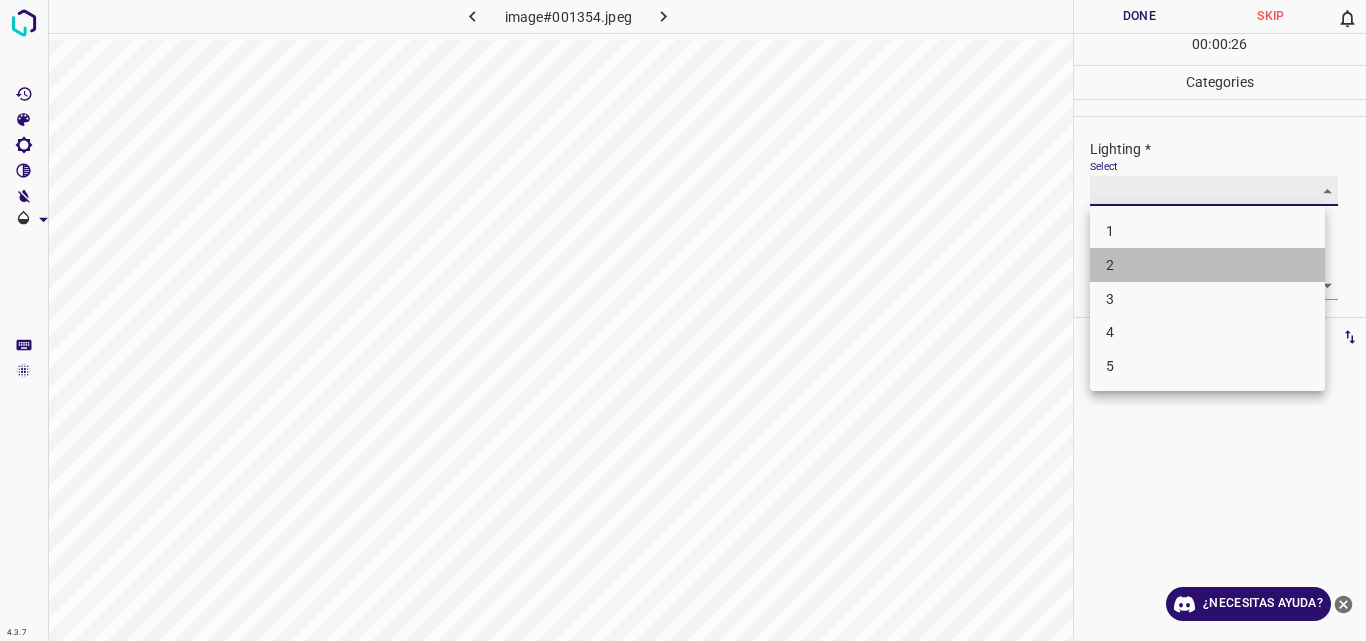 type on "2" 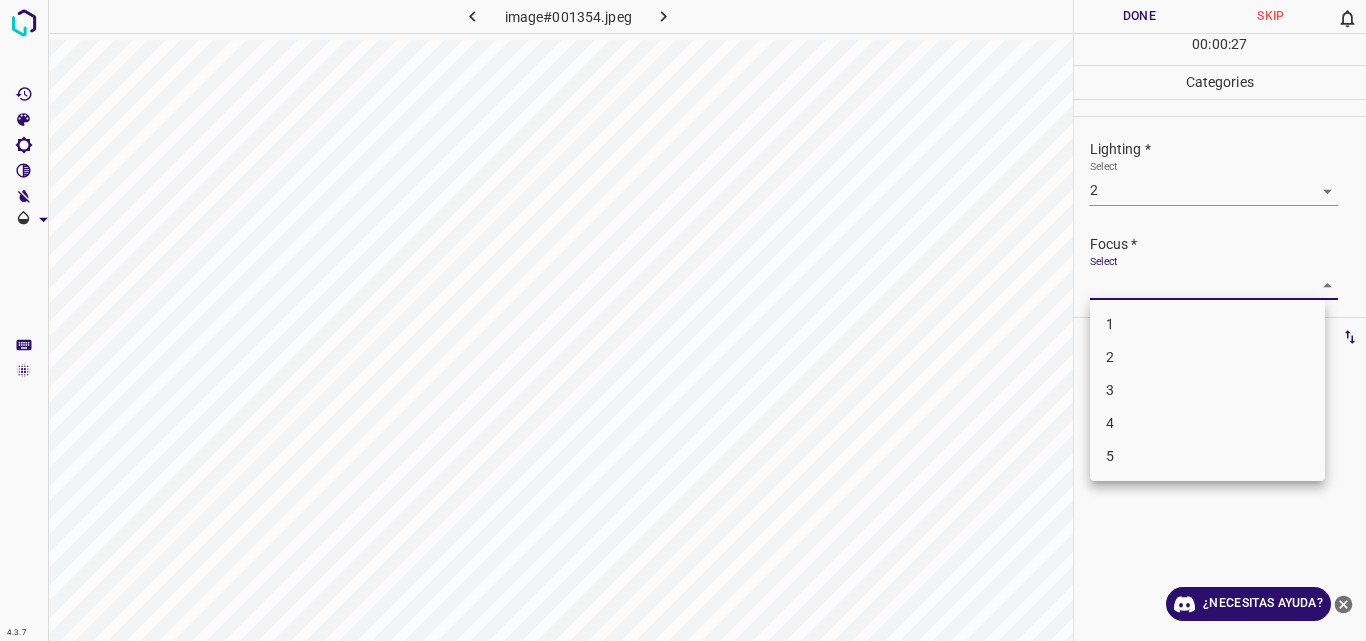 click on "4.3.7 image#001354.jpeg Done Skip 0 00 : 00 : 27 Categories Lighting * Select 2 2 Focus * Select ​ Overall * Select ​ Labels 0 Categories 1 Lighting 2 Focus 3 Overall Tools Space Change between modes (Draw & Edit) I Auto labeling R Restore zoom M Zoom in N Zoom out Delete Delete selecte label Filters Z Restore filters X Saturation filter C Brightness filter V Contrast filter B Gray scale filter General O Download ¿Necesitas ayuda? Original text Rate this translation Your feedback will be used to help improve Google Translate - Texto - Esconder - Borrar 1 2 3 4 5" at bounding box center [683, 320] 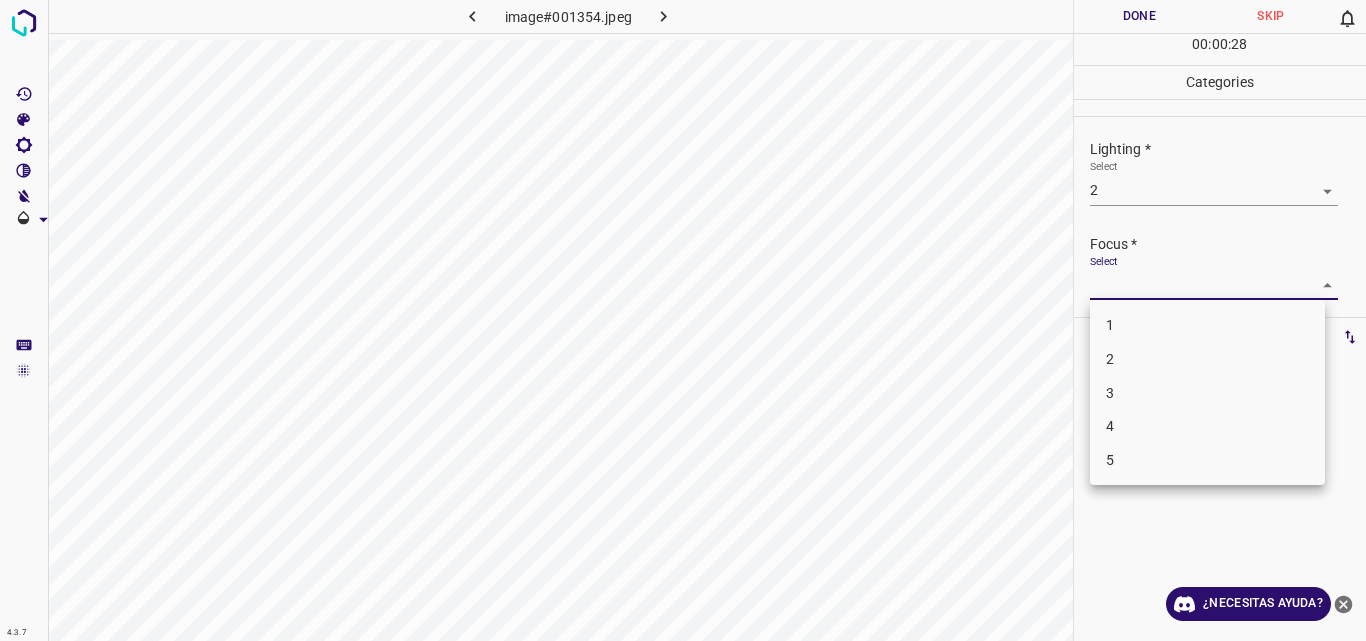 click on "3" at bounding box center [1207, 393] 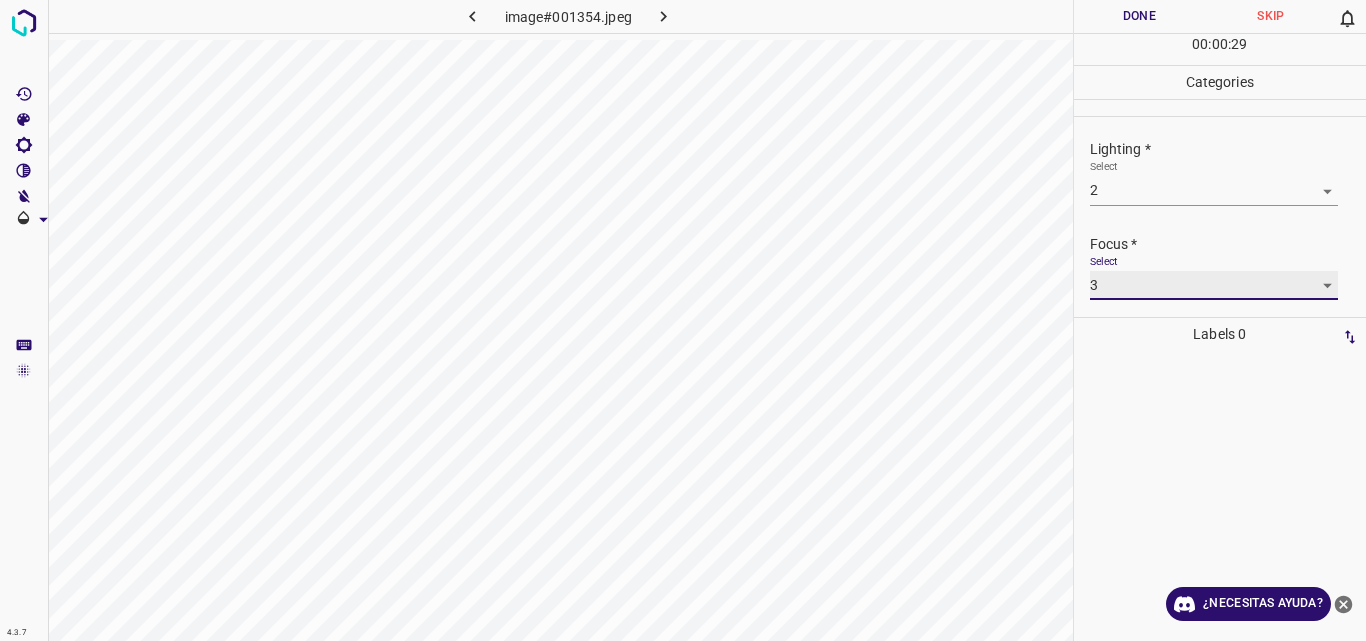type on "3" 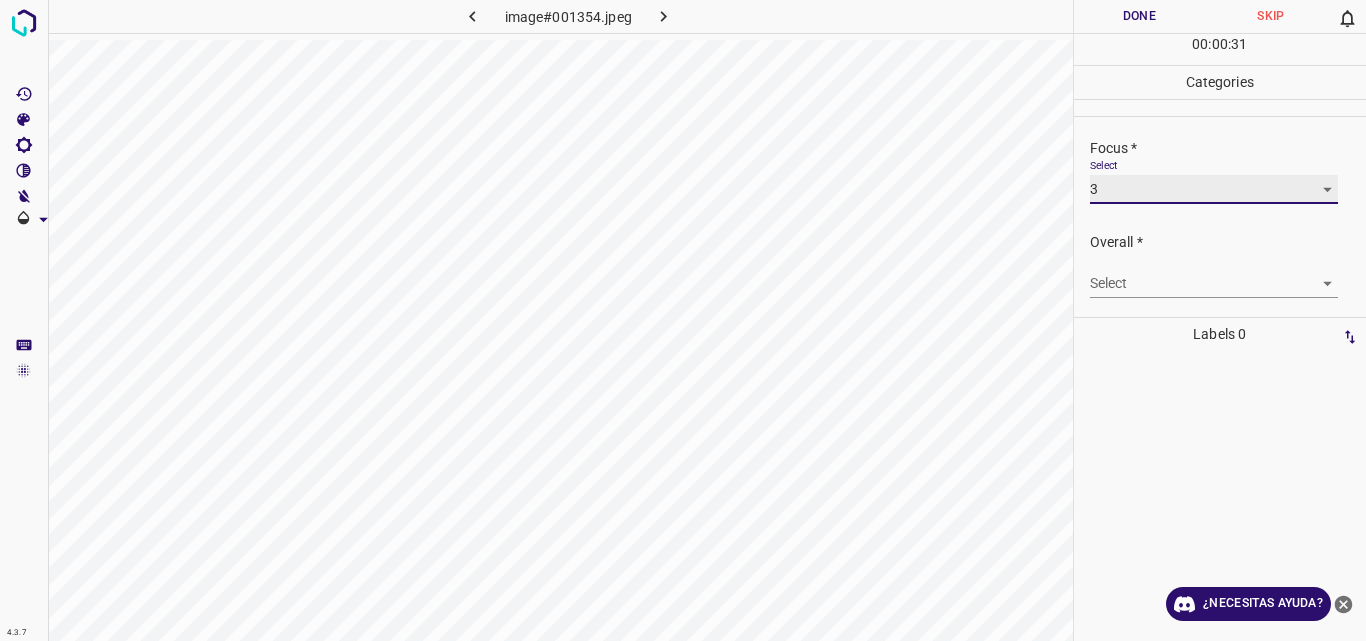 scroll, scrollTop: 98, scrollLeft: 0, axis: vertical 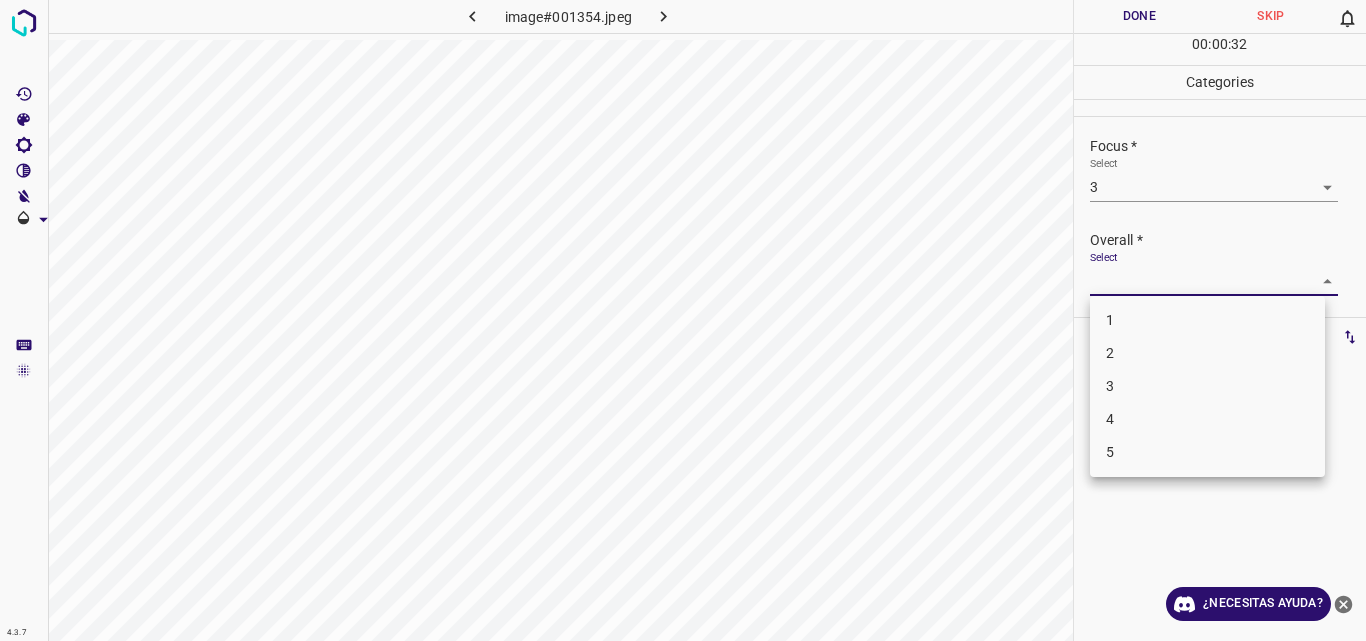 click on "4.3.7 image#001354.jpeg Done Skip 0 00 : 00 : 32 Categories Lighting * Select 2 2 Focus * Select 3 3 Overall * Select Labels 0 Categories 1 Lighting 2 Focus 3 Overall Tools Space Change between modes (Draw & Edit) I Auto labeling R Restore zoom M Zoom in N Zoom out Delete Delete selected label Filters Z Restore filters X Saturation filter C Brightness filter V Contrast filter B Gray scale filter General O Download ¿Necesitas ayuda? Original text Rate this translation Your feedback will be used to help improve Google Translate - Texto - Esconder - Borrar 1 2 3 4 5" at bounding box center [683, 320] 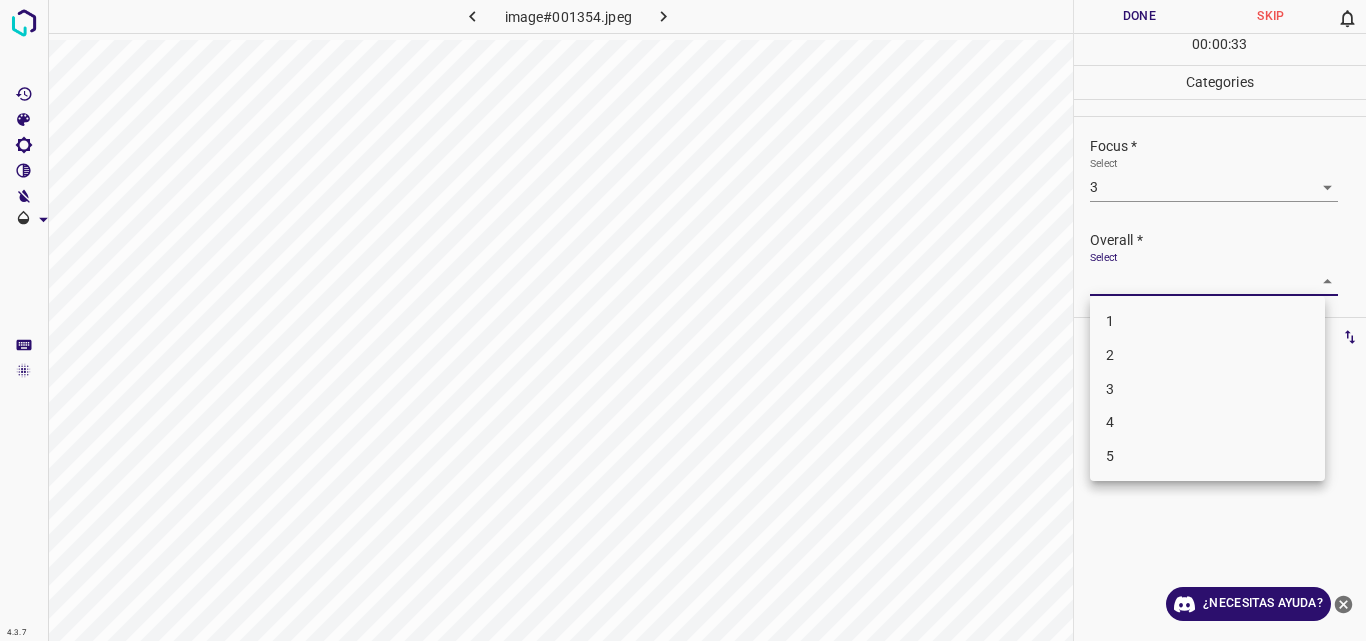 click on "3" at bounding box center (1207, 389) 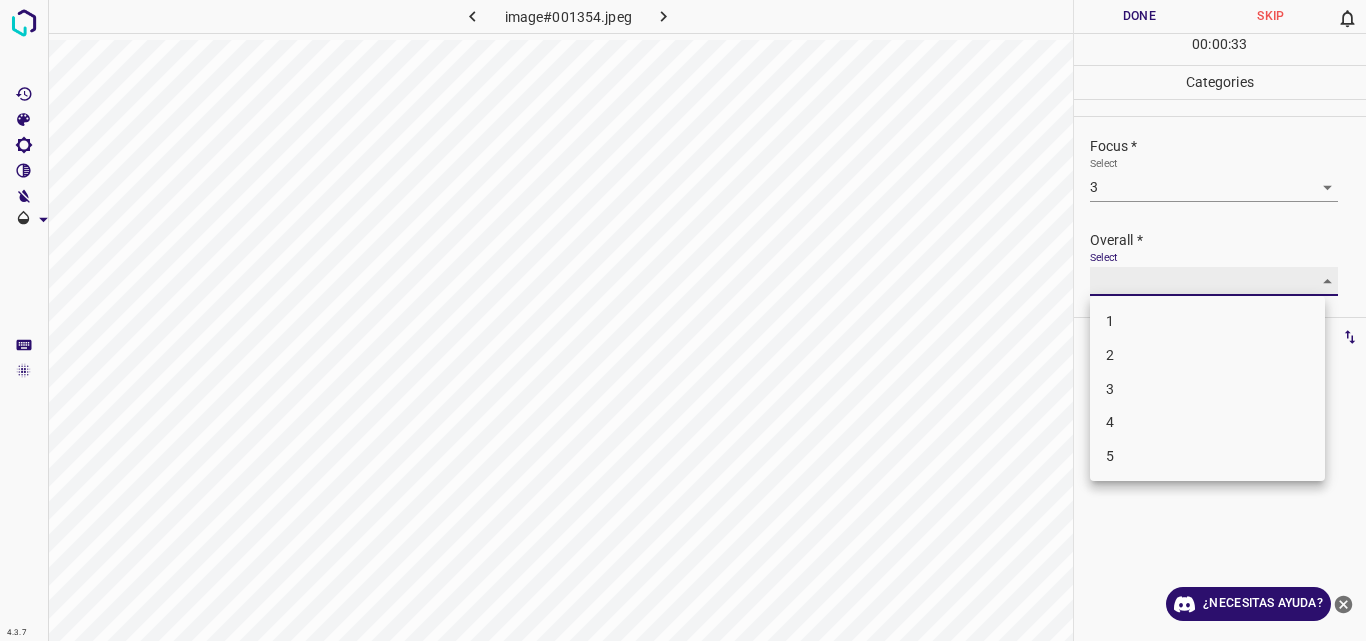 type on "3" 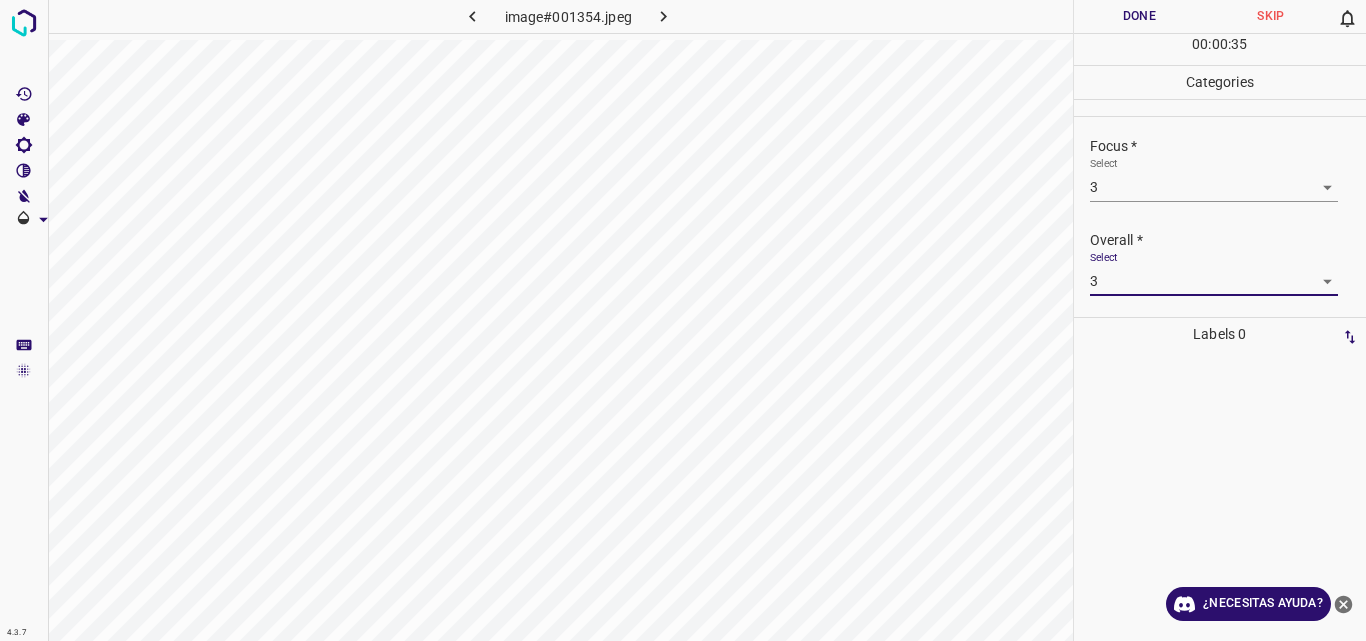 click on "Done" at bounding box center [1140, 16] 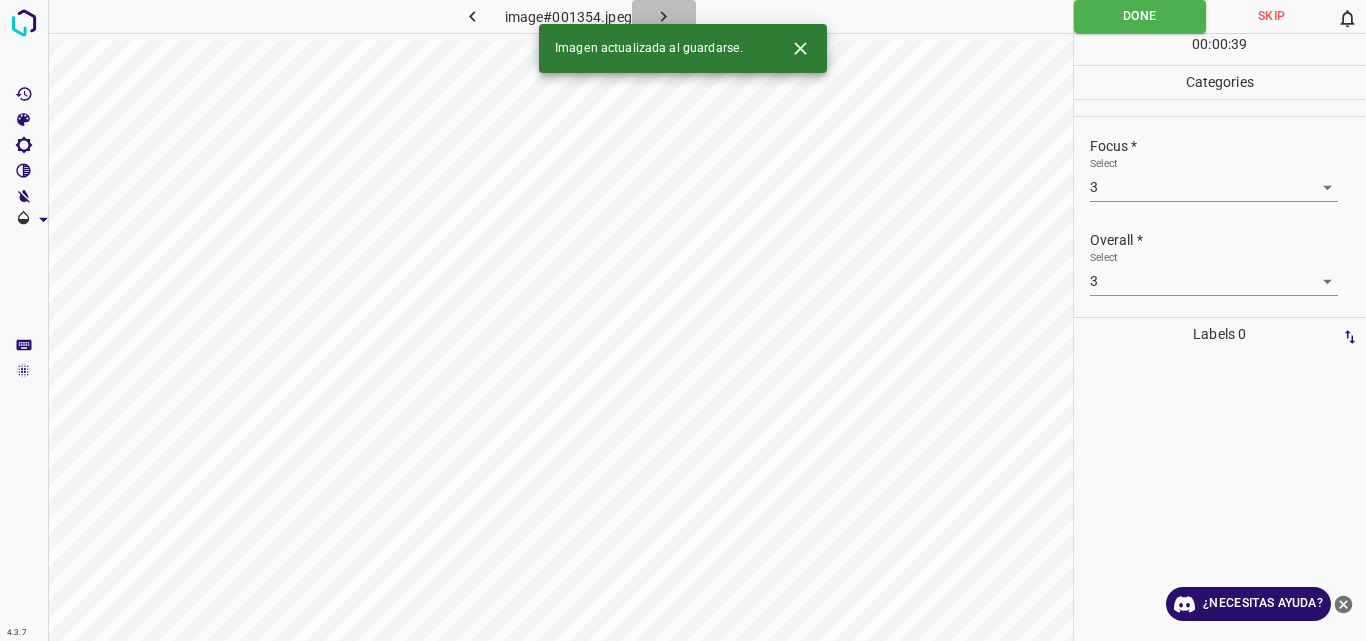 click 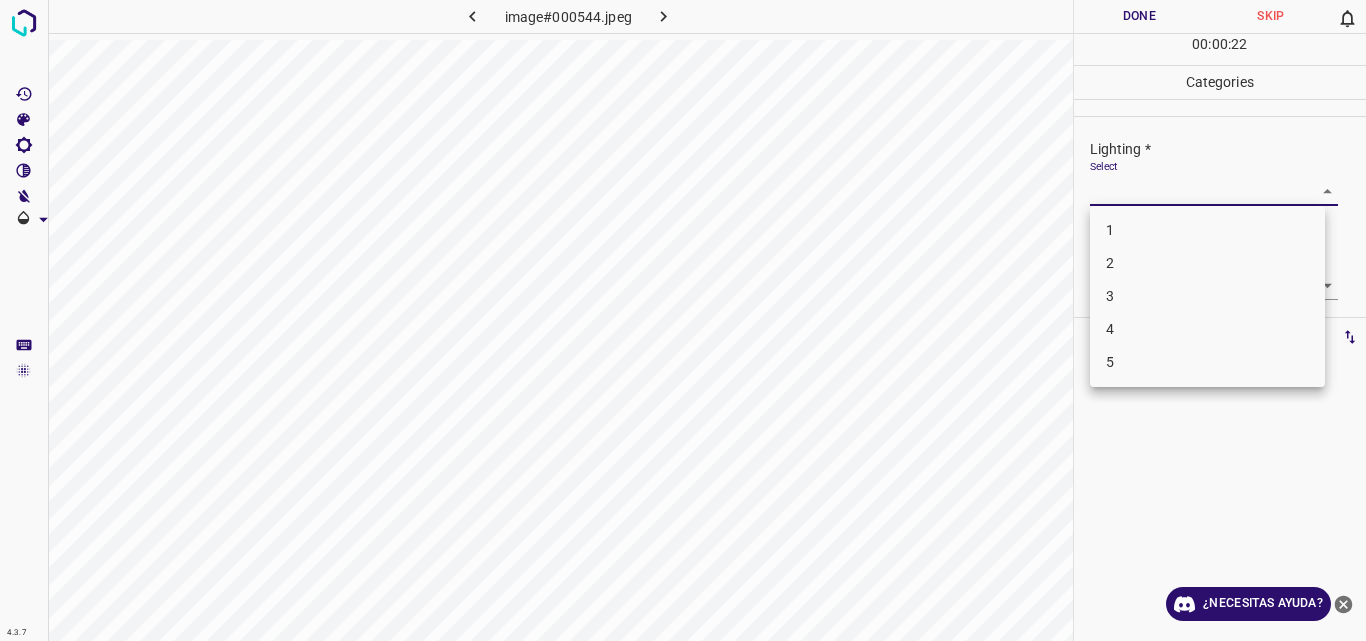 click on "4.3.7 image#000544.jpeg Done Skip 0 00 : 00 : 22 Categories Lighting * Select 2 2 Focus * Select 2 2 Overall * Select ​ Labels 0 Categories 1 Lighting 2 Focus 3 Overall Tools Space Change between modes (Draw & Edit) I Auto labeling R Restore zoom M Zoom in N Zoom out Delete Delete selecte label Filters Z Restore filters X Saturation filter C Brightness filter V Contrast filter B Gray scale filter General O Download ¿Necesitas ayuda? Original text Rate this translation Your feedback will be used to help improve Google Translate - Texto - Esconder - Borrar 1 2 3 4 5" at bounding box center [683, 320] 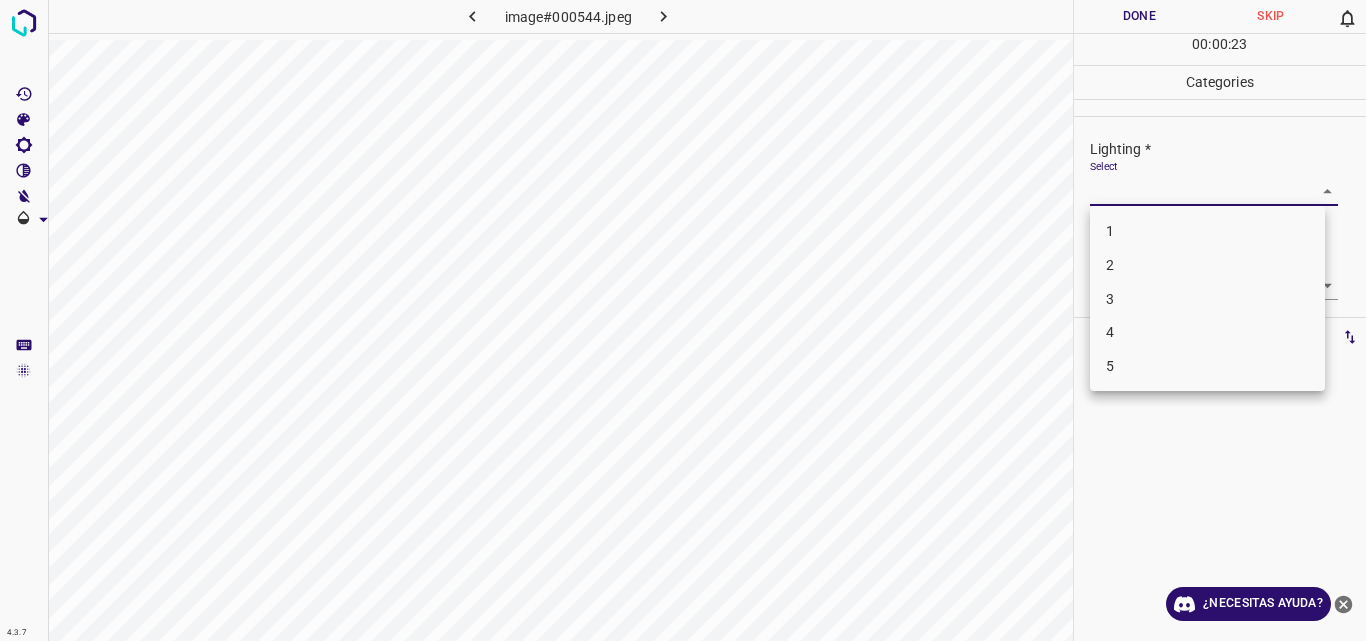 click on "2" at bounding box center (1207, 265) 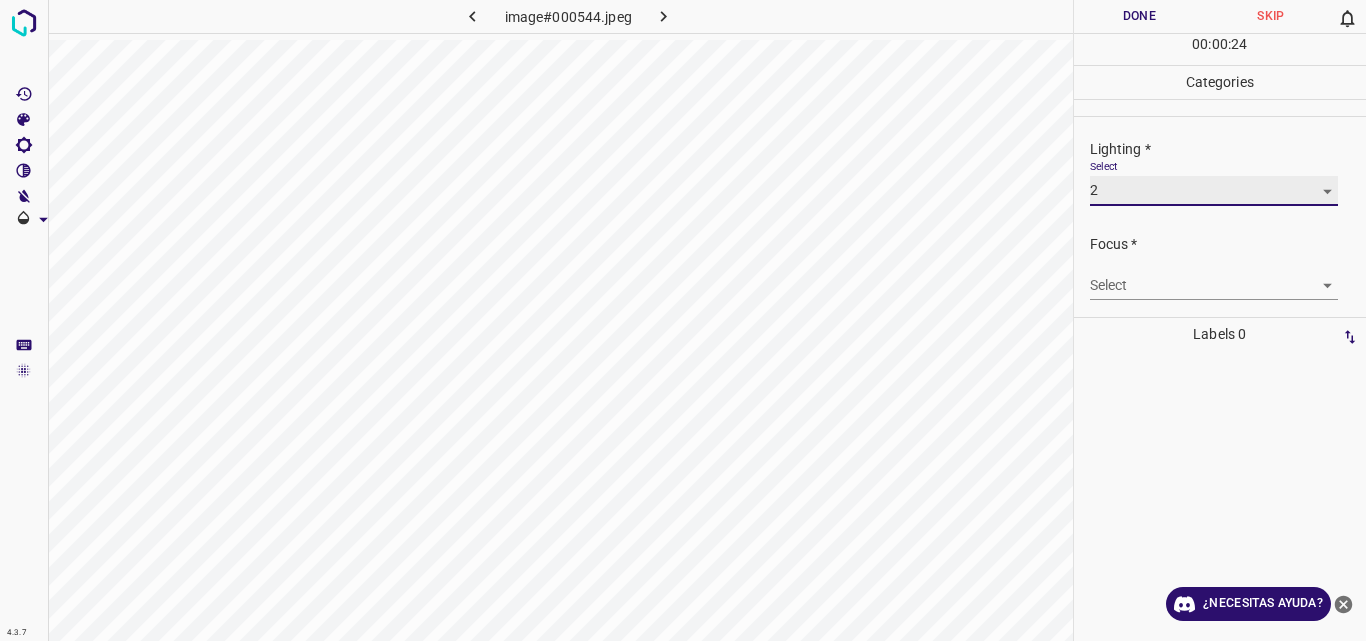 type on "2" 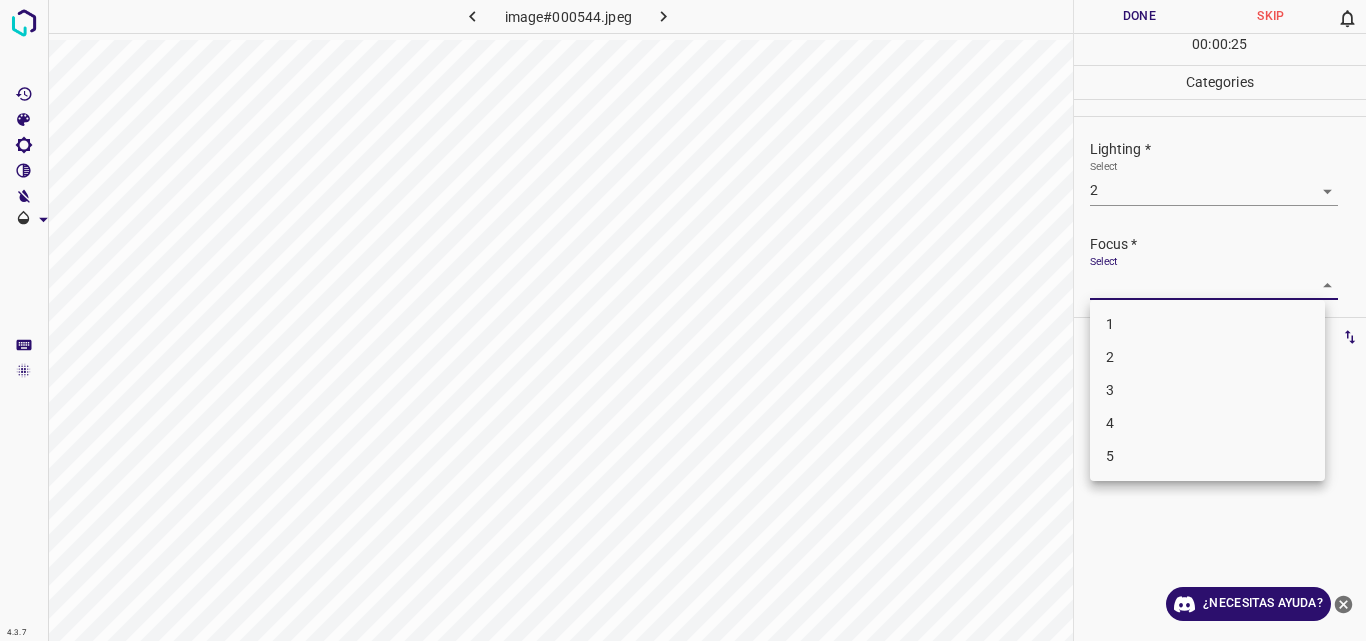 click on "4.3.7 image#000544.jpeg Done Skip 0 00   : 00   : 25   Categories Lighting *  Select 2 2 Focus *  Select ​ Overall *  Select ​ Labels   0 Categories 1 Lighting 2 Focus 3 Overall Tools Space Change between modes (Draw & Edit) I Auto labeling R Restore zoom M Zoom in N Zoom out Delete Delete selecte label Filters Z Restore filters X Saturation filter C Brightness filter V Contrast filter B Gray scale filter General O Download ¿Necesitas ayuda? Original text Rate this translation Your feedback will be used to help improve Google Translate - Texto - Esconder - Borrar 1 2 3 4 5" at bounding box center (683, 320) 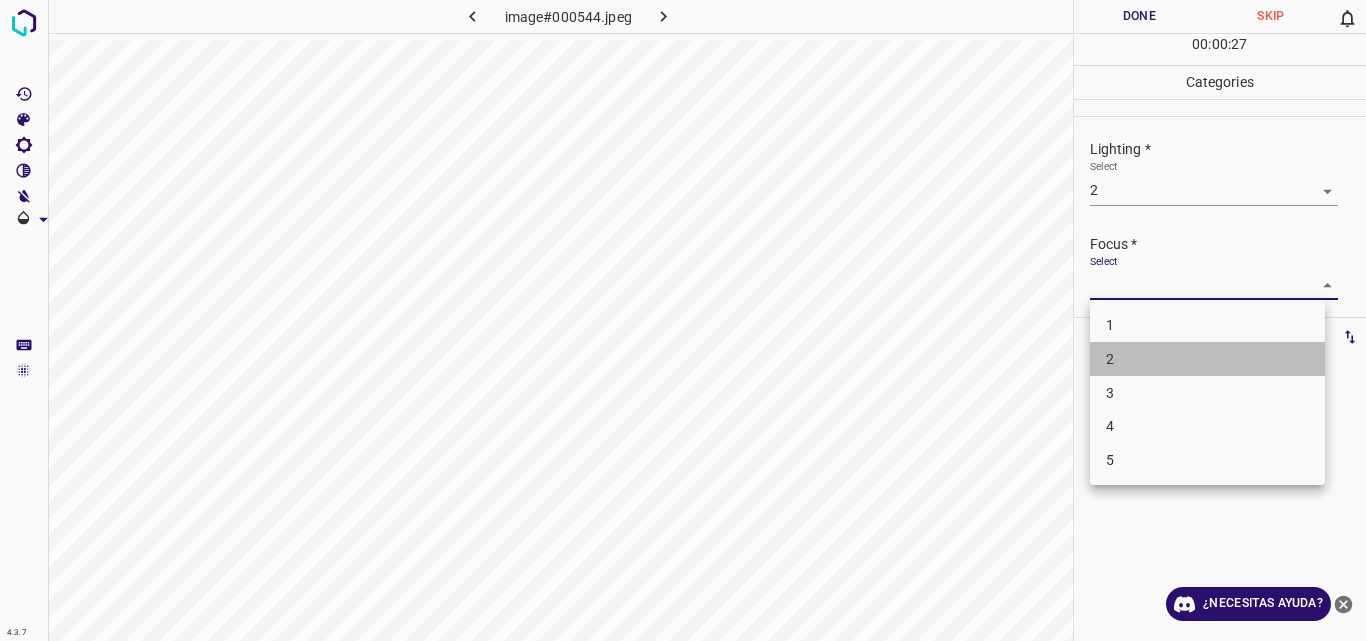 click on "2" at bounding box center (1207, 359) 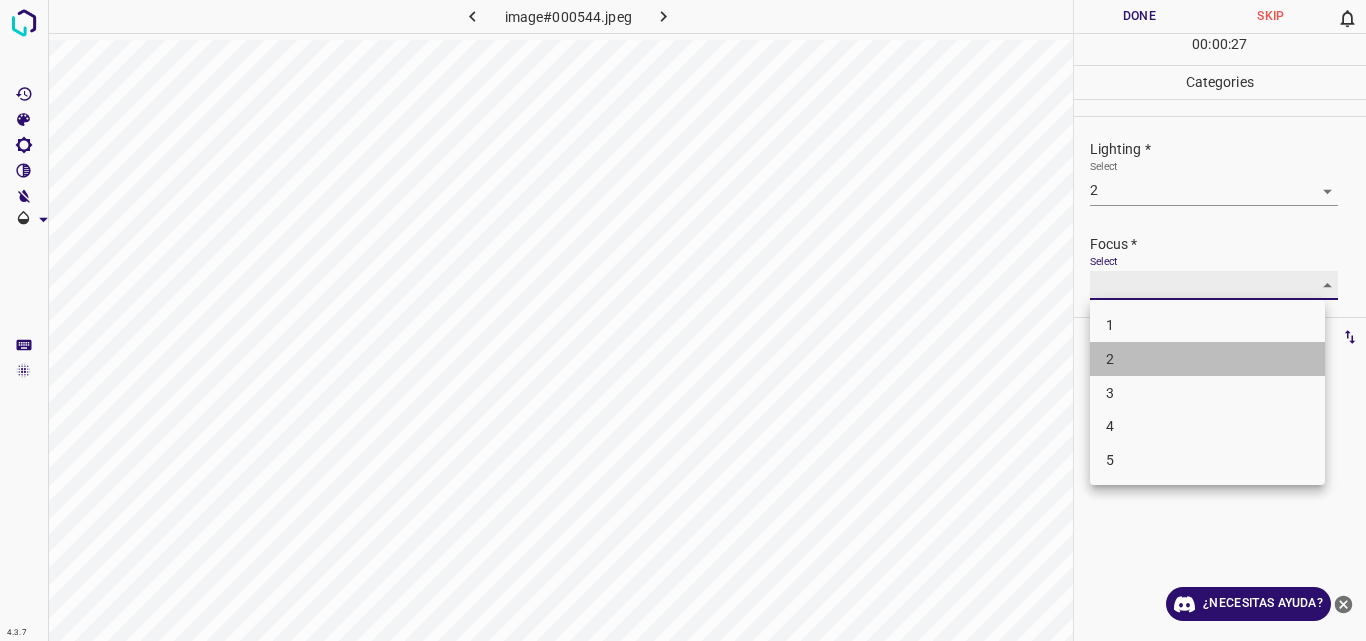 type on "2" 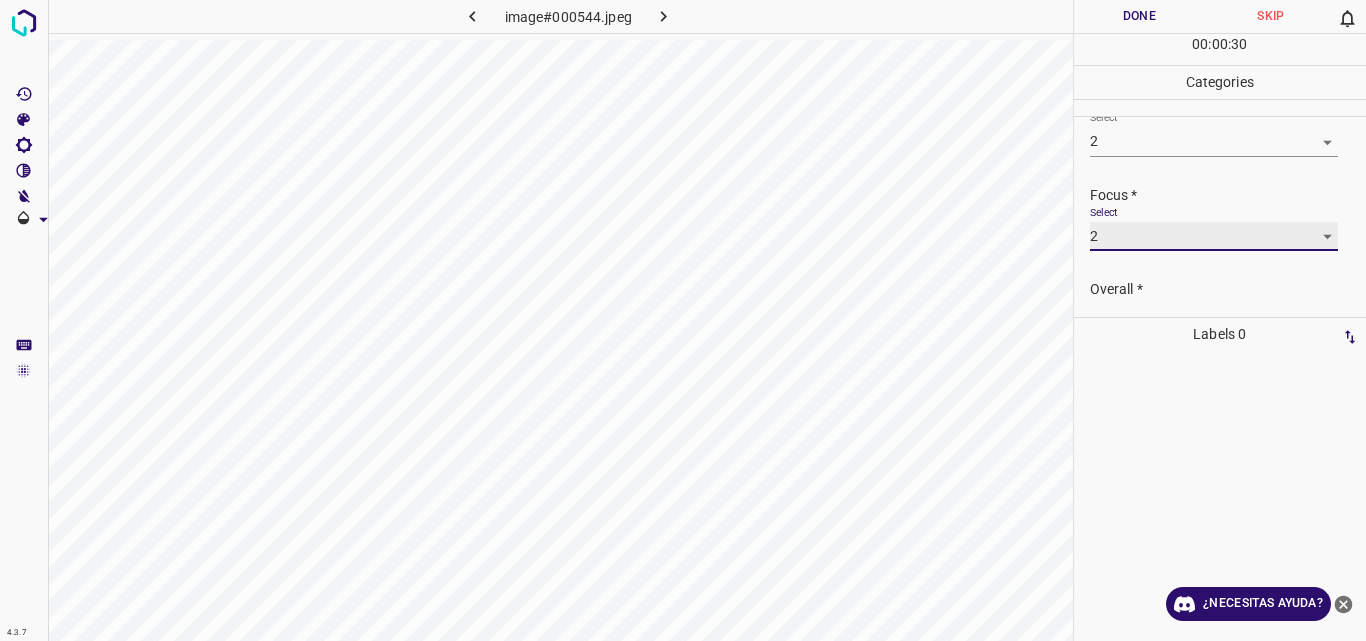 scroll, scrollTop: 98, scrollLeft: 0, axis: vertical 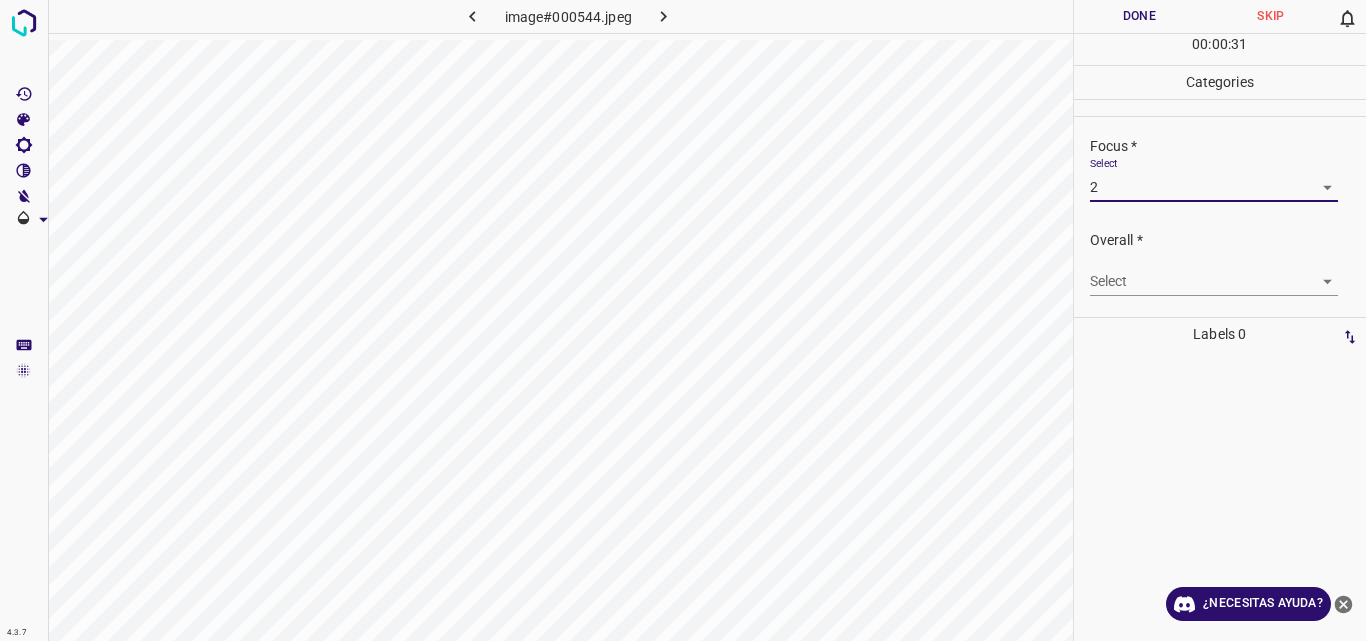 click on "4.3.7 image#000544.jpeg Done Skip 0 00   : 00   : 31   Categories Lighting *  Select 2 2 Focus *  Select 2 2 Overall *  Select ​ Labels   0 Categories 1 Lighting 2 Focus 3 Overall Tools Space Change between modes (Draw & Edit) I Auto labeling R Restore zoom M Zoom in N Zoom out Delete Delete selecte label Filters Z Restore filters X Saturation filter C Brightness filter V Contrast filter B Gray scale filter General O Download ¿Necesitas ayuda? Original text Rate this translation Your feedback will be used to help improve Google Translate - Texto - Esconder - Borrar" at bounding box center (683, 320) 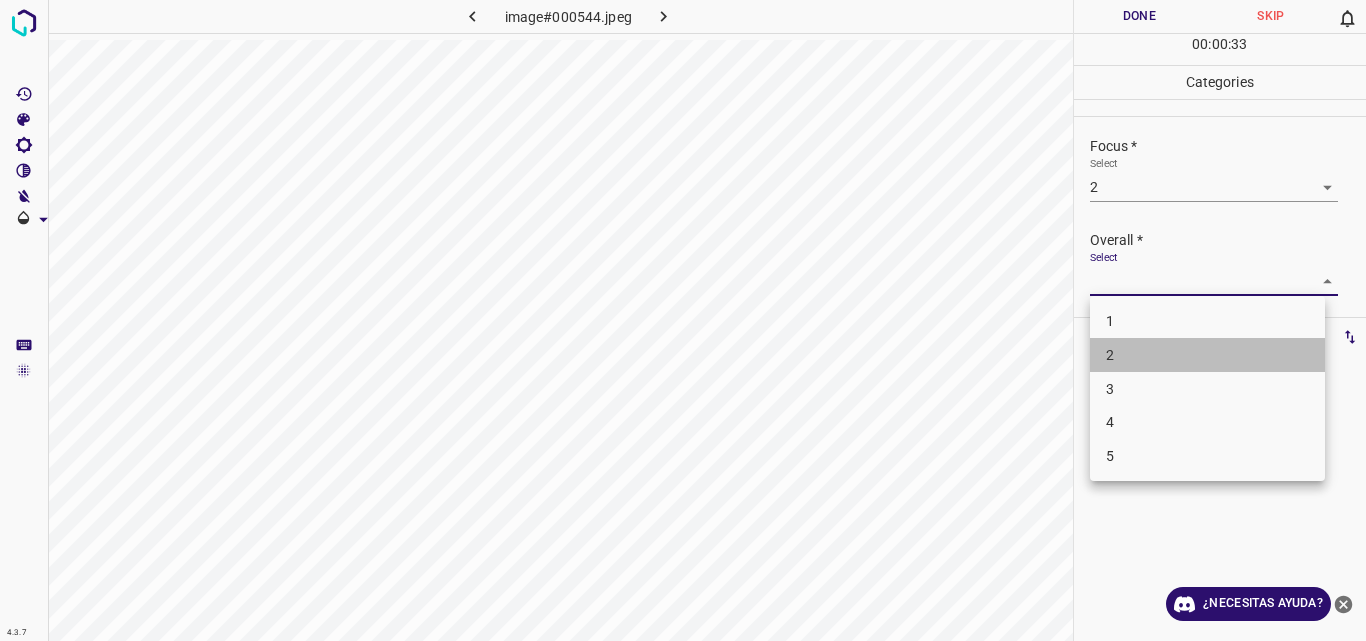 click on "2" at bounding box center (1207, 355) 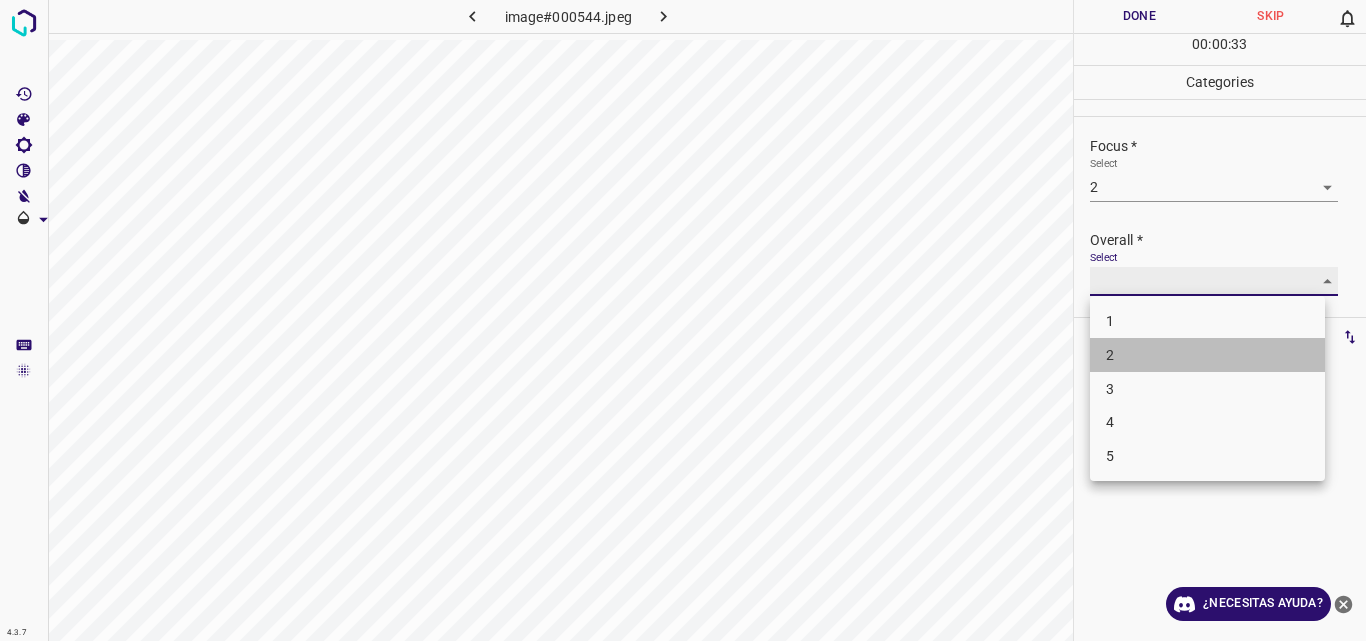 type on "2" 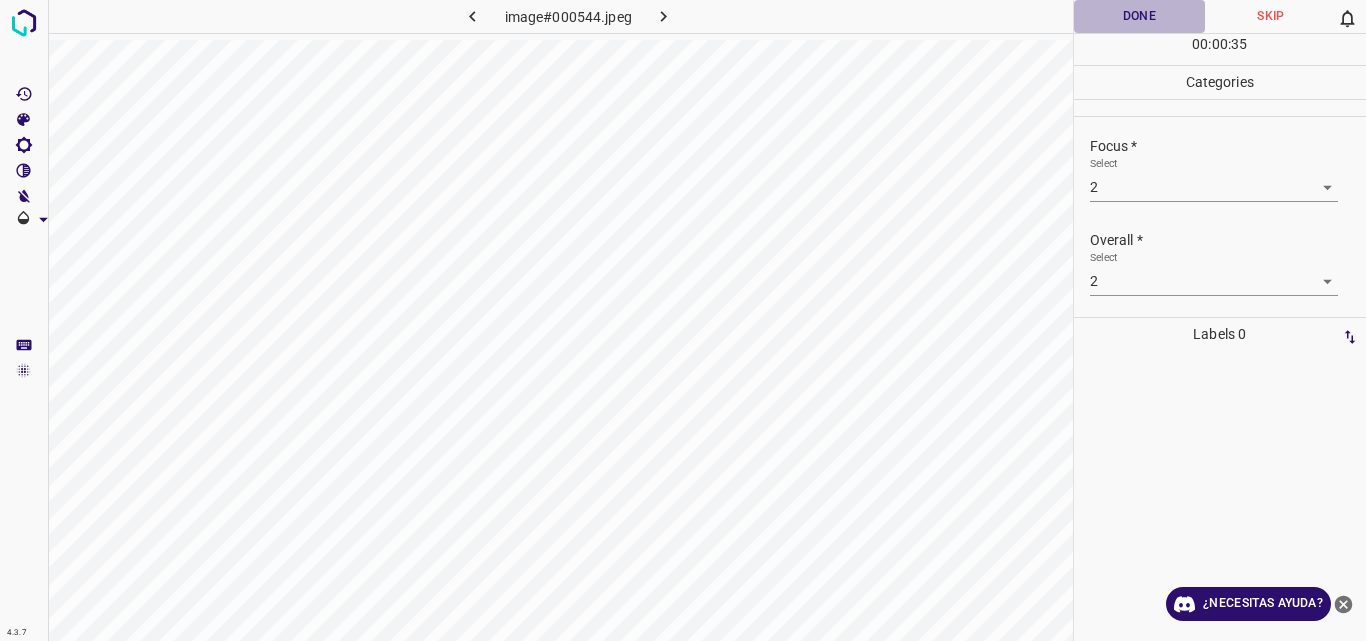 click on "Done" at bounding box center [1140, 16] 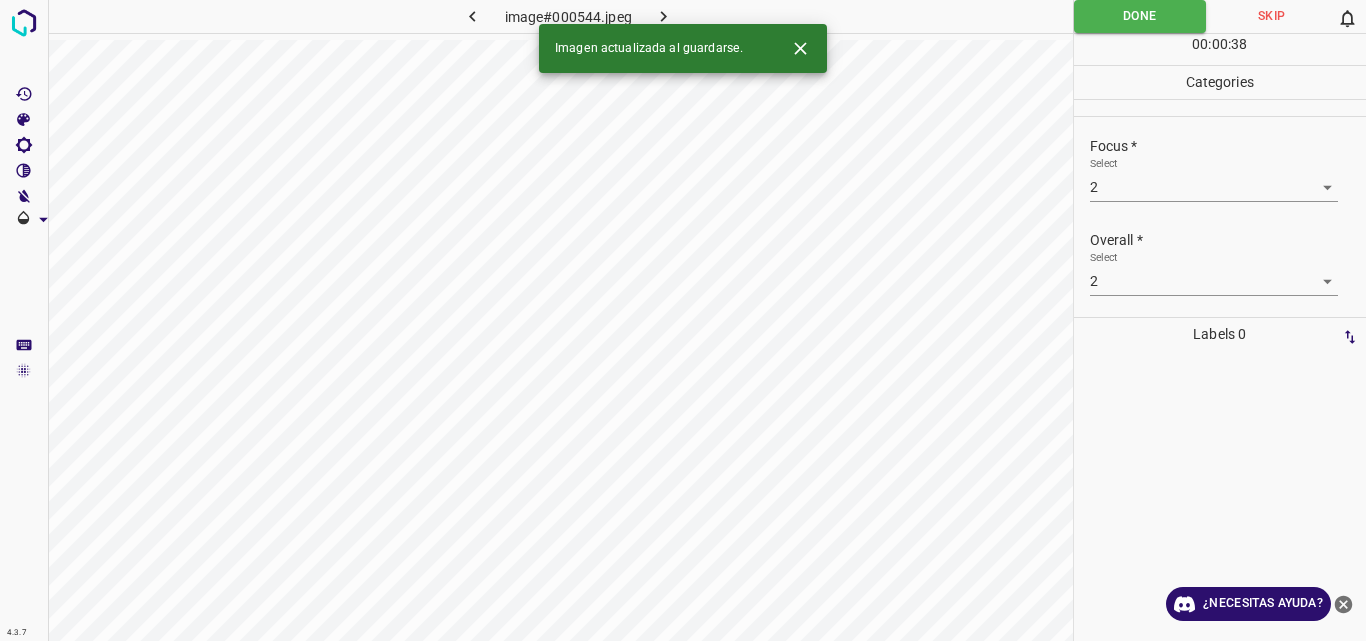 click 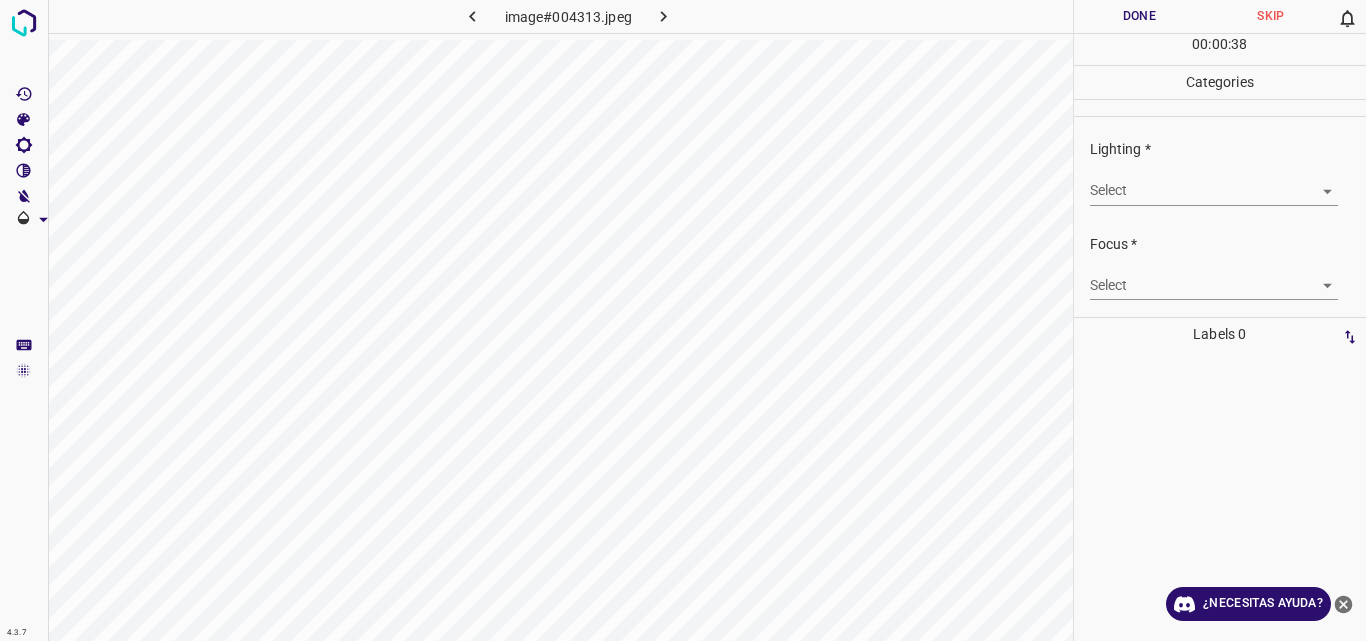 click on "4.3.7 image#004313.jpeg Done Skip 0 00 : 00 : 38 Categories Lighting * Select ​ Focus * Select ​ Overall * Select ​ Labels 0 Categories 1 Lighting 2 Focus 3 Overall Tools Space Change between modes (Draw & Edit) I Auto labeling R Restore zoom M Zoom in N Zoom out Delete Delete selecte label Filters Z Restore filters X Saturation filter C Brightness filter V Contrast filter B Gray scale filter General O Download ¿Necesitas ayuda? Original text Rate this translation Your feedback will be used to help improve Google Translate - Texto - Esconder - Borrar" at bounding box center (683, 320) 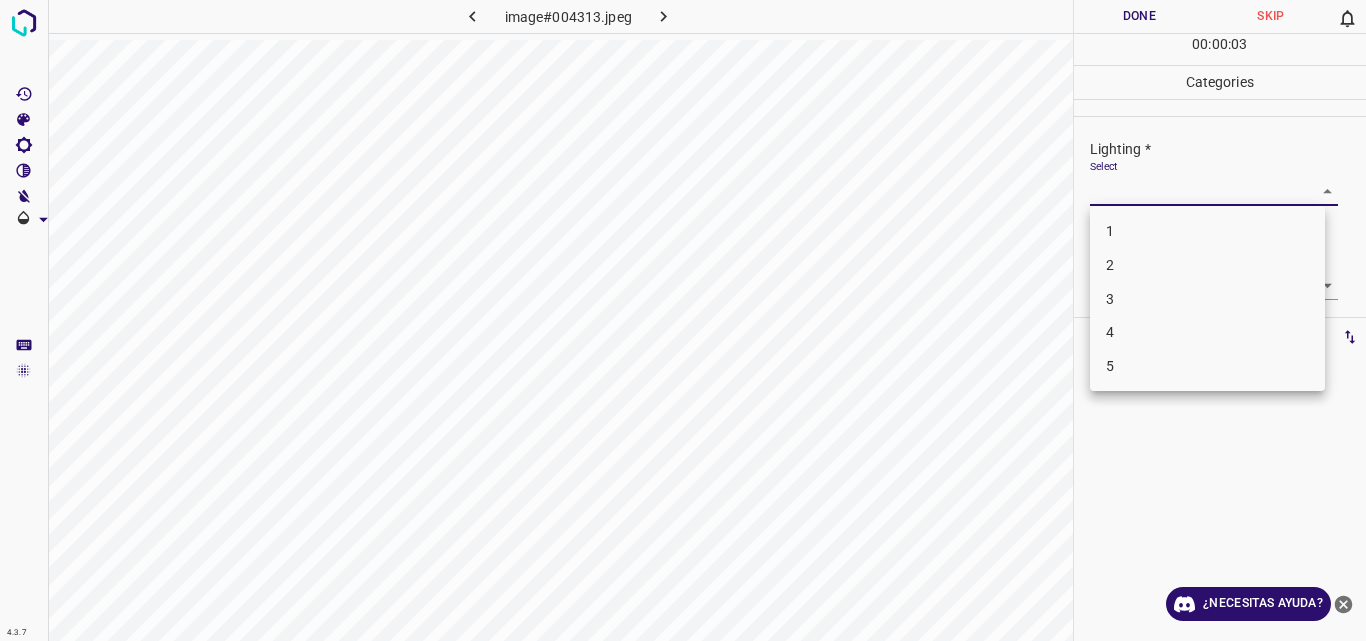 click on "2" at bounding box center (1207, 265) 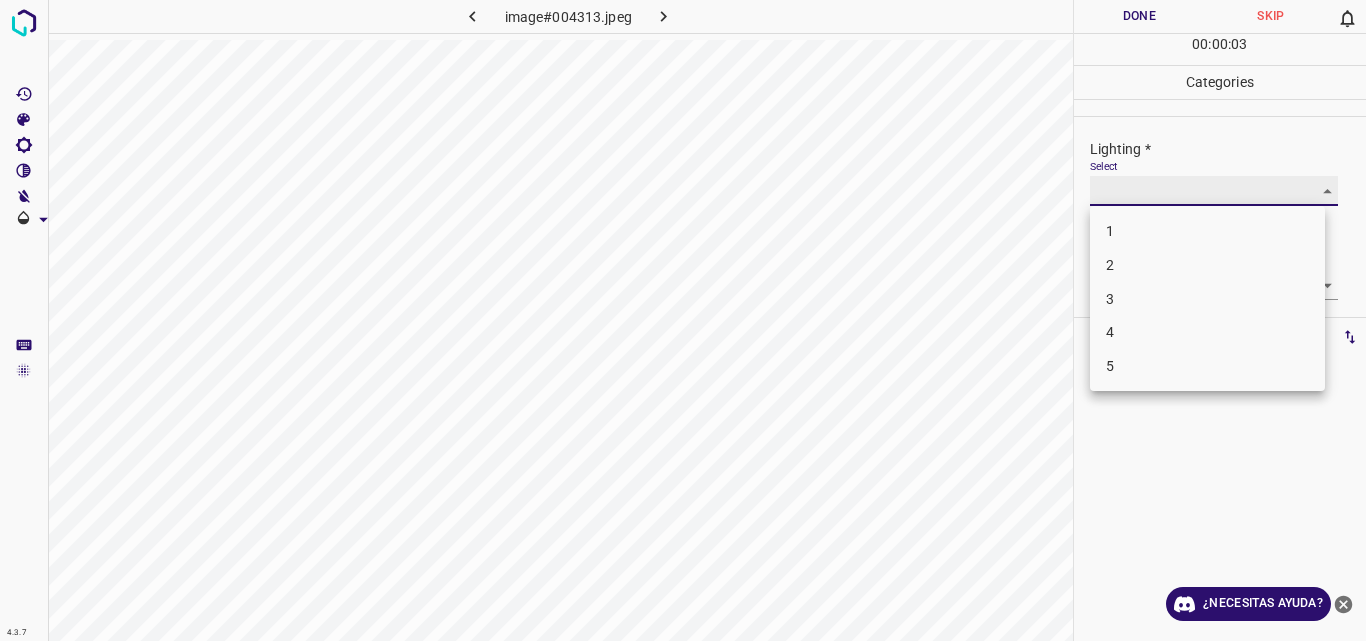 type on "2" 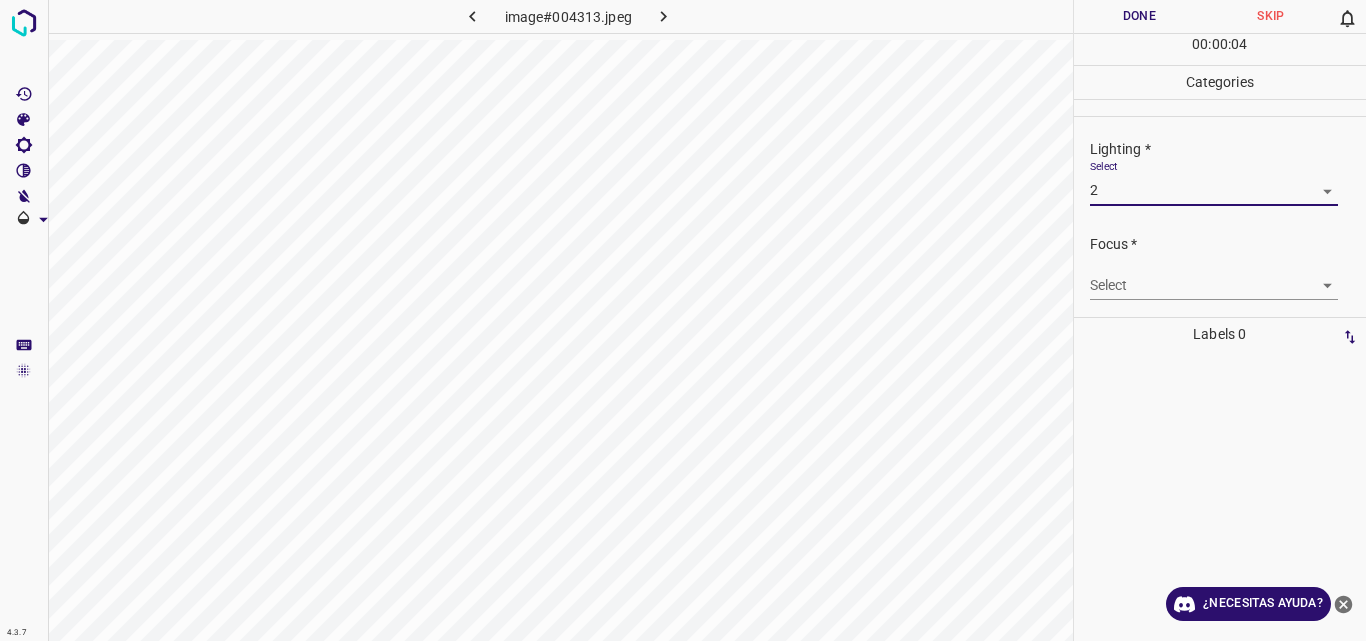 click on "4.3.7 image#004313.jpeg Done Skip 0 00   : 00   : 04   Categories Lighting *  Select 2 2 Focus *  Select ​ Overall *  Select ​ Labels   0 Categories 1 Lighting 2 Focus 3 Overall Tools Space Change between modes (Draw & Edit) I Auto labeling R Restore zoom M Zoom in N Zoom out Delete Delete selecte label Filters Z Restore filters X Saturation filter C Brightness filter V Contrast filter B Gray scale filter General O Download ¿Necesitas ayuda? Original text Rate this translation Your feedback will be used to help improve Google Translate - Texto - Esconder - Borrar" at bounding box center [683, 320] 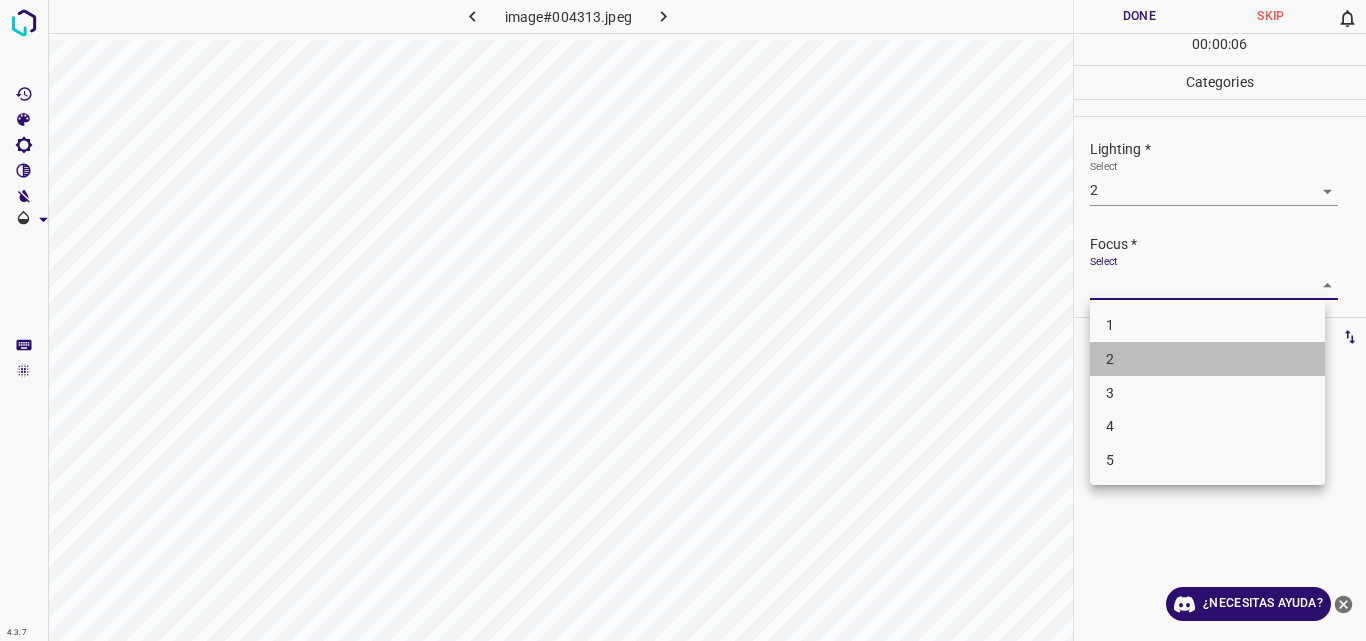 click on "2" at bounding box center (1207, 359) 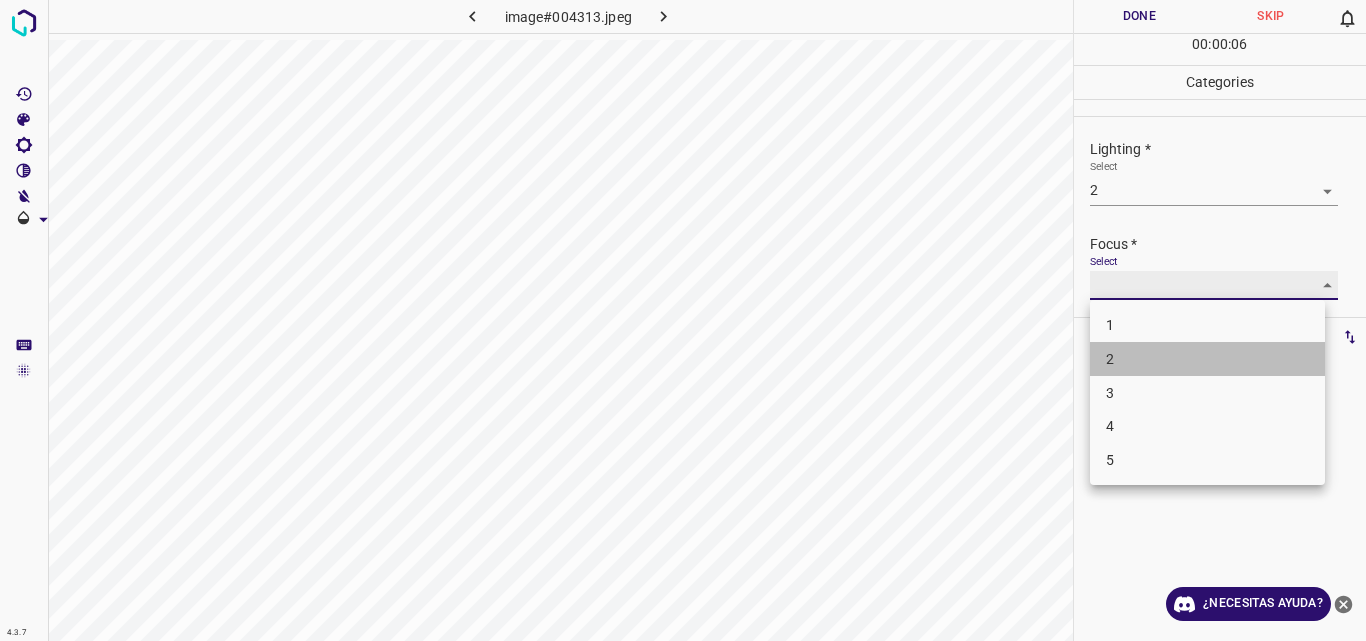 type on "2" 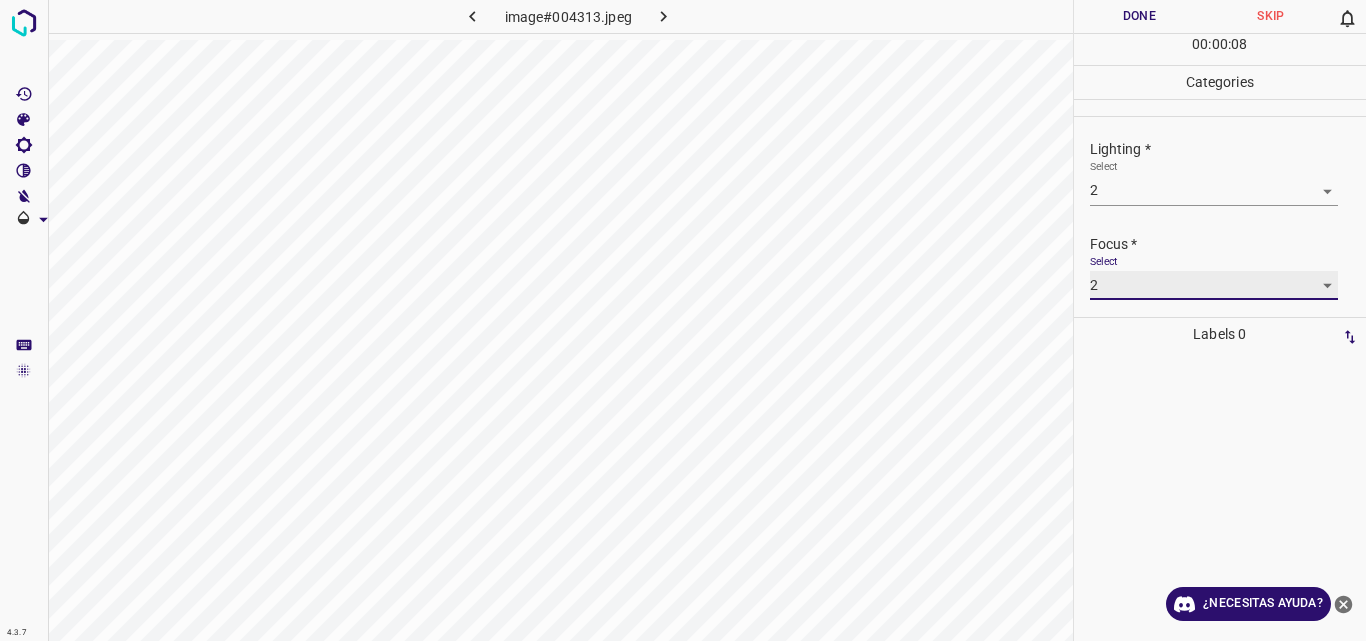scroll, scrollTop: 98, scrollLeft: 0, axis: vertical 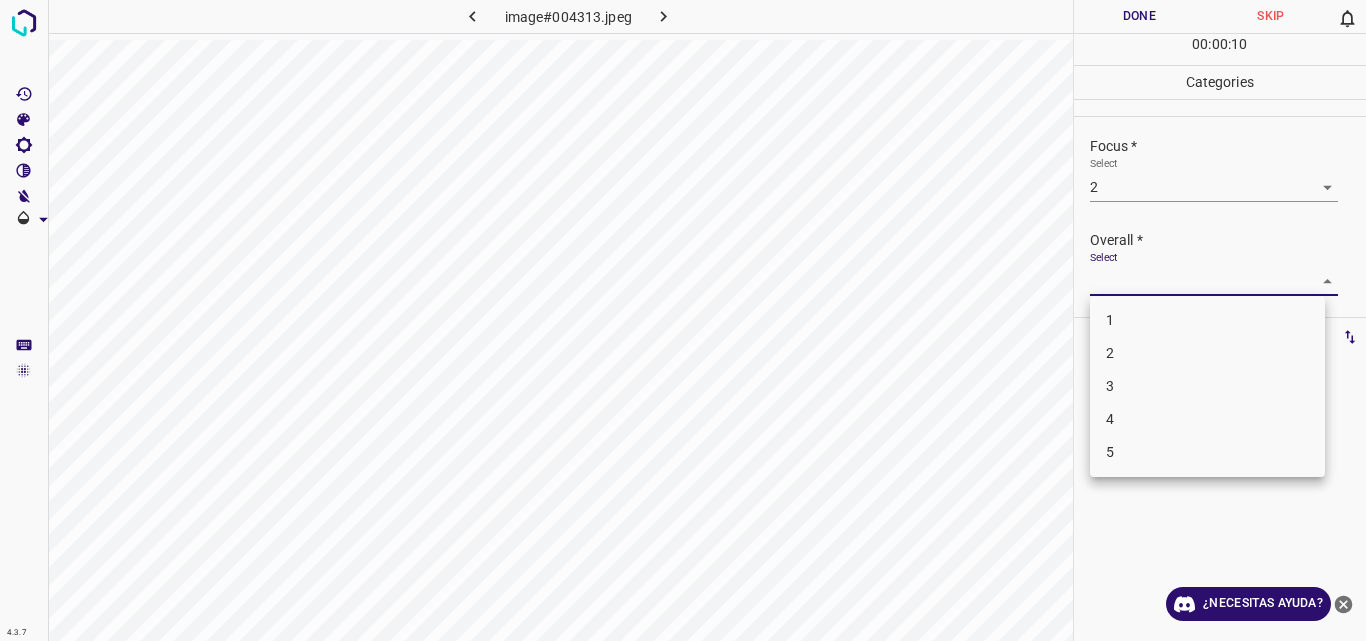 click on "4.3.7 image#004313.jpeg Done Skip 0 00 : 00 : 10 Categories Lighting * Select 2 2 Focus * Select 2 2 Overall * Select ​ Labels 0 Categories 1 Lighting 2 Focus 3 Overall Tools Space Change between modes (Draw & Edit) I Auto labeling R Restore zoom M Zoom in N Zoom out Delete Delete selecte label Filters Z Restore filters X Saturation filter C Brightness filter V Contrast filter B Gray scale filter General O Download ¿Necesitas ayuda? Original text Rate this translation Your feedback will be used to help improve Google Translate - Texto - Esconder - Borrar 1 2 3 4 5" at bounding box center [683, 320] 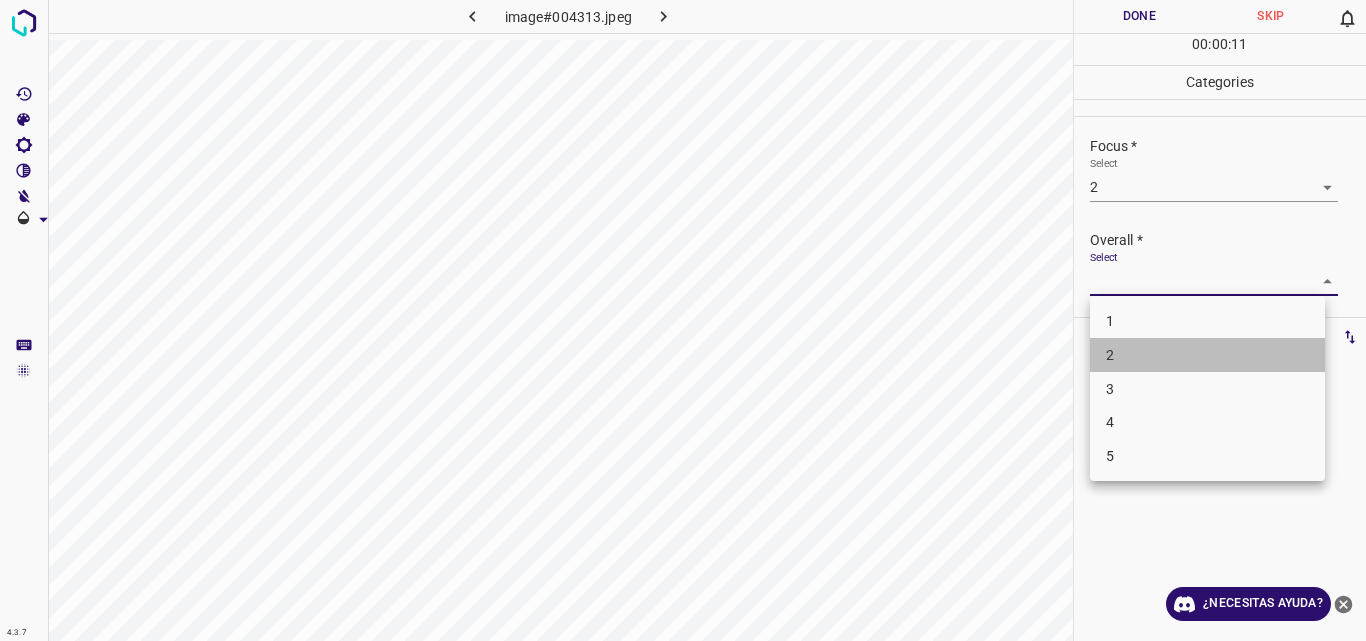 click on "2" at bounding box center (1207, 355) 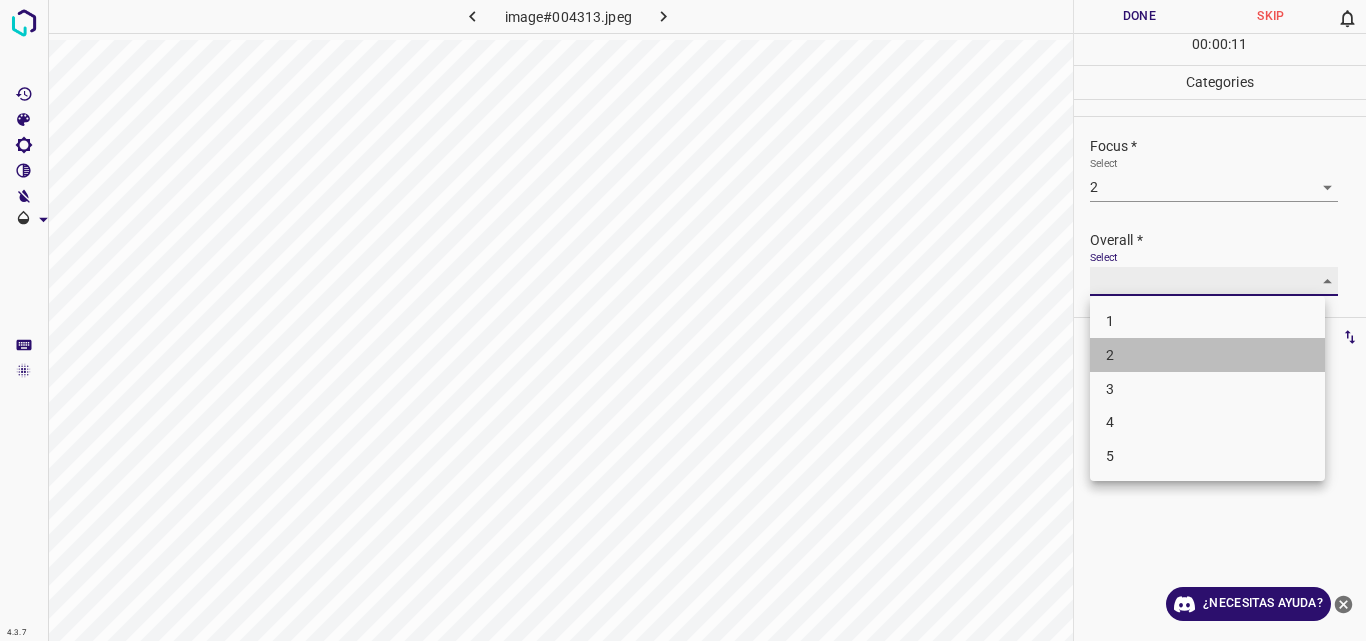type on "2" 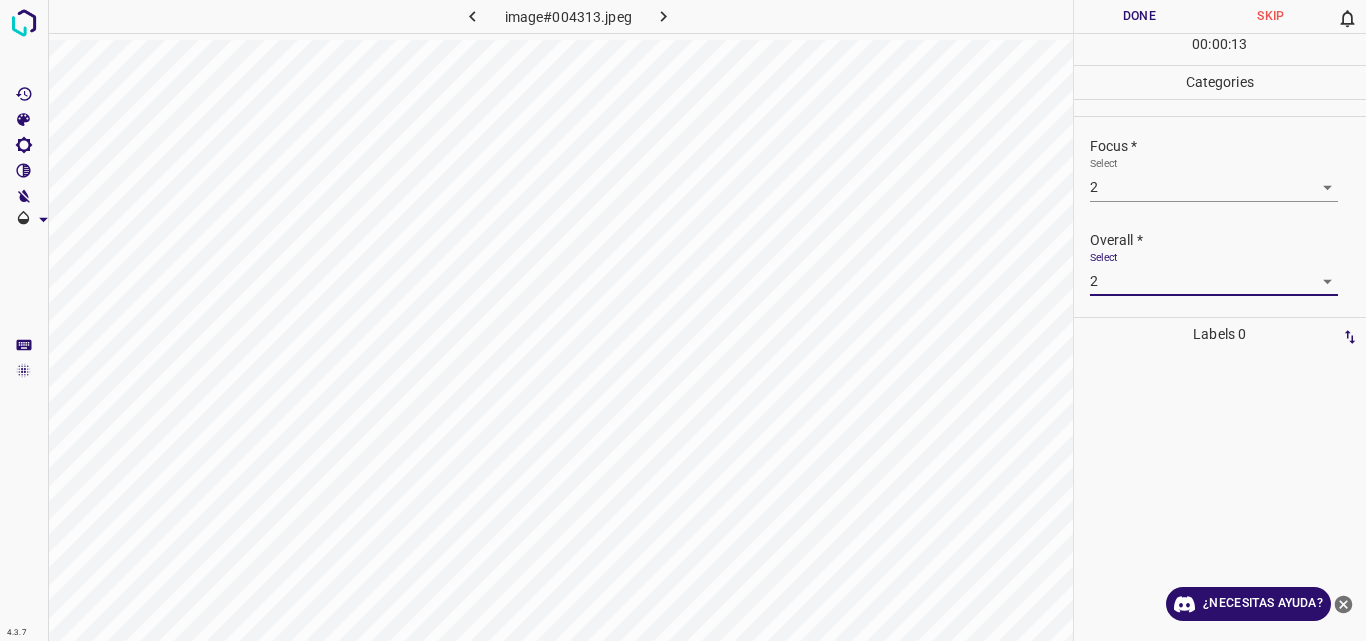 click on "Done" at bounding box center (1140, 16) 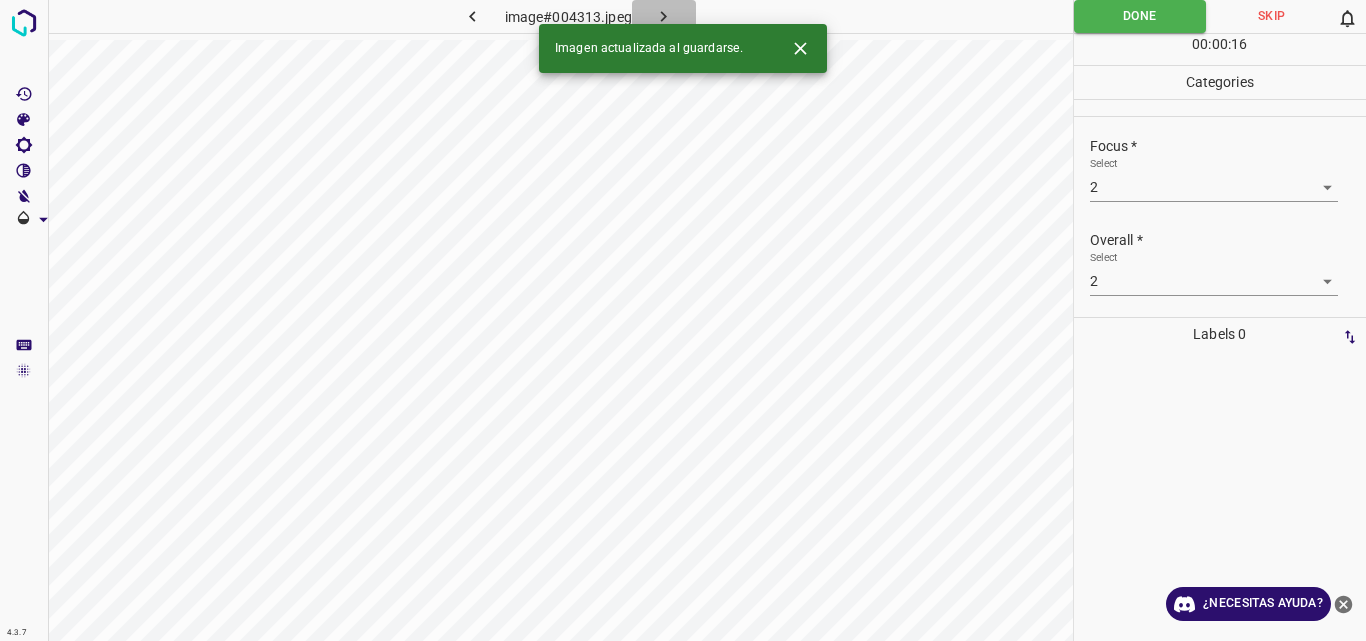 click 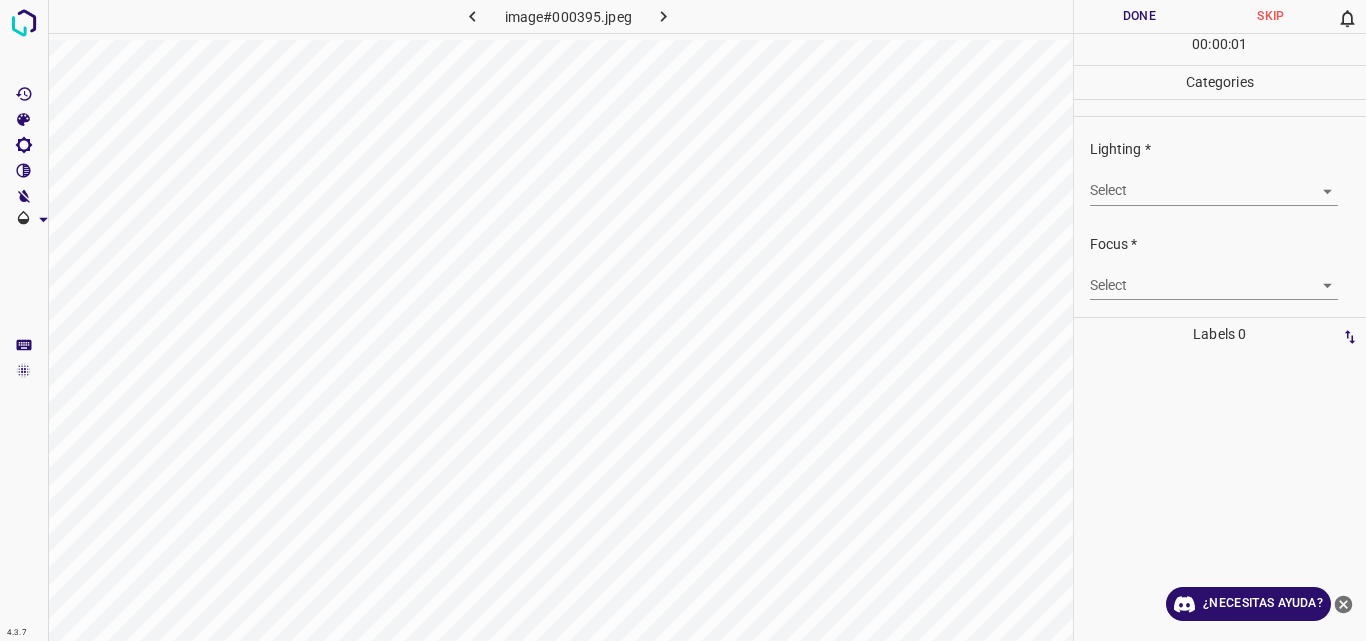 click on "4.3.7 image#000395.jpeg Done Skip 0 00 : 00 : 01 Categories Lighting * Select 2 2 Focus * Select 2 2 Overall * Select ​ Labels 0 Categories 1 Lighting 2 Focus 3 Overall Tools Space Change between modes (Draw & Edit) I Auto labeling R Restore zoom M Zoom in N Zoom out Delete Delete selecte label Filters Z Restore filters X Saturation filter C Brightness filter V Contrast filter B Gray scale filter General O Download ¿Necesitas ayuda? Original text Rate this translation Your feedback will be used to help improve Google Translate - Texto - Esconder - Borrar" at bounding box center (683, 320) 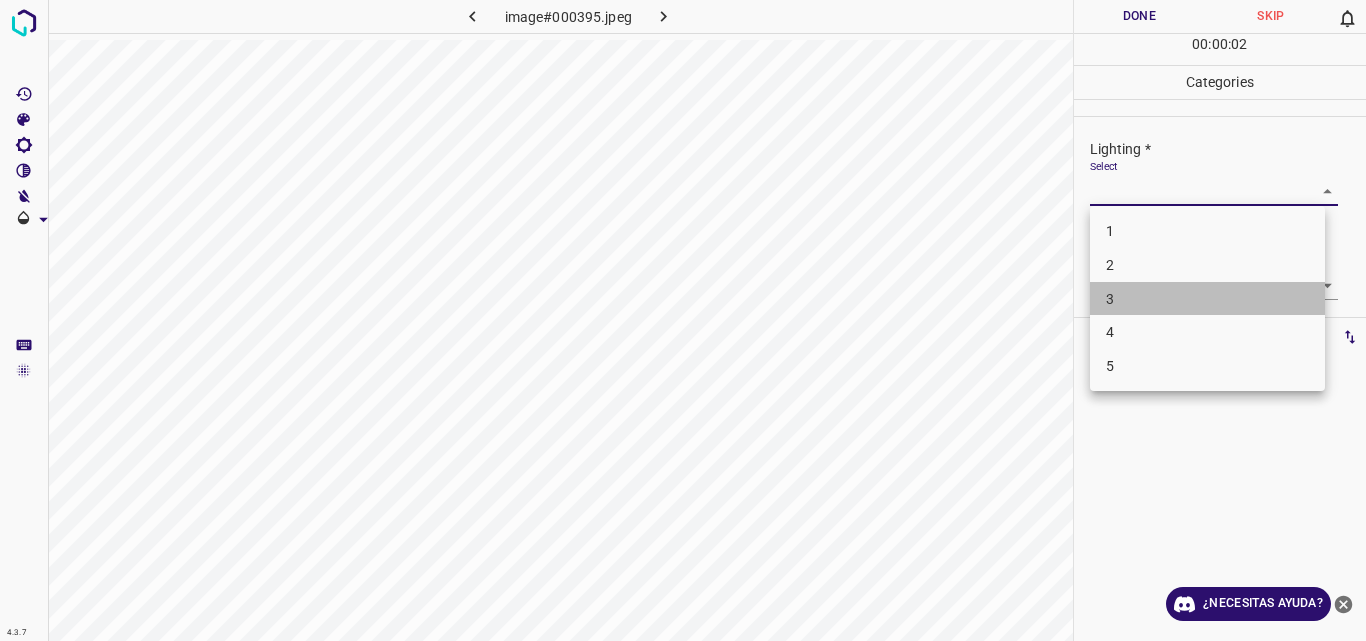 click on "3" at bounding box center (1207, 299) 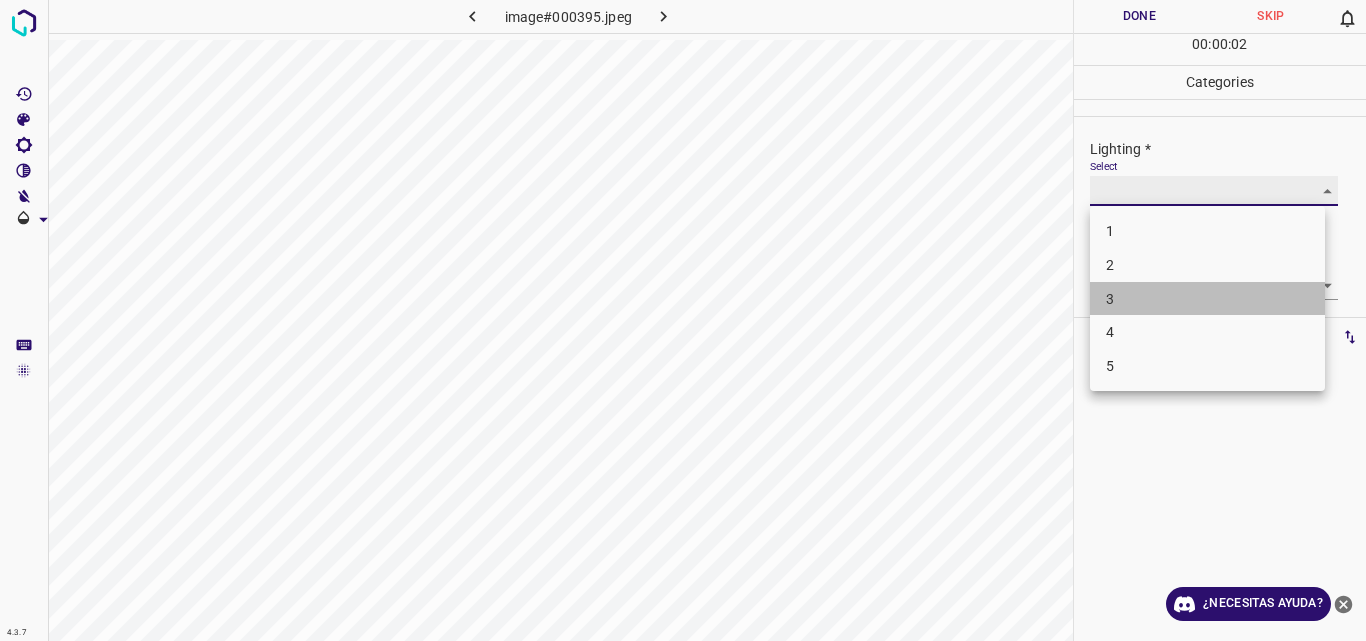 type on "3" 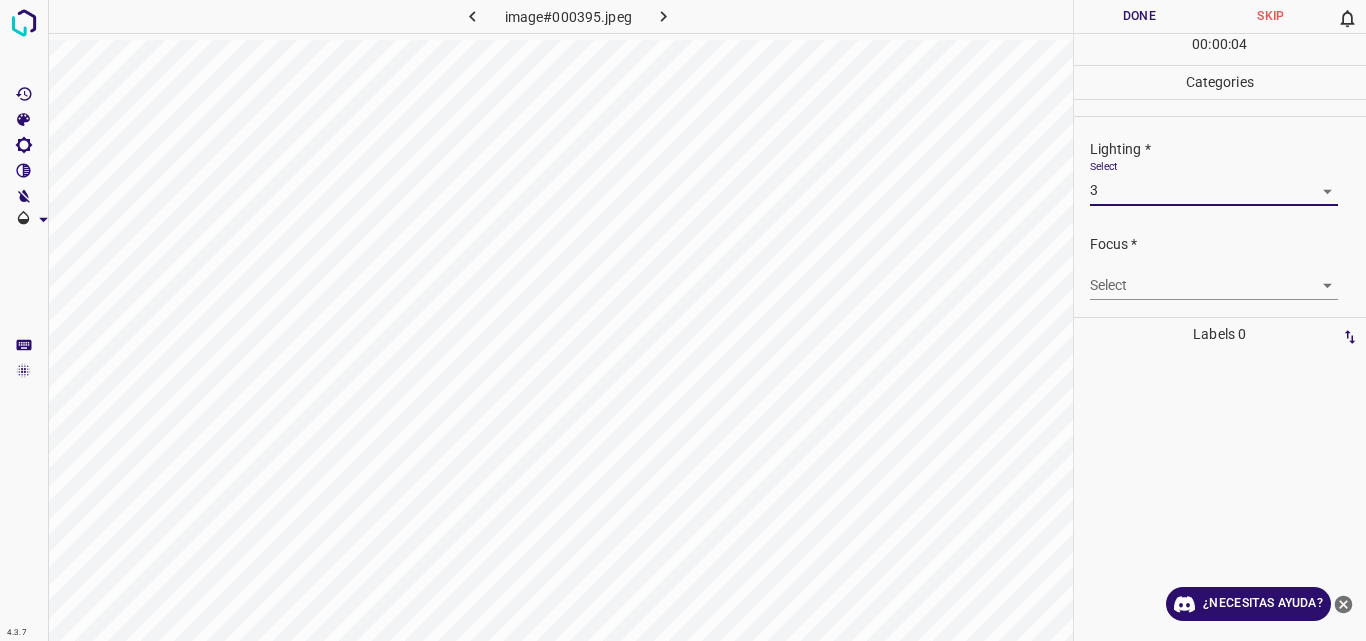 click on "4.3.7 image#000395.jpeg Done Skip 0 00   : 00   : 04   Categories Lighting *  Select 3 3 Focus *  Select ​ Overall *  Select ​ Labels   0 Categories 1 Lighting 2 Focus 3 Overall Tools Space Change between modes (Draw & Edit) I Auto labeling R Restore zoom M Zoom in N Zoom out Delete Delete selecte label Filters Z Restore filters X Saturation filter C Brightness filter V Contrast filter B Gray scale filter General O Download ¿Necesitas ayuda? Original text Rate this translation Your feedback will be used to help improve Google Translate - Texto - Esconder - Borrar" at bounding box center (683, 320) 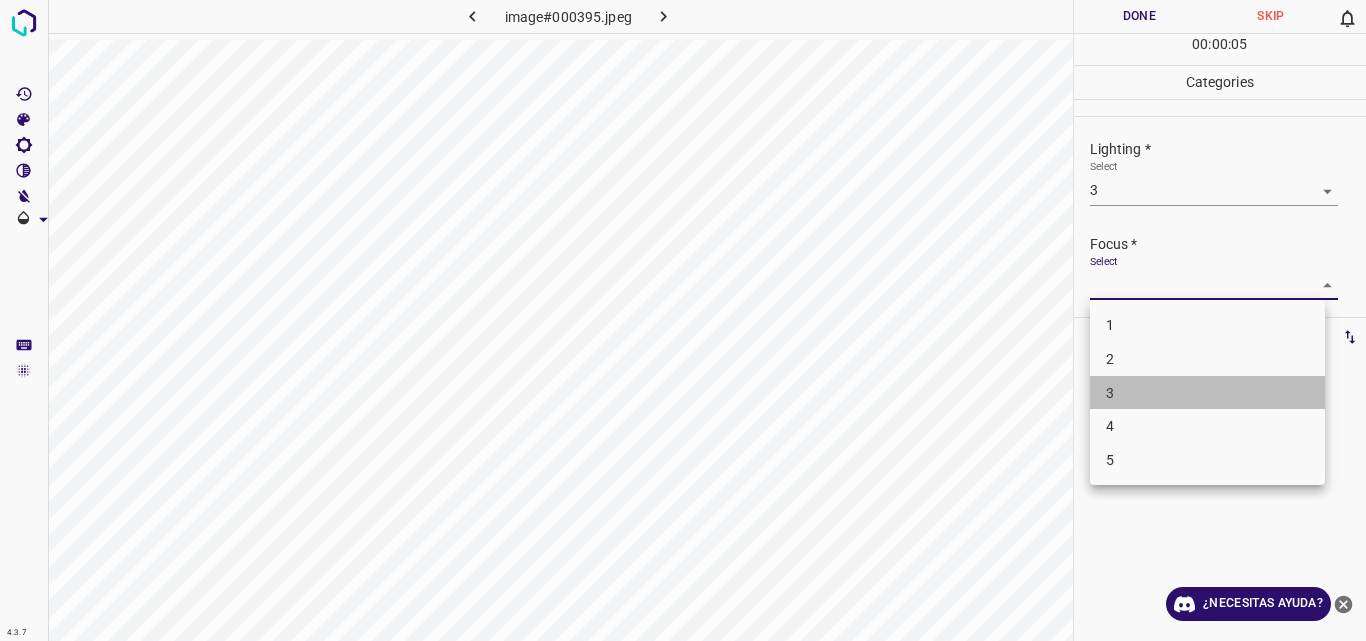 click on "3" at bounding box center (1207, 393) 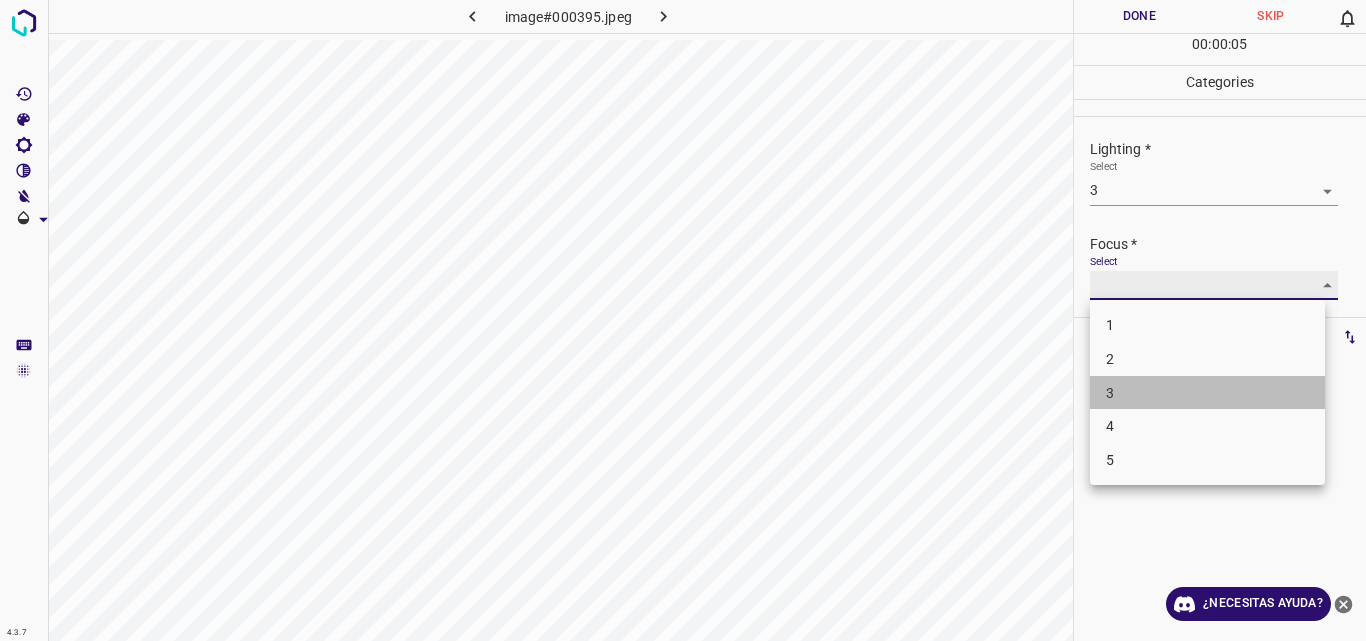 type on "3" 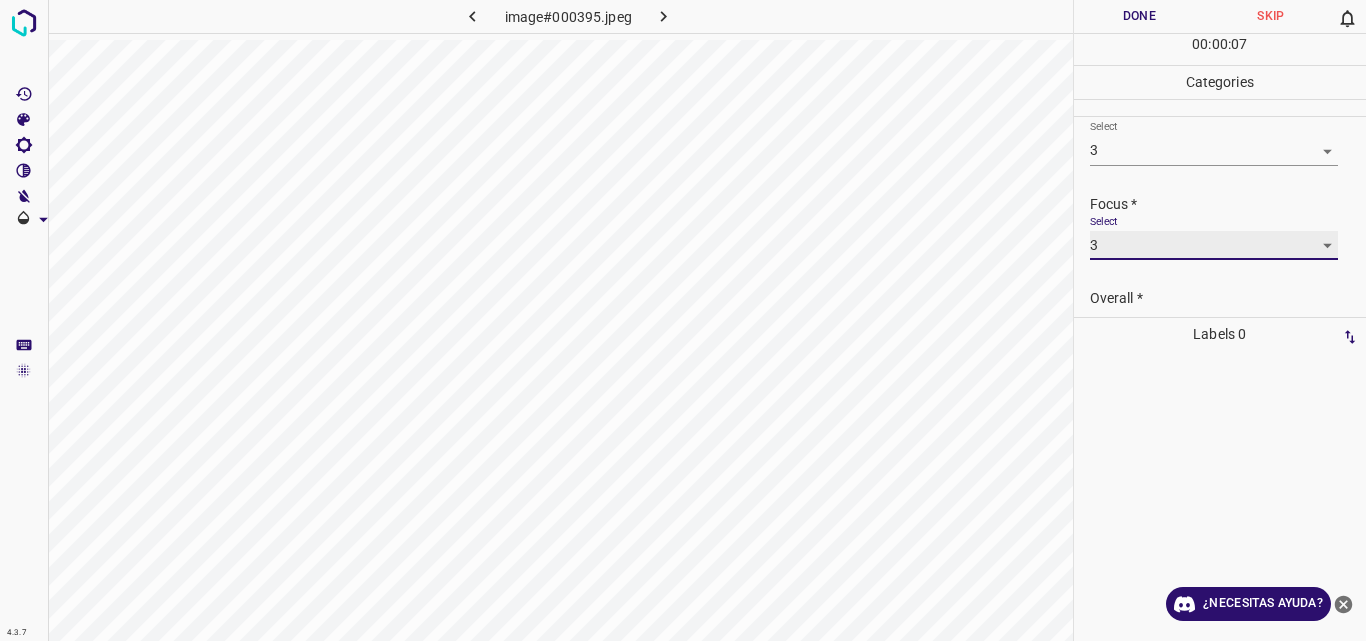 scroll, scrollTop: 98, scrollLeft: 0, axis: vertical 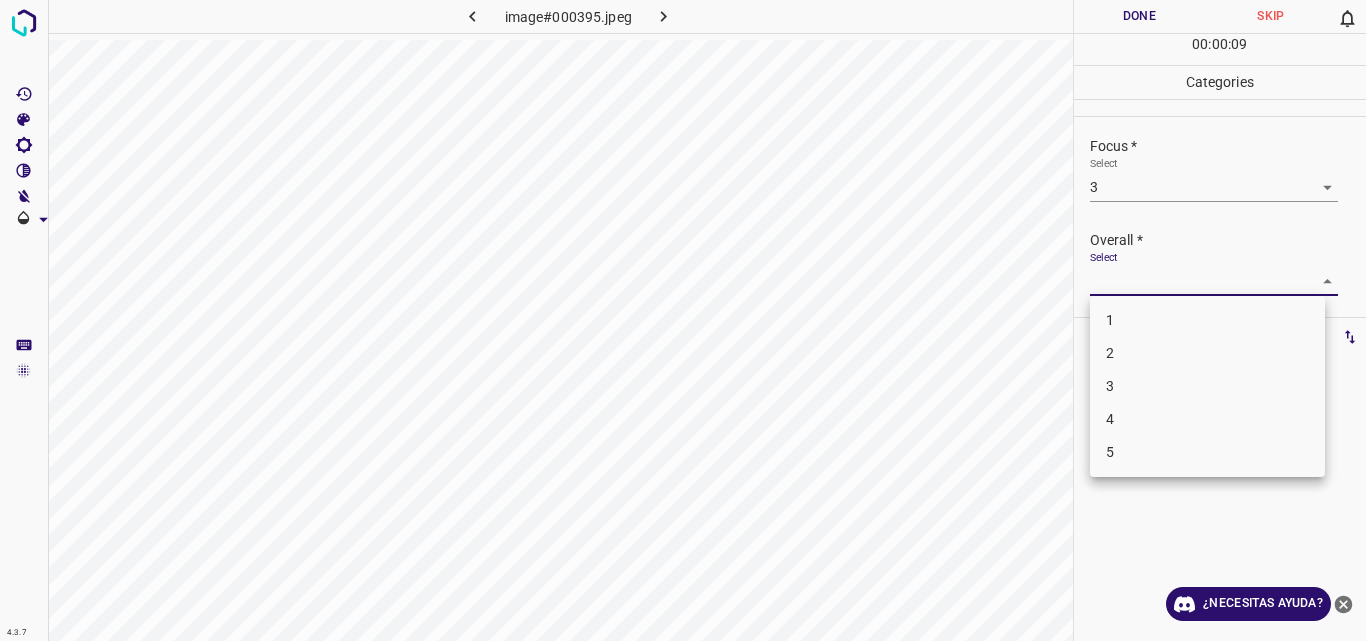 click on "4.3.7 image#000395.jpeg Done Skip 0 00 : 00 : 09 Categories Lighting * Select 3 3 Focus * Select 3 3 Overall * Select Labels 0 Categories 1 Lighting 2 Focus 3 Overall Tools Space Change between modes (Draw & Edit) I Auto labeling R Restore zoom M Zoom in N Zoom out Delete Delete selected label Filters Z Restore filters X Saturation filter C Brightness filter V Contrast filter B Gray scale filter General O Download ¿Necesitas ayuda? Original text Rate this translation Your feedback will be used to help improve Google Translate - Texto - Esconder - Borrar 1 2 3 4 5" at bounding box center (683, 320) 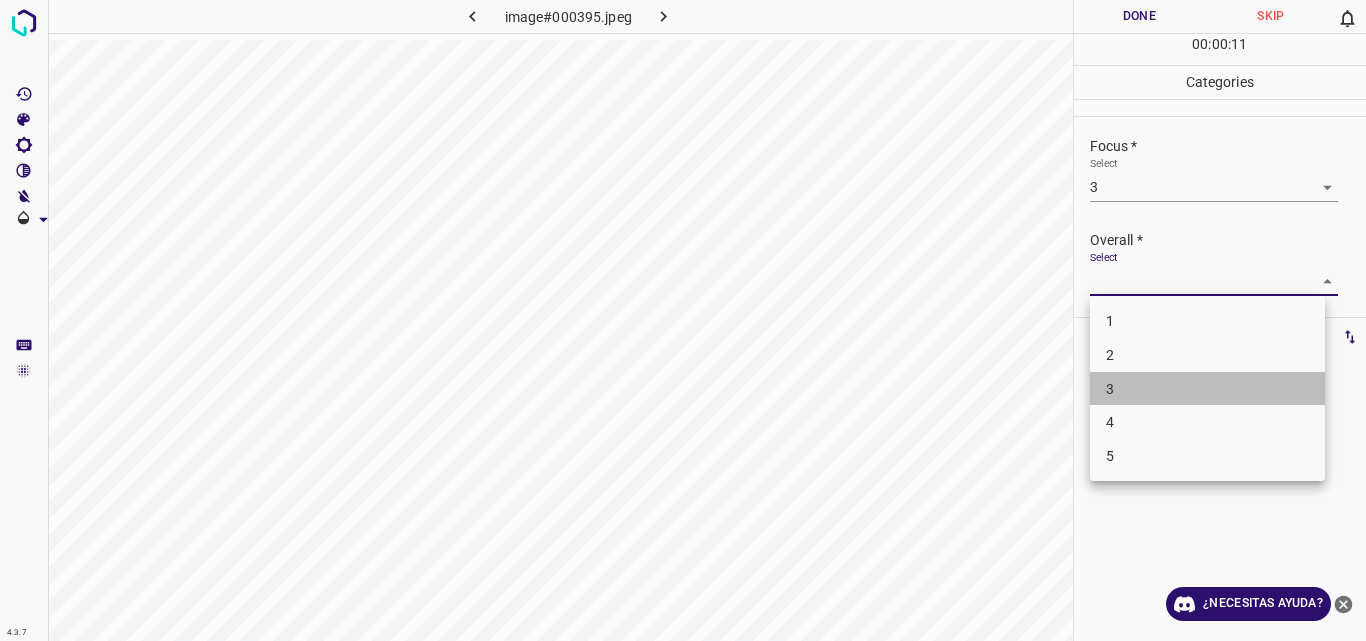 click on "3" at bounding box center (1207, 389) 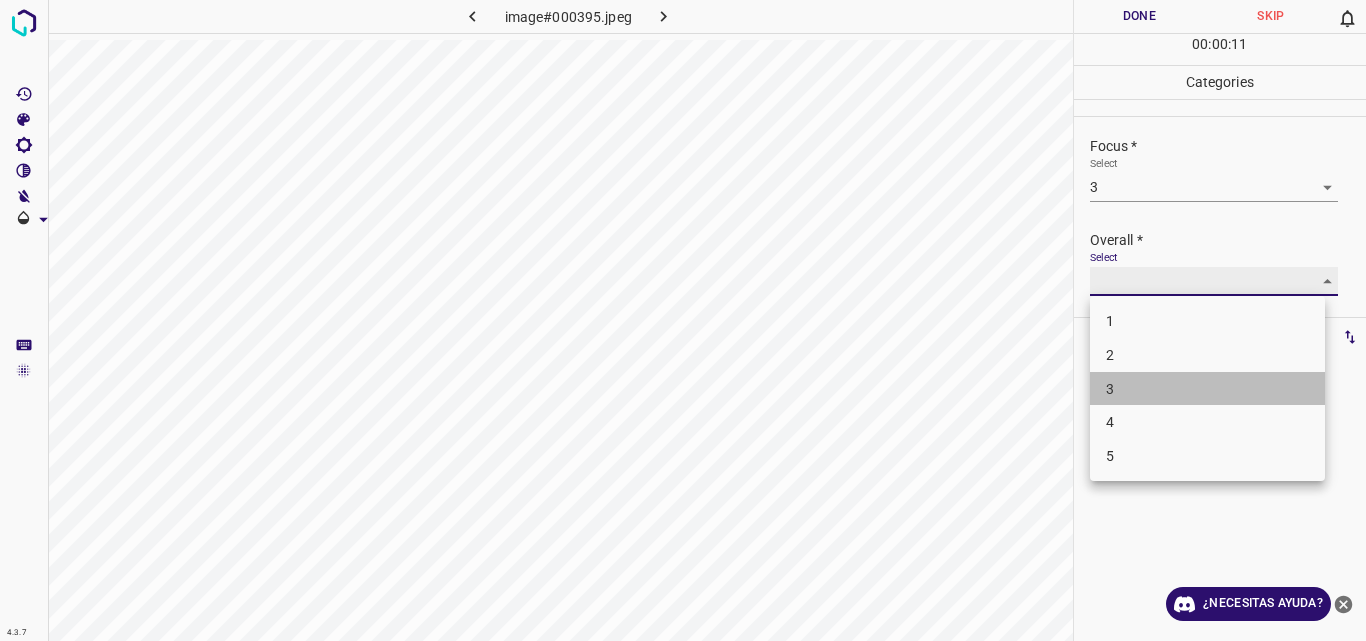 type on "3" 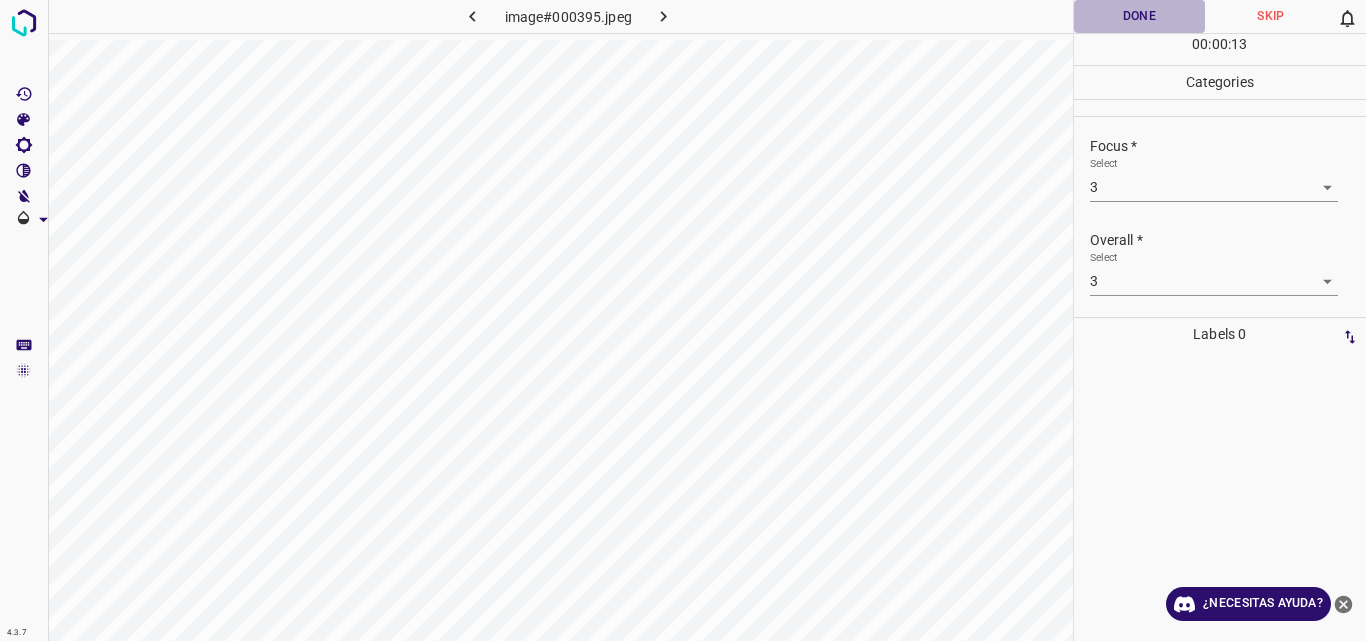 click on "Done" at bounding box center (1140, 16) 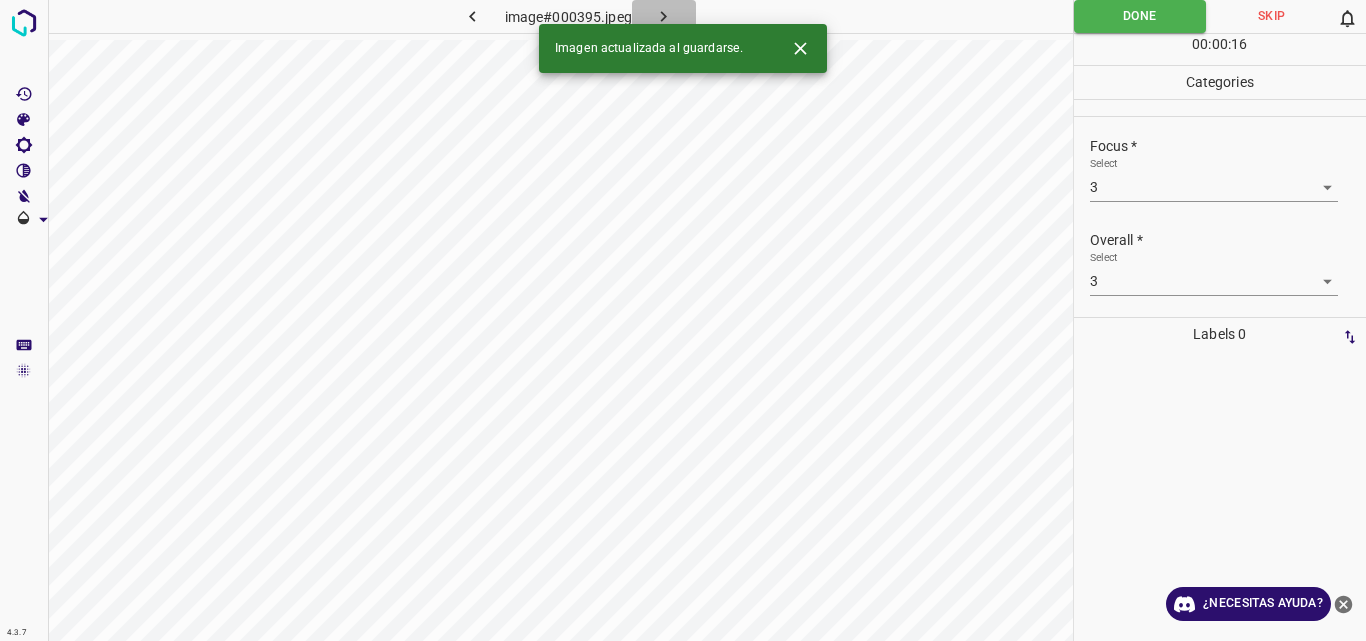 click at bounding box center (664, 16) 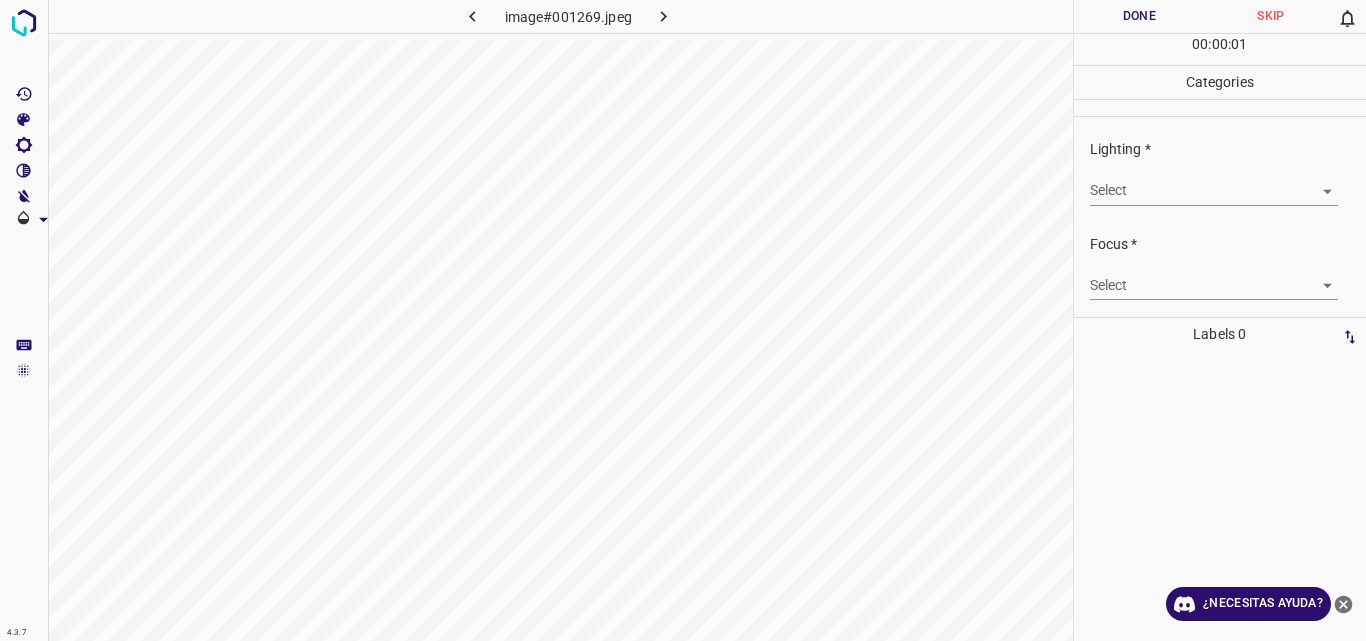 click on "4.3.7 image#001269.jpeg Done Skip 0 00   : 00   : 01   Categories Lighting *  Select ​ Focus *  Select ​ Overall *  Select ​ Labels   0 Categories 1 Lighting 2 Focus 3 Overall Tools Space Change between modes (Draw & Edit) I Auto labeling R Restore zoom M Zoom in N Zoom out Delete Delete selecte label Filters Z Restore filters X Saturation filter C Brightness filter V Contrast filter B Gray scale filter General O Download ¿Necesitas ayuda? Original text Rate this translation Your feedback will be used to help improve Google Translate - Texto - Esconder - Borrar" at bounding box center [683, 320] 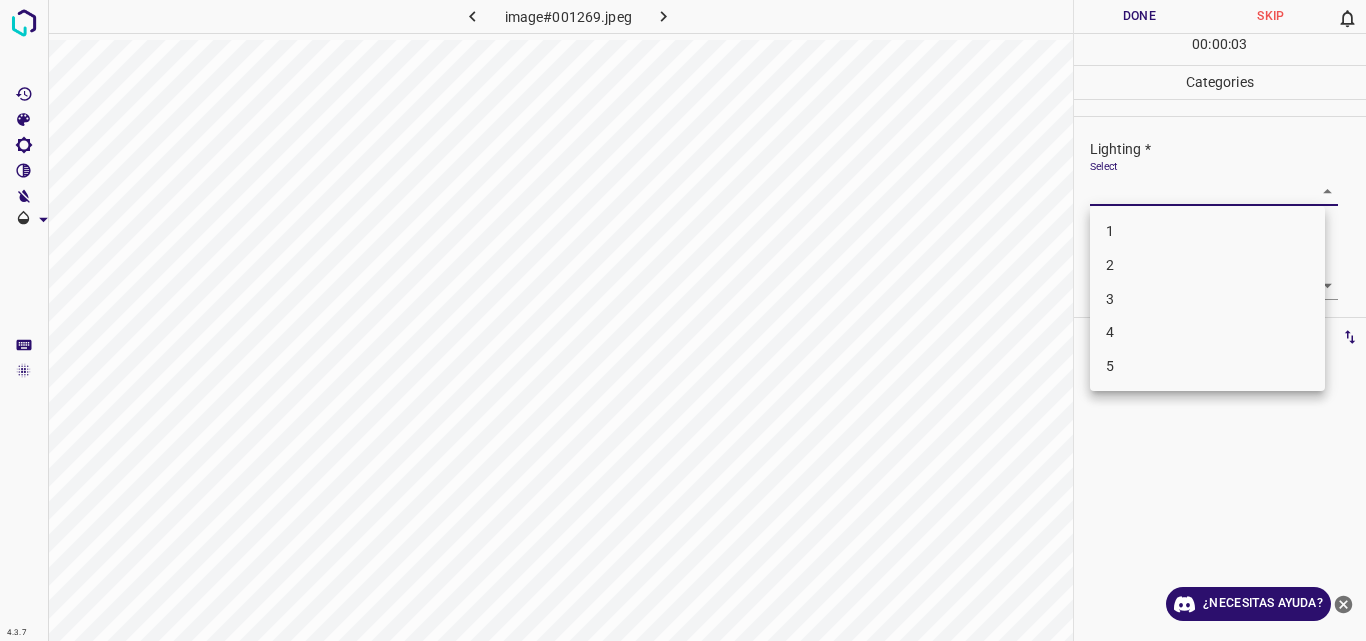 click on "2" at bounding box center [1207, 265] 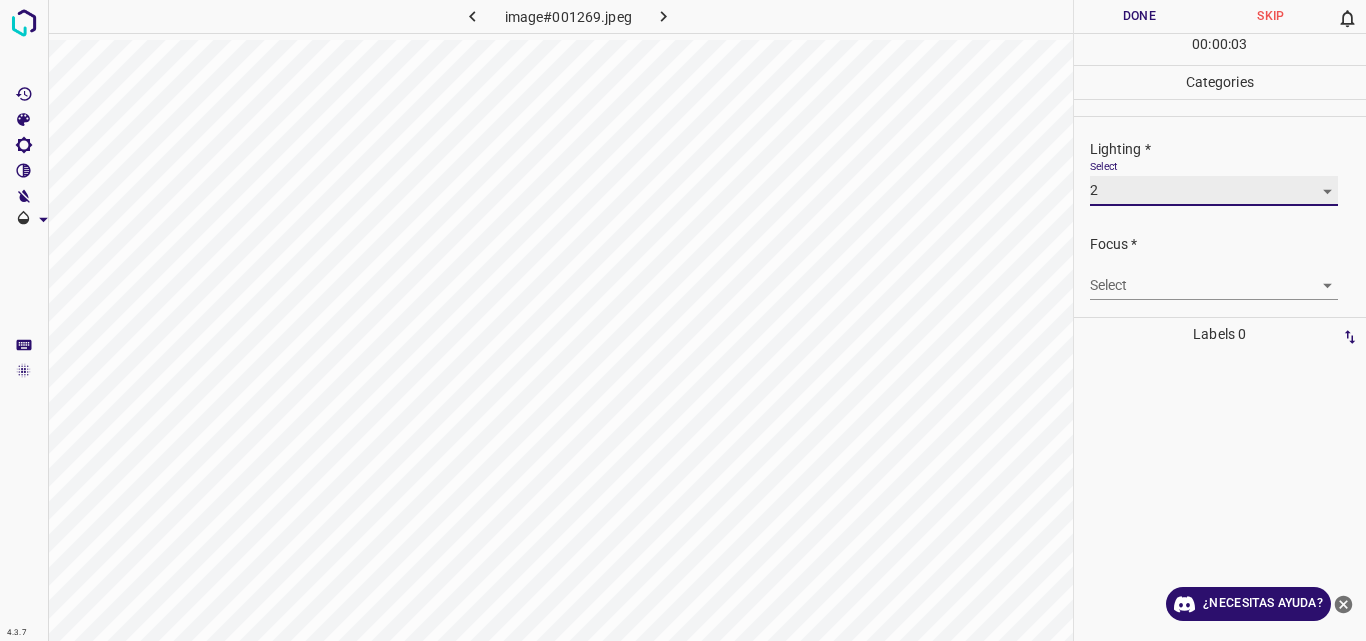 type on "2" 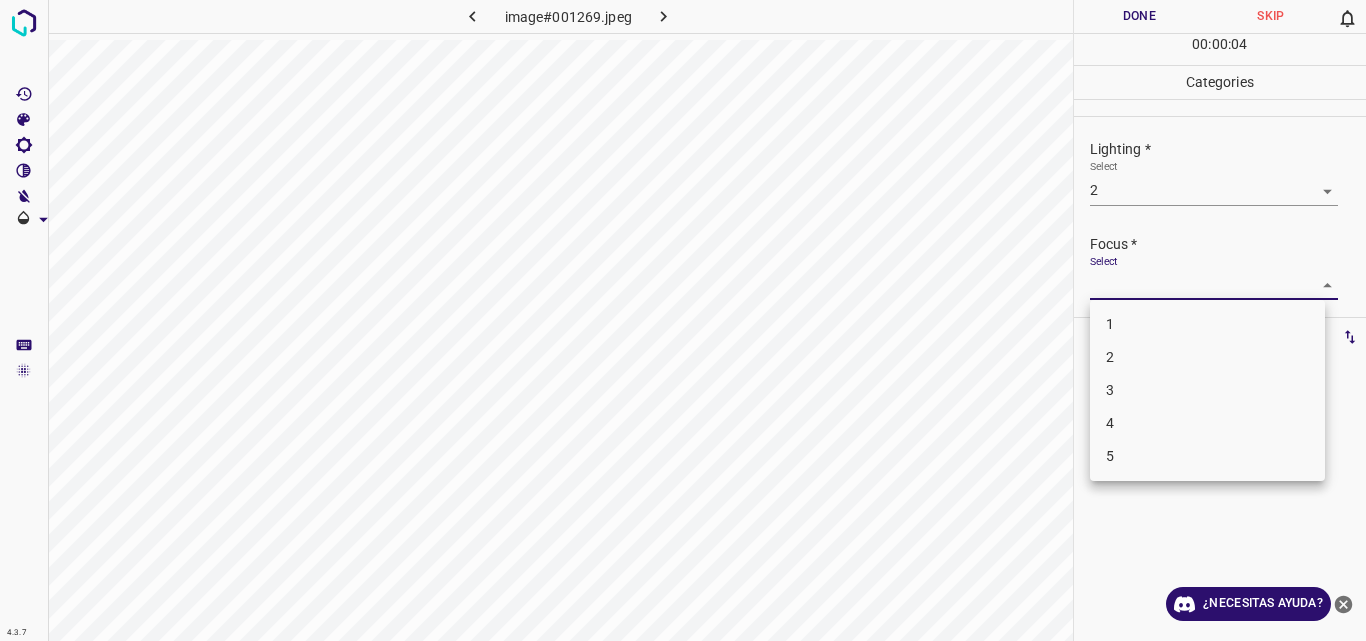click on "4.3.7 image#001269.jpeg Done Skip 0 00   : 00   : 04   Categories Lighting *  Select 2 2 Focus *  Select ​ Overall *  Select ​ Labels   0 Categories 1 Lighting 2 Focus 3 Overall Tools Space Change between modes (Draw & Edit) I Auto labeling R Restore zoom M Zoom in N Zoom out Delete Delete selecte label Filters Z Restore filters X Saturation filter C Brightness filter V Contrast filter B Gray scale filter General O Download ¿Necesitas ayuda? Original text Rate this translation Your feedback will be used to help improve Google Translate - Texto - Esconder - Borrar 1 2 3 4 5" at bounding box center (683, 320) 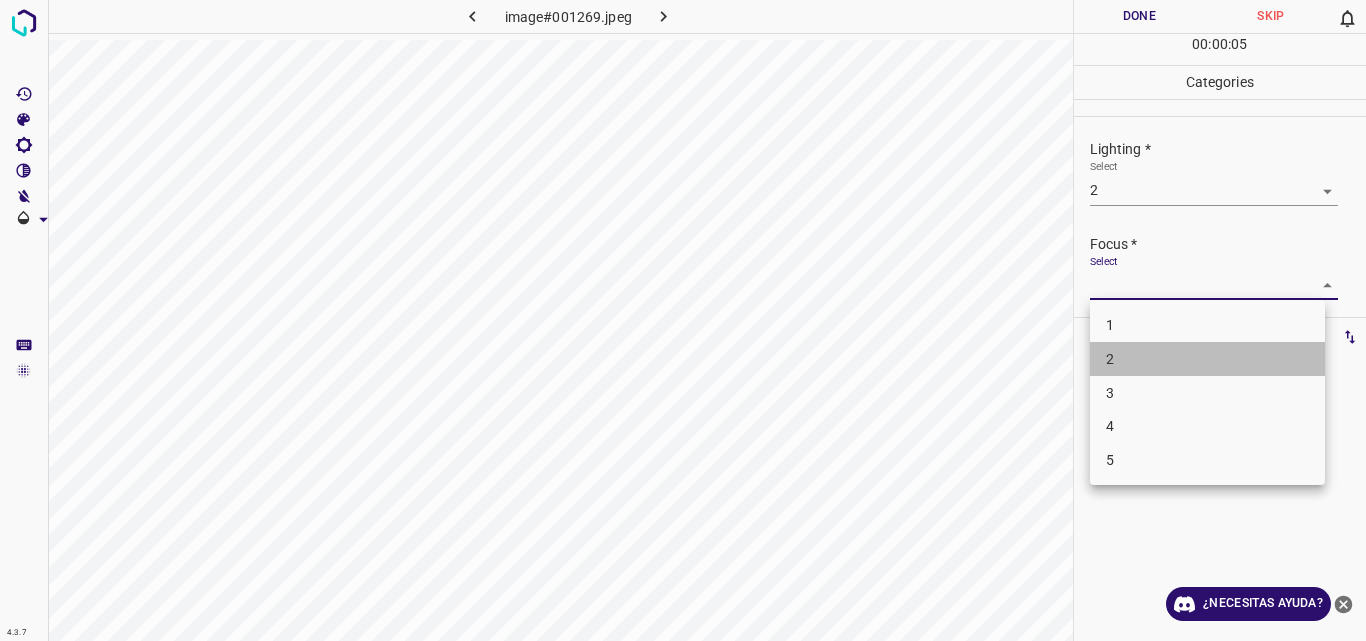 click on "2" at bounding box center [1207, 359] 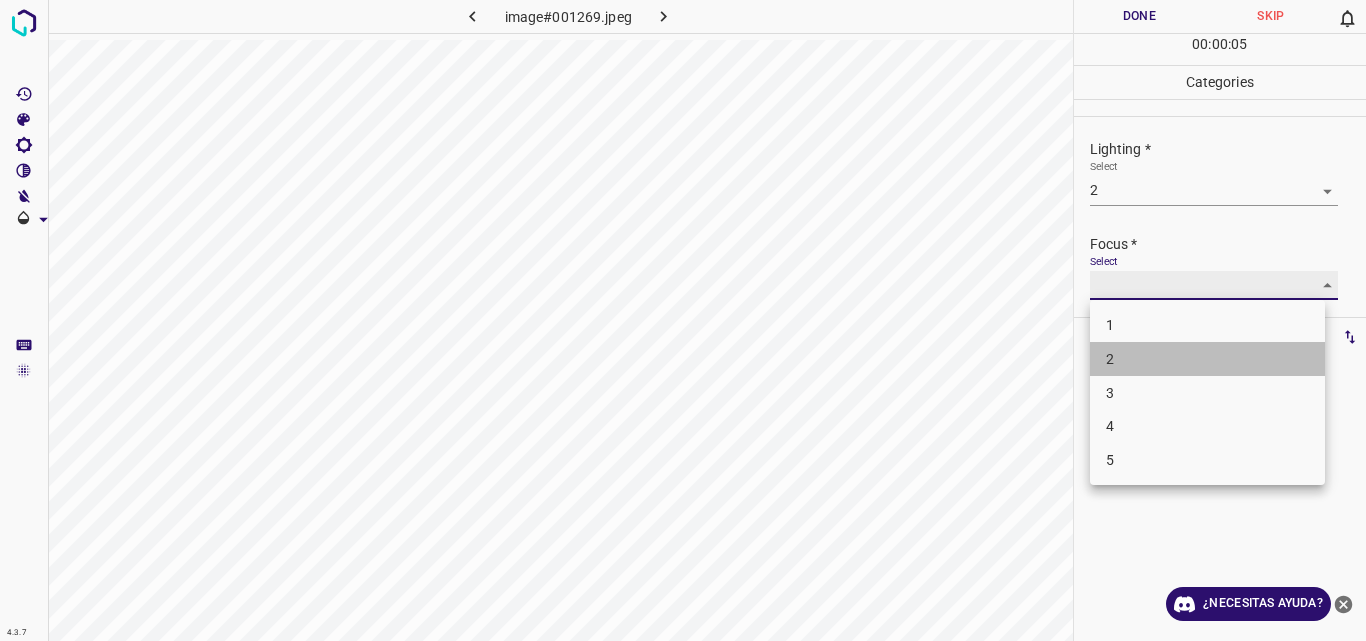 type on "2" 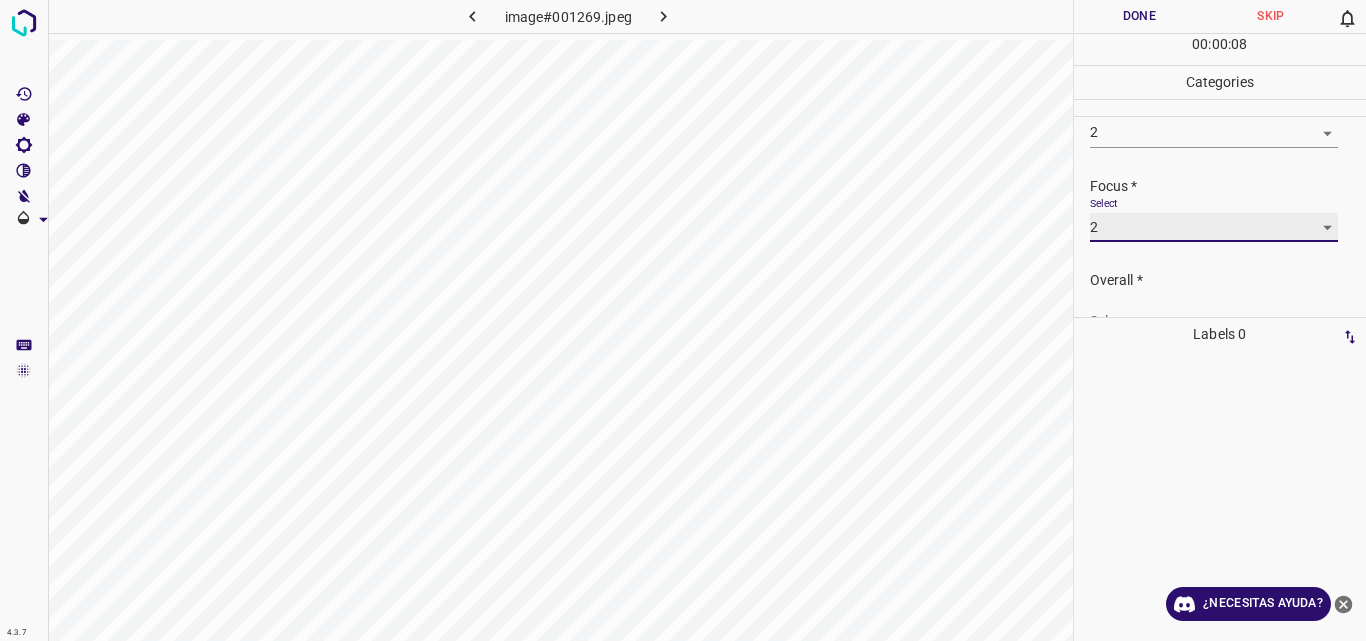 scroll, scrollTop: 90, scrollLeft: 0, axis: vertical 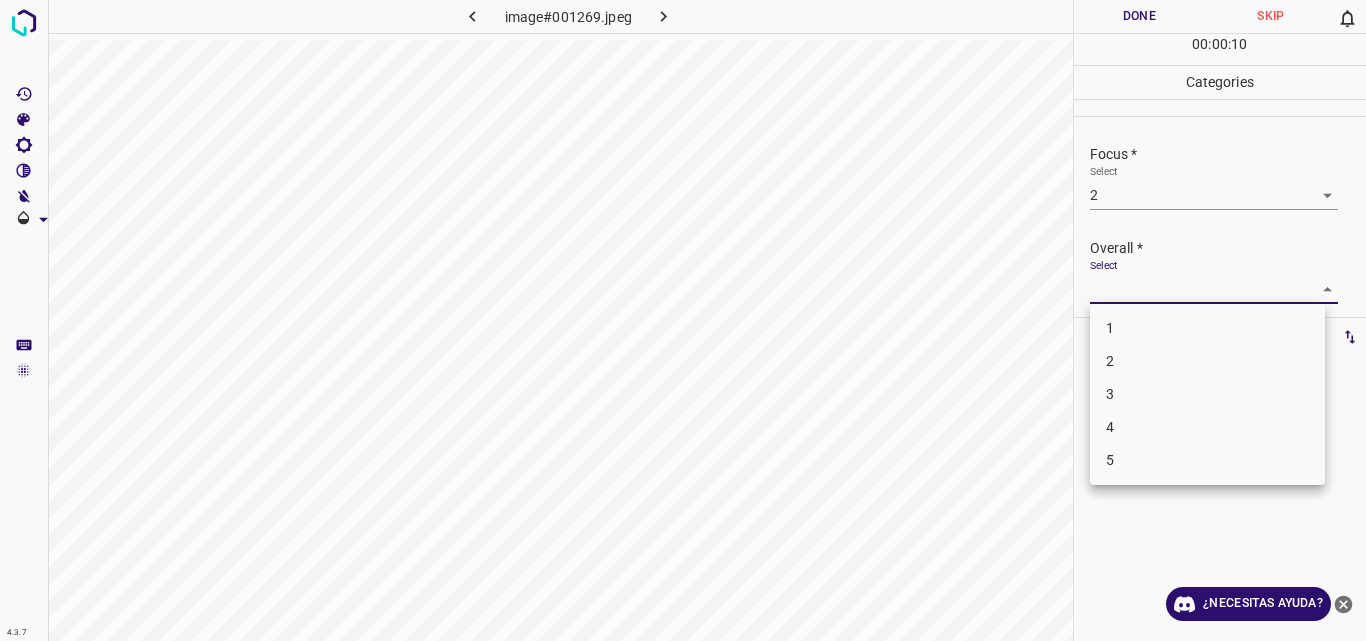 click on "4.3.7 image#001269.jpeg Done Skip 0 00   : 00   : 10   Categories Lighting *  Select 2 2 Focus *  Select 2 2 Overall *  Select ​ Labels   0 Categories 1 Lighting 2 Focus 3 Overall Tools Space Change between modes (Draw & Edit) I Auto labeling R Restore zoom M Zoom in N Zoom out Delete Delete selecte label Filters Z Restore filters X Saturation filter C Brightness filter V Contrast filter B Gray scale filter General O Download ¿Necesitas ayuda? Original text Rate this translation Your feedback will be used to help improve Google Translate - Texto - Esconder - Borrar 1 2 3 4 5" at bounding box center [683, 320] 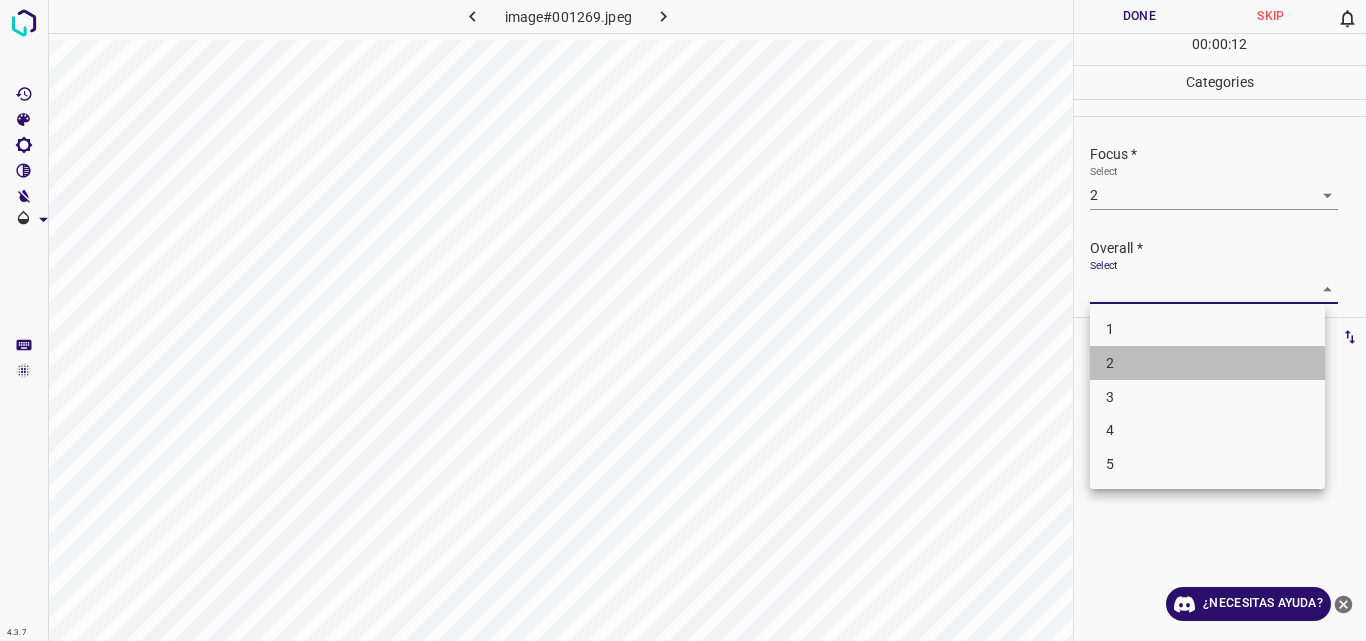 click on "2" at bounding box center (1207, 363) 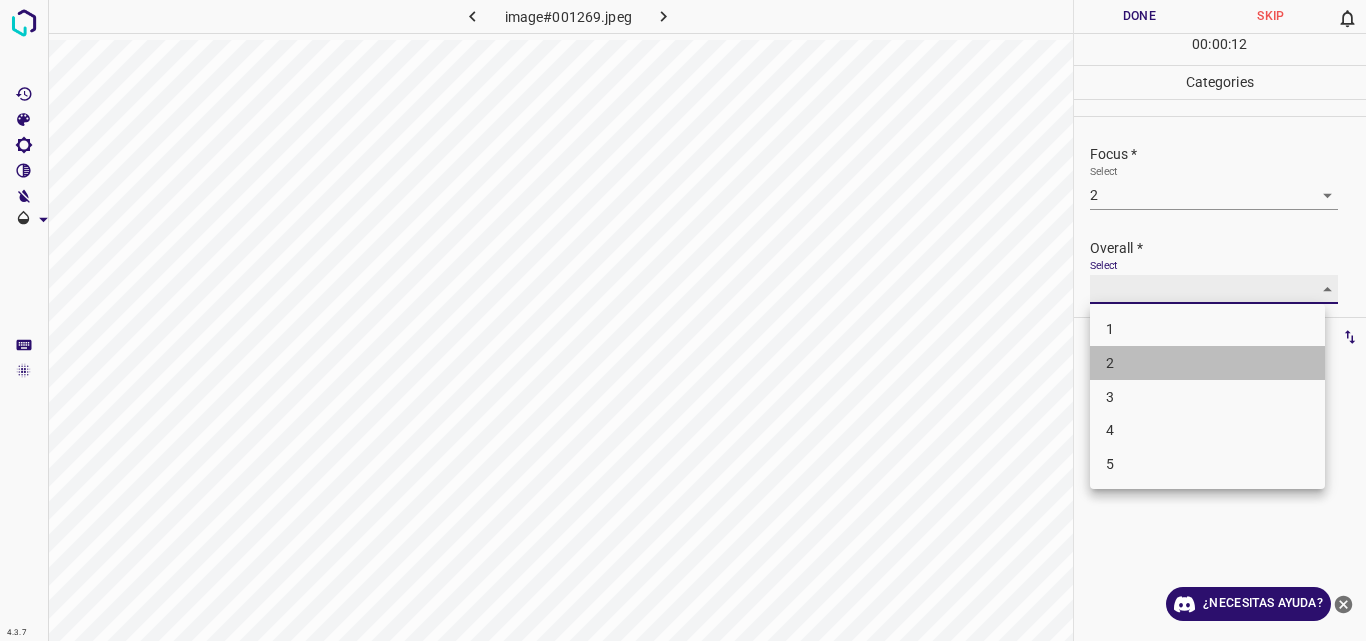 type on "2" 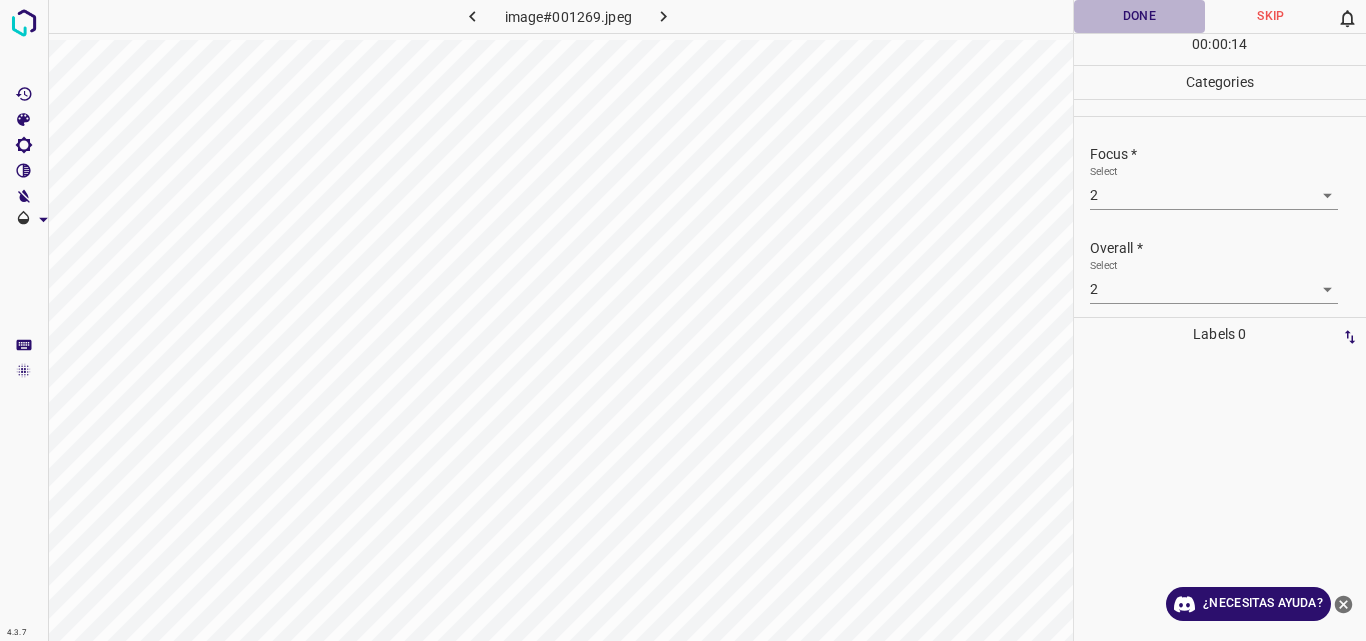 click on "Done" at bounding box center (1140, 16) 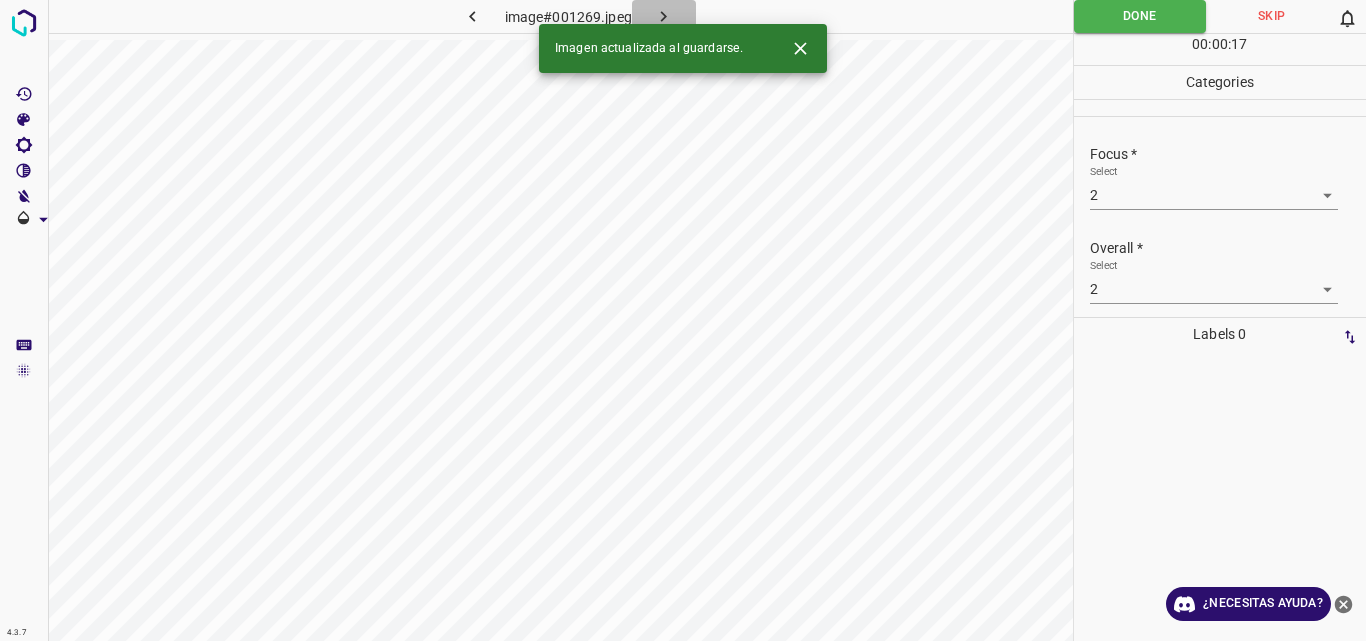 click 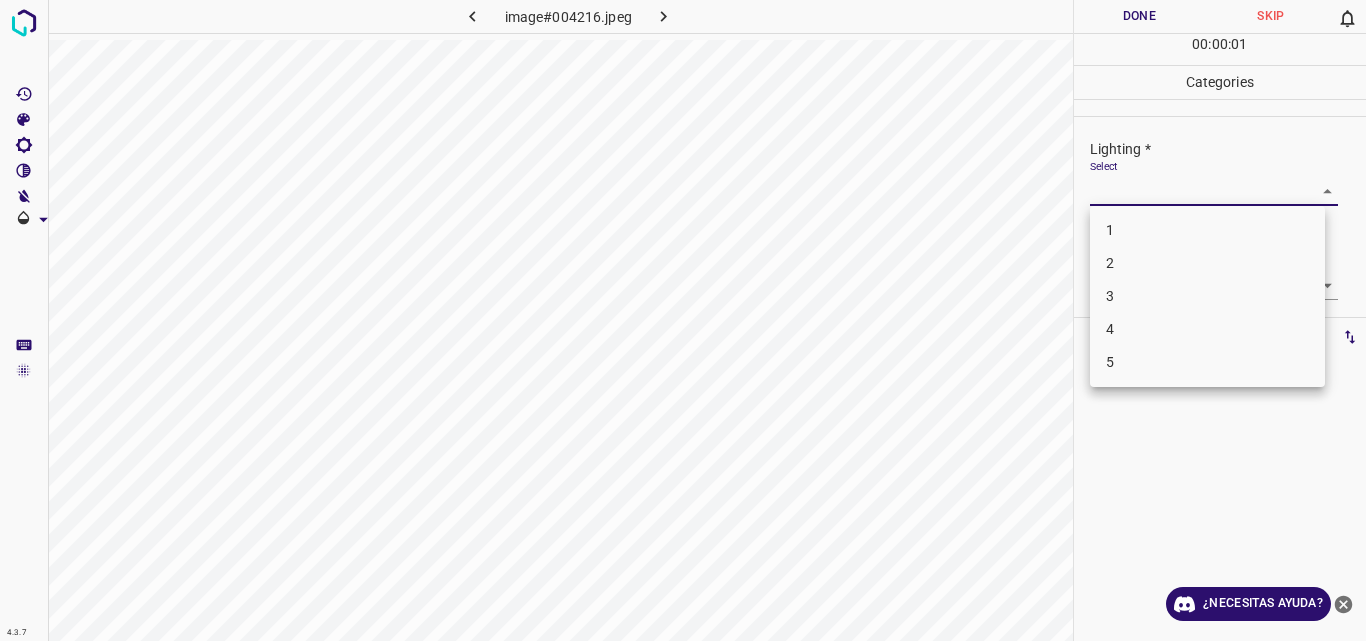 click on "4.3.7 image#004216.jpeg Done Skip 0 00   : 00   : 01   Categories Lighting *  Select ​ Focus *  Select ​ Overall *  Select ​ Labels   0 Categories 1 Lighting 2 Focus 3 Overall Tools Space Change between modes (Draw & Edit) I Auto labeling R Restore zoom M Zoom in N Zoom out Delete Delete selecte label Filters Z Restore filters X Saturation filter C Brightness filter V Contrast filter B Gray scale filter General O Download ¿Necesitas ayuda? Original text Rate this translation Your feedback will be used to help improve Google Translate - Texto - Esconder - Borrar 1 2 3 4 5" at bounding box center [683, 320] 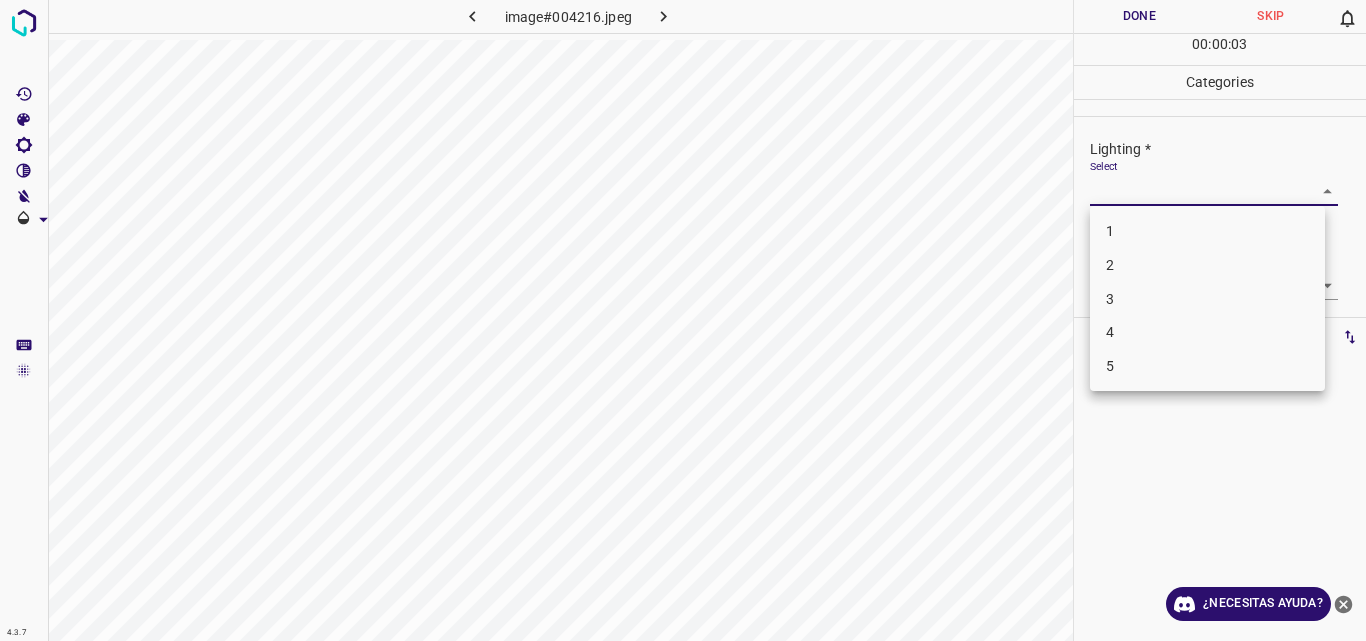 click on "3" at bounding box center [1207, 299] 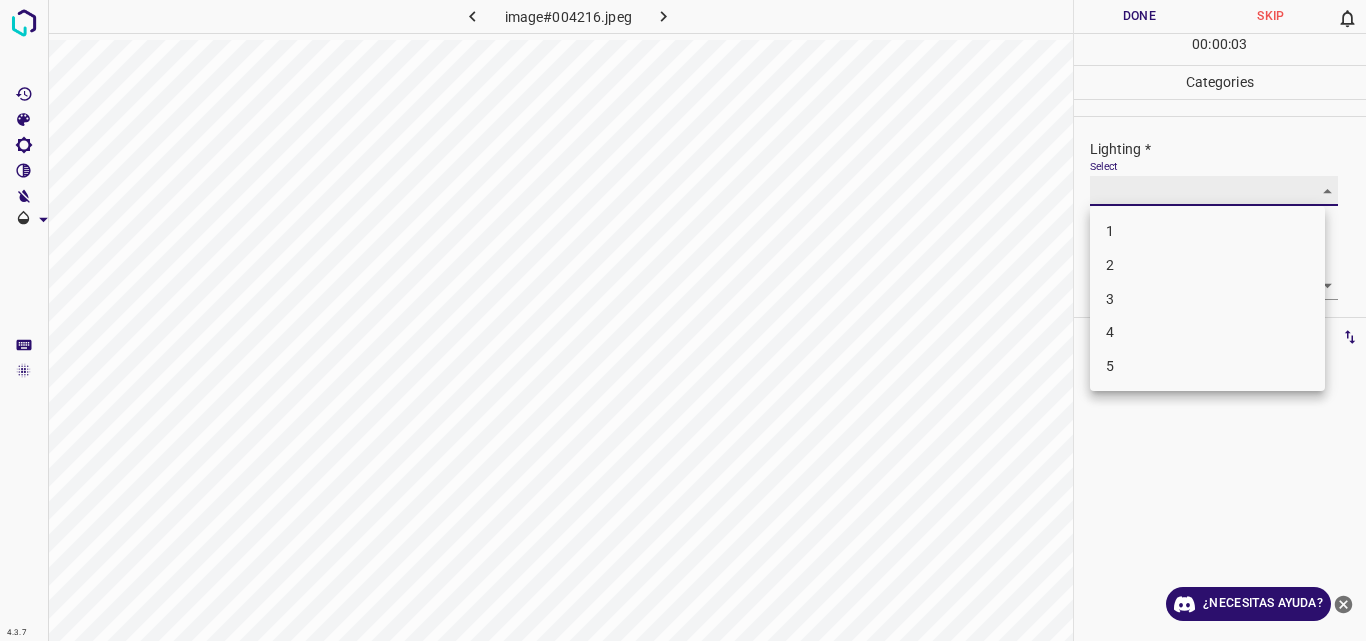 type on "3" 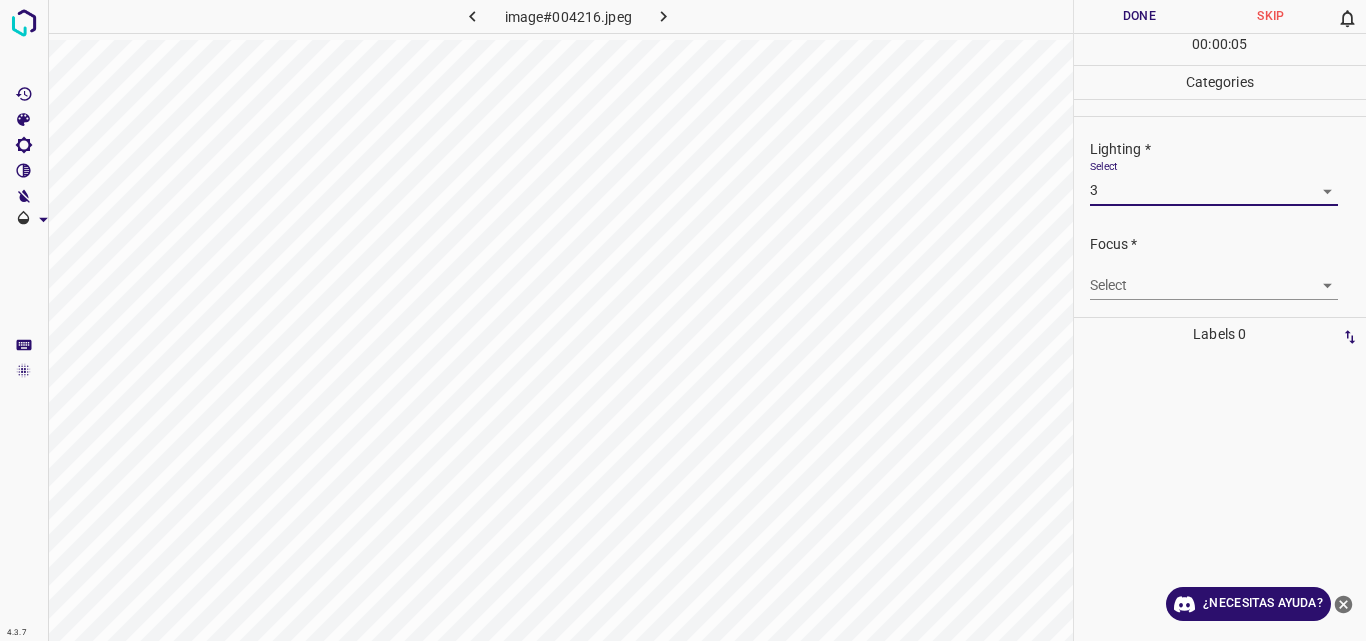 click on "4.3.7 image#004216.jpeg Done Skip 0 00 : 00 : 05 Categories Lighting * Select 3 3 Focus * Select 3 3 Overall * Select ​ Labels 0 Categories 1 Lighting 2 Focus 3 Overall Tools Space Change between modes (Draw & Edit) I Auto labeling R Restore zoom M Zoom in N Zoom out Delete Delete selecte label Filters Z Restore filters X Saturation filter C Brightness filter V Contrast filter B Gray scale filter General O Download ¿Necesitas ayuda? Original text Rate this translation Your feedback will be used to help improve Google Translate - Texto - Esconder - Borrar" at bounding box center [683, 320] 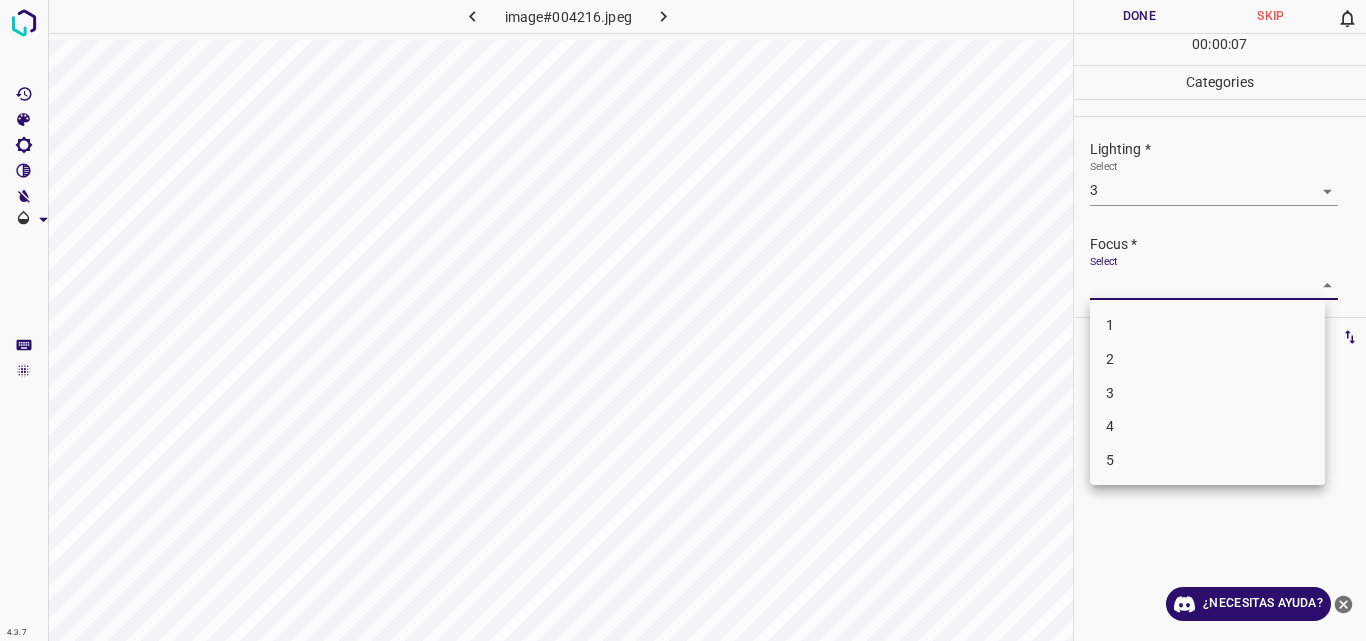 click on "3" at bounding box center [1207, 393] 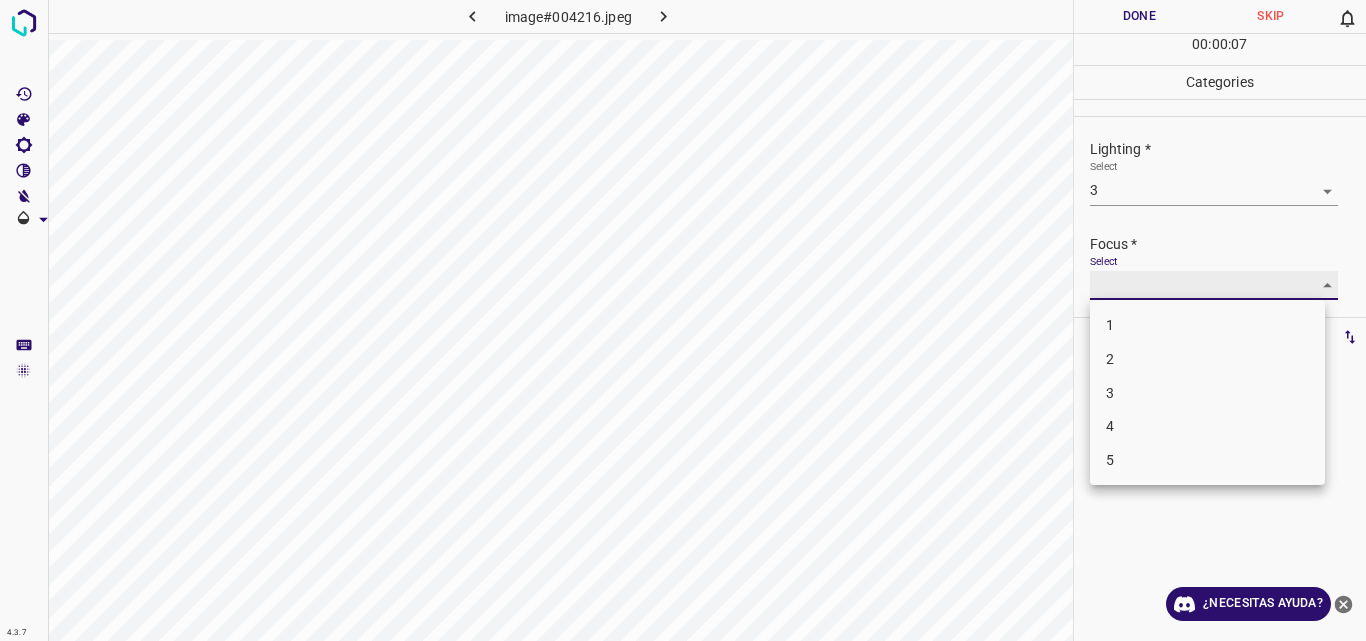 type on "3" 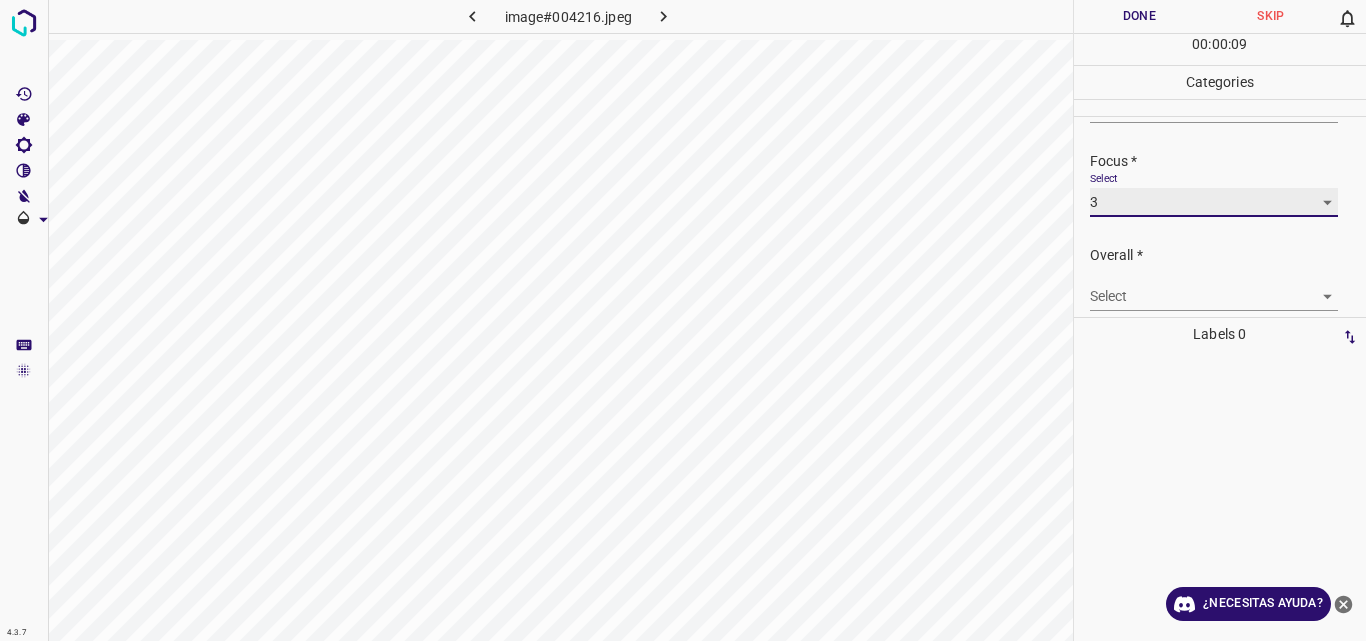 scroll, scrollTop: 98, scrollLeft: 0, axis: vertical 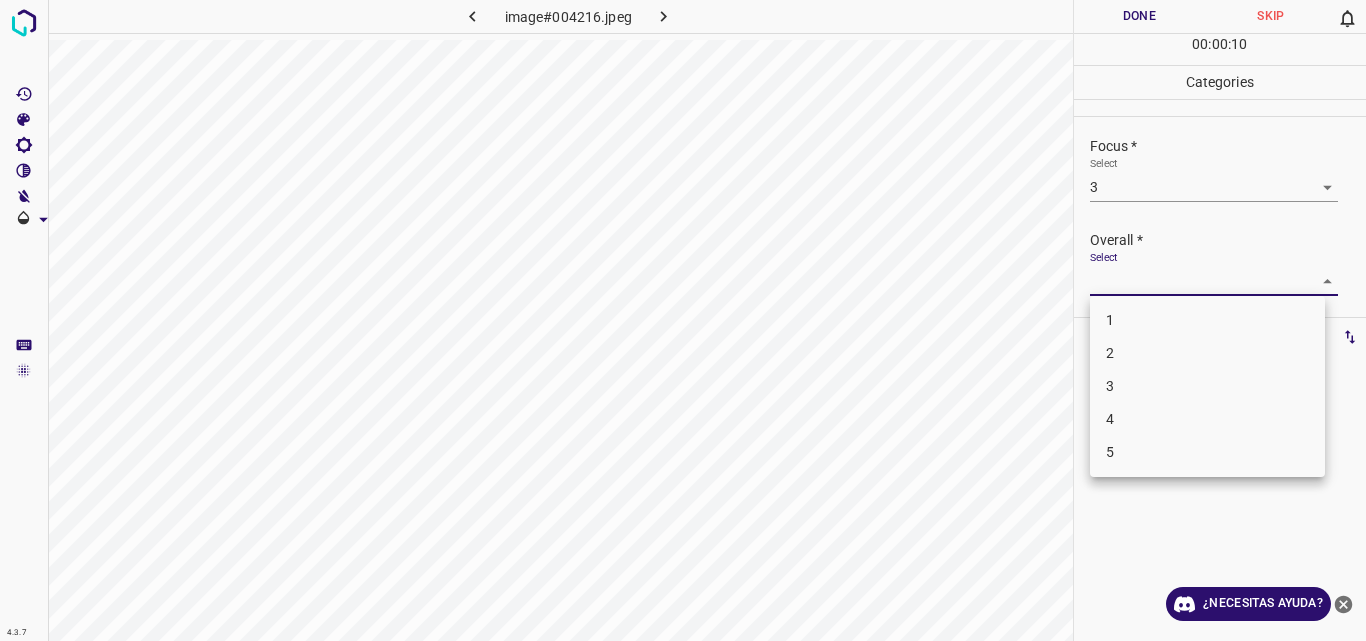 click on "4.3.7 image#004216.jpeg Done Skip 0 00   : 00   : 10   Categories Lighting *  Select 3 3 Focus *  Select 3 3 Overall *  Select ​ Labels   0 Categories 1 Lighting 2 Focus 3 Overall Tools Space Change between modes (Draw & Edit) I Auto labeling R Restore zoom M Zoom in N Zoom out Delete Delete selecte label Filters Z Restore filters X Saturation filter C Brightness filter V Contrast filter B Gray scale filter General O Download ¿Necesitas ayuda? Original text Rate this translation Your feedback will be used to help improve Google Translate - Texto - Esconder - Borrar 1 2 3 4 5" at bounding box center (683, 320) 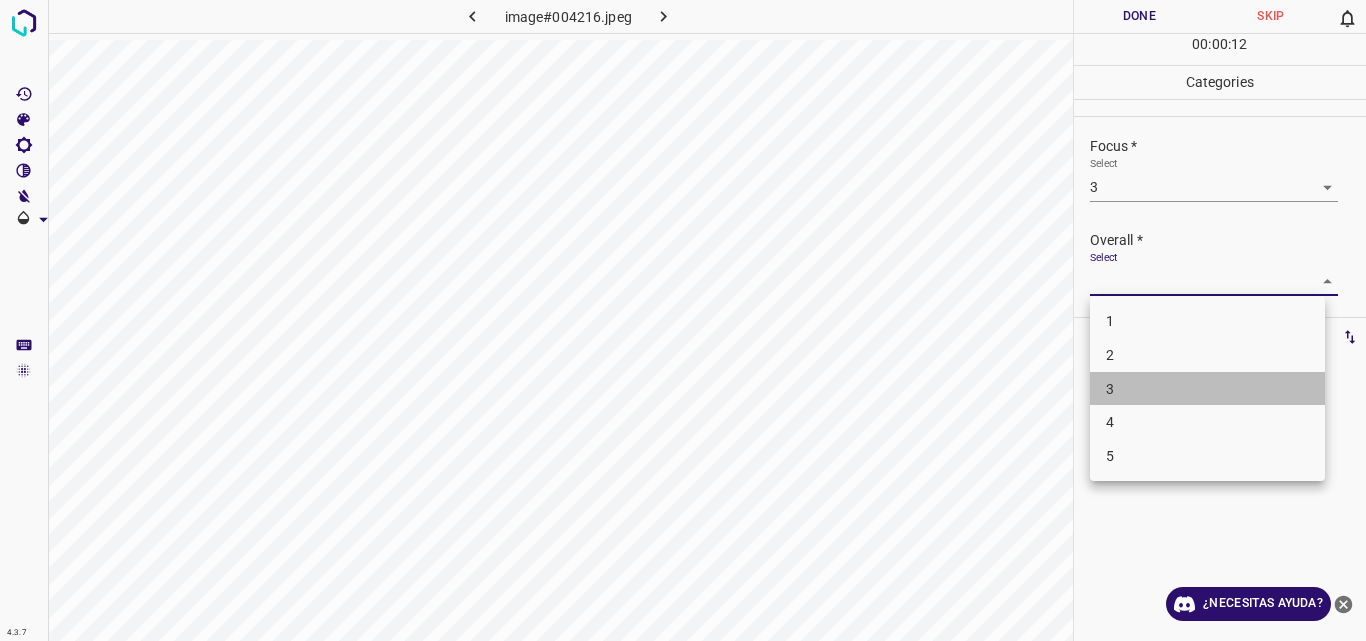 click on "3" at bounding box center [1207, 389] 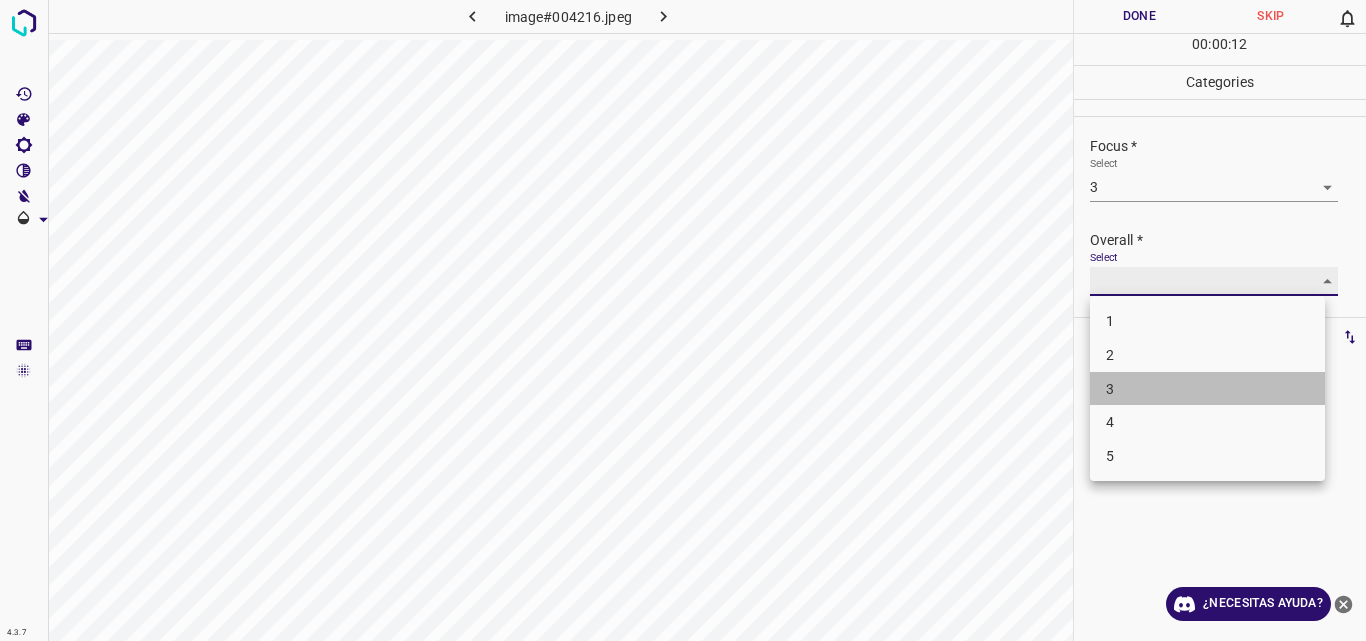 type on "3" 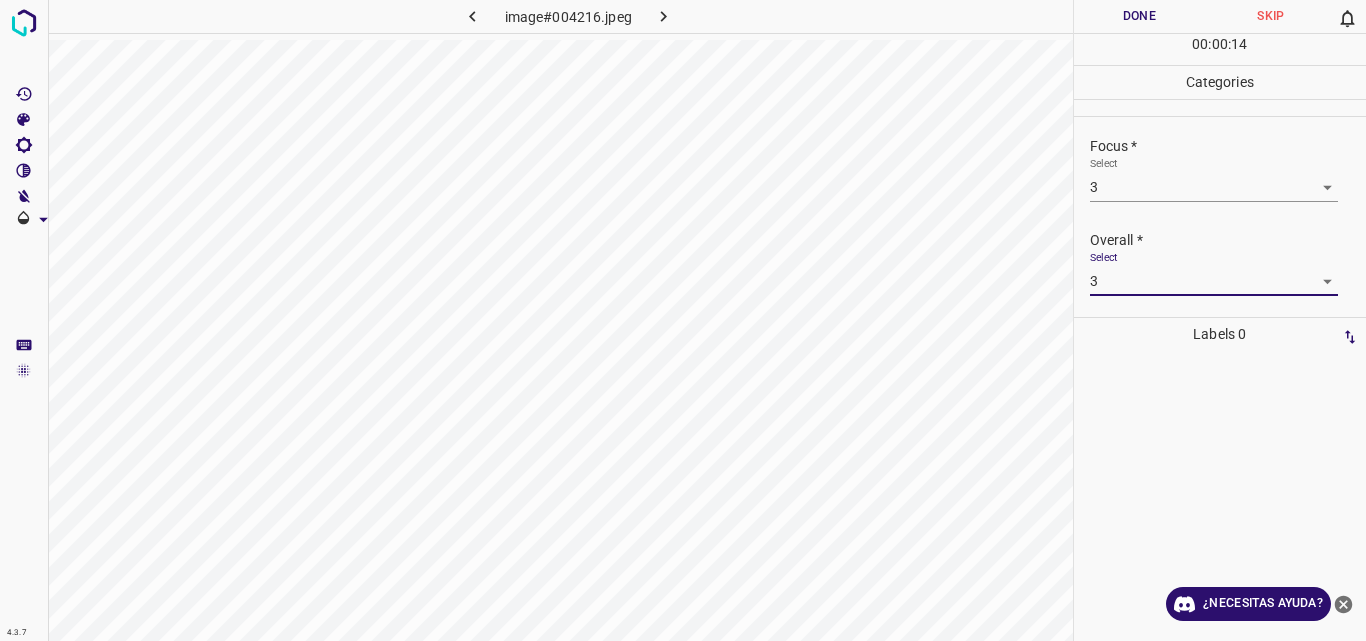 click on "Done" at bounding box center [1140, 16] 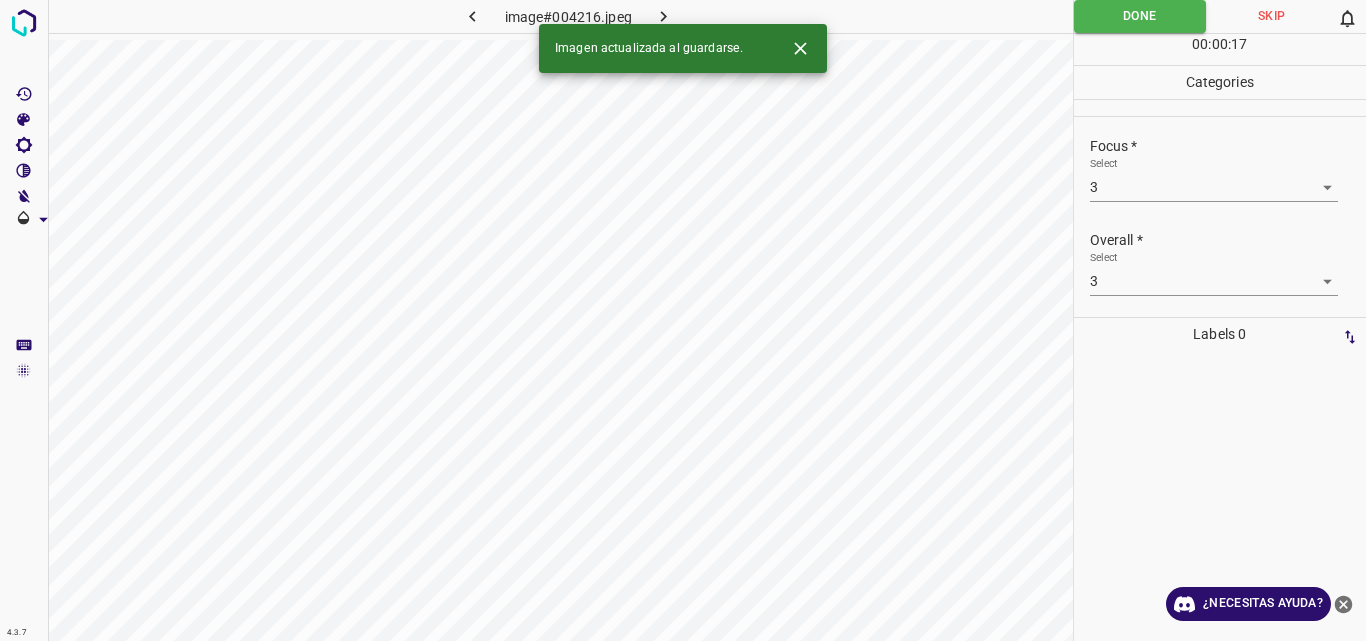 click 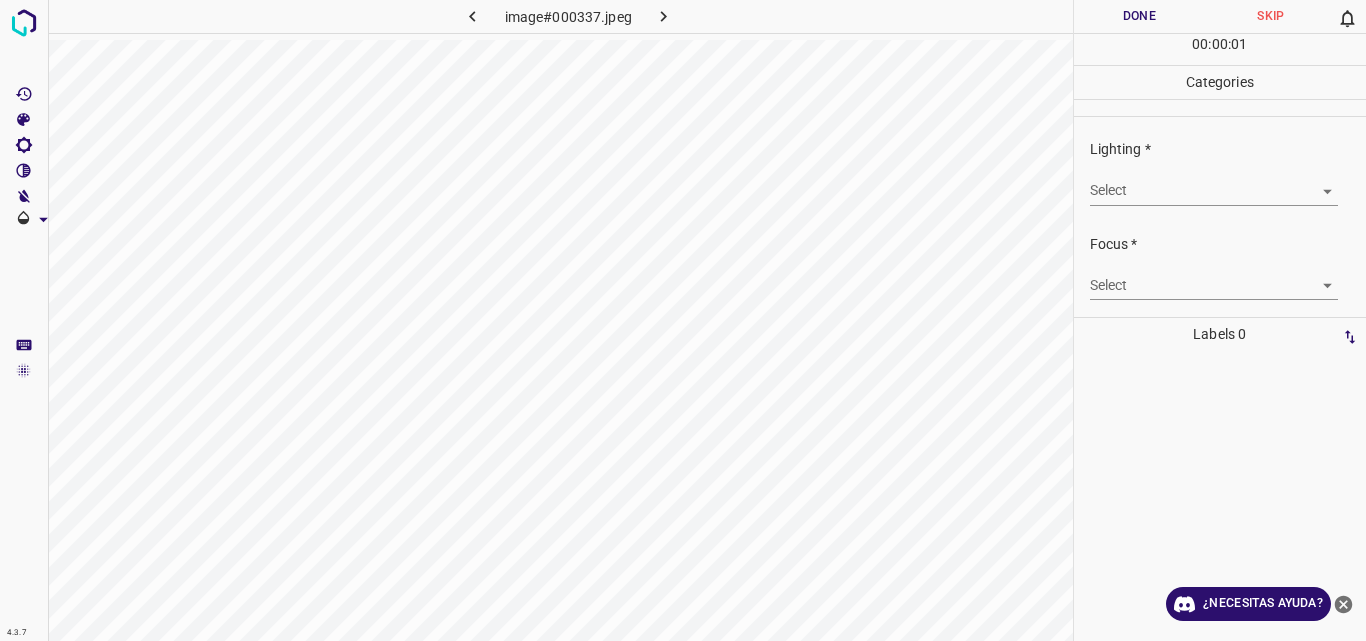 click on "4.3.7 image#000337.jpeg Done Skip 0 00   : 00   : 01   Categories Lighting *  Select ​ Focus *  Select ​ Overall *  Select ​ Labels   0 Categories 1 Lighting 2 Focus 3 Overall Tools Space Change between modes (Draw & Edit) I Auto labeling R Restore zoom M Zoom in N Zoom out Delete Delete selecte label Filters Z Restore filters X Saturation filter C Brightness filter V Contrast filter B Gray scale filter General O Download ¿Necesitas ayuda? Original text Rate this translation Your feedback will be used to help improve Google Translate - Texto - Esconder - Borrar" at bounding box center (683, 320) 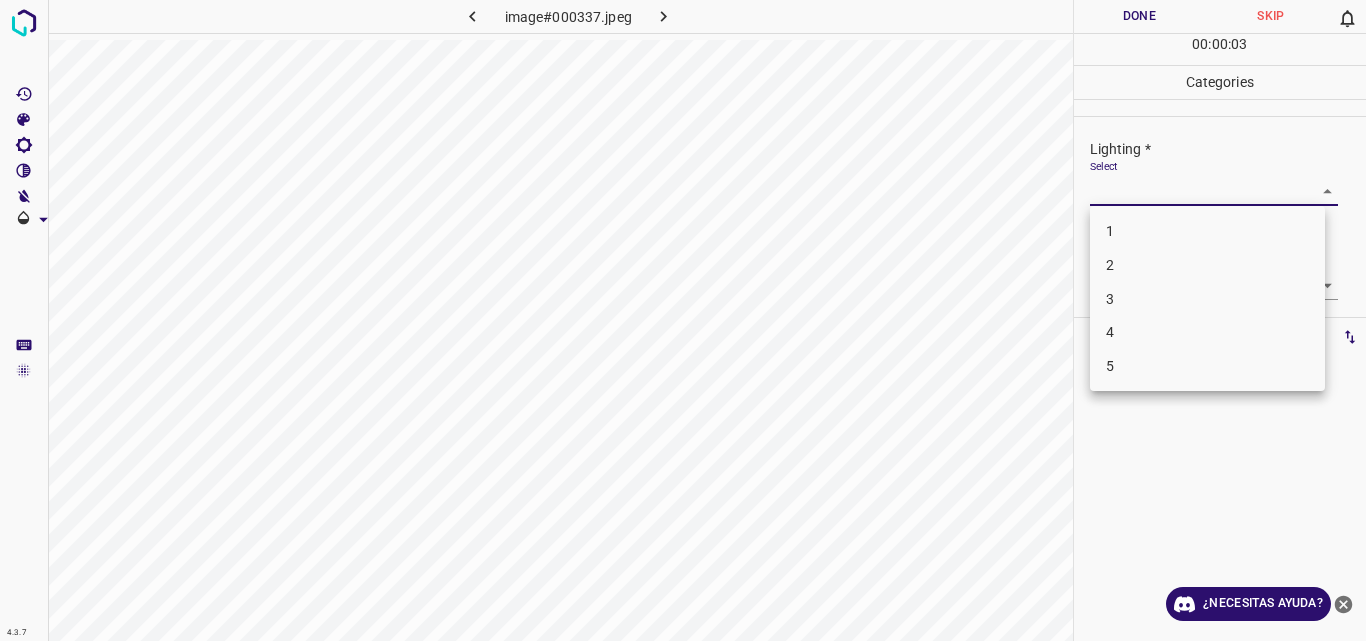 click on "4" at bounding box center (1207, 332) 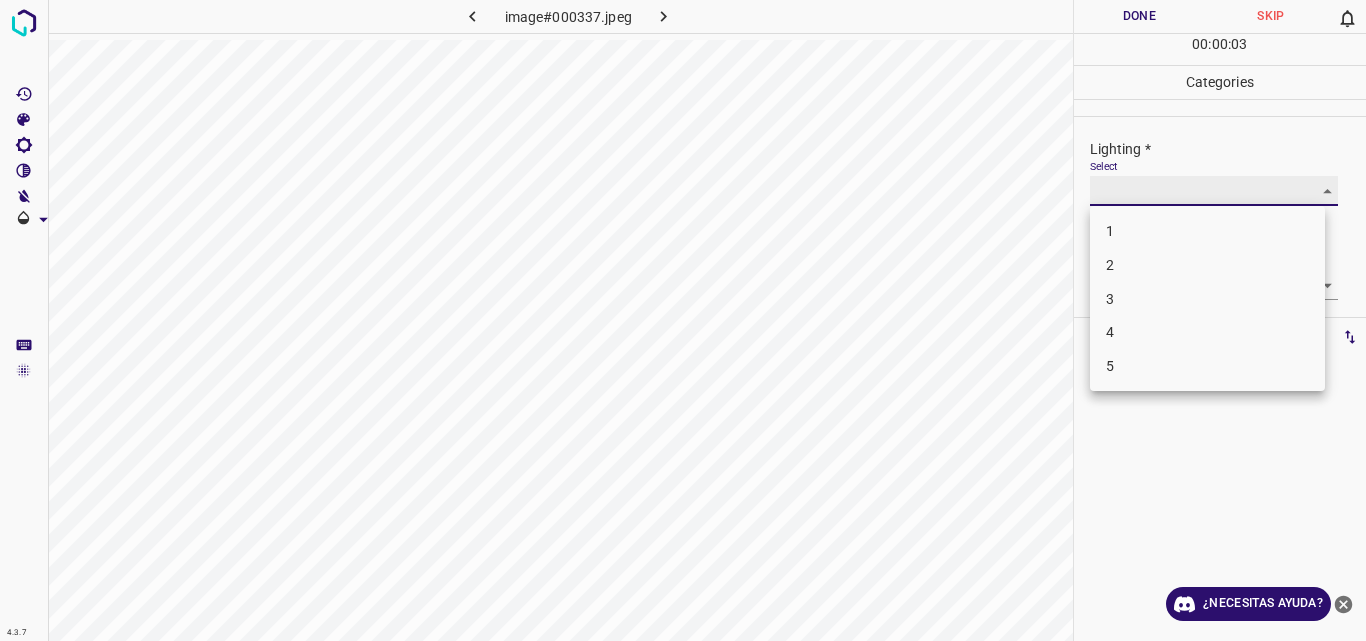 type on "4" 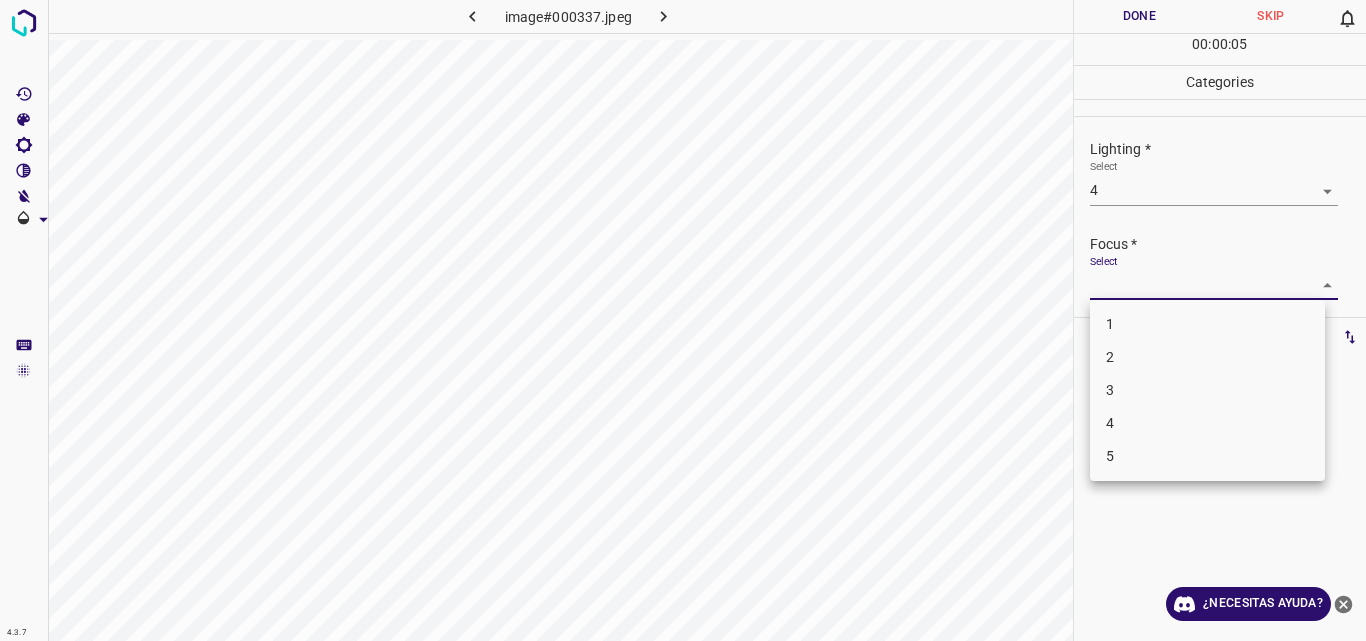 click on "4.3.7 image#000337.jpeg Done Skip 0 00 : 00 : 05 Categories Lighting * Select 4 4 Focus * Select Overall * Select Labels 0 Categories 1 Lighting 2 Focus 3 Overall Tools Space Change between modes (Draw & Edit) I Auto labeling R Restore zoom M Zoom in N Zoom out Delete Delete selected label Filters Z Restore filters X Saturation filter C Brightness filter V Contrast filter B Gray scale filter General O Download ¿Necesitas ayuda? Original text Rate this translation Your feedback will be used to help improve Google Translate - Texto - Esconder - Borrar 1 2 3 4 5" at bounding box center (683, 320) 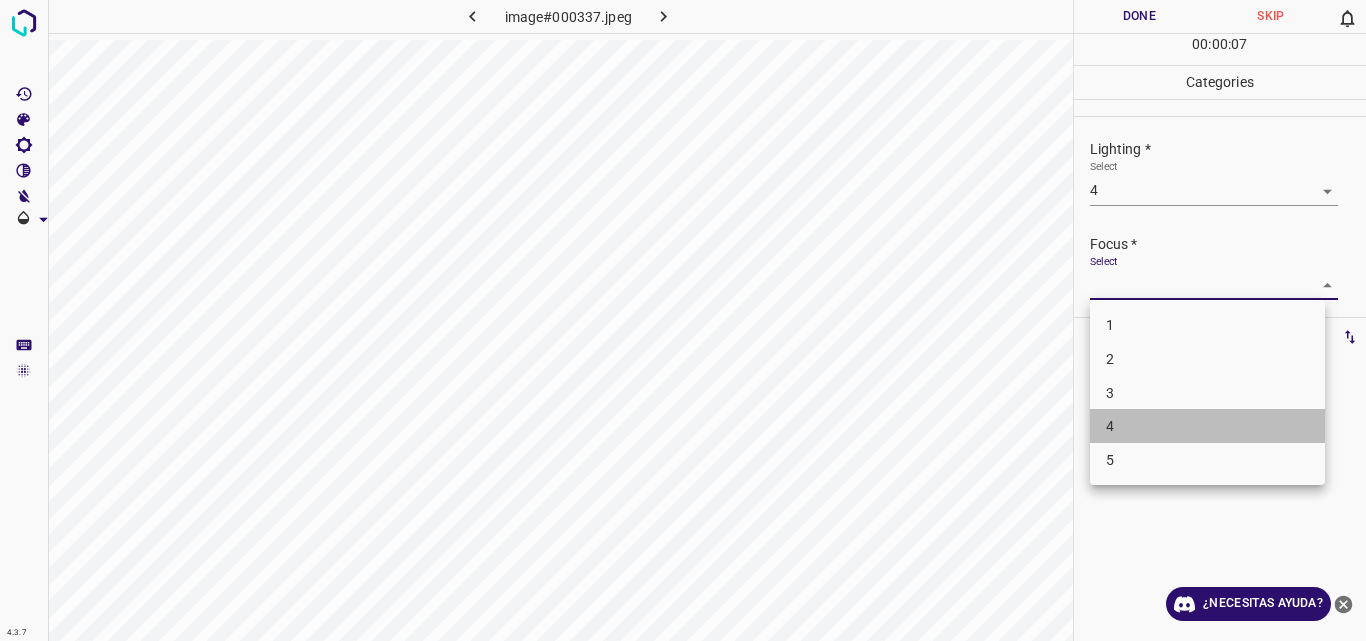 click on "4" at bounding box center (1207, 426) 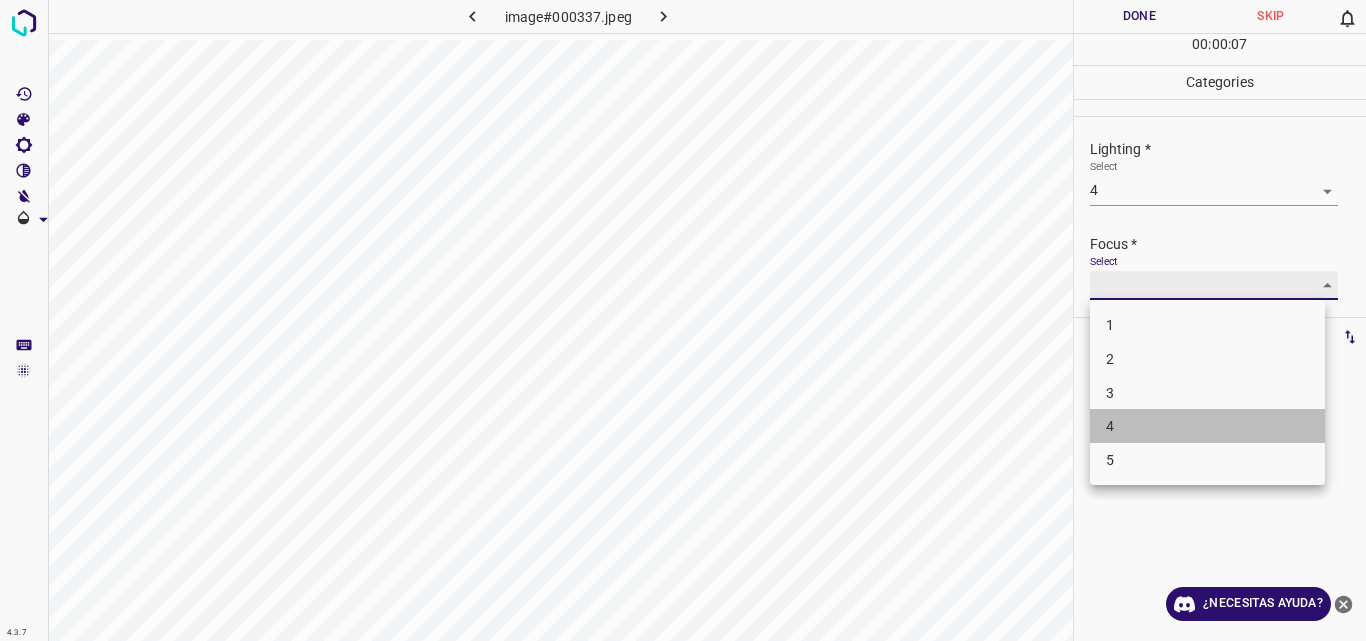 type on "4" 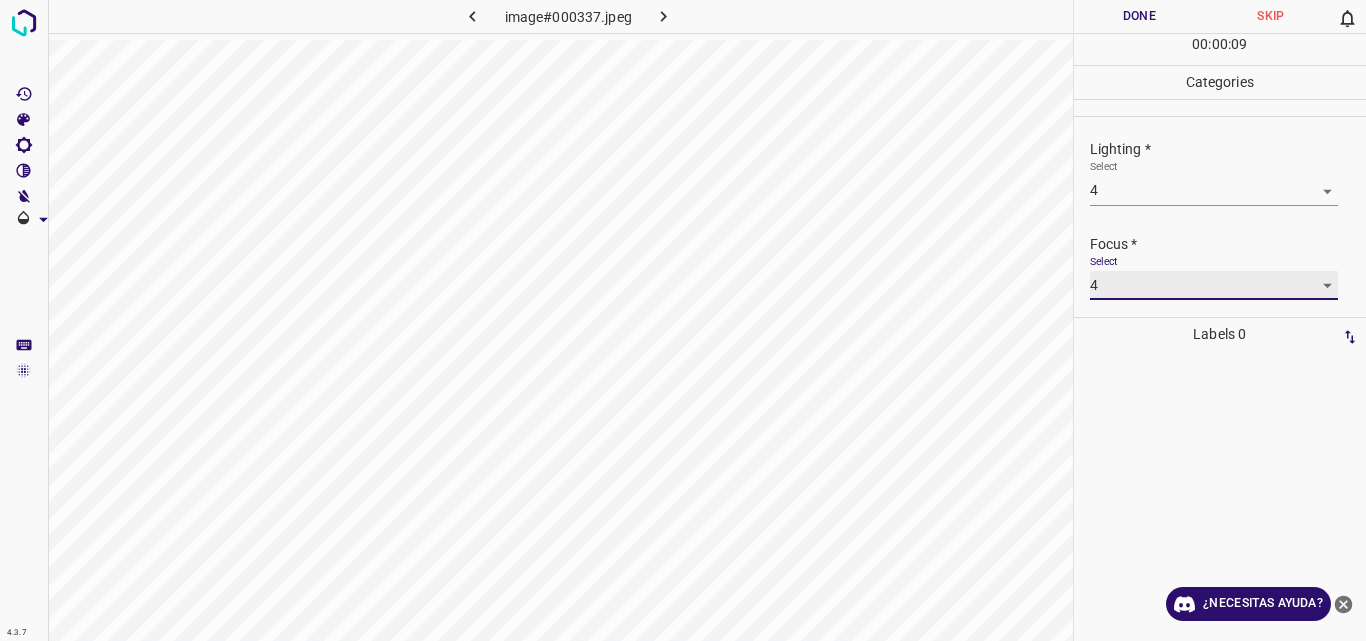 scroll, scrollTop: 98, scrollLeft: 0, axis: vertical 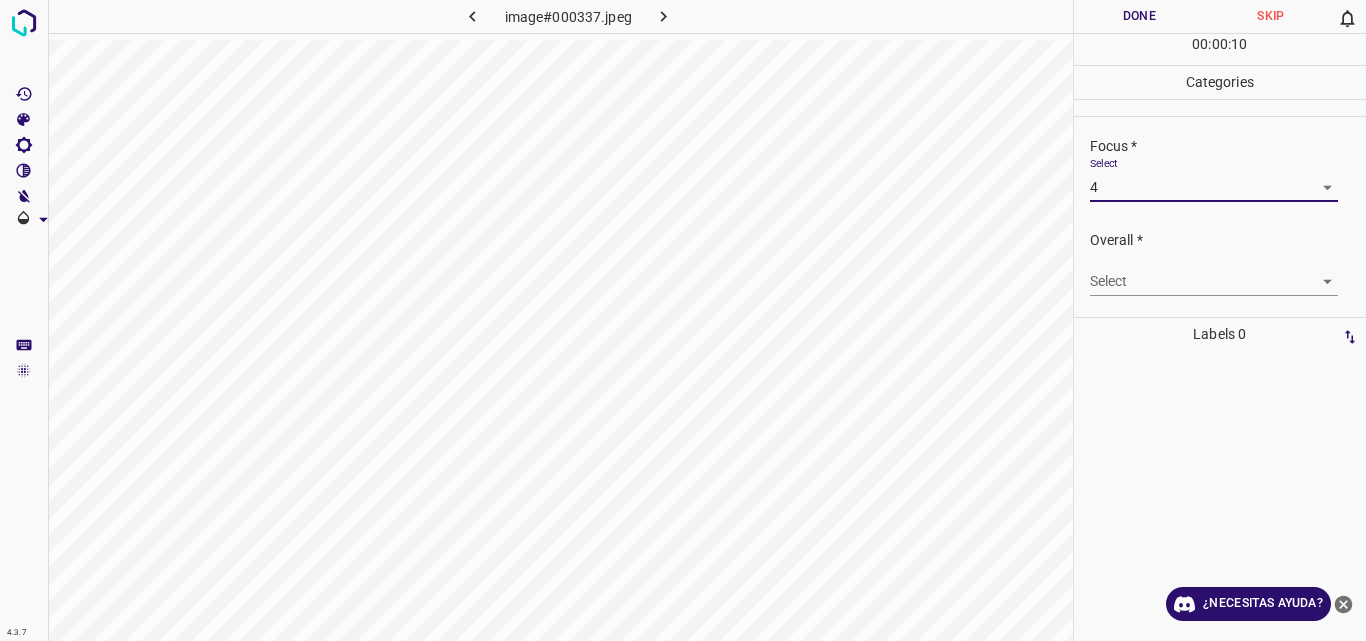 click on "4.3.7 image#000337.jpeg Done Skip 0 00 : 00 : 10 Categories Lighting * Select 4 4 Focus * Select 4 4 Overall * Select Labels 0 Categories 1 Lighting 2 Focus 3 Overall Tools Space Change between modes (Draw & Edit) I Auto labeling R Restore zoom M Zoom in N Zoom out Delete Delete selected label Filters Z Restore filters X Saturation filter C Brightness filter V Contrast filter B Gray scale filter General O Download ¿Necesitas ayuda? Original text Rate this translation Your feedback will be used to help improve Google Translate - Texto - Esconder - Borrar" at bounding box center [683, 320] 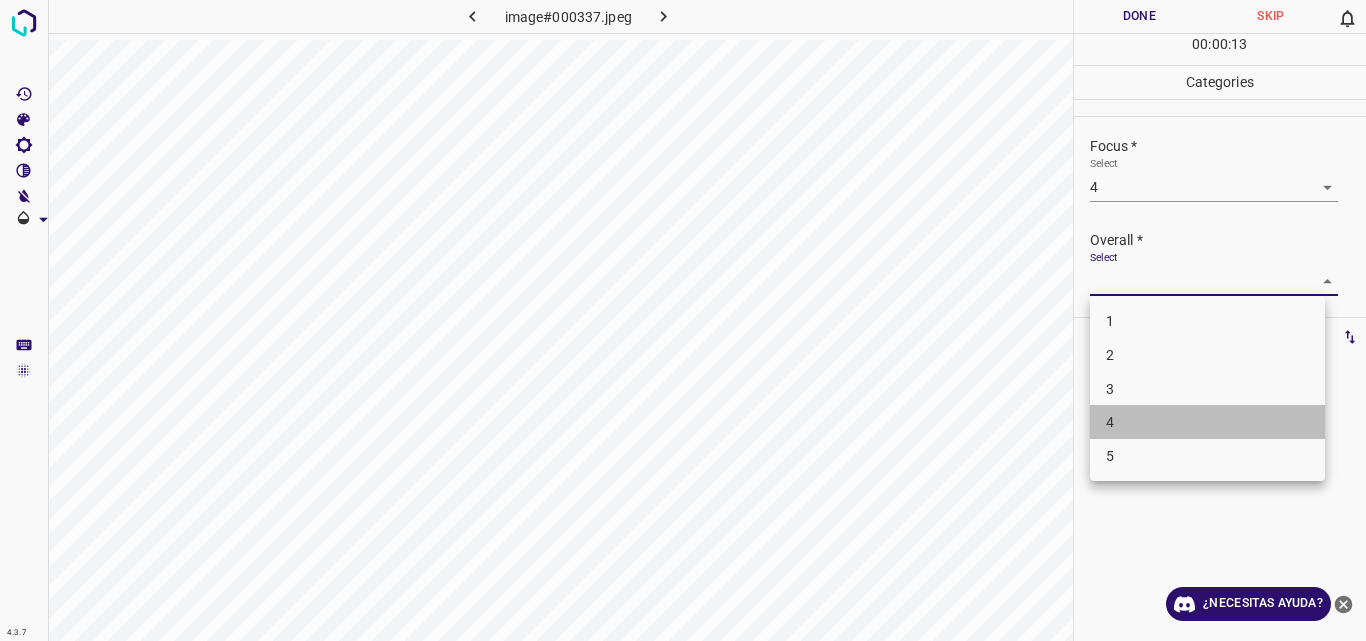 click on "4" at bounding box center (1207, 422) 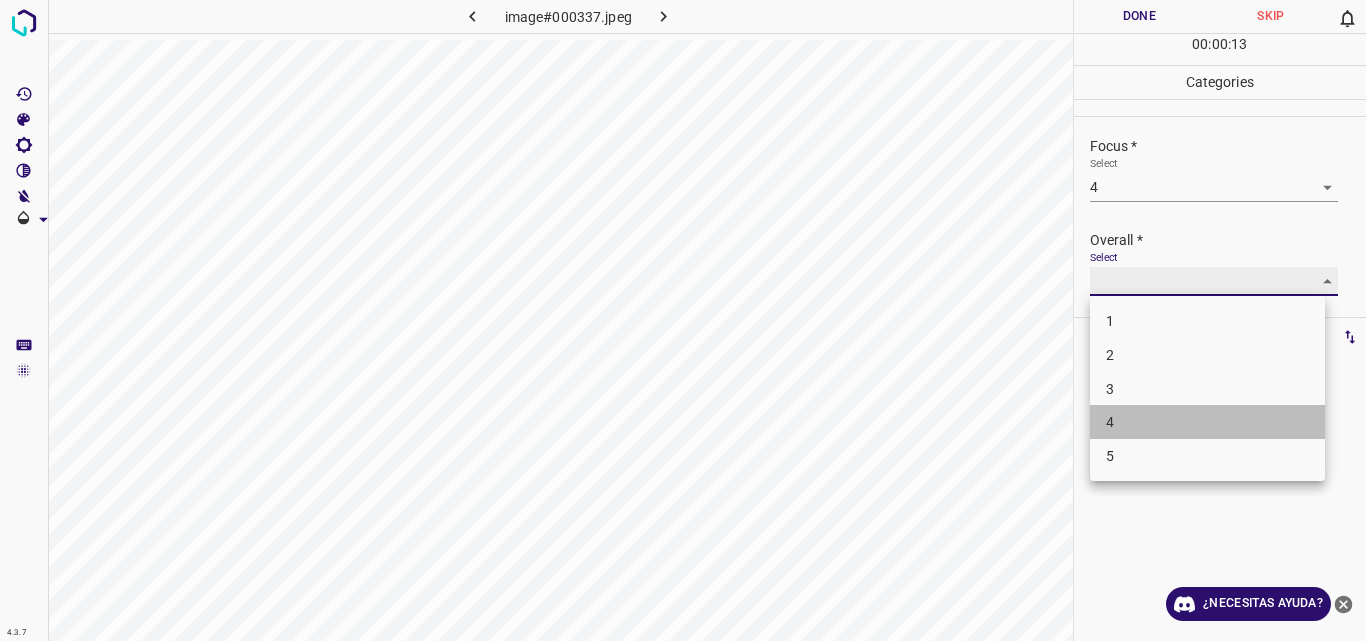 type on "4" 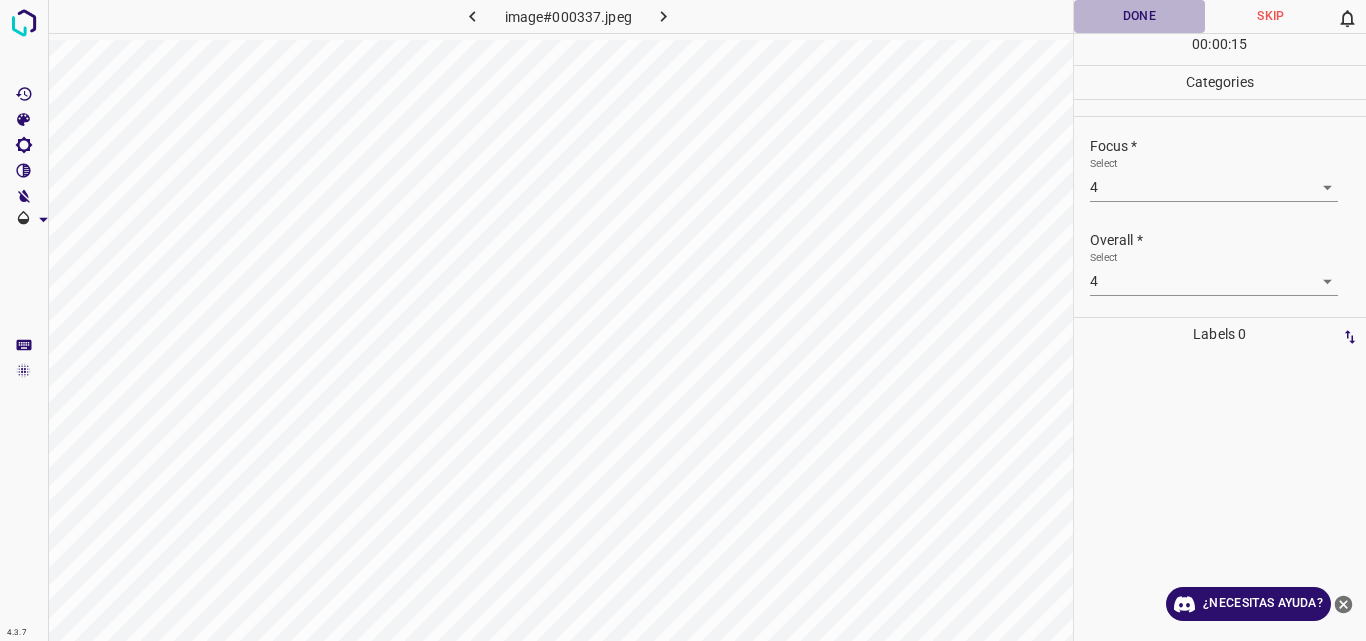 click on "Done" at bounding box center [1140, 16] 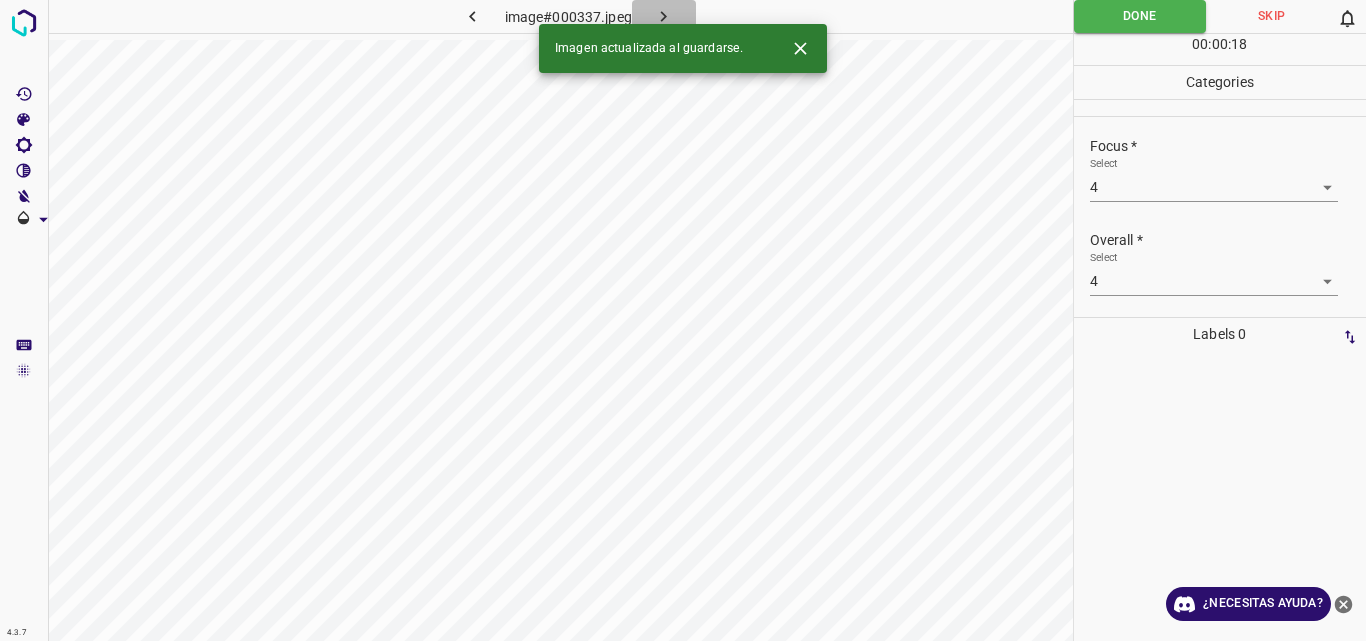 click 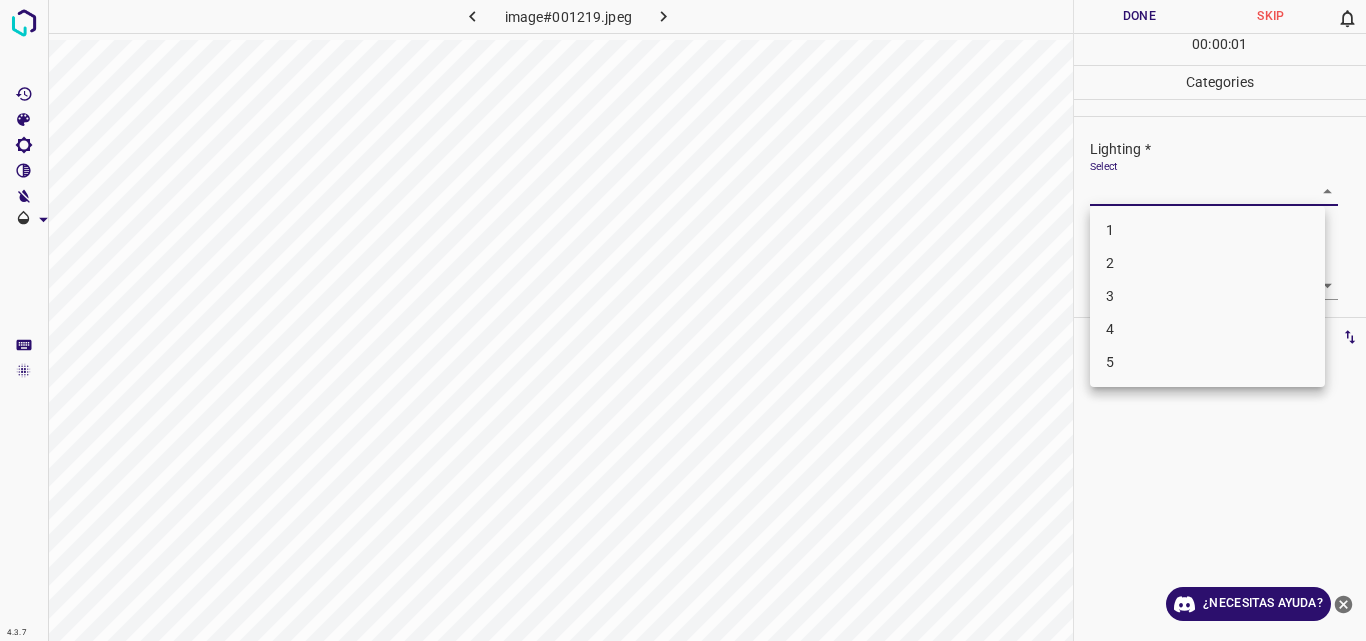 click on "4.3.7 image#001219.jpeg Done Skip 0 00   : 00   : 01   Categories Lighting *  Select ​ Focus *  Select ​ Overall *  Select ​ Labels   0 Categories 1 Lighting 2 Focus 3 Overall Tools Space Change between modes (Draw & Edit) I Auto labeling R Restore zoom M Zoom in N Zoom out Delete Delete selecte label Filters Z Restore filters X Saturation filter C Brightness filter V Contrast filter B Gray scale filter General O Download ¿Necesitas ayuda? Original text Rate this translation Your feedback will be used to help improve Google Translate - Texto - Esconder - Borrar 1 2 3 4 5" at bounding box center [683, 320] 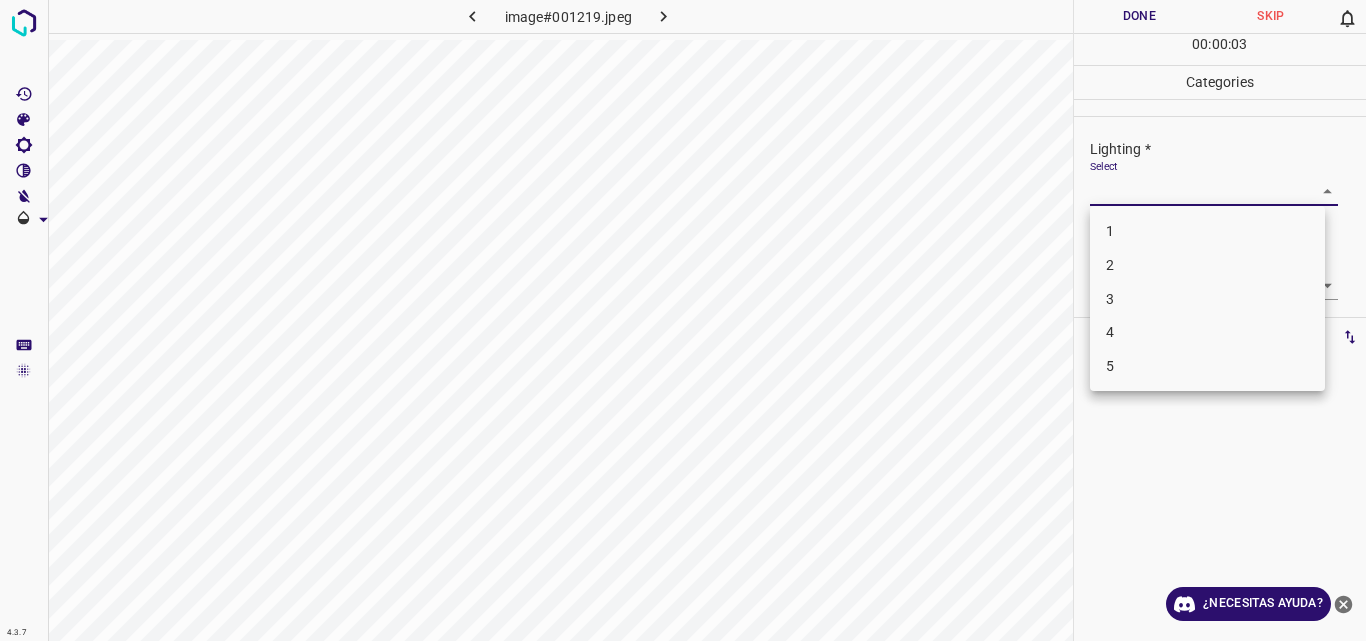 click on "3" at bounding box center [1207, 299] 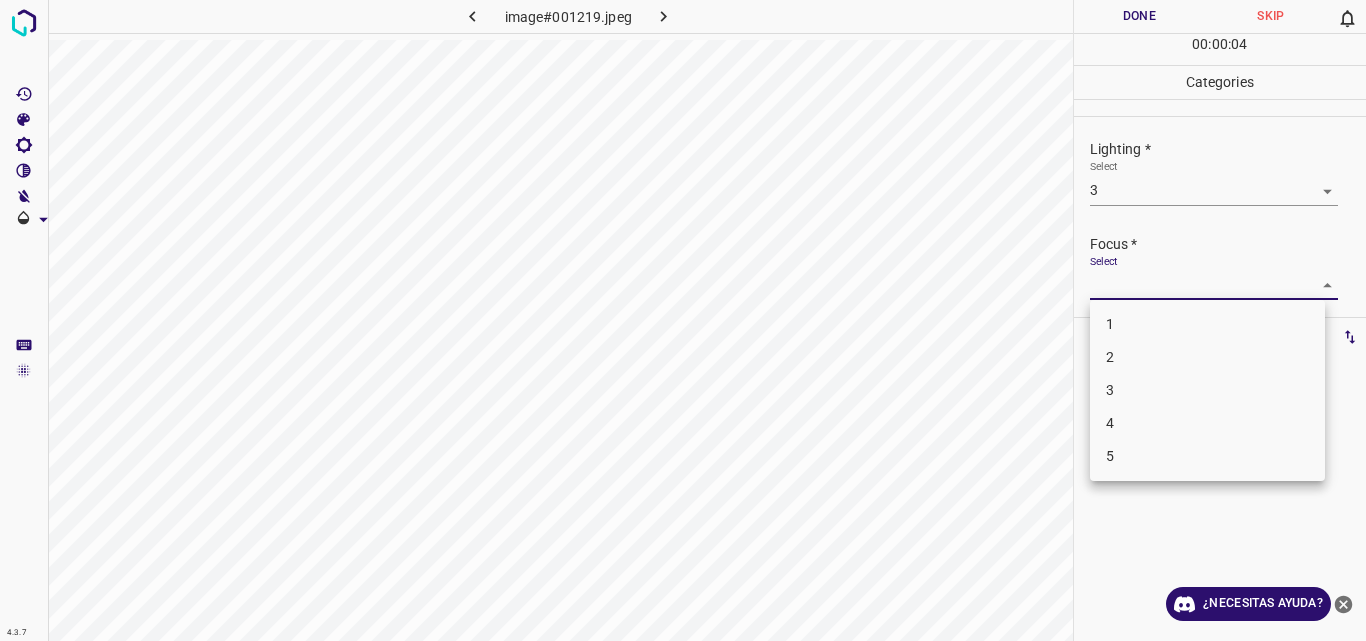click on "4.3.7 image#001219.jpeg Done Skip 0 00 : 00 : 04 Categories Lighting * Select 3 3 Focus * Select ​ Overall * Select ​ Labels 0 Categories 1 Lighting 2 Focus 3 Overall Tools Space Change between modes (Draw & Edit) I Auto labeling R Restore zoom M Zoom in N Zoom out Delete Delete selecte label Filters Z Restore filters X Saturation filter C Brightness filter V Contrast filter B Gray scale filter General O Download ¿Necesitas ayuda? Original text Rate this translation Your feedback will be used to help improve Google Translate - Texto - Esconder - Borrar 1 2 3 4 5" at bounding box center (683, 320) 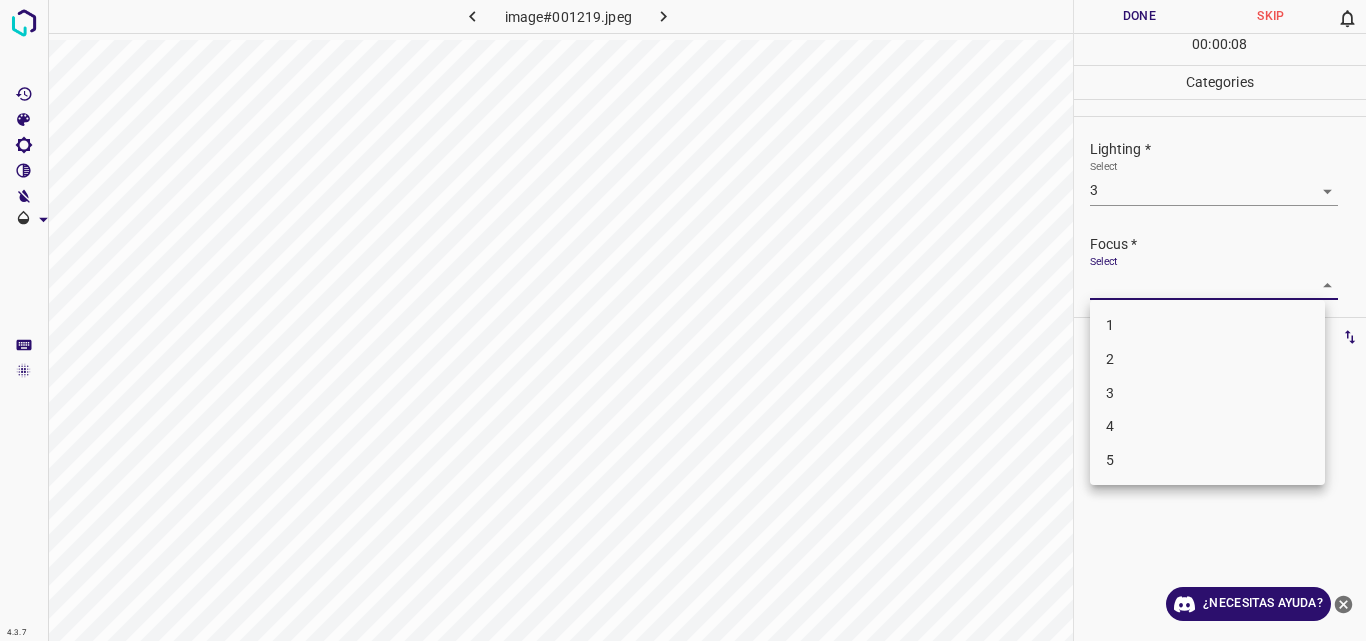 click at bounding box center (683, 320) 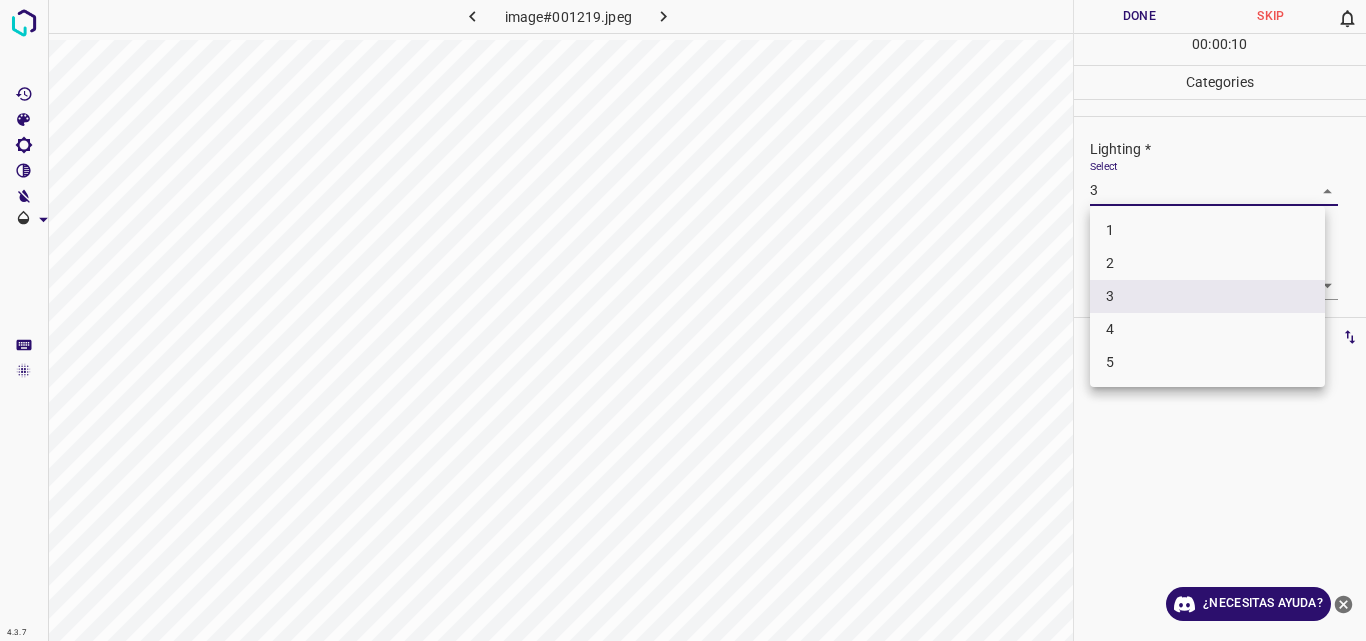 click on "4.3.7 image#001219.jpeg Done Skip 0 00   : 00   : 10   Categories Lighting *  Select 3 3 Focus *  Select ​ Overall *  Select ​ Labels   0 Categories 1 Lighting 2 Focus 3 Overall Tools Space Change between modes (Draw & Edit) I Auto labeling R Restore zoom M Zoom in N Zoom out Delete Delete selecte label Filters Z Restore filters X Saturation filter C Brightness filter V Contrast filter B Gray scale filter General O Download ¿Necesitas ayuda? Original text Rate this translation Your feedback will be used to help improve Google Translate - Texto - Esconder - Borrar 1 2 3 4 5" at bounding box center (683, 320) 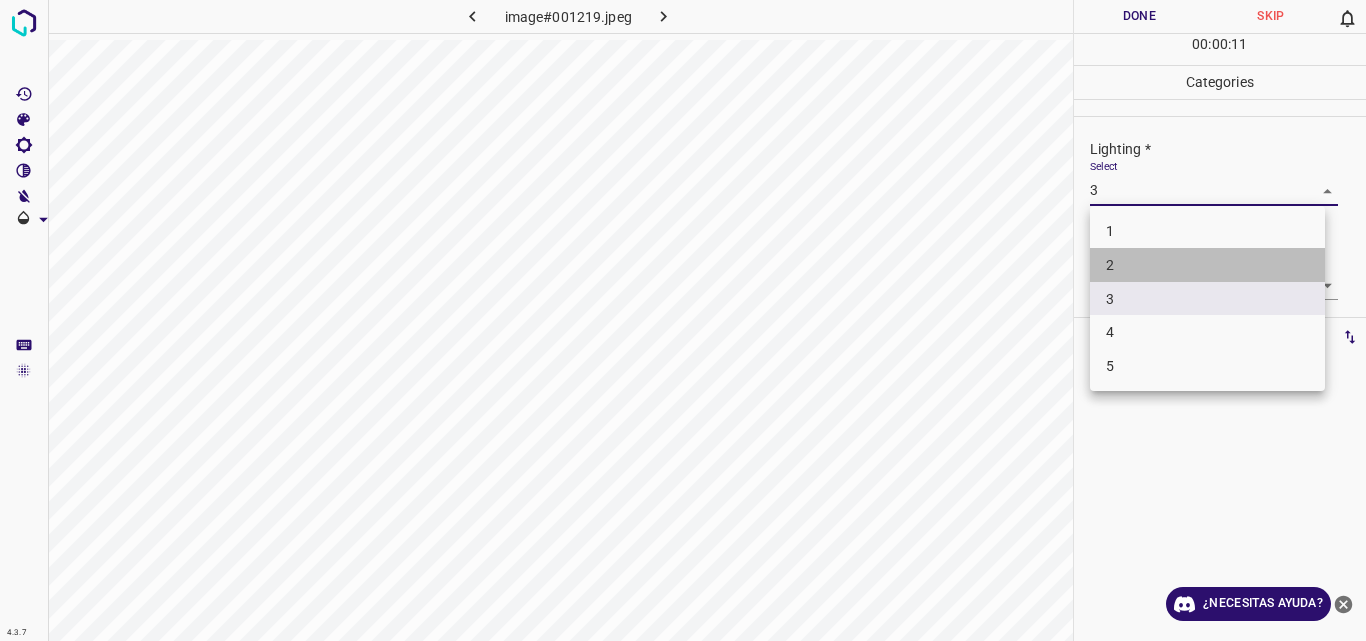 click on "2" at bounding box center [1207, 265] 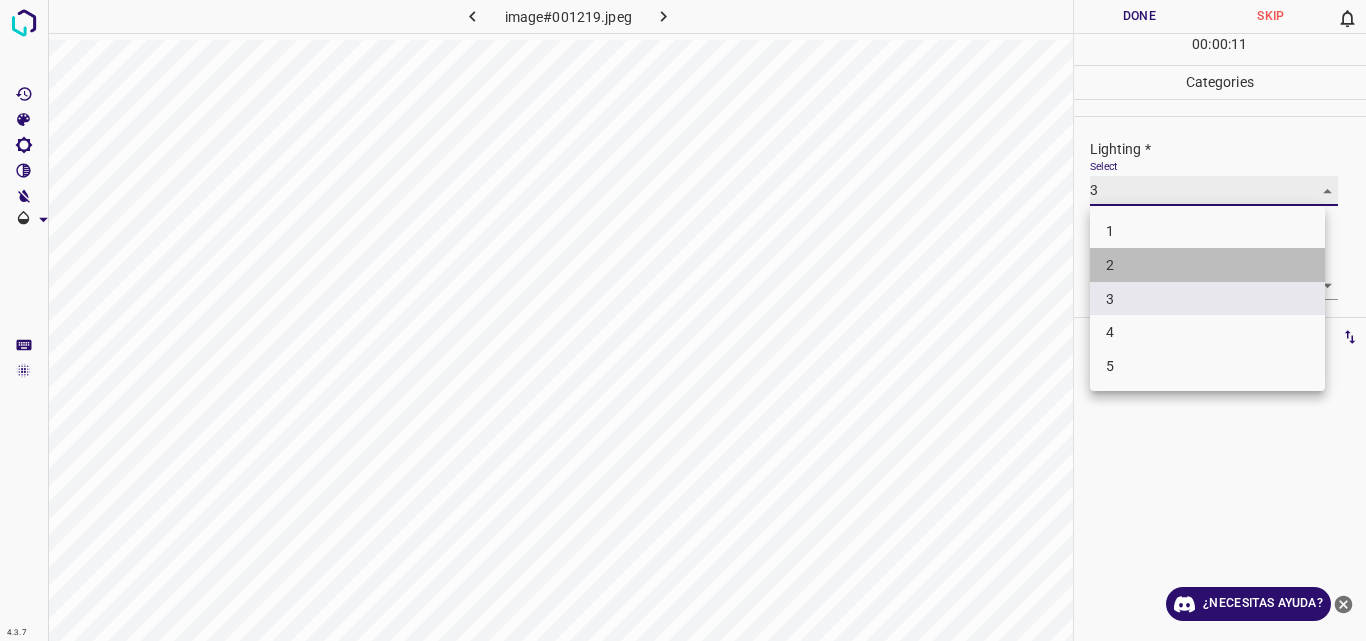 type on "2" 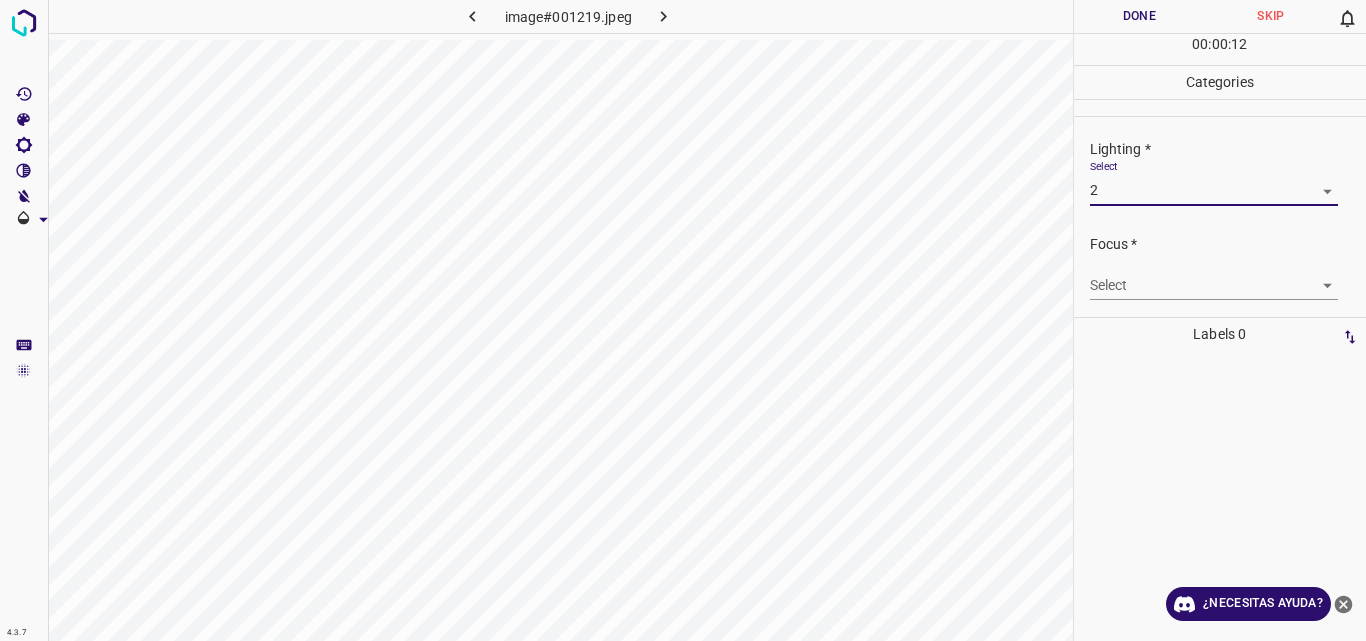 click on "4.3.7 image#001219.jpeg Done Skip 0 00   : 00   : 12   Categories Lighting *  Select 2 2 Focus *  Select ​ Overall *  Select ​ Labels   0 Categories 1 Lighting 2 Focus 3 Overall Tools Space Change between modes (Draw & Edit) I Auto labeling R Restore zoom M Zoom in N Zoom out Delete Delete selecte label Filters Z Restore filters X Saturation filter C Brightness filter V Contrast filter B Gray scale filter General O Download ¿Necesitas ayuda? Original text Rate this translation Your feedback will be used to help improve Google Translate - Texto - Esconder - Borrar" at bounding box center [683, 320] 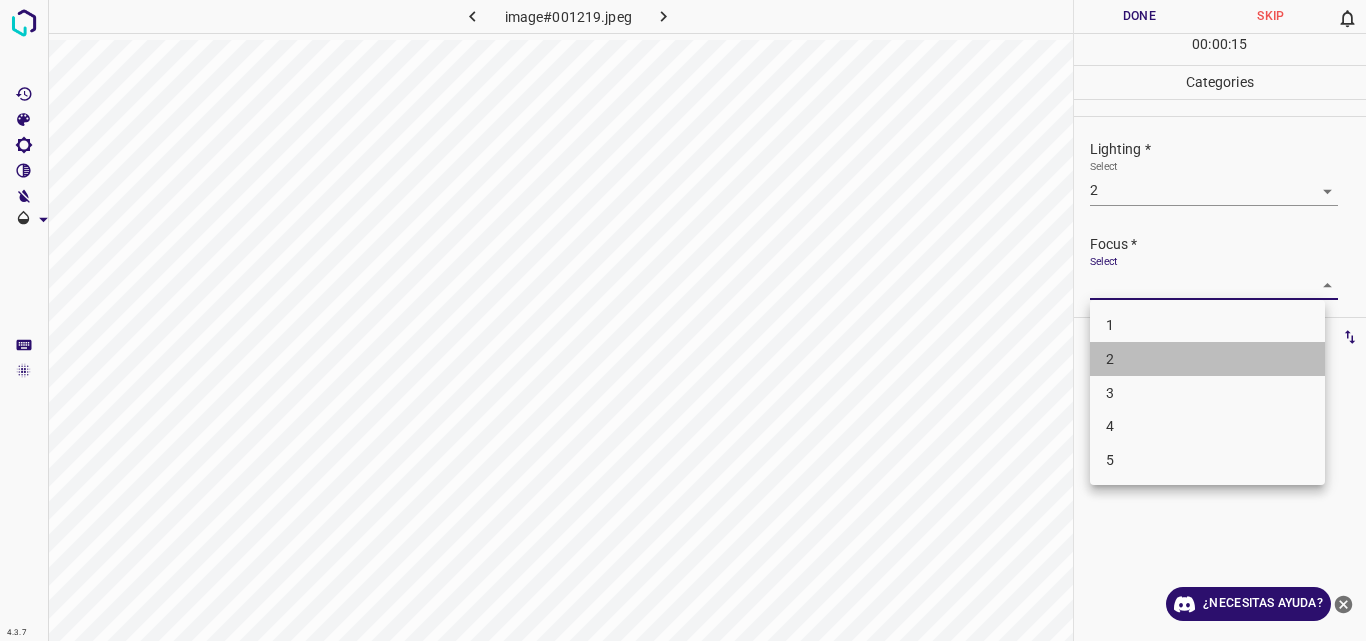 click on "2" at bounding box center (1207, 359) 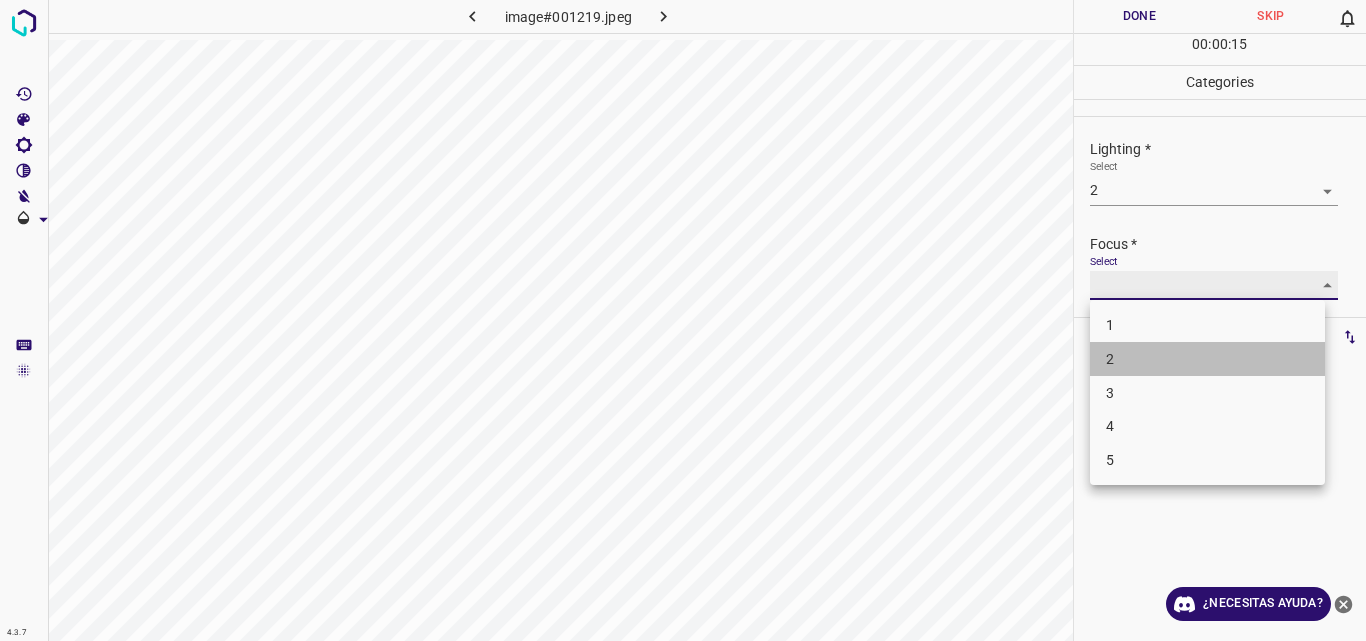 type on "2" 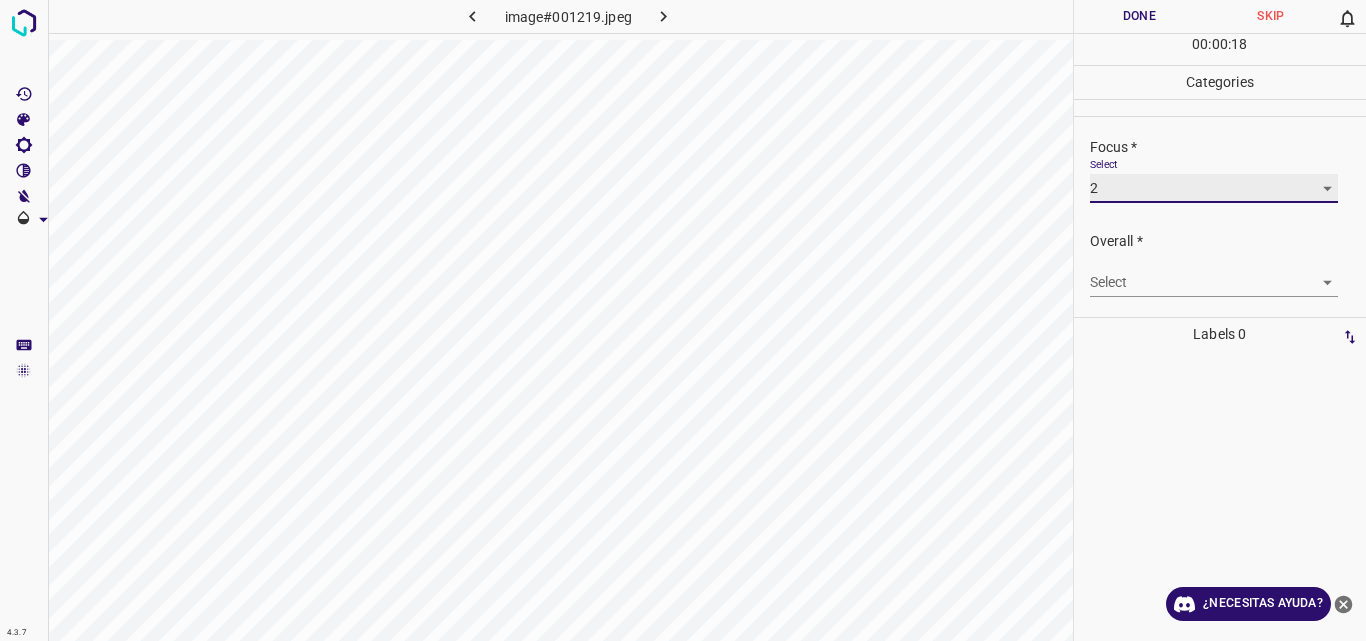 scroll, scrollTop: 98, scrollLeft: 0, axis: vertical 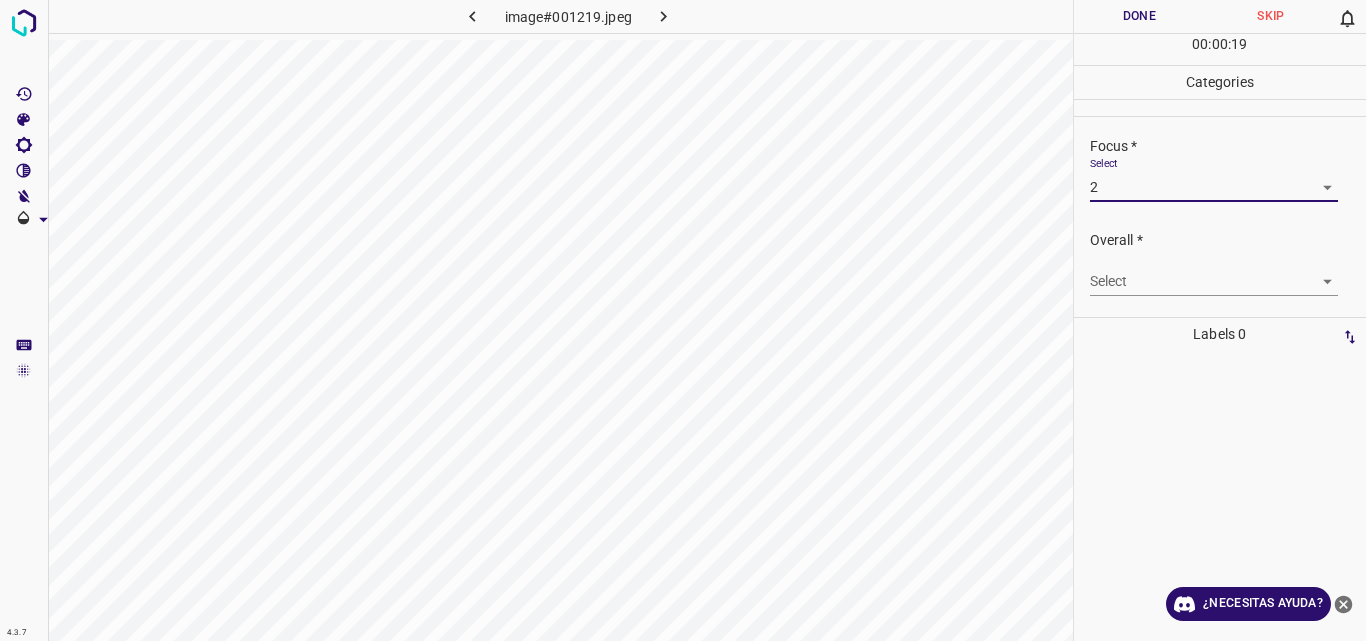 click on "4.3.7 image#001219.jpeg Done Skip 0 00 : 00 : 19 Categories Lighting * Select 2 2 Focus * Select 2 2 Overall * Select Labels 0 Categories 1 Lighting 2 Focus 3 Overall Tools Space Change between modes (Draw & Edit) I Auto labeling R Restore zoom M Zoom in N Zoom out Delete Delete selected label Filters Z Restore filters X Saturation filter C Brightness filter V Contrast filter B Gray scale filter General O Download ¿Necesitas ayuda? Original text Rate this translation Your feedback will be used to help improve Google Translate - Texto - Esconder - Borrar" at bounding box center [683, 320] 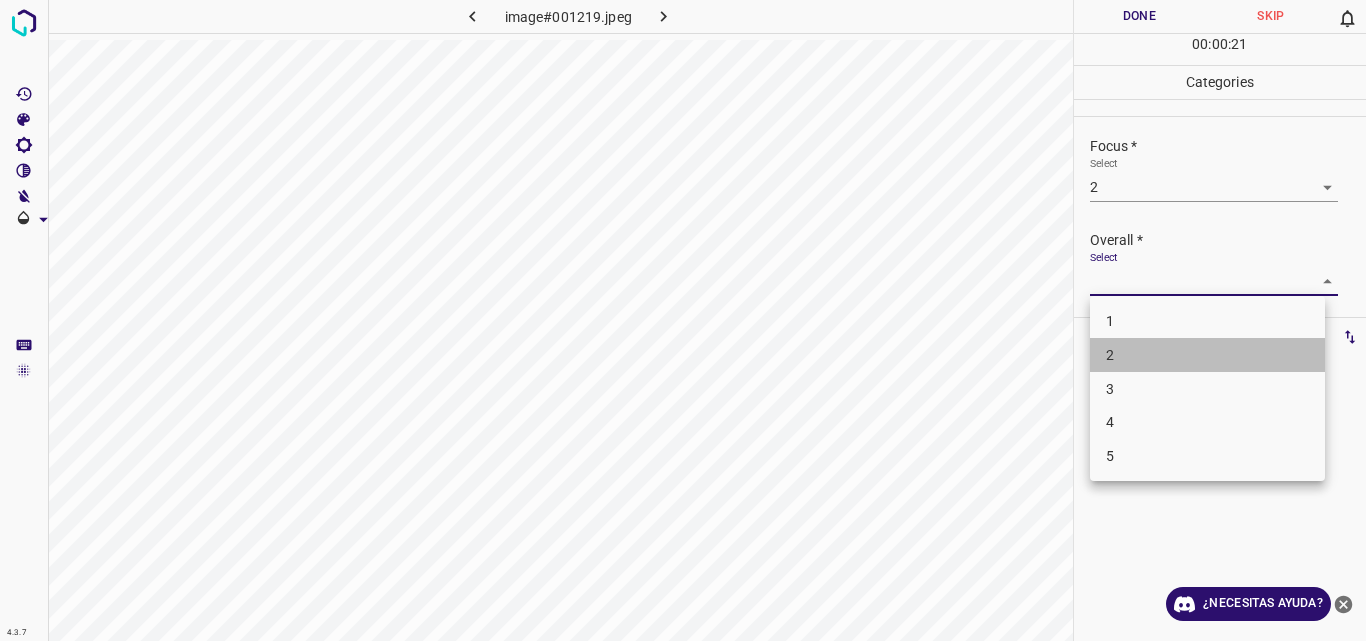 click on "2" at bounding box center [1207, 355] 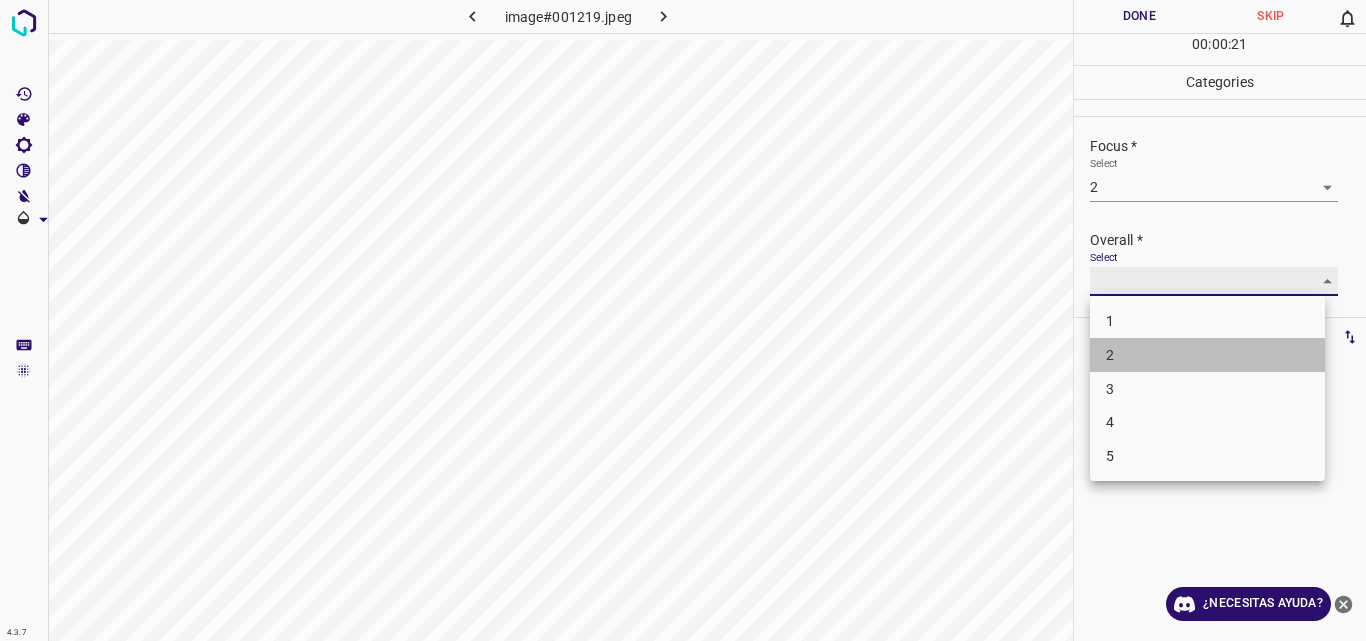 type on "2" 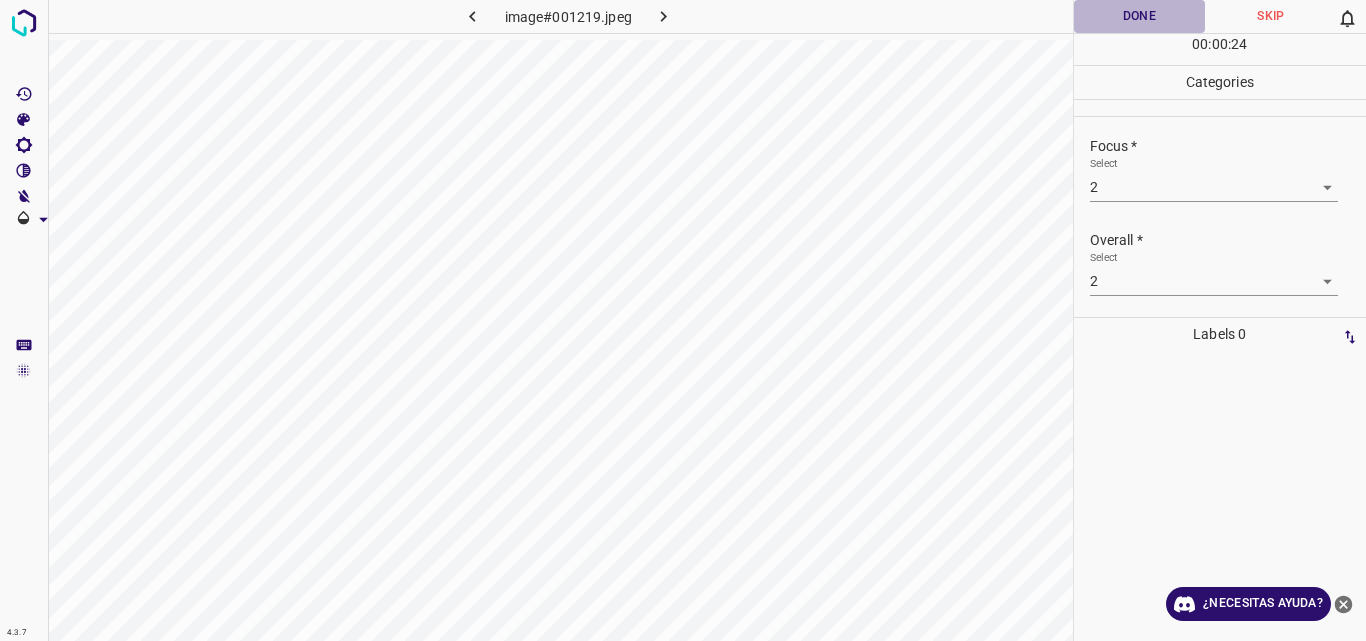 click on "Done" at bounding box center [1140, 16] 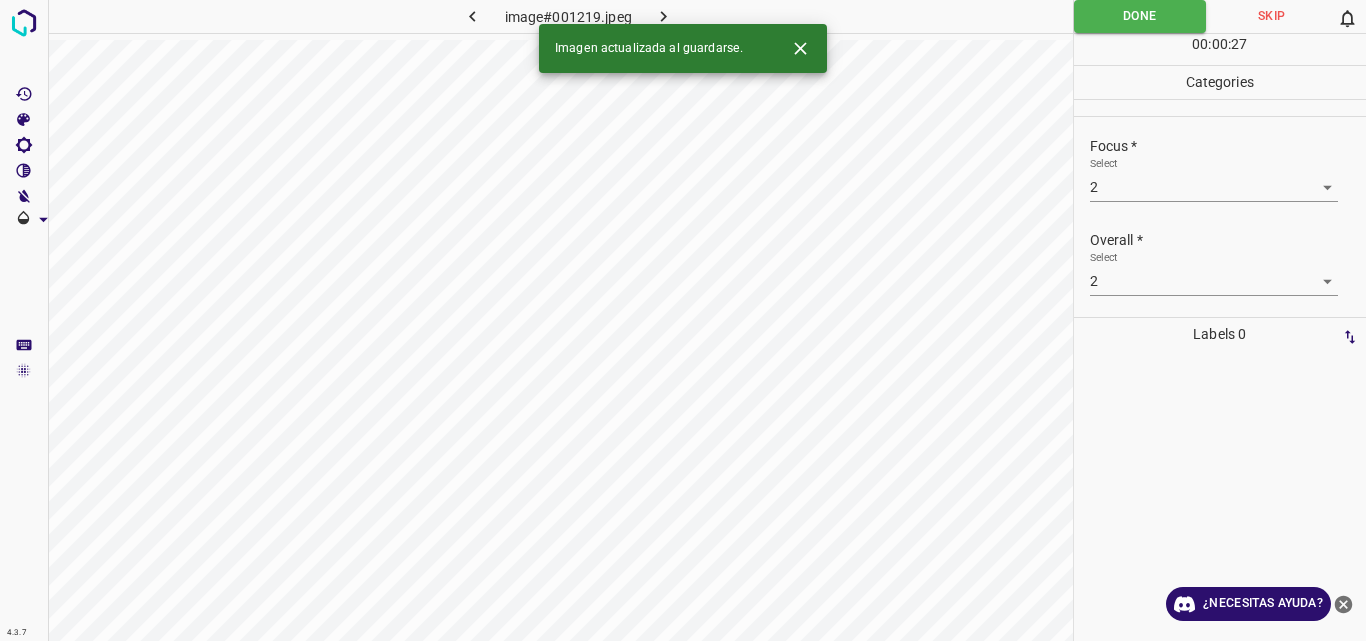 click 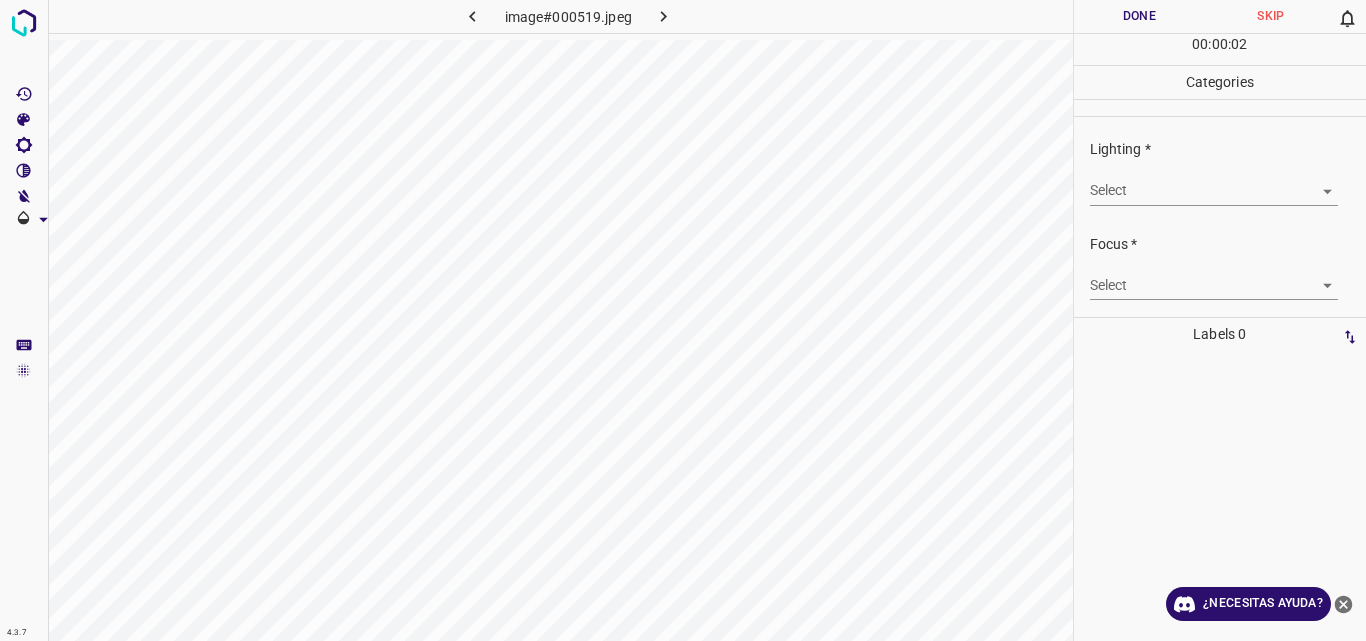 drag, startPoint x: 1365, startPoint y: 205, endPoint x: 1314, endPoint y: 189, distance: 53.450912 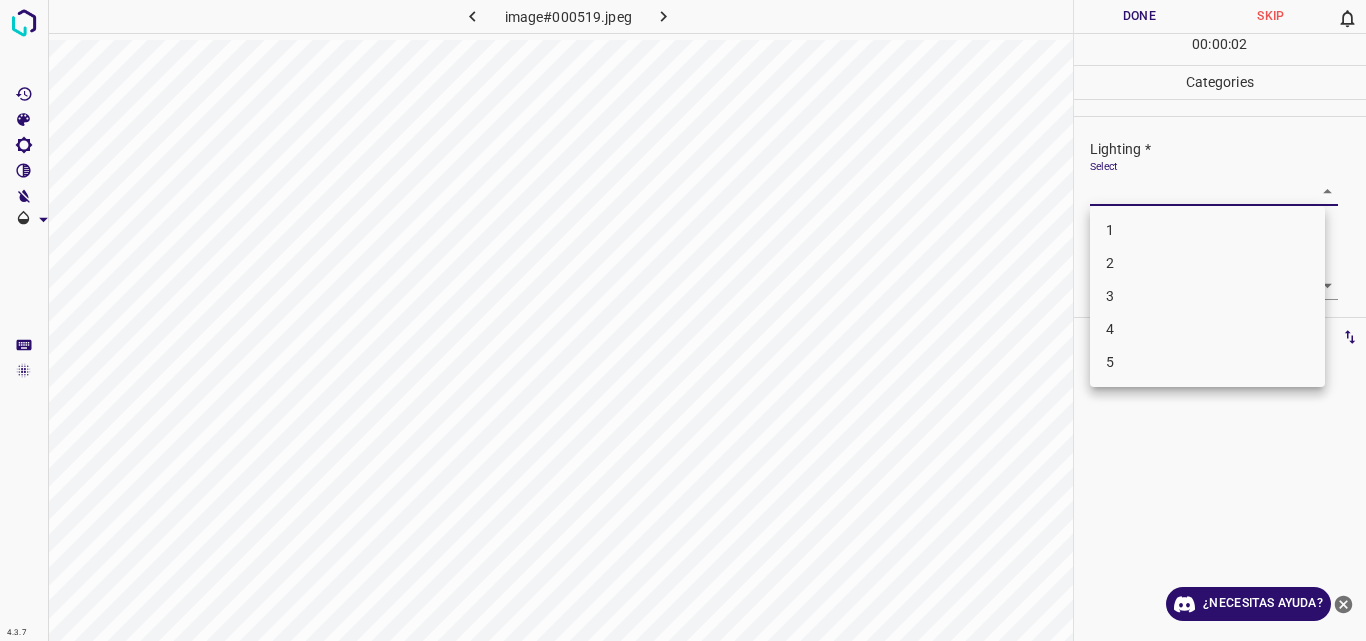 click on "4.3.7 image#000519.jpeg Done Skip 0 00   : 00   : 02   Categories Lighting *  Select ​ Focus *  Select ​ Overall *  Select ​ Labels   0 Categories 1 Lighting 2 Focus 3 Overall Tools Space Change between modes (Draw & Edit) I Auto labeling R Restore zoom M Zoom in N Zoom out Delete Delete selecte label Filters Z Restore filters X Saturation filter C Brightness filter V Contrast filter B Gray scale filter General O Download ¿Necesitas ayuda? Original text Rate this translation Your feedback will be used to help improve Google Translate - Texto - Esconder - Borrar 1 2 3 4 5" at bounding box center [683, 320] 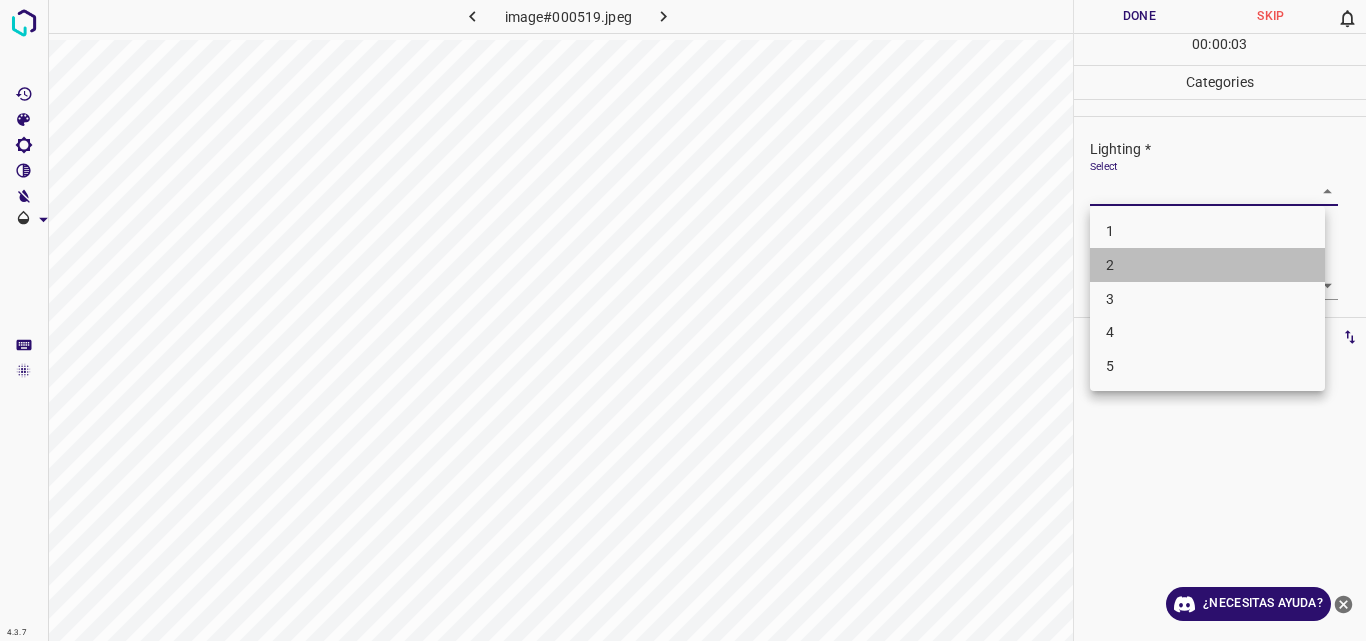 click on "2" at bounding box center (1207, 265) 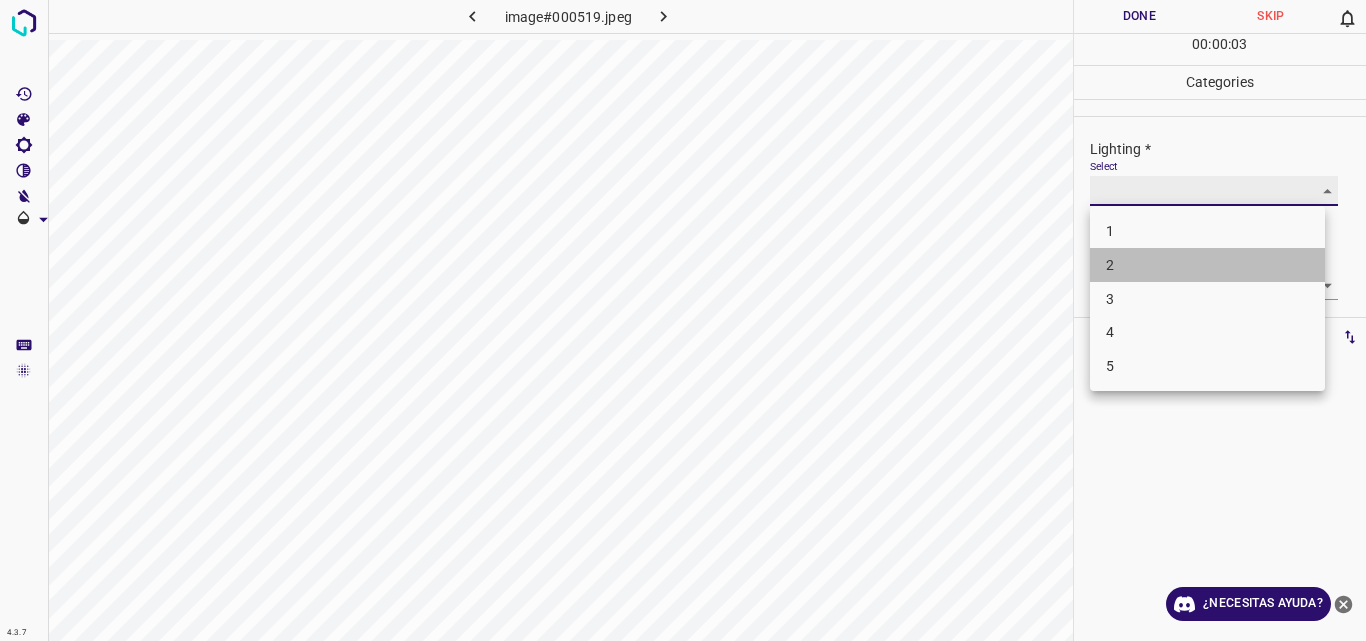 type on "2" 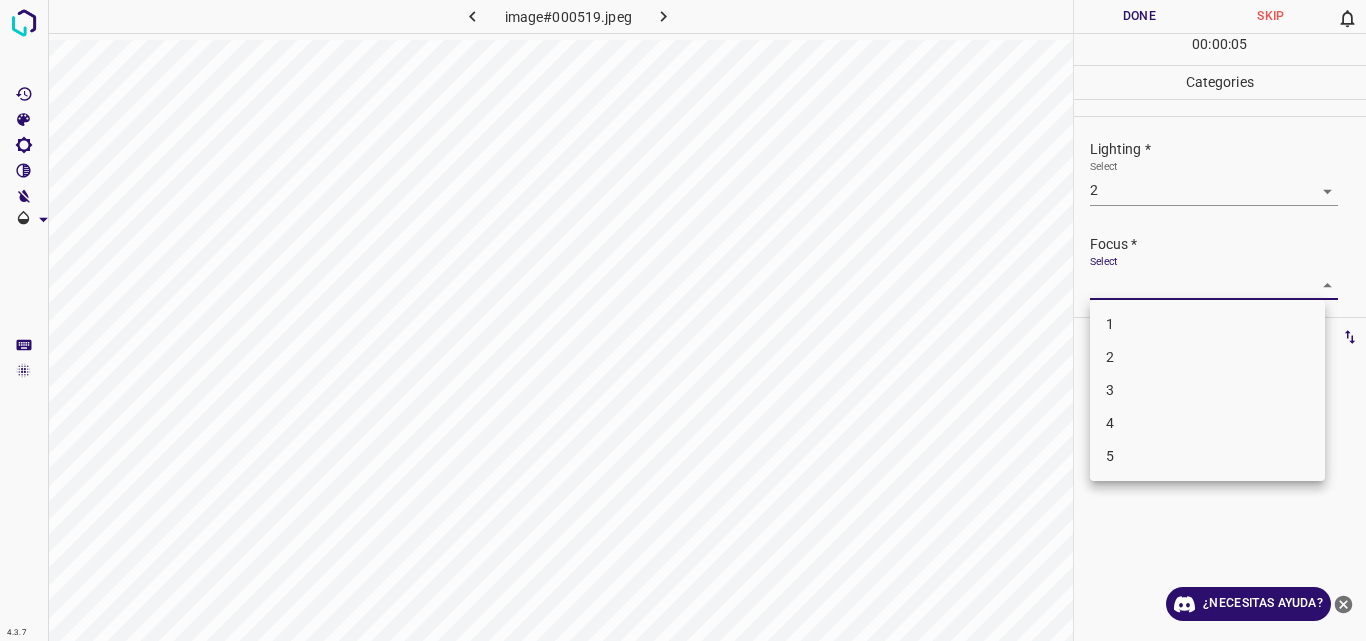 click on "4.3.7 image#000519.jpeg Done Skip 0 00   : 00   : 05   Categories Lighting *  Select 2 2 Focus *  Select ​ Overall *  Select ​ Labels   0 Categories 1 Lighting 2 Focus 3 Overall Tools Space Change between modes (Draw & Edit) I Auto labeling R Restore zoom M Zoom in N Zoom out Delete Delete selecte label Filters Z Restore filters X Saturation filter C Brightness filter V Contrast filter B Gray scale filter General O Download ¿Necesitas ayuda? Original text Rate this translation Your feedback will be used to help improve Google Translate - Texto - Esconder - Borrar 1 2 3 4 5" at bounding box center (683, 320) 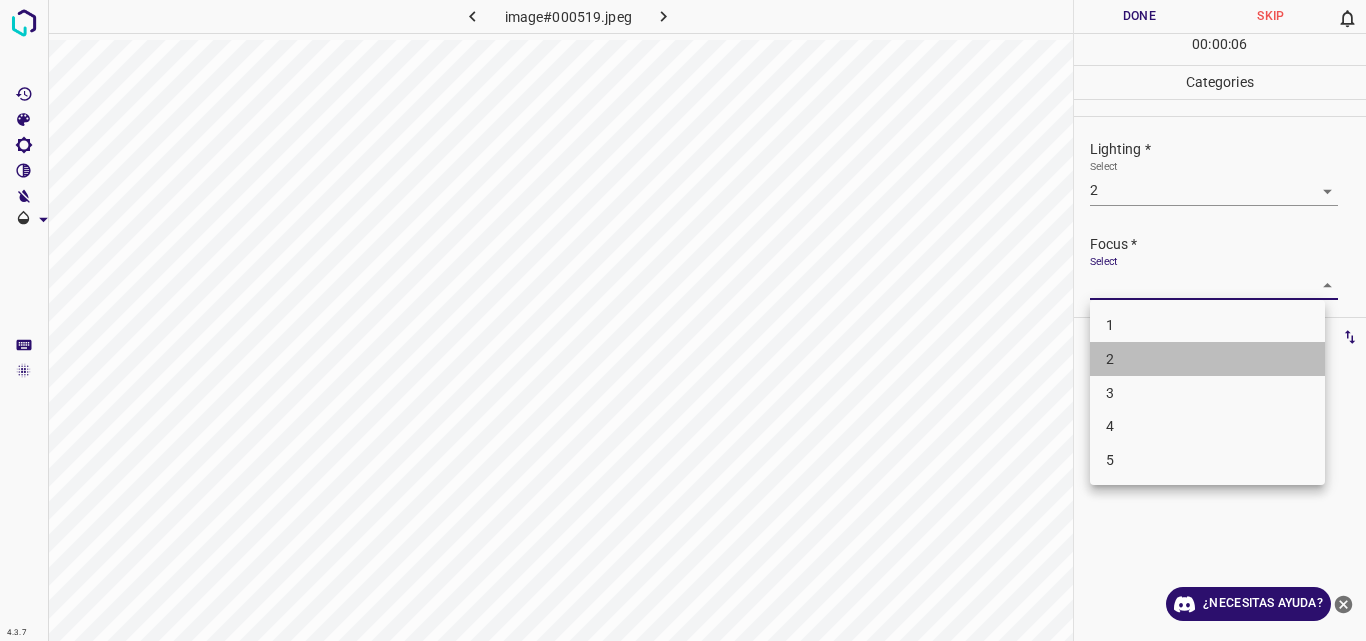 click on "2" at bounding box center [1207, 359] 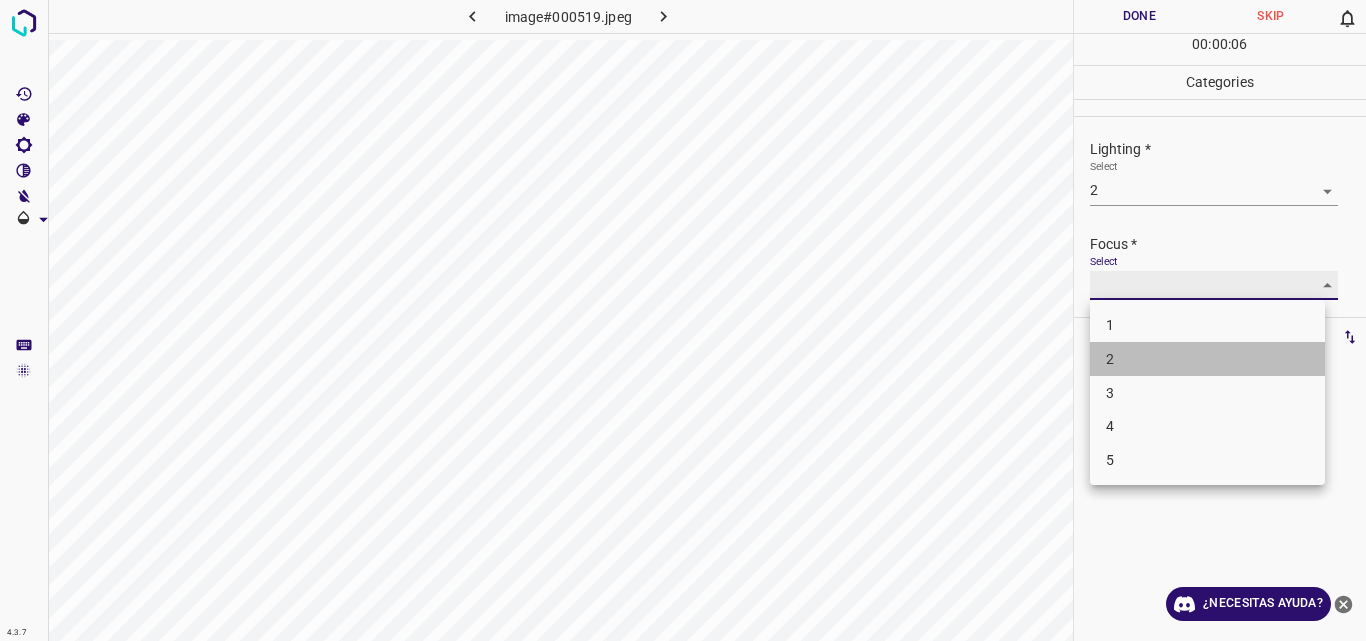 type on "2" 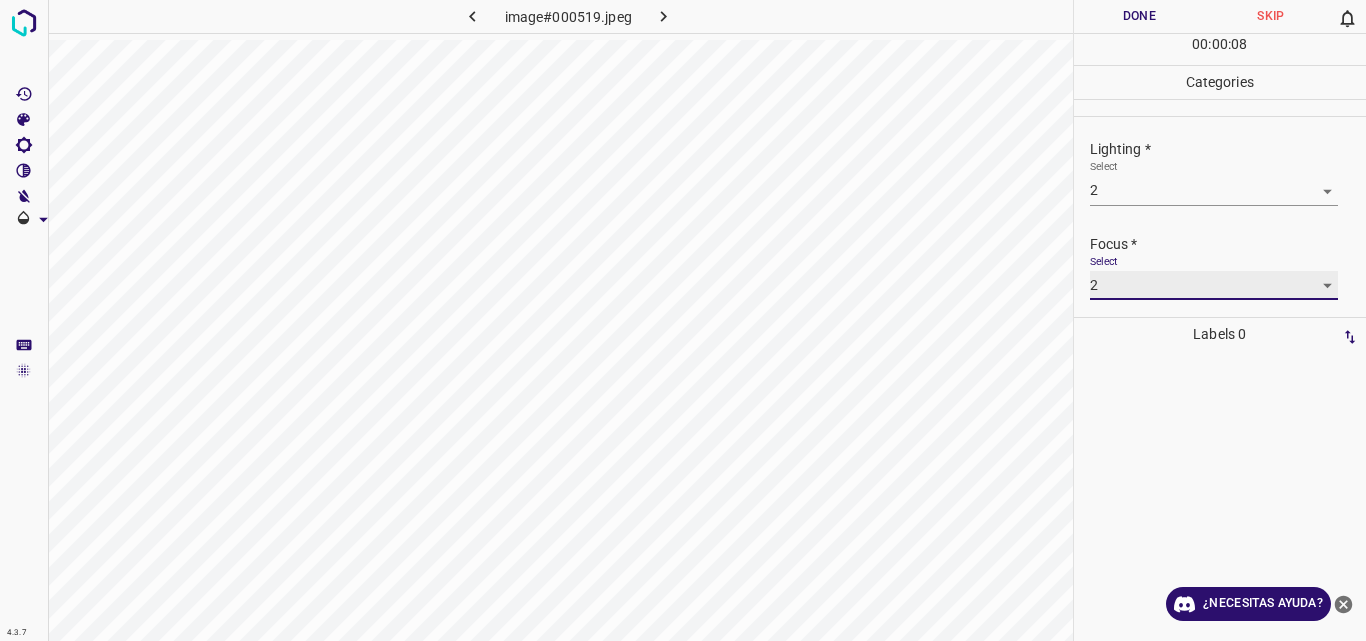 scroll, scrollTop: 98, scrollLeft: 0, axis: vertical 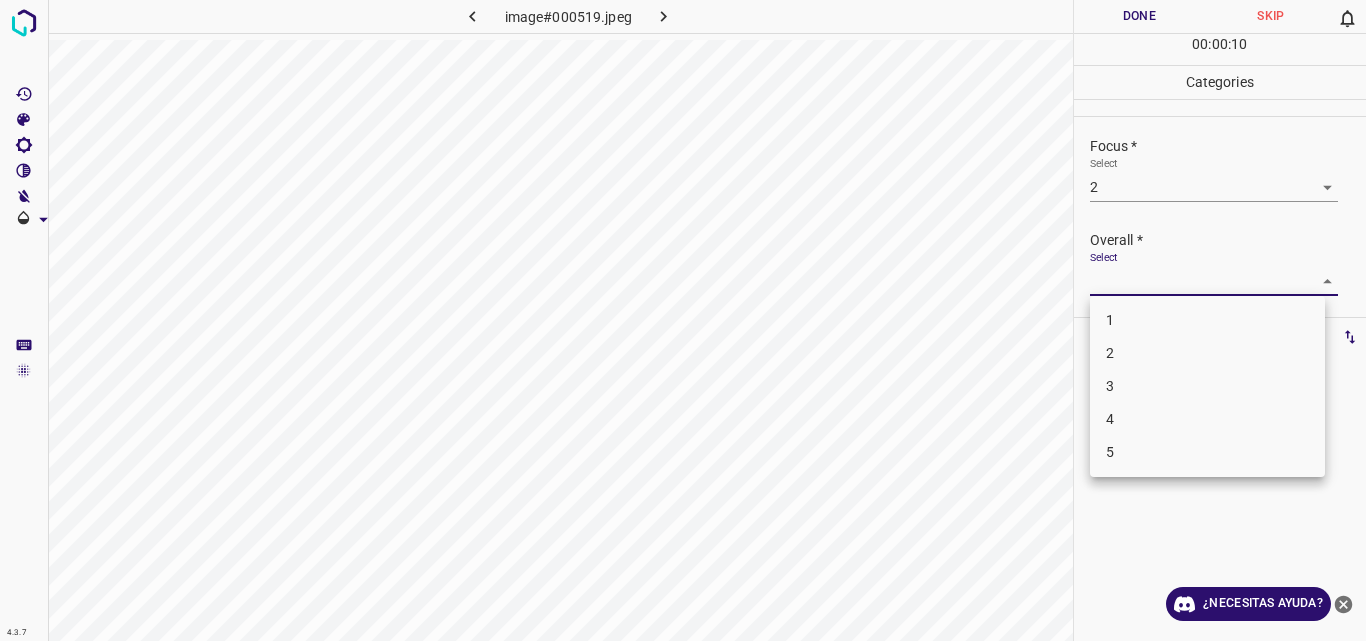 click on "4.3.7 image#000519.jpeg Done Skip 0 00   : 00   : 10   Categories Lighting *  Select 2 2 Focus *  Select 2 2 Overall *  Select ​ Labels   0 Categories 1 Lighting 2 Focus 3 Overall Tools Space Change between modes (Draw & Edit) I Auto labeling R Restore zoom M Zoom in N Zoom out Delete Delete selecte label Filters Z Restore filters X Saturation filter C Brightness filter V Contrast filter B Gray scale filter General O Download ¿Necesitas ayuda? Original text Rate this translation Your feedback will be used to help improve Google Translate - Texto - Esconder - Borrar 1 2 3 4 5" at bounding box center (683, 320) 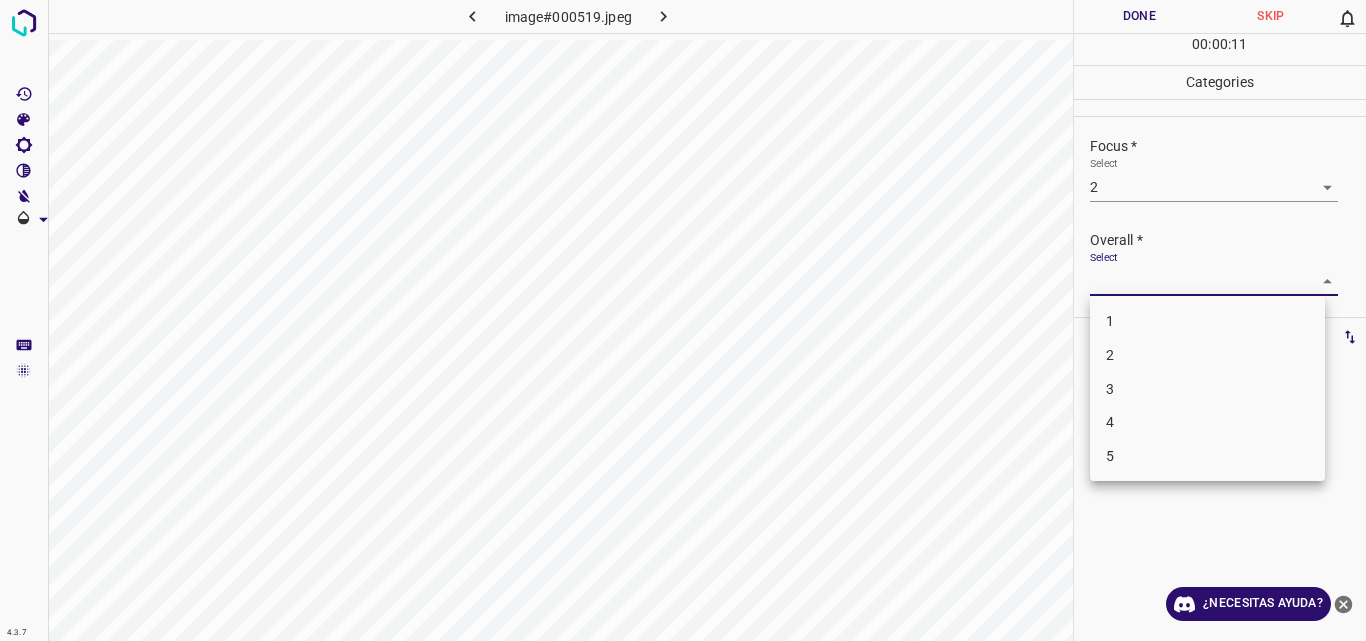 click on "2" at bounding box center [1207, 355] 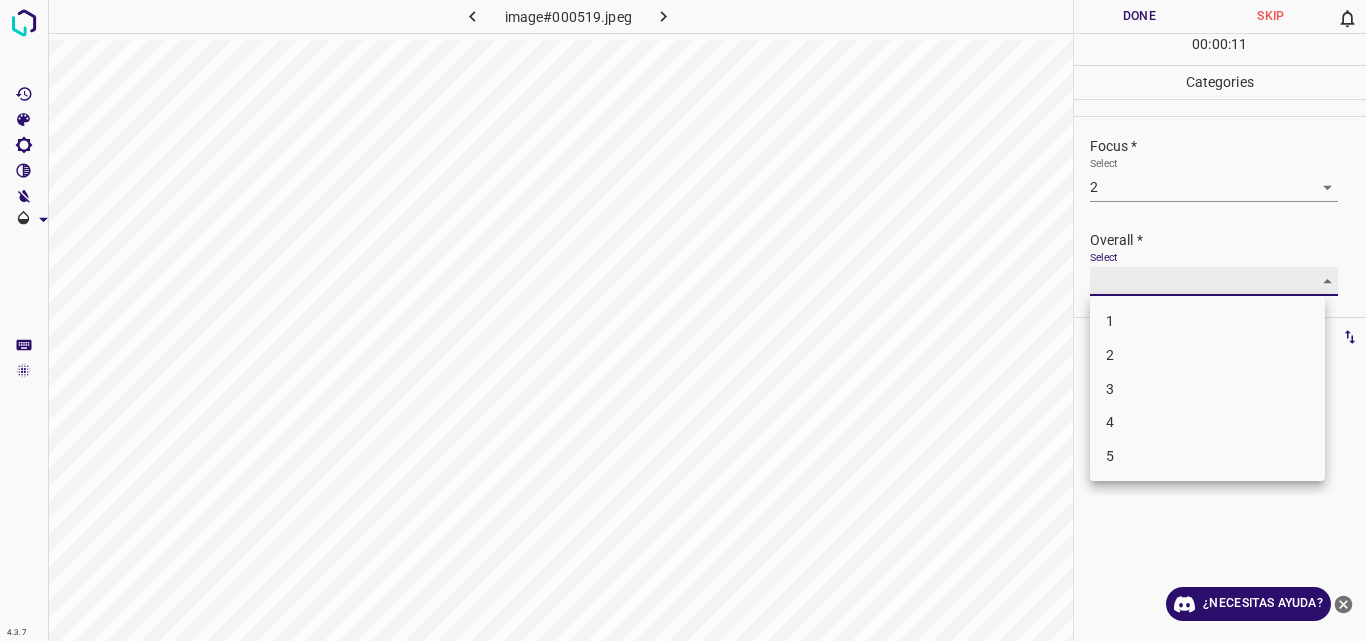 type on "2" 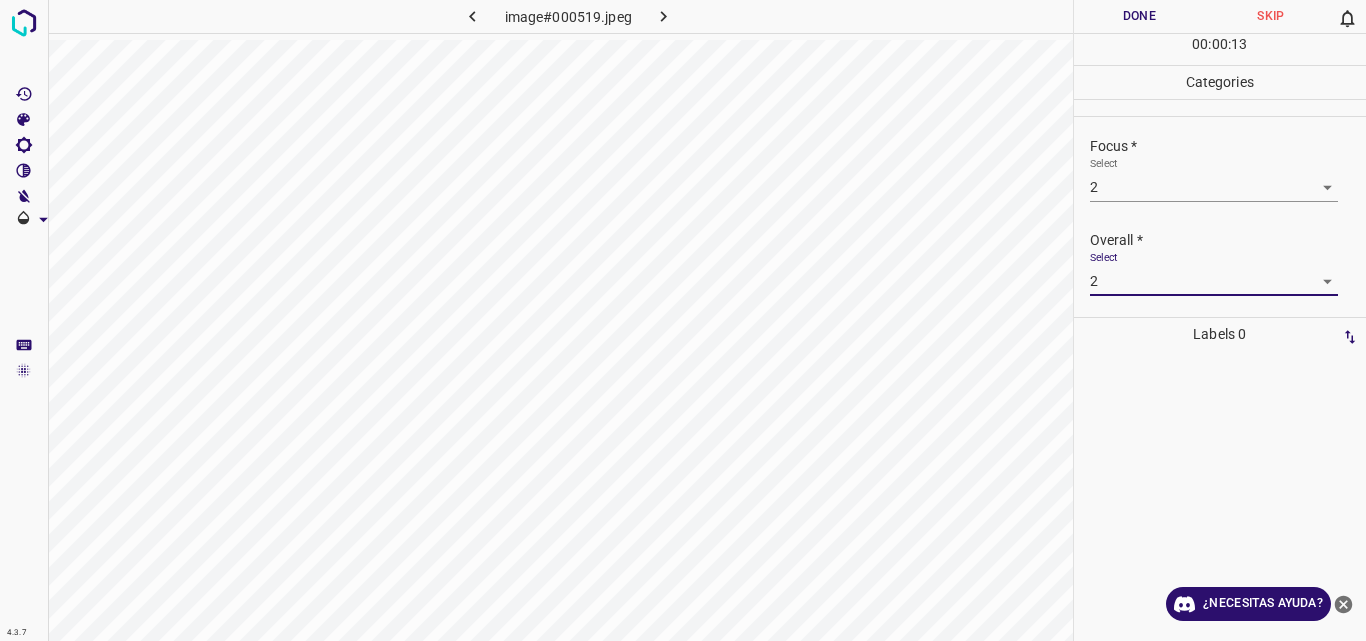 click on "Done" at bounding box center [1140, 16] 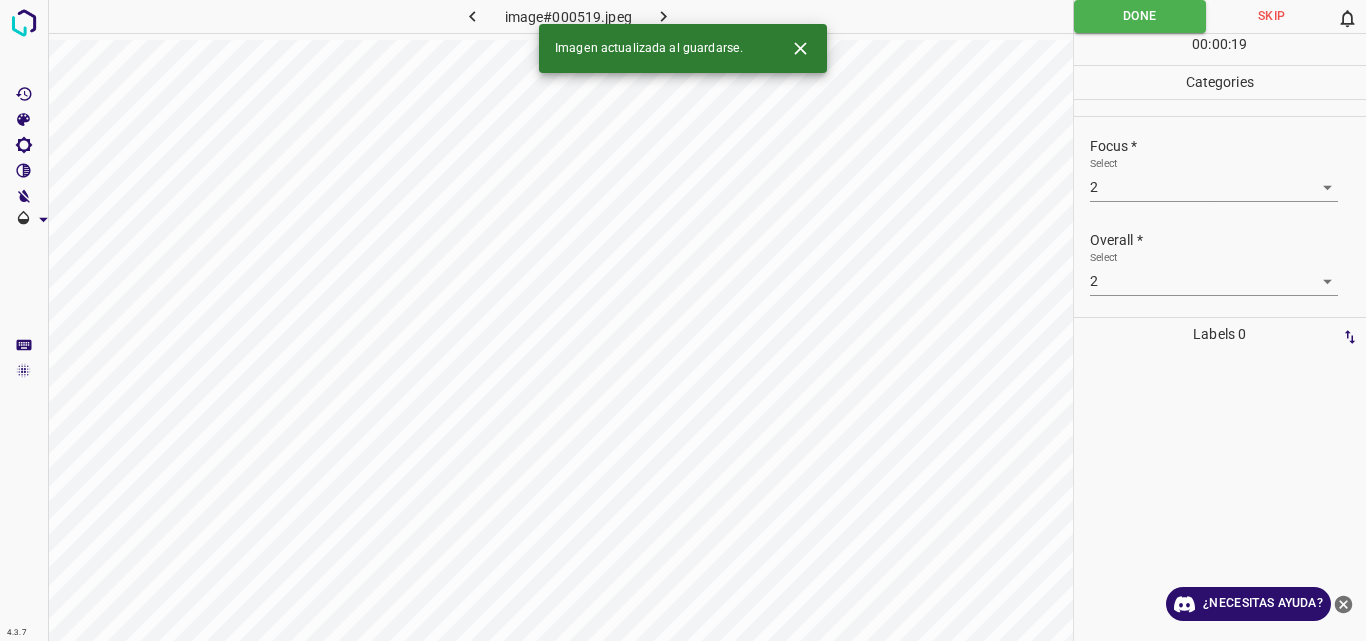 click 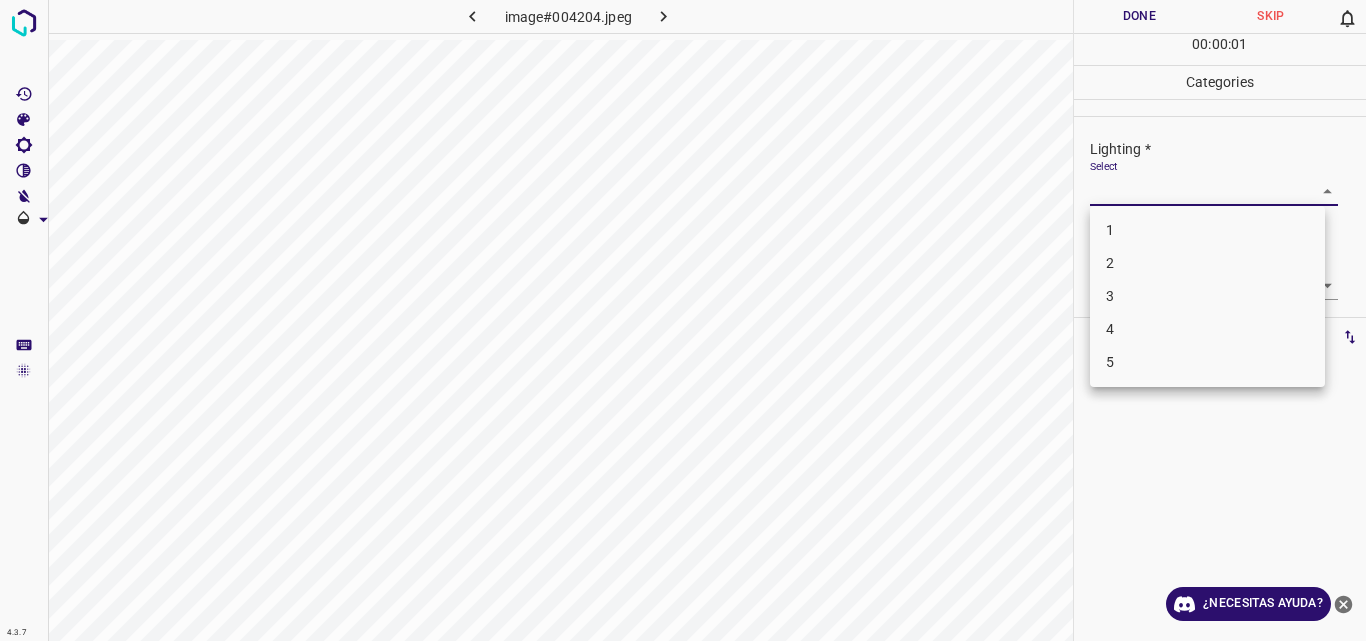 click on "4.3.7 image#004204.jpeg Done Skip 0 00   : 00   : 01   Categories Lighting *  Select ​ Focus *  Select ​ Overall *  Select ​ Labels   0 Categories 1 Lighting 2 Focus 3 Overall Tools Space Change between modes (Draw & Edit) I Auto labeling R Restore zoom M Zoom in N Zoom out Delete Delete selecte label Filters Z Restore filters X Saturation filter C Brightness filter V Contrast filter B Gray scale filter General O Download ¿Necesitas ayuda? Original text Rate this translation Your feedback will be used to help improve Google Translate - Texto - Esconder - Borrar 1 2 3 4 5" at bounding box center (683, 320) 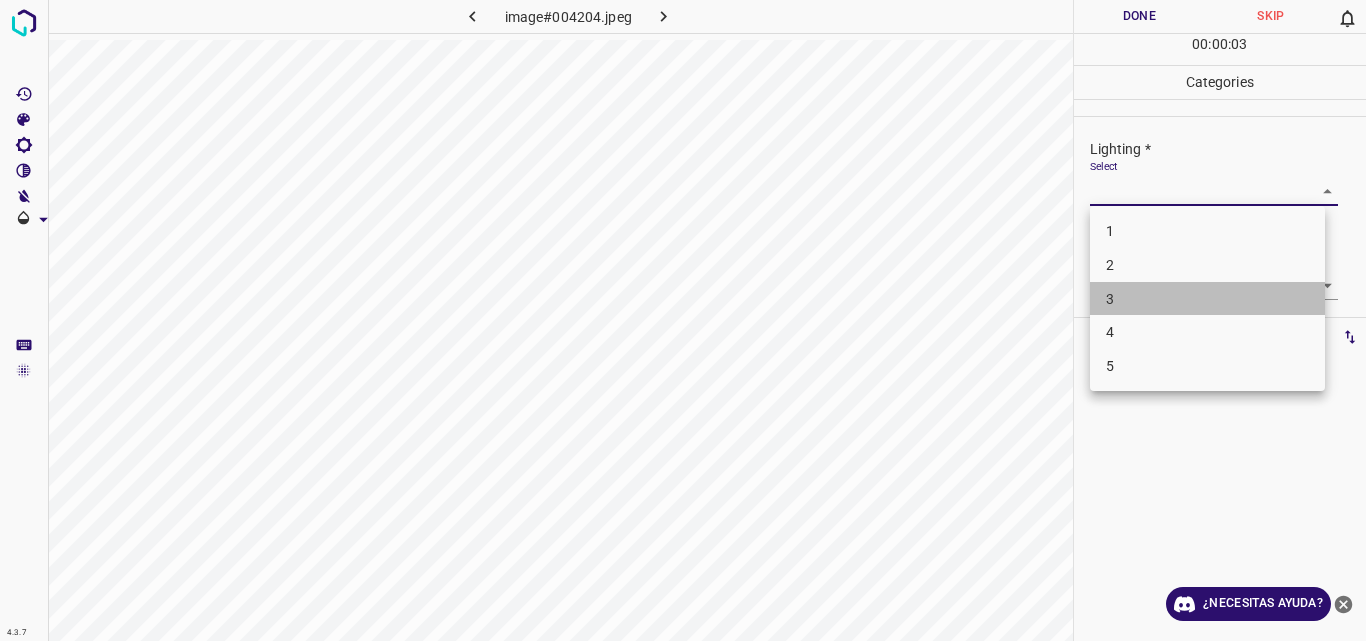 click on "3" at bounding box center [1207, 299] 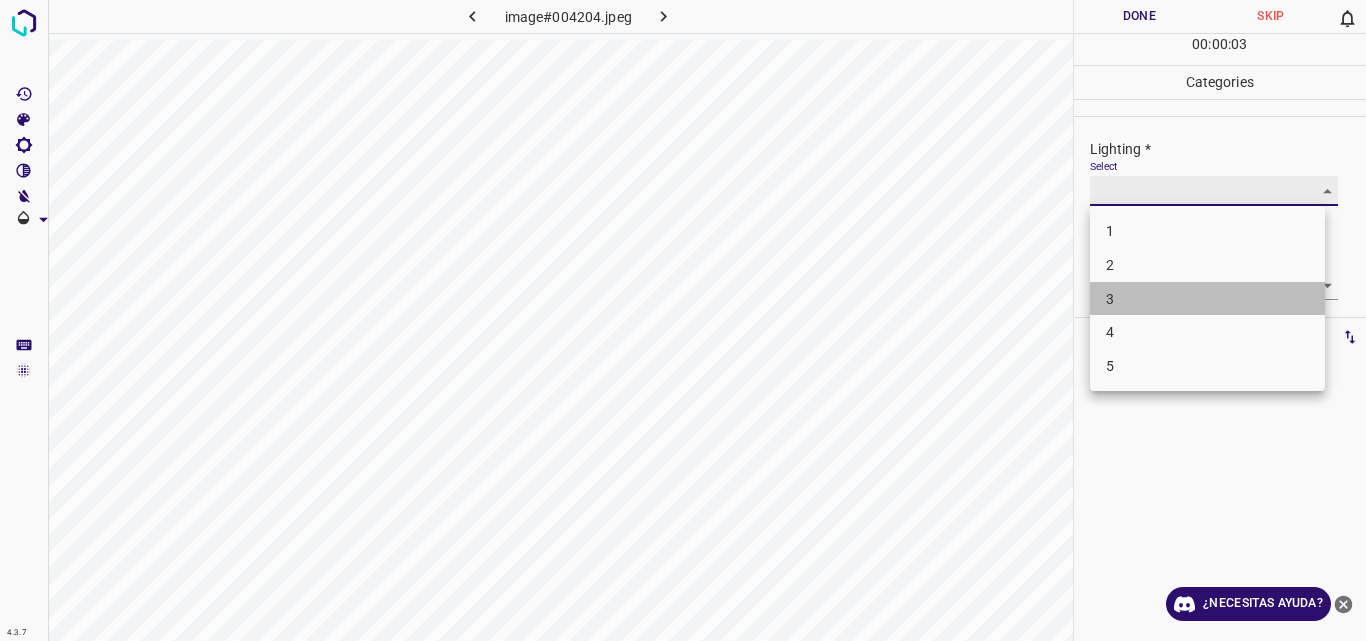 type on "3" 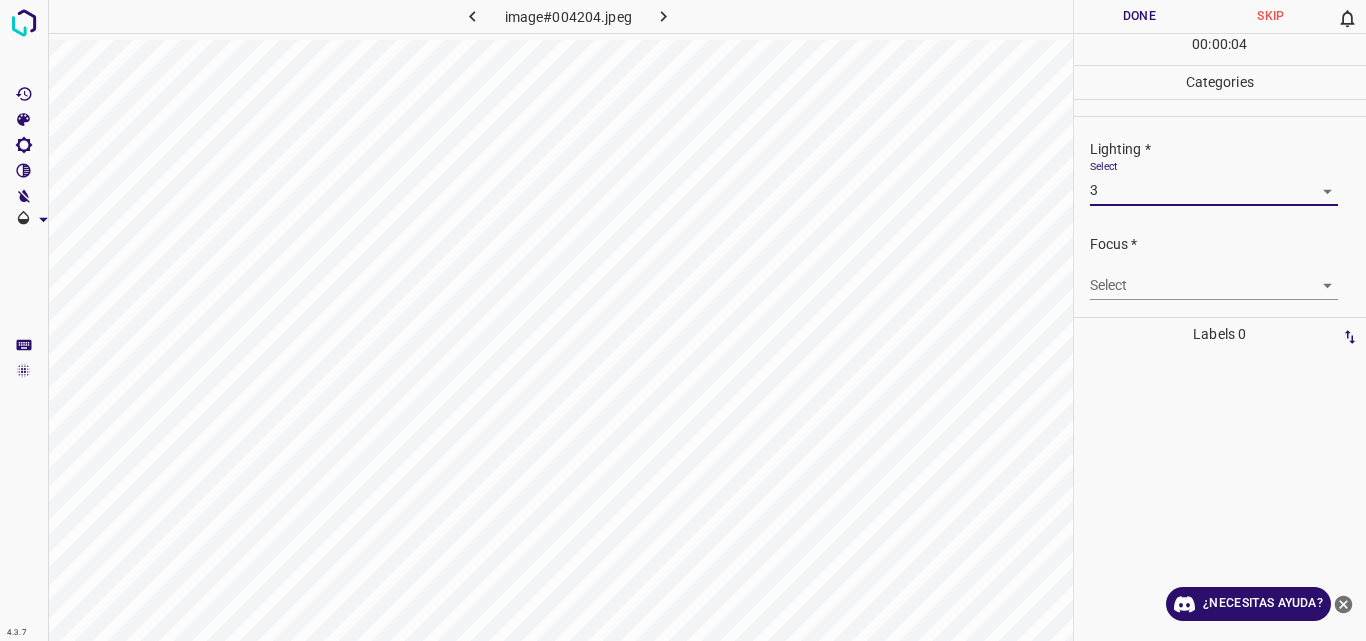 click on "4.3.7 image#004204.jpeg Done Skip 0 00   : 00   : 04   Categories Lighting *  Select 3 3 Focus *  Select ​ Overall *  Select ​ Labels   0 Categories 1 Lighting 2 Focus 3 Overall Tools Space Change between modes (Draw & Edit) I Auto labeling R Restore zoom M Zoom in N Zoom out Delete Delete selecte label Filters Z Restore filters X Saturation filter C Brightness filter V Contrast filter B Gray scale filter General O Download ¿Necesitas ayuda? Original text Rate this translation Your feedback will be used to help improve Google Translate - Texto - Esconder - Borrar" at bounding box center (683, 320) 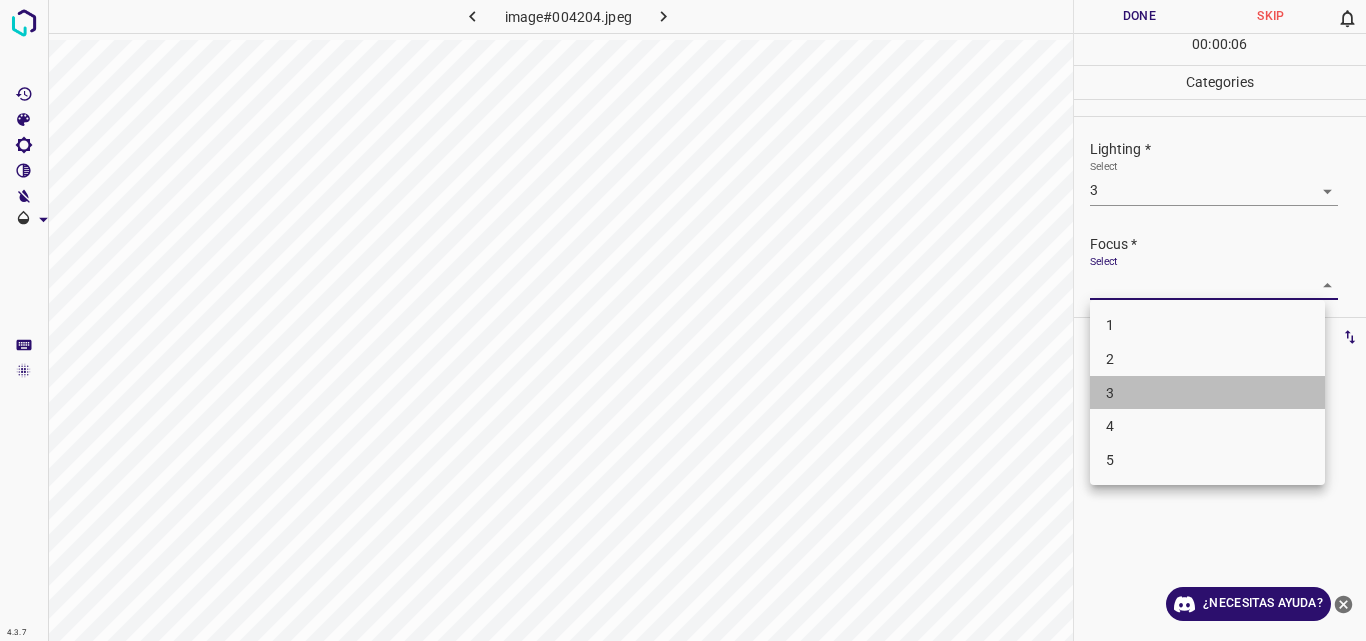 click on "3" at bounding box center [1207, 393] 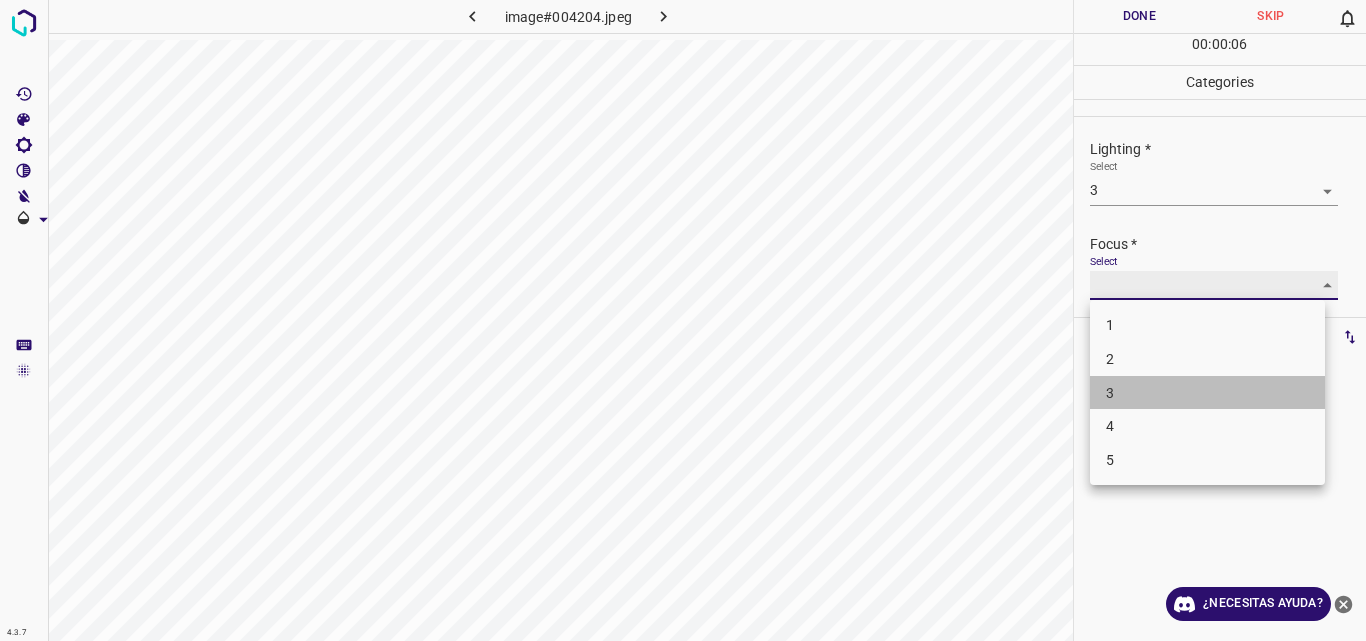 type on "3" 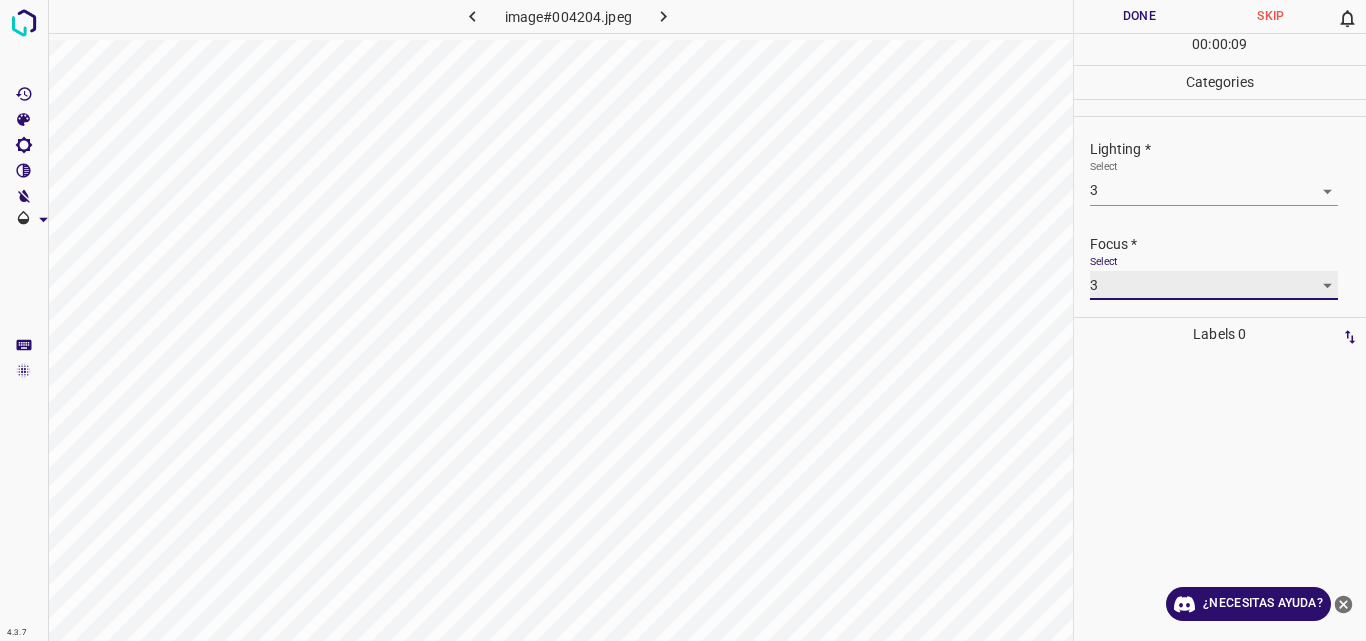 scroll, scrollTop: 98, scrollLeft: 0, axis: vertical 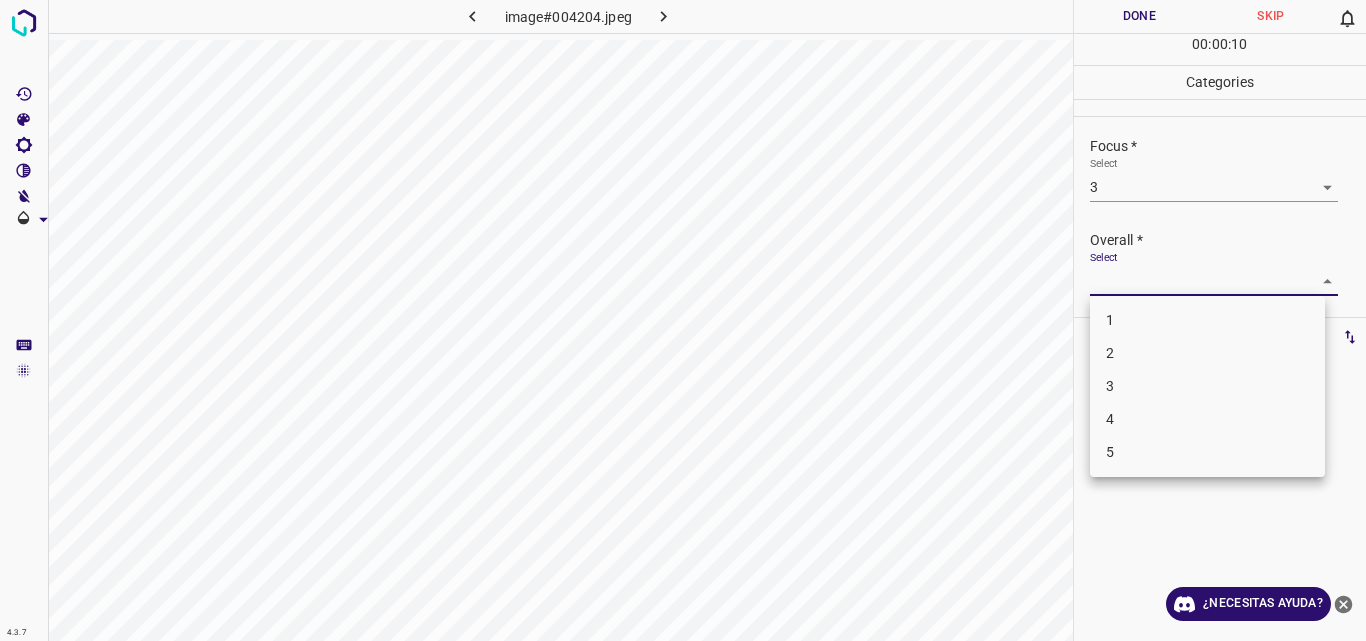 click on "4.3.7 image#004204.jpeg Done Skip 0 00 : 00 : 10 Categories Lighting * Select 3 3 Focus * Select 3 3 Overall * Select Labels 0 Categories 1 Lighting 2 Focus 3 Overall Tools Space Change between modes (Draw & Edit) I Auto labeling R Restore zoom M Zoom in N Zoom out Delete Delete selected label Filters Z Restore filters X Saturation filter C Brightness filter V Contrast filter B Gray scale filter General O Download ¿Necesitas ayuda? Original text Rate this translation Your feedback will be used to help improve Google Translate - Texto - Esconder - Borrar 1 2 3 4 5" at bounding box center [683, 320] 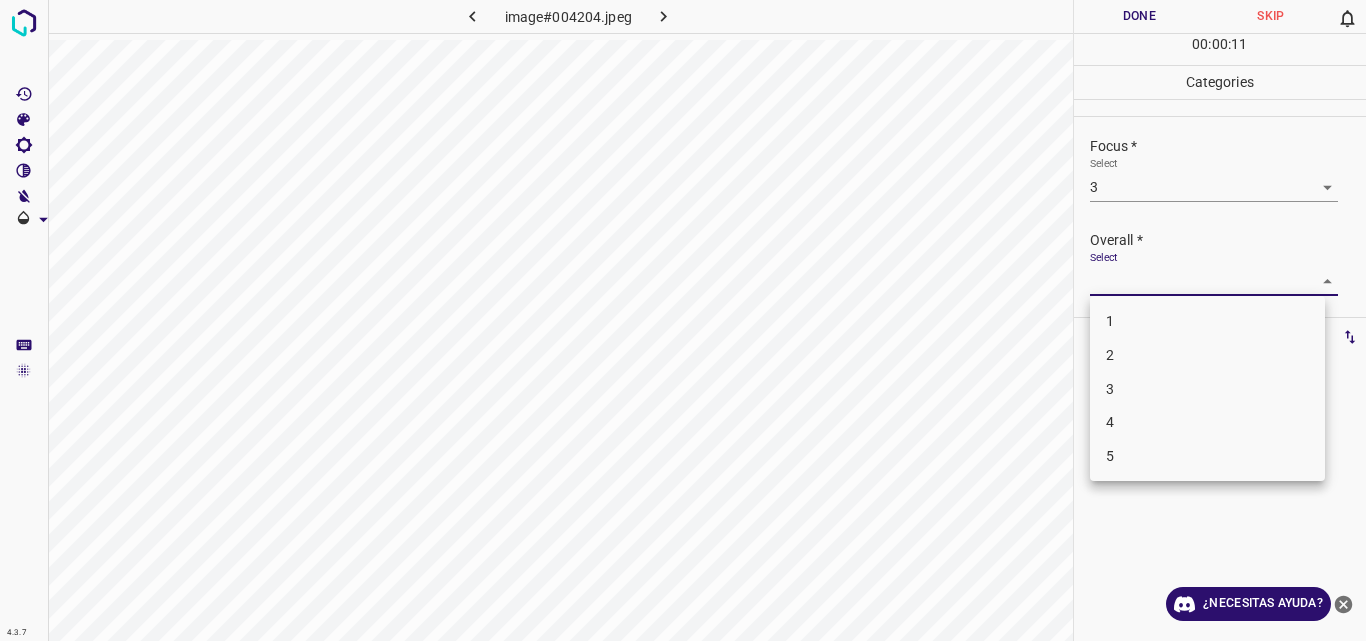 click on "2" at bounding box center (1207, 355) 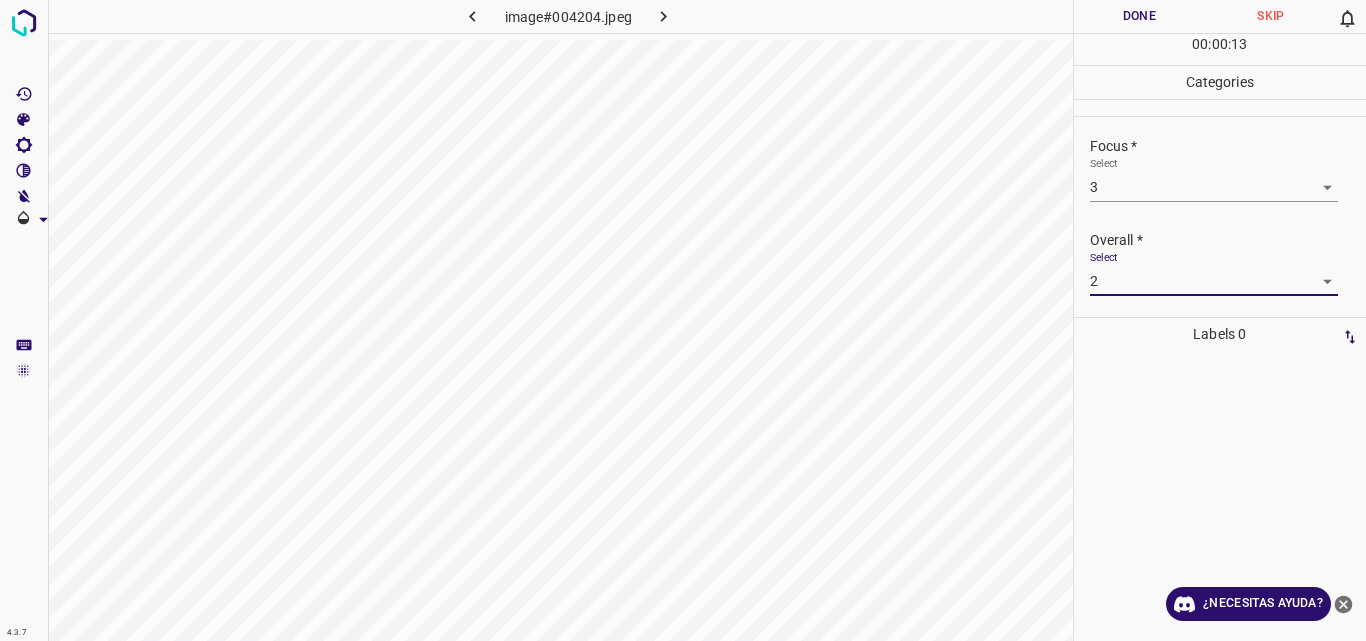 click on "4.3.7 image#004204.jpeg Done Skip 0 00 : 00 : 13 Categories Lighting * Select 3 3 Focus * Select 3 3 Overall * Select 2 2 Labels 0 Categories 1 Lighting 2 Focus 3 Overall Tools Space Change between modes (Draw & Edit) I Auto labeling R Restore zoom M Zoom in N Zoom out Delete Delete selected label Filters Z Restore filters X Saturation filter C Brightness filter V Contrast filter B Gray scale filter General O Download ¿Necesitas ayuda? Original text Rate this translation Your feedback will be used to help improve Google Translate - Texto - Esconder - Borrar" at bounding box center [683, 320] 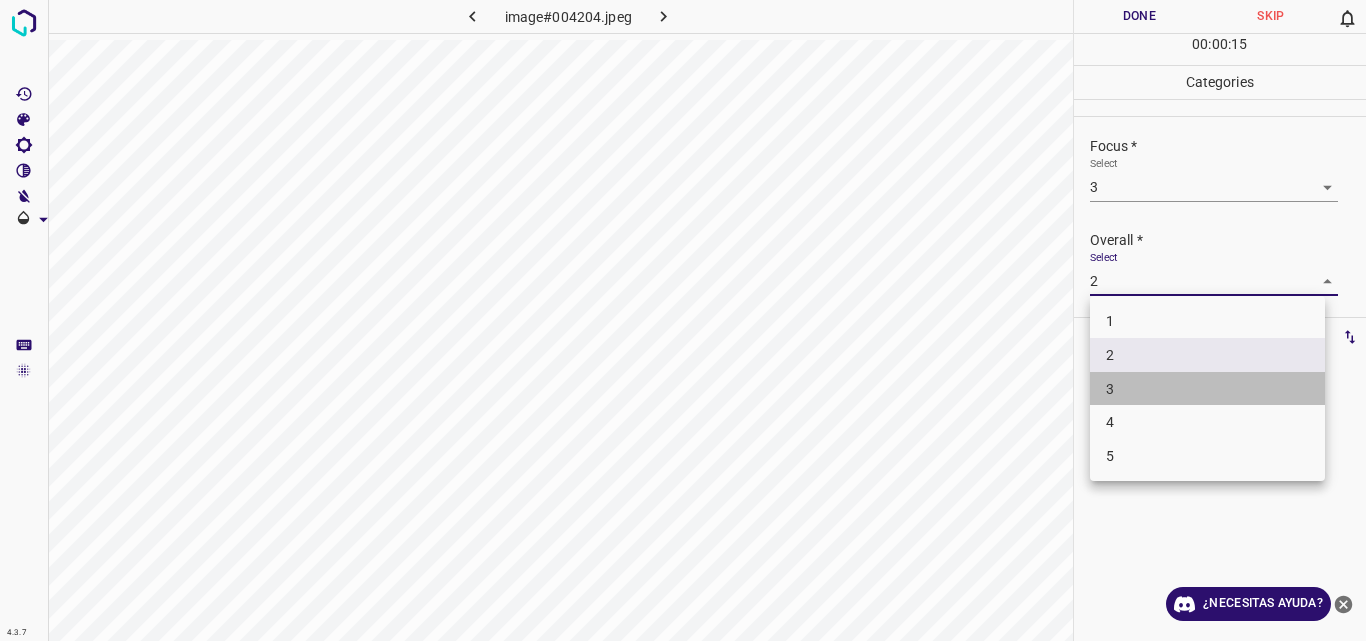 click on "3" at bounding box center (1207, 389) 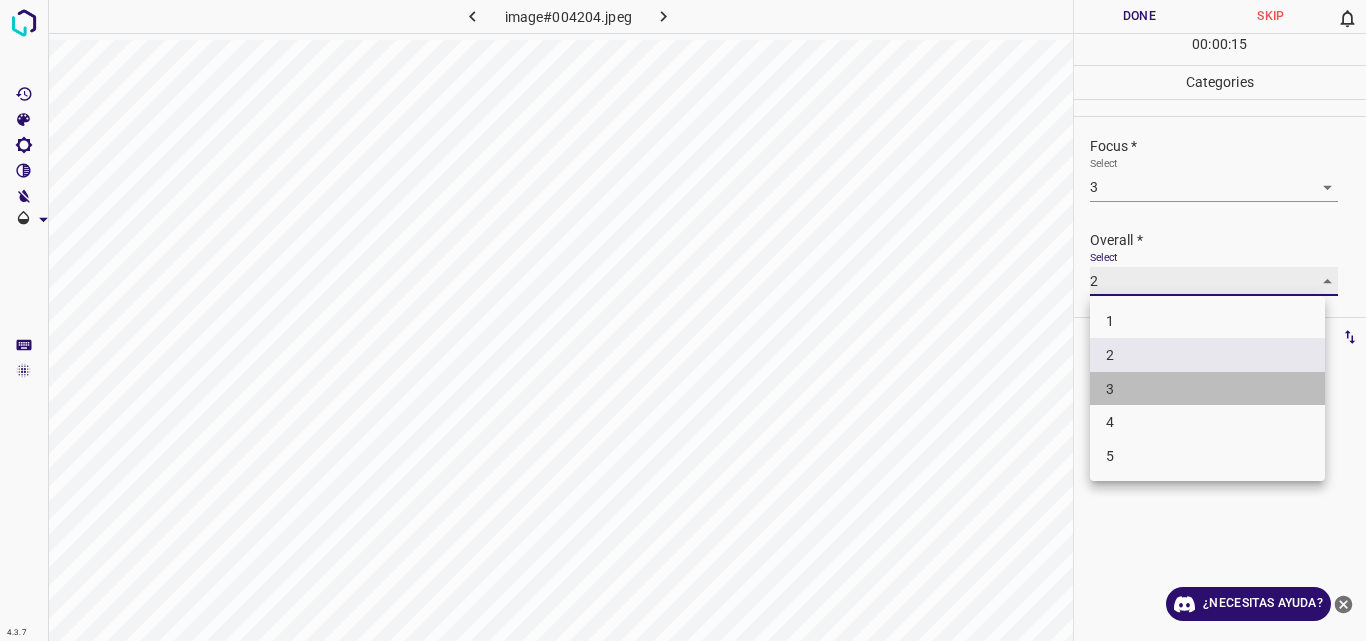 type on "3" 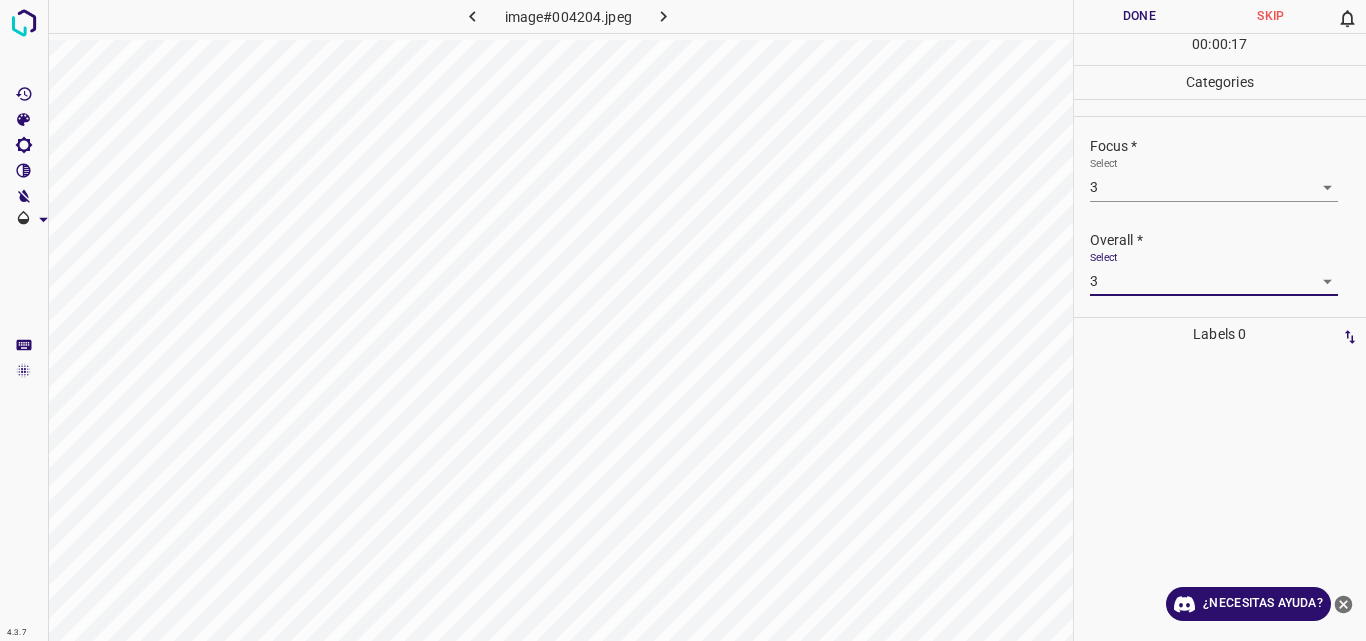 click on "Done" at bounding box center [1140, 16] 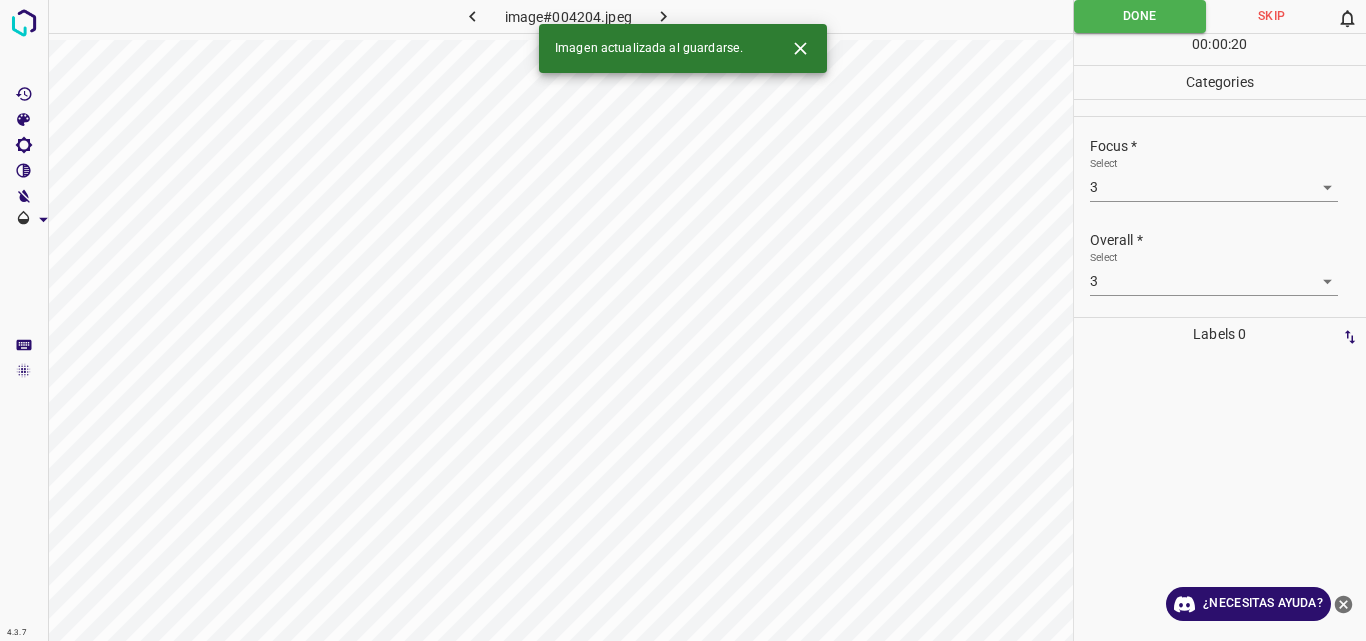 click 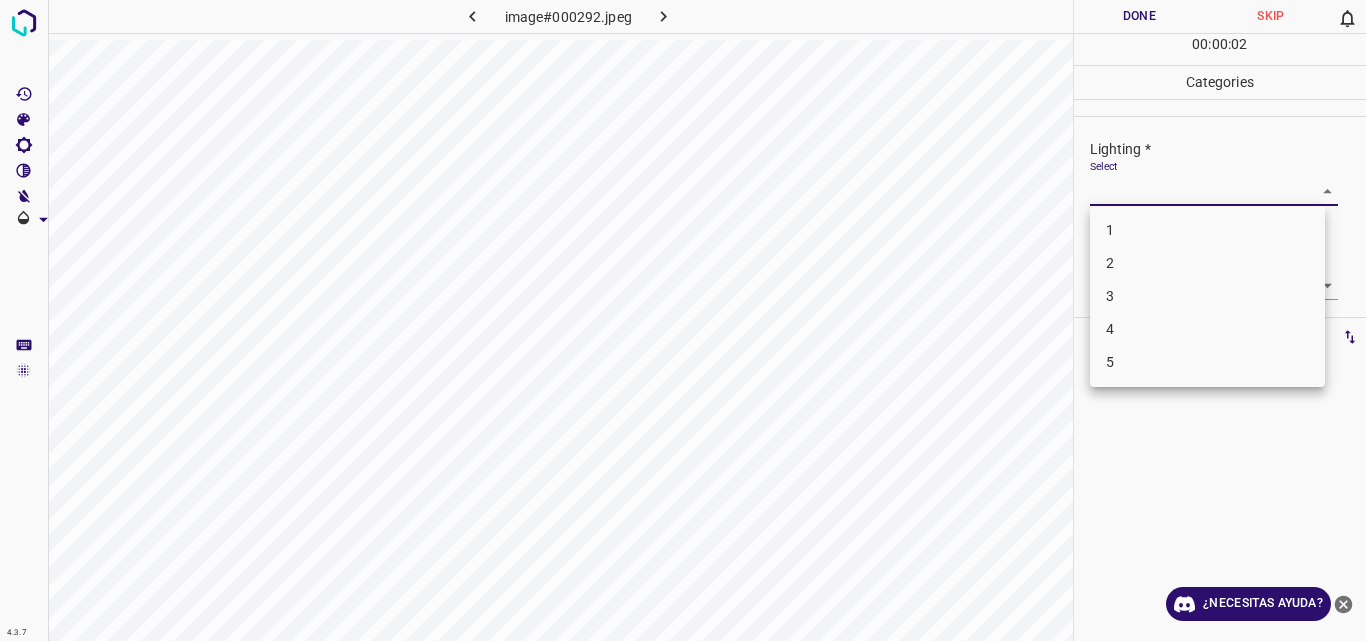 click on "4.3.7 image#000292.jpeg Done Skip 0 00 : 00 : 02 Categories Lighting * Select 2 2 Focus * Select 2 2 Overall * Select ​ Labels 0 Categories 1 Lighting 2 Focus 3 Overall Tools Space Change between modes (Draw & Edit) I Auto labeling R Restore zoom M Zoom in N Zoom out Delete Delete selecte label Filters Z Restore filters X Saturation filter C Brightness filter V Contrast filter B Gray scale filter General O Download ¿Necesitas ayuda? Original text Rate this translation Your feedback will be used to help improve Google Translate - Texto - Esconder - Borrar 1 2 3 4 5" at bounding box center (683, 320) 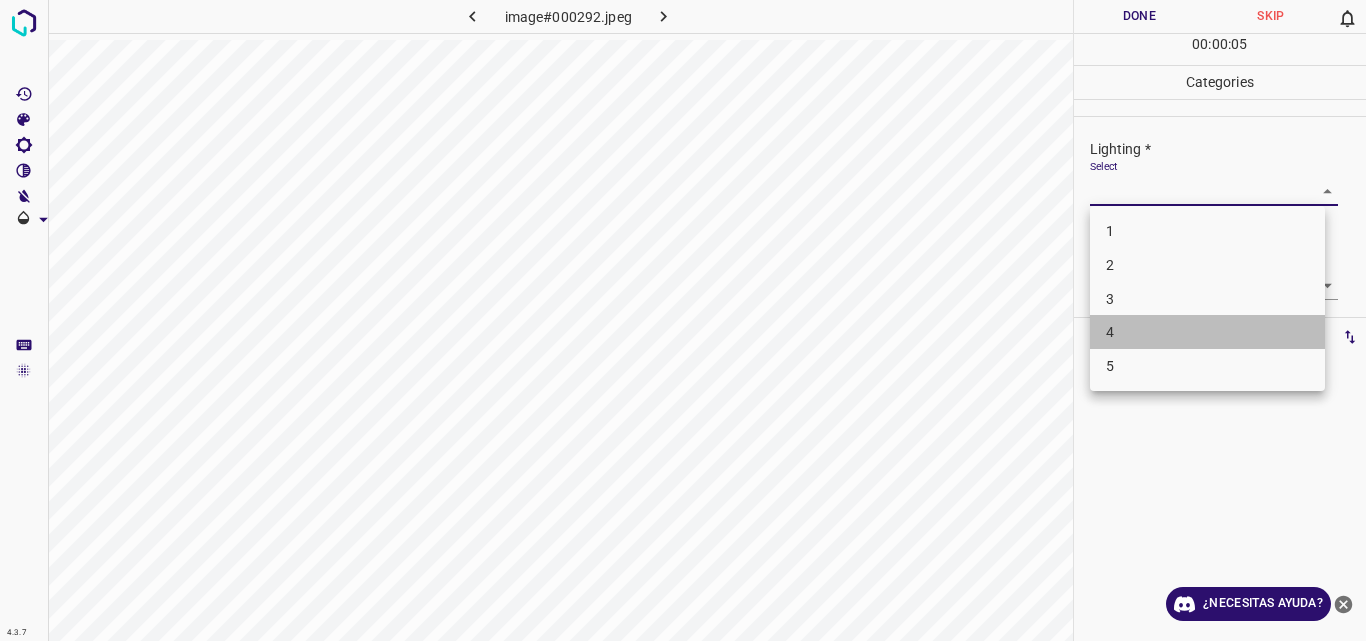 click on "4" at bounding box center (1207, 332) 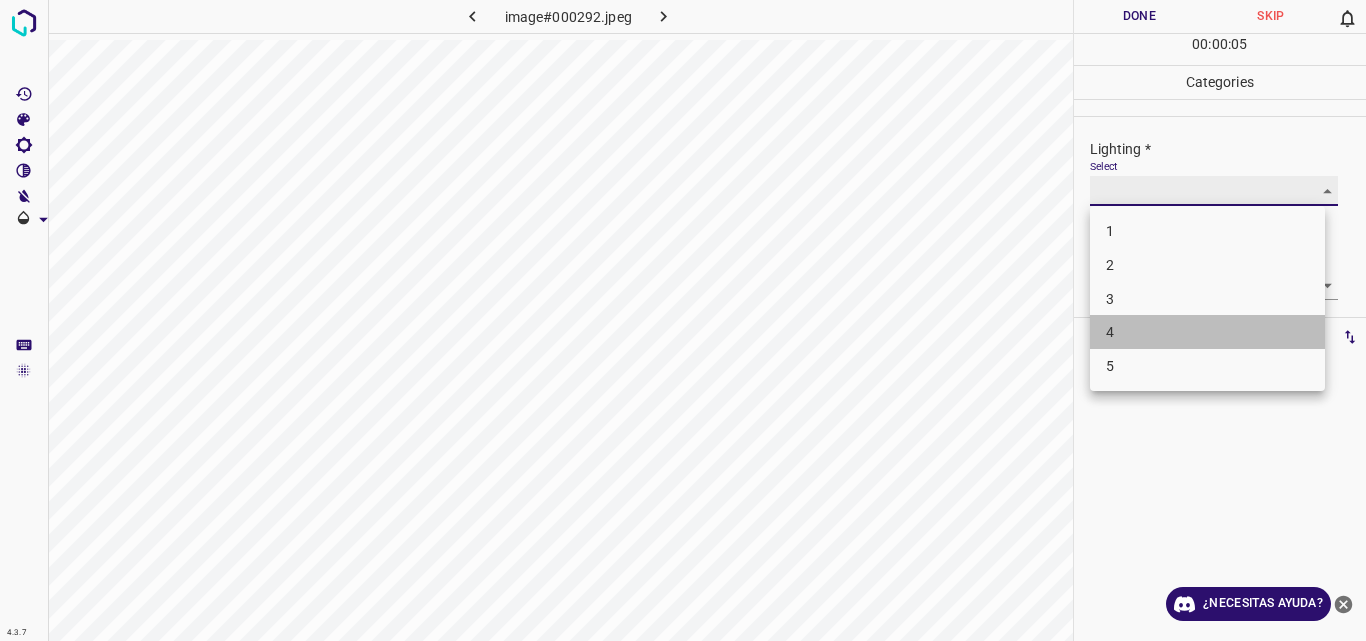 type on "4" 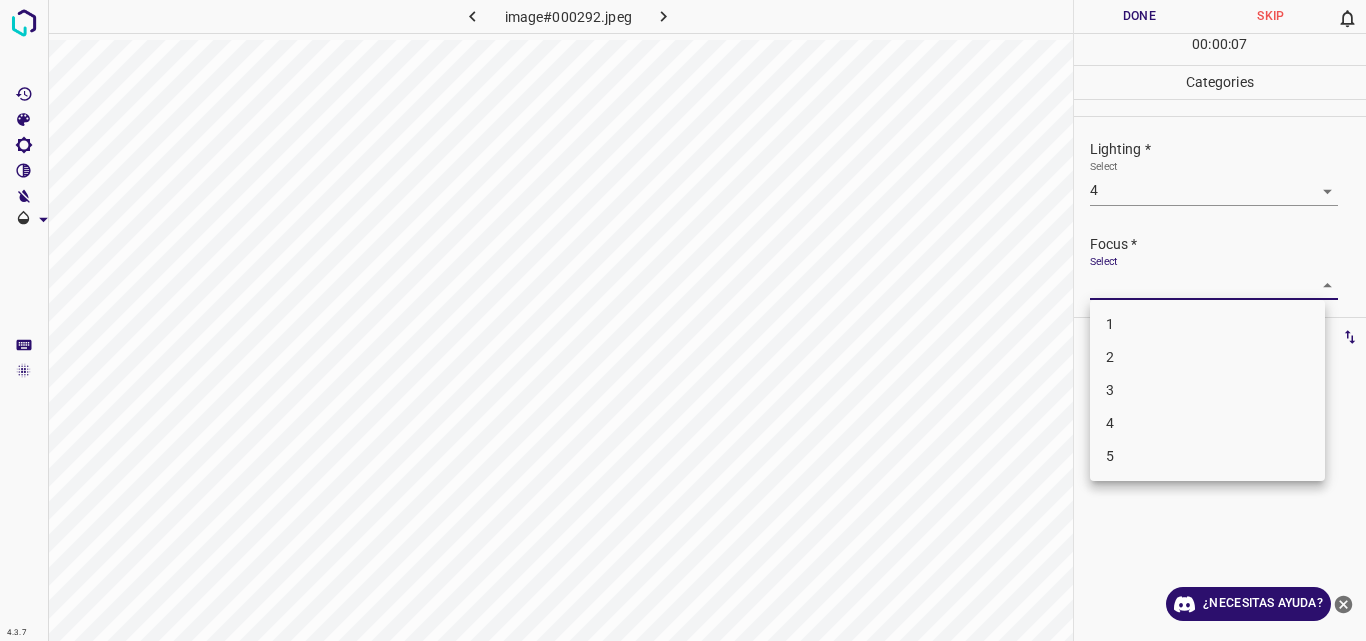 click on "4.3.7 image#000292.jpeg Done Skip 0 00 : 00 : 07 Categories Lighting * Select 4 4 Focus * Select 4 4 Overall * Select ​ Labels 0 Categories 1 Lighting 2 Focus 3 Overall Tools Space Change between modes (Draw & Edit) I Auto labeling R Restore zoom M Zoom in N Zoom out Delete Delete selecte label Filters Z Restore filters X Saturation filter C Brightness filter V Contrast filter B Gray scale filter General O Download ¿Necesitas ayuda? Original text Rate this translation Your feedback will be used to help improve Google Translate - Texto - Esconder - Borrar 1 2 3 4 5" at bounding box center (683, 320) 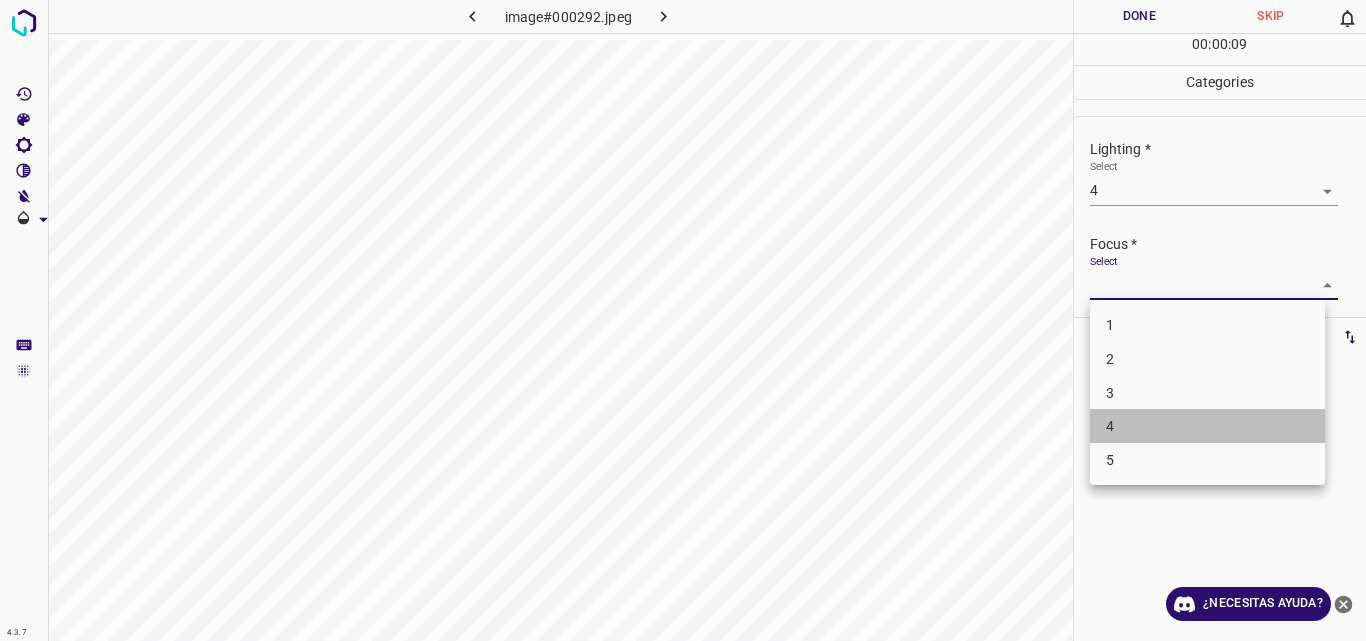 click on "4" at bounding box center [1207, 426] 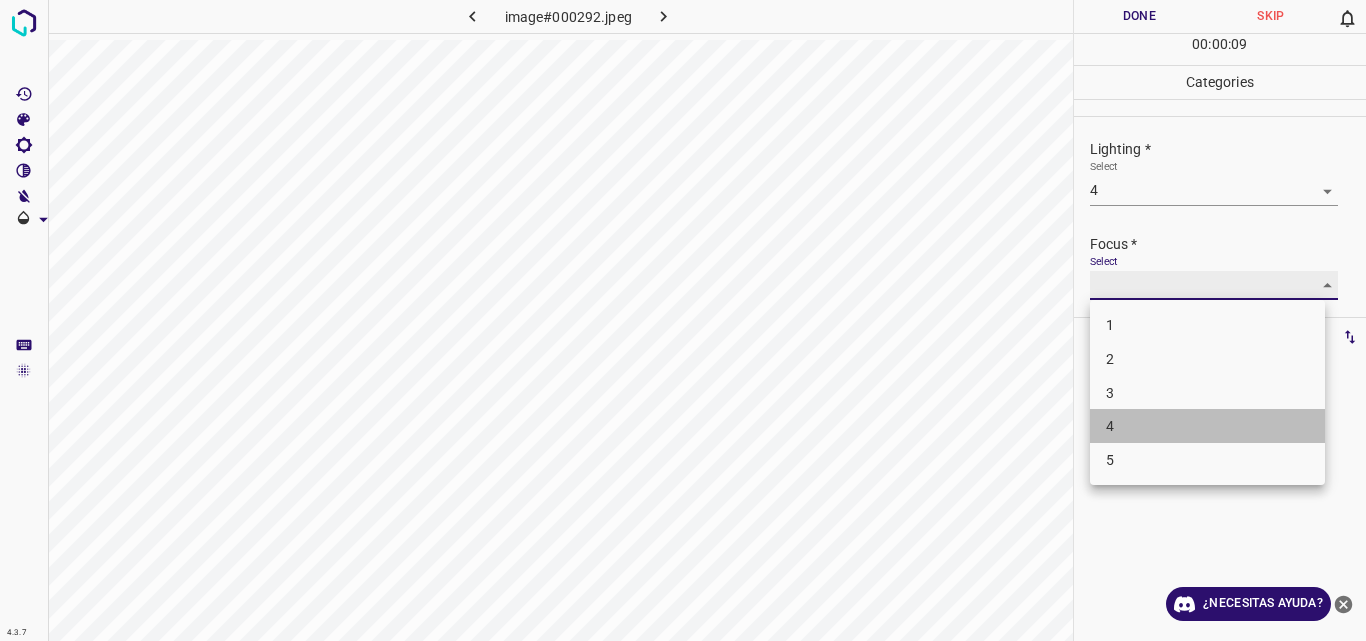 type on "4" 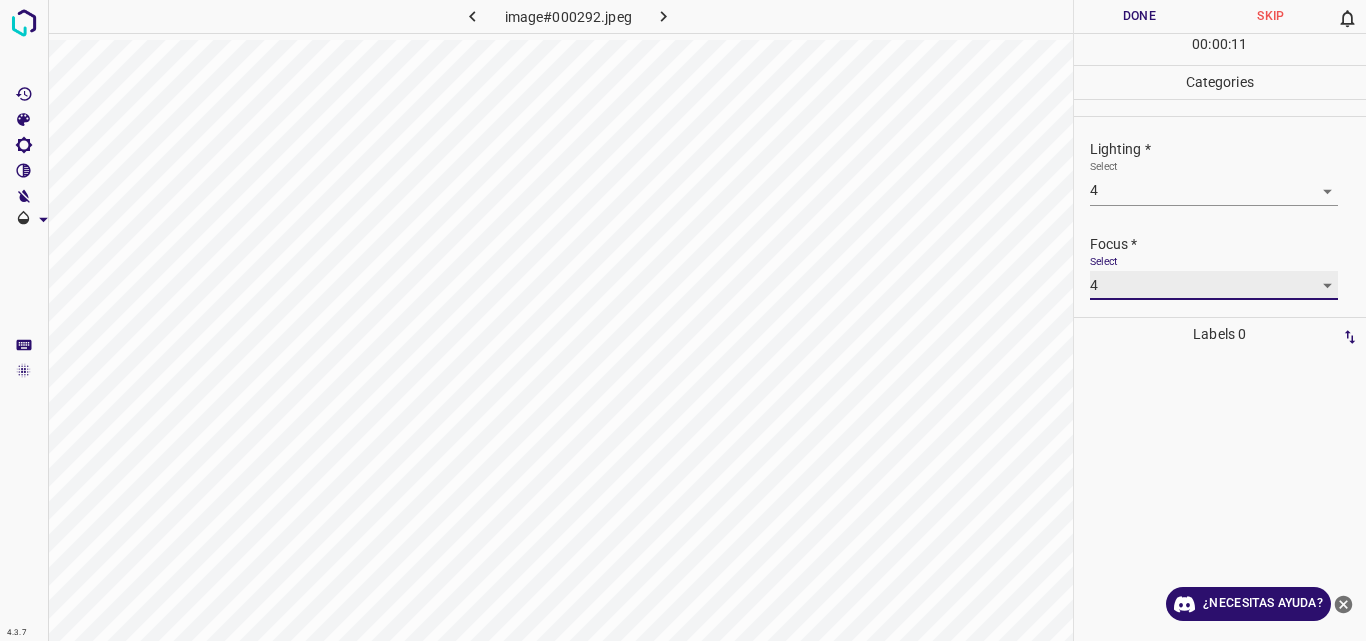 scroll, scrollTop: 98, scrollLeft: 0, axis: vertical 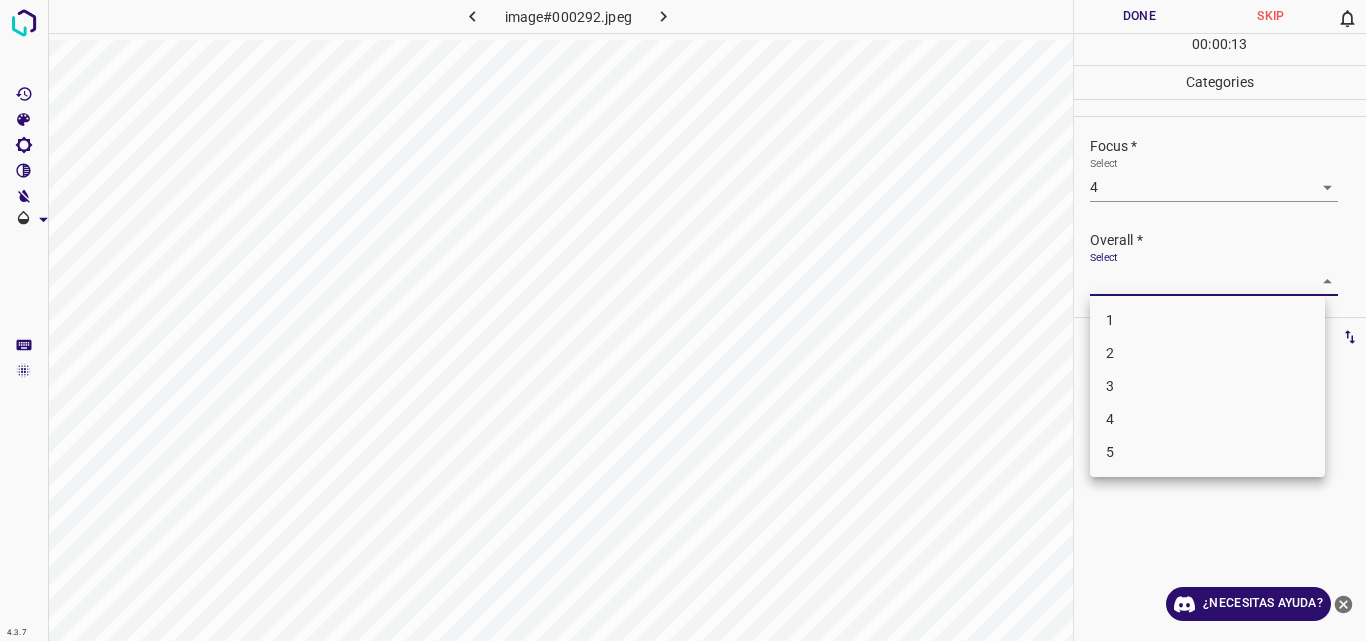 click on "4.3.7 image#000292.jpeg Done Skip 0 00   : 00   : 13   Categories Lighting *  Select 4 4 Focus *  Select 4 4 Overall *  Select ​ Labels   0 Categories 1 Lighting 2 Focus 3 Overall Tools Space Change between modes (Draw & Edit) I Auto labeling R Restore zoom M Zoom in N Zoom out Delete Delete selecte label Filters Z Restore filters X Saturation filter C Brightness filter V Contrast filter B Gray scale filter General O Download ¿Necesitas ayuda? Original text Rate this translation Your feedback will be used to help improve Google Translate - Texto - Esconder - Borrar 1 2 3 4 5" at bounding box center [683, 320] 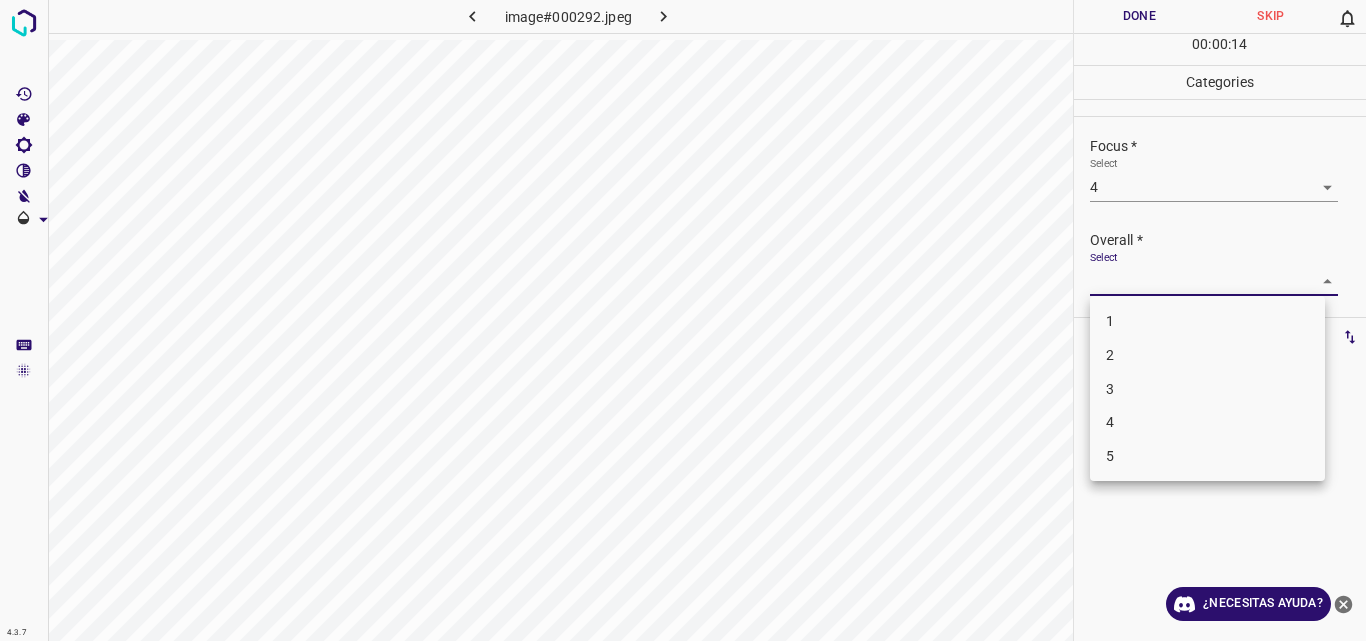 click on "4" at bounding box center (1207, 422) 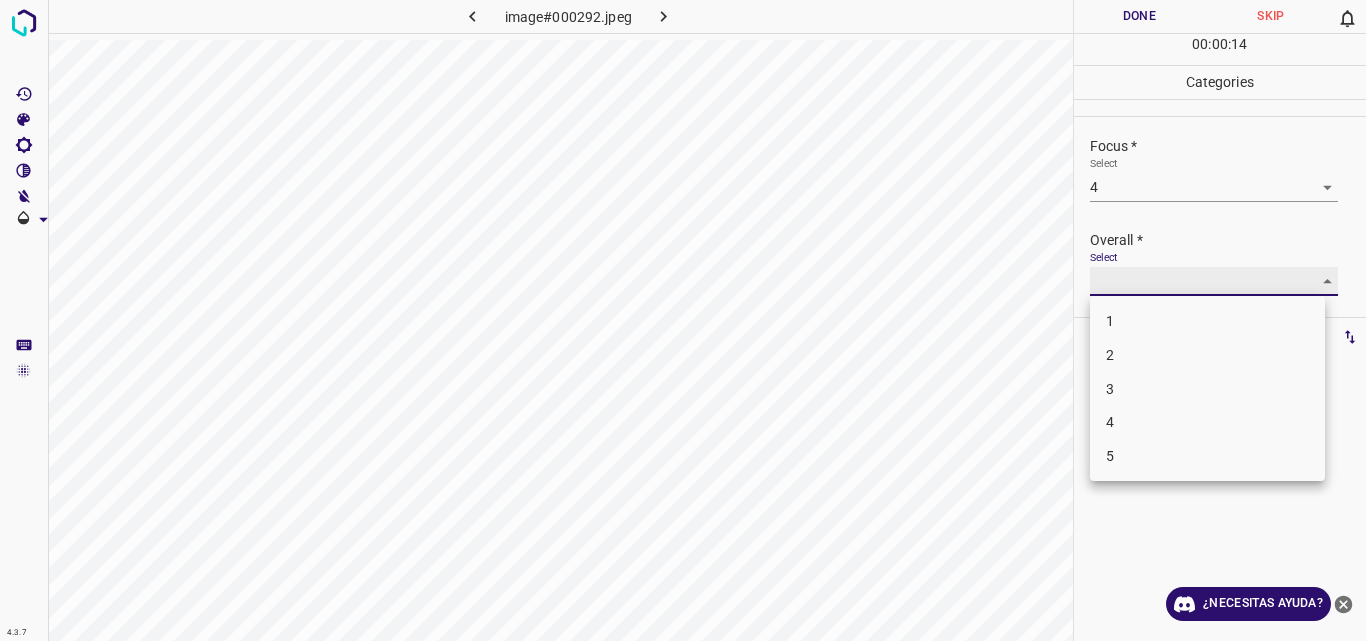 type on "4" 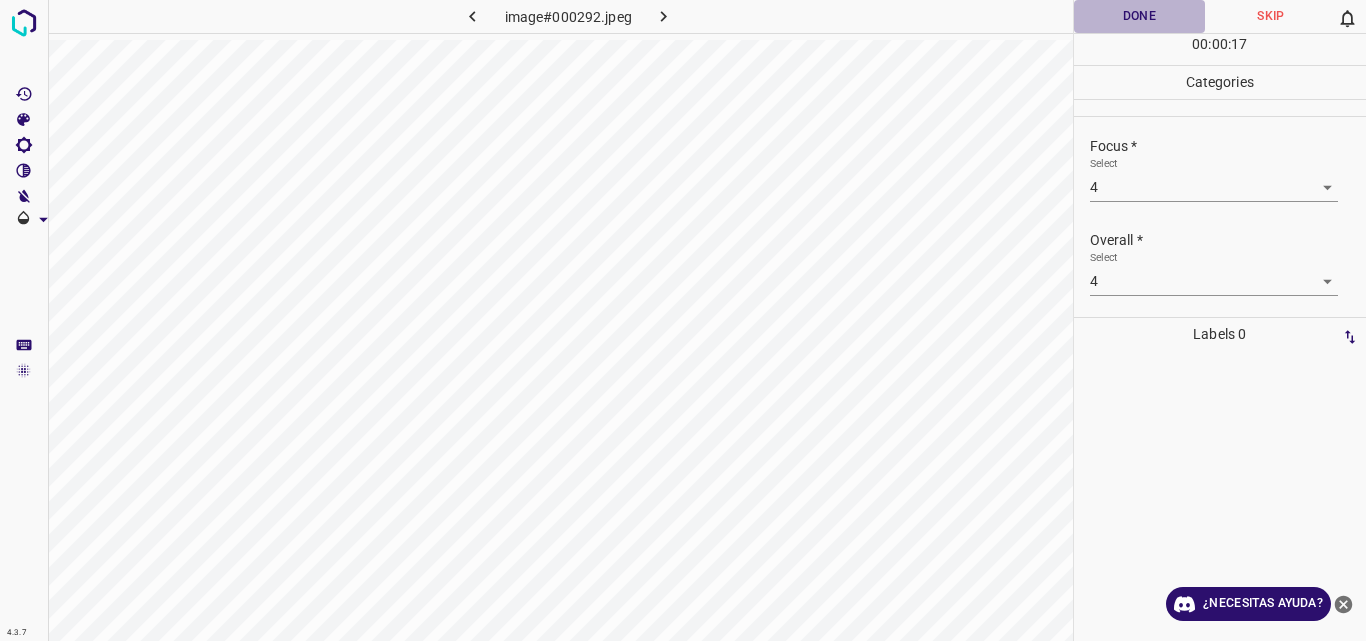 click on "Done" at bounding box center [1140, 16] 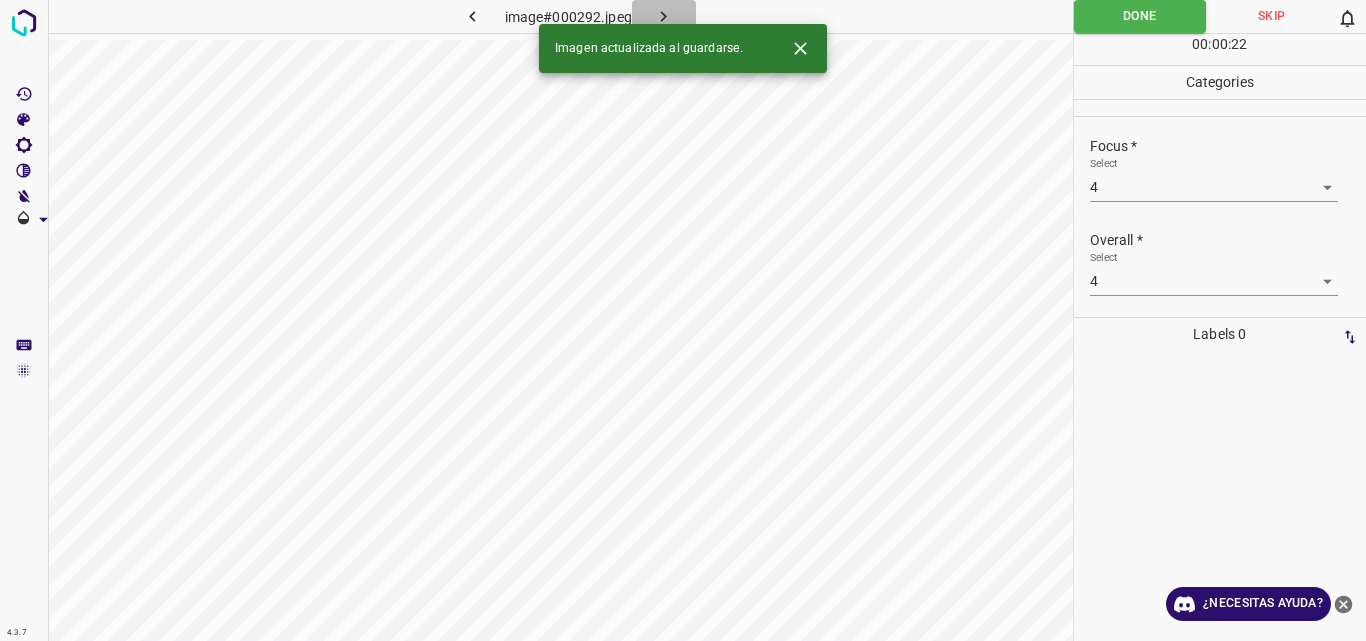 click 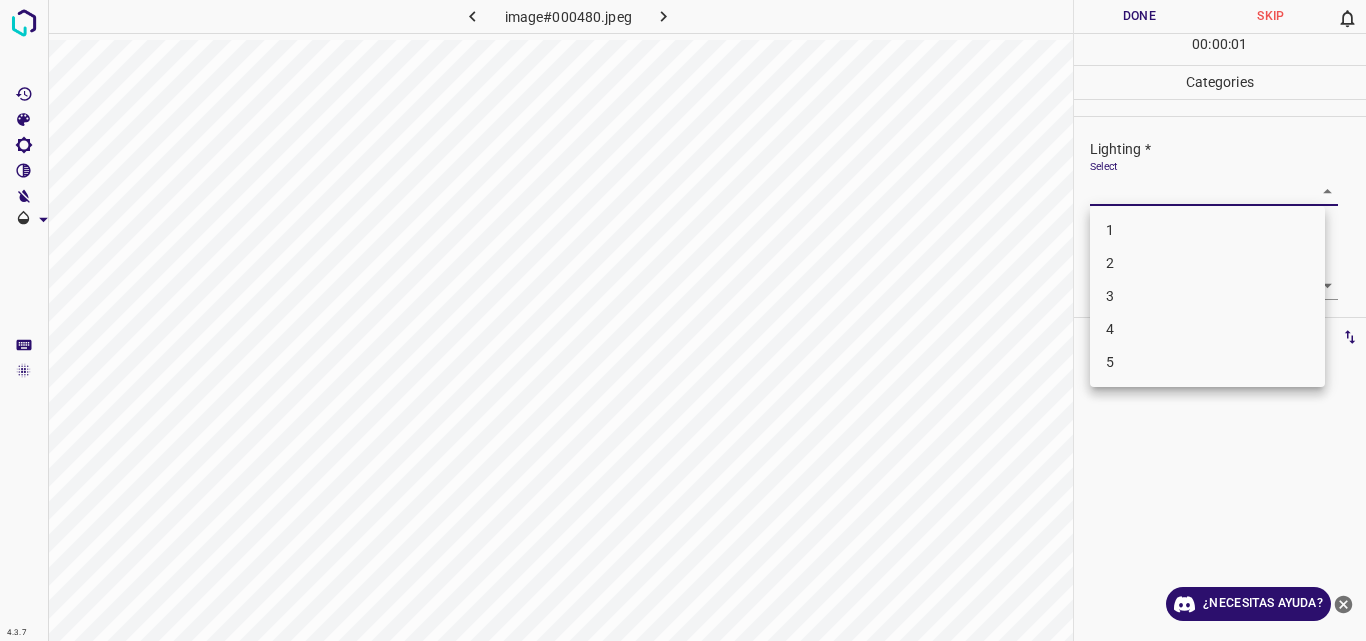 click on "4.3.7 image#000480.jpeg Done Skip 0 00   : 00   : 01   Categories Lighting *  Select ​ Focus *  Select ​ Overall *  Select ​ Labels   0 Categories 1 Lighting 2 Focus 3 Overall Tools Space Change between modes (Draw & Edit) I Auto labeling R Restore zoom M Zoom in N Zoom out Delete Delete selecte label Filters Z Restore filters X Saturation filter C Brightness filter V Contrast filter B Gray scale filter General O Download ¿Necesitas ayuda? Original text Rate this translation Your feedback will be used to help improve Google Translate - Texto - Esconder - Borrar 1 2 3 4 5" at bounding box center (683, 320) 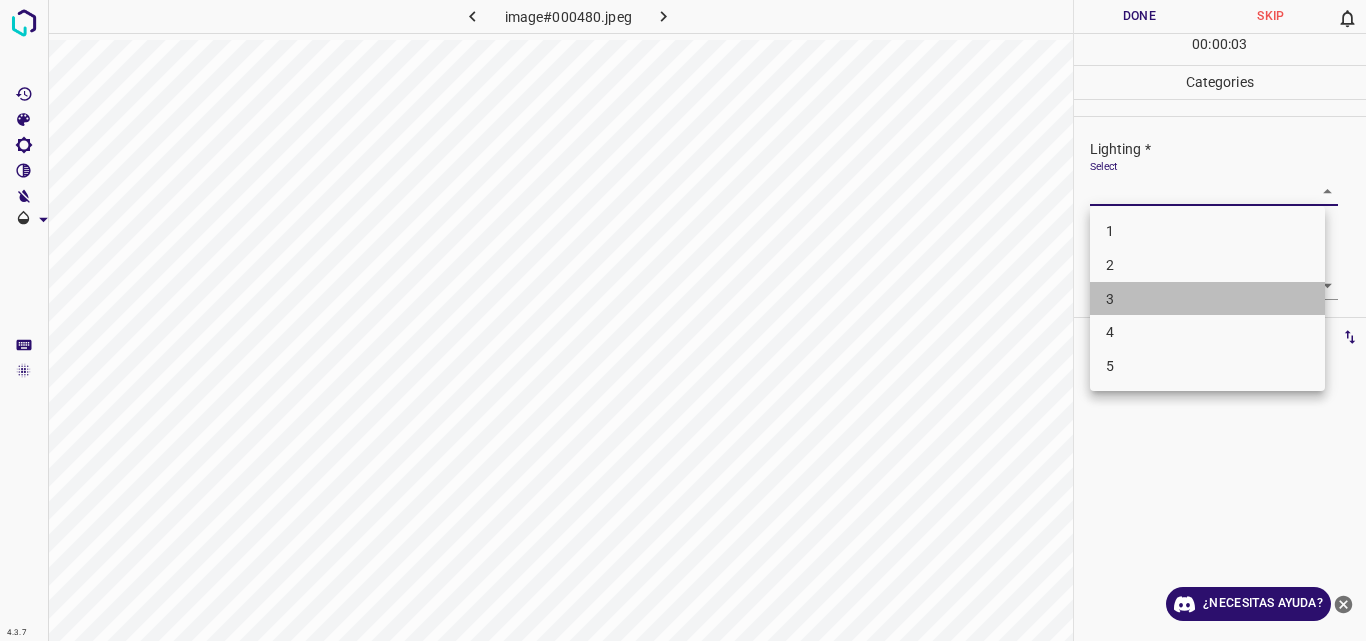 click on "3" at bounding box center (1207, 299) 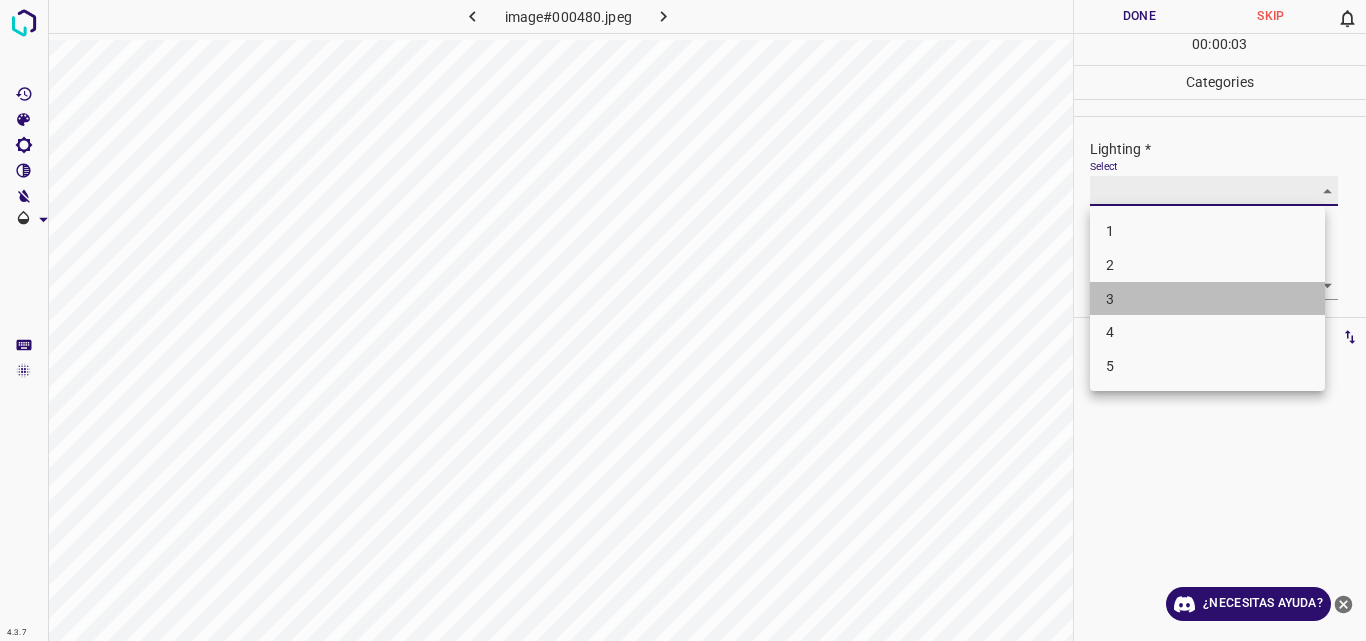 type on "3" 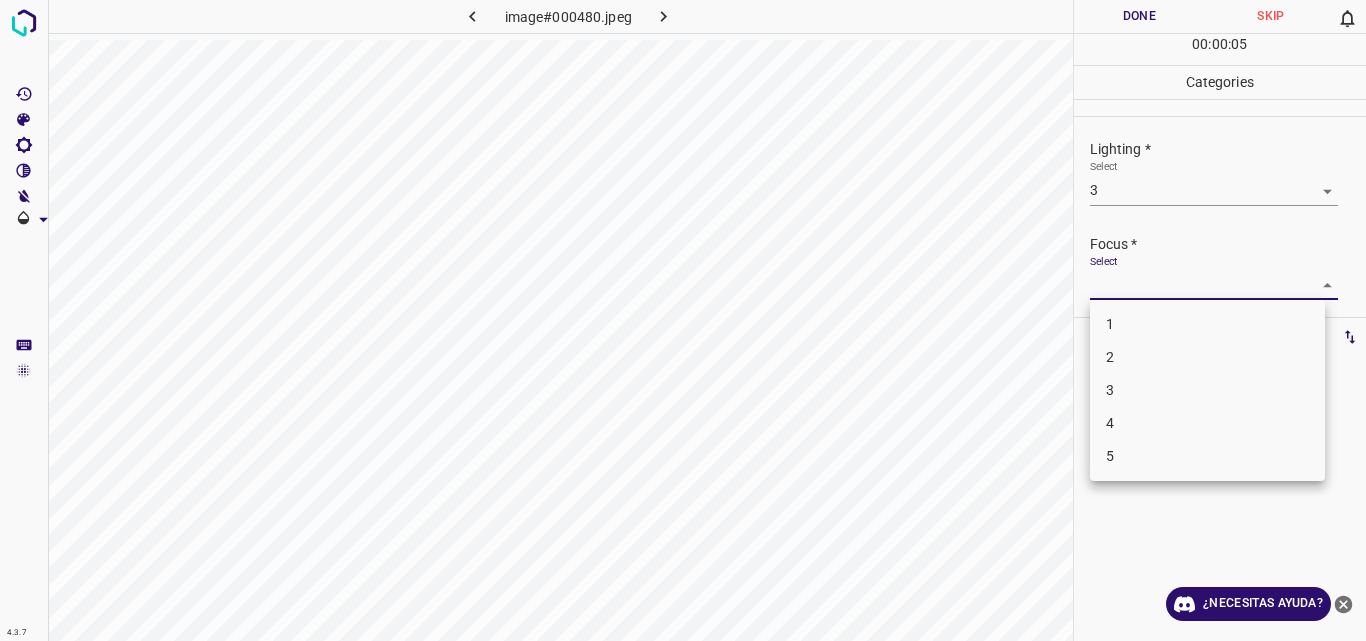 click on "4.3.7 image#000480.jpeg Done Skip 0 00   : 00   : 05   Categories Lighting *  Select 3 3 Focus *  Select ​ Overall *  Select ​ Labels   0 Categories 1 Lighting 2 Focus 3 Overall Tools Space Change between modes (Draw & Edit) I Auto labeling R Restore zoom M Zoom in N Zoom out Delete Delete selecte label Filters Z Restore filters X Saturation filter C Brightness filter V Contrast filter B Gray scale filter General O Download ¿Necesitas ayuda? Original text Rate this translation Your feedback will be used to help improve Google Translate - Texto - Esconder - Borrar 1 2 3 4 5" at bounding box center [683, 320] 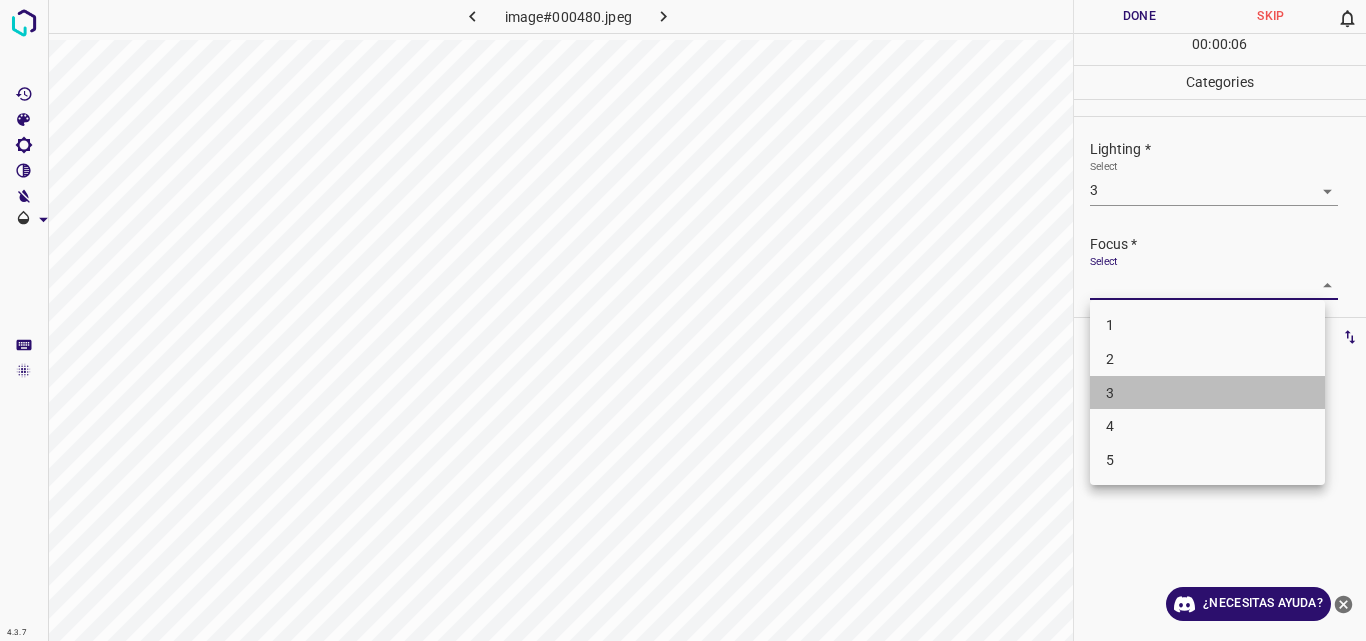 click on "3" at bounding box center (1207, 393) 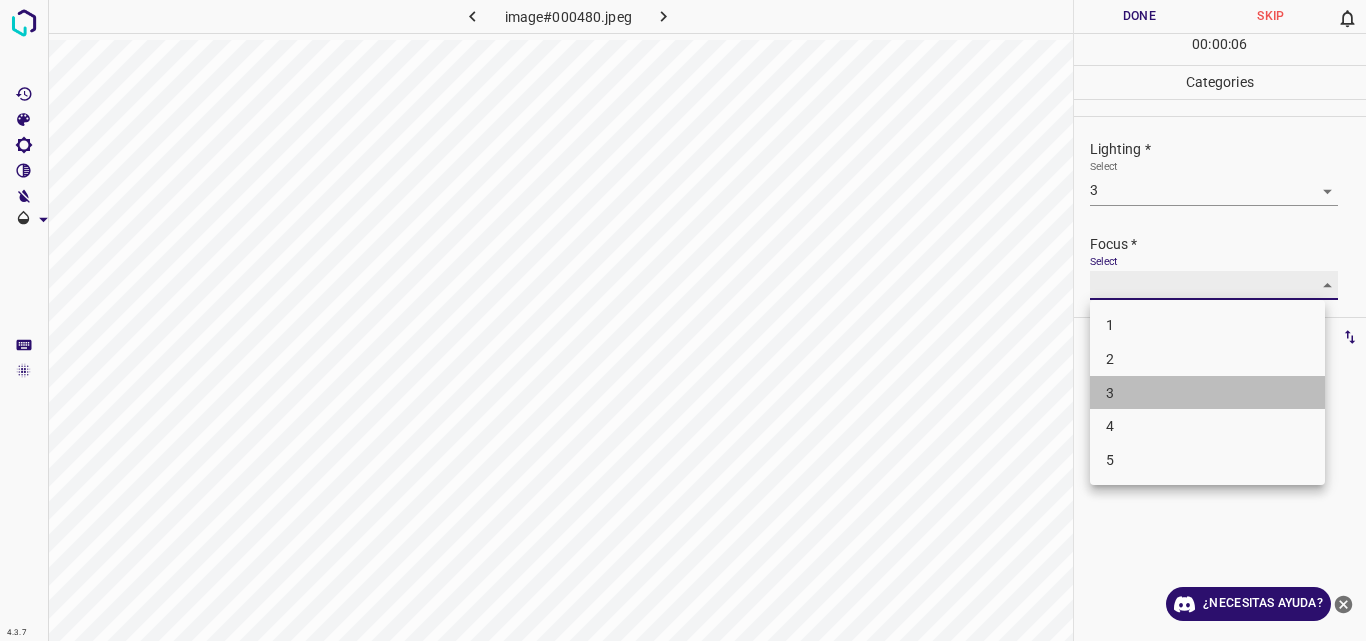 type on "3" 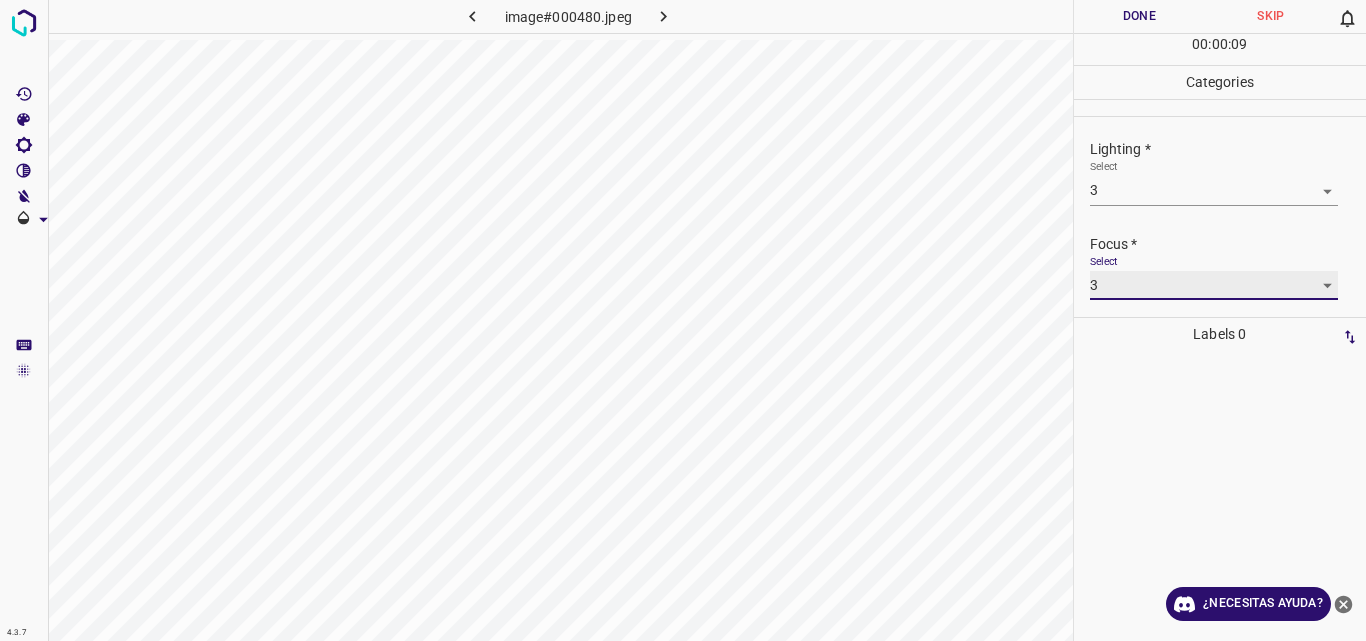 scroll, scrollTop: 98, scrollLeft: 0, axis: vertical 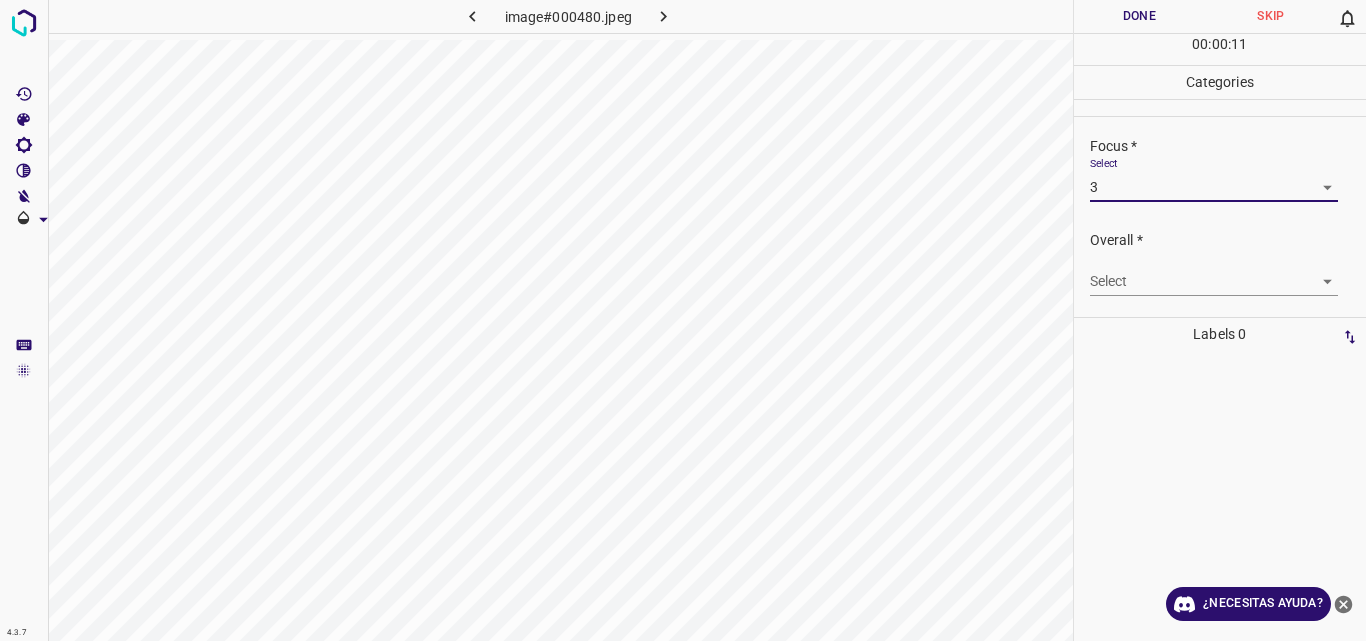 click on "4.3.7 image#000480.jpeg Done Skip 0 00 : 00 : 11 Categories Lighting * Select 3 3 Focus * Select 3 3 Overall * Select Labels 0 Categories 1 Lighting 2 Focus 3 Overall Tools Space Change between modes (Draw & Edit) I Auto labeling R Restore zoom M Zoom in N Zoom out Delete Delete selected label Filters Z Restore filters X Saturation filter C Brightness filter V Contrast filter B Gray scale filter General O Download ¿Necesitas ayuda? Original text Rate this translation Your feedback will be used to help improve Google Translate - Texto - Esconder - Borrar" at bounding box center (683, 320) 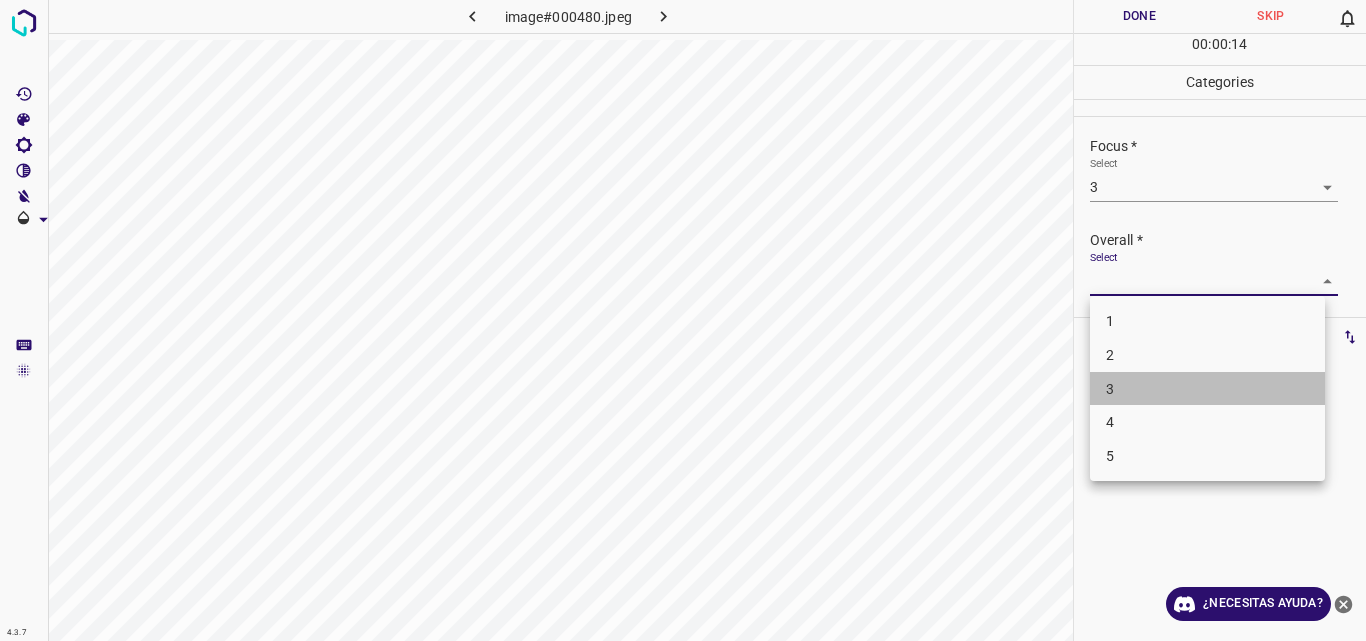 click on "3" at bounding box center [1207, 389] 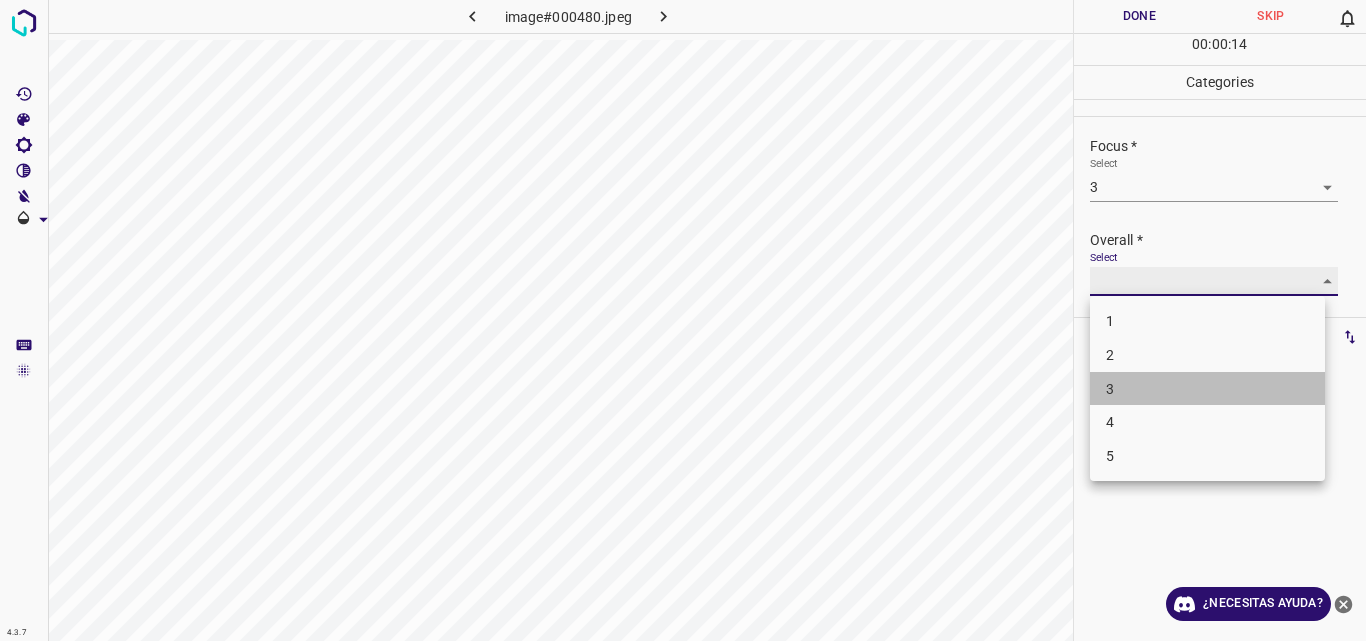 type on "3" 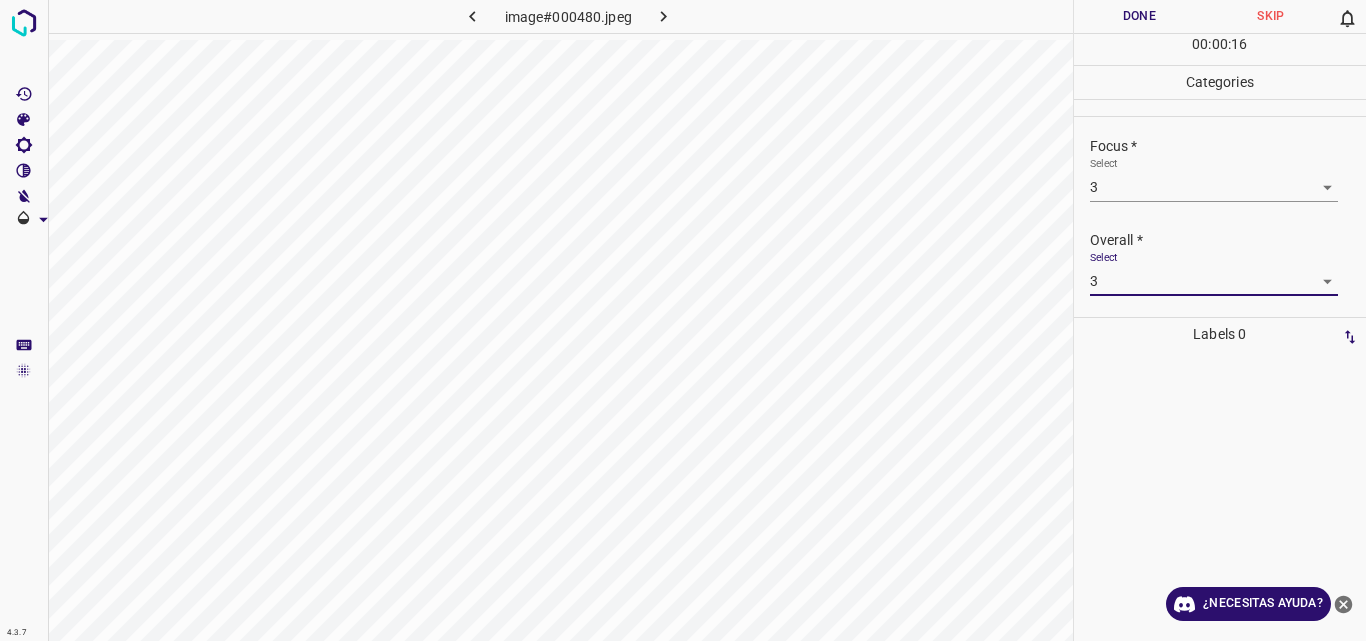 click on "Done" at bounding box center [1140, 16] 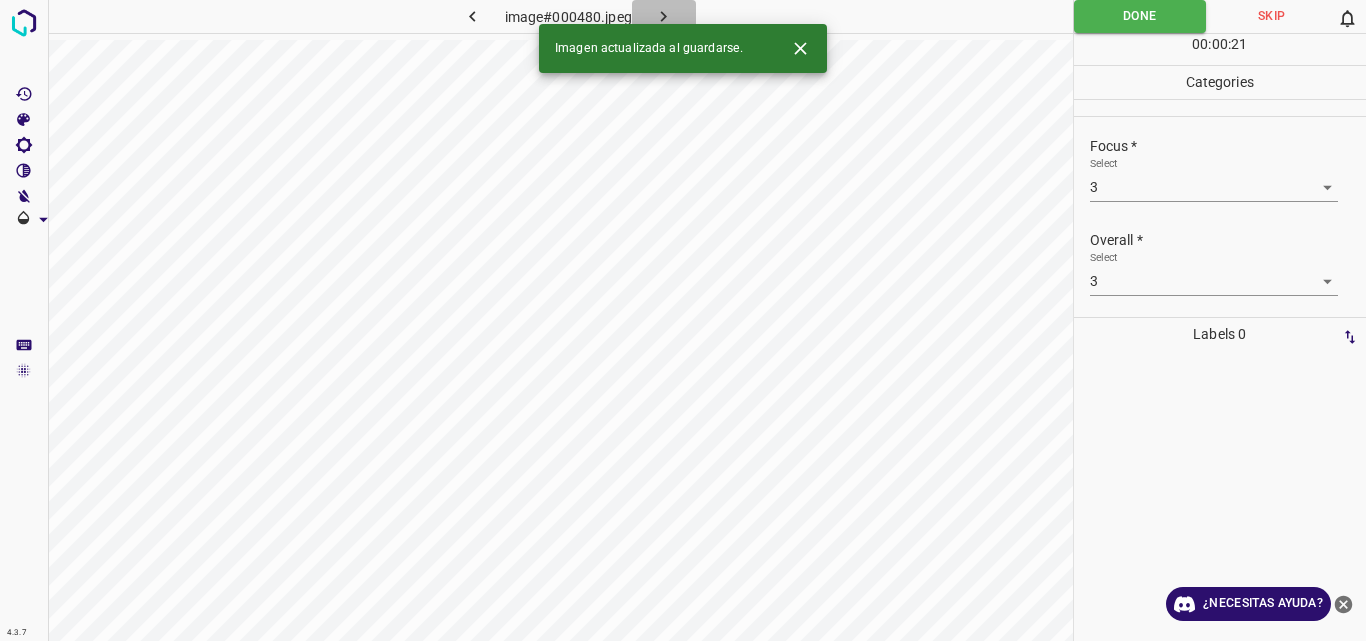 click 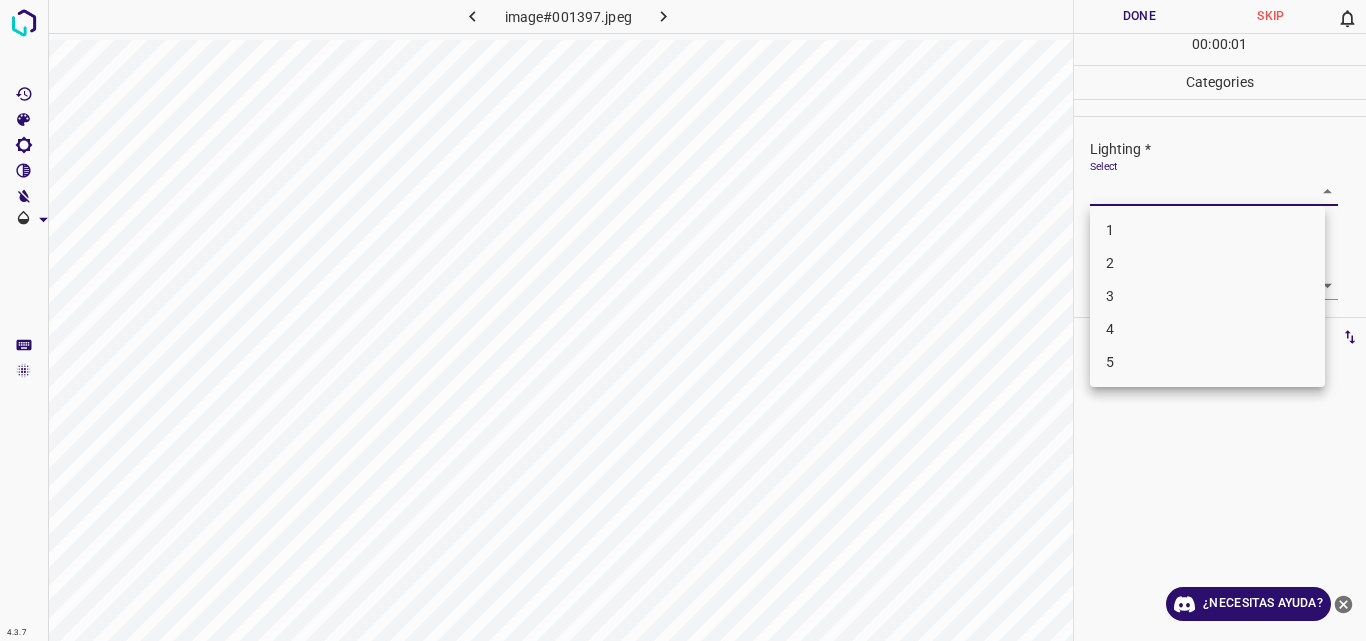 click on "4.3.7 image#001397.jpeg Done Skip 0 00 : 00 : 01 Categories Lighting * Select ​ Focus * Select ​ Overall * Select ​ Labels 0 Categories 1 Lighting 2 Focus 3 Overall Tools Space Change between modes (Draw & Edit) I Auto labeling R Restore zoom M Zoom in N Zoom out Delete Delete selecte label Filters Z Restore filters X Saturation filter C Brightness filter V Contrast filter B Gray scale filter General O Download ¿Necesitas ayuda? Original text Rate this translation Your feedback will be used to help improve Google Translate - Texto - Esconder - Borrar 1 2 3 4 5" at bounding box center [683, 320] 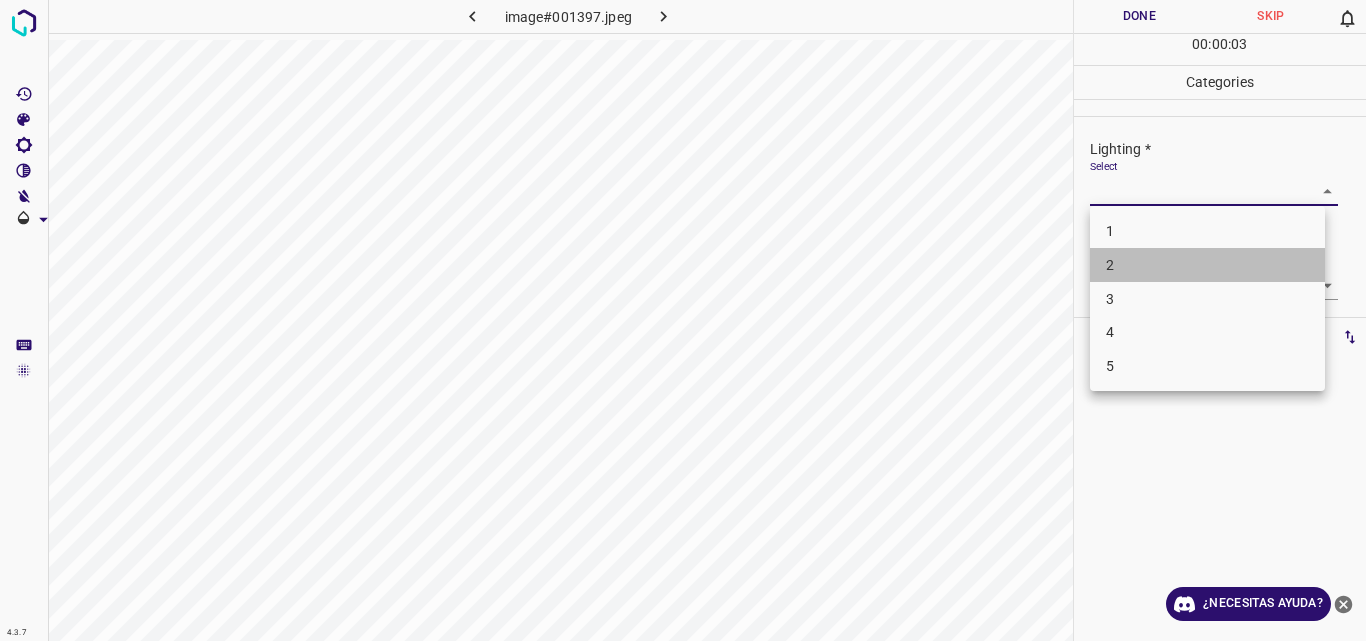 click on "2" at bounding box center (1207, 265) 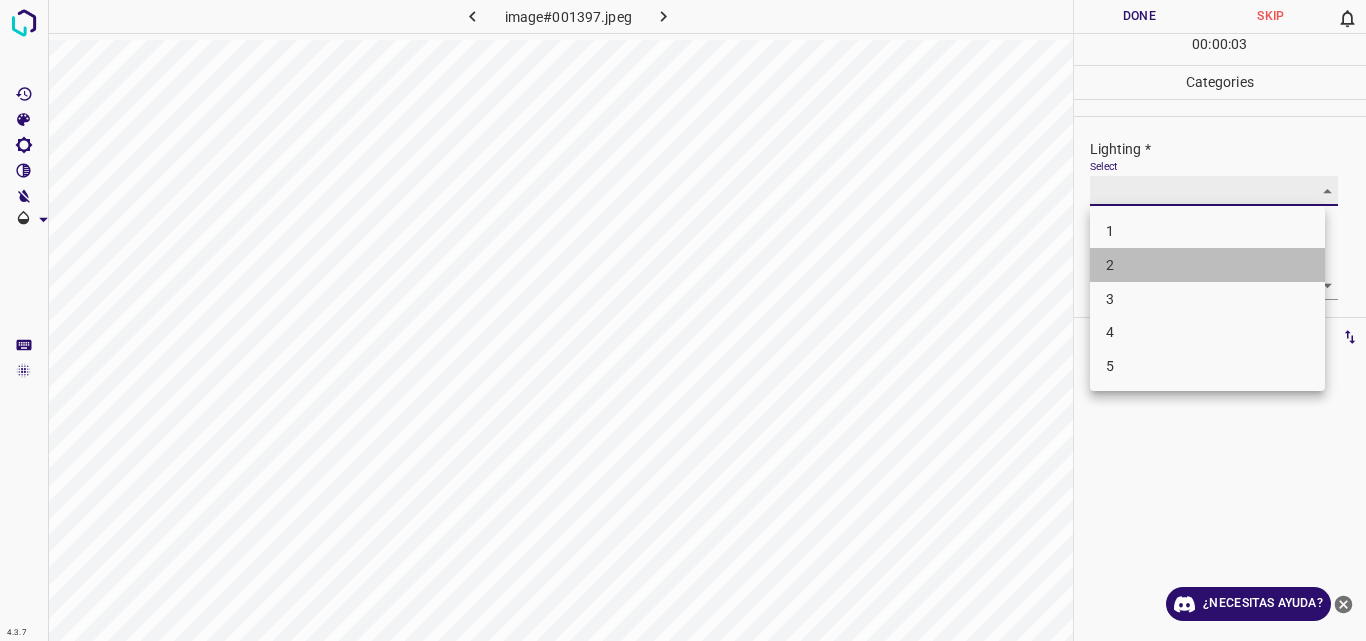 type on "2" 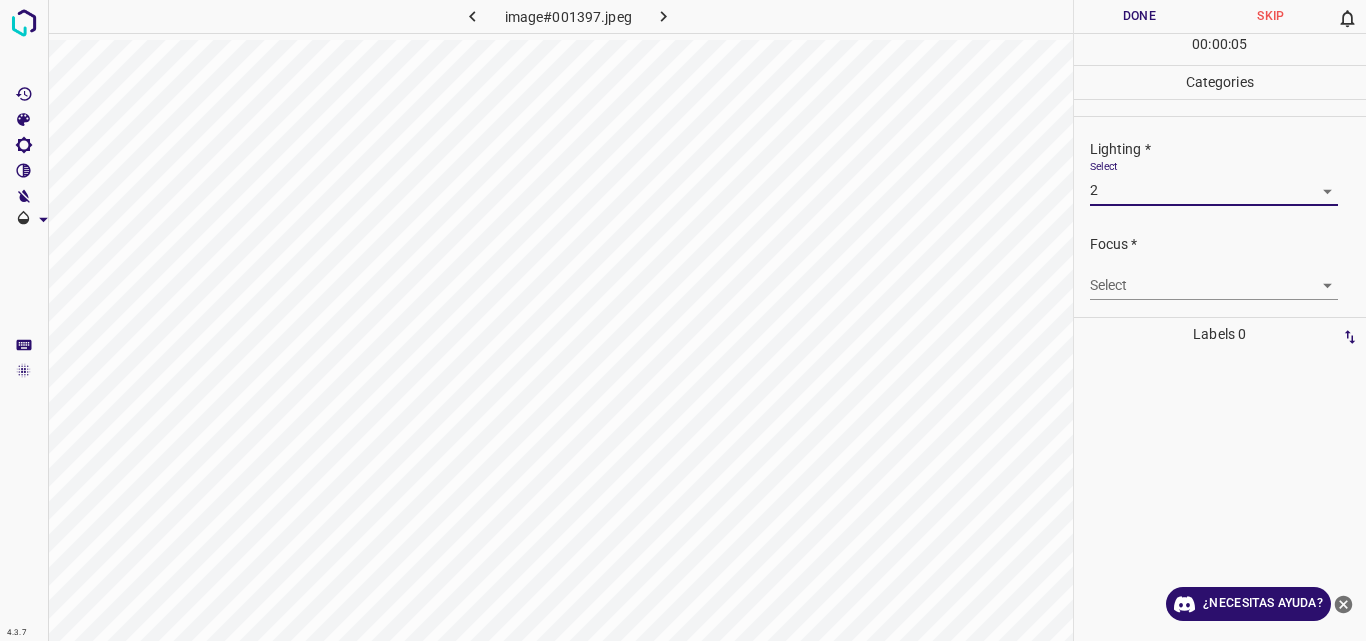 click on "4.3.7 image#001397.jpeg Done Skip 0 00   : 00   : 05   Categories Lighting *  Select 2 2 Focus *  Select ​ Overall *  Select ​ Labels   0 Categories 1 Lighting 2 Focus 3 Overall Tools Space Change between modes (Draw & Edit) I Auto labeling R Restore zoom M Zoom in N Zoom out Delete Delete selecte label Filters Z Restore filters X Saturation filter C Brightness filter V Contrast filter B Gray scale filter General O Download ¿Necesitas ayuda? Original text Rate this translation Your feedback will be used to help improve Google Translate - Texto - Esconder - Borrar" at bounding box center (683, 320) 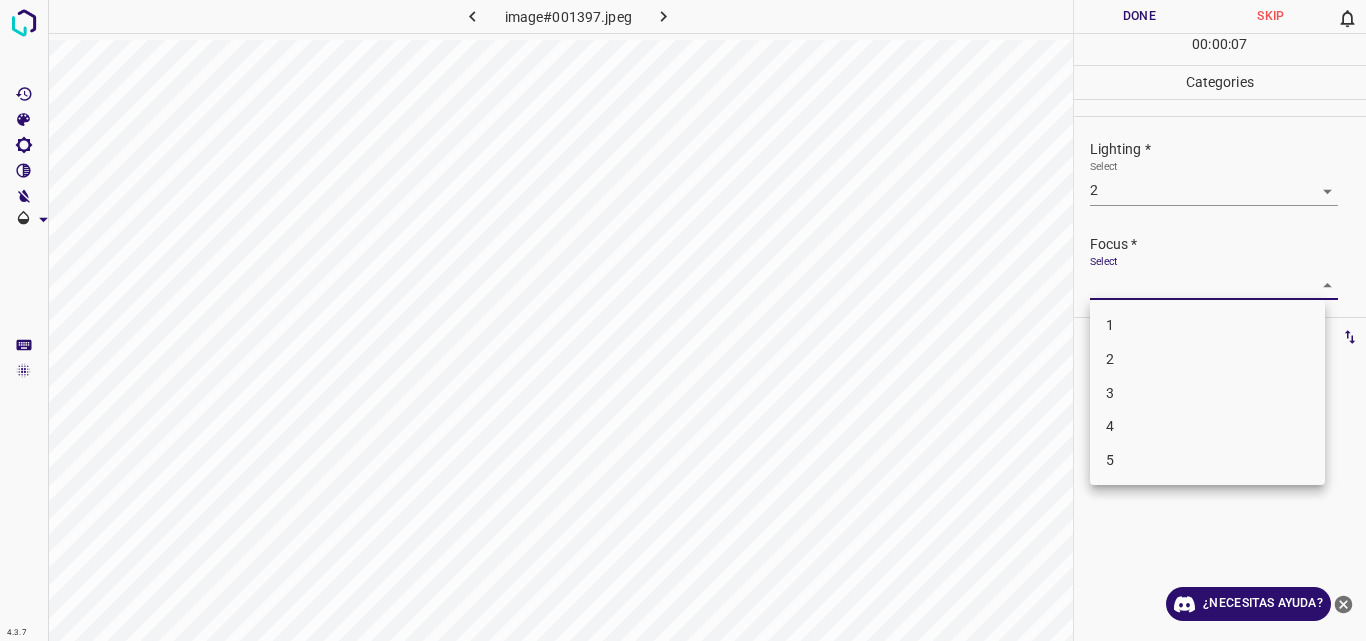click on "3" at bounding box center (1207, 393) 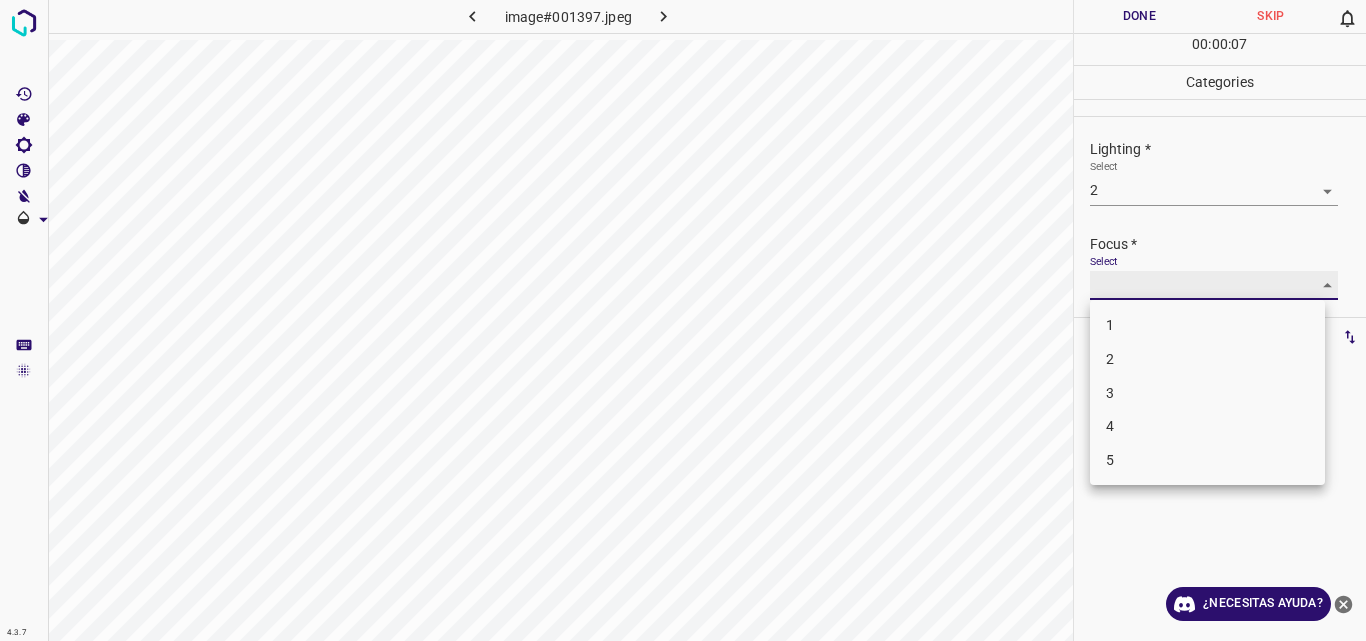 type on "3" 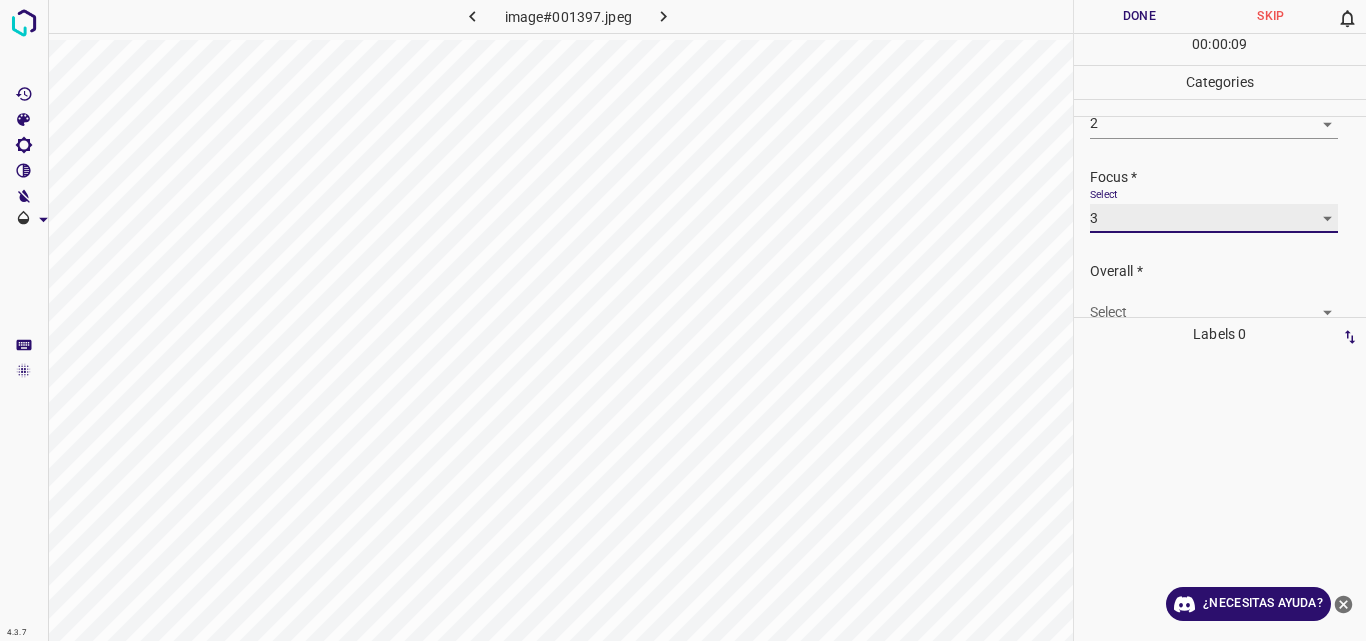 scroll, scrollTop: 98, scrollLeft: 0, axis: vertical 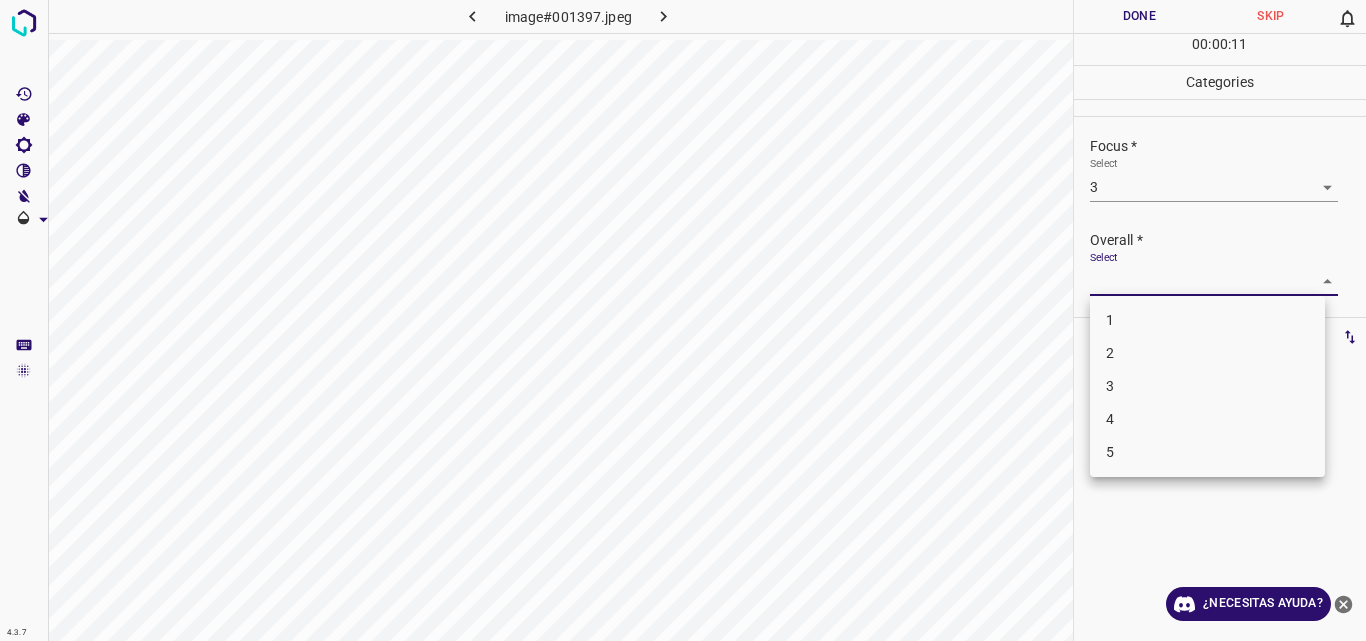 click on "4.3.7 image#001397.jpeg Done Skip 0 00   : 00   : 11   Categories Lighting *  Select 2 2 Focus *  Select 3 3 Overall *  Select ​ Labels   0 Categories 1 Lighting 2 Focus 3 Overall Tools Space Change between modes (Draw & Edit) I Auto labeling R Restore zoom M Zoom in N Zoom out Delete Delete selecte label Filters Z Restore filters X Saturation filter C Brightness filter V Contrast filter B Gray scale filter General O Download ¿Necesitas ayuda? Original text Rate this translation Your feedback will be used to help improve Google Translate - Texto - Esconder - Borrar 1 2 3 4 5" at bounding box center [683, 320] 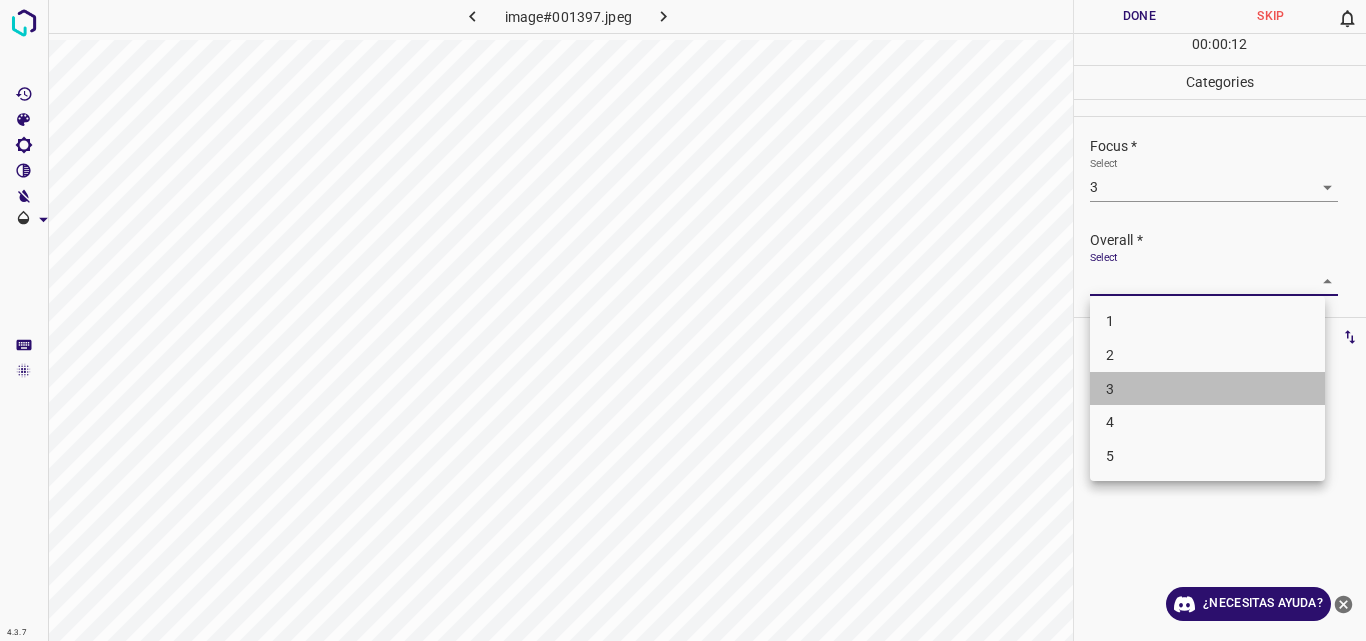 click on "3" at bounding box center [1207, 389] 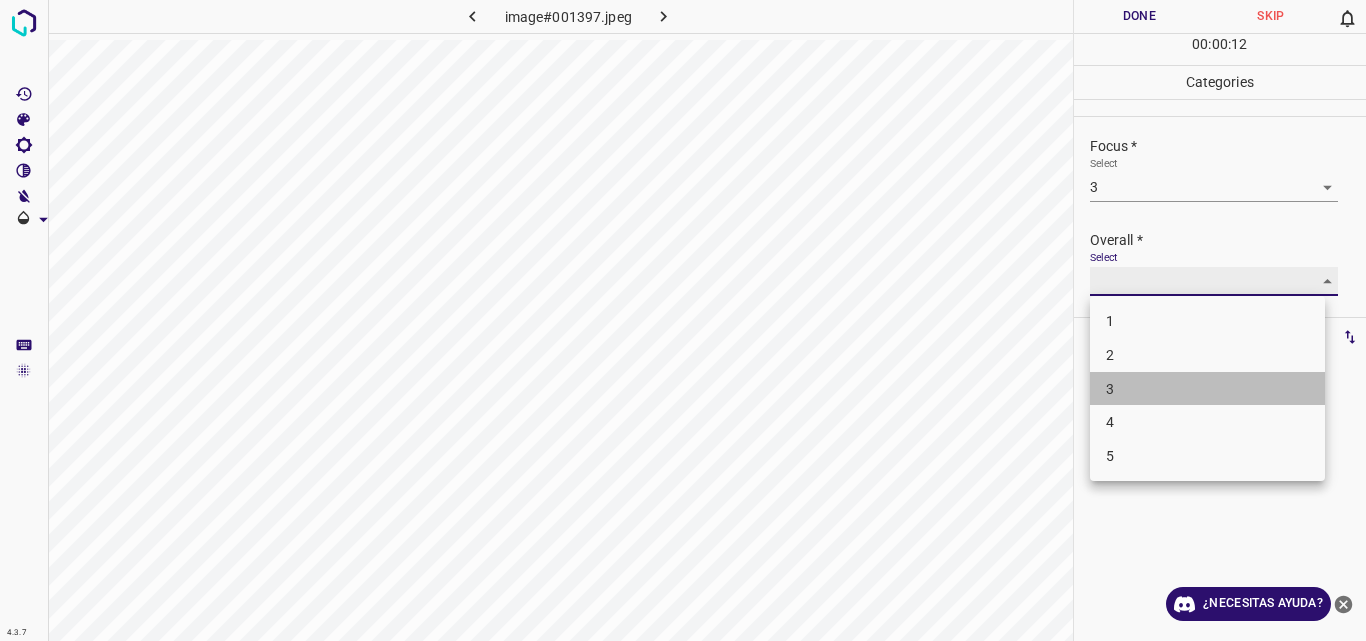 type on "3" 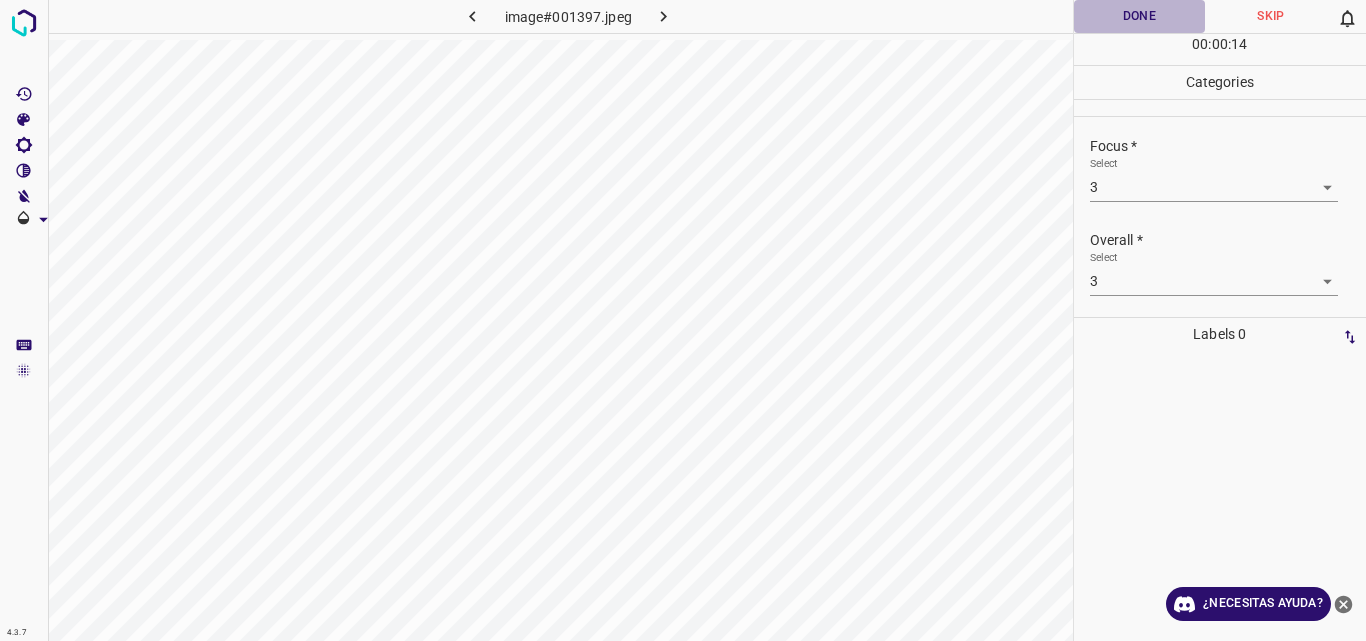 click on "Done" at bounding box center [1140, 16] 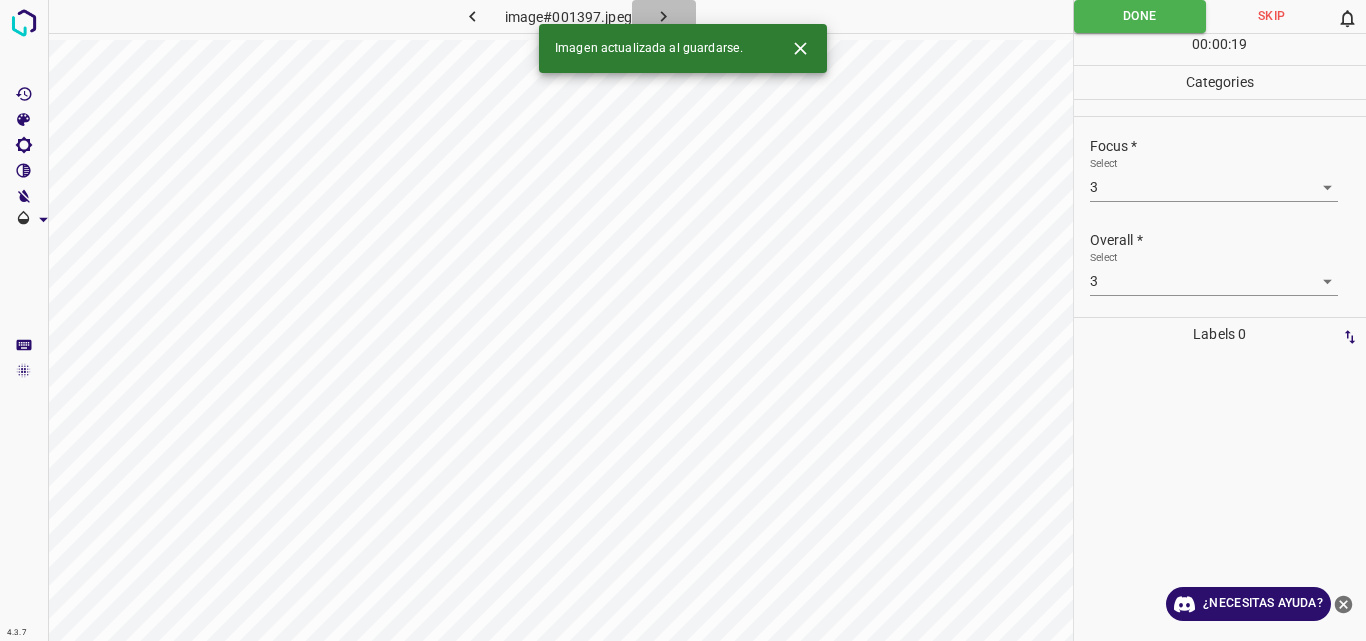 click 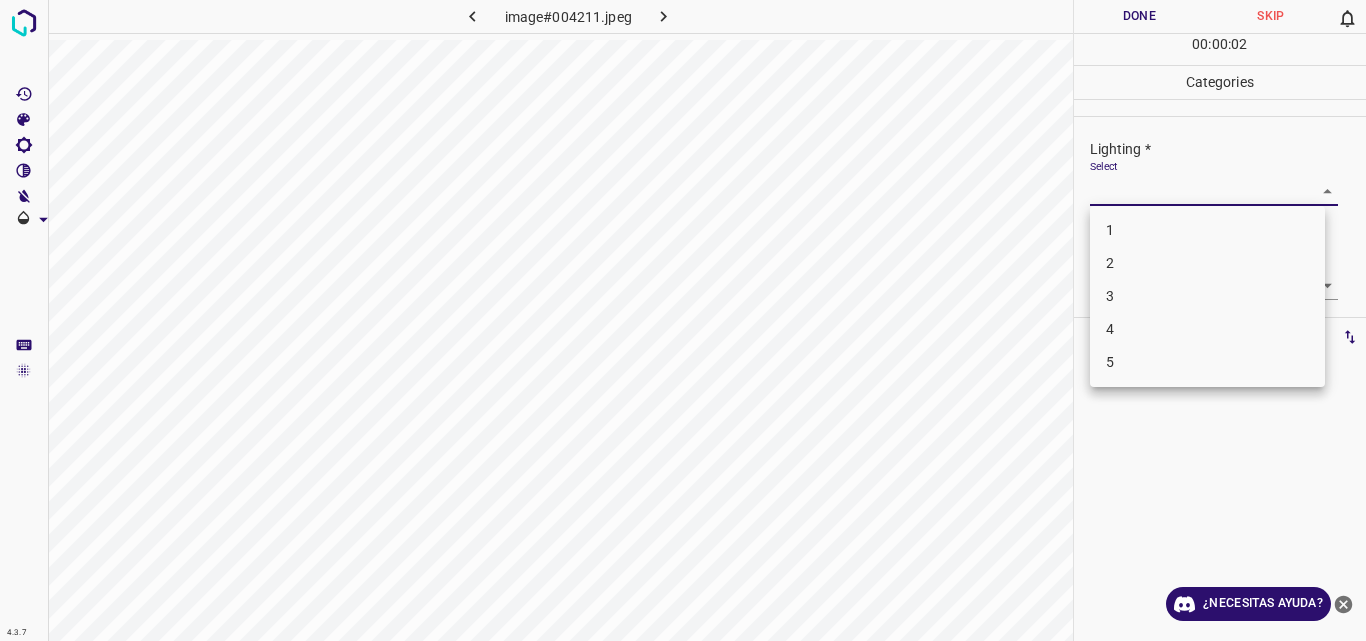 click on "4.3.7 image#004211.jpeg Done Skip 0 00   : 00   : 02   Categories Lighting *  Select ​ Focus *  Select ​ Overall *  Select ​ Labels   0 Categories 1 Lighting 2 Focus 3 Overall Tools Space Change between modes (Draw & Edit) I Auto labeling R Restore zoom M Zoom in N Zoom out Delete Delete selecte label Filters Z Restore filters X Saturation filter C Brightness filter V Contrast filter B Gray scale filter General O Download ¿Necesitas ayuda? Original text Rate this translation Your feedback will be used to help improve Google Translate - Texto - Esconder - Borrar 1 2 3 4 5" at bounding box center [683, 320] 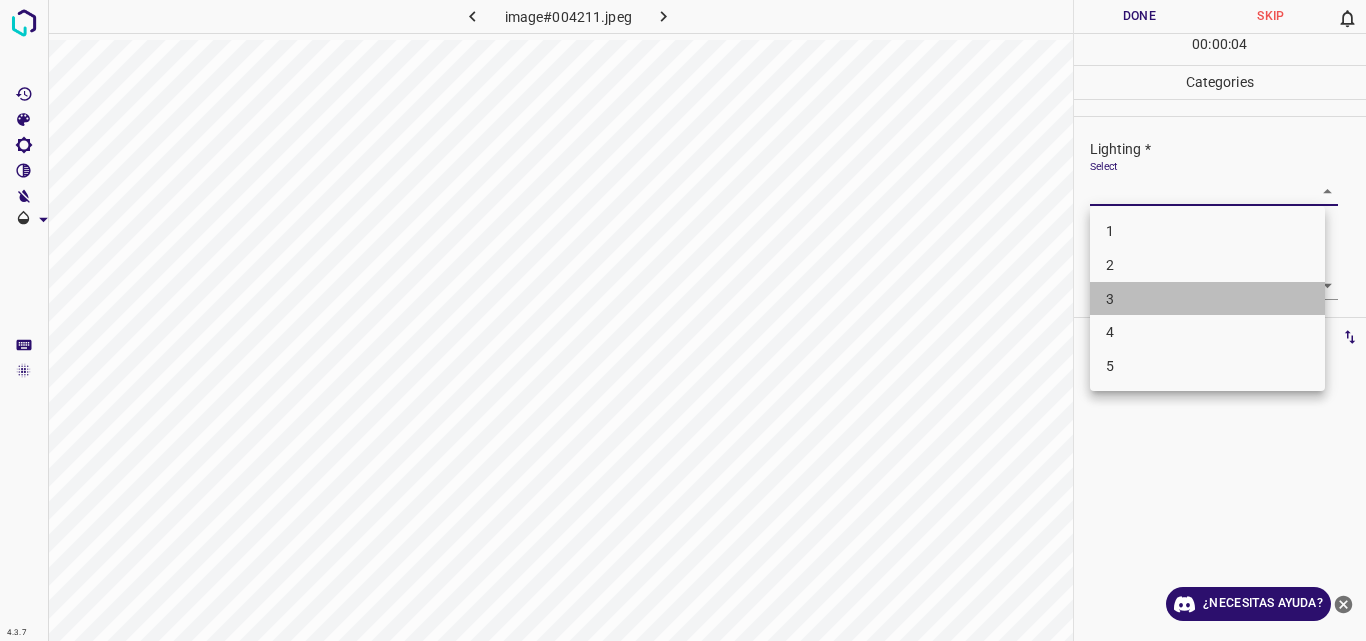 click on "3" at bounding box center [1207, 299] 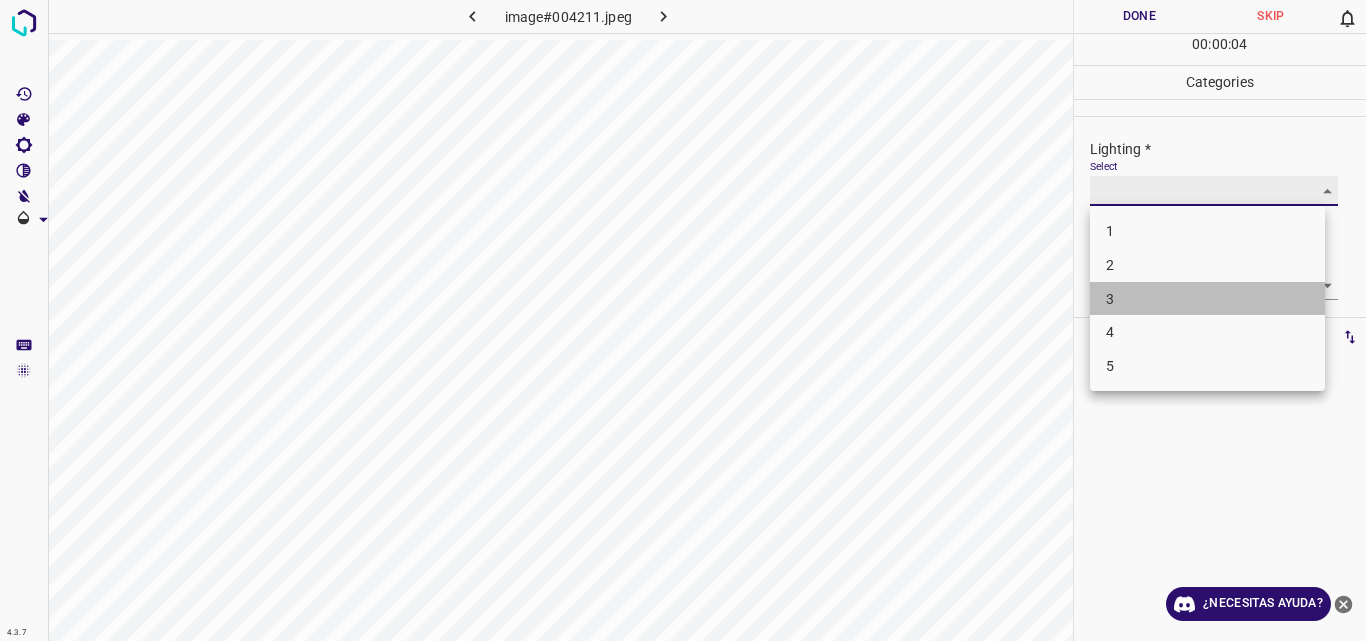 type on "3" 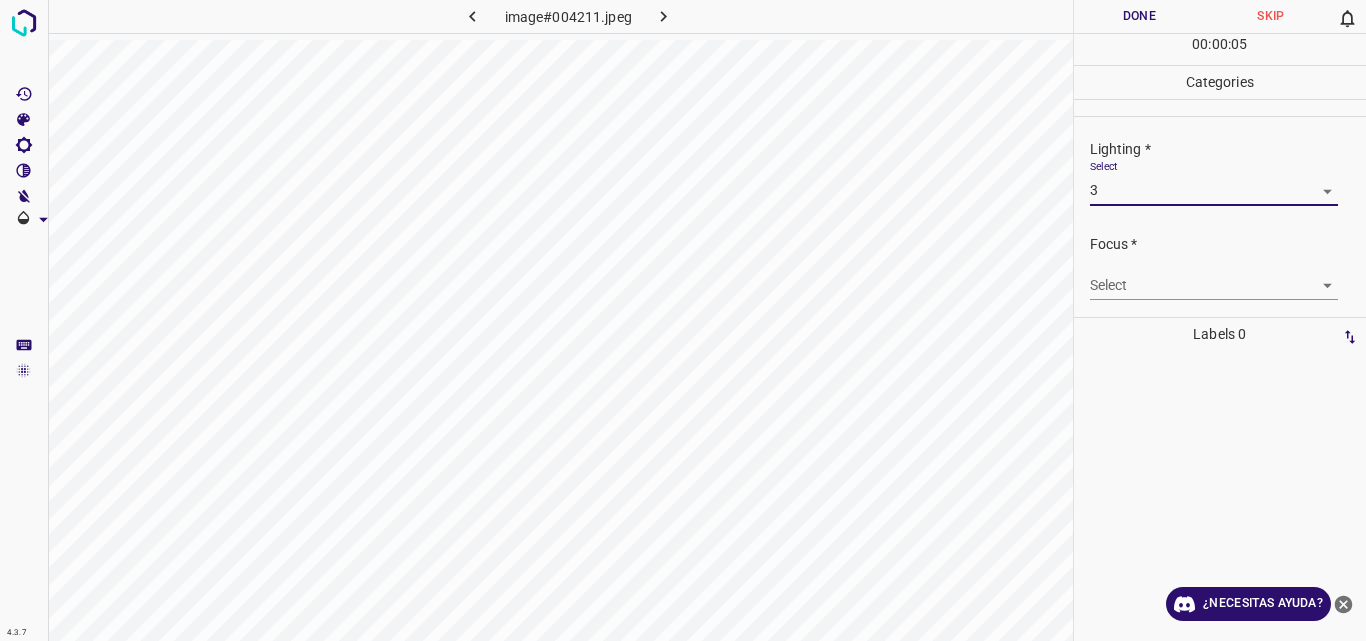 click on "4.3.7 image#004211.jpeg Done Skip 0 00 : 00 : 05 Categories Lighting * Select 3 3 Focus * Select ​ Overall * Select ​ Labels 0 Categories 1 Lighting 2 Focus 3 Overall Tools Space Change between modes (Draw & Edit) I Auto labeling R Restore zoom M Zoom in N Zoom out Delete Delete selecte label Filters Z Restore filters X Saturation filter C Brightness filter V Contrast filter B Gray scale filter General O Download ¿Necesitas ayuda? Original text Rate this translation Your feedback will be used to help improve Google Translate - Texto - Esconder - Borrar" at bounding box center [683, 320] 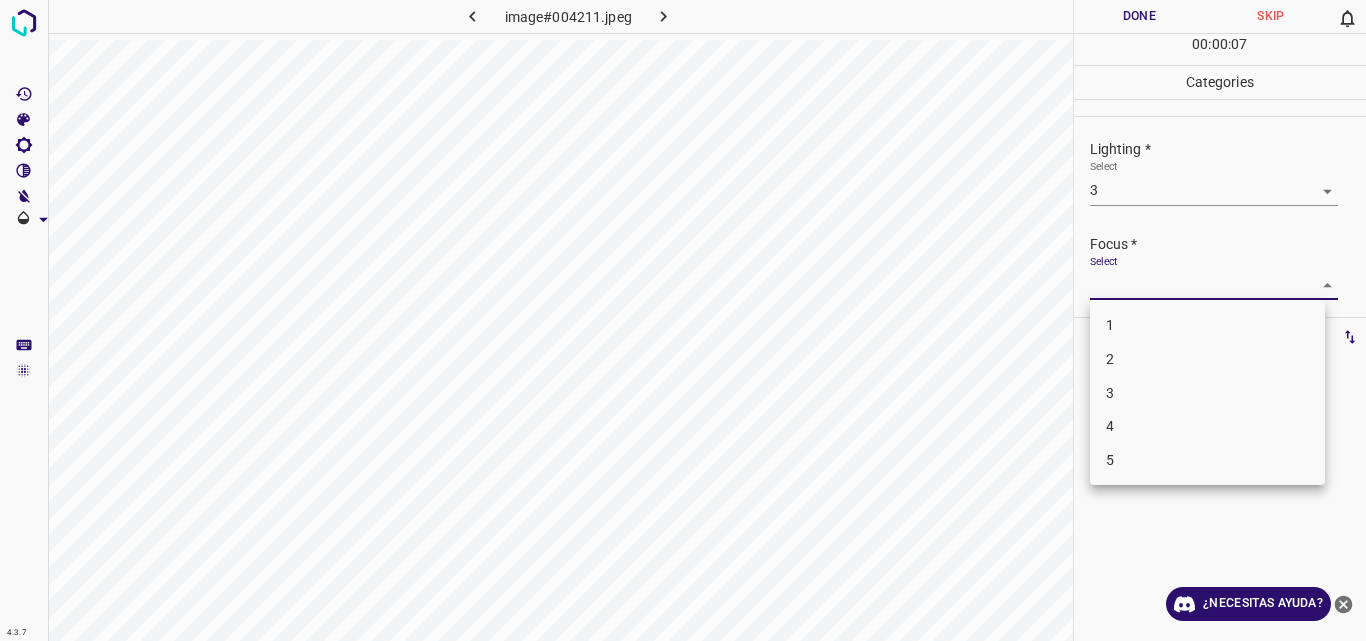 click on "3" at bounding box center (1207, 393) 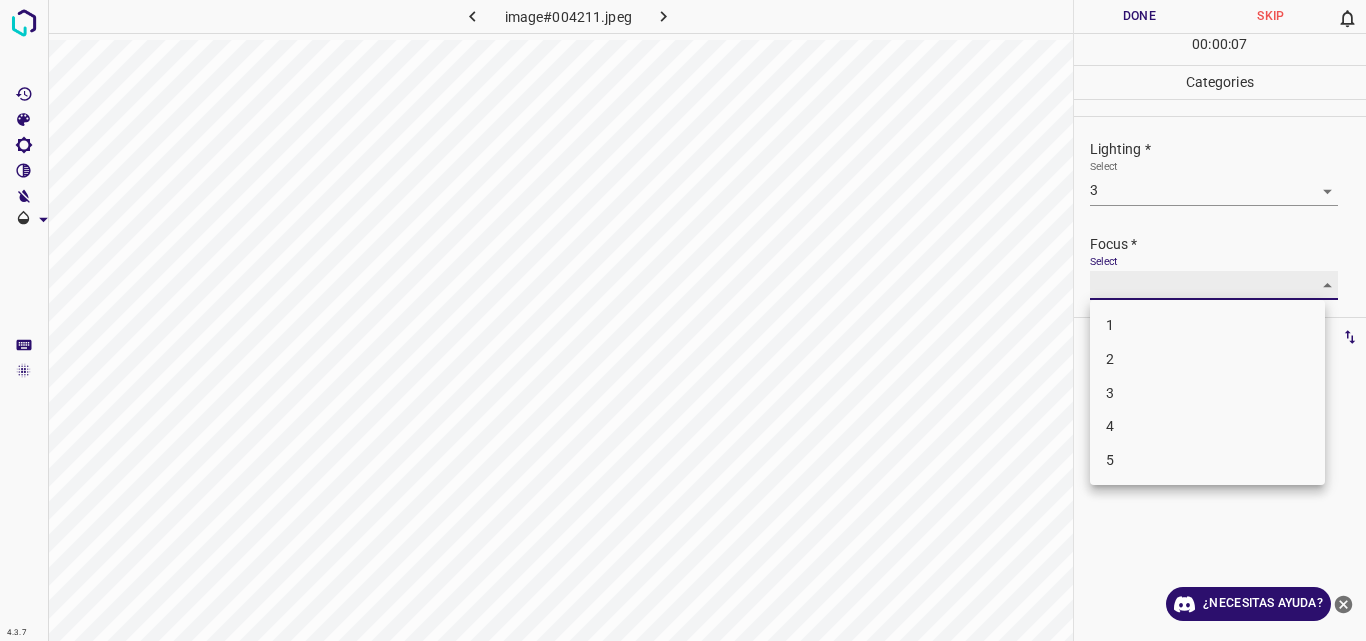 type on "3" 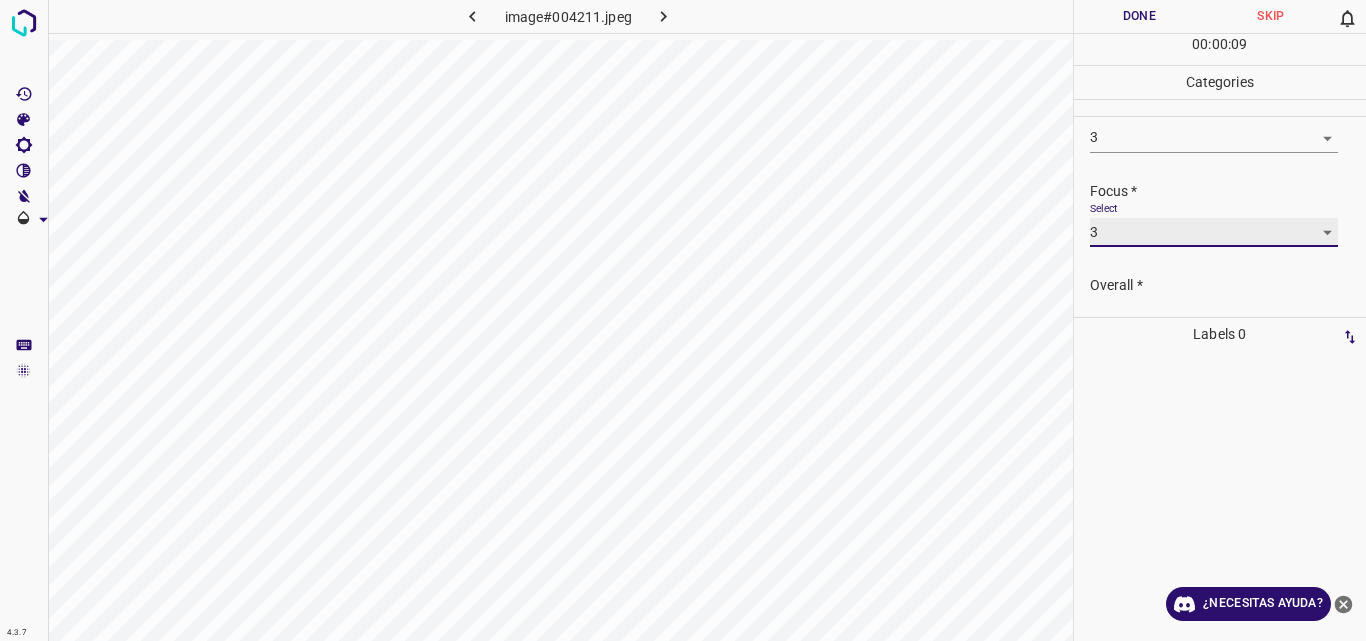 scroll, scrollTop: 98, scrollLeft: 0, axis: vertical 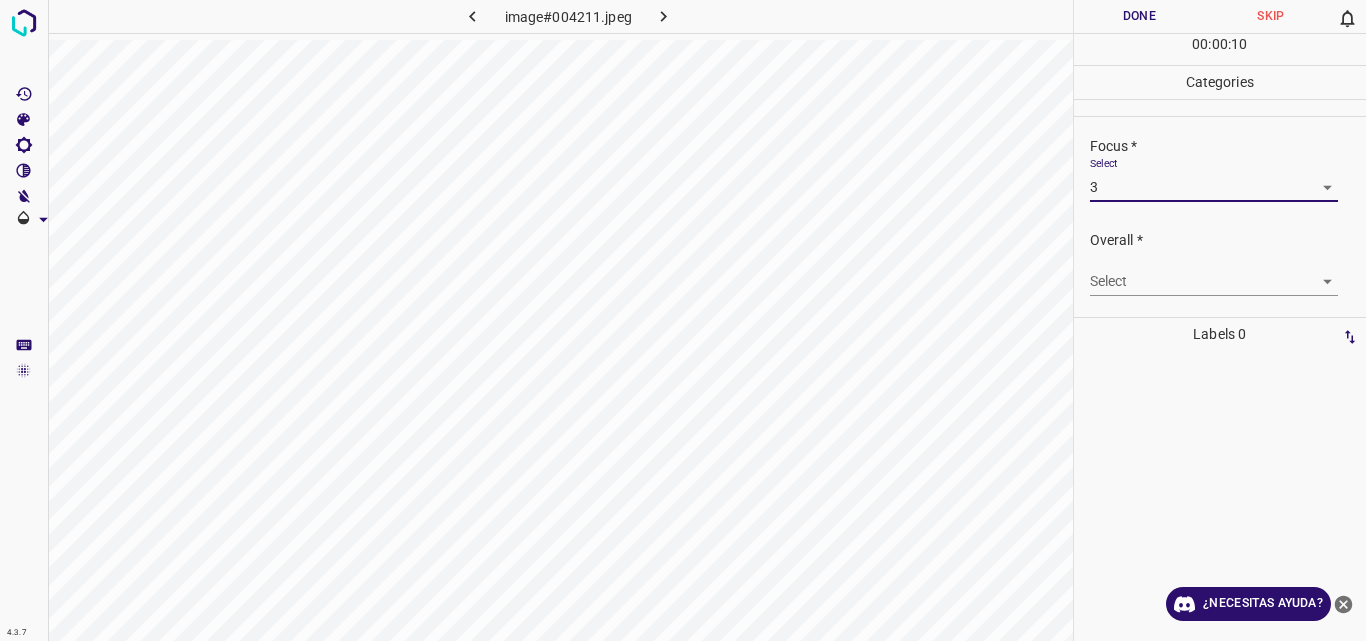 click on "4.3.7 image#004211.jpeg Done Skip 0 00 : 00 : 10 Categories Lighting * Select 3 3 Focus * Select 3 3 Overall * Select Labels 0 Categories 1 Lighting 2 Focus 3 Overall Tools Space Change between modes (Draw & Edit) I Auto labeling R Restore zoom M Zoom in N Zoom out Delete Delete selected label Filters Z Restore filters X Saturation filter C Brightness filter V Contrast filter B Gray scale filter General O Download ¿Necesitas ayuda? Original text Rate this translation Your feedback will be used to help improve Google Translate - Texto - Esconder - Borrar" at bounding box center (683, 320) 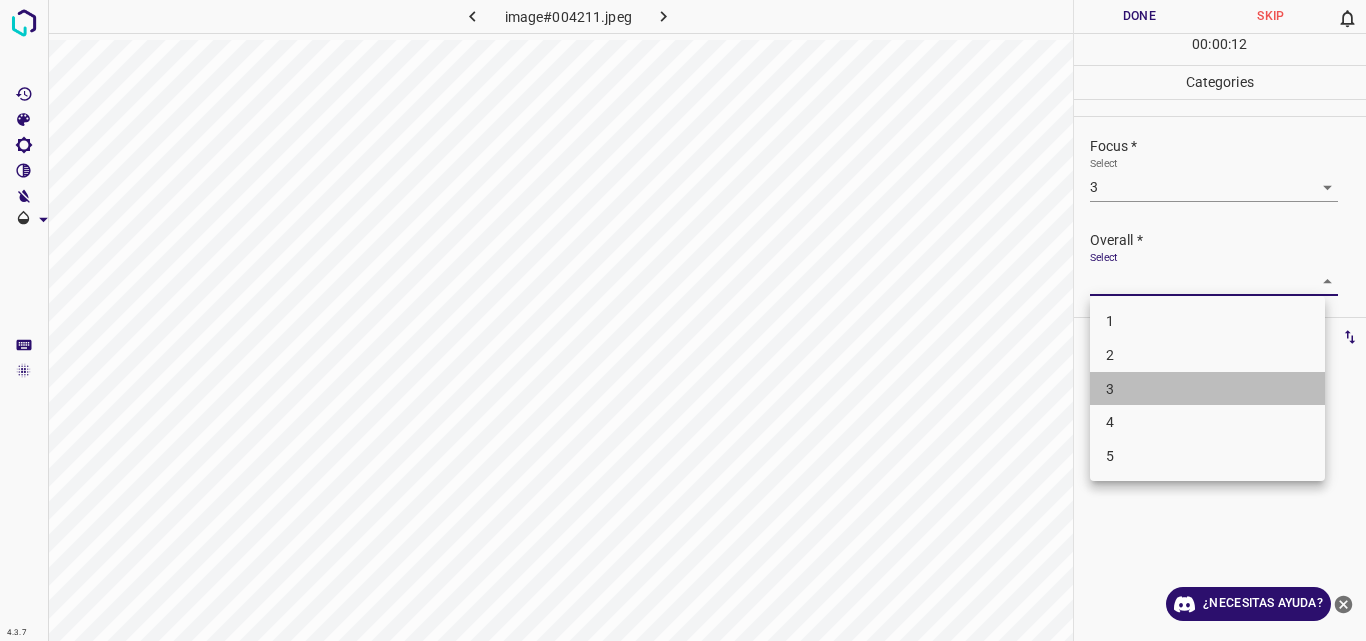 click on "3" at bounding box center [1207, 389] 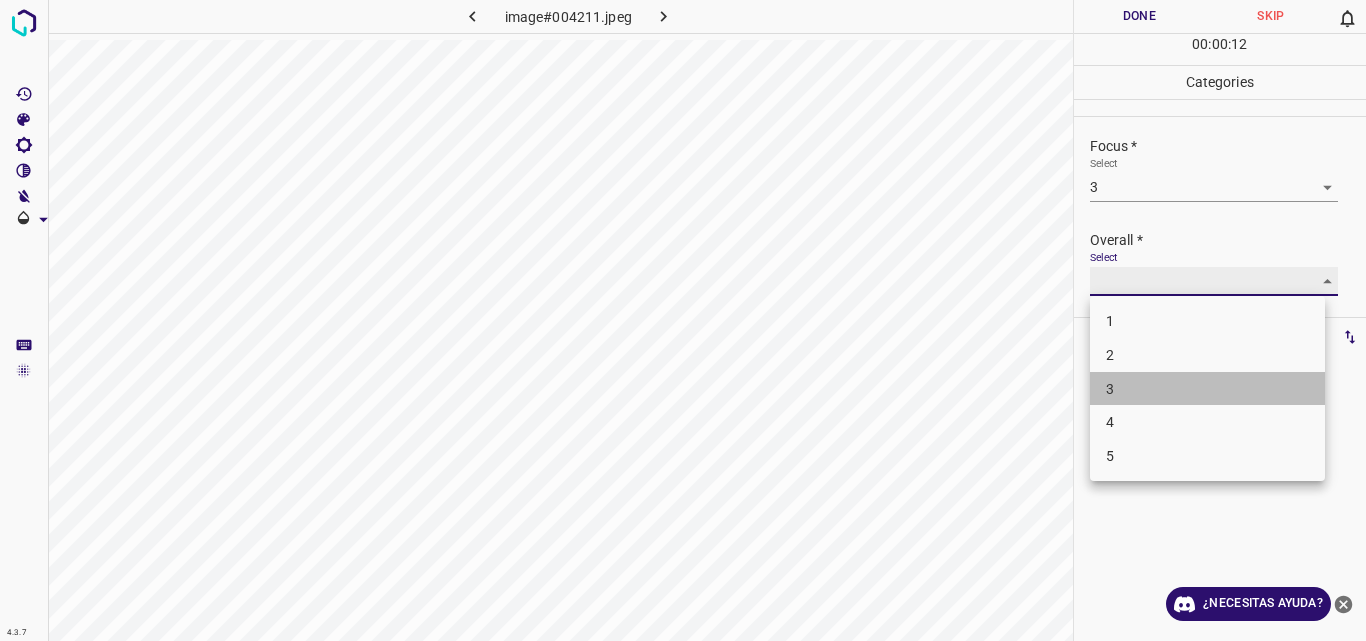 type on "3" 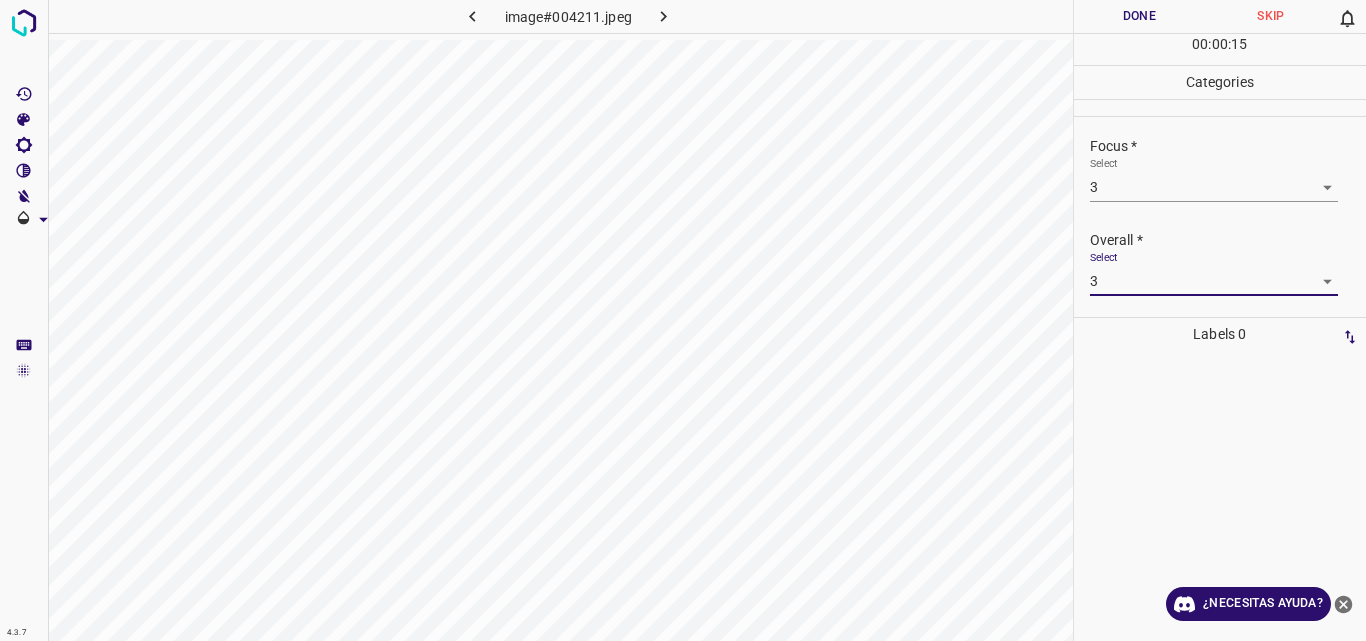 click on "Done" at bounding box center (1140, 16) 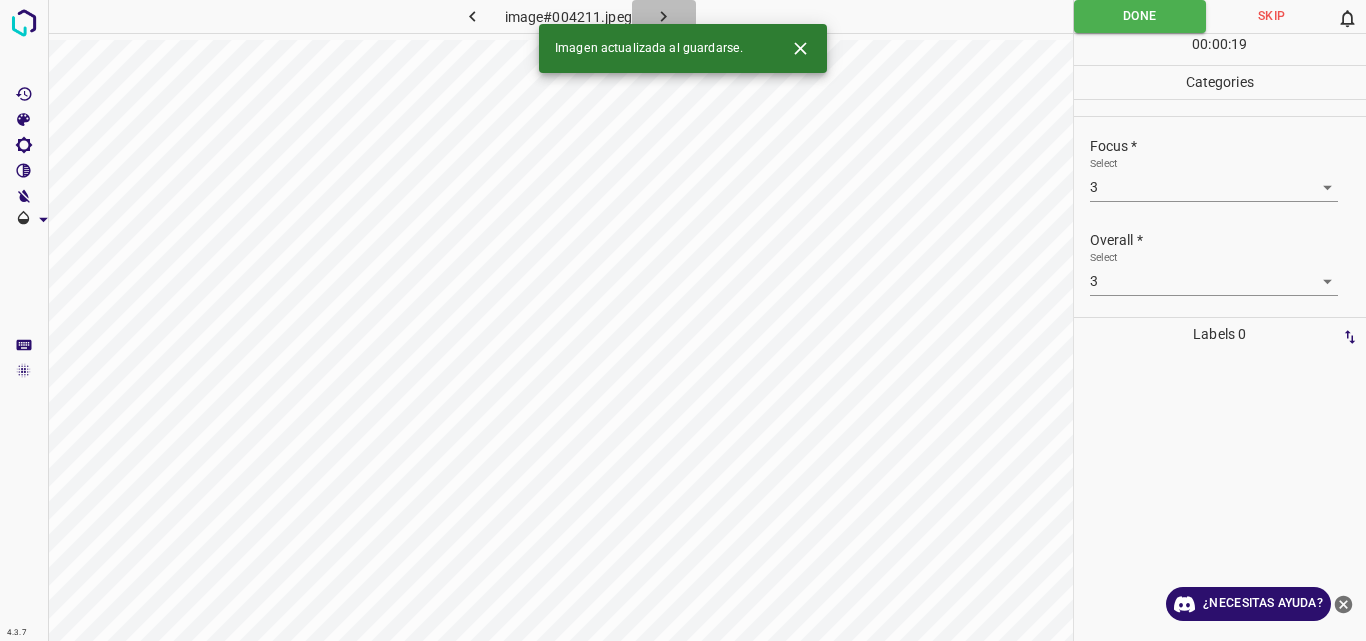 click 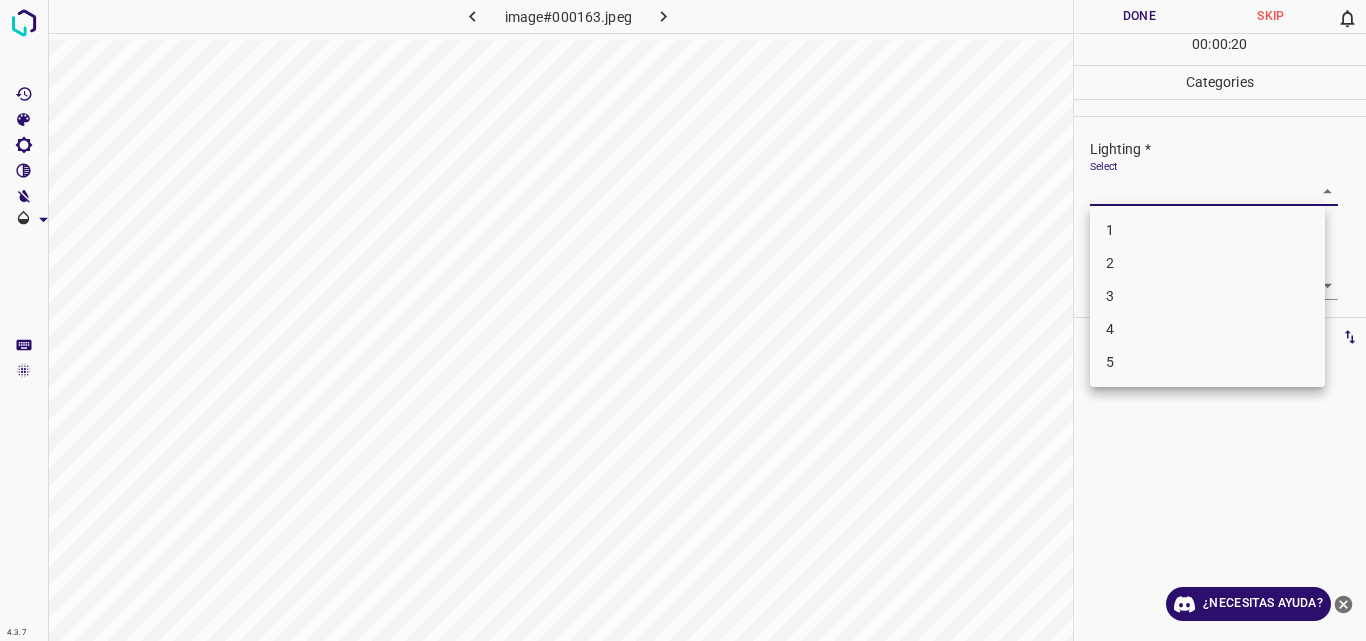 click on "4.3.7 image#000163.jpeg Done Skip 0 00   : 00   : 20   Categories Lighting *  Select ​ Focus *  Select ​ Overall *  Select ​ Labels   0 Categories 1 Lighting 2 Focus 3 Overall Tools Space Change between modes (Draw & Edit) I Auto labeling R Restore zoom M Zoom in N Zoom out Delete Delete selecte label Filters Z Restore filters X Saturation filter C Brightness filter V Contrast filter B Gray scale filter General O Download ¿Necesitas ayuda? Original text Rate this translation Your feedback will be used to help improve Google Translate - Texto - Esconder - Borrar 1 2 3 4 5" at bounding box center (683, 320) 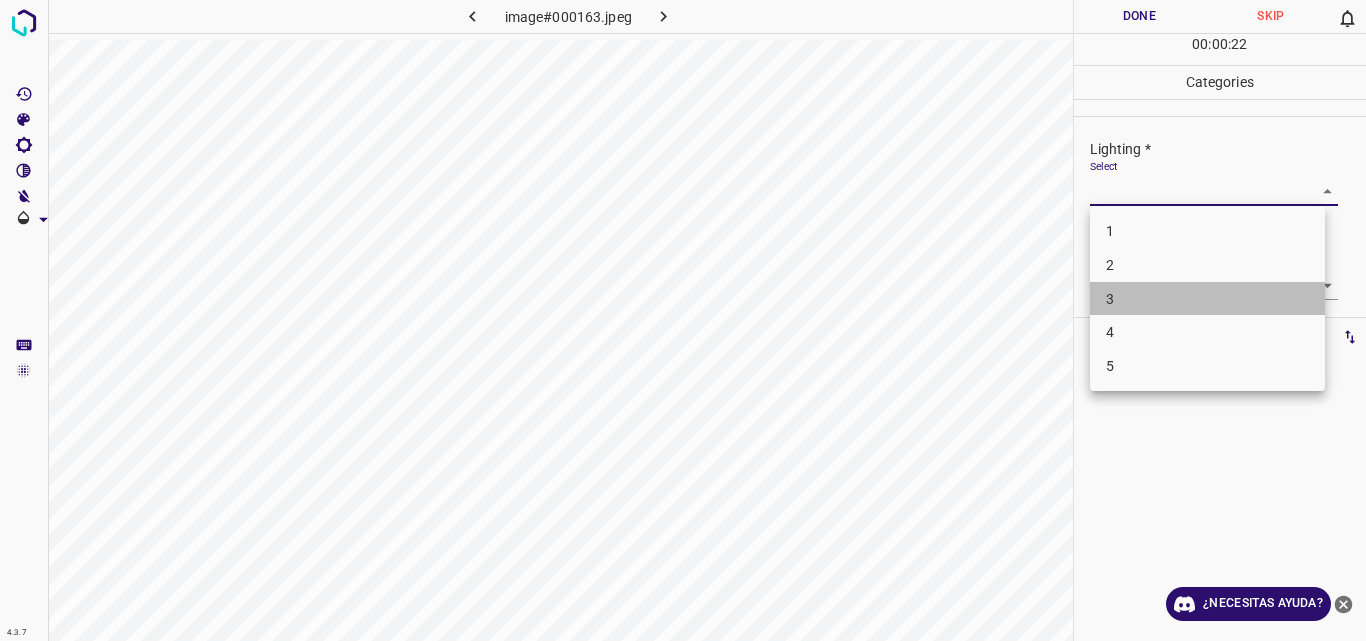 click on "3" at bounding box center [1207, 299] 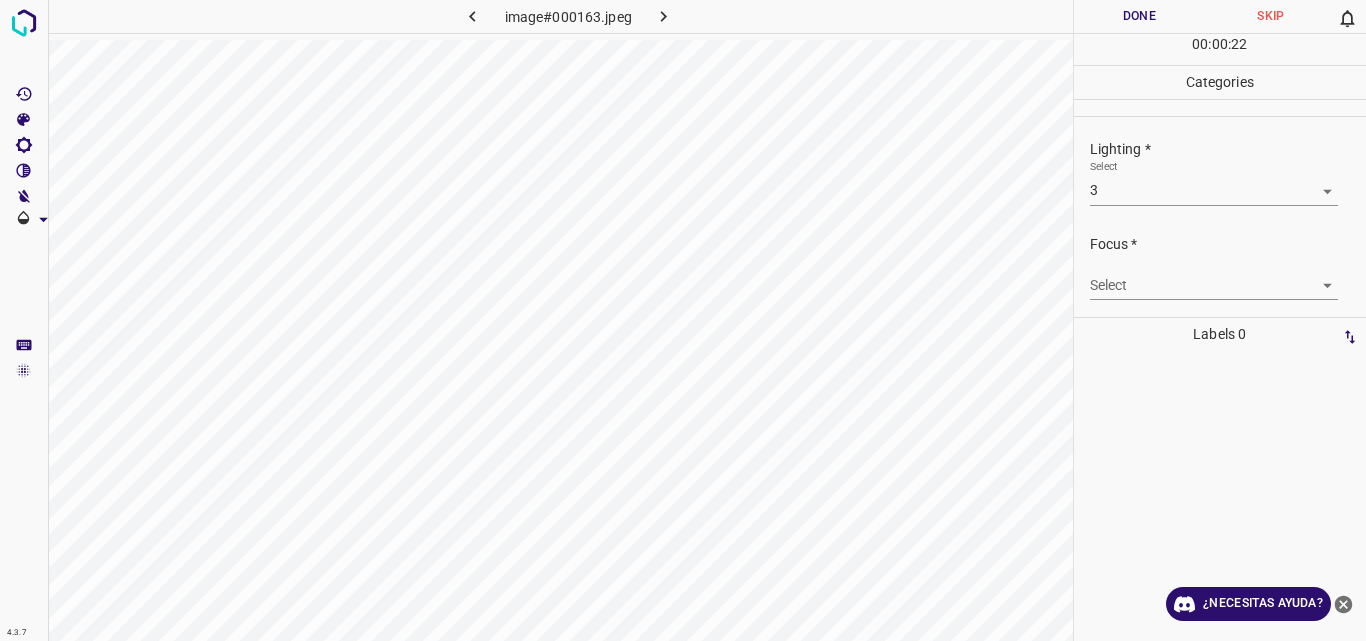click on "3" at bounding box center [1207, 258] 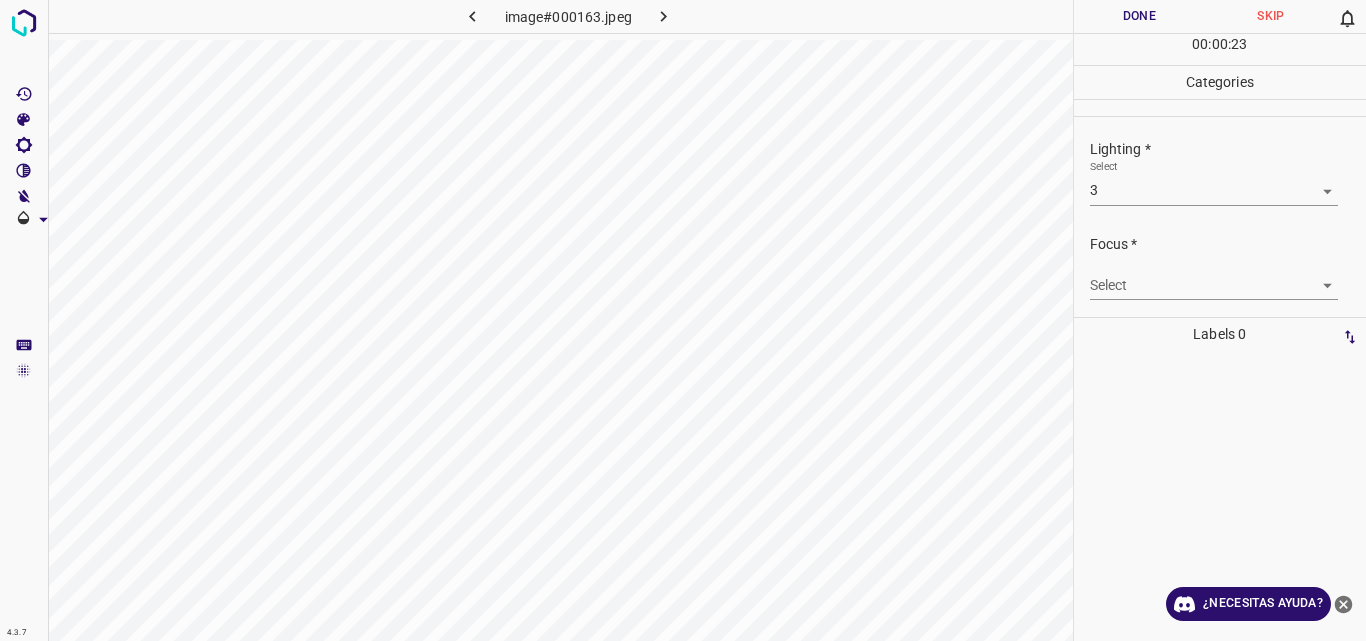 click on "4.3.7 image#000163.jpeg Done Skip 0 00   : 00   : 23   Categories Lighting *  Select 3 3 Focus *  Select ​ Overall *  Select ​ Labels   0 Categories 1 Lighting 2 Focus 3 Overall Tools Space Change between modes (Draw & Edit) I Auto labeling R Restore zoom M Zoom in N Zoom out Delete Delete selecte label Filters Z Restore filters X Saturation filter C Brightness filter V Contrast filter B Gray scale filter General O Download ¿Necesitas ayuda? Original text Rate this translation Your feedback will be used to help improve Google Translate - Texto - Esconder - Borrar" at bounding box center [683, 320] 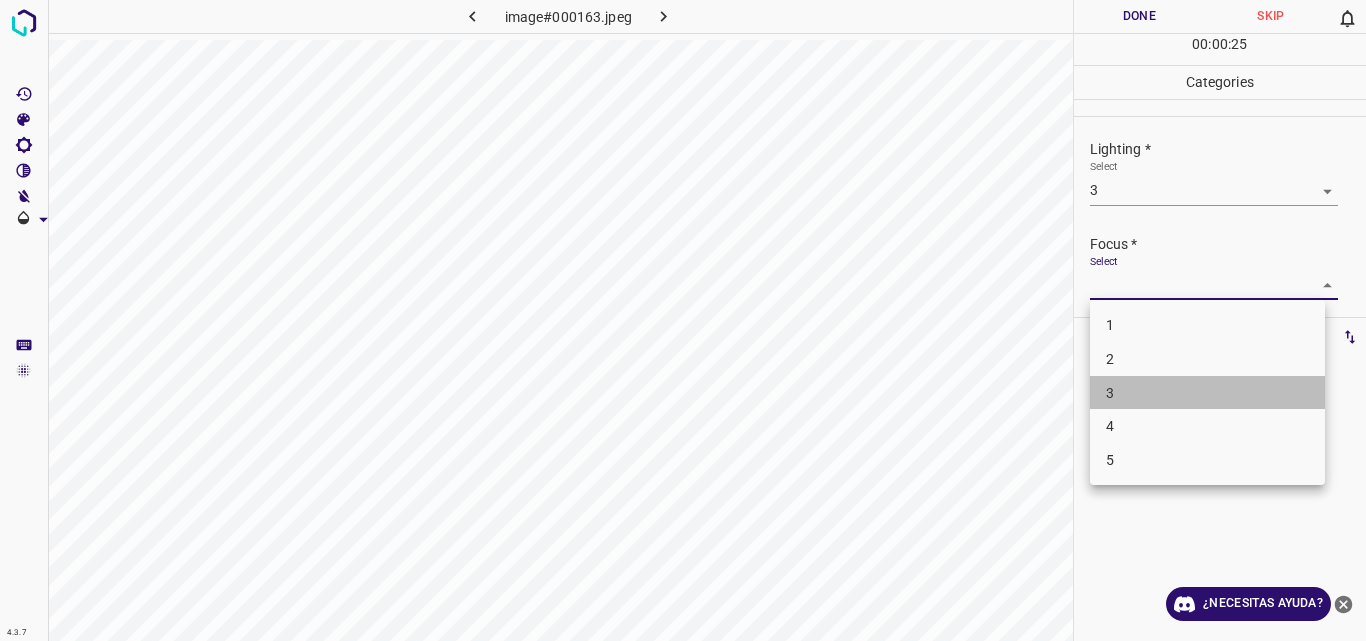 click on "3" at bounding box center (1207, 393) 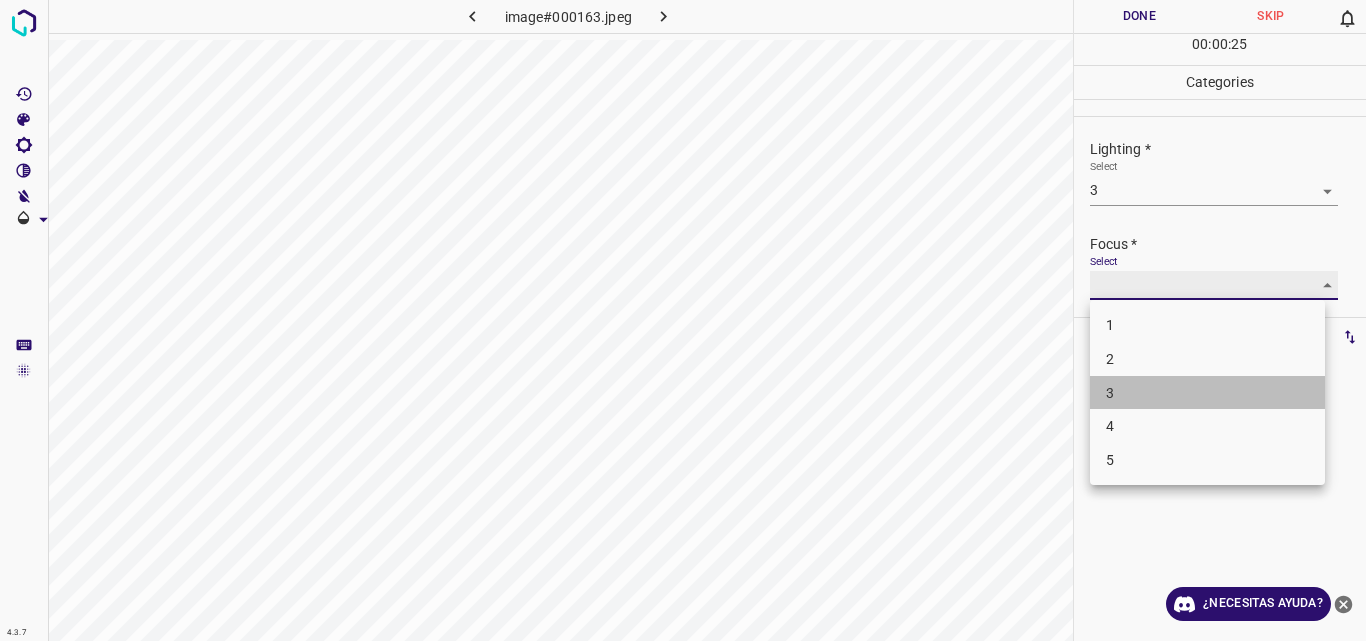 type on "3" 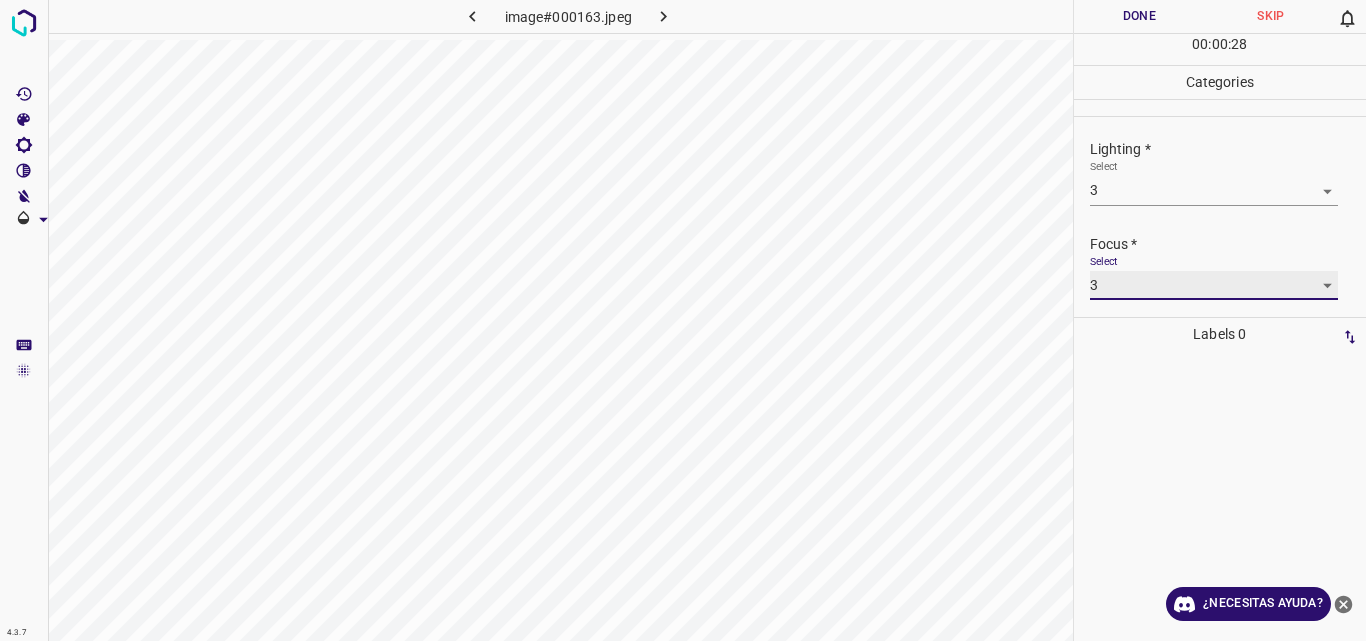 scroll, scrollTop: 98, scrollLeft: 0, axis: vertical 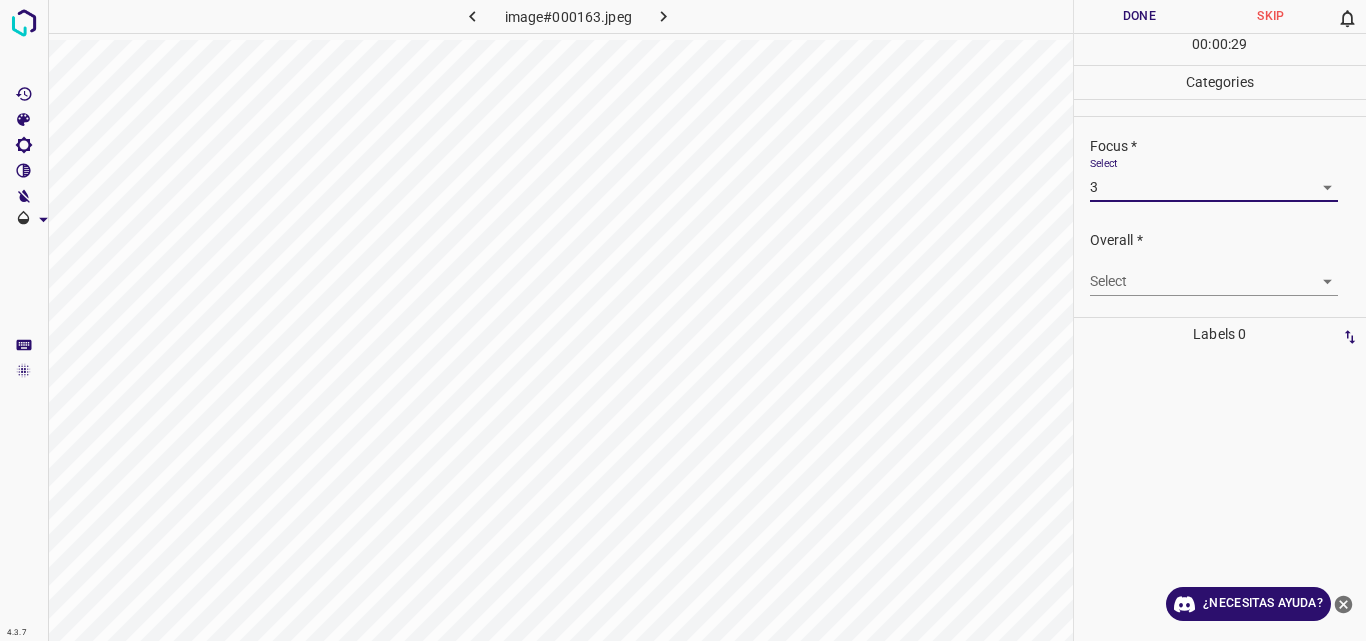 click on "4.3.7 image#000163.jpeg Done Skip 0 00 : 00 : 29 Categories Lighting * Select 3 3 Focus * Select 3 3 Overall * Select Labels 0 Categories 1 Lighting 2 Focus 3 Overall Tools Space Change between modes (Draw & Edit) I Auto labeling R Restore zoom M Zoom in N Zoom out Delete Delete selected label Filters Z Restore filters X Saturation filter C Brightness filter V Contrast filter B Gray scale filter General O Download ¿Necesitas ayuda? Original text Rate this translation Your feedback will be used to help improve Google Translate - Texto - Esconder - Borrar" at bounding box center (683, 320) 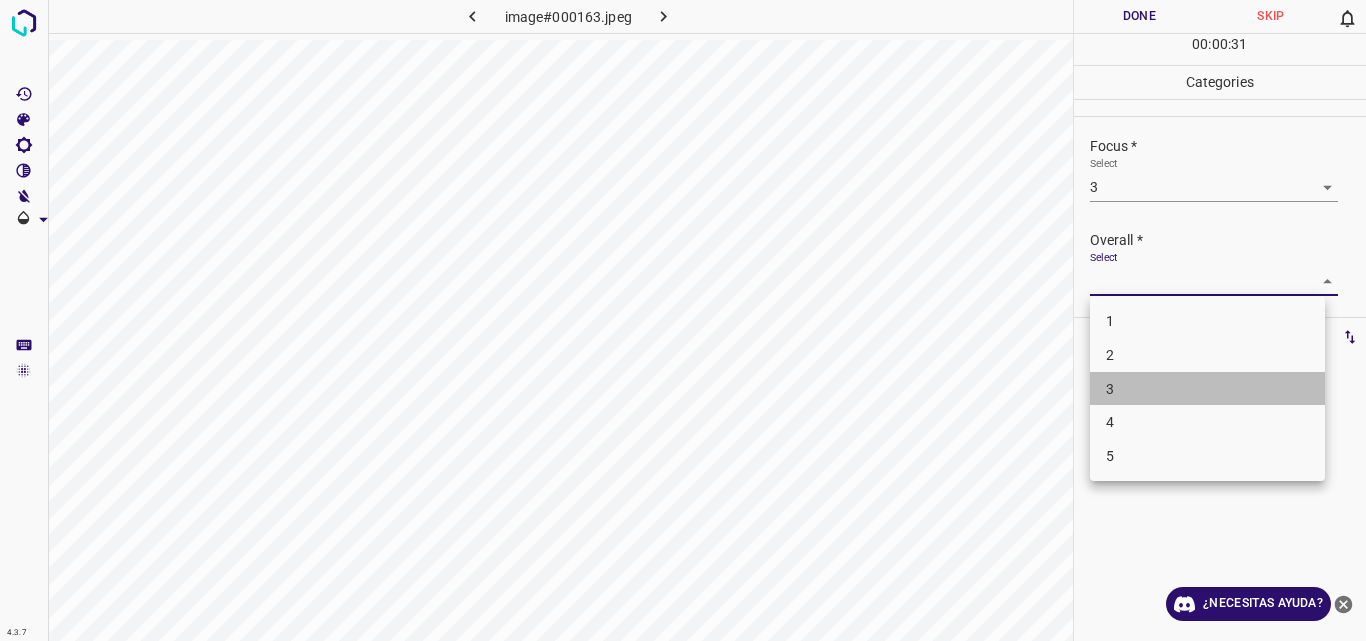 click on "3" at bounding box center [1207, 389] 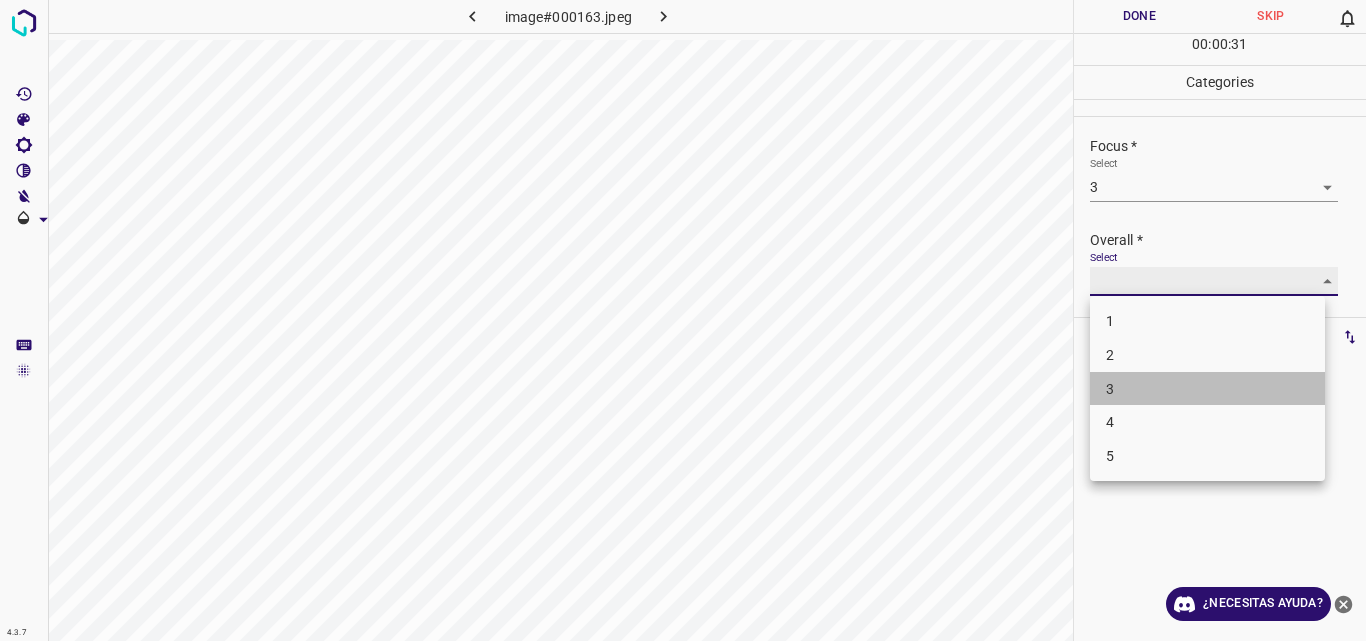 type on "3" 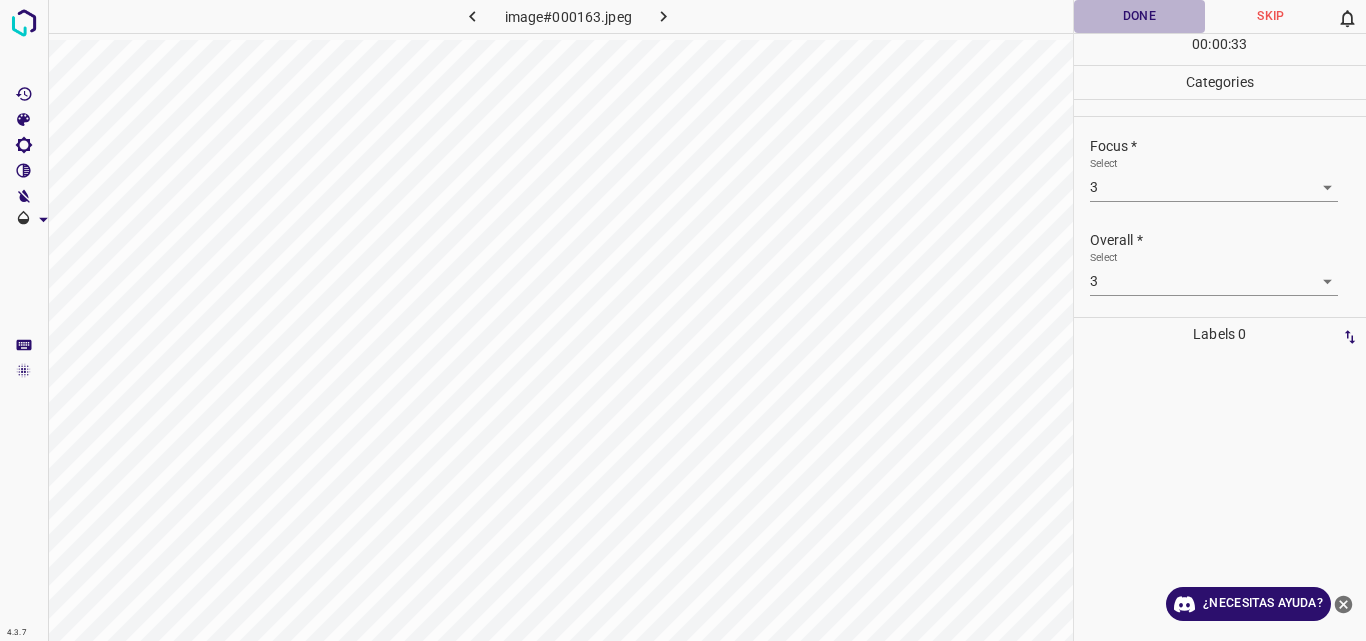 click on "Done" at bounding box center [1140, 16] 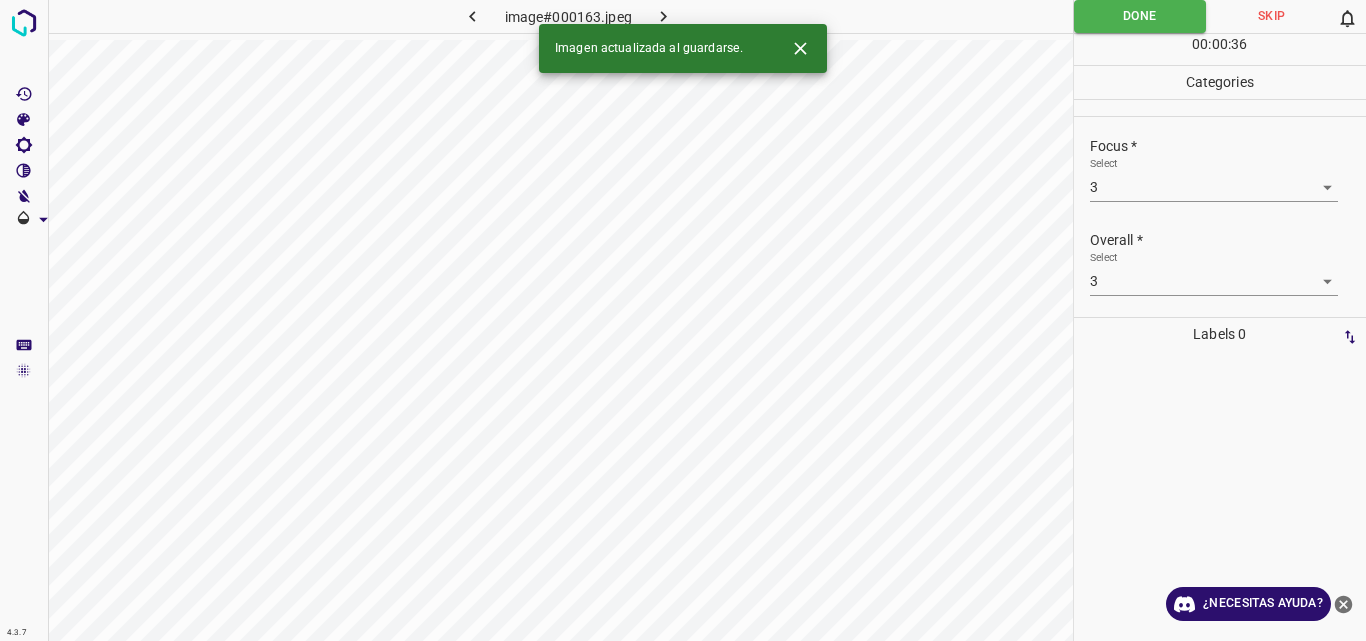 click 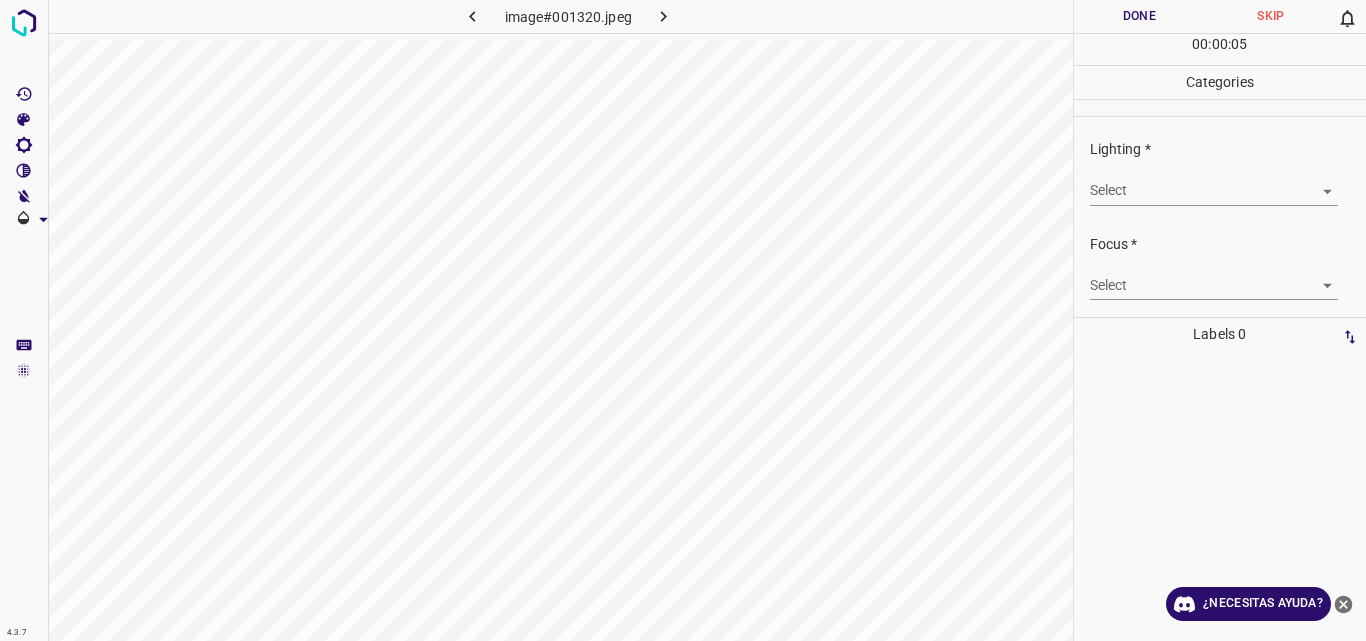 click on "4.3.7 image#001320.jpeg Done Skip 0 00   : 00   : 05   Categories Lighting *  Select ​ Focus *  Select ​ Overall *  Select ​ Labels   0 Categories 1 Lighting 2 Focus 3 Overall Tools Space Change between modes (Draw & Edit) I Auto labeling R Restore zoom M Zoom in N Zoom out Delete Delete selecte label Filters Z Restore filters X Saturation filter C Brightness filter V Contrast filter B Gray scale filter General O Download ¿Necesitas ayuda? Original text Rate this translation Your feedback will be used to help improve Google Translate - Texto - Esconder - Borrar" at bounding box center (683, 320) 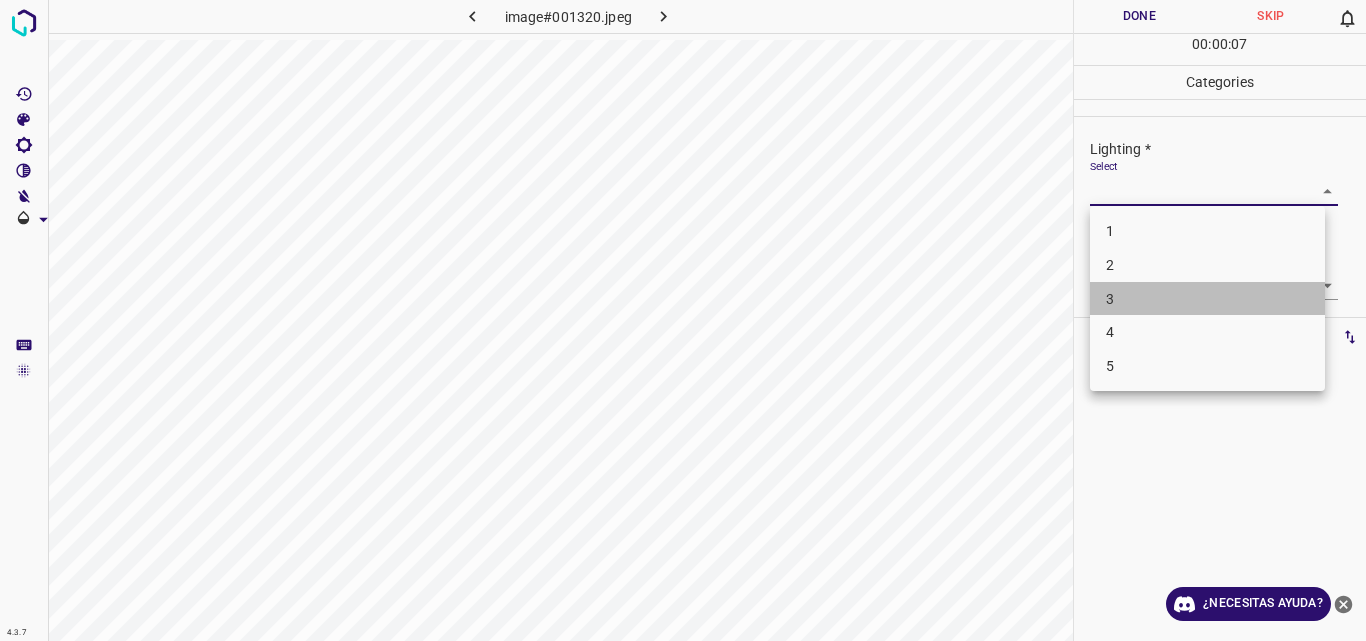 click on "3" at bounding box center [1207, 299] 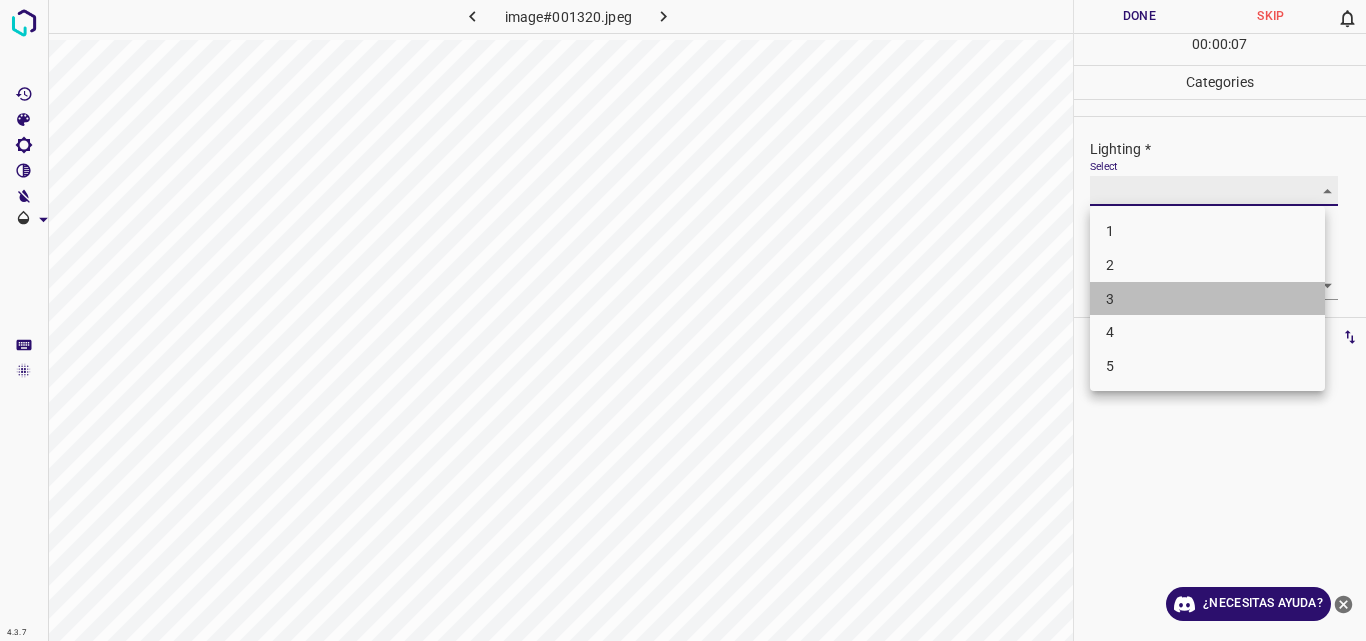 type on "3" 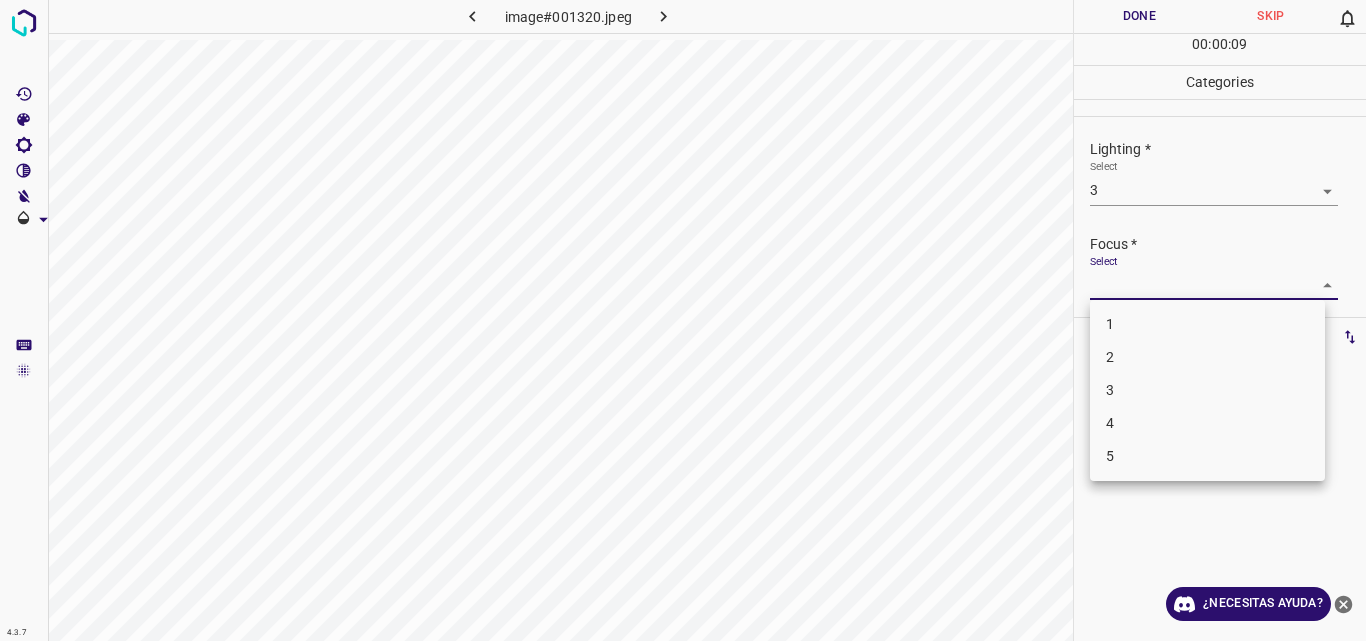 click on "4.3.7 image#001320.jpeg Done Skip 0 00   : 00   : 09   Categories Lighting *  Select 3 3 Focus *  Select ​ Overall *  Select ​ Labels   0 Categories 1 Lighting 2 Focus 3 Overall Tools Space Change between modes (Draw & Edit) I Auto labeling R Restore zoom M Zoom in N Zoom out Delete Delete selecte label Filters Z Restore filters X Saturation filter C Brightness filter V Contrast filter B Gray scale filter General O Download ¿Necesitas ayuda? Original text Rate this translation Your feedback will be used to help improve Google Translate - Texto - Esconder - Borrar 1 2 3 4 5" at bounding box center [683, 320] 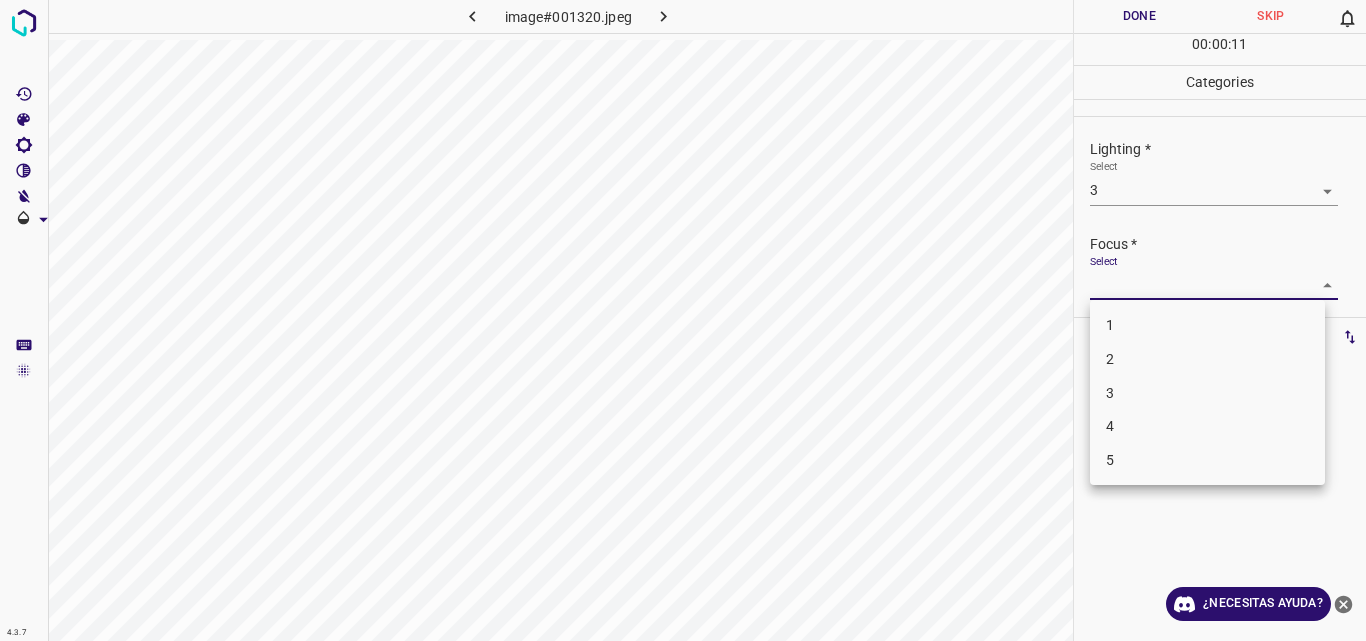 click on "3" at bounding box center [1207, 393] 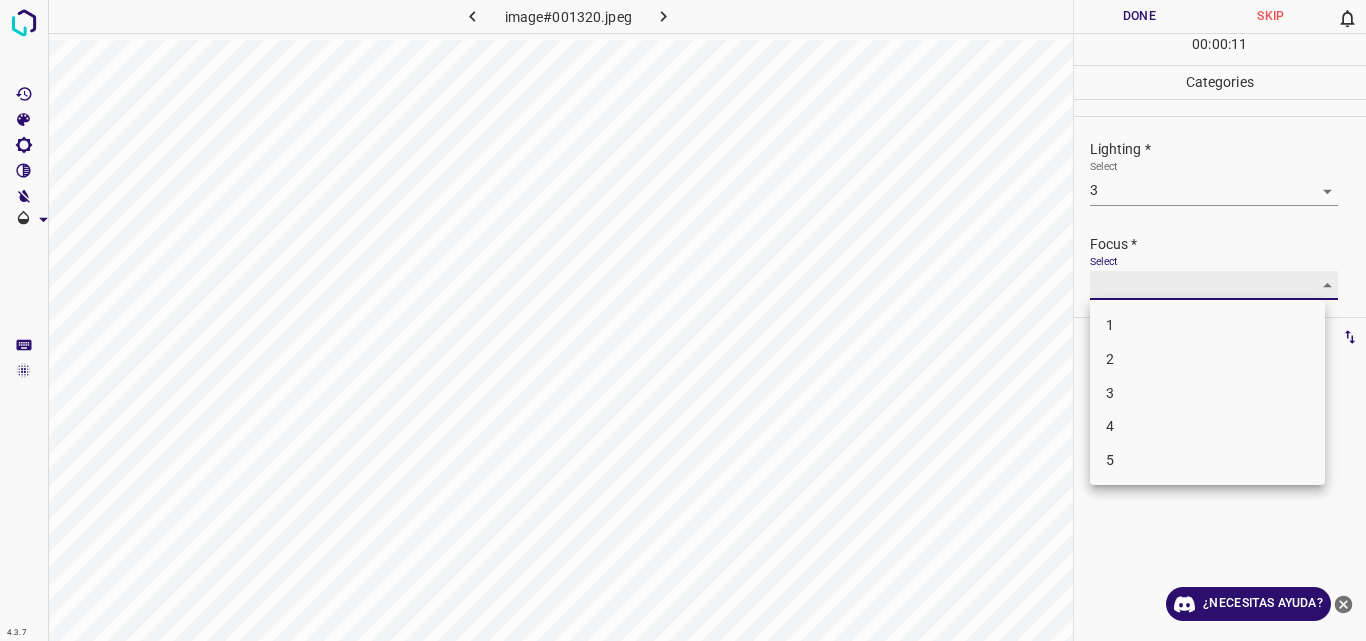 type on "3" 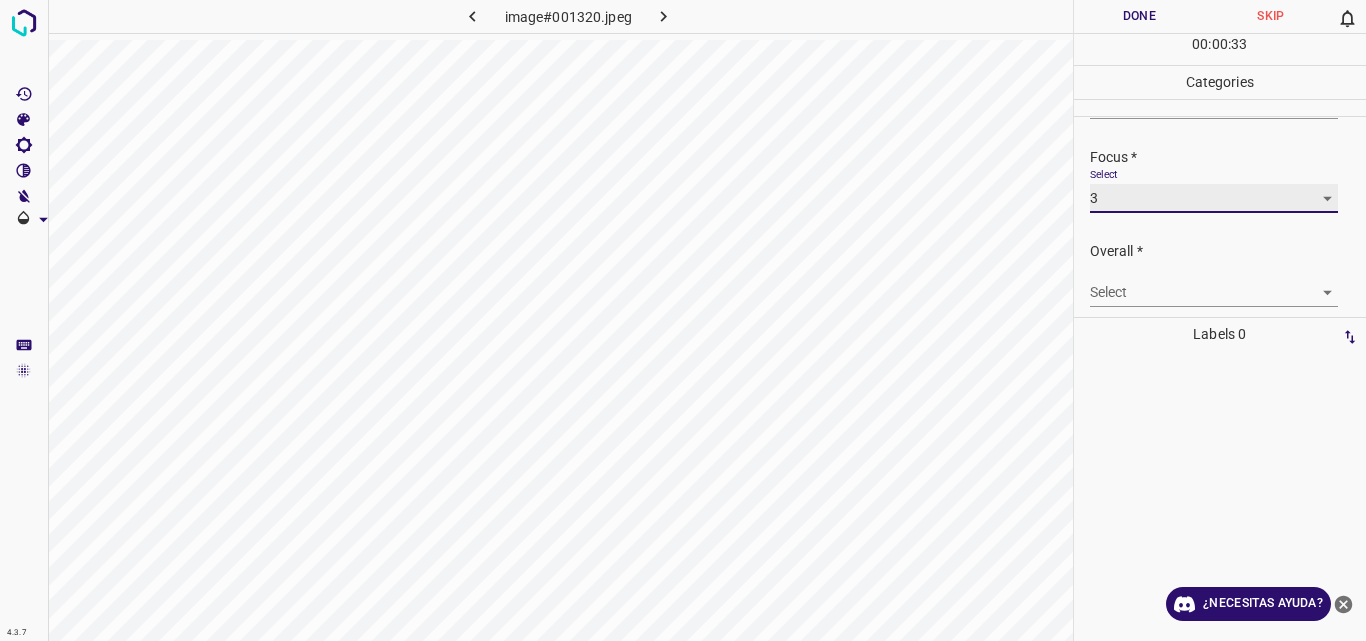 scroll, scrollTop: 98, scrollLeft: 0, axis: vertical 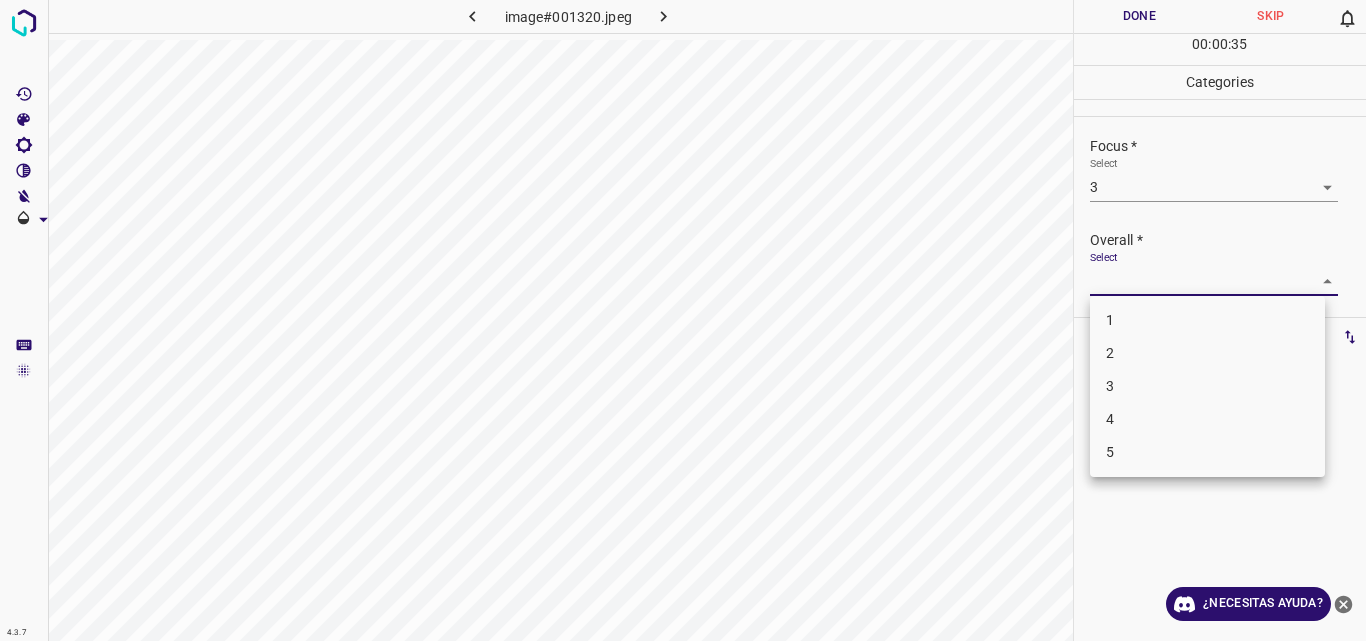 click on "4.3.7 image#001320.jpeg Done Skip 0 00   : 00   : 35   Categories Lighting *  Select 3 3 Focus *  Select 3 3 Overall *  Select ​ Labels   0 Categories 1 Lighting 2 Focus 3 Overall Tools Space Change between modes (Draw & Edit) I Auto labeling R Restore zoom M Zoom in N Zoom out Delete Delete selecte label Filters Z Restore filters X Saturation filter C Brightness filter V Contrast filter B Gray scale filter General O Download ¿Necesitas ayuda? Original text Rate this translation Your feedback will be used to help improve Google Translate - Texto - Esconder - Borrar 1 2 3 4 5" at bounding box center [683, 320] 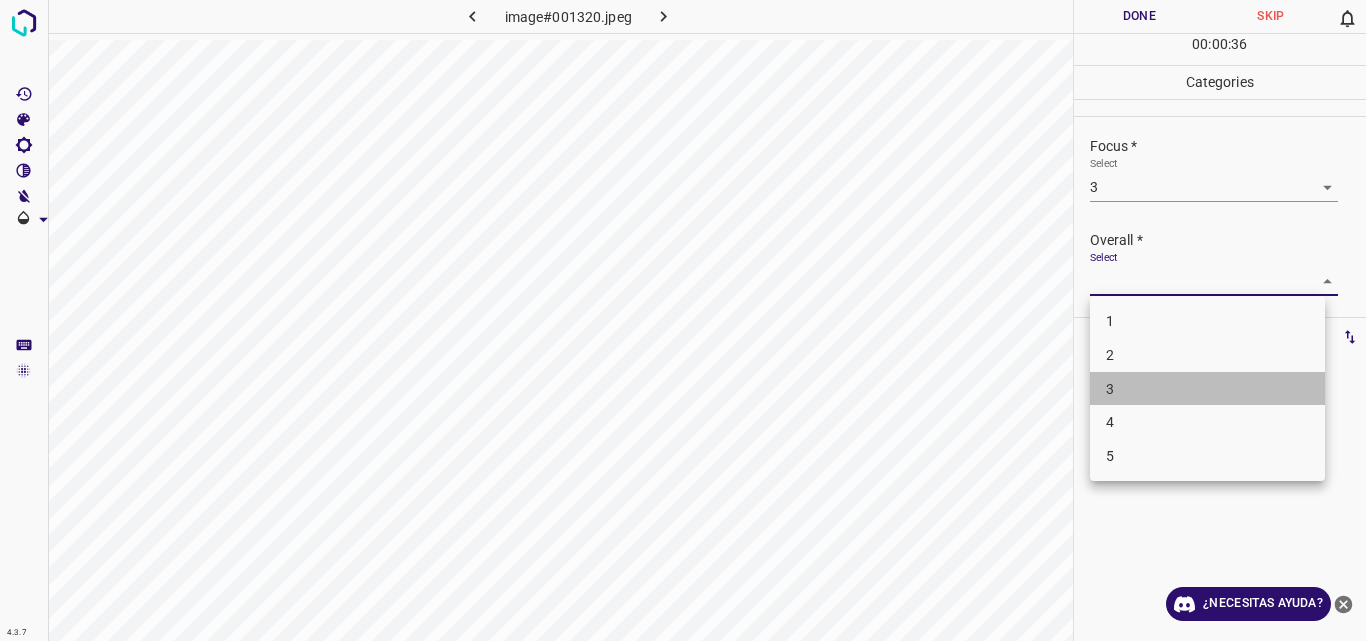 click on "3" at bounding box center (1207, 389) 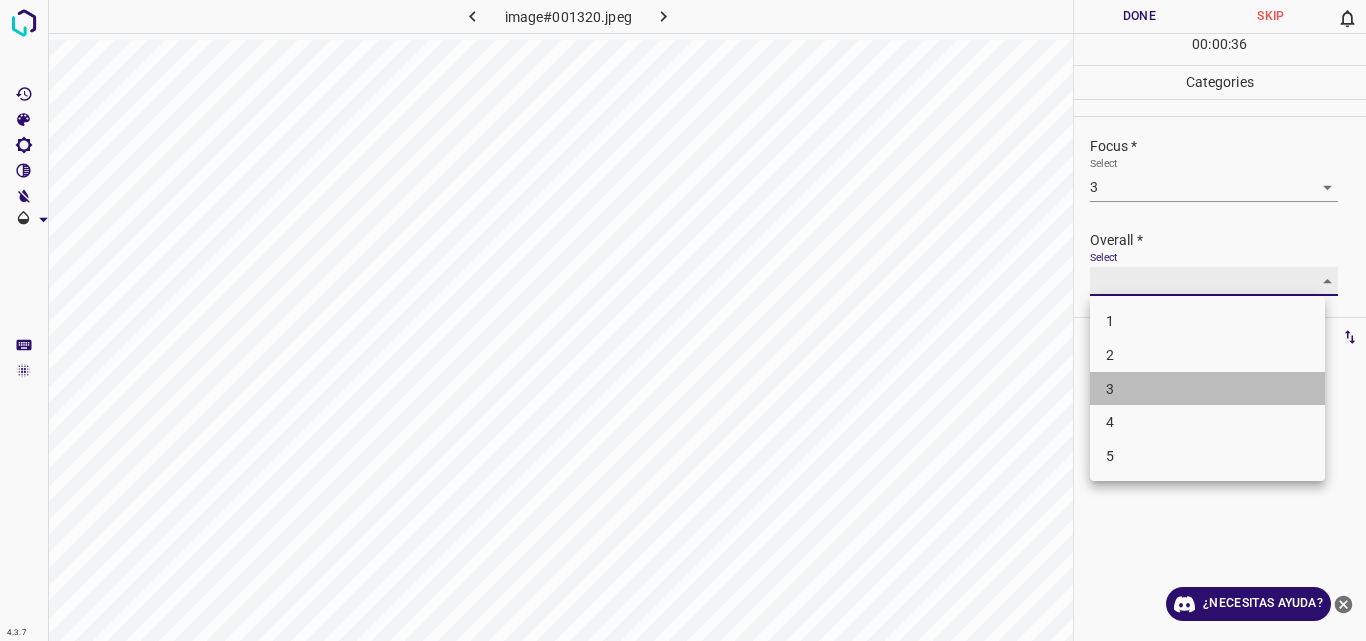 type on "3" 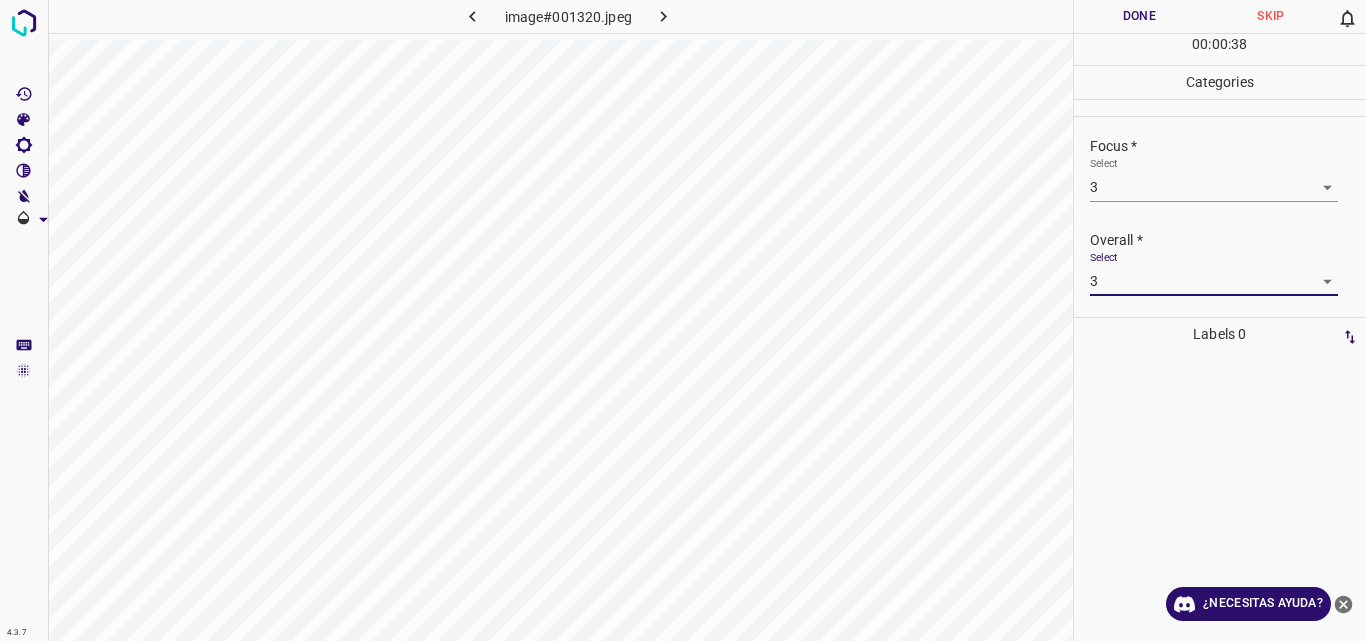 click on "Done" at bounding box center (1140, 16) 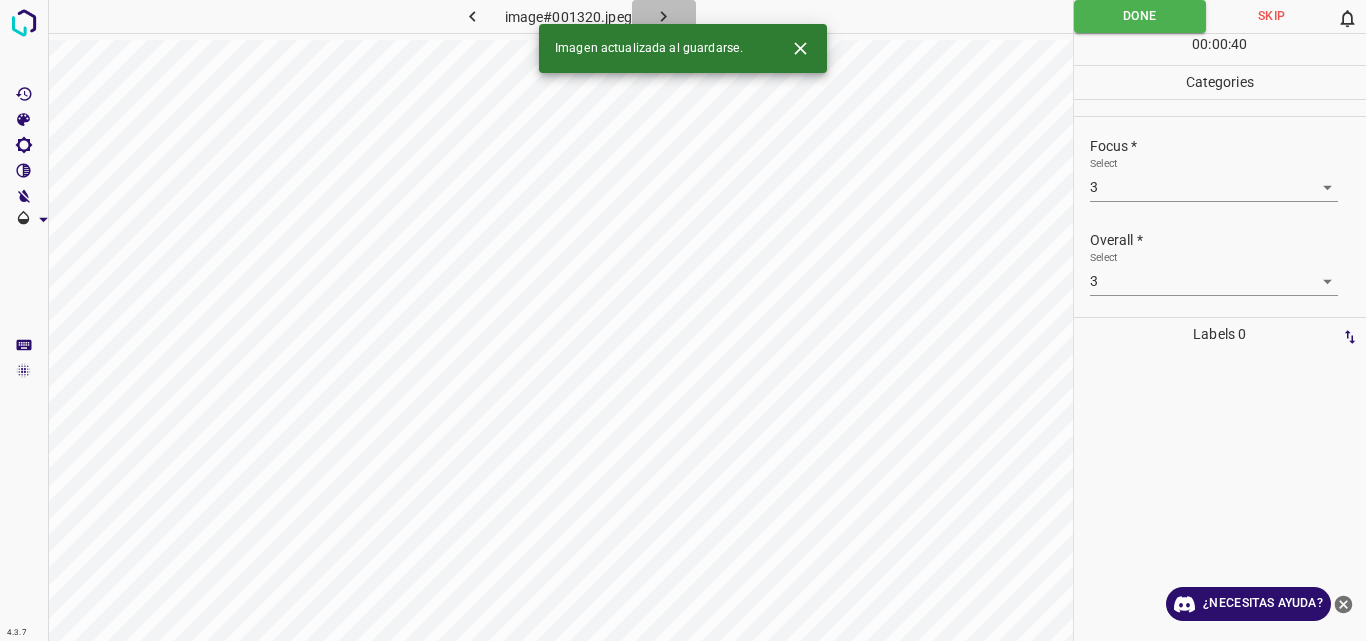 click 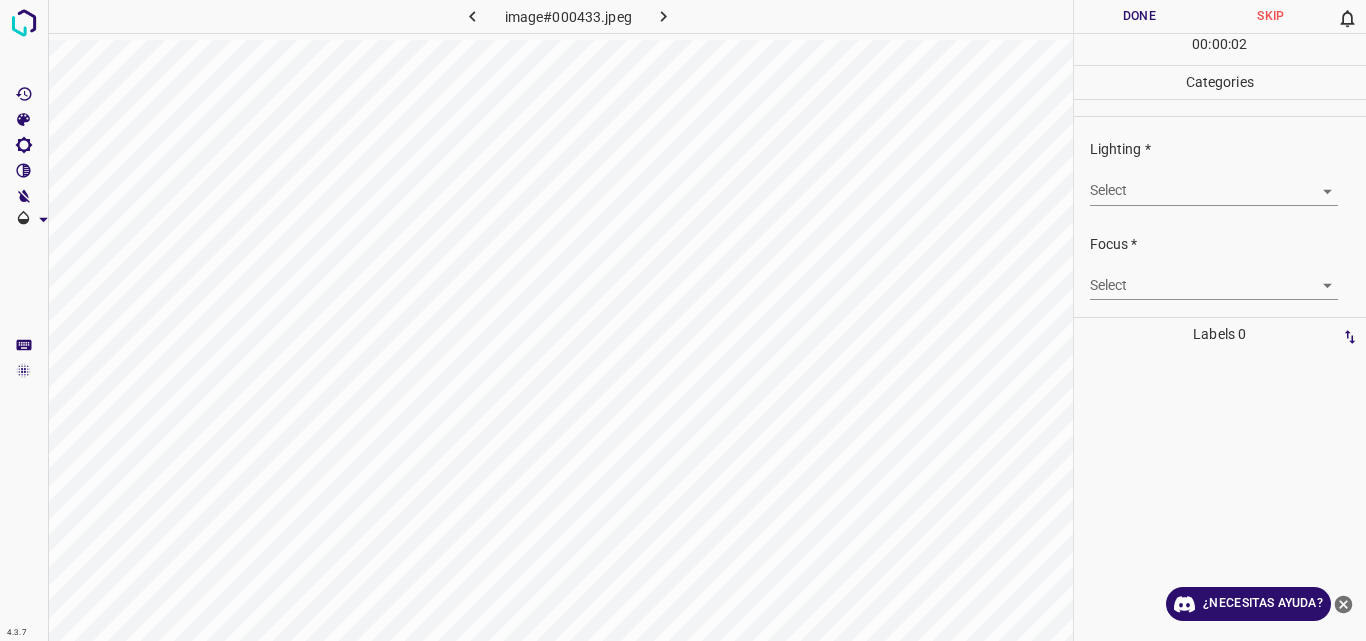 click on "4.3.7 image#000433.jpeg Done Skip 0 00 : 00 : 02 Categories Lighting * Select Focus * Select Overall * Select Labels 0 Categories 1 Lighting 2 Focus 3 Overall Tools Space Change between modes (Draw & Edit) I Auto labeling R Restore zoom M Zoom in N Zoom out Delete Delete selected label Filters Z Restore filters X Saturation filter C Brightness filter V Contrast filter B Gray scale filter General O Download ¿Necesitas ayuda? Original text Rate this translation Your feedback will be used to help improve Google Translate - Texto - Esconder - Borrar" at bounding box center [683, 320] 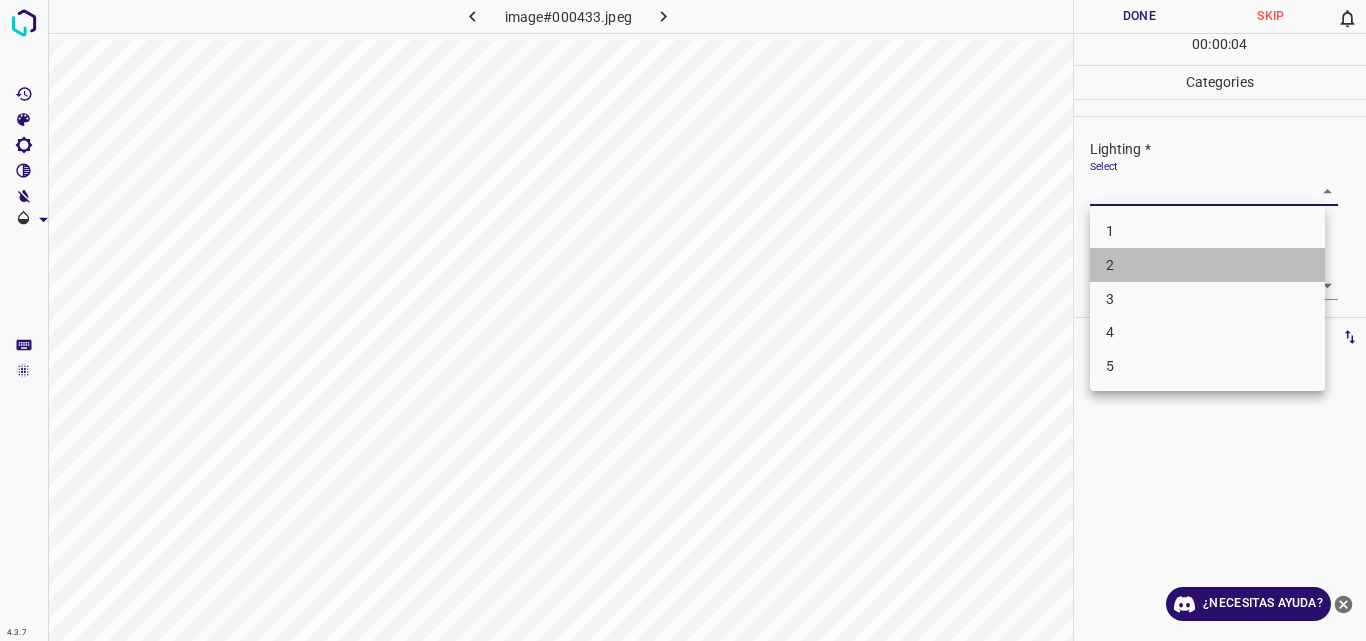 click on "2" at bounding box center [1207, 265] 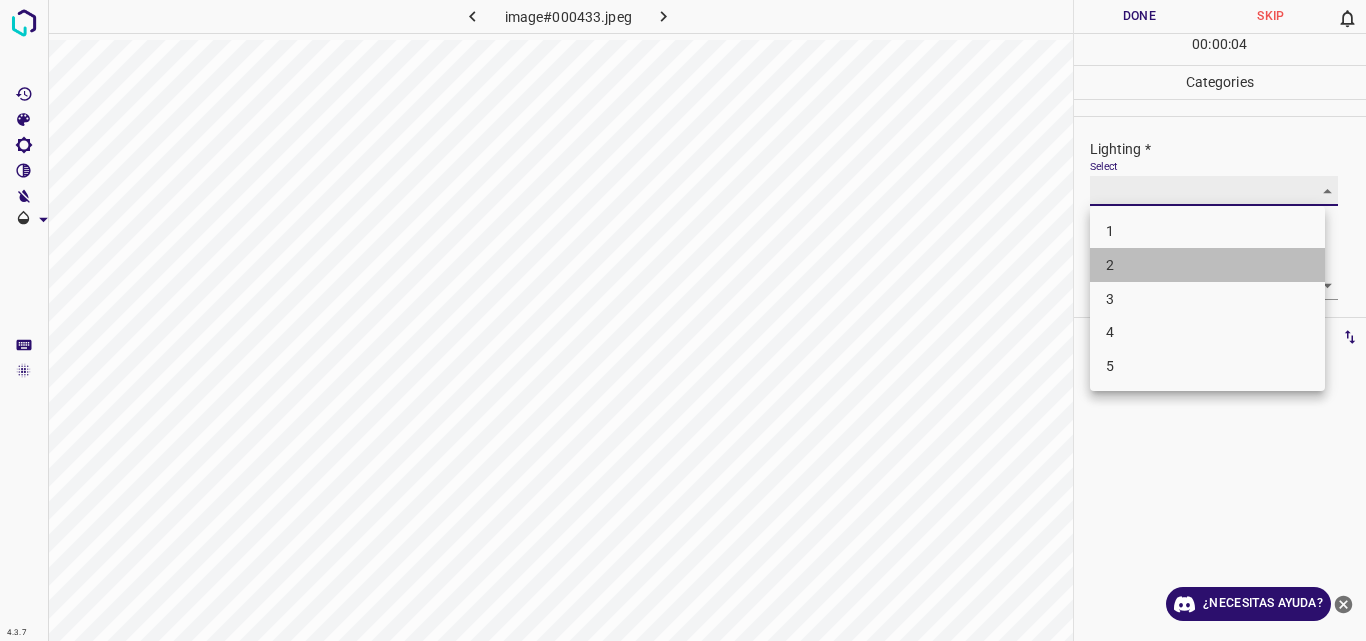 type on "2" 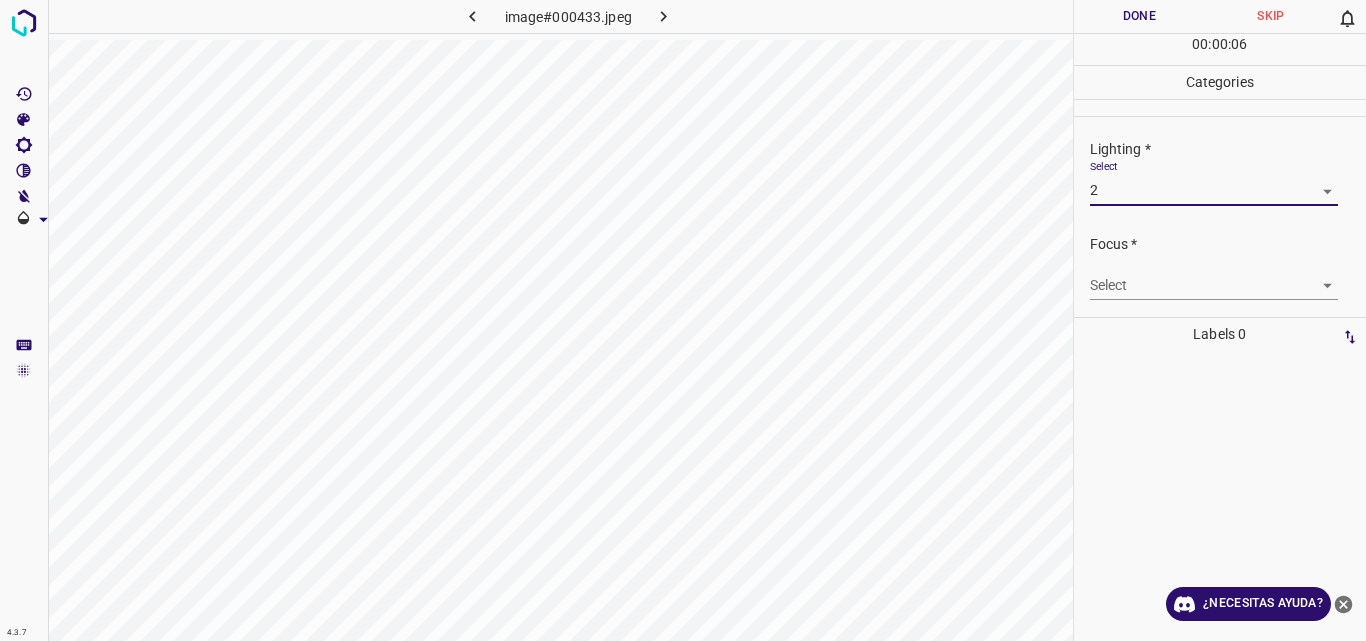 click on "4.3.7 image#000433.jpeg Done Skip 0 00   : 00   : 06   Categories Lighting *  Select 2 2 Focus *  Select ​ Overall *  Select ​ Labels   0 Categories 1 Lighting 2 Focus 3 Overall Tools Space Change between modes (Draw & Edit) I Auto labeling R Restore zoom M Zoom in N Zoom out Delete Delete selecte label Filters Z Restore filters X Saturation filter C Brightness filter V Contrast filter B Gray scale filter General O Download ¿Necesitas ayuda? Original text Rate this translation Your feedback will be used to help improve Google Translate - Texto - Esconder - Borrar" at bounding box center [683, 320] 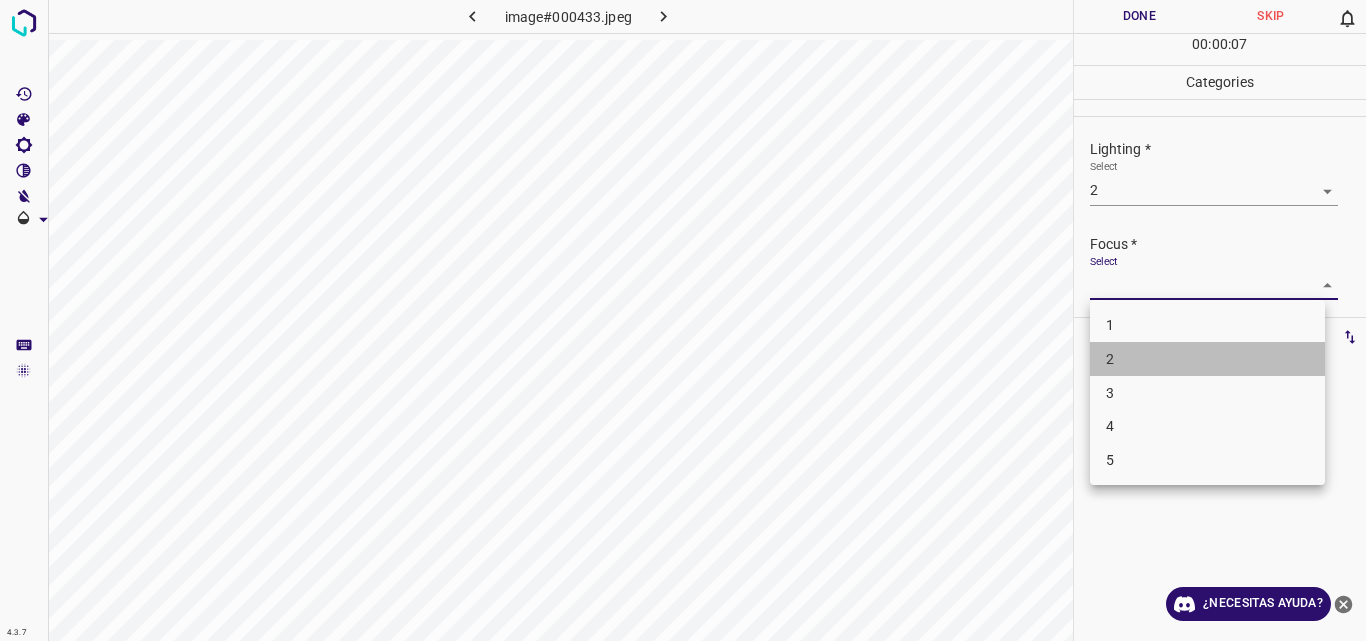 click on "2" at bounding box center [1207, 359] 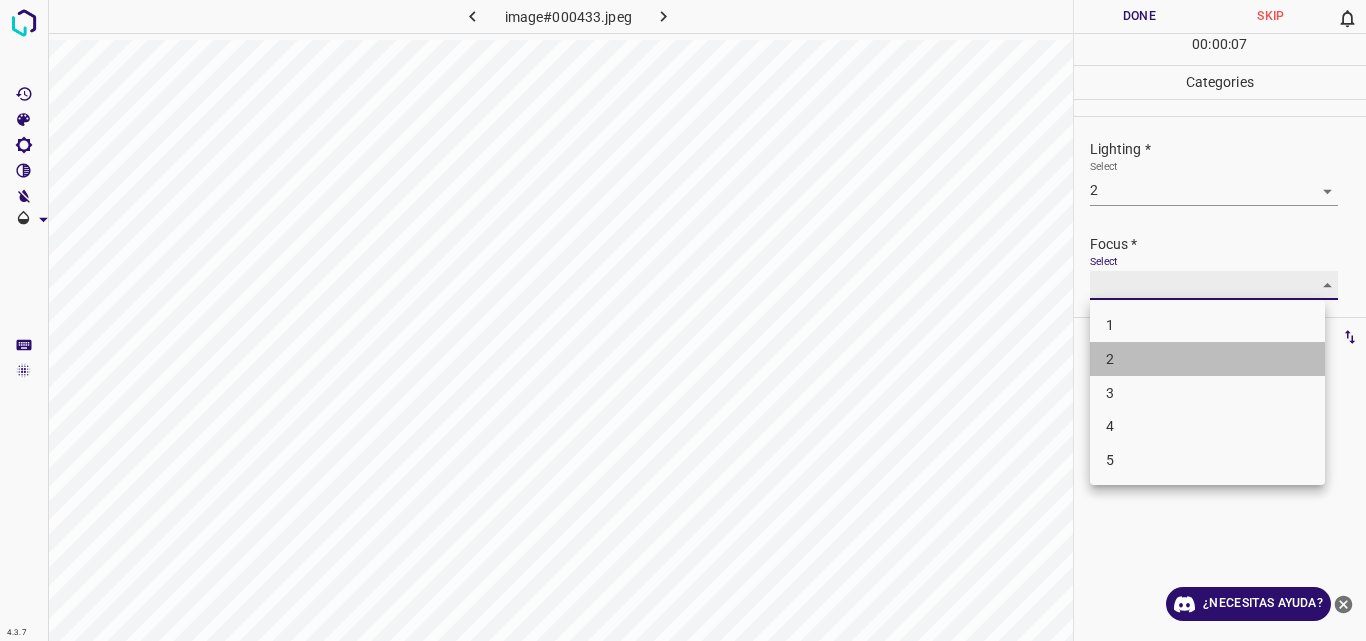 type on "2" 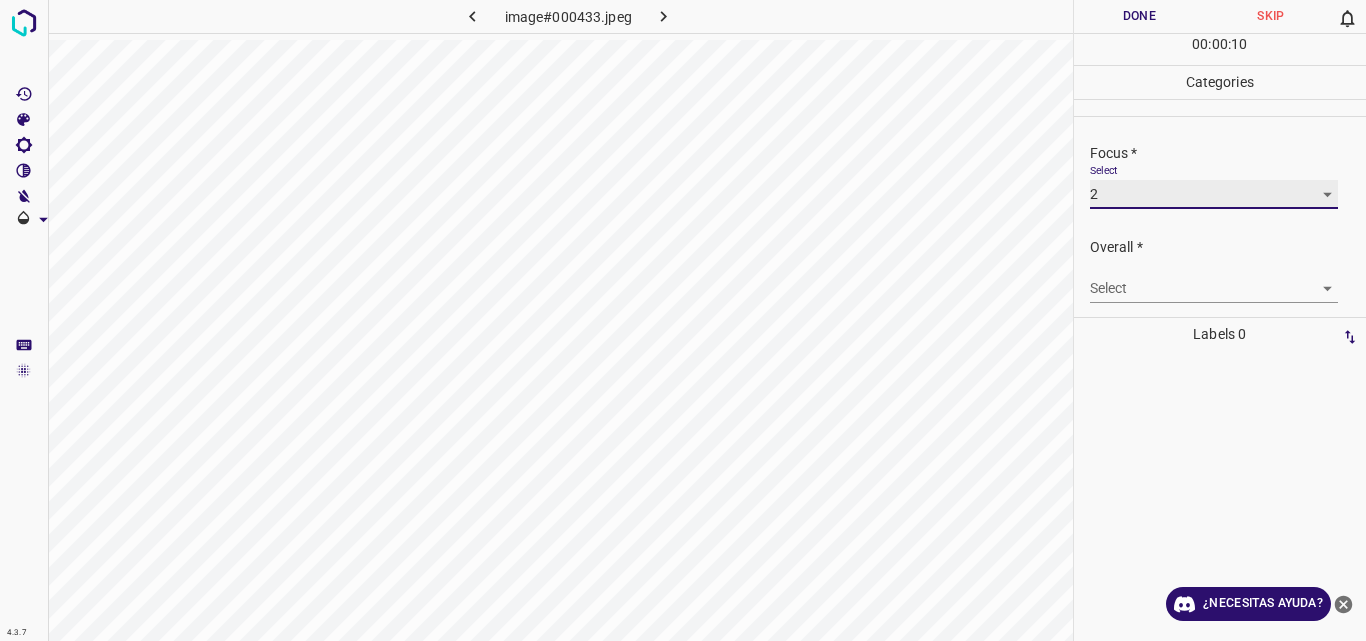 scroll, scrollTop: 98, scrollLeft: 0, axis: vertical 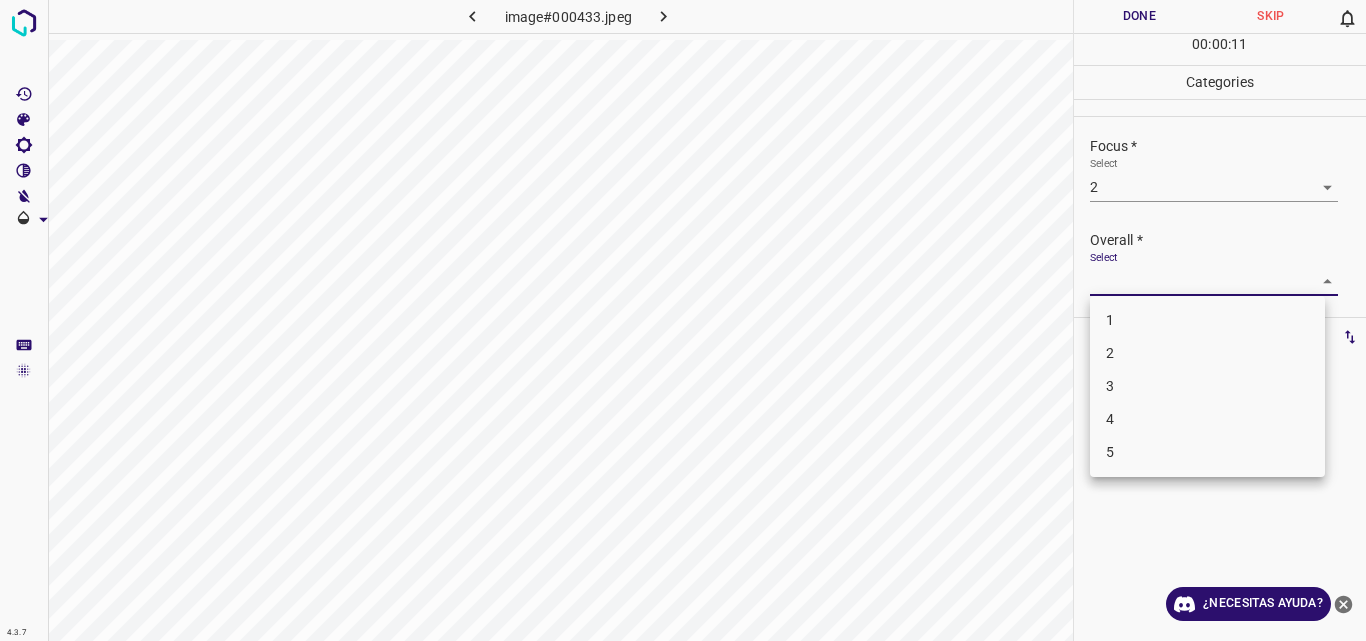 click on "4.3.7 image#000433.jpeg Done Skip 0 00   : 00   : 11   Categories Lighting *  Select 2 2 Focus *  Select 2 2 Overall *  Select ​ Labels   0 Categories 1 Lighting 2 Focus 3 Overall Tools Space Change between modes (Draw & Edit) I Auto labeling R Restore zoom M Zoom in N Zoom out Delete Delete selecte label Filters Z Restore filters X Saturation filter C Brightness filter V Contrast filter B Gray scale filter General O Download ¿Necesitas ayuda? Original text Rate this translation Your feedback will be used to help improve Google Translate - Texto - Esconder - Borrar 1 2 3 4 5" at bounding box center [683, 320] 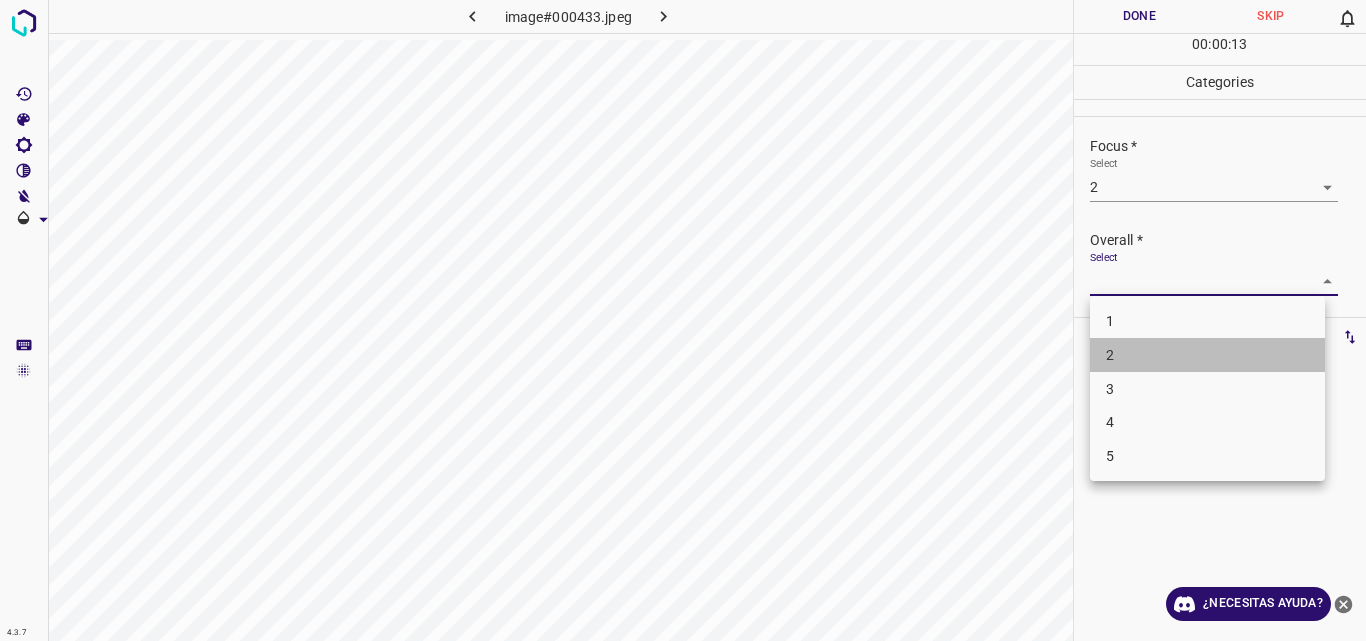 click on "2" at bounding box center (1207, 355) 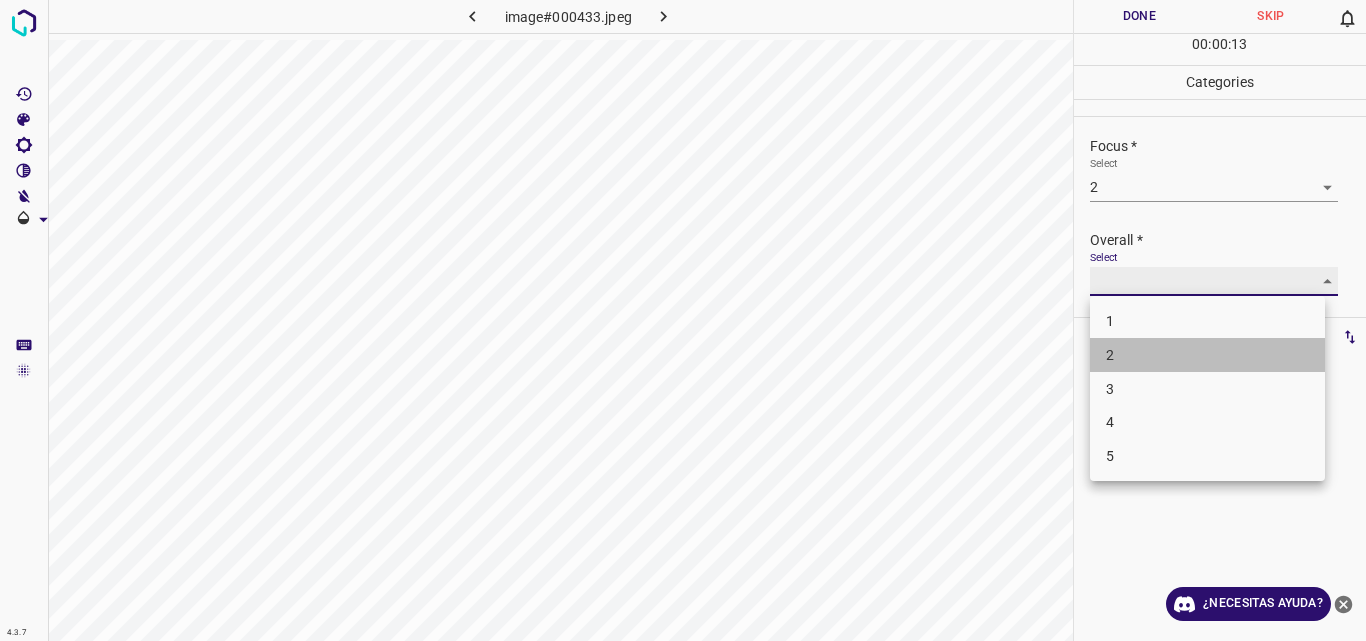 type on "2" 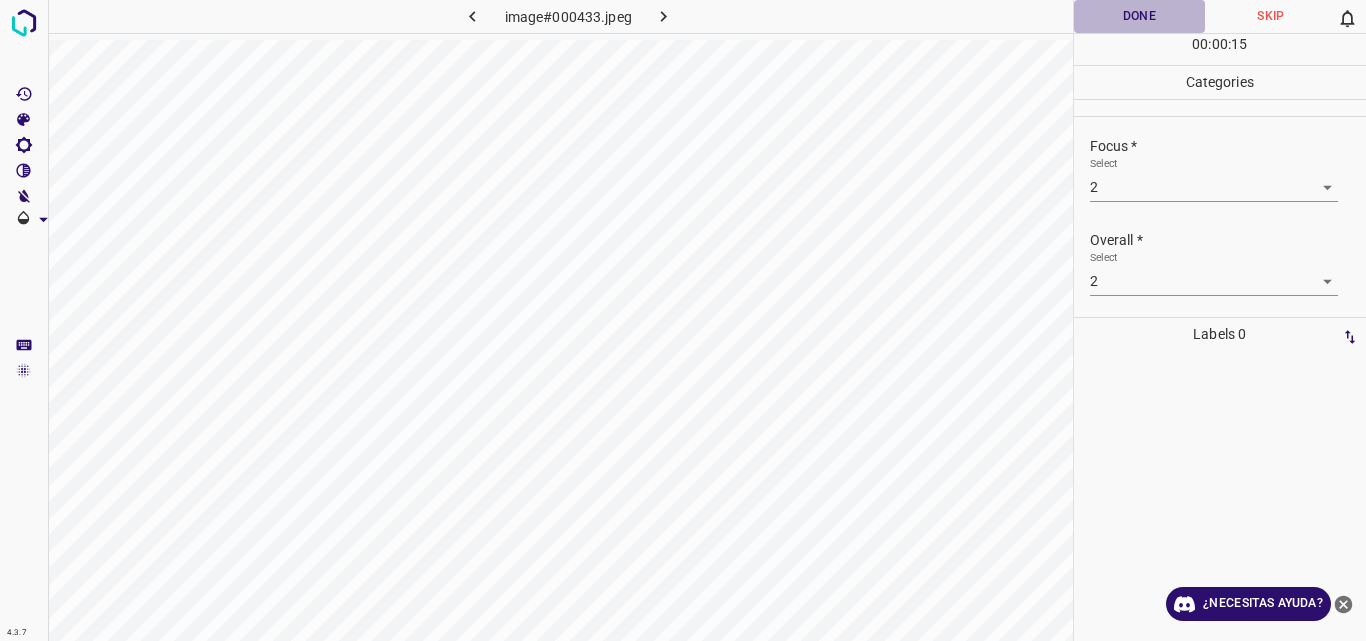 click on "Done" at bounding box center [1140, 16] 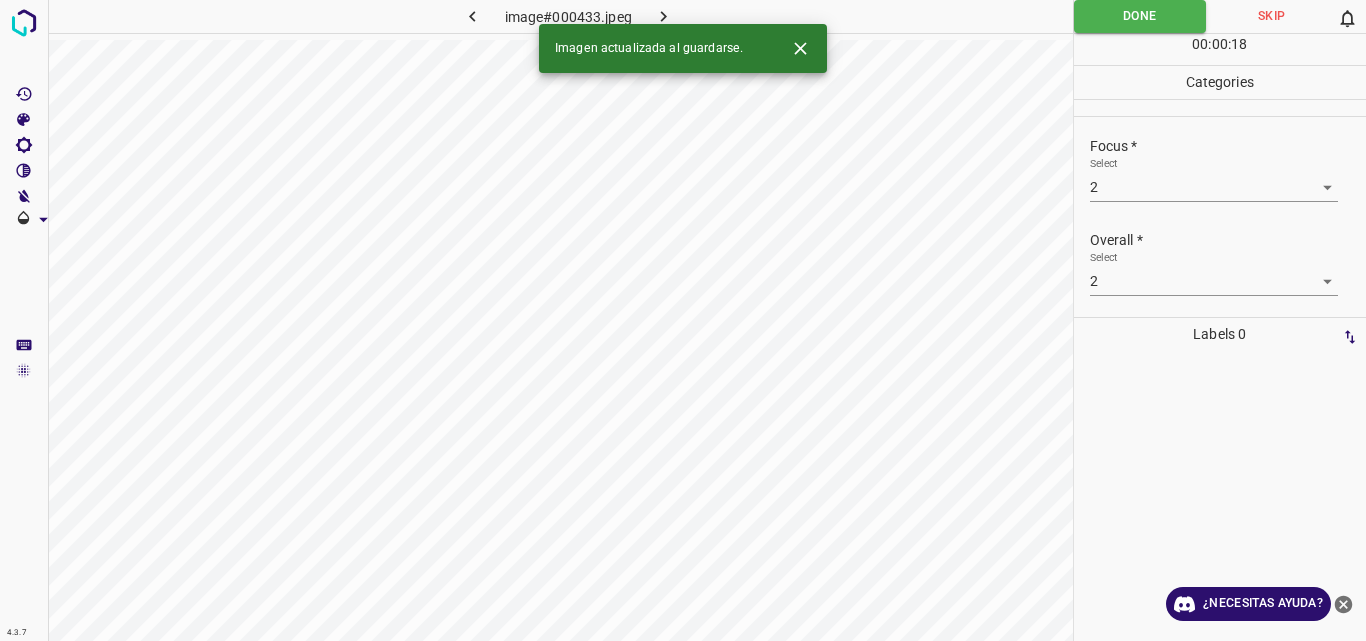 click 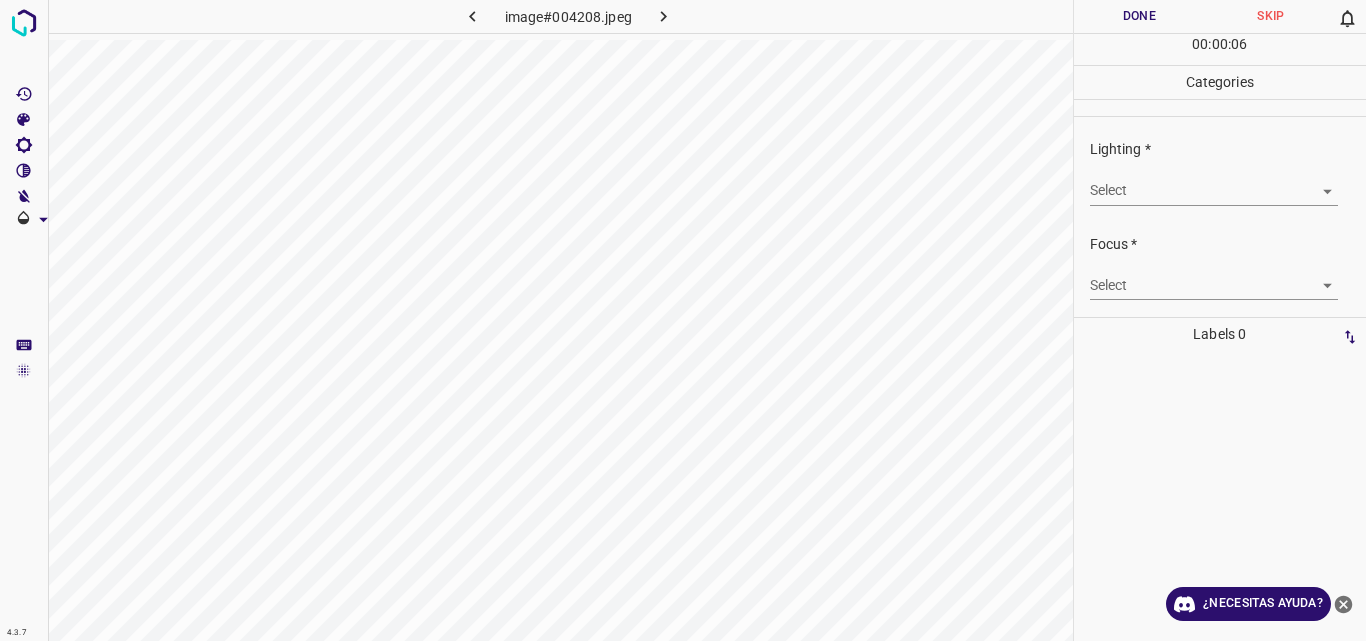 click on "4.3.7 image#004208.jpeg Done Skip 0 00   : 00   : 06   Categories Lighting *  Select ​ Focus *  Select ​ Overall *  Select ​ Labels   0 Categories 1 Lighting 2 Focus 3 Overall Tools Space Change between modes (Draw & Edit) I Auto labeling R Restore zoom M Zoom in N Zoom out Delete Delete selecte label Filters Z Restore filters X Saturation filter C Brightness filter V Contrast filter B Gray scale filter General O Download ¿Necesitas ayuda? Original text Rate this translation Your feedback will be used to help improve Google Translate - Texto - Esconder - Borrar" at bounding box center [683, 320] 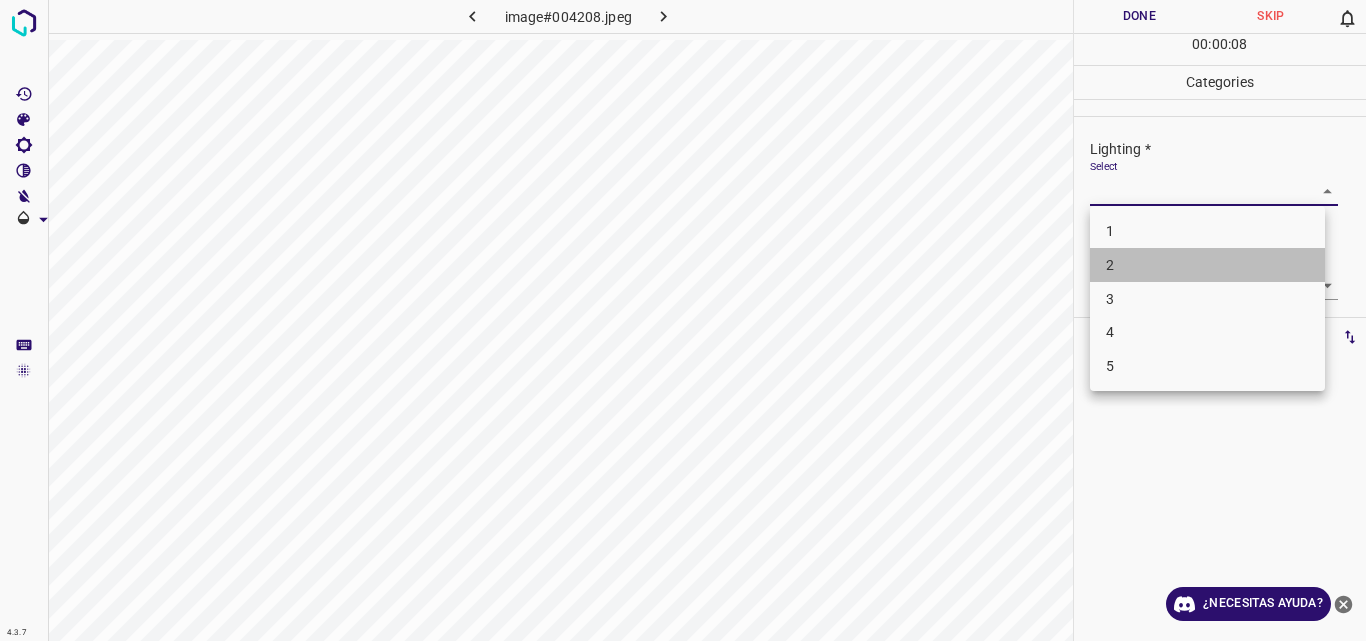 click on "2" at bounding box center (1207, 265) 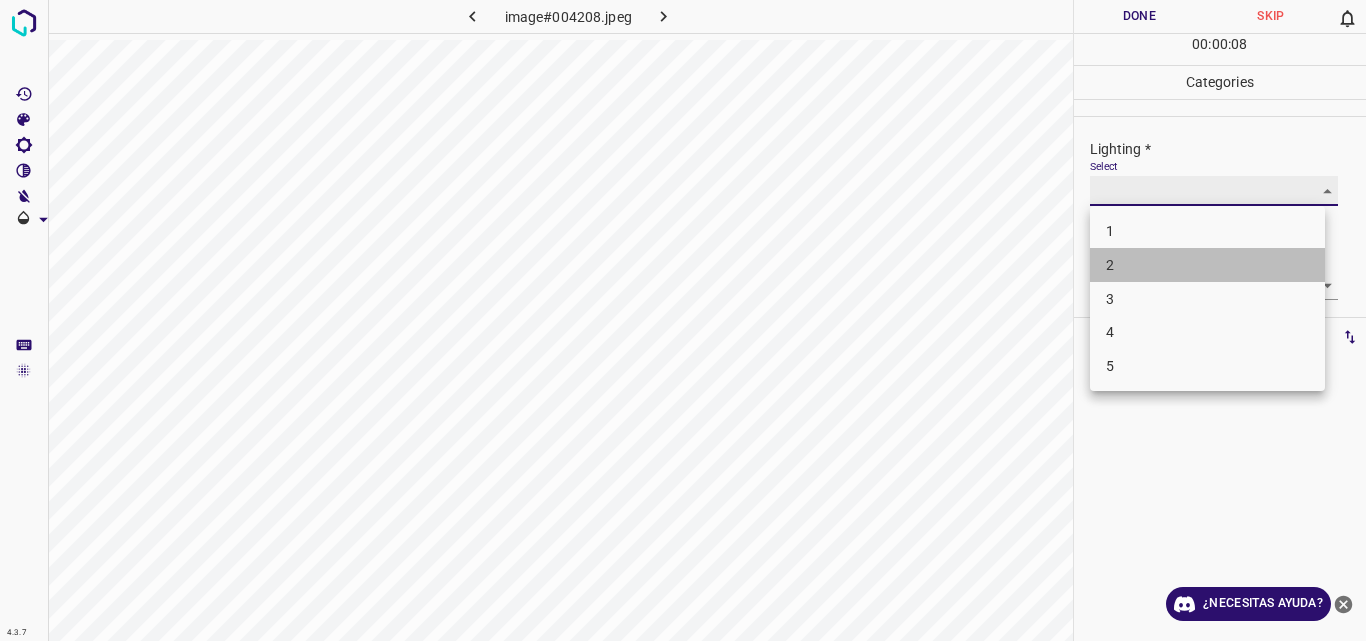 type on "2" 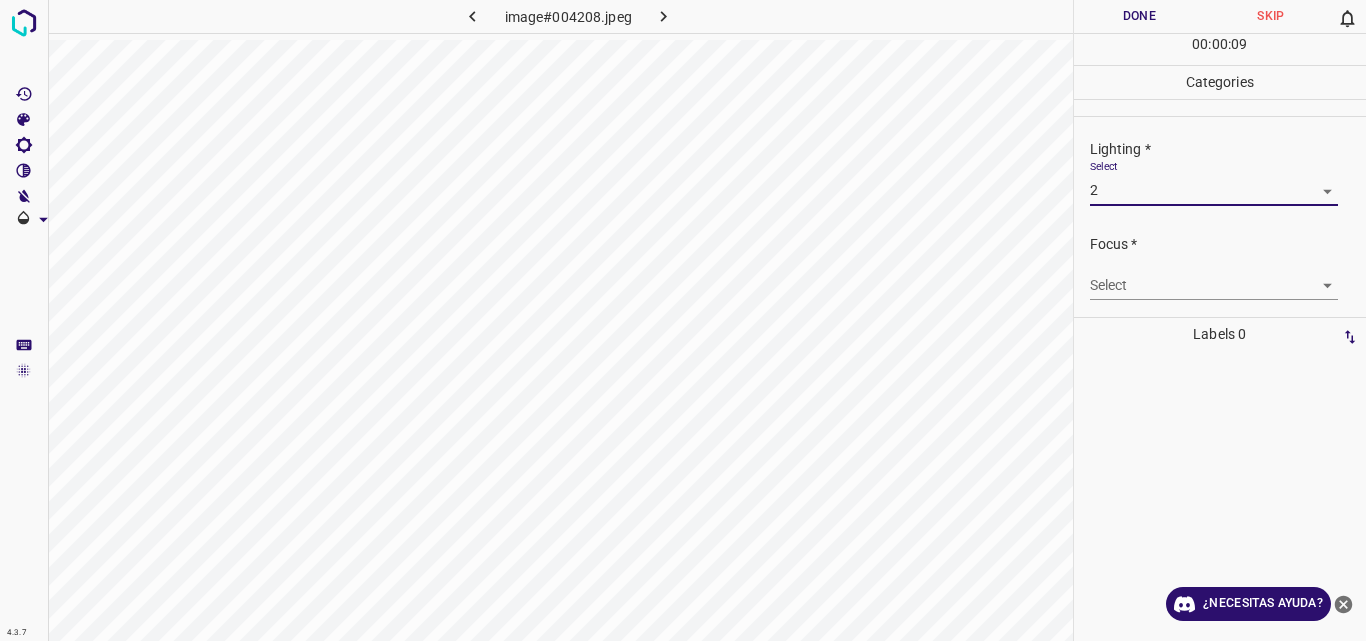 click on "4.3.7 image#004208.jpeg Done Skip 0 00   : 00   : 09   Categories Lighting *  Select 2 2 Focus *  Select ​ Overall *  Select ​ Labels   0 Categories 1 Lighting 2 Focus 3 Overall Tools Space Change between modes (Draw & Edit) I Auto labeling R Restore zoom M Zoom in N Zoom out Delete Delete selecte label Filters Z Restore filters X Saturation filter C Brightness filter V Contrast filter B Gray scale filter General O Download ¿Necesitas ayuda? Original text Rate this translation Your feedback will be used to help improve Google Translate - Texto - Esconder - Borrar" at bounding box center (683, 320) 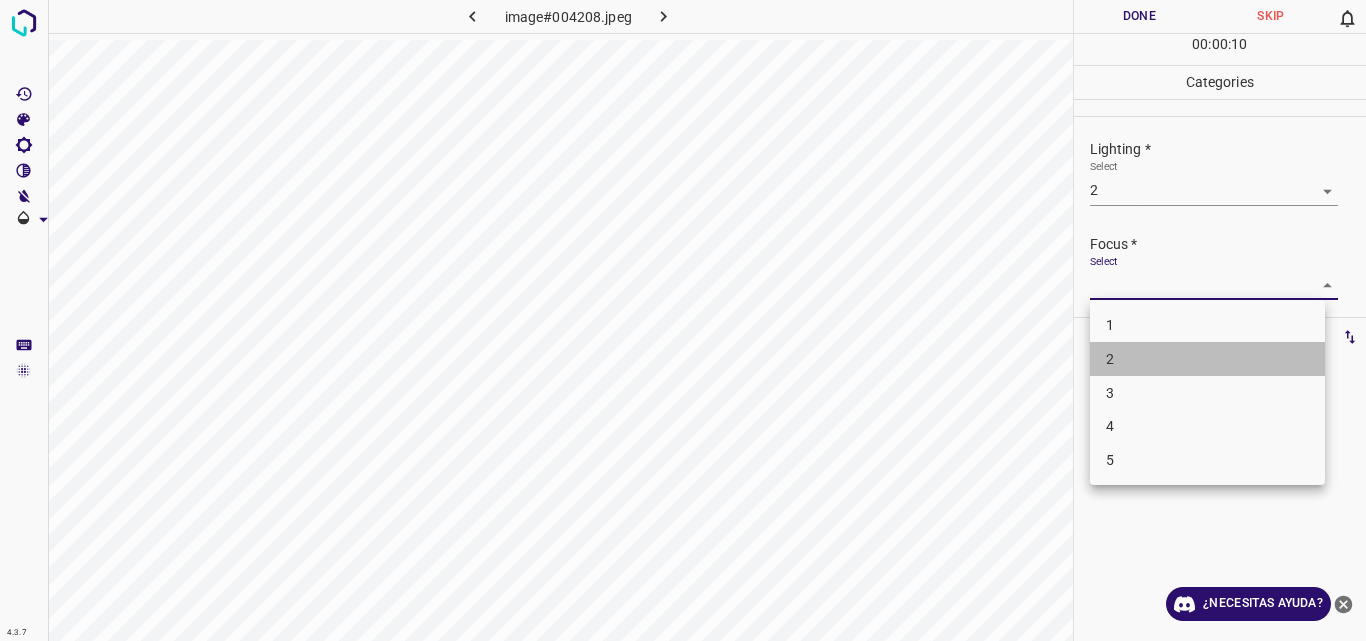 click on "2" at bounding box center [1207, 359] 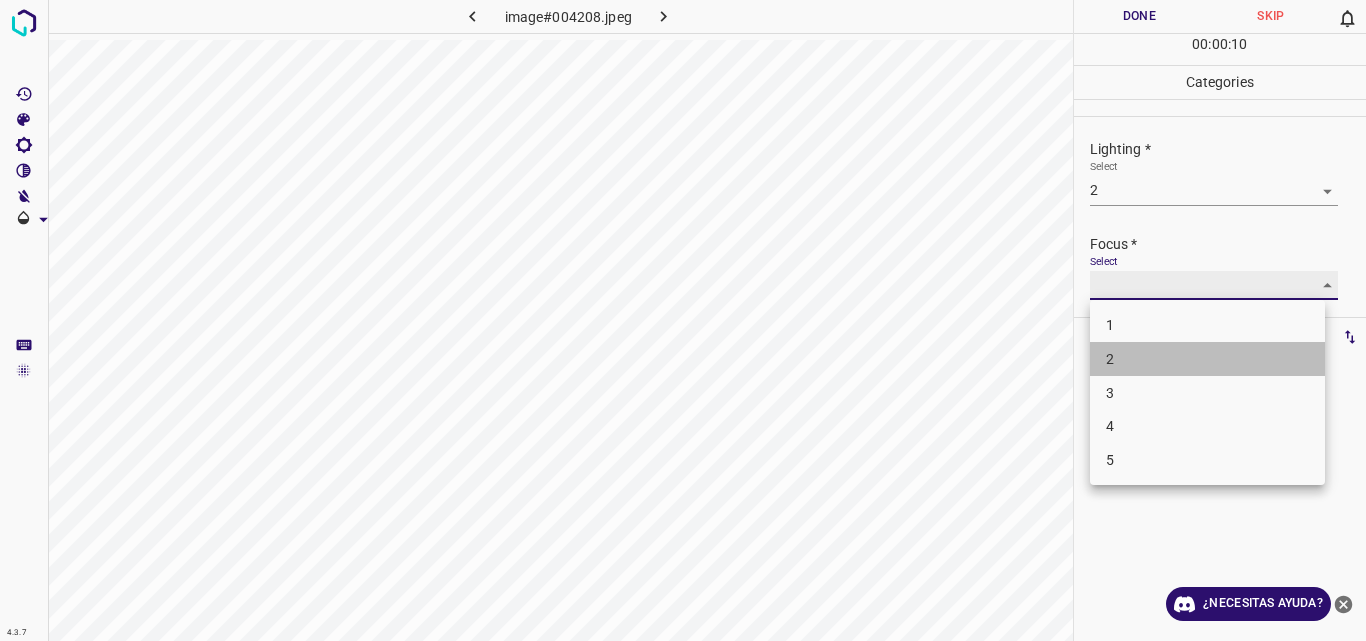 type on "2" 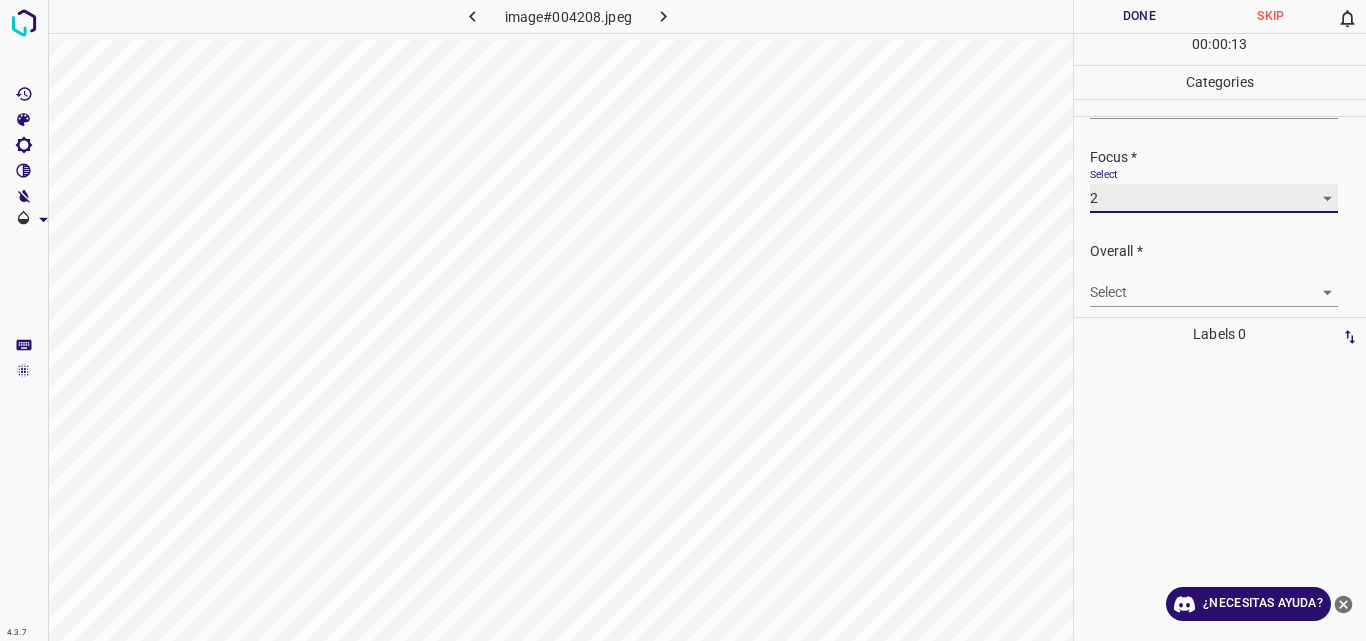 scroll, scrollTop: 98, scrollLeft: 0, axis: vertical 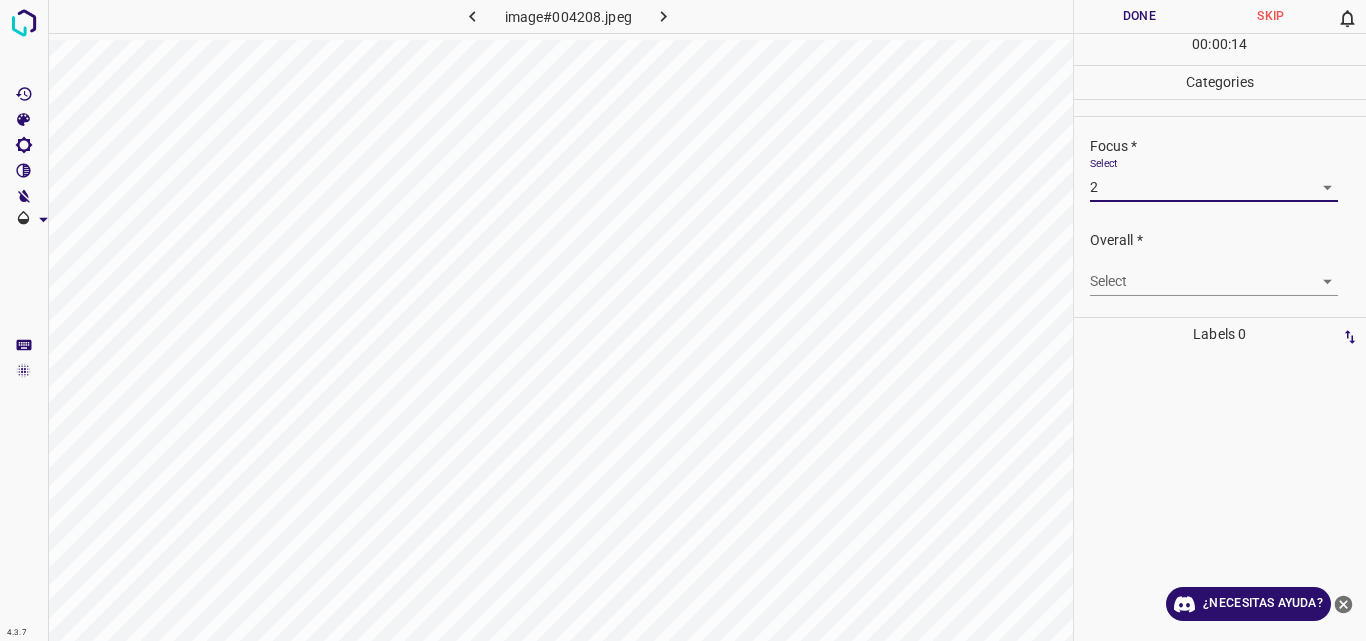 click on "4.3.7 image#004208.jpeg Done Skip 0 00   : 00   : 14   Categories Lighting *  Select 2 2 Focus *  Select 2 2 Overall *  Select ​ Labels   0 Categories 1 Lighting 2 Focus 3 Overall Tools Space Change between modes (Draw & Edit) I Auto labeling R Restore zoom M Zoom in N Zoom out Delete Delete selecte label Filters Z Restore filters X Saturation filter C Brightness filter V Contrast filter B Gray scale filter General O Download ¿Necesitas ayuda? Original text Rate this translation Your feedback will be used to help improve Google Translate - Texto - Esconder - Borrar" at bounding box center (683, 320) 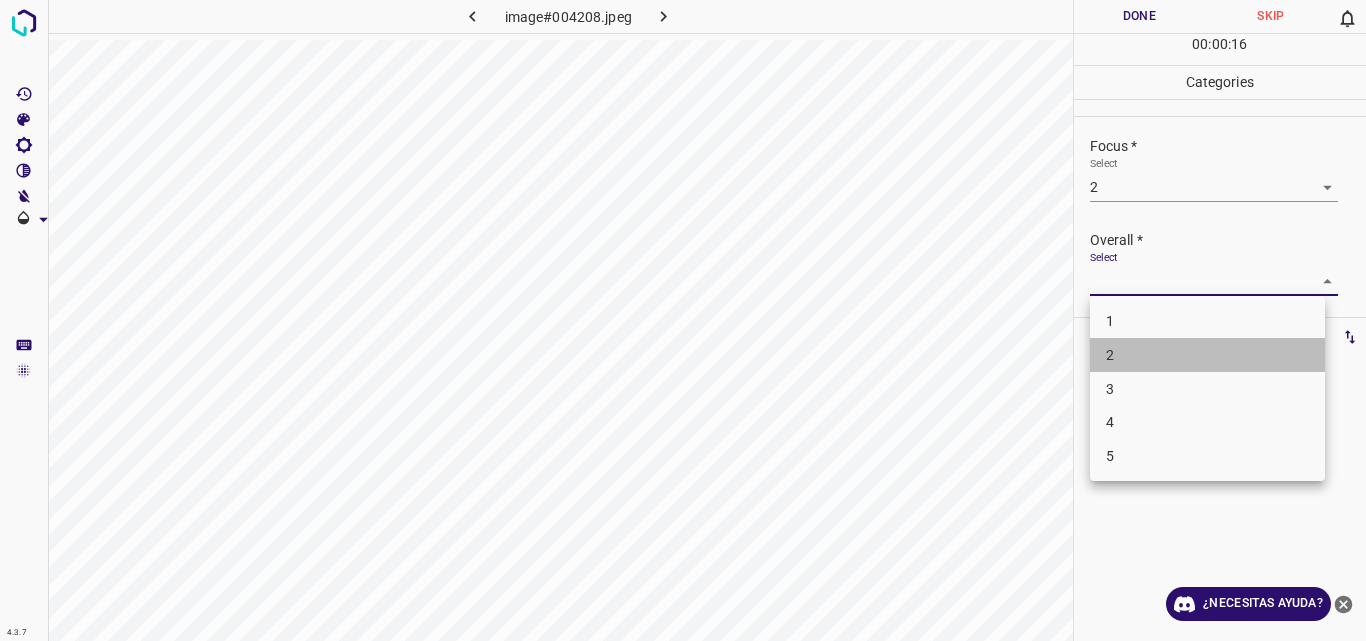 click on "2" at bounding box center (1207, 355) 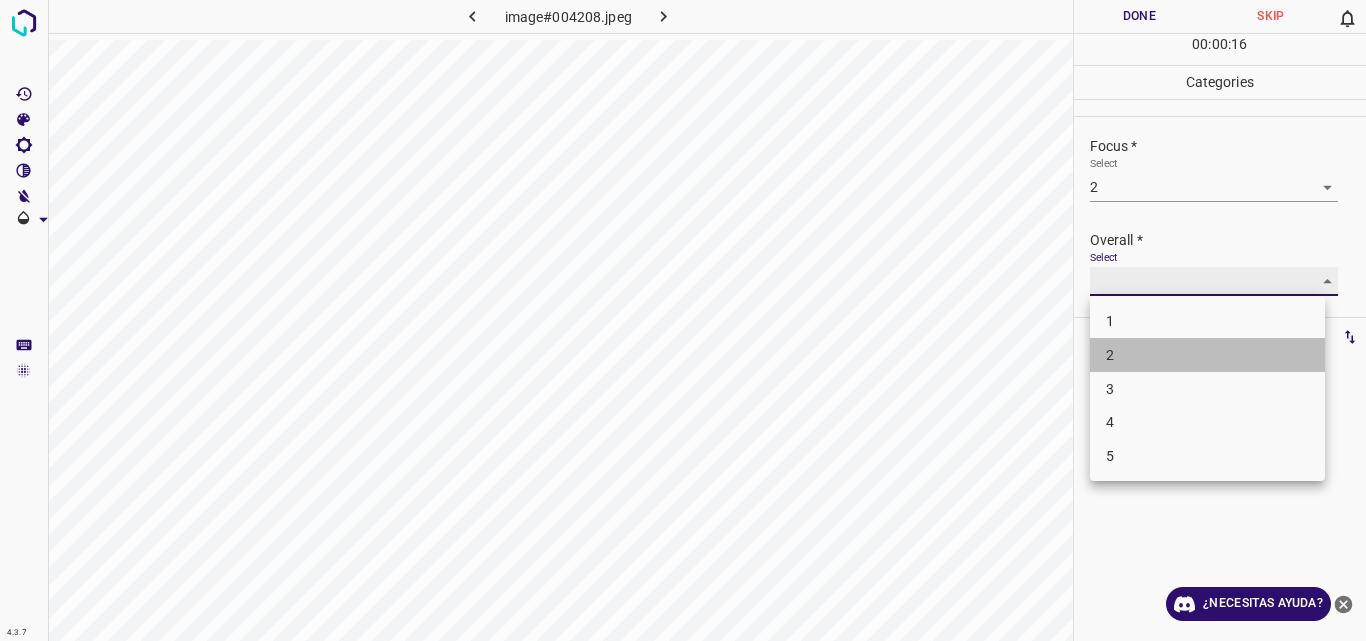 type on "2" 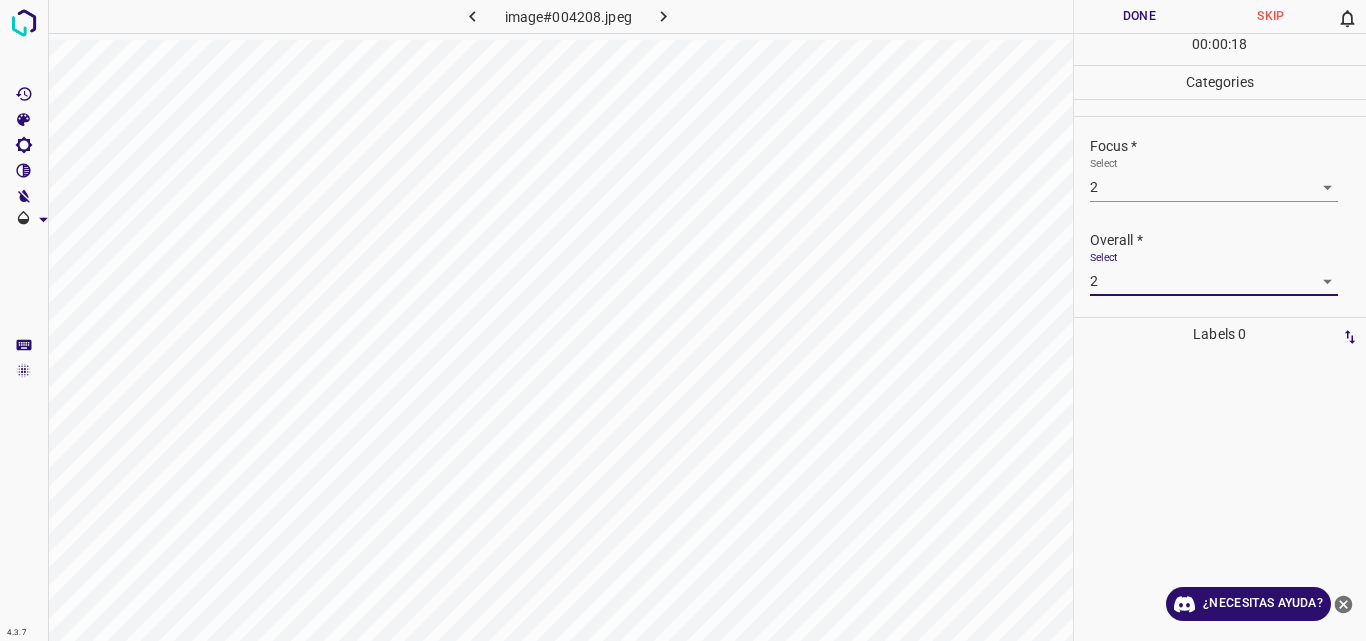 click on "Done" at bounding box center (1140, 16) 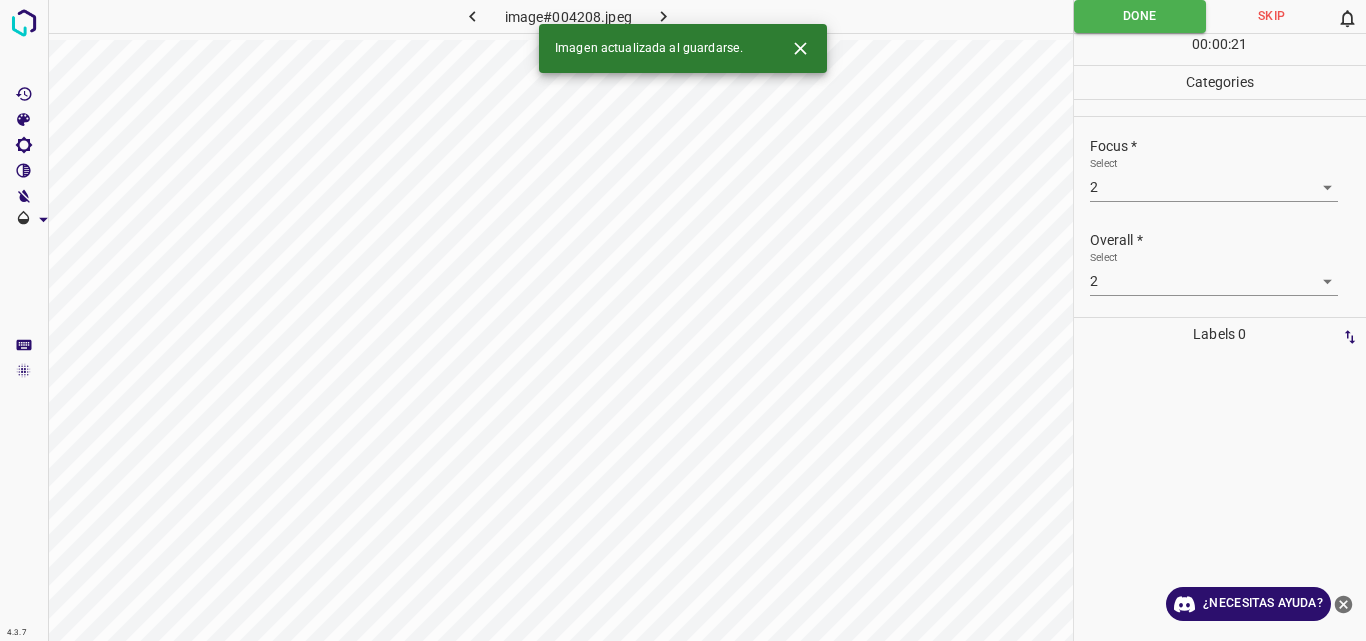 click 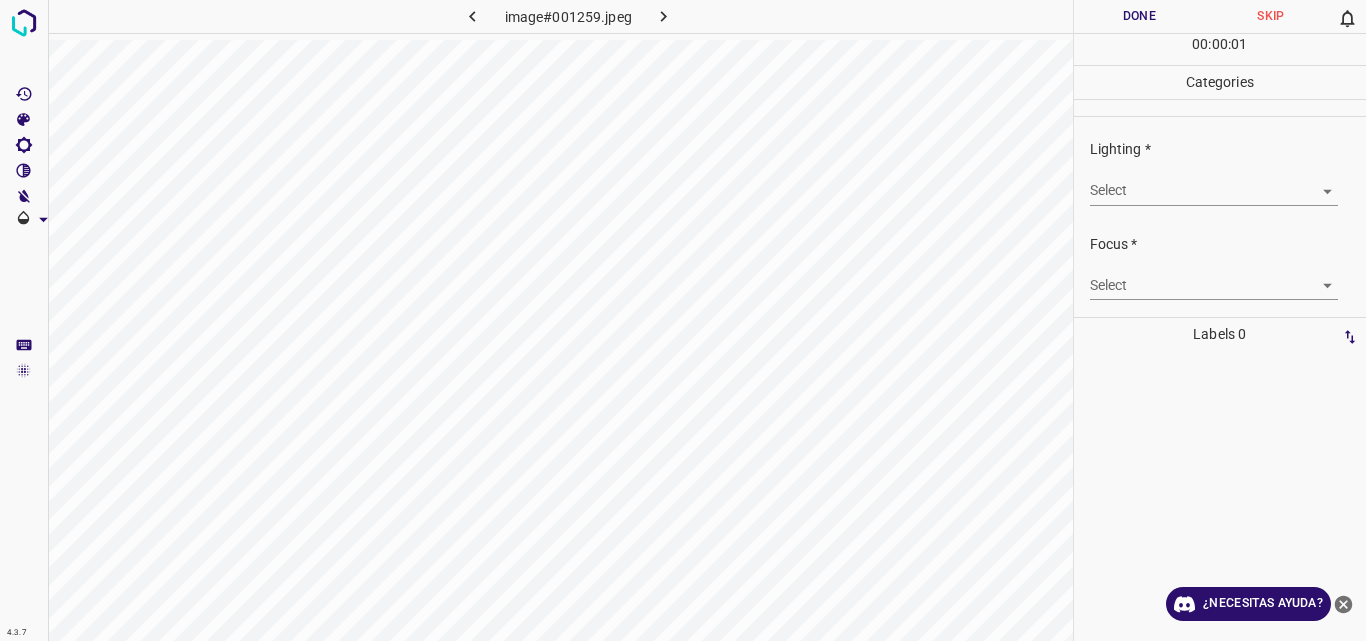 click on "4.3.7 image#001259.jpeg Done Skip 0 00 : 00 : 01 Categories Lighting * Select 2 2 Focus * Select 2 2 Overall * Select ​ Labels 0 Categories 1 Lighting 2 Focus 3 Overall Tools Space Change between modes (Draw & Edit) I Auto labeling R Restore zoom M Zoom in N Zoom out Delete Delete selecte label Filters Z Restore filters X Saturation filter C Brightness filter V Contrast filter B Gray scale filter General O Download ¿Necesitas ayuda? Original text Rate this translation Your feedback will be used to help improve Google Translate - Texto - Esconder - Borrar" at bounding box center (683, 320) 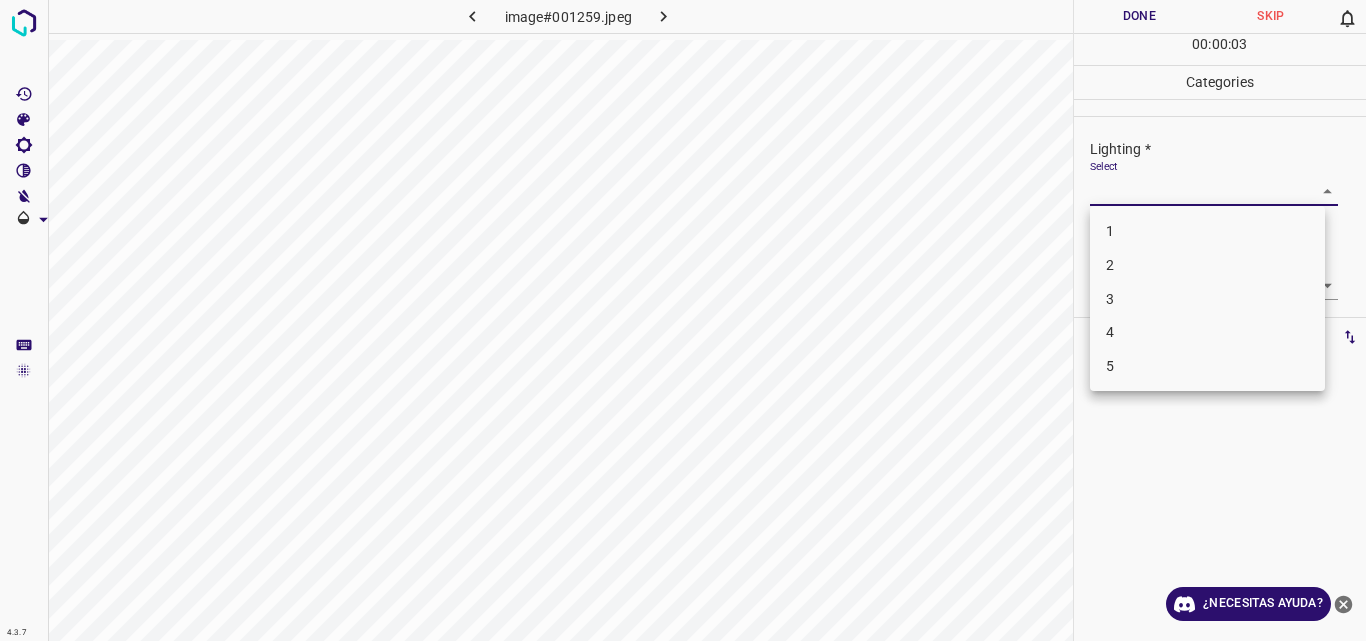 click on "2" at bounding box center (1207, 265) 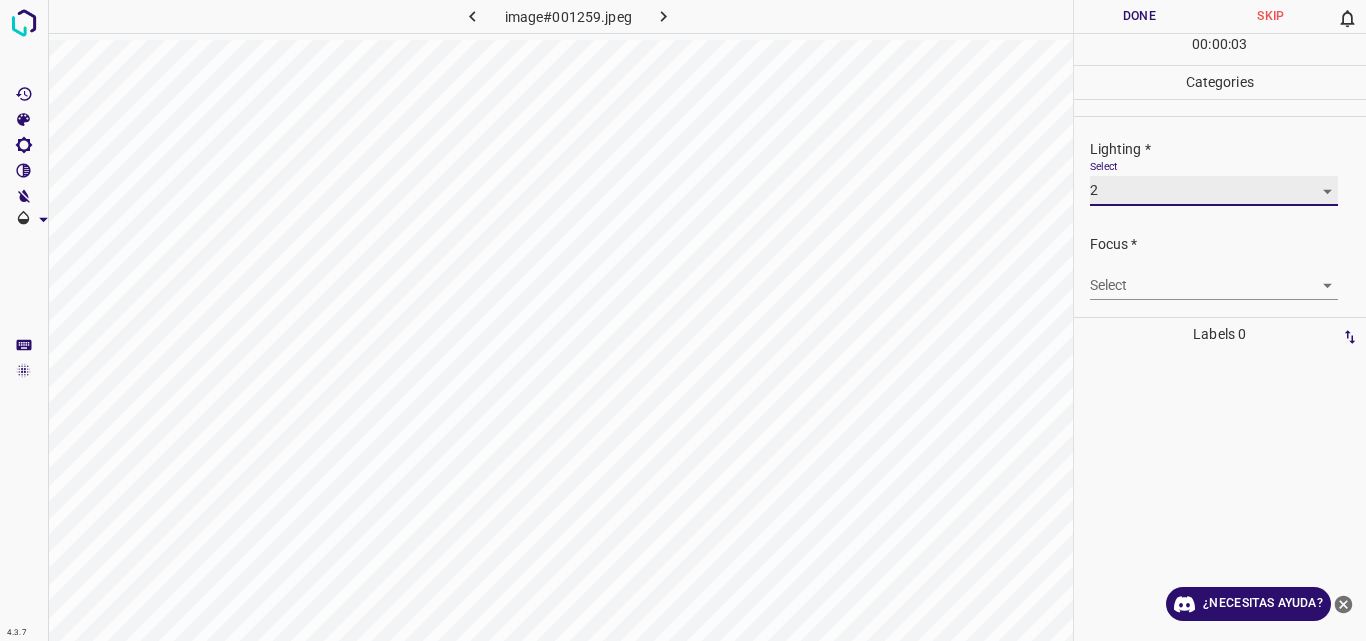 type on "2" 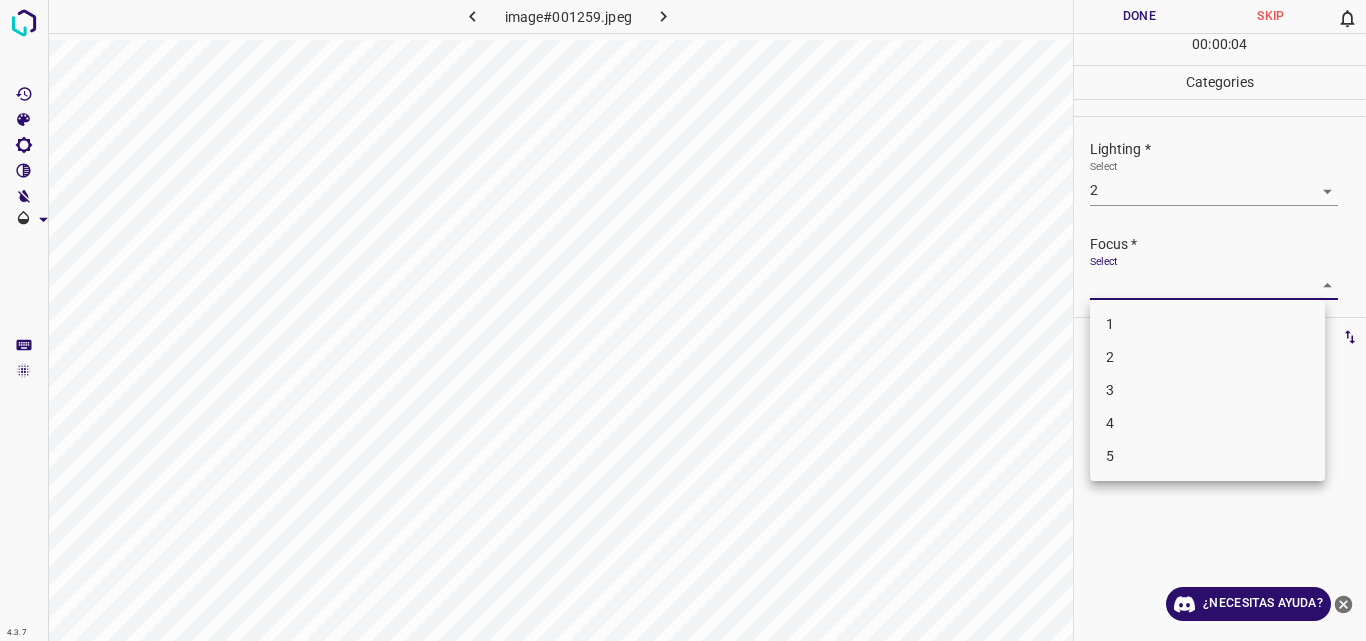 click on "4.3.7 image#001259.jpeg Done Skip 0 00 : 00 : 04 Categories Lighting * Select 2 2 Focus * Select 2 2 Overall * Select ​ Labels 0 Categories 1 Lighting 2 Focus 3 Overall Tools Space Change between modes (Draw & Edit) I Auto labeling R Restore zoom M Zoom in N Zoom out Delete Delete selecte label Filters Z Restore filters X Saturation filter C Brightness filter V Contrast filter B Gray scale filter General O Download ¿Necesitas ayuda? Original text Rate this translation Your feedback will be used to help improve Google Translate - Texto - Esconder - Borrar 1 2 3 4 5" at bounding box center [683, 320] 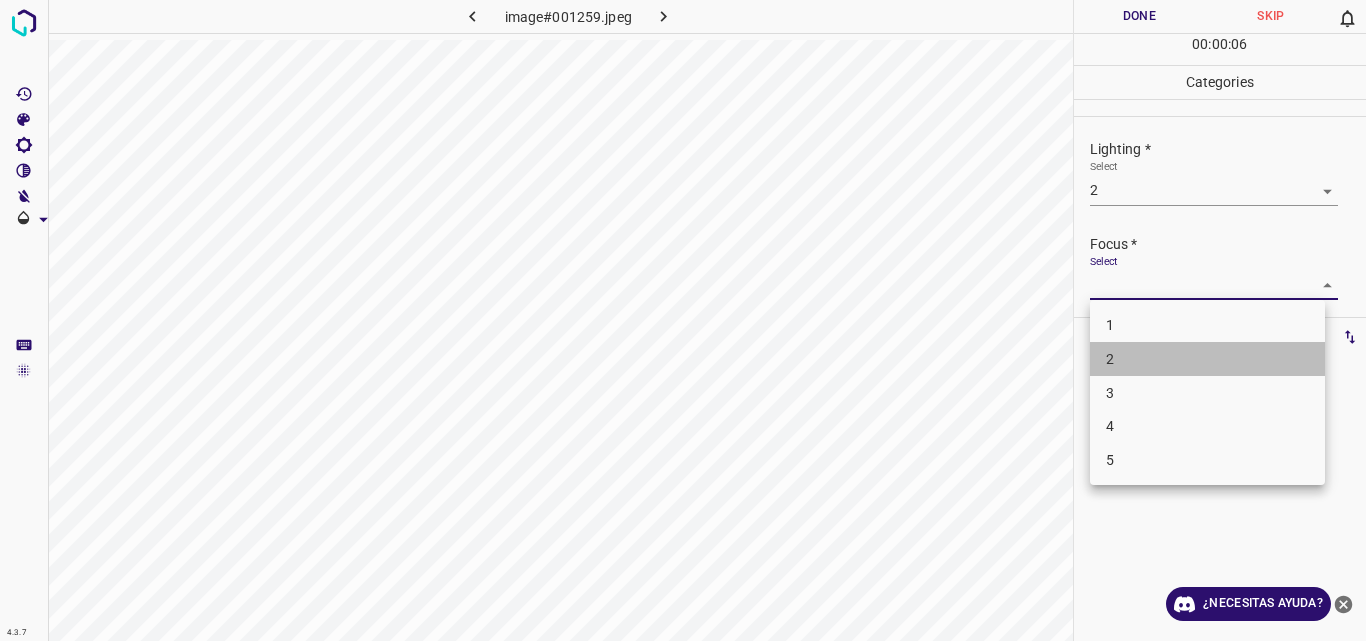 click on "2" at bounding box center (1207, 359) 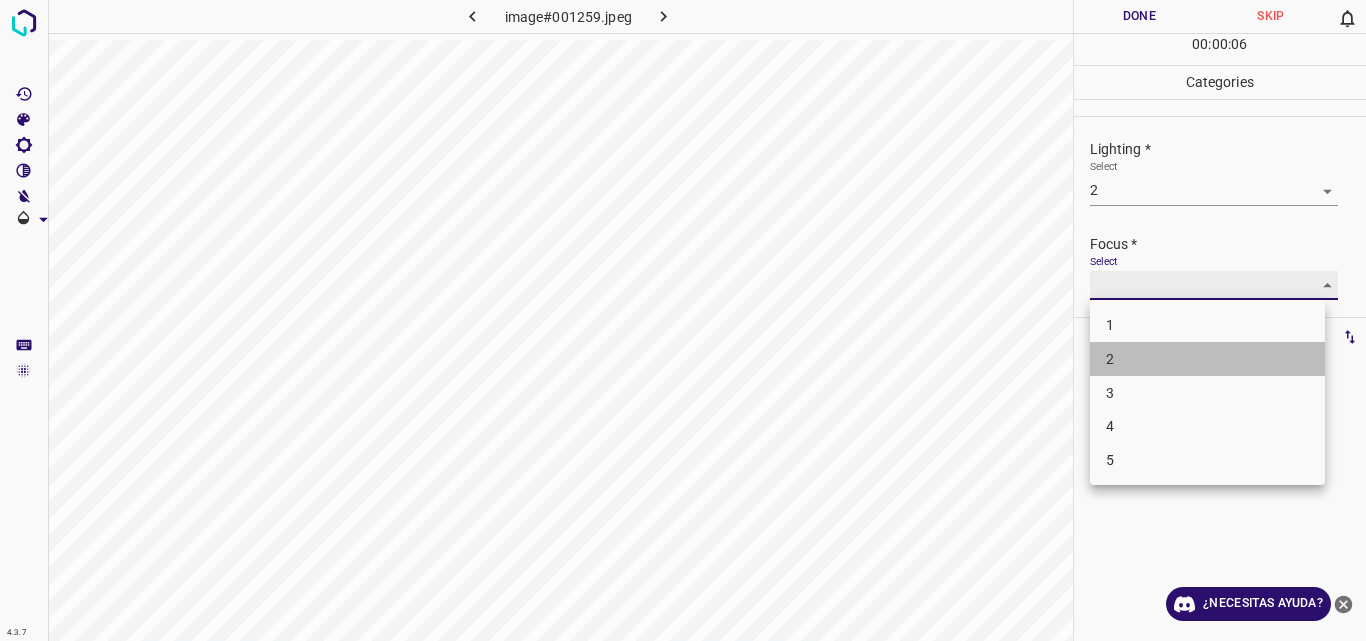 type on "2" 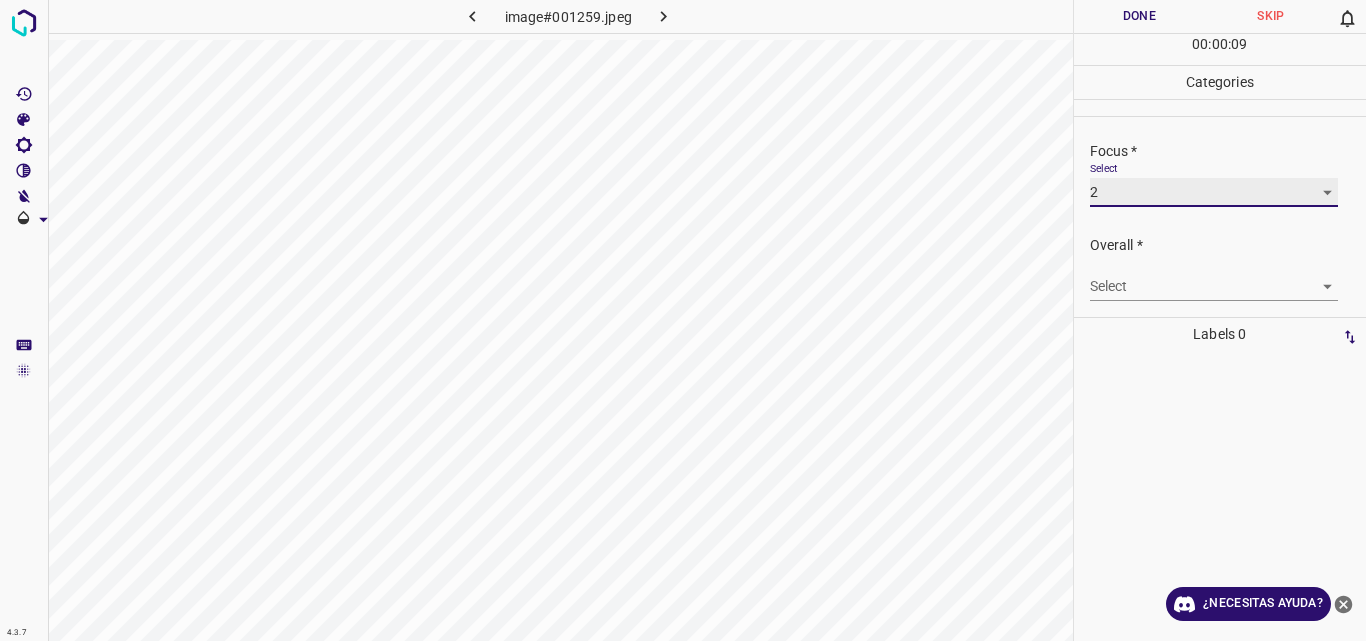 scroll, scrollTop: 94, scrollLeft: 0, axis: vertical 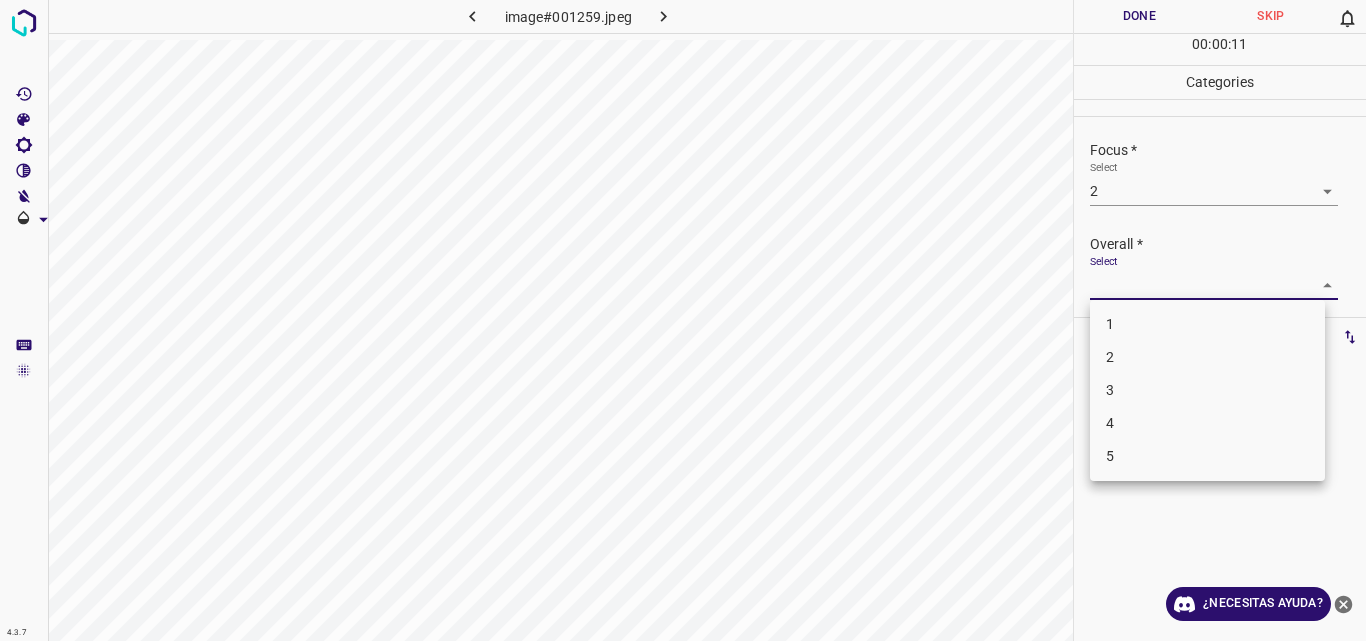 click on "4.3.7 image#001259.jpeg Done Skip 0 00 : 00 : 11 Categories Lighting * Select 2 2 Focus * Select 2 2 Overall * Select ​ Labels 0 Categories 1 Lighting 2 Focus 3 Overall Tools Space Change between modes (Draw & Edit) I Auto labeling R Restore zoom M Zoom in N Zoom out Delete Delete selecte label Filters Z Restore filters X Saturation filter C Brightness filter V Contrast filter B Gray scale filter General O Download ¿Necesitas ayuda? Original text Rate this translation Your feedback will be used to help improve Google Translate - Texto - Esconder - Borrar 1 2 3 4 5" at bounding box center [683, 320] 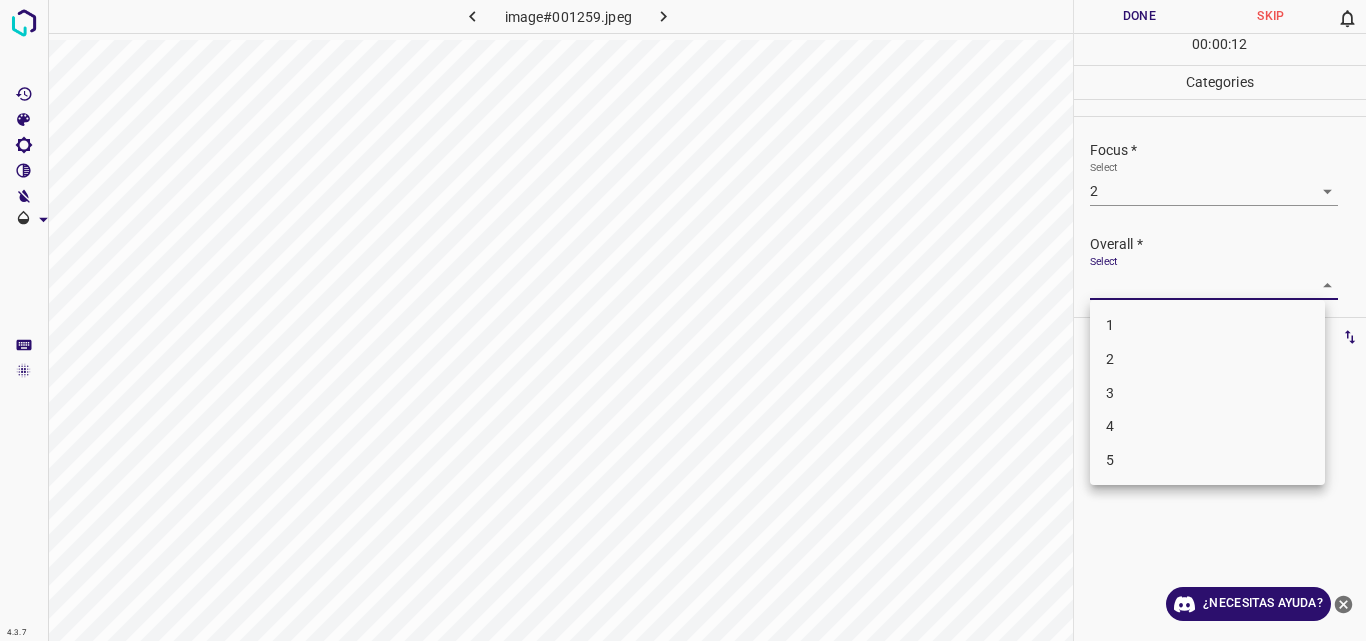 click on "2" at bounding box center (1207, 359) 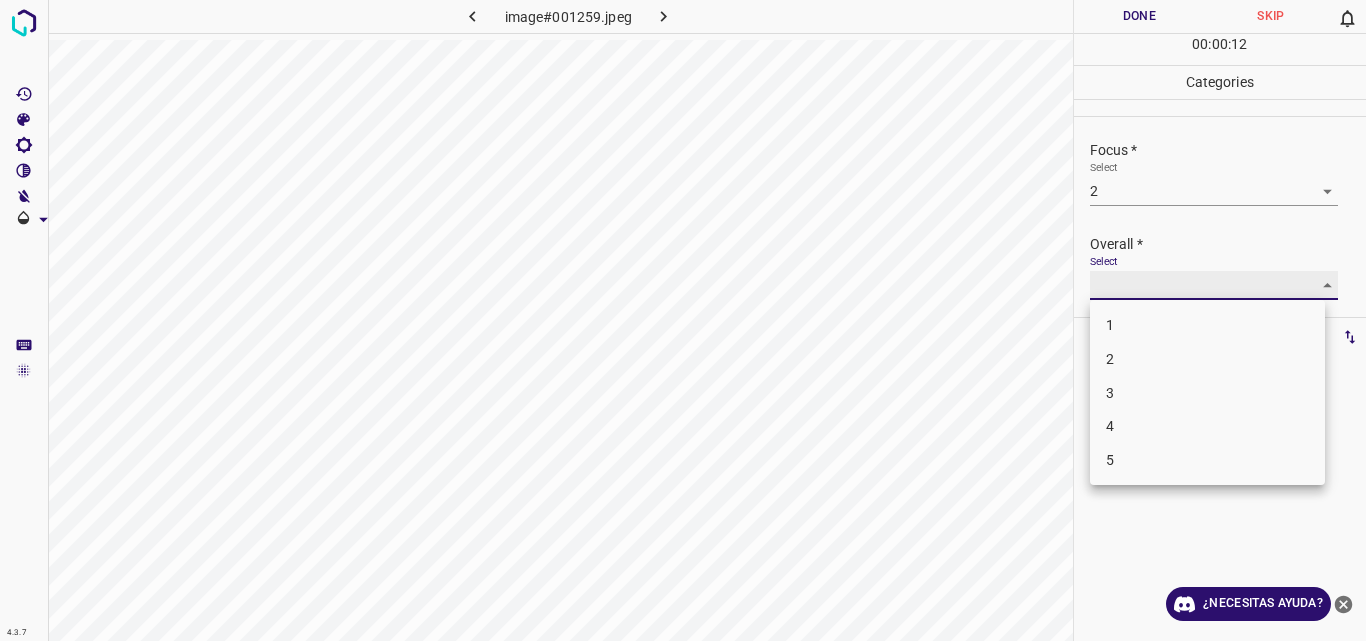 type on "2" 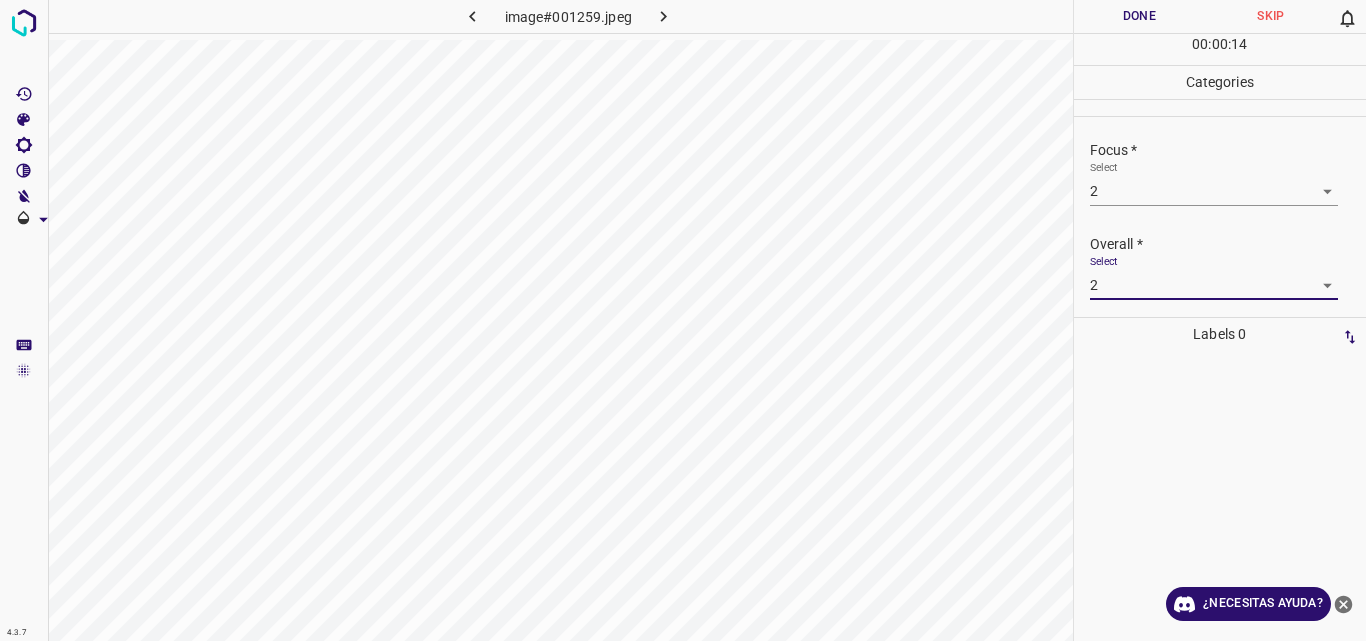 click on "Done" at bounding box center [1140, 16] 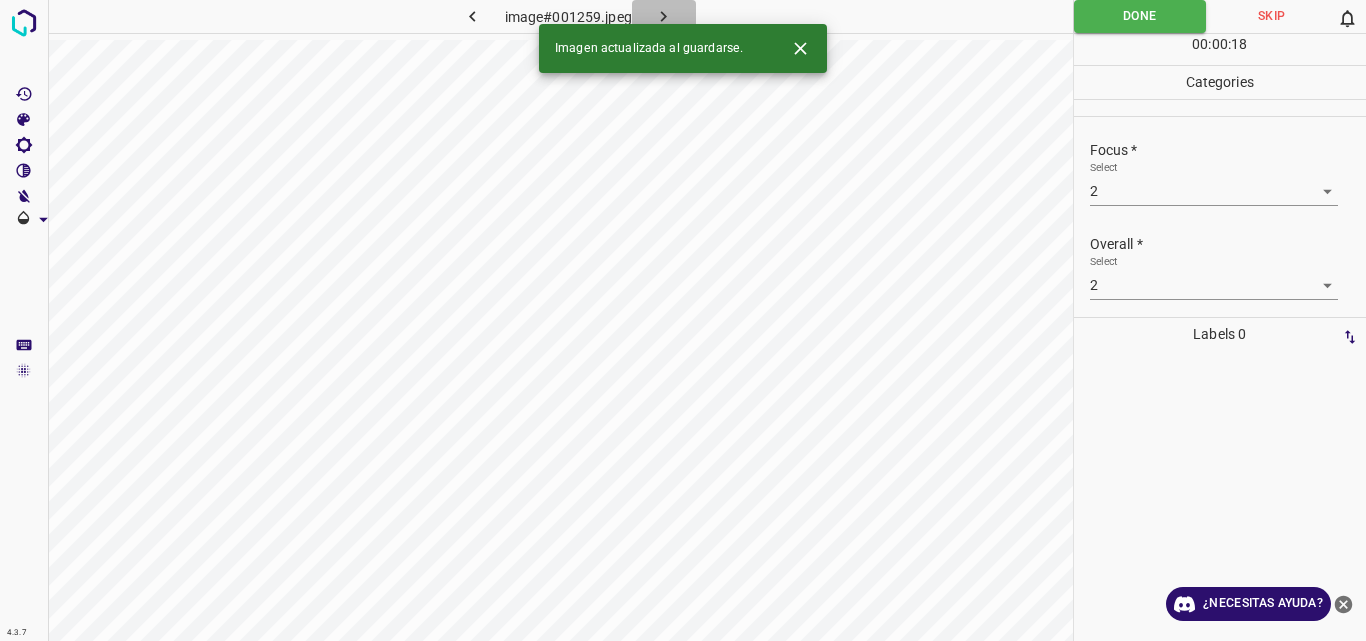 click 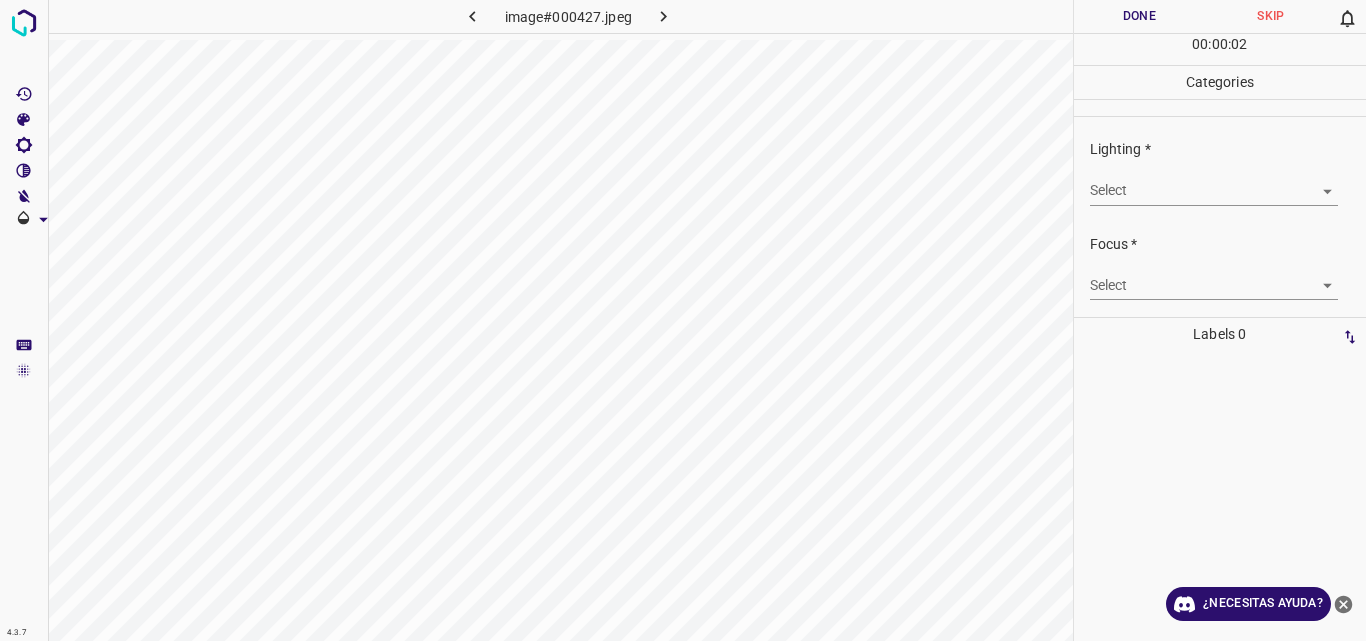 click on "4.3.7 image#000427.jpeg Done Skip 0 00   : 00   : 02   Categories Lighting *  Select ​ Focus *  Select ​ Overall *  Select ​ Labels   0 Categories 1 Lighting 2 Focus 3 Overall Tools Space Change between modes (Draw & Edit) I Auto labeling R Restore zoom M Zoom in N Zoom out Delete Delete selecte label Filters Z Restore filters X Saturation filter C Brightness filter V Contrast filter B Gray scale filter General O Download ¿Necesitas ayuda? Original text Rate this translation Your feedback will be used to help improve Google Translate - Texto - Esconder - Borrar" at bounding box center [683, 320] 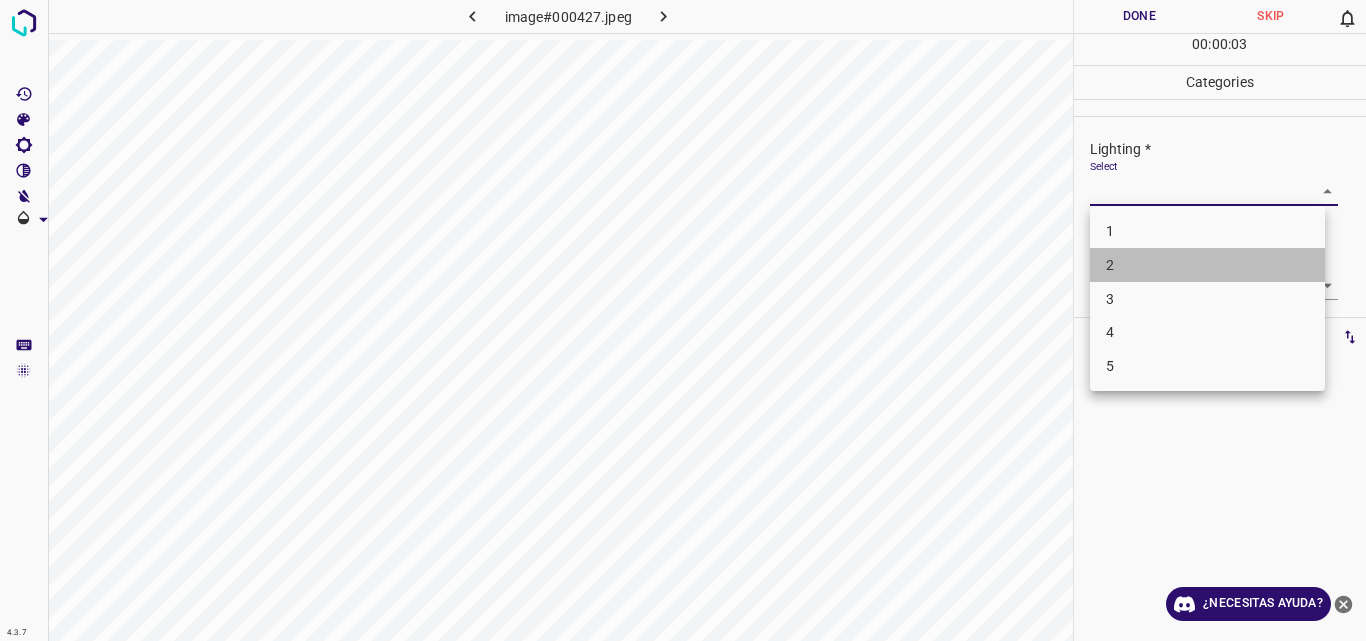 click on "2" at bounding box center [1207, 265] 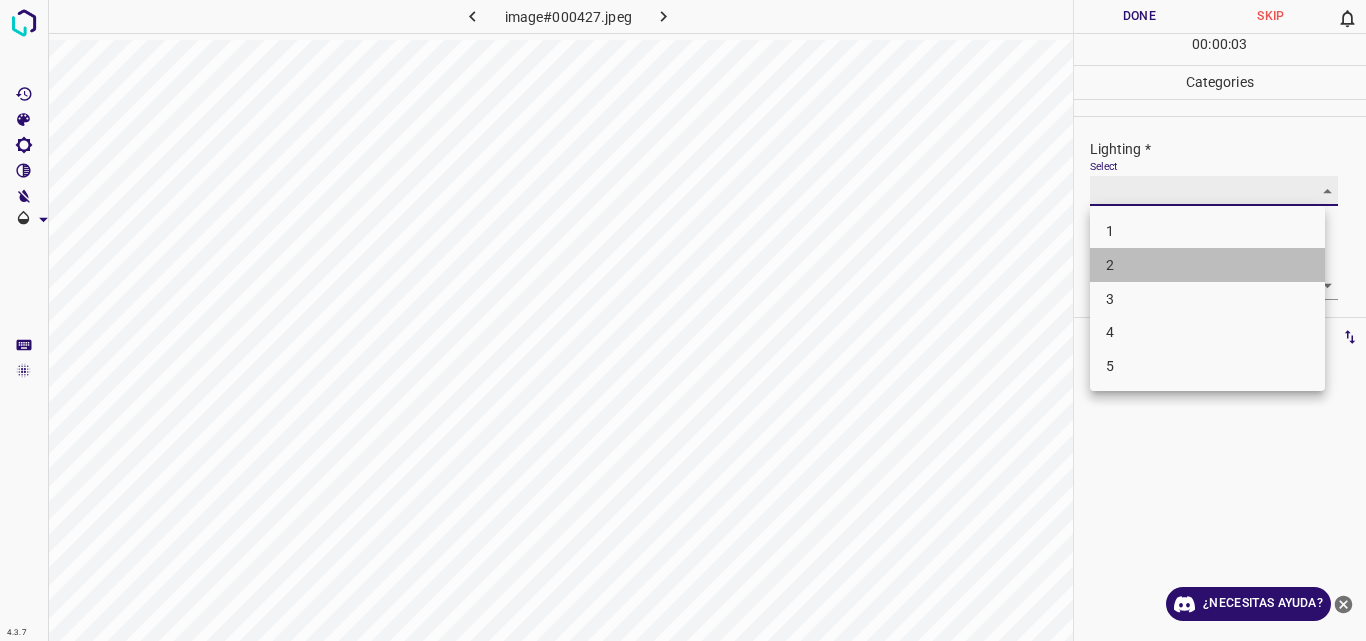 type on "2" 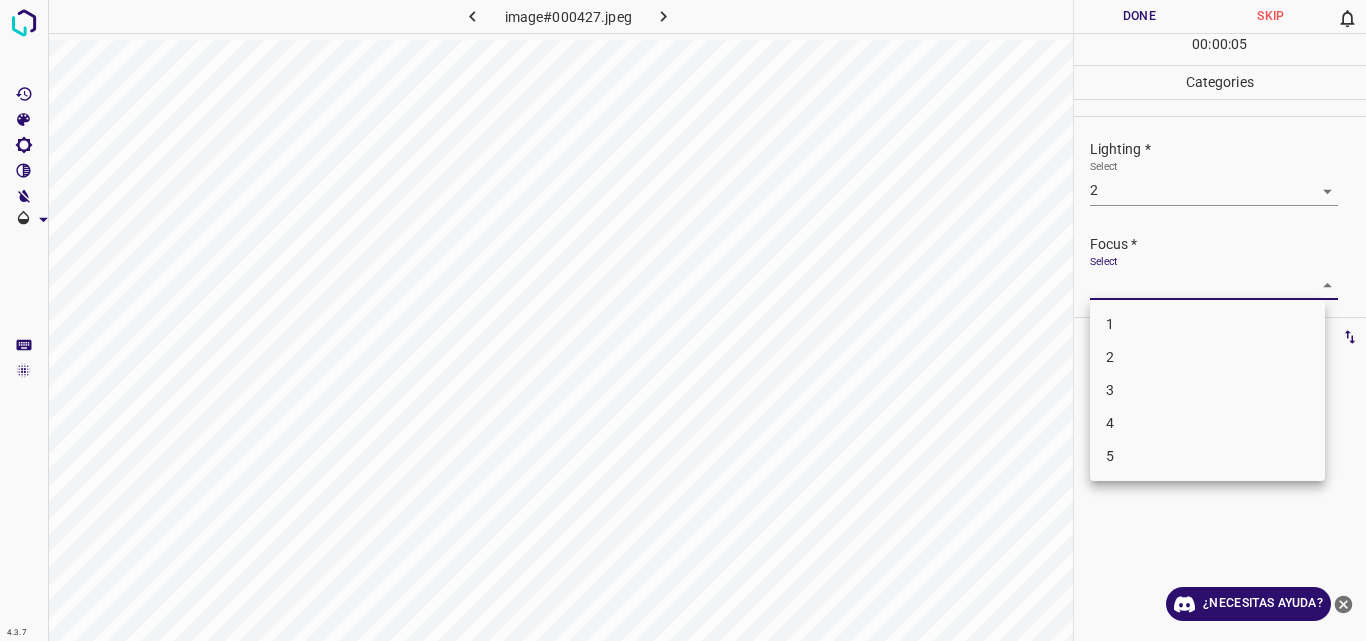 click on "4.3.7 image#000427.jpeg Done Skip 0 00   : 00   : 05   Categories Lighting *  Select 2 2 Focus *  Select ​ Overall *  Select ​ Labels   0 Categories 1 Lighting 2 Focus 3 Overall Tools Space Change between modes (Draw & Edit) I Auto labeling R Restore zoom M Zoom in N Zoom out Delete Delete selecte label Filters Z Restore filters X Saturation filter C Brightness filter V Contrast filter B Gray scale filter General O Download ¿Necesitas ayuda? Original text Rate this translation Your feedback will be used to help improve Google Translate - Texto - Esconder - Borrar 1 2 3 4 5" at bounding box center (683, 320) 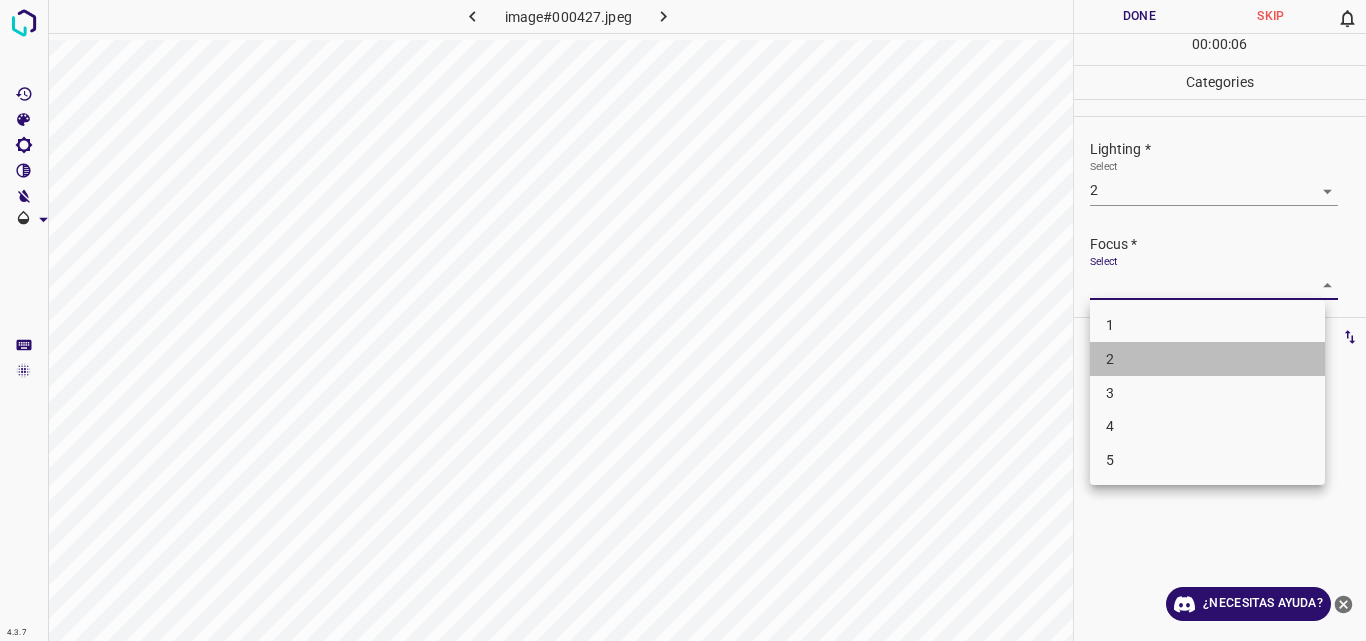 click on "2" at bounding box center [1207, 359] 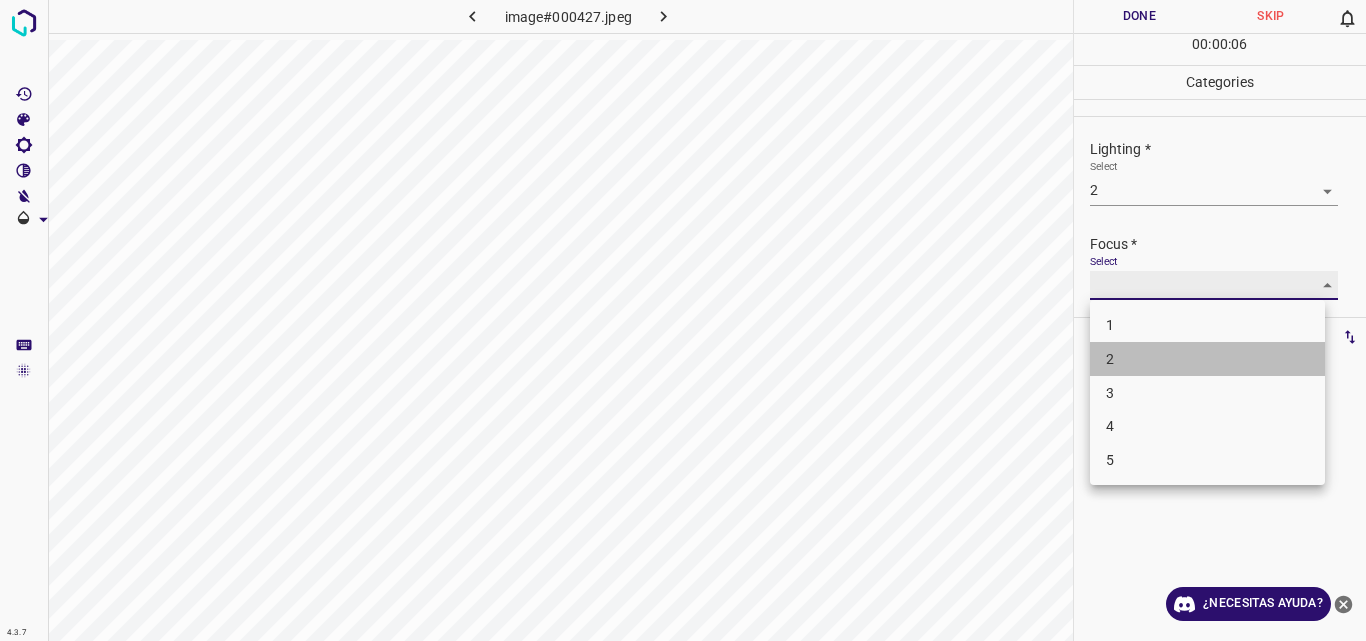 type on "2" 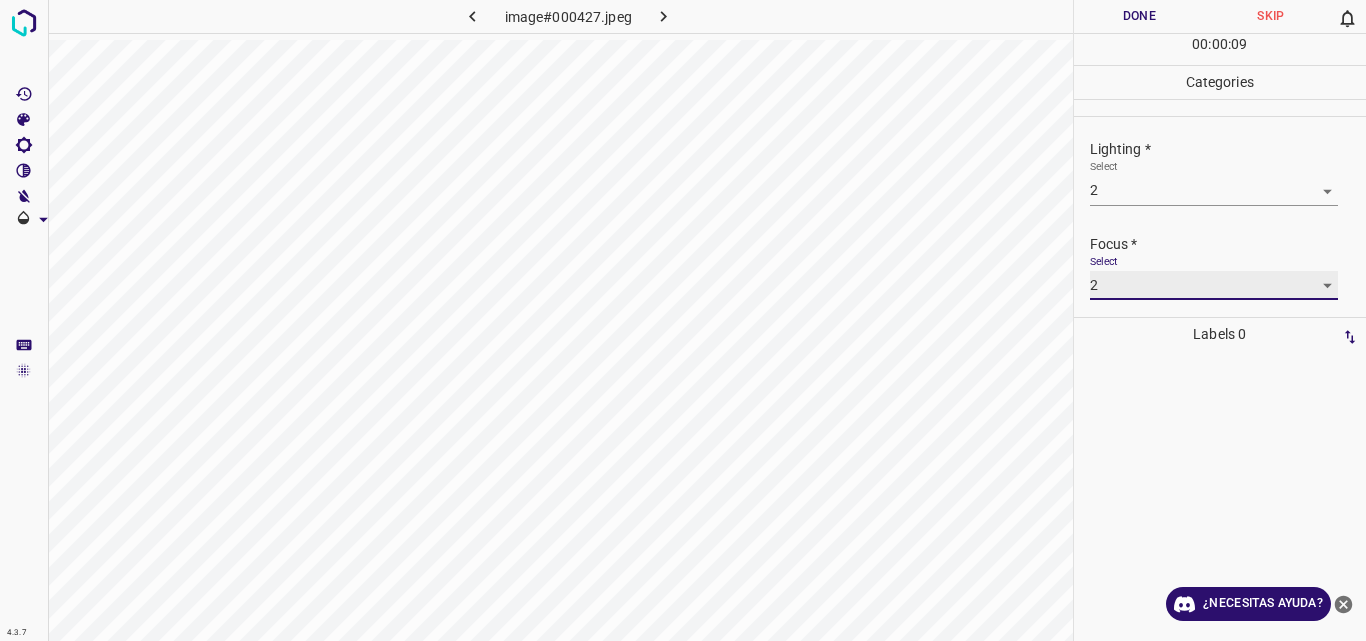 scroll, scrollTop: 98, scrollLeft: 0, axis: vertical 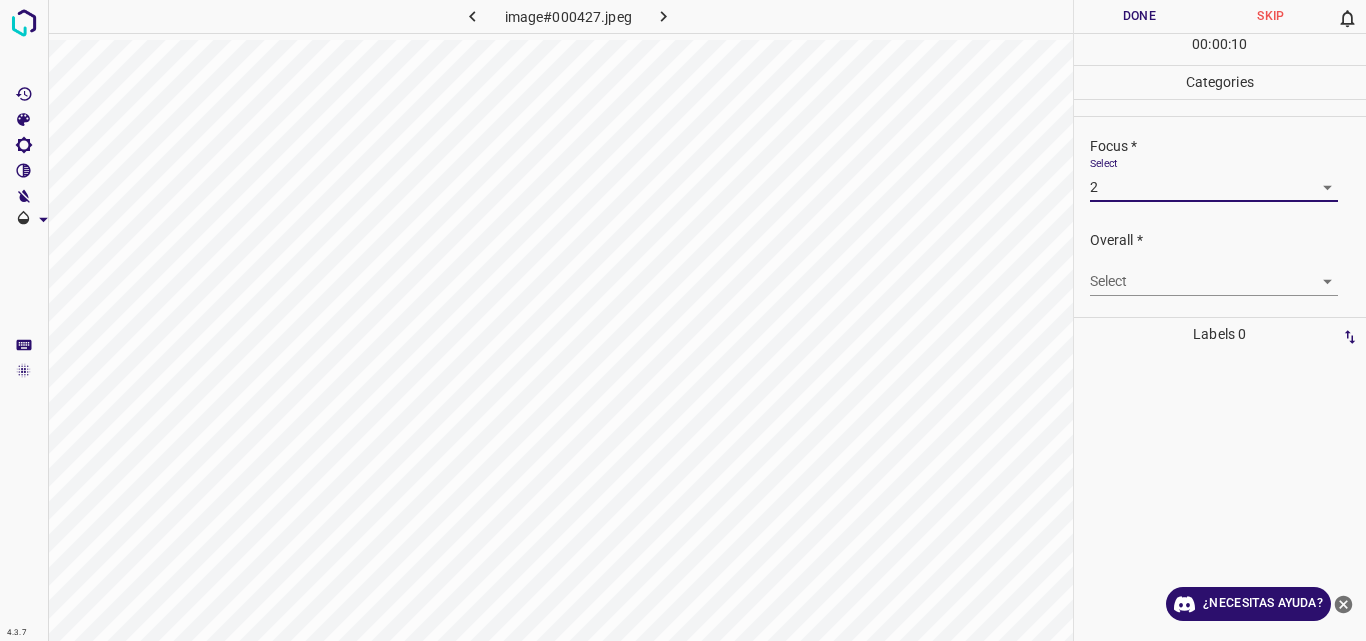 click on "4.3.7 image#000427.jpeg Done Skip 0 00   : 00   : 10   Categories Lighting *  Select 2 2 Focus *  Select 2 2 Overall *  Select ​ Labels   0 Categories 1 Lighting 2 Focus 3 Overall Tools Space Change between modes (Draw & Edit) I Auto labeling R Restore zoom M Zoom in N Zoom out Delete Delete selecte label Filters Z Restore filters X Saturation filter C Brightness filter V Contrast filter B Gray scale filter General O Download ¿Necesitas ayuda? Original text Rate this translation Your feedback will be used to help improve Google Translate - Texto - Esconder - Borrar" at bounding box center [683, 320] 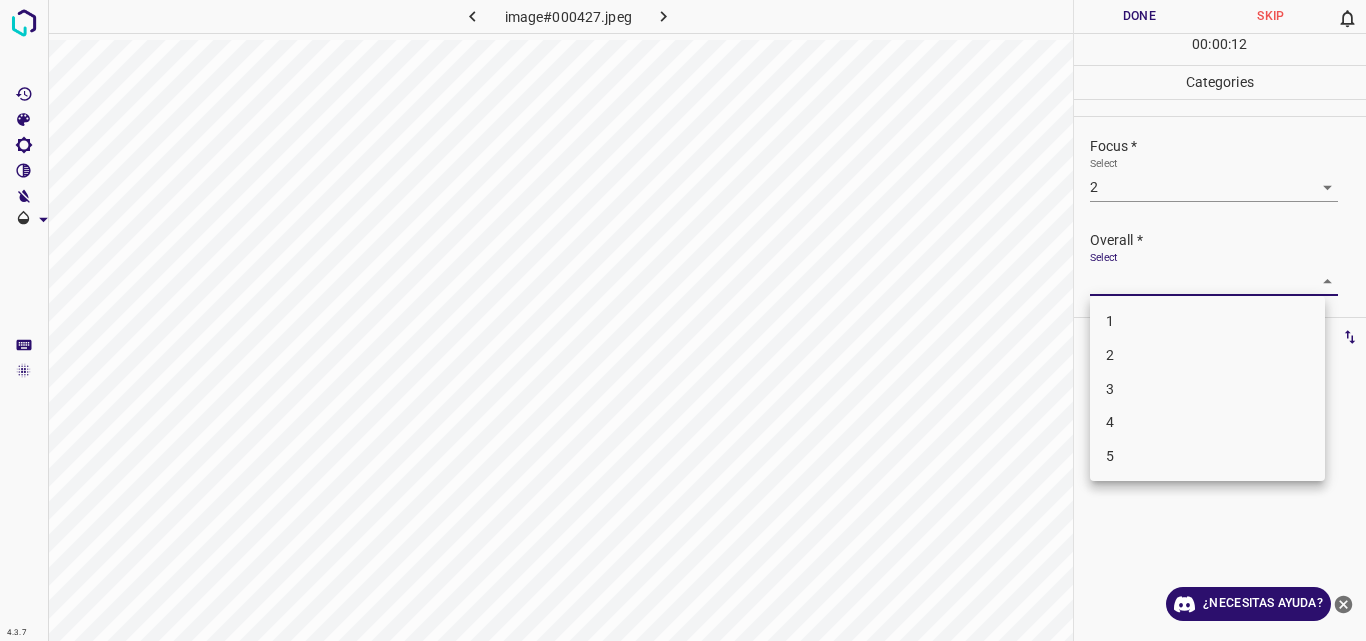 click on "2" at bounding box center (1207, 355) 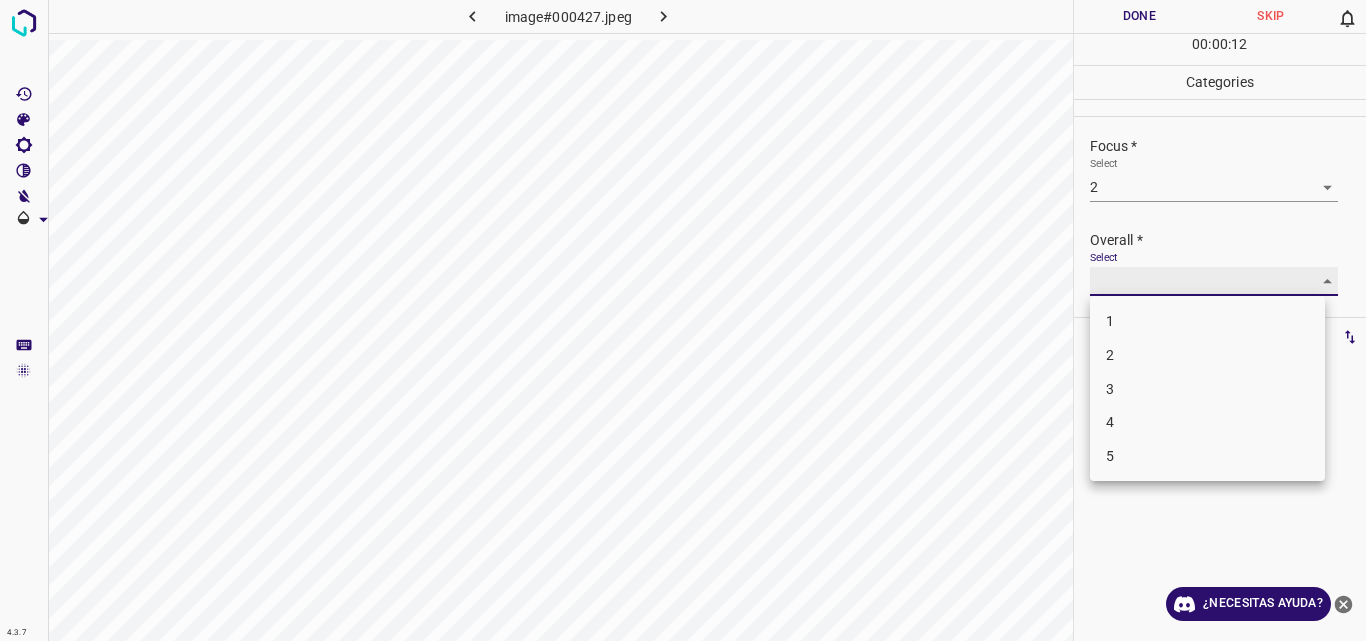 type on "2" 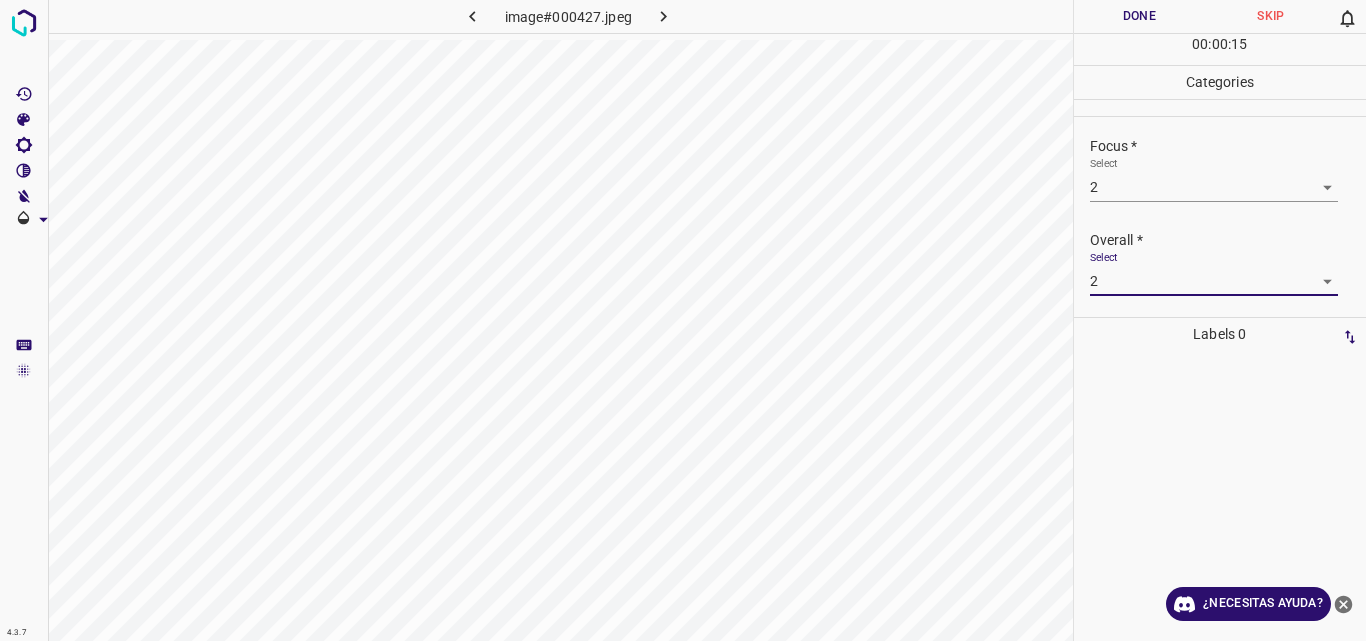 click on "Done" at bounding box center (1140, 16) 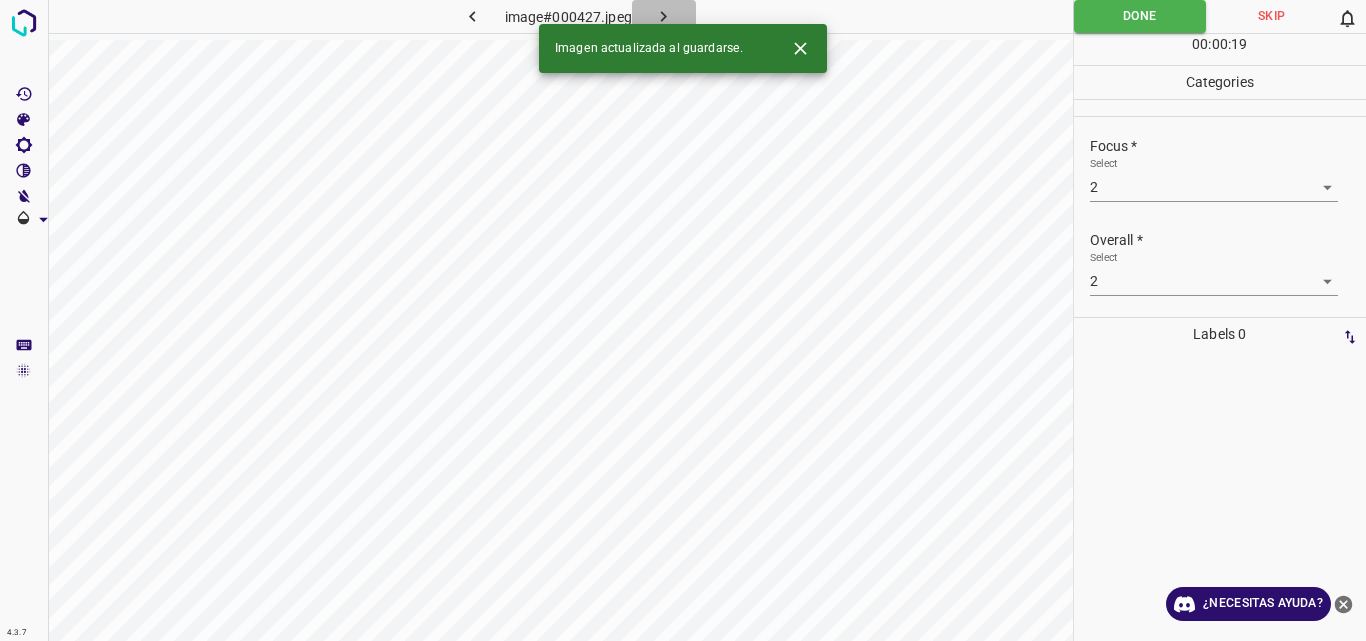 click 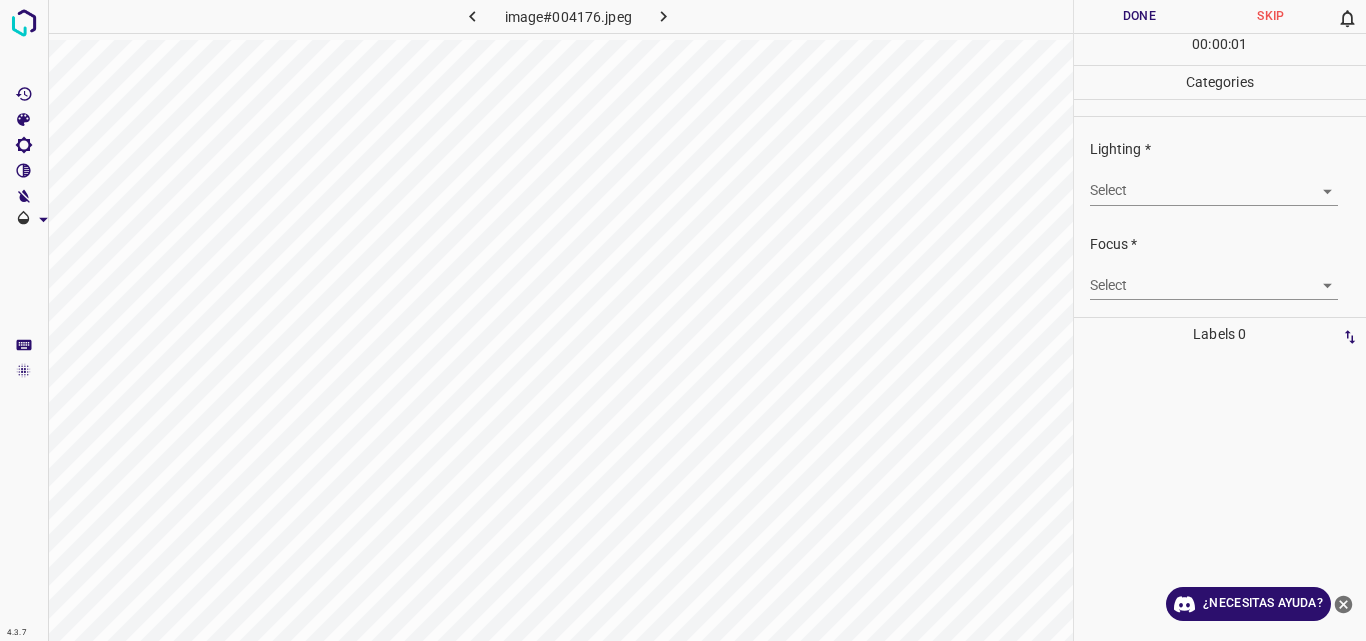 click on "4.3.7 image#004176.jpeg Done Skip 0 00   : 00   : 01   Categories Lighting *  Select ​ Focus *  Select ​ Overall *  Select ​ Labels   0 Categories 1 Lighting 2 Focus 3 Overall Tools Space Change between modes (Draw & Edit) I Auto labeling R Restore zoom M Zoom in N Zoom out Delete Delete selecte label Filters Z Restore filters X Saturation filter C Brightness filter V Contrast filter B Gray scale filter General O Download ¿Necesitas ayuda? Original text Rate this translation Your feedback will be used to help improve Google Translate - Texto - Esconder - Borrar" at bounding box center (683, 320) 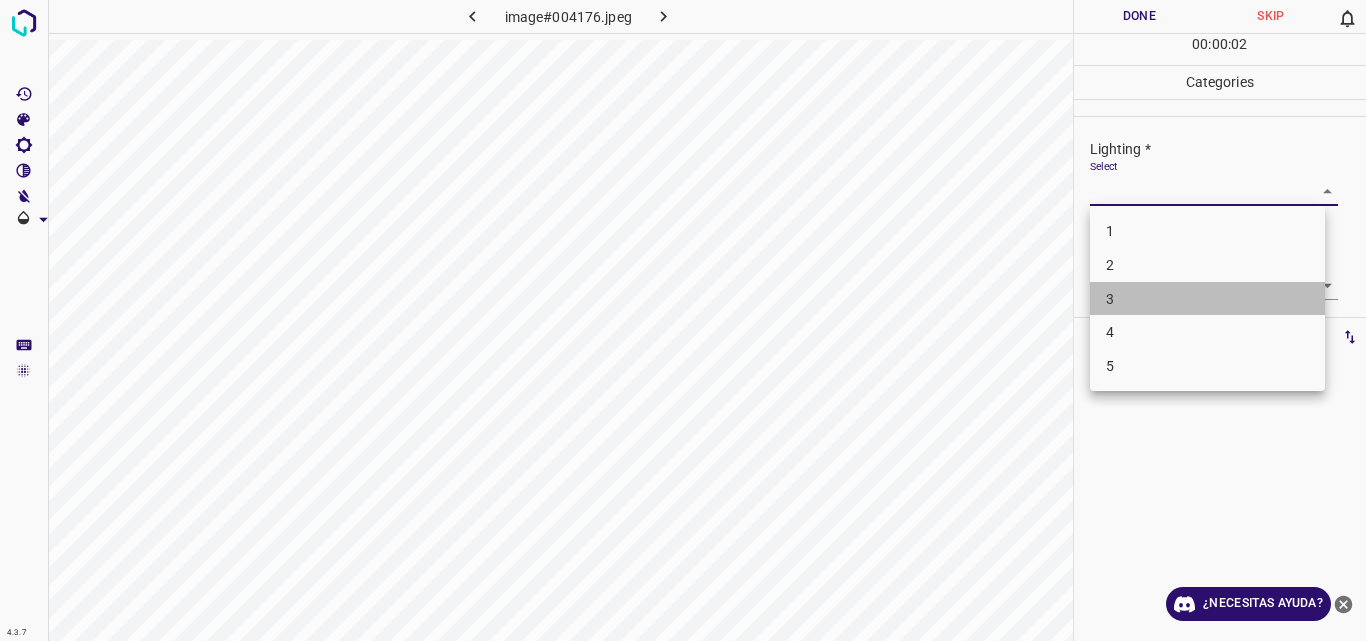 click on "3" at bounding box center [1207, 299] 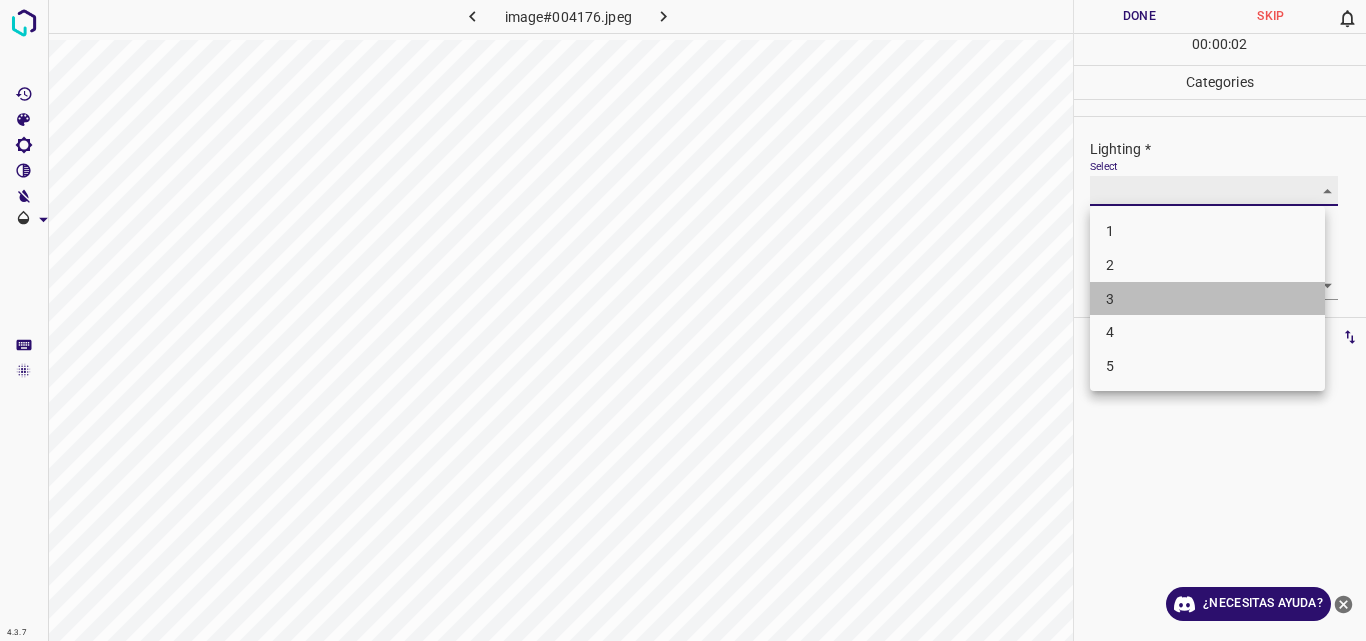 type on "3" 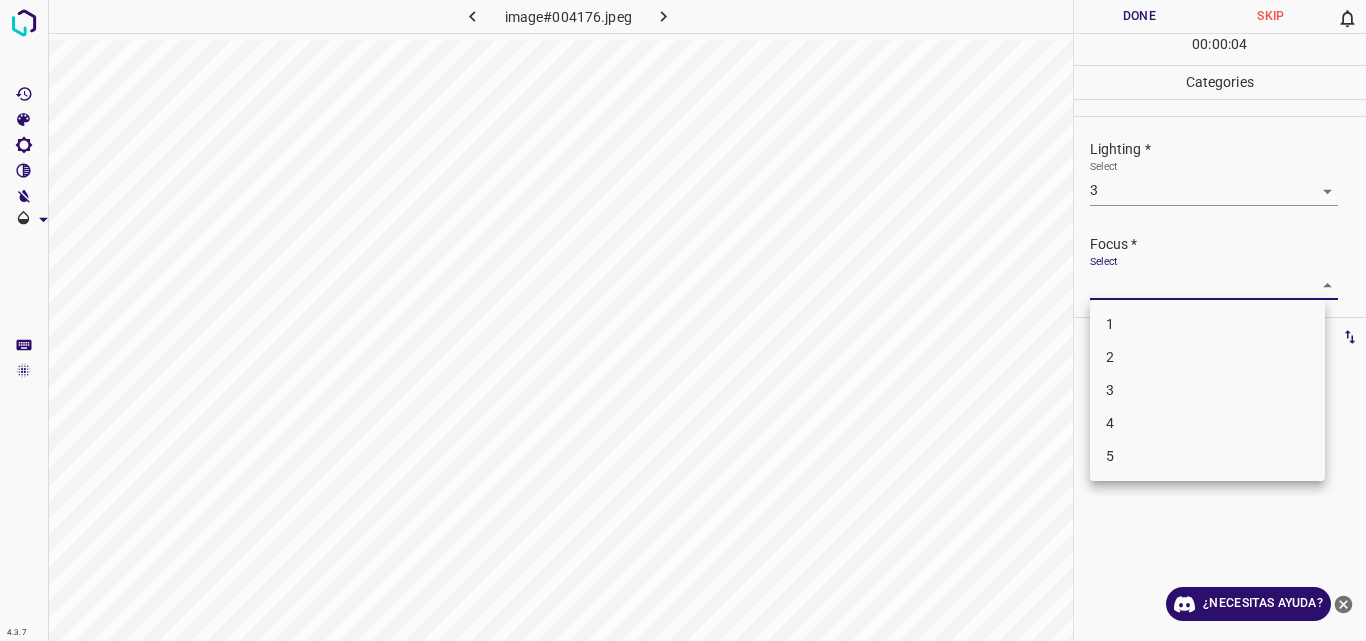 click on "4.3.7 image#004176.jpeg Done Skip 0 00 : 00 : 04 Categories Lighting * Select 3 3 Focus * Select ​ Overall * Select ​ Labels 0 Categories 1 Lighting 2 Focus 3 Overall Tools Space Change between modes (Draw & Edit) I Auto labeling R Restore zoom M Zoom in N Zoom out Delete Delete selecte label Filters Z Restore filters X Saturation filter C Brightness filter V Contrast filter B Gray scale filter General O Download ¿Necesitas ayuda? Original text Rate this translation Your feedback will be used to help improve Google Translate - Texto - Esconder - Borrar 1 2 3 4 5" at bounding box center [683, 320] 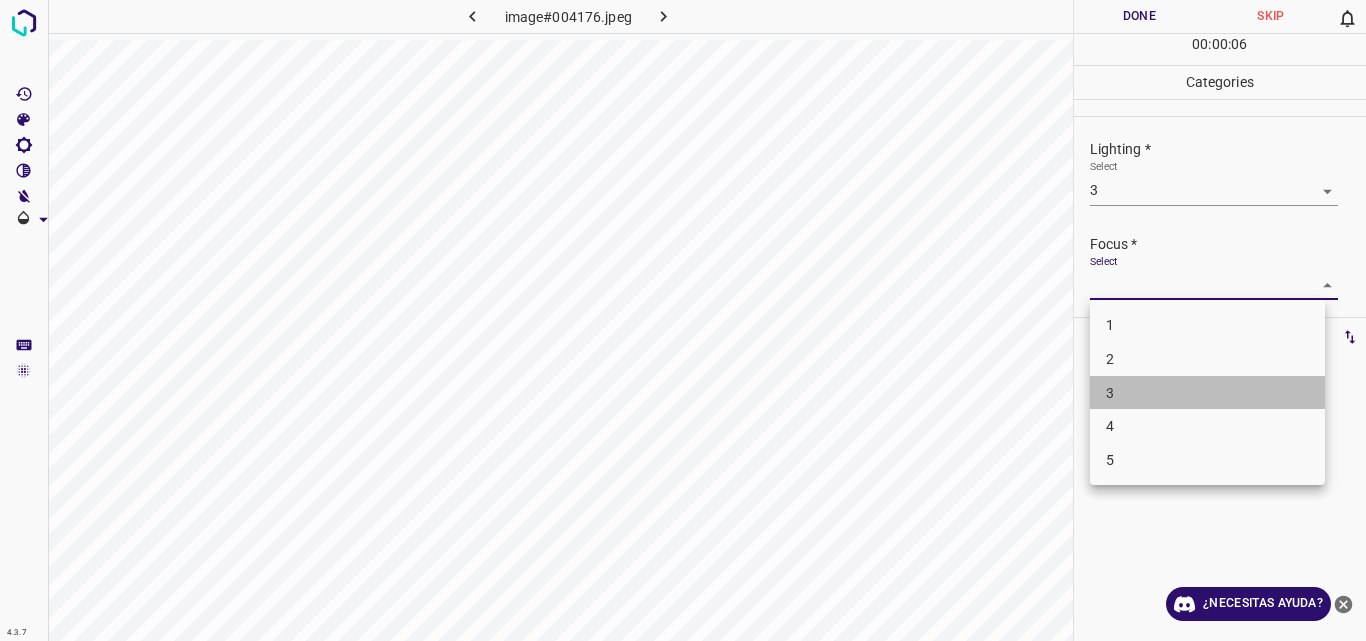 click on "3" at bounding box center (1207, 393) 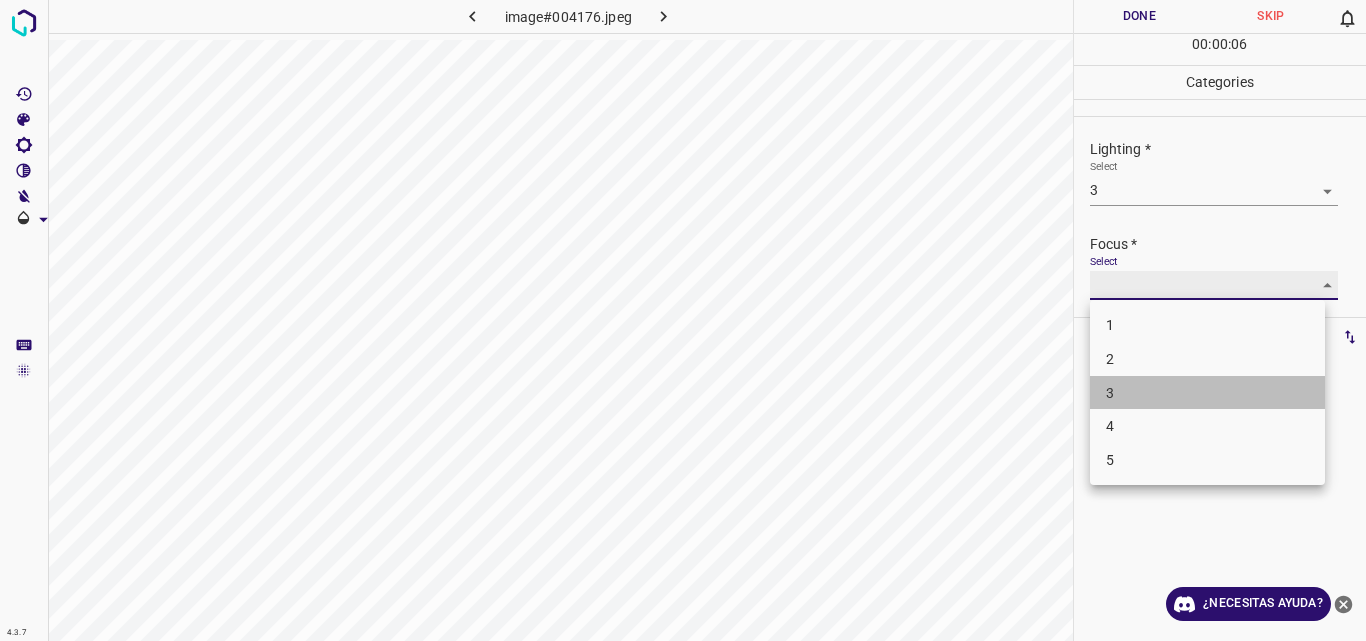 type on "3" 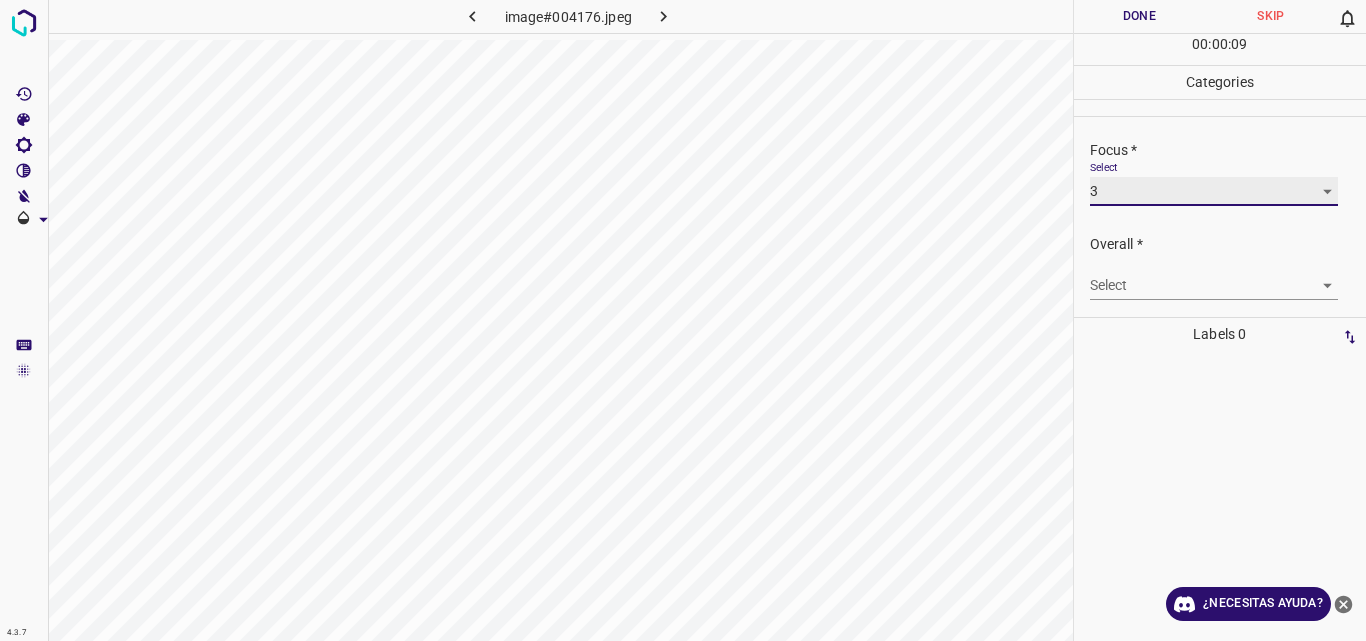 scroll, scrollTop: 98, scrollLeft: 0, axis: vertical 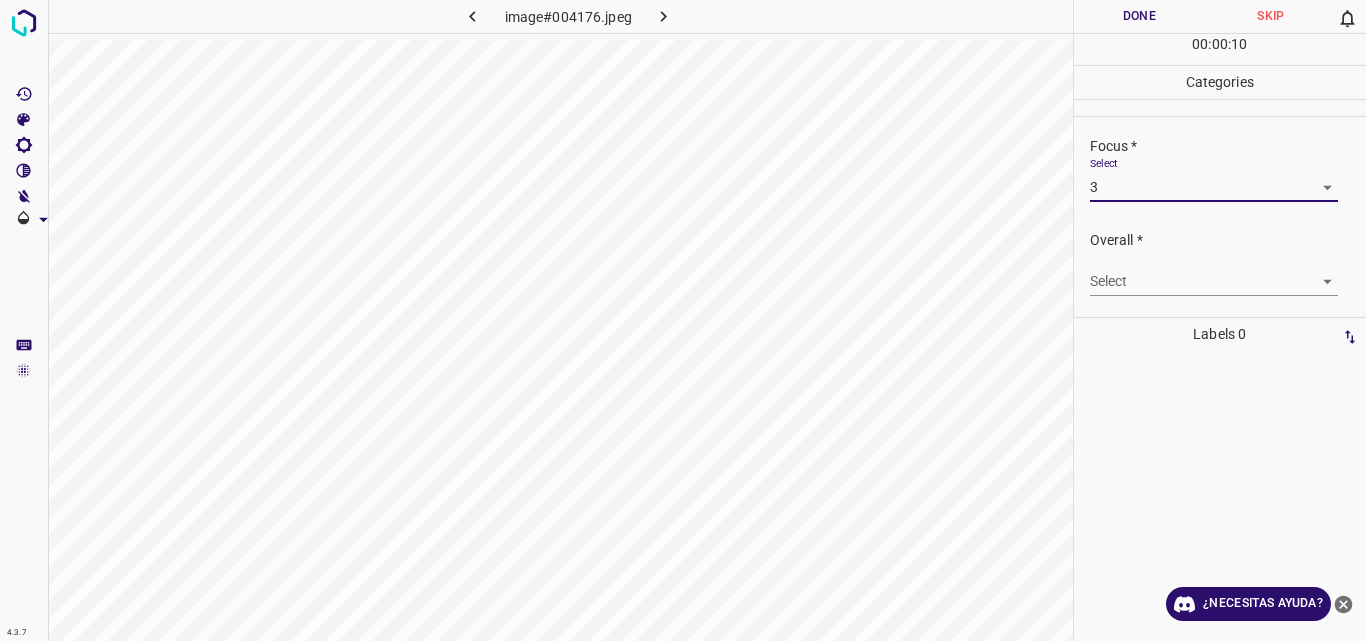 click on "4.3.7 image#004176.jpeg Done Skip 0 00   : 00   : 10   Categories Lighting *  Select 3 3 Focus *  Select 3 3 Overall *  Select ​ Labels   0 Categories 1 Lighting 2 Focus 3 Overall Tools Space Change between modes (Draw & Edit) I Auto labeling R Restore zoom M Zoom in N Zoom out Delete Delete selecte label Filters Z Restore filters X Saturation filter C Brightness filter V Contrast filter B Gray scale filter General O Download ¿Necesitas ayuda? Original text Rate this translation Your feedback will be used to help improve Google Translate - Texto - Esconder - Borrar" at bounding box center [683, 320] 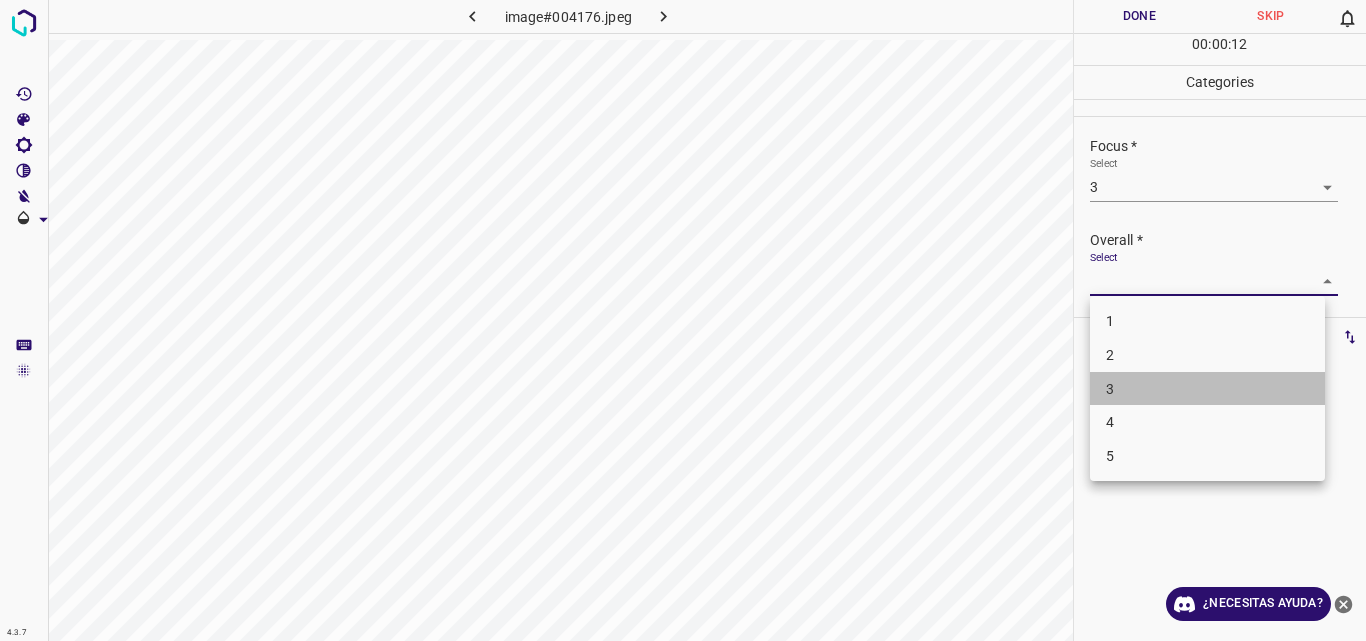 click on "3" at bounding box center [1207, 389] 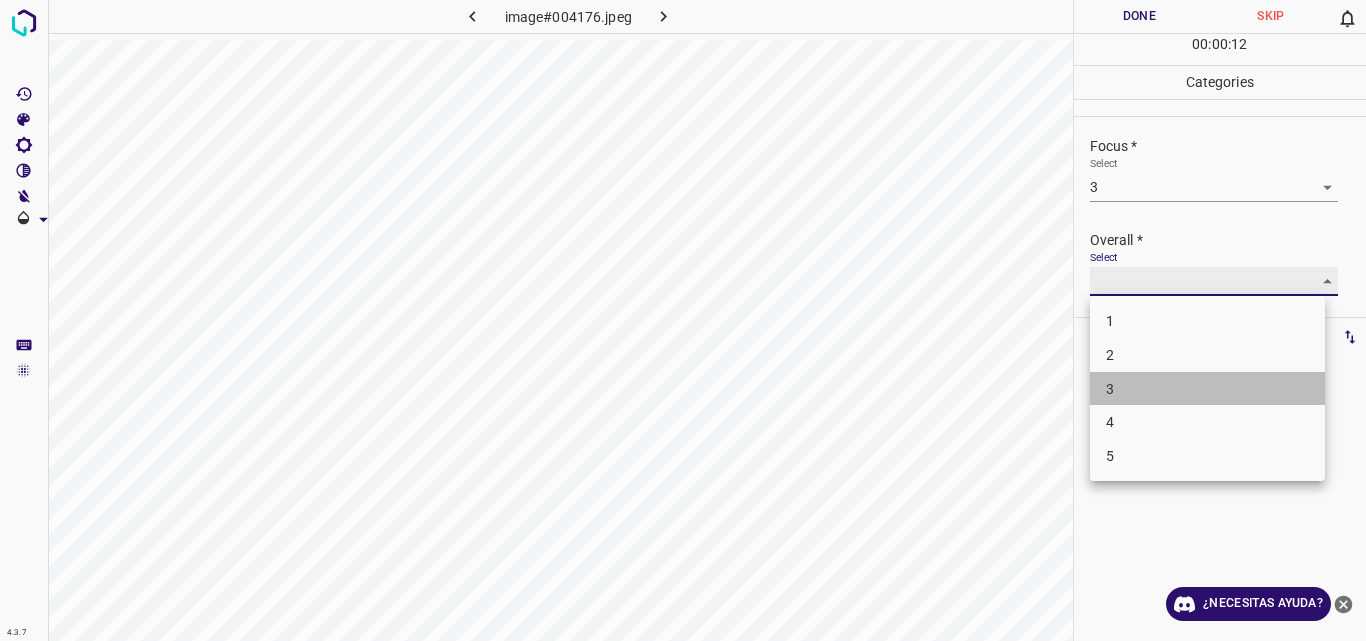 type on "3" 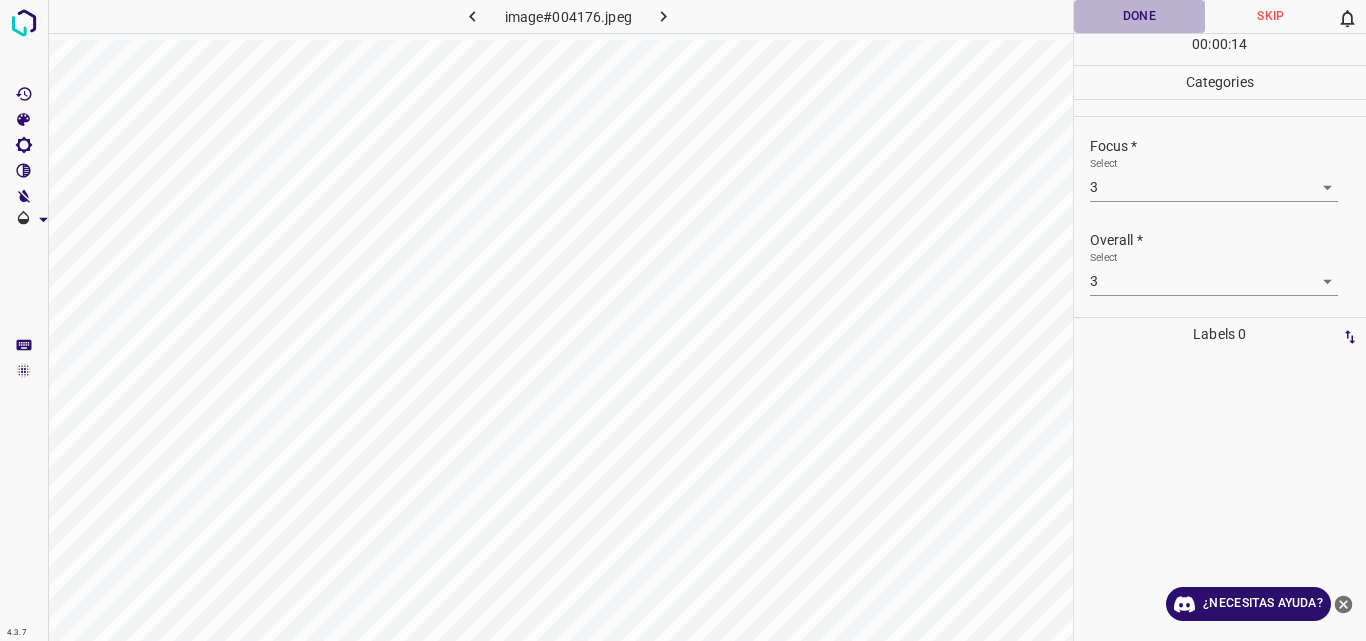 click on "Done" at bounding box center [1140, 16] 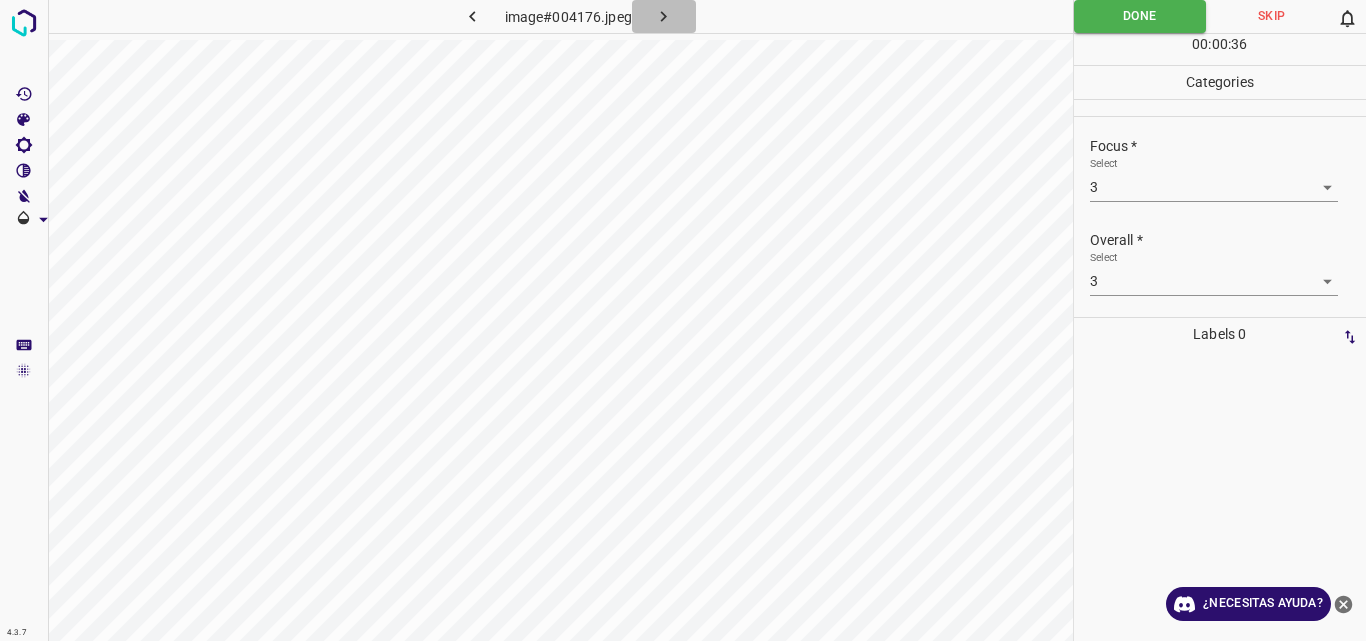 click 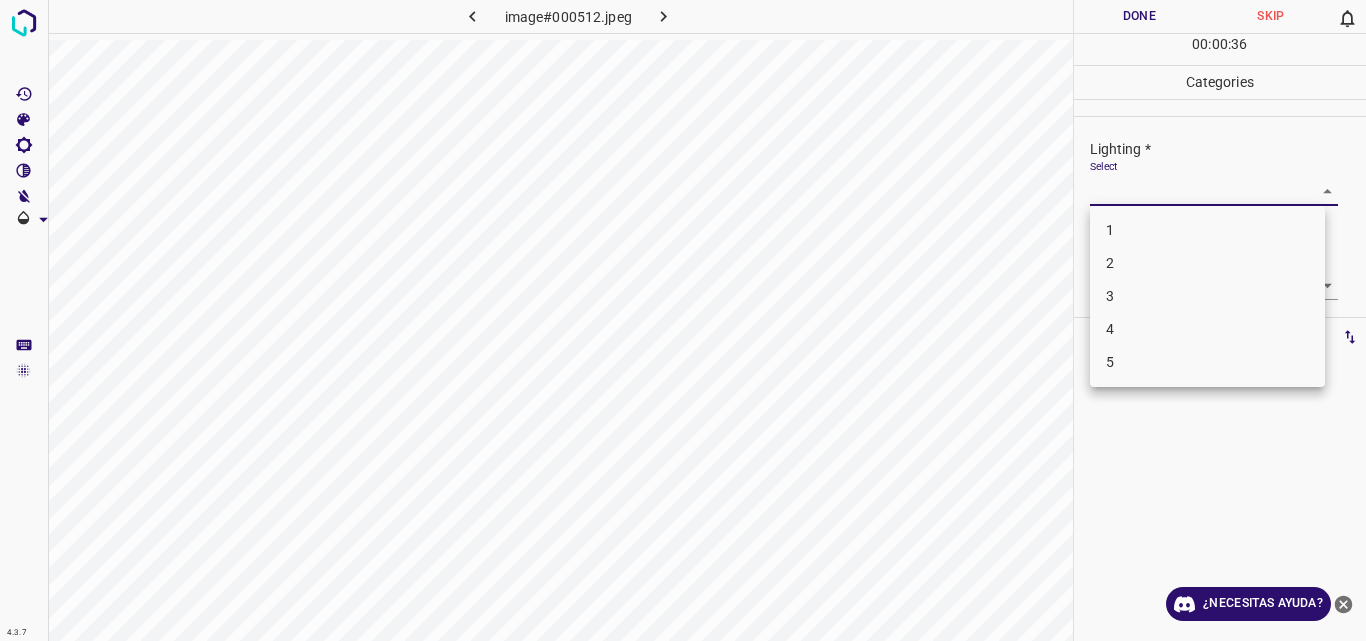 click on "4.3.7 image#000512.jpeg Done Skip 0 00 : 00 : 36 Categories Lighting * Select 2 2 Focus * Select 2 2 Overall * Select ​ Labels 0 Categories 1 Lighting 2 Focus 3 Overall Tools Space Change between modes (Draw & Edit) I Auto labeling R Restore zoom M Zoom in N Zoom out Delete Delete selecte label Filters Z Restore filters X Saturation filter C Brightness filter V Contrast filter B Gray scale filter General O Download ¿Necesitas ayuda? Original text Rate this translation Your feedback will be used to help improve Google Translate - Texto - Esconder - Borrar 1 2 3 4 5" at bounding box center [683, 320] 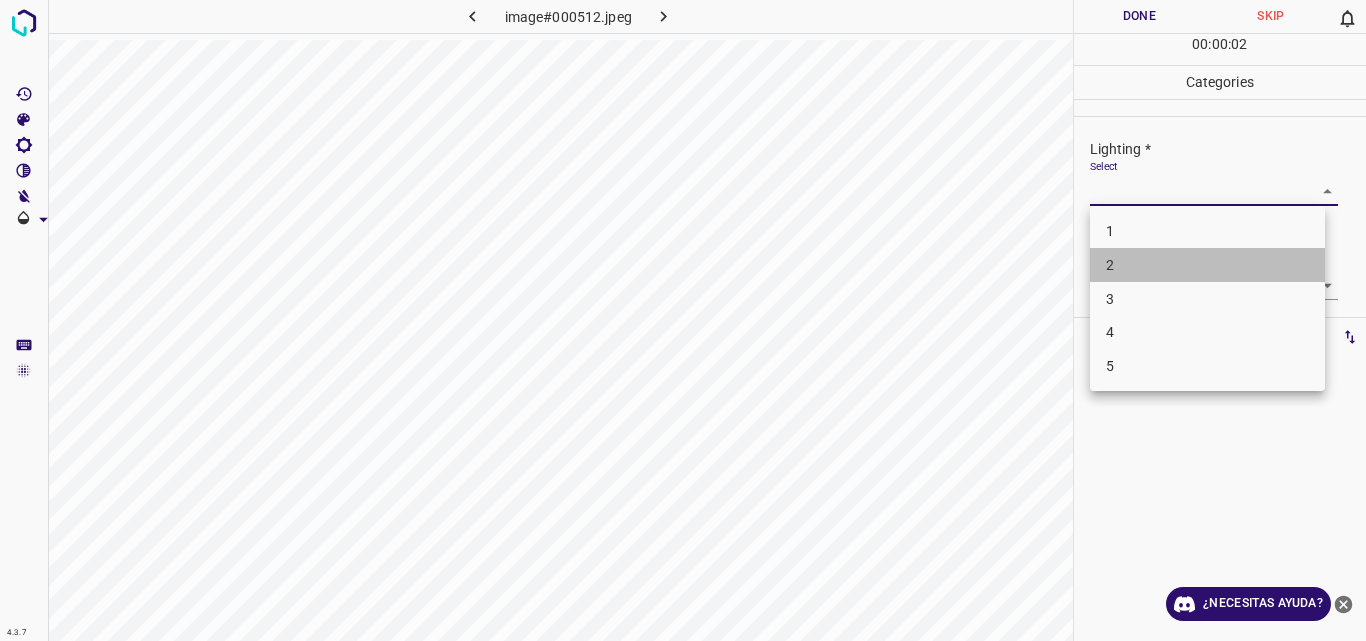 click on "2" at bounding box center [1207, 265] 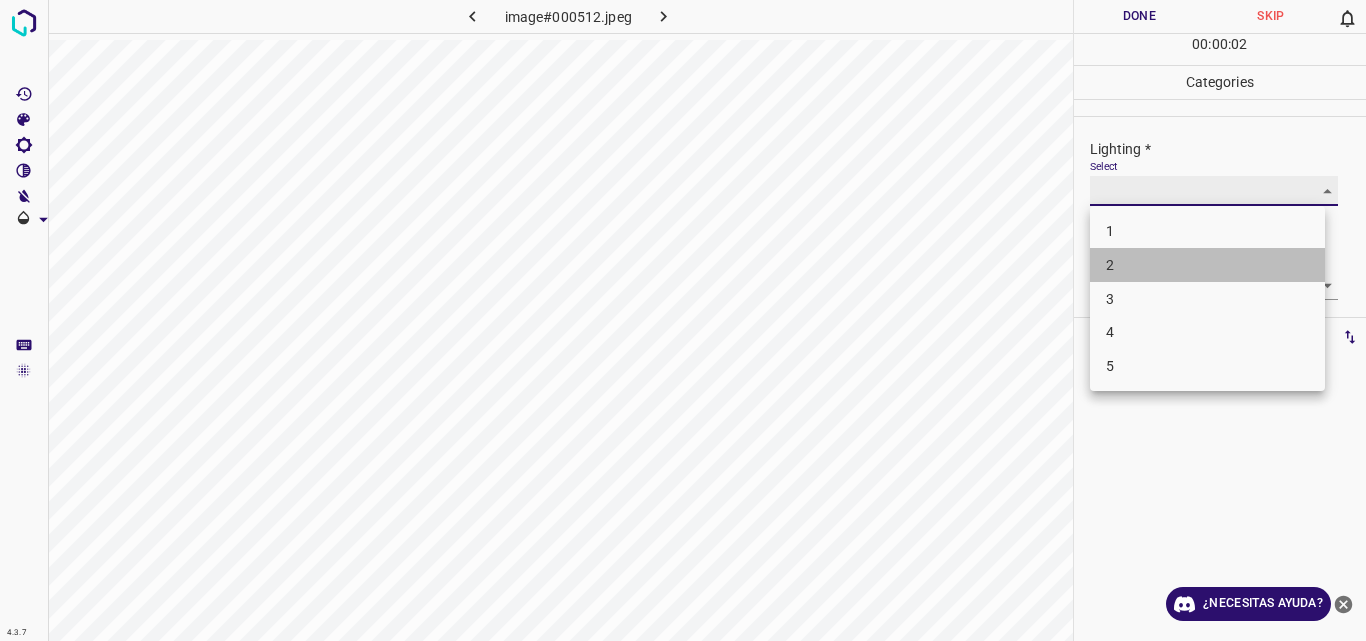 type on "2" 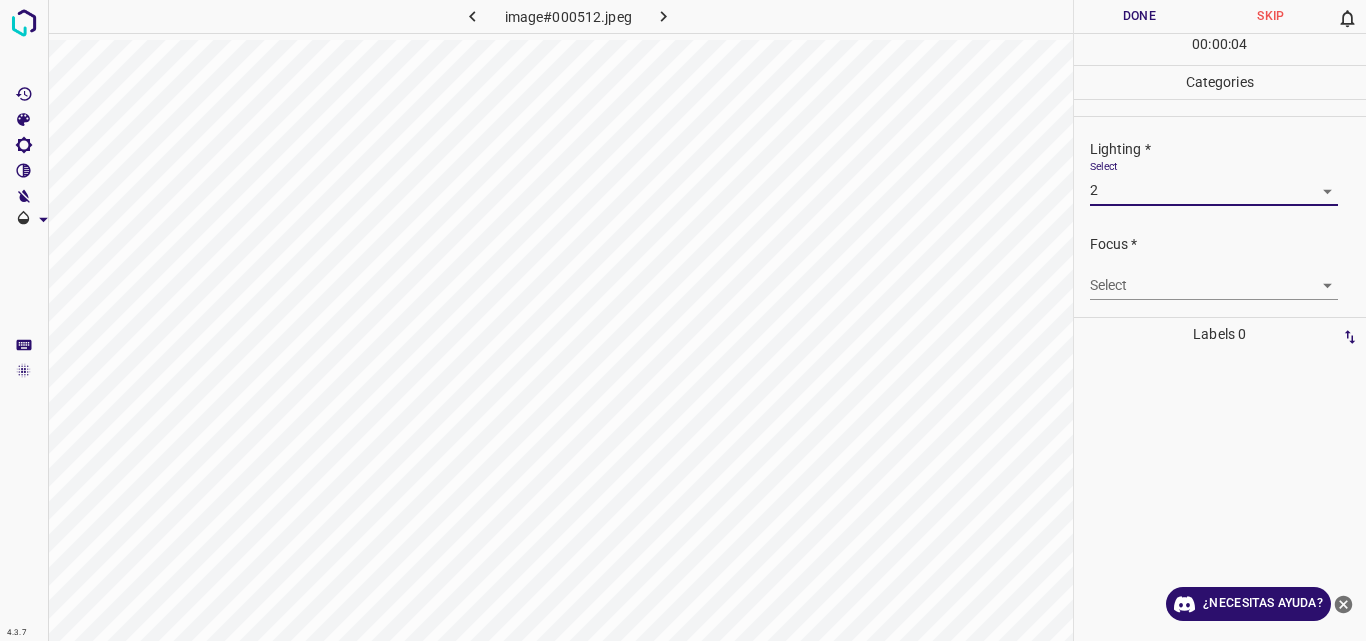 click on "4.3.7 image#000512.jpeg Done Skip 0 00 : 00 : 04 Categories Lighting * Select 2 2 Focus * Select 2 2 Overall * Select ​ Labels 0 Categories 1 Lighting 2 Focus 3 Overall Tools Space Change between modes (Draw & Edit) I Auto labeling R Restore zoom M Zoom in N Zoom out Delete Delete selecte label Filters Z Restore filters X Saturation filter C Brightness filter V Contrast filter B Gray scale filter General O Download ¿Necesitas ayuda? Original text Rate this translation Your feedback will be used to help improve Google Translate - Texto - Esconder - Borrar" at bounding box center [683, 320] 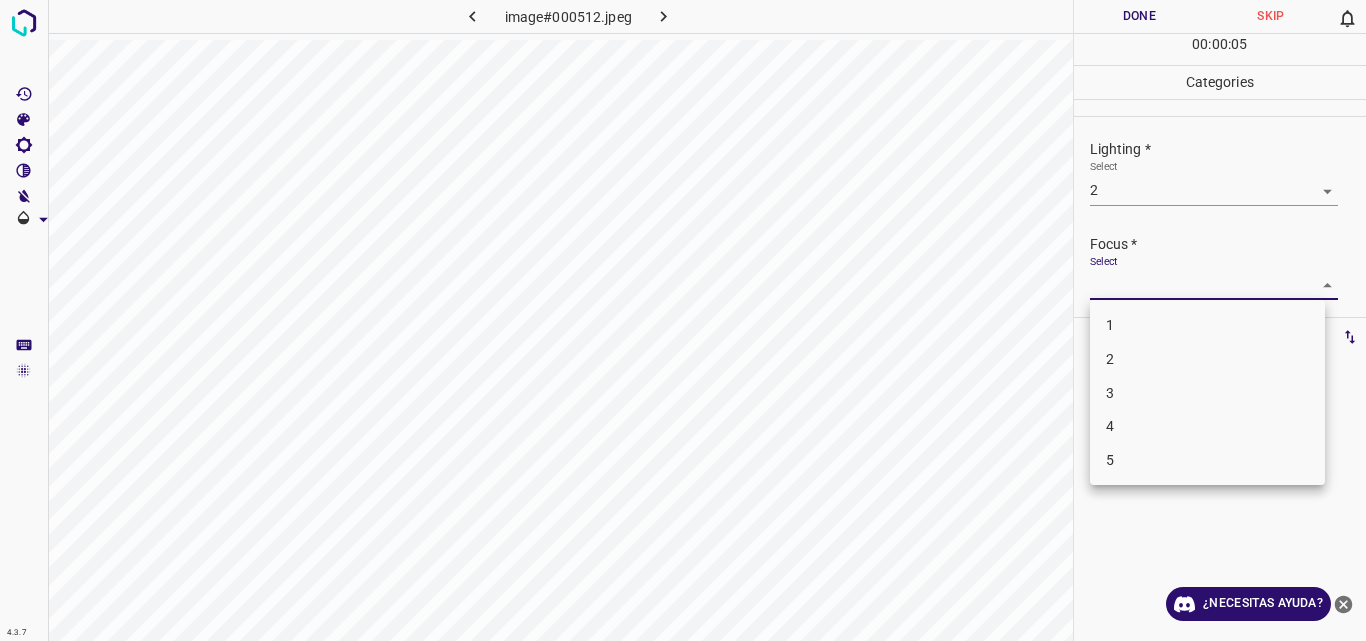 click on "2" at bounding box center (1207, 359) 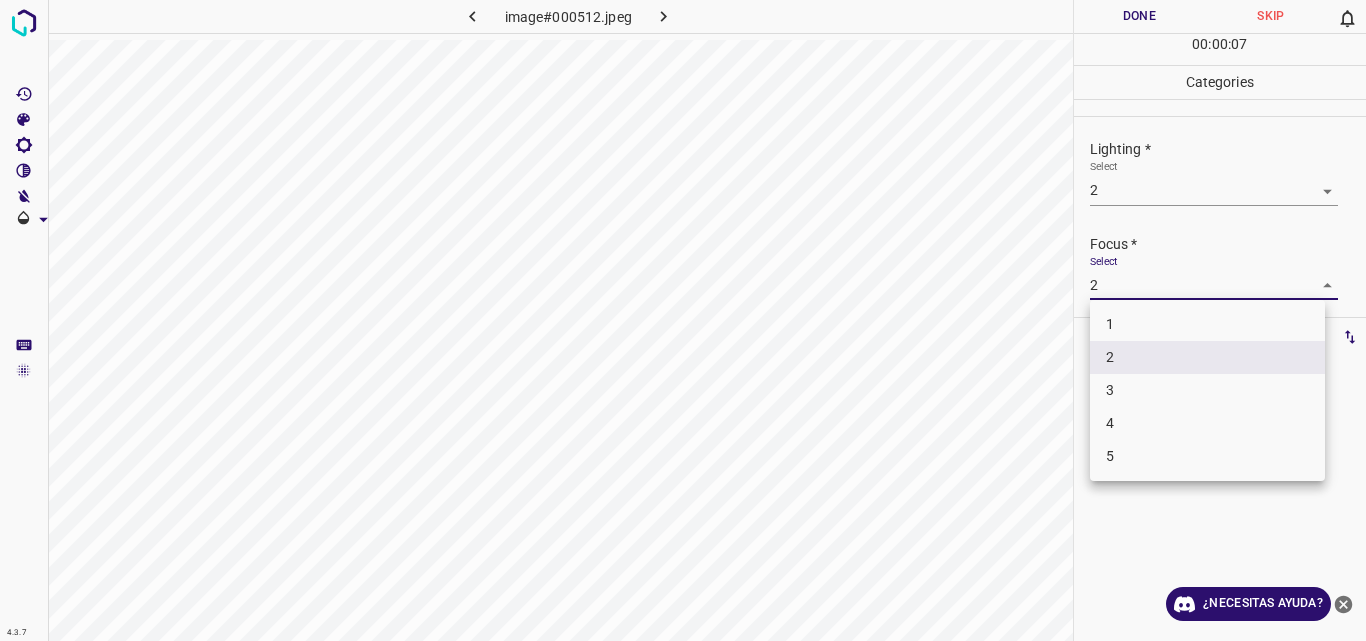 click on "4.3.7 image#000512.jpeg Done Skip 0 00   : 00   : 07   Categories Lighting *  Select 2 2 Focus *  Select 2 2 Overall *  Select ​ Labels   0 Categories 1 Lighting 2 Focus 3 Overall Tools Space Change between modes (Draw & Edit) I Auto labeling R Restore zoom M Zoom in N Zoom out Delete Delete selecte label Filters Z Restore filters X Saturation filter C Brightness filter V Contrast filter B Gray scale filter General O Download ¿Necesitas ayuda? Original text Rate this translation Your feedback will be used to help improve Google Translate - Texto - Esconder - Borrar 1 2 3 4 5" at bounding box center [683, 320] 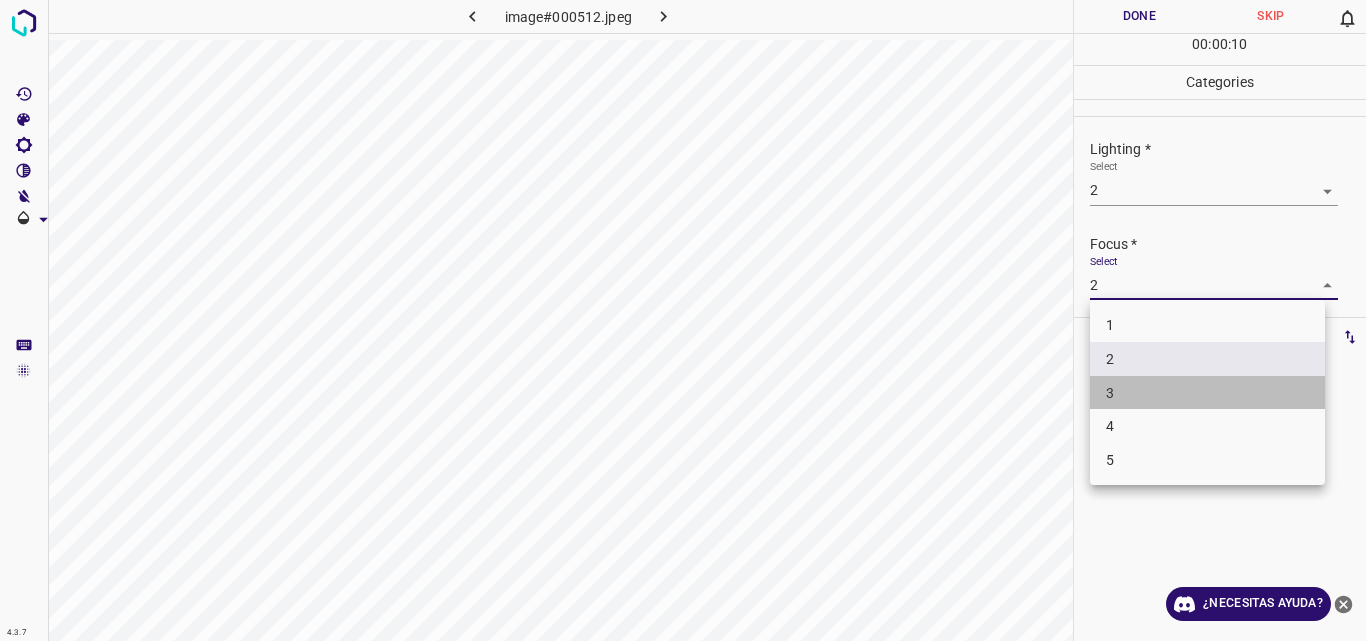 click on "3" at bounding box center [1207, 393] 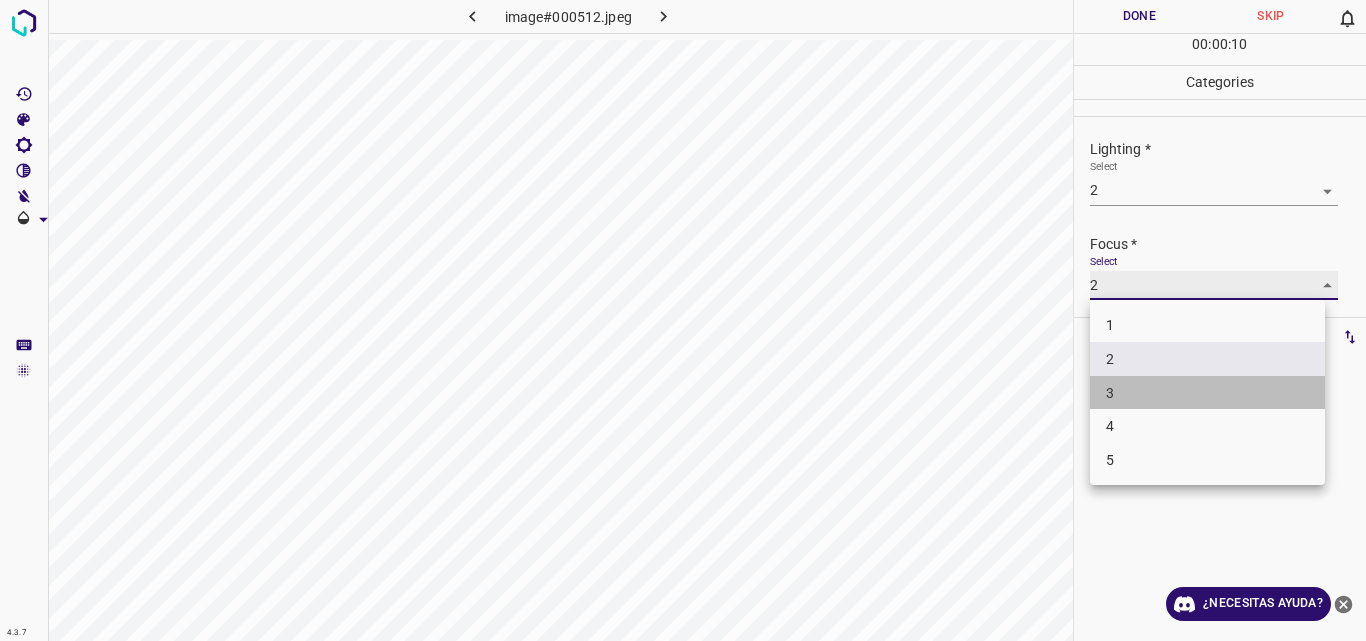 type on "3" 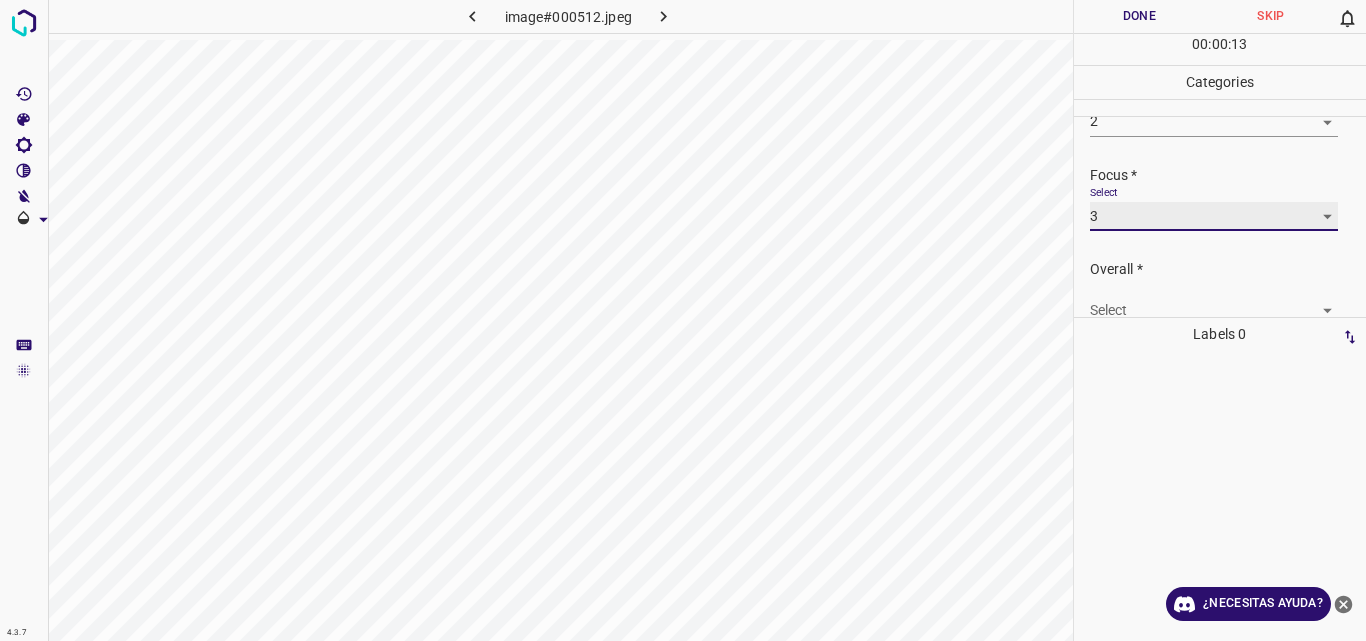 scroll, scrollTop: 98, scrollLeft: 0, axis: vertical 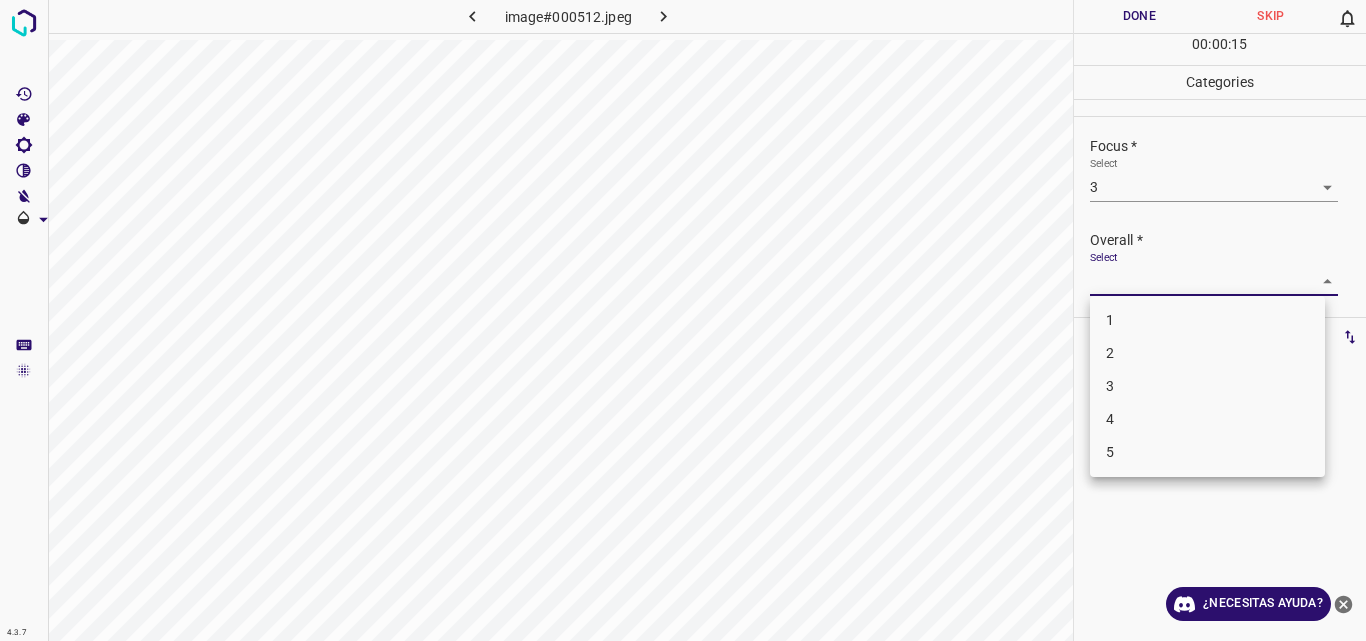 click on "4.3.7 image#000512.jpeg Done Skip 0 00   : 00   : 15   Categories Lighting *  Select 2 2 Focus *  Select 3 3 Overall *  Select ​ Labels   0 Categories 1 Lighting 2 Focus 3 Overall Tools Space Change between modes (Draw & Edit) I Auto labeling R Restore zoom M Zoom in N Zoom out Delete Delete selecte label Filters Z Restore filters X Saturation filter C Brightness filter V Contrast filter B Gray scale filter General O Download ¿Necesitas ayuda? Original text Rate this translation Your feedback will be used to help improve Google Translate - Texto - Esconder - Borrar 1 2 3 4 5" at bounding box center [683, 320] 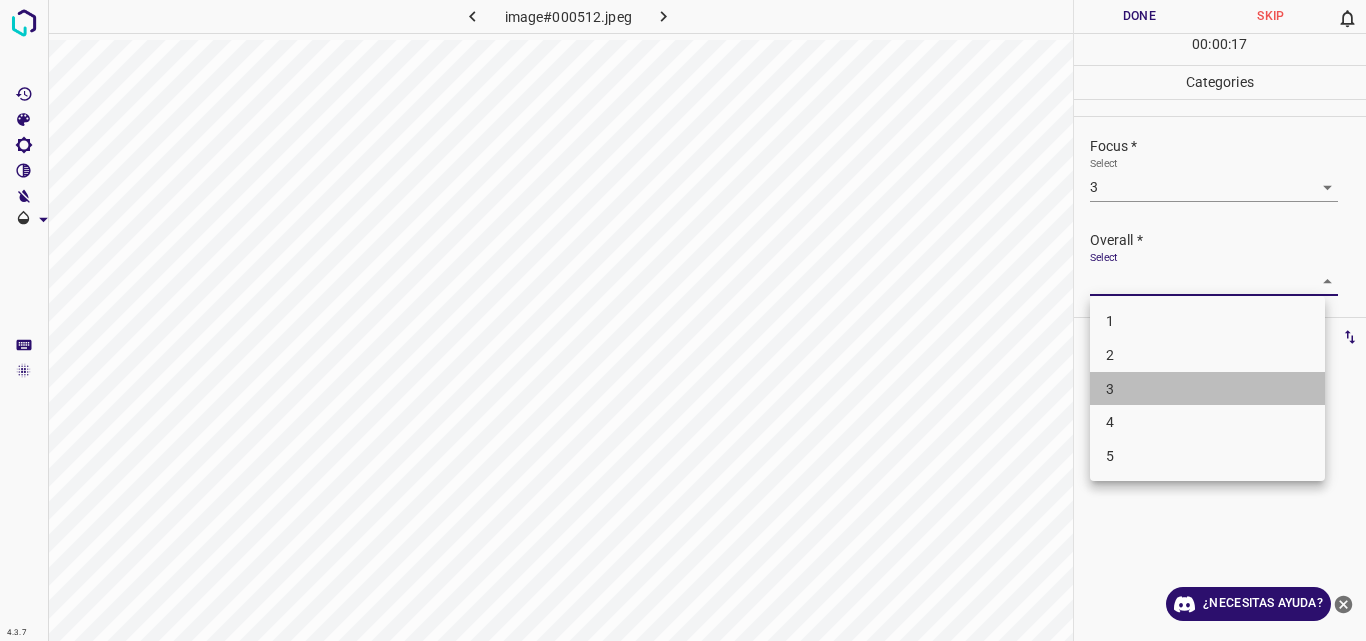 click on "3" at bounding box center (1207, 389) 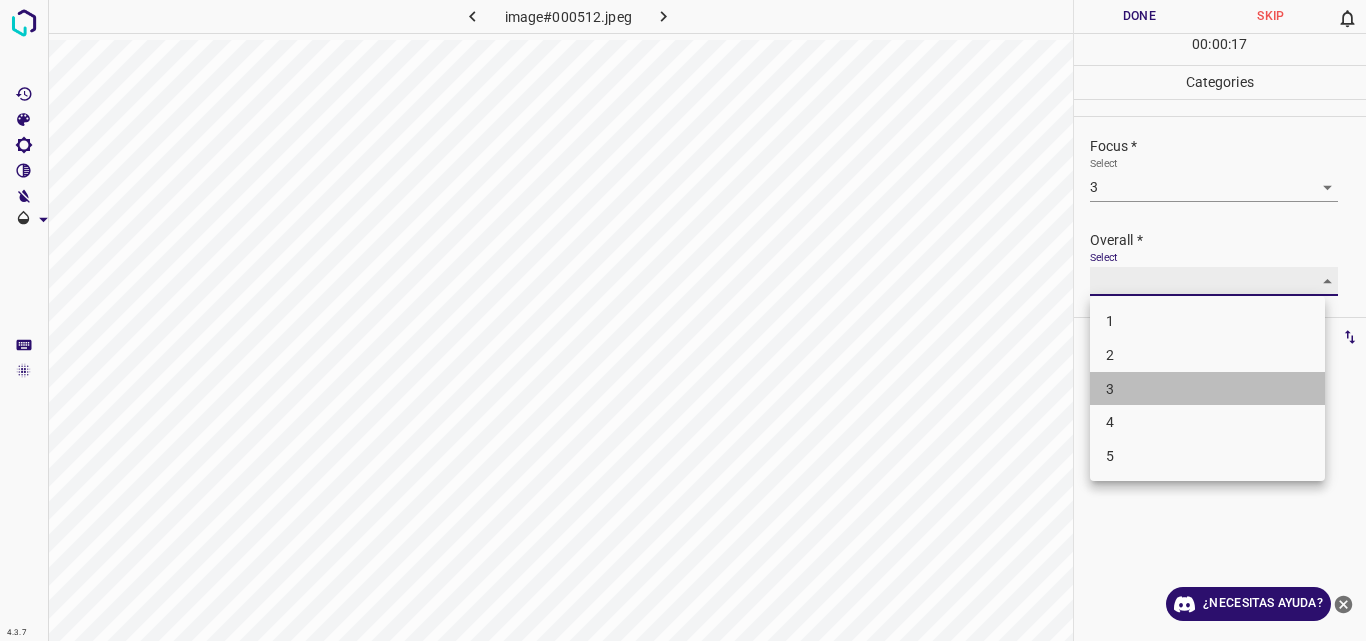 type on "3" 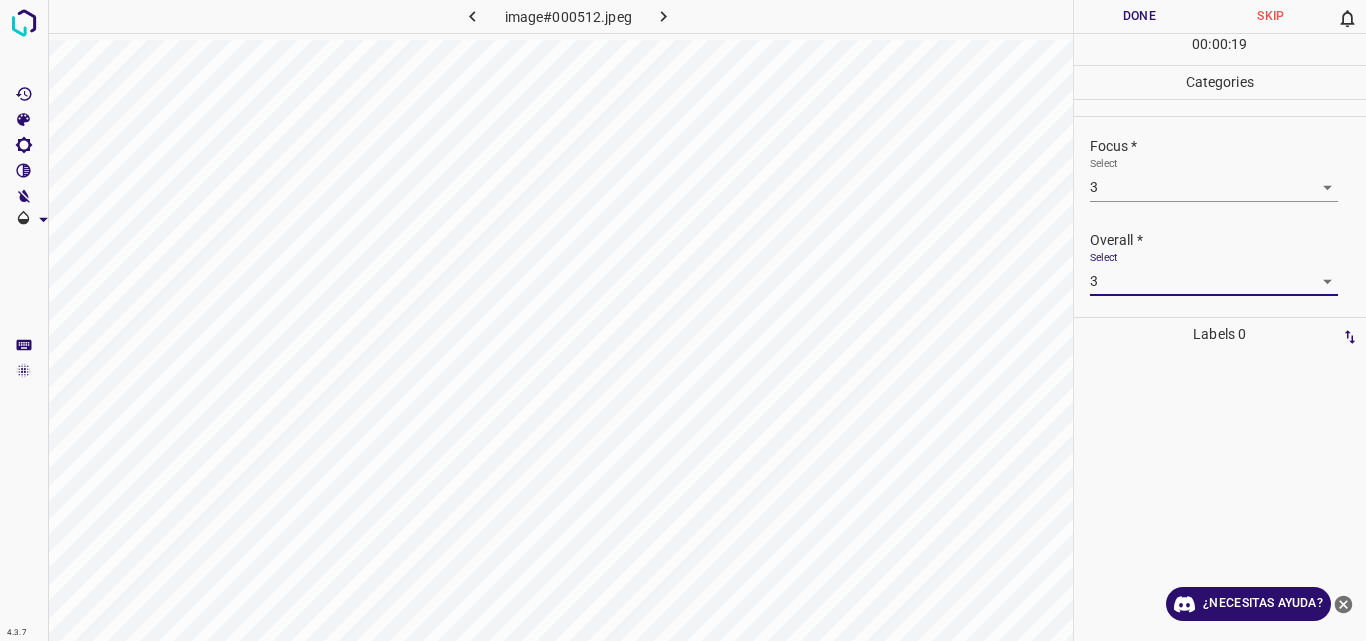 click on "Done" at bounding box center [1140, 16] 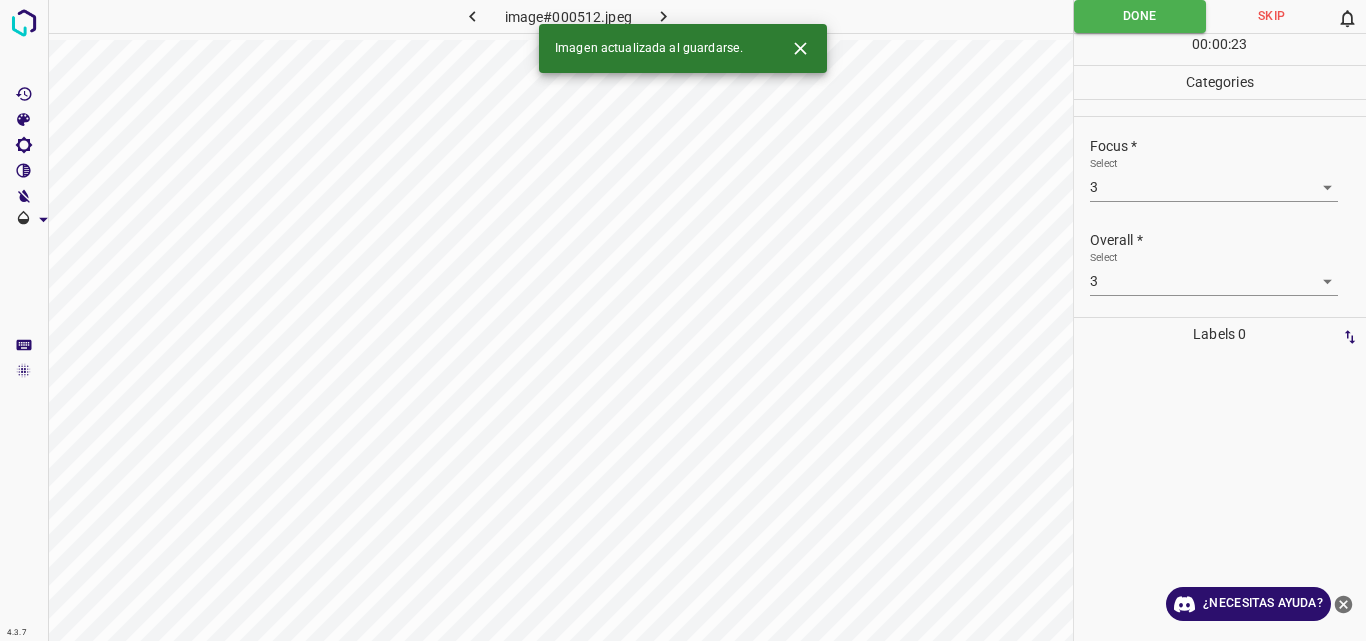 click 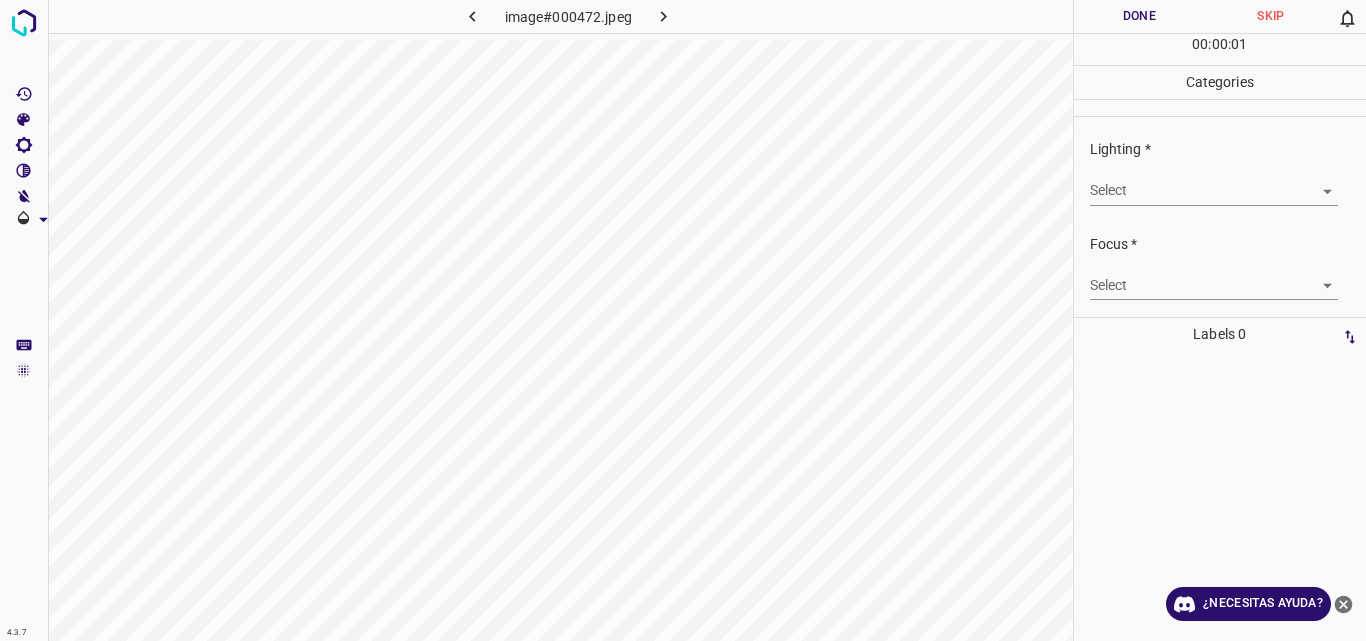 click on "4.3.7 image#000472.jpeg Done Skip 0 00   : 00   : 01   Categories Lighting *  Select ​ Focus *  Select ​ Overall *  Select ​ Labels   0 Categories 1 Lighting 2 Focus 3 Overall Tools Space Change between modes (Draw & Edit) I Auto labeling R Restore zoom M Zoom in N Zoom out Delete Delete selecte label Filters Z Restore filters X Saturation filter C Brightness filter V Contrast filter B Gray scale filter General O Download ¿Necesitas ayuda? Original text Rate this translation Your feedback will be used to help improve Google Translate - Texto - Esconder - Borrar" at bounding box center (683, 320) 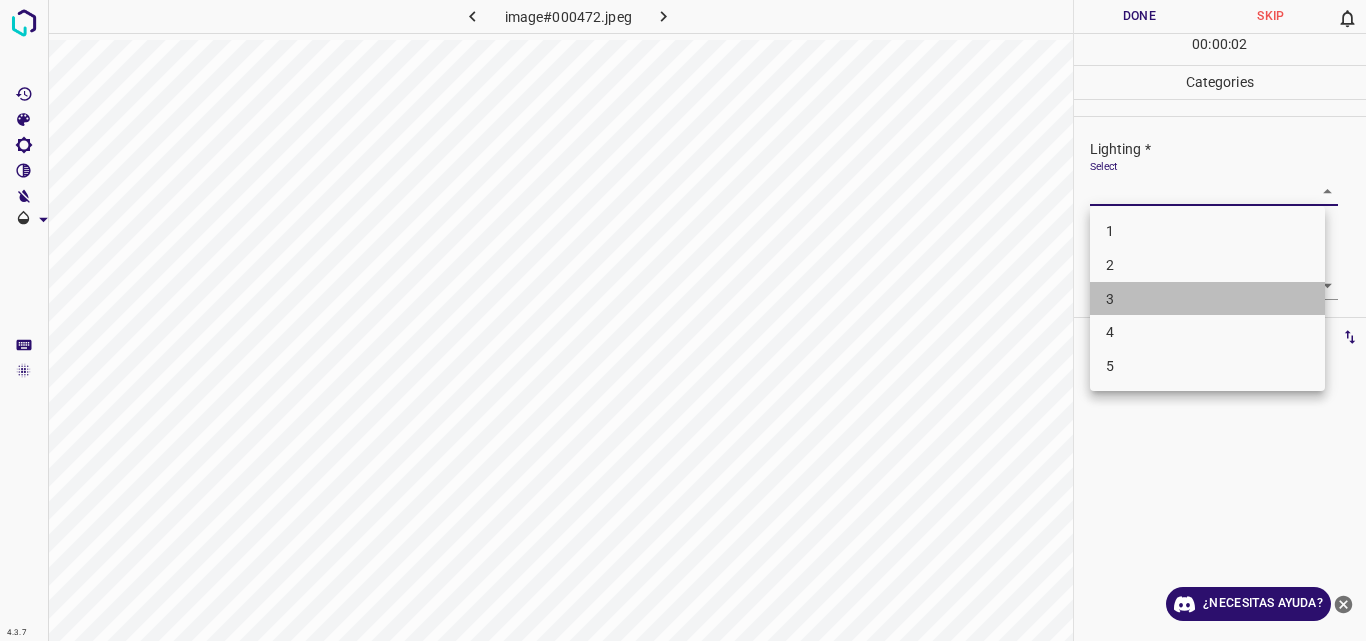 click on "3" at bounding box center [1207, 299] 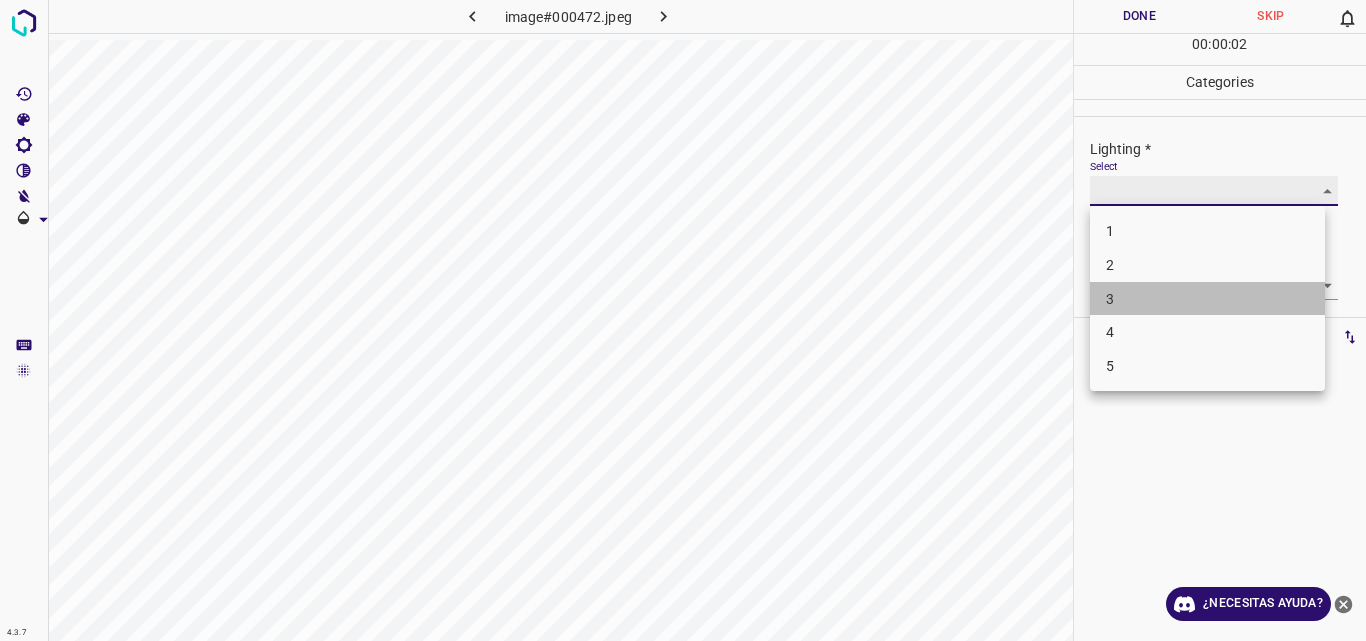 type on "3" 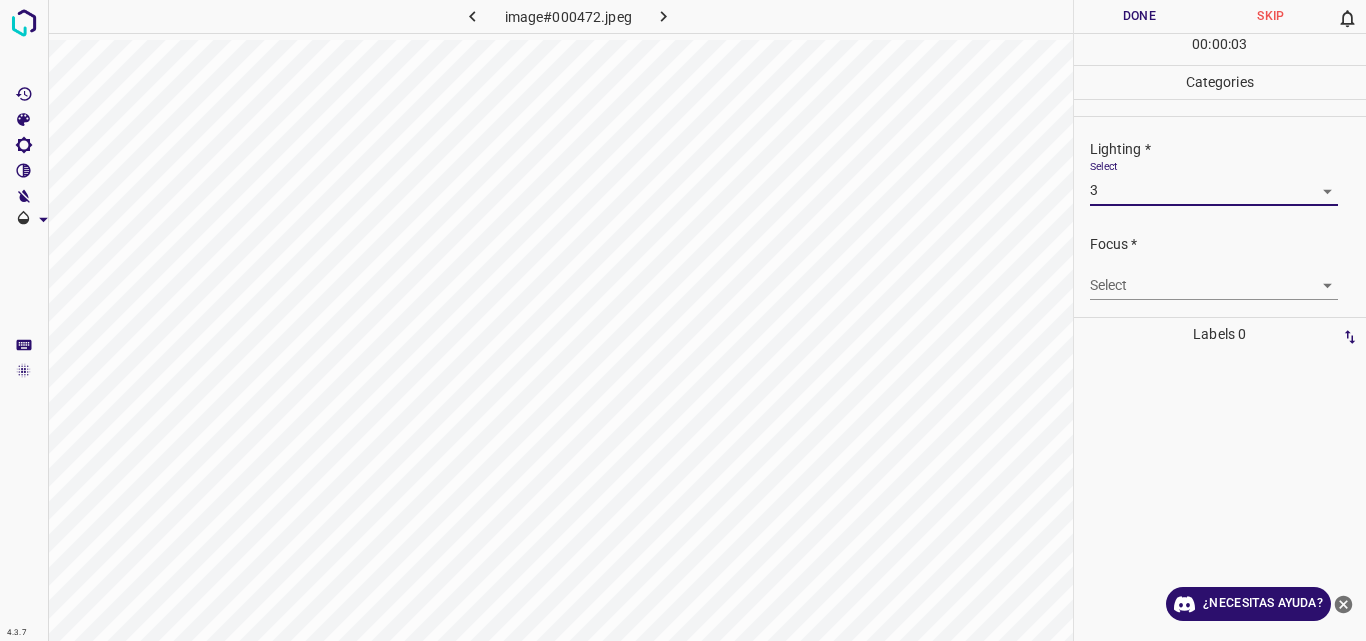 click on "4.3.7 image#000472.jpeg Done Skip 0 00   : 00   : 03   Categories Lighting *  Select 3 3 Focus *  Select ​ Overall *  Select ​ Labels   0 Categories 1 Lighting 2 Focus 3 Overall Tools Space Change between modes (Draw & Edit) I Auto labeling R Restore zoom M Zoom in N Zoom out Delete Delete selecte label Filters Z Restore filters X Saturation filter C Brightness filter V Contrast filter B Gray scale filter General O Download ¿Necesitas ayuda? Original text Rate this translation Your feedback will be used to help improve Google Translate - Texto - Esconder - Borrar" at bounding box center (683, 320) 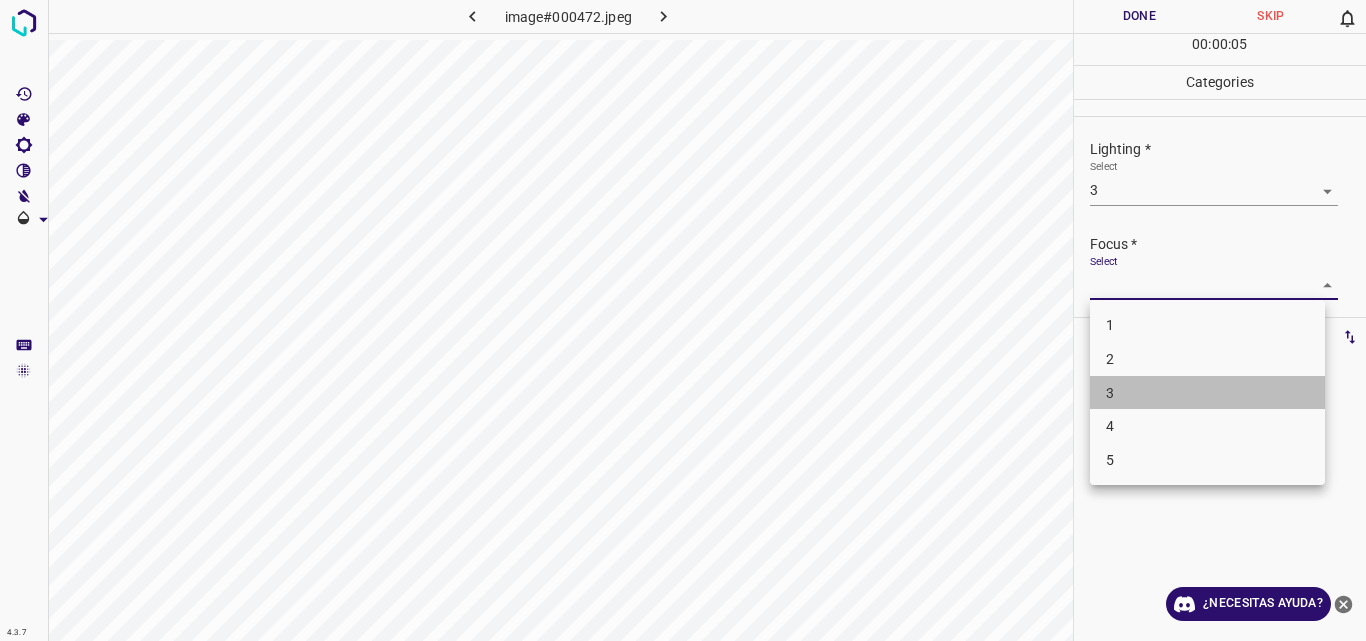 click on "3" at bounding box center [1207, 393] 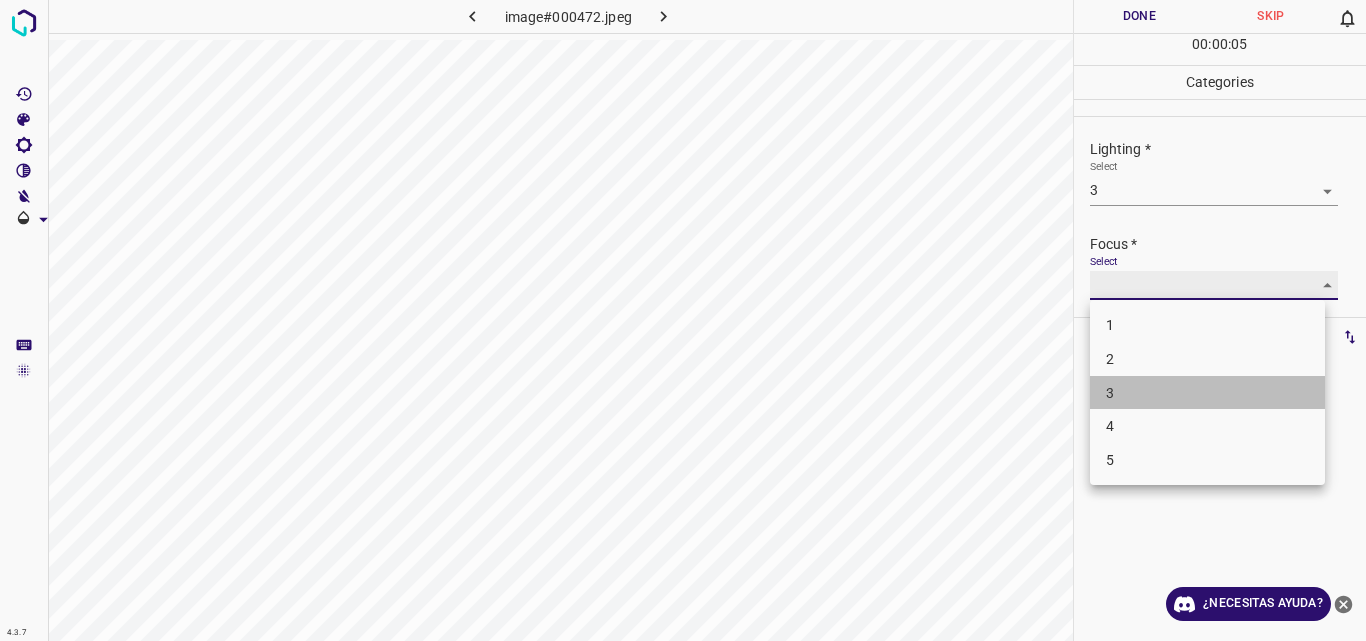 type on "3" 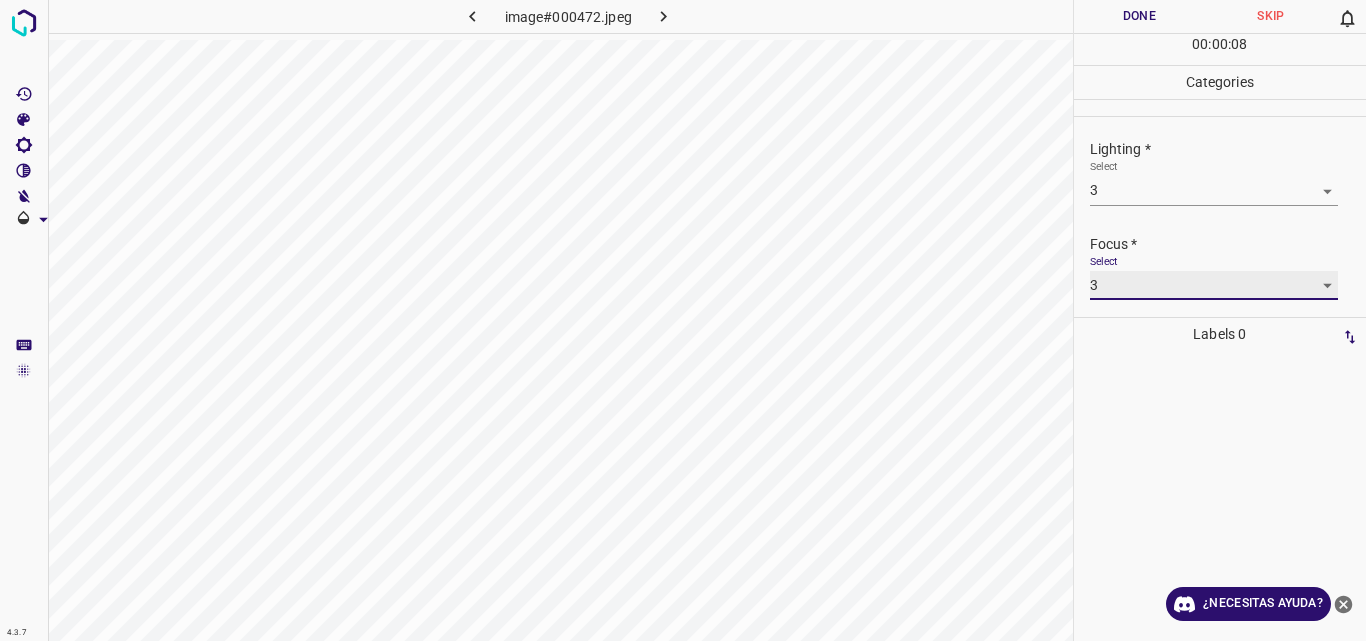 scroll, scrollTop: 98, scrollLeft: 0, axis: vertical 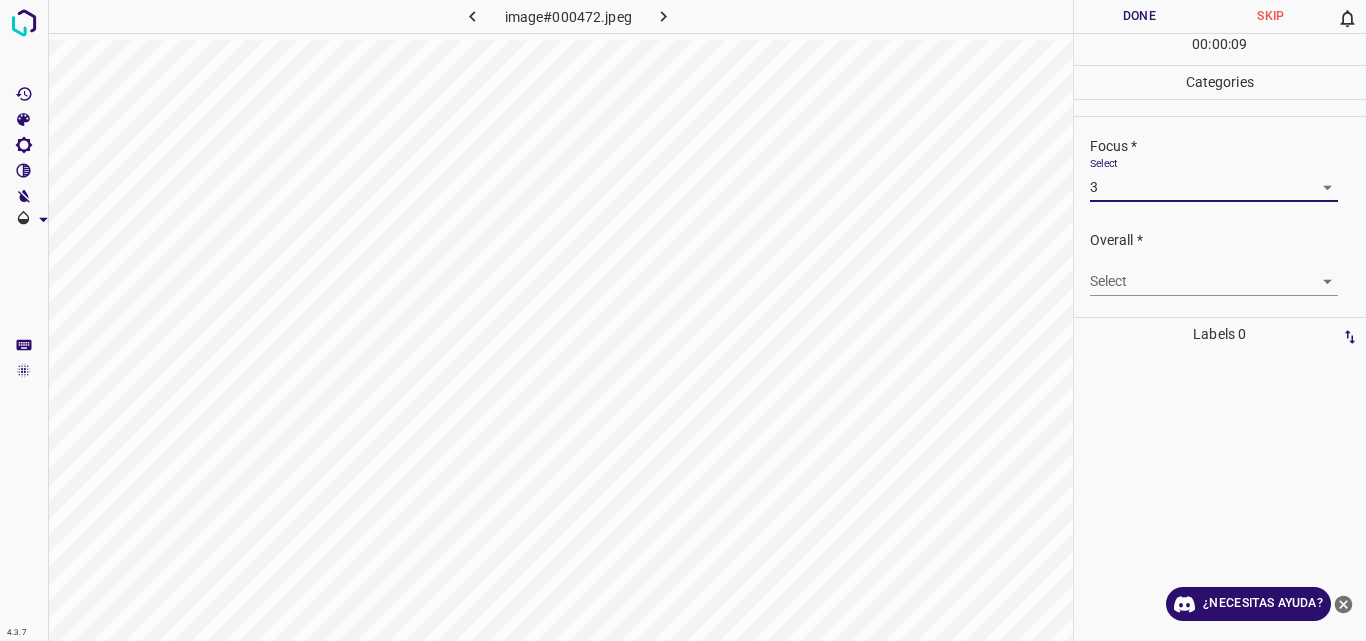 click on "4.3.7 image#000472.jpeg Done Skip 0 00   : 00   : 09   Categories Lighting *  Select 3 3 Focus *  Select 3 3 Overall *  Select ​ Labels   0 Categories 1 Lighting 2 Focus 3 Overall Tools Space Change between modes (Draw & Edit) I Auto labeling R Restore zoom M Zoom in N Zoom out Delete Delete selecte label Filters Z Restore filters X Saturation filter C Brightness filter V Contrast filter B Gray scale filter General O Download ¿Necesitas ayuda? Original text Rate this translation Your feedback will be used to help improve Google Translate - Texto - Esconder - Borrar" at bounding box center (683, 320) 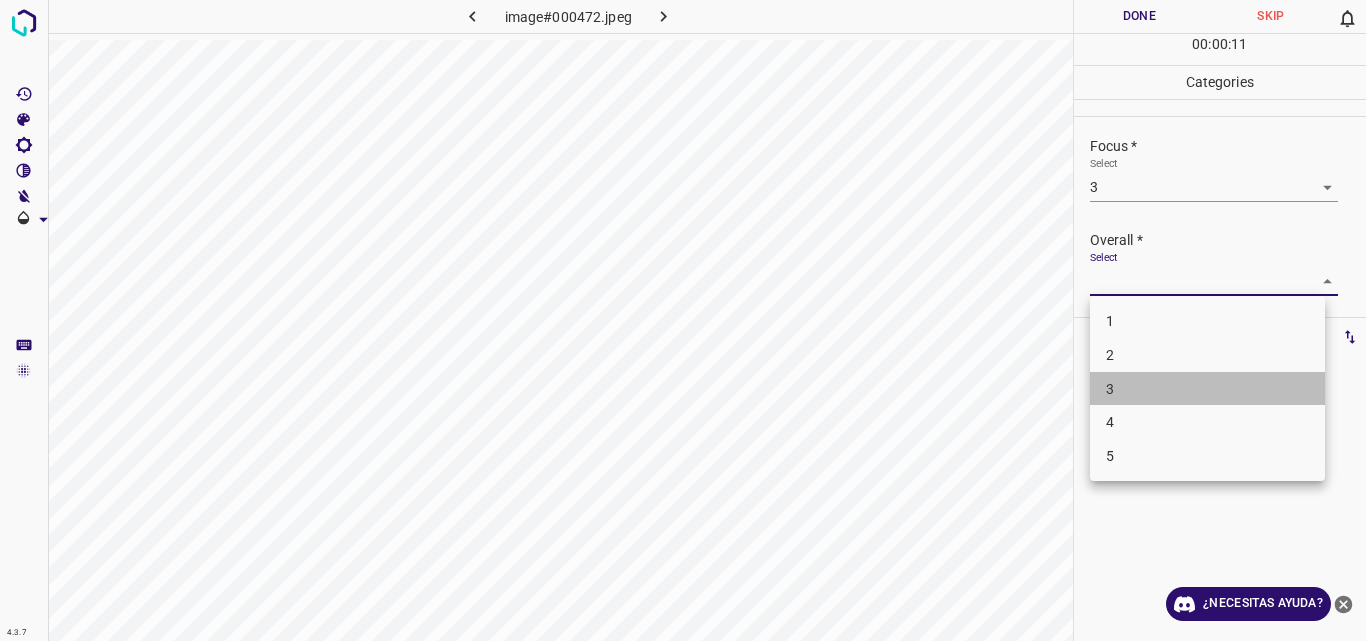 click on "3" at bounding box center (1207, 389) 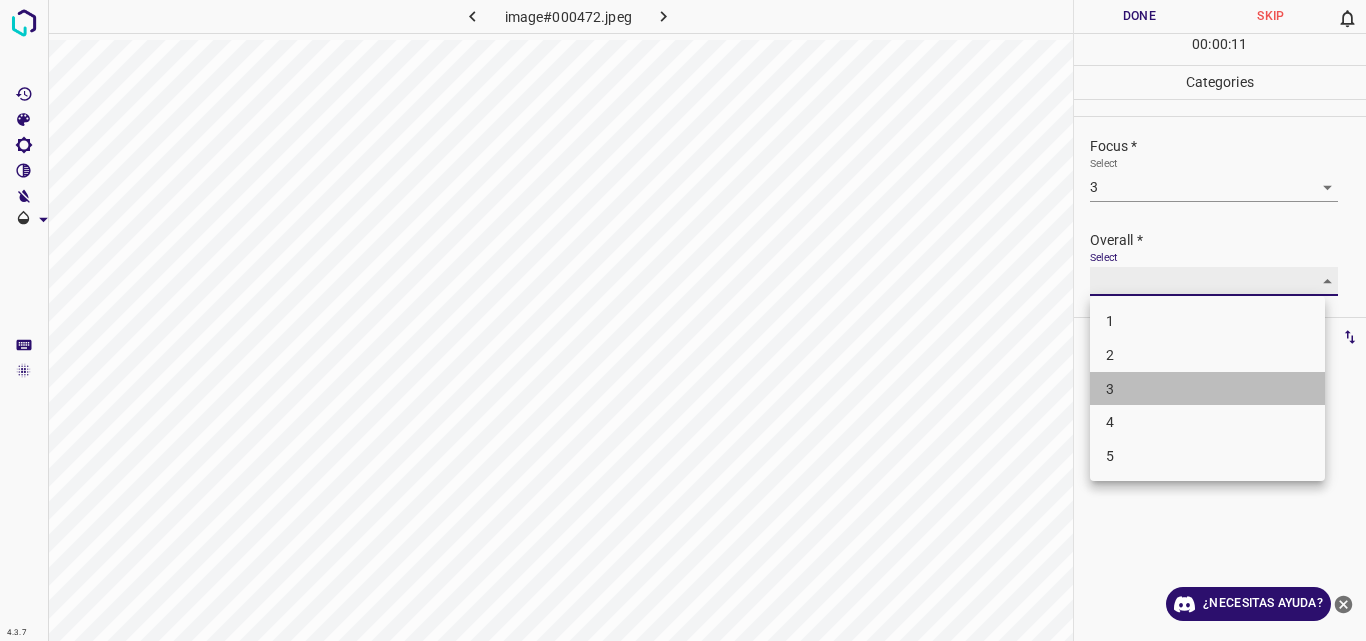 type on "3" 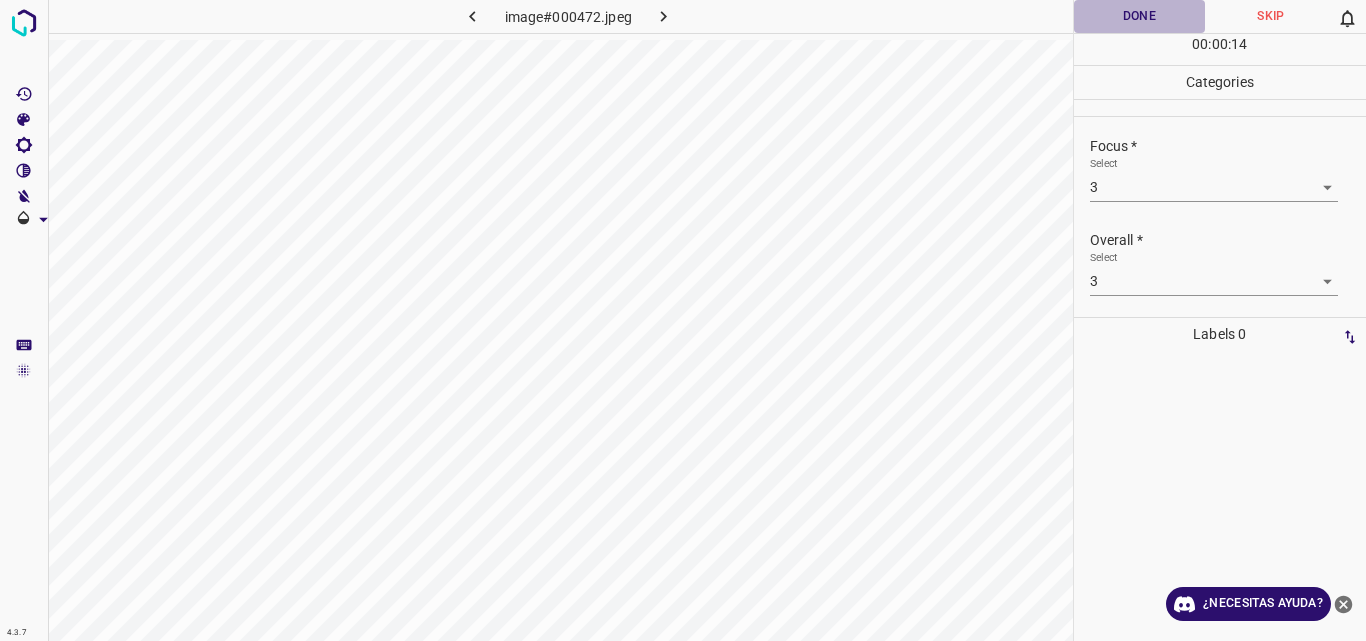 click on "Done" at bounding box center [1140, 16] 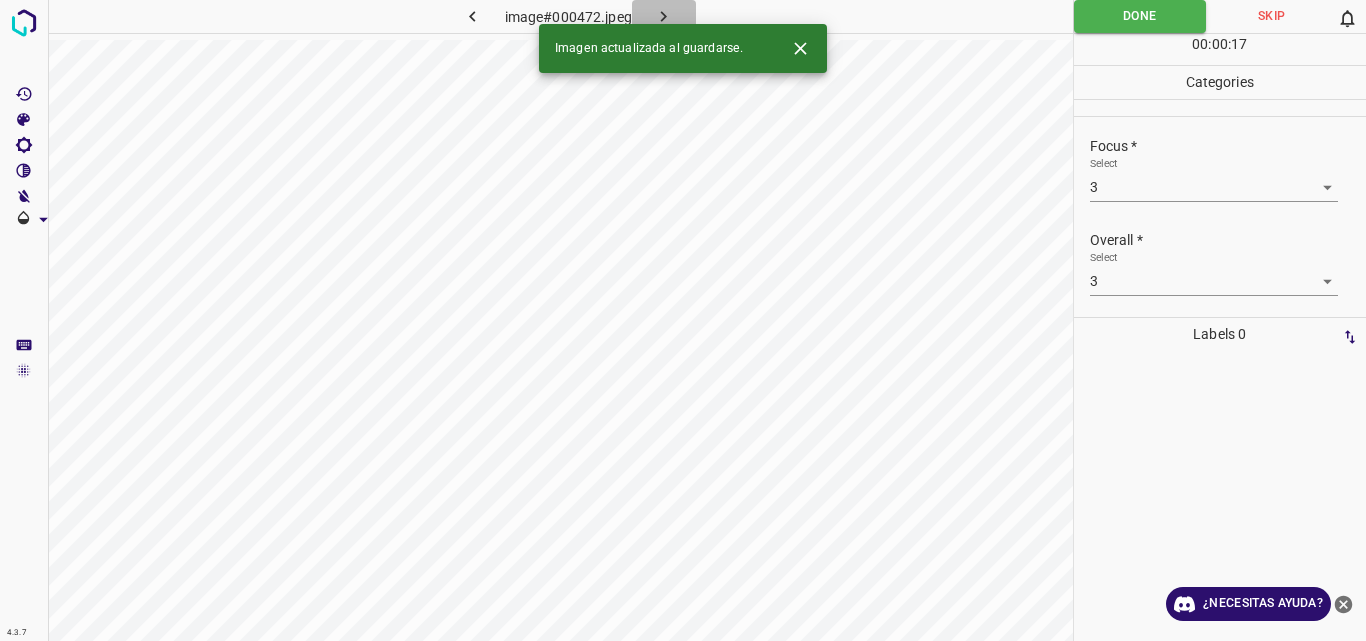 click 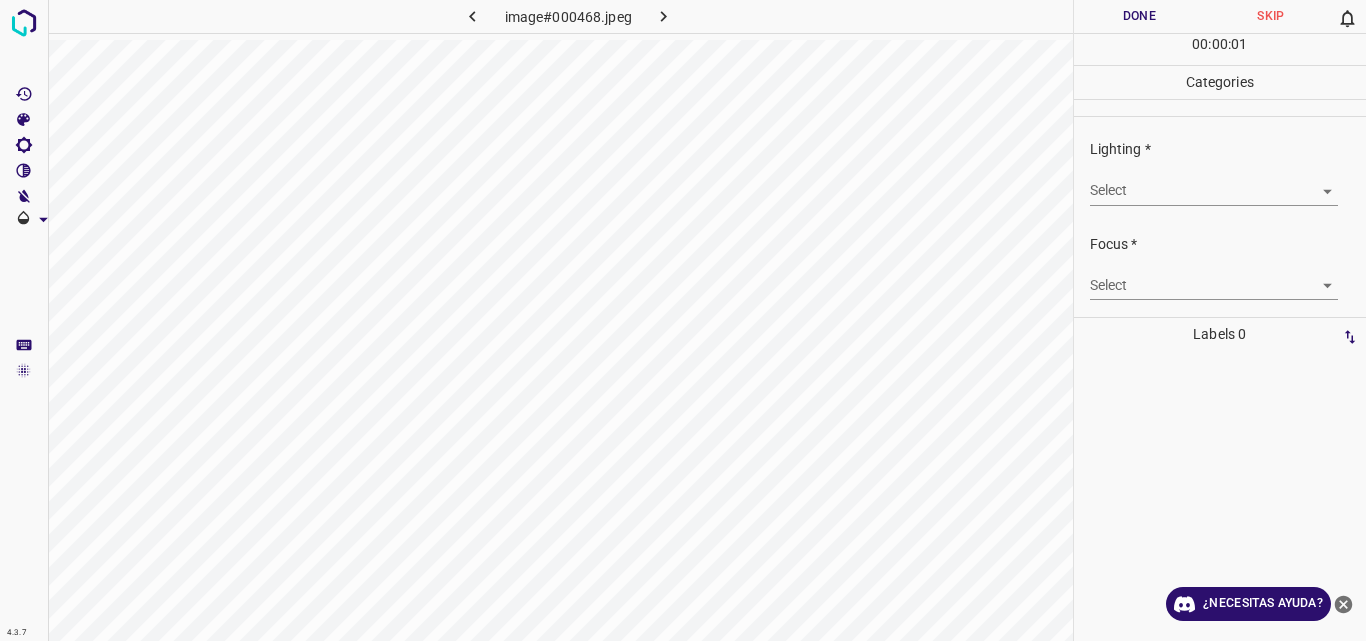 click on "4.3.7 image#000468.jpeg Done Skip 0 00   : 00   : 01   Categories Lighting *  Select ​ Focus *  Select ​ Overall *  Select ​ Labels   0 Categories 1 Lighting 2 Focus 3 Overall Tools Space Change between modes (Draw & Edit) I Auto labeling R Restore zoom M Zoom in N Zoom out Delete Delete selecte label Filters Z Restore filters X Saturation filter C Brightness filter V Contrast filter B Gray scale filter General O Download ¿Necesitas ayuda? Original text Rate this translation Your feedback will be used to help improve Google Translate - Texto - Esconder - Borrar" at bounding box center [683, 320] 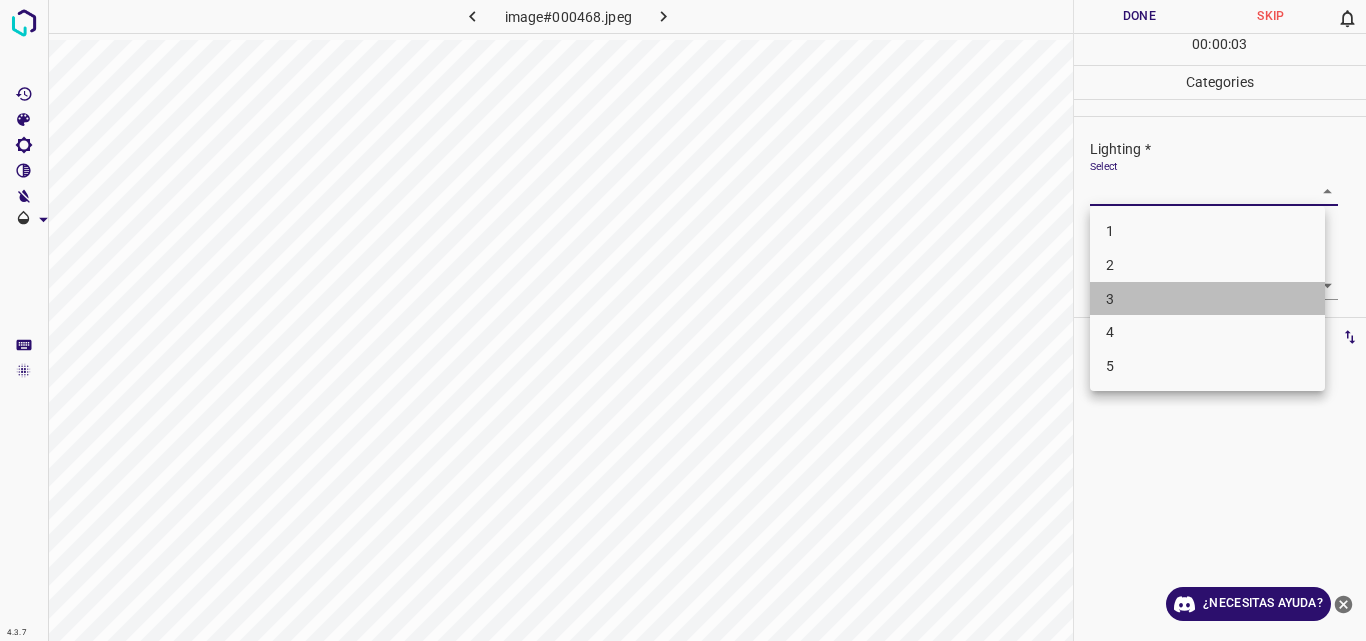 click on "3" at bounding box center [1207, 299] 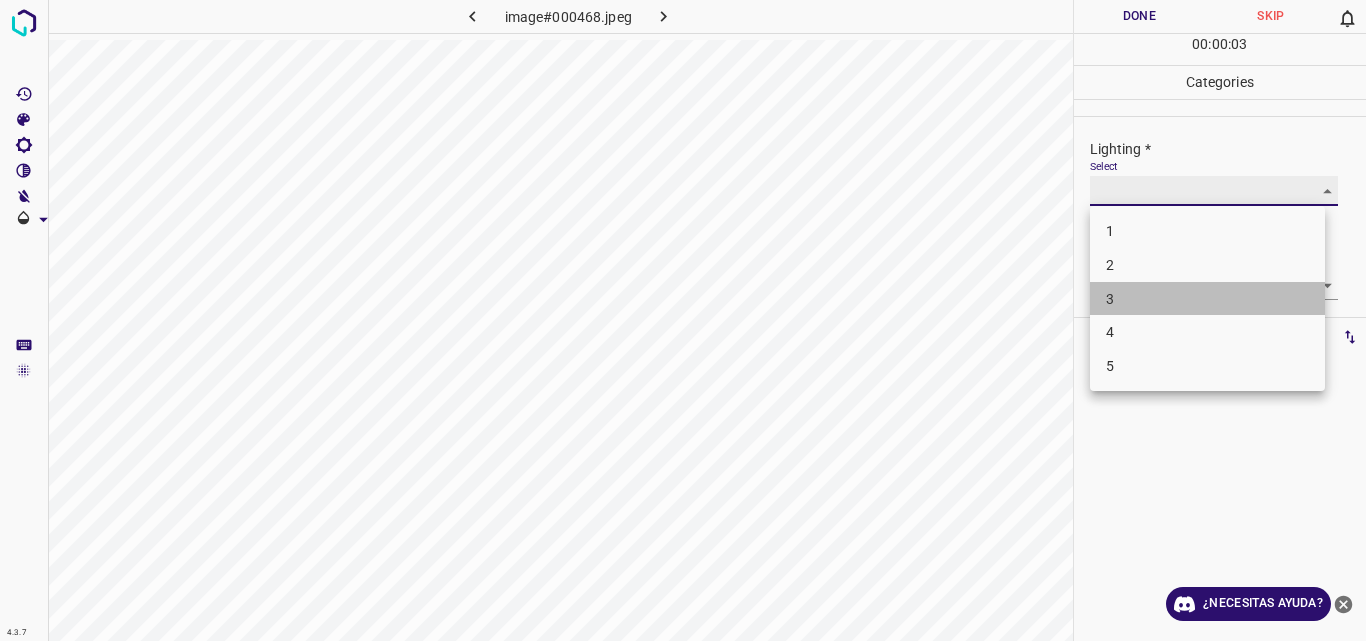 type on "3" 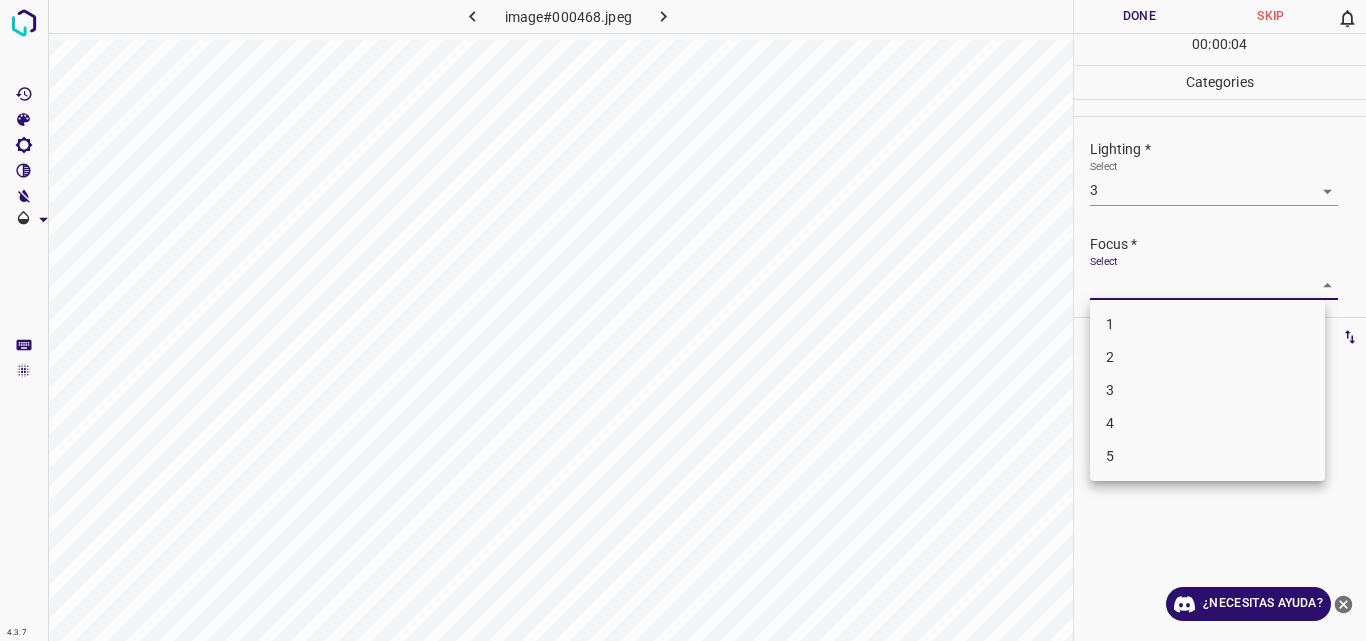 click on "4.3.7 image#000468.jpeg Done Skip 0 00 : 00 : 04 Categories Lighting * Select 3 3 Focus * Select 3 3 Overall * Select ​ Labels 0 Categories 1 Lighting 2 Focus 3 Overall Tools Space Change between modes (Draw & Edit) I Auto labeling R Restore zoom M Zoom in N Zoom out Delete Delete selecte label Filters Z Restore filters X Saturation filter C Brightness filter V Contrast filter B Gray scale filter General O Download ¿Necesitas ayuda? Original text Rate this translation Your feedback will be used to help improve Google Translate - Texto - Esconder - Borrar 1 2 3 4 5" at bounding box center (683, 320) 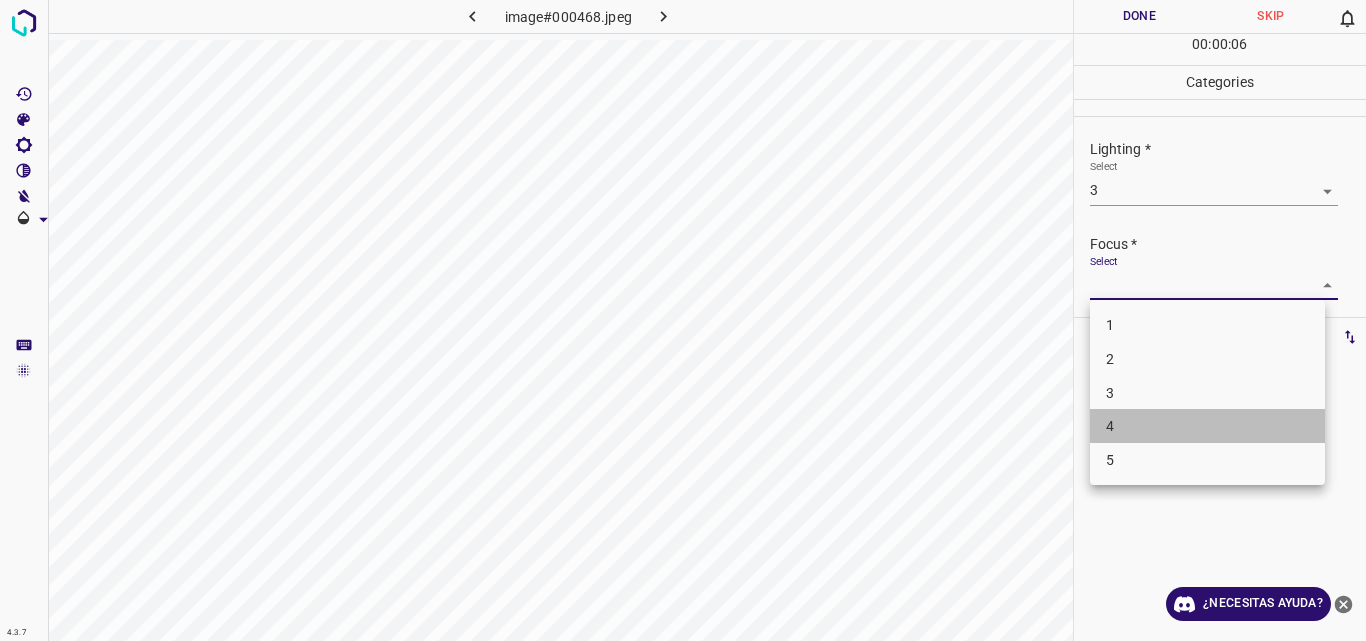 click on "4" at bounding box center [1207, 426] 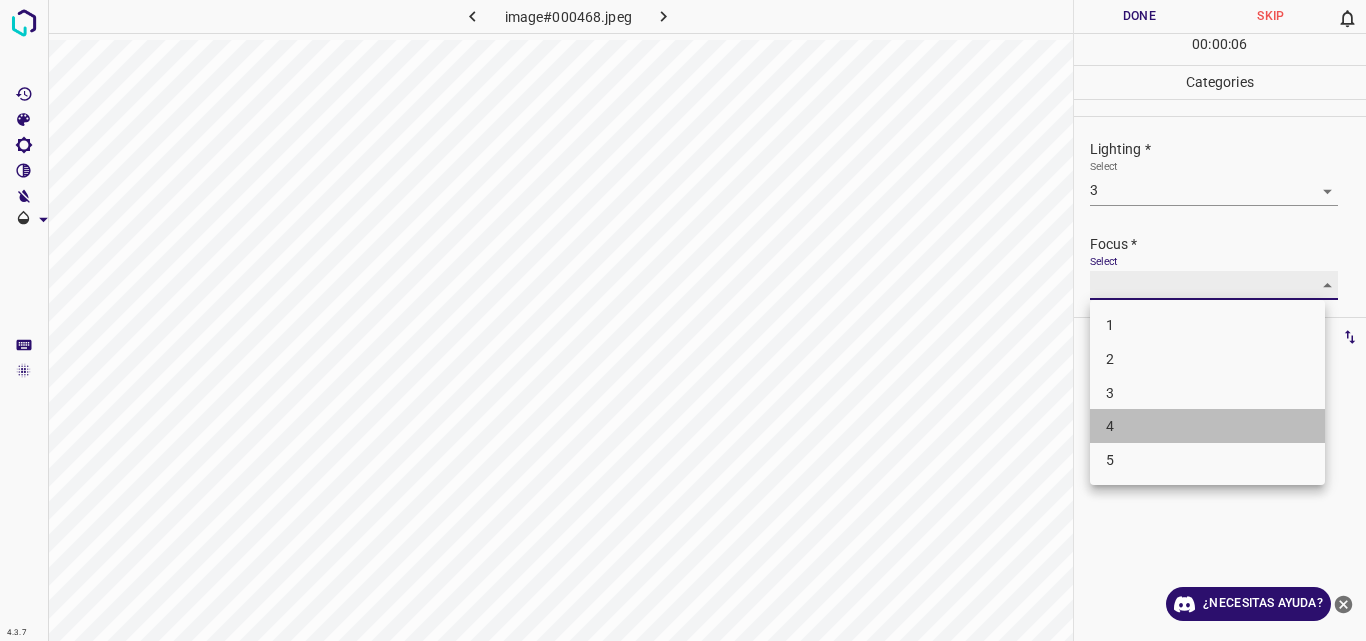 type on "4" 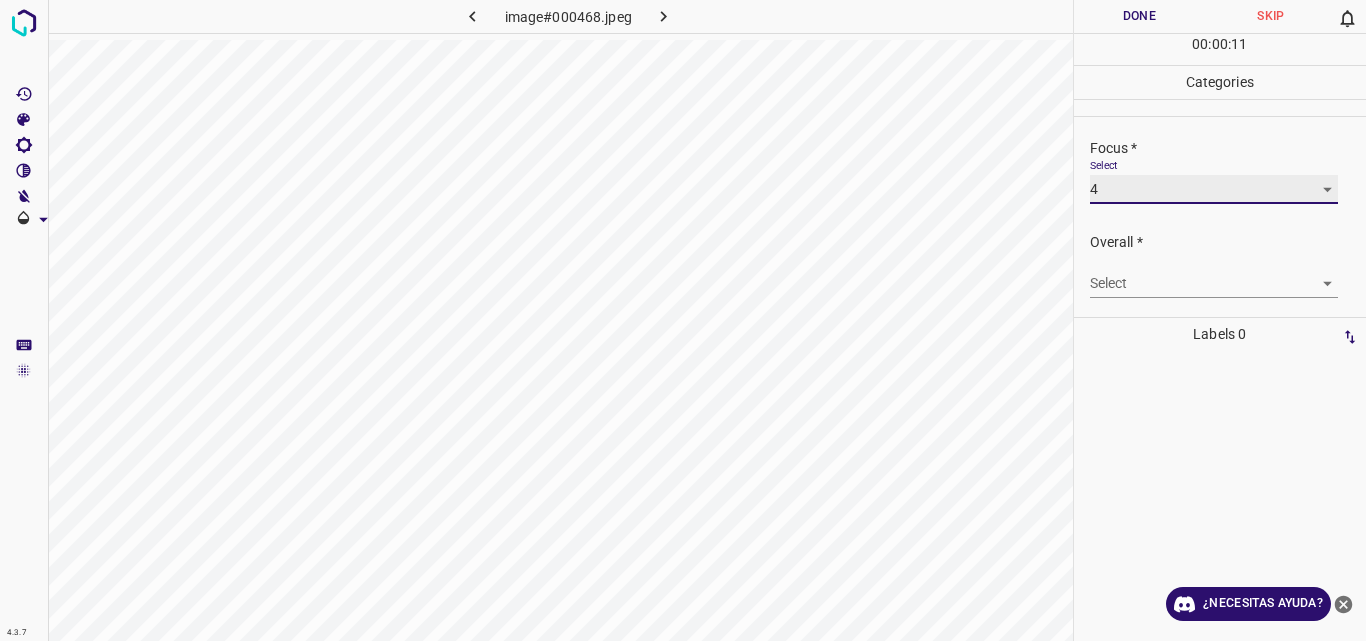 scroll, scrollTop: 98, scrollLeft: 0, axis: vertical 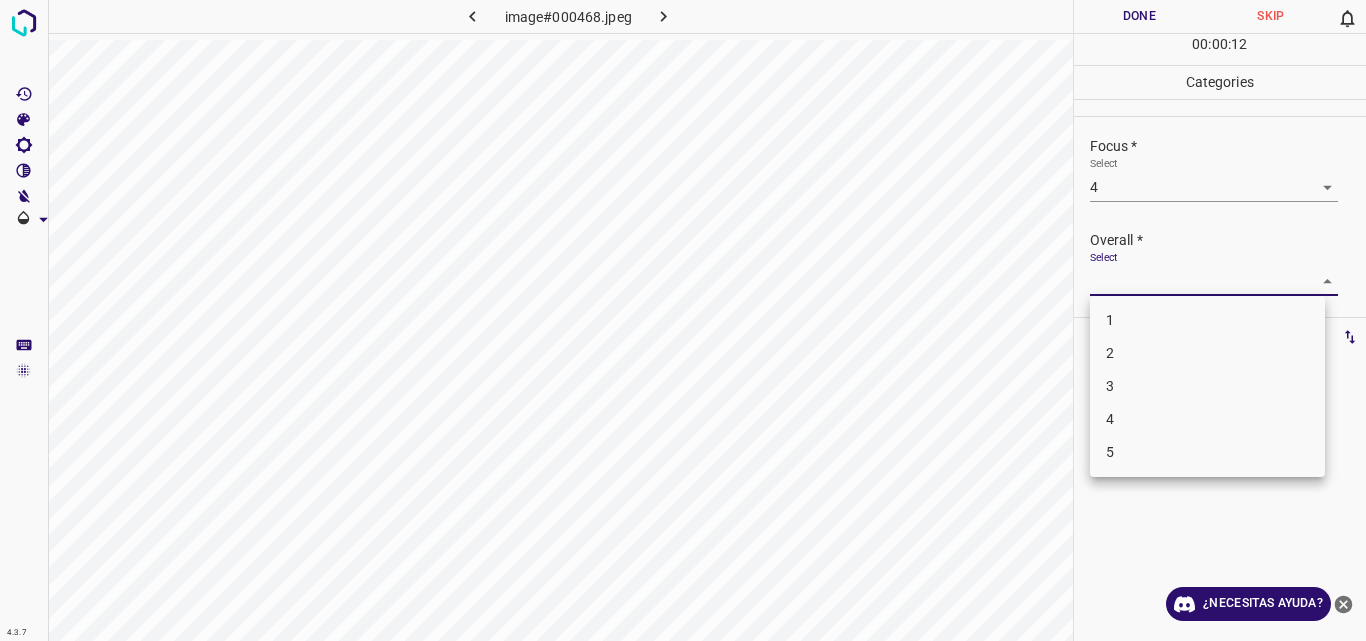 click on "4.3.7 image#000468.jpeg Done Skip 0 00   : 00   : 12   Categories Lighting *  Select 3 3 Focus *  Select 4 4 Overall *  Select ​ Labels   0 Categories 1 Lighting 2 Focus 3 Overall Tools Space Change between modes (Draw & Edit) I Auto labeling R Restore zoom M Zoom in N Zoom out Delete Delete selecte label Filters Z Restore filters X Saturation filter C Brightness filter V Contrast filter B Gray scale filter General O Download ¿Necesitas ayuda? Original text Rate this translation Your feedback will be used to help improve Google Translate - Texto - Esconder - Borrar 1 2 3 4 5" at bounding box center (683, 320) 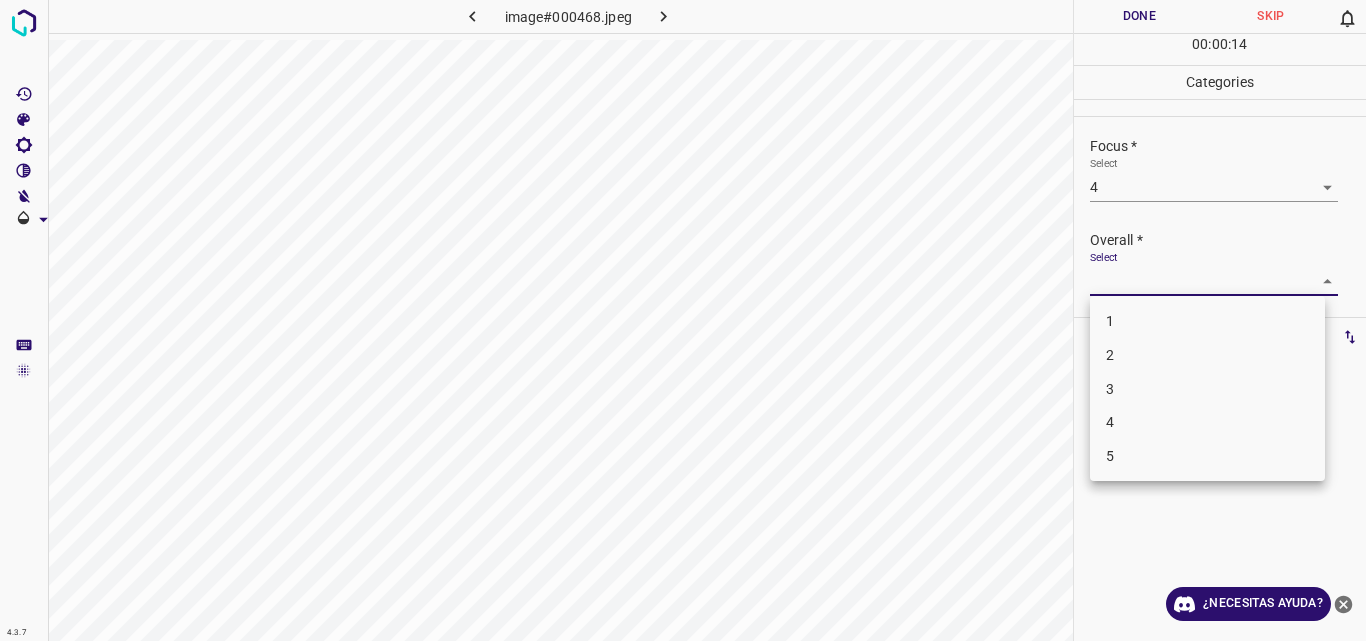click on "4" at bounding box center [1207, 422] 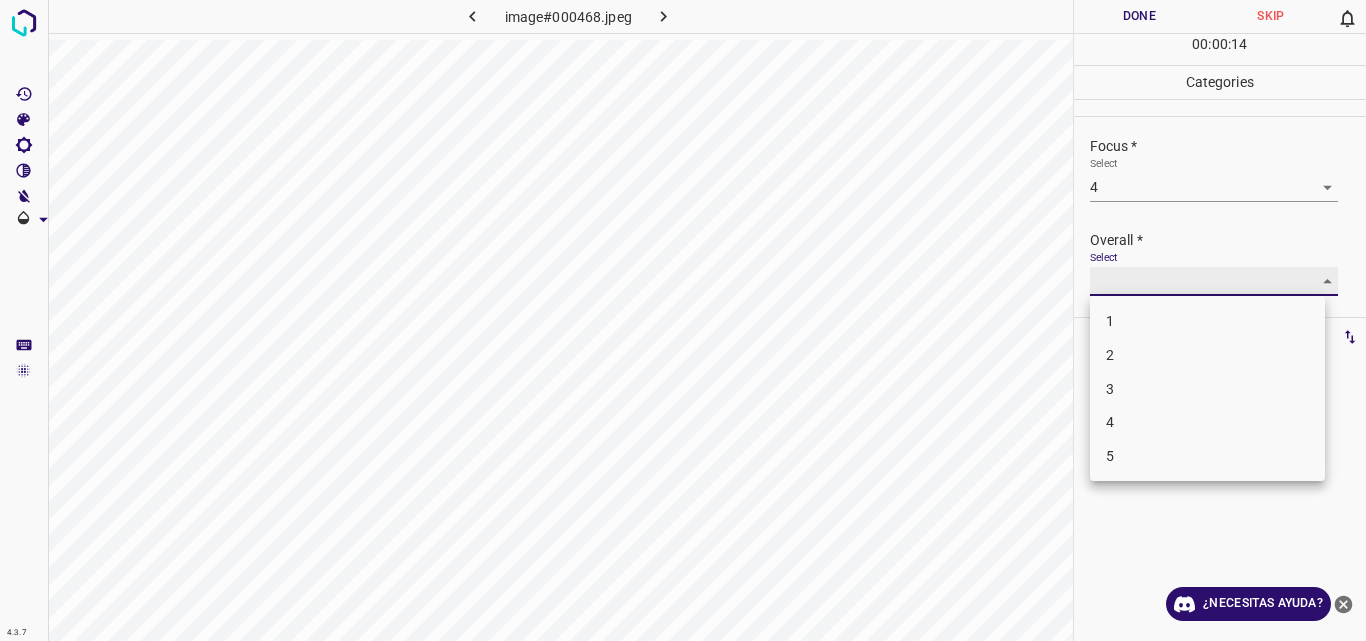 type on "4" 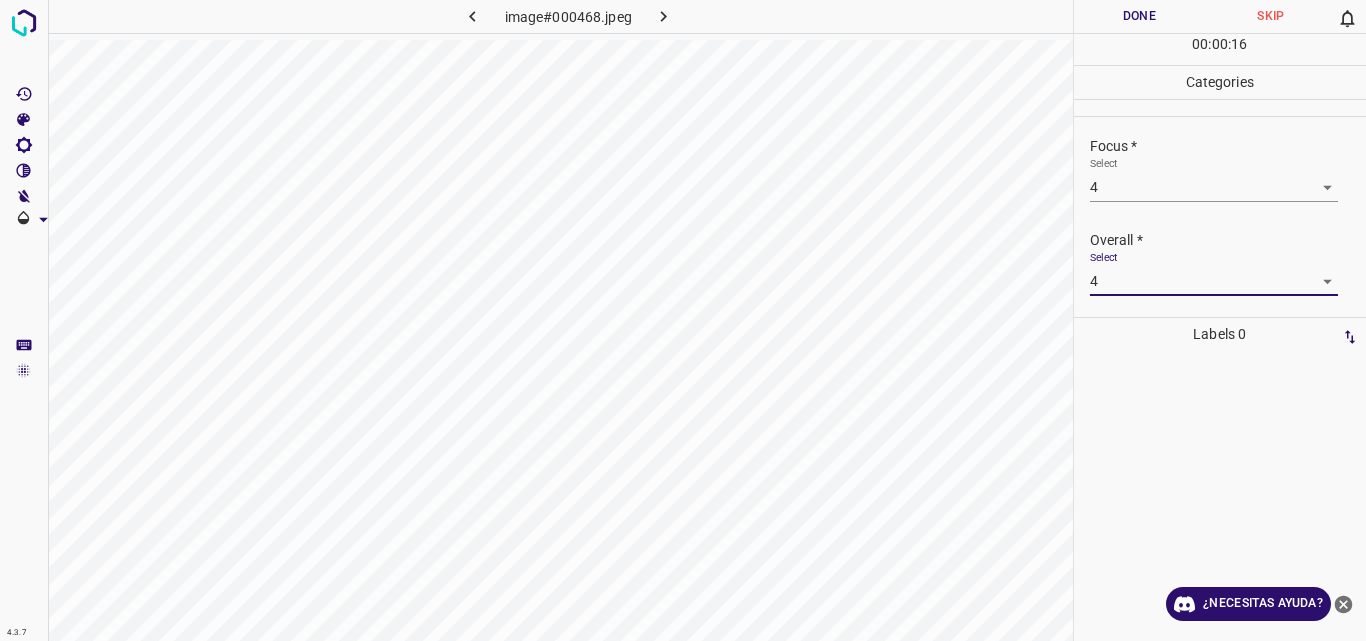 click on "Done" at bounding box center [1140, 16] 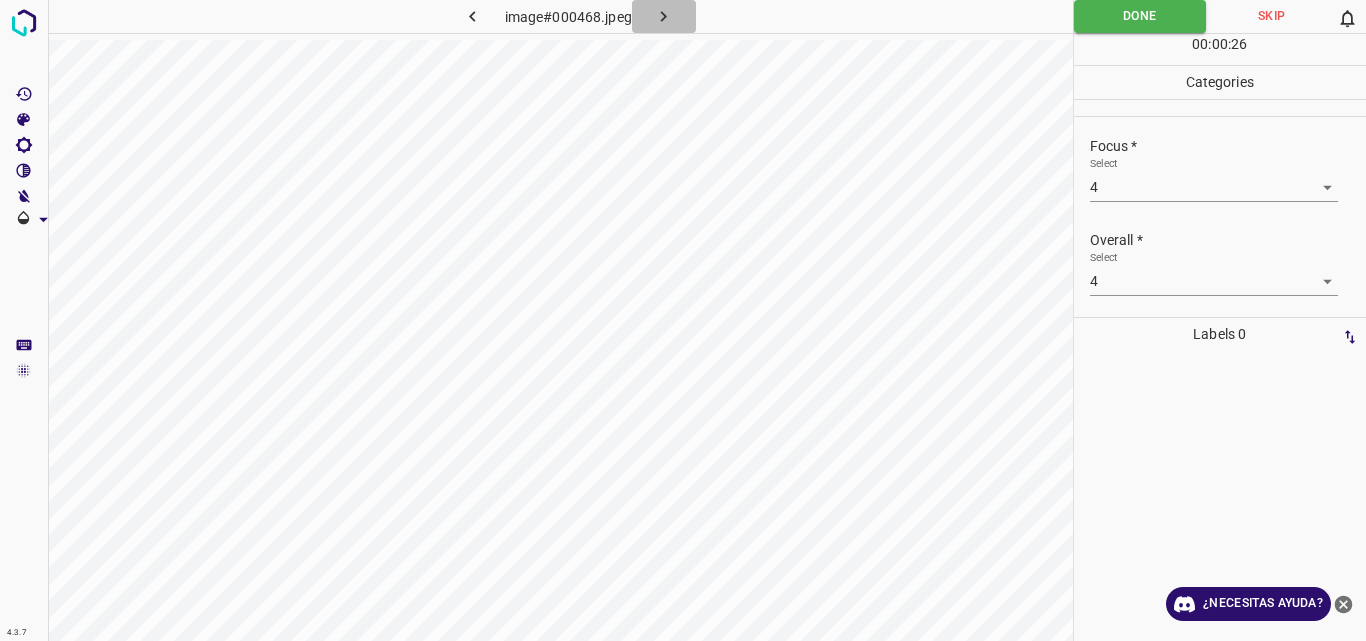 click 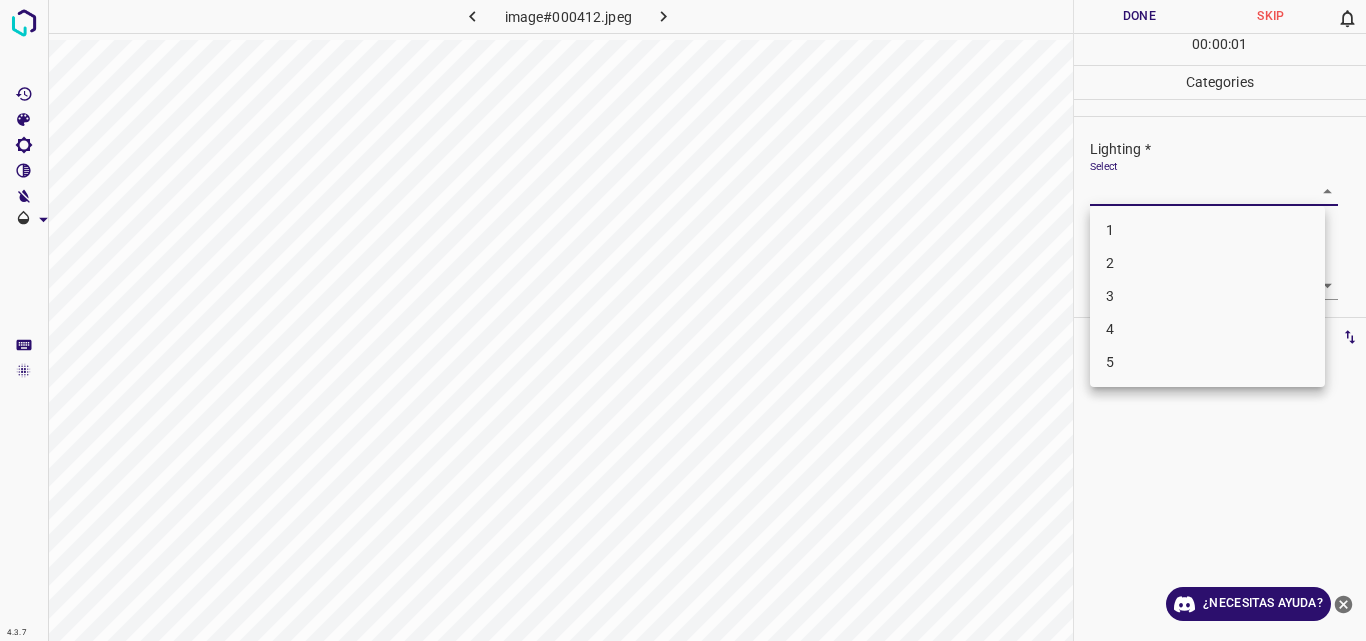 click on "4.3.7 image#000412.jpeg Done Skip 0 00   : 00   : 01   Categories Lighting *  Select ​ Focus *  Select ​ Overall *  Select ​ Labels   0 Categories 1 Lighting 2 Focus 3 Overall Tools Space Change between modes (Draw & Edit) I Auto labeling R Restore zoom M Zoom in N Zoom out Delete Delete selecte label Filters Z Restore filters X Saturation filter C Brightness filter V Contrast filter B Gray scale filter General O Download ¿Necesitas ayuda? Original text Rate this translation Your feedback will be used to help improve Google Translate - Texto - Esconder - Borrar 1 2 3 4 5" at bounding box center (683, 320) 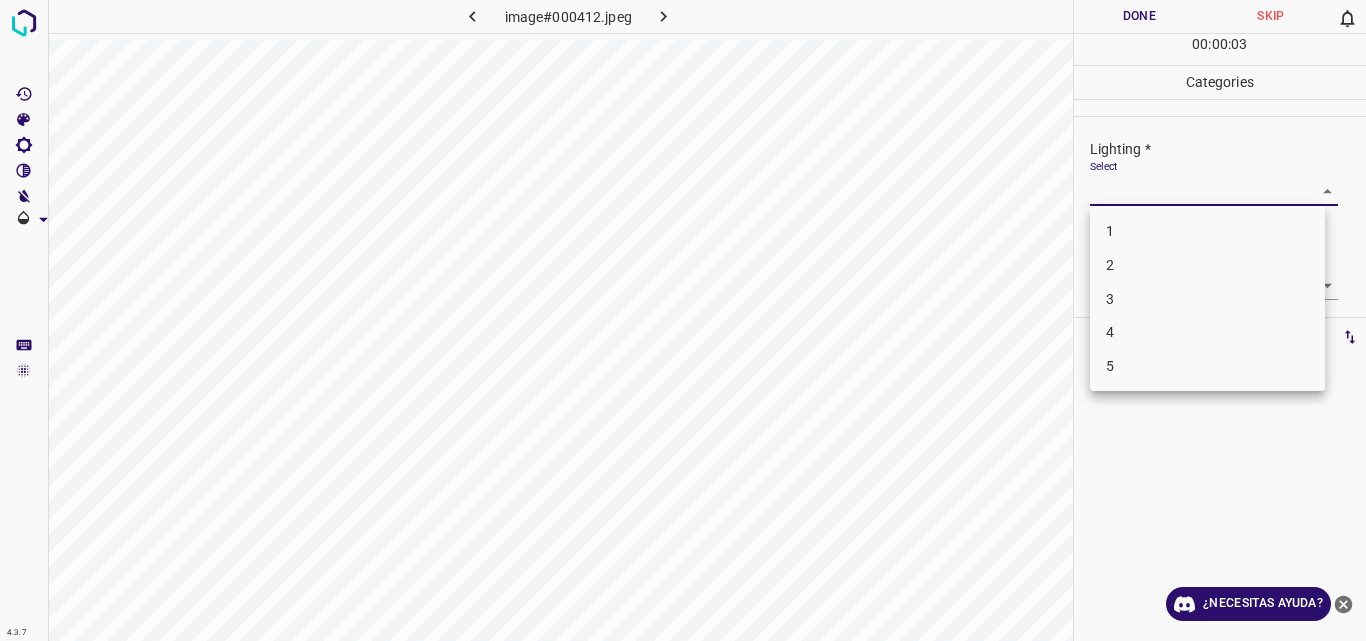 click on "2" at bounding box center (1207, 265) 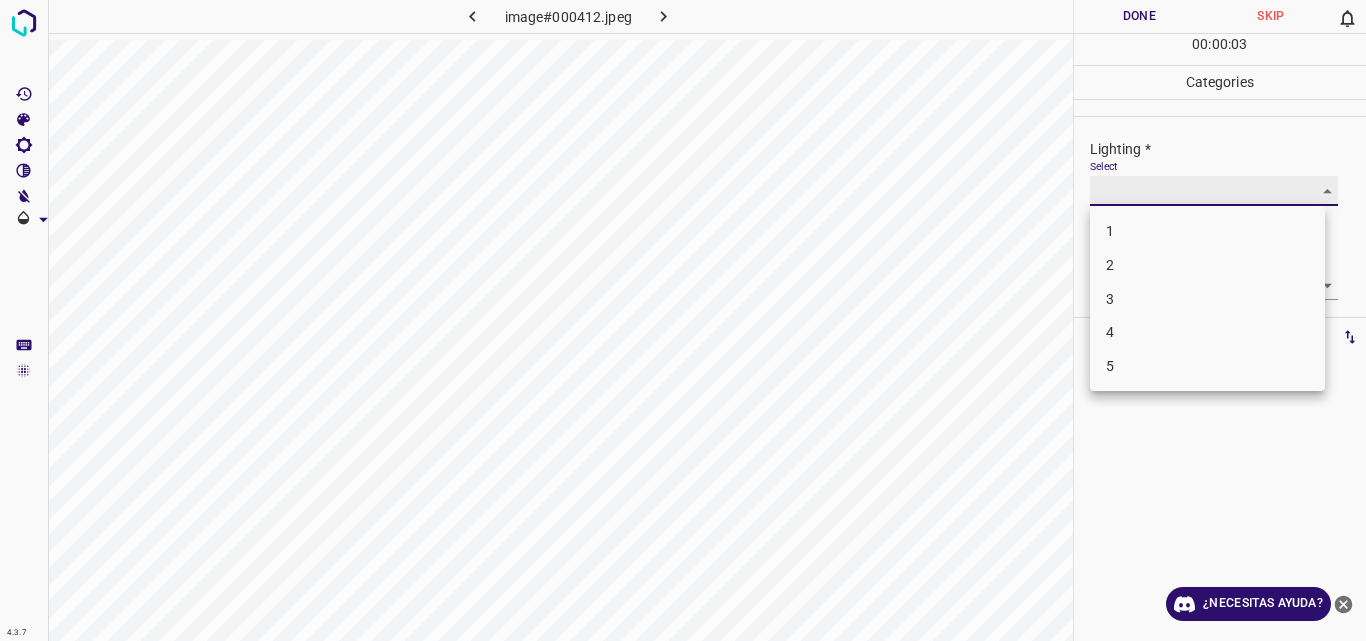 type on "2" 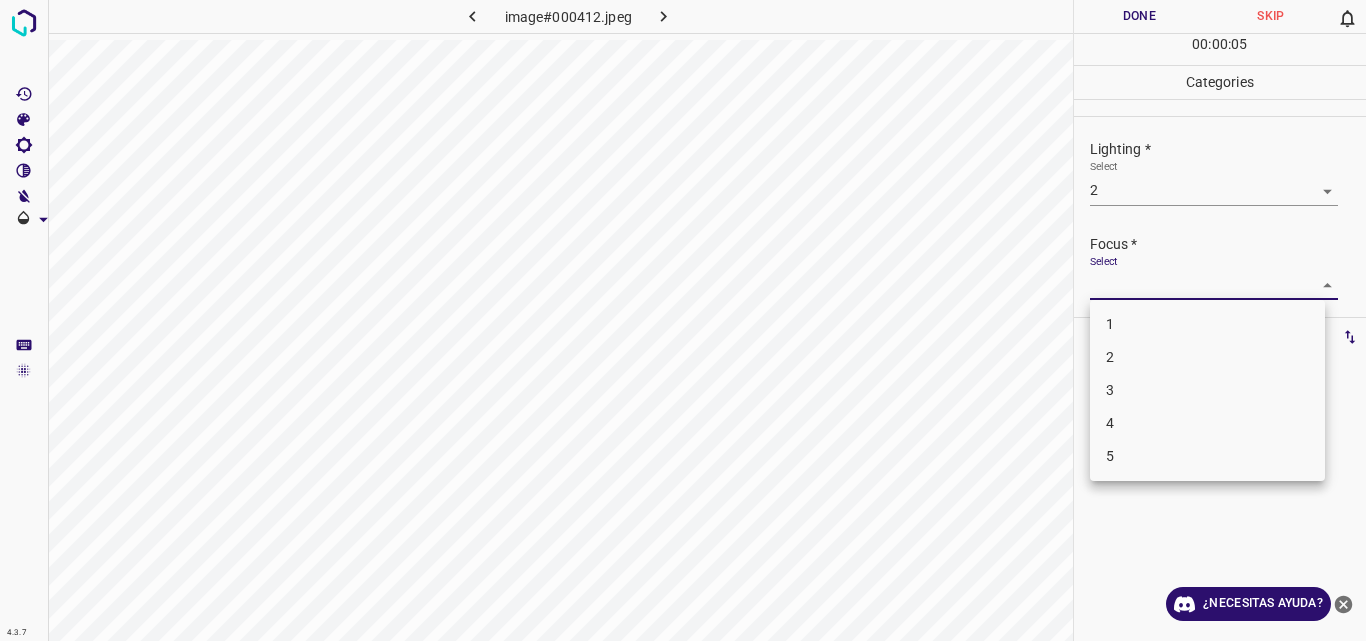 click on "4.3.7 image#000412.jpeg Done Skip 0 00 : 00 : 05 Categories Lighting * Select 2 2 Focus * Select ​ Overall * Select ​ Labels 0 Categories 1 Lighting 2 Focus 3 Overall Tools Space Change between modes (Draw & Edit) I Auto labeling R Restore zoom M Zoom in N Zoom out Delete Delete selecte label Filters Z Restore filters X Saturation filter C Brightness filter V Contrast filter B Gray scale filter General O Download ¿Necesitas ayuda? Original text Rate this translation Your feedback will be used to help improve Google Translate - Texto - Esconder - Borrar 1 2 3 4 5" at bounding box center (683, 320) 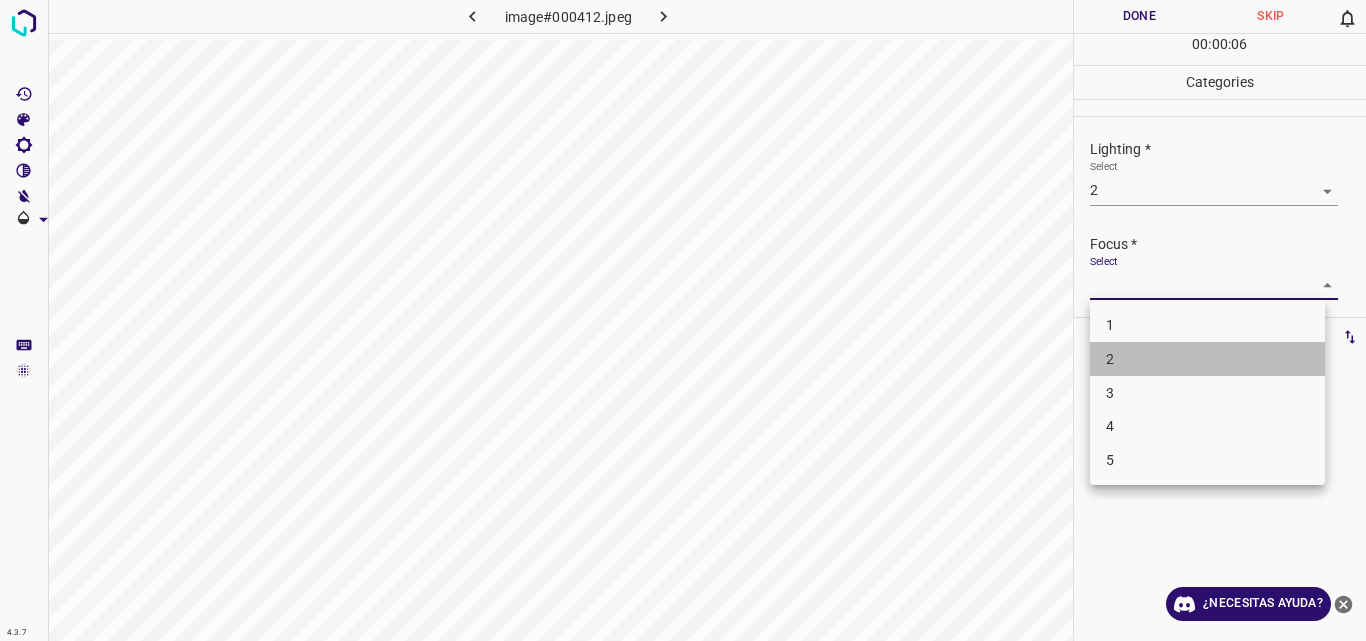 click on "2" at bounding box center (1207, 359) 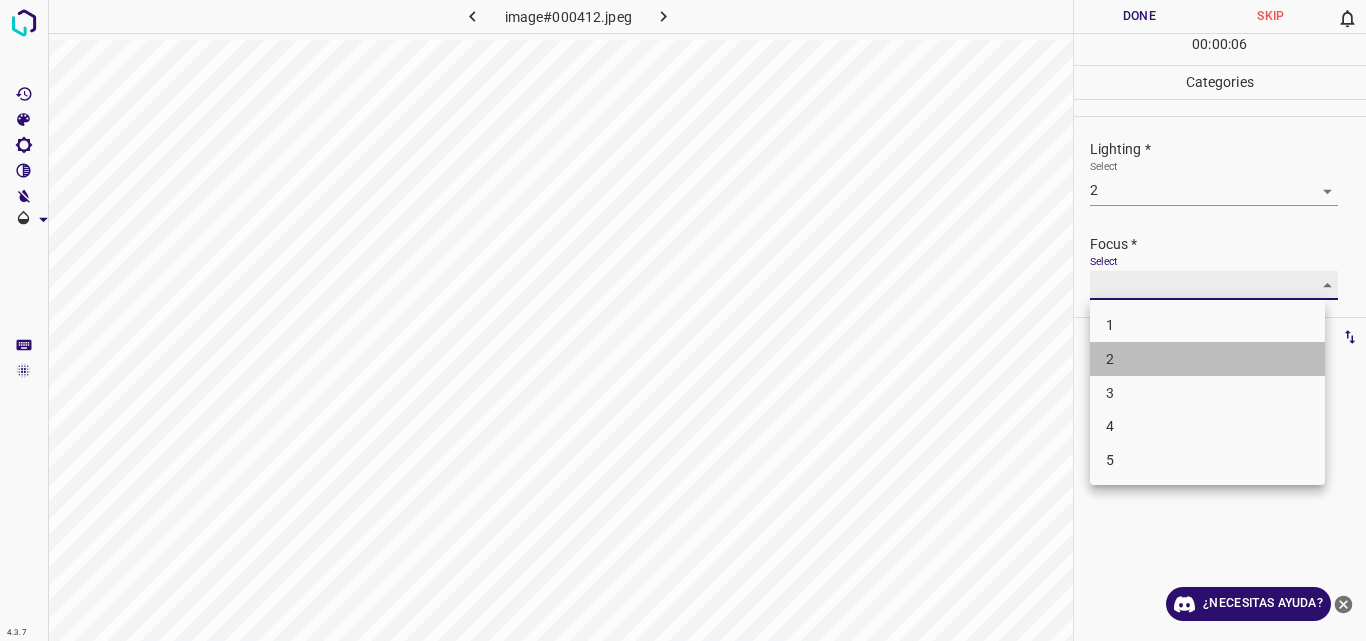 type on "2" 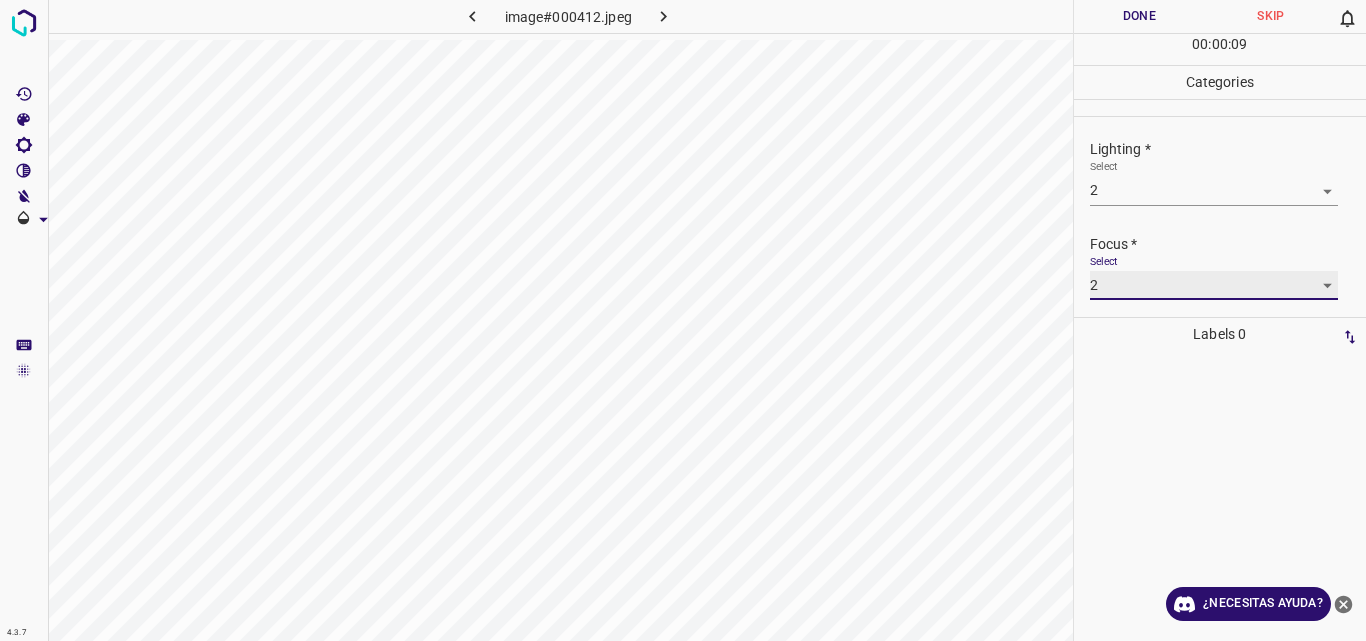 scroll, scrollTop: 98, scrollLeft: 0, axis: vertical 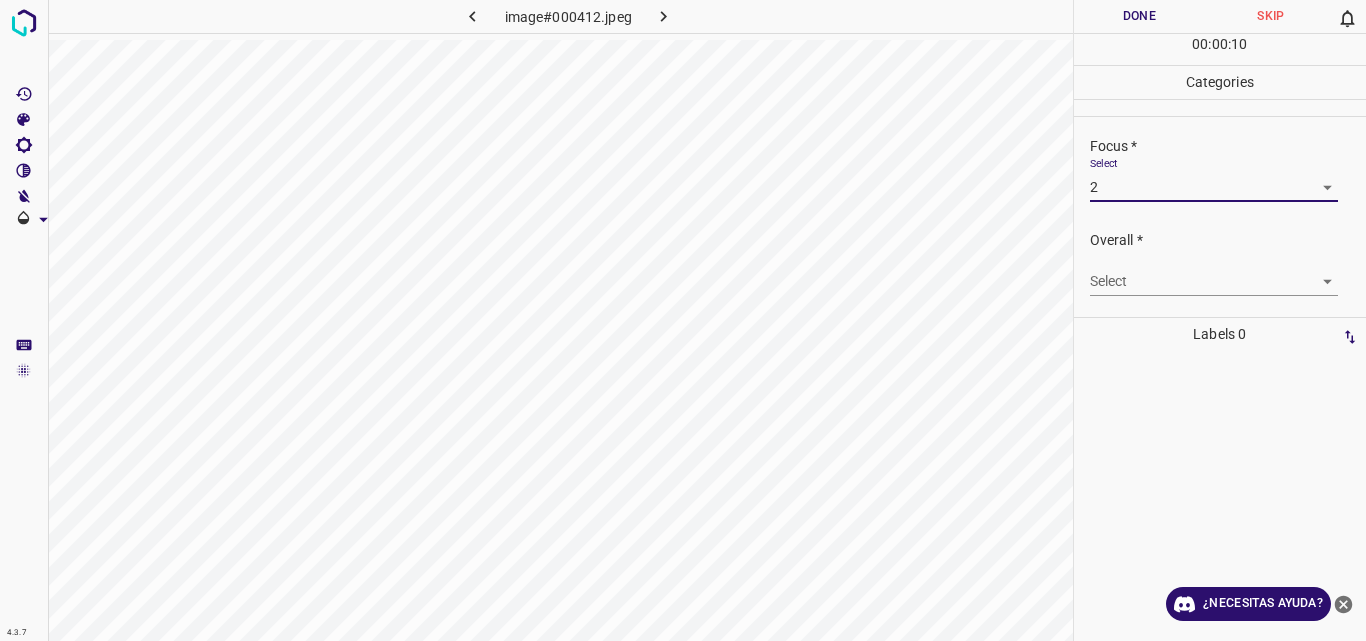click on "4.3.7 image#000412.jpeg Done Skip 0 00   : 00   : 10   Categories Lighting *  Select 2 2 Focus *  Select 2 2 Overall *  Select ​ Labels   0 Categories 1 Lighting 2 Focus 3 Overall Tools Space Change between modes (Draw & Edit) I Auto labeling R Restore zoom M Zoom in N Zoom out Delete Delete selecte label Filters Z Restore filters X Saturation filter C Brightness filter V Contrast filter B Gray scale filter General O Download ¿Necesitas ayuda? Original text Rate this translation Your feedback will be used to help improve Google Translate - Texto - Esconder - Borrar" at bounding box center [683, 320] 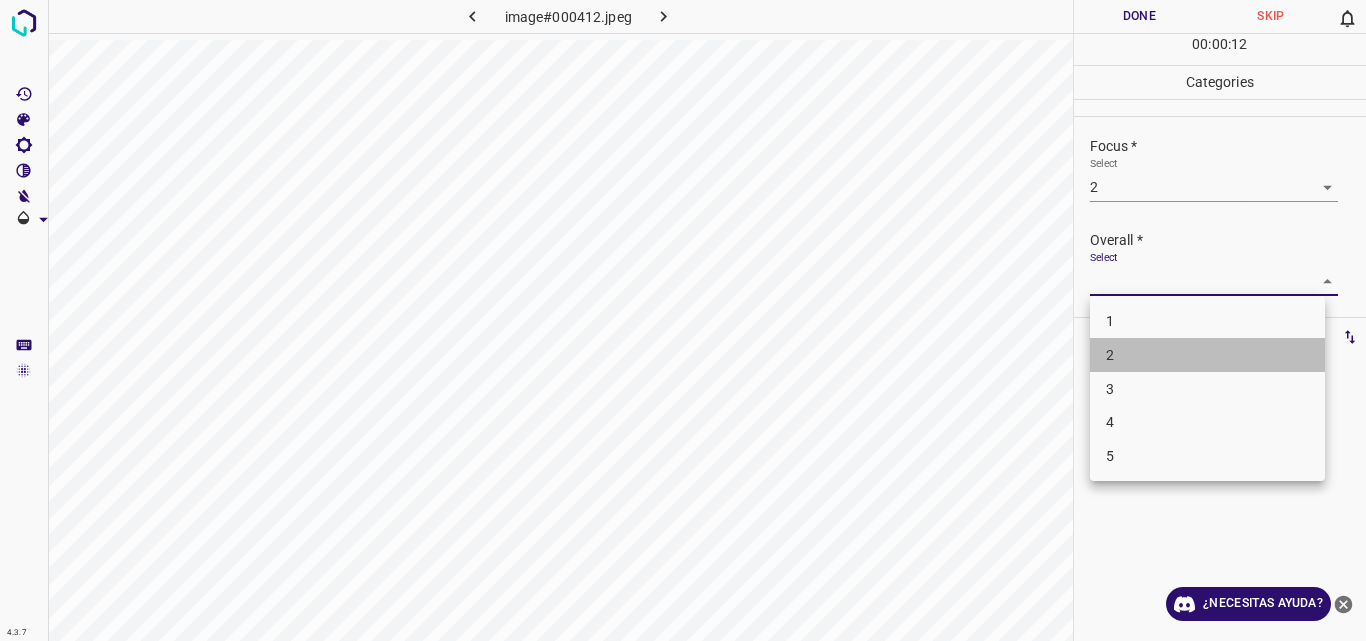 click on "2" at bounding box center [1207, 355] 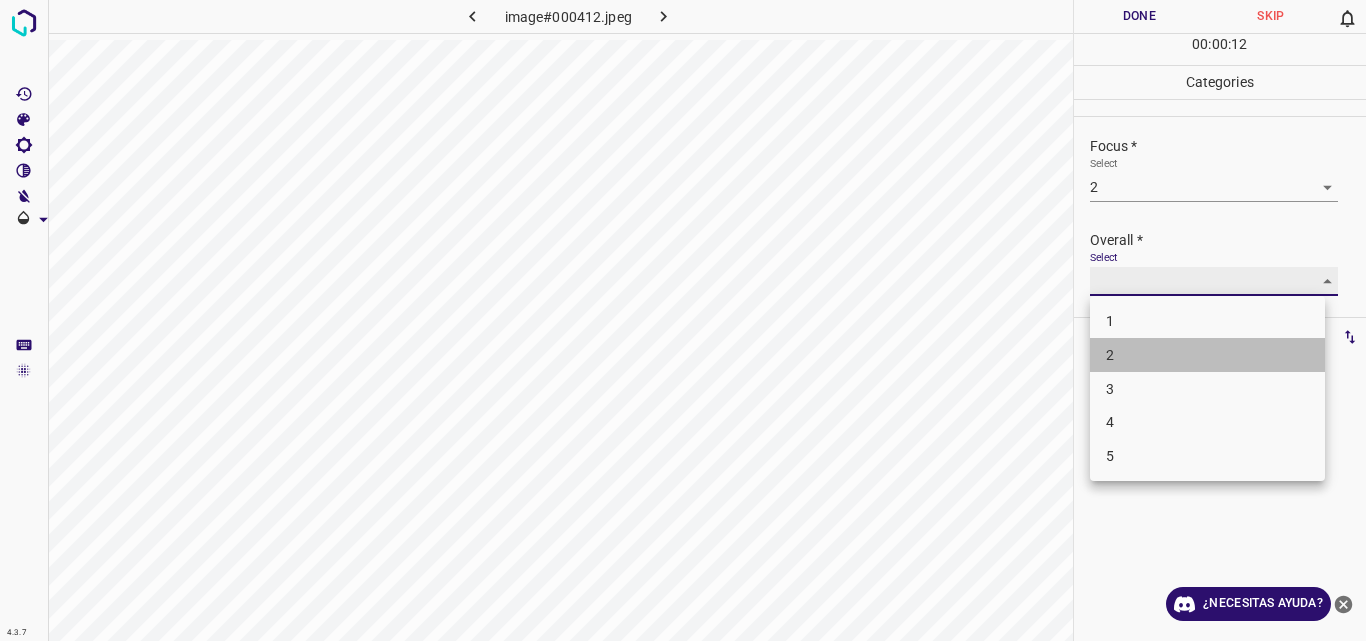 type on "2" 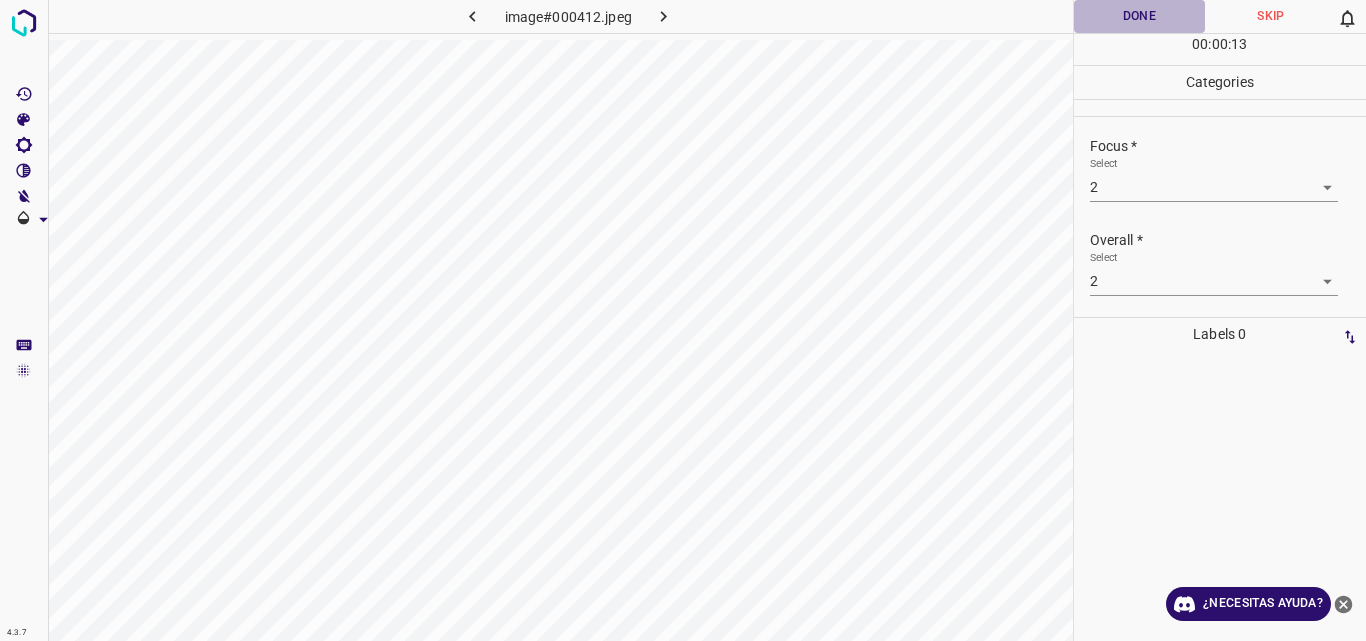 click on "Done" at bounding box center [1140, 16] 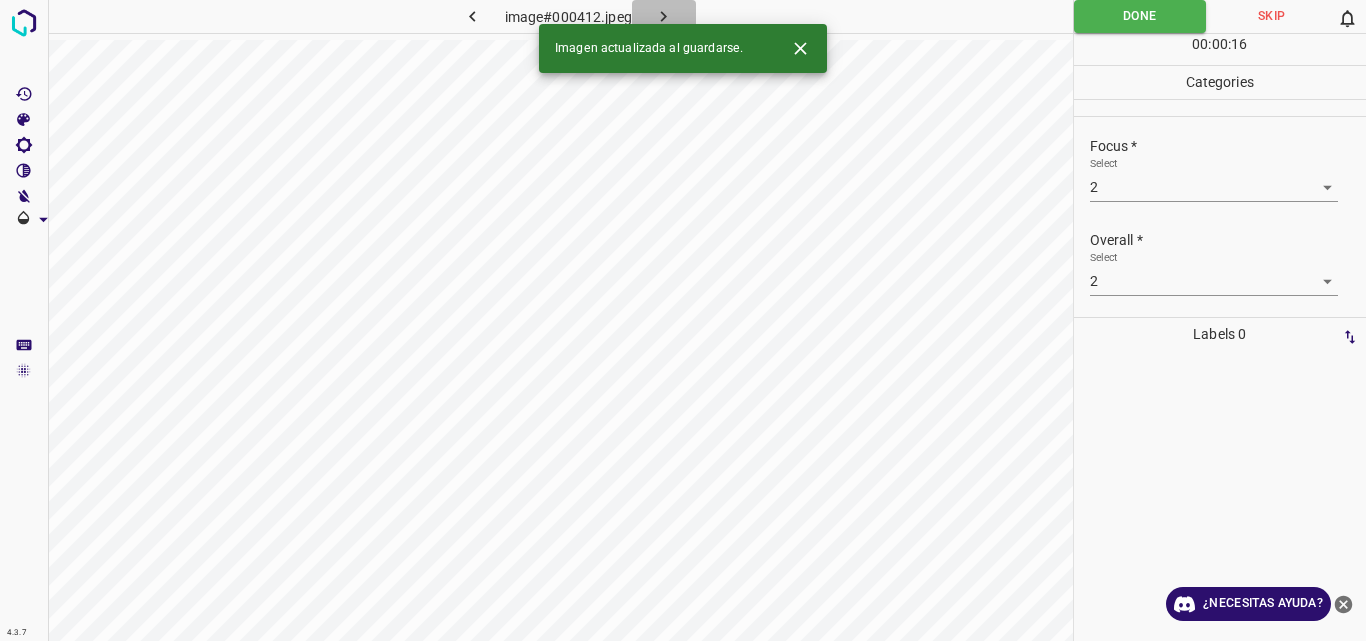 click 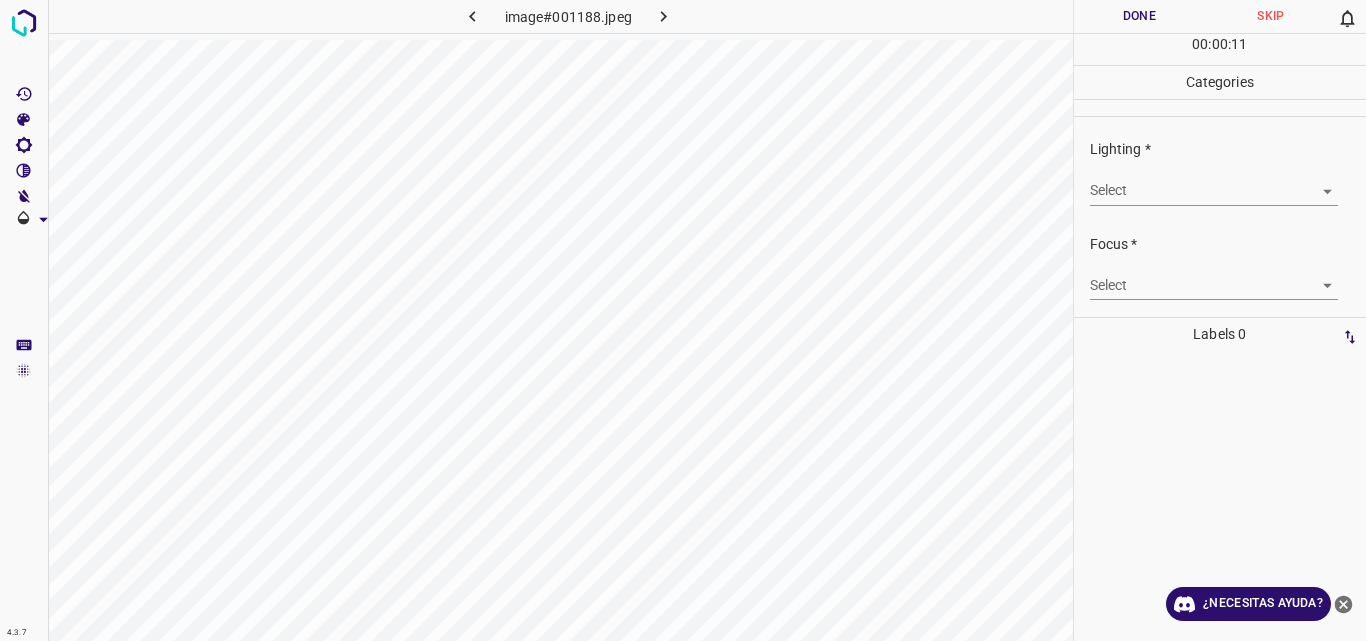 click on "4.3.7 image#001188.jpeg Done Skip 0 00 : 00 : 11 Categories Lighting * Select ​ Focus * Select ​ Overall * Select ​ Labels 0 Categories 1 Lighting 2 Focus 3 Overall Tools Space Change between modes (Draw & Edit) I Auto labeling R Restore zoom M Zoom in N Zoom out Delete Delete selecte label Filters Z Restore filters X Saturation filter C Brightness filter V Contrast filter B Gray scale filter General O Download ¿Necesitas ayuda? Original text Rate this translation Your feedback will be used to help improve Google Translate - Texto - Esconder - Borrar" at bounding box center [683, 320] 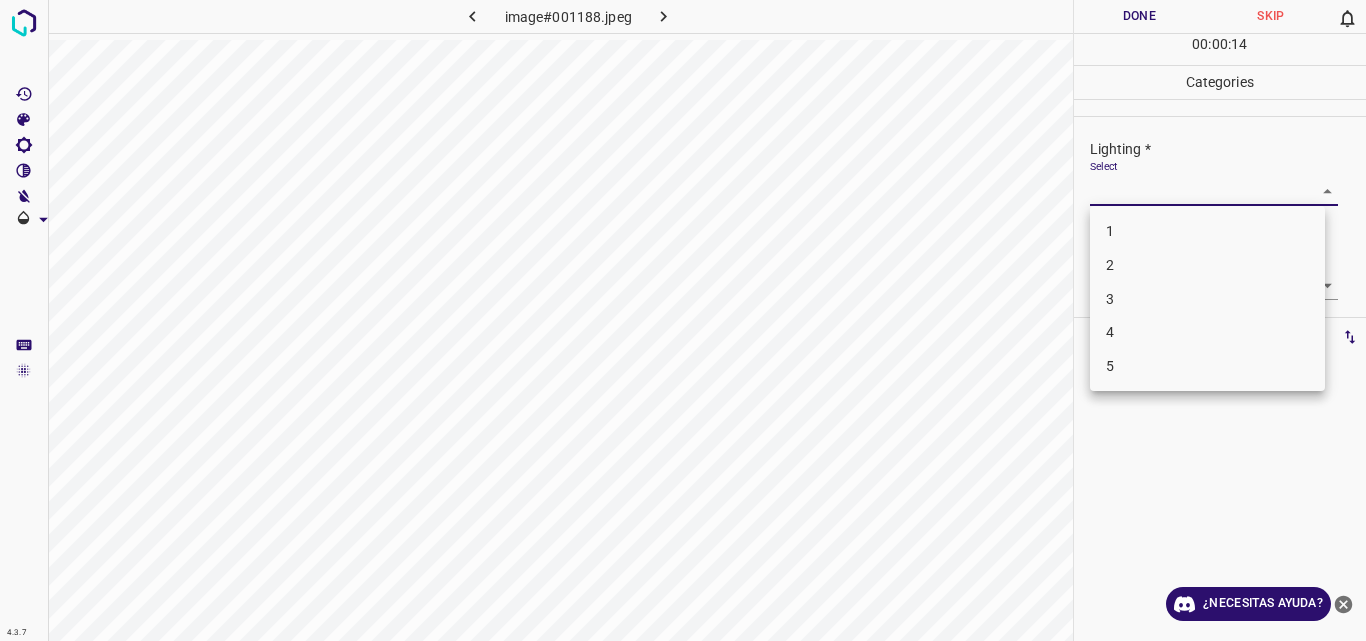 click on "3" at bounding box center (1207, 299) 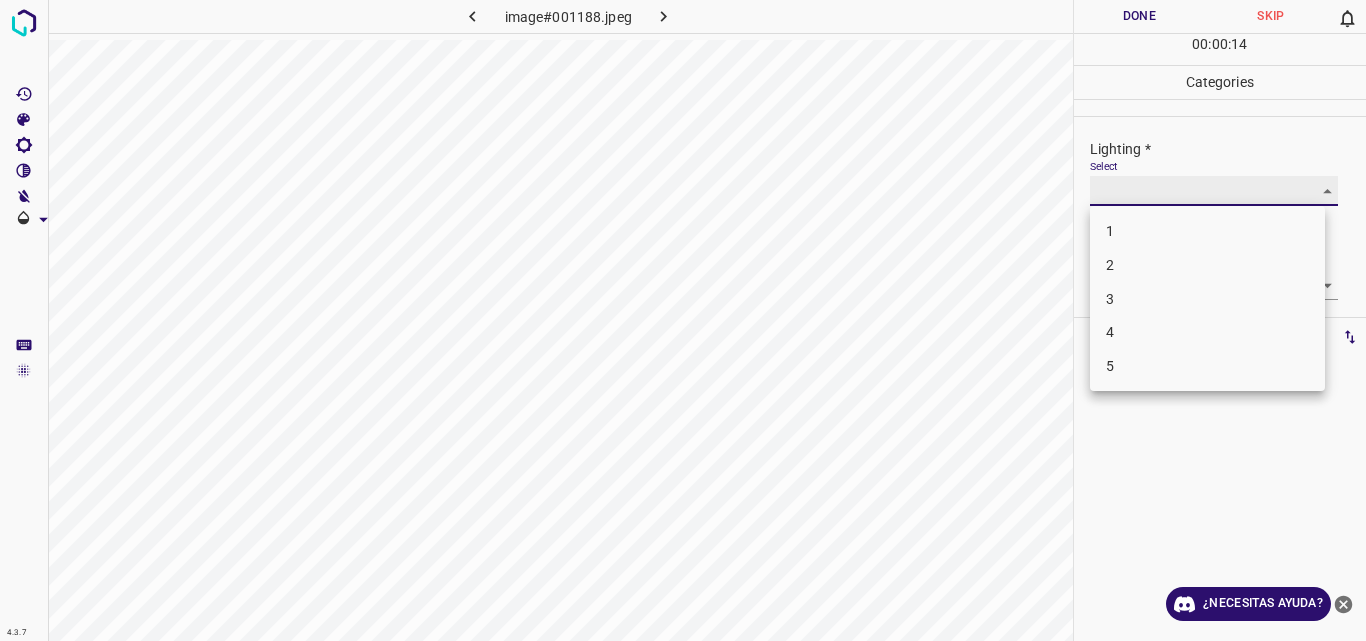 type on "3" 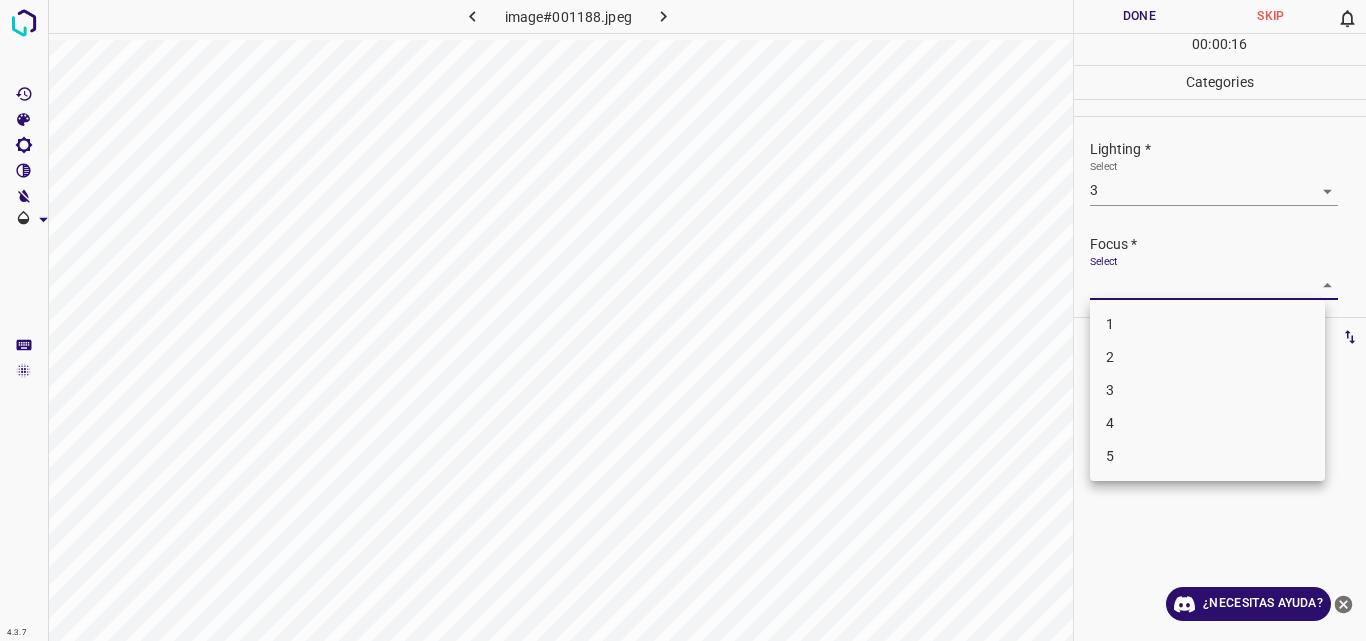 click on "4.3.7 image#001188.jpeg Done Skip 0 00 : 00 : 16 Categories Lighting * Select 3 3 Focus * Select 3 3 Overall * Select ​ Labels 0 Categories 1 Lighting 2 Focus 3 Overall Tools Space Change between modes (Draw & Edit) I Auto labeling R Restore zoom M Zoom in N Zoom out Delete Delete selecte label Filters Z Restore filters X Saturation filter C Brightness filter V Contrast filter B Gray scale filter General O Download ¿Necesitas ayuda? Original text Rate this translation Your feedback will be used to help improve Google Translate - Texto - Esconder - Borrar 1 2 3 4 5" at bounding box center (683, 320) 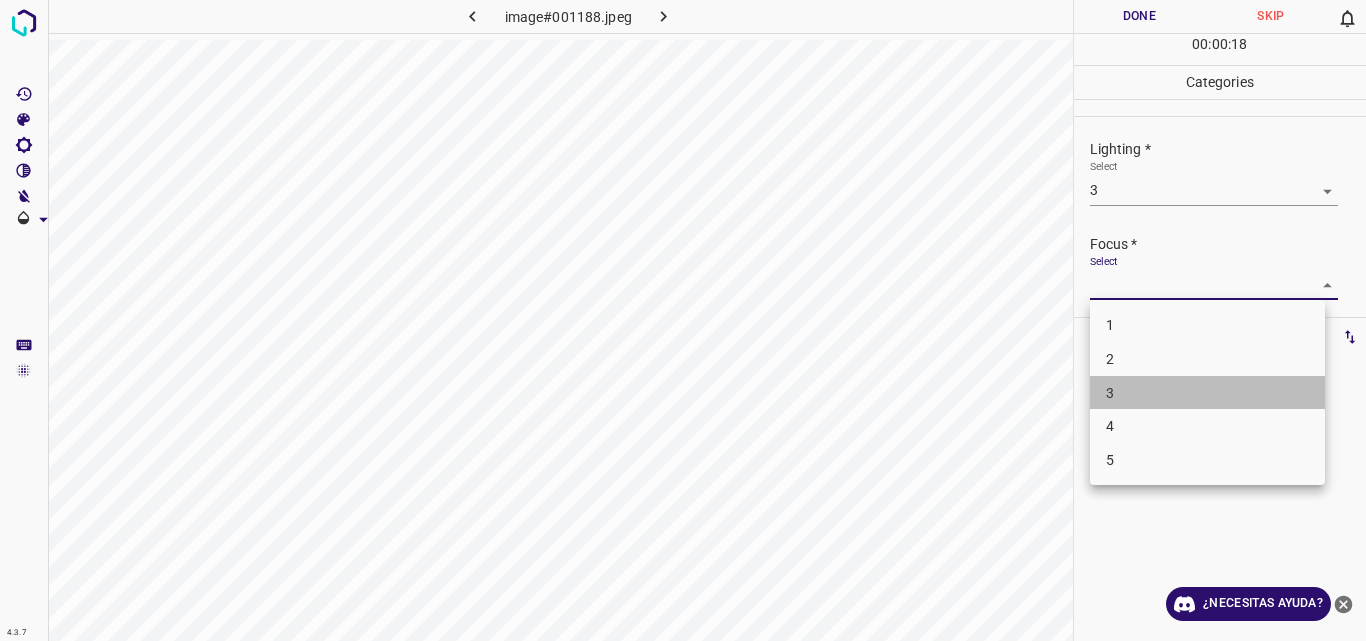 click on "3" at bounding box center [1207, 393] 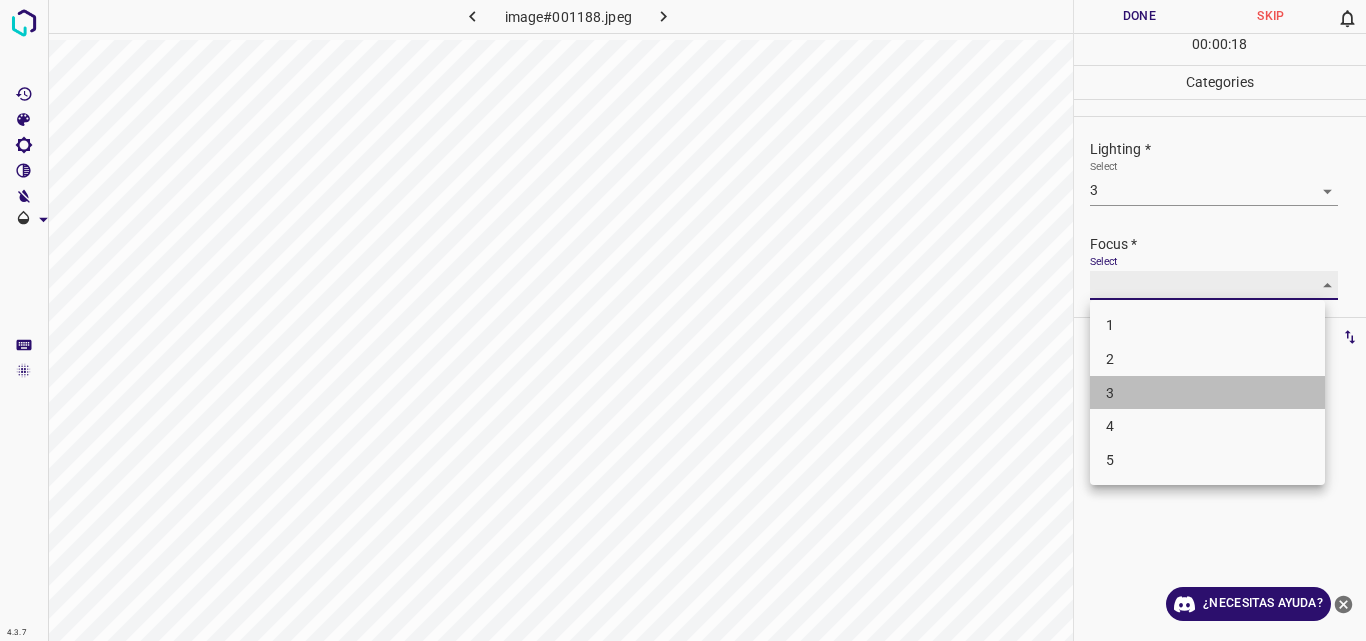type on "3" 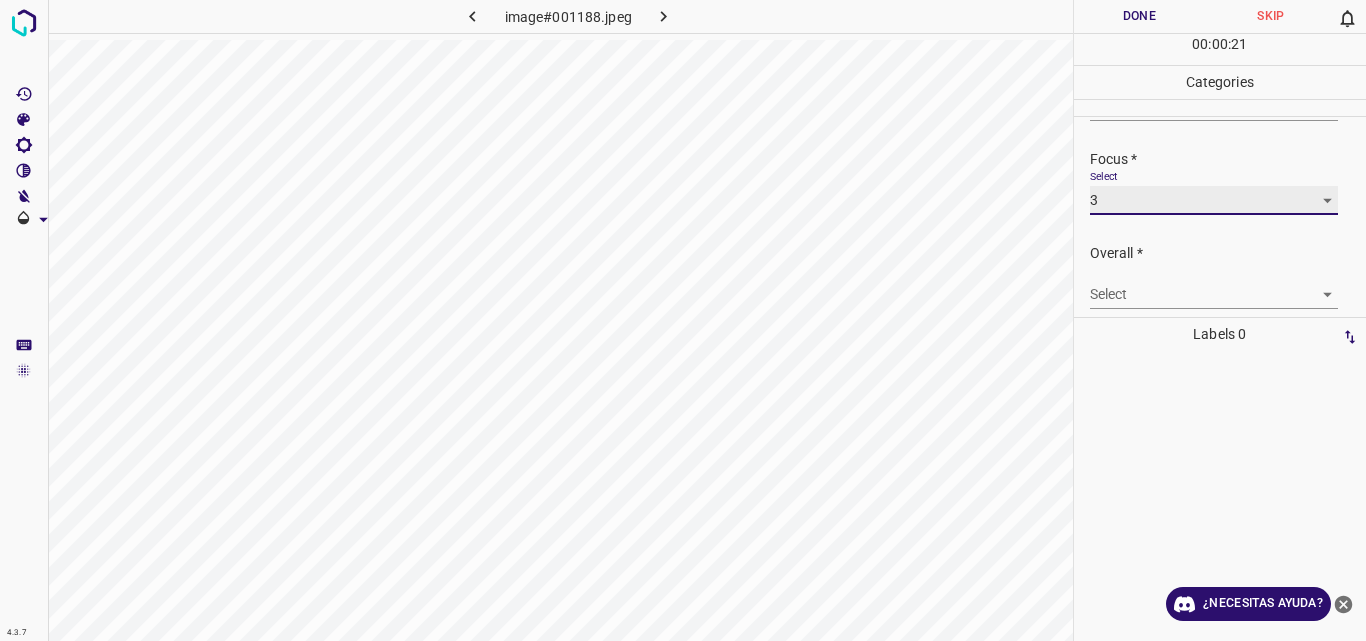 scroll, scrollTop: 91, scrollLeft: 0, axis: vertical 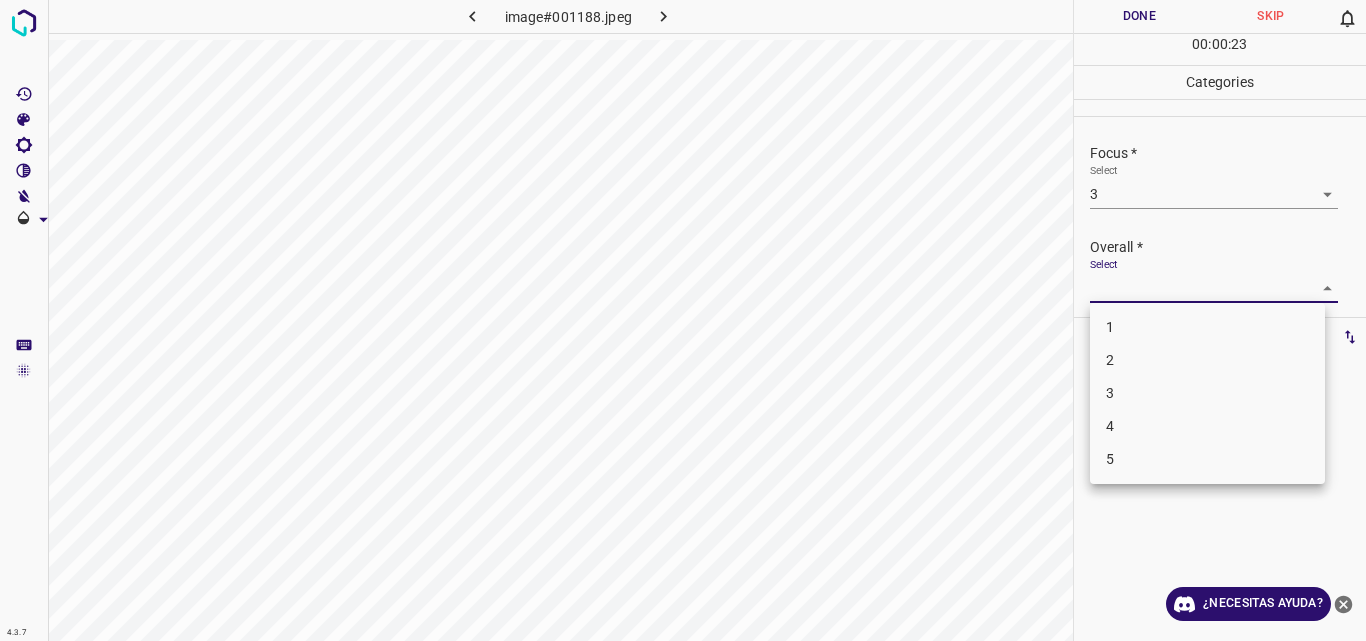 click on "4.3.7 image#001188.jpeg Done Skip 0 00   : 00   : 23   Categories Lighting *  Select 3 3 Focus *  Select 3 3 Overall *  Select ​ Labels   0 Categories 1 Lighting 2 Focus 3 Overall Tools Space Change between modes (Draw & Edit) I Auto labeling R Restore zoom M Zoom in N Zoom out Delete Delete selecte label Filters Z Restore filters X Saturation filter C Brightness filter V Contrast filter B Gray scale filter General O Download ¿Necesitas ayuda? Original text Rate this translation Your feedback will be used to help improve Google Translate - Texto - Esconder - Borrar 1 2 3 4 5" at bounding box center (683, 320) 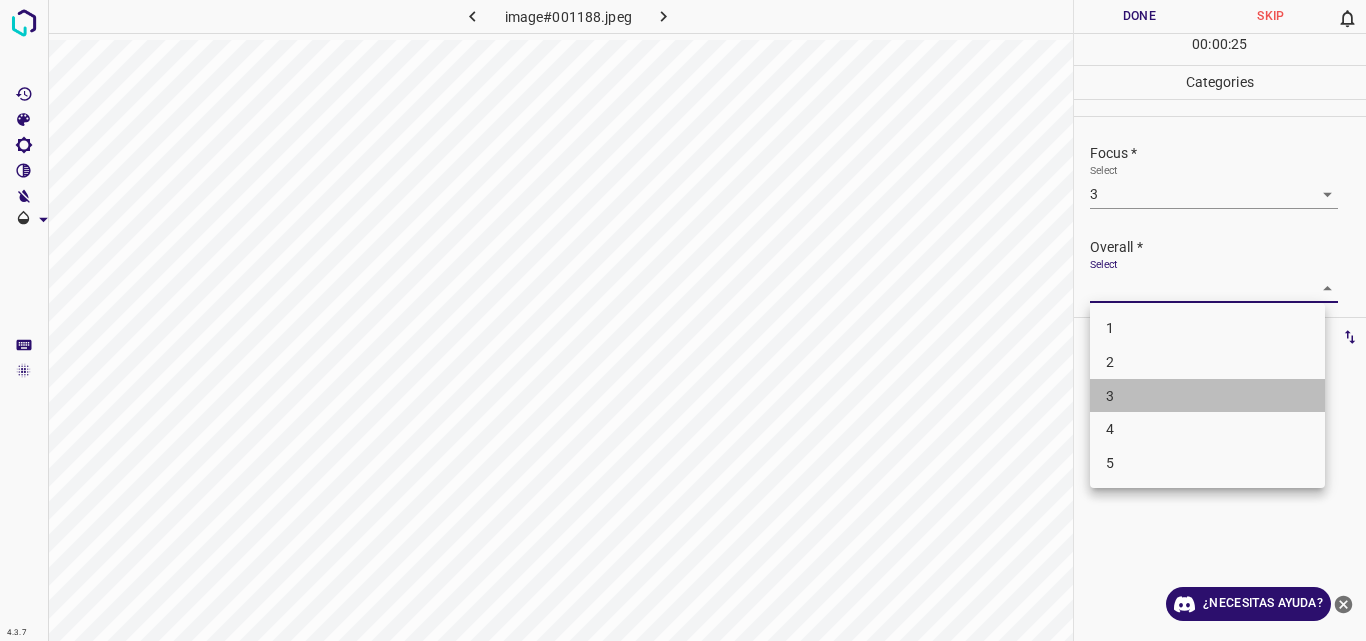 click on "3" at bounding box center (1207, 396) 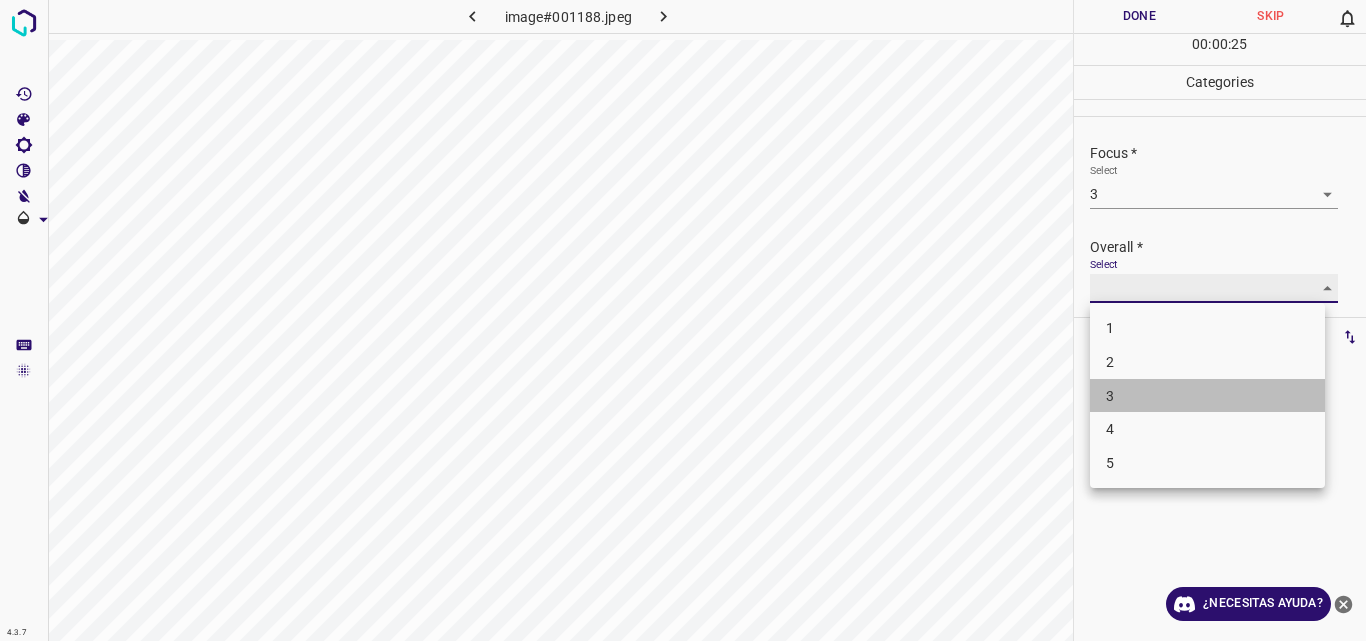 type on "3" 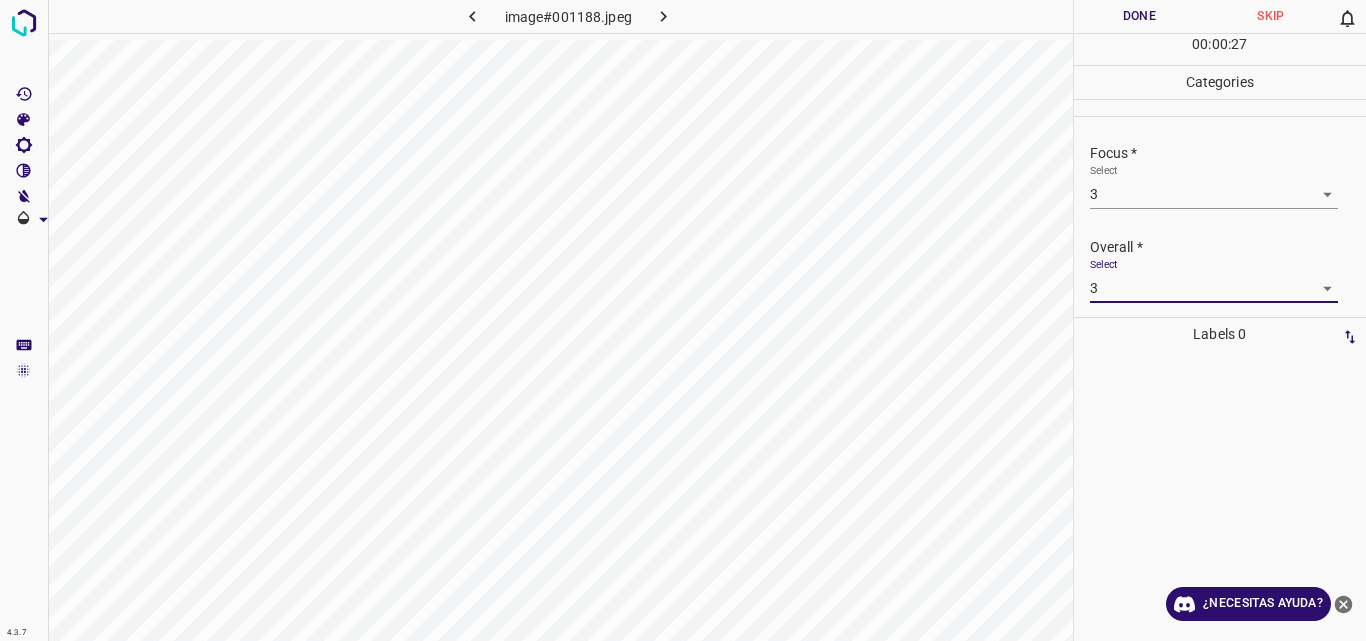 click on "Done" at bounding box center (1140, 16) 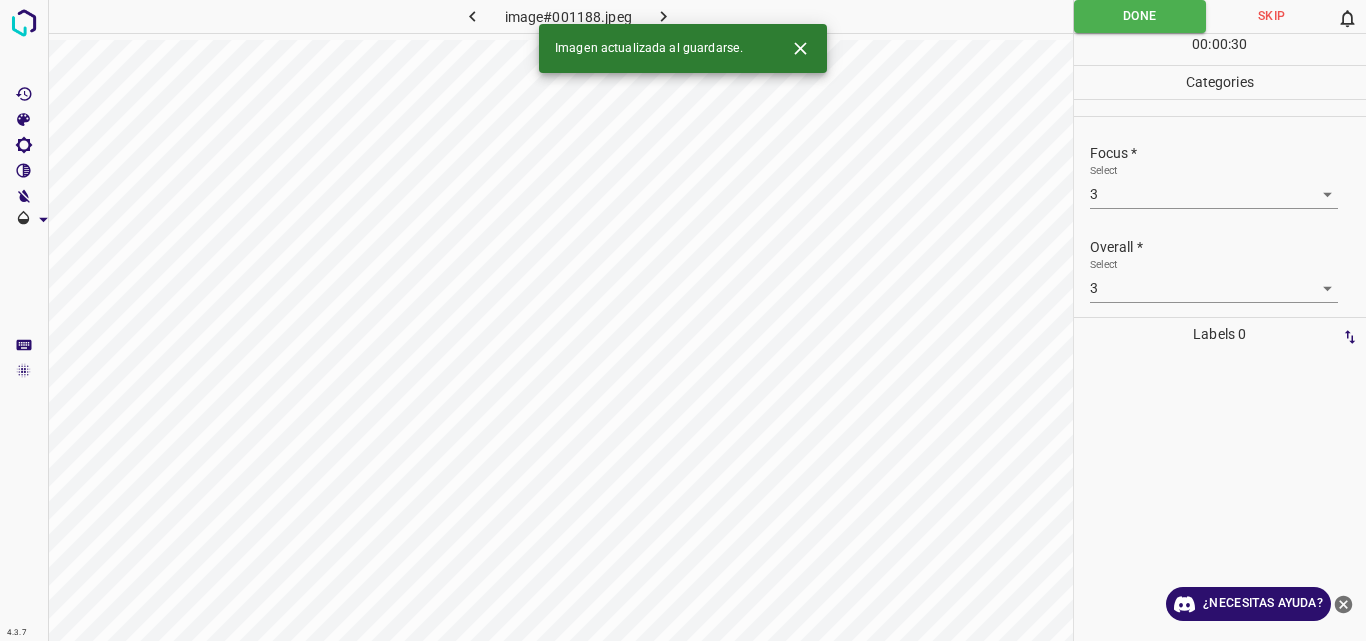 click 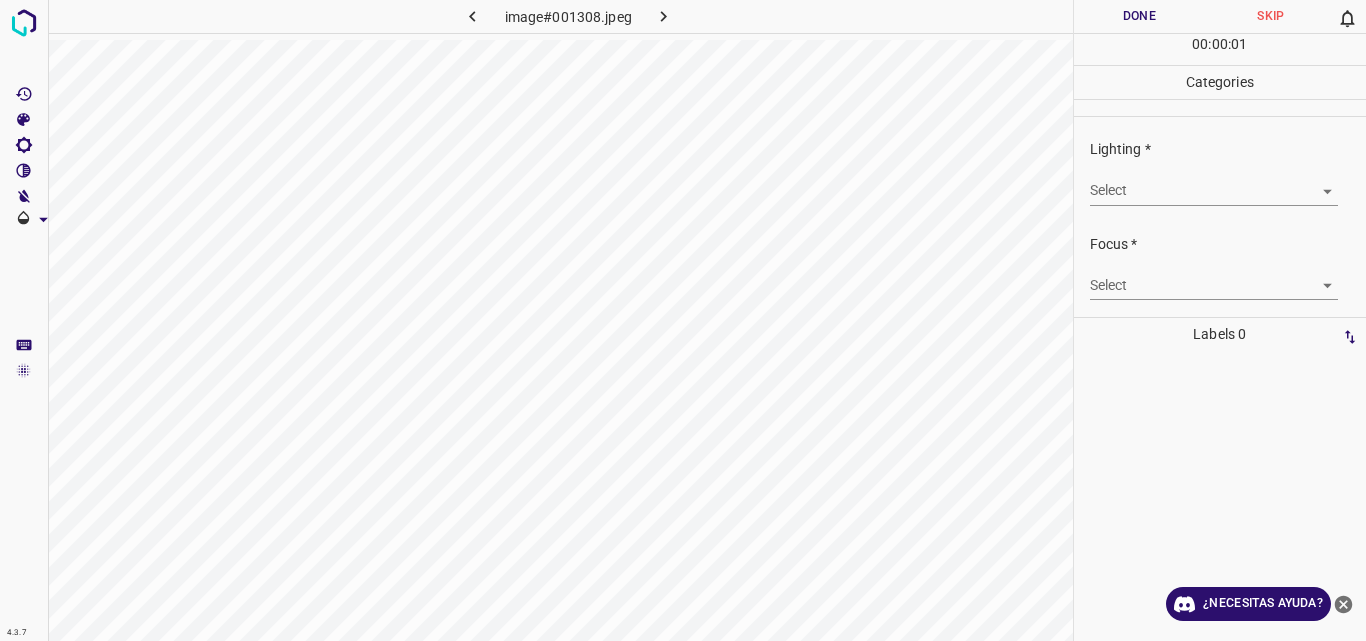 click on "4.3.7 image#001308.jpeg Done Skip 0 00   : 00   : 01   Categories Lighting *  Select ​ Focus *  Select ​ Overall *  Select ​ Labels   0 Categories 1 Lighting 2 Focus 3 Overall Tools Space Change between modes (Draw & Edit) I Auto labeling R Restore zoom M Zoom in N Zoom out Delete Delete selecte label Filters Z Restore filters X Saturation filter C Brightness filter V Contrast filter B Gray scale filter General O Download ¿Necesitas ayuda? Original text Rate this translation Your feedback will be used to help improve Google Translate - Texto - Esconder - Borrar" at bounding box center [683, 320] 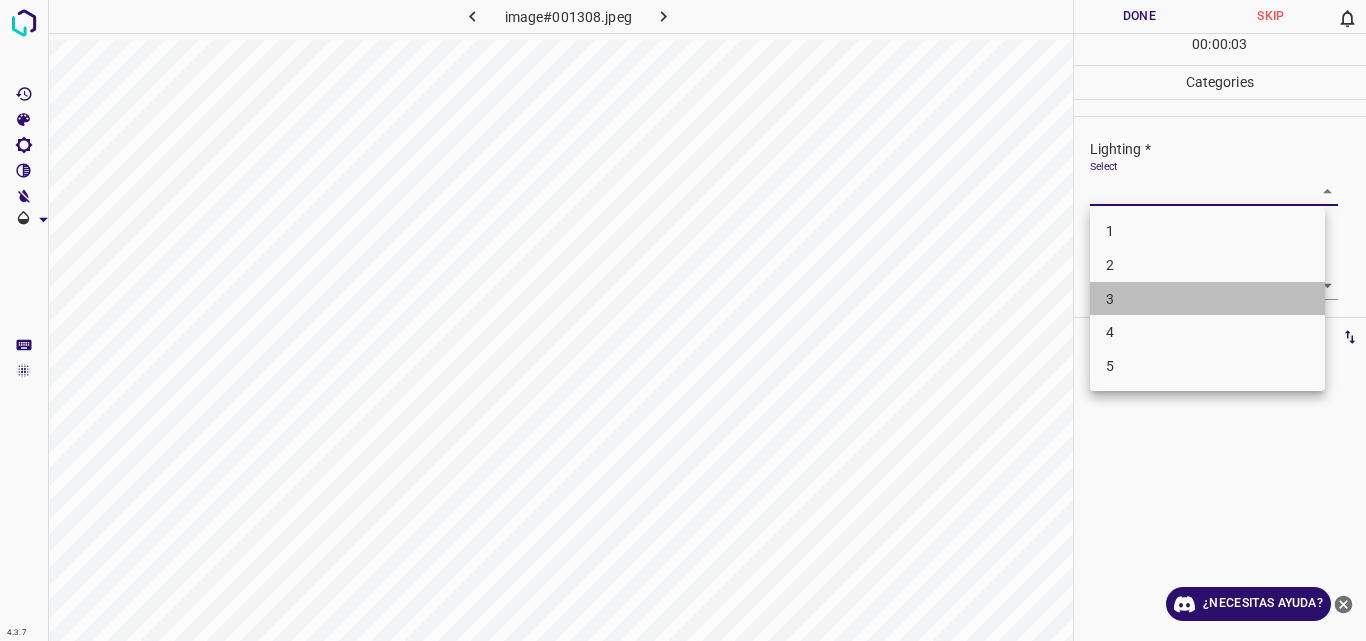 click on "3" at bounding box center [1207, 299] 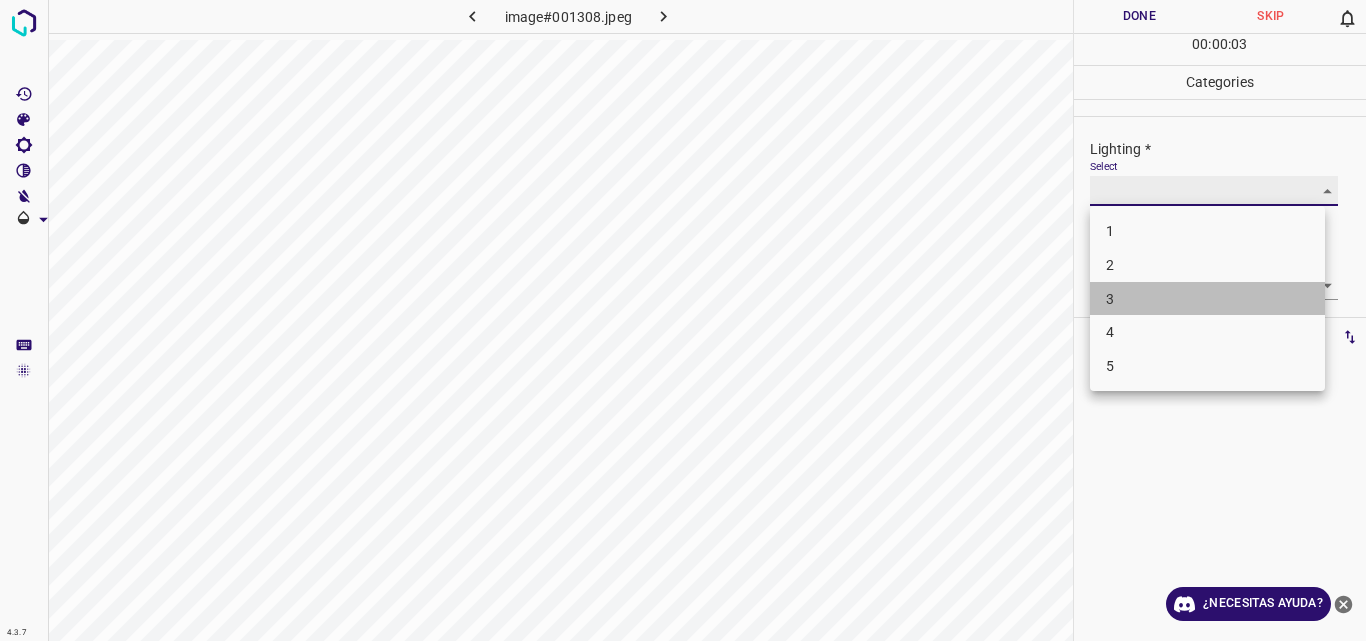type on "3" 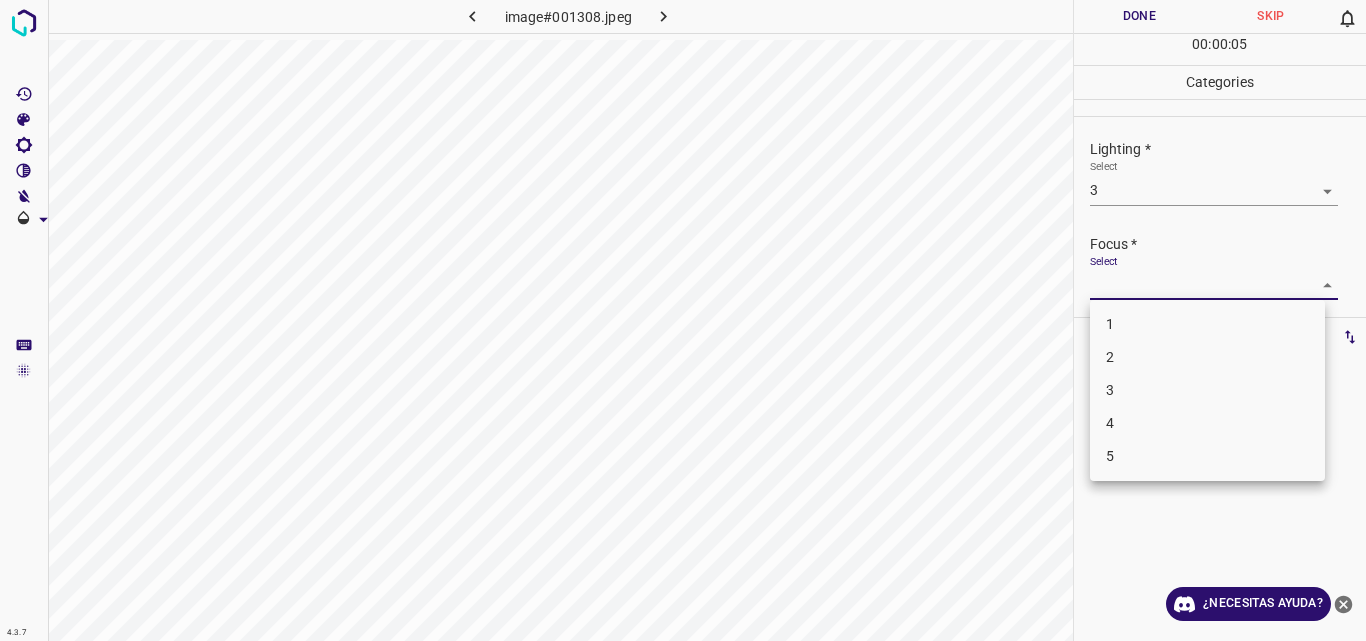 click on "4.3.7 image#001308.jpeg Done Skip 0 00 : 00 : 05 Categories Lighting * Select 3 3 Focus * Select 3 3 Overall * Select ​ Labels 0 Categories 1 Lighting 2 Focus 3 Overall Tools Space Change between modes (Draw & Edit) I Auto labeling R Restore zoom M Zoom in N Zoom out Delete Delete selecte label Filters Z Restore filters X Saturation filter C Brightness filter V Contrast filter B Gray scale filter General O Download ¿Necesitas ayuda? Original text Rate this translation Your feedback will be used to help improve Google Translate - Texto - Esconder - Borrar 1 2 3 4 5" at bounding box center (683, 320) 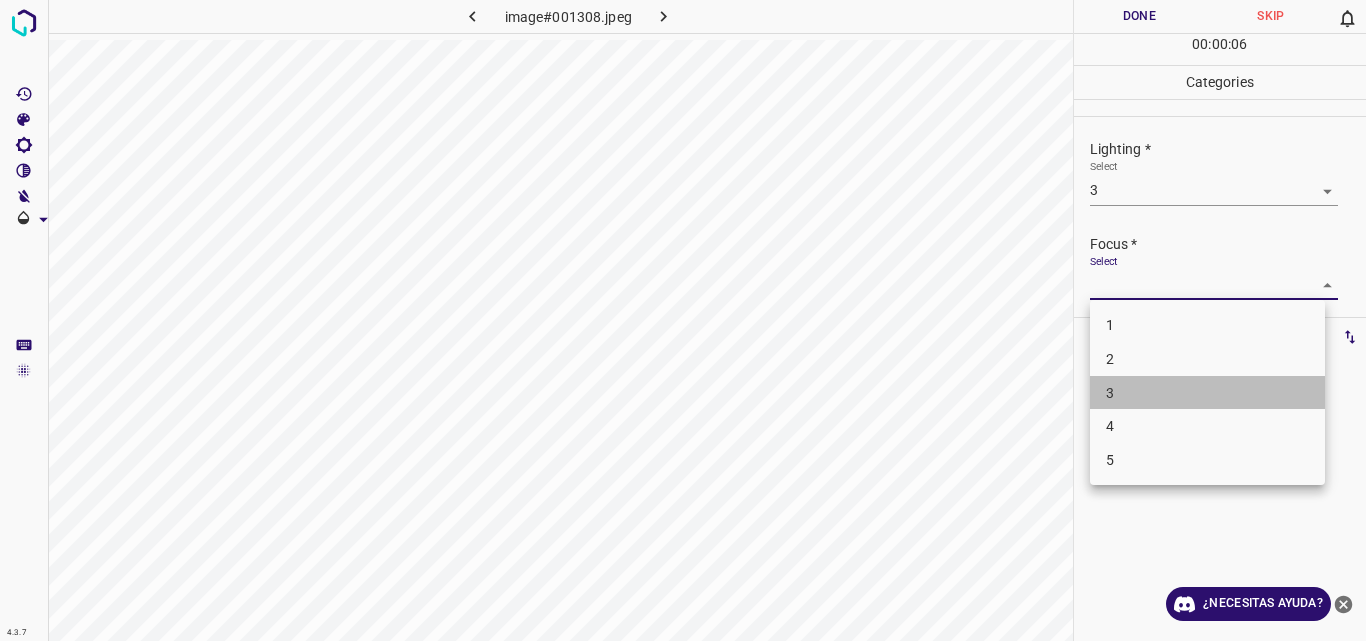 click on "3" at bounding box center (1207, 393) 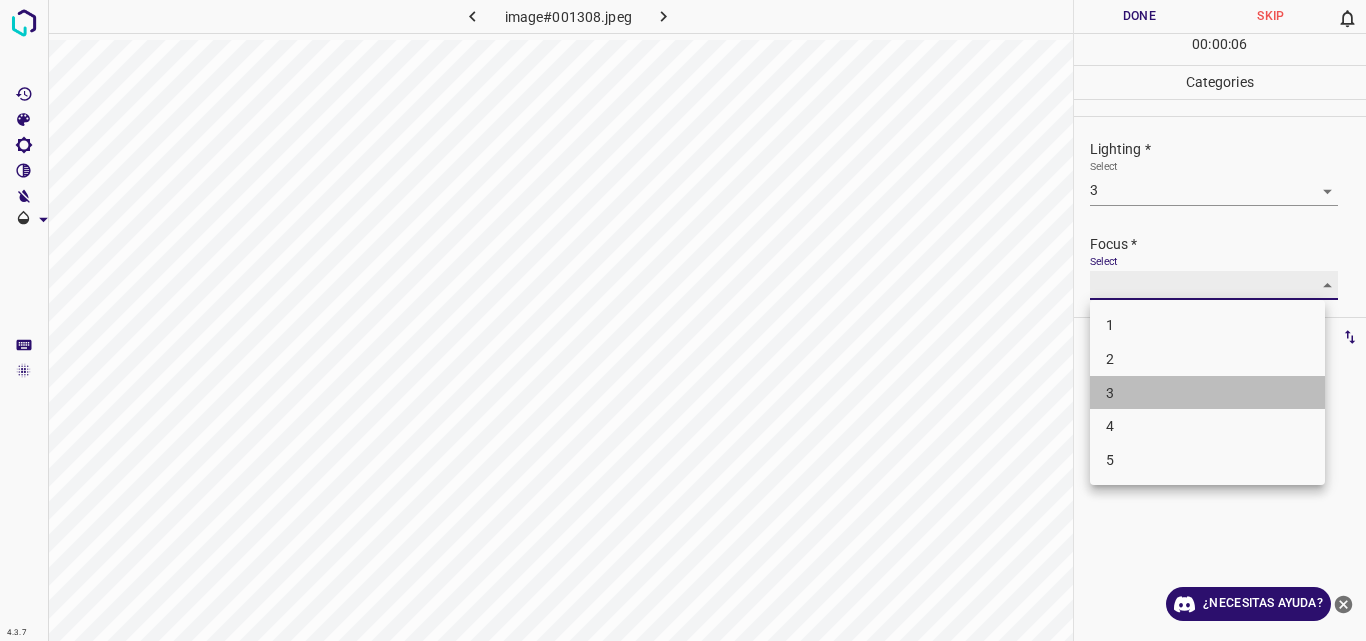type on "3" 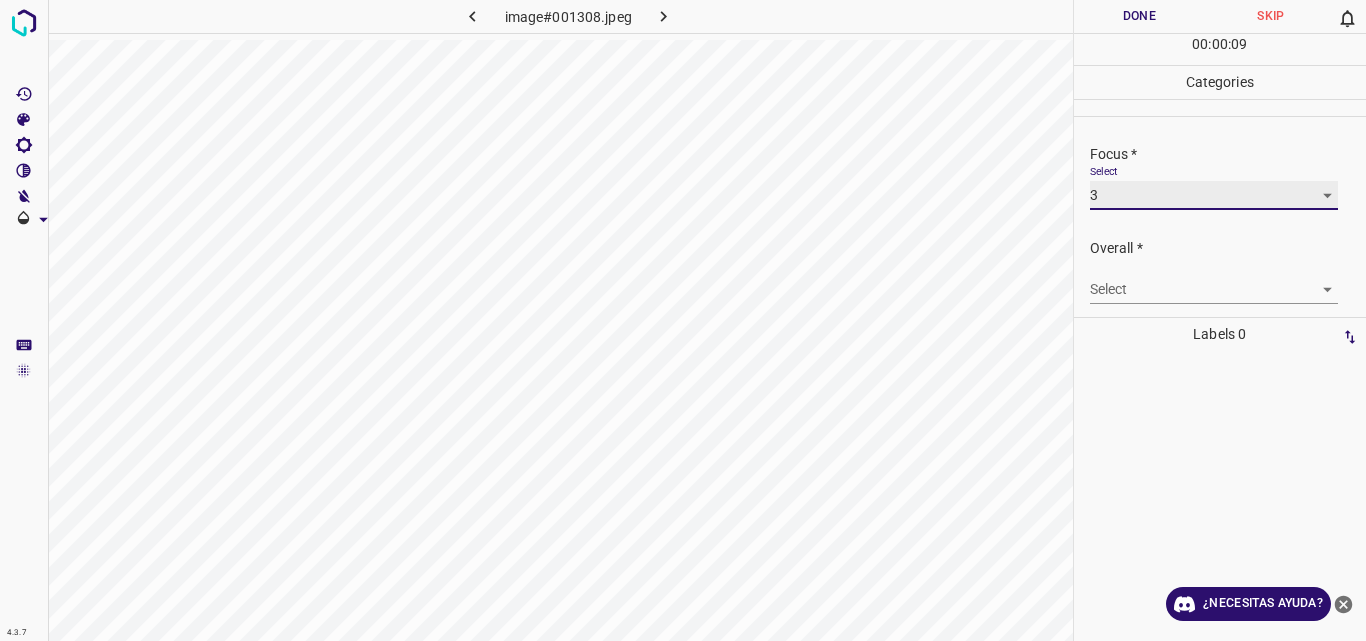 scroll, scrollTop: 98, scrollLeft: 0, axis: vertical 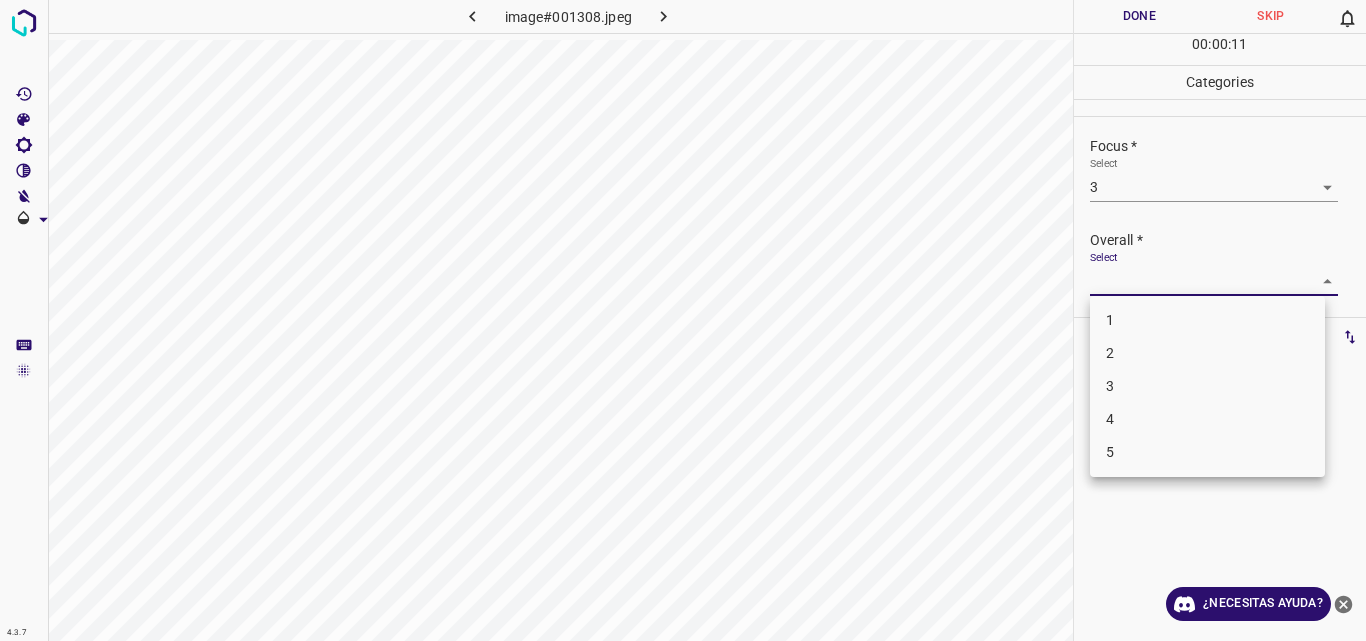 click on "4.3.7 image#001308.jpeg Done Skip 0 00 : 00 : 11 Categories Lighting * Select 3 3 Focus * Select 3 3 Overall * Select Labels 0 Categories 1 Lighting 2 Focus 3 Overall Tools Space Change between modes (Draw & Edit) I Auto labeling R Restore zoom M Zoom in N Zoom out Delete Delete selected label Filters Z Restore filters X Saturation filter C Brightness filter V Contrast filter B Gray scale filter General O Download ¿Necesitas ayuda? Original text Rate this translation Your feedback will be used to help improve Google Translate - Texto - Esconder - Borrar 1 2 3 4 5" at bounding box center [683, 320] 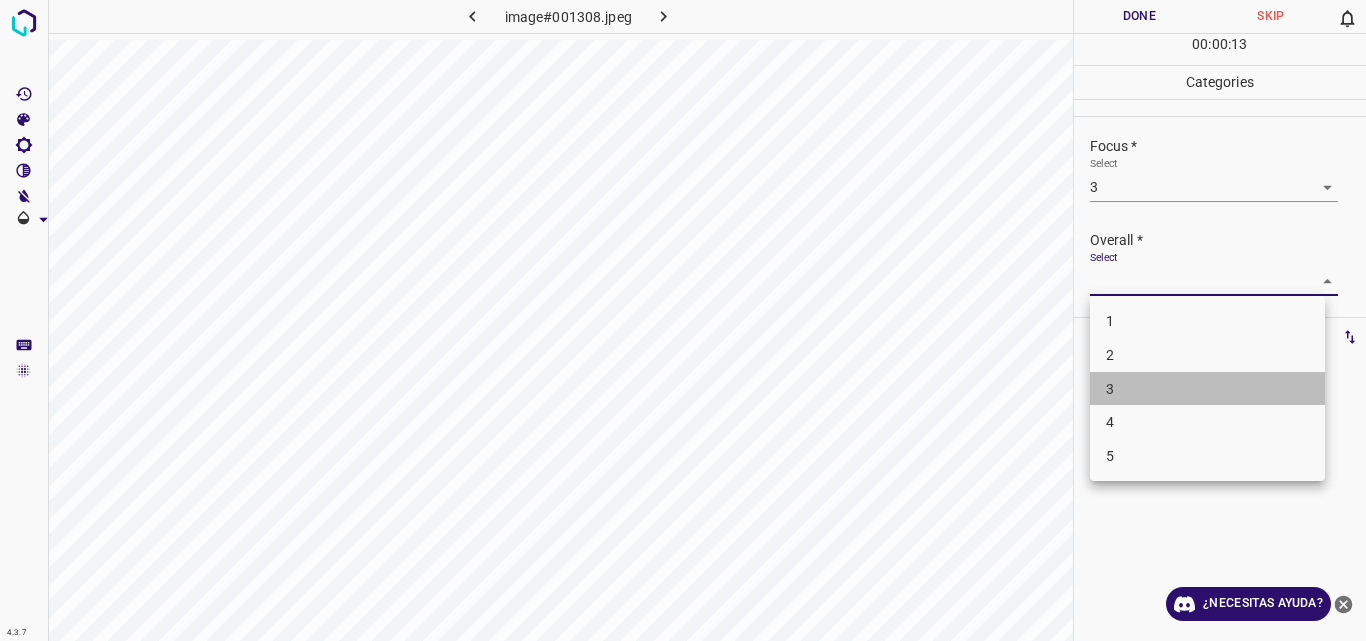 click on "3" at bounding box center [1207, 389] 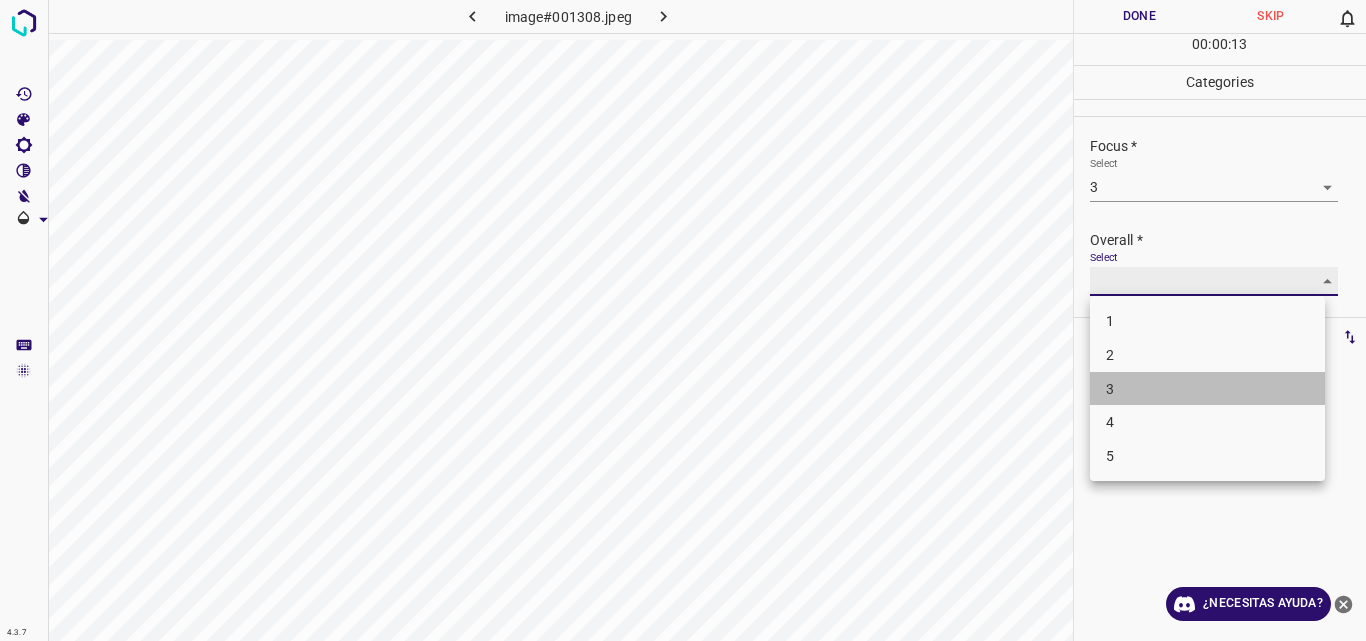 type on "3" 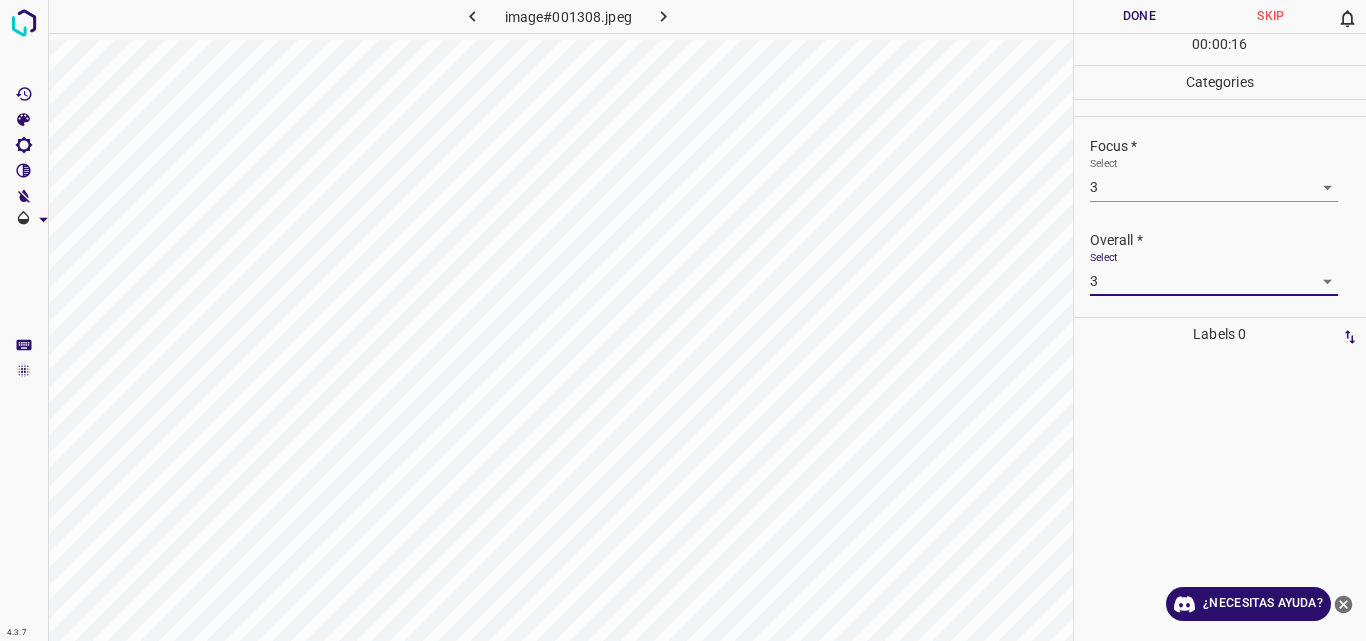 click on "Done" at bounding box center [1140, 16] 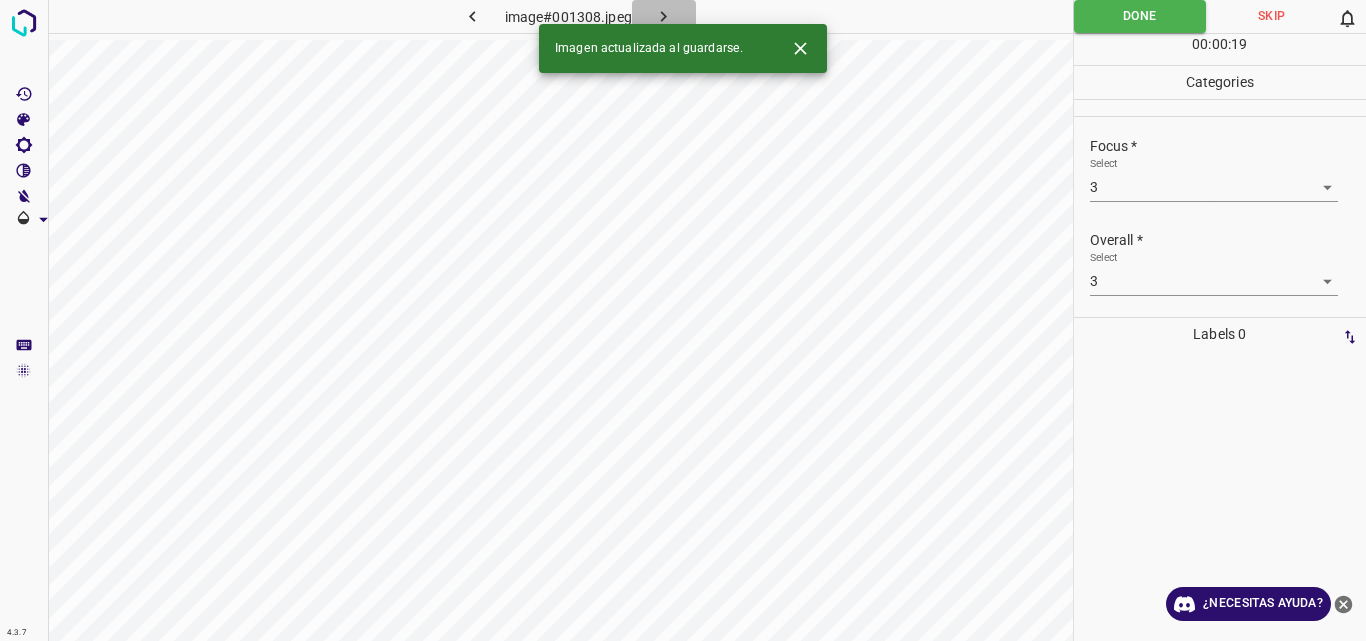 click 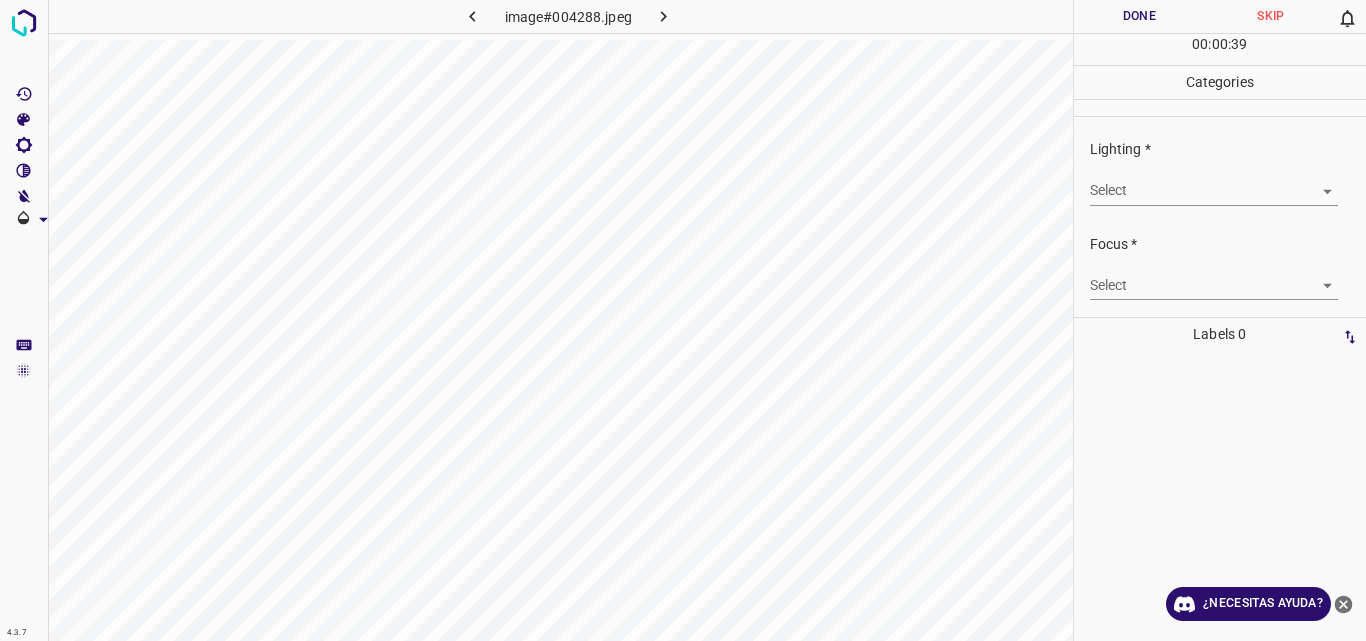 click on "4.3.7 image#004288.jpeg Done Skip 0 00 : 00 : 39 Categories Lighting * Select Focus * Select Overall * Select Labels 0 Categories 1 Lighting 2 Focus 3 Overall Tools Space Change between modes (Draw & Edit) I Auto labeling R Restore zoom M Zoom in N Zoom out Delete Delete selected label Filters Z Restore filters X Saturation filter C Brightness filter V Contrast filter B Gray scale filter General O Download ¿Necesitas ayuda? Original text Rate this translation Your feedback will be used to help improve Google Translate - Texto - Esconder - Borrar" at bounding box center (683, 320) 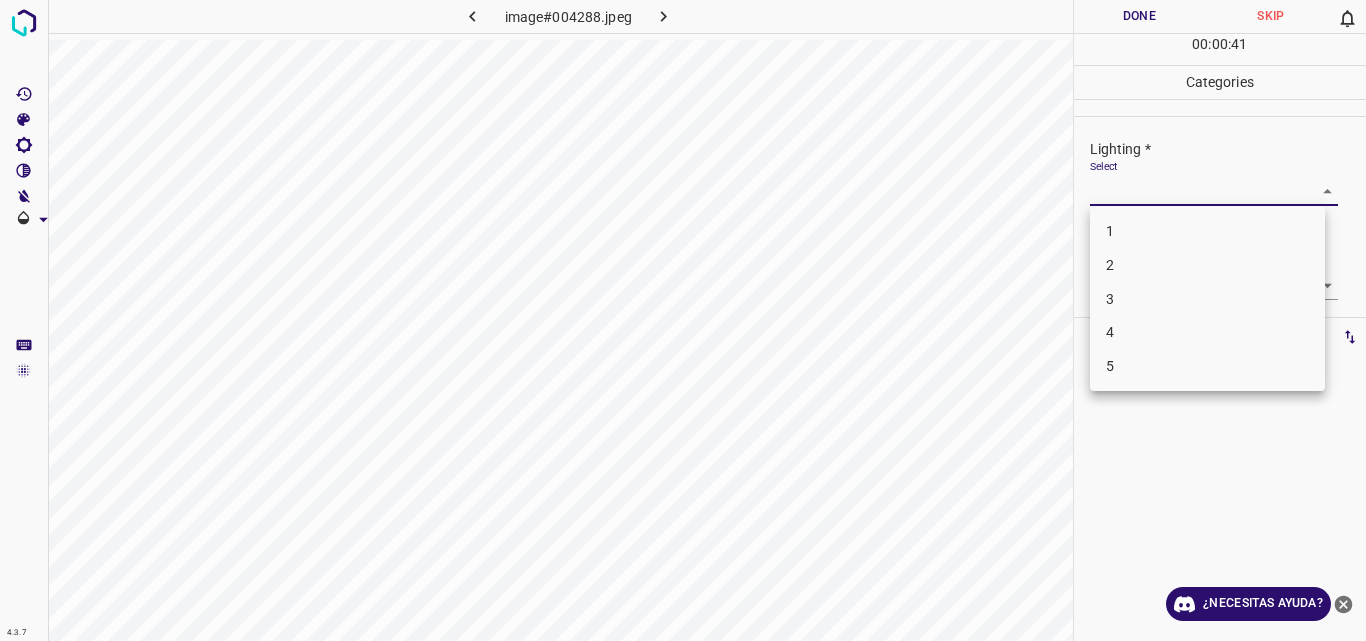 click on "3" at bounding box center [1207, 299] 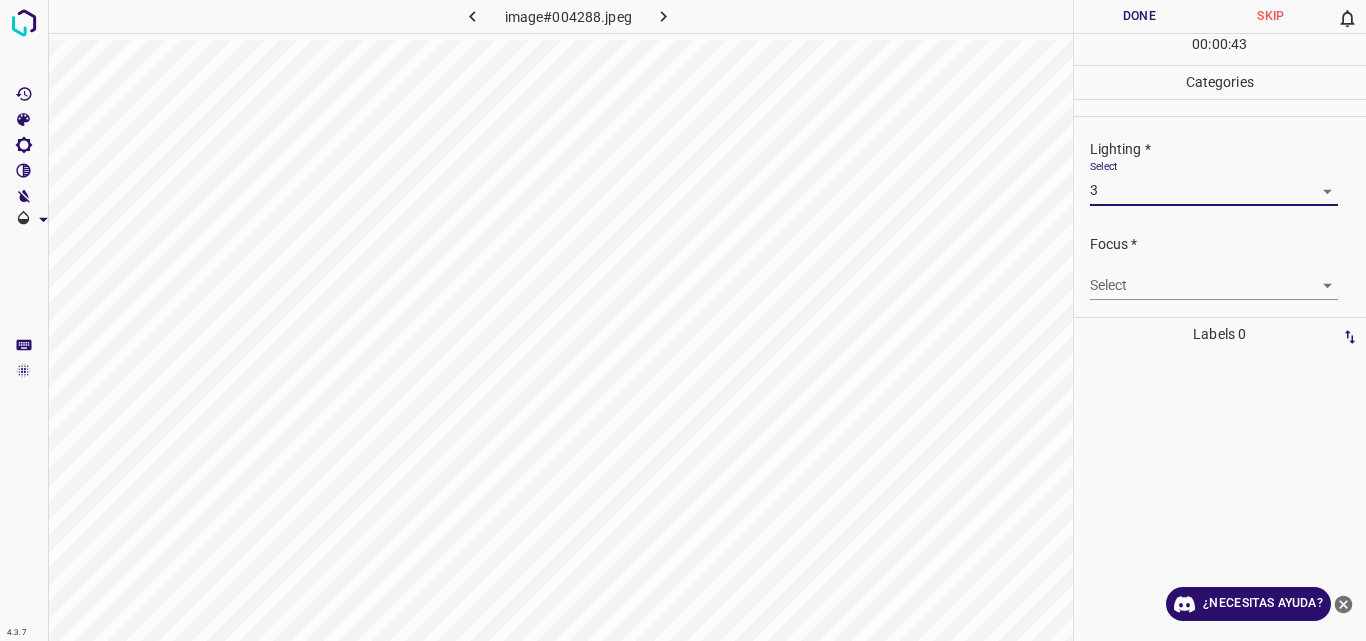 click on "4.3.7 image#004288.jpeg Done Skip 0 00 : 00 : 43 Categories Lighting * Select 3 3 Focus * Select ​ Overall * Select ​ Labels 0 Categories 1 Lighting 2 Focus 3 Overall Tools Space Change between modes (Draw & Edit) I Auto labeling R Restore zoom M Zoom in N Zoom out Delete Delete selecte label Filters Z Restore filters X Saturation filter C Brightness filter V Contrast filter B Gray scale filter General O Download ¿Necesitas ayuda? Original text Rate this translation Your feedback will be used to help improve Google Translate - Texto - Esconder - Borrar" at bounding box center (683, 320) 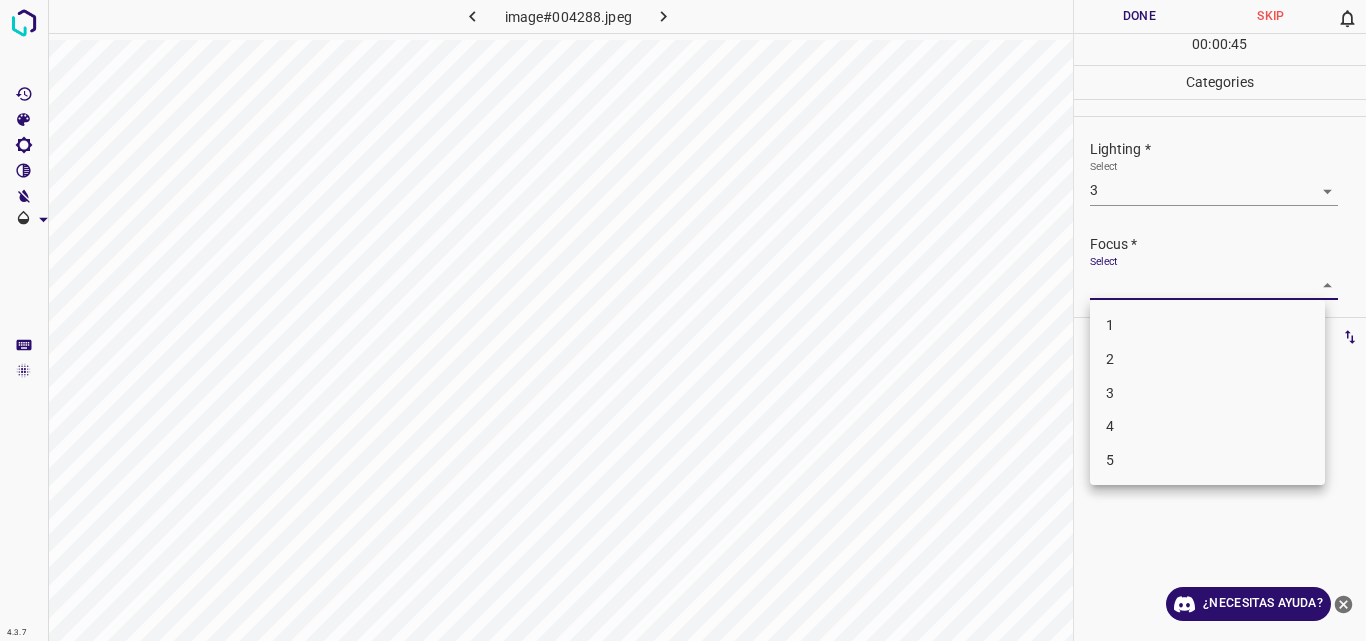 drag, startPoint x: 1265, startPoint y: 348, endPoint x: 1276, endPoint y: 270, distance: 78.77182 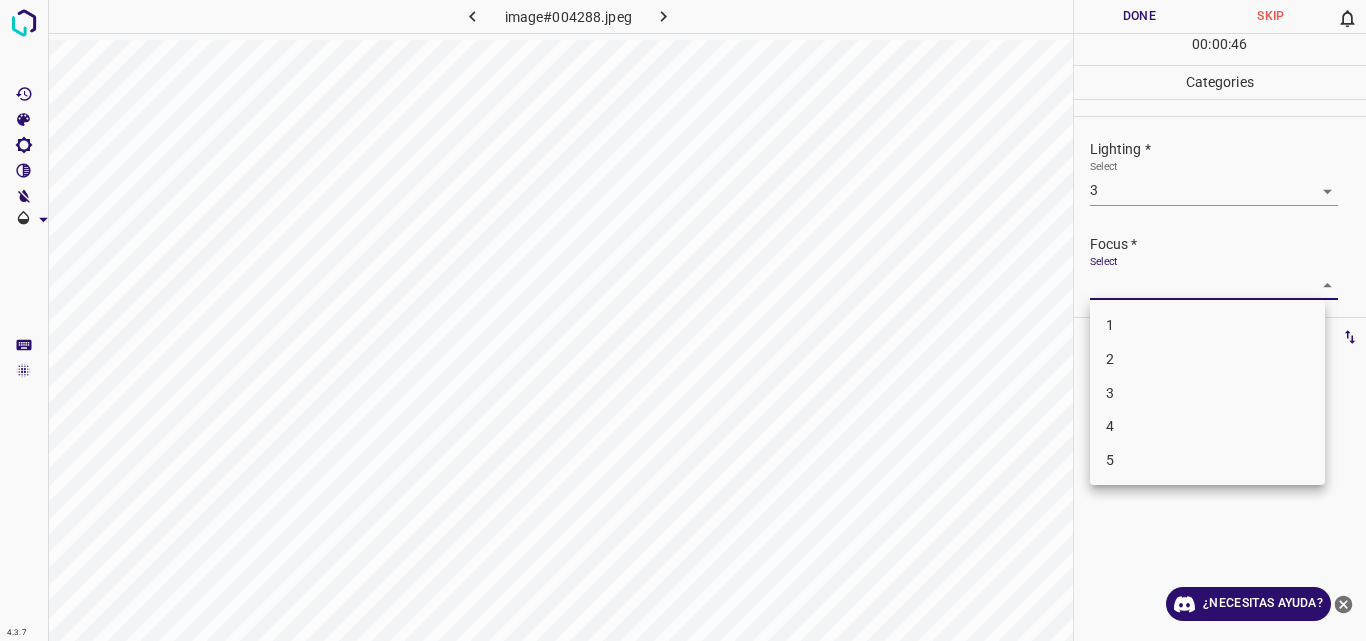 click at bounding box center [683, 320] 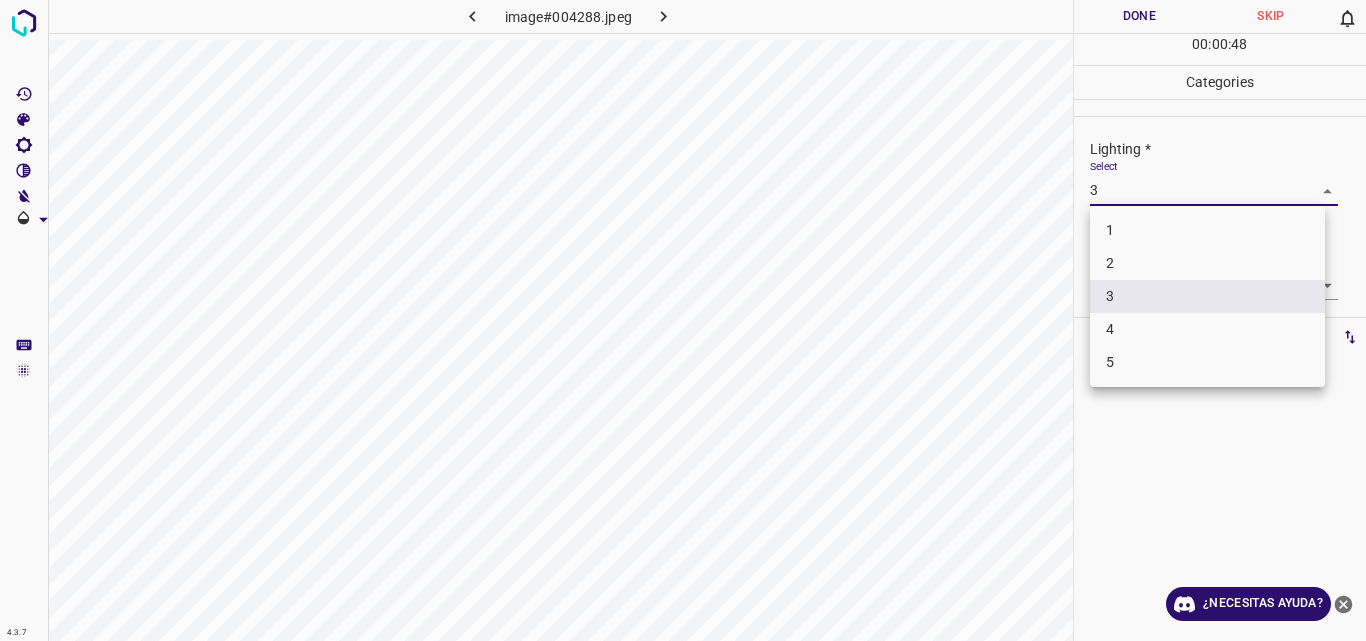 click on "4.3.7 image#004288.jpeg Done Skip 0 00   : 00   : 48   Categories Lighting *  Select 3 3 Focus *  Select ​ Overall *  Select ​ Labels   0 Categories 1 Lighting 2 Focus 3 Overall Tools Space Change between modes (Draw & Edit) I Auto labeling R Restore zoom M Zoom in N Zoom out Delete Delete selecte label Filters Z Restore filters X Saturation filter C Brightness filter V Contrast filter B Gray scale filter General O Download ¿Necesitas ayuda? Original text Rate this translation Your feedback will be used to help improve Google Translate - Texto - Esconder - Borrar 1 2 3 4 5" at bounding box center (683, 320) 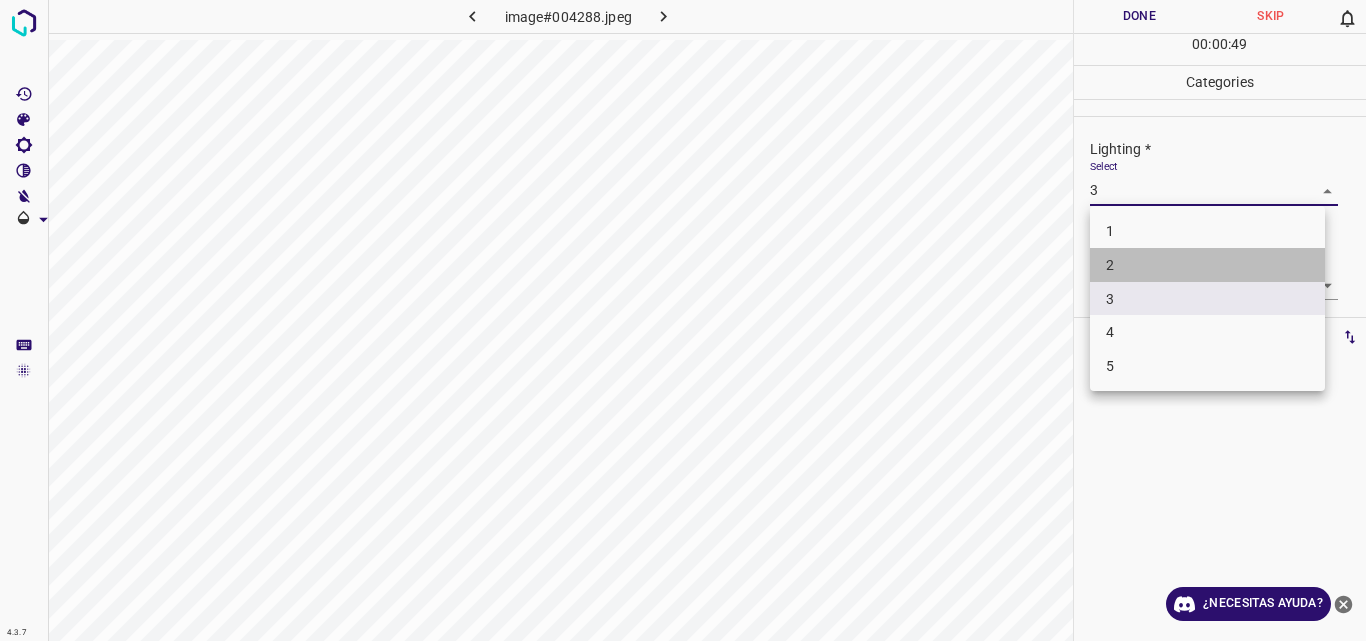 click on "2" at bounding box center [1207, 265] 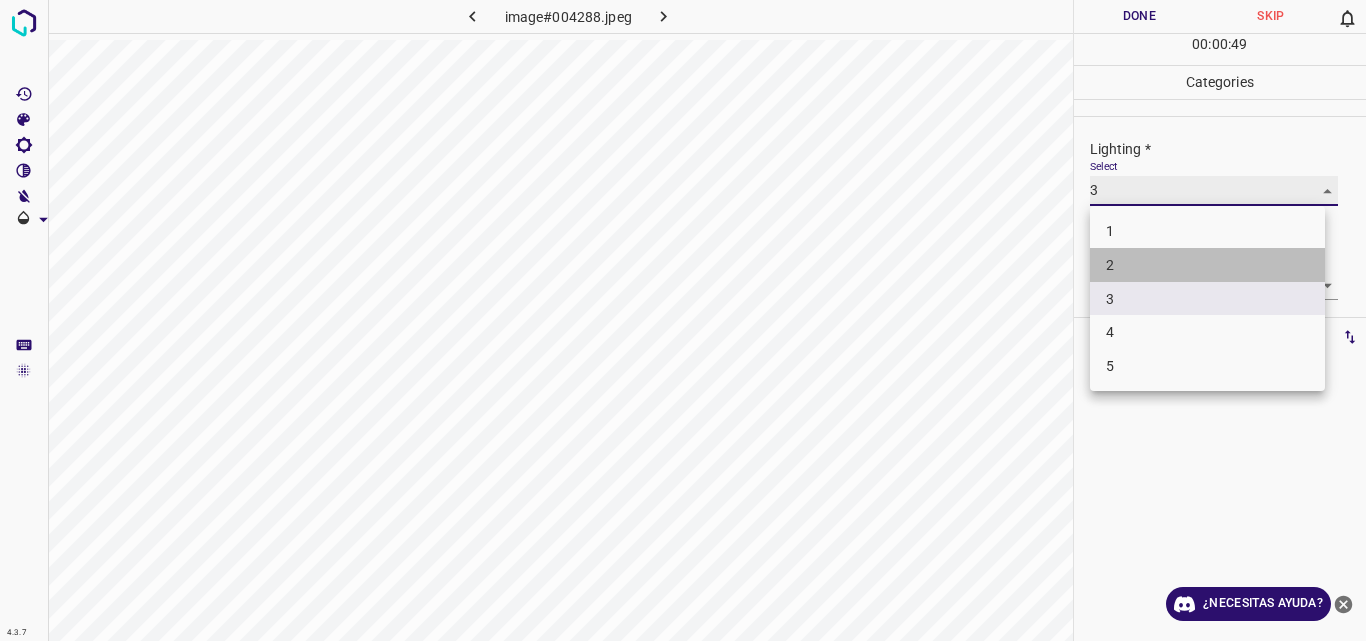 type on "2" 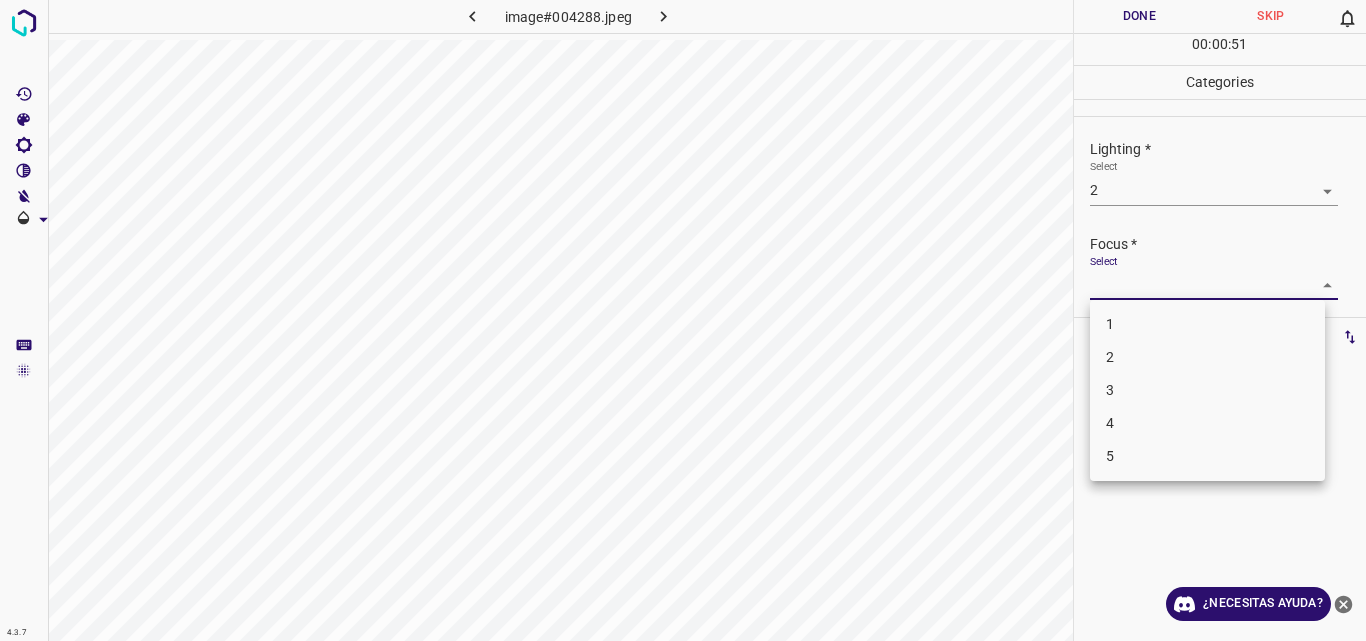 click on "4.3.7 image#004288.jpeg Done Skip 0 00   : 00   : 51   Categories Lighting *  Select 2 2 Focus *  Select ​ Overall *  Select ​ Labels   0 Categories 1 Lighting 2 Focus 3 Overall Tools Space Change between modes (Draw & Edit) I Auto labeling R Restore zoom M Zoom in N Zoom out Delete Delete selecte label Filters Z Restore filters X Saturation filter C Brightness filter V Contrast filter B Gray scale filter General O Download ¿Necesitas ayuda? Original text Rate this translation Your feedback will be used to help improve Google Translate - Texto - Esconder - Borrar 1 2 3 4 5" at bounding box center (683, 320) 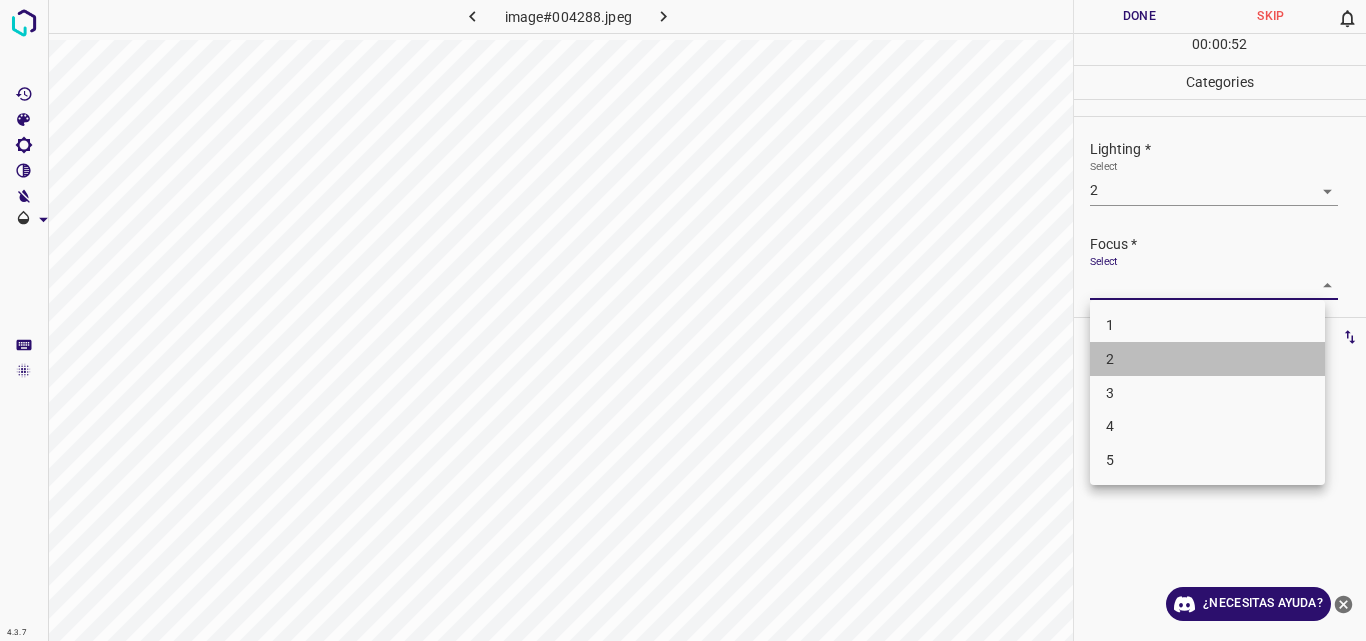 click on "2" at bounding box center (1207, 359) 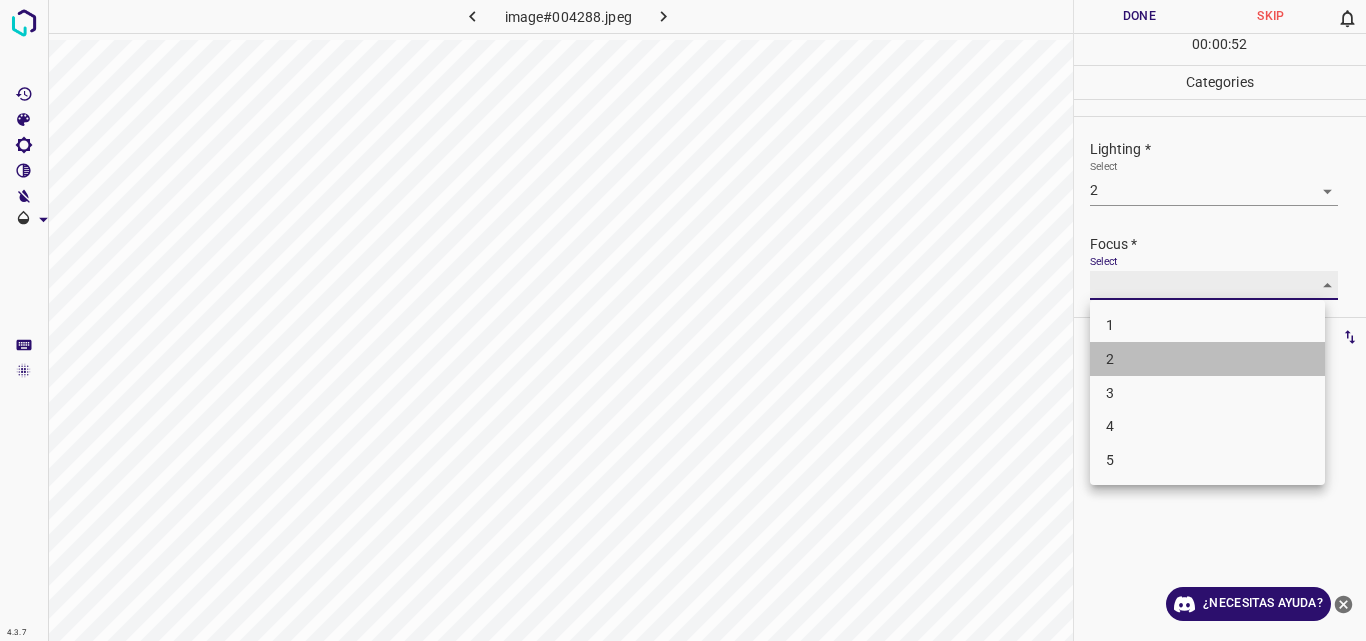 type on "2" 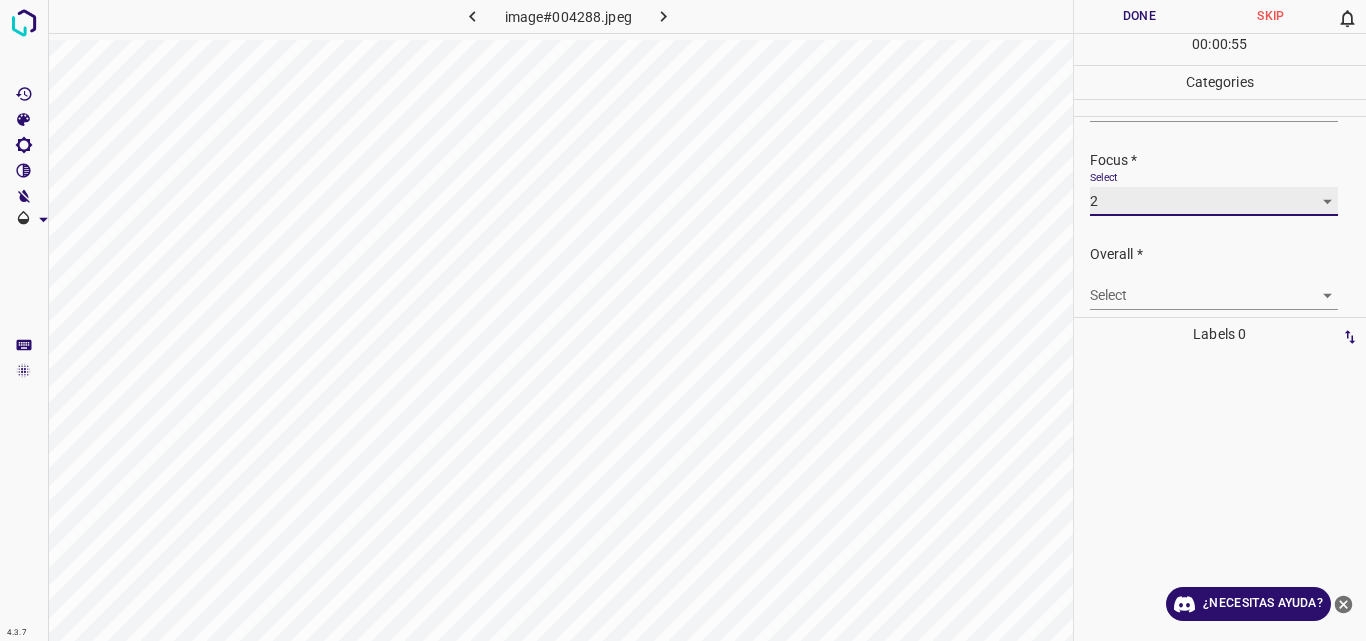 scroll, scrollTop: 98, scrollLeft: 0, axis: vertical 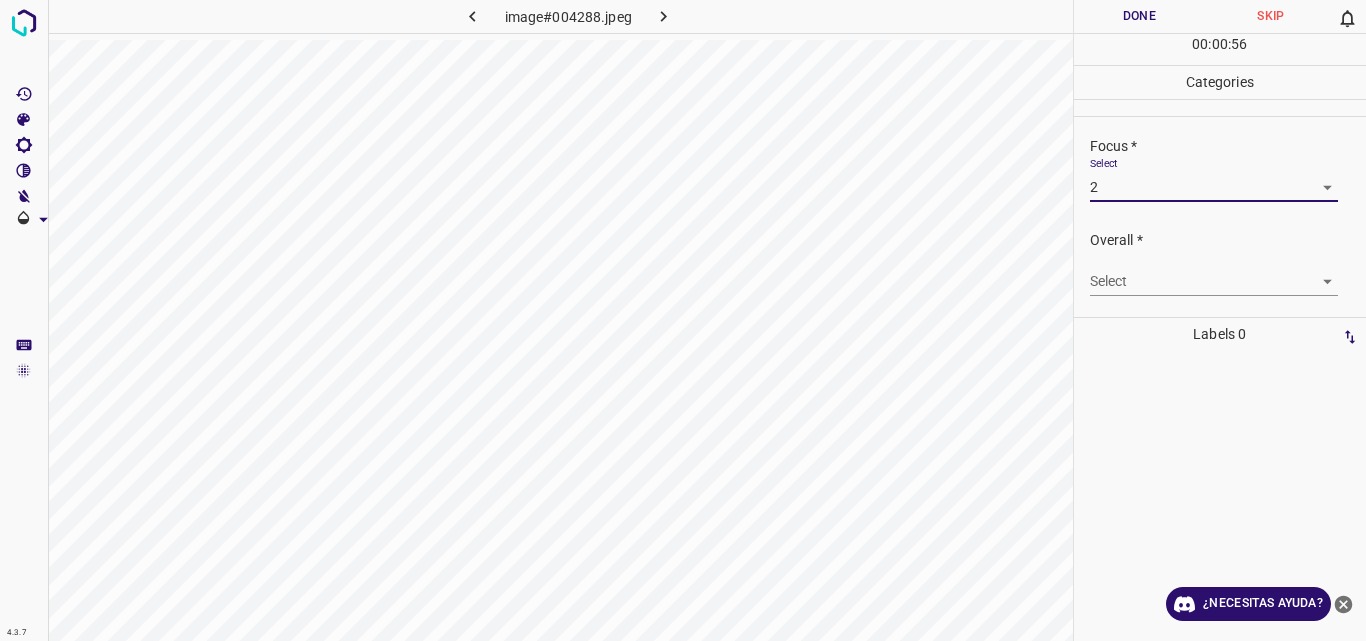 click on "4.3.7 image#004288.jpeg Done Skip 0 00 : 00 : 56 Categories Lighting * Select 2 2 Focus * Select 2 2 Overall * Select Labels 0 Categories 1 Lighting 2 Focus 3 Overall Tools Space Change between modes (Draw & Edit) I Auto labeling R Restore zoom M Zoom in N Zoom out Delete Delete selected label Filters Z Restore filters X Saturation filter C Brightness filter V Contrast filter B Gray scale filter General O Download ¿Necesitas ayuda? Original text Rate this translation Your feedback will be used to help improve Google Translate - Texto - Esconder - Borrar" at bounding box center [683, 320] 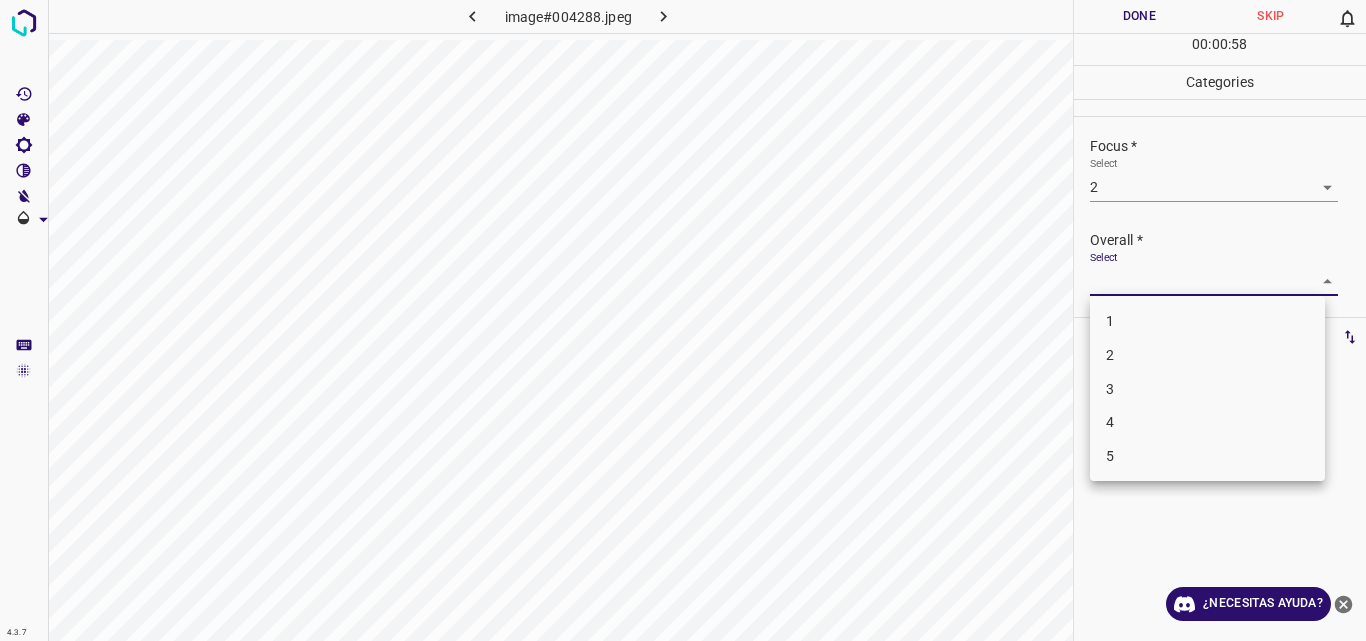 click on "2" at bounding box center (1207, 355) 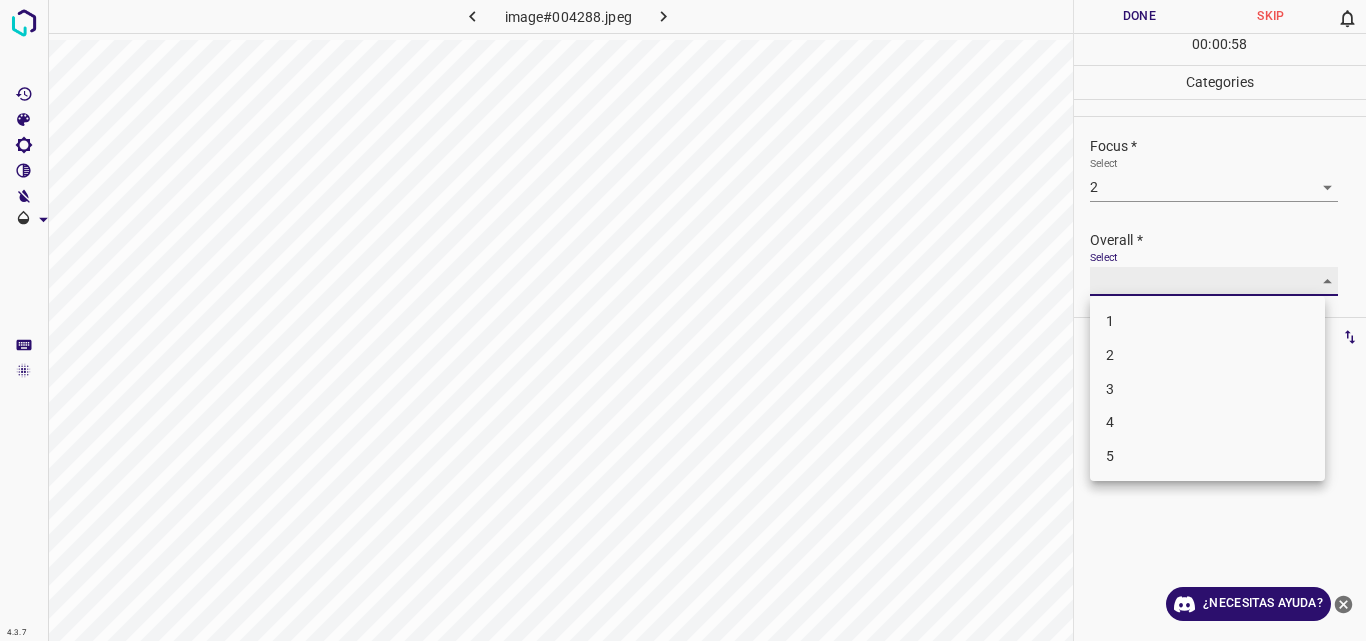 type on "2" 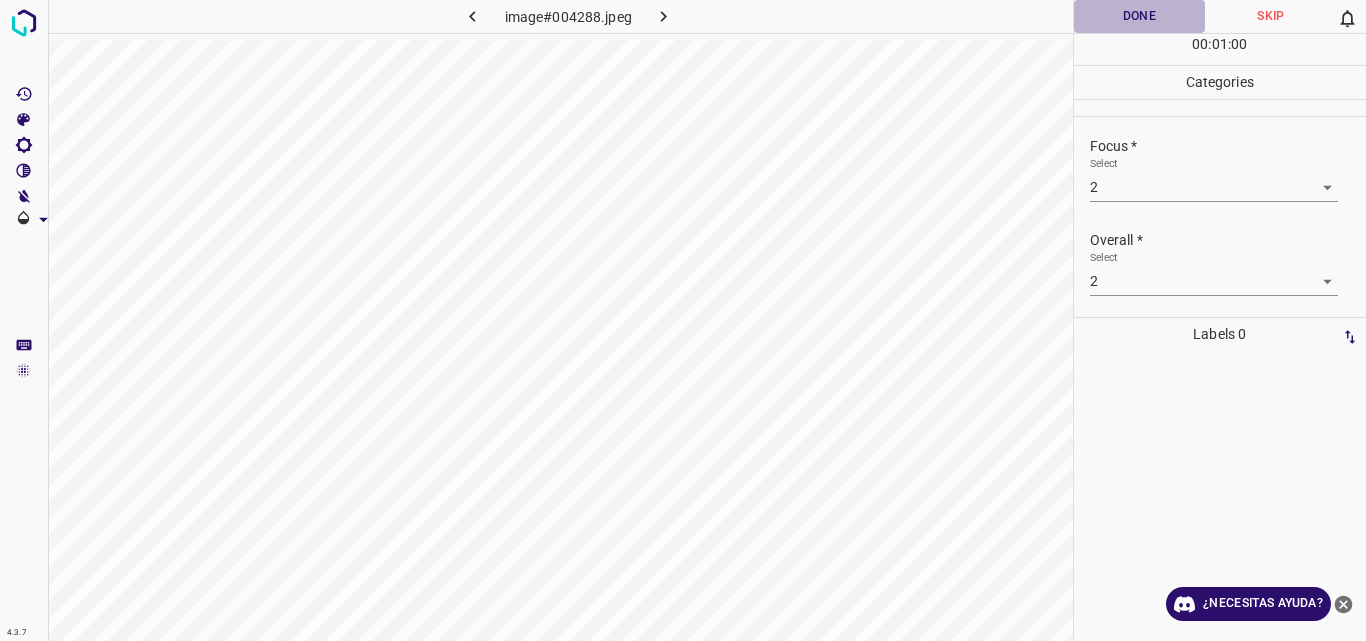 click on "Done" at bounding box center (1140, 16) 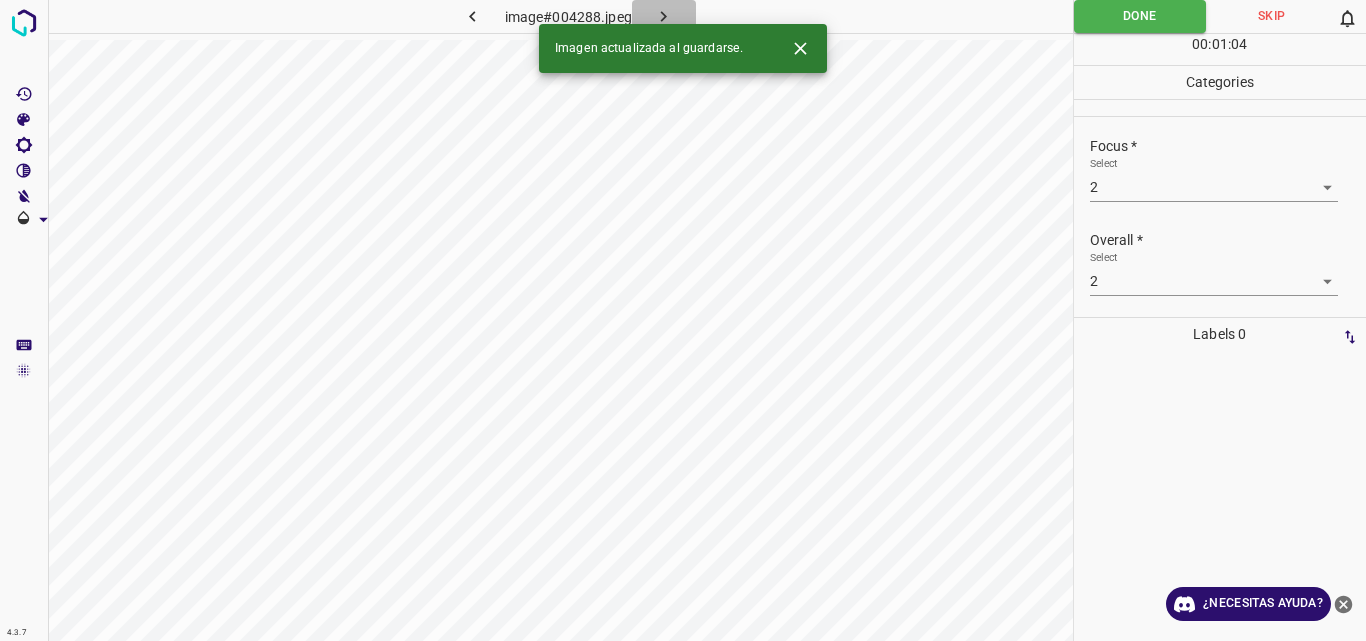 click 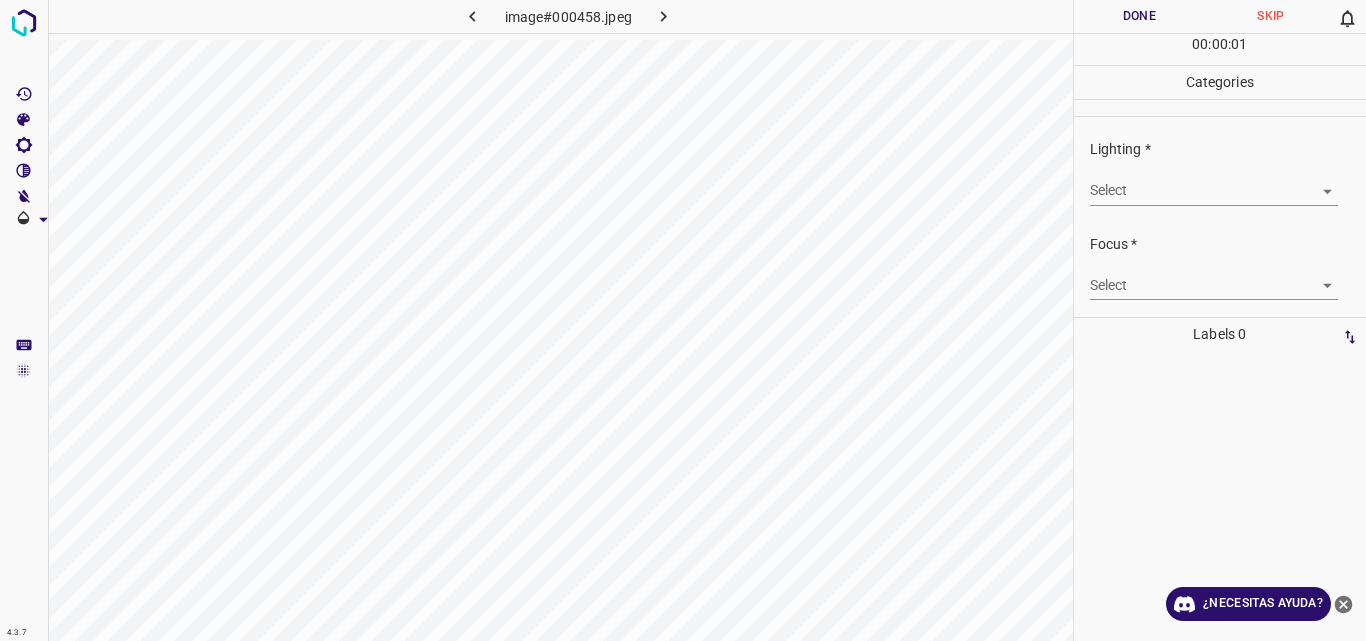 click on "4.3.7 image#000458.jpeg Done Skip 0 00   : 00   : 01   Categories Lighting *  Select ​ Focus *  Select ​ Overall *  Select ​ Labels   0 Categories 1 Lighting 2 Focus 3 Overall Tools Space Change between modes (Draw & Edit) I Auto labeling R Restore zoom M Zoom in N Zoom out Delete Delete selecte label Filters Z Restore filters X Saturation filter C Brightness filter V Contrast filter B Gray scale filter General O Download ¿Necesitas ayuda? Original text Rate this translation Your feedback will be used to help improve Google Translate - Texto - Esconder - Borrar" at bounding box center [683, 320] 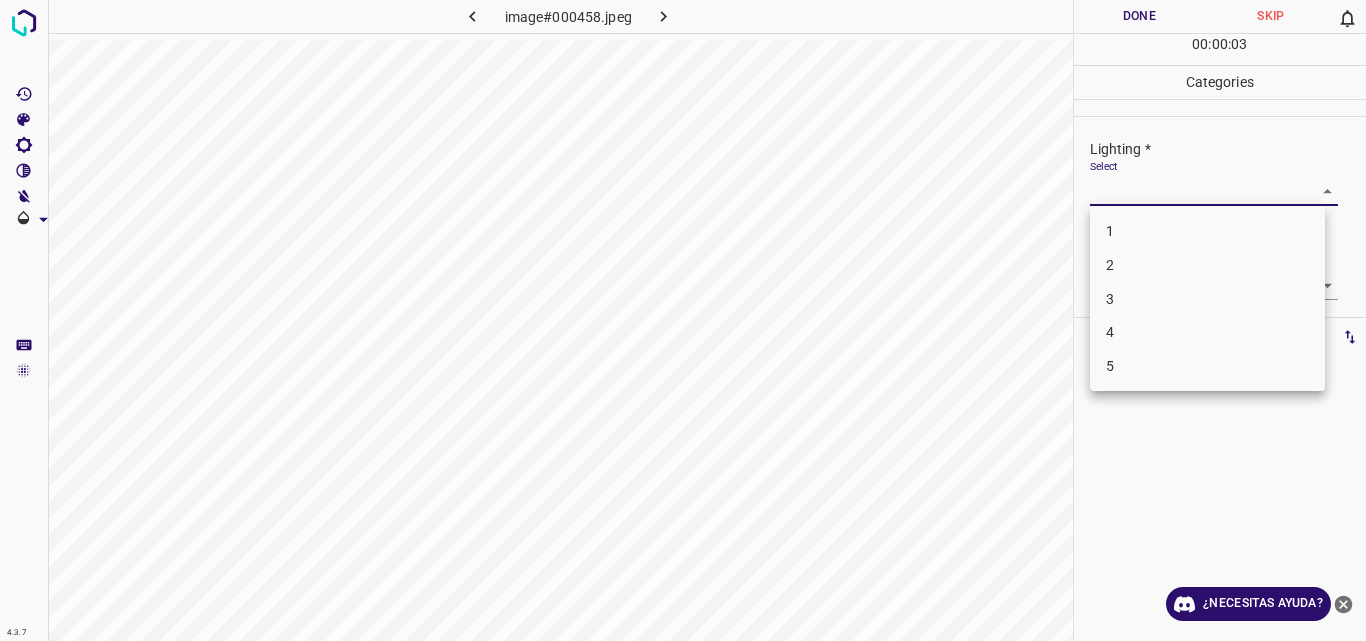 click on "2" at bounding box center [1207, 265] 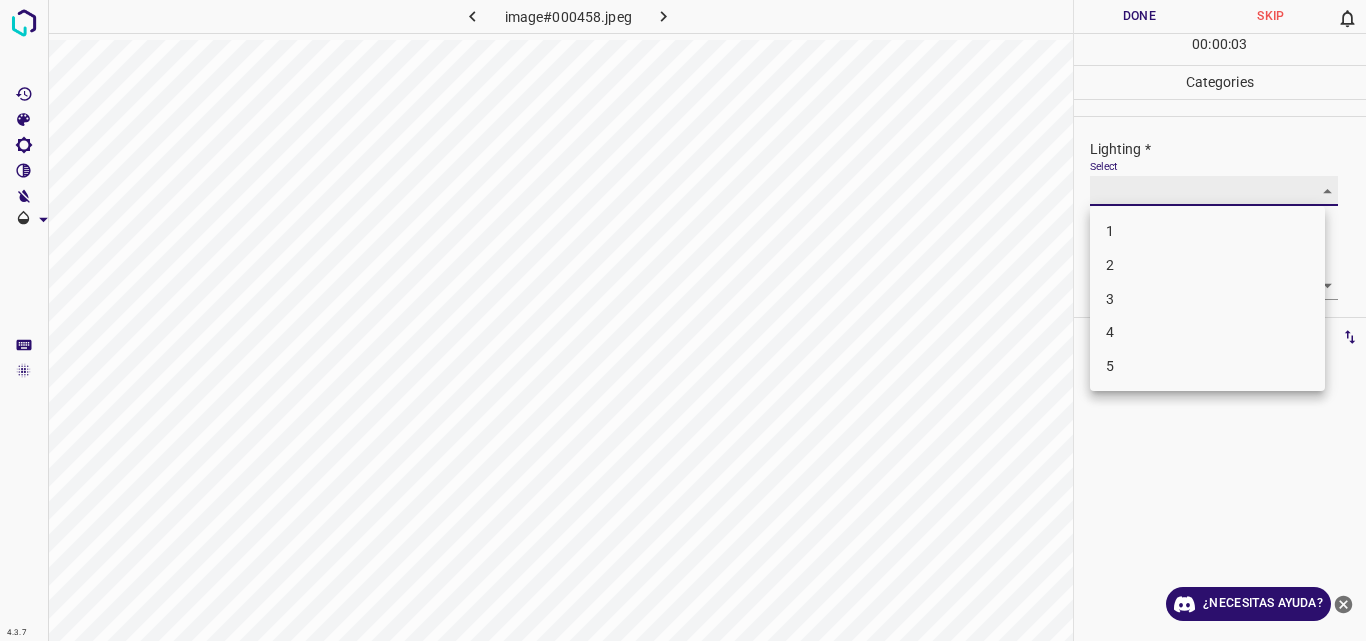 type on "2" 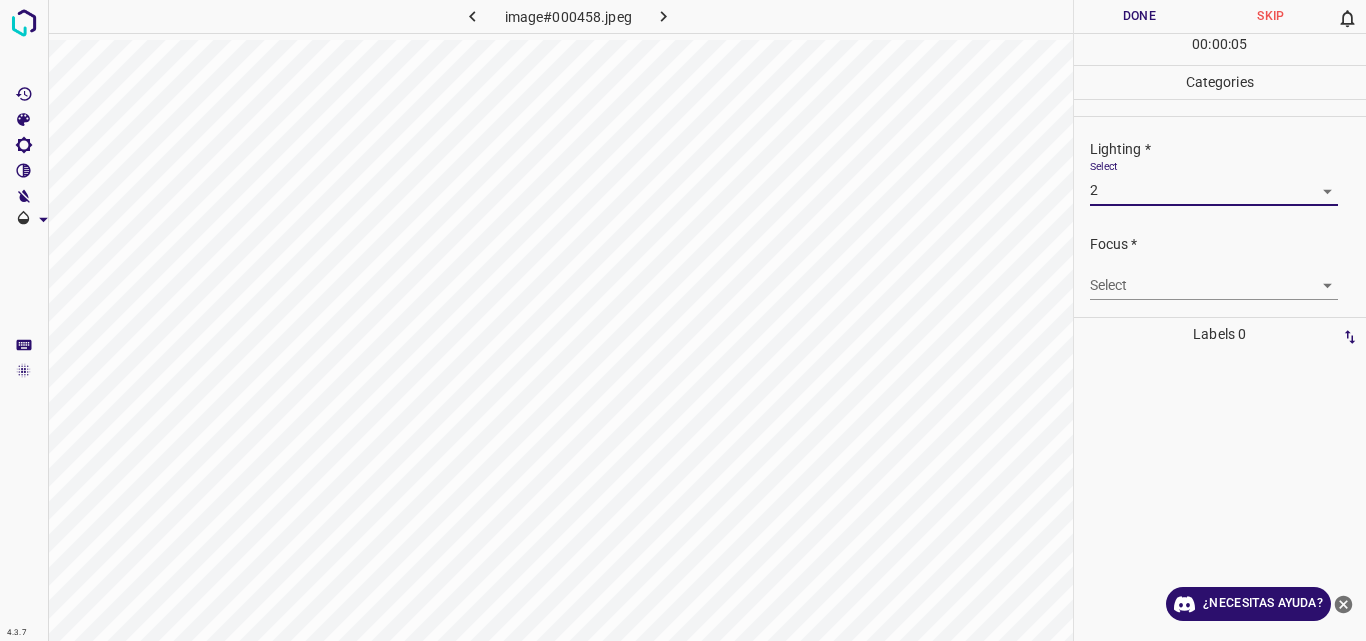 click on "4.3.7 image#000458.jpeg Done Skip 0 00   : 00   : 05   Categories Lighting *  Select 2 2 Focus *  Select ​ Overall *  Select ​ Labels   0 Categories 1 Lighting 2 Focus 3 Overall Tools Space Change between modes (Draw & Edit) I Auto labeling R Restore zoom M Zoom in N Zoom out Delete Delete selecte label Filters Z Restore filters X Saturation filter C Brightness filter V Contrast filter B Gray scale filter General O Download ¿Necesitas ayuda? Original text Rate this translation Your feedback will be used to help improve Google Translate - Texto - Esconder - Borrar" at bounding box center (683, 320) 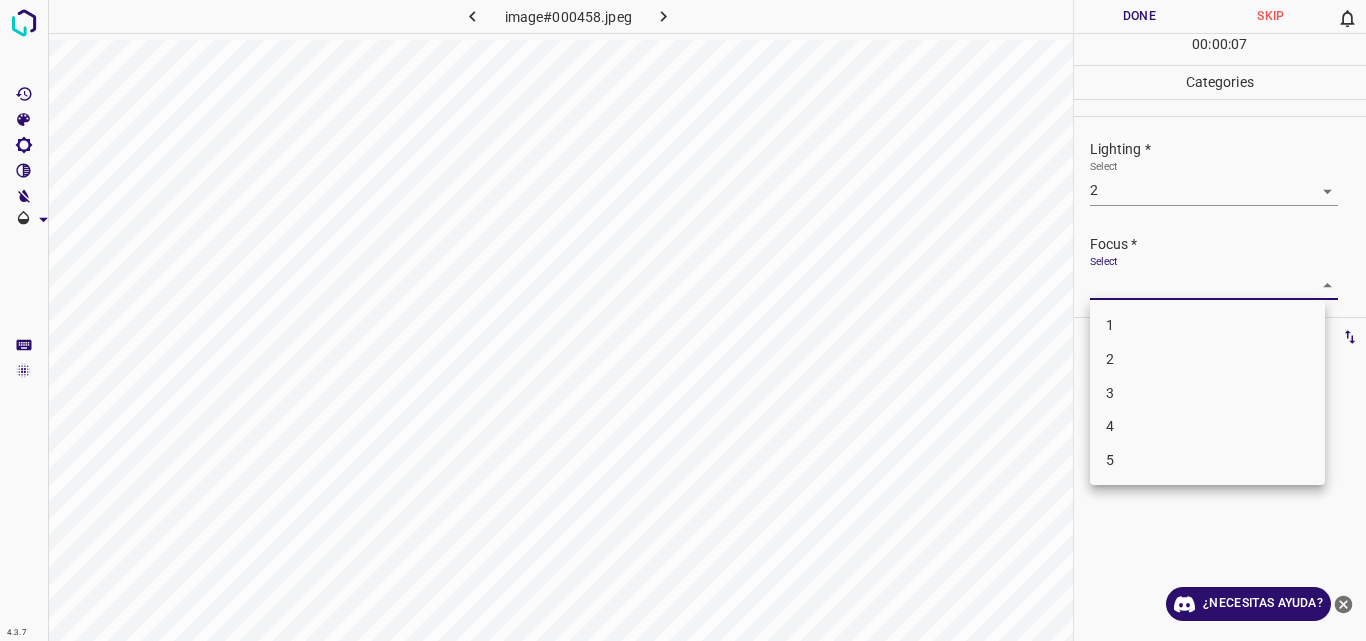 click on "2" at bounding box center [1207, 359] 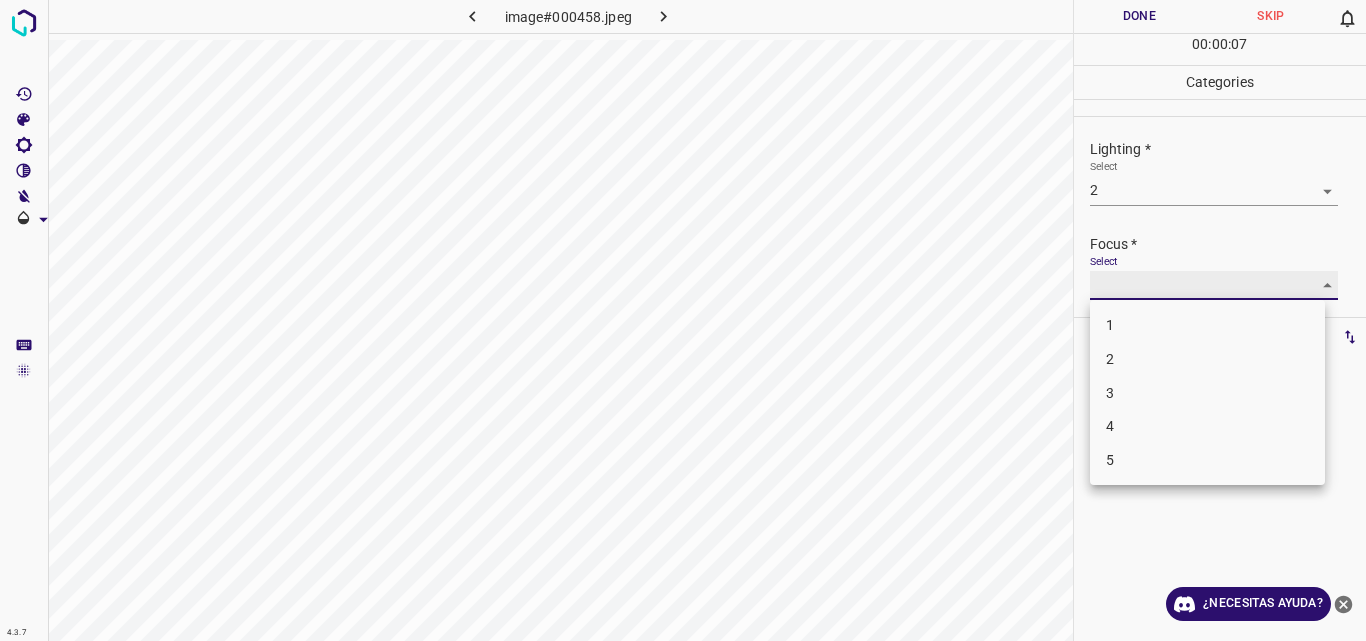 type on "2" 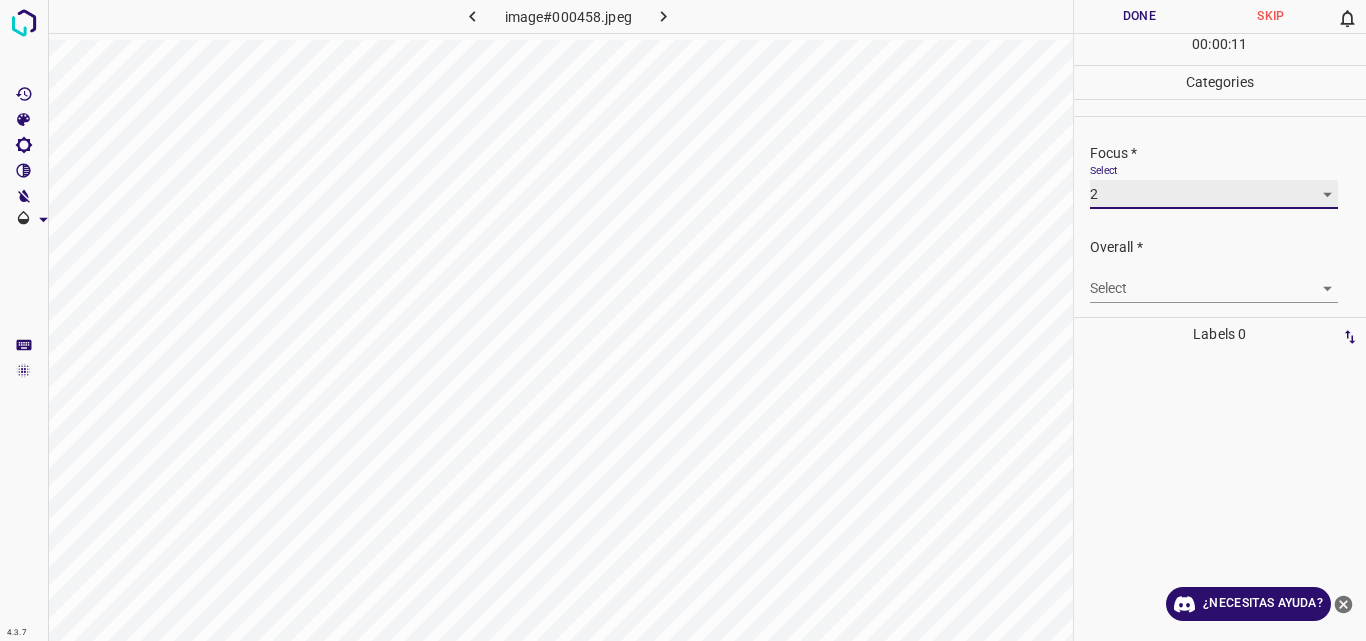 scroll, scrollTop: 98, scrollLeft: 0, axis: vertical 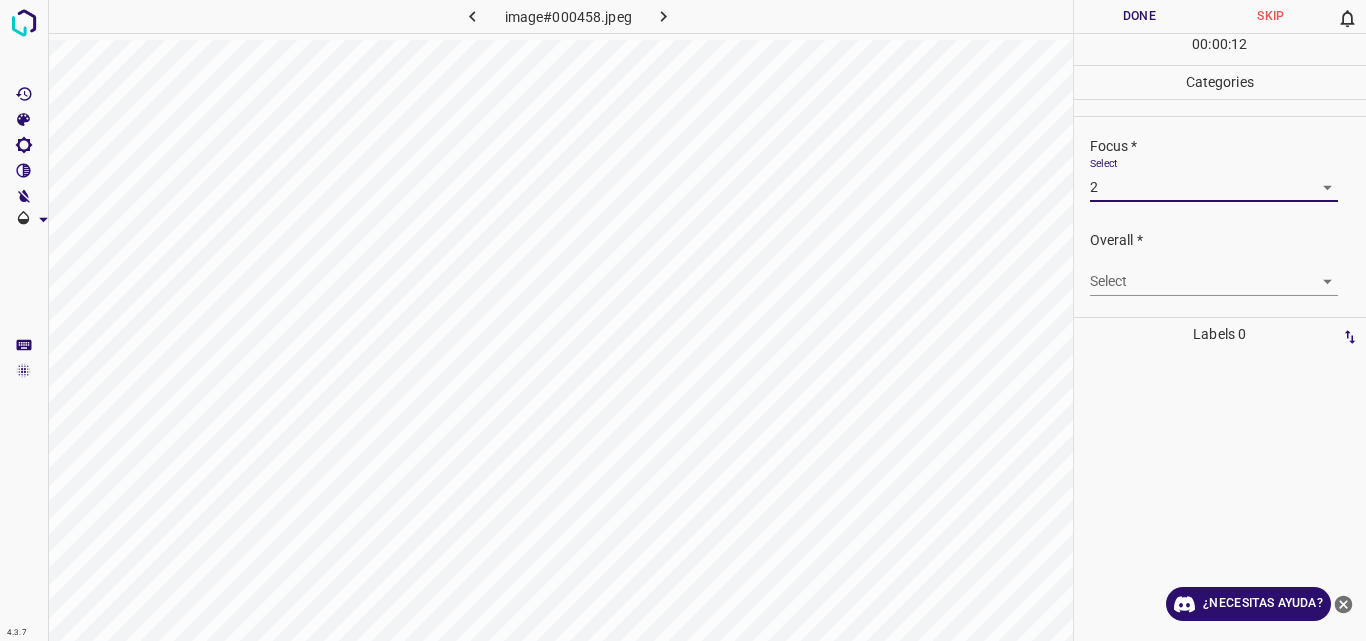 click on "4.3.7 image#000458.jpeg Done Skip 0 00   : 00   : 12   Categories Lighting *  Select 2 2 Focus *  Select 2 2 Overall *  Select ​ Labels   0 Categories 1 Lighting 2 Focus 3 Overall Tools Space Change between modes (Draw & Edit) I Auto labeling R Restore zoom M Zoom in N Zoom out Delete Delete selecte label Filters Z Restore filters X Saturation filter C Brightness filter V Contrast filter B Gray scale filter General O Download ¿Necesitas ayuda? Original text Rate this translation Your feedback will be used to help improve Google Translate - Texto - Esconder - Borrar" at bounding box center (683, 320) 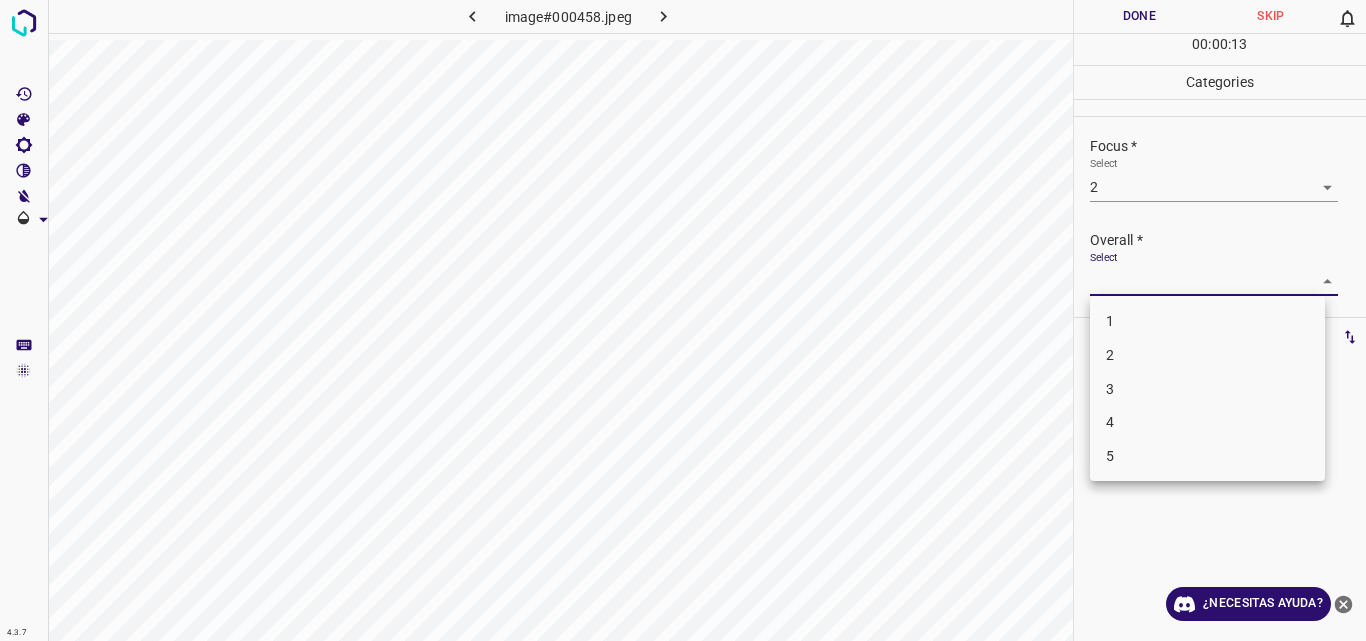 click on "2" at bounding box center [1207, 355] 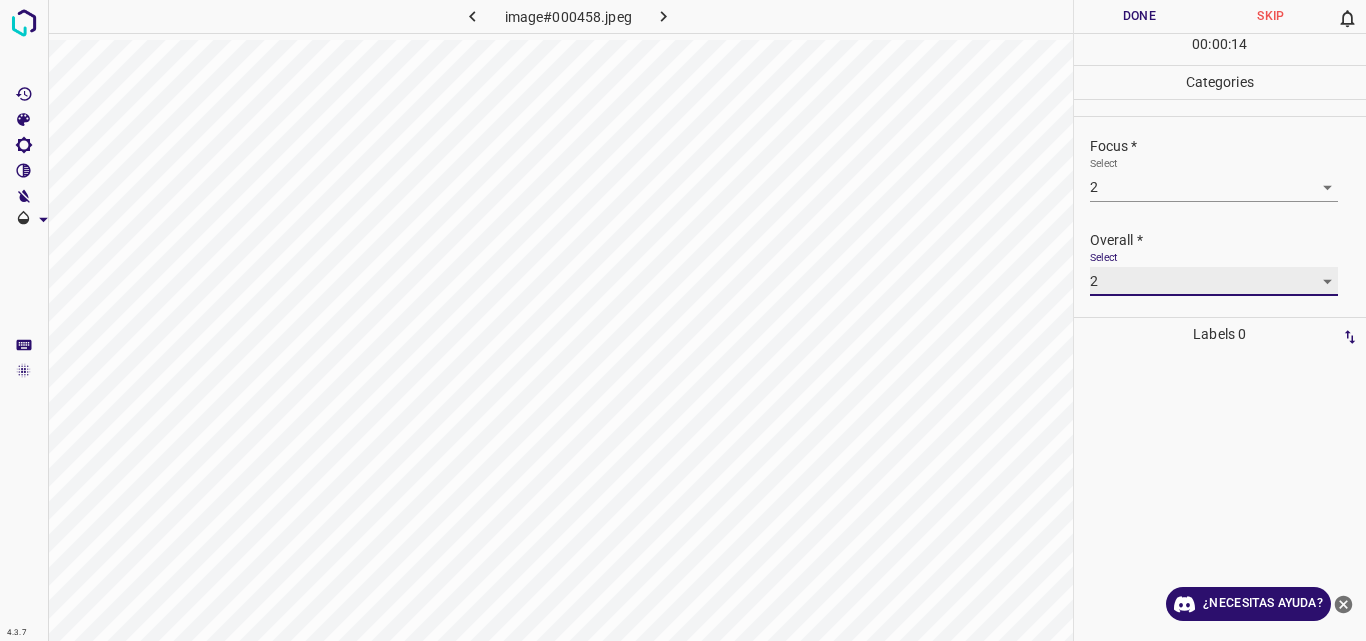 type on "2" 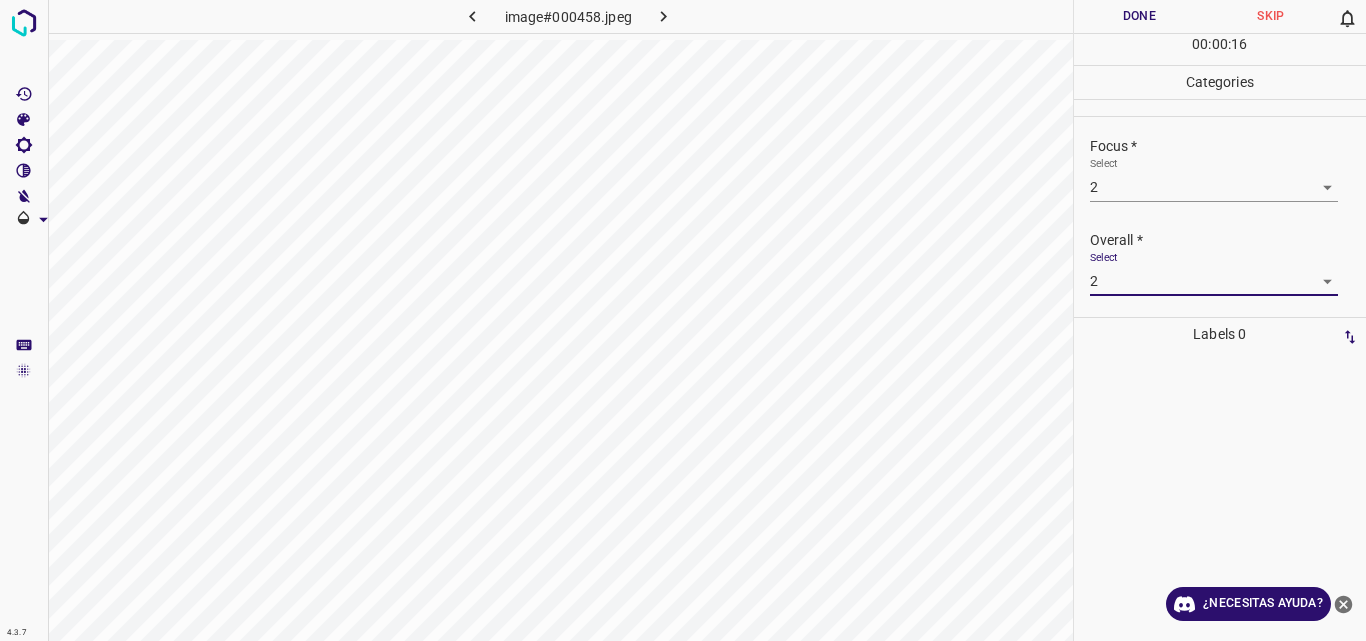 click on "Done" at bounding box center (1140, 16) 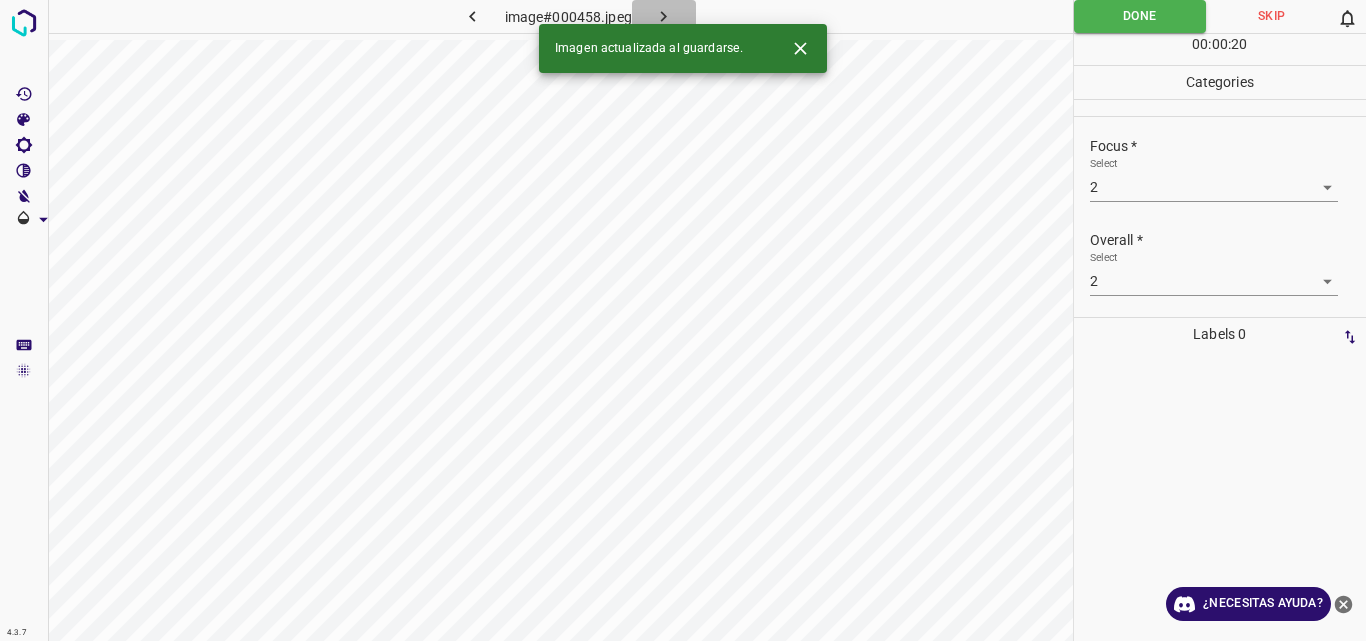 click 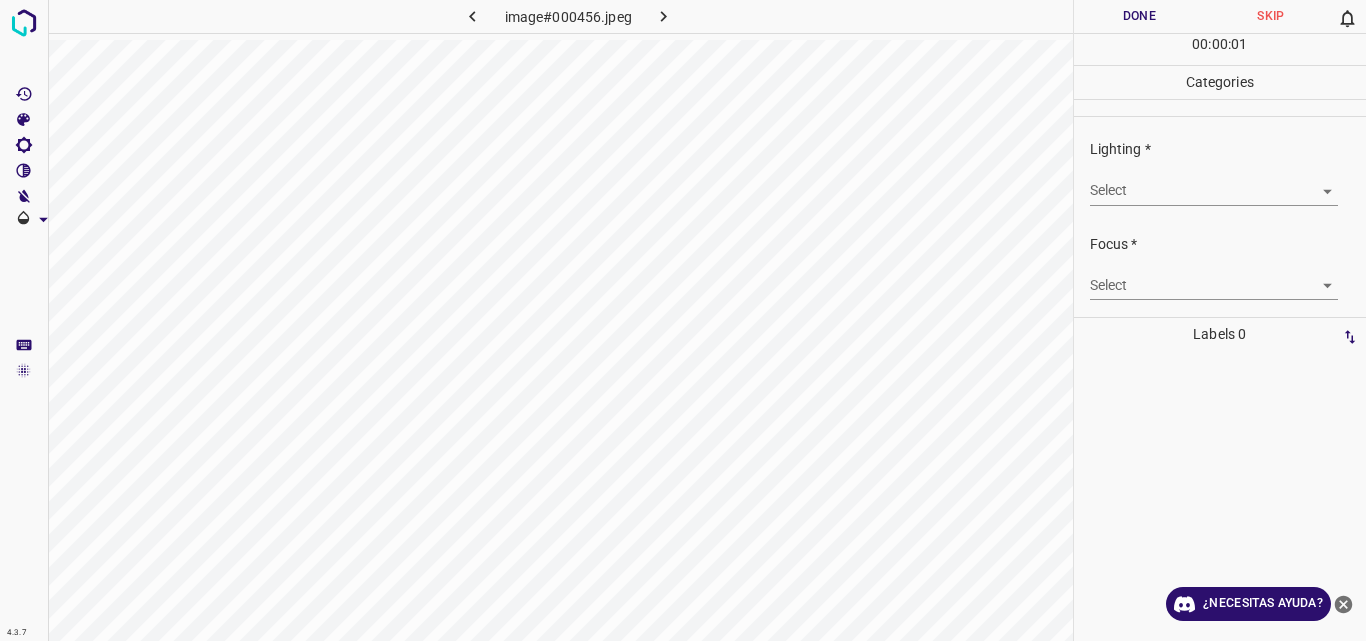 click on "4.3.7 image#000456.jpeg Done Skip 0 00   : 00   : 01   Categories Lighting *  Select ​ Focus *  Select ​ Overall *  Select ​ Labels   0 Categories 1 Lighting 2 Focus 3 Overall Tools Space Change between modes (Draw & Edit) I Auto labeling R Restore zoom M Zoom in N Zoom out Delete Delete selecte label Filters Z Restore filters X Saturation filter C Brightness filter V Contrast filter B Gray scale filter General O Download ¿Necesitas ayuda? Original text Rate this translation Your feedback will be used to help improve Google Translate - Texto - Esconder - Borrar" at bounding box center [683, 320] 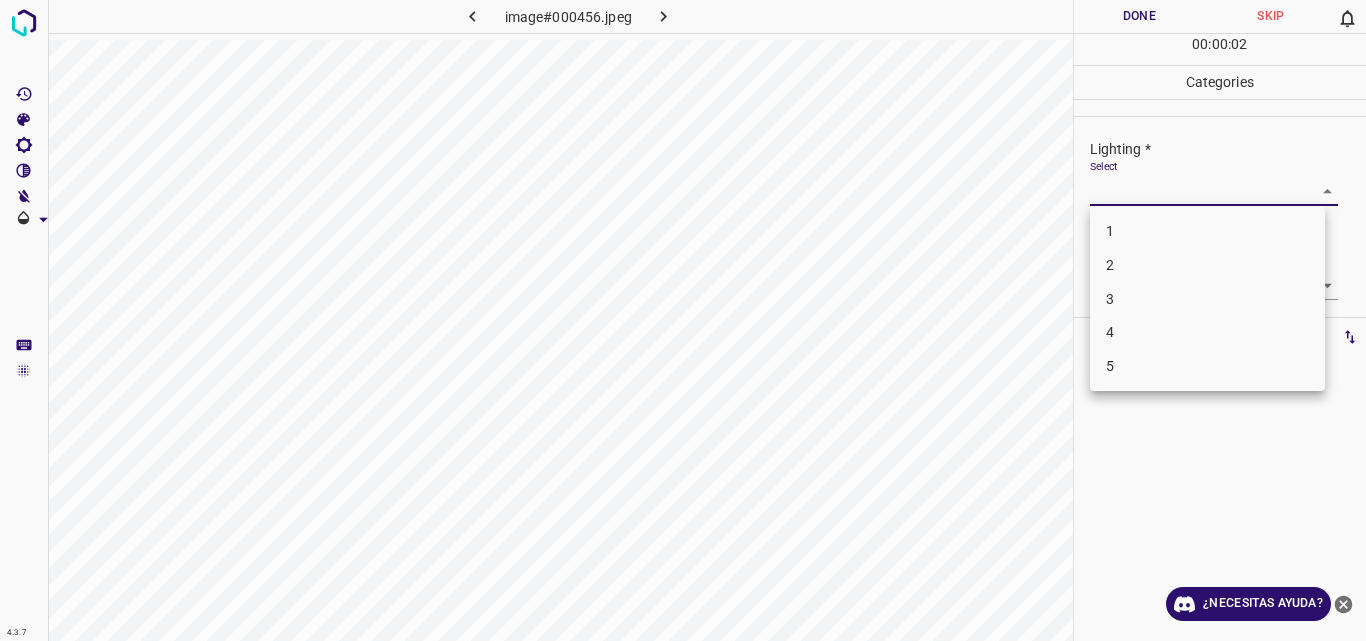 click on "3" at bounding box center [1207, 299] 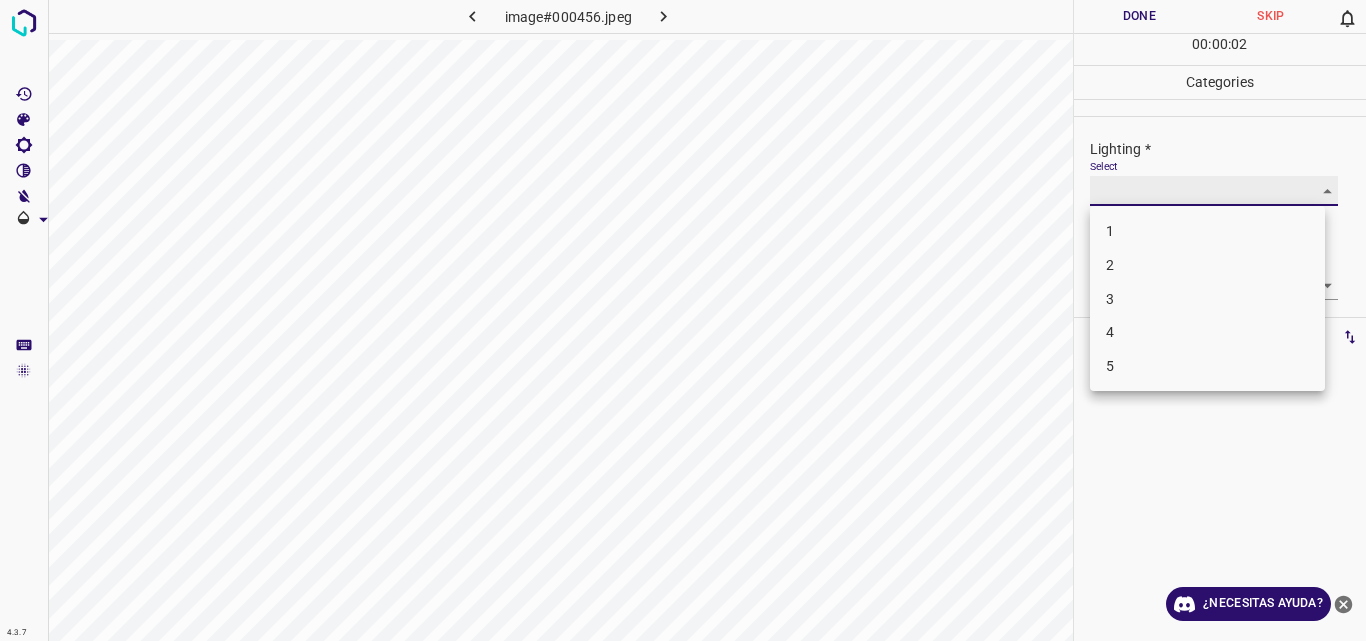 type on "3" 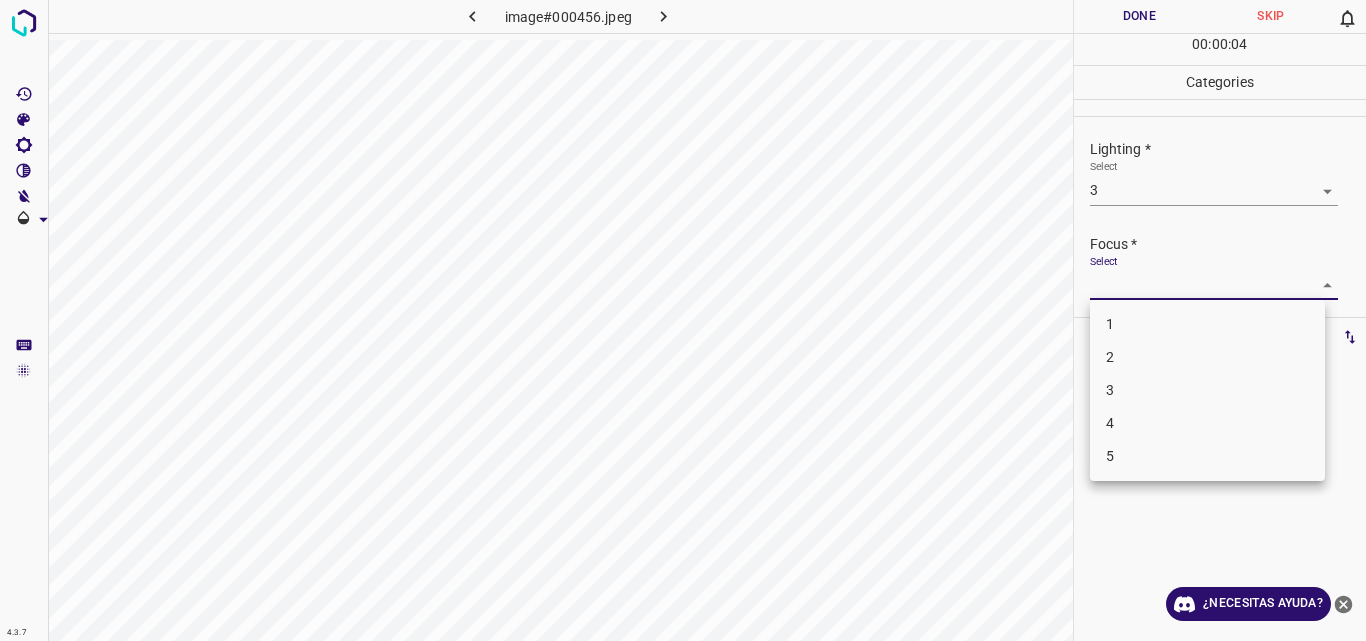 click on "4.3.7 image#000456.jpeg Done Skip 0 00   : 00   : 04   Categories Lighting *  Select 3 3 Focus *  Select ​ Overall *  Select ​ Labels   0 Categories 1 Lighting 2 Focus 3 Overall Tools Space Change between modes (Draw & Edit) I Auto labeling R Restore zoom M Zoom in N Zoom out Delete Delete selecte label Filters Z Restore filters X Saturation filter C Brightness filter V Contrast filter B Gray scale filter General O Download ¿Necesitas ayuda? Original text Rate this translation Your feedback will be used to help improve Google Translate - Texto - Esconder - Borrar 1 2 3 4 5" at bounding box center [683, 320] 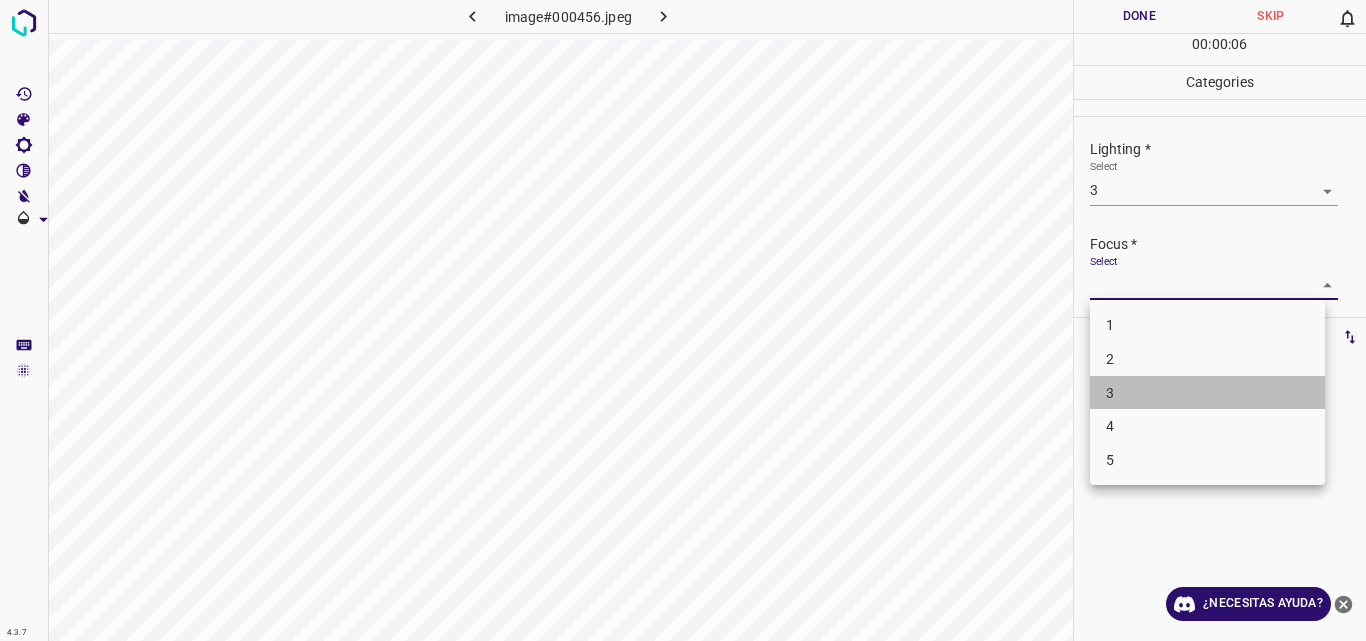 click on "3" at bounding box center (1207, 393) 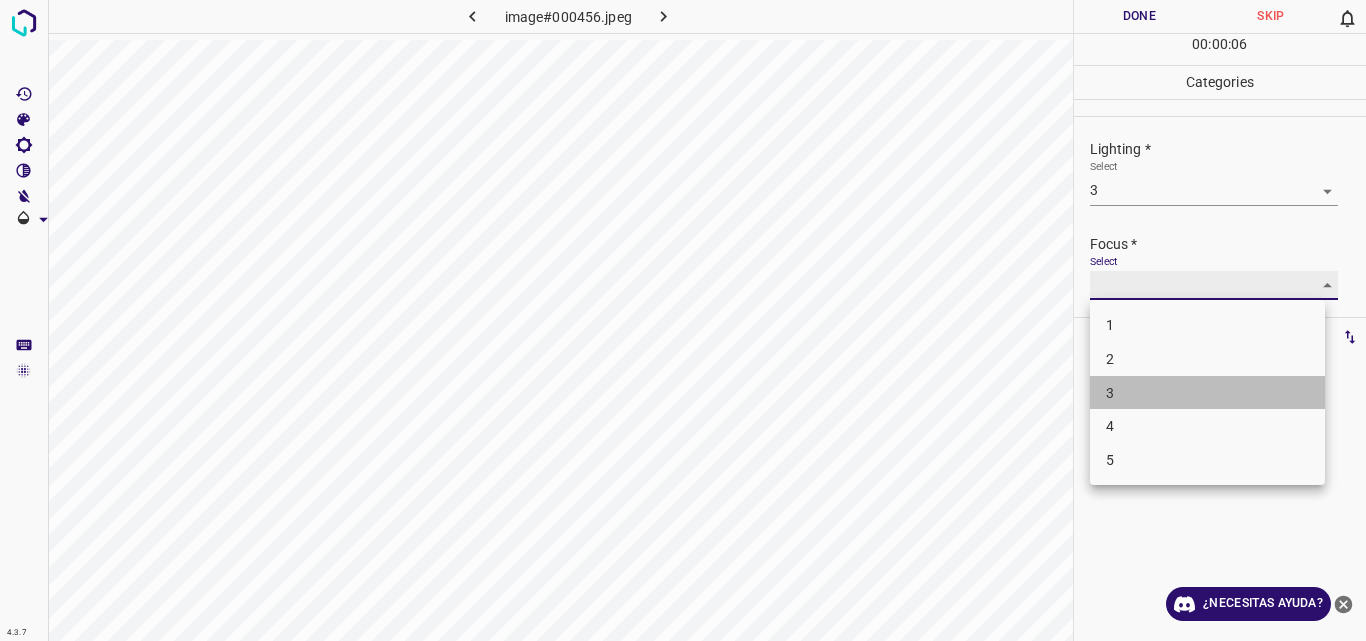 type on "3" 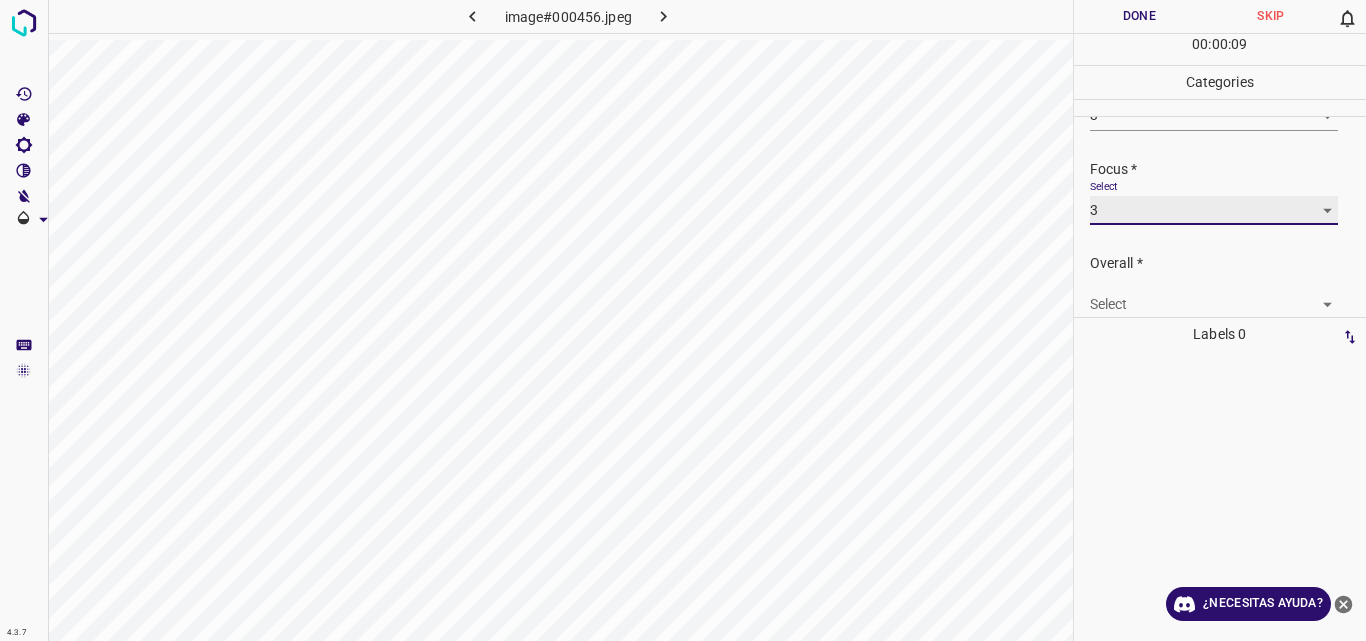 scroll, scrollTop: 98, scrollLeft: 0, axis: vertical 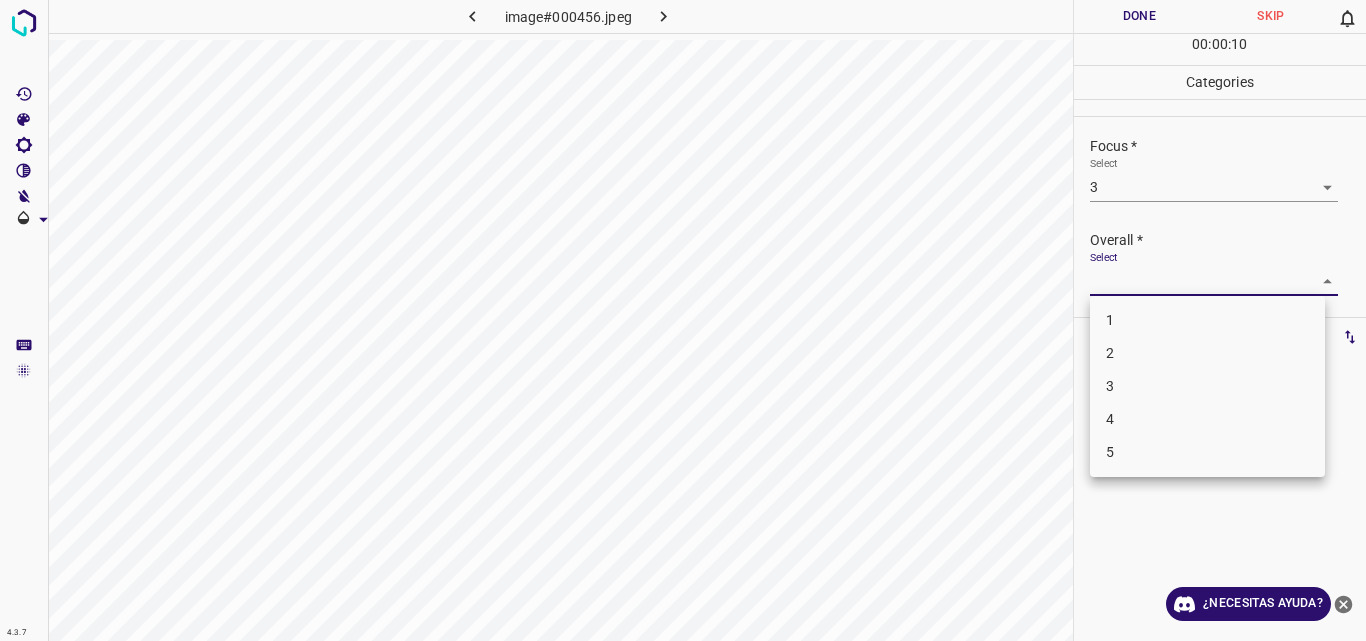 click on "4.3.7 image#000456.jpeg Done Skip 0 00 : 00 : 10 Categories Lighting * Select 3 3 Focus * Select 3 3 Overall * Select Labels 0 Categories 1 Lighting 2 Focus 3 Overall Tools Space Change between modes (Draw & Edit) I Auto labeling R Restore zoom M Zoom in N Zoom out Delete Delete selected label Filters Z Restore filters X Saturation filter C Brightness filter V Contrast filter B Gray scale filter General O Download ¿Necesitas ayuda? Original text Rate this translation Your feedback will be used to help improve Google Translate - Texto - Esconder - Borrar 1 2 3 4 5" at bounding box center (683, 320) 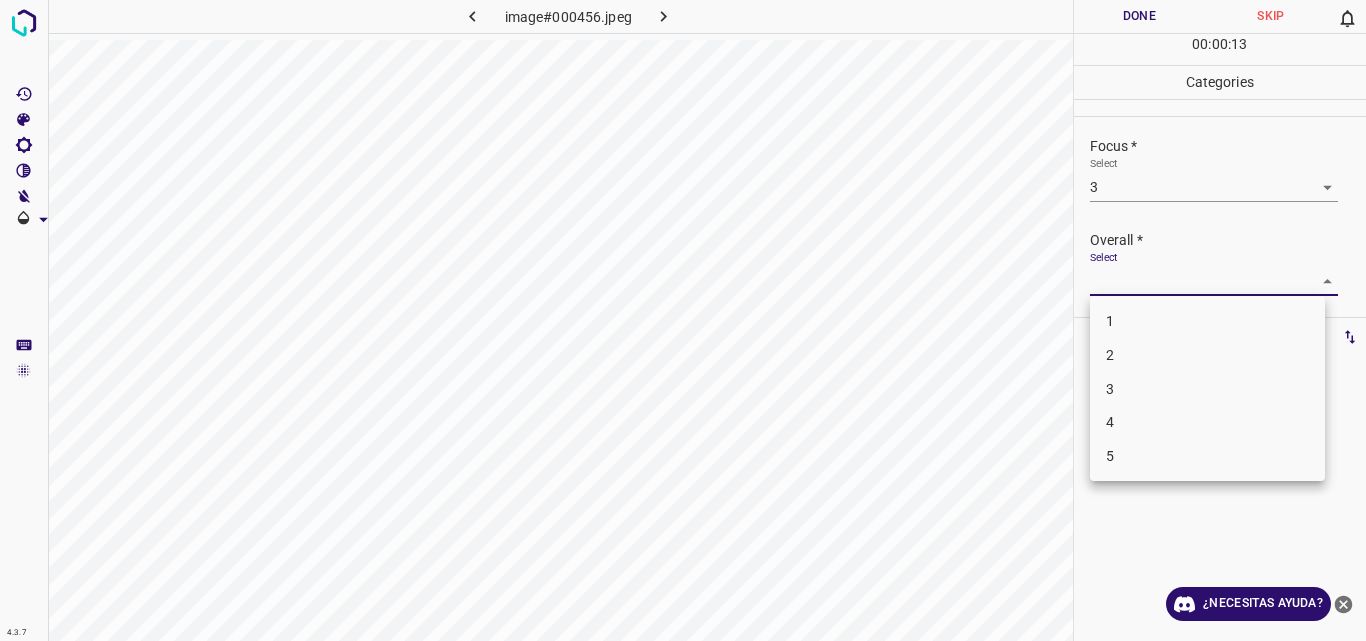 click on "3" at bounding box center [1207, 389] 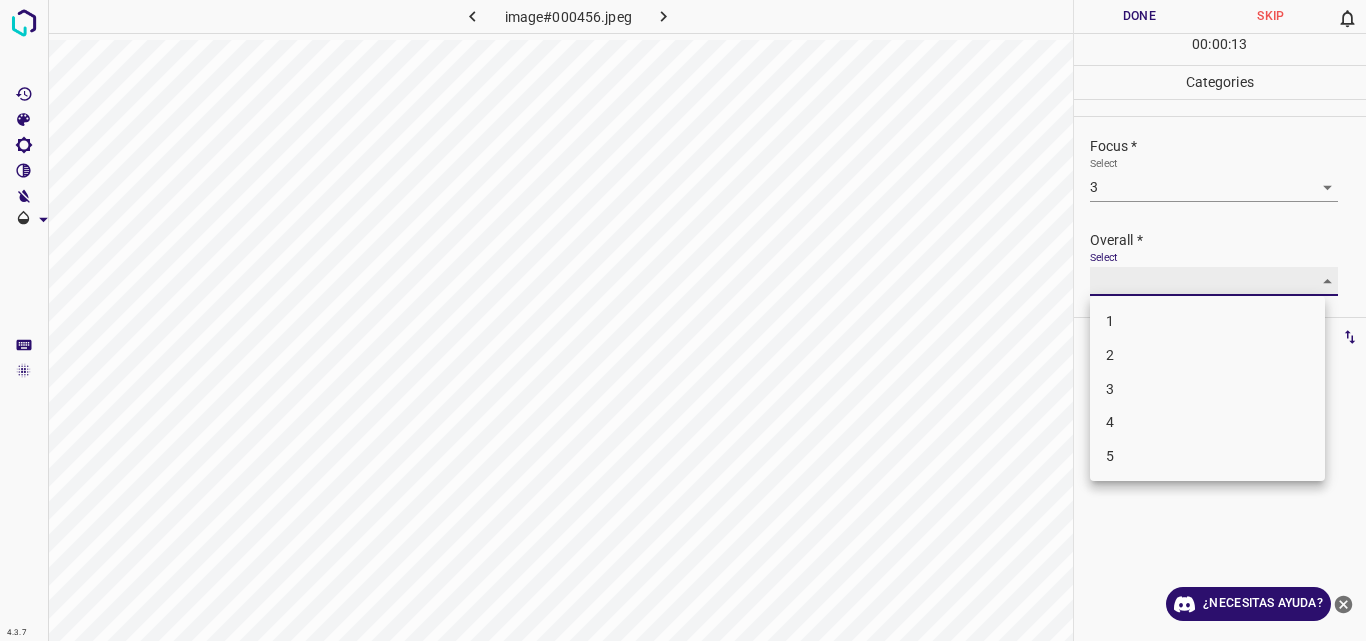 type on "3" 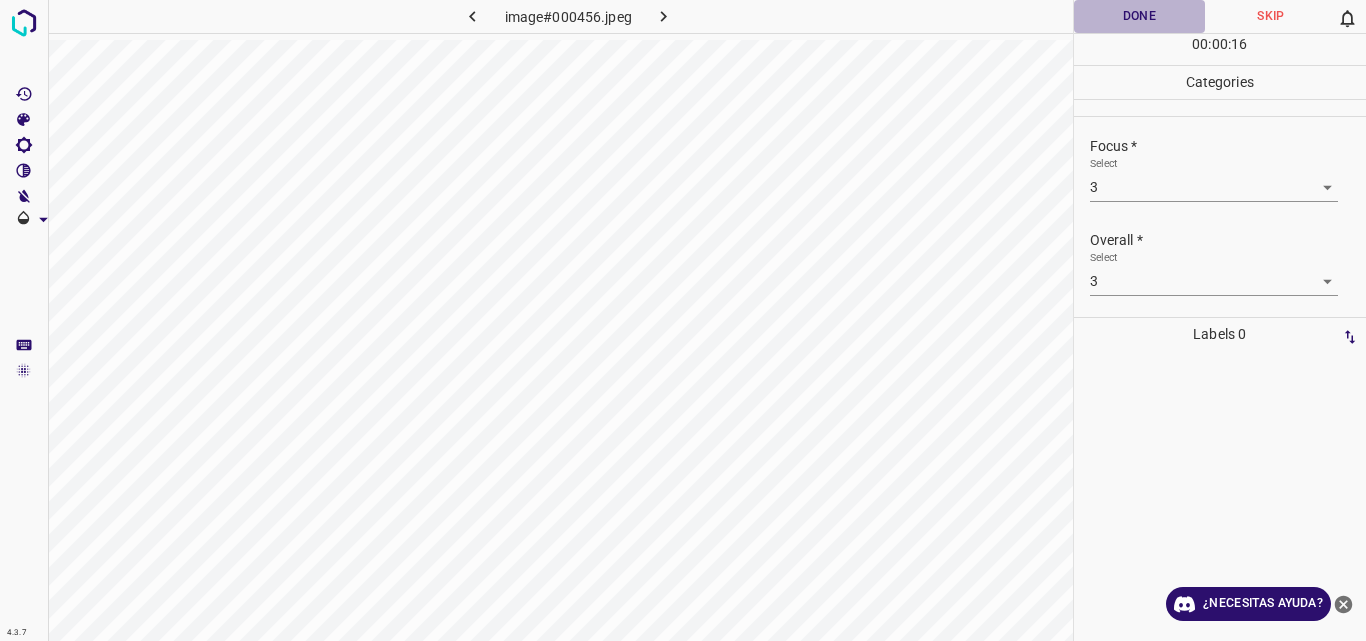 click on "Done" at bounding box center (1140, 16) 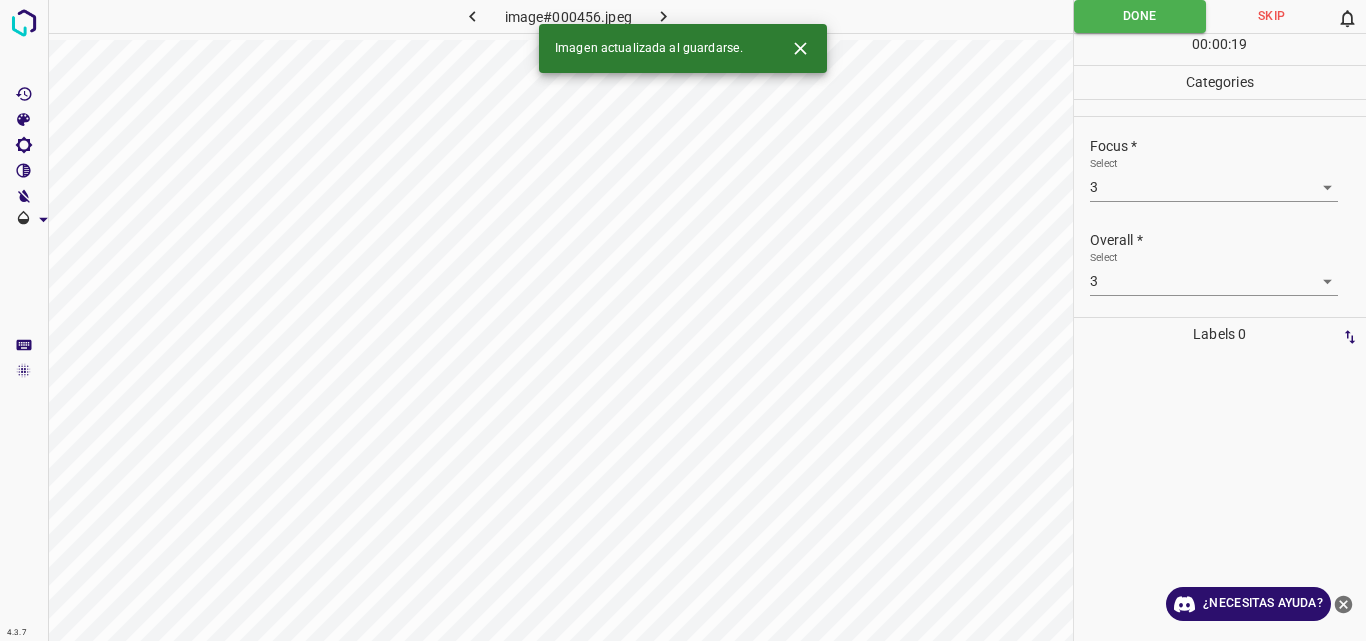 click 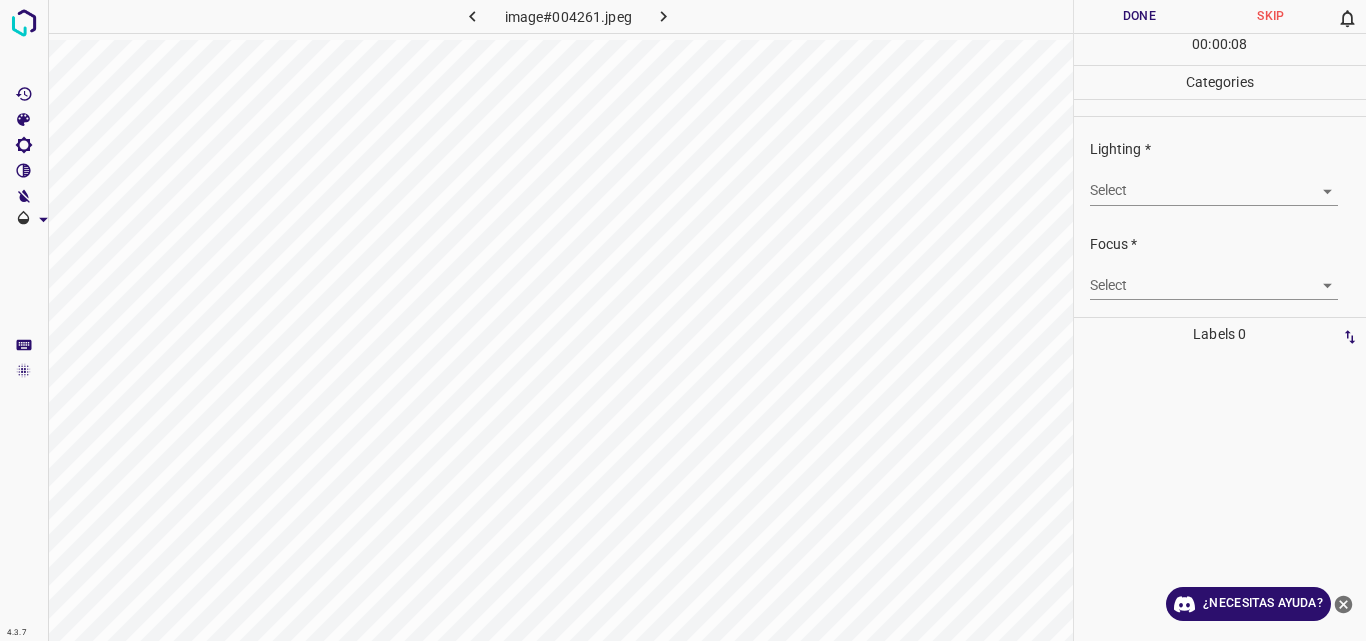 click on "4.3.7 image#004261.jpeg Done Skip 0 00   : 00   : 08   Categories Lighting *  Select ​ Focus *  Select ​ Overall *  Select ​ Labels   0 Categories 1 Lighting 2 Focus 3 Overall Tools Space Change between modes (Draw & Edit) I Auto labeling R Restore zoom M Zoom in N Zoom out Delete Delete selecte label Filters Z Restore filters X Saturation filter C Brightness filter V Contrast filter B Gray scale filter General O Download ¿Necesitas ayuda? Original text Rate this translation Your feedback will be used to help improve Google Translate - Texto - Esconder - Borrar" at bounding box center [683, 320] 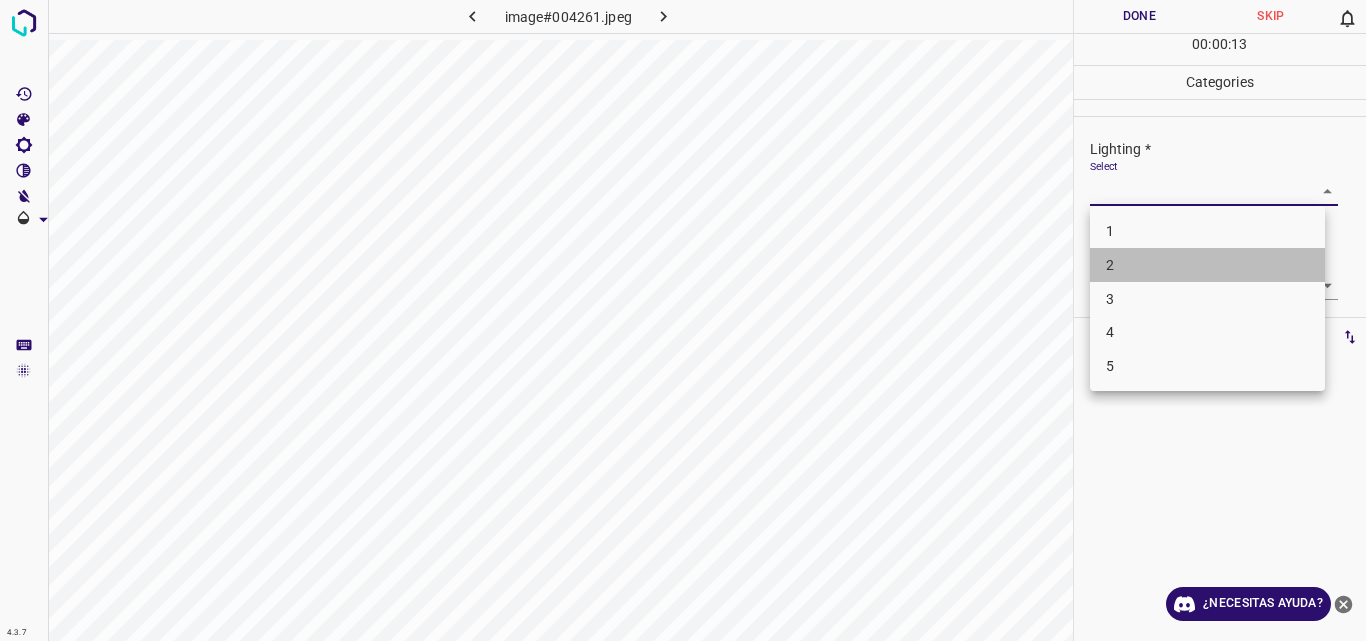click on "2" at bounding box center [1207, 265] 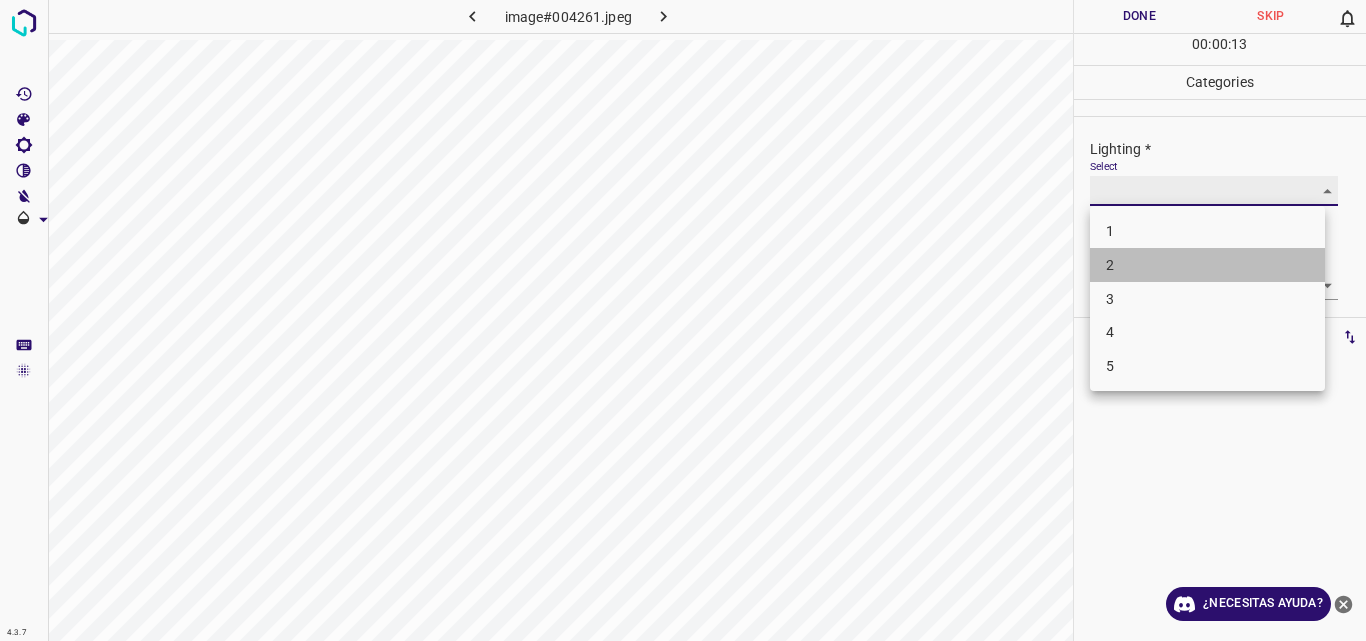 type on "2" 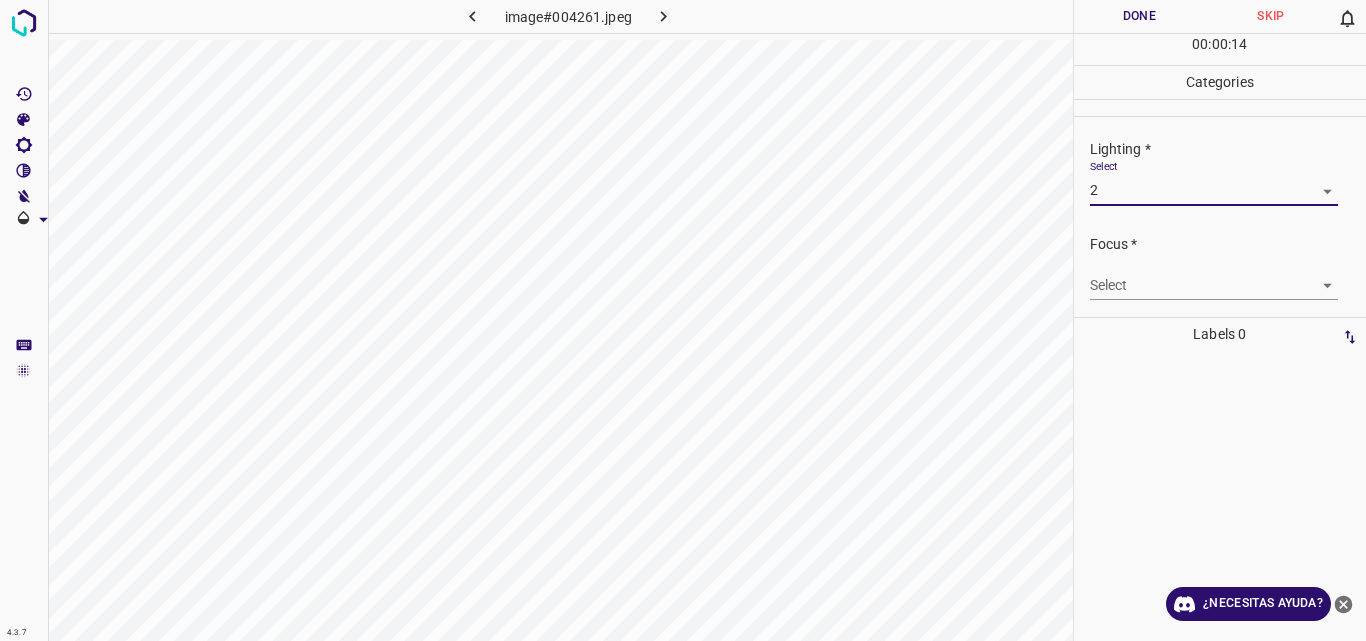 click on "4.3.7 image#004261.jpeg Done Skip 0 00 : 00 : 14 Categories Lighting * Select 2 2 Focus * Select 2 2 Overall * Select ​ Labels 0 Categories 1 Lighting 2 Focus 3 Overall Tools Space Change between modes (Draw & Edit) I Auto labeling R Restore zoom M Zoom in N Zoom out Delete Delete selecte label Filters Z Restore filters X Saturation filter C Brightness filter V Contrast filter B Gray scale filter General O Download ¿Necesitas ayuda? Original text Rate this translation Your feedback will be used to help improve Google Translate - Texto - Esconder - Borrar" at bounding box center (683, 320) 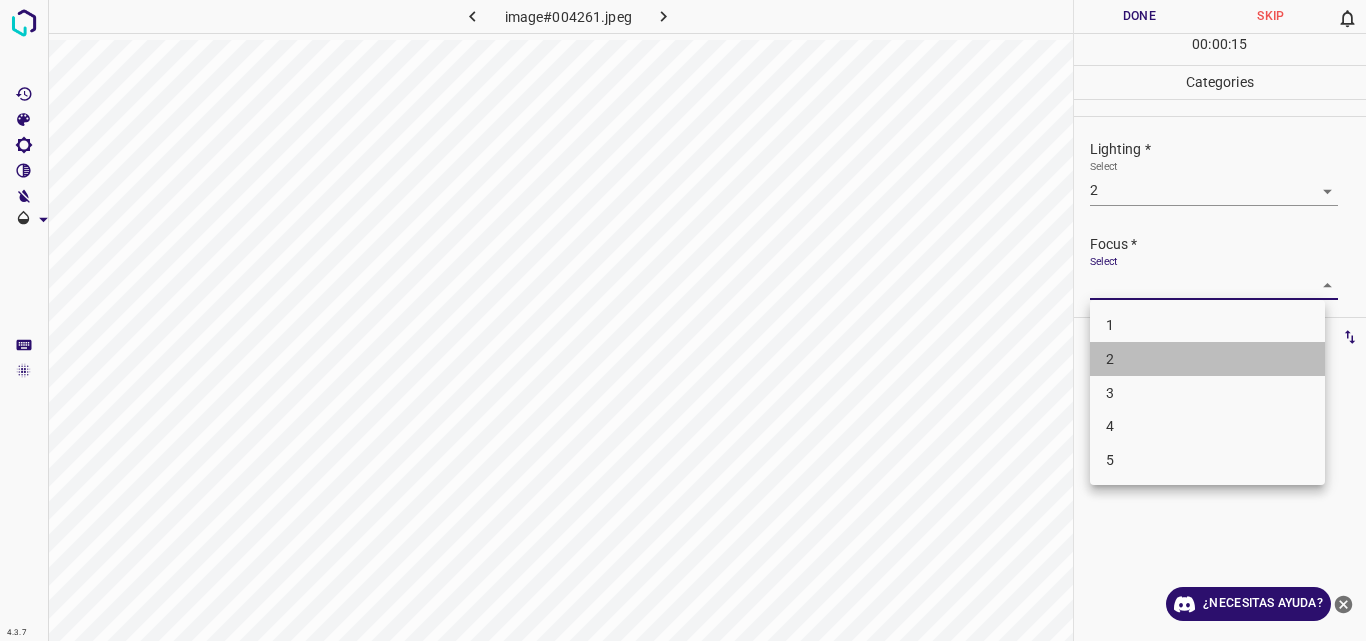 click on "2" at bounding box center [1207, 359] 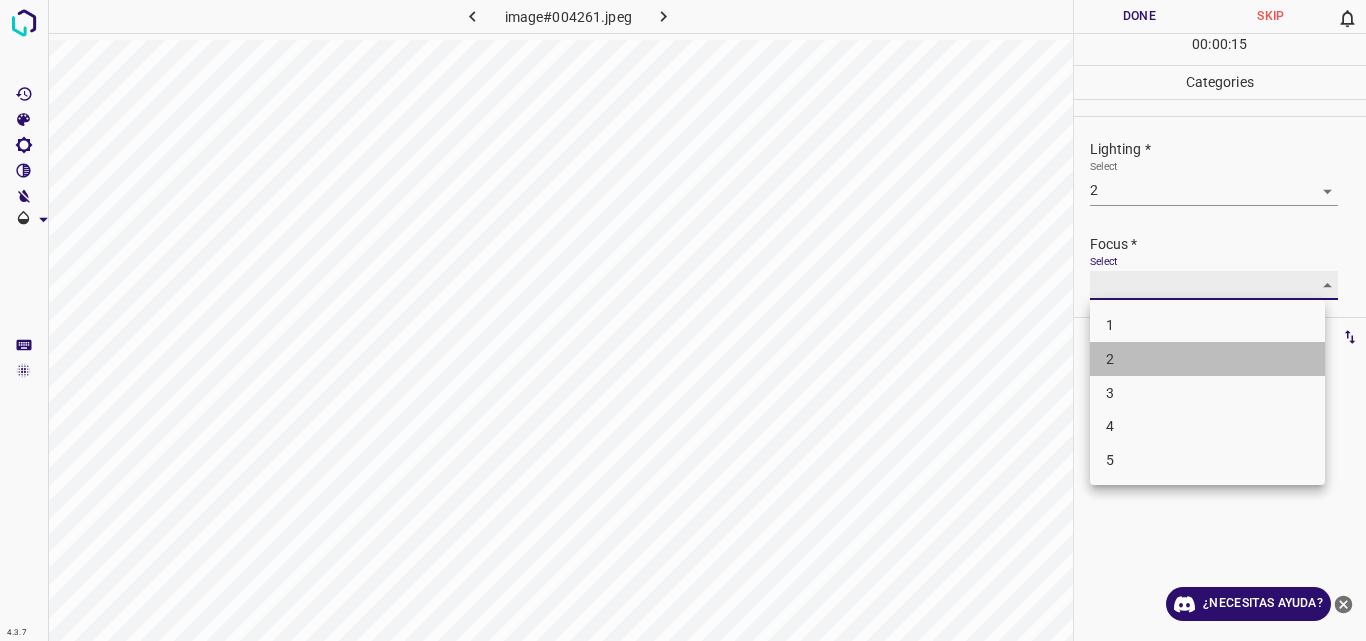 type on "2" 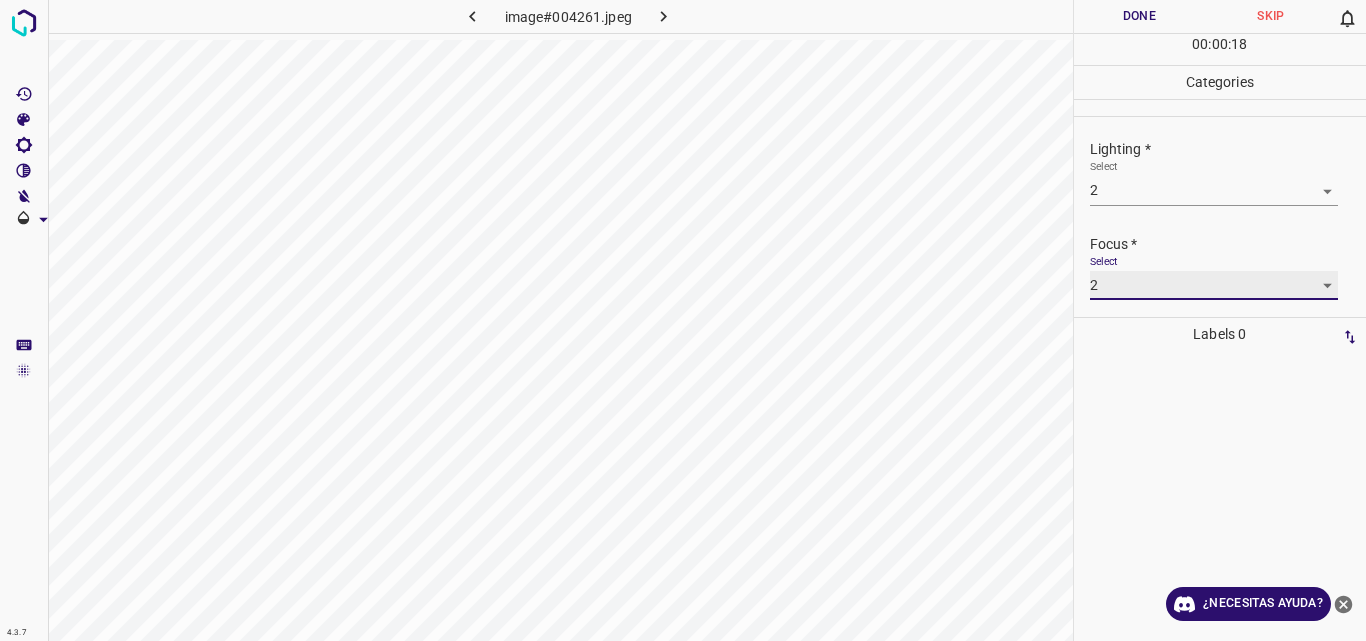 scroll, scrollTop: 98, scrollLeft: 0, axis: vertical 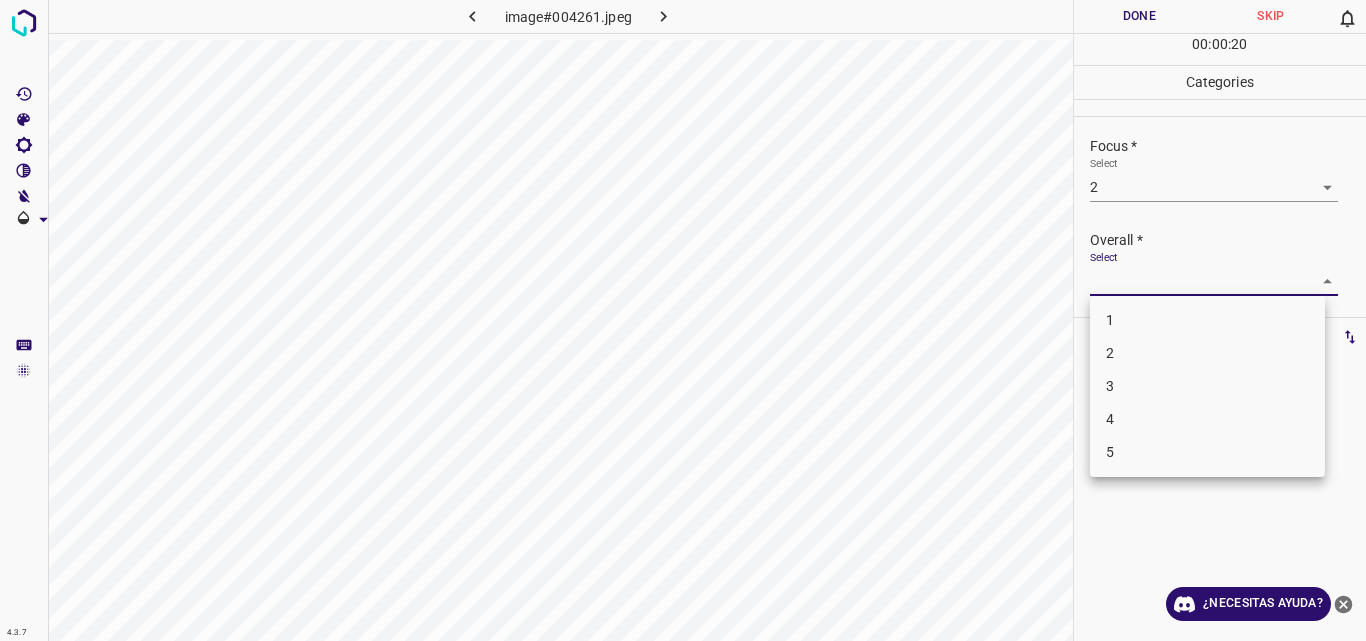 click on "4.3.7 image#004261.jpeg Done Skip 0 00 : 00 : 20 Categories Lighting * Select 2 2 Focus * Select 2 2 Overall * Select ​ Labels 0 Categories 1 Lighting 2 Focus 3 Overall Tools Space Change between modes (Draw & Edit) I Auto labeling R Restore zoom M Zoom in N Zoom out Delete Delete selecte label Filters Z Restore filters X Saturation filter C Brightness filter V Contrast filter B Gray scale filter General O Download ¿Necesitas ayuda? Original text Rate this translation Your feedback will be used to help improve Google Translate - Texto - Esconder - Borrar 1 2 3 4 5" at bounding box center (683, 320) 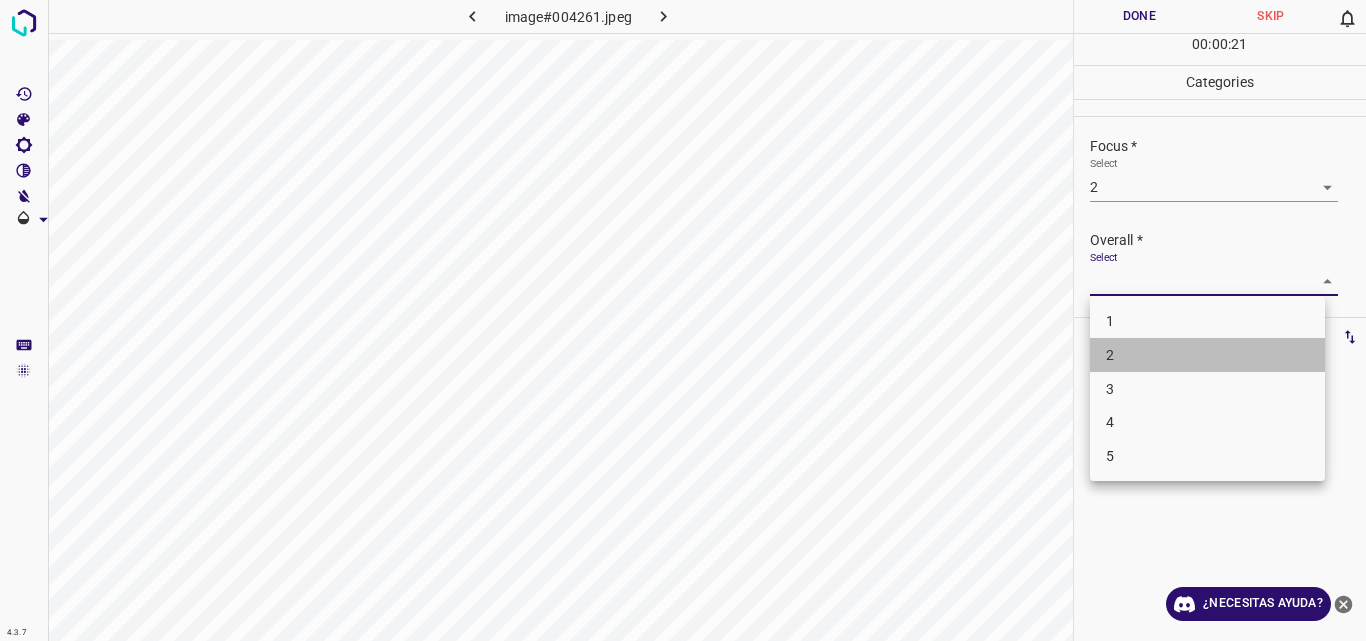 click on "2" at bounding box center [1207, 355] 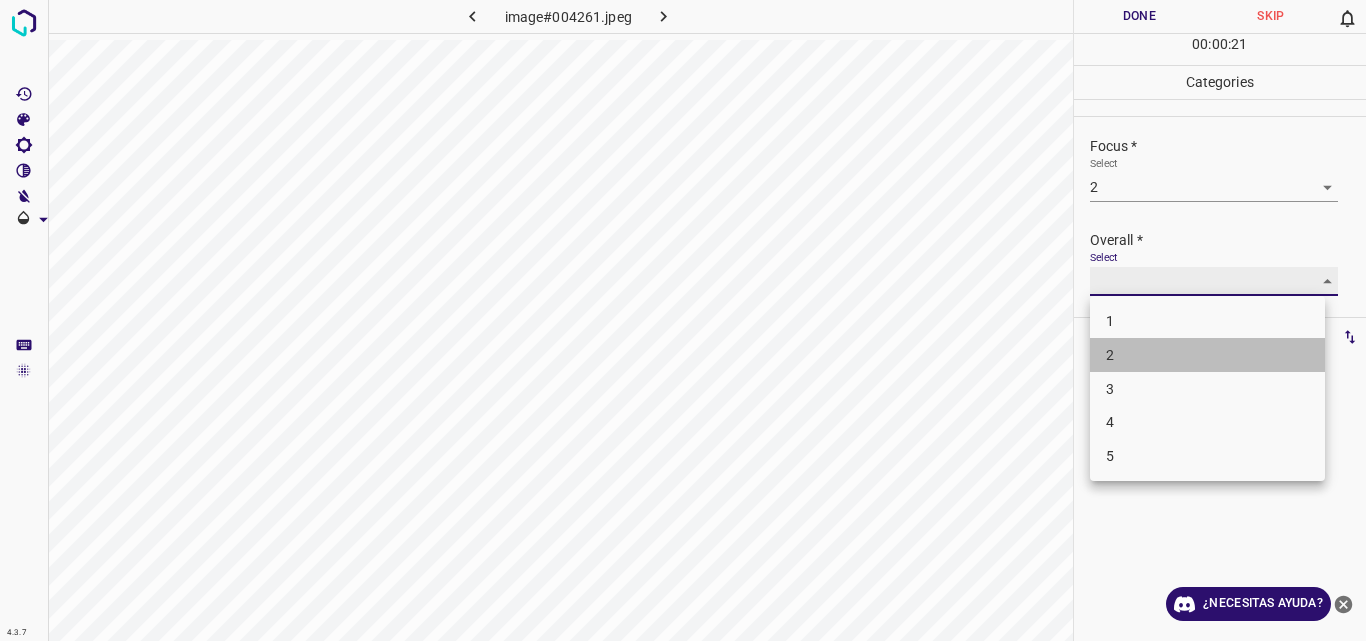 type on "2" 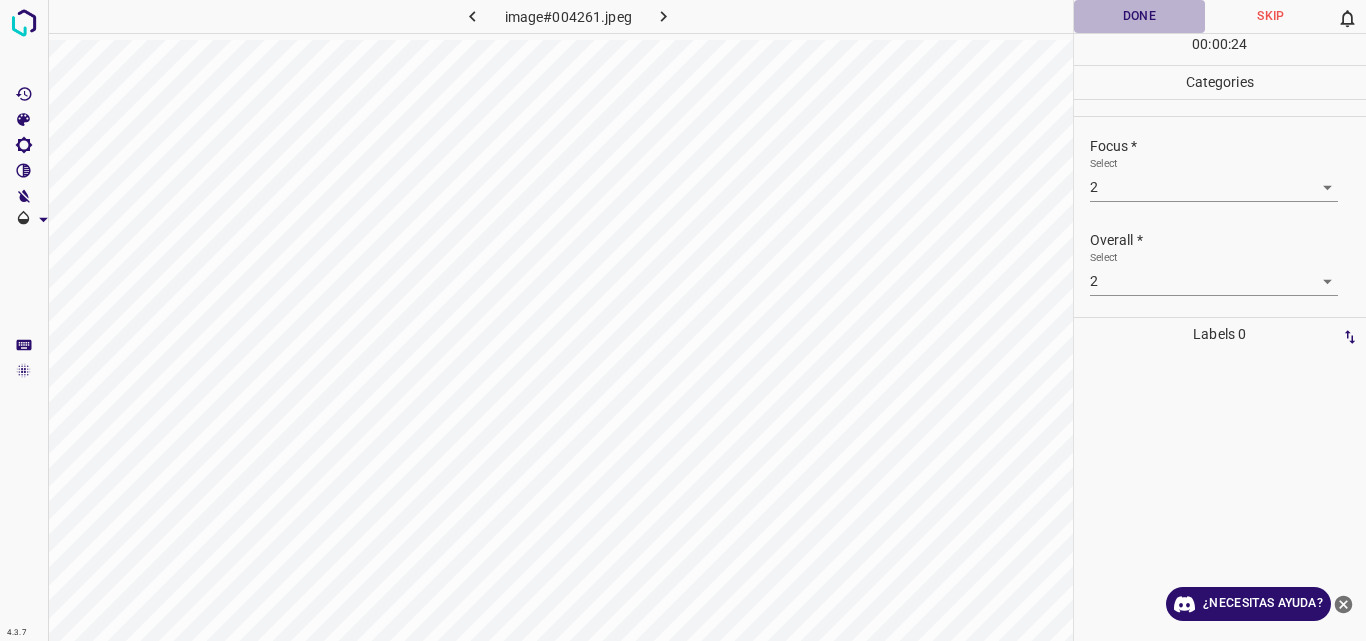 click on "Done" at bounding box center [1140, 16] 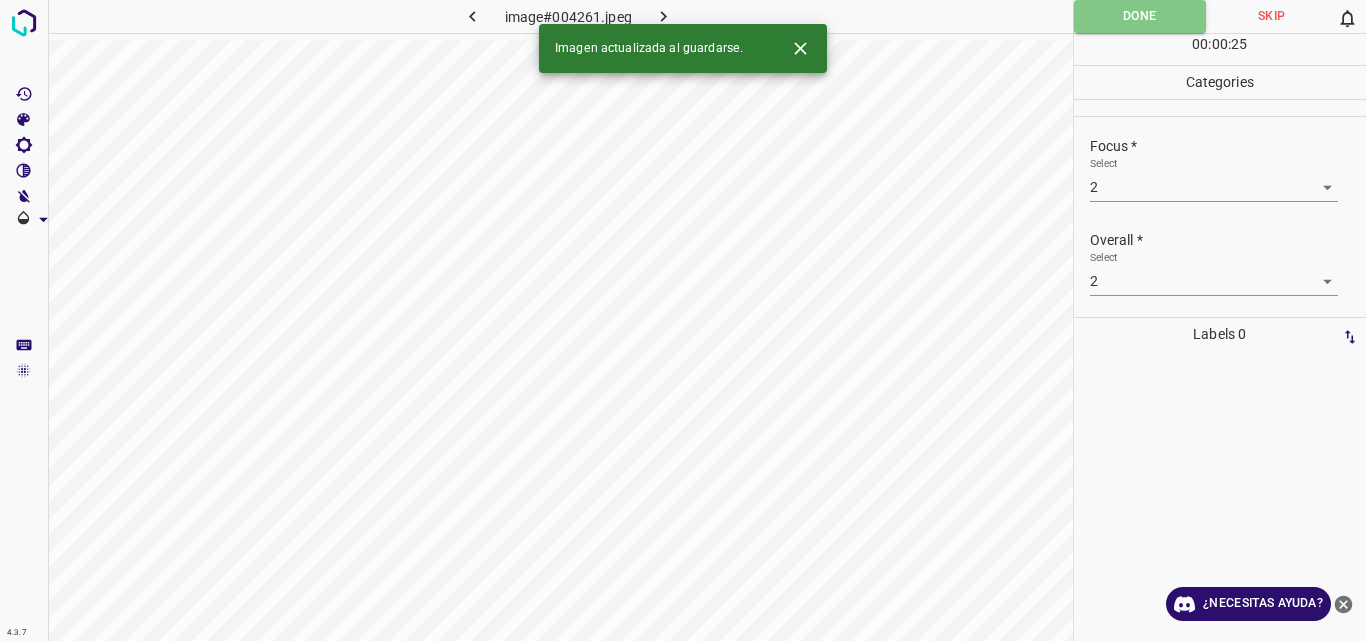 drag, startPoint x: 1136, startPoint y: 17, endPoint x: 721, endPoint y: -2, distance: 415.43472 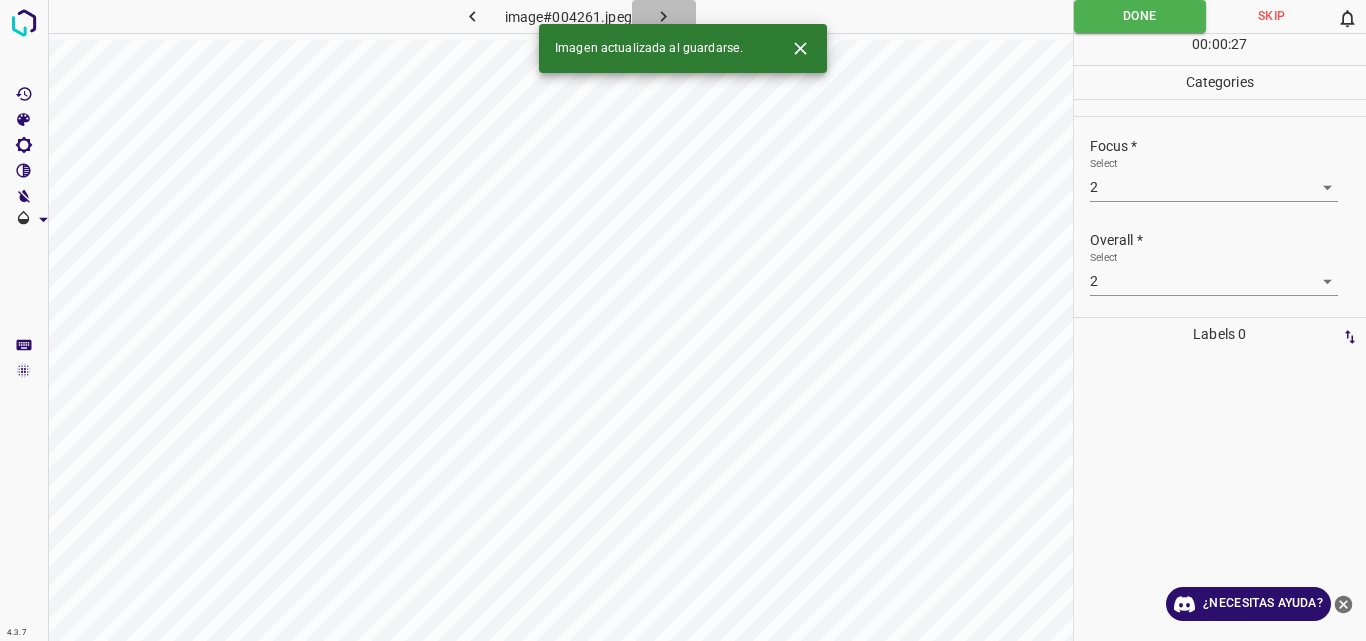 click 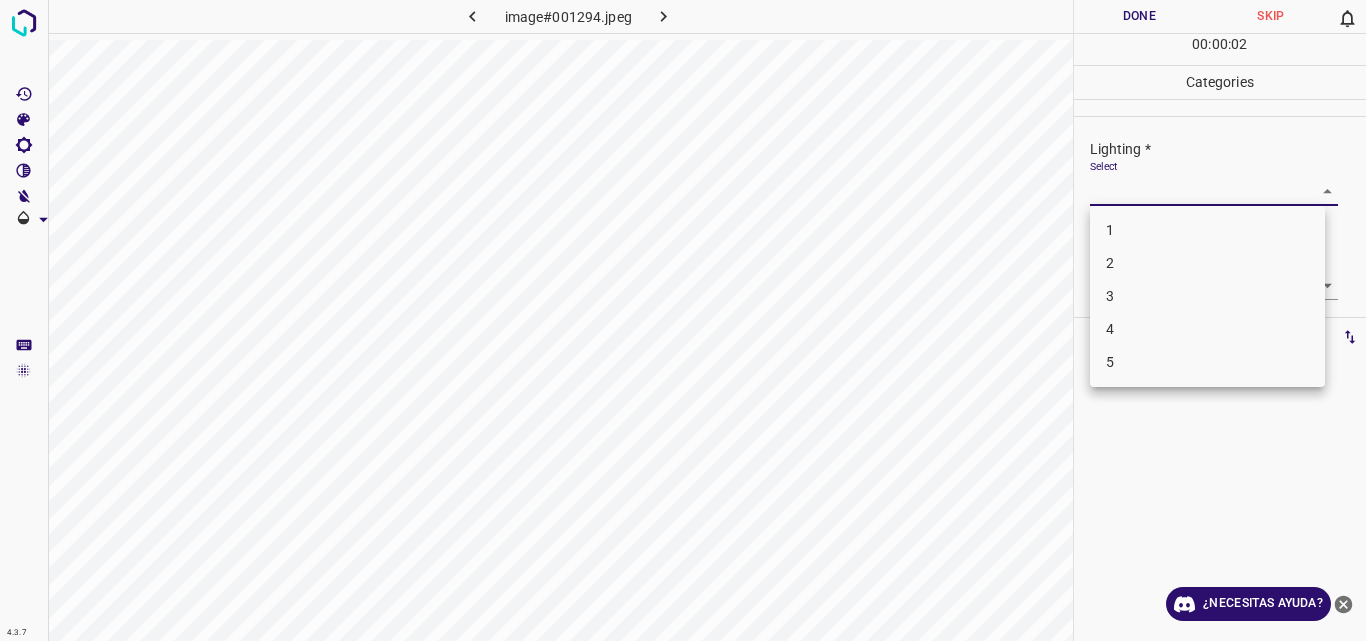 click on "4.3.7 image#001294.jpeg Done Skip 0 00   : 00   : 02   Categories Lighting *  Select ​ Focus *  Select ​ Overall *  Select ​ Labels   0 Categories 1 Lighting 2 Focus 3 Overall Tools Space Change between modes (Draw & Edit) I Auto labeling R Restore zoom M Zoom in N Zoom out Delete Delete selecte label Filters Z Restore filters X Saturation filter C Brightness filter V Contrast filter B Gray scale filter General O Download ¿Necesitas ayuda? Original text Rate this translation Your feedback will be used to help improve Google Translate - Texto - Esconder - Borrar 1 2 3 4 5" at bounding box center [683, 320] 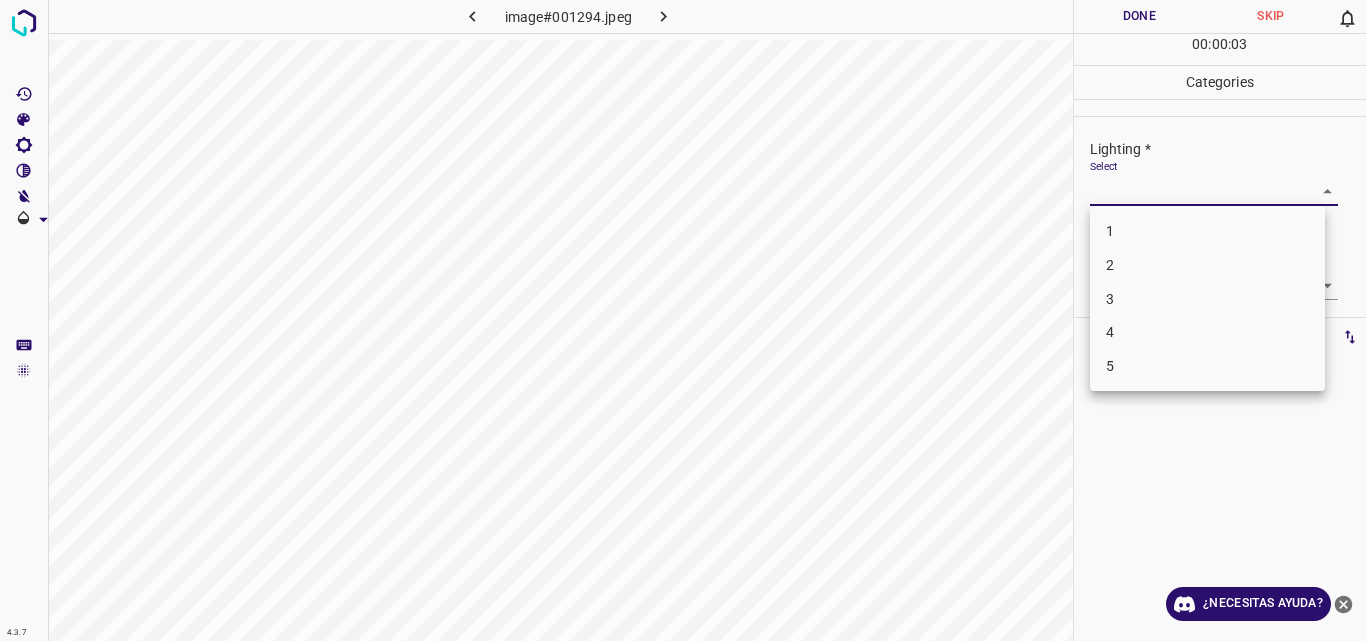 click on "3" at bounding box center (1207, 299) 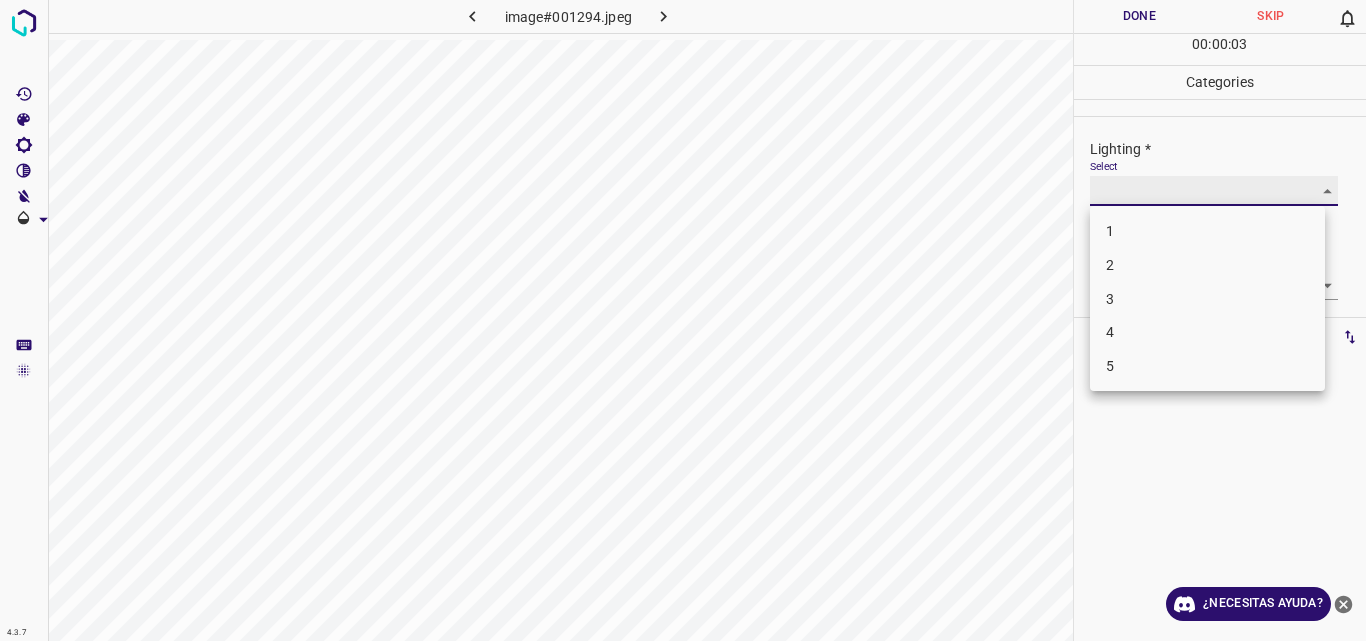 type on "3" 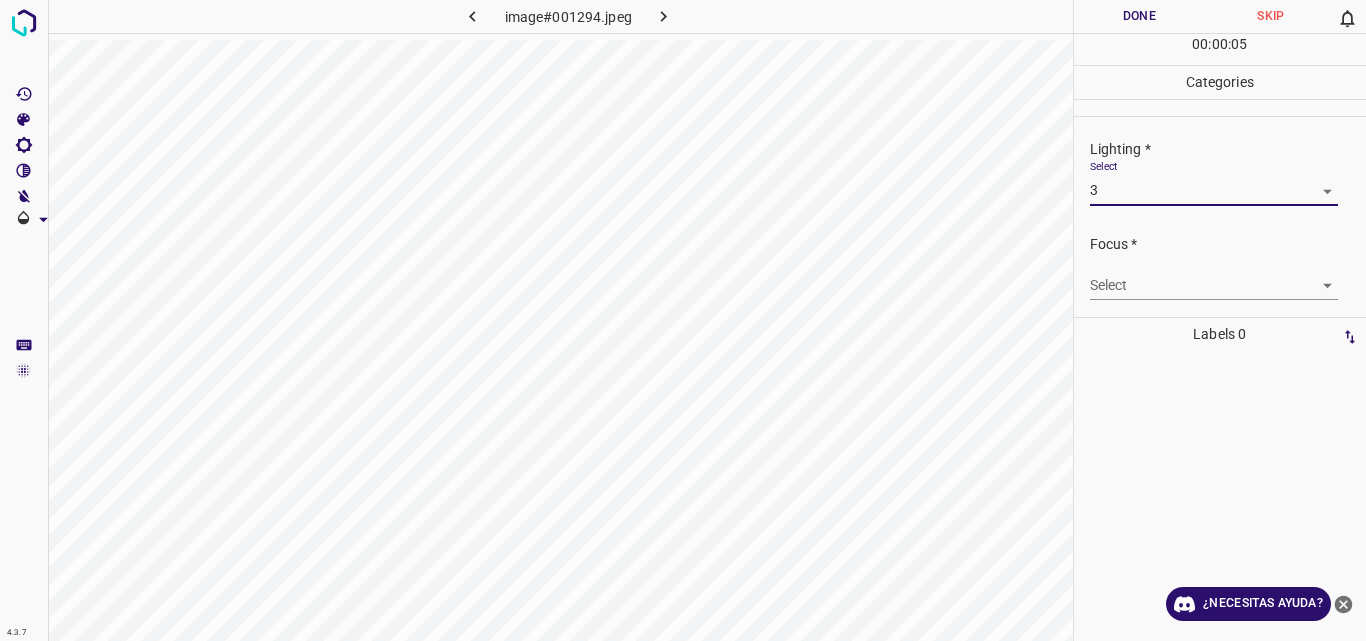 click on "4.3.7 image#001294.jpeg Done Skip 0 00 : 00 : 05 Categories Lighting * Select 3 3 Focus * Select 3 3 Overall * Select ​ Labels 0 Categories 1 Lighting 2 Focus 3 Overall Tools Space Change between modes (Draw & Edit) I Auto labeling R Restore zoom M Zoom in N Zoom out Delete Delete selecte label Filters Z Restore filters X Saturation filter C Brightness filter V Contrast filter B Gray scale filter General O Download ¿Necesitas ayuda? Original text Rate this translation Your feedback will be used to help improve Google Translate - Texto - Esconder - Borrar" at bounding box center (683, 320) 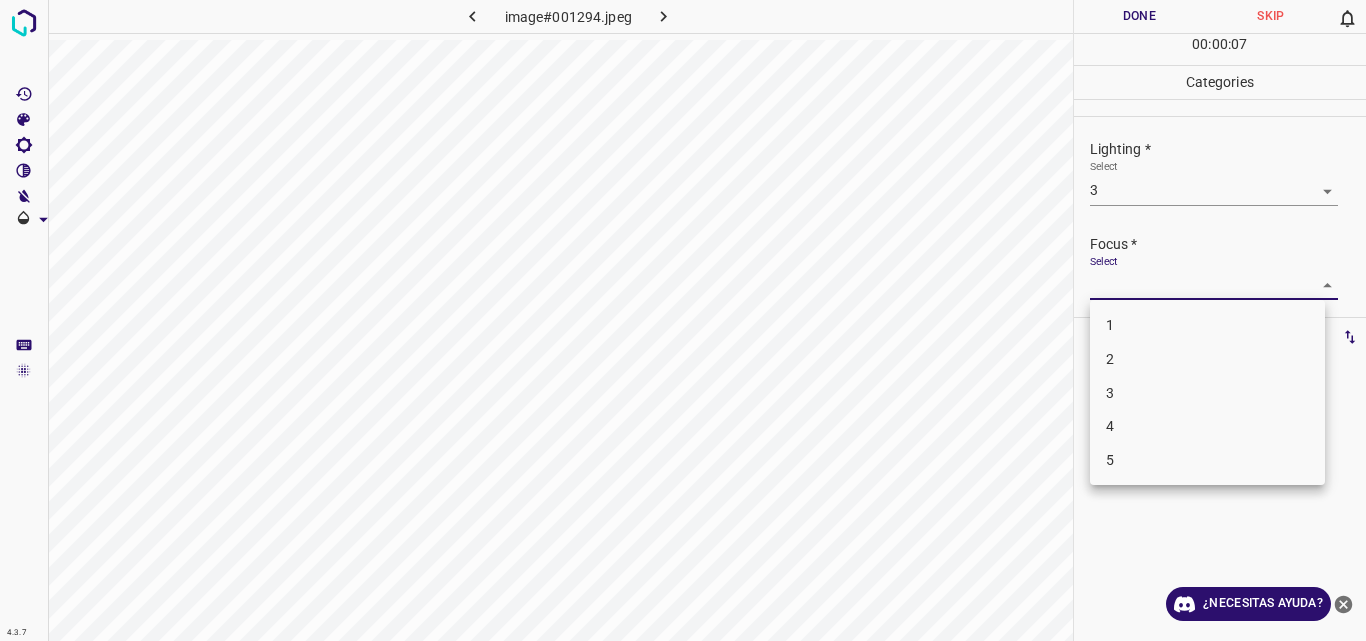 click on "3" at bounding box center [1207, 393] 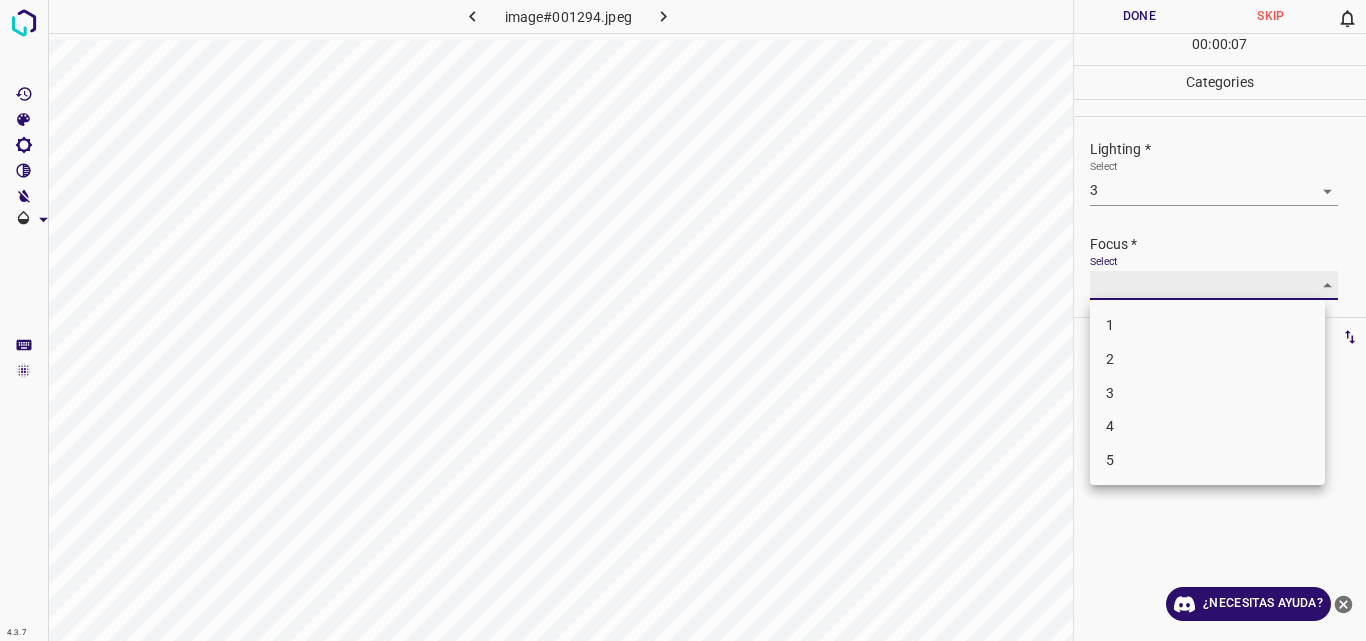 type on "3" 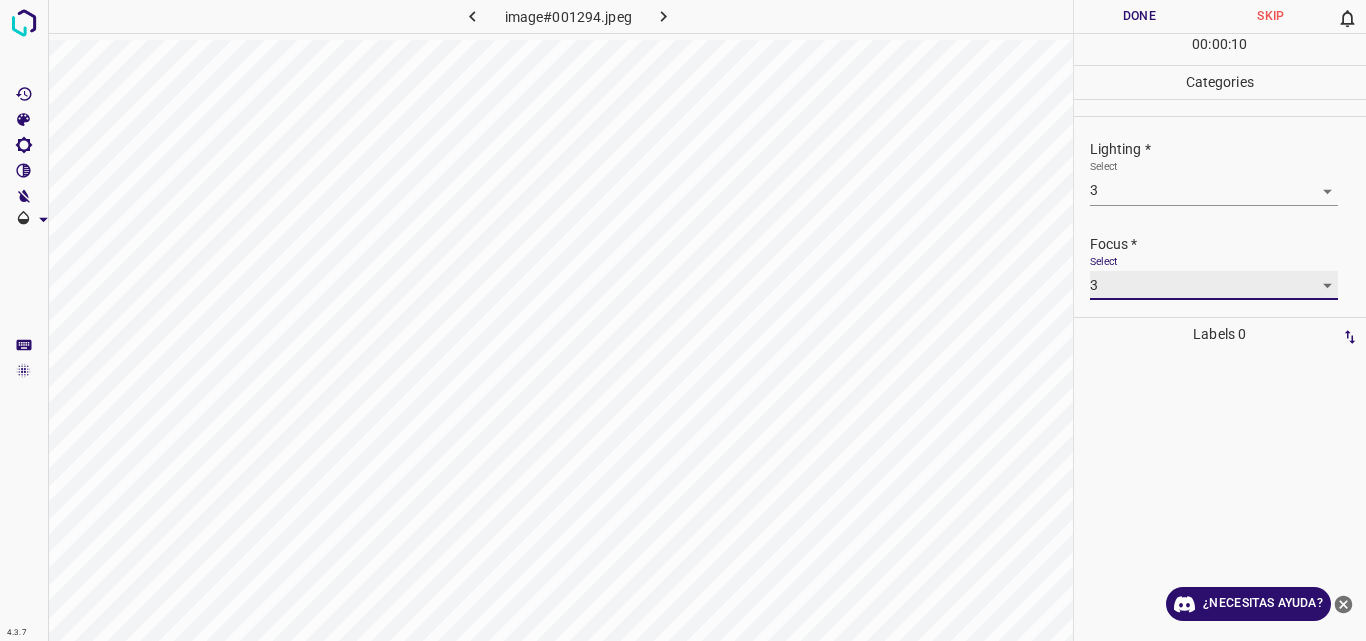 scroll, scrollTop: 98, scrollLeft: 0, axis: vertical 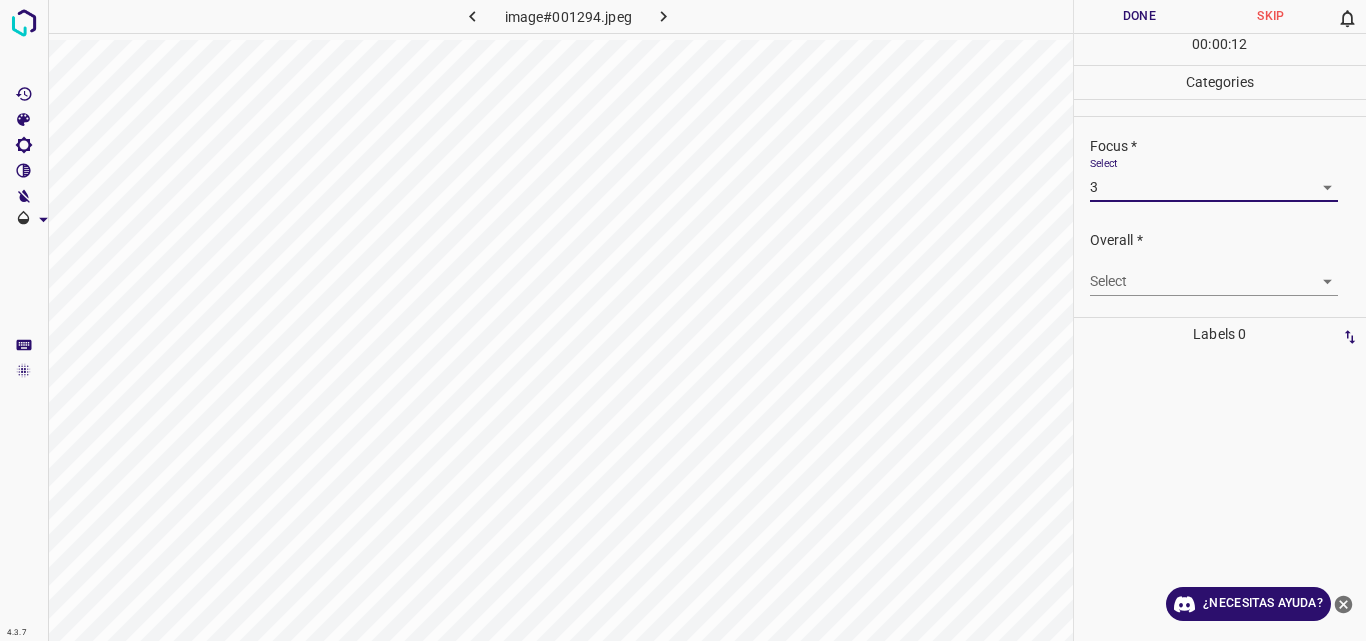 click on "4.3.7 image#001294.jpeg Done Skip 0 00 : 00 : 12 Categories Lighting * Select 3 3 Focus * Select 3 3 Overall * Select Labels 0 Categories 1 Lighting 2 Focus 3 Overall Tools Space Change between modes (Draw & Edit) I Auto labeling R Restore zoom M Zoom in N Zoom out Delete Delete selected label Filters Z Restore filters X Saturation filter C Brightness filter V Contrast filter B Gray scale filter General O Download ¿Necesitas ayuda? Original text Rate this translation Your feedback will be used to help improve Google Translate - Texto - Esconder - Borrar" at bounding box center (683, 320) 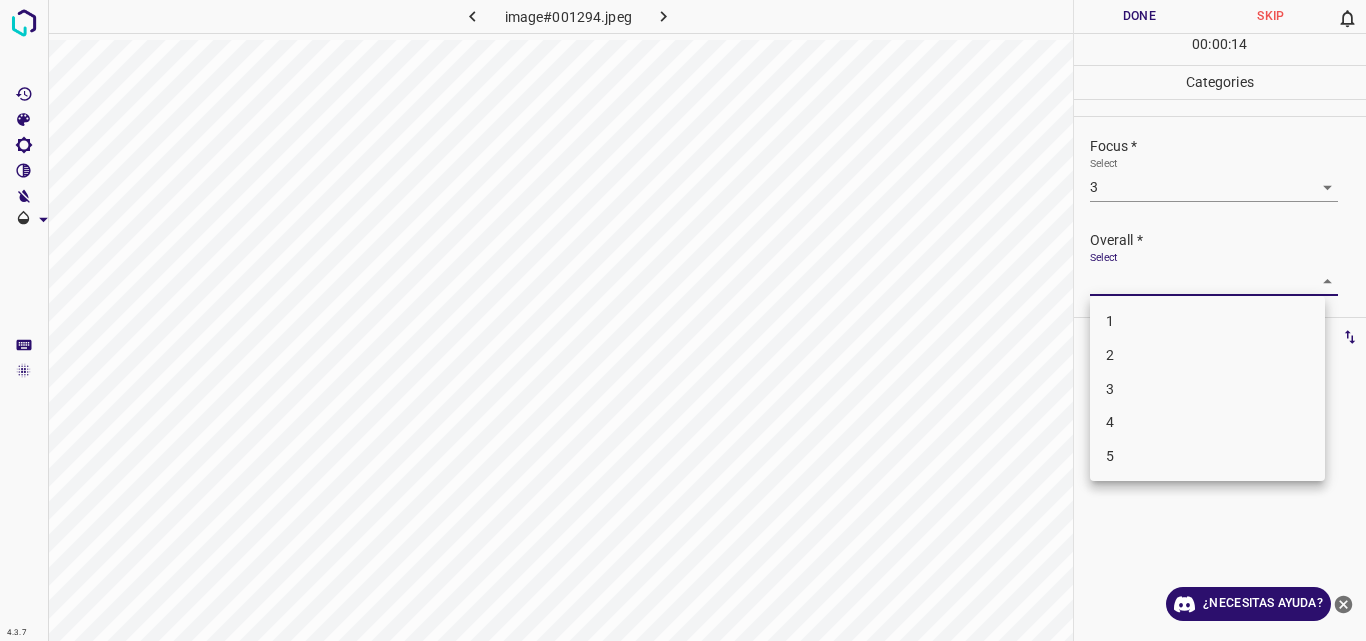 click on "3" at bounding box center [1207, 389] 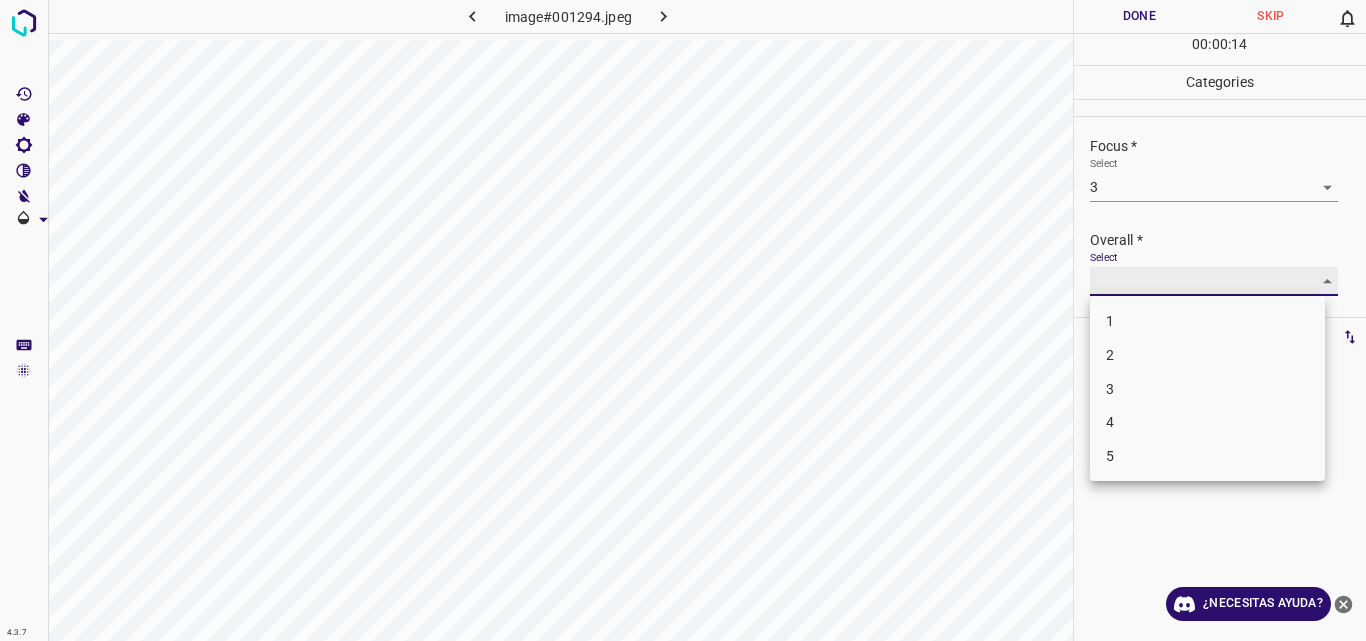 type on "3" 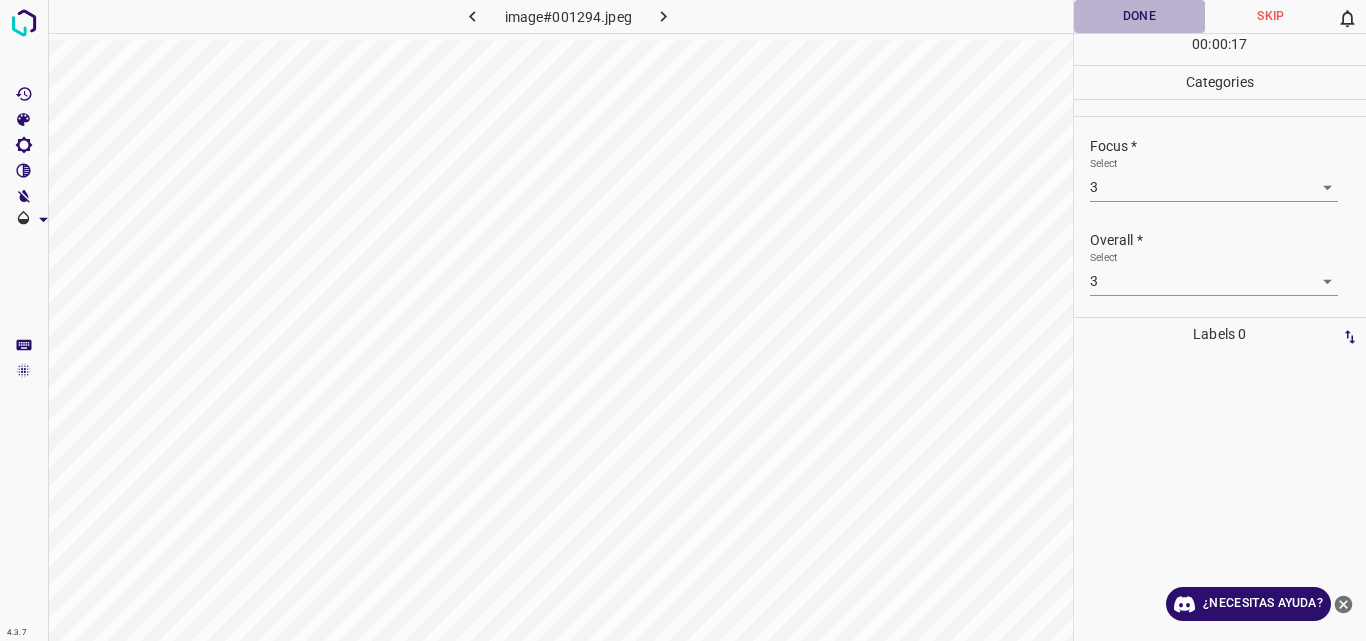 click on "Done" at bounding box center [1140, 16] 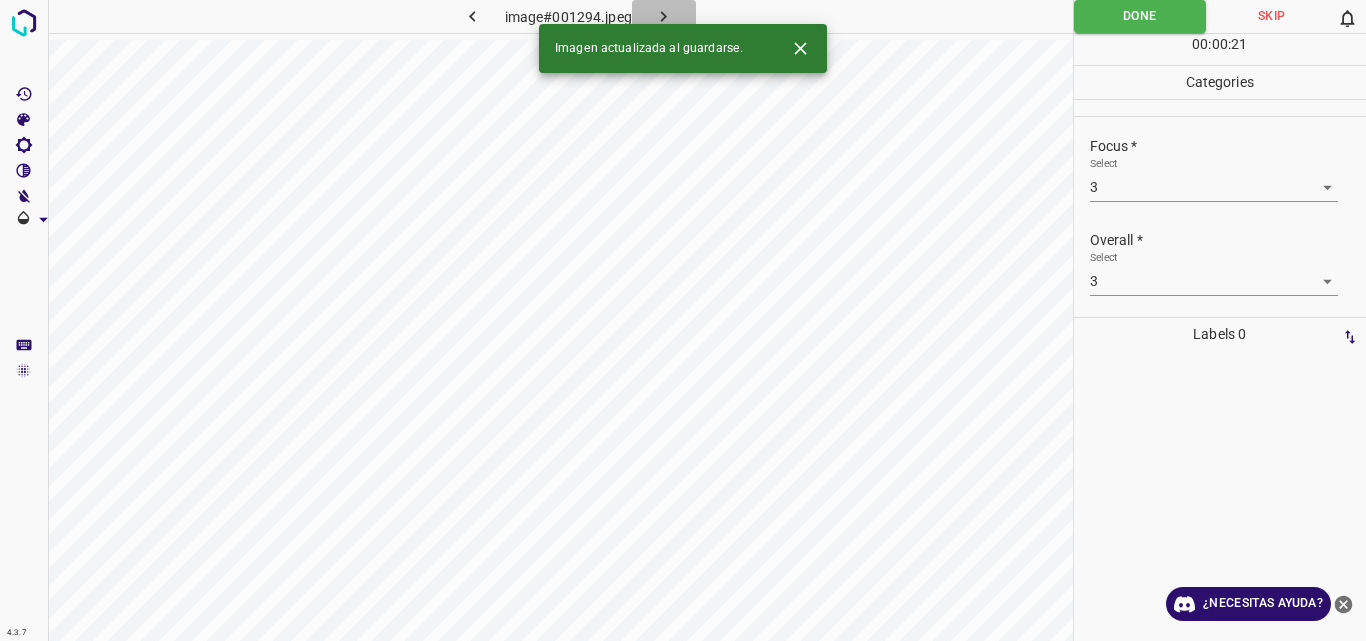 click 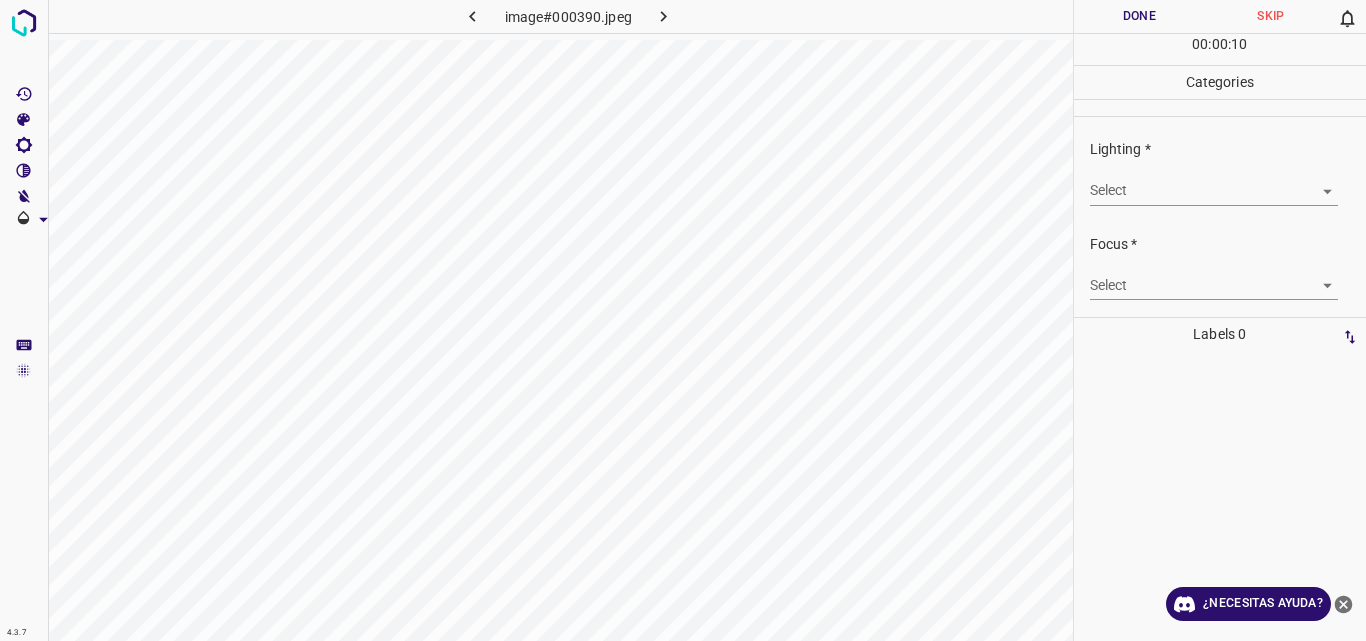 click on "4.3.7 image#000390.jpeg Done Skip 0 00   : 00   : 10   Categories Lighting *  Select ​ Focus *  Select ​ Overall *  Select ​ Labels   0 Categories 1 Lighting 2 Focus 3 Overall Tools Space Change between modes (Draw & Edit) I Auto labeling R Restore zoom M Zoom in N Zoom out Delete Delete selecte label Filters Z Restore filters X Saturation filter C Brightness filter V Contrast filter B Gray scale filter General O Download ¿Necesitas ayuda? Original text Rate this translation Your feedback will be used to help improve Google Translate - Texto - Esconder - Borrar" at bounding box center [683, 320] 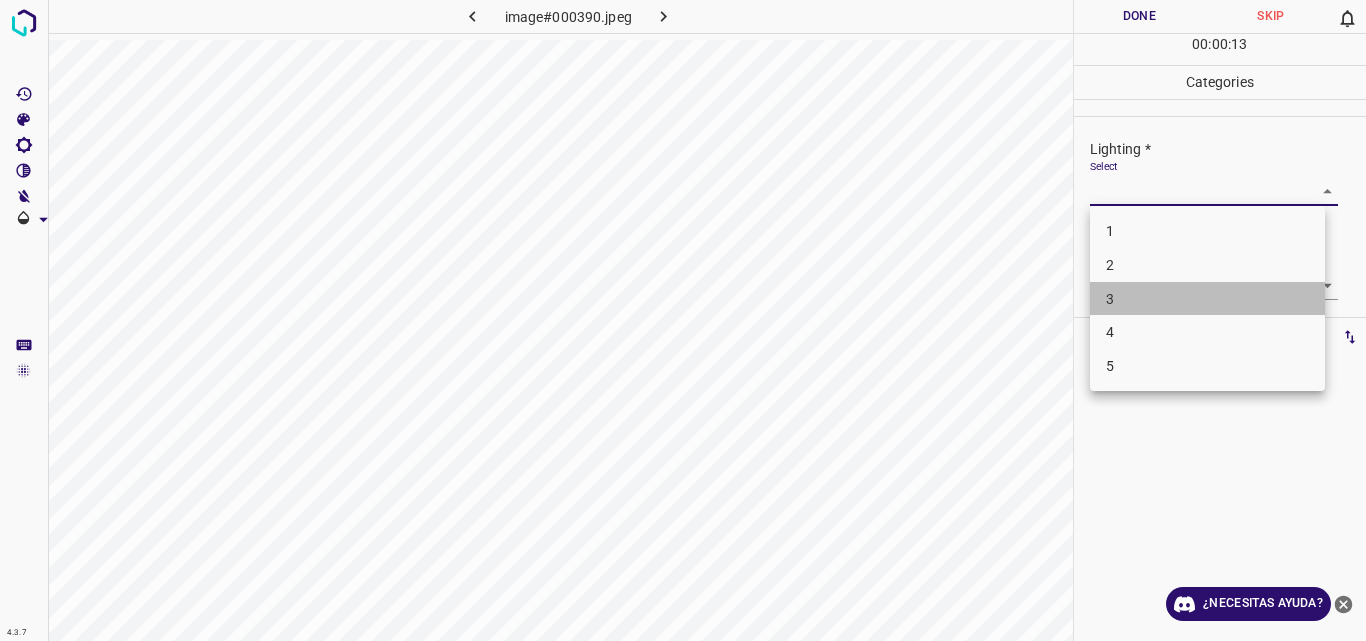 click on "3" at bounding box center [1207, 299] 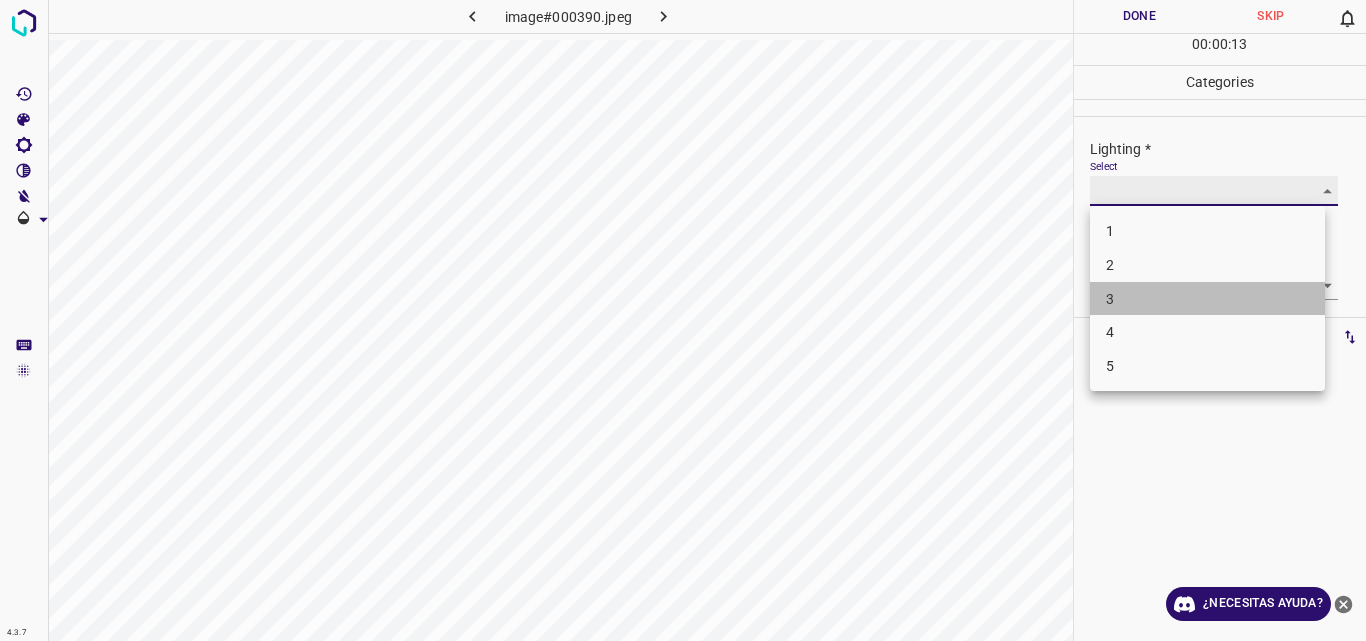 type on "3" 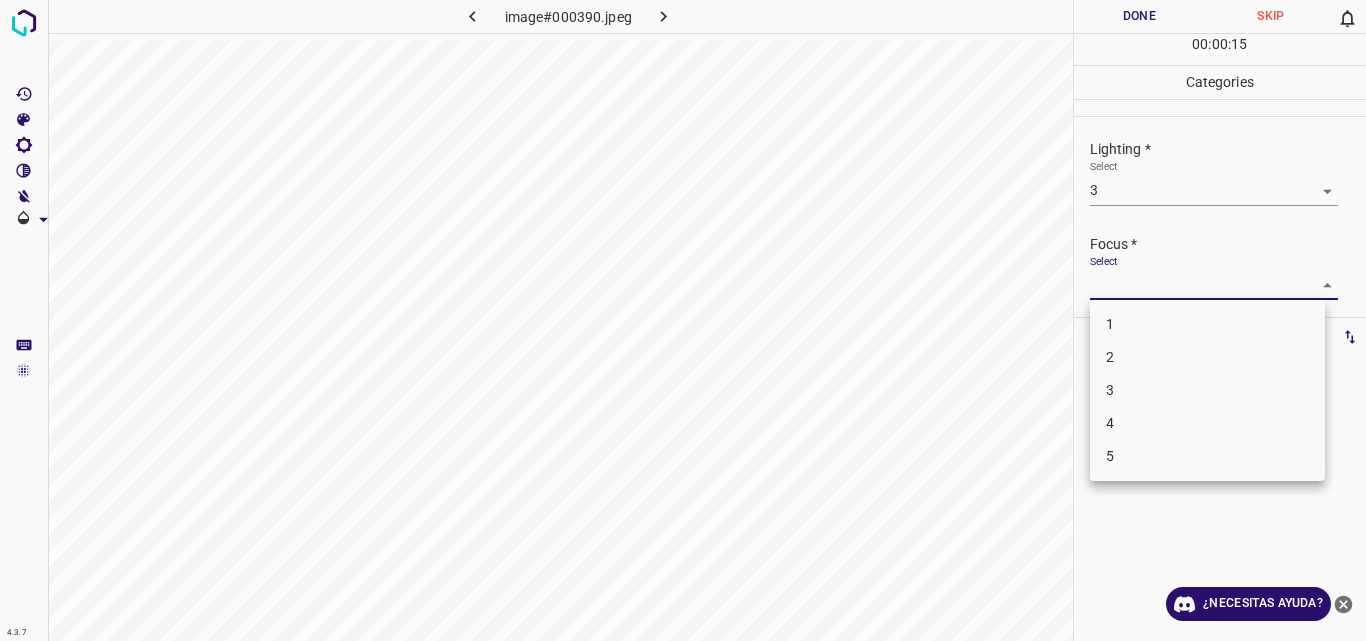 click on "4.3.7 image#000390.jpeg Done Skip 0 00   : 00   : 15   Categories Lighting *  Select 3 3 Focus *  Select ​ Overall *  Select ​ Labels   0 Categories 1 Lighting 2 Focus 3 Overall Tools Space Change between modes (Draw & Edit) I Auto labeling R Restore zoom M Zoom in N Zoom out Delete Delete selecte label Filters Z Restore filters X Saturation filter C Brightness filter V Contrast filter B Gray scale filter General O Download ¿Necesitas ayuda? Original text Rate this translation Your feedback will be used to help improve Google Translate - Texto - Esconder - Borrar 1 2 3 4 5" at bounding box center (683, 320) 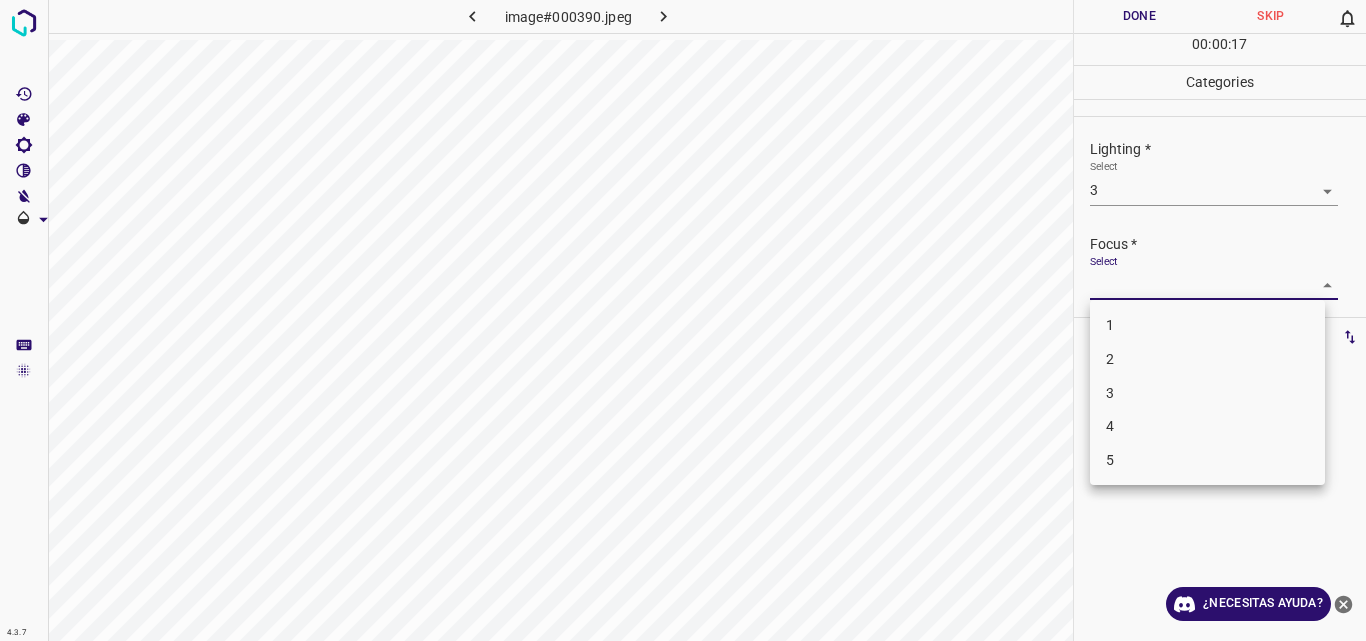 click on "3" at bounding box center [1207, 393] 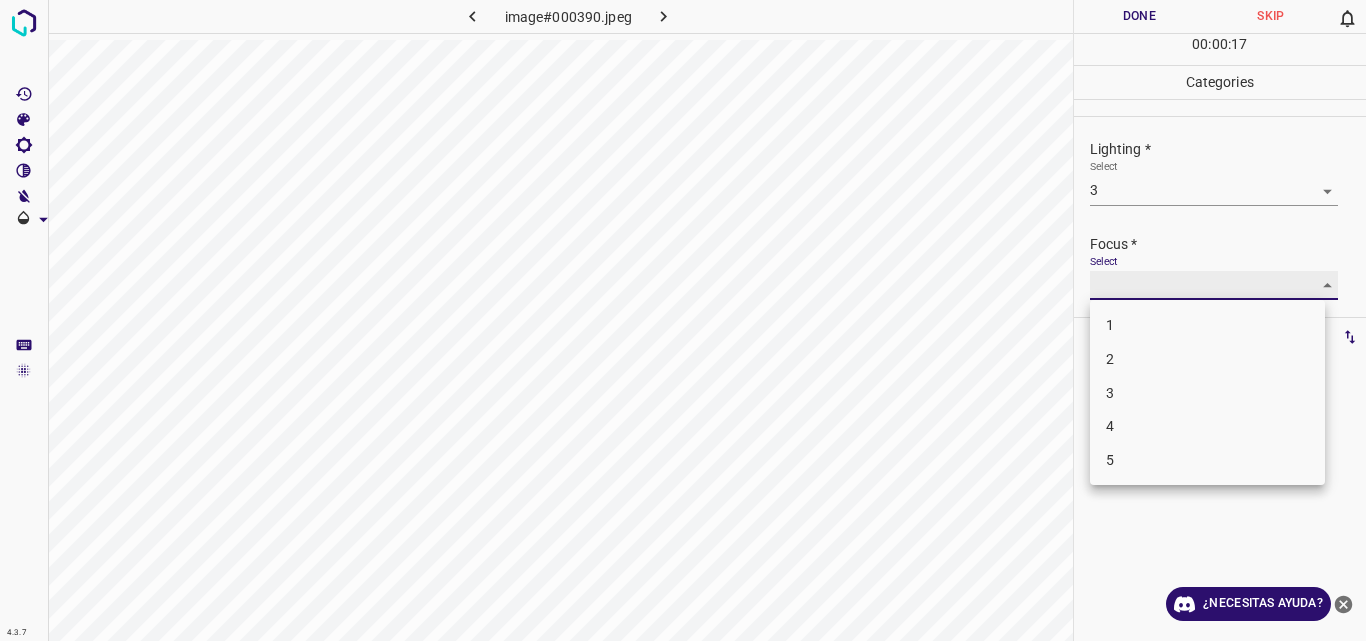 type on "3" 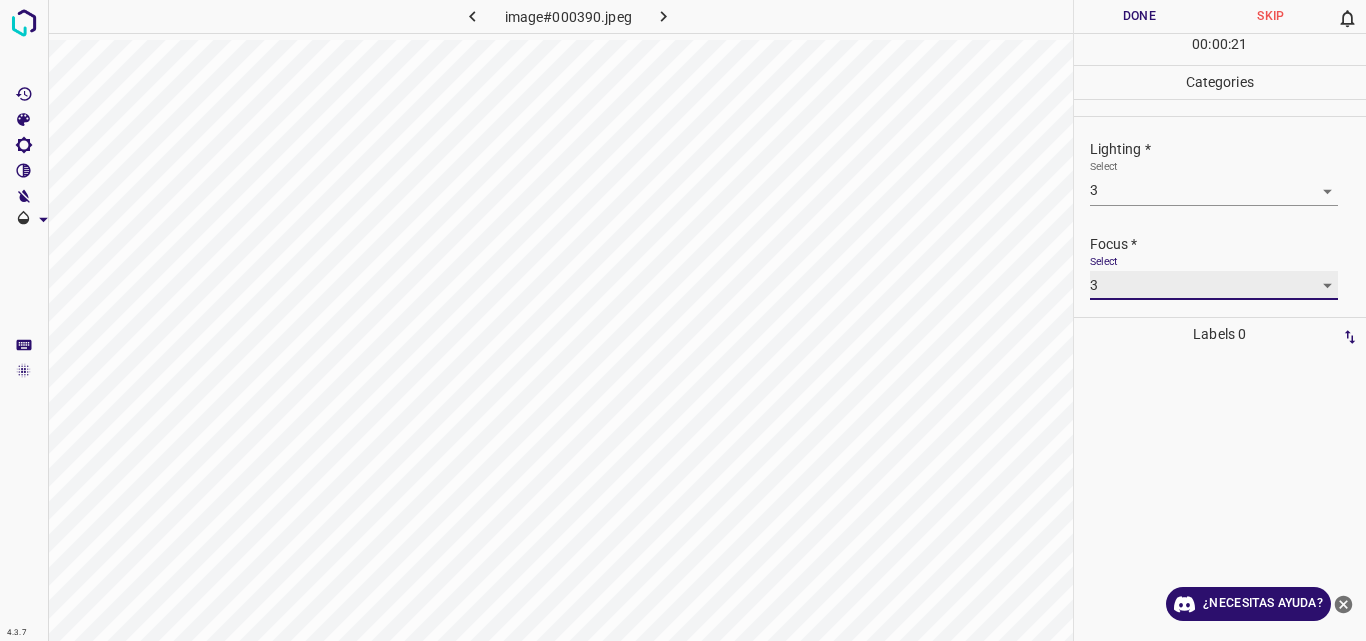 scroll, scrollTop: 98, scrollLeft: 0, axis: vertical 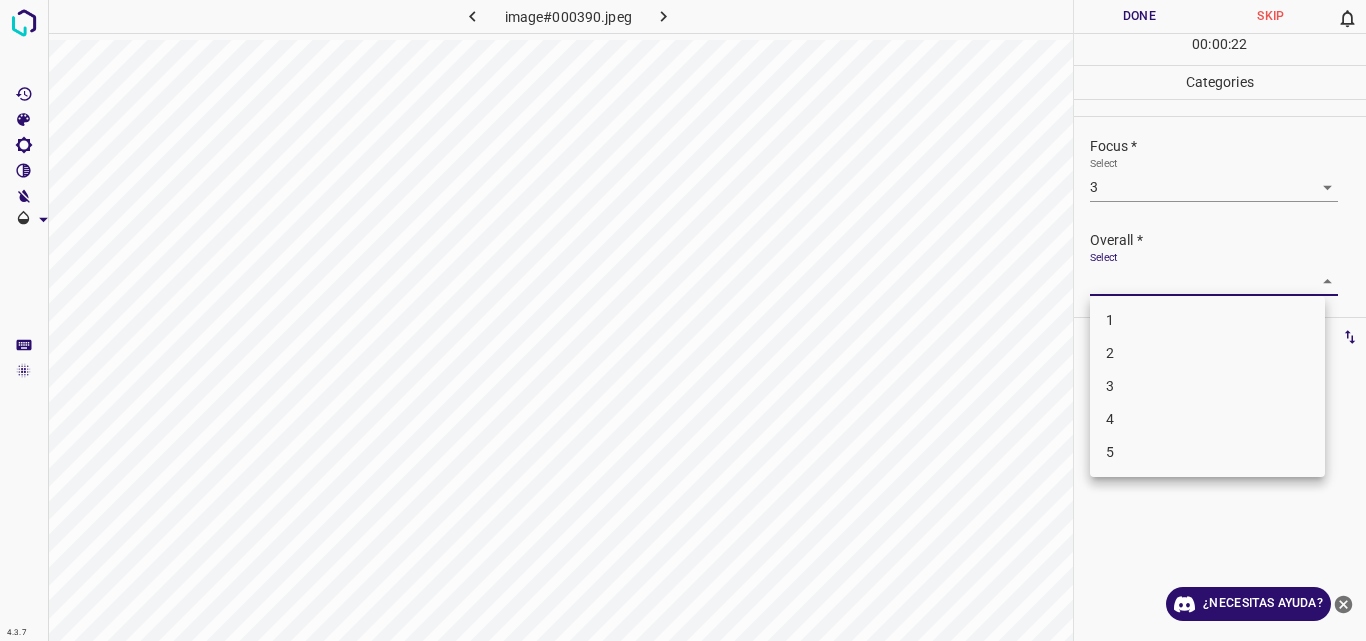 click on "4.3.7 image#000390.jpeg Done Skip 0 00   : 00   : 22   Categories Lighting *  Select 3 3 Focus *  Select 3 3 Overall *  Select ​ Labels   0 Categories 1 Lighting 2 Focus 3 Overall Tools Space Change between modes (Draw & Edit) I Auto labeling R Restore zoom M Zoom in N Zoom out Delete Delete selecte label Filters Z Restore filters X Saturation filter C Brightness filter V Contrast filter B Gray scale filter General O Download ¿Necesitas ayuda? Original text Rate this translation Your feedback will be used to help improve Google Translate - Texto - Esconder - Borrar 1 2 3 4 5" at bounding box center (683, 320) 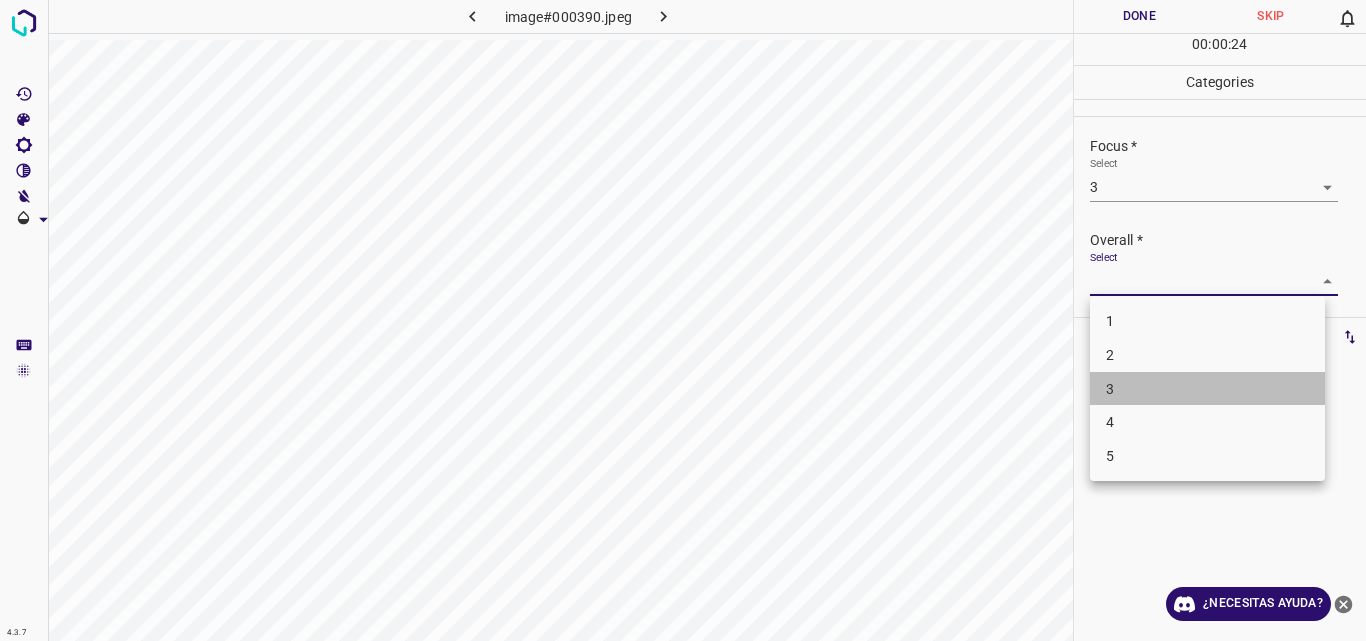 click on "3" at bounding box center (1207, 389) 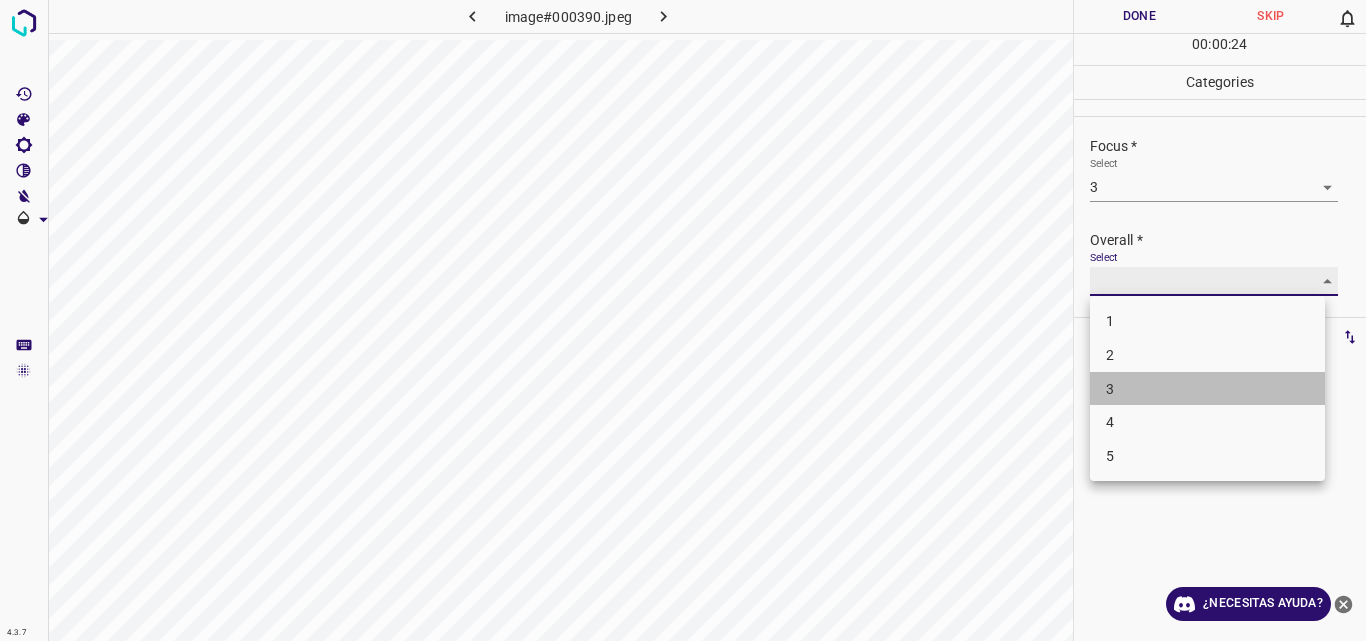type on "3" 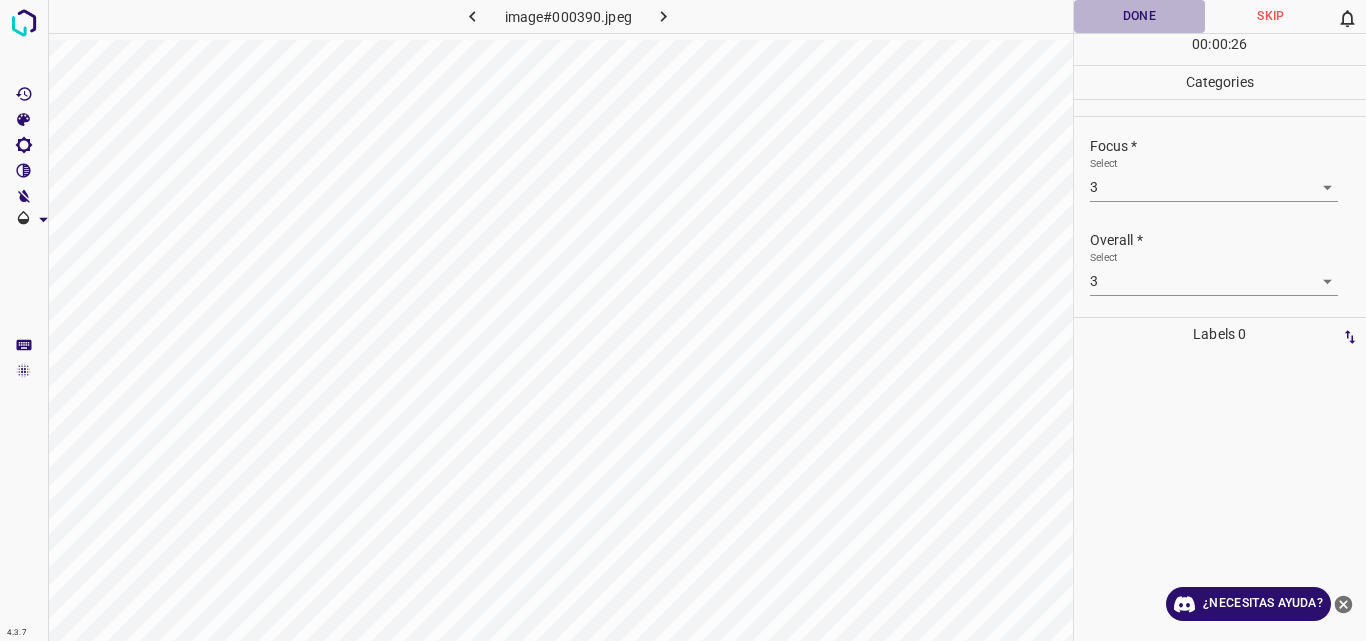 click on "Done" at bounding box center (1140, 16) 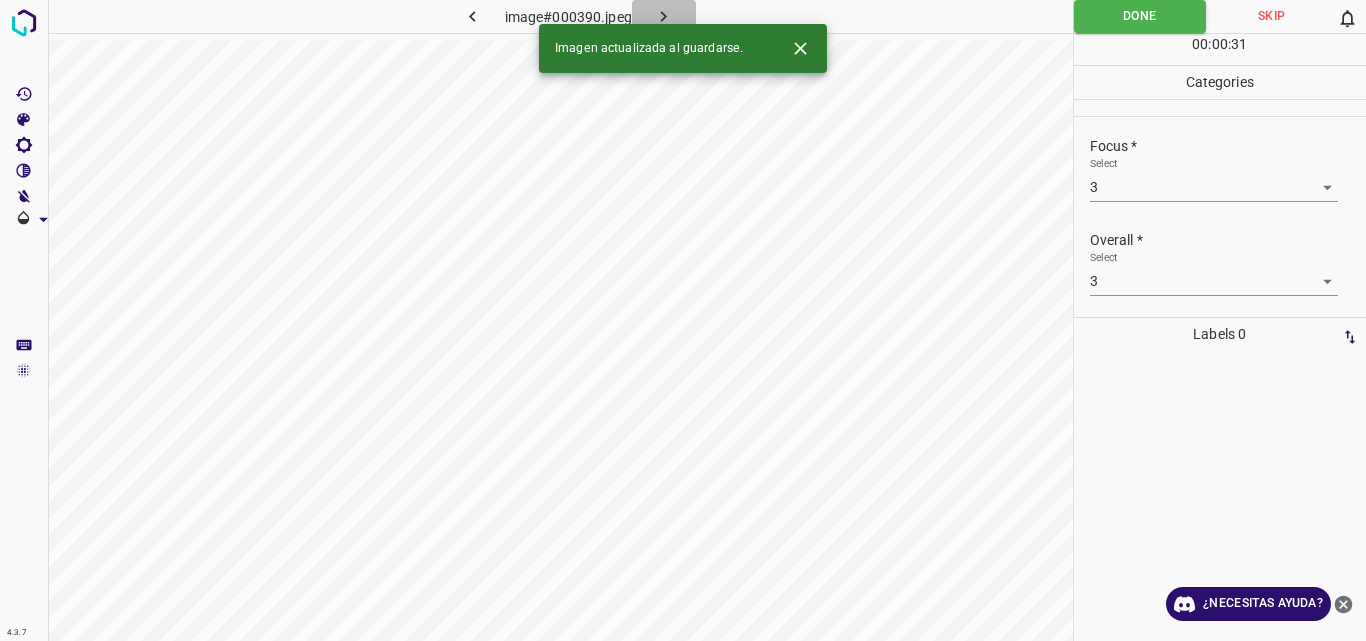click 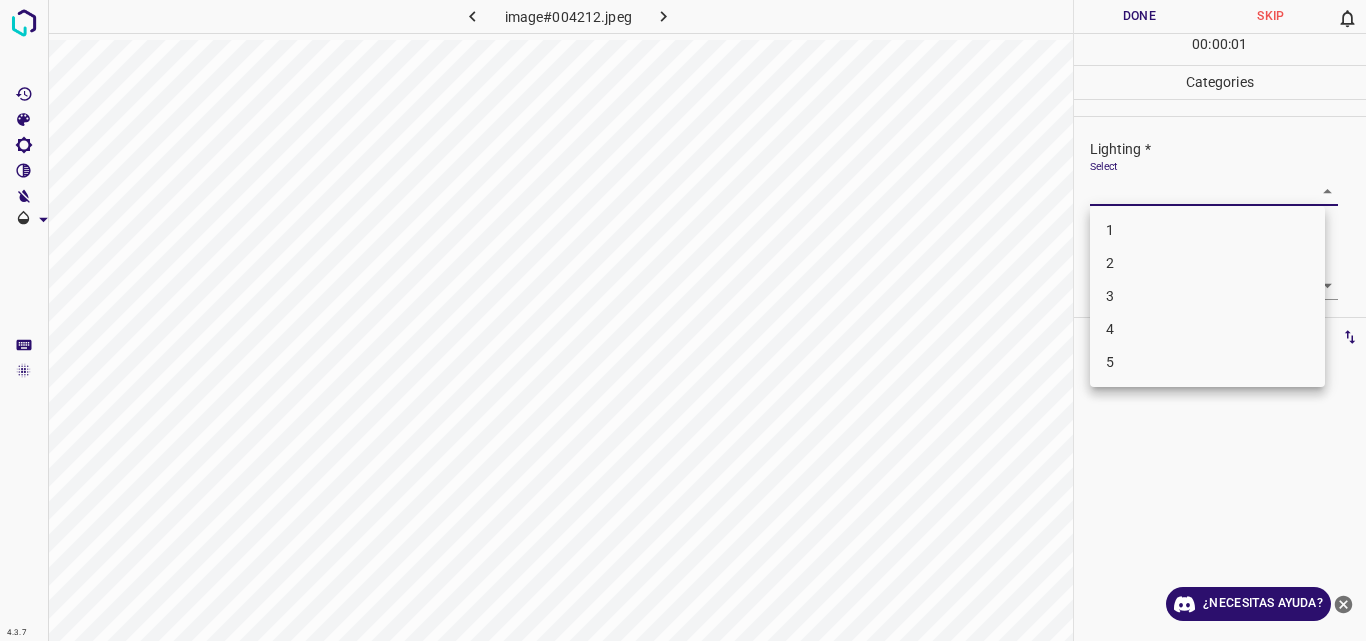 click on "4.3.7 image#004212.jpeg Done Skip 0 00   : 00   : 01   Categories Lighting *  Select ​ Focus *  Select ​ Overall *  Select ​ Labels   0 Categories 1 Lighting 2 Focus 3 Overall Tools Space Change between modes (Draw & Edit) I Auto labeling R Restore zoom M Zoom in N Zoom out Delete Delete selecte label Filters Z Restore filters X Saturation filter C Brightness filter V Contrast filter B Gray scale filter General O Download ¿Necesitas ayuda? Original text Rate this translation Your feedback will be used to help improve Google Translate - Texto - Esconder - Borrar 1 2 3 4 5" at bounding box center [683, 320] 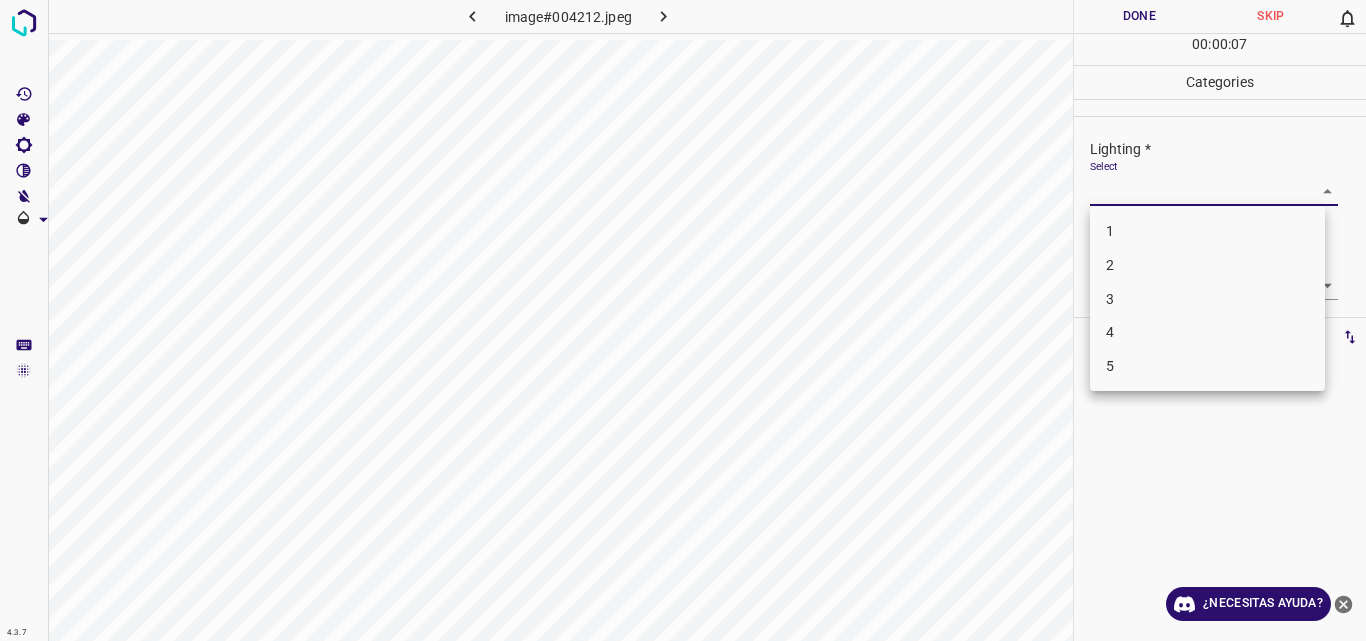 click on "2" at bounding box center (1207, 265) 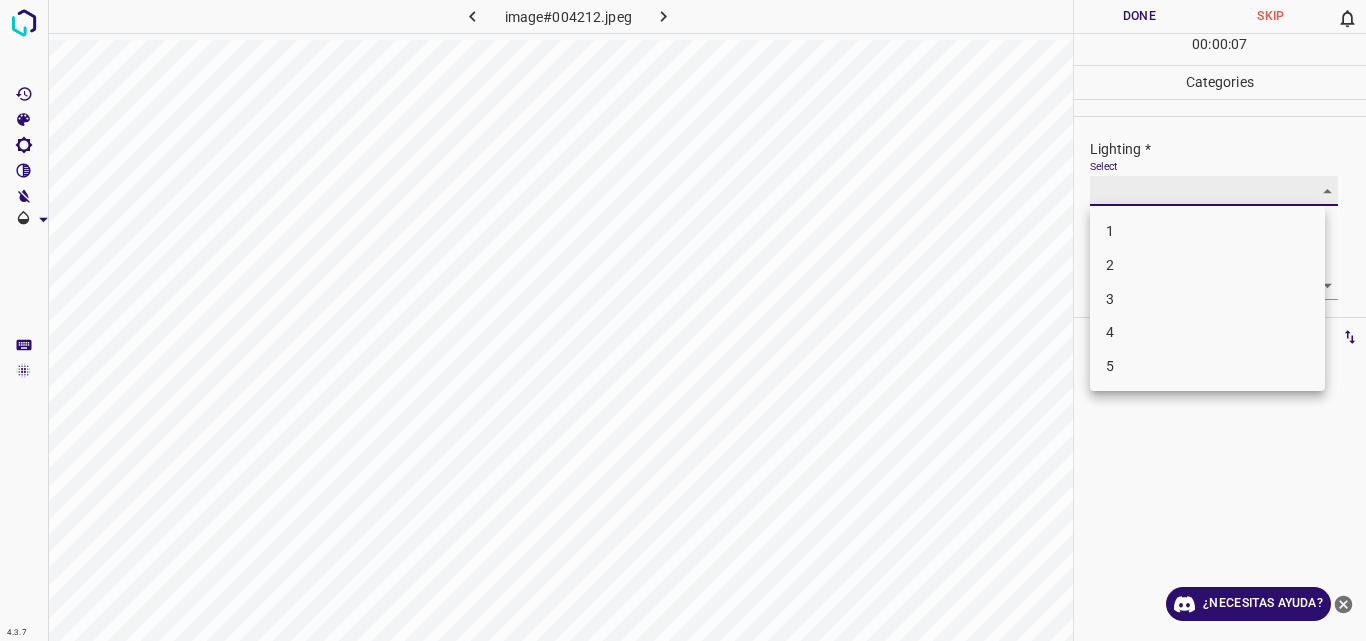 type on "2" 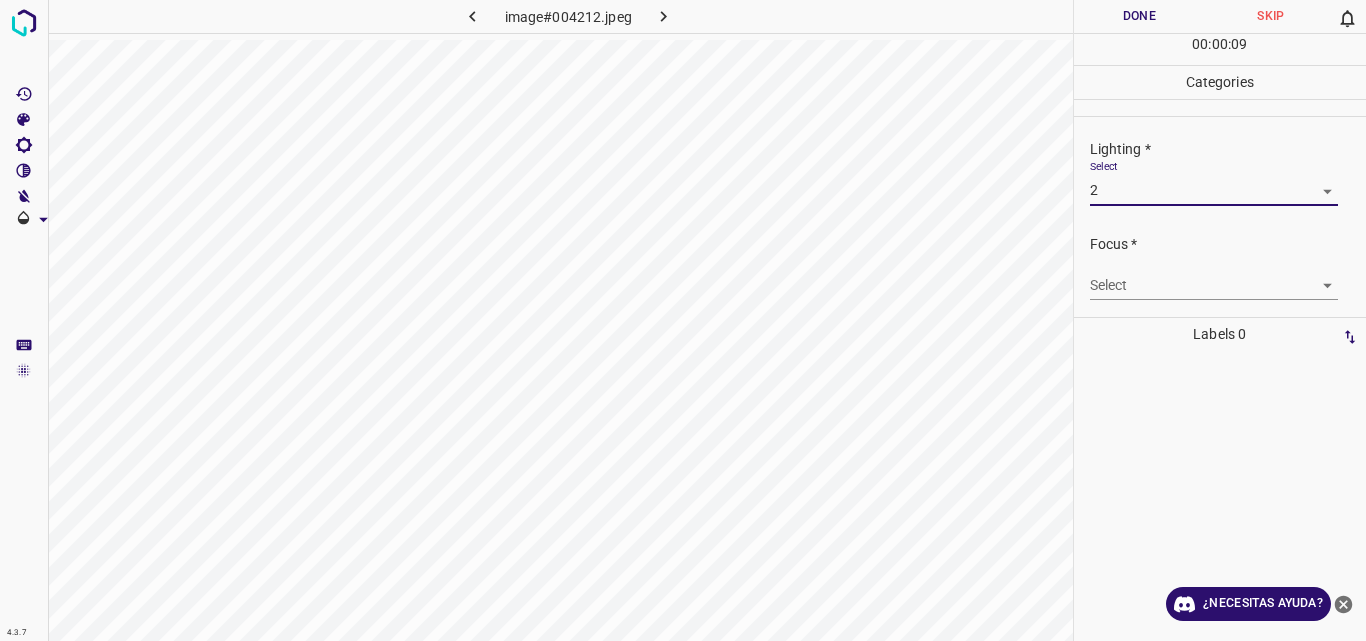 click on "4.3.7 image#004212.jpeg Done Skip 0 00   : 00   : 09   Categories Lighting *  Select 2 2 Focus *  Select ​ Overall *  Select ​ Labels   0 Categories 1 Lighting 2 Focus 3 Overall Tools Space Change between modes (Draw & Edit) I Auto labeling R Restore zoom M Zoom in N Zoom out Delete Delete selecte label Filters Z Restore filters X Saturation filter C Brightness filter V Contrast filter B Gray scale filter General O Download ¿Necesitas ayuda? Original text Rate this translation Your feedback will be used to help improve Google Translate - Texto - Esconder - Borrar" at bounding box center [683, 320] 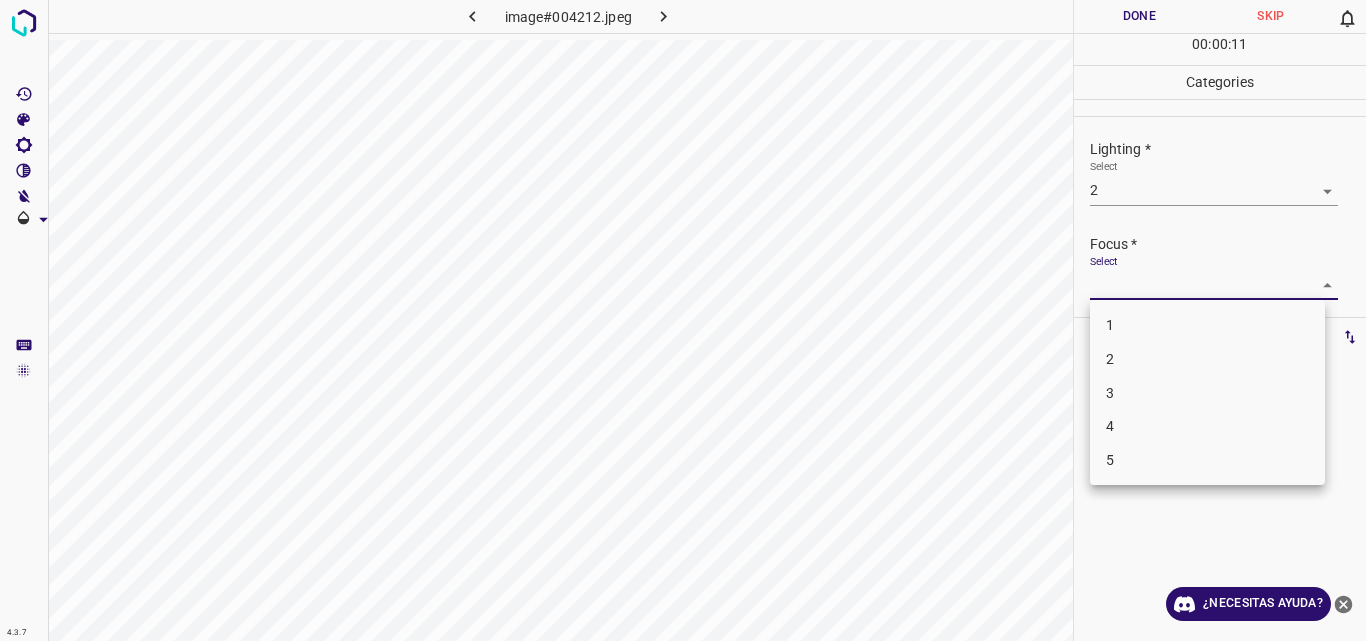 click on "3" at bounding box center [1207, 393] 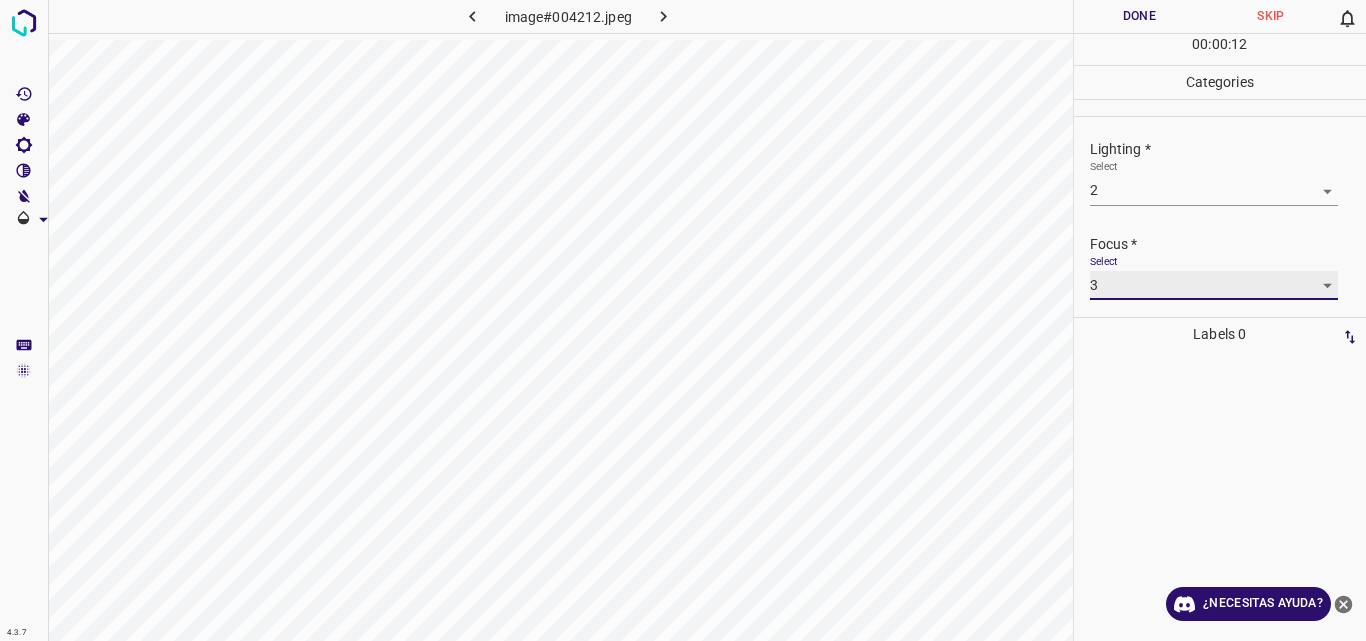 type on "3" 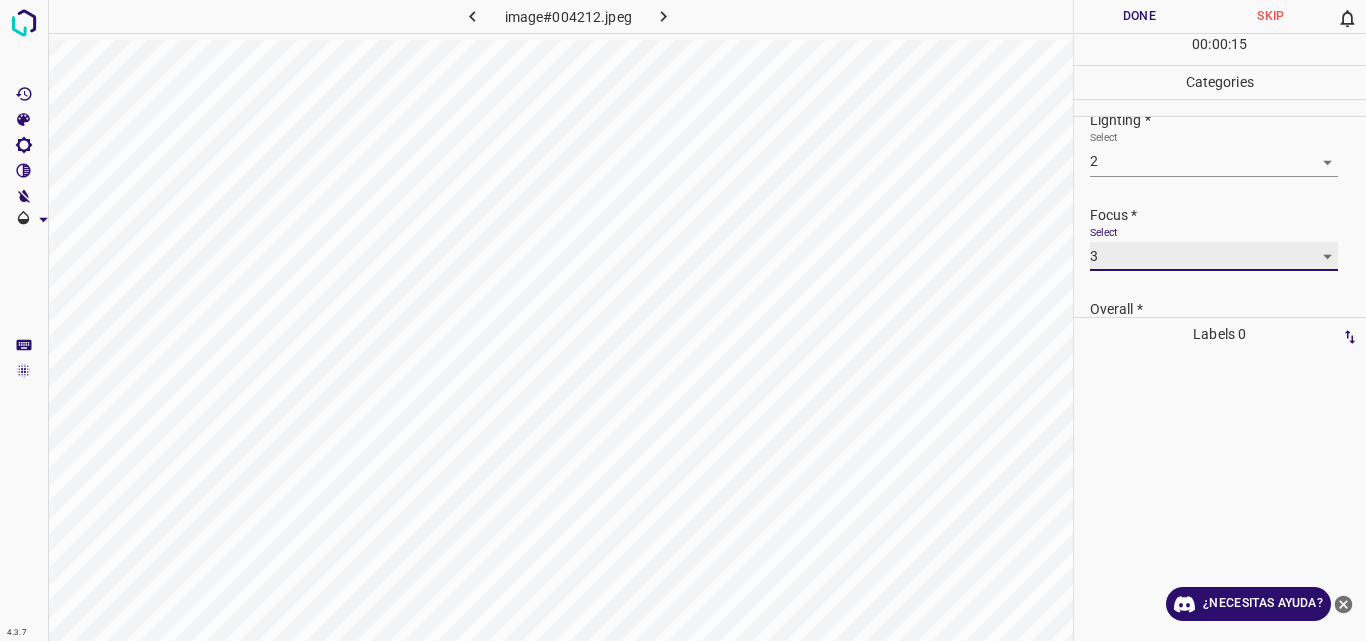 scroll, scrollTop: 85, scrollLeft: 0, axis: vertical 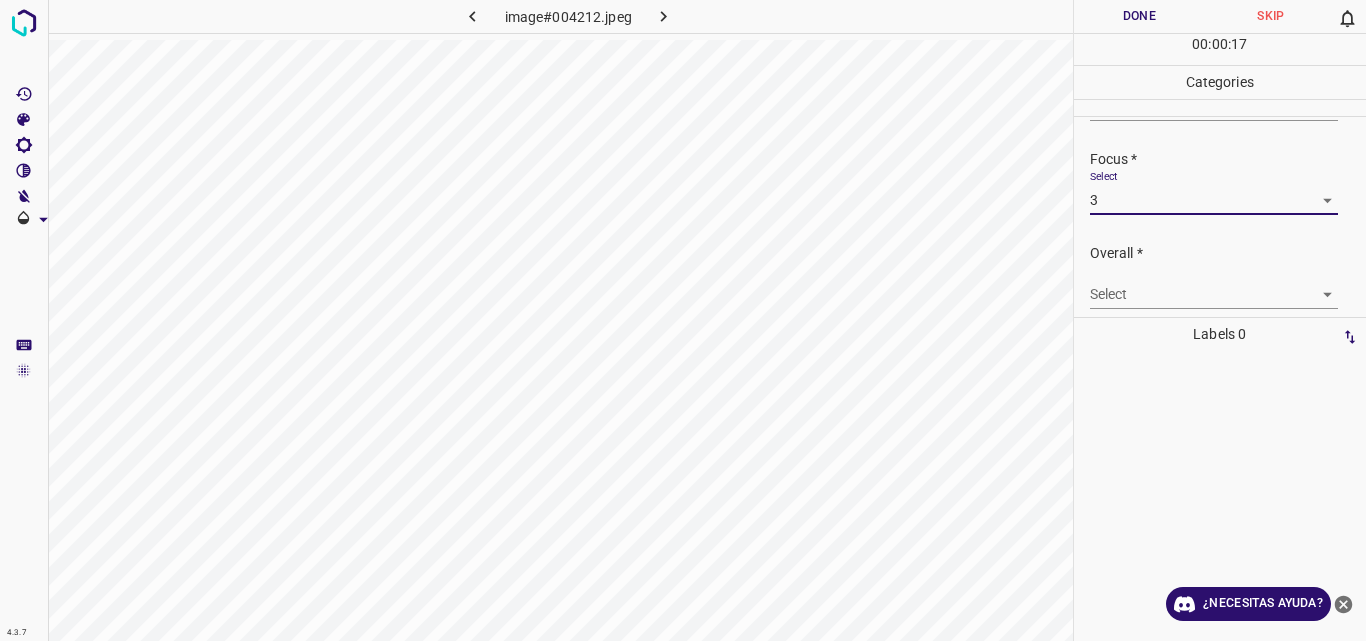 click on "4.3.7 image#004212.jpeg Done Skip 0 00 : 00 : 17 Categories Lighting * Select 2 2 Focus * Select 3 3 Overall * Select Labels 0 Categories 1 Lighting 2 Focus 3 Overall Tools Space Change between modes (Draw & Edit) I Auto labeling R Restore zoom M Zoom in N Zoom out Delete Delete selected label Filters Z Restore filters X Saturation filter C Brightness filter V Contrast filter B Gray scale filter General O Download ¿Necesitas ayuda? Original text Rate this translation Your feedback will be used to help improve Google Translate - Texto - Esconder - Borrar" at bounding box center [683, 320] 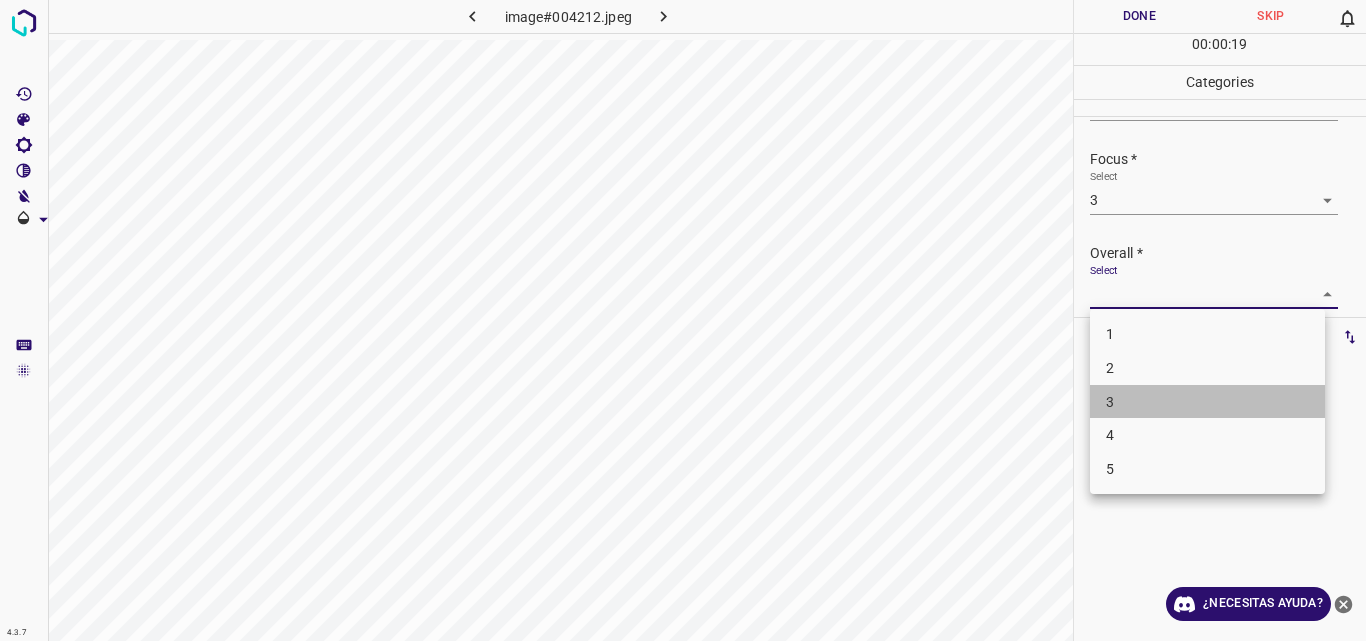 click on "3" at bounding box center (1207, 402) 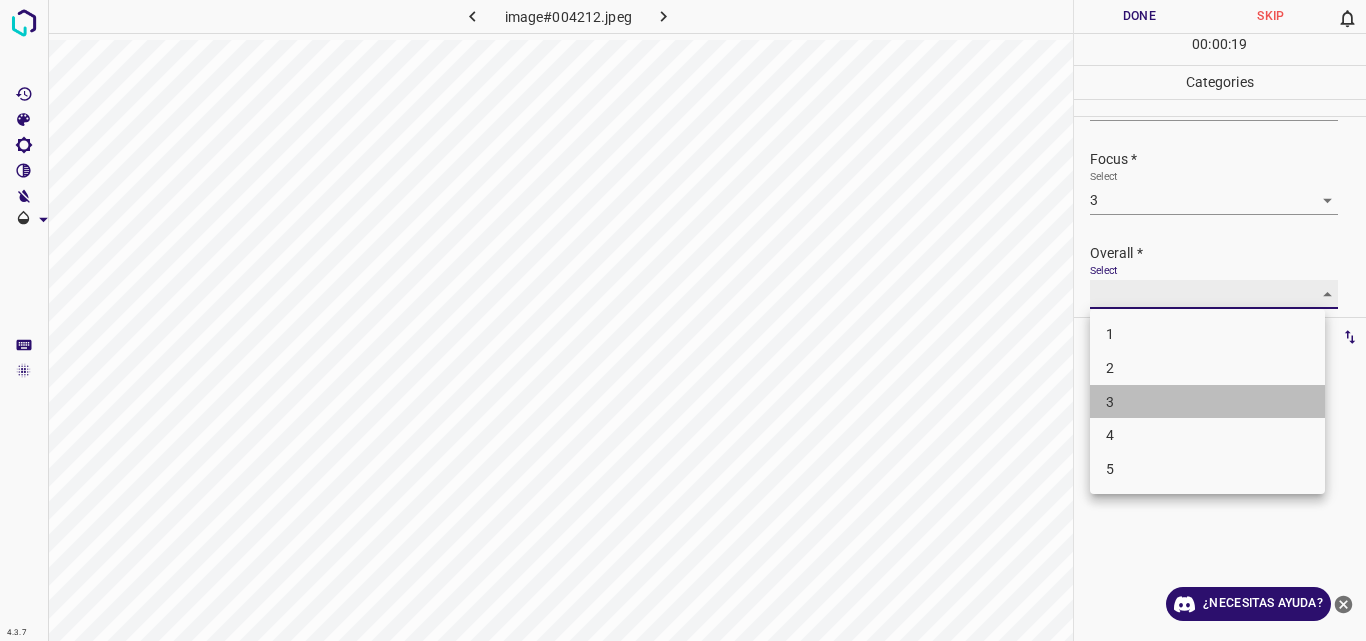 type on "3" 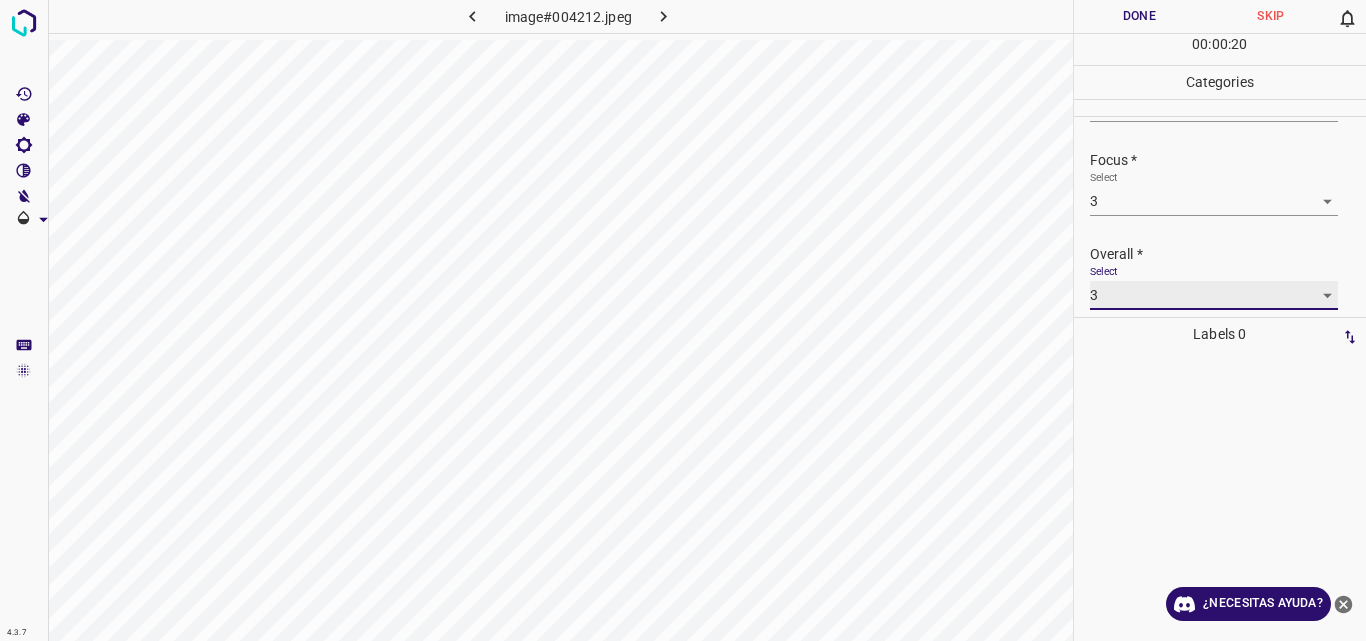 scroll, scrollTop: 85, scrollLeft: 0, axis: vertical 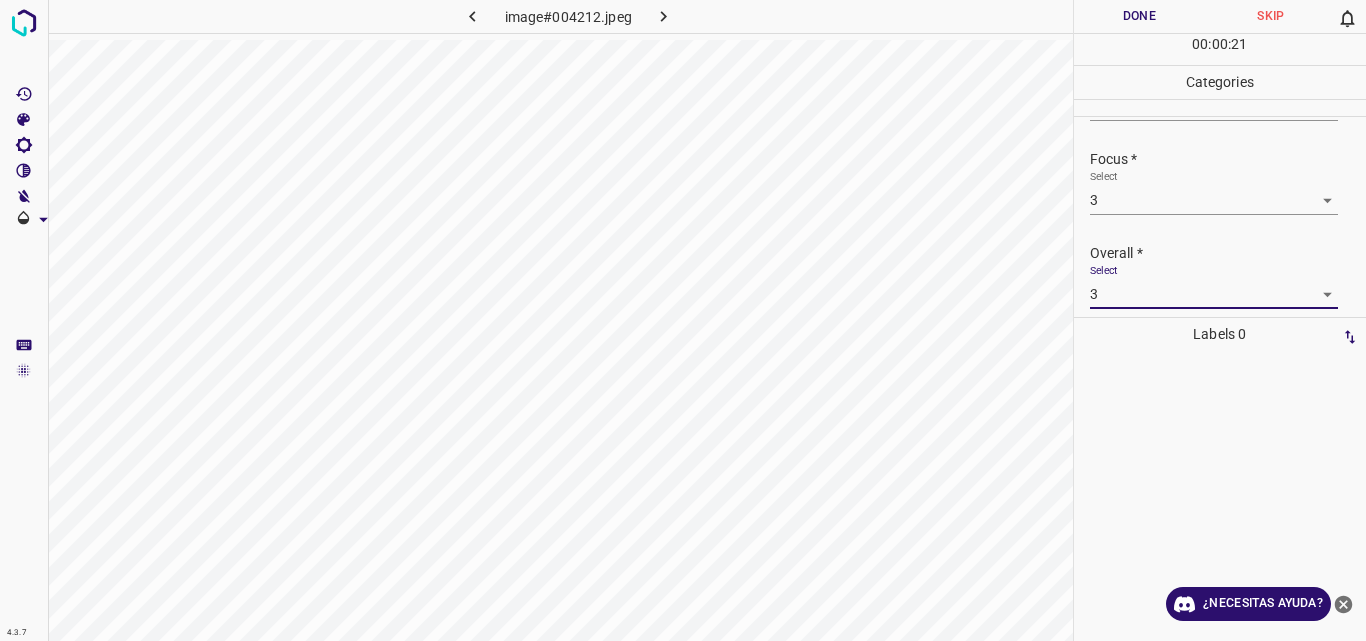 click on "Done" at bounding box center (1140, 16) 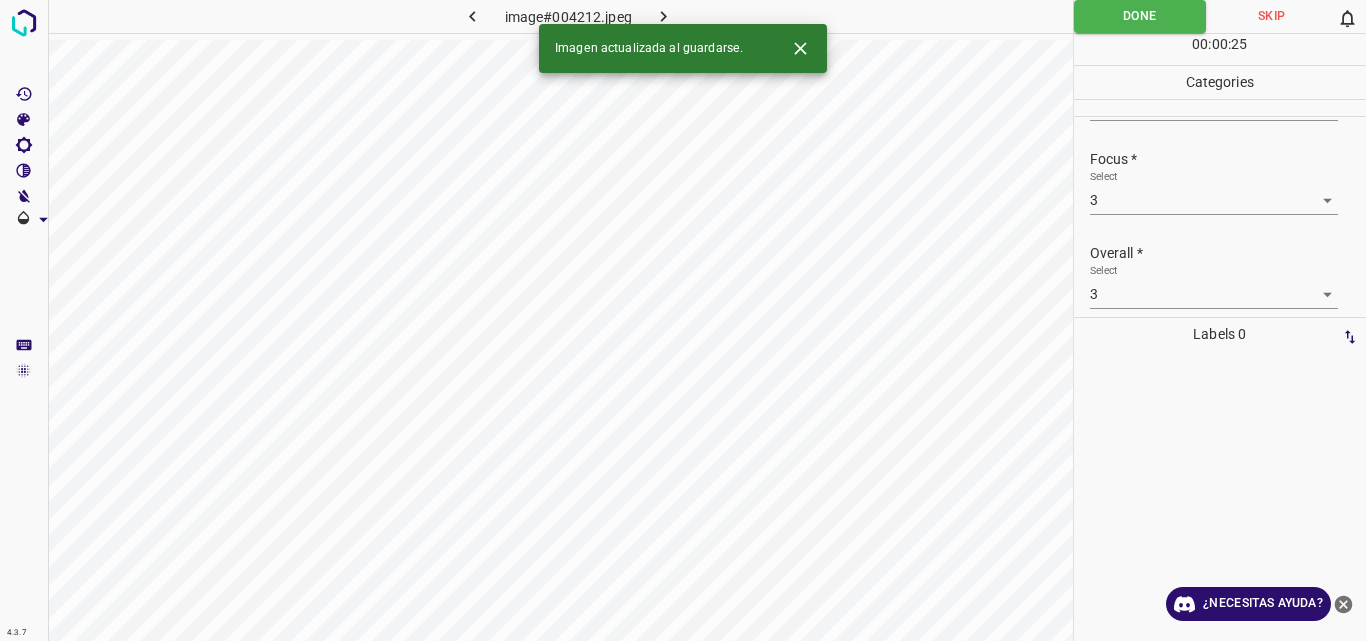 click 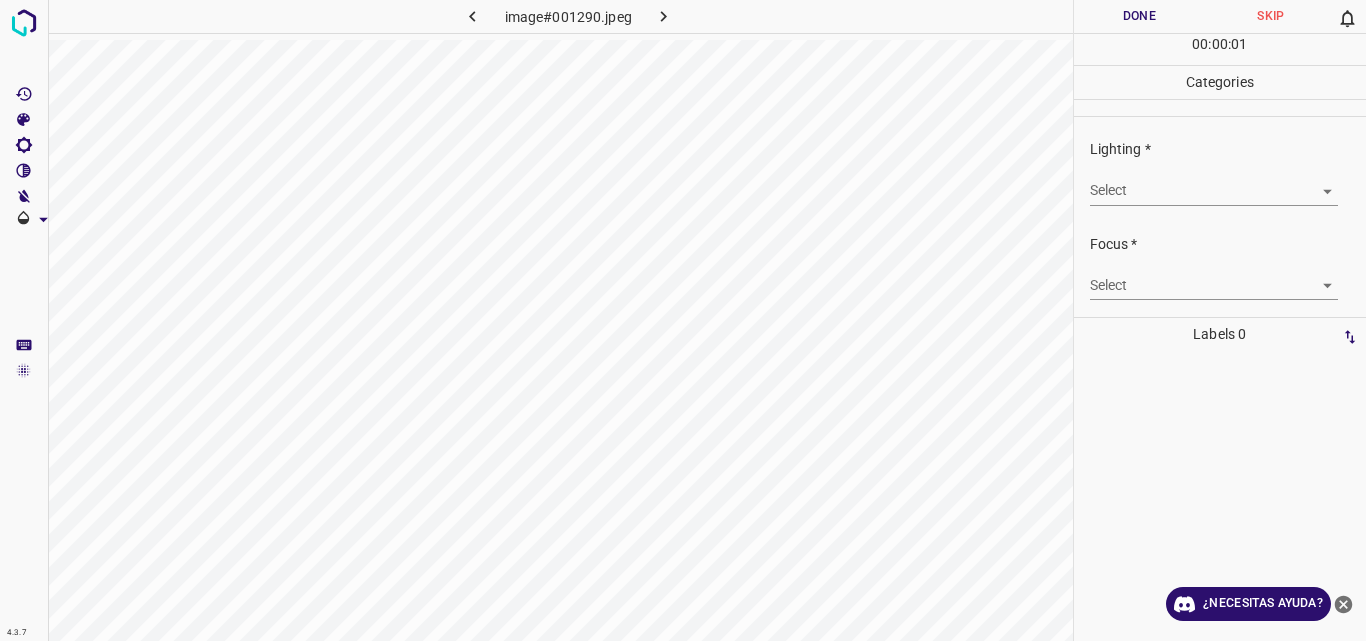 click on "4.3.7 image#001290.jpeg Done Skip 0 00   : 00   : 01   Categories Lighting *  Select ​ Focus *  Select ​ Overall *  Select ​ Labels   0 Categories 1 Lighting 2 Focus 3 Overall Tools Space Change between modes (Draw & Edit) I Auto labeling R Restore zoom M Zoom in N Zoom out Delete Delete selecte label Filters Z Restore filters X Saturation filter C Brightness filter V Contrast filter B Gray scale filter General O Download ¿Necesitas ayuda? Original text Rate this translation Your feedback will be used to help improve Google Translate - Texto - Esconder - Borrar" at bounding box center [683, 320] 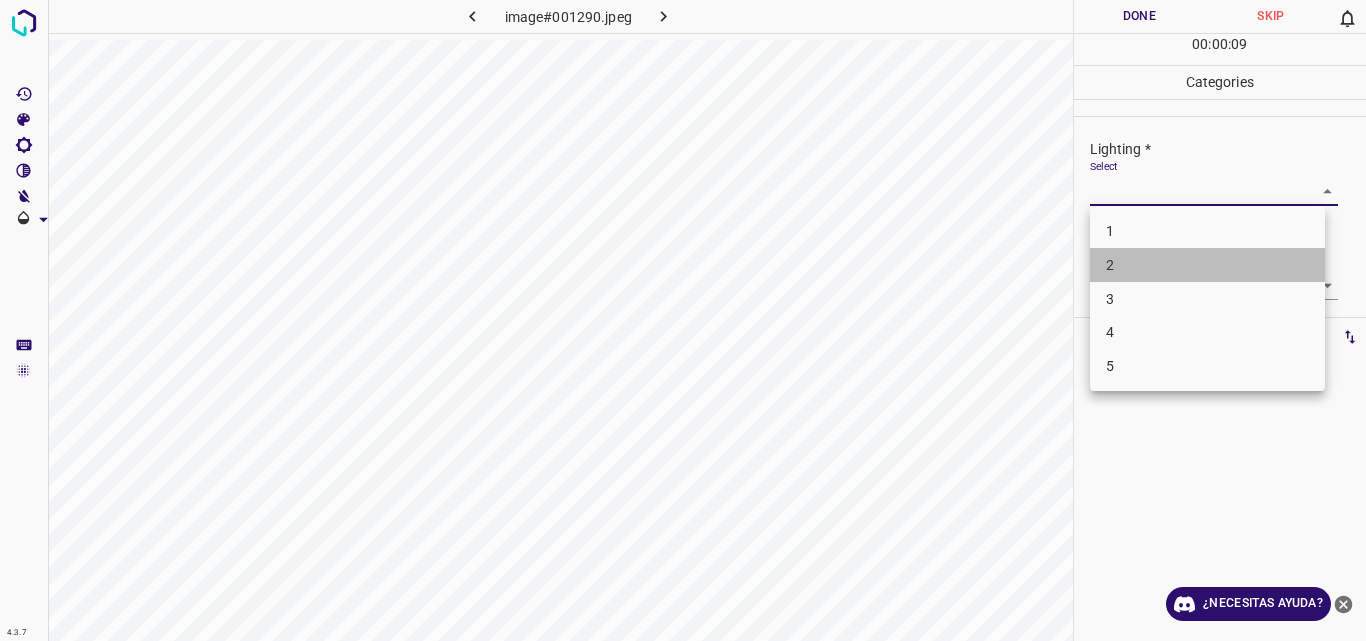 click on "2" at bounding box center [1207, 265] 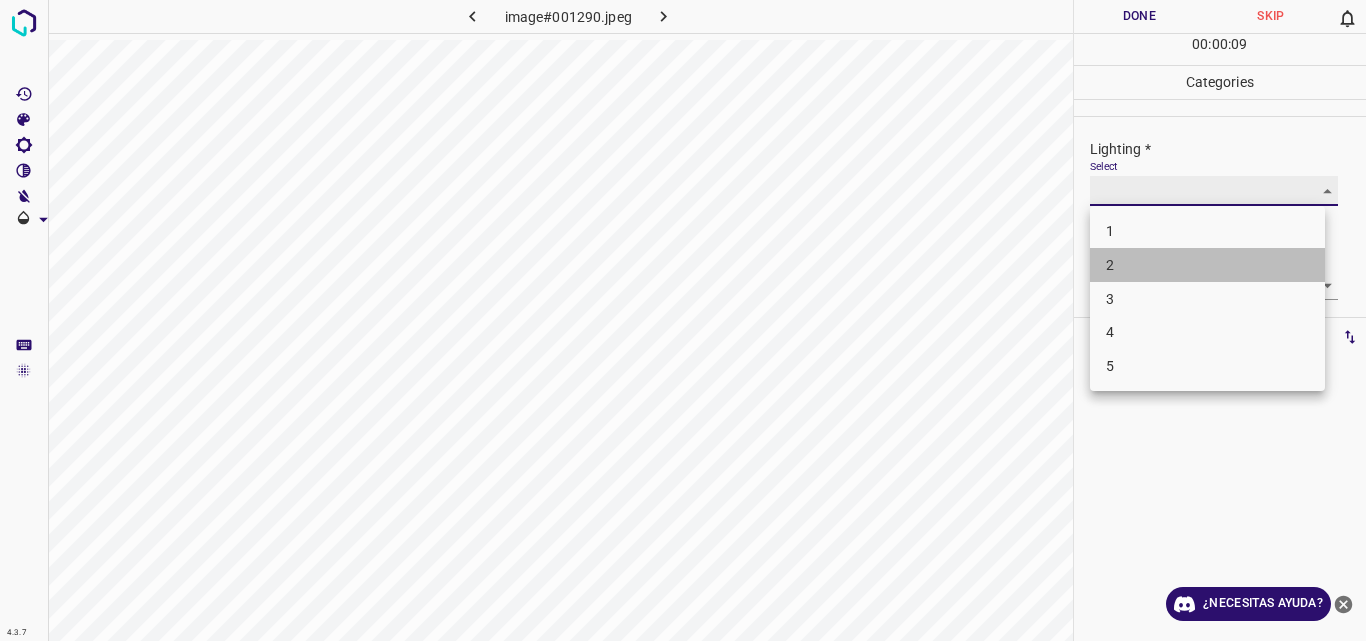 type on "2" 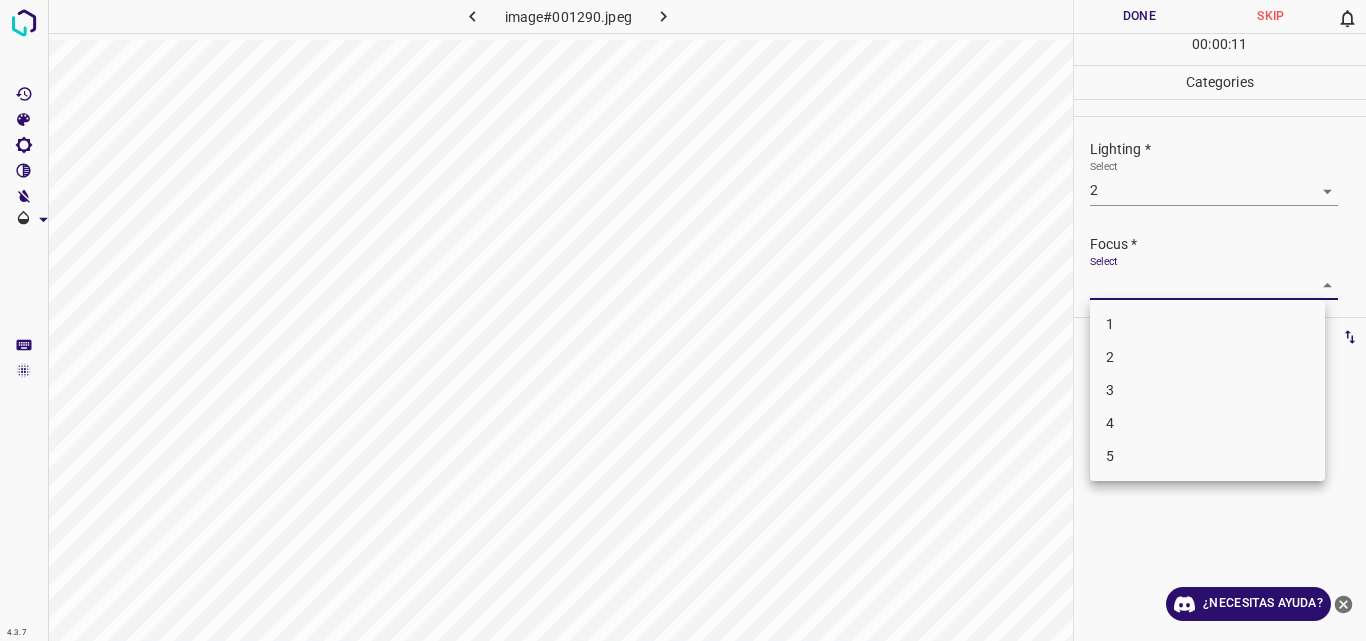 click on "4.3.7 image#001290.jpeg Done Skip 0 00 : 00 : 11 Categories Lighting * Select 2 2 Focus * Select ​ Overall * Select ​ Labels 0 Categories 1 Lighting 2 Focus 3 Overall Tools Space Change between modes (Draw & Edit) I Auto labeling R Restore zoom M Zoom in N Zoom out Delete Delete selecte label Filters Z Restore filters X Saturation filter C Brightness filter V Contrast filter B Gray scale filter General O Download ¿Necesitas ayuda? Original text Rate this translation Your feedback will be used to help improve Google Translate - Texto - Esconder - Borrar 1 2 3 4 5" at bounding box center (683, 320) 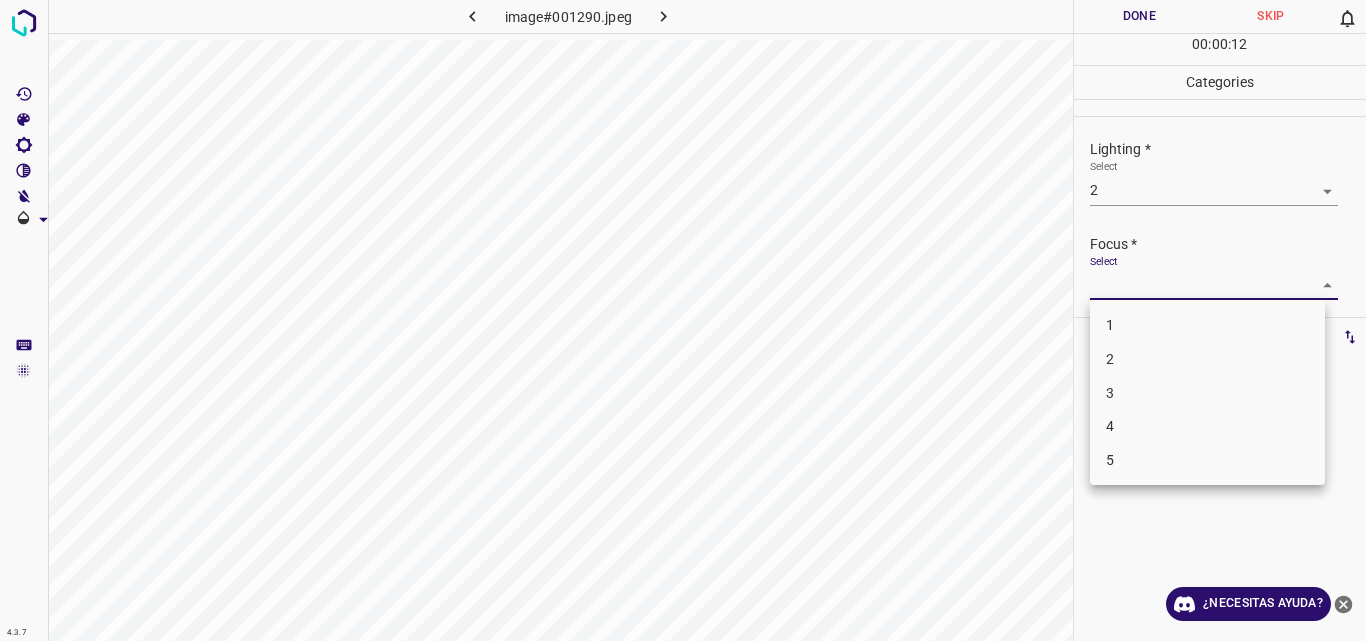 click on "2" at bounding box center [1207, 359] 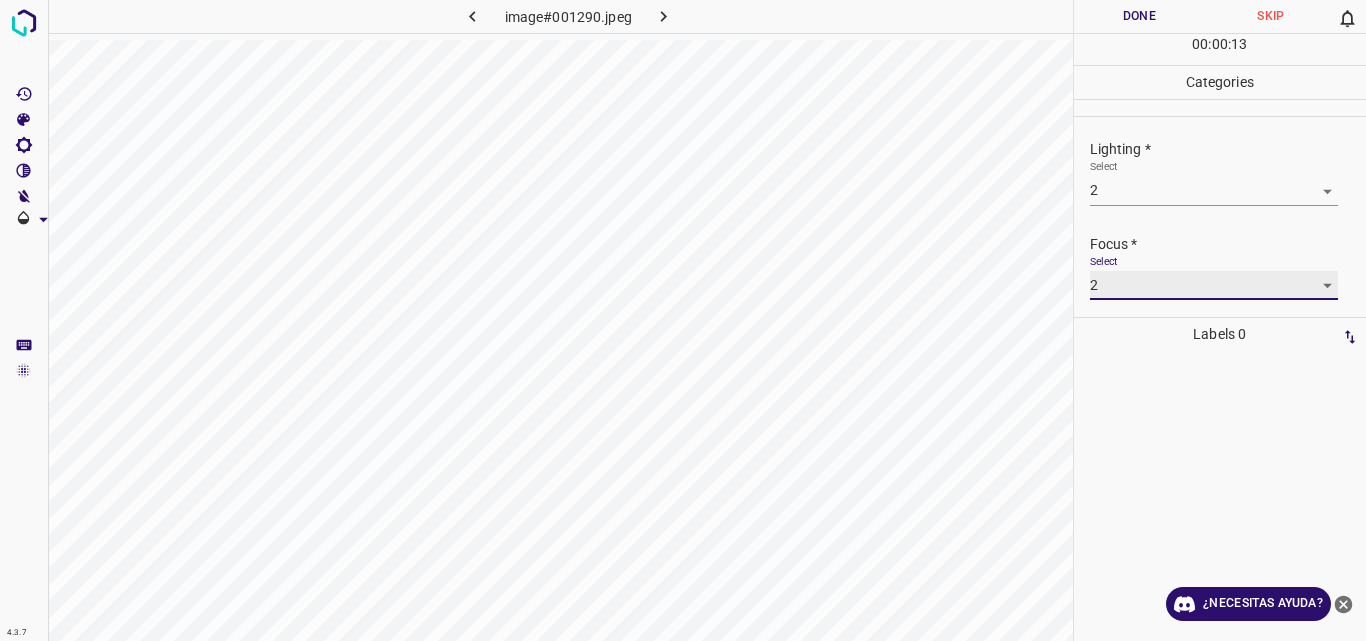 type on "2" 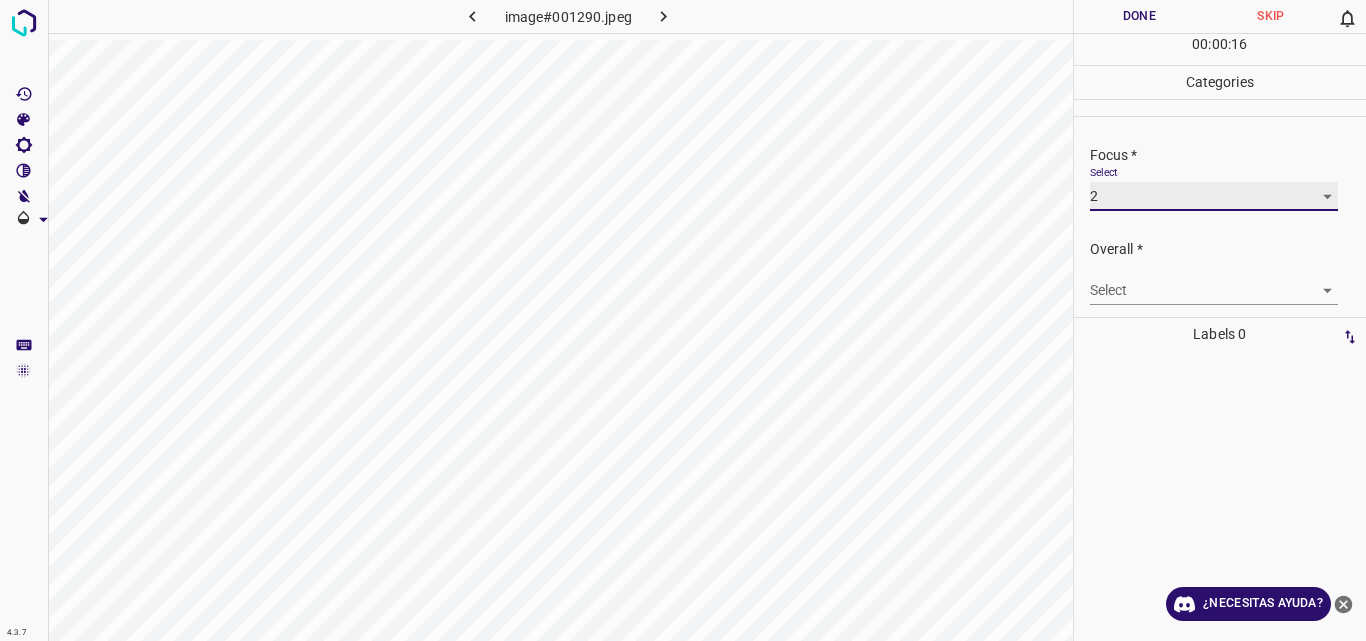 scroll, scrollTop: 94, scrollLeft: 0, axis: vertical 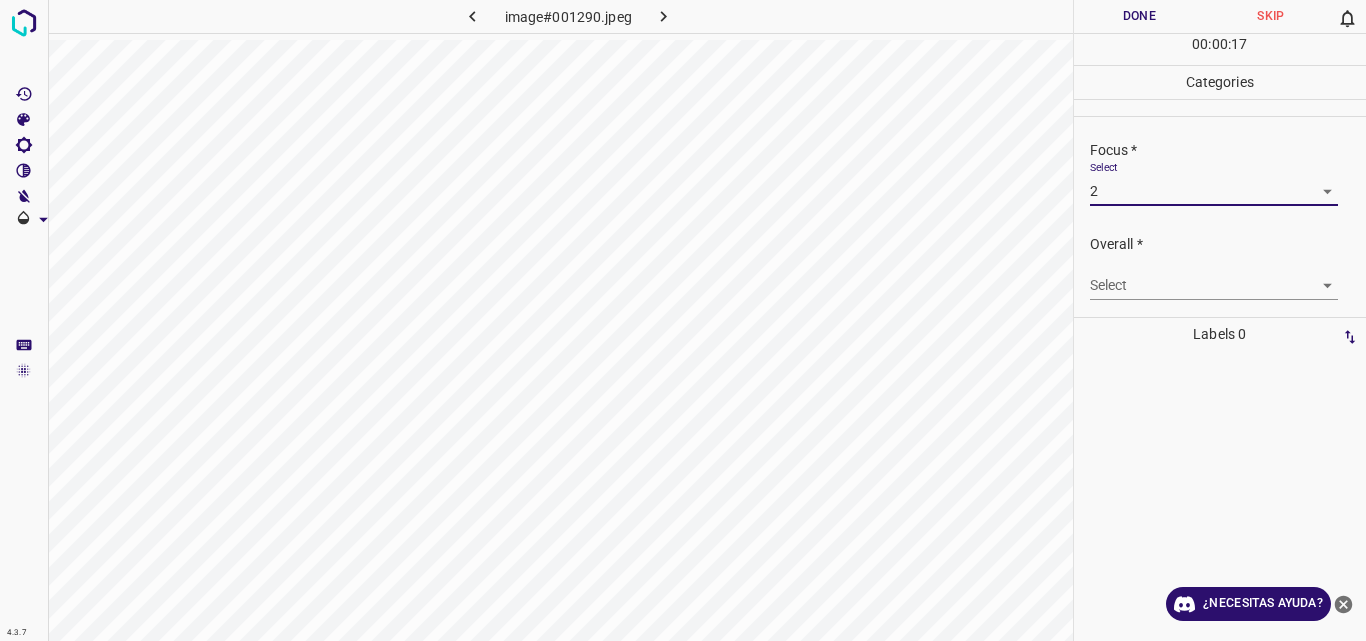 click on "4.3.7 image#001290.jpeg Done Skip 0 00 : 00 : 17 Categories Lighting * Select 2 2 Focus * Select 2 2 Overall * Select ​ Labels 0 Categories 1 Lighting 2 Focus 3 Overall Tools Space Change between modes (Draw & Edit) I Auto labeling R Restore zoom M Zoom in N Zoom out Delete Delete selecte label Filters Z Restore filters X Saturation filter C Brightness filter V Contrast filter B Gray scale filter General O Download ¿Necesitas ayuda? Original text Rate this translation Your feedback will be used to help improve Google Translate - Texto - Esconder - Borrar" at bounding box center [683, 320] 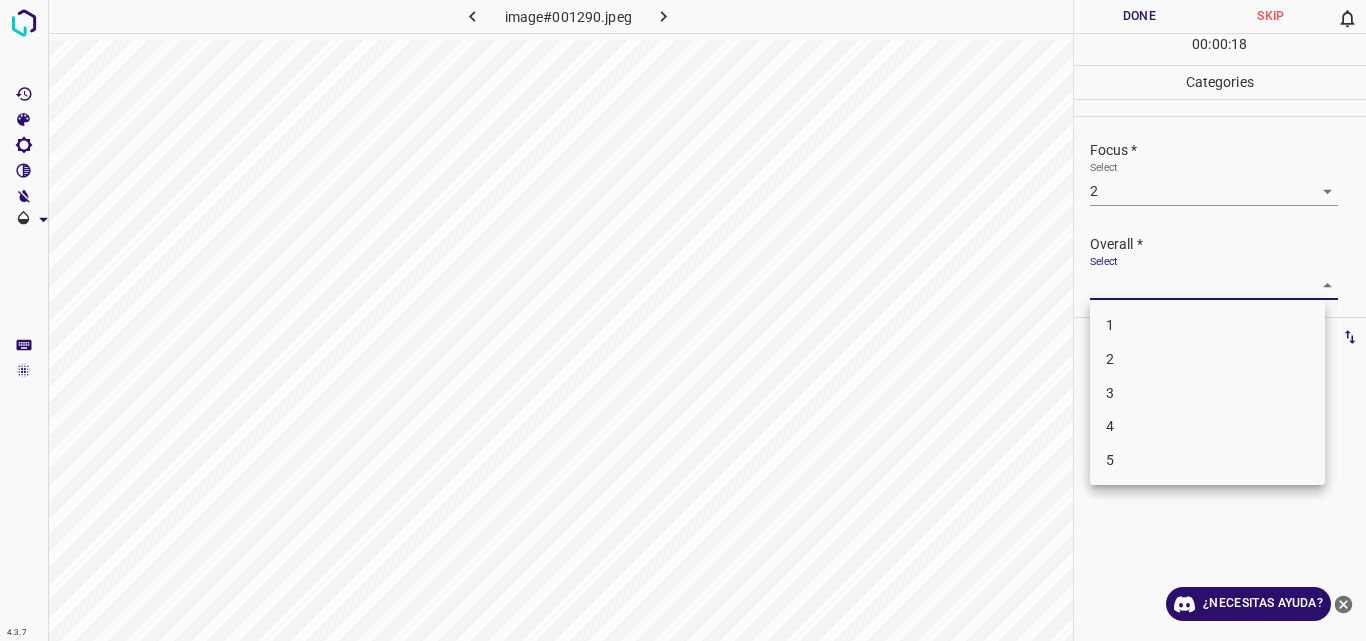 click on "2" at bounding box center [1207, 359] 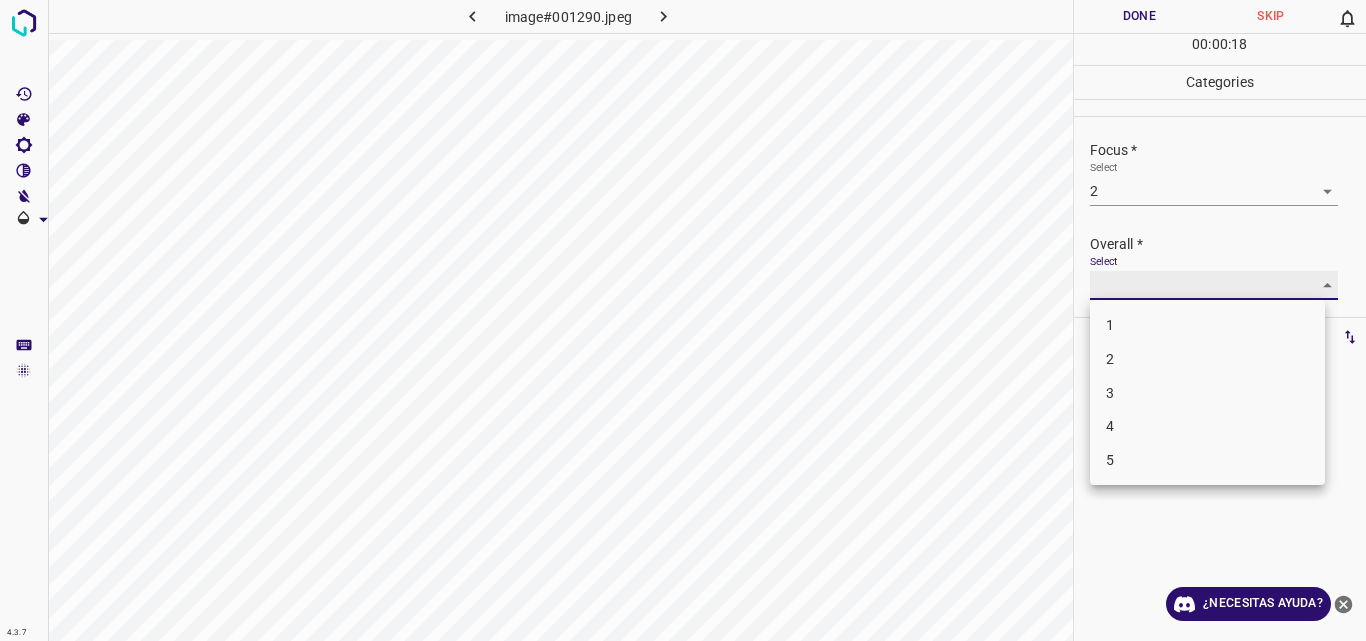 type on "2" 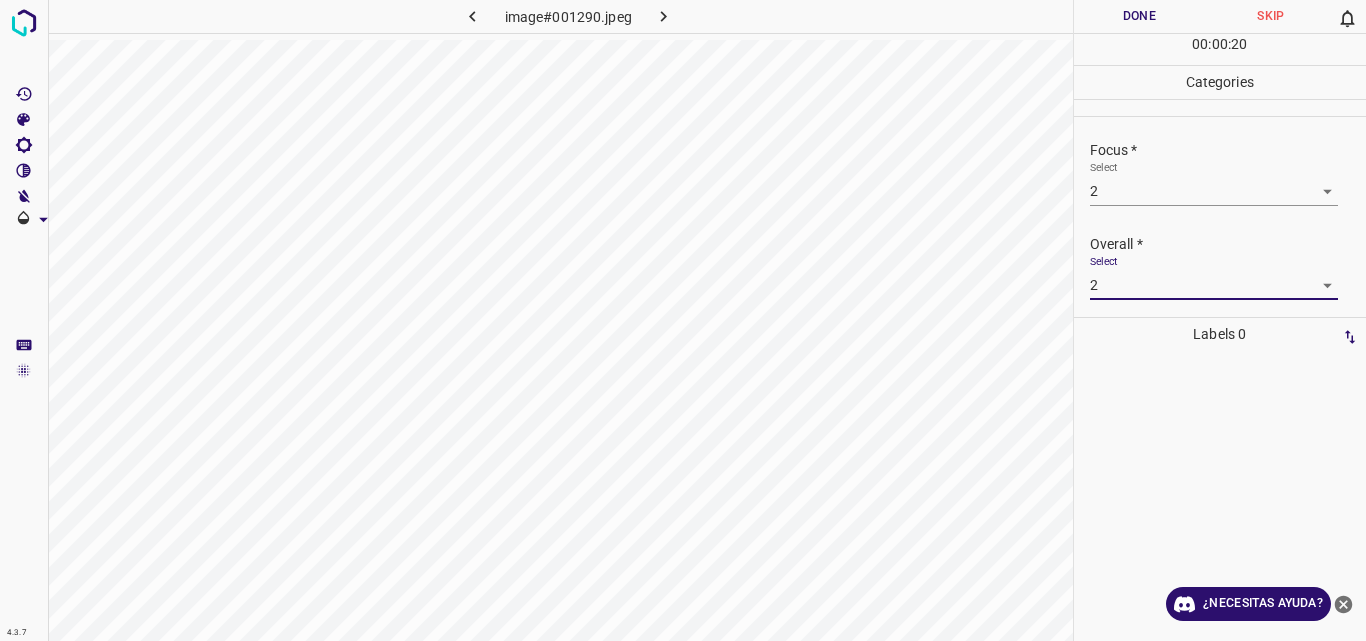 click on "Done" at bounding box center (1140, 16) 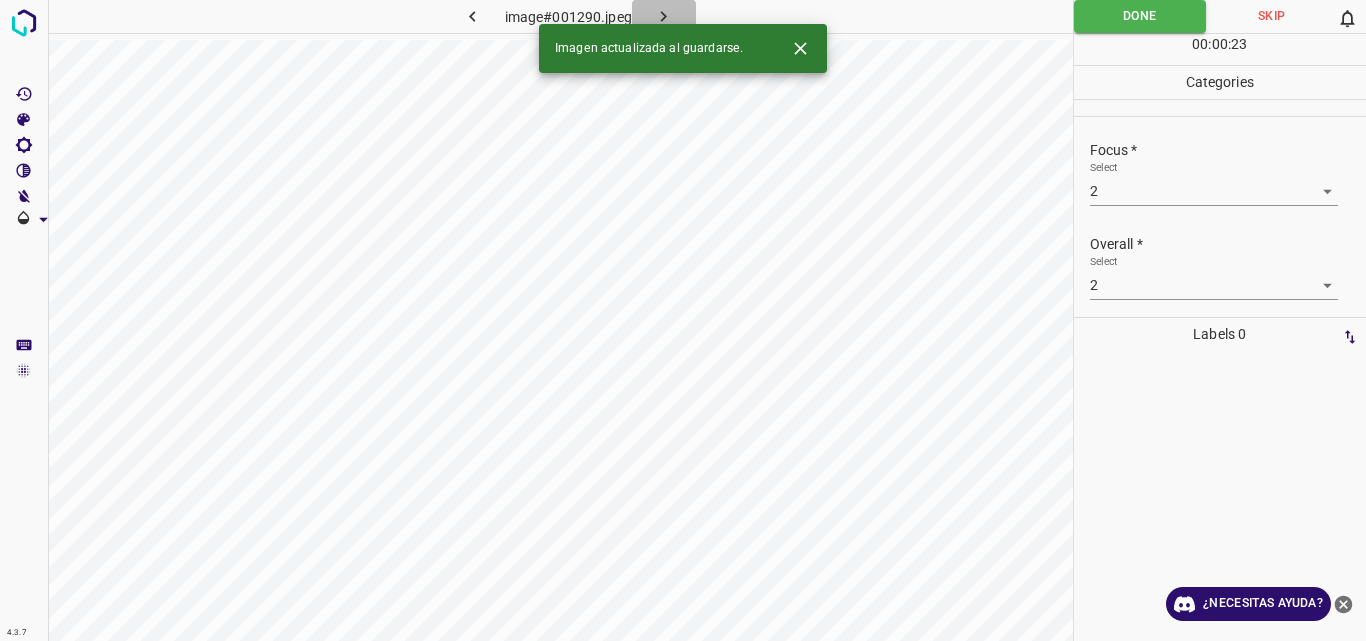 click 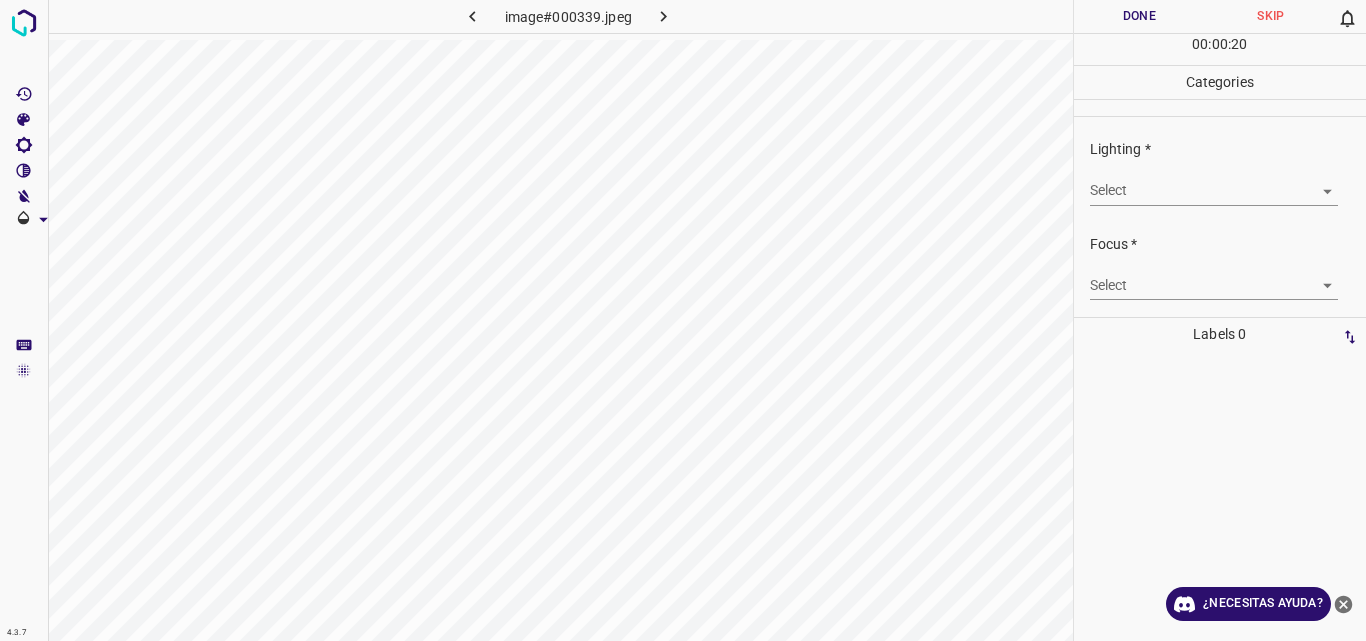 click on "4.3.7 image#000339.jpeg Done Skip 0 00   : 00   : 20   Categories Lighting *  Select ​ Focus *  Select ​ Overall *  Select ​ Labels   0 Categories 1 Lighting 2 Focus 3 Overall Tools Space Change between modes (Draw & Edit) I Auto labeling R Restore zoom M Zoom in N Zoom out Delete Delete selecte label Filters Z Restore filters X Saturation filter C Brightness filter V Contrast filter B Gray scale filter General O Download ¿Necesitas ayuda? Original text Rate this translation Your feedback will be used to help improve Google Translate - Texto - Esconder - Borrar" at bounding box center [683, 320] 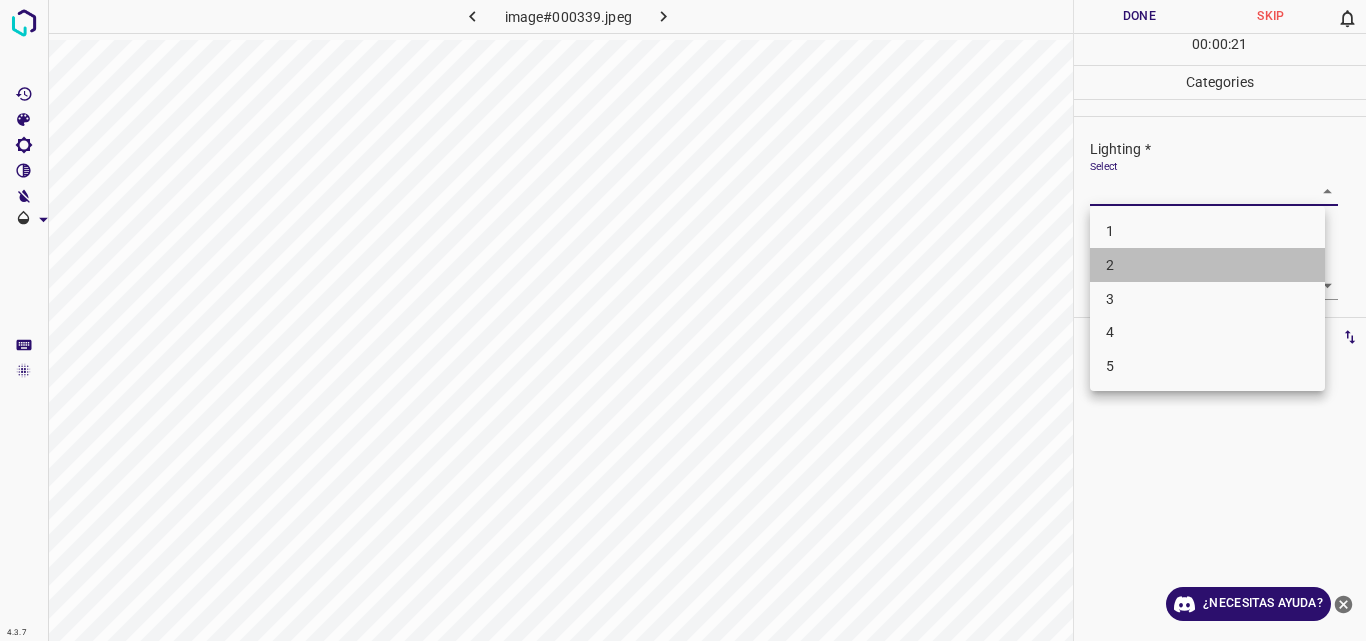 click on "2" at bounding box center (1207, 265) 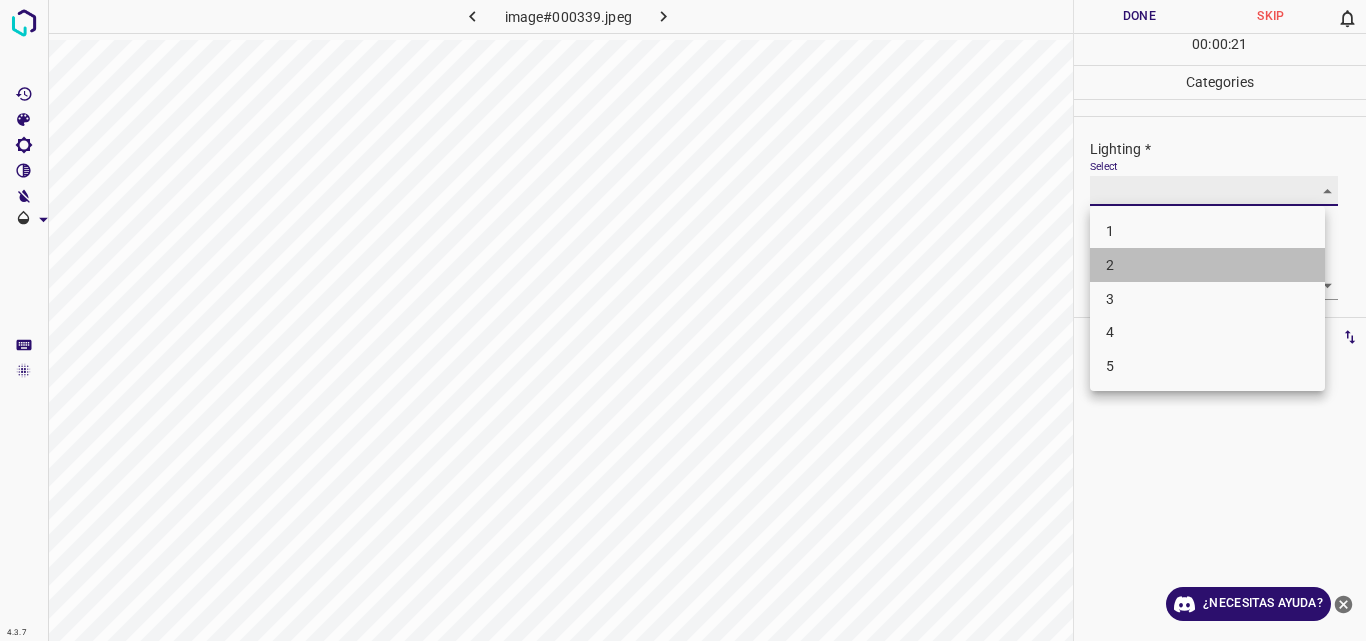 type on "2" 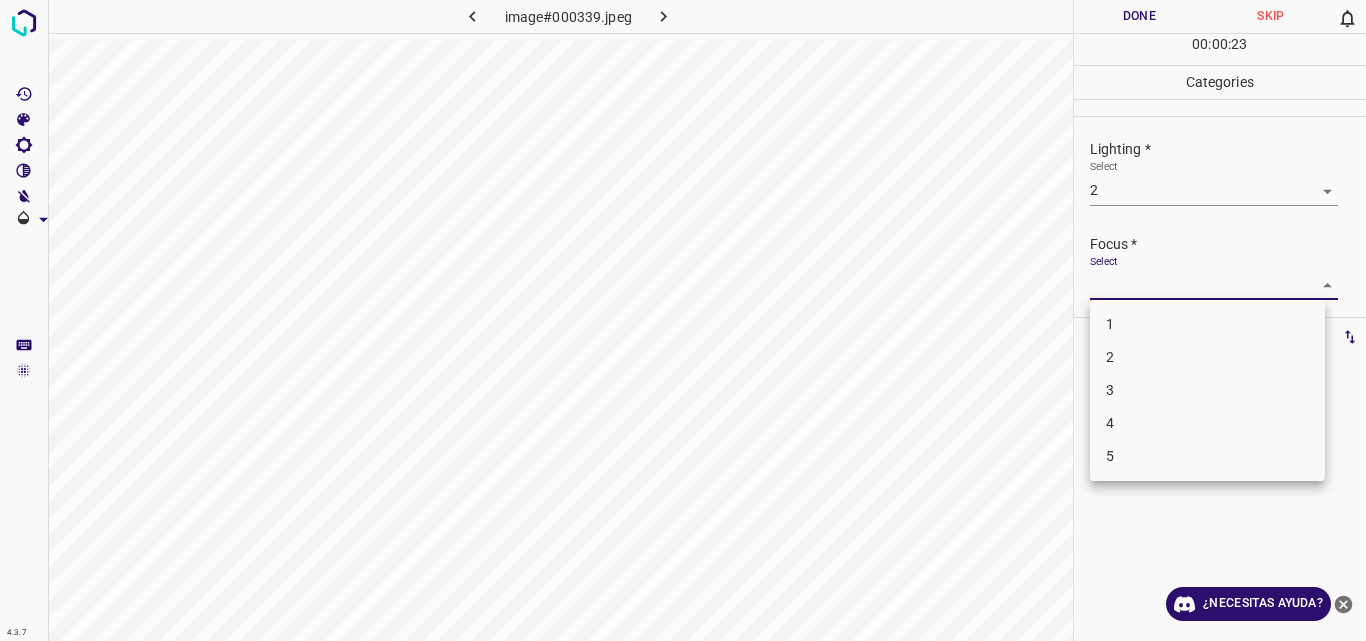 click on "4.3.7 image#000339.jpeg Done Skip 0 00   : 00   : 23   Categories Lighting *  Select 2 2 Focus *  Select ​ Overall *  Select ​ Labels   0 Categories 1 Lighting 2 Focus 3 Overall Tools Space Change between modes (Draw & Edit) I Auto labeling R Restore zoom M Zoom in N Zoom out Delete Delete selecte label Filters Z Restore filters X Saturation filter C Brightness filter V Contrast filter B Gray scale filter General O Download ¿Necesitas ayuda? Original text Rate this translation Your feedback will be used to help improve Google Translate - Texto - Esconder - Borrar 1 2 3 4 5" at bounding box center [683, 320] 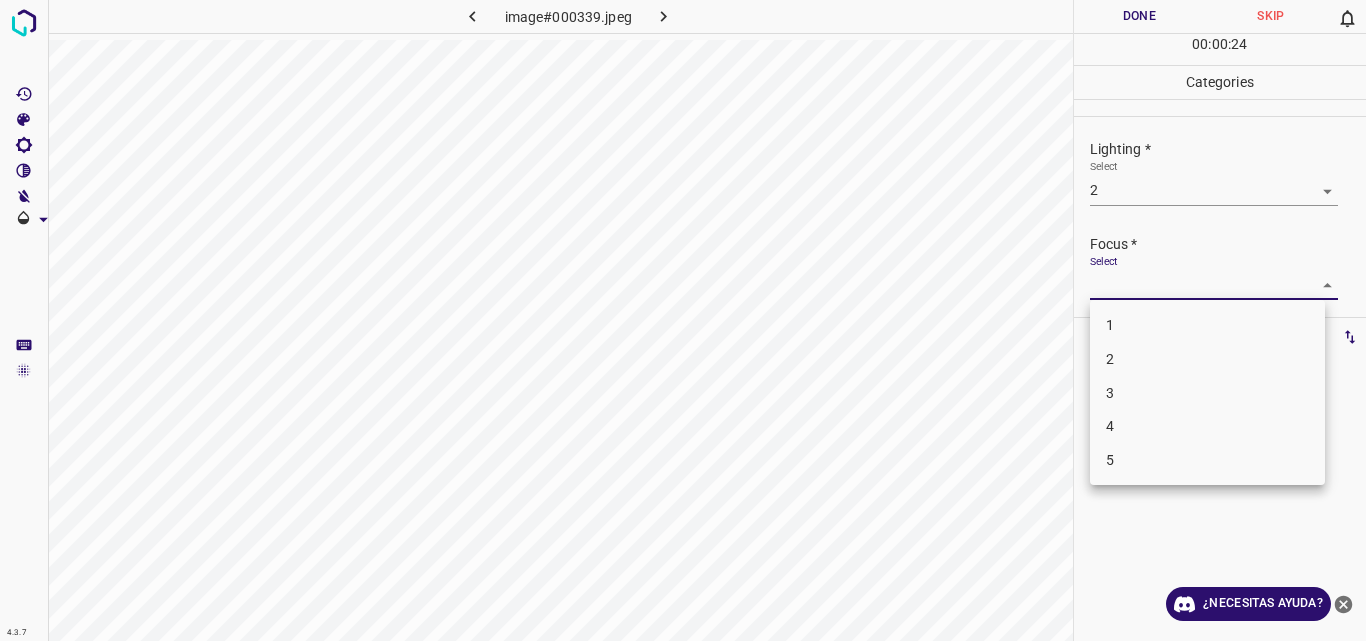 click on "2" at bounding box center [1207, 359] 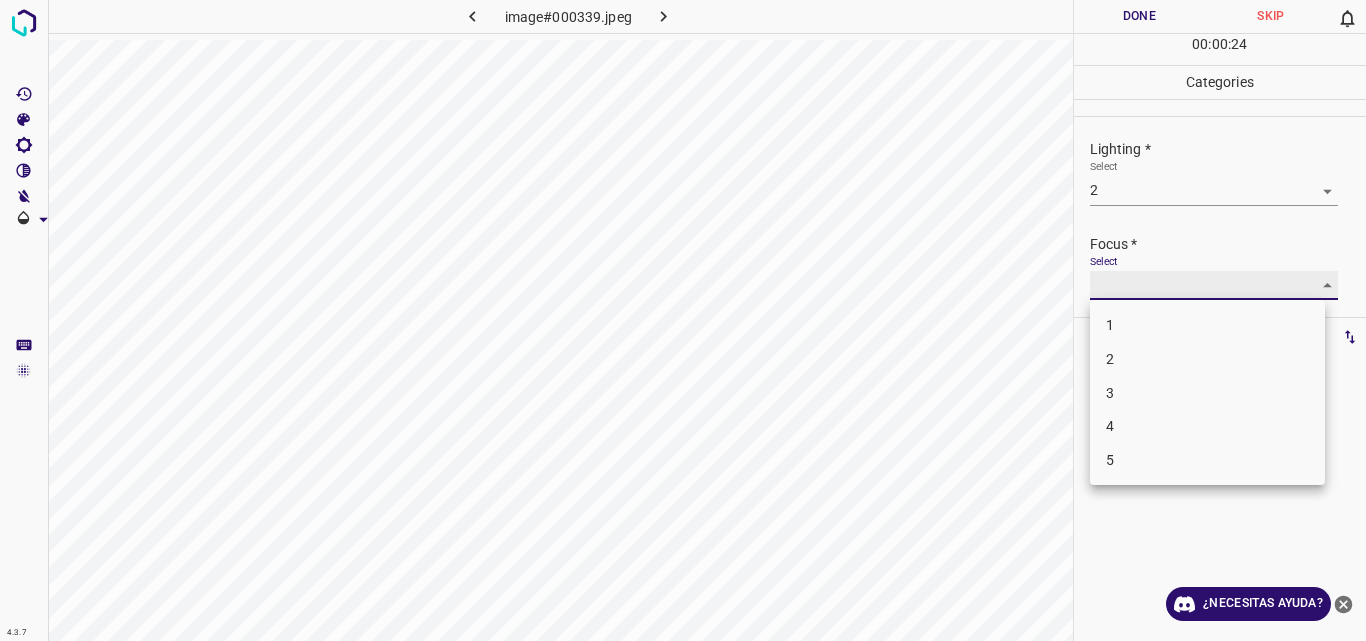 type on "2" 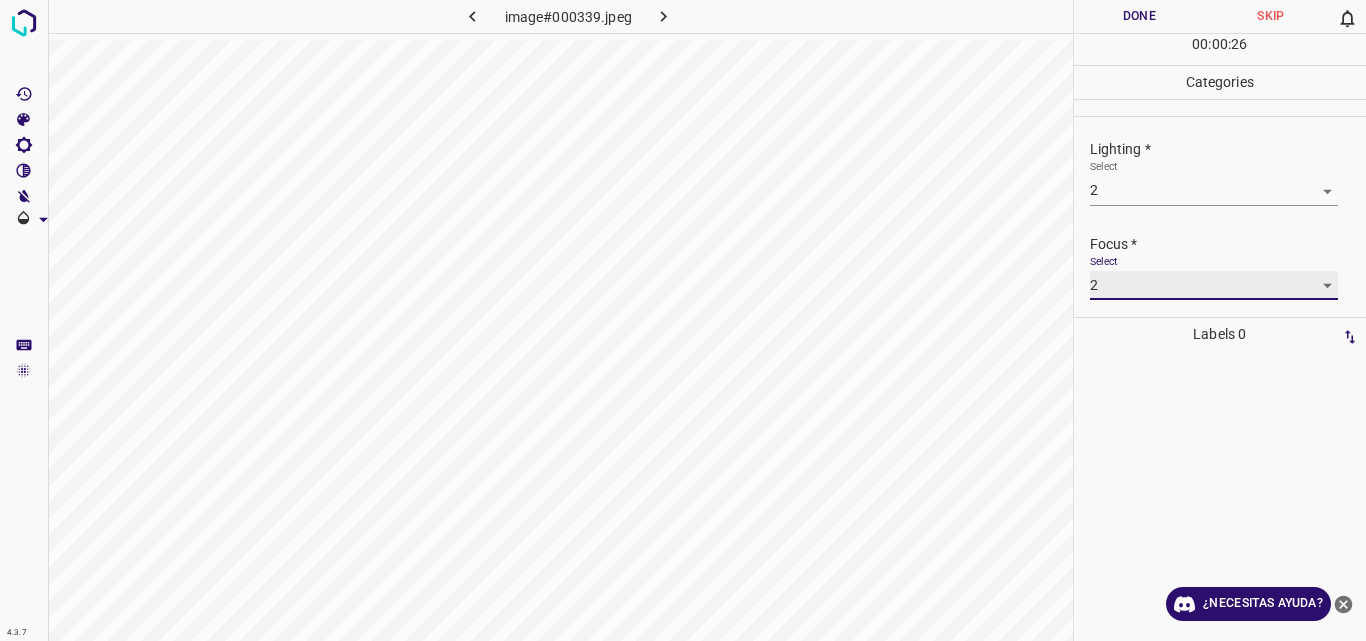 scroll, scrollTop: 98, scrollLeft: 0, axis: vertical 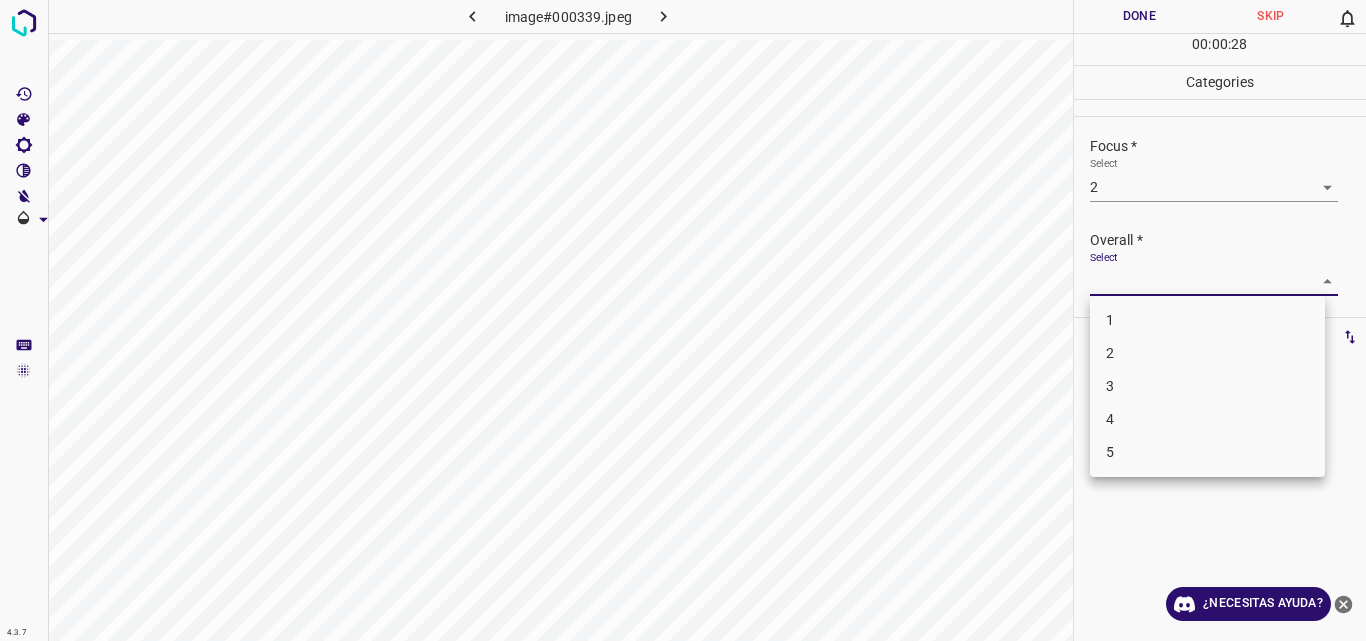click on "4.3.7 image#000339.jpeg Done Skip 0 00   : 00   : 28   Categories Lighting *  Select 2 2 Focus *  Select 2 2 Overall *  Select ​ Labels   0 Categories 1 Lighting 2 Focus 3 Overall Tools Space Change between modes (Draw & Edit) I Auto labeling R Restore zoom M Zoom in N Zoom out Delete Delete selecte label Filters Z Restore filters X Saturation filter C Brightness filter V Contrast filter B Gray scale filter General O Download ¿Necesitas ayuda? Original text Rate this translation Your feedback will be used to help improve Google Translate - Texto - Esconder - Borrar 1 2 3 4 5" at bounding box center (683, 320) 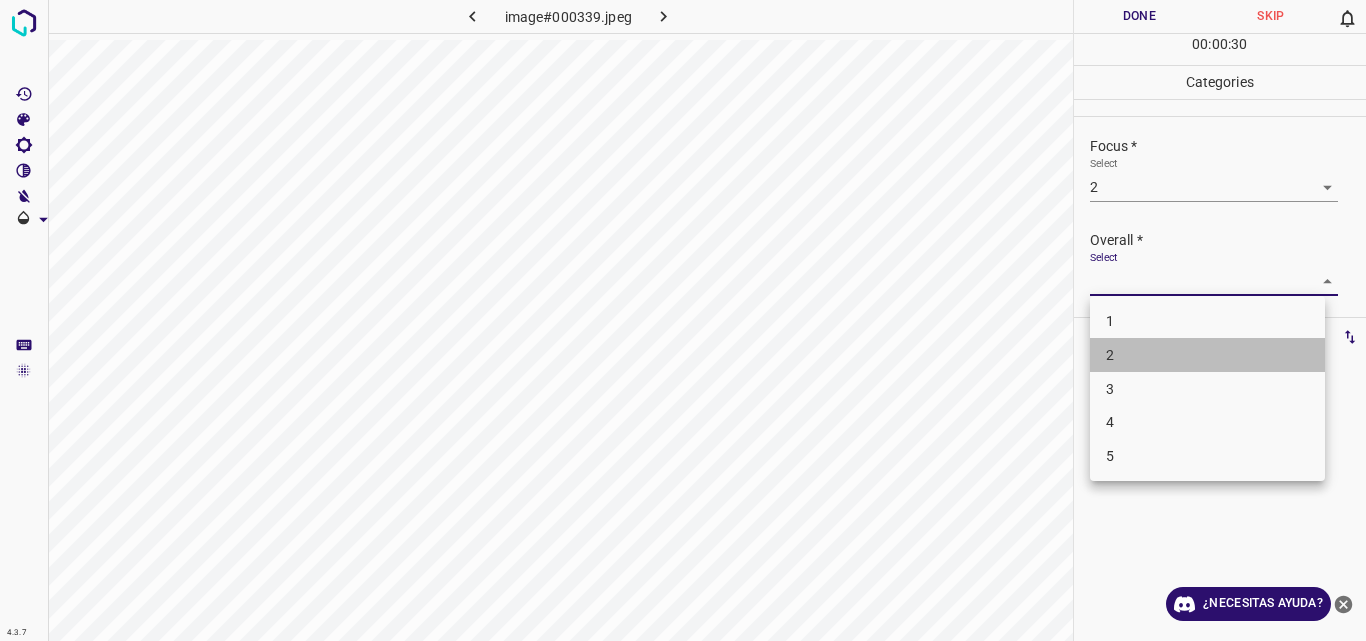click on "2" at bounding box center [1207, 355] 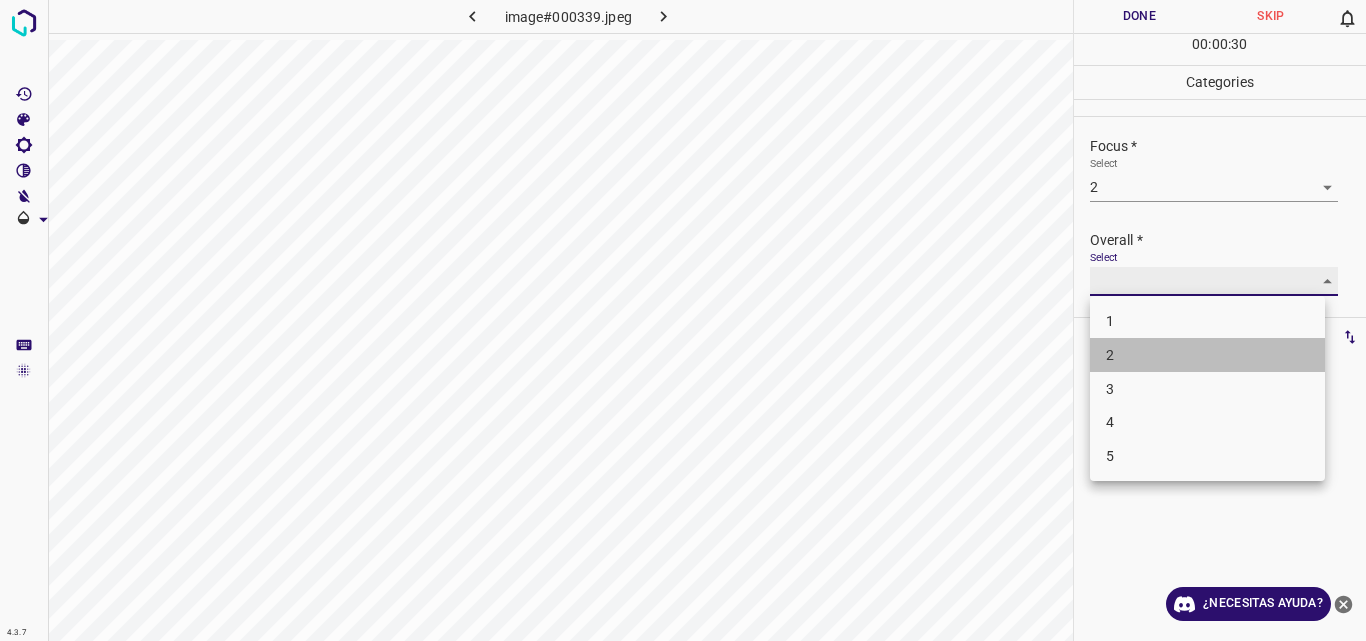type on "2" 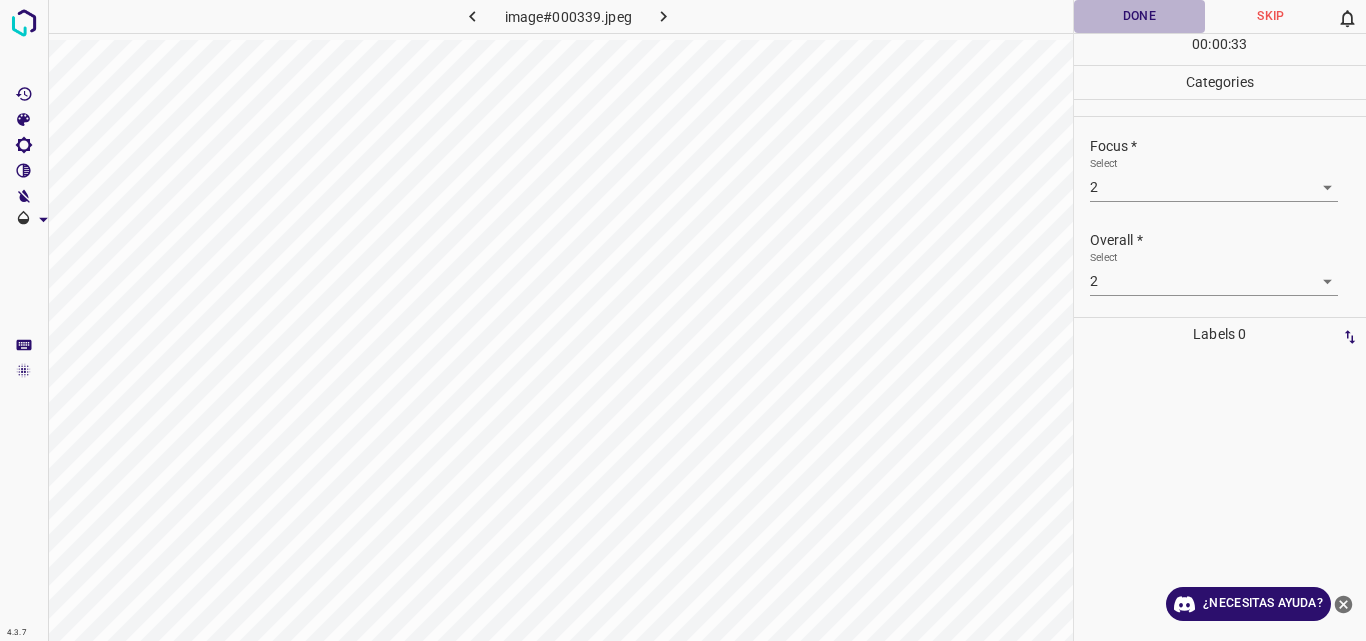 click on "Done" at bounding box center [1140, 16] 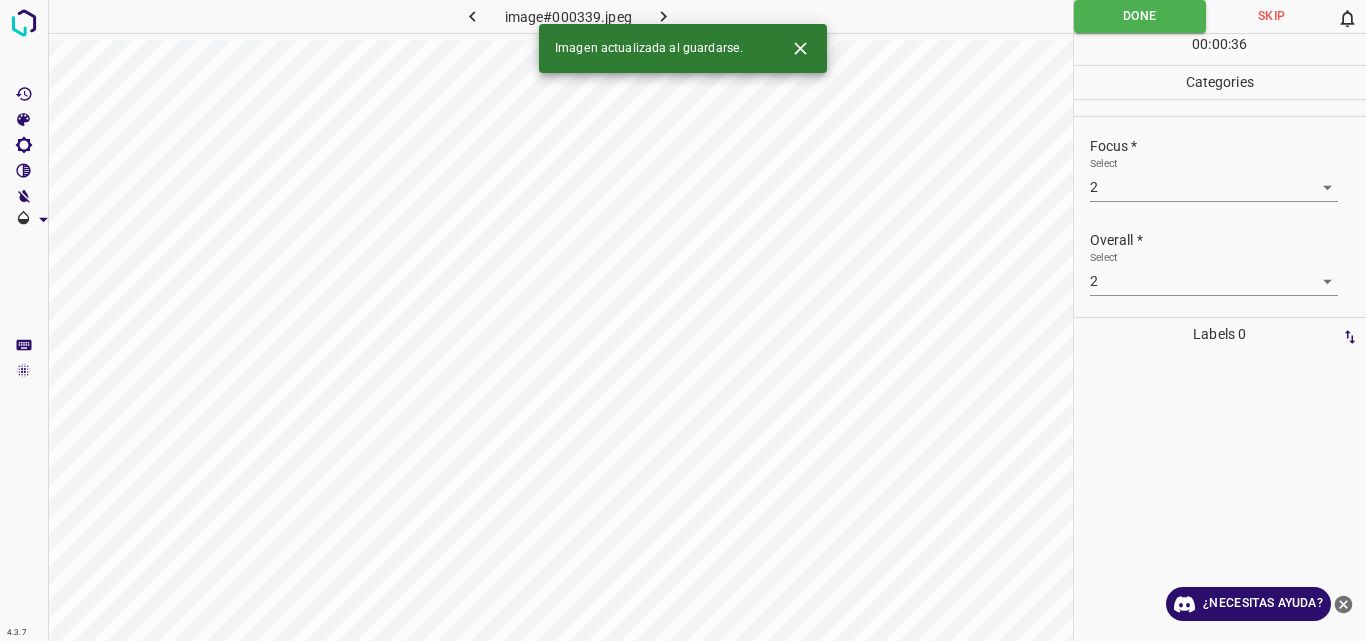click 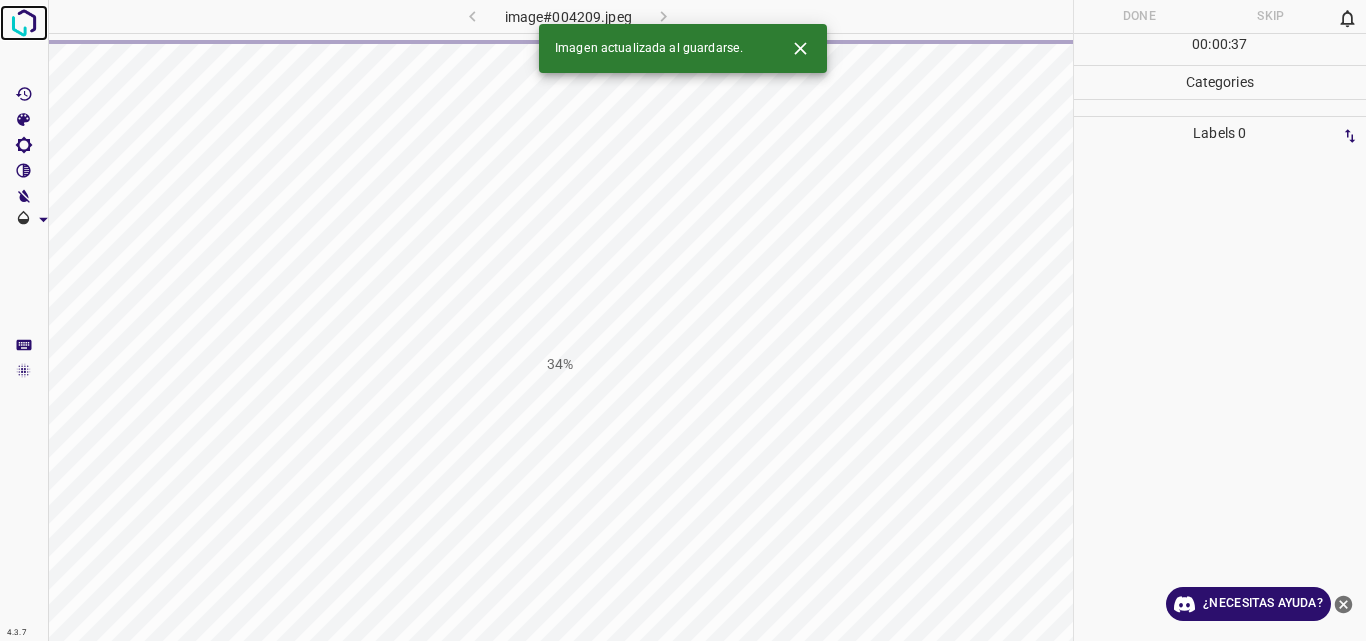 click at bounding box center [24, 23] 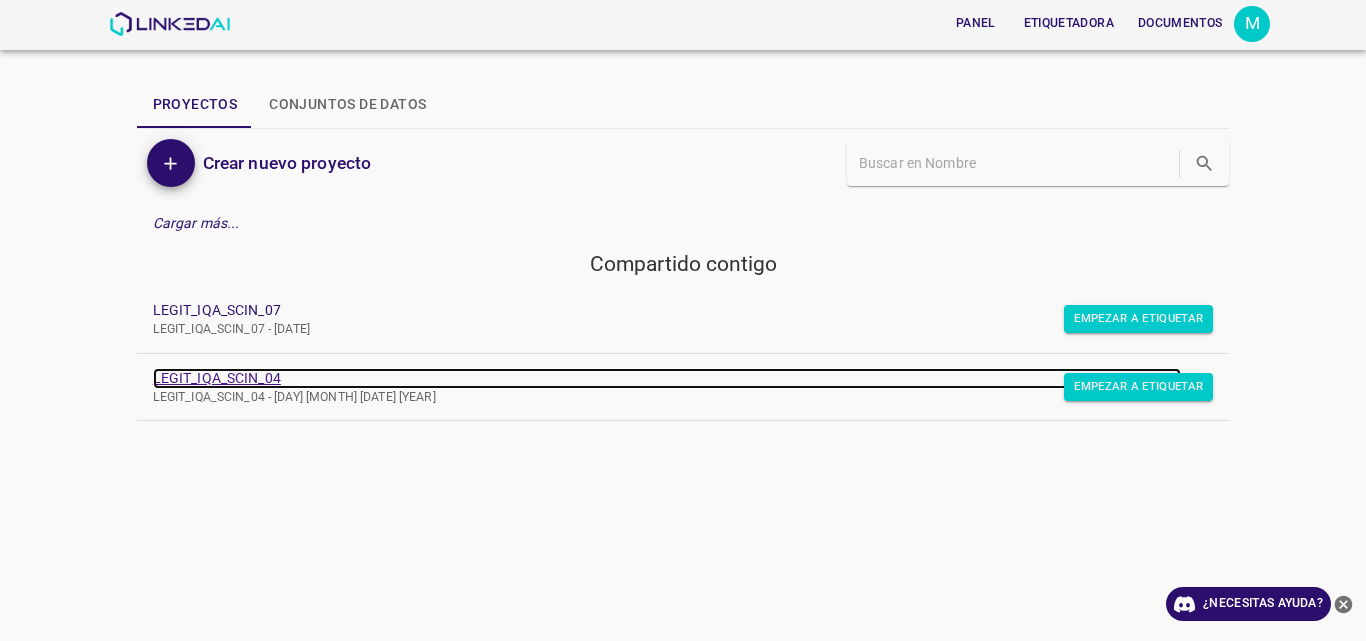 click on "LEGIT_IQA_SCIN_04" at bounding box center [217, 378] 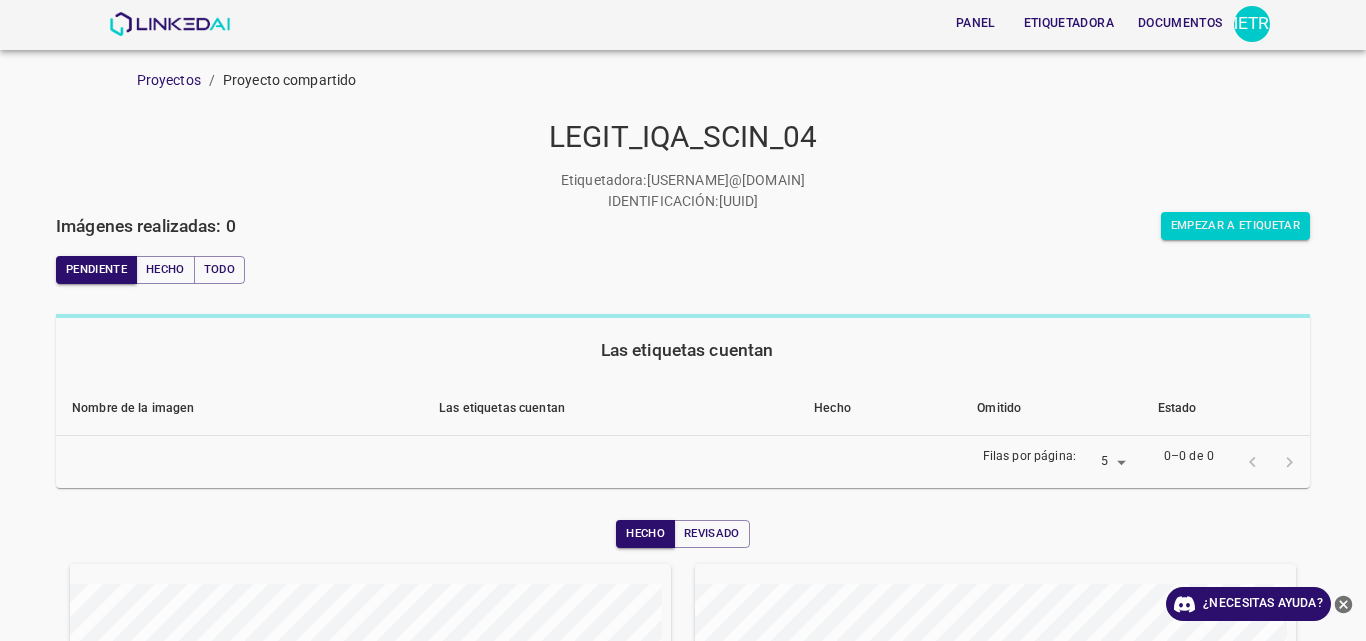 scroll, scrollTop: 0, scrollLeft: 0, axis: both 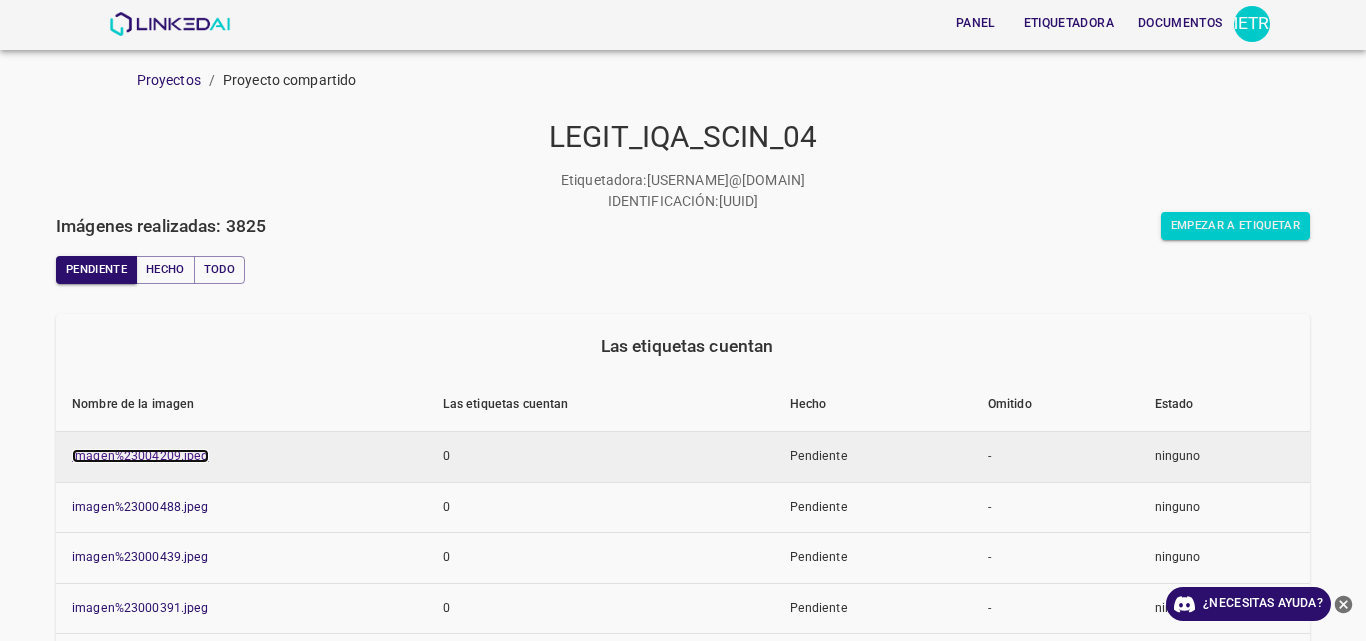 click on "imagen%23004209.jpeg" at bounding box center [140, 456] 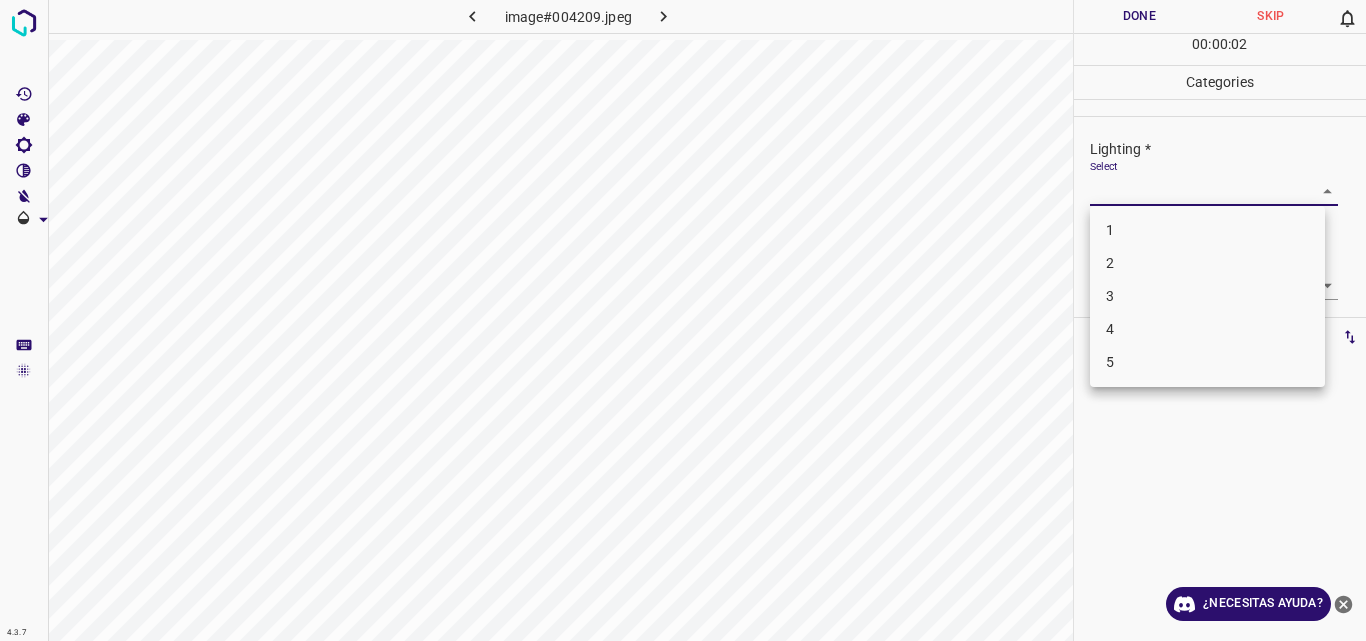 click on "4.3.7 image#004209.jpeg Done Skip 0 00   : 00   : 02   Categories Lighting *  Select ​ Focus *  Select ​ Overall *  Select ​ Labels   0 Categories 1 Lighting 2 Focus 3 Overall Tools Space Change between modes (Draw & Edit) I Auto labeling R Restore zoom M Zoom in N Zoom out Delete Delete selecte label Filters Z Restore filters X Saturation filter C Brightness filter V Contrast filter B Gray scale filter General O Download ¿Necesitas ayuda? Original text Rate this translation Your feedback will be used to help improve Google Translate - Texto - Esconder - Borrar 1 2 3 4 5" at bounding box center [683, 320] 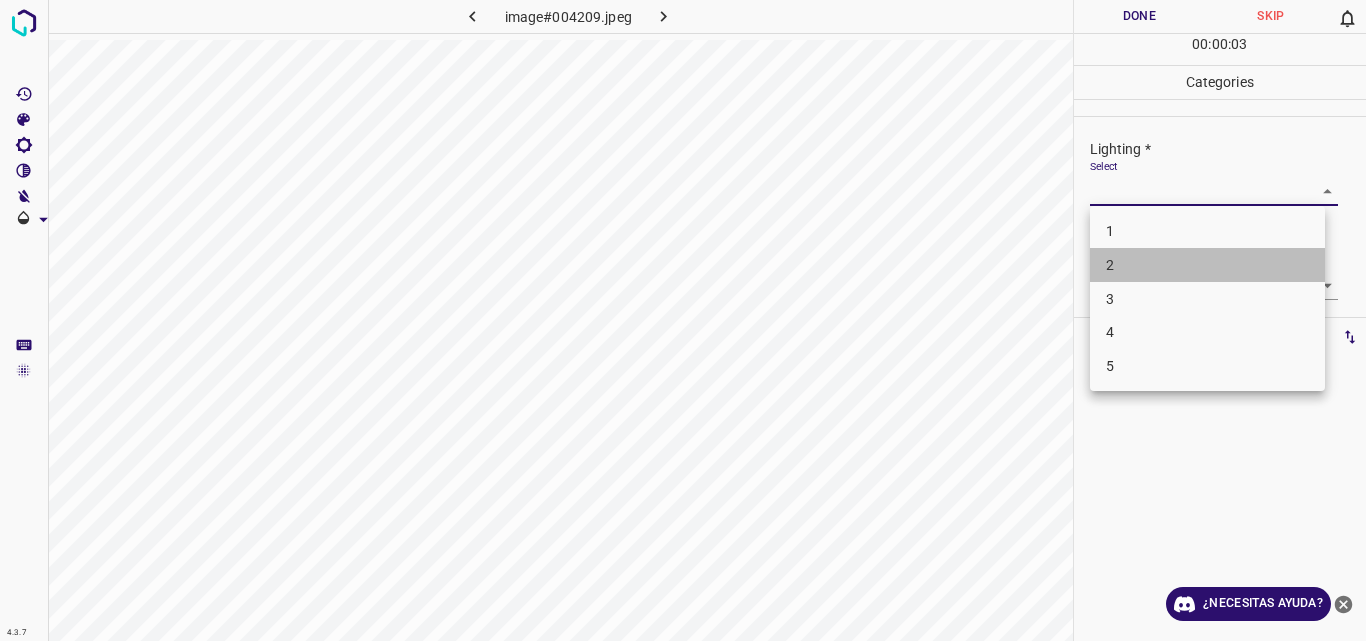 click on "2" at bounding box center [1207, 265] 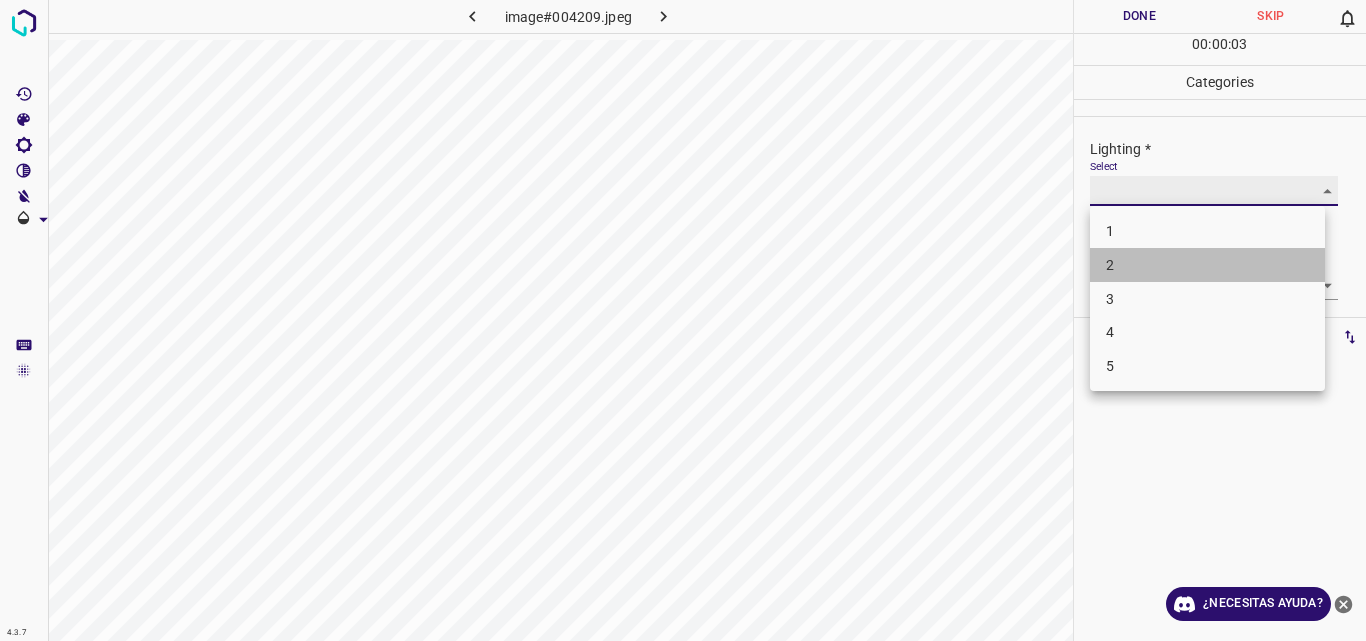 type on "2" 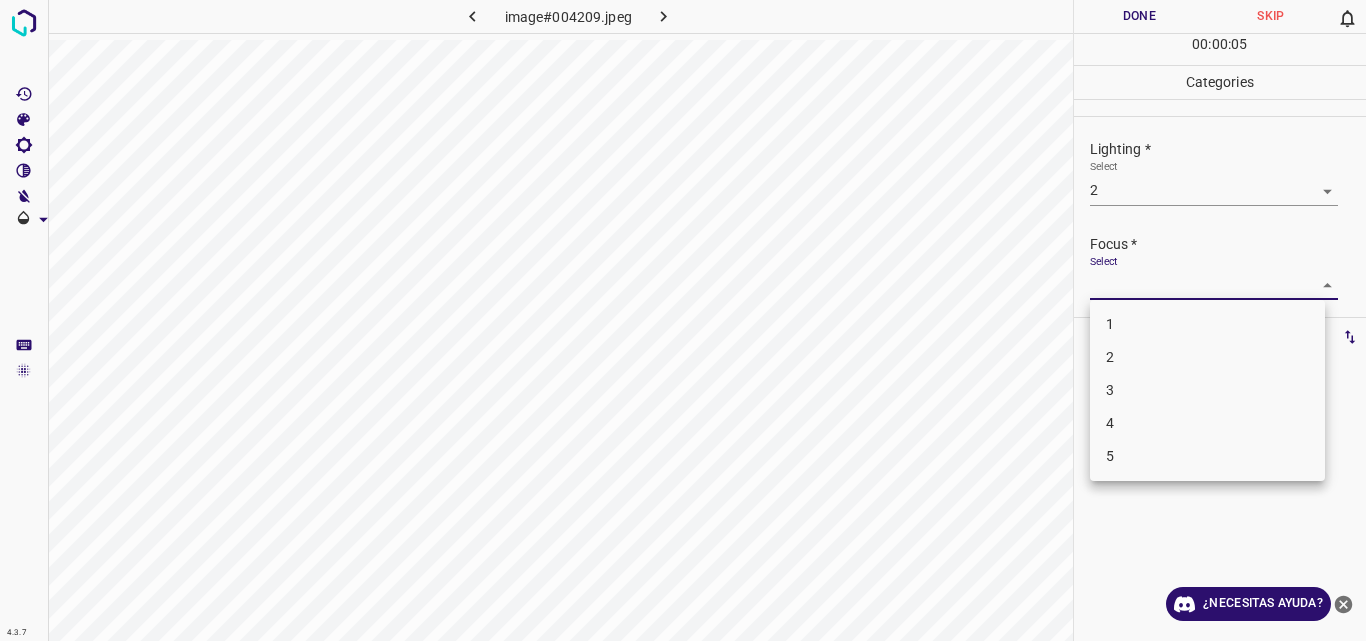 click on "4.3.7 image#004209.jpeg Done Skip 0 00   : 00   : 05   Categories Lighting *  Select 2 2 Focus *  Select ​ Overall *  Select ​ Labels   0 Categories 1 Lighting 2 Focus 3 Overall Tools Space Change between modes (Draw & Edit) I Auto labeling R Restore zoom M Zoom in N Zoom out Delete Delete selecte label Filters Z Restore filters X Saturation filter C Brightness filter V Contrast filter B Gray scale filter General O Download ¿Necesitas ayuda? Original text Rate this translation Your feedback will be used to help improve Google Translate - Texto - Esconder - Borrar 1 2 3 4 5" at bounding box center [683, 320] 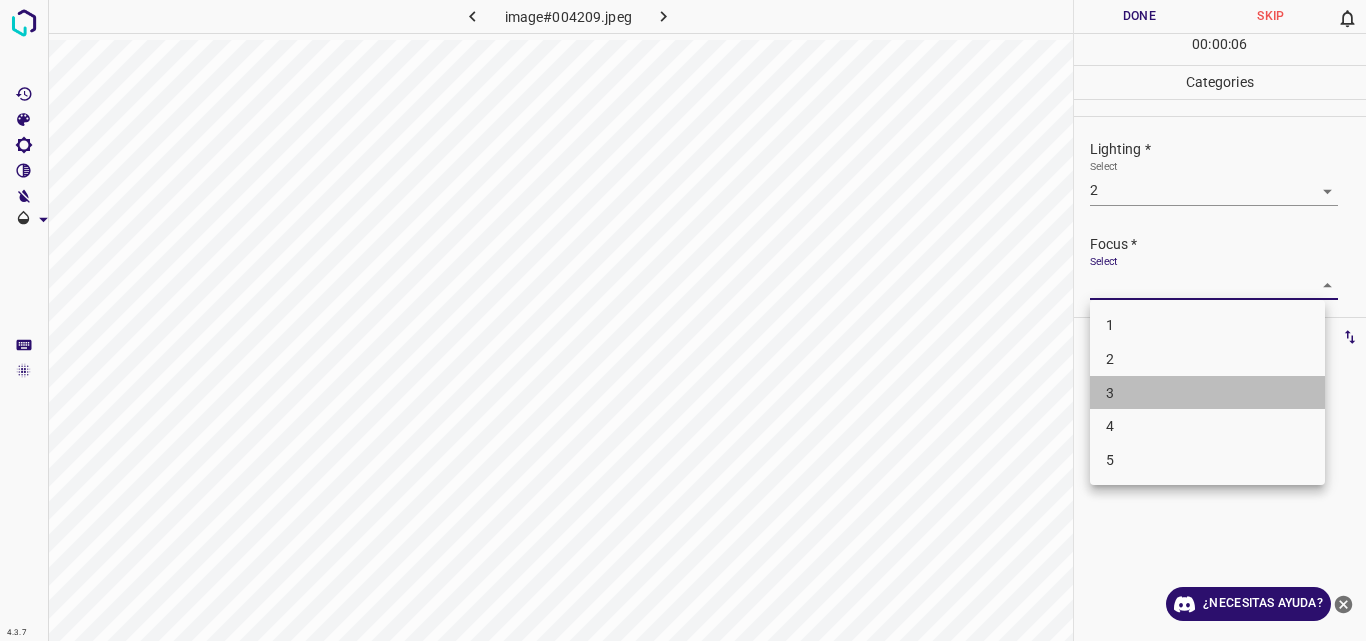 click on "3" at bounding box center (1207, 393) 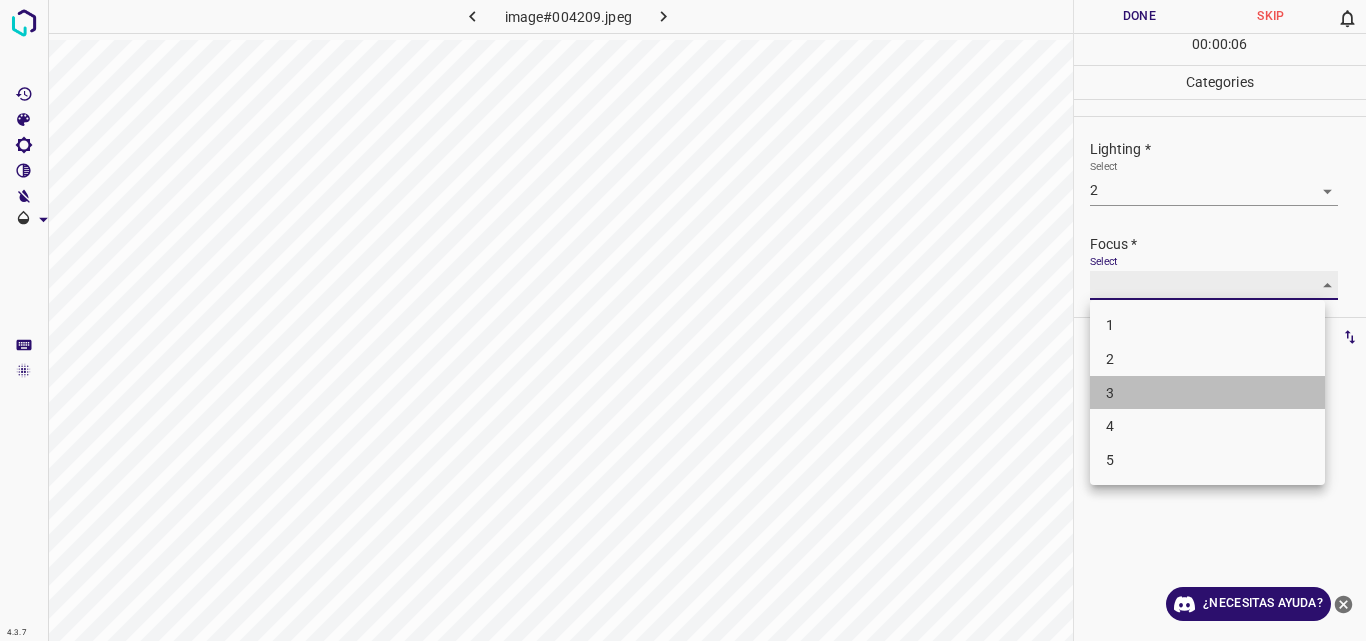 type on "3" 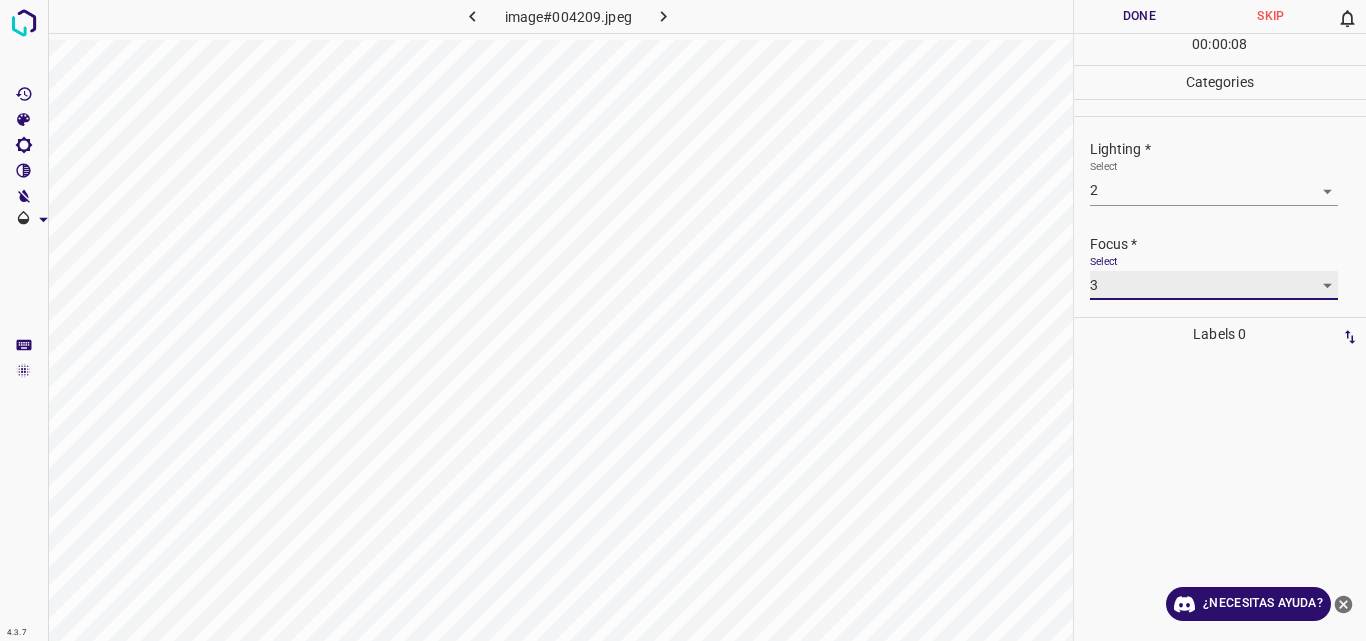 scroll, scrollTop: 98, scrollLeft: 0, axis: vertical 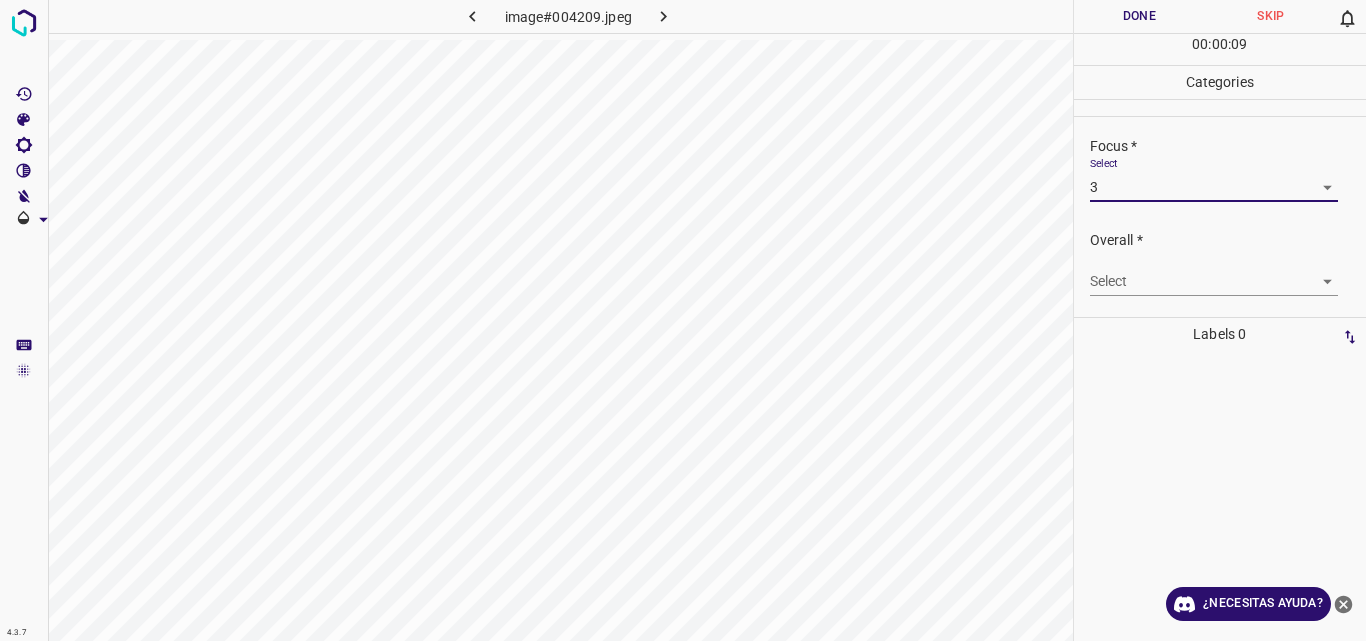 click on "4.3.7 image#004209.jpeg Done Skip 0 00   : 00   : 09   Categories Lighting *  Select 2 2 Focus *  Select 3 3 Overall *  Select ​ Labels   0 Categories 1 Lighting 2 Focus 3 Overall Tools Space Change between modes (Draw & Edit) I Auto labeling R Restore zoom M Zoom in N Zoom out Delete Delete selecte label Filters Z Restore filters X Saturation filter C Brightness filter V Contrast filter B Gray scale filter General O Download ¿Necesitas ayuda? Original text Rate this translation Your feedback will be used to help improve Google Translate - Texto - Esconder - Borrar" at bounding box center (683, 320) 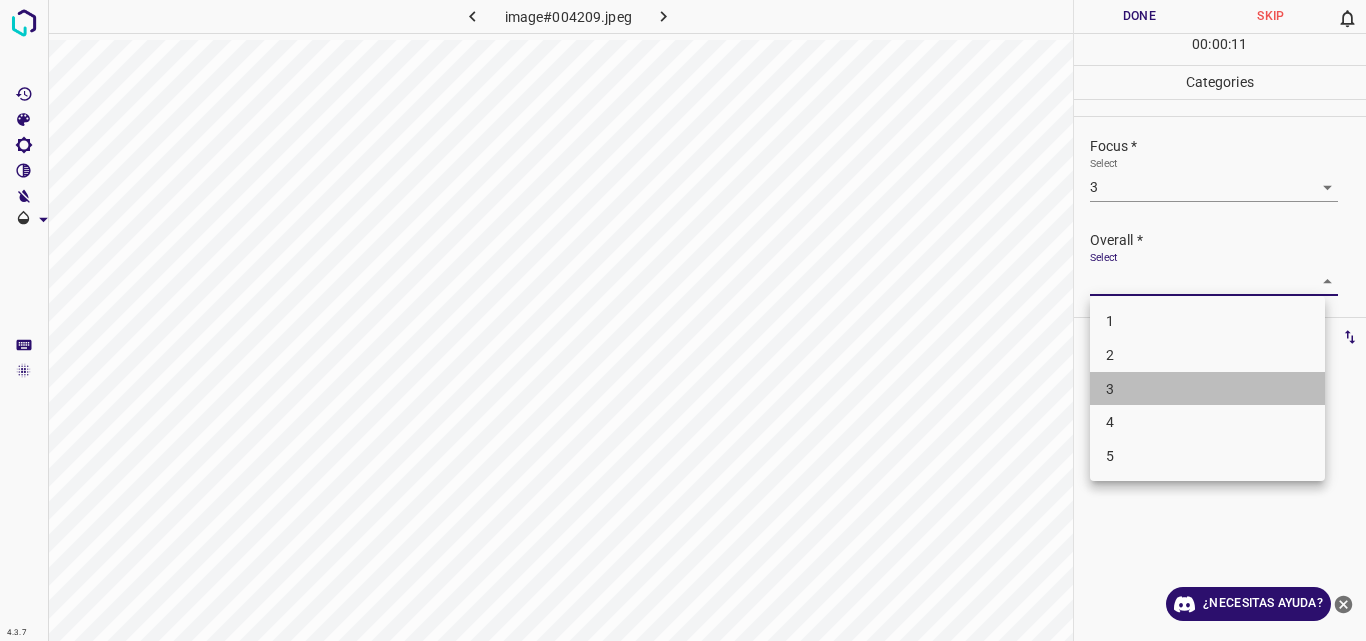 click on "3" at bounding box center [1207, 389] 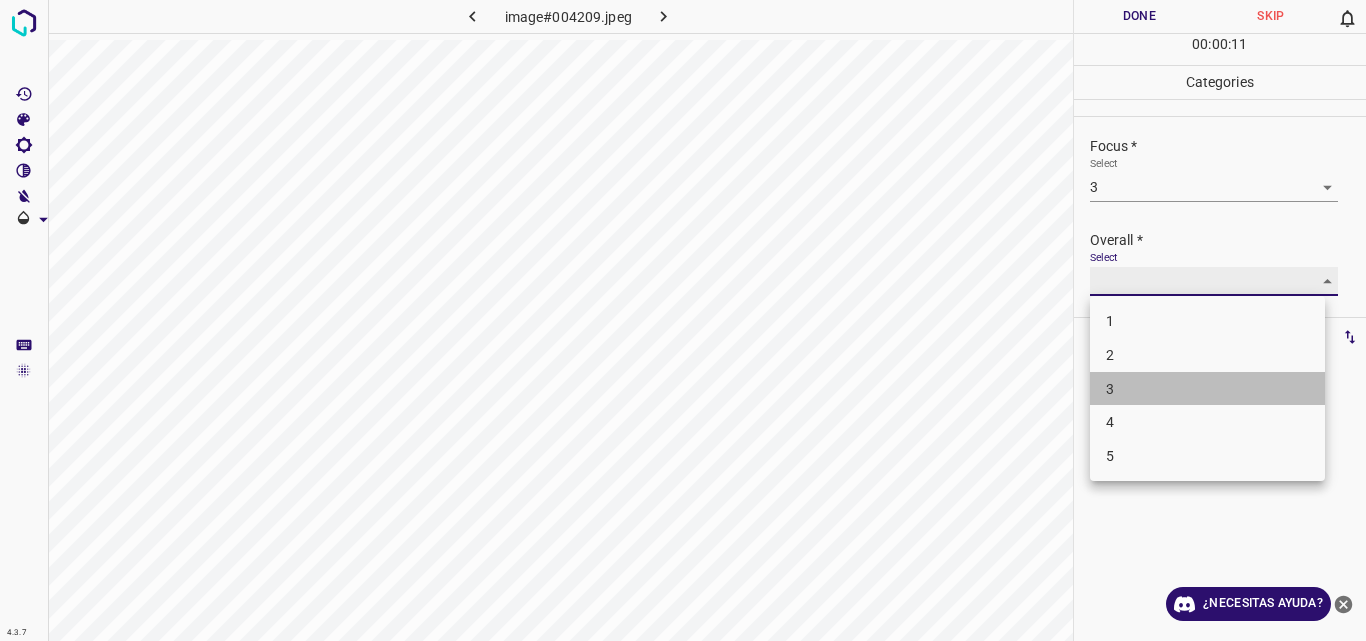 type on "3" 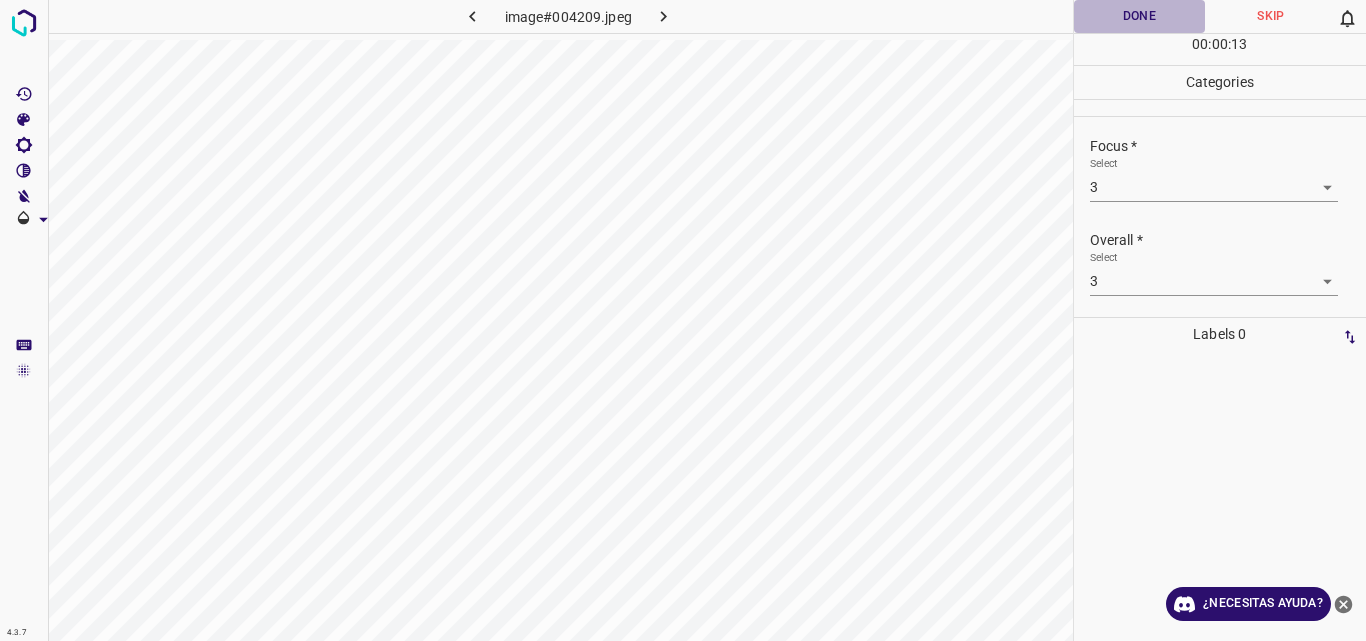 click on "Done" at bounding box center (1140, 16) 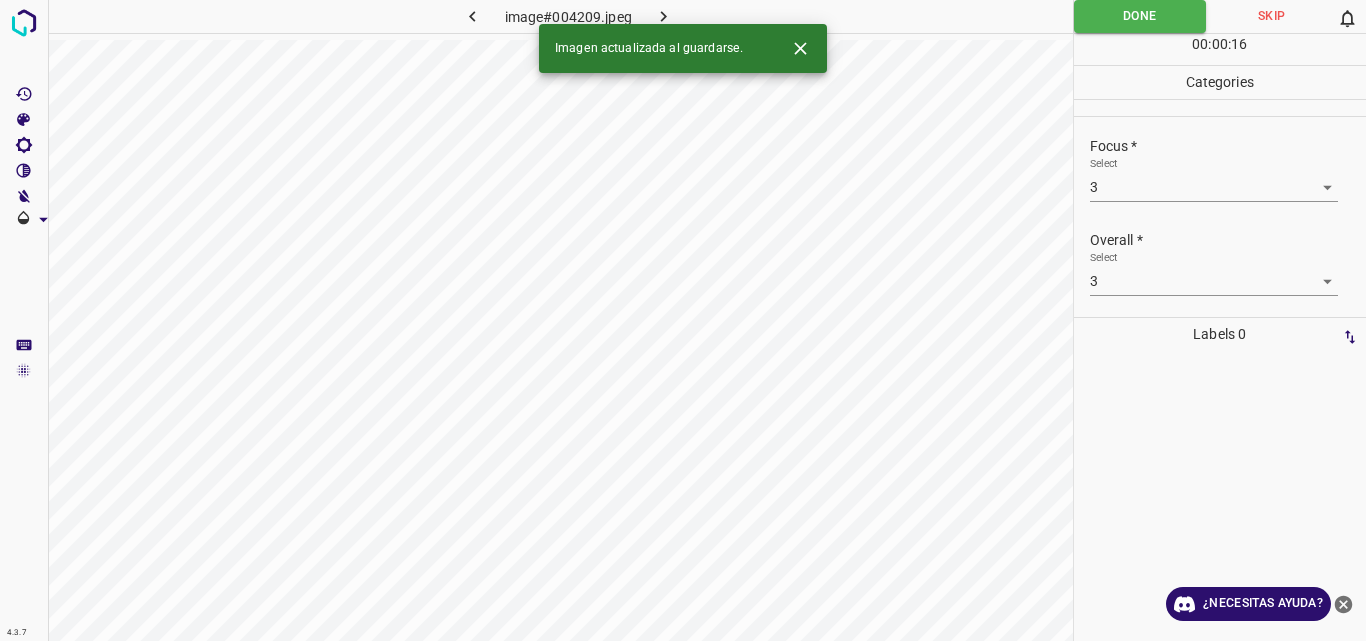 click at bounding box center (664, 16) 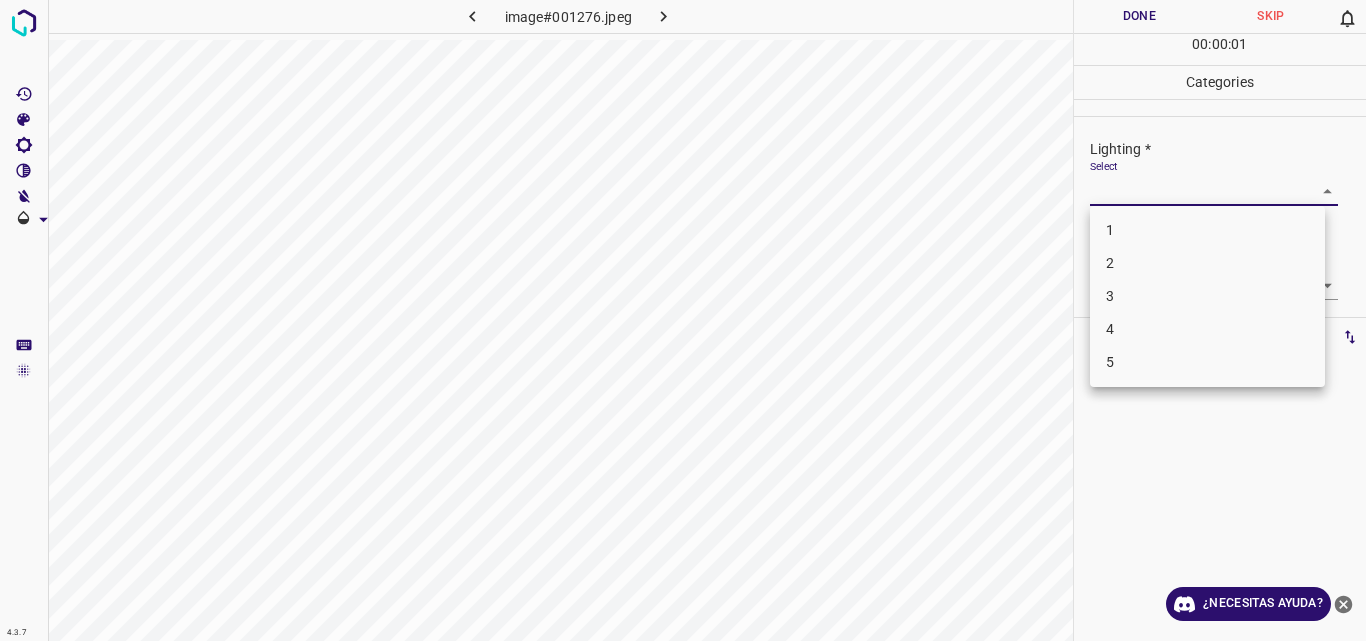 click on "4.3.7 image#001276.jpeg Done Skip 0 00   : 00   : 01   Categories Lighting *  Select ​ Focus *  Select ​ Overall *  Select ​ Labels   0 Categories 1 Lighting 2 Focus 3 Overall Tools Space Change between modes (Draw & Edit) I Auto labeling R Restore zoom M Zoom in N Zoom out Delete Delete selecte label Filters Z Restore filters X Saturation filter C Brightness filter V Contrast filter B Gray scale filter General O Download ¿Necesitas ayuda? Original text Rate this translation Your feedback will be used to help improve Google Translate - Texto - Esconder - Borrar 1 2 3 4 5" at bounding box center [683, 320] 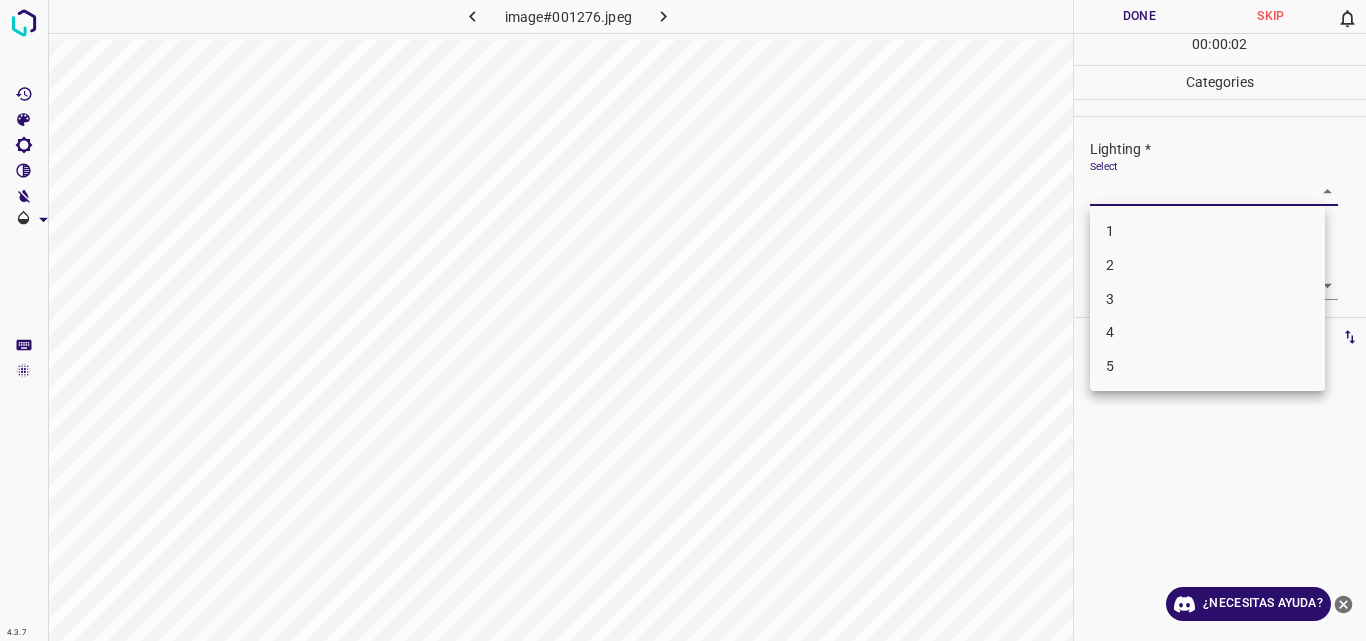 click on "2" at bounding box center [1207, 265] 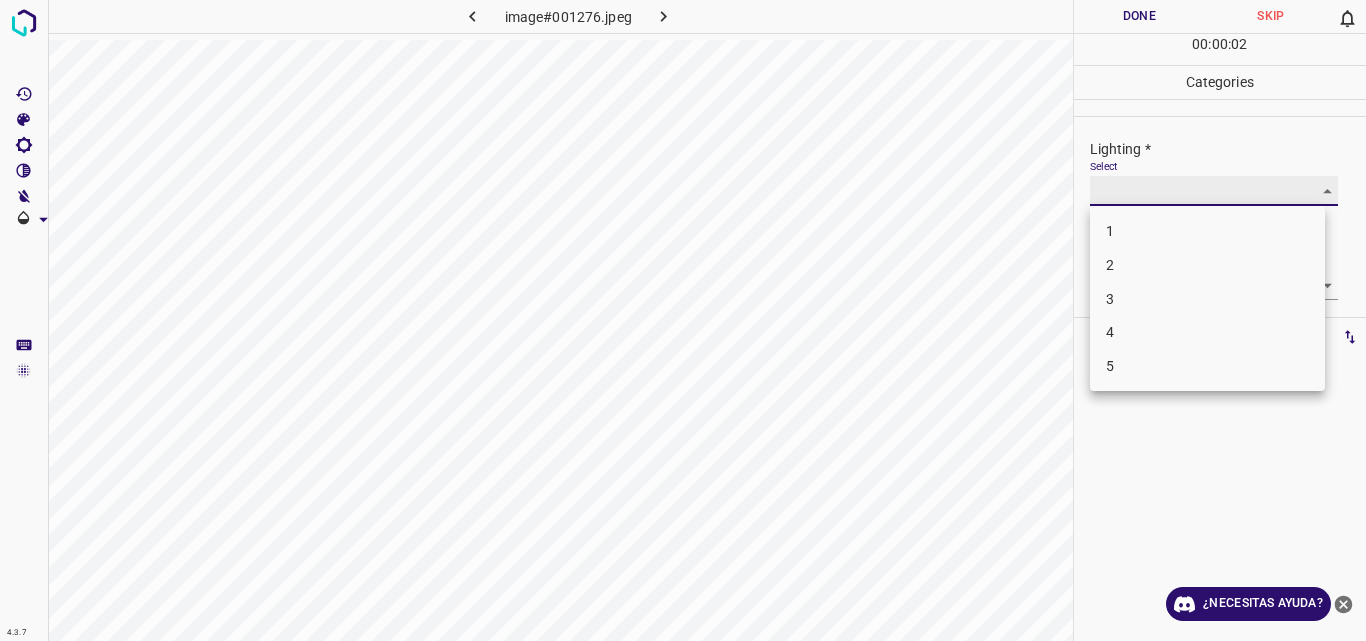 type on "2" 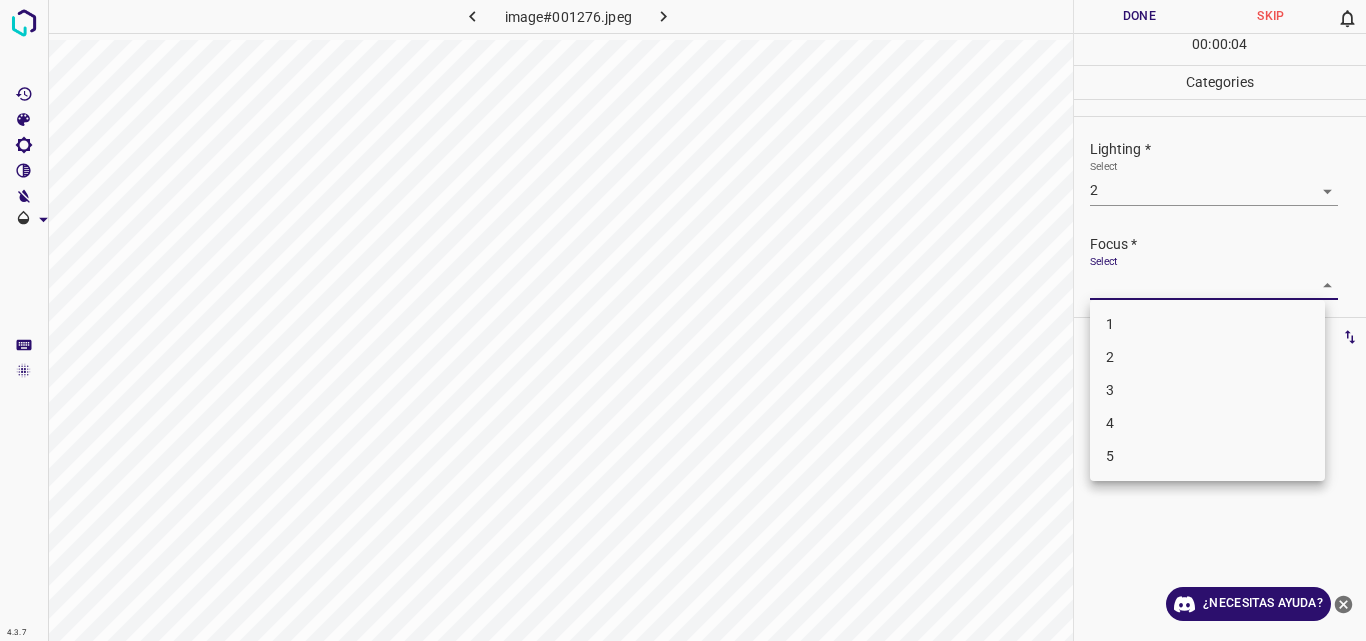 click on "4.3.7 image#001276.jpeg Done Skip 0 00   : 00   : 04   Categories Lighting *  Select 2 2 Focus *  Select ​ Overall *  Select ​ Labels   0 Categories 1 Lighting 2 Focus 3 Overall Tools Space Change between modes (Draw & Edit) I Auto labeling R Restore zoom M Zoom in N Zoom out Delete Delete selecte label Filters Z Restore filters X Saturation filter C Brightness filter V Contrast filter B Gray scale filter General O Download ¿Necesitas ayuda? Original text Rate this translation Your feedback will be used to help improve Google Translate - Texto - Esconder - Borrar 1 2 3 4 5" at bounding box center [683, 320] 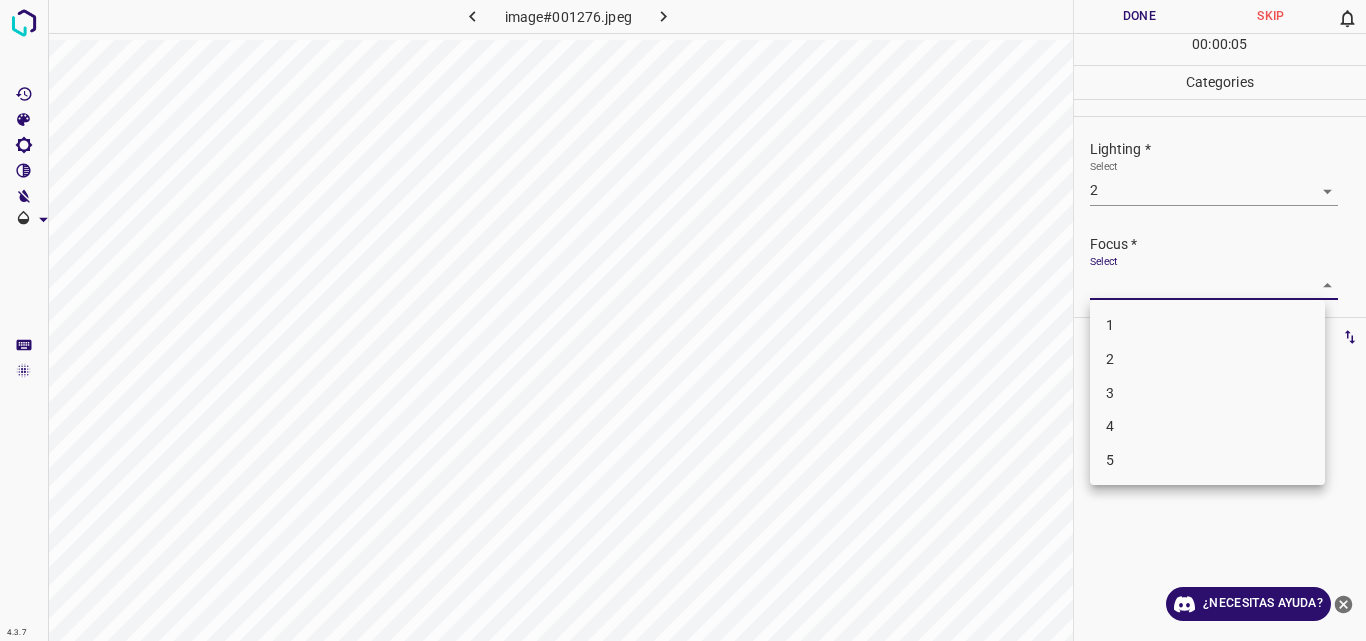 click on "2" at bounding box center [1207, 359] 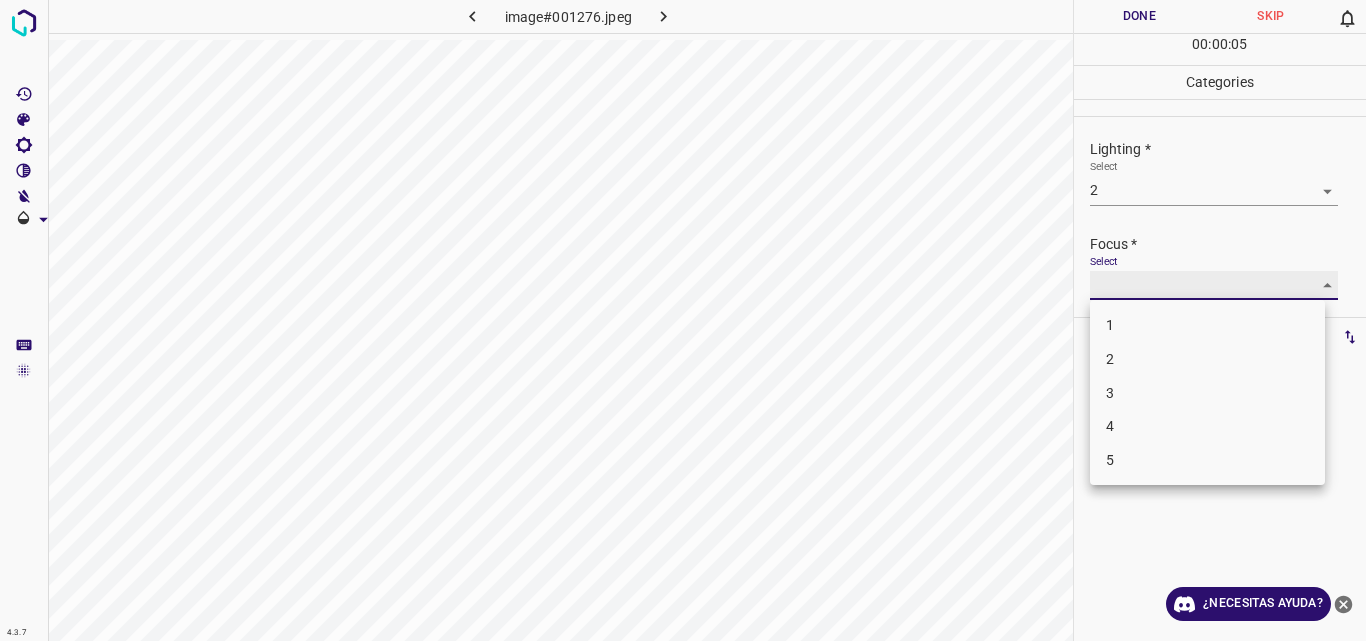 type on "2" 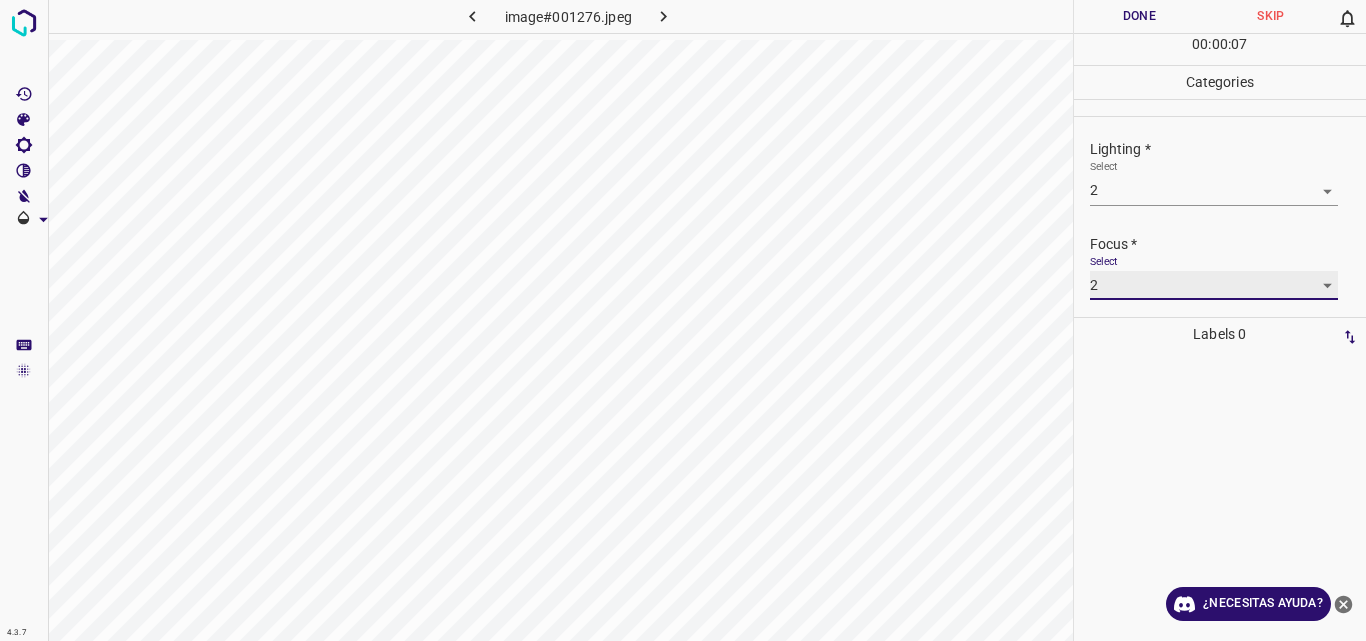 scroll, scrollTop: 98, scrollLeft: 0, axis: vertical 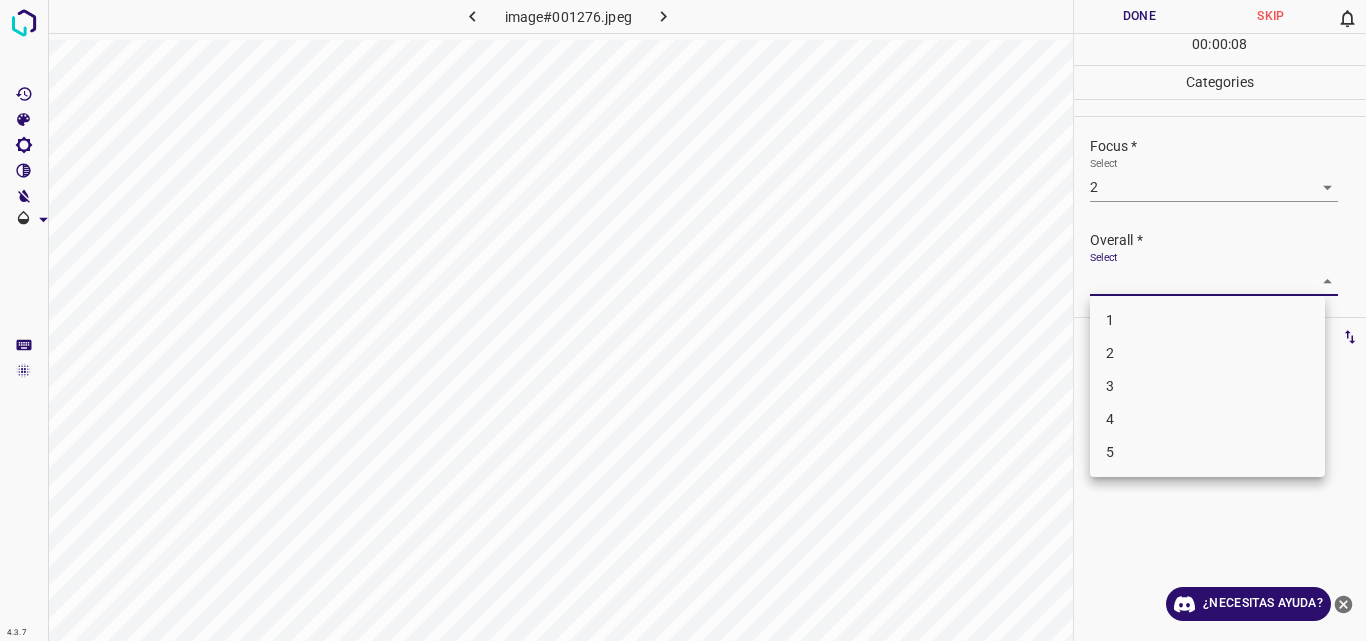 click on "4.3.7 image#001276.jpeg Done Skip 0 00   : 00   : 08   Categories Lighting *  Select 2 2 Focus *  Select 2 2 Overall *  Select ​ Labels   0 Categories 1 Lighting 2 Focus 3 Overall Tools Space Change between modes (Draw & Edit) I Auto labeling R Restore zoom M Zoom in N Zoom out Delete Delete selecte label Filters Z Restore filters X Saturation filter C Brightness filter V Contrast filter B Gray scale filter General O Download ¿Necesitas ayuda? Original text Rate this translation Your feedback will be used to help improve Google Translate - Texto - Esconder - Borrar 1 2 3 4 5" at bounding box center (683, 320) 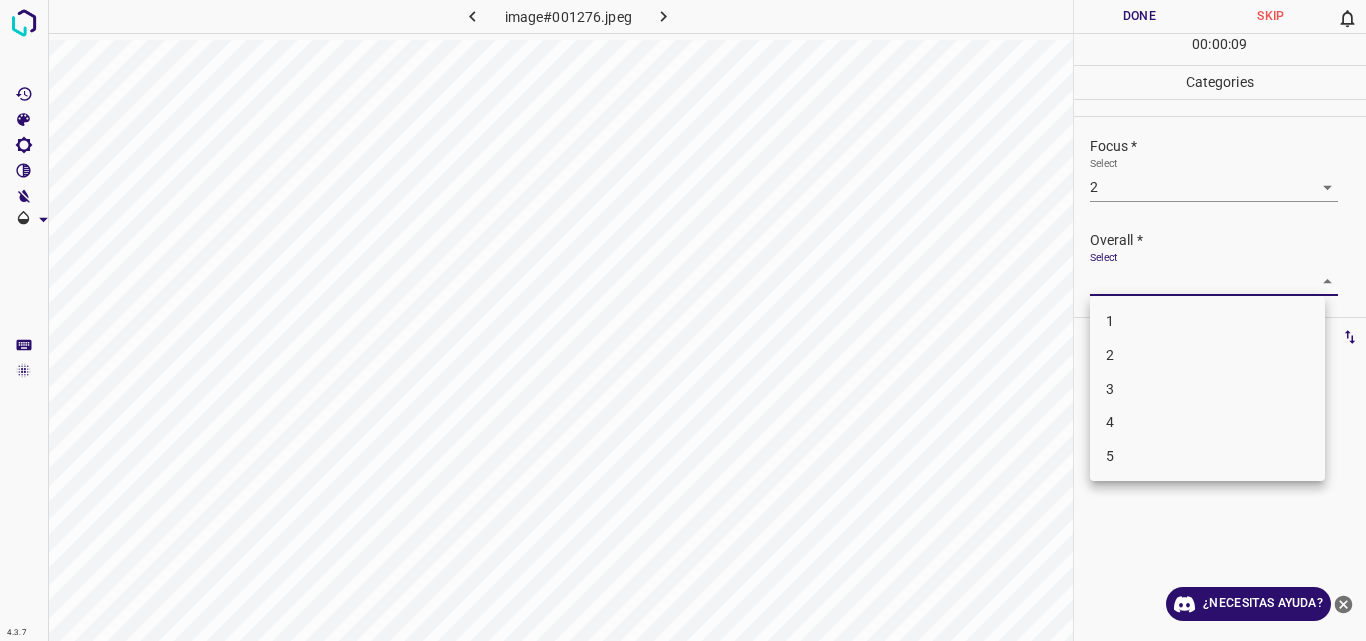click on "2" at bounding box center [1207, 355] 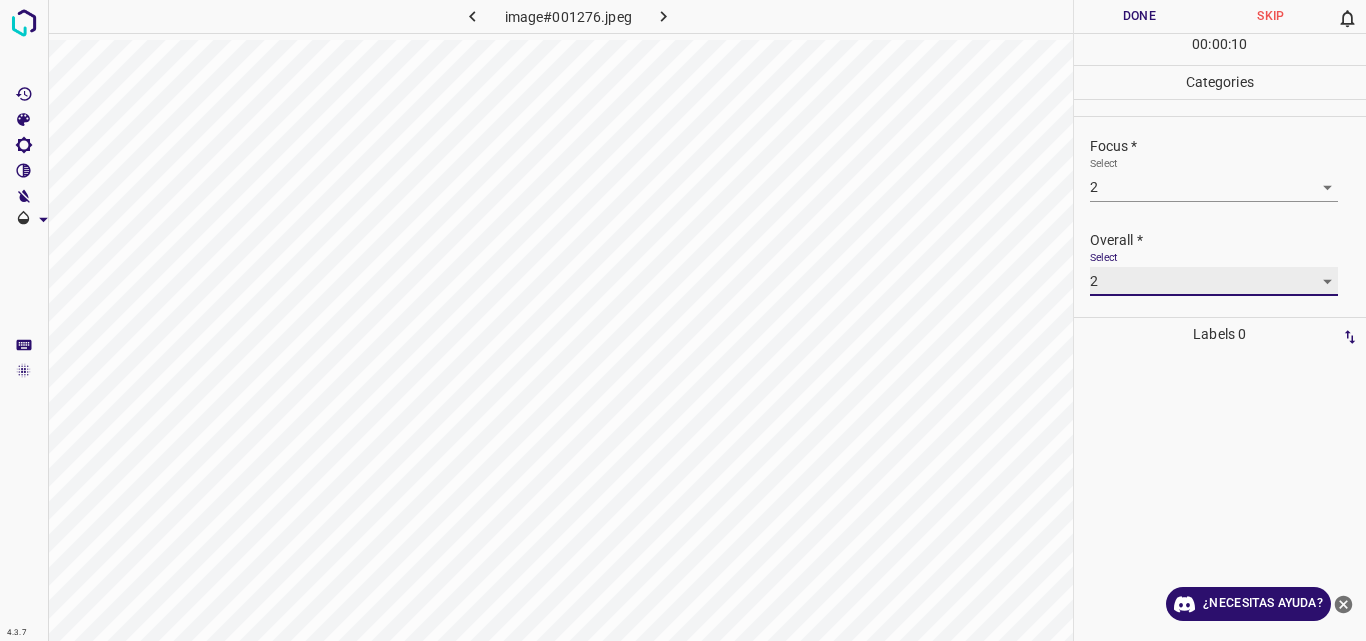 type on "2" 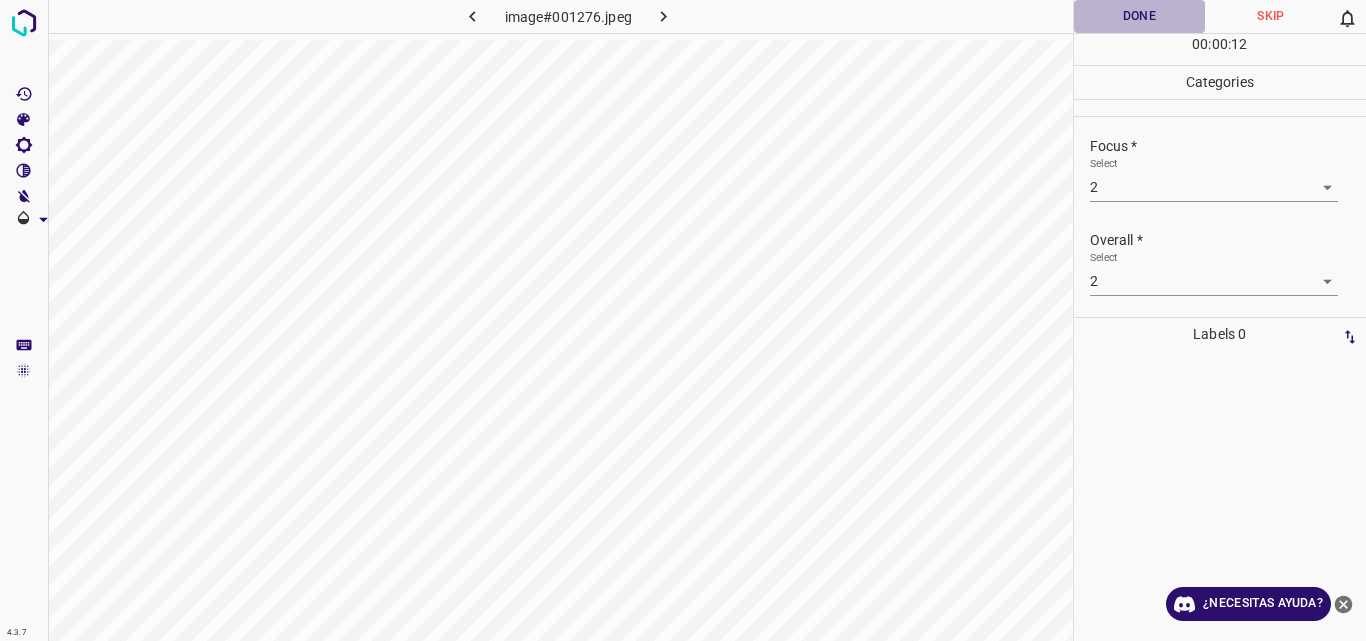 click on "Done" at bounding box center [1140, 16] 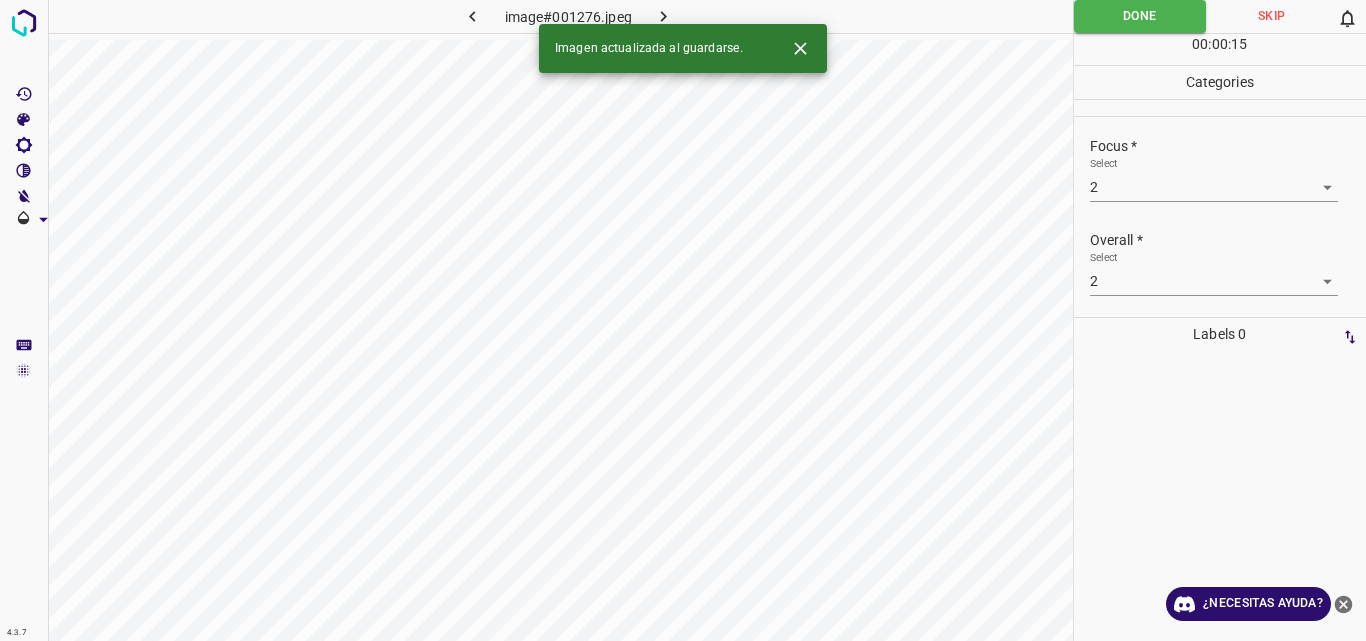 click 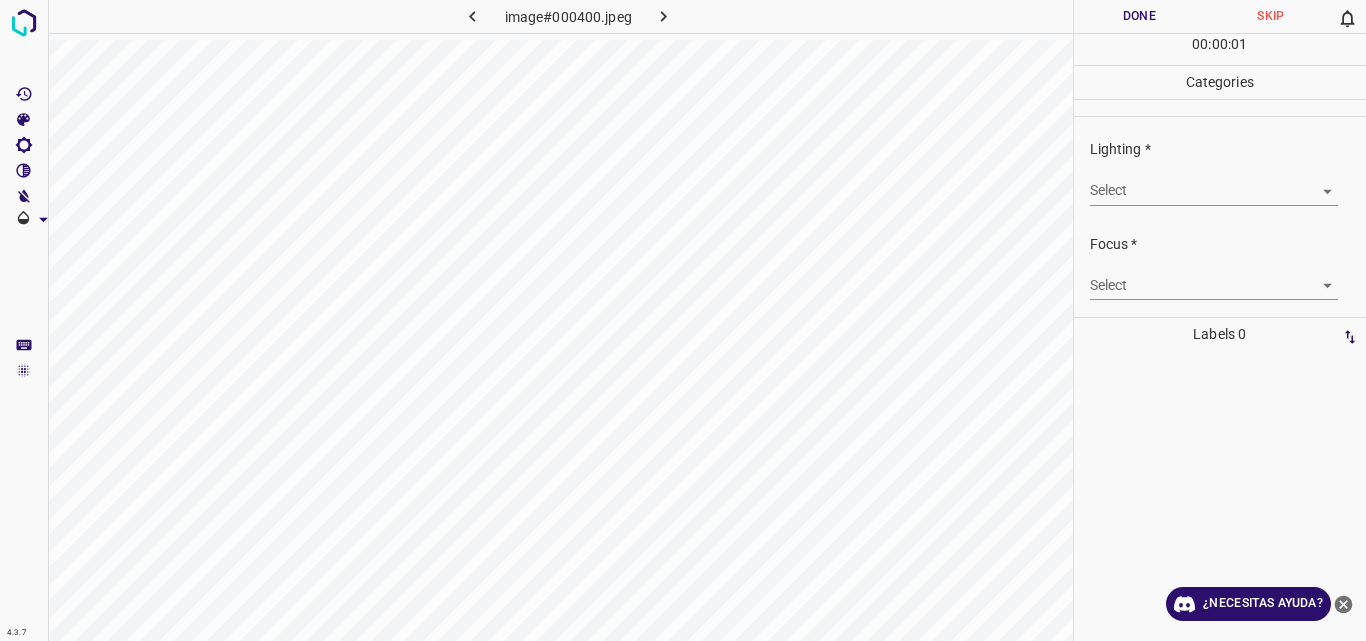 click on "4.3.7 image#000400.jpeg Done Skip 0 00   : 00   : 01   Categories Lighting *  Select ​ Focus *  Select ​ Overall *  Select ​ Labels   0 Categories 1 Lighting 2 Focus 3 Overall Tools Space Change between modes (Draw & Edit) I Auto labeling R Restore zoom M Zoom in N Zoom out Delete Delete selecte label Filters Z Restore filters X Saturation filter C Brightness filter V Contrast filter B Gray scale filter General O Download ¿Necesitas ayuda? Original text Rate this translation Your feedback will be used to help improve Google Translate - Texto - Esconder - Borrar" at bounding box center (683, 320) 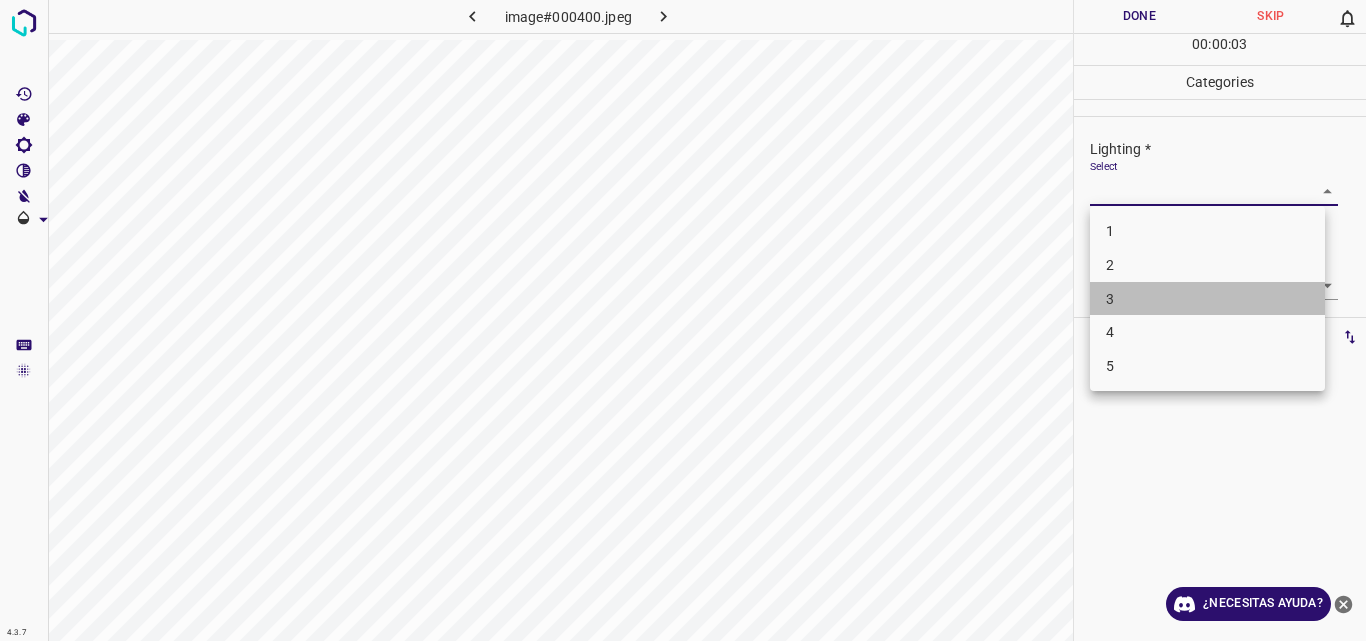 click on "3" at bounding box center [1207, 299] 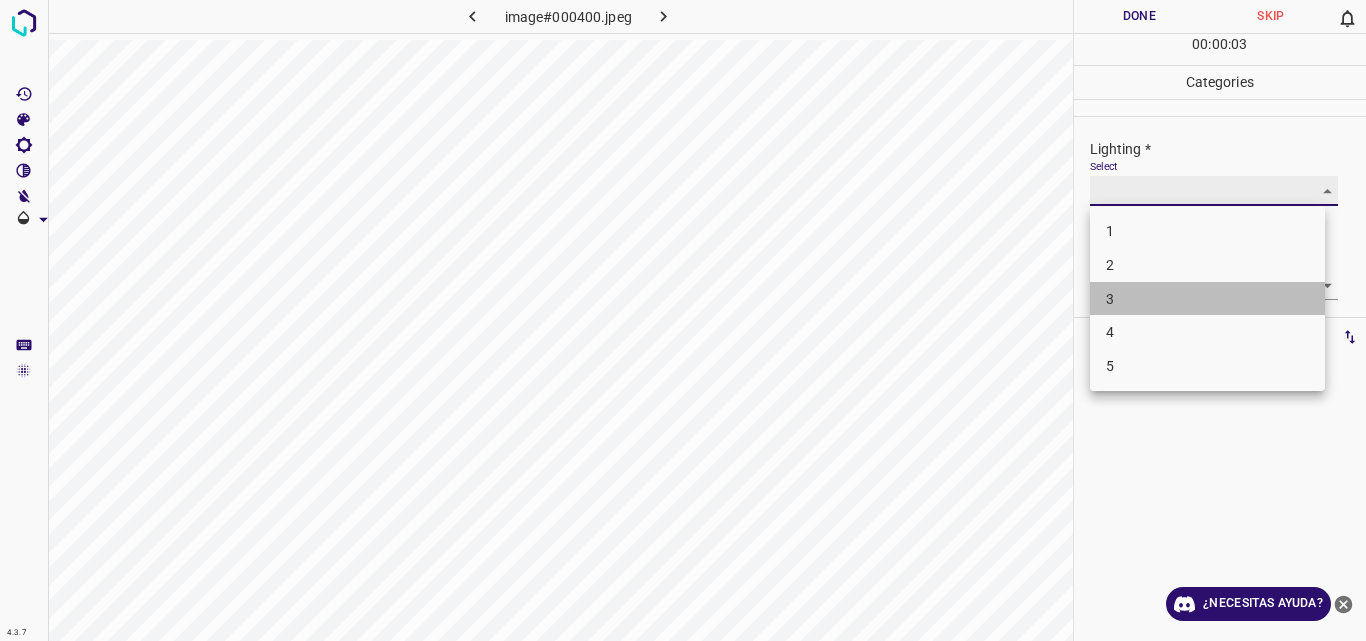 type on "3" 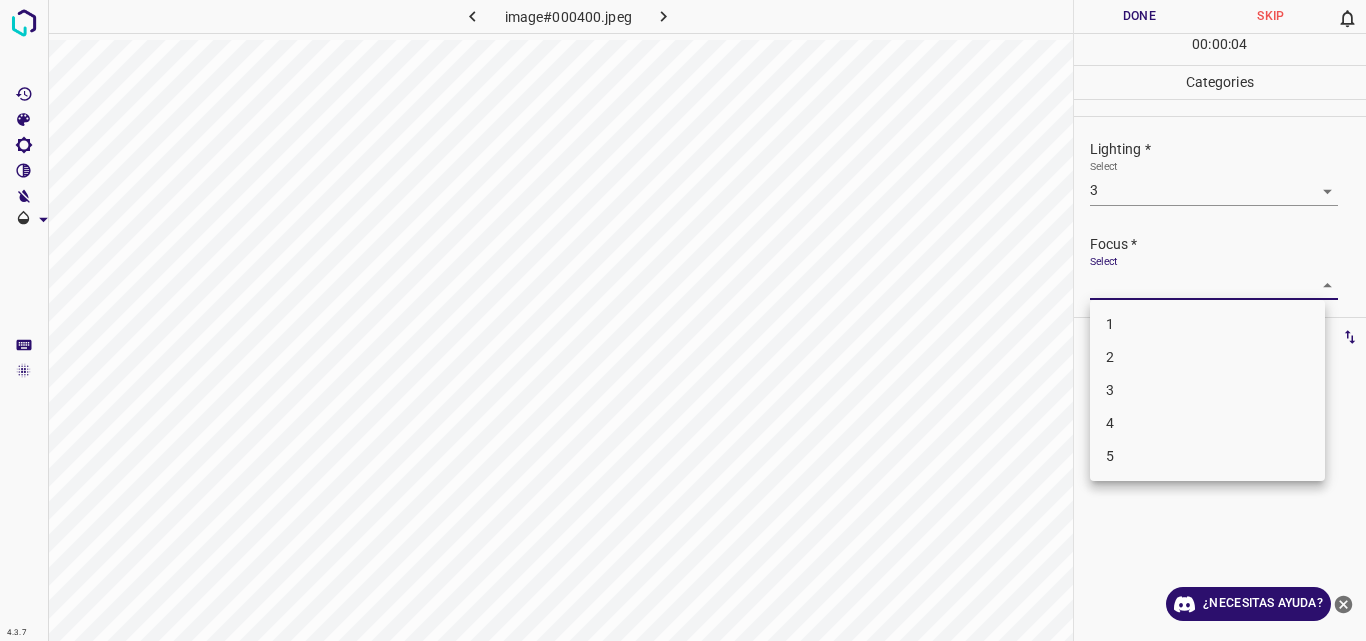 click on "4.3.7 image#000400.jpeg Done Skip 0 00   : 00   : 04   Categories Lighting *  Select 3 3 Focus *  Select ​ Overall *  Select ​ Labels   0 Categories 1 Lighting 2 Focus 3 Overall Tools Space Change between modes (Draw & Edit) I Auto labeling R Restore zoom M Zoom in N Zoom out Delete Delete selecte label Filters Z Restore filters X Saturation filter C Brightness filter V Contrast filter B Gray scale filter General O Download ¿Necesitas ayuda? Original text Rate this translation Your feedback will be used to help improve Google Translate - Texto - Esconder - Borrar 1 2 3 4 5" at bounding box center [683, 320] 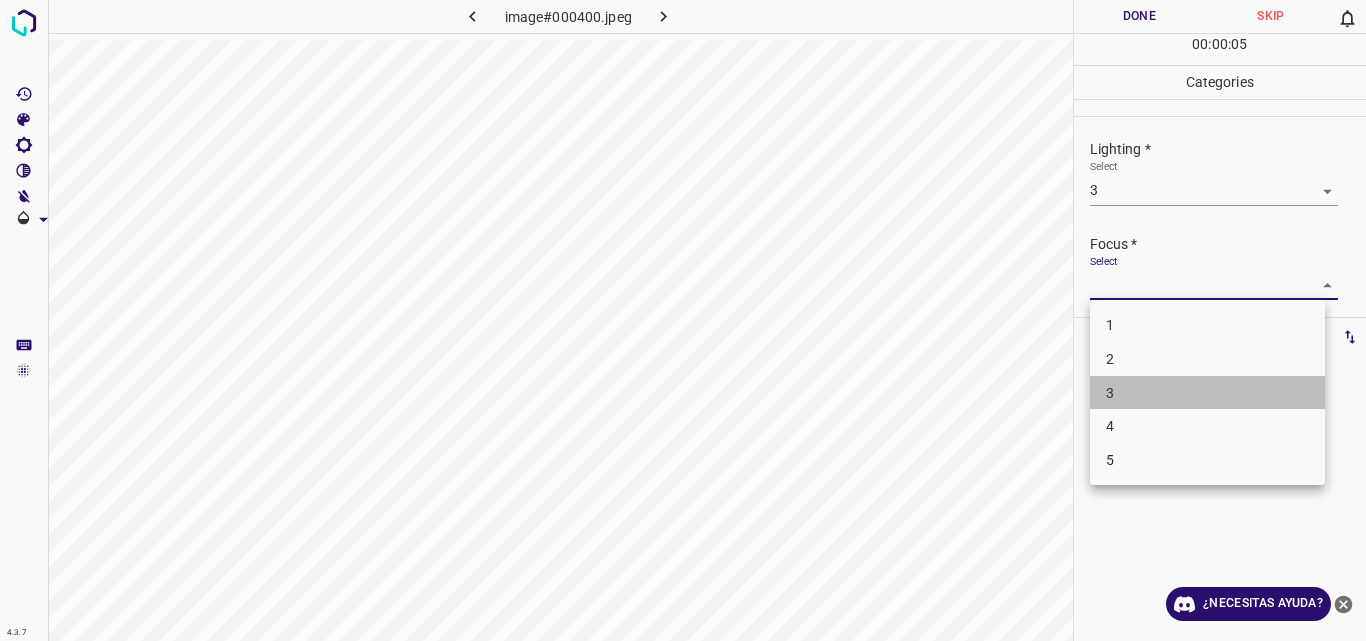 click on "3" at bounding box center (1207, 393) 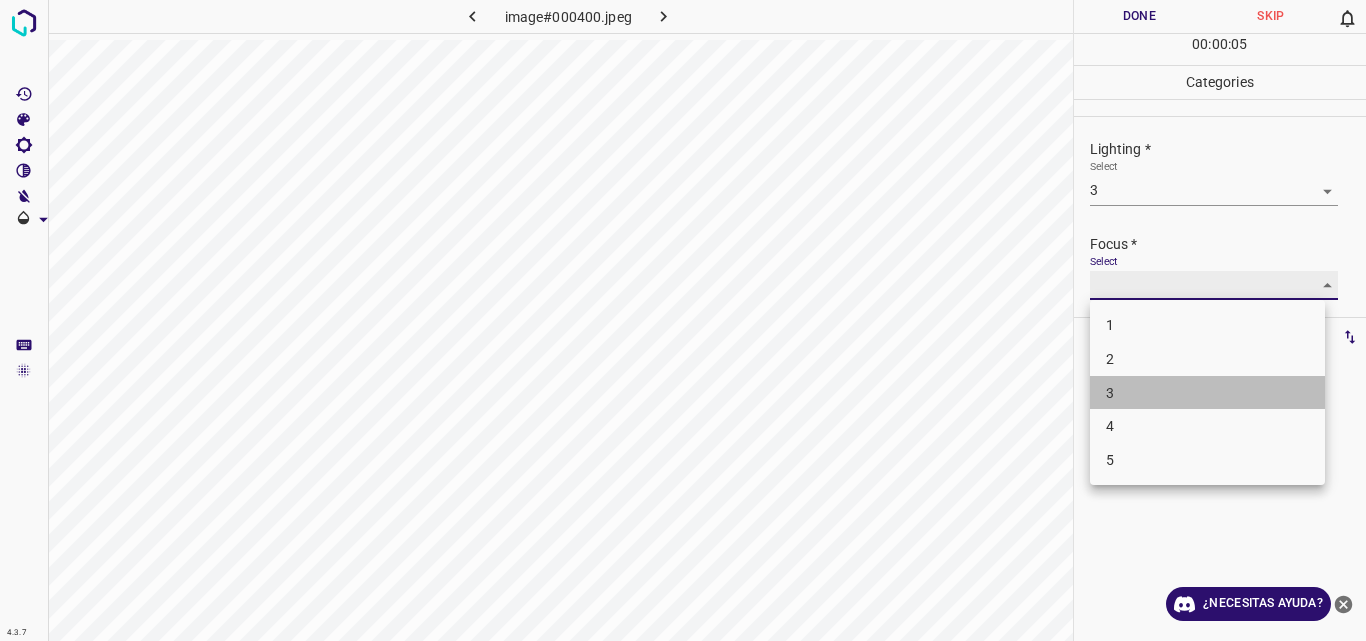 type on "3" 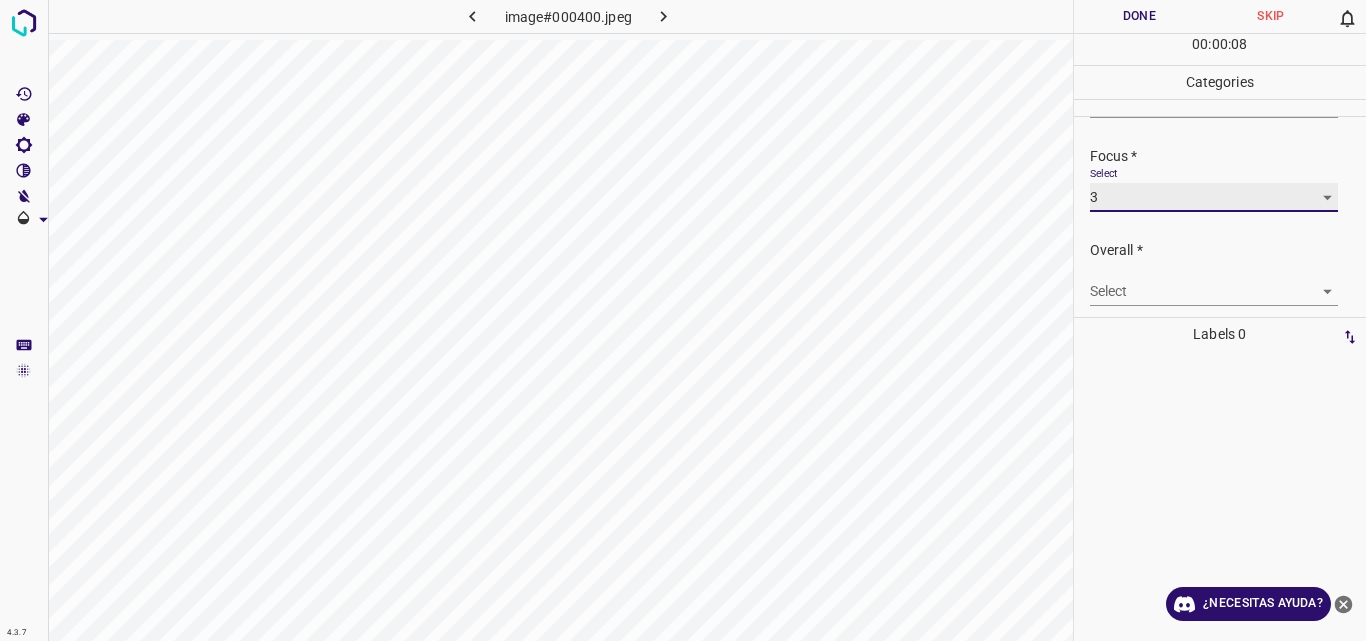 scroll, scrollTop: 98, scrollLeft: 0, axis: vertical 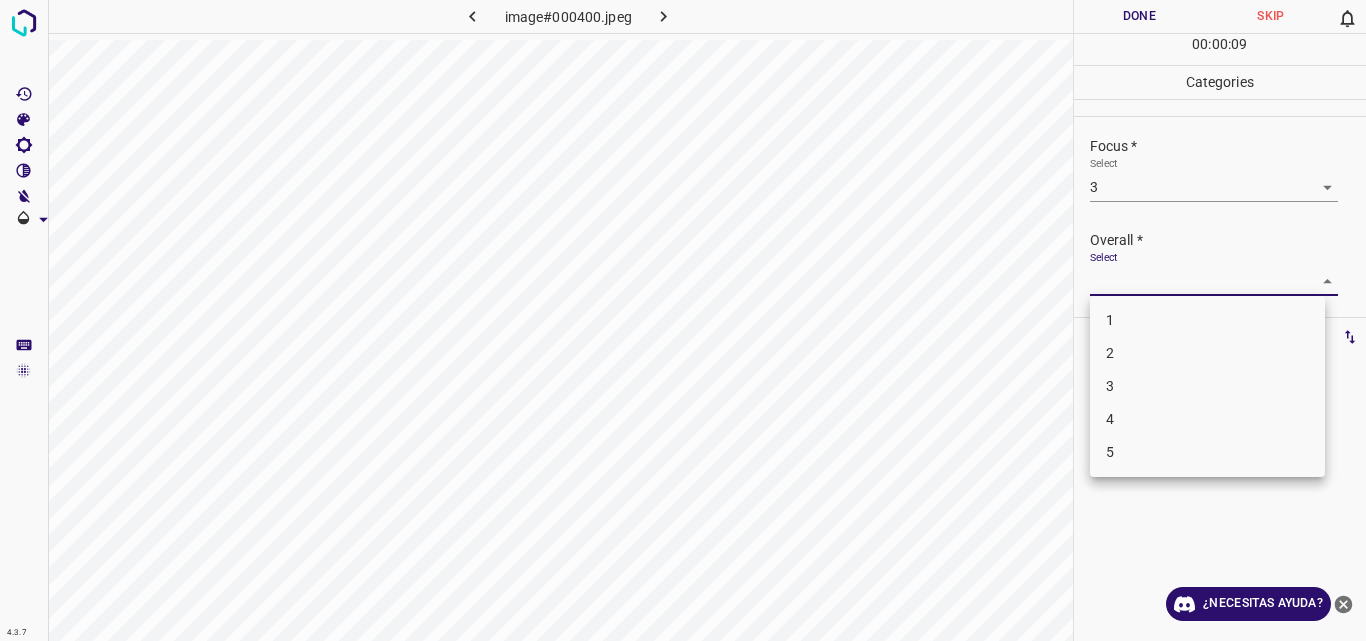 click on "4.3.7 image#000400.jpeg Done Skip 0 00   : 00   : 09   Categories Lighting *  Select 3 3 Focus *  Select 3 3 Overall *  Select ​ Labels   0 Categories 1 Lighting 2 Focus 3 Overall Tools Space Change between modes (Draw & Edit) I Auto labeling R Restore zoom M Zoom in N Zoom out Delete Delete selecte label Filters Z Restore filters X Saturation filter C Brightness filter V Contrast filter B Gray scale filter General O Download ¿Necesitas ayuda? Original text Rate this translation Your feedback will be used to help improve Google Translate - Texto - Esconder - Borrar 1 2 3 4 5" at bounding box center (683, 320) 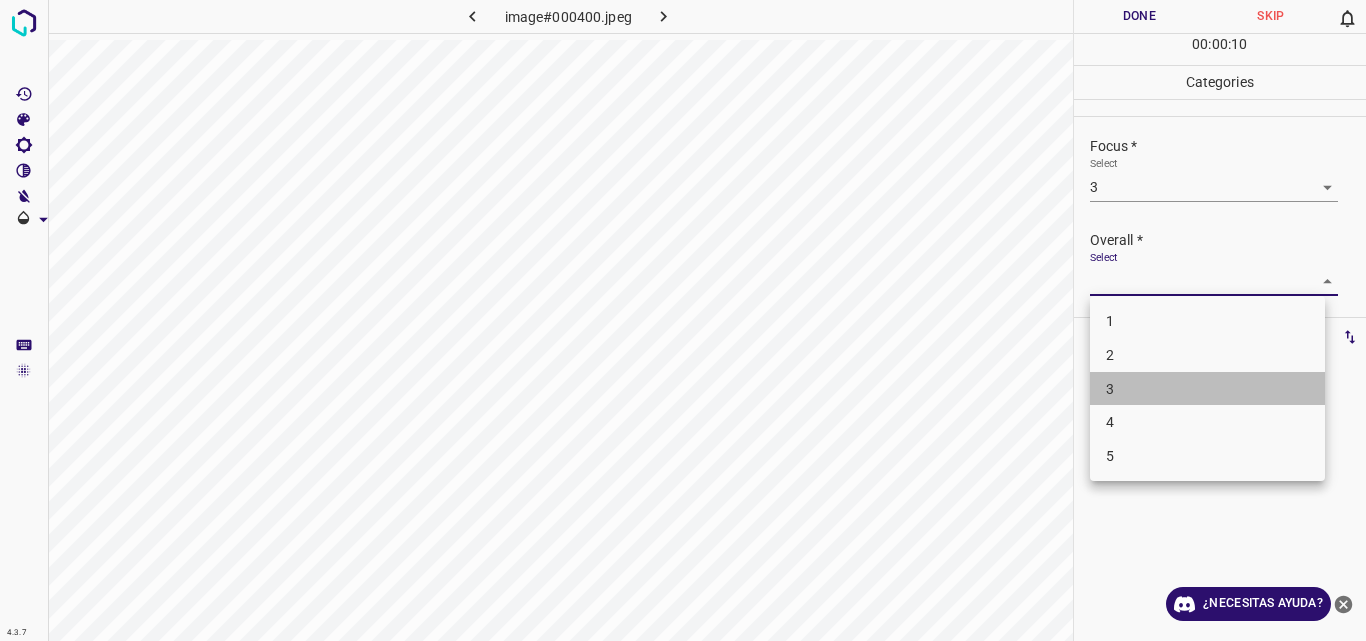 click on "3" at bounding box center [1207, 389] 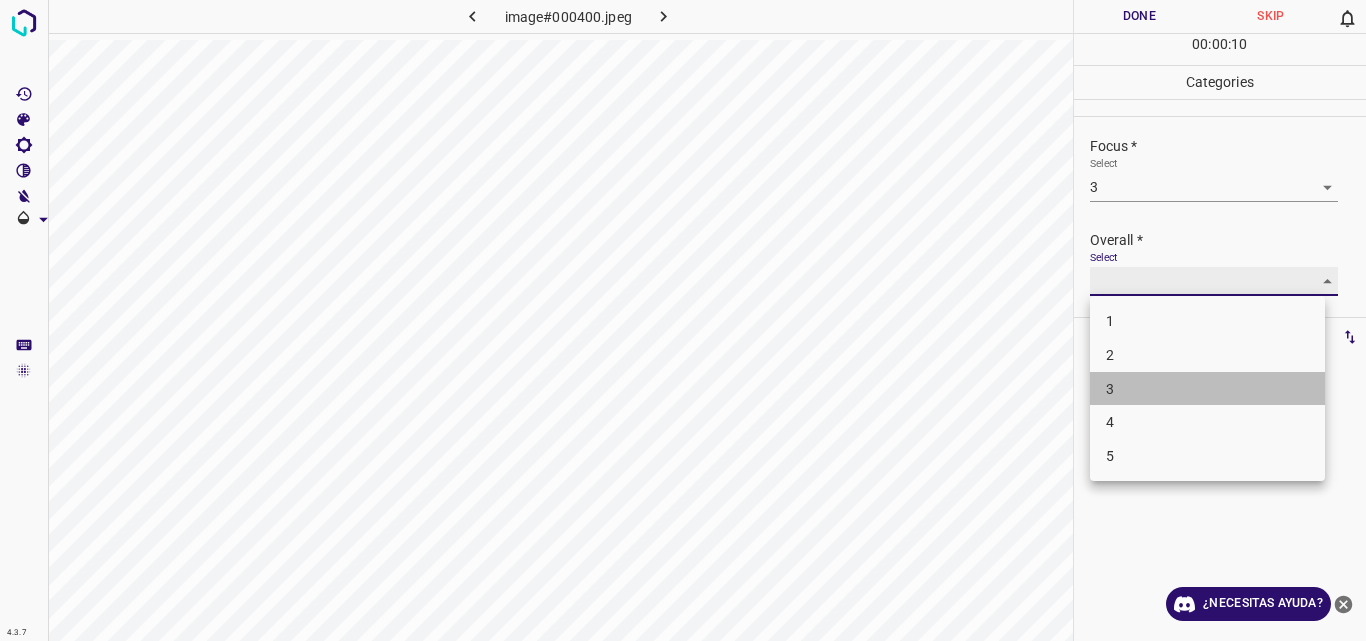 type on "3" 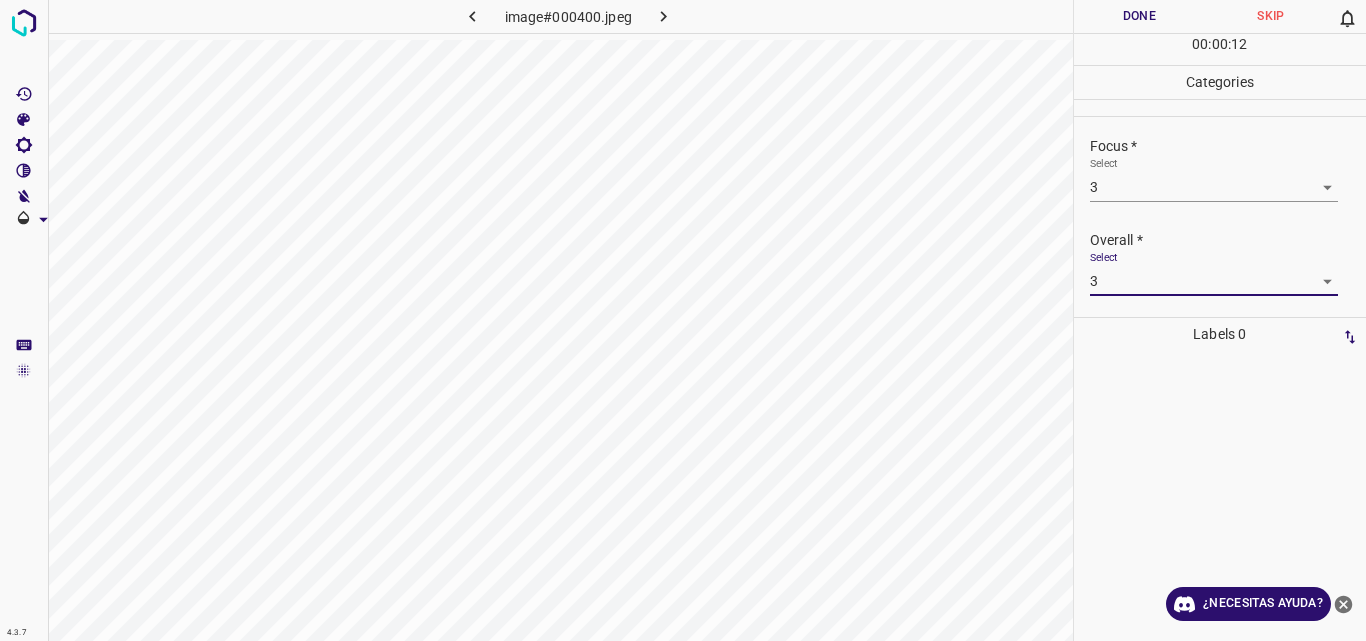 click on "Done" at bounding box center [1140, 16] 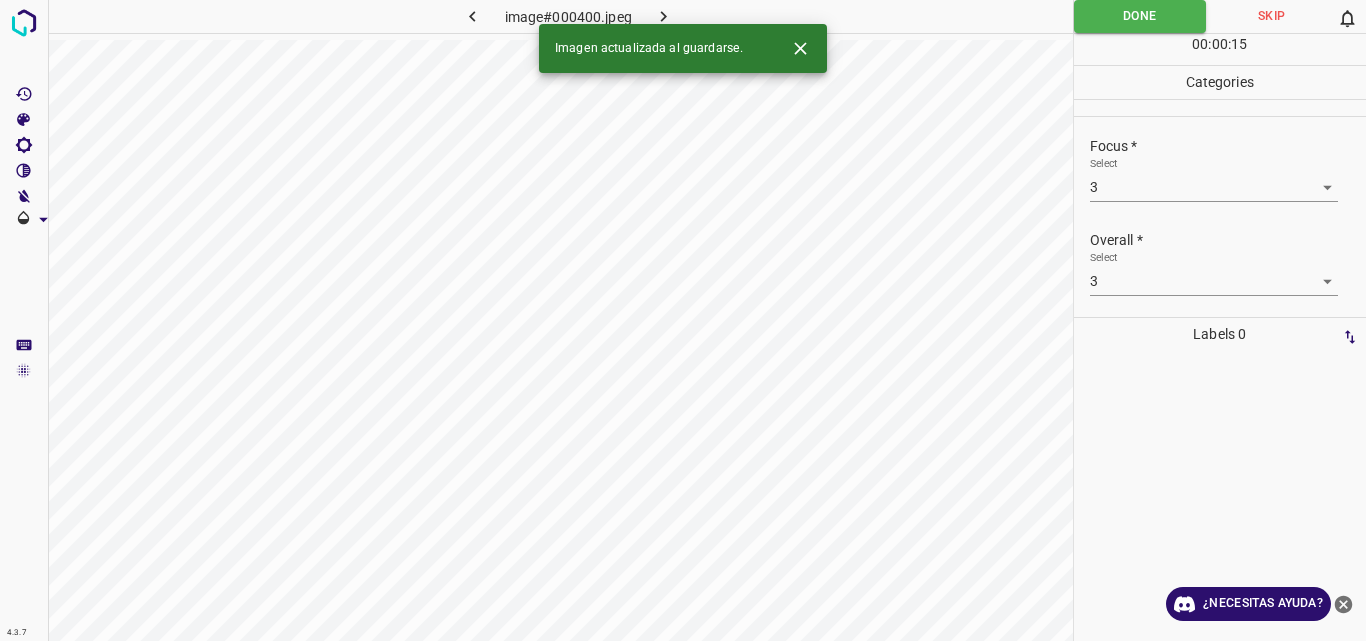 click 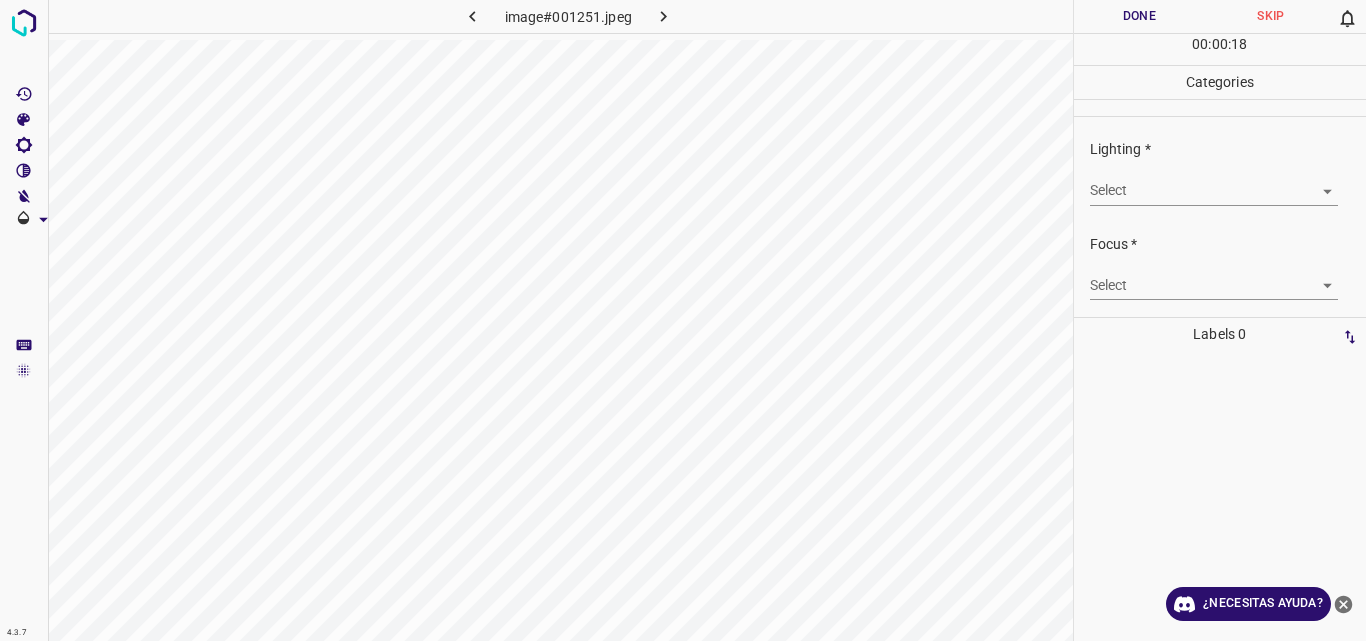 click on "4.3.7 image#001251.jpeg Done Skip 0 00   : 00   : 18   Categories Lighting *  Select ​ Focus *  Select ​ Overall *  Select ​ Labels   0 Categories 1 Lighting 2 Focus 3 Overall Tools Space Change between modes (Draw & Edit) I Auto labeling R Restore zoom M Zoom in N Zoom out Delete Delete selecte label Filters Z Restore filters X Saturation filter C Brightness filter V Contrast filter B Gray scale filter General O Download ¿Necesitas ayuda? Original text Rate this translation Your feedback will be used to help improve Google Translate - Texto - Esconder - Borrar" at bounding box center (683, 320) 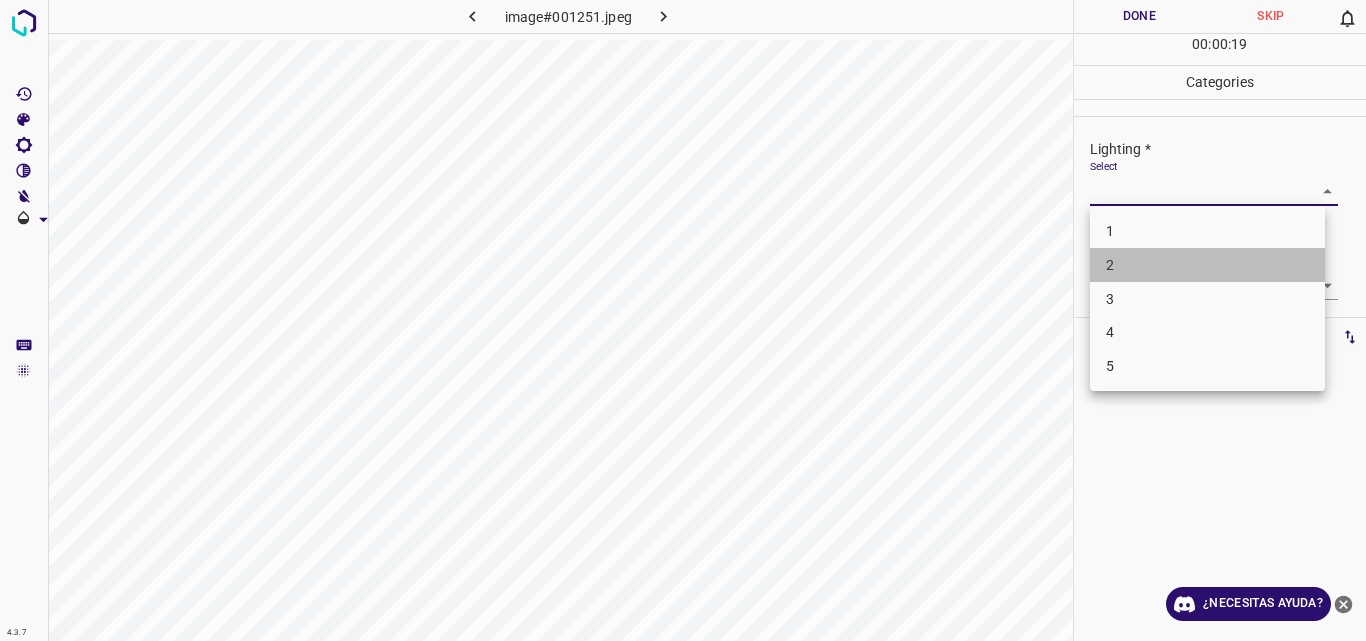 click on "2" at bounding box center [1207, 265] 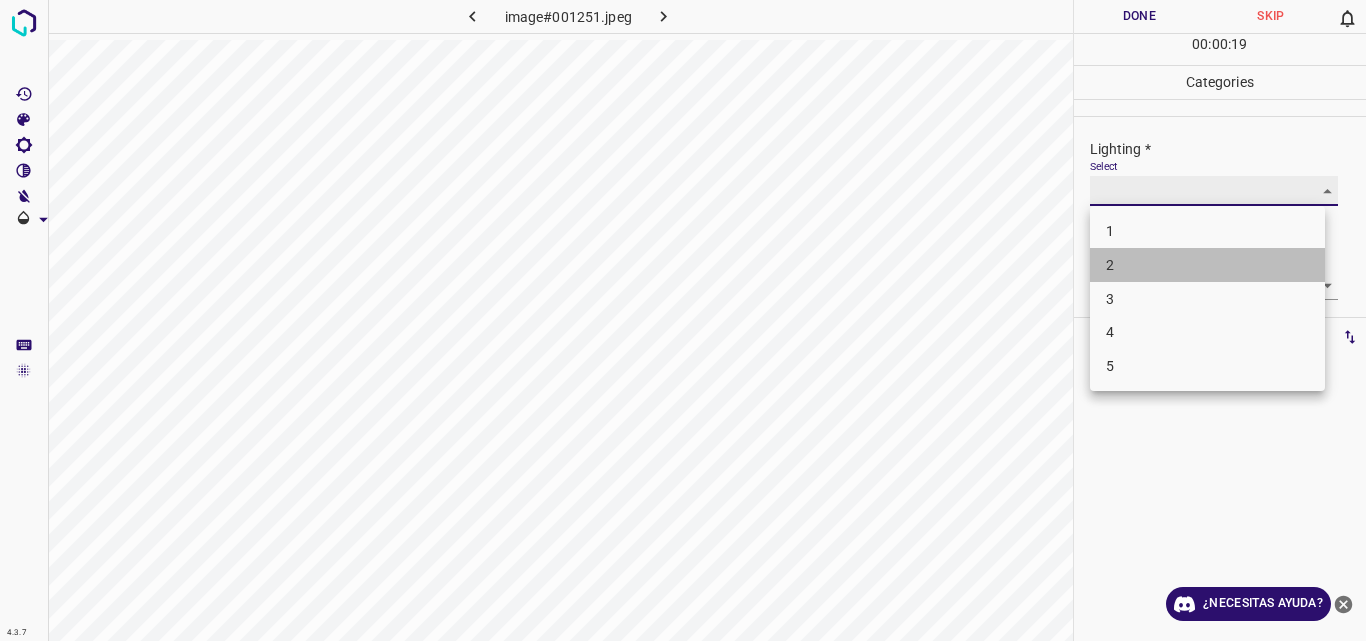type on "2" 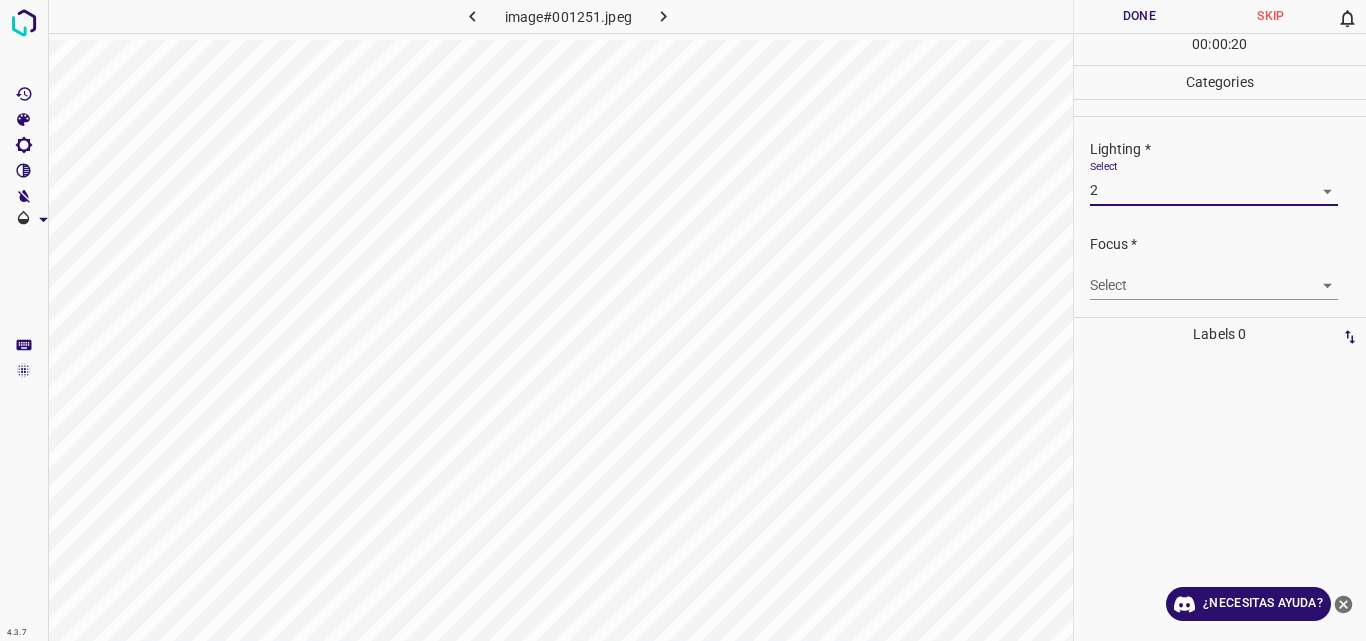 click on "4.3.7 image#001251.jpeg Done Skip 0 00   : 00   : 20   Categories Lighting *  Select 2 2 Focus *  Select ​ Overall *  Select ​ Labels   0 Categories 1 Lighting 2 Focus 3 Overall Tools Space Change between modes (Draw & Edit) I Auto labeling R Restore zoom M Zoom in N Zoom out Delete Delete selecte label Filters Z Restore filters X Saturation filter C Brightness filter V Contrast filter B Gray scale filter General O Download ¿Necesitas ayuda? Original text Rate this translation Your feedback will be used to help improve Google Translate - Texto - Esconder - Borrar" at bounding box center [683, 320] 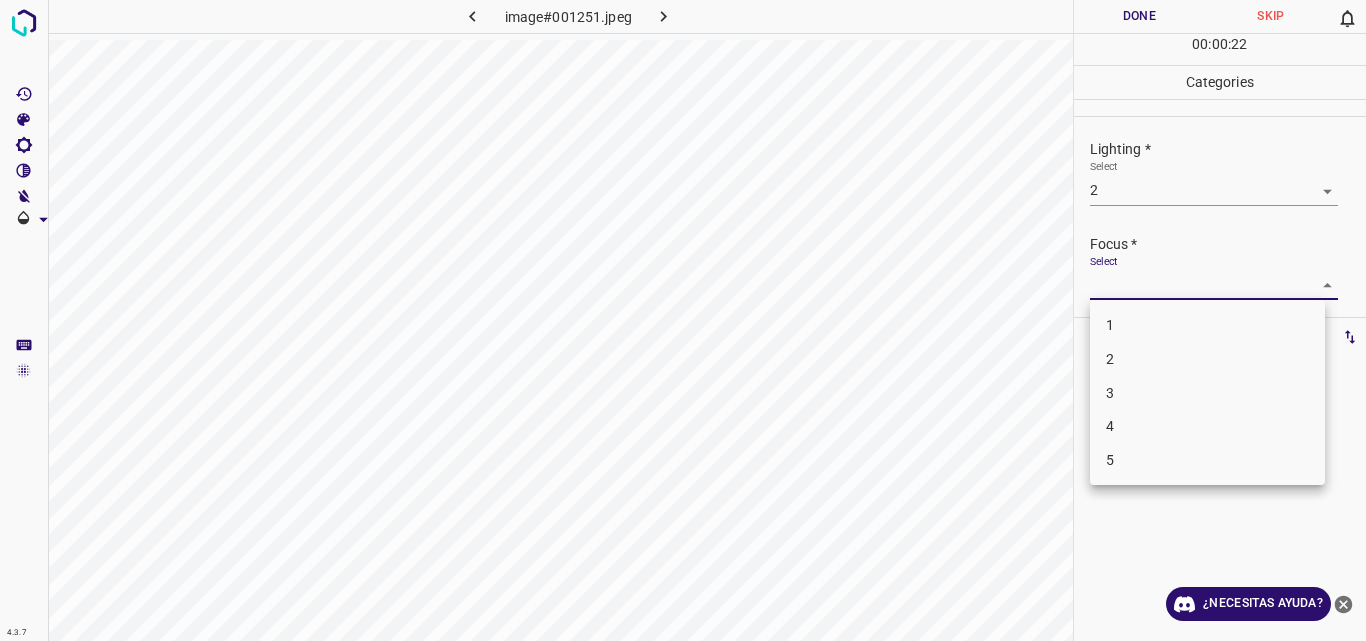 click on "3" at bounding box center [1207, 393] 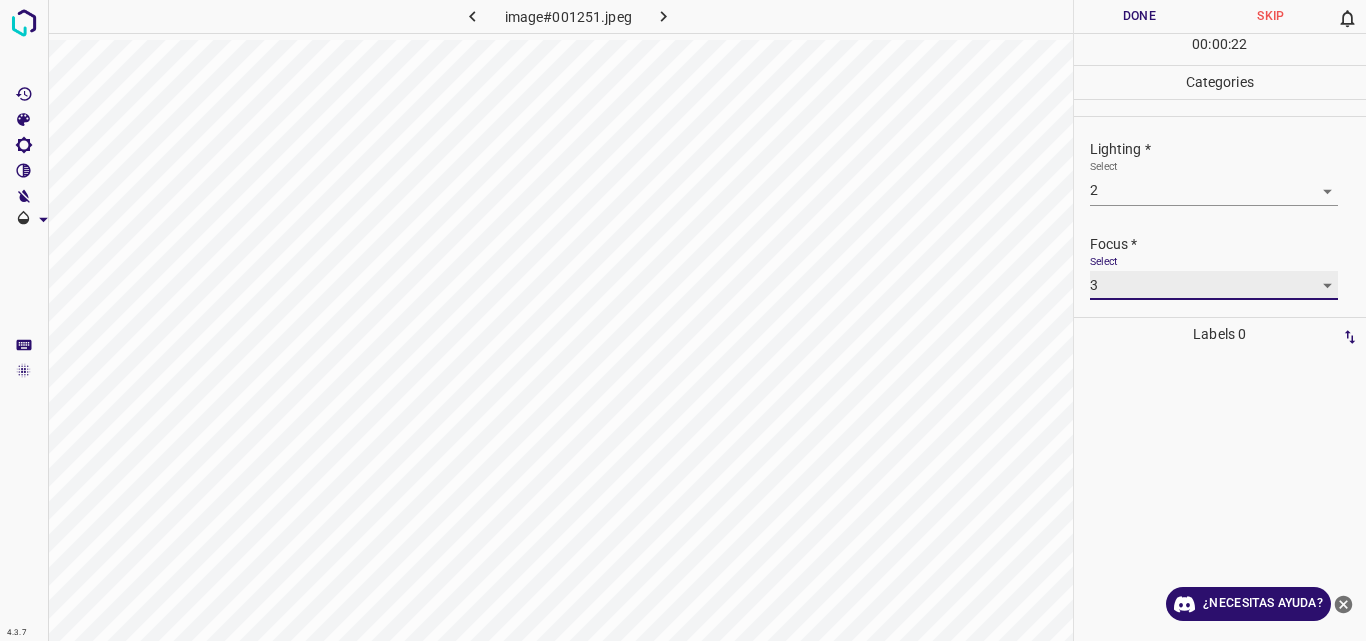 type on "3" 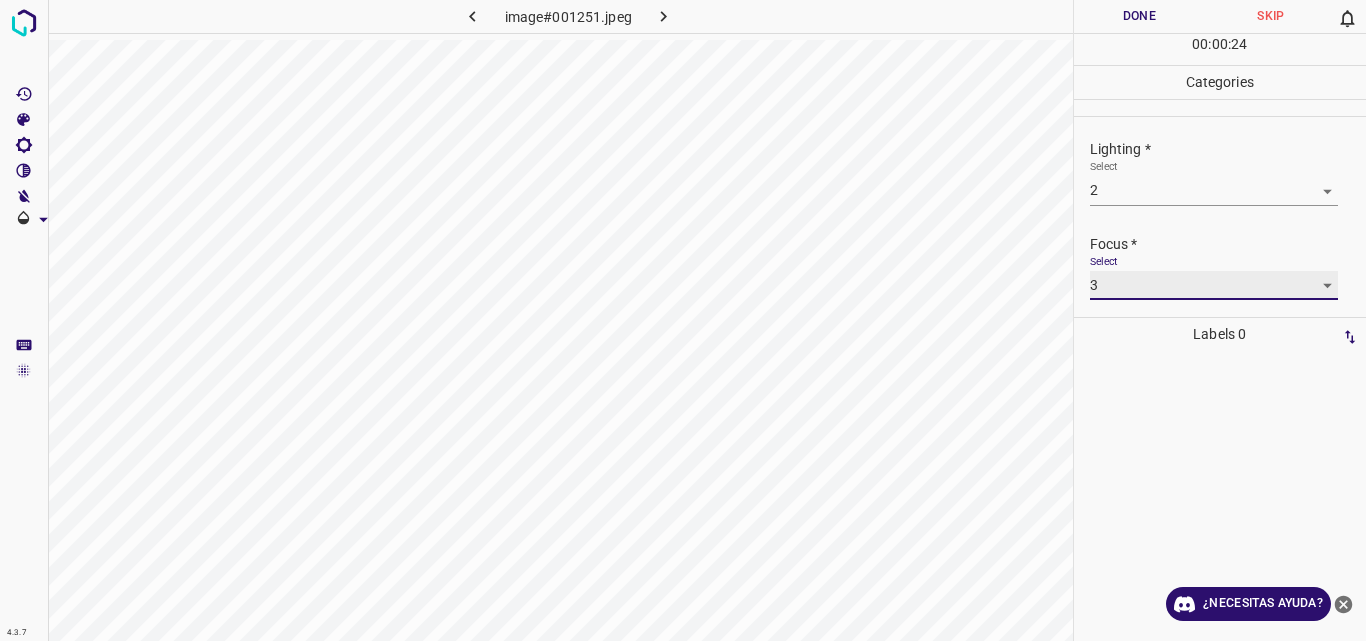 scroll, scrollTop: 98, scrollLeft: 0, axis: vertical 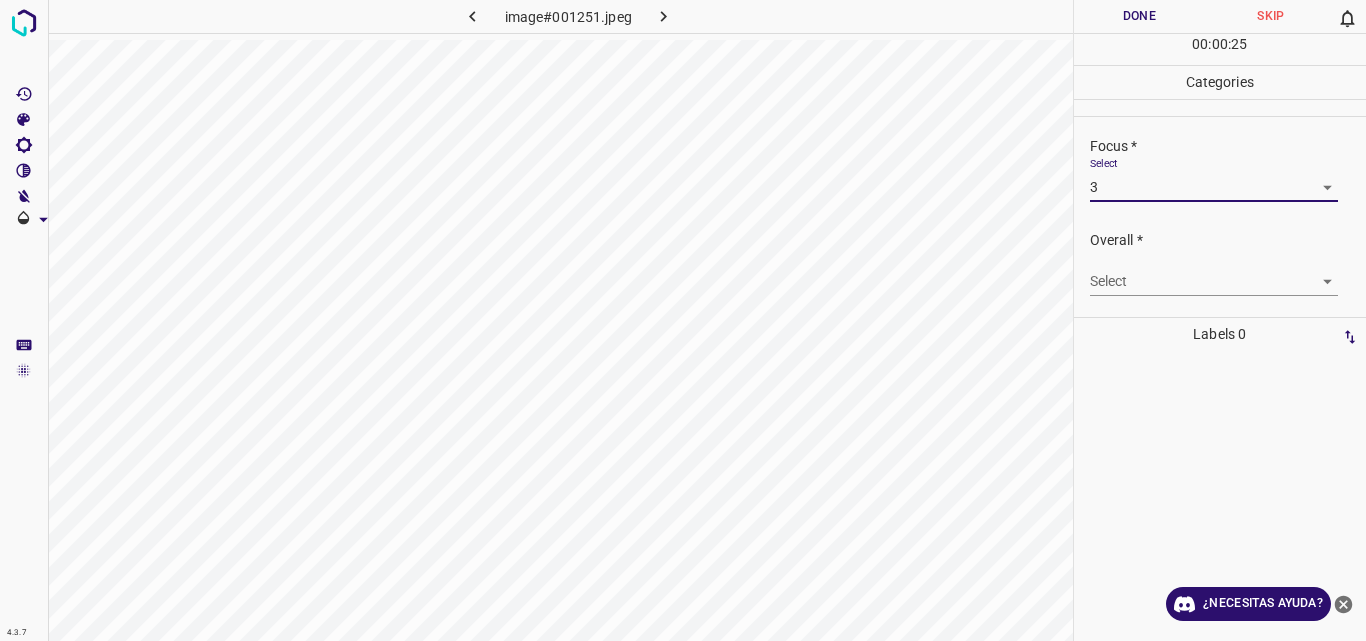 click on "4.3.7 image#001251.jpeg Done Skip 0 00   : 00   : 25   Categories Lighting *  Select 2 2 Focus *  Select 3 3 Overall *  Select ​ Labels   0 Categories 1 Lighting 2 Focus 3 Overall Tools Space Change between modes (Draw & Edit) I Auto labeling R Restore zoom M Zoom in N Zoom out Delete Delete selecte label Filters Z Restore filters X Saturation filter C Brightness filter V Contrast filter B Gray scale filter General O Download ¿Necesitas ayuda? Original text Rate this translation Your feedback will be used to help improve Google Translate - Texto - Esconder - Borrar" at bounding box center [683, 320] 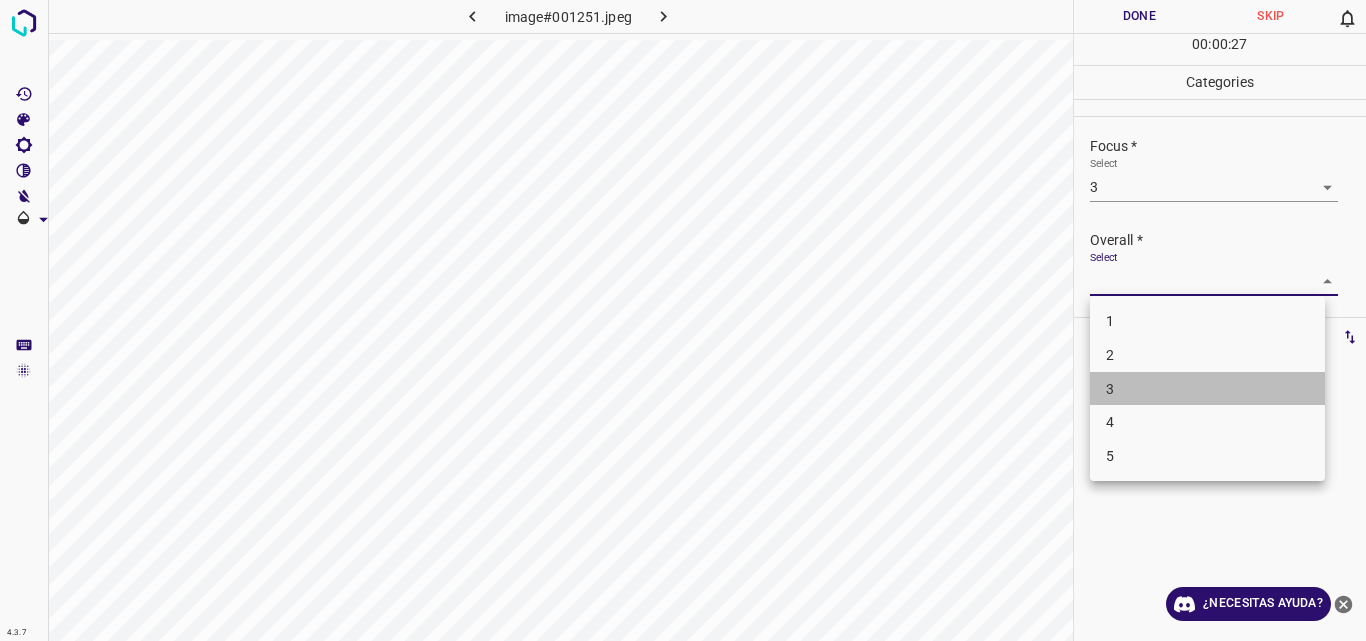 click on "3" at bounding box center [1207, 389] 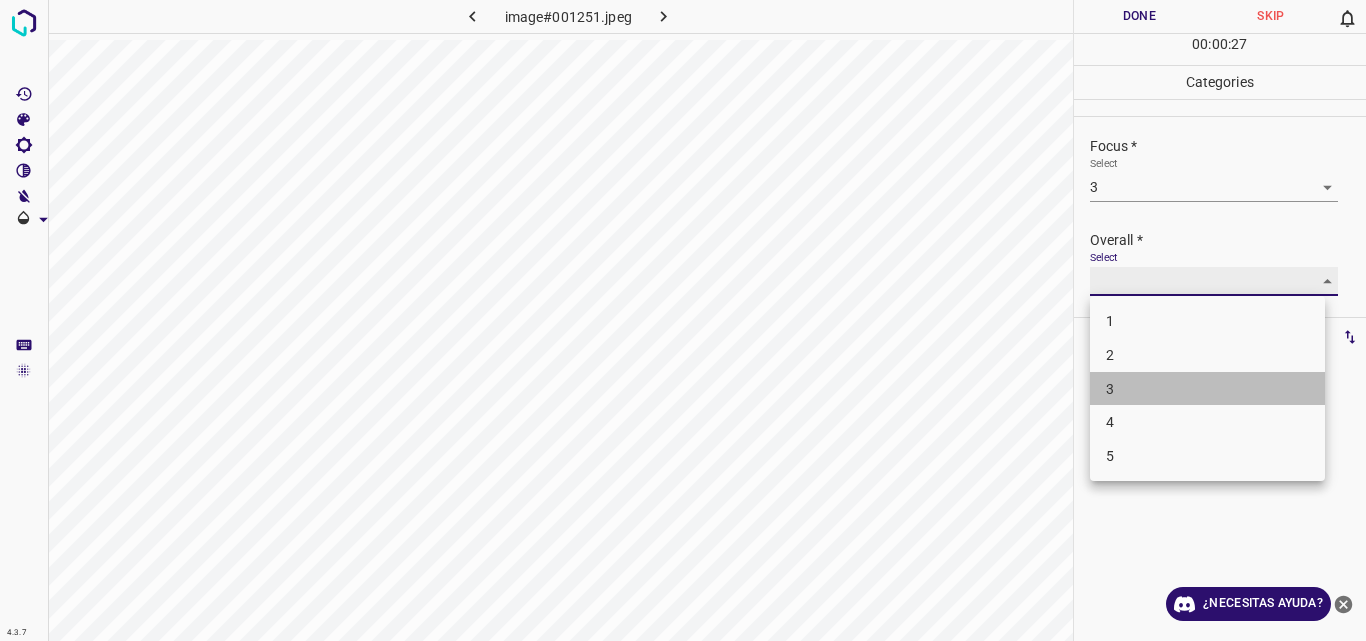 type on "3" 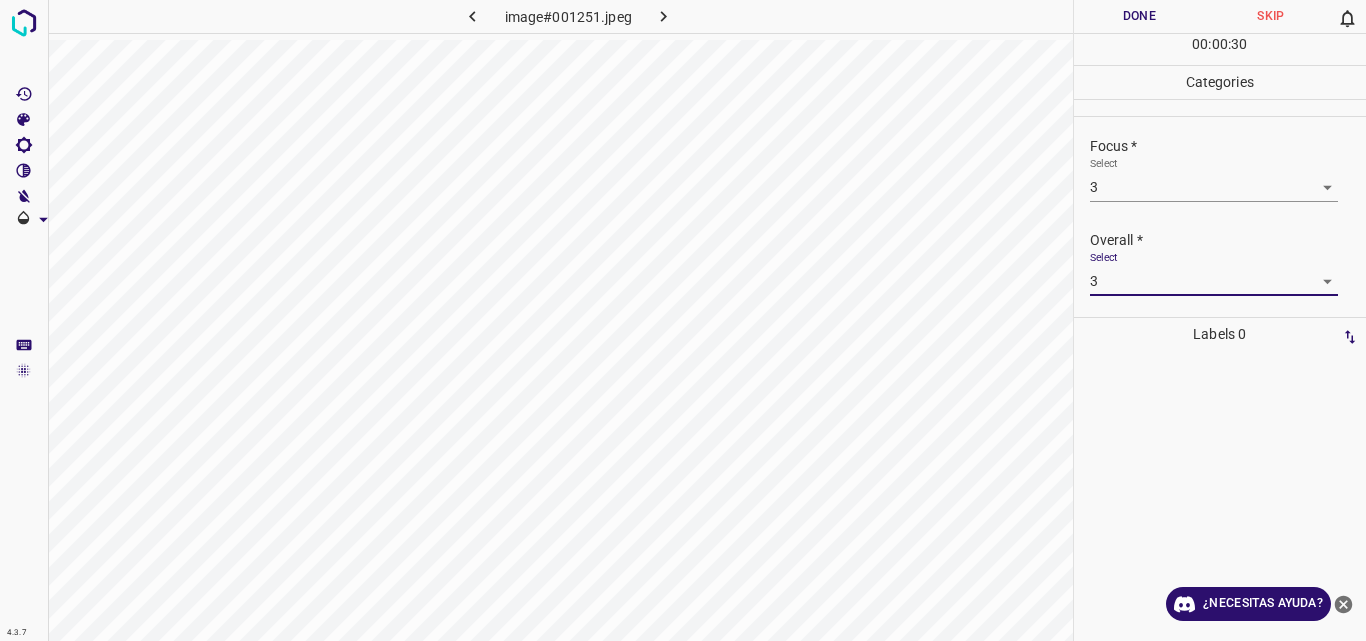 click on "Done" at bounding box center (1140, 16) 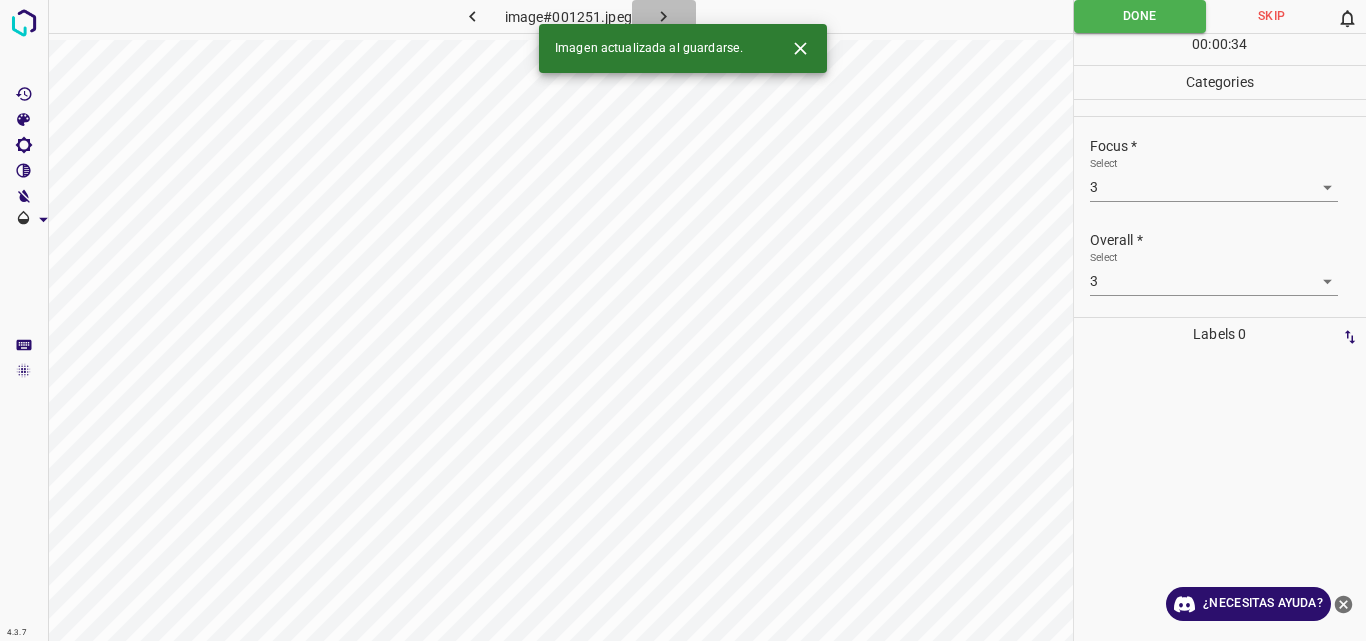 click 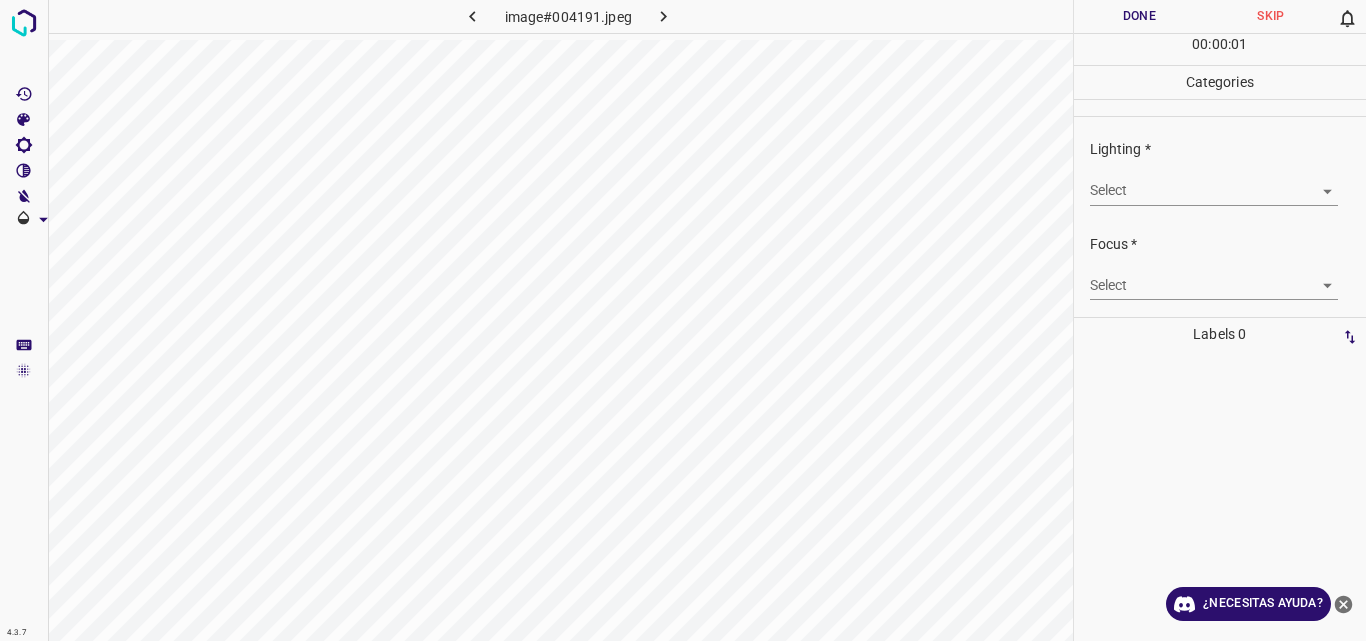 click on "4.3.7 image#004191.jpeg Done Skip 0 00   : 00   : 01   Categories Lighting *  Select ​ Focus *  Select ​ Overall *  Select ​ Labels   0 Categories 1 Lighting 2 Focus 3 Overall Tools Space Change between modes (Draw & Edit) I Auto labeling R Restore zoom M Zoom in N Zoom out Delete Delete selecte label Filters Z Restore filters X Saturation filter C Brightness filter V Contrast filter B Gray scale filter General O Download ¿Necesitas ayuda? Original text Rate this translation Your feedback will be used to help improve Google Translate - Texto - Esconder - Borrar" at bounding box center [683, 320] 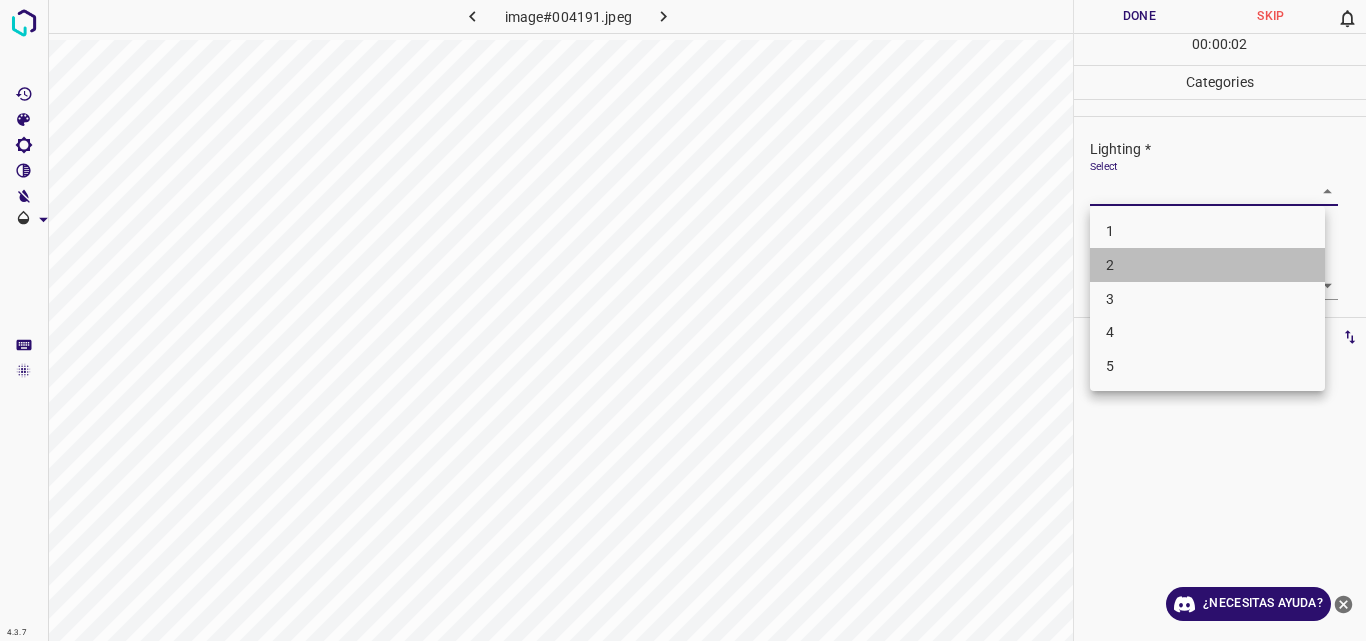 click on "2" at bounding box center [1207, 265] 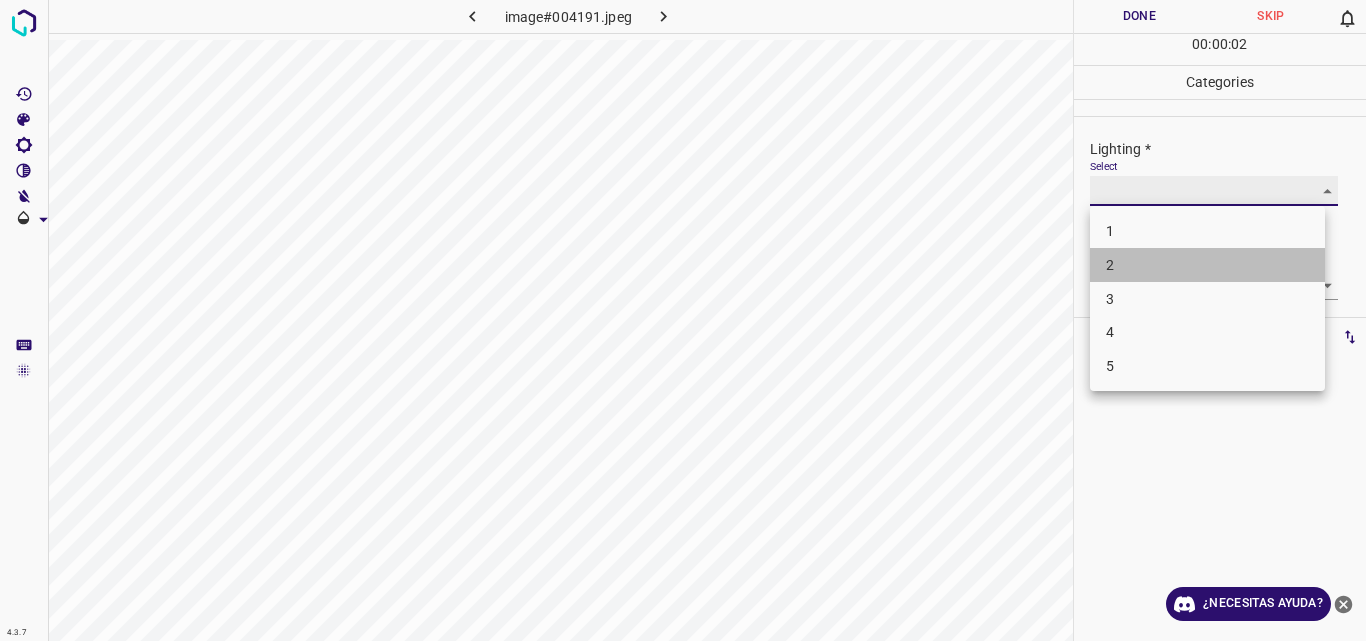 type on "2" 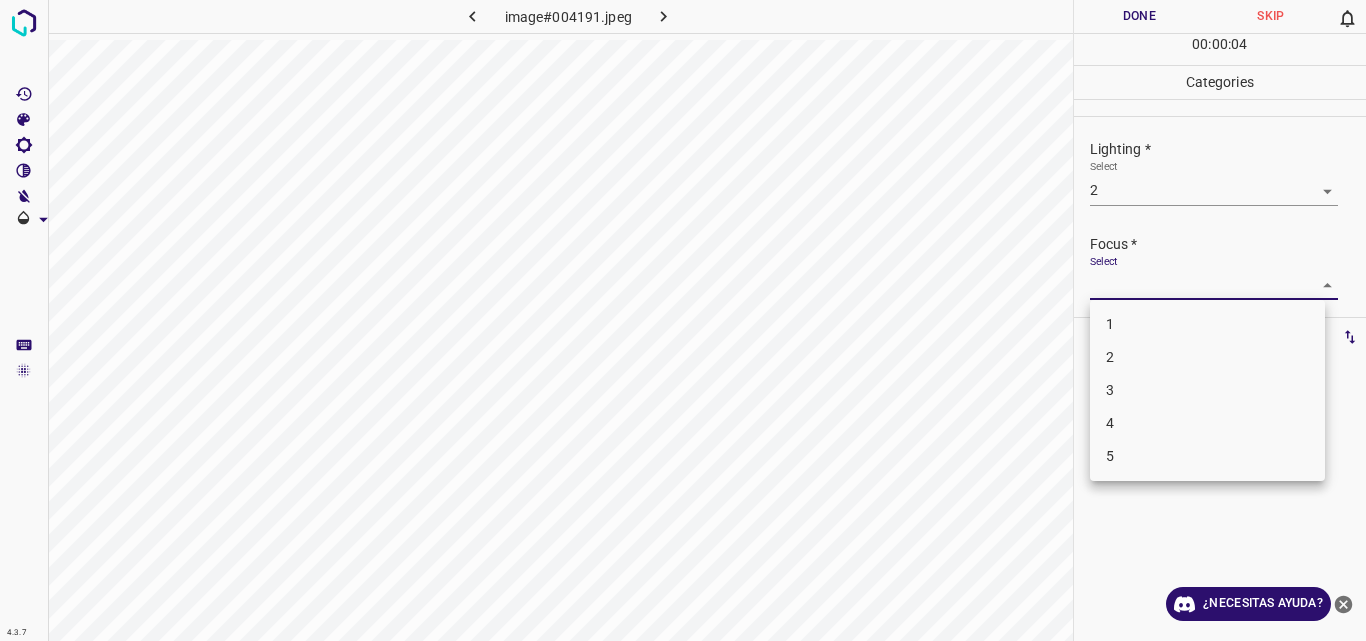 click on "4.3.7 image#004191.jpeg Done Skip 0 00   : 00   : 04   Categories Lighting *  Select 2 2 Focus *  Select ​ Overall *  Select ​ Labels   0 Categories 1 Lighting 2 Focus 3 Overall Tools Space Change between modes (Draw & Edit) I Auto labeling R Restore zoom M Zoom in N Zoom out Delete Delete selecte label Filters Z Restore filters X Saturation filter C Brightness filter V Contrast filter B Gray scale filter General O Download ¿Necesitas ayuda? Original text Rate this translation Your feedback will be used to help improve Google Translate - Texto - Esconder - Borrar 1 2 3 4 5" at bounding box center (683, 320) 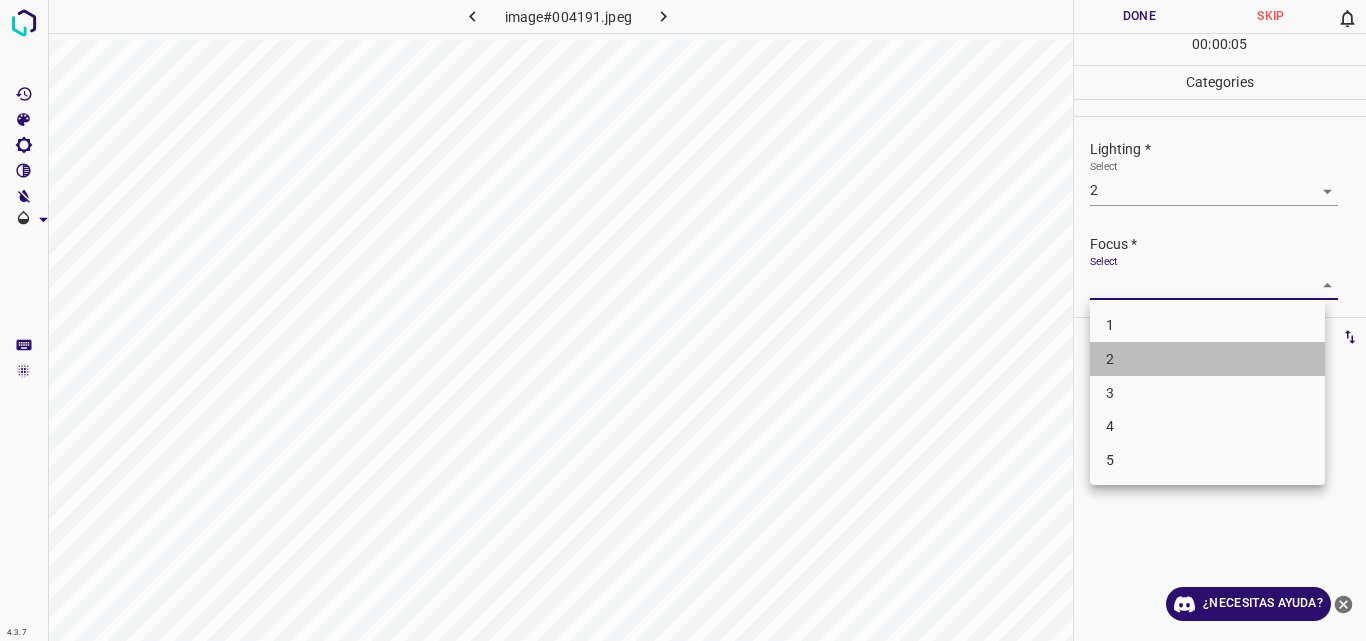 click on "2" at bounding box center [1207, 359] 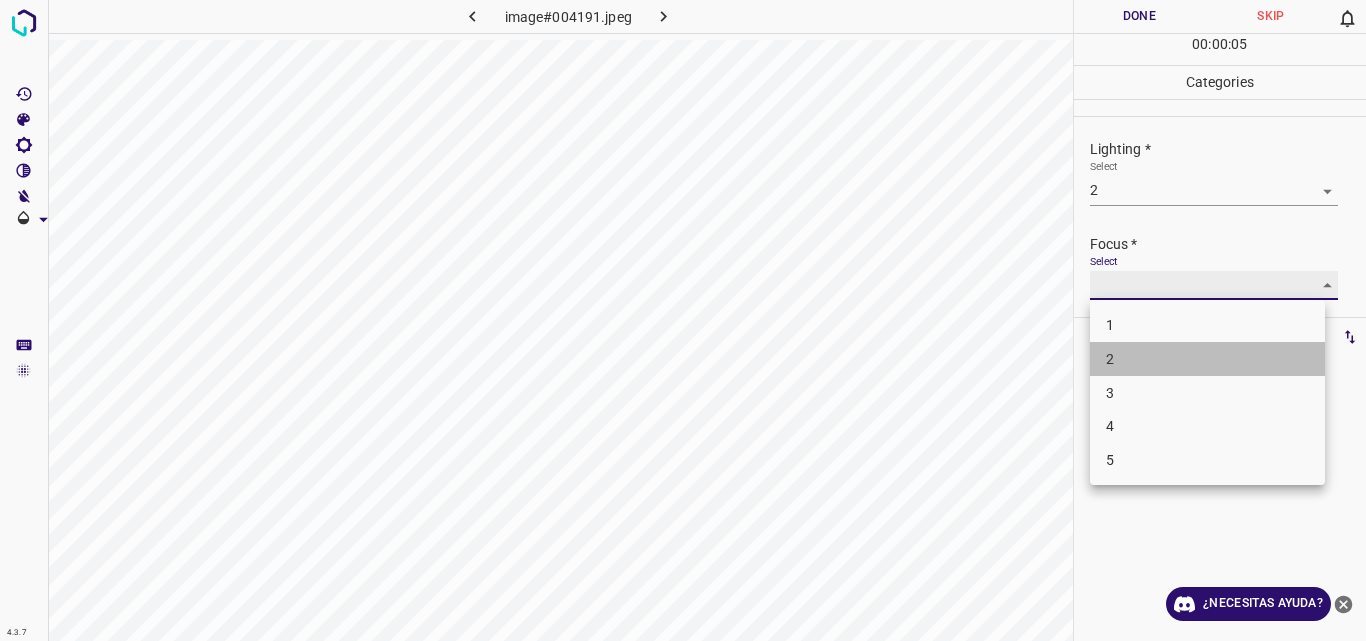 type on "2" 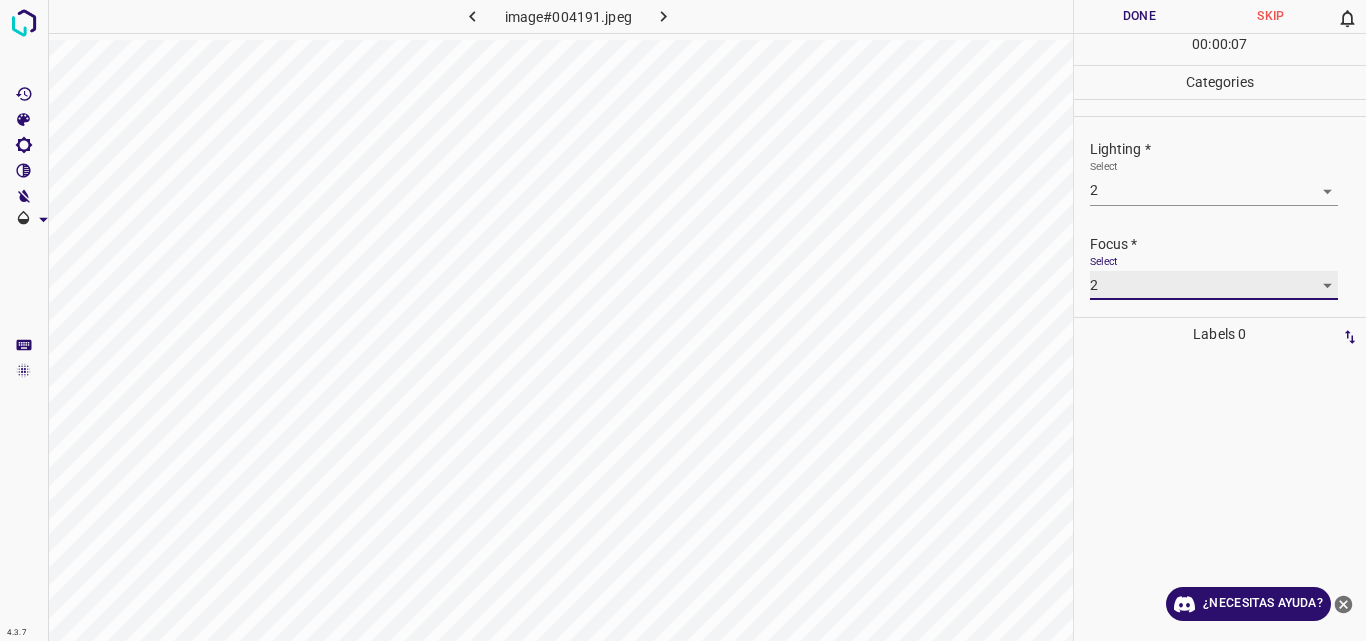 scroll, scrollTop: 98, scrollLeft: 0, axis: vertical 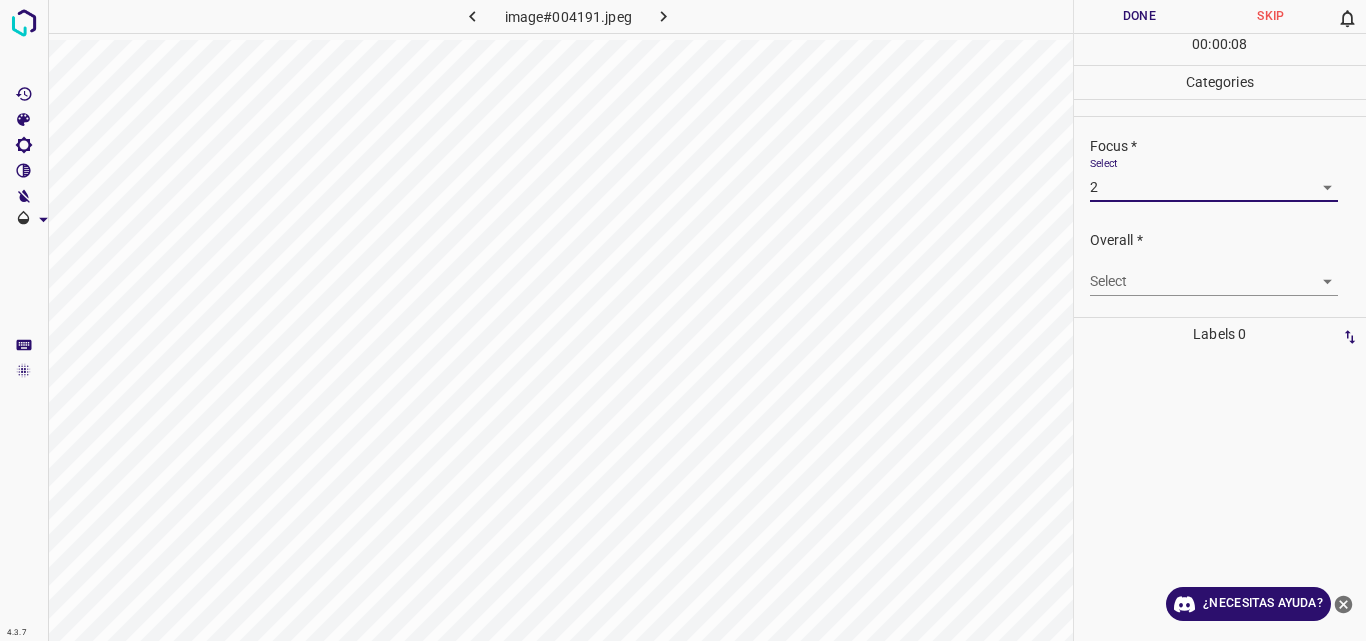 click on "4.3.7 image#004191.jpeg Done Skip 0 00   : 00   : 08   Categories Lighting *  Select 2 2 Focus *  Select 2 2 Overall *  Select ​ Labels   0 Categories 1 Lighting 2 Focus 3 Overall Tools Space Change between modes (Draw & Edit) I Auto labeling R Restore zoom M Zoom in N Zoom out Delete Delete selecte label Filters Z Restore filters X Saturation filter C Brightness filter V Contrast filter B Gray scale filter General O Download ¿Necesitas ayuda? Original text Rate this translation Your feedback will be used to help improve Google Translate - Texto - Esconder - Borrar" at bounding box center (683, 320) 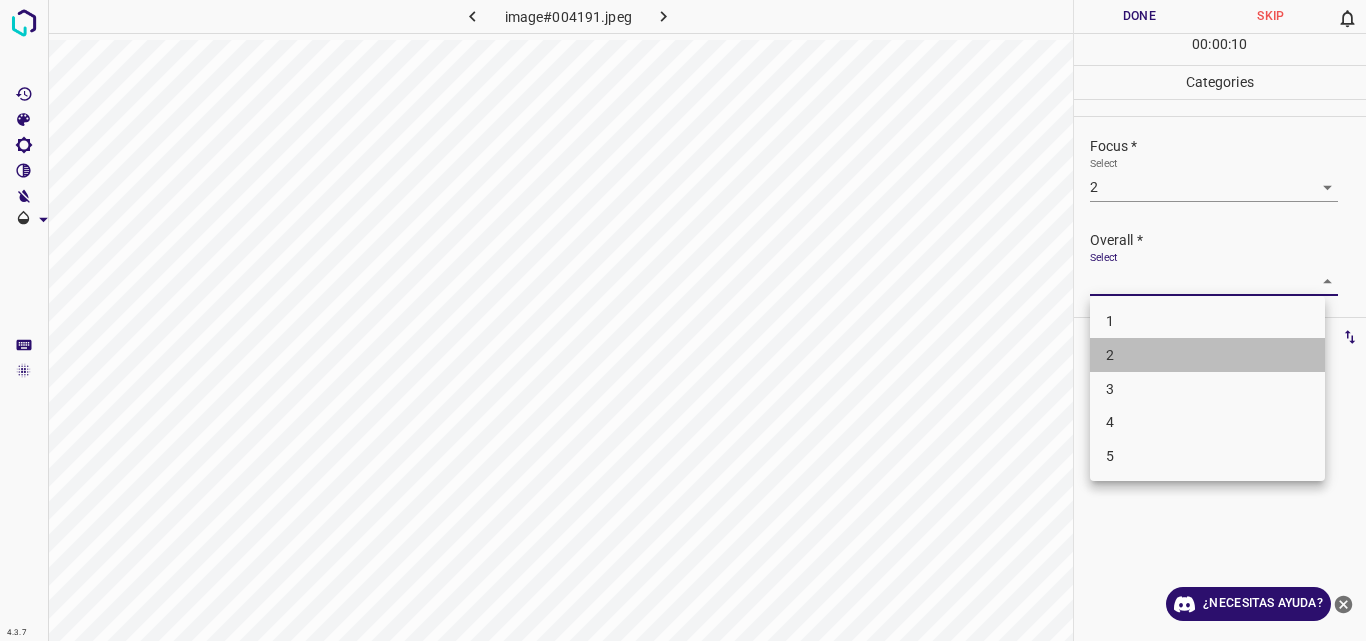 click on "2" at bounding box center (1207, 355) 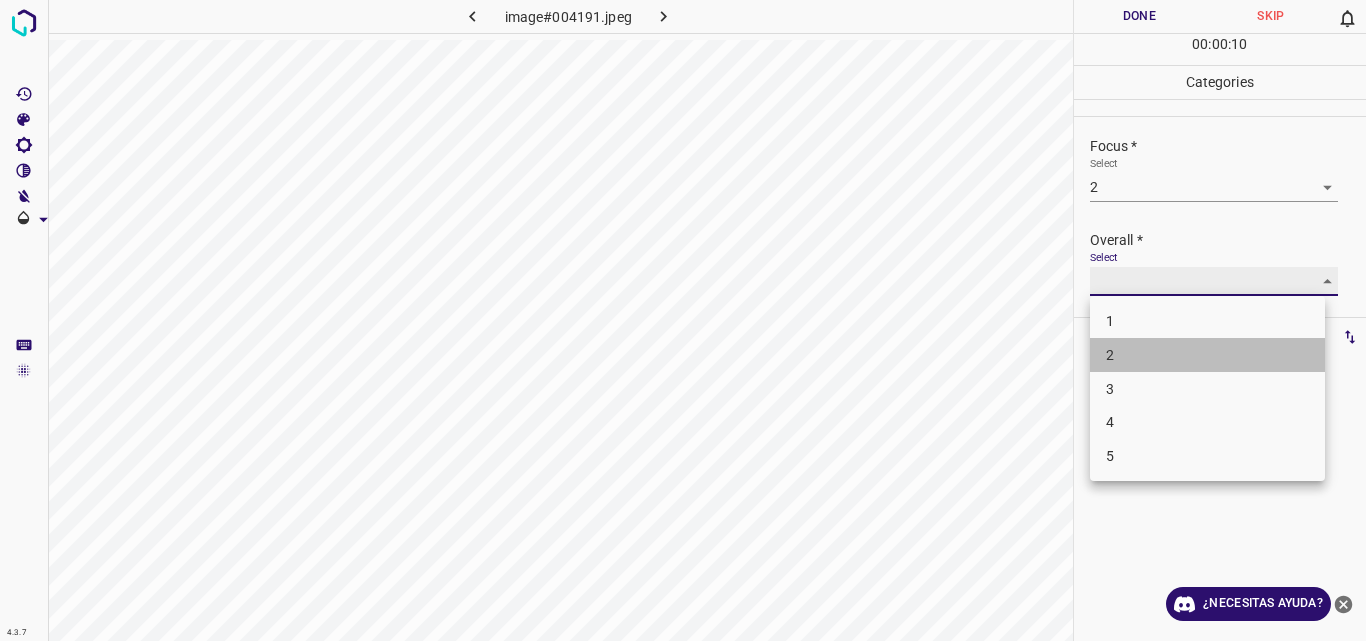 type on "2" 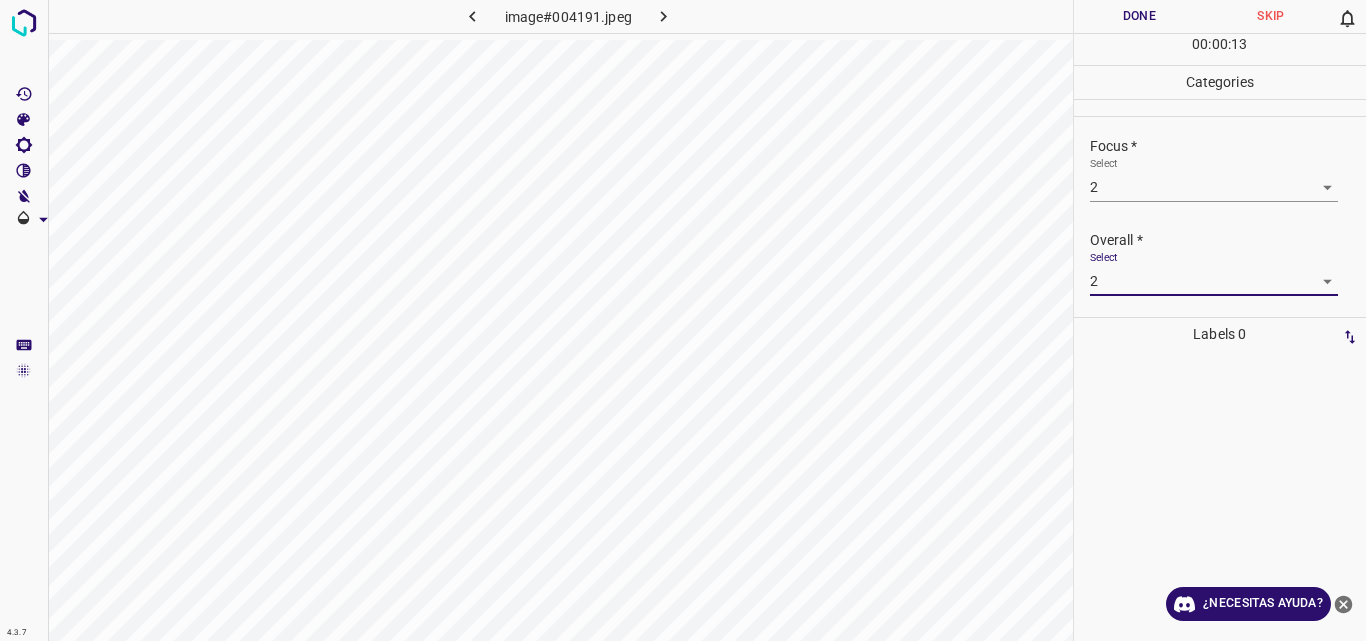 click on "Done" at bounding box center (1140, 16) 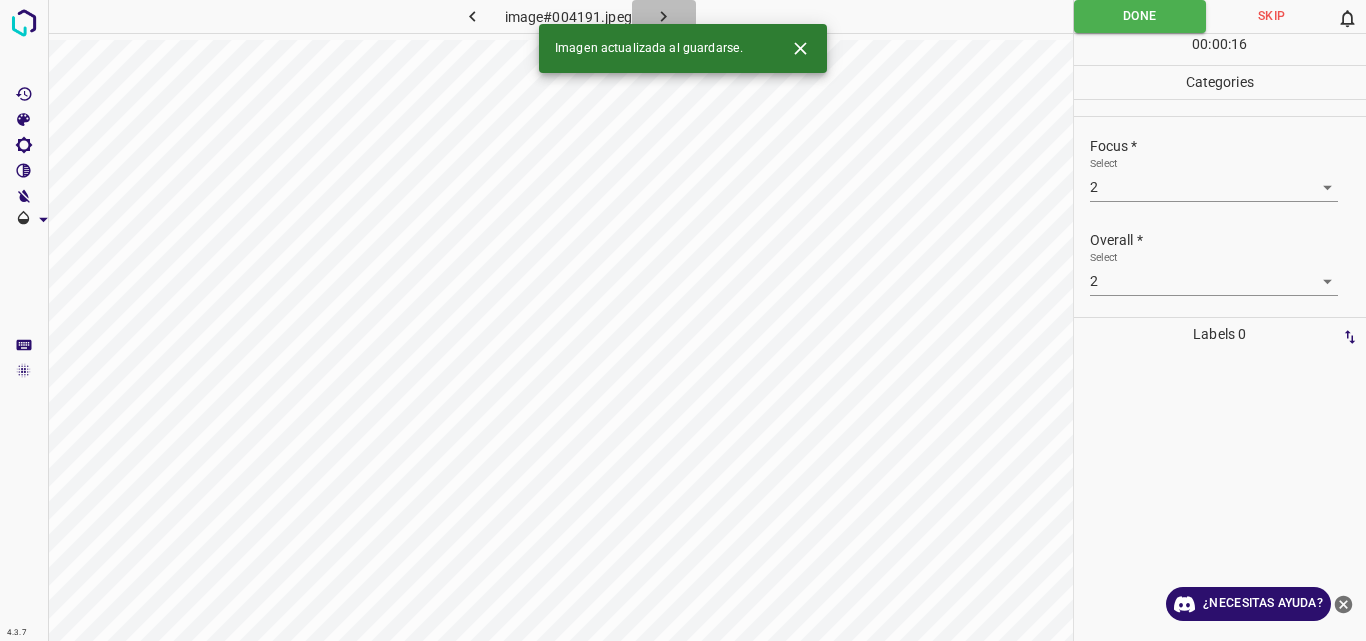 click 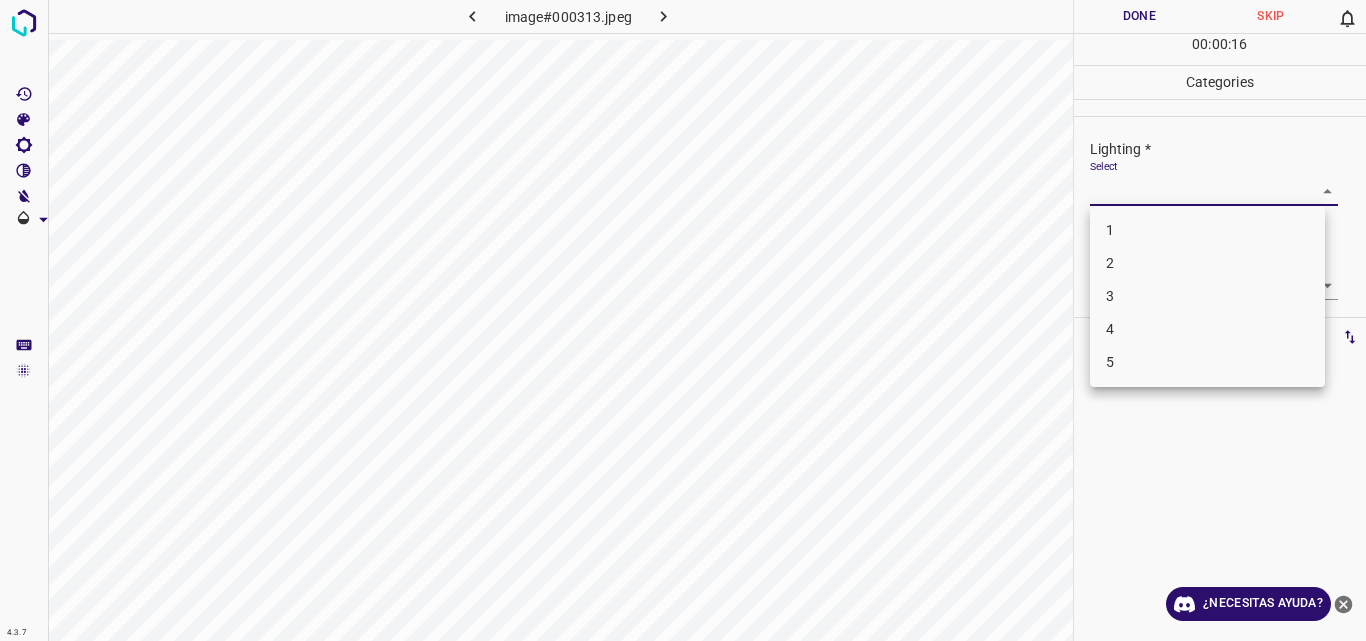 click on "4.3.7 image#000313.jpeg Done Skip 0 00   : 00   : 16   Categories Lighting *  Select ​ Focus *  Select ​ Overall *  Select ​ Labels   0 Categories 1 Lighting 2 Focus 3 Overall Tools Space Change between modes (Draw & Edit) I Auto labeling R Restore zoom M Zoom in N Zoom out Delete Delete selecte label Filters Z Restore filters X Saturation filter C Brightness filter V Contrast filter B Gray scale filter General O Download ¿Necesitas ayuda? Original text Rate this translation Your feedback will be used to help improve Google Translate - Texto - Esconder - Borrar 1 2 3 4 5" at bounding box center (683, 320) 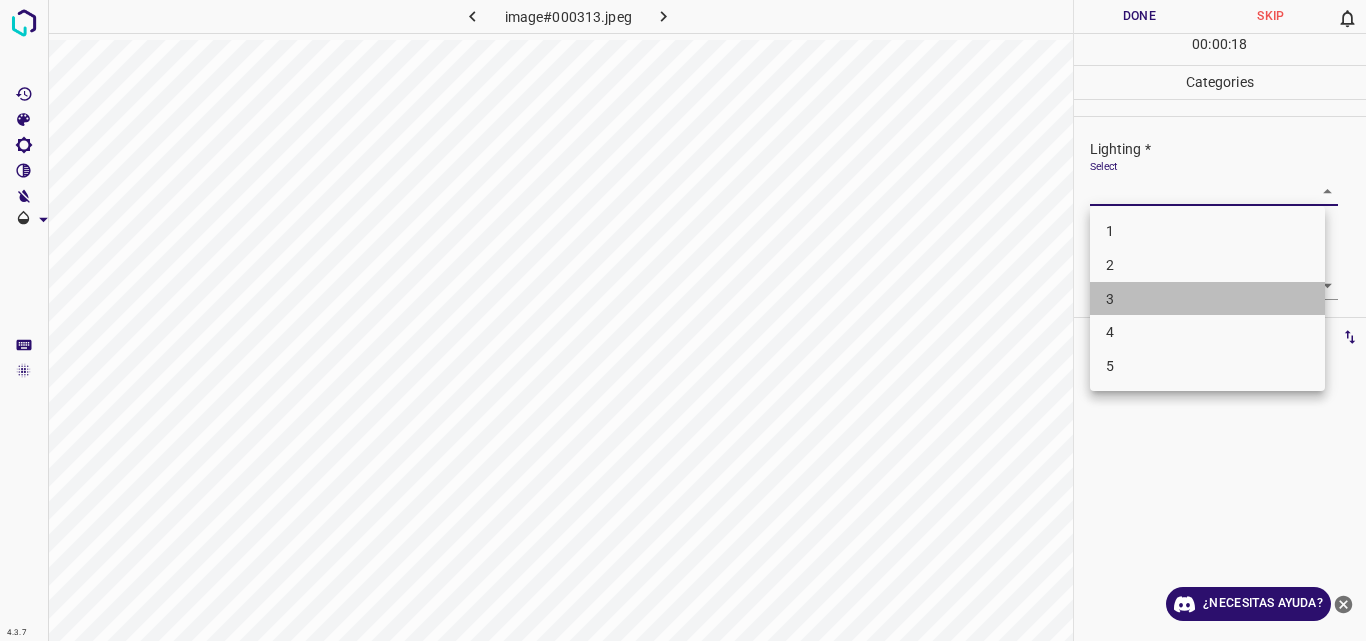 click on "3" at bounding box center [1207, 299] 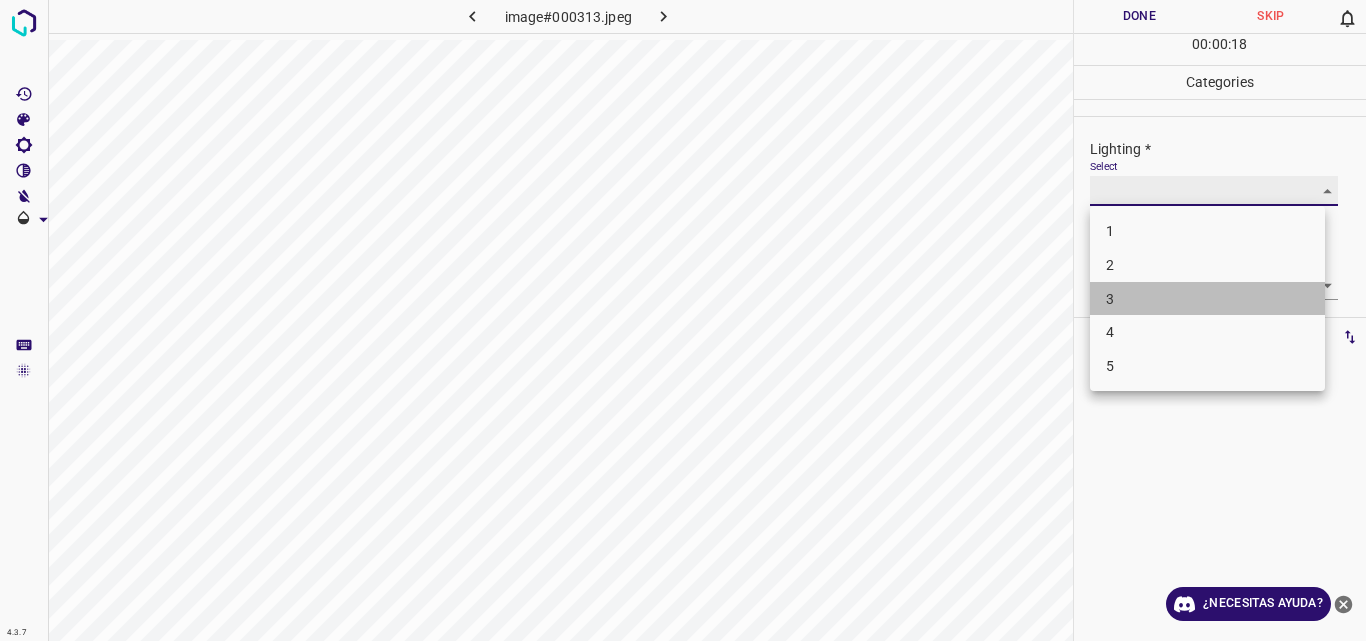 type on "3" 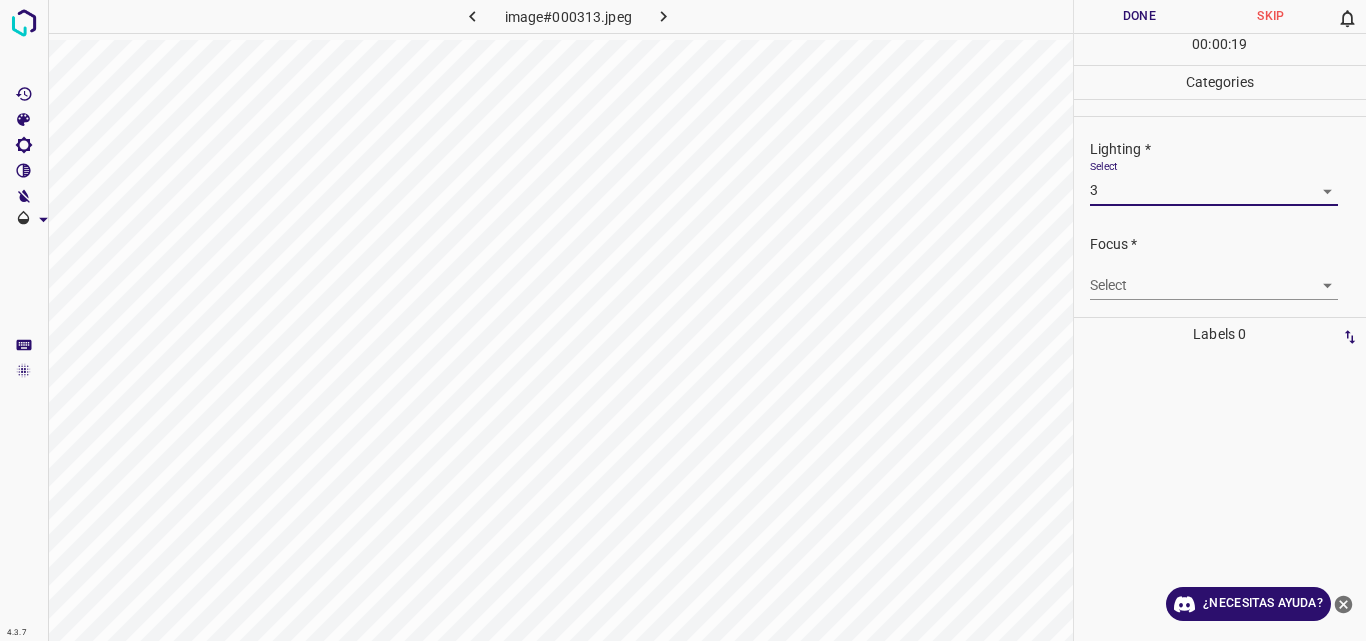 click on "4.3.7 image#000313.jpeg Done Skip 0 00   : 00   : 19   Categories Lighting *  Select 3 3 Focus *  Select ​ Overall *  Select ​ Labels   0 Categories 1 Lighting 2 Focus 3 Overall Tools Space Change between modes (Draw & Edit) I Auto labeling R Restore zoom M Zoom in N Zoom out Delete Delete selecte label Filters Z Restore filters X Saturation filter C Brightness filter V Contrast filter B Gray scale filter General O Download ¿Necesitas ayuda? Original text Rate this translation Your feedback will be used to help improve Google Translate - Texto - Esconder - Borrar" at bounding box center [683, 320] 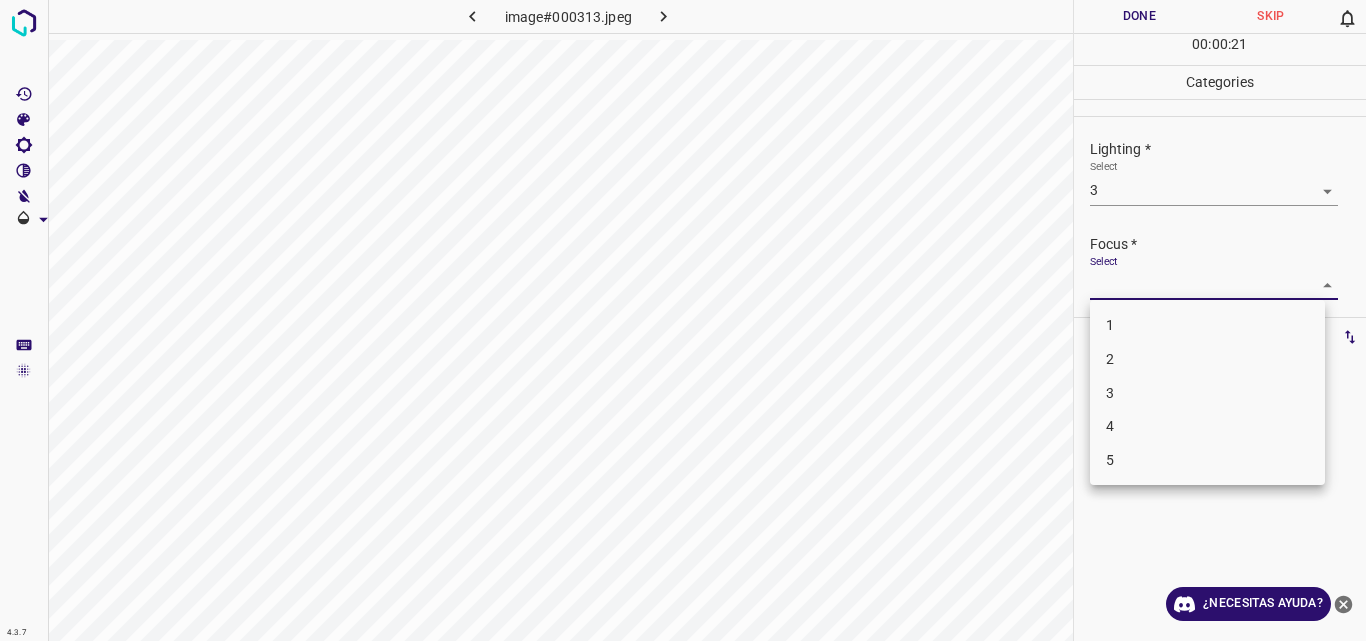 click on "3" at bounding box center [1207, 393] 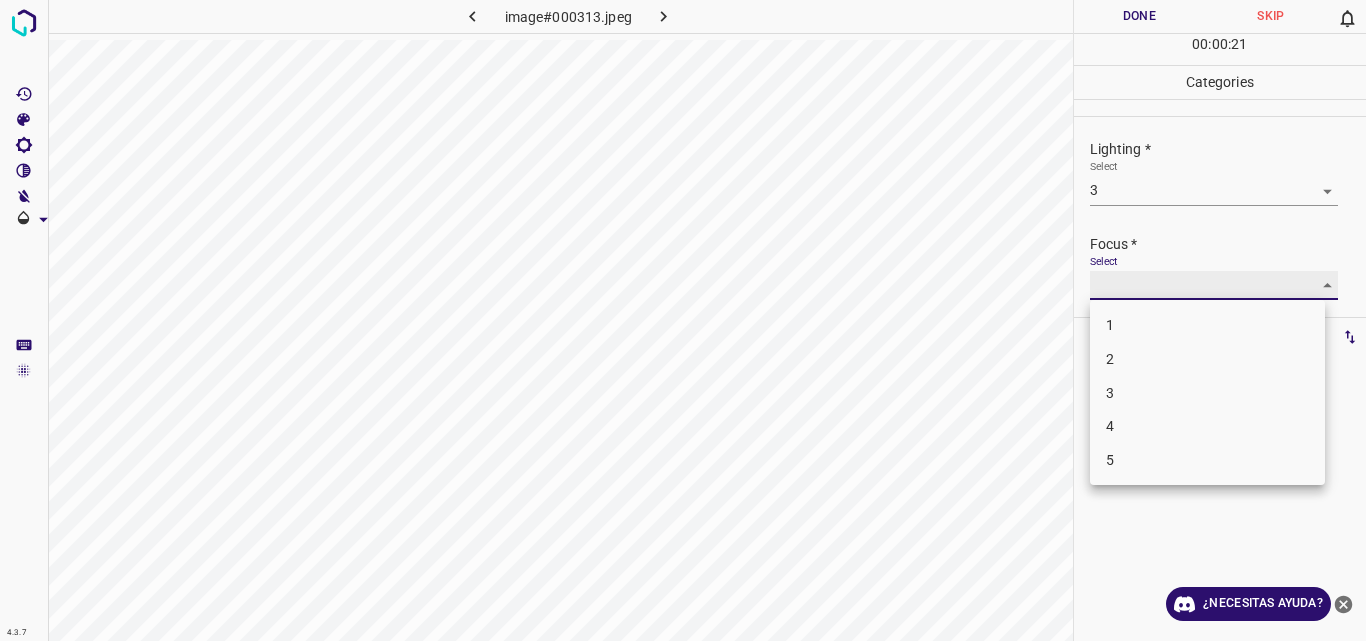 type on "3" 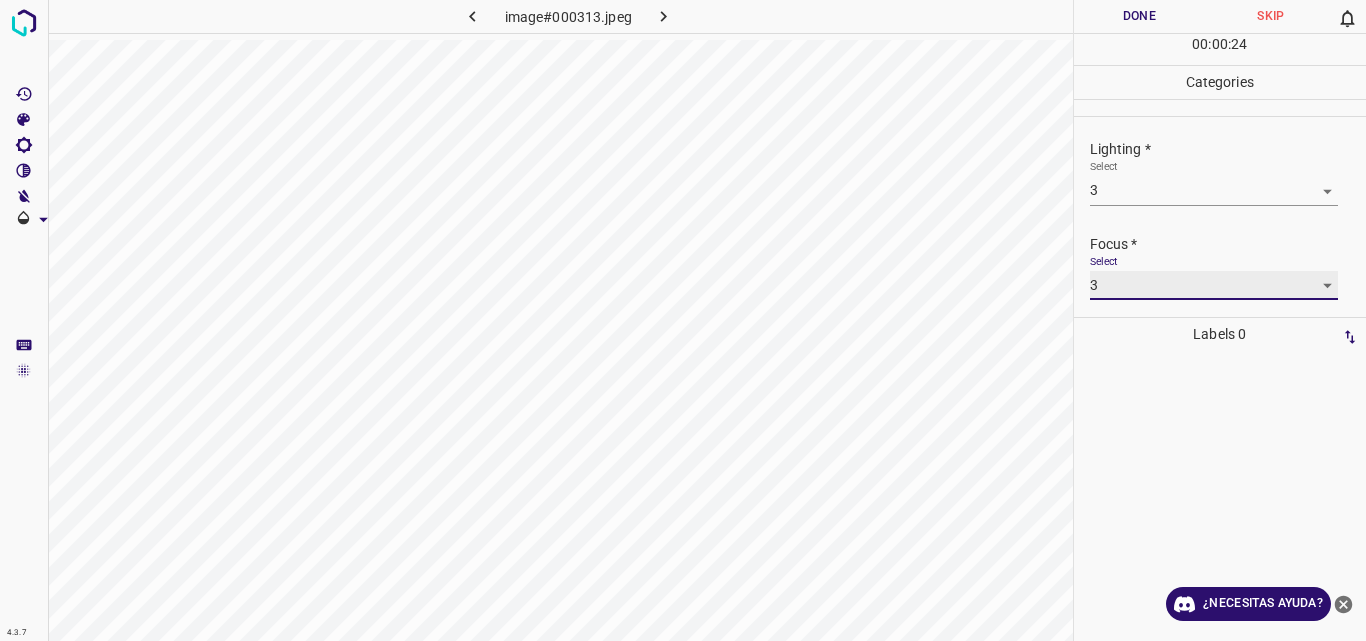 scroll, scrollTop: 98, scrollLeft: 0, axis: vertical 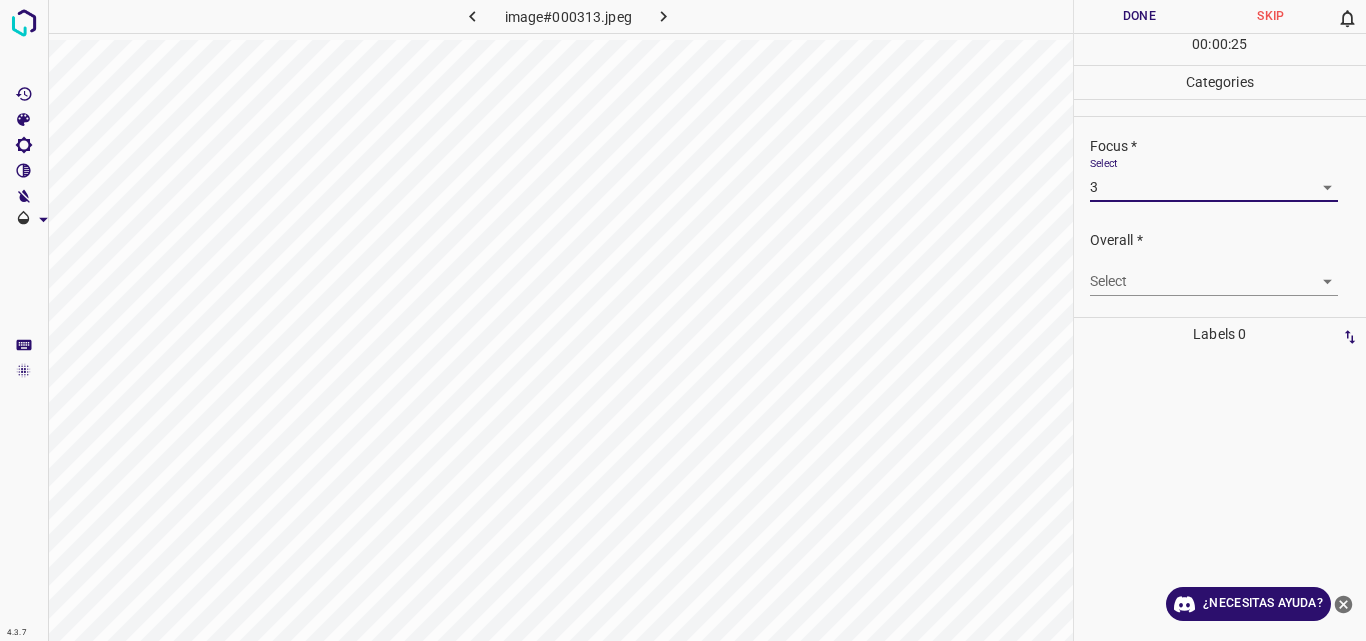 click on "4.3.7 image#000313.jpeg Done Skip 0 00   : 00   : 25   Categories Lighting *  Select 3 3 Focus *  Select 3 3 Overall *  Select ​ Labels   0 Categories 1 Lighting 2 Focus 3 Overall Tools Space Change between modes (Draw & Edit) I Auto labeling R Restore zoom M Zoom in N Zoom out Delete Delete selecte label Filters Z Restore filters X Saturation filter C Brightness filter V Contrast filter B Gray scale filter General O Download ¿Necesitas ayuda? Original text Rate this translation Your feedback will be used to help improve Google Translate - Texto - Esconder - Borrar" at bounding box center [683, 320] 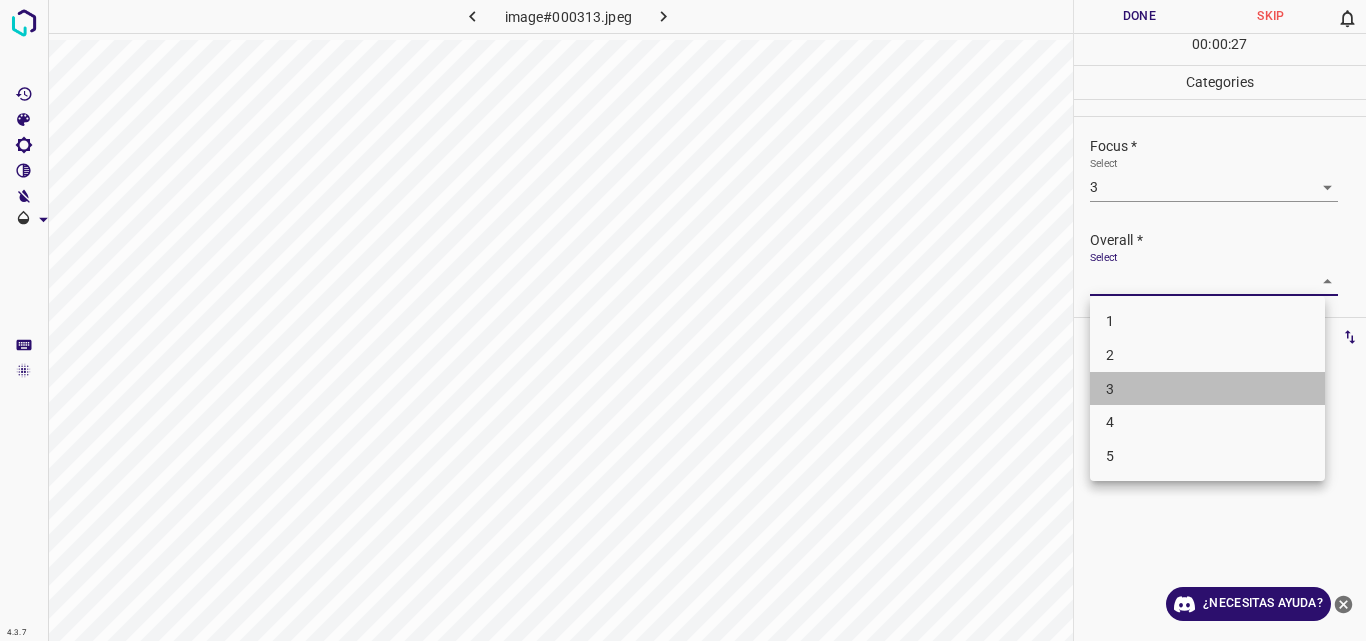 click on "3" at bounding box center [1207, 389] 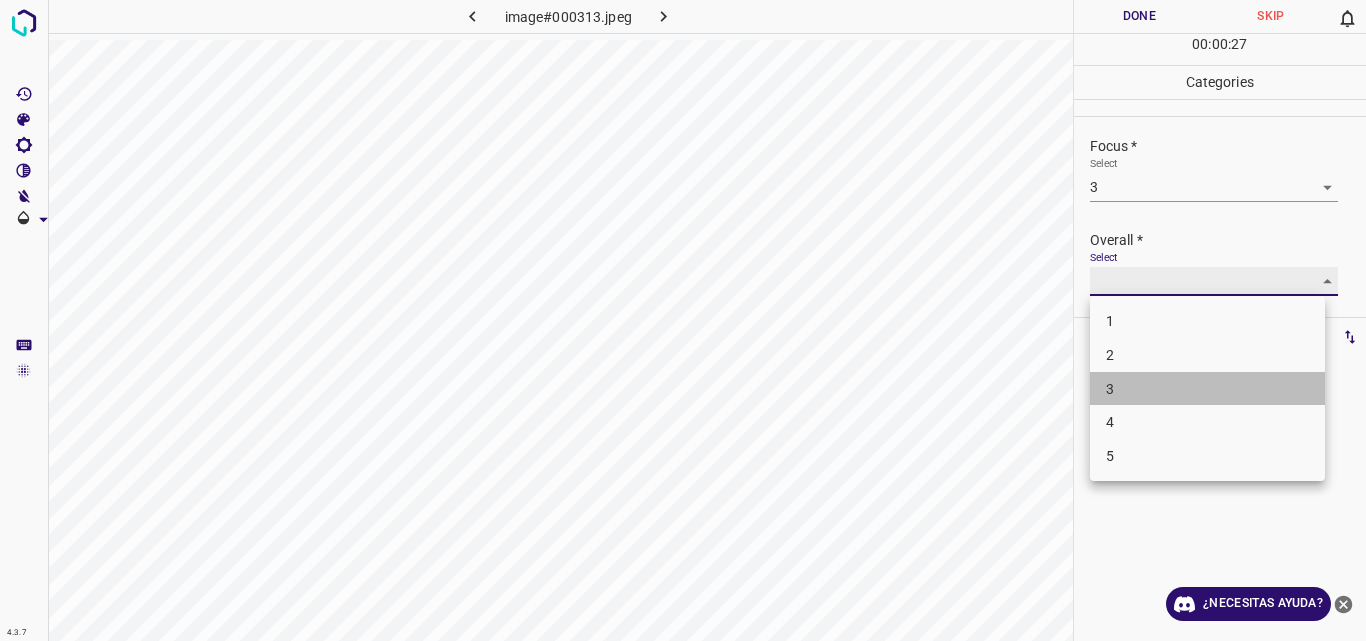type on "3" 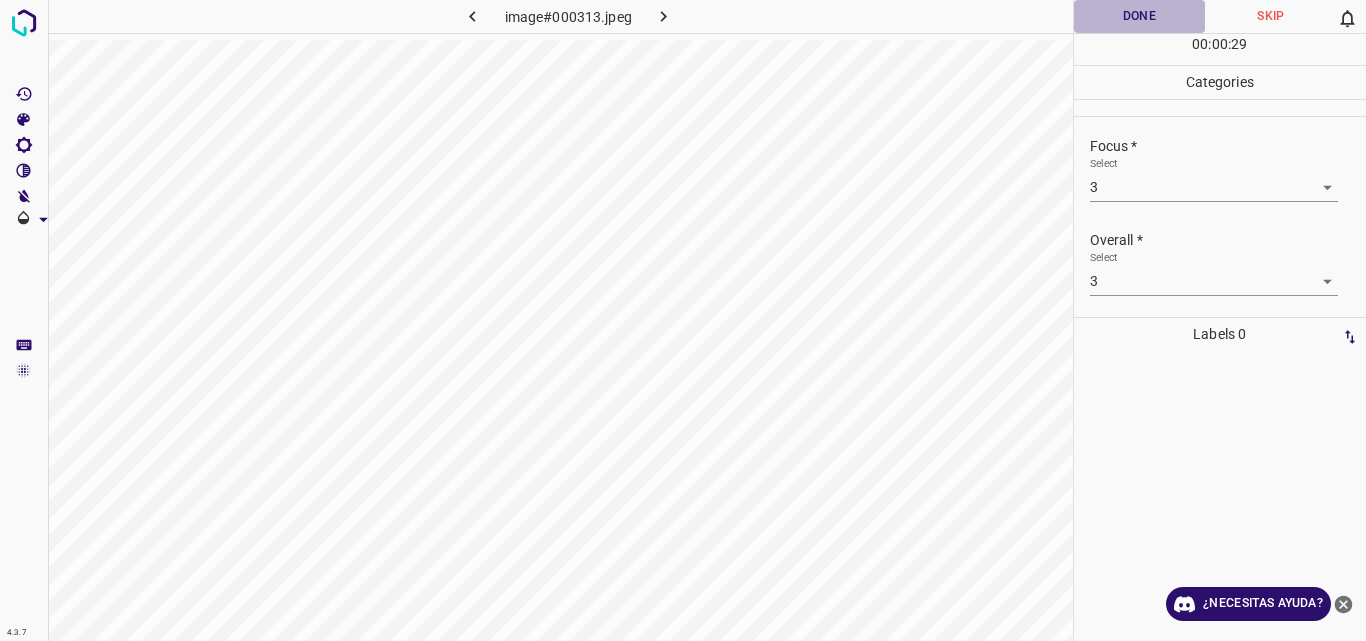 click on "Done" at bounding box center (1140, 16) 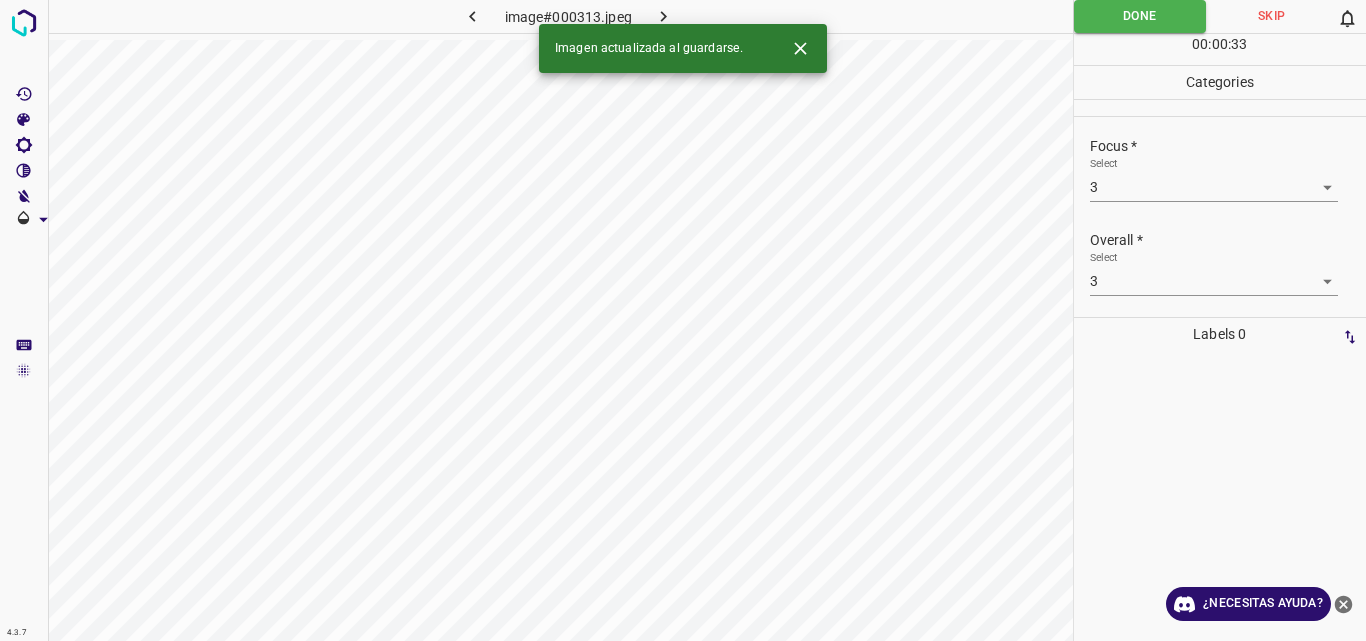 click 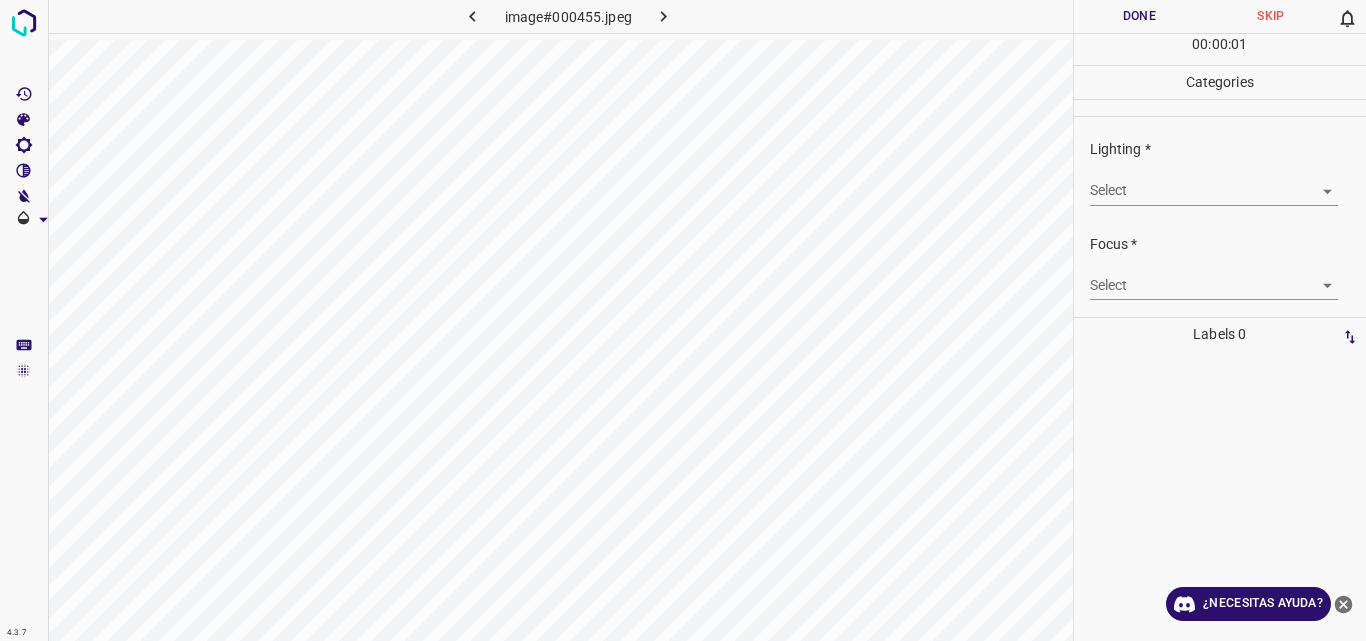click on "4.3.7 image#000455.jpeg Done Skip 0 00   : 00   : 01   Categories Lighting *  Select ​ Focus *  Select ​ Overall *  Select ​ Labels   0 Categories 1 Lighting 2 Focus 3 Overall Tools Space Change between modes (Draw & Edit) I Auto labeling R Restore zoom M Zoom in N Zoom out Delete Delete selecte label Filters Z Restore filters X Saturation filter C Brightness filter V Contrast filter B Gray scale filter General O Download ¿Necesitas ayuda? Original text Rate this translation Your feedback will be used to help improve Google Translate - Texto - Esconder - Borrar" at bounding box center [683, 320] 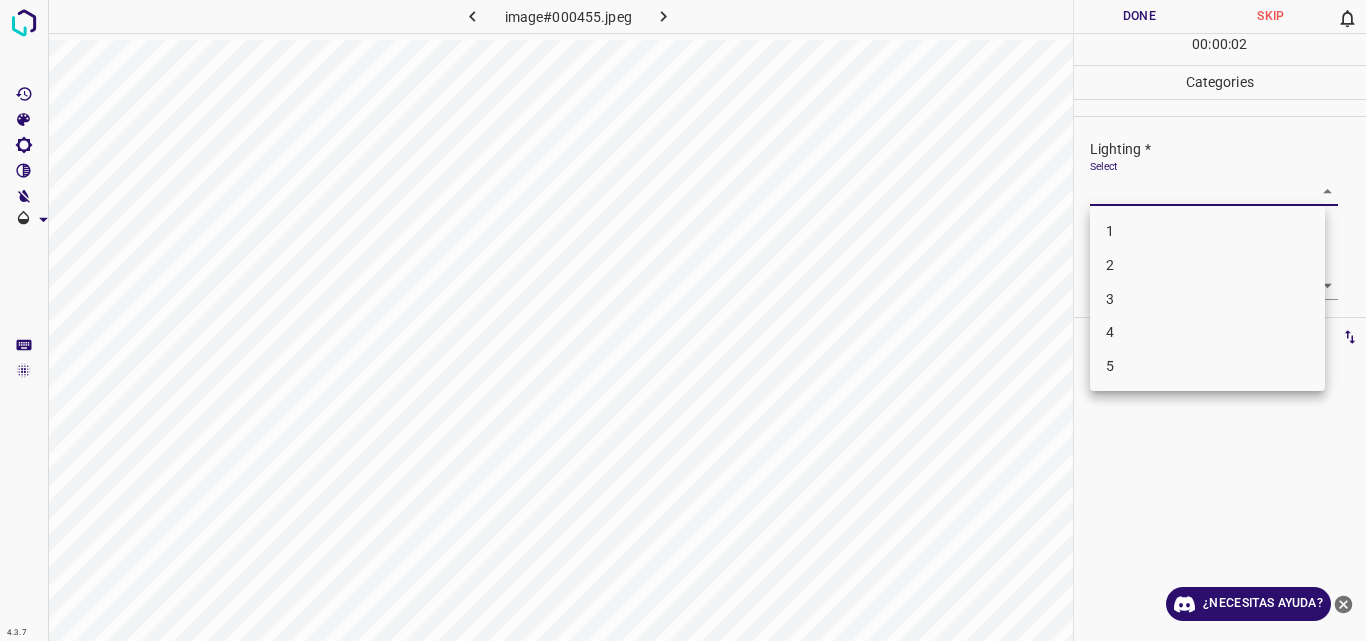 click on "2" at bounding box center [1207, 265] 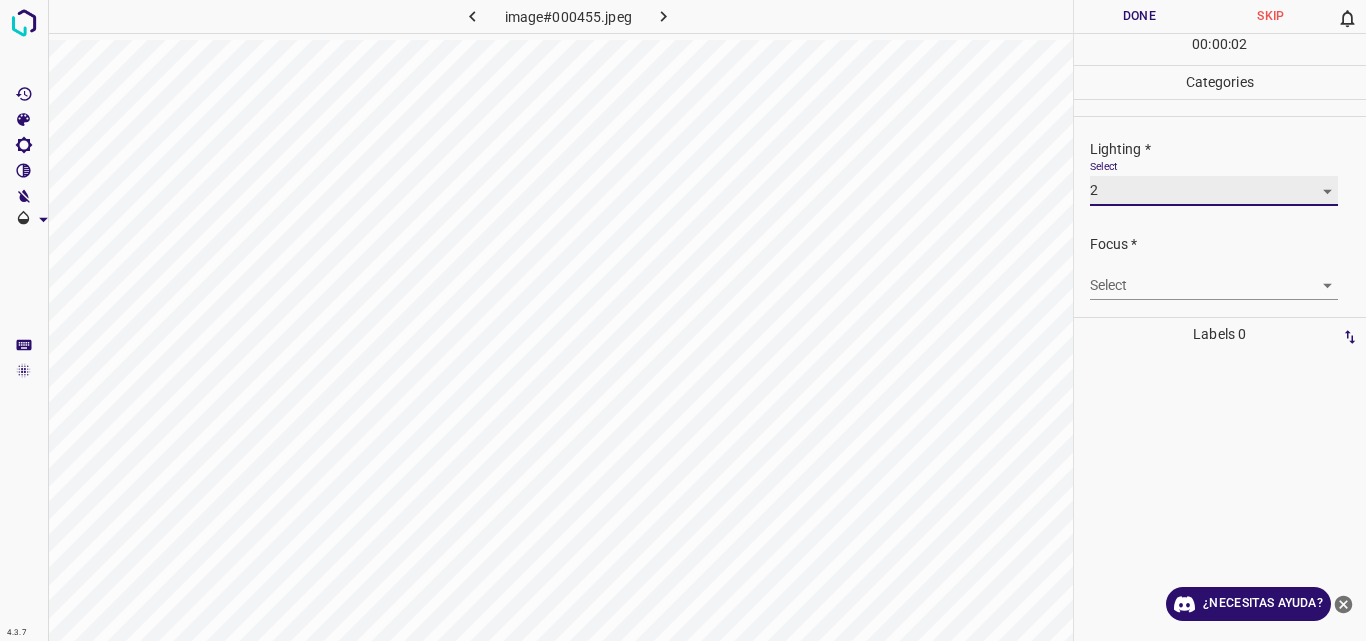 type on "2" 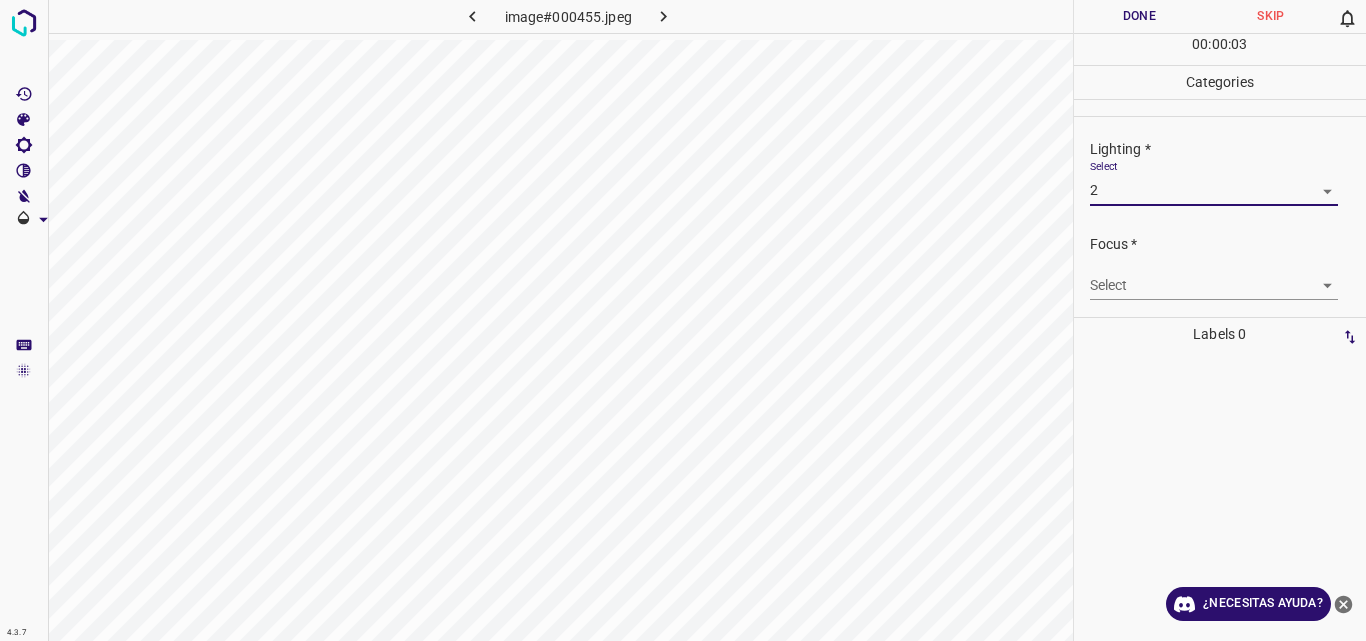click on "4.3.7 image#000455.jpeg Done Skip 0 00   : 00   : 03   Categories Lighting *  Select 2 2 Focus *  Select ​ Overall *  Select ​ Labels   0 Categories 1 Lighting 2 Focus 3 Overall Tools Space Change between modes (Draw & Edit) I Auto labeling R Restore zoom M Zoom in N Zoom out Delete Delete selecte label Filters Z Restore filters X Saturation filter C Brightness filter V Contrast filter B Gray scale filter General O Download ¿Necesitas ayuda? Original text Rate this translation Your feedback will be used to help improve Google Translate - Texto - Esconder - Borrar" at bounding box center [683, 320] 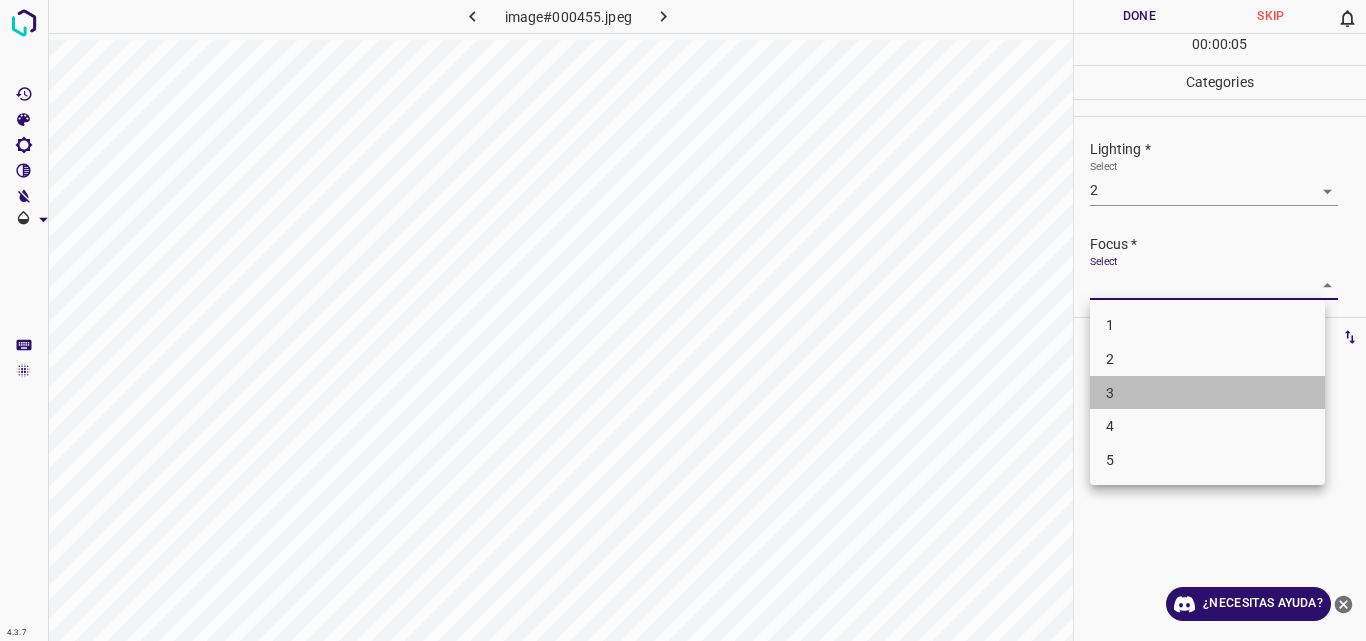 click on "3" at bounding box center [1207, 393] 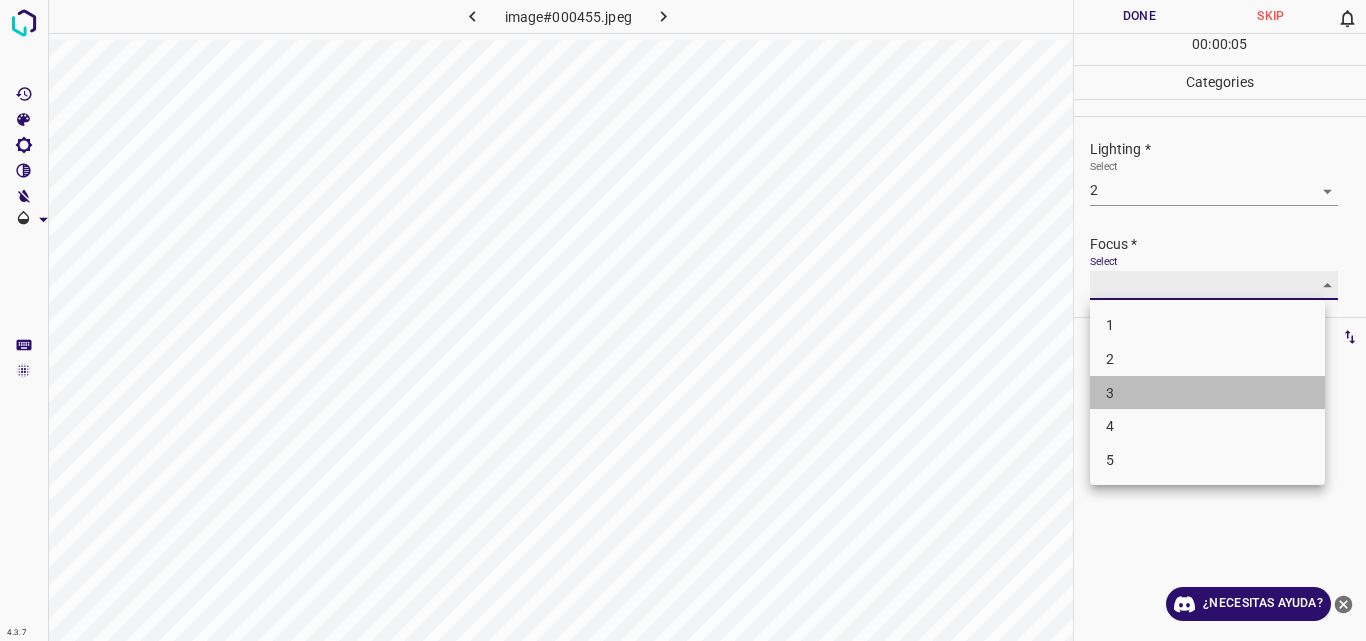 type on "3" 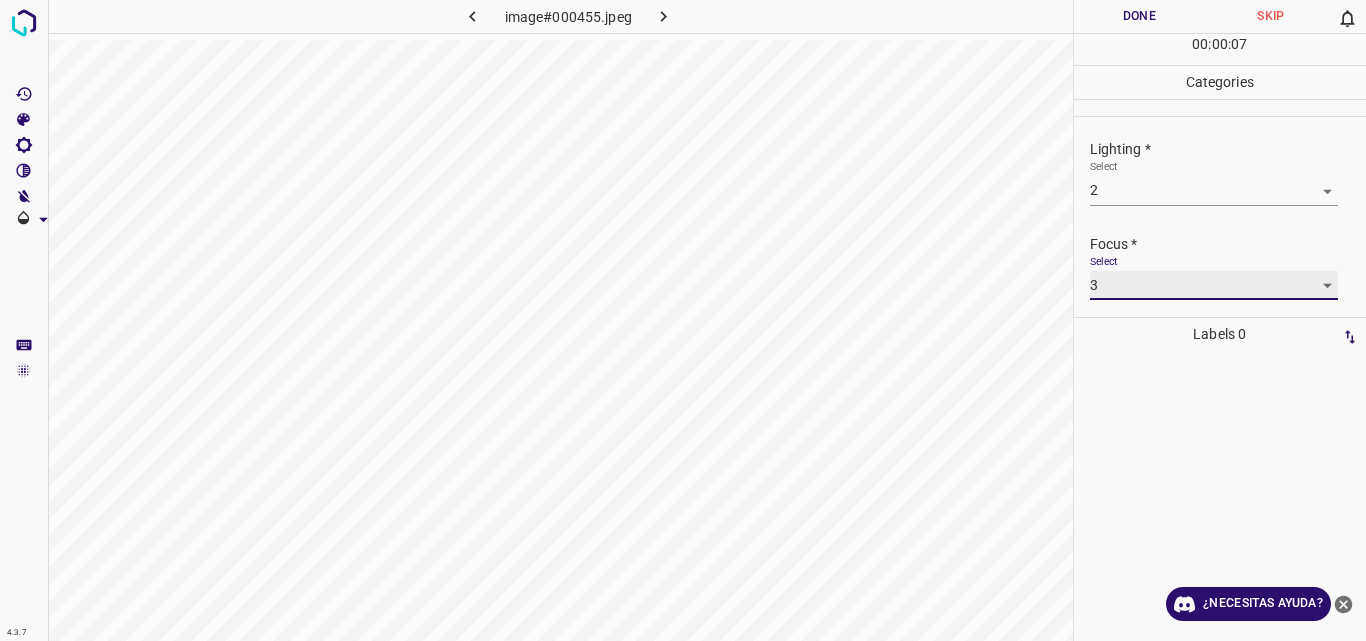 scroll, scrollTop: 98, scrollLeft: 0, axis: vertical 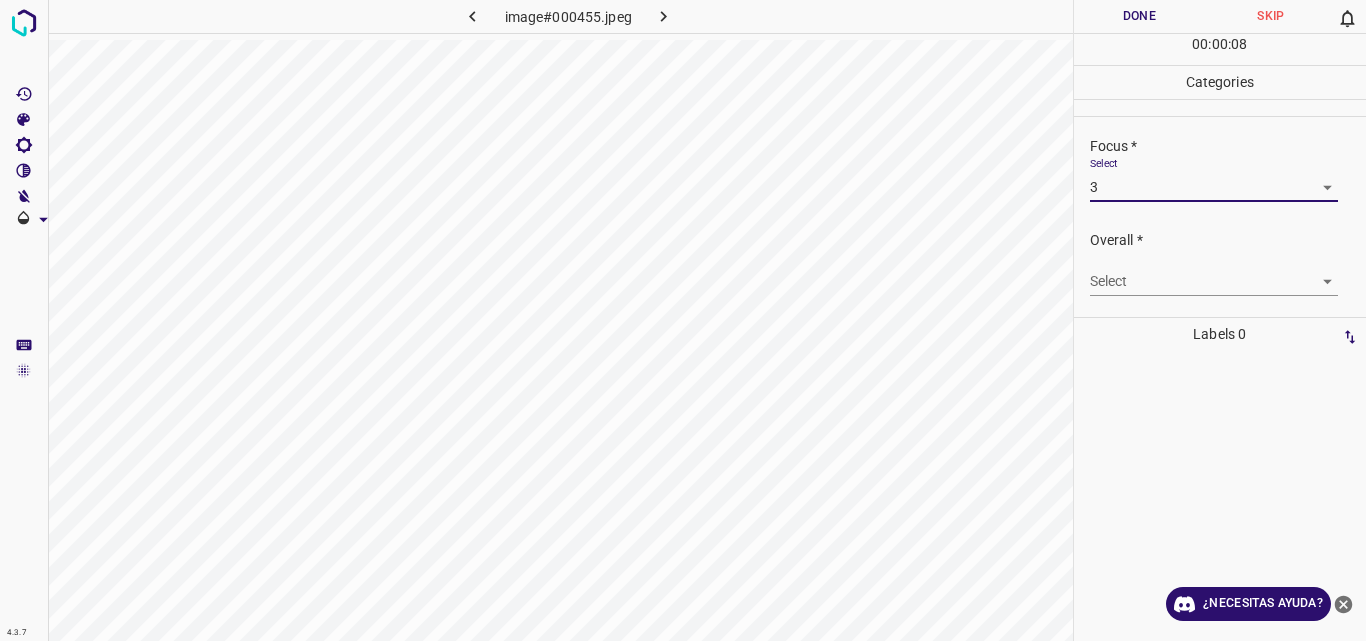click on "4.3.7 image#000455.jpeg Done Skip 0 00   : 00   : 08   Categories Lighting *  Select 2 2 Focus *  Select 3 3 Overall *  Select ​ Labels   0 Categories 1 Lighting 2 Focus 3 Overall Tools Space Change between modes (Draw & Edit) I Auto labeling R Restore zoom M Zoom in N Zoom out Delete Delete selecte label Filters Z Restore filters X Saturation filter C Brightness filter V Contrast filter B Gray scale filter General O Download ¿Necesitas ayuda? Original text Rate this translation Your feedback will be used to help improve Google Translate - Texto - Esconder - Borrar" at bounding box center [683, 320] 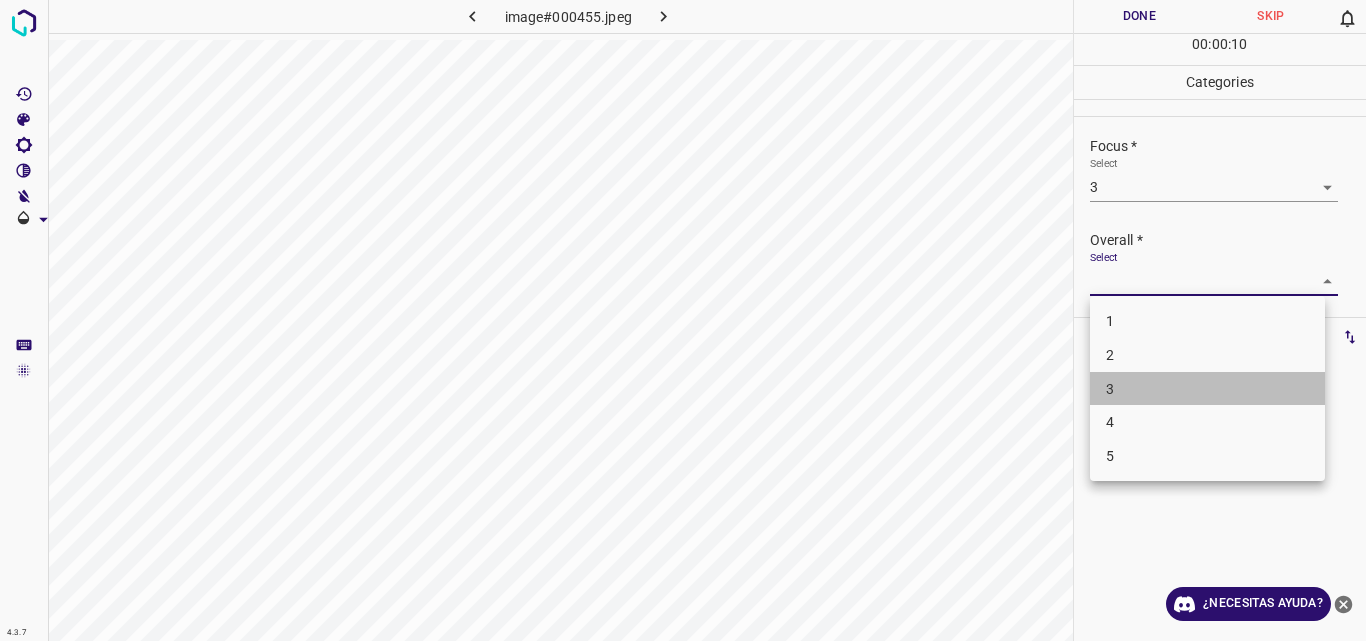 click on "3" at bounding box center [1207, 389] 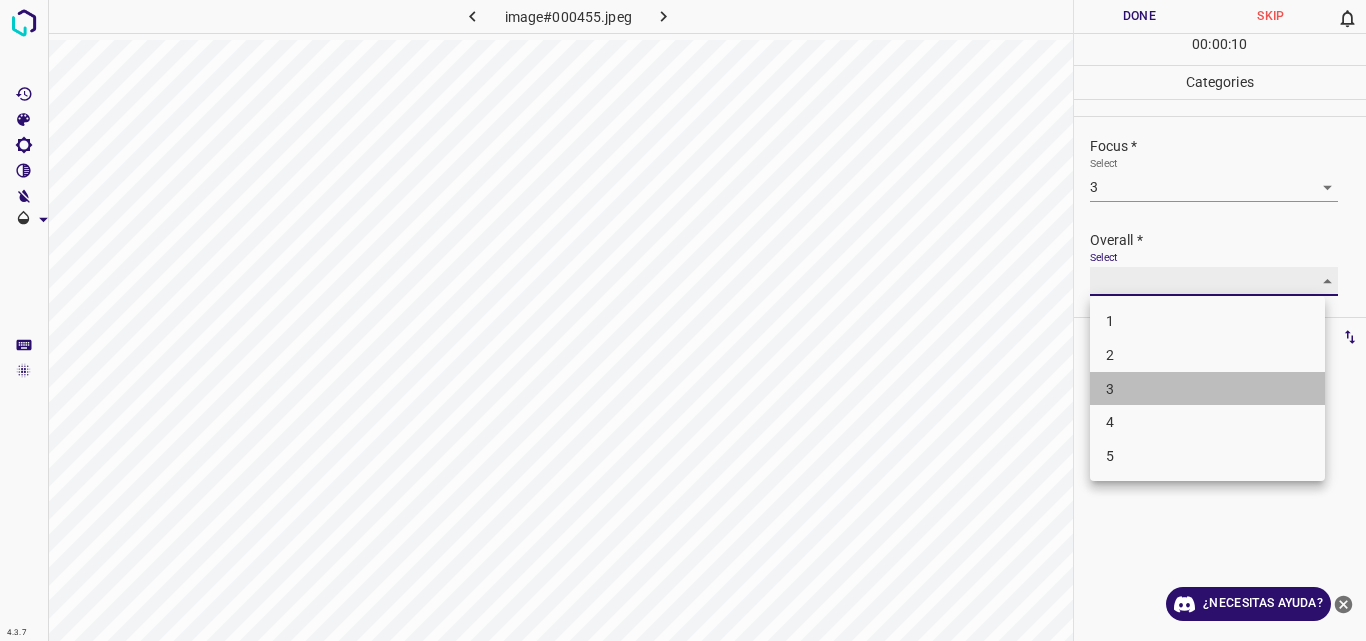 type on "3" 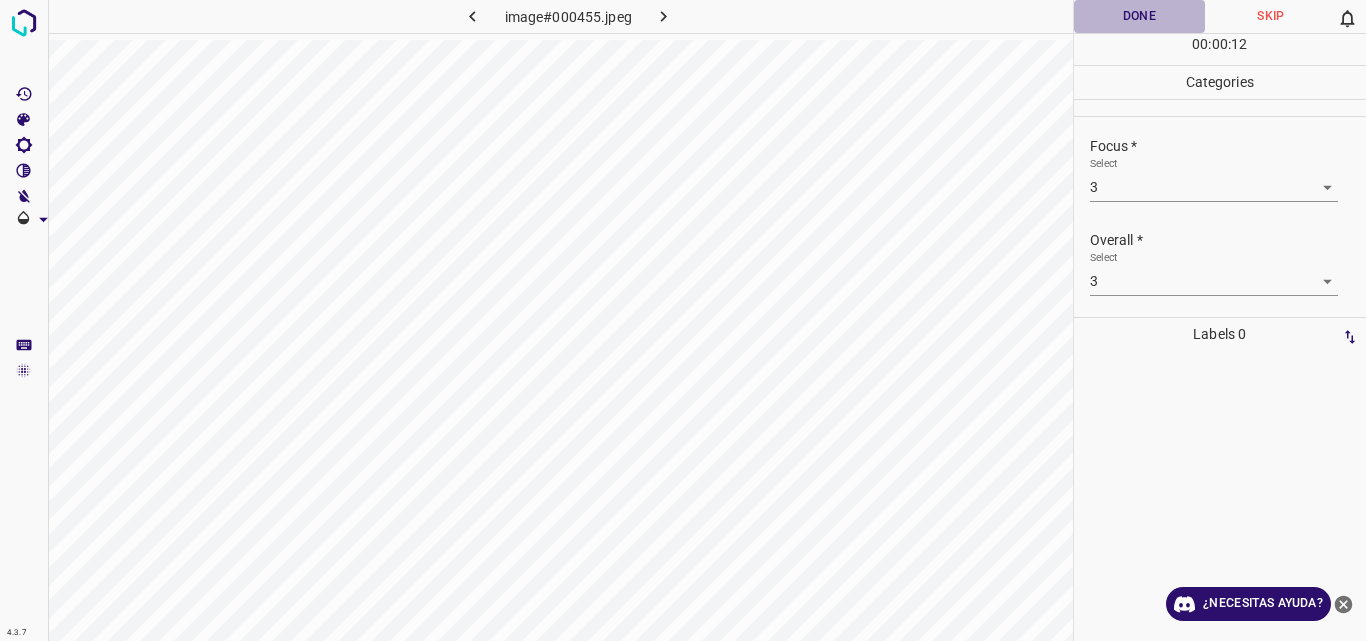 click on "Done" at bounding box center (1140, 16) 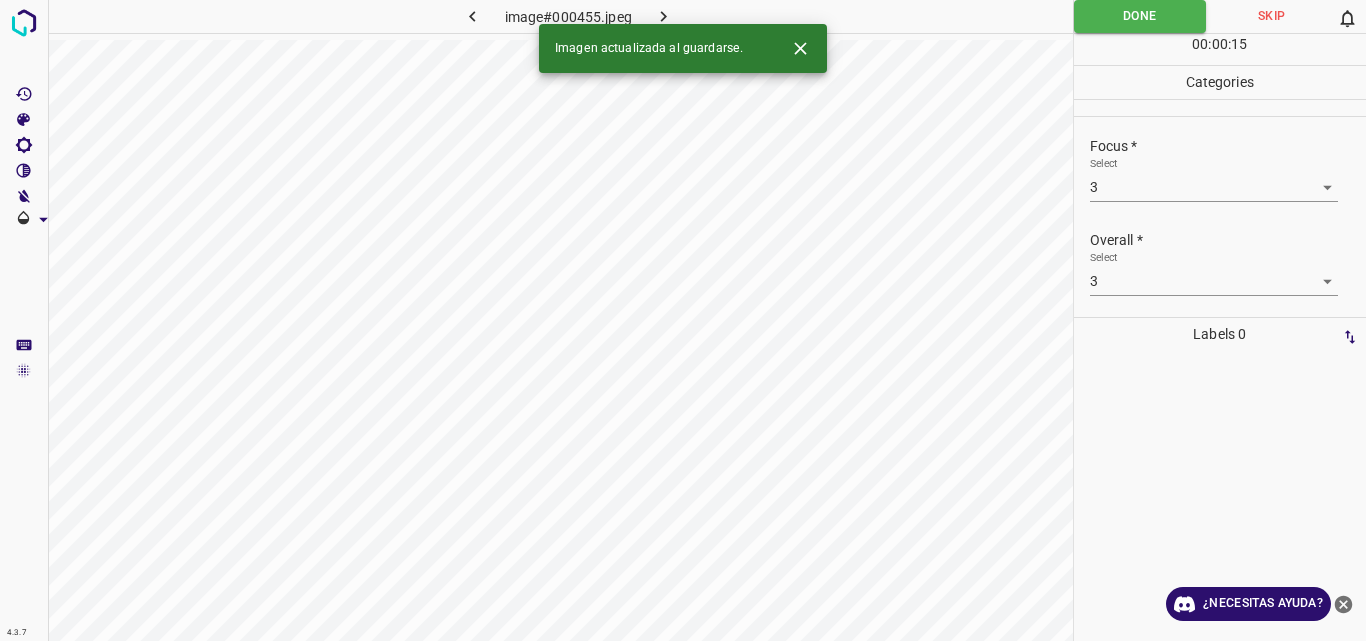 click 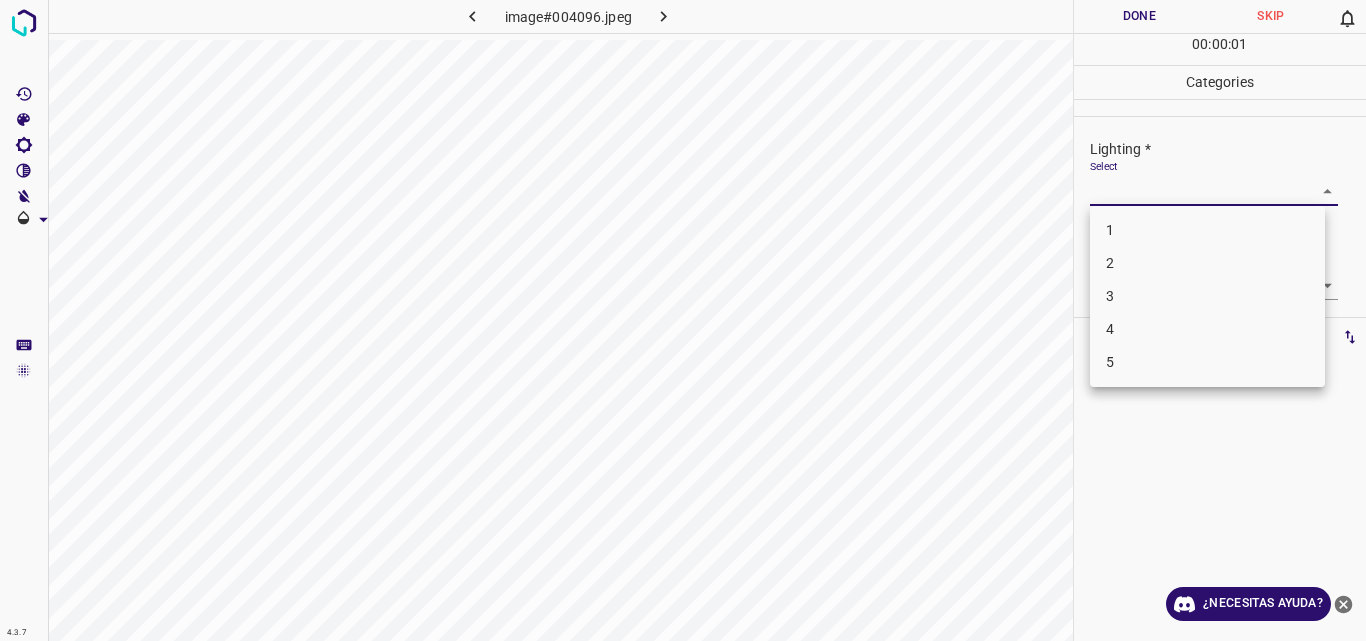 click on "4.3.7 image#004096.jpeg Done Skip 0 00   : 00   : 01   Categories Lighting *  Select ​ Focus *  Select ​ Overall *  Select ​ Labels   0 Categories 1 Lighting 2 Focus 3 Overall Tools Space Change between modes (Draw & Edit) I Auto labeling R Restore zoom M Zoom in N Zoom out Delete Delete selecte label Filters Z Restore filters X Saturation filter C Brightness filter V Contrast filter B Gray scale filter General O Download ¿Necesitas ayuda? Original text Rate this translation Your feedback will be used to help improve Google Translate - Texto - Esconder - Borrar 1 2 3 4 5" at bounding box center (683, 320) 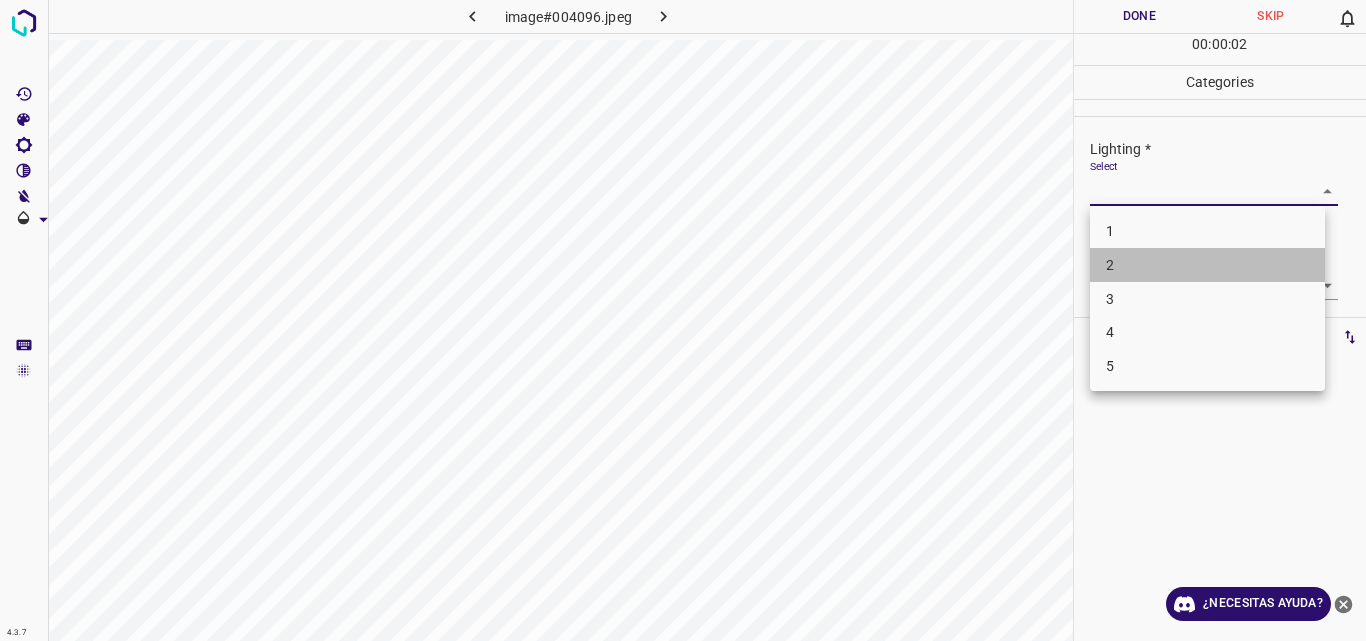 click on "2" at bounding box center (1207, 265) 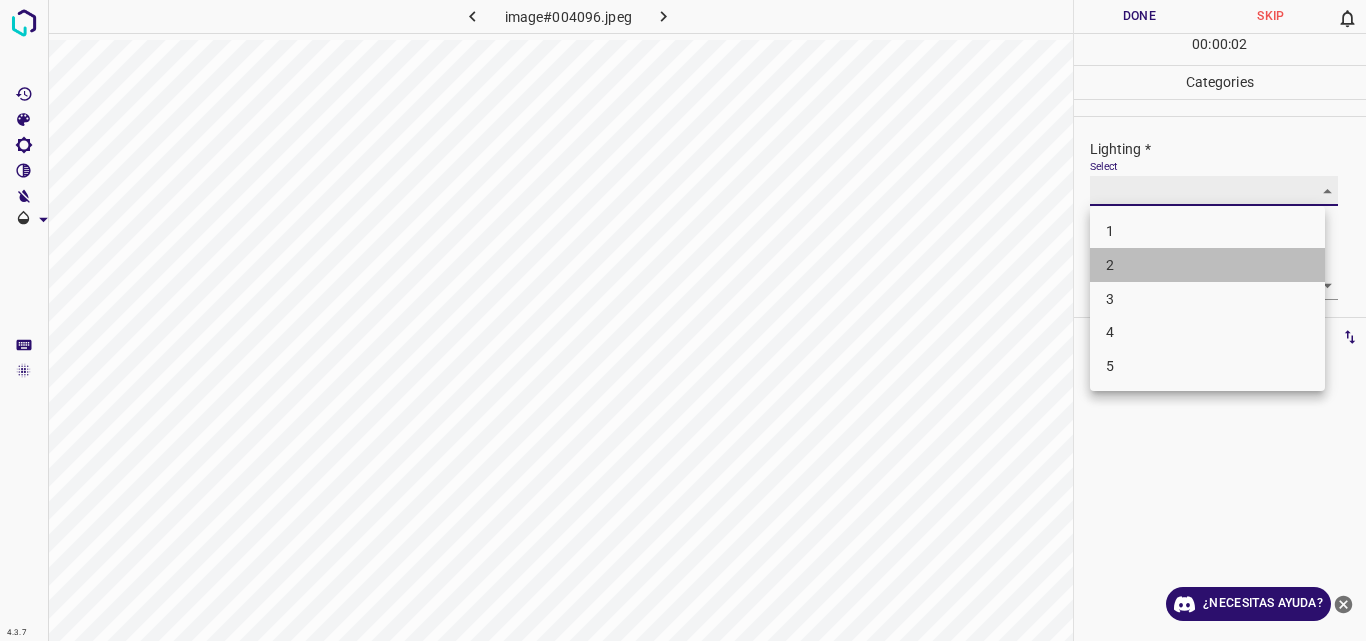 type on "2" 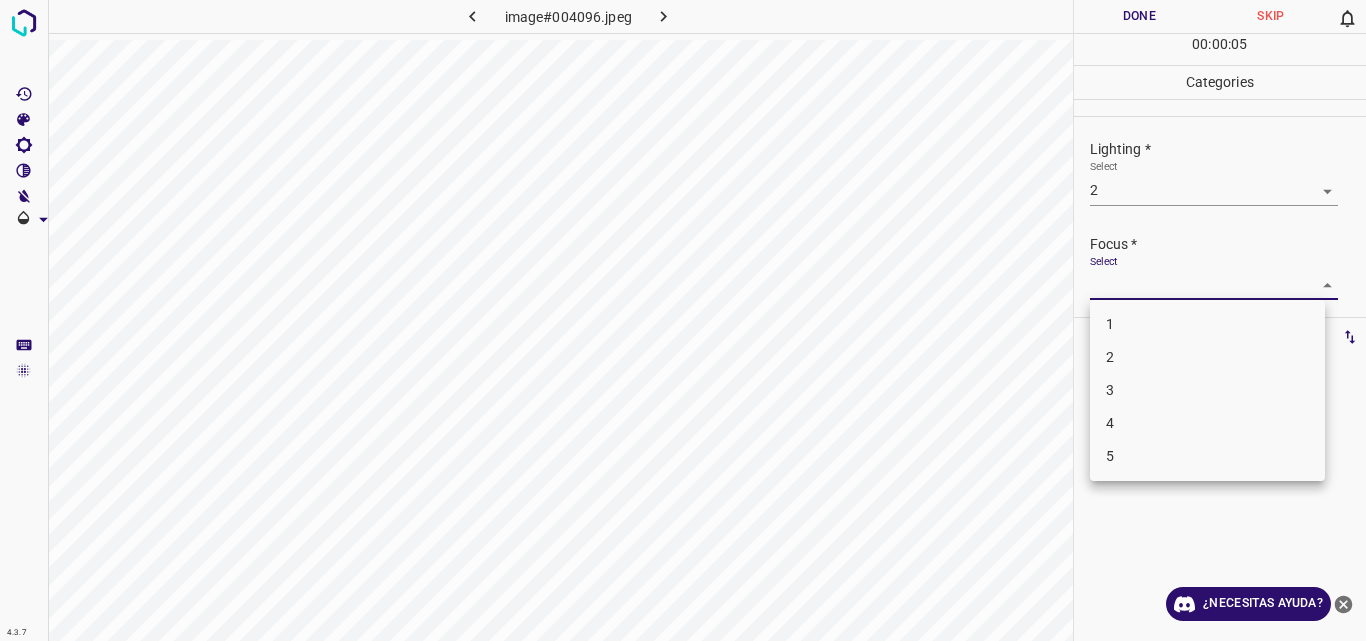 click on "4.3.7 image#004096.jpeg Done Skip 0 00   : 00   : 05   Categories Lighting *  Select 2 2 Focus *  Select ​ Overall *  Select ​ Labels   0 Categories 1 Lighting 2 Focus 3 Overall Tools Space Change between modes (Draw & Edit) I Auto labeling R Restore zoom M Zoom in N Zoom out Delete Delete selecte label Filters Z Restore filters X Saturation filter C Brightness filter V Contrast filter B Gray scale filter General O Download ¿Necesitas ayuda? Original text Rate this translation Your feedback will be used to help improve Google Translate - Texto - Esconder - Borrar 1 2 3 4 5" at bounding box center [683, 320] 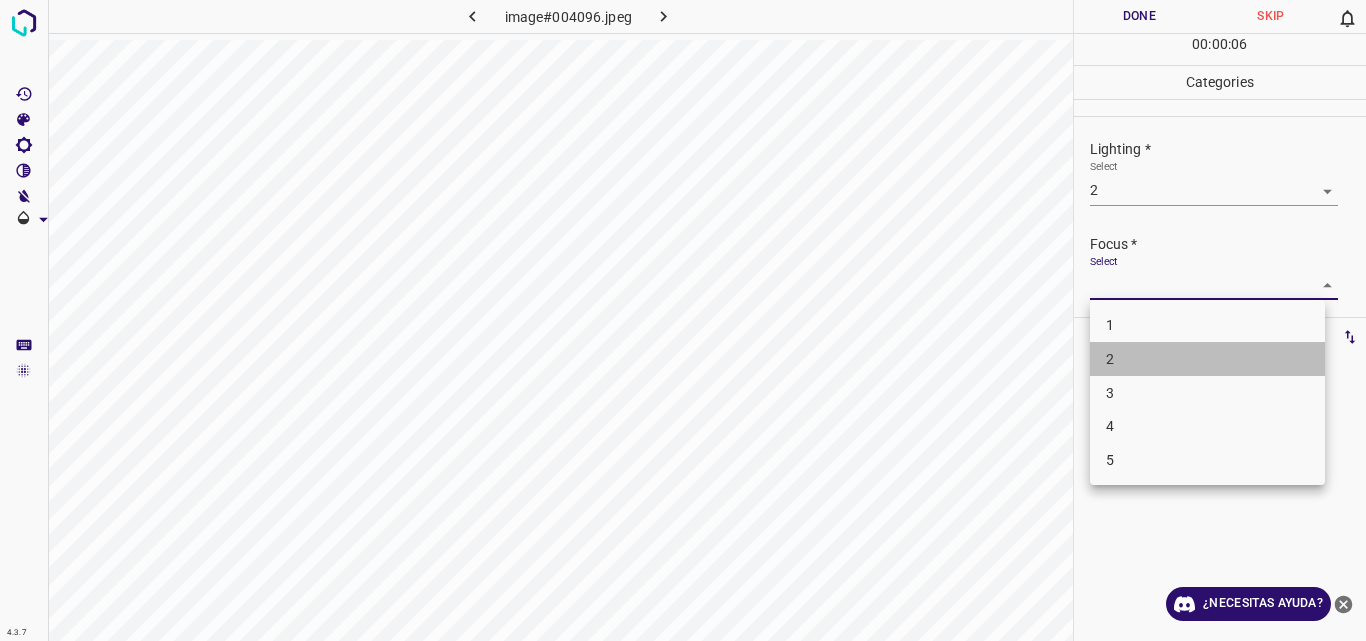 click on "2" at bounding box center (1207, 359) 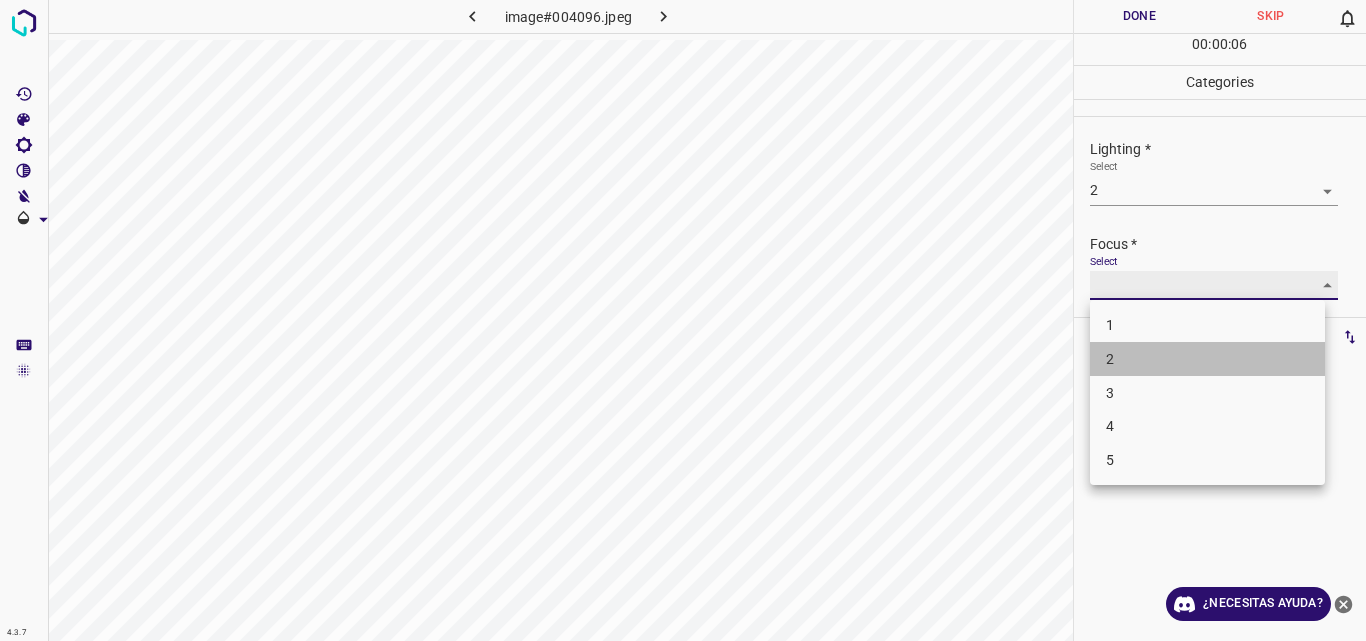 type on "2" 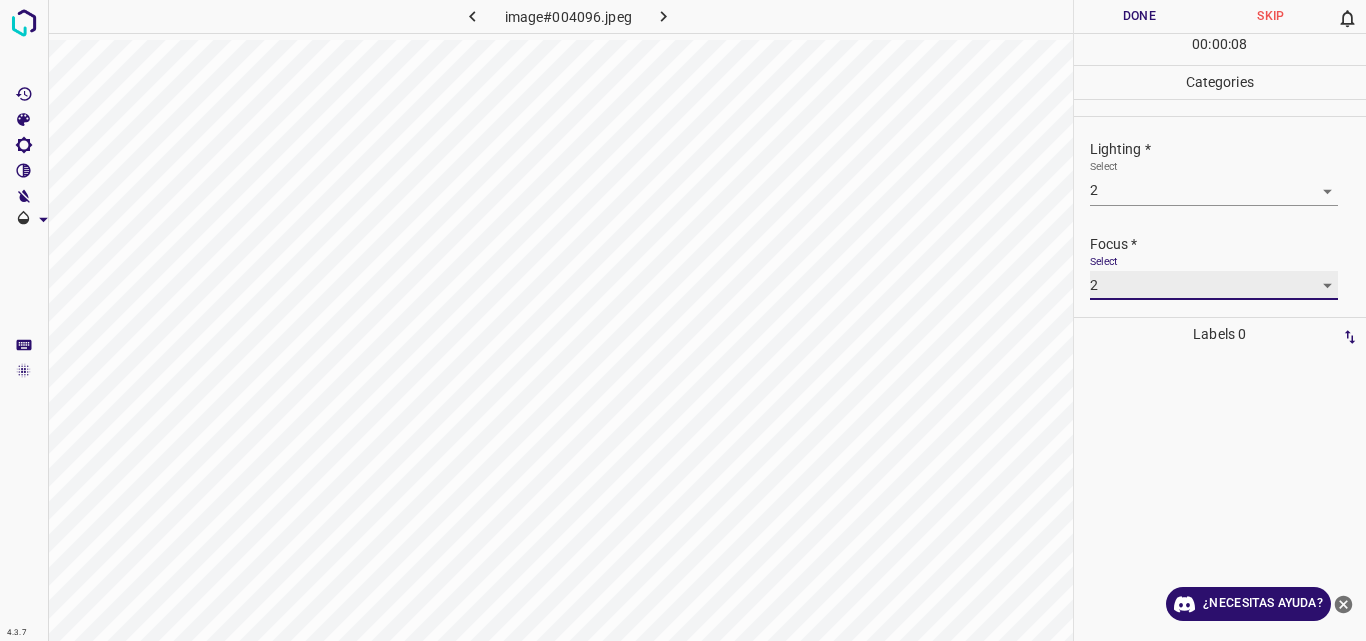 scroll, scrollTop: 98, scrollLeft: 0, axis: vertical 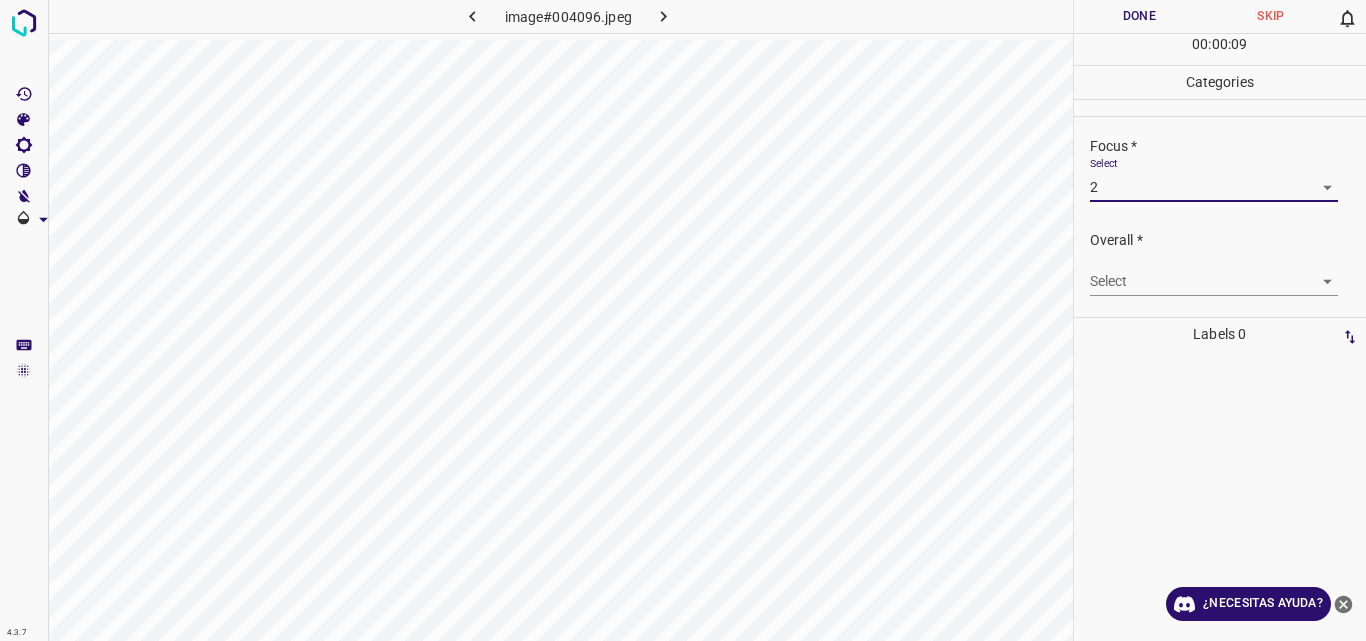 click on "4.3.7 image#004096.jpeg Done Skip 0 00   : 00   : 09   Categories Lighting *  Select 2 2 Focus *  Select 2 2 Overall *  Select ​ Labels   0 Categories 1 Lighting 2 Focus 3 Overall Tools Space Change between modes (Draw & Edit) I Auto labeling R Restore zoom M Zoom in N Zoom out Delete Delete selecte label Filters Z Restore filters X Saturation filter C Brightness filter V Contrast filter B Gray scale filter General O Download ¿Necesitas ayuda? Original text Rate this translation Your feedback will be used to help improve Google Translate - Texto - Esconder - Borrar" at bounding box center [683, 320] 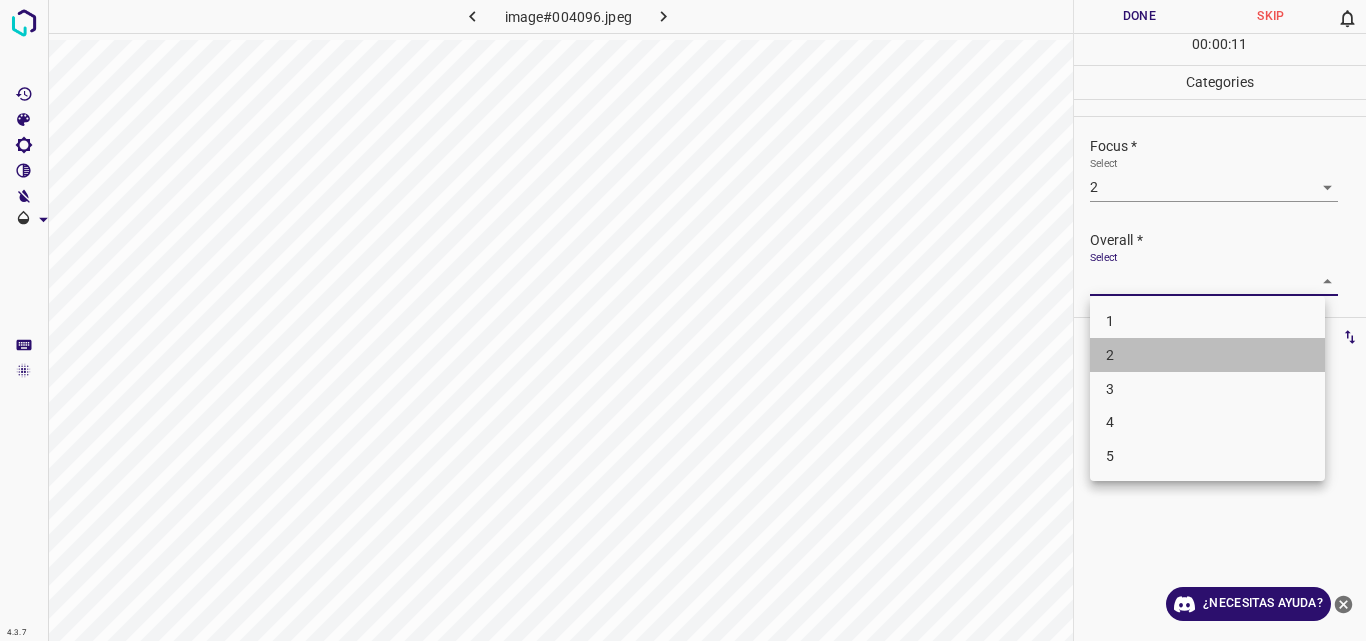 click on "2" at bounding box center (1207, 355) 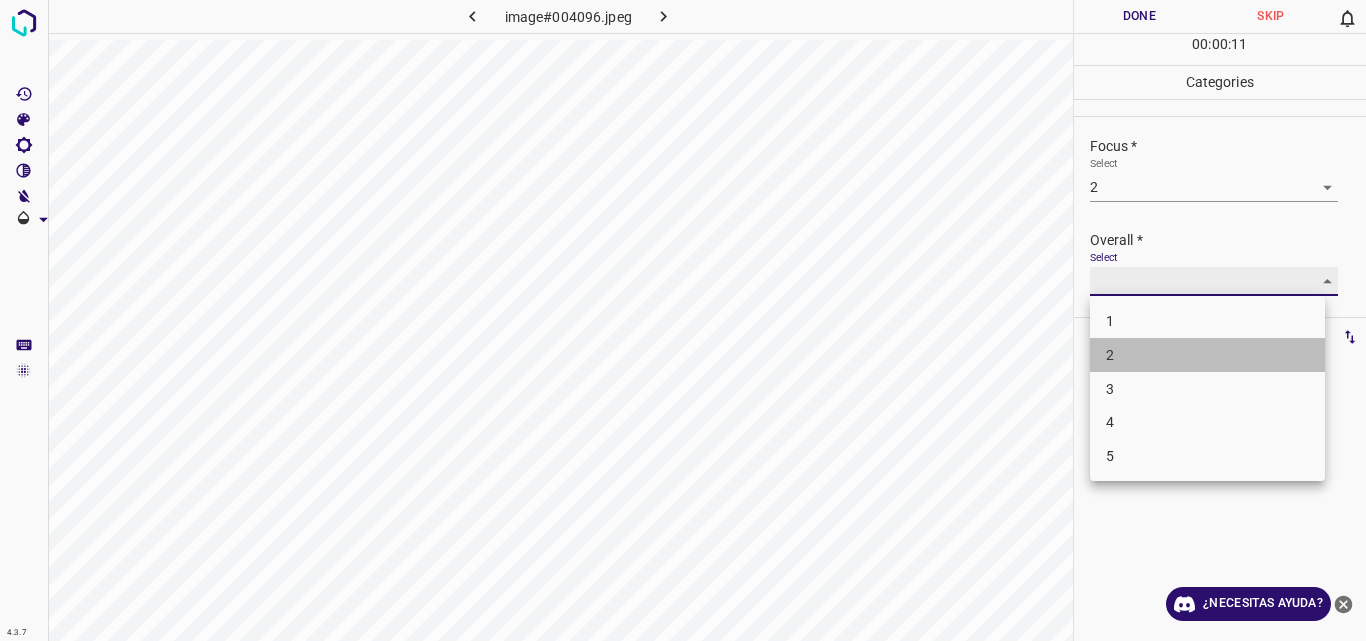 type on "2" 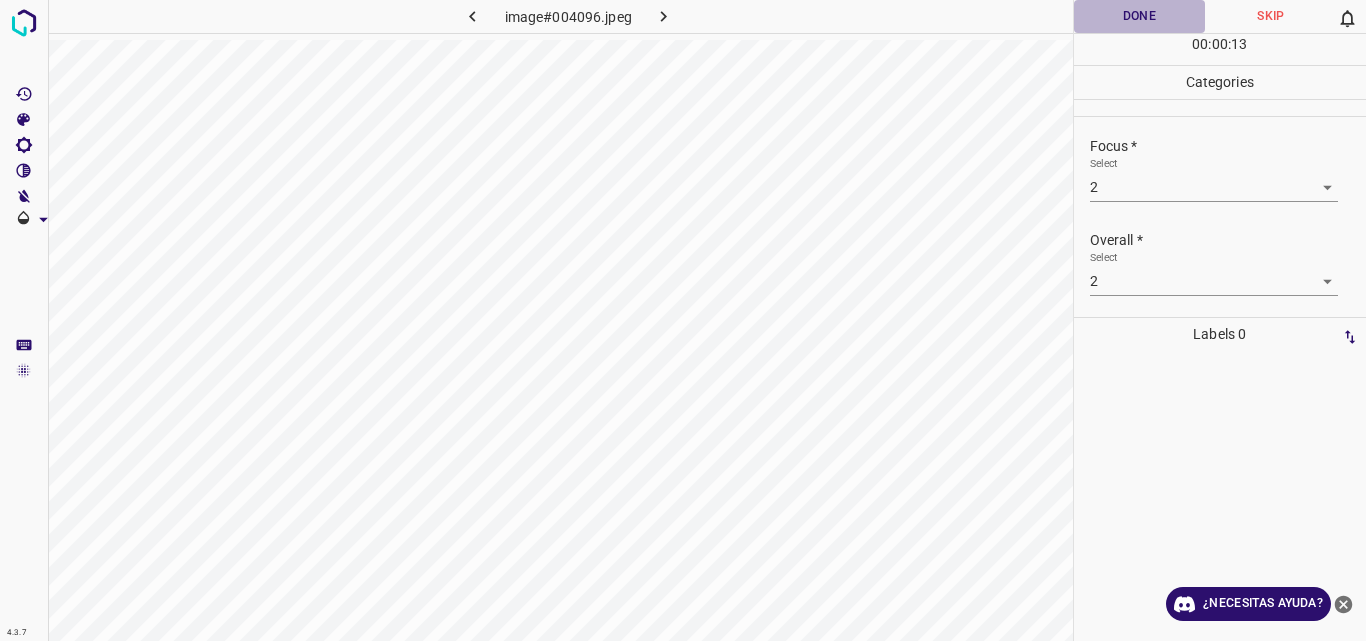 click on "Done" at bounding box center (1140, 16) 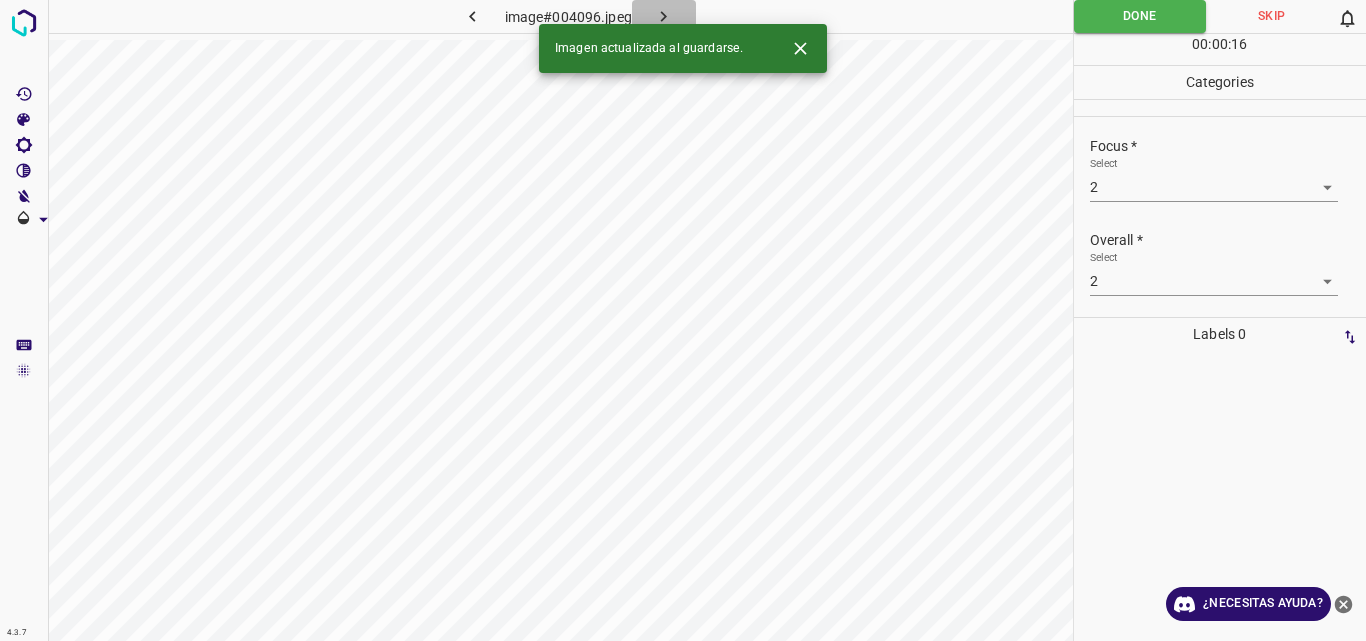 click 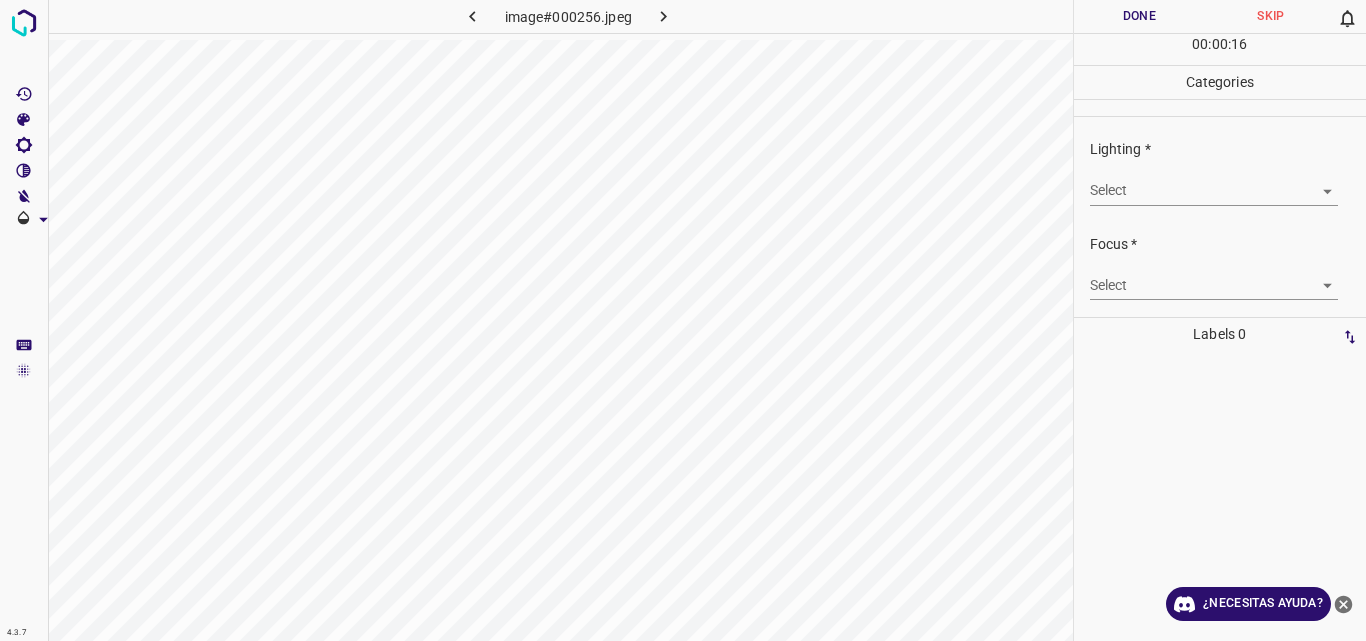 click on "4.3.7 image#000256.jpeg Done Skip 0 00   : 00   : 16   Categories Lighting *  Select ​ Focus *  Select ​ Overall *  Select ​ Labels   0 Categories 1 Lighting 2 Focus 3 Overall Tools Space Change between modes (Draw & Edit) I Auto labeling R Restore zoom M Zoom in N Zoom out Delete Delete selecte label Filters Z Restore filters X Saturation filter C Brightness filter V Contrast filter B Gray scale filter General O Download ¿Necesitas ayuda? Original text Rate this translation Your feedback will be used to help improve Google Translate - Texto - Esconder - Borrar" at bounding box center (683, 320) 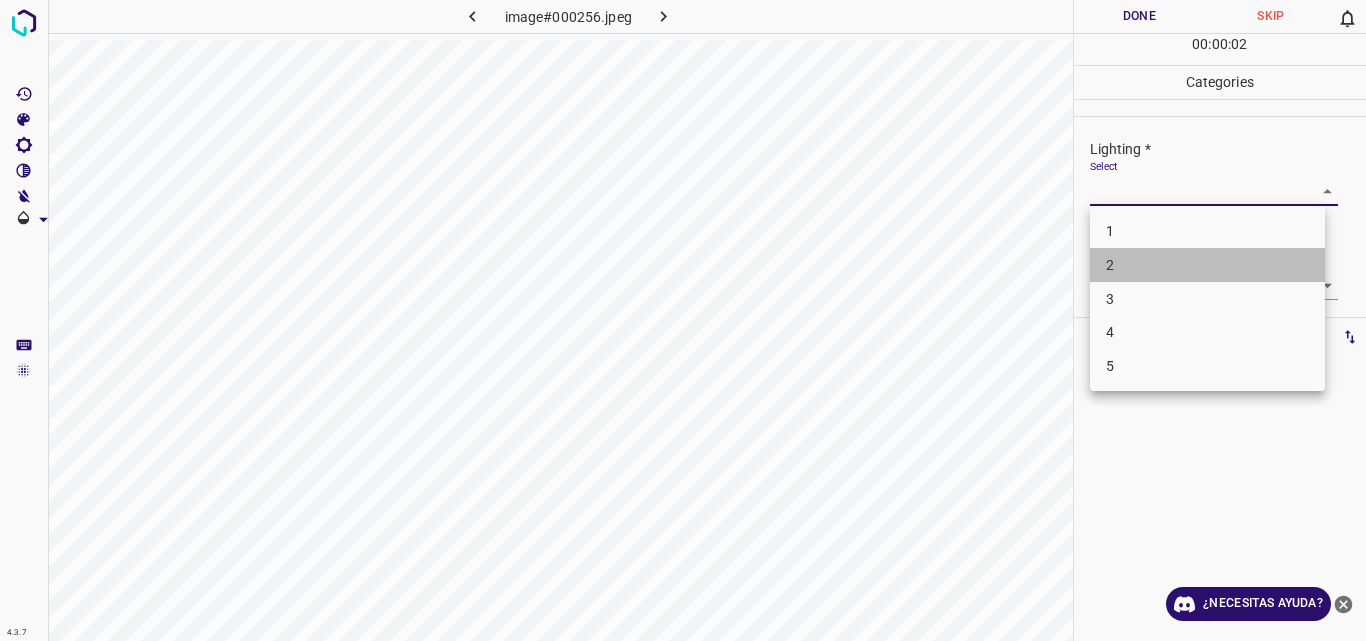 click on "2" at bounding box center [1207, 265] 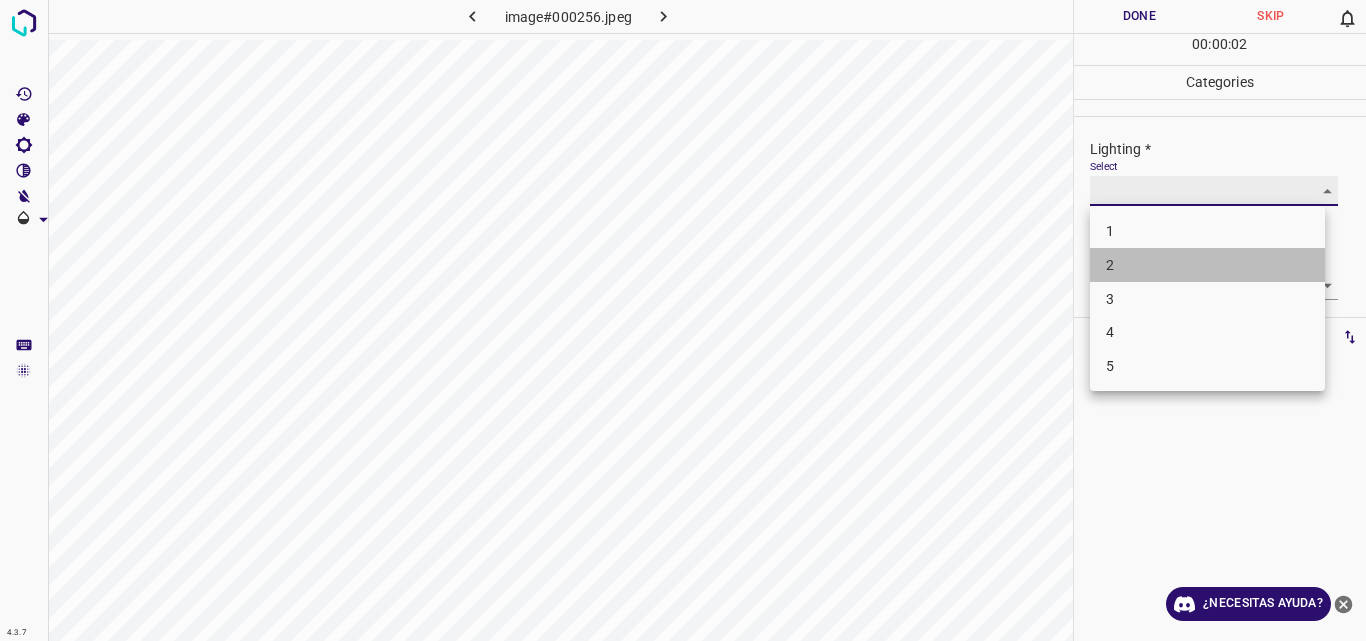 type on "2" 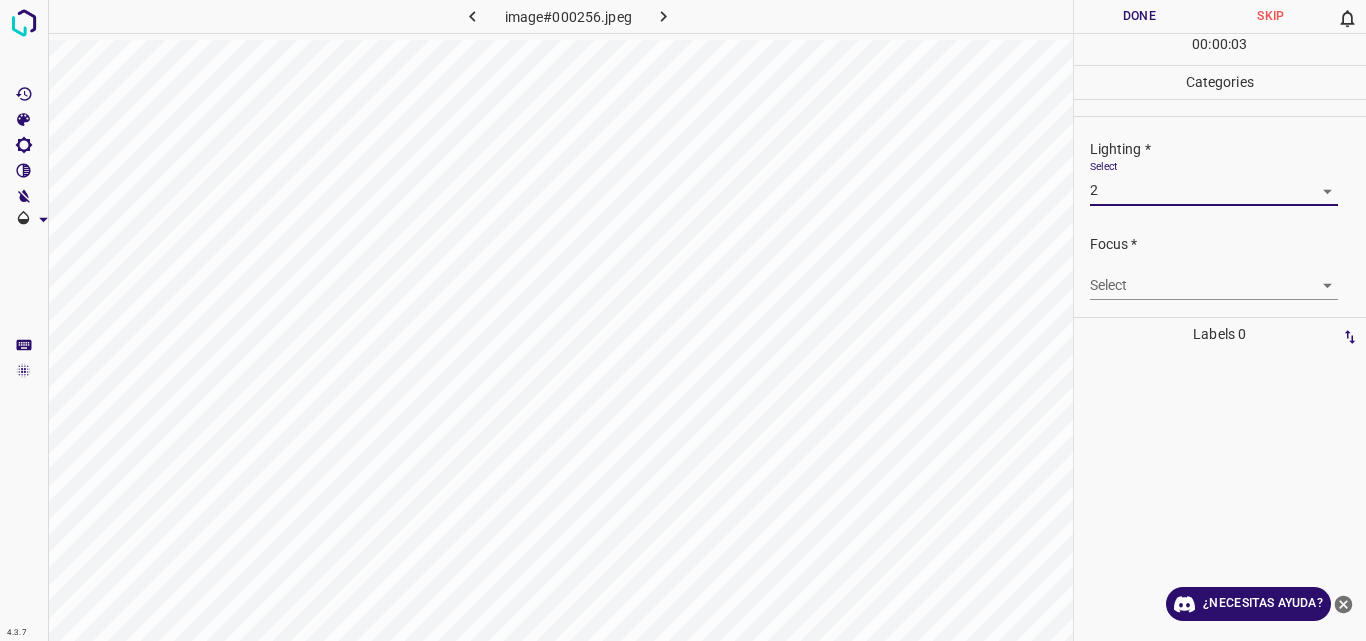 click on "4.3.7 image#000256.jpeg Done Skip 0 00   : 00   : 03   Categories Lighting *  Select 2 2 Focus *  Select ​ Overall *  Select ​ Labels   0 Categories 1 Lighting 2 Focus 3 Overall Tools Space Change between modes (Draw & Edit) I Auto labeling R Restore zoom M Zoom in N Zoom out Delete Delete selecte label Filters Z Restore filters X Saturation filter C Brightness filter V Contrast filter B Gray scale filter General O Download ¿Necesitas ayuda? Original text Rate this translation Your feedback will be used to help improve Google Translate - Texto - Esconder - Borrar" at bounding box center (683, 320) 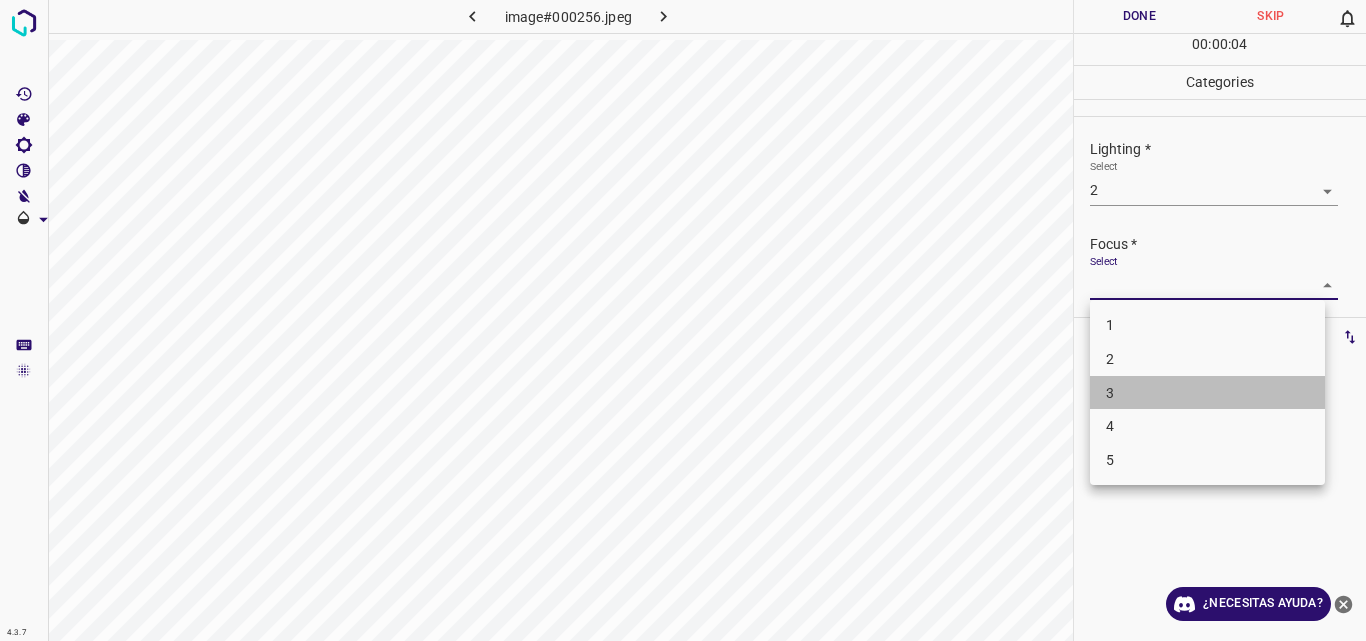 click on "3" at bounding box center (1207, 393) 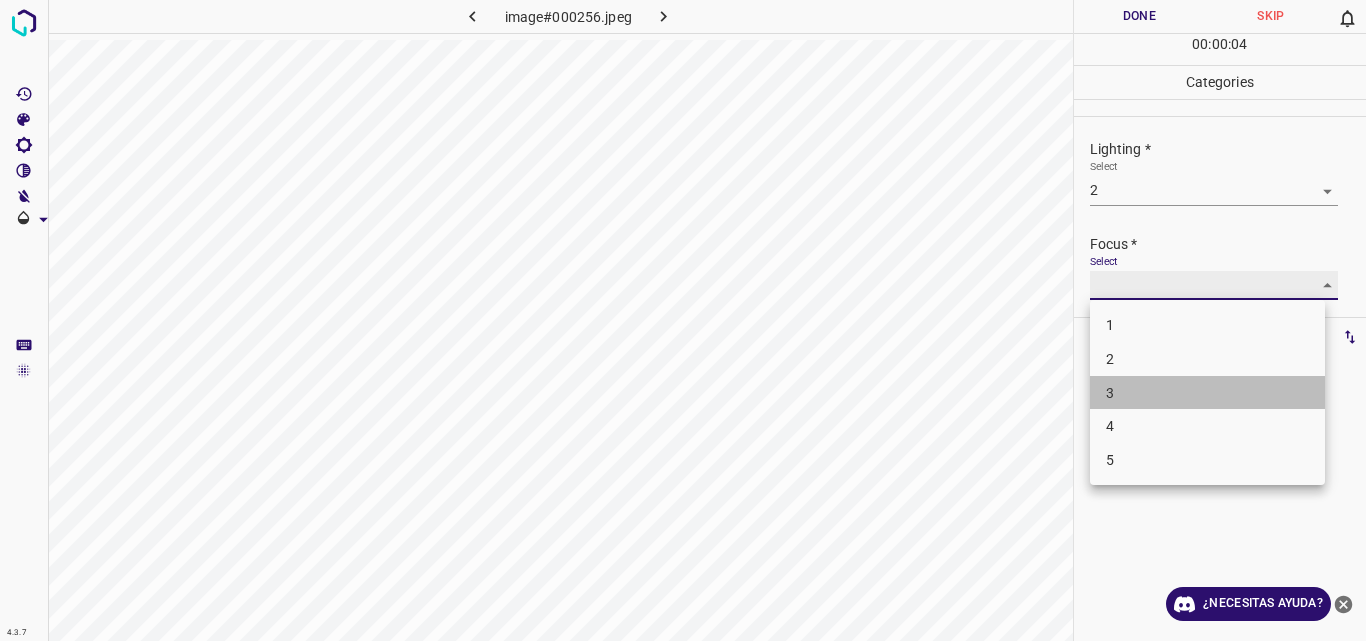 type on "3" 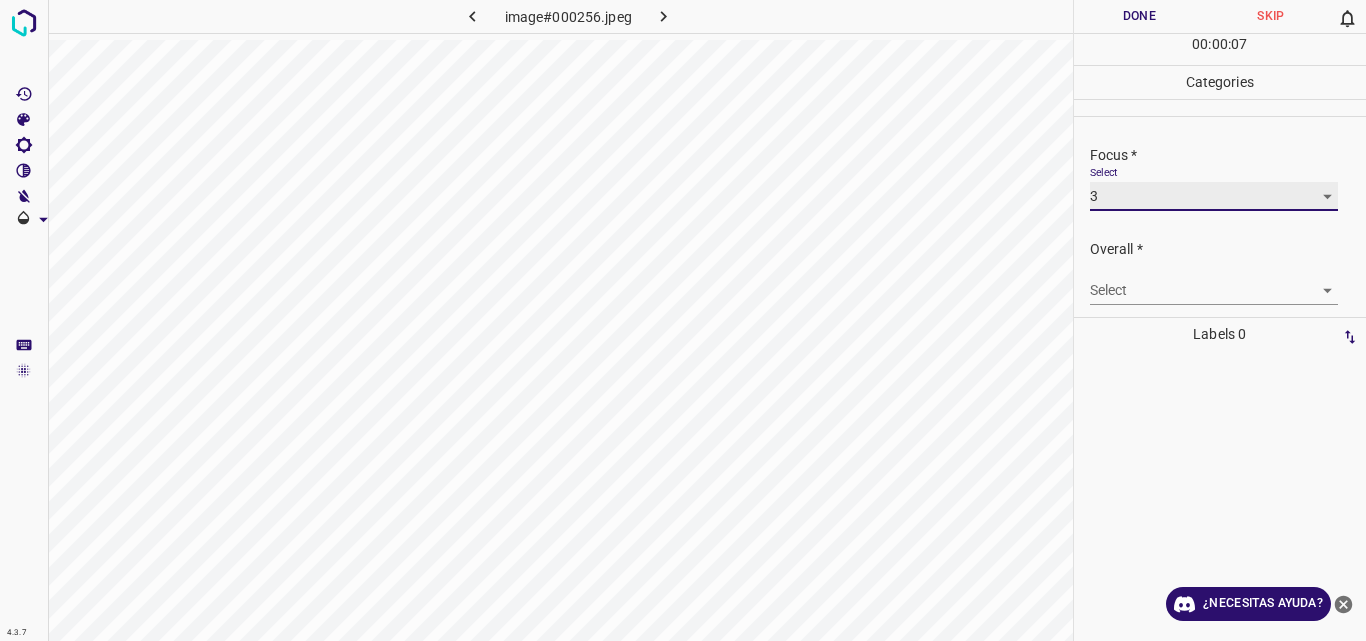 scroll, scrollTop: 96, scrollLeft: 0, axis: vertical 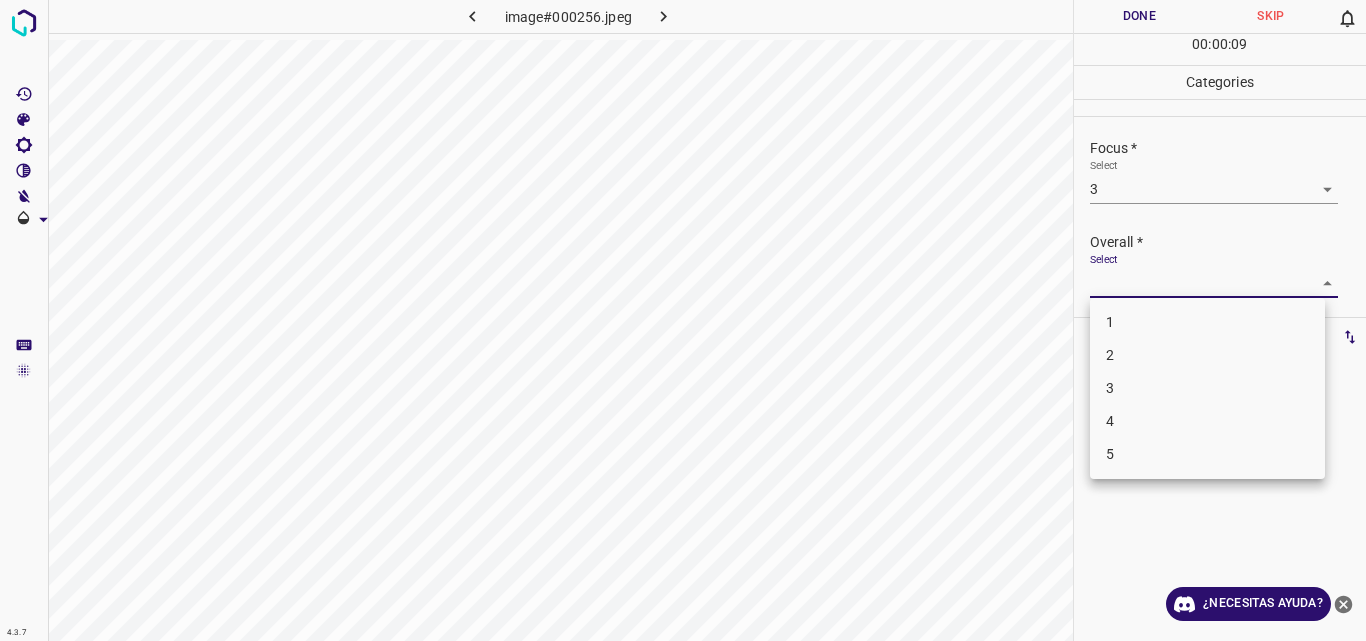 click on "4.3.7 image#000256.jpeg Done Skip 0 00   : 00   : 09   Categories Lighting *  Select 2 2 Focus *  Select 3 3 Overall *  Select ​ Labels   0 Categories 1 Lighting 2 Focus 3 Overall Tools Space Change between modes (Draw & Edit) I Auto labeling R Restore zoom M Zoom in N Zoom out Delete Delete selecte label Filters Z Restore filters X Saturation filter C Brightness filter V Contrast filter B Gray scale filter General O Download ¿Necesitas ayuda? Original text Rate this translation Your feedback will be used to help improve Google Translate - Texto - Esconder - Borrar 1 2 3 4 5" at bounding box center [683, 320] 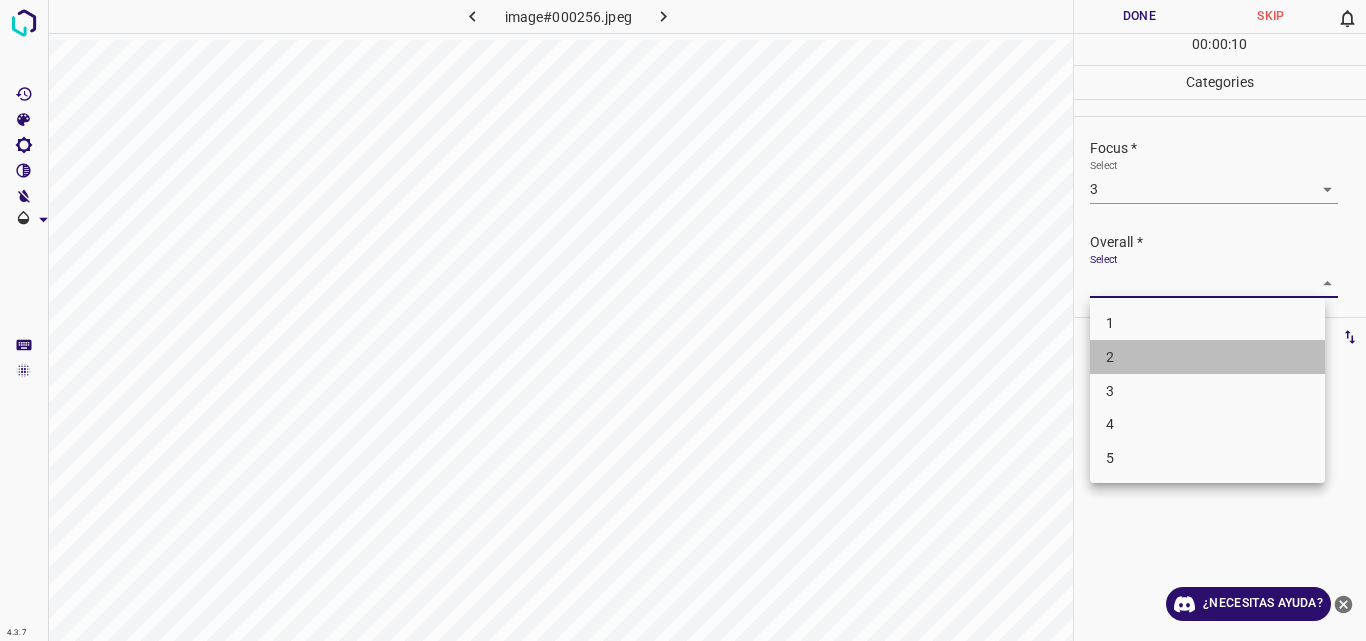click on "2" at bounding box center (1207, 357) 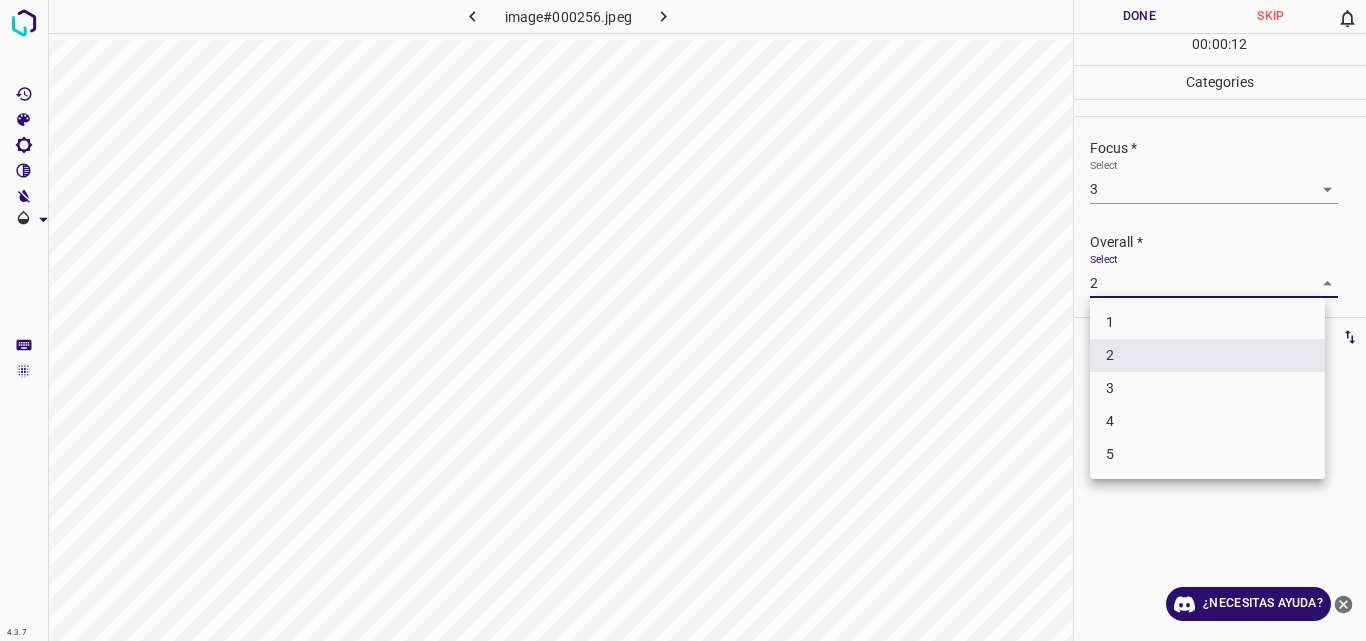 click on "4.3.7 image#000256.jpeg Done Skip 0 00   : 00   : 12   Categories Lighting *  Select 2 2 Focus *  Select 3 3 Overall *  Select 2 2 Labels   0 Categories 1 Lighting 2 Focus 3 Overall Tools Space Change between modes (Draw & Edit) I Auto labeling R Restore zoom M Zoom in N Zoom out Delete Delete selecte label Filters Z Restore filters X Saturation filter C Brightness filter V Contrast filter B Gray scale filter General O Download ¿Necesitas ayuda? Original text Rate this translation Your feedback will be used to help improve Google Translate - Texto - Esconder - Borrar 1 2 3 4 5" at bounding box center [683, 320] 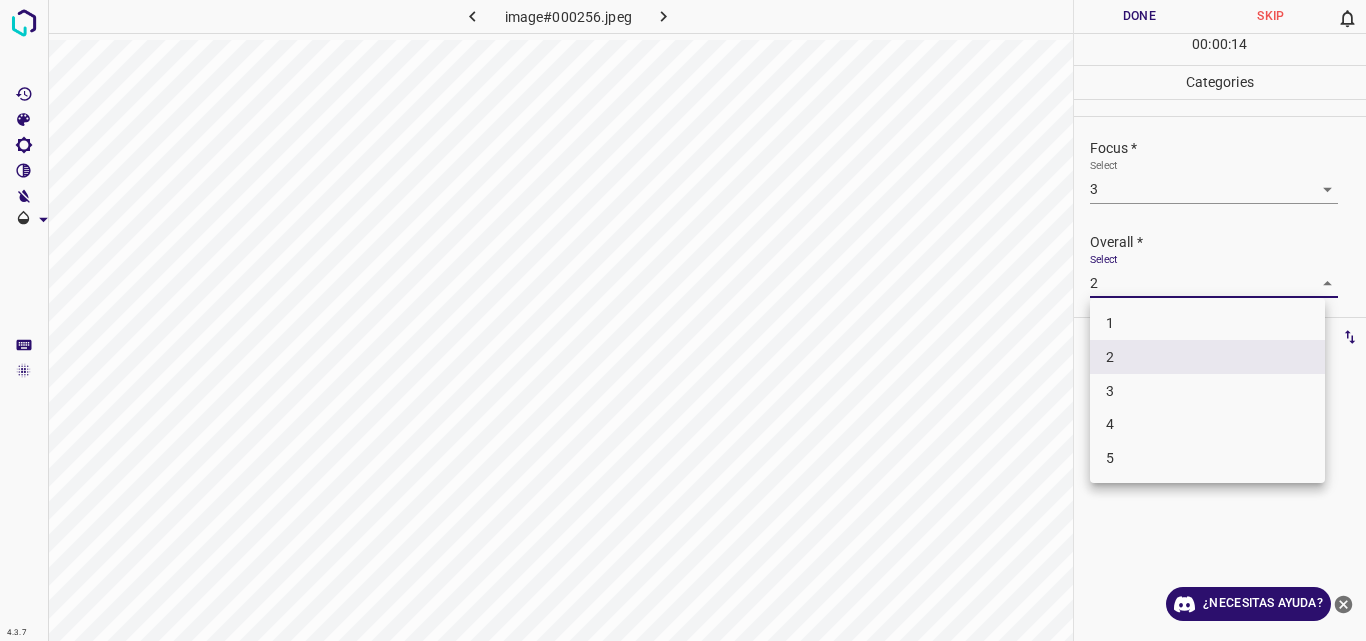 click on "3" at bounding box center [1207, 391] 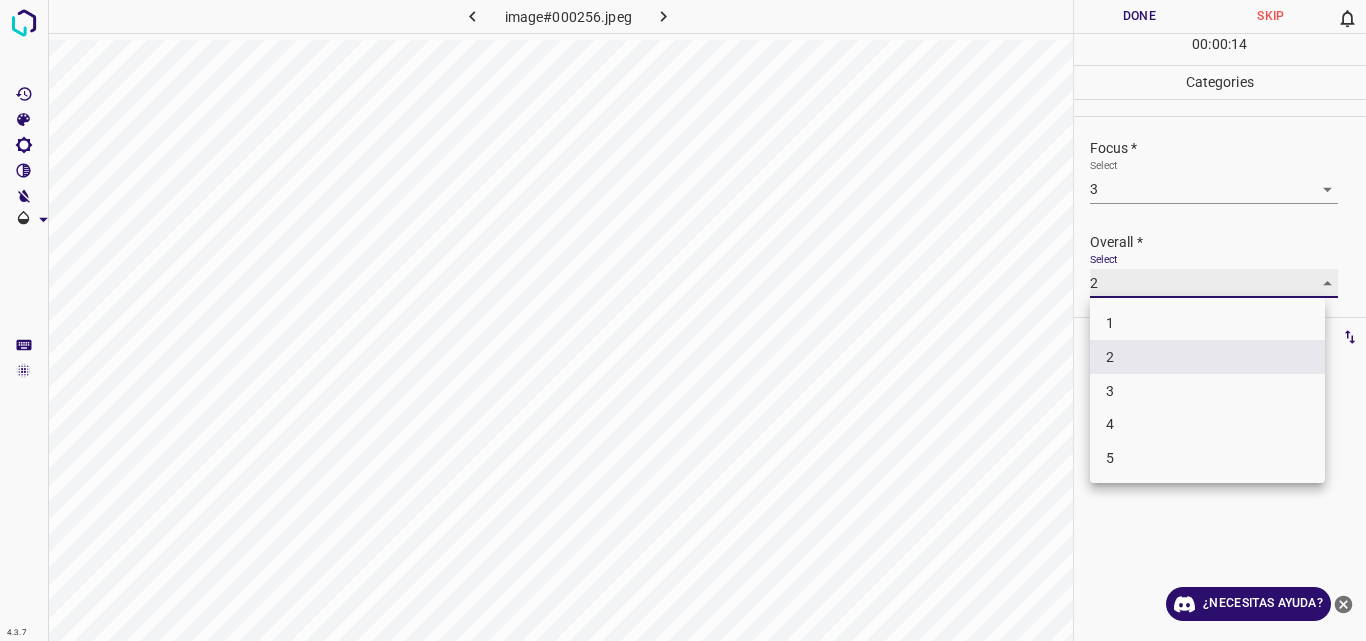 type on "3" 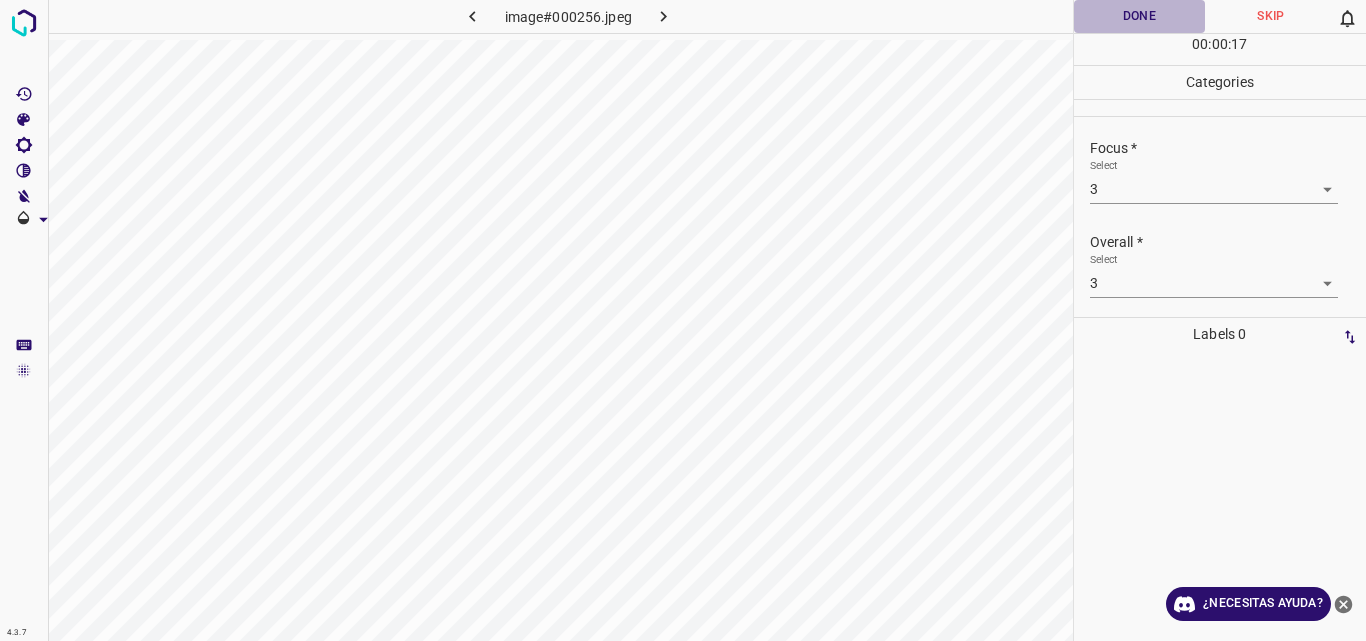 click on "Done" at bounding box center (1140, 16) 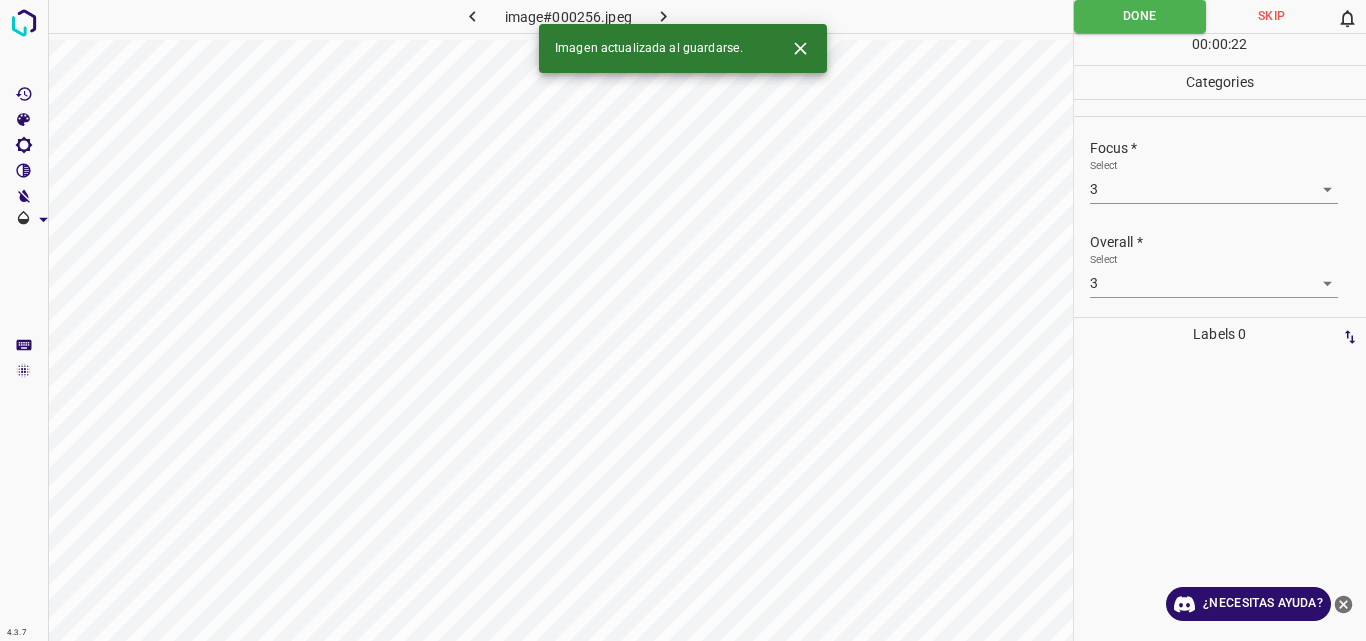 click 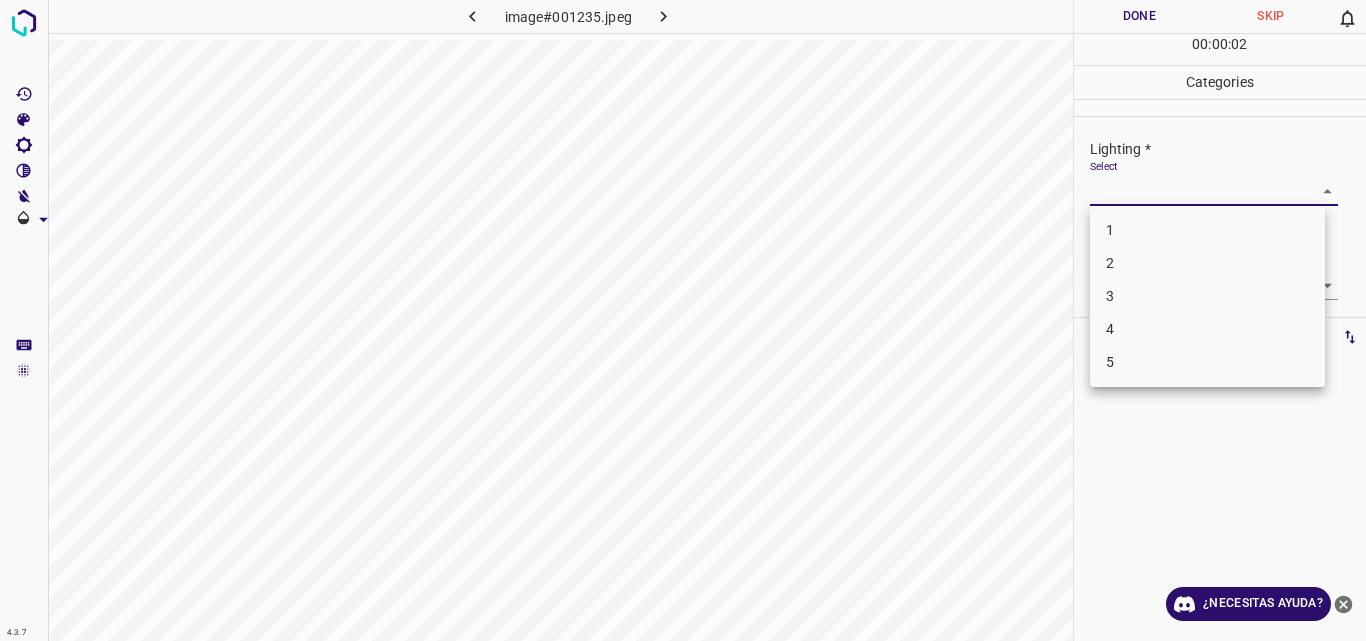 click on "4.3.7 image#001235.jpeg Done Skip 0 00   : 00   : 02   Categories Lighting *  Select ​ Focus *  Select ​ Overall *  Select ​ Labels   0 Categories 1 Lighting 2 Focus 3 Overall Tools Space Change between modes (Draw & Edit) I Auto labeling R Restore zoom M Zoom in N Zoom out Delete Delete selecte label Filters Z Restore filters X Saturation filter C Brightness filter V Contrast filter B Gray scale filter General O Download ¿Necesitas ayuda? Original text Rate this translation Your feedback will be used to help improve Google Translate - Texto - Esconder - Borrar 1 2 3 4 5" at bounding box center (683, 320) 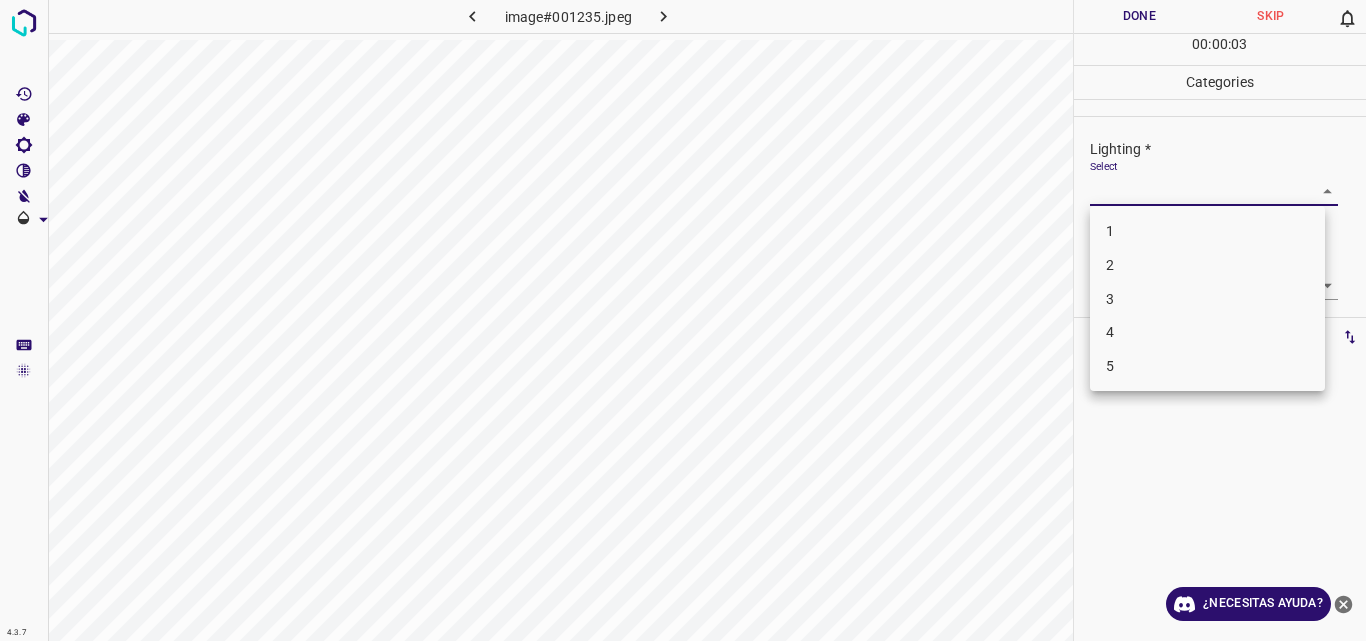 click on "2" at bounding box center (1207, 265) 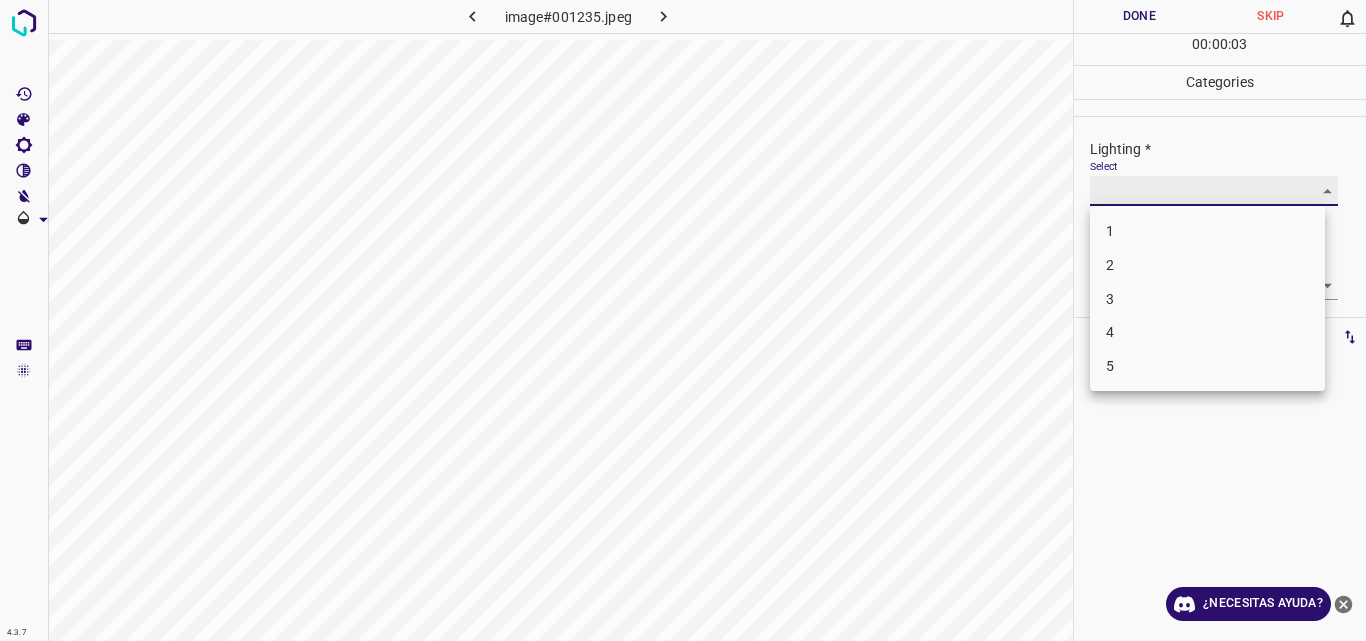 type on "2" 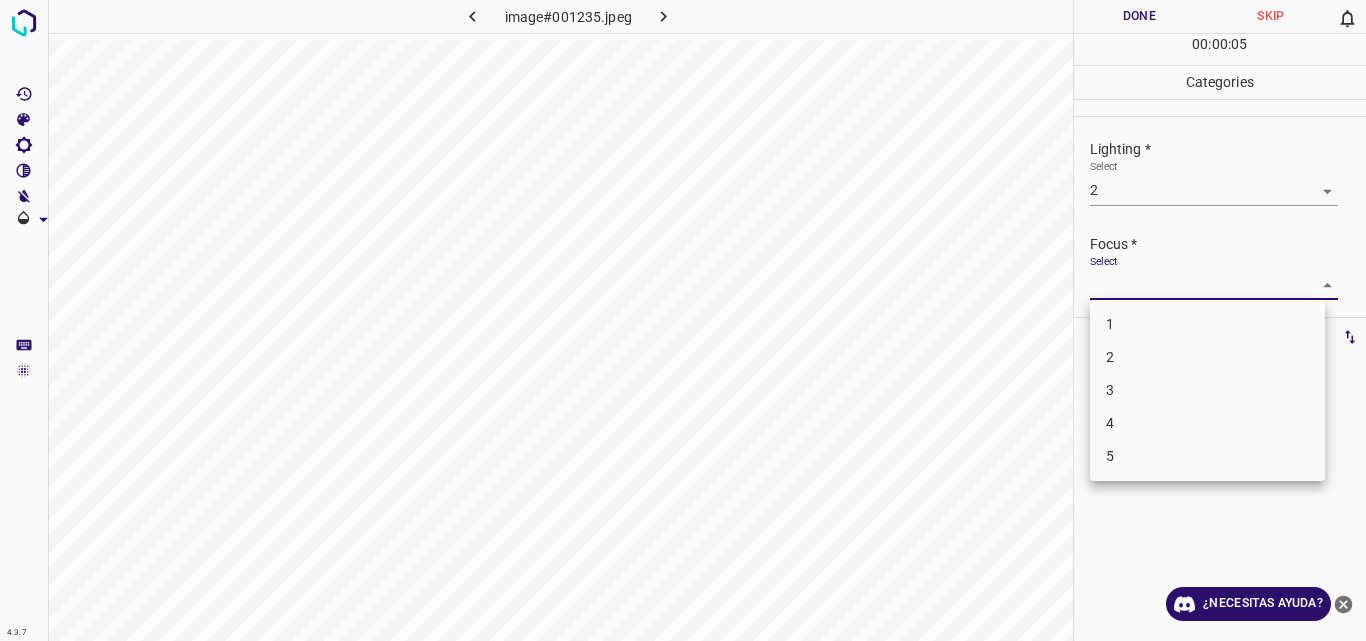 click on "4.3.7 image#001235.jpeg Done Skip 0 00   : 00   : 05   Categories Lighting *  Select 2 2 Focus *  Select ​ Overall *  Select ​ Labels   0 Categories 1 Lighting 2 Focus 3 Overall Tools Space Change between modes (Draw & Edit) I Auto labeling R Restore zoom M Zoom in N Zoom out Delete Delete selecte label Filters Z Restore filters X Saturation filter C Brightness filter V Contrast filter B Gray scale filter General O Download ¿Necesitas ayuda? Original text Rate this translation Your feedback will be used to help improve Google Translate - Texto - Esconder - Borrar 1 2 3 4 5" at bounding box center (683, 320) 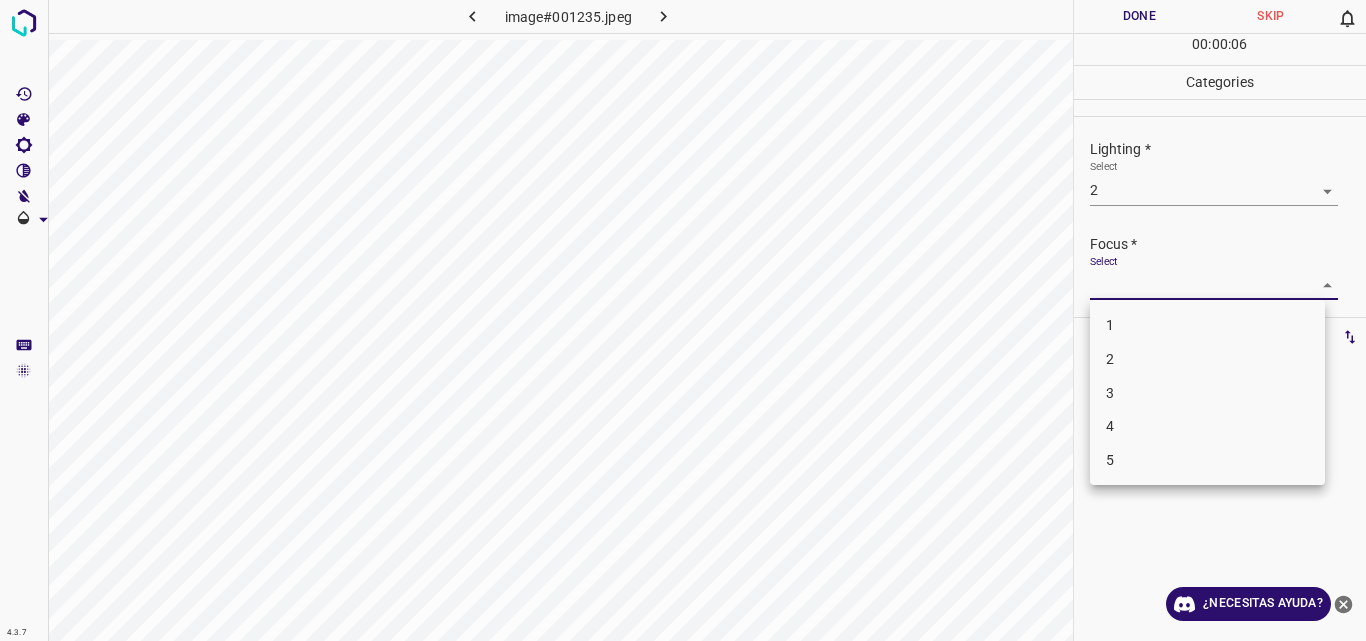 click on "2" at bounding box center [1207, 359] 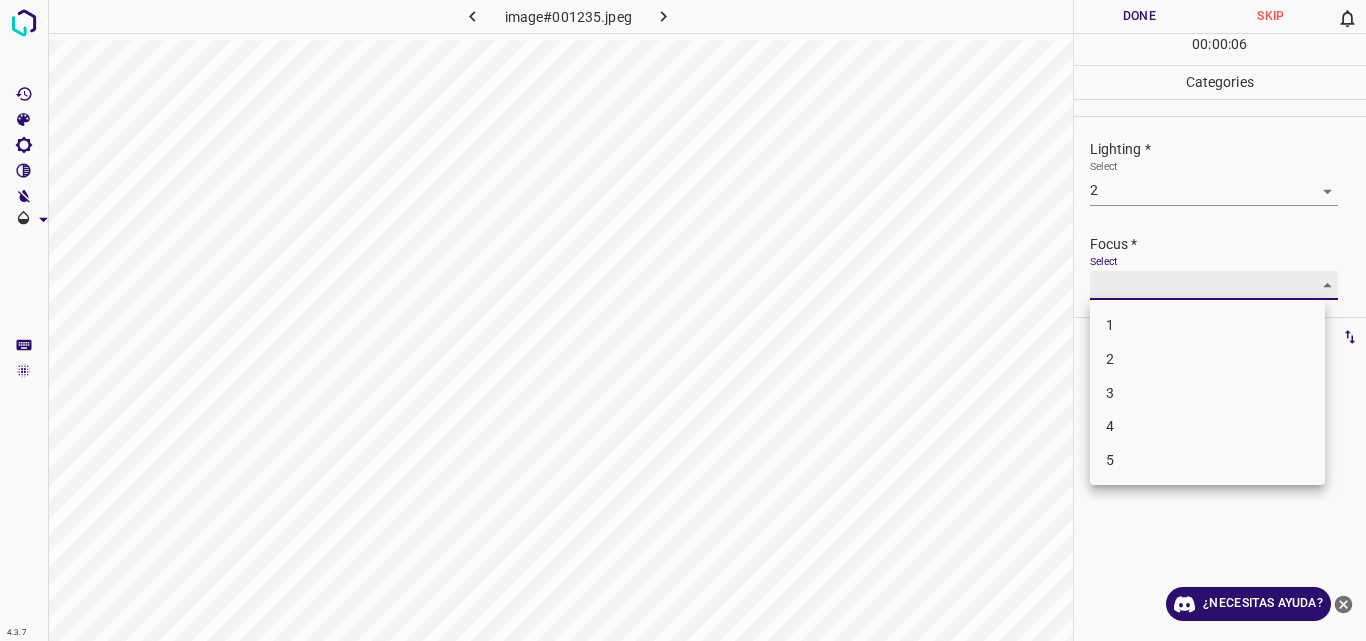 type on "2" 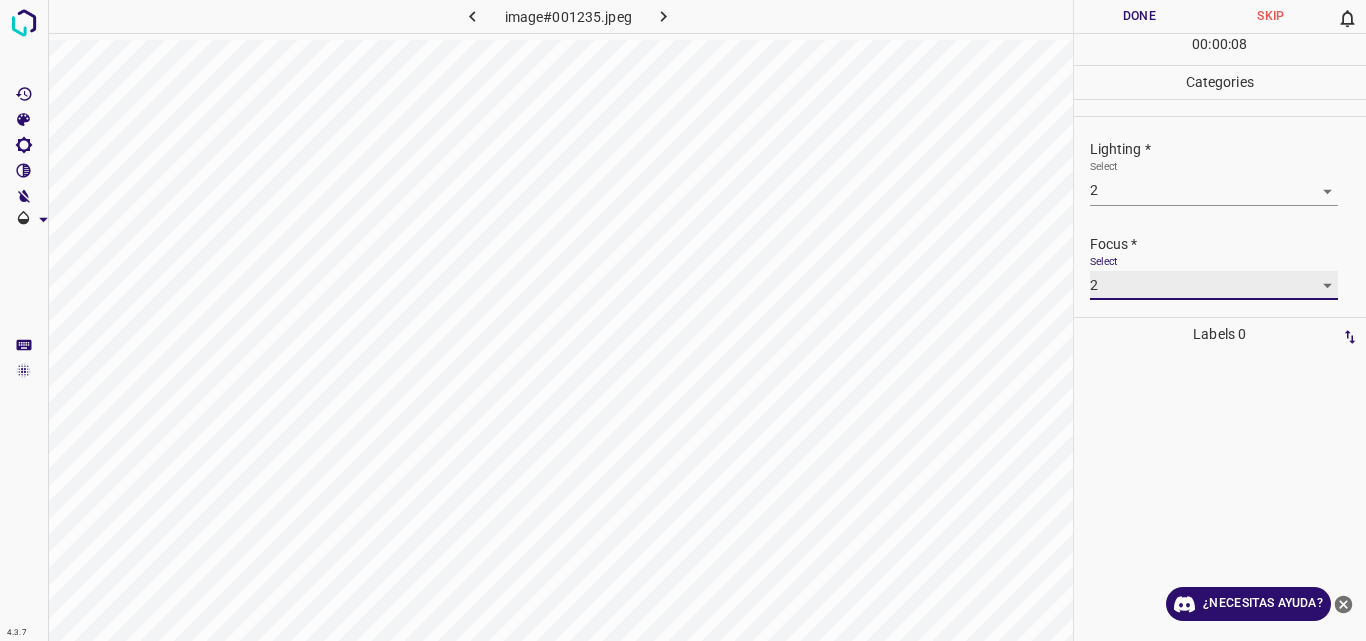 scroll, scrollTop: 98, scrollLeft: 0, axis: vertical 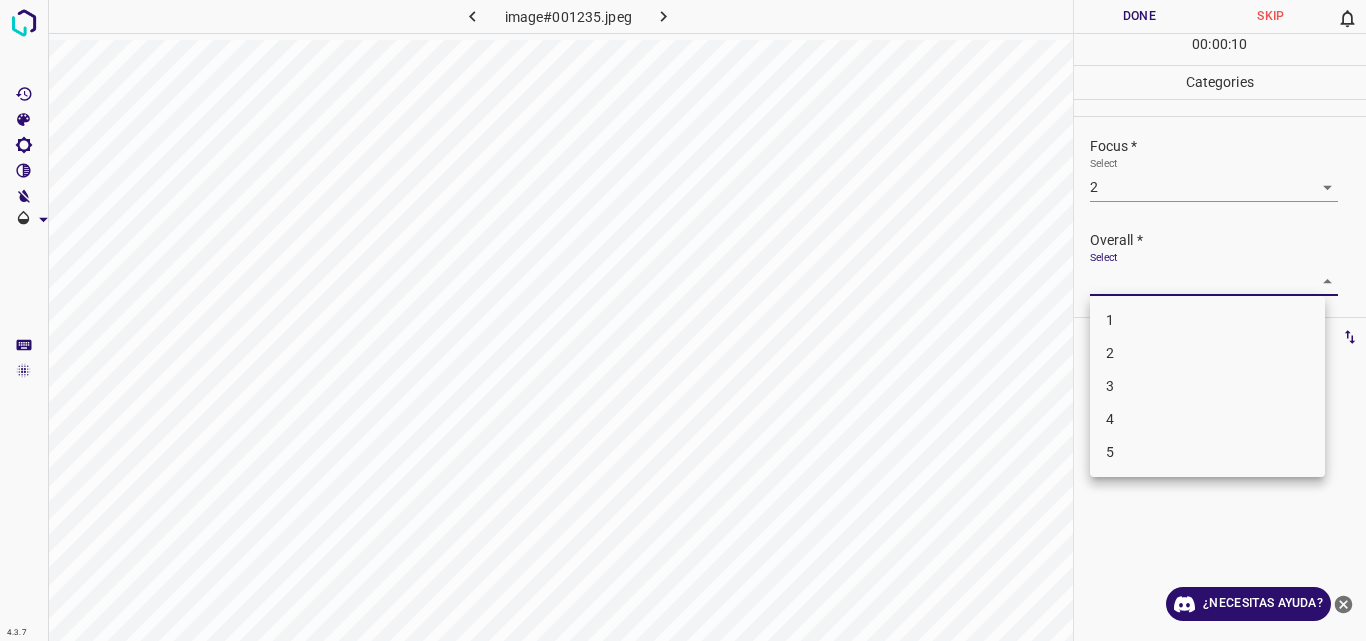 click on "4.3.7 image#001235.jpeg Done Skip 0 00   : 00   : 10   Categories Lighting *  Select 2 2 Focus *  Select 2 2 Overall *  Select ​ Labels   0 Categories 1 Lighting 2 Focus 3 Overall Tools Space Change between modes (Draw & Edit) I Auto labeling R Restore zoom M Zoom in N Zoom out Delete Delete selecte label Filters Z Restore filters X Saturation filter C Brightness filter V Contrast filter B Gray scale filter General O Download ¿Necesitas ayuda? Original text Rate this translation Your feedback will be used to help improve Google Translate - Texto - Esconder - Borrar 1 2 3 4 5" at bounding box center [683, 320] 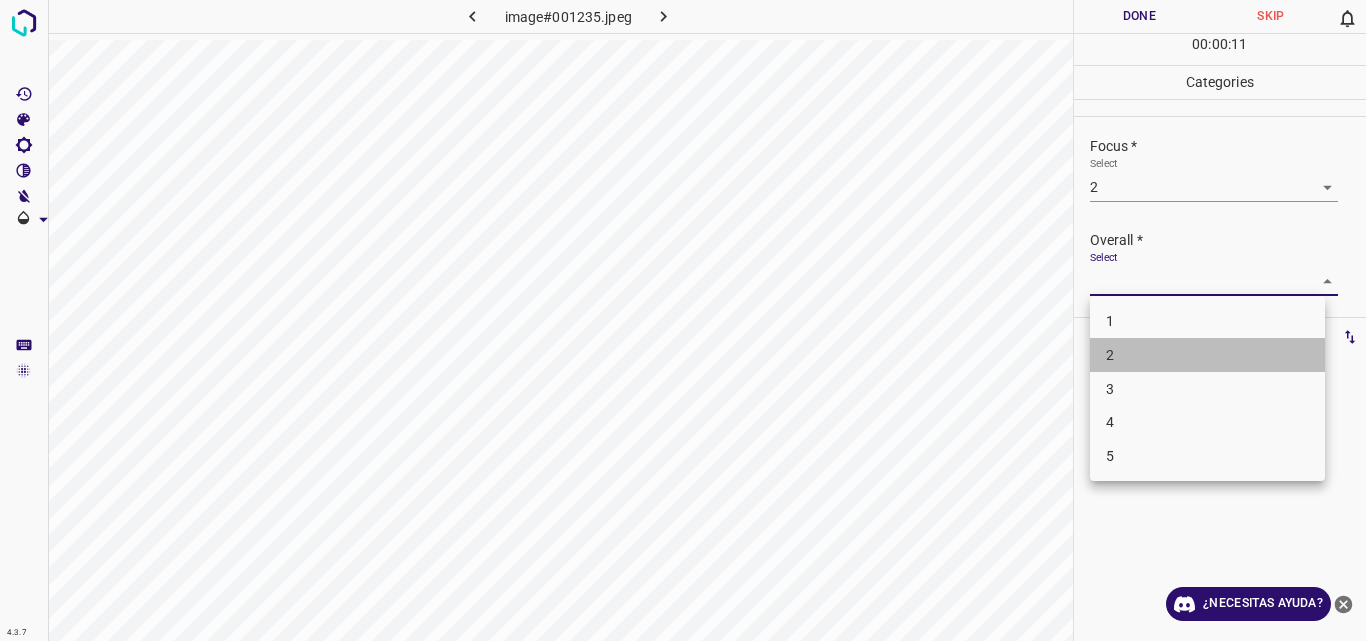 click on "2" at bounding box center (1207, 355) 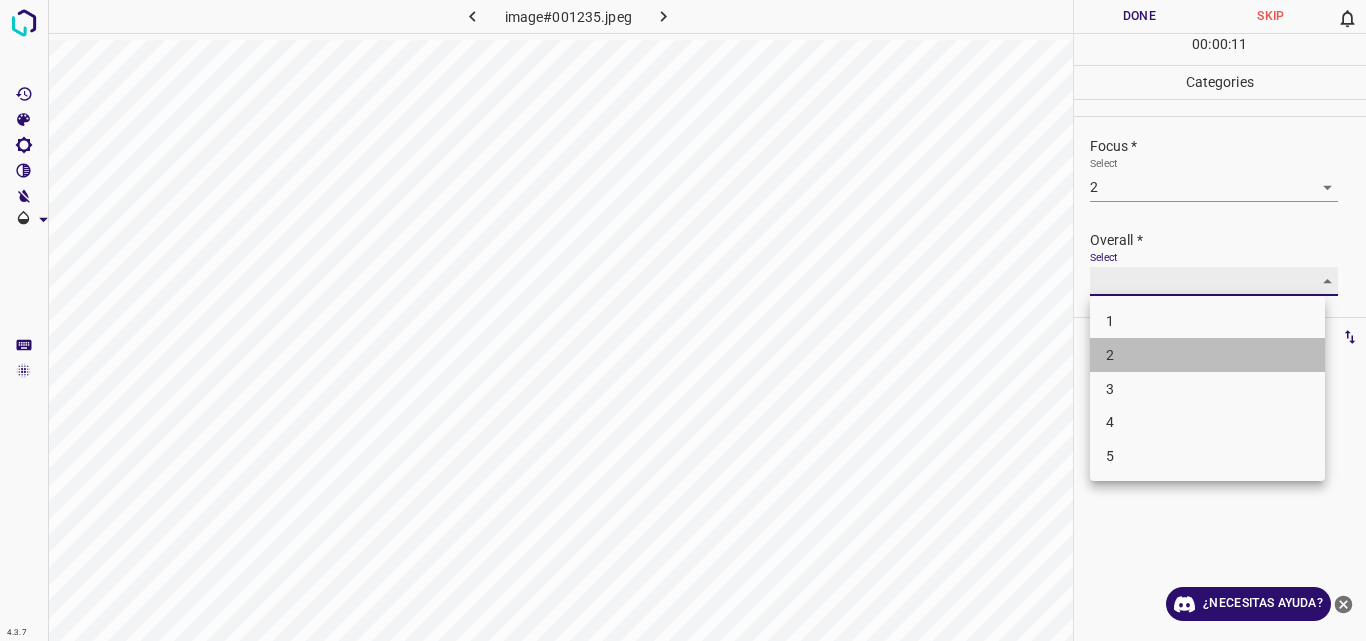 type on "2" 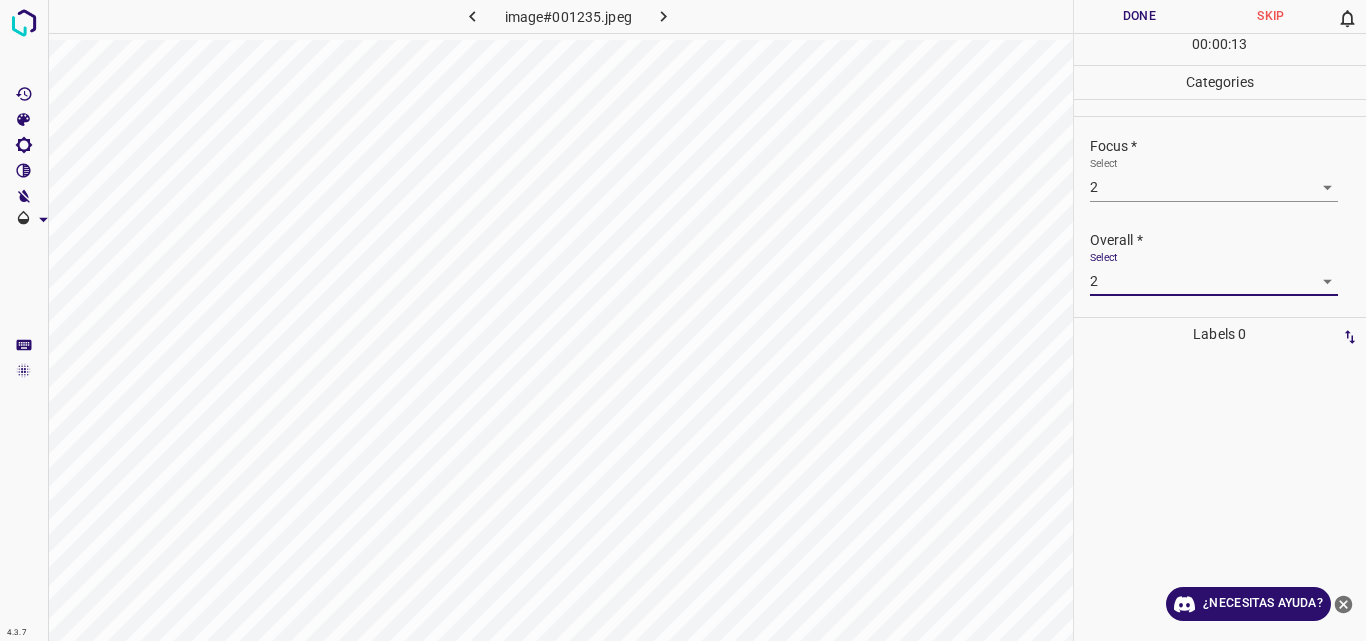 click on "Done" at bounding box center [1140, 16] 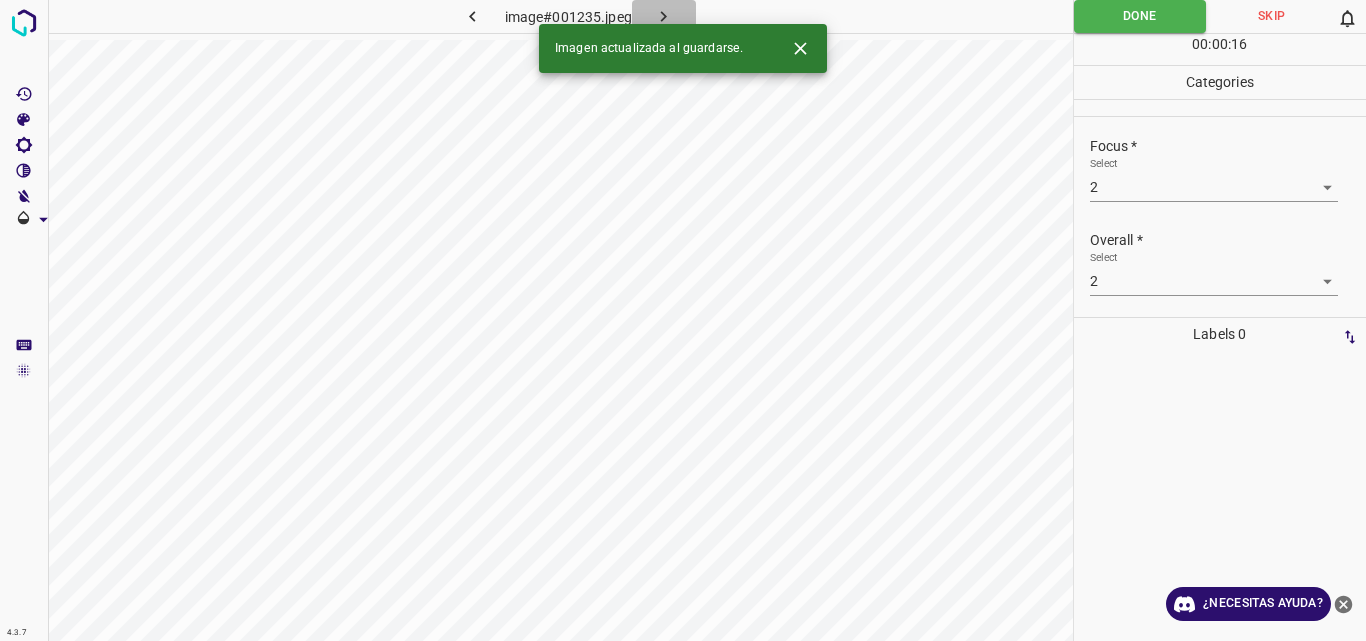 click 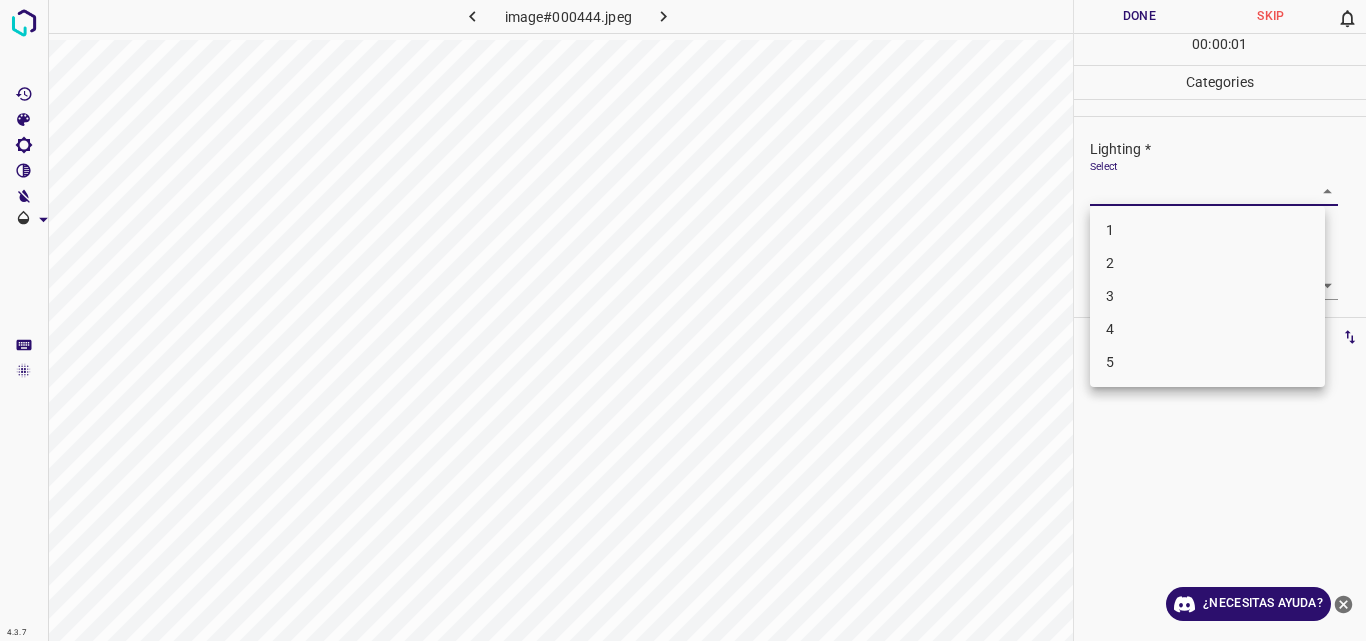 click on "4.3.7 image#000444.jpeg Done Skip 0 00   : 00   : 01   Categories Lighting *  Select ​ Focus *  Select ​ Overall *  Select ​ Labels   0 Categories 1 Lighting 2 Focus 3 Overall Tools Space Change between modes (Draw & Edit) I Auto labeling R Restore zoom M Zoom in N Zoom out Delete Delete selecte label Filters Z Restore filters X Saturation filter C Brightness filter V Contrast filter B Gray scale filter General O Download ¿Necesitas ayuda? Original text Rate this translation Your feedback will be used to help improve Google Translate - Texto - Esconder - Borrar 1 2 3 4 5" at bounding box center [683, 320] 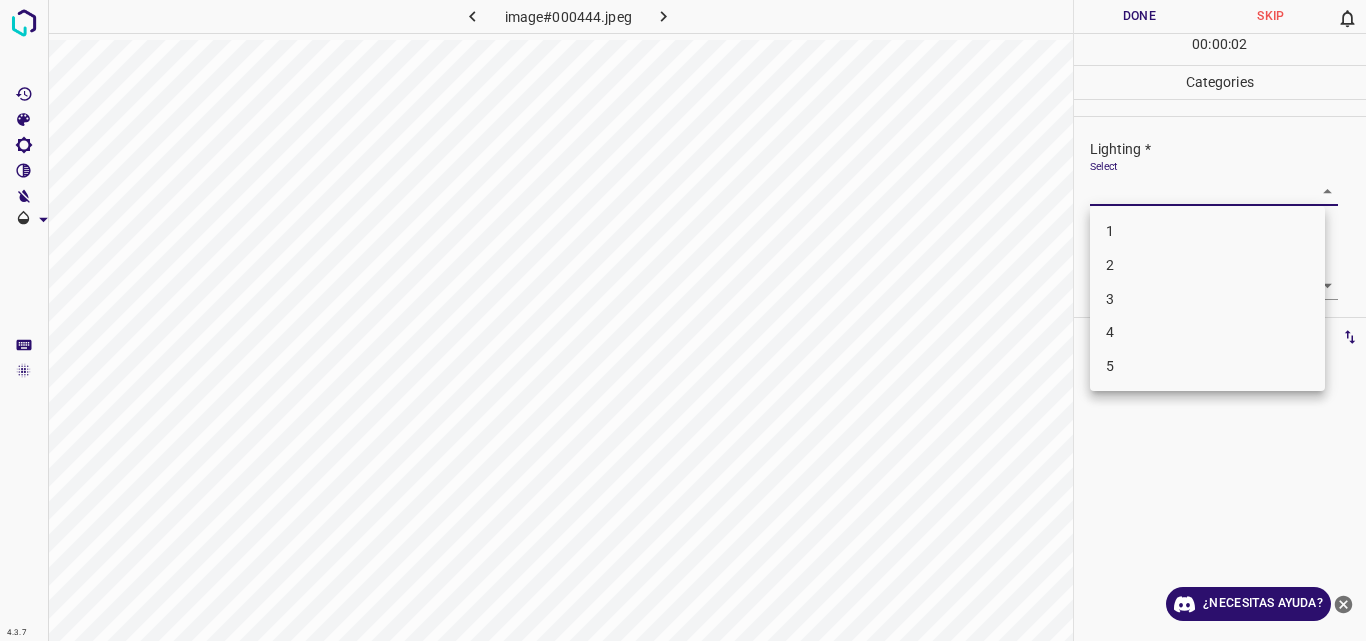 click on "3" at bounding box center (1207, 299) 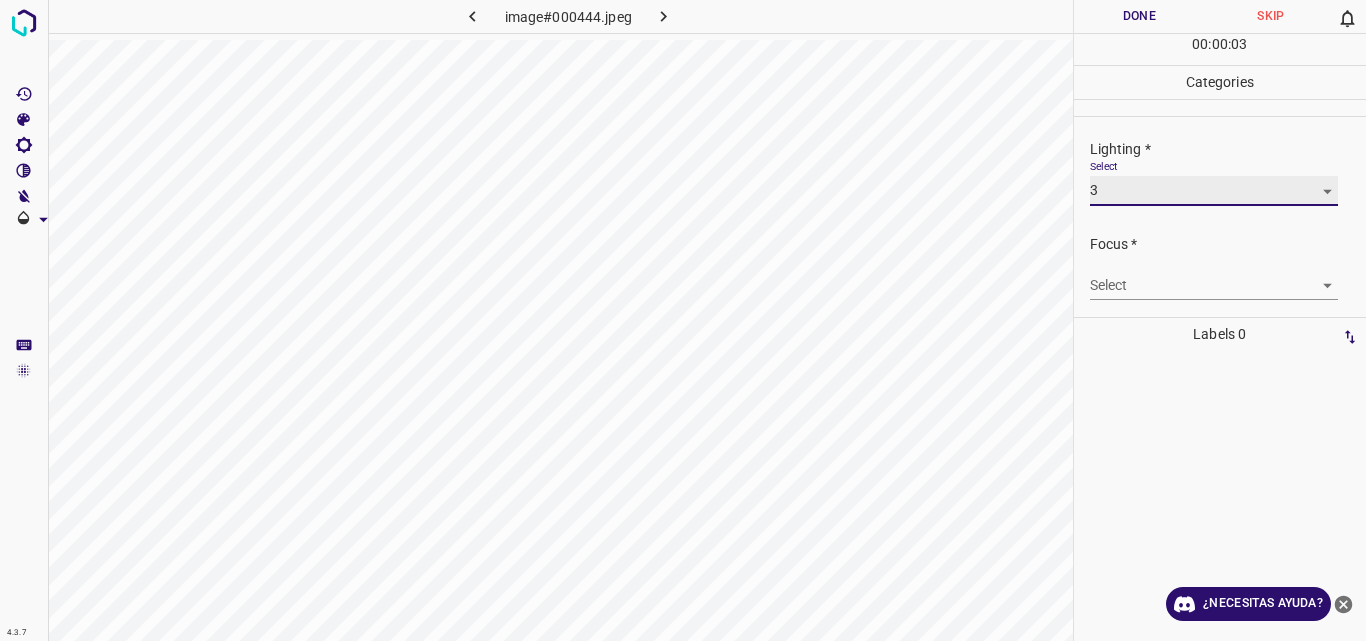 type on "3" 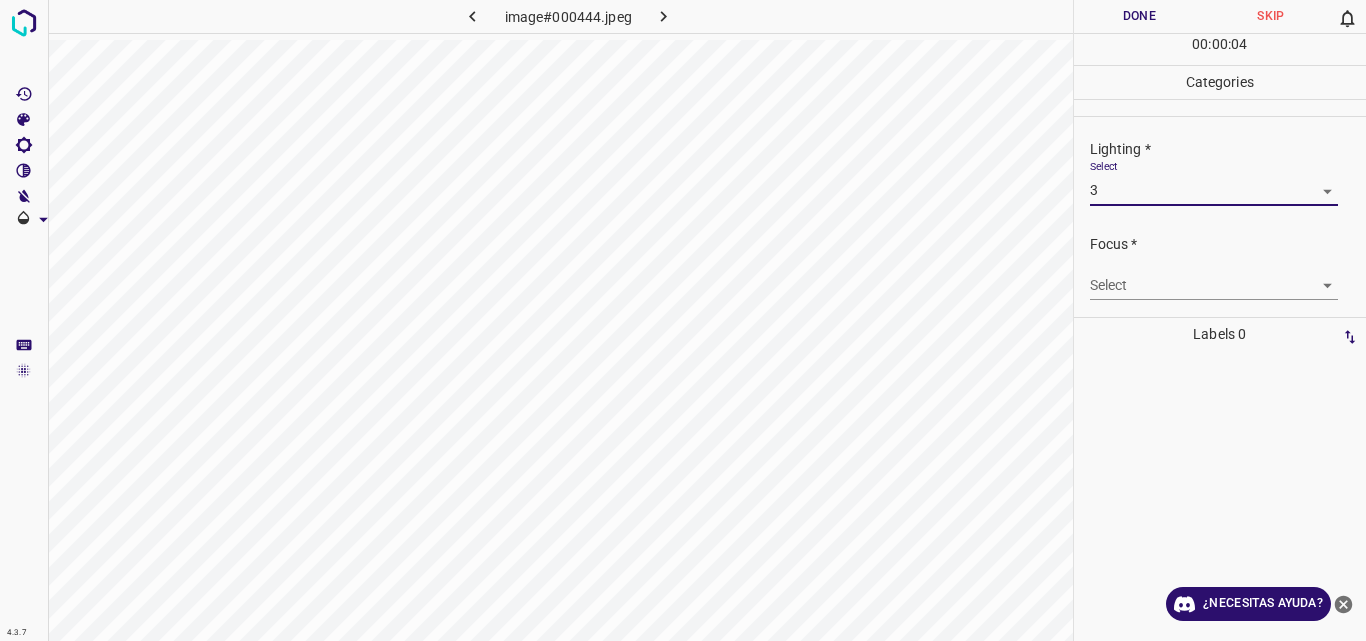 click on "4.3.7 image#000444.jpeg Done Skip 0 00   : 00   : 04   Categories Lighting *  Select 3 3 Focus *  Select ​ Overall *  Select ​ Labels   0 Categories 1 Lighting 2 Focus 3 Overall Tools Space Change between modes (Draw & Edit) I Auto labeling R Restore zoom M Zoom in N Zoom out Delete Delete selecte label Filters Z Restore filters X Saturation filter C Brightness filter V Contrast filter B Gray scale filter General O Download ¿Necesitas ayuda? Original text Rate this translation Your feedback will be used to help improve Google Translate - Texto - Esconder - Borrar" at bounding box center [683, 320] 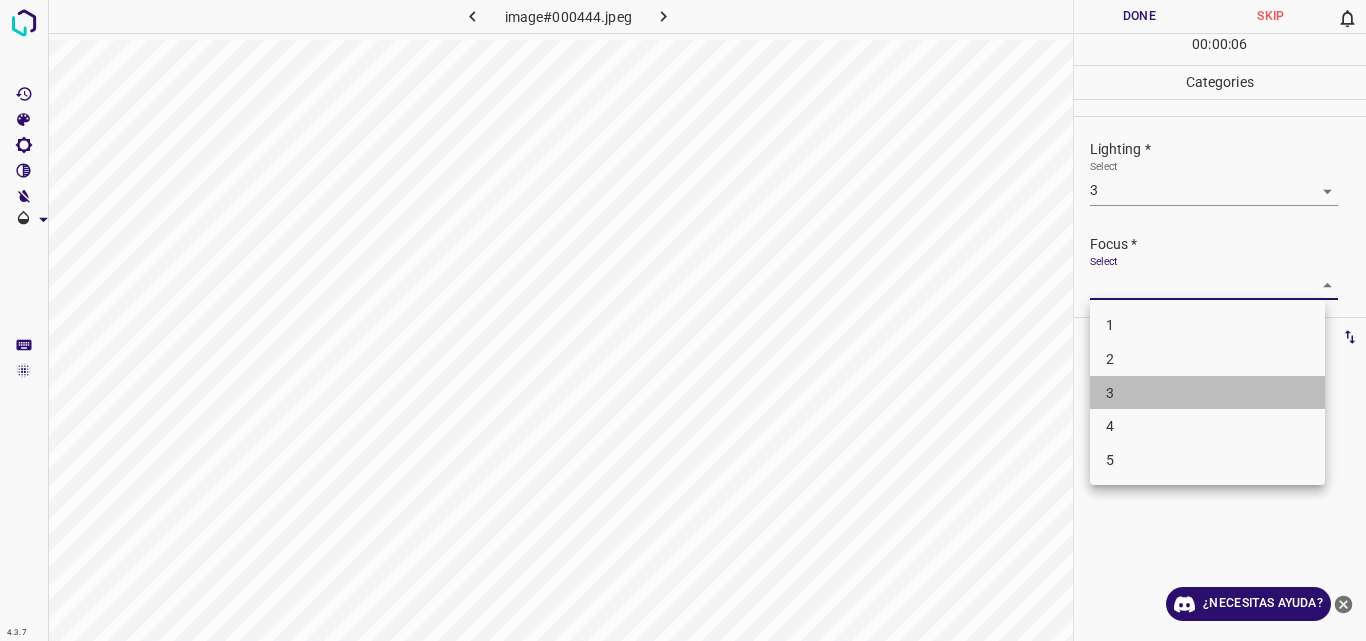 click on "3" at bounding box center (1207, 393) 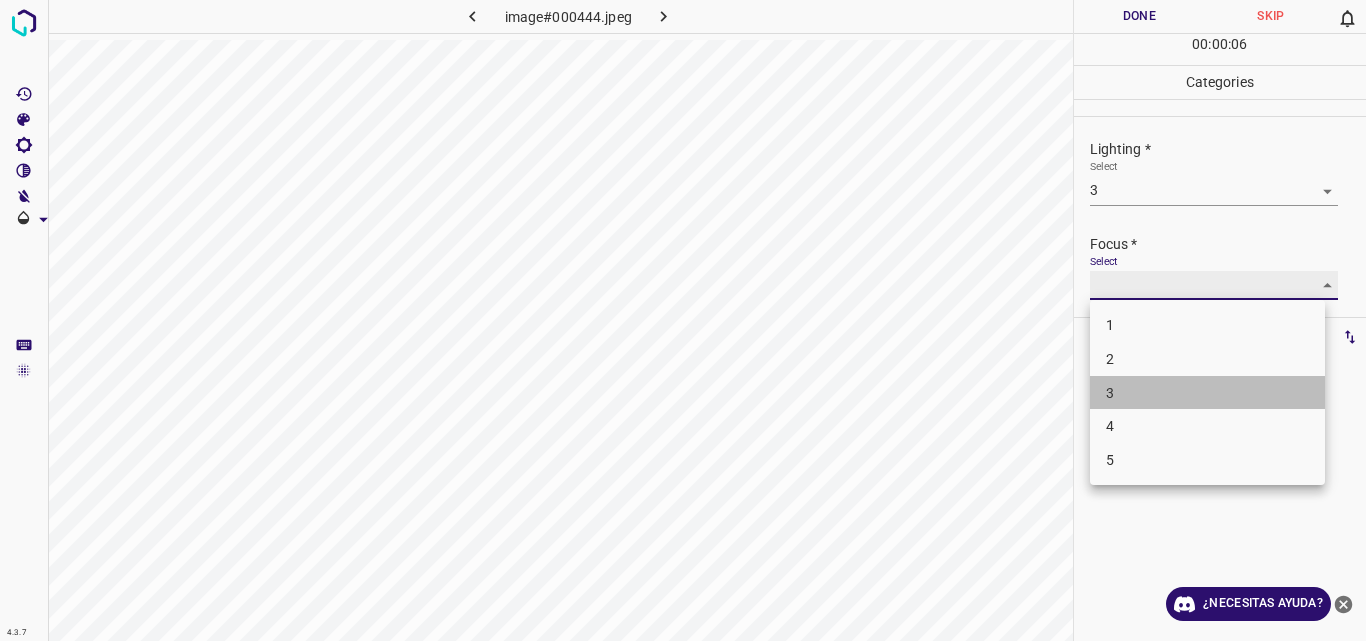 type on "3" 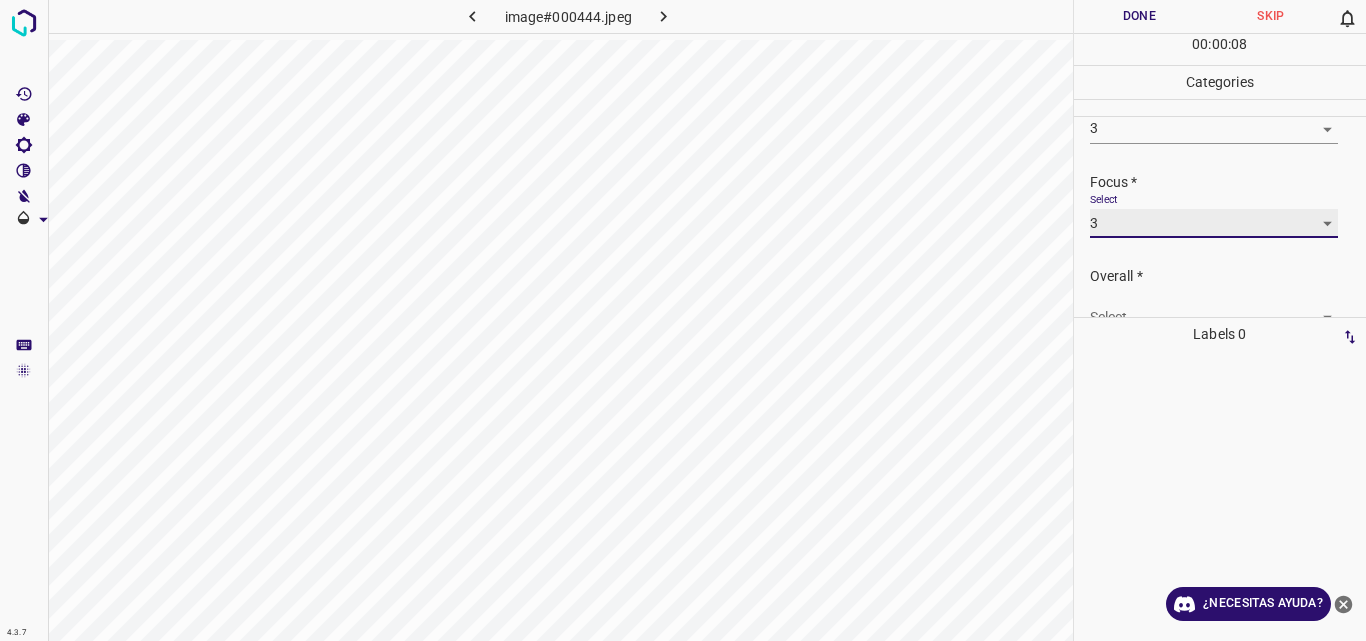 scroll, scrollTop: 98, scrollLeft: 0, axis: vertical 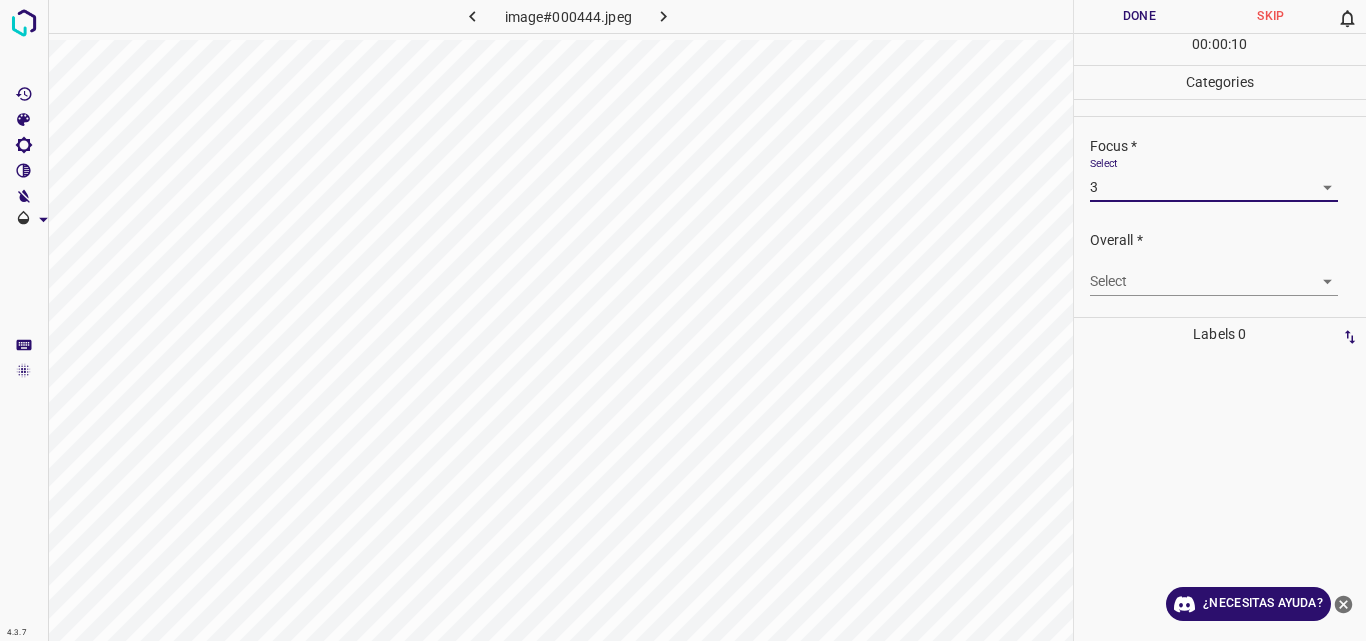 click on "4.3.7 image#000444.jpeg Done Skip 0 00   : 00   : 10   Categories Lighting *  Select 3 3 Focus *  Select 3 3 Overall *  Select ​ Labels   0 Categories 1 Lighting 2 Focus 3 Overall Tools Space Change between modes (Draw & Edit) I Auto labeling R Restore zoom M Zoom in N Zoom out Delete Delete selecte label Filters Z Restore filters X Saturation filter C Brightness filter V Contrast filter B Gray scale filter General O Download ¿Necesitas ayuda? Original text Rate this translation Your feedback will be used to help improve Google Translate - Texto - Esconder - Borrar" at bounding box center (683, 320) 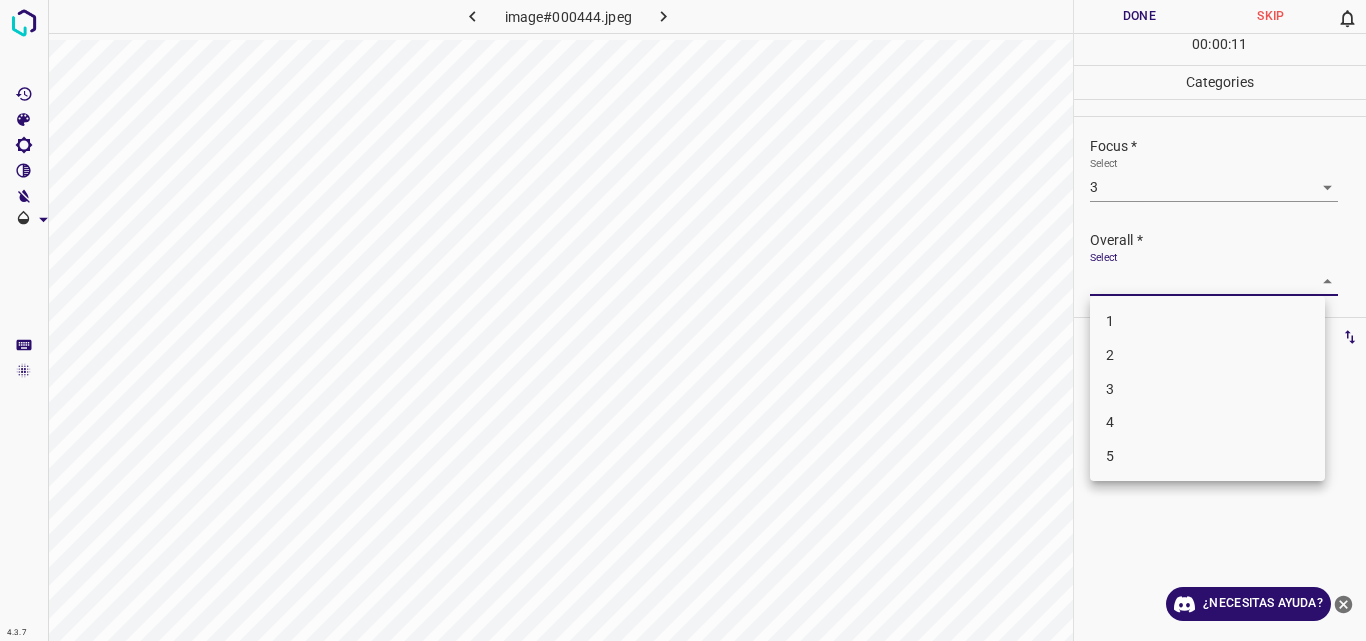 click on "3" at bounding box center (1207, 389) 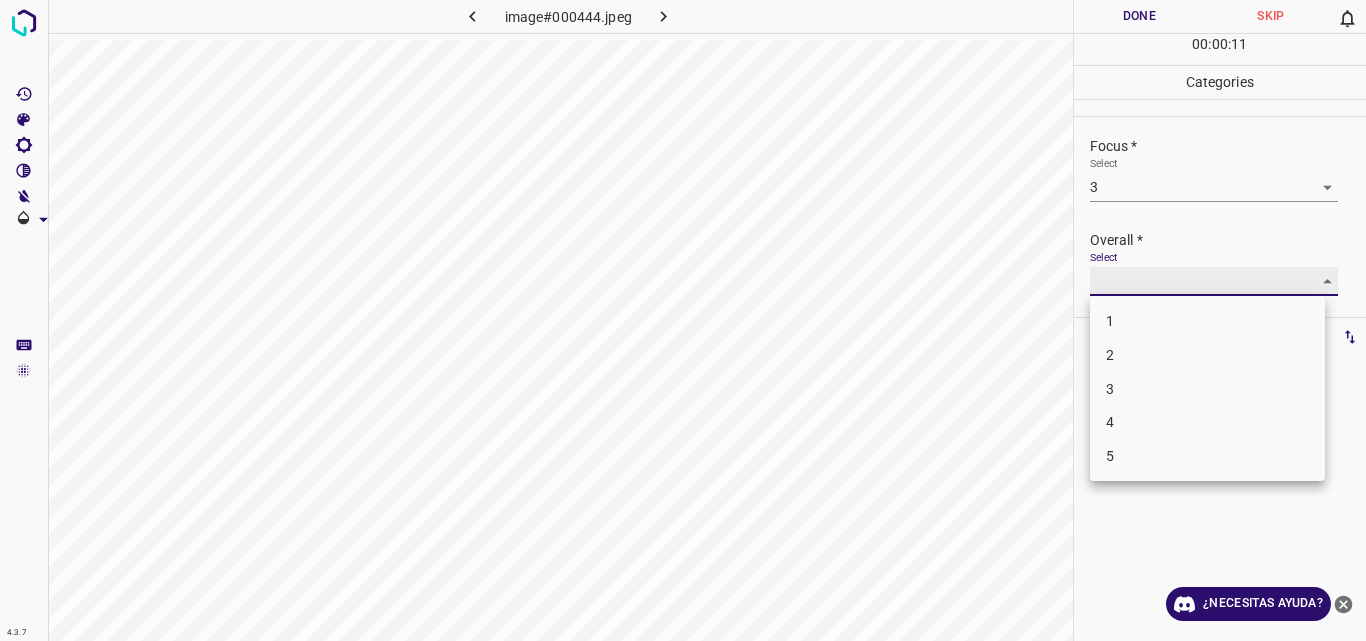 type on "3" 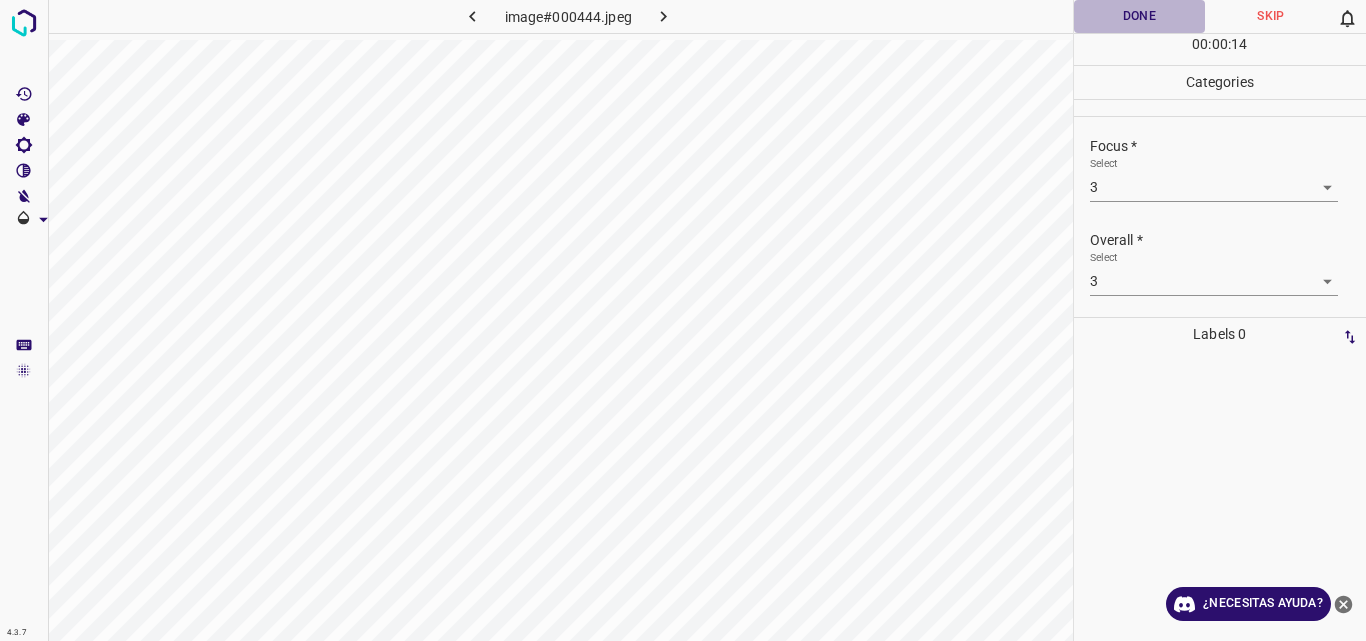 click on "Done" at bounding box center (1140, 16) 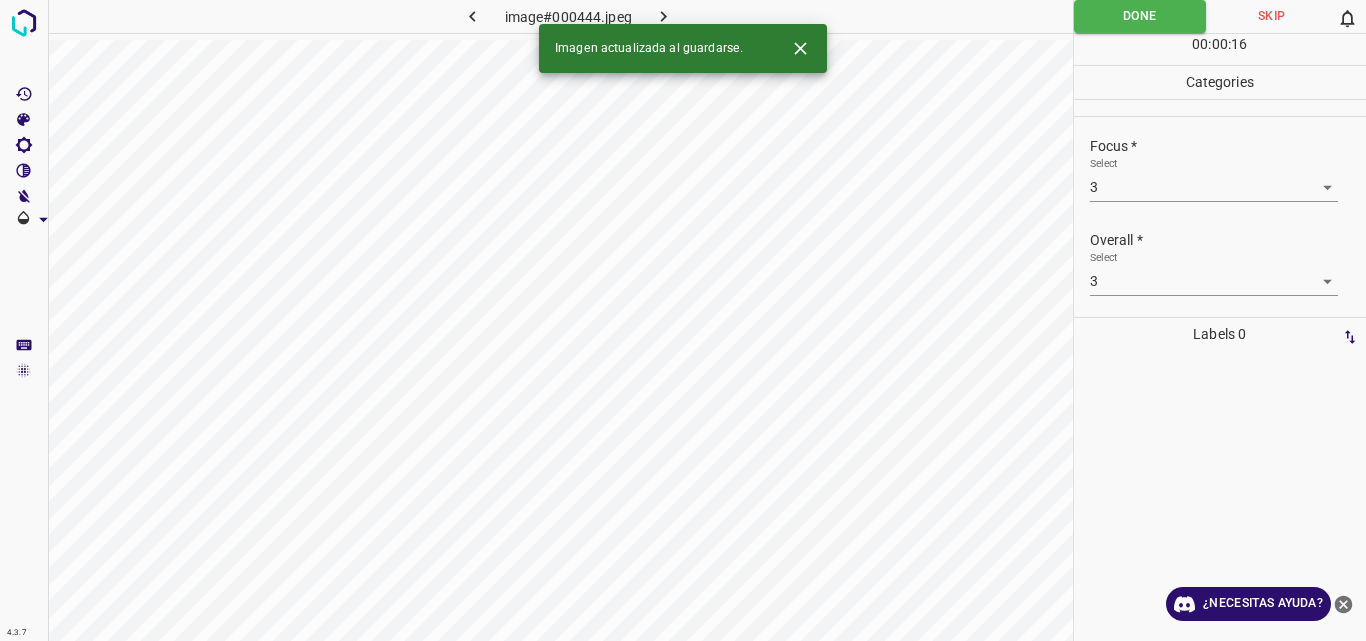 click 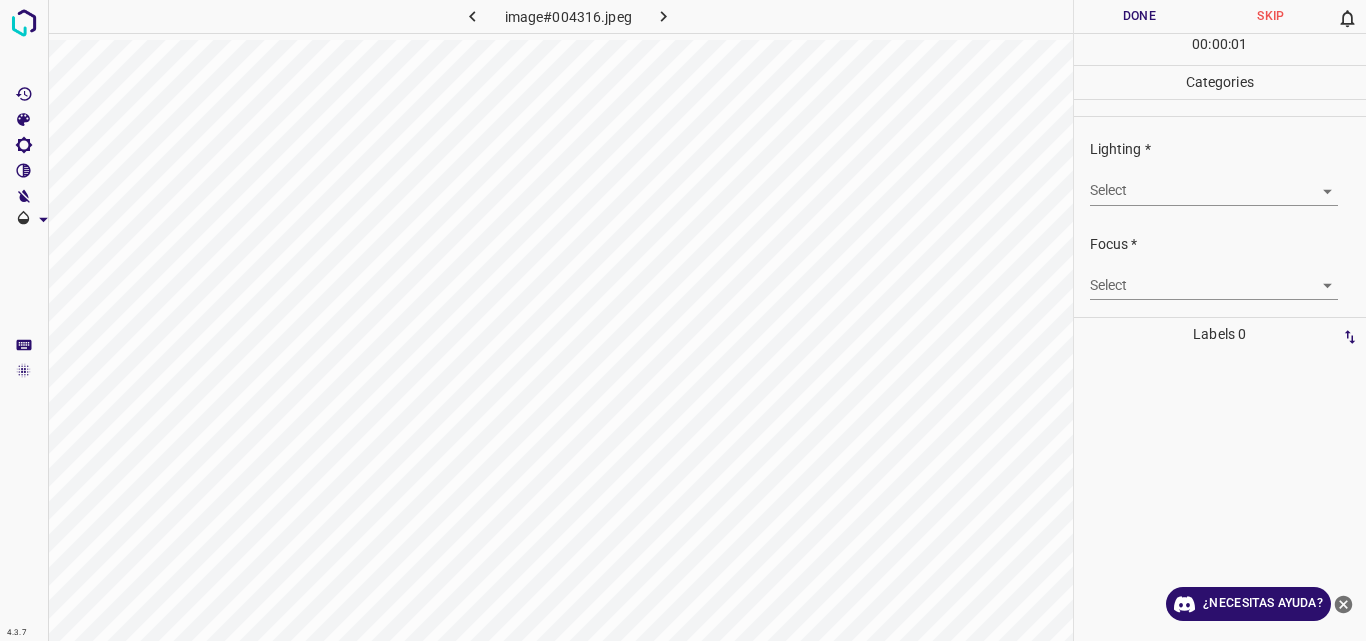 click on "4.3.7 image#004316.jpeg Done Skip 0 00   : 00   : 01   Categories Lighting *  Select ​ Focus *  Select ​ Overall *  Select ​ Labels   0 Categories 1 Lighting 2 Focus 3 Overall Tools Space Change between modes (Draw & Edit) I Auto labeling R Restore zoom M Zoom in N Zoom out Delete Delete selecte label Filters Z Restore filters X Saturation filter C Brightness filter V Contrast filter B Gray scale filter General O Download ¿Necesitas ayuda? Original text Rate this translation Your feedback will be used to help improve Google Translate - Texto - Esconder - Borrar" at bounding box center [683, 320] 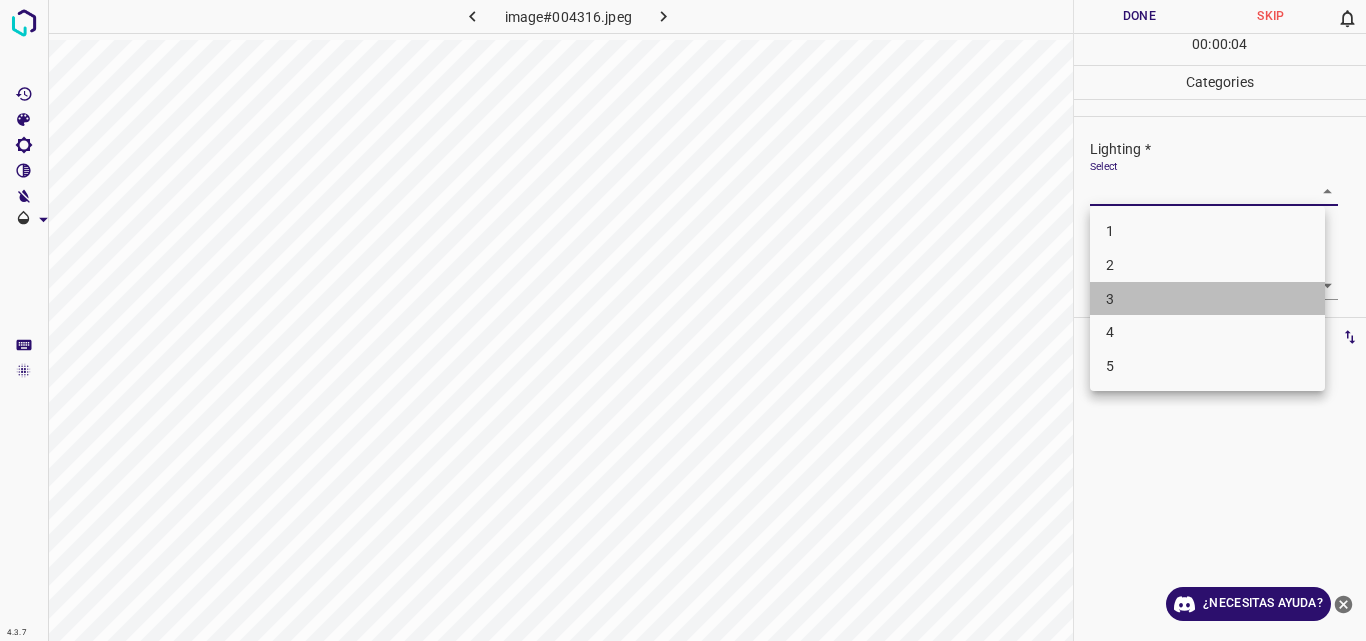 click on "3" at bounding box center [1207, 299] 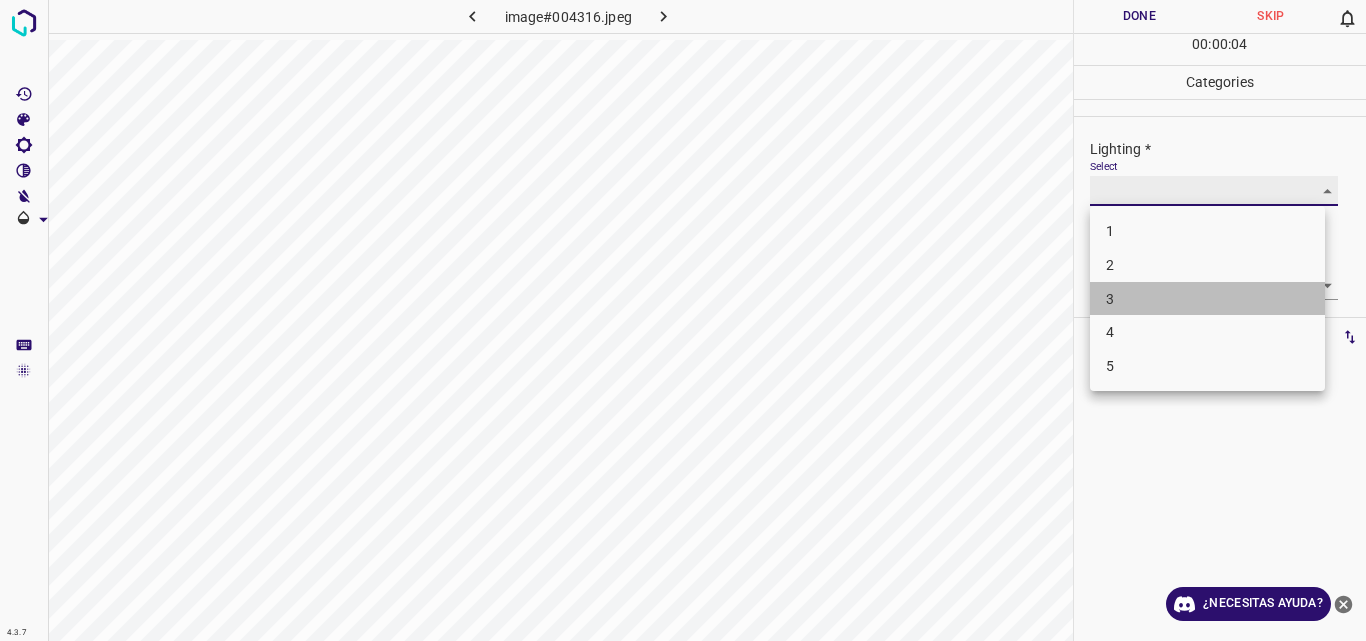type on "3" 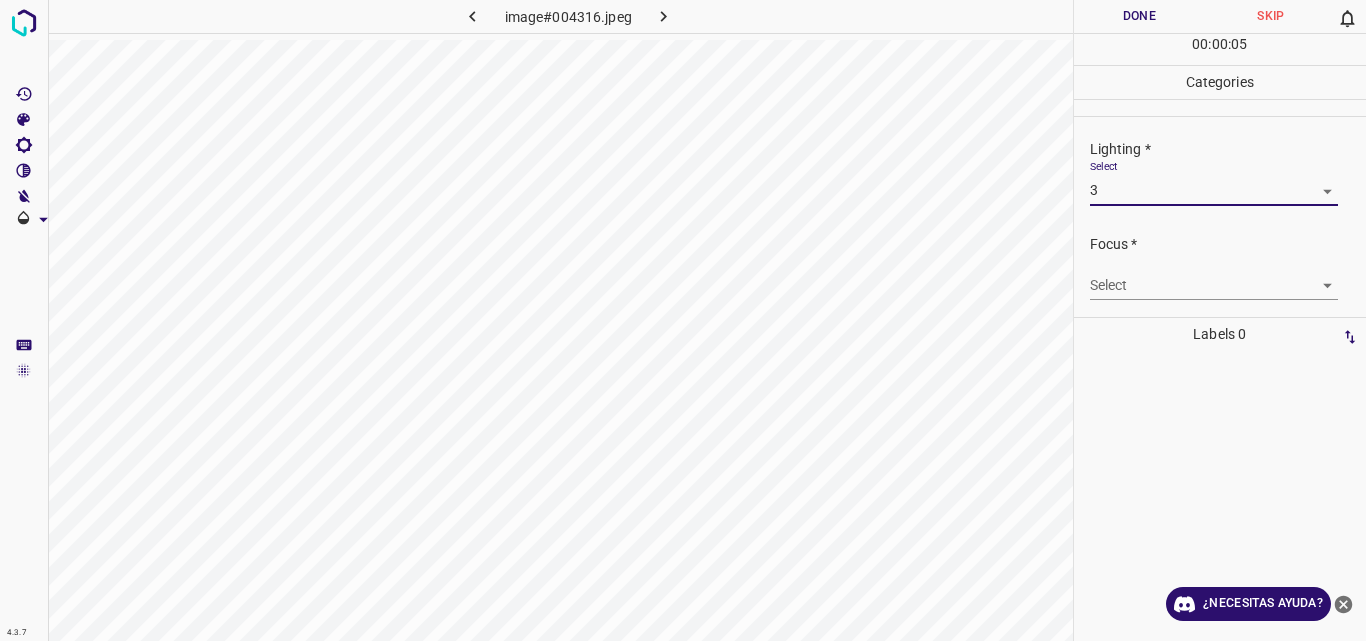click on "4.3.7 image#004316.jpeg Done Skip 0 00   : 00   : 05   Categories Lighting *  Select 3 3 Focus *  Select ​ Overall *  Select ​ Labels   0 Categories 1 Lighting 2 Focus 3 Overall Tools Space Change between modes (Draw & Edit) I Auto labeling R Restore zoom M Zoom in N Zoom out Delete Delete selecte label Filters Z Restore filters X Saturation filter C Brightness filter V Contrast filter B Gray scale filter General O Download ¿Necesitas ayuda? Original text Rate this translation Your feedback will be used to help improve Google Translate - Texto - Esconder - Borrar" at bounding box center [683, 320] 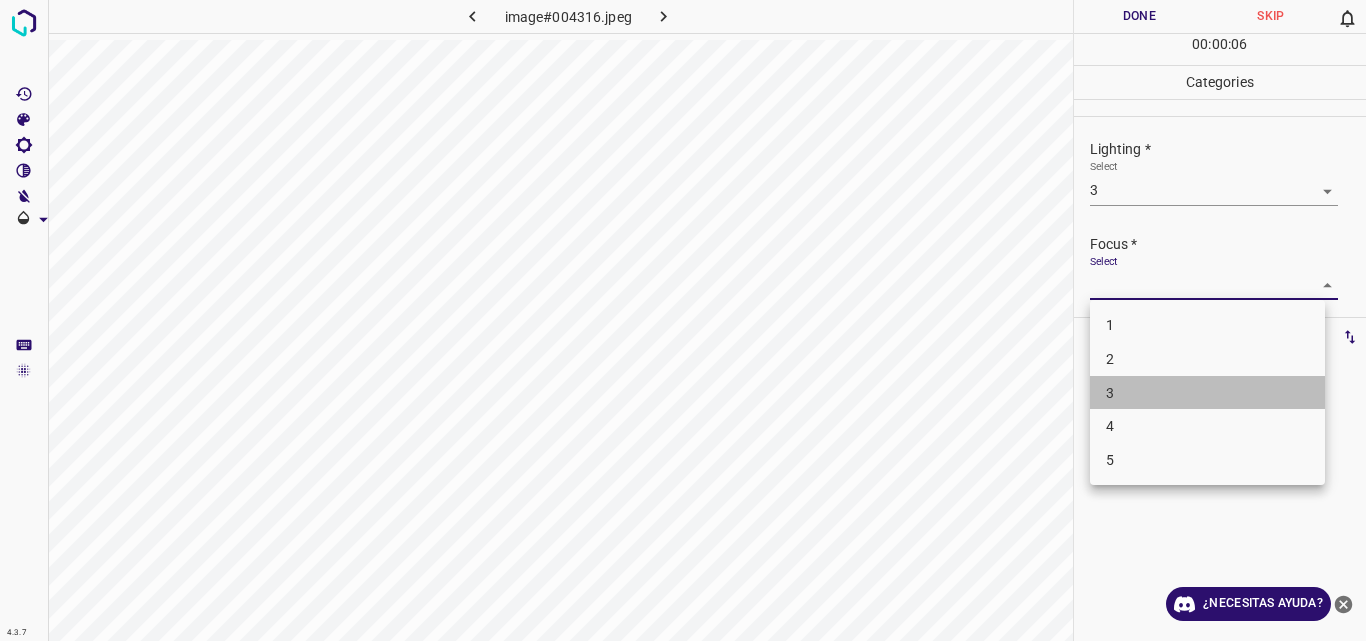 click on "3" at bounding box center [1207, 393] 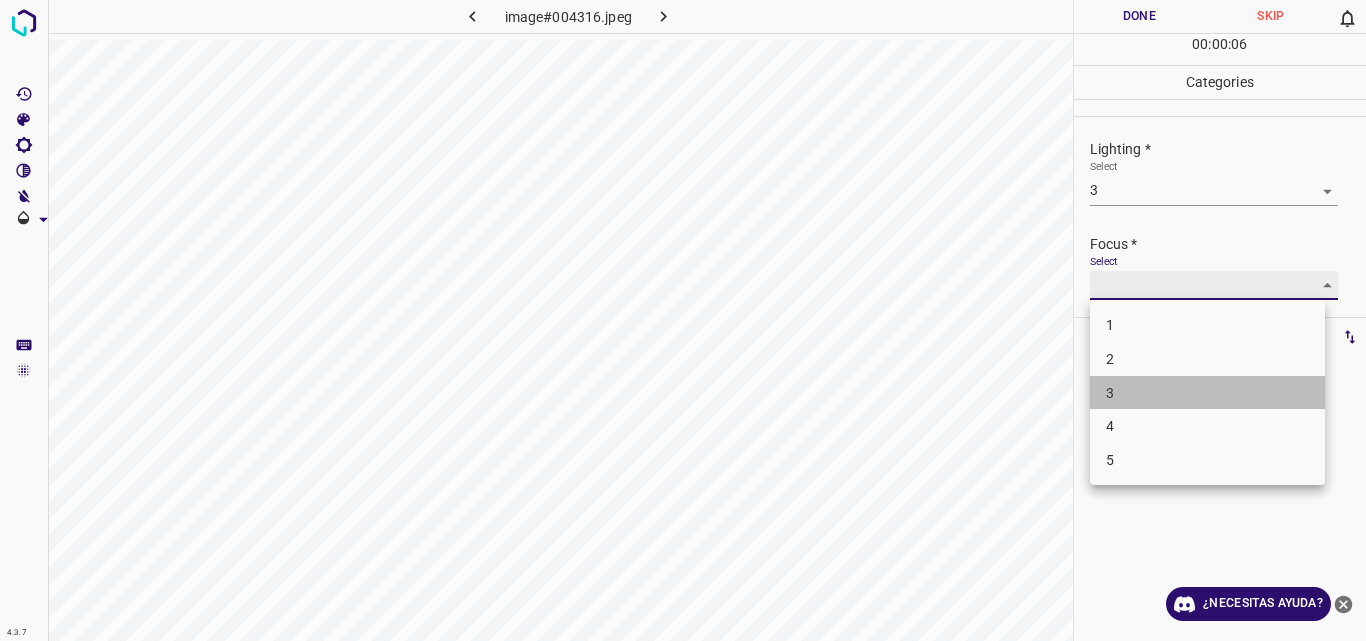 type on "3" 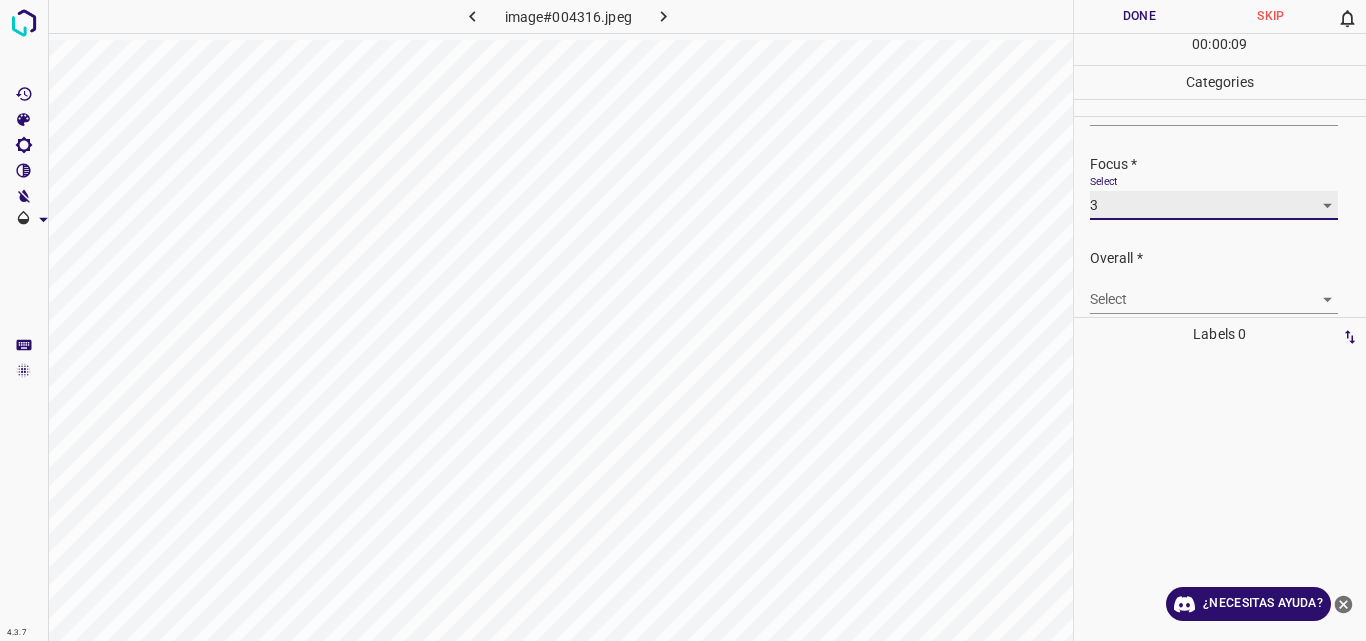 scroll, scrollTop: 98, scrollLeft: 0, axis: vertical 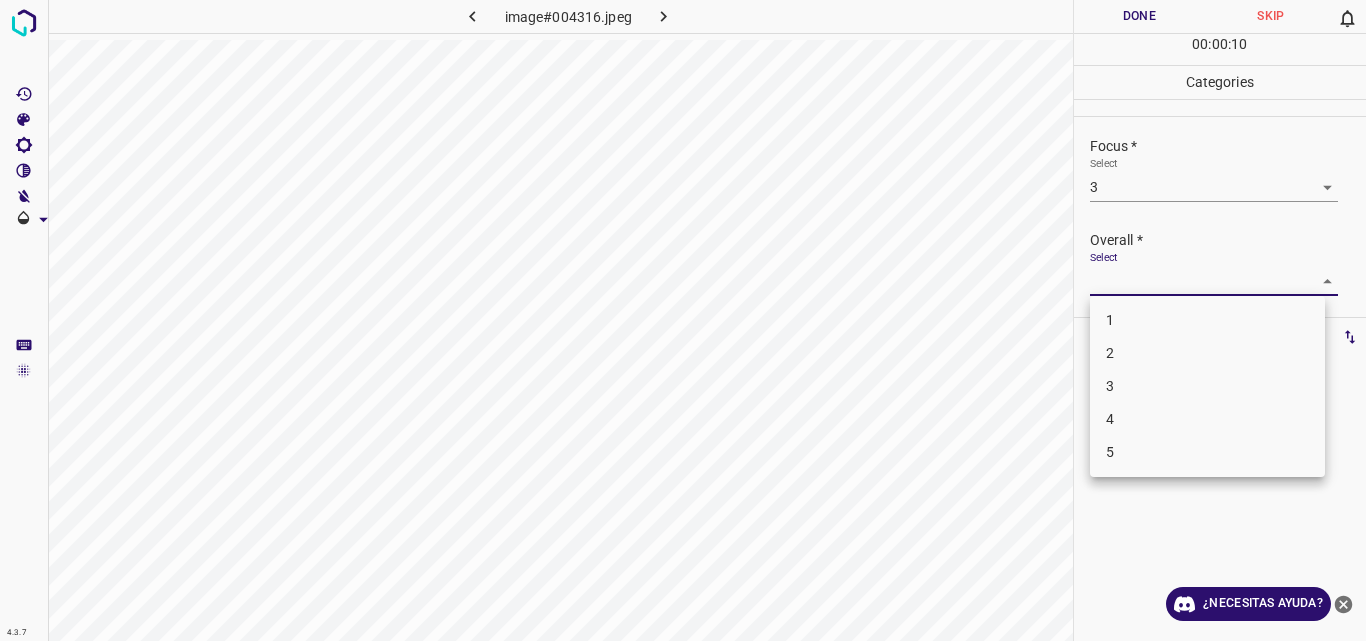 click on "4.3.7 image#004316.jpeg Done Skip 0 00   : 00   : 10   Categories Lighting *  Select 3 3 Focus *  Select 3 3 Overall *  Select ​ Labels   0 Categories 1 Lighting 2 Focus 3 Overall Tools Space Change between modes (Draw & Edit) I Auto labeling R Restore zoom M Zoom in N Zoom out Delete Delete selecte label Filters Z Restore filters X Saturation filter C Brightness filter V Contrast filter B Gray scale filter General O Download ¿Necesitas ayuda? Original text Rate this translation Your feedback will be used to help improve Google Translate - Texto - Esconder - Borrar 1 2 3 4 5" at bounding box center [683, 320] 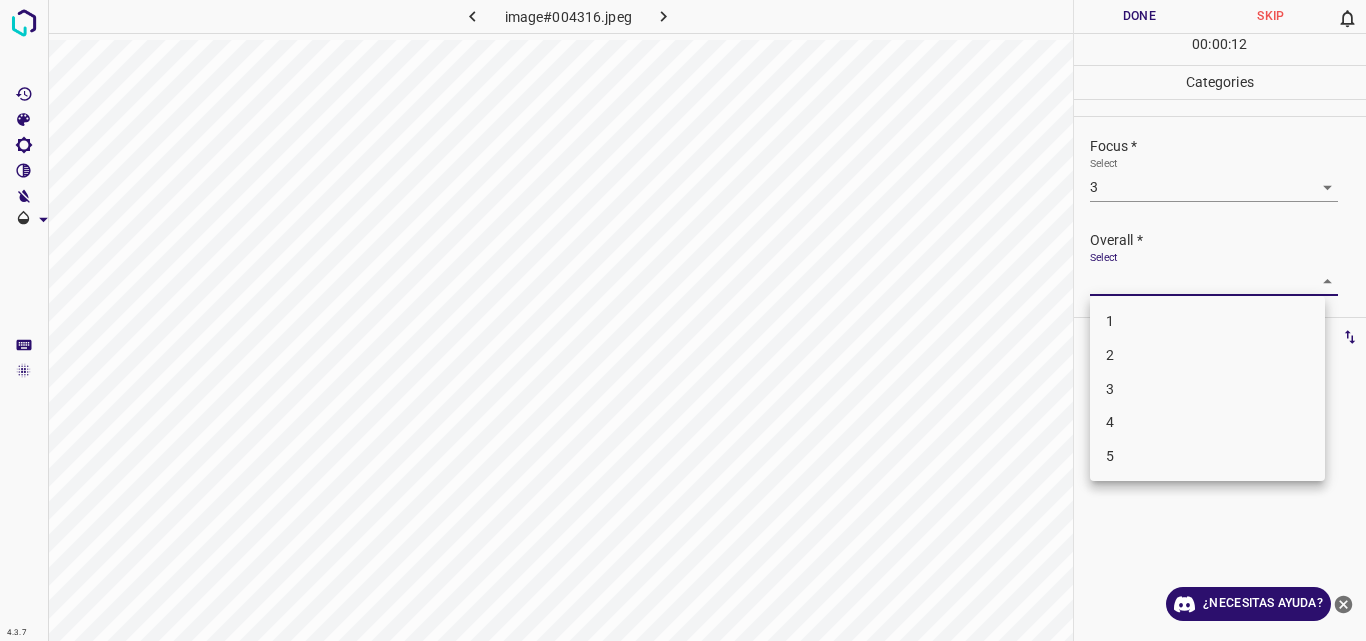 click on "3" at bounding box center [1207, 389] 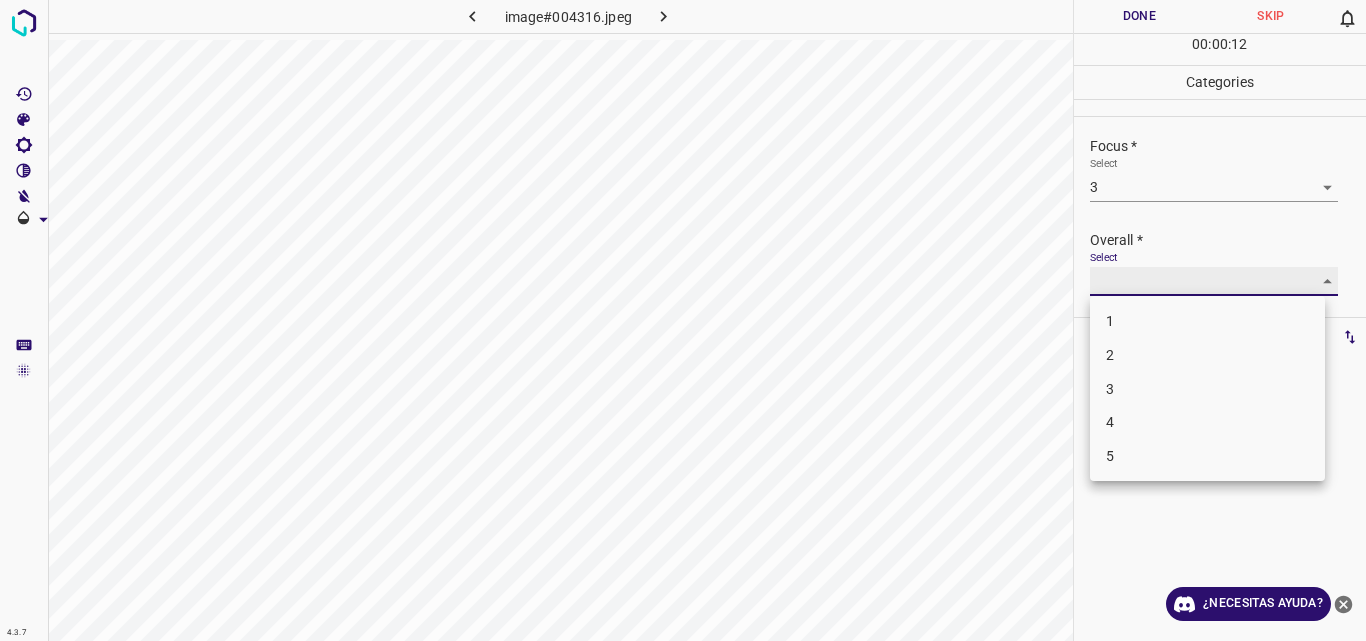 type on "3" 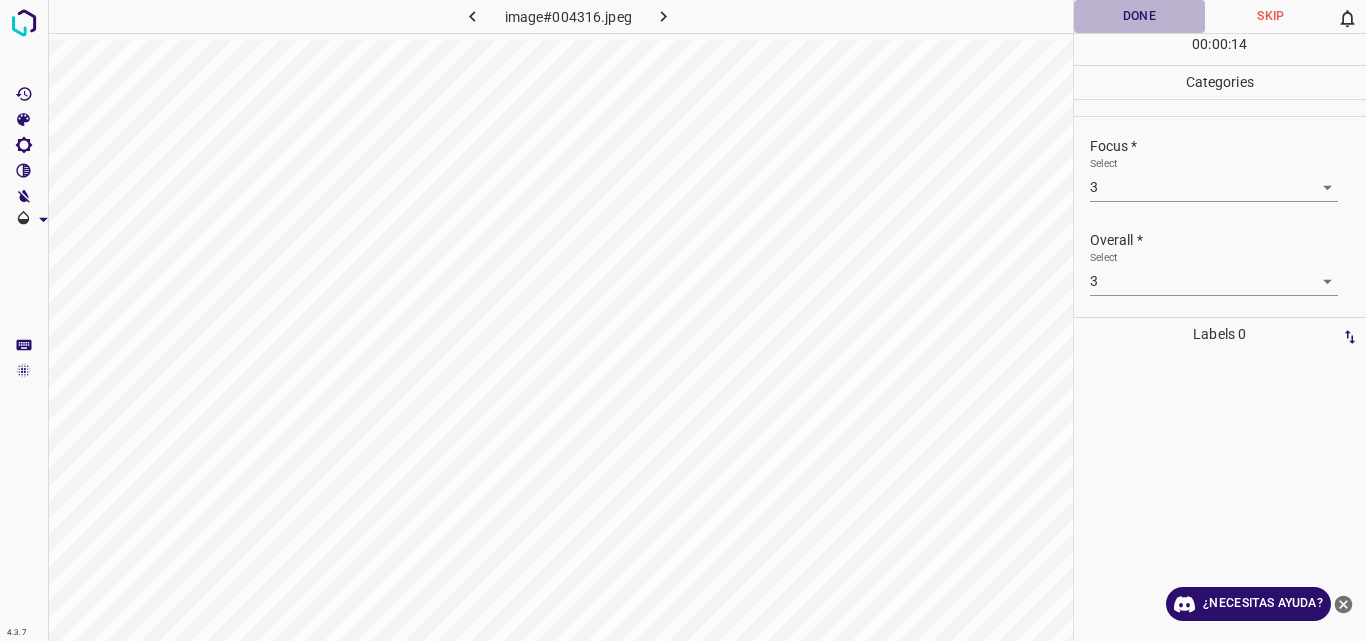 click on "Done" at bounding box center (1140, 16) 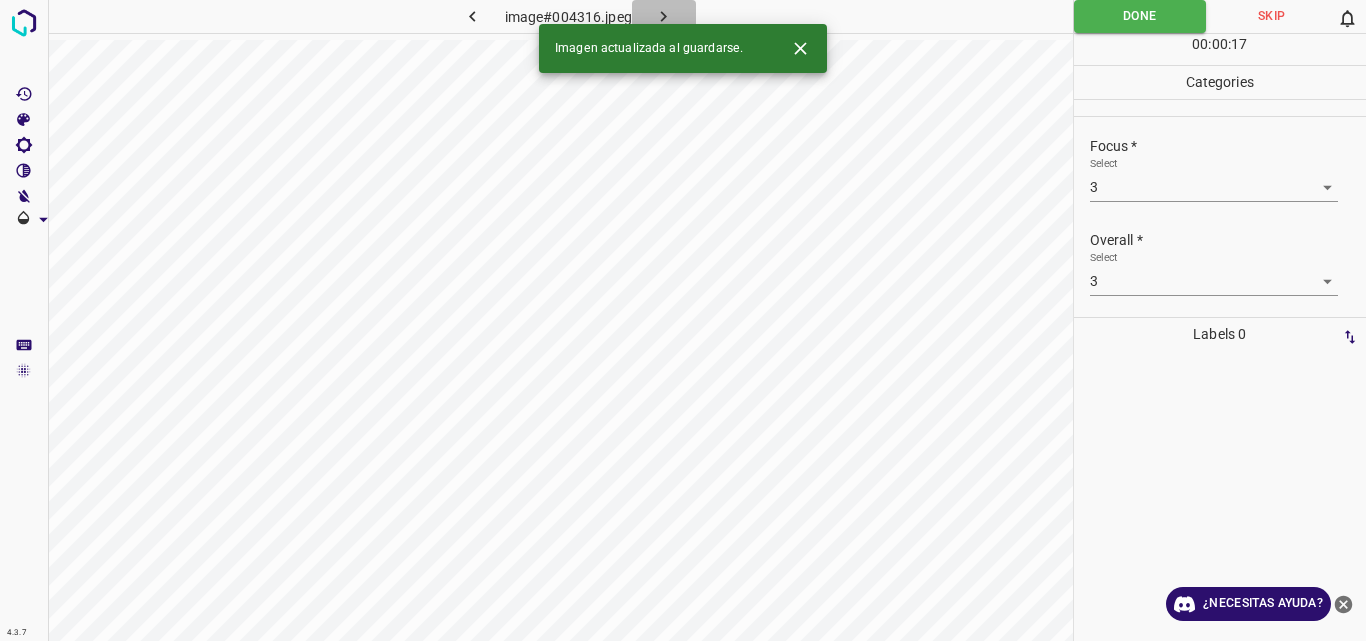 click 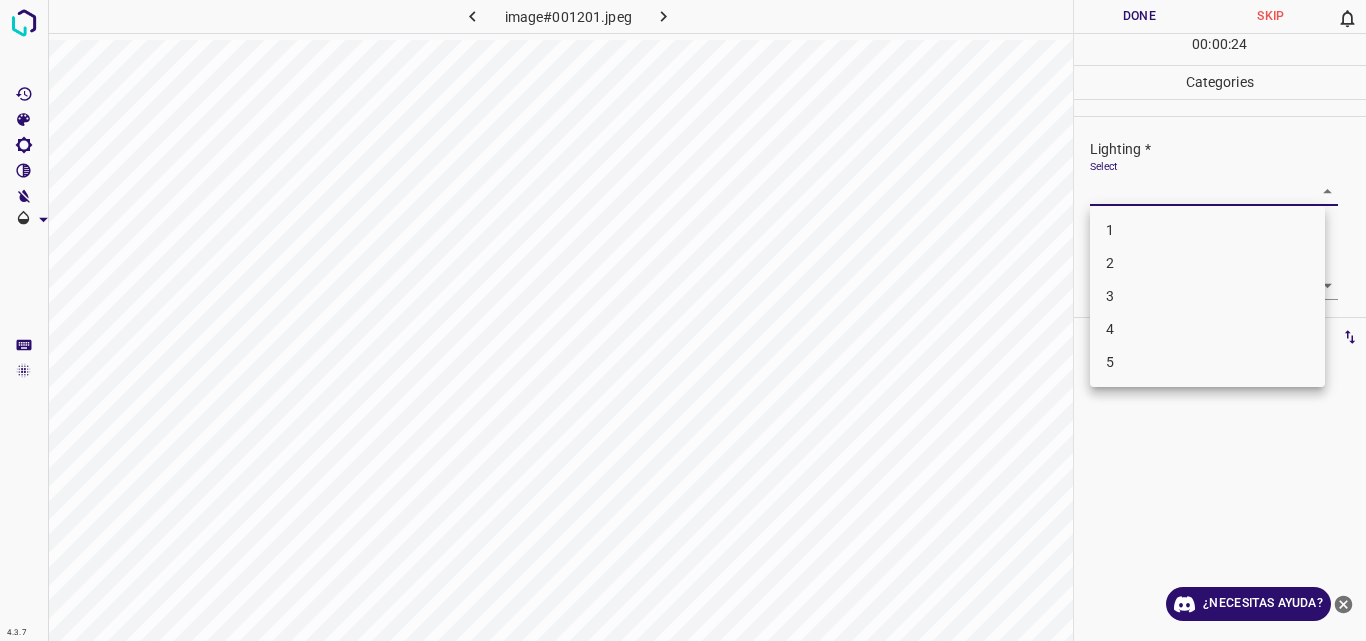 click on "4.3.7 image#001201.jpeg Done Skip 0 00   : 00   : 24   Categories Lighting *  Select ​ Focus *  Select ​ Overall *  Select ​ Labels   0 Categories 1 Lighting 2 Focus 3 Overall Tools Space Change between modes (Draw & Edit) I Auto labeling R Restore zoom M Zoom in N Zoom out Delete Delete selecte label Filters Z Restore filters X Saturation filter C Brightness filter V Contrast filter B Gray scale filter General O Download ¿Necesitas ayuda? Original text Rate this translation Your feedback will be used to help improve Google Translate - Texto - Esconder - Borrar 1 2 3 4 5" at bounding box center [683, 320] 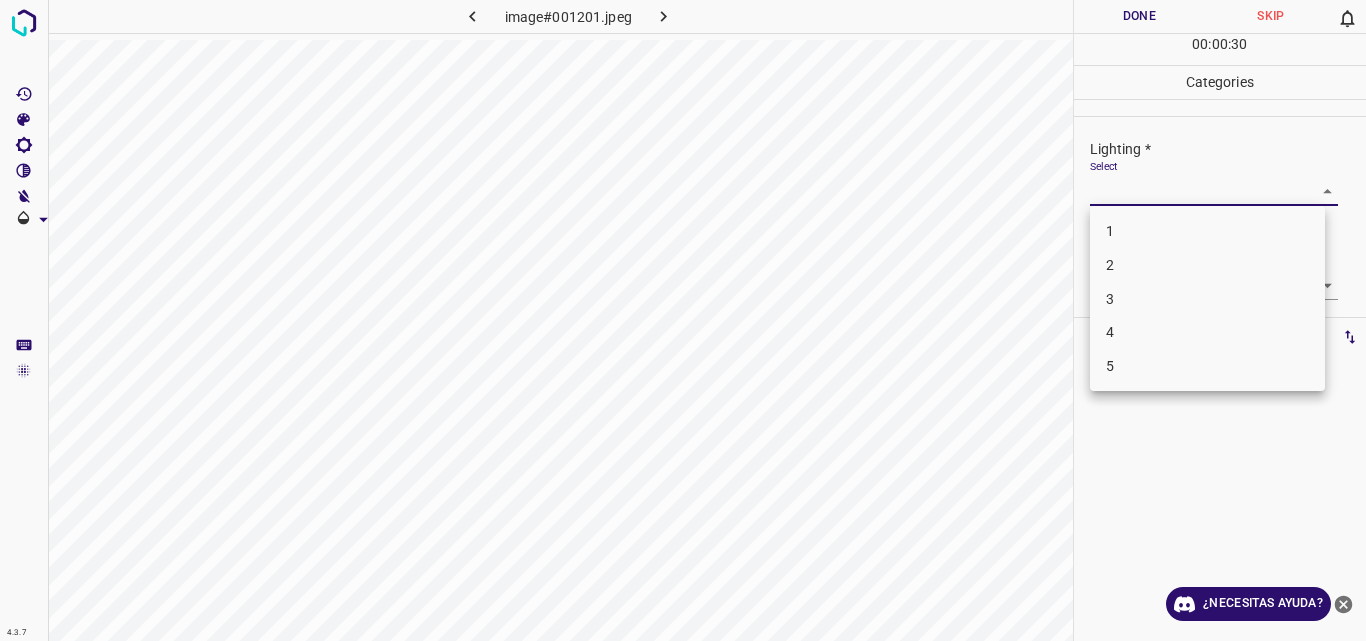 click on "2" at bounding box center [1207, 265] 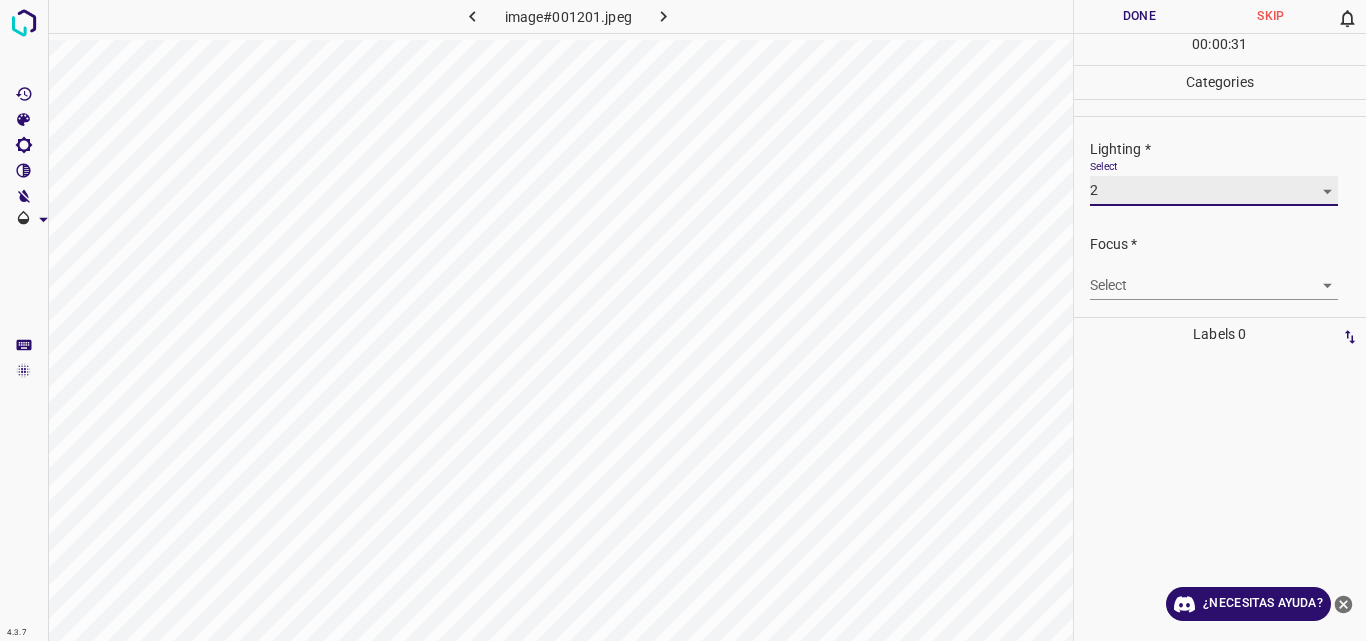 type on "2" 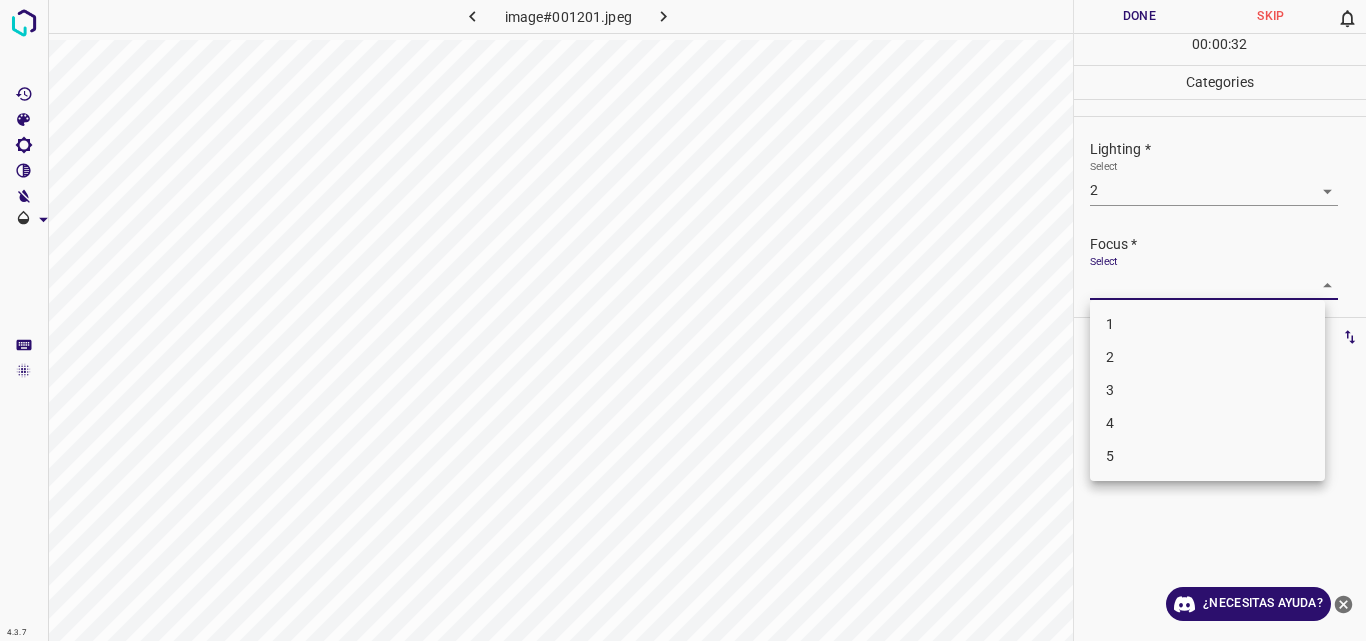click on "4.3.7 image#001201.jpeg Done Skip 0 00   : 00   : 32   Categories Lighting *  Select 2 2 Focus *  Select ​ Overall *  Select ​ Labels   0 Categories 1 Lighting 2 Focus 3 Overall Tools Space Change between modes (Draw & Edit) I Auto labeling R Restore zoom M Zoom in N Zoom out Delete Delete selecte label Filters Z Restore filters X Saturation filter C Brightness filter V Contrast filter B Gray scale filter General O Download ¿Necesitas ayuda? Original text Rate this translation Your feedback will be used to help improve Google Translate - Texto - Esconder - Borrar 1 2 3 4 5" at bounding box center [683, 320] 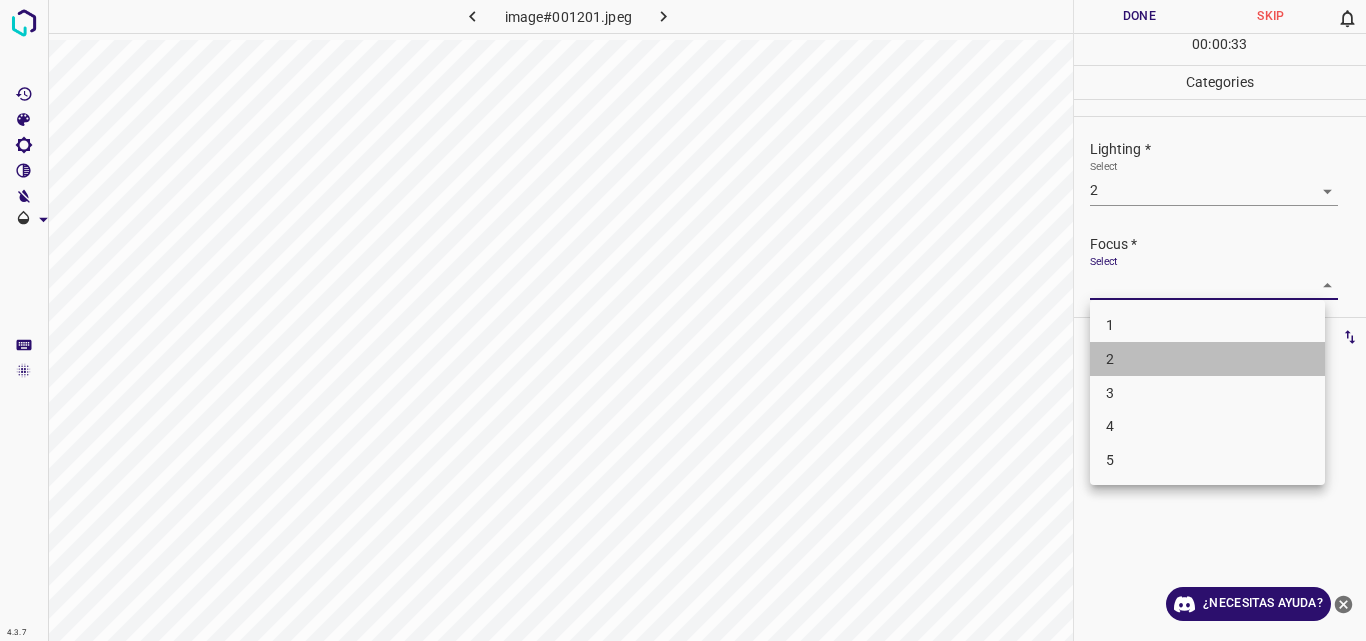 click on "2" at bounding box center [1207, 359] 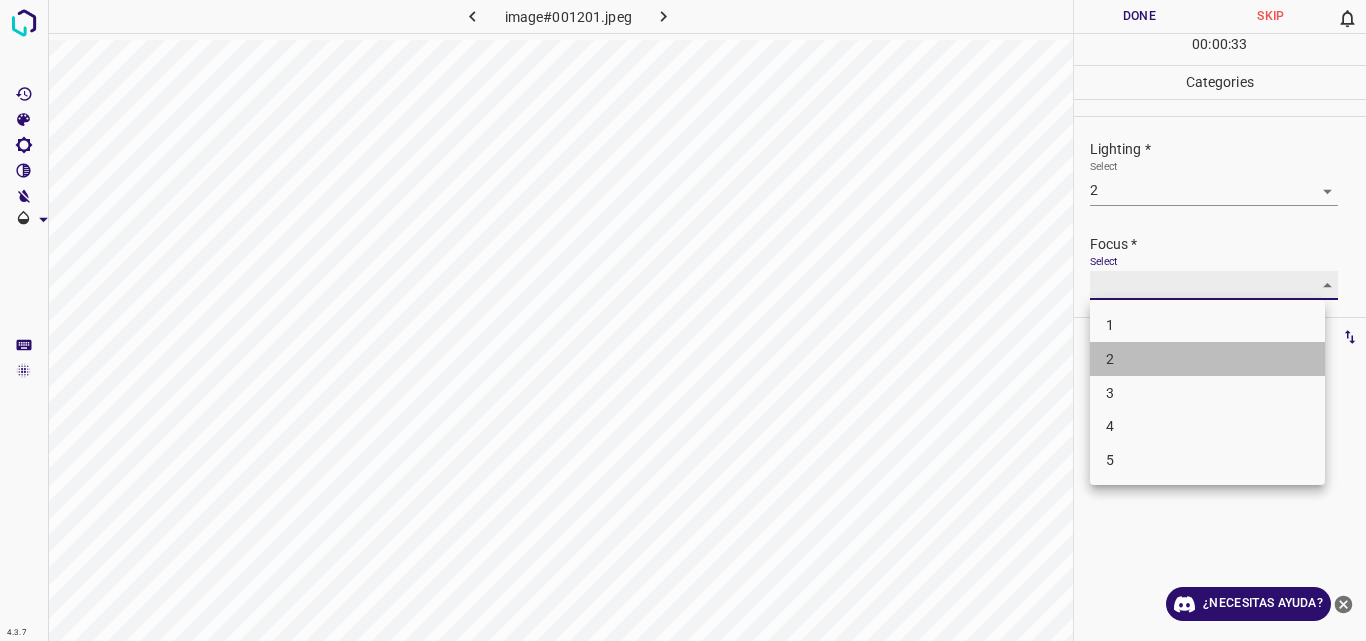 type on "2" 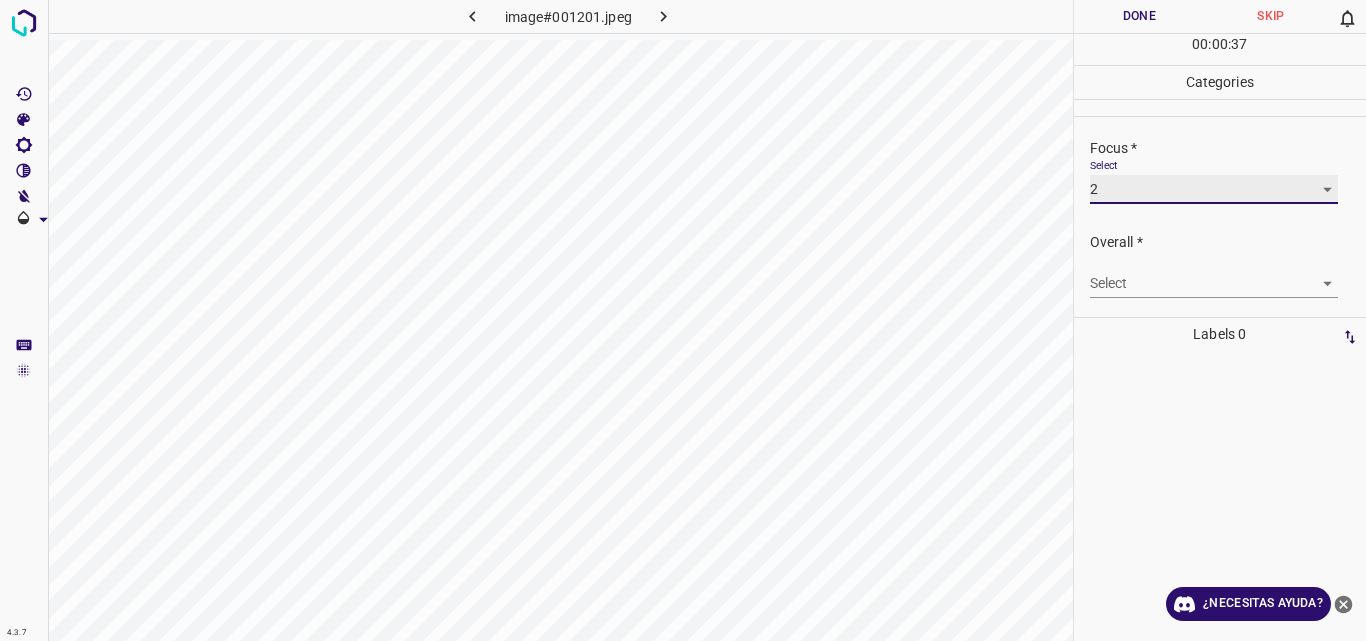 scroll, scrollTop: 98, scrollLeft: 0, axis: vertical 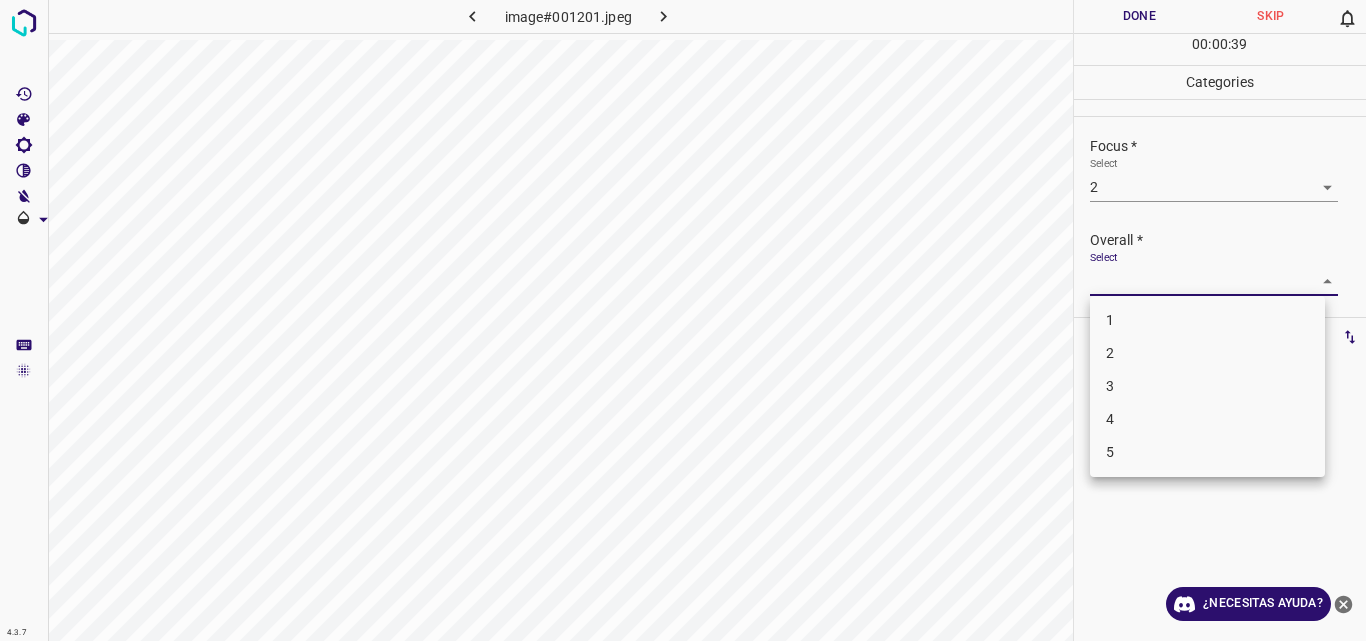 click on "4.3.7 image#001201.jpeg Done Skip 0 00   : 00   : 39   Categories Lighting *  Select 2 2 Focus *  Select 2 2 Overall *  Select ​ Labels   0 Categories 1 Lighting 2 Focus 3 Overall Tools Space Change between modes (Draw & Edit) I Auto labeling R Restore zoom M Zoom in N Zoom out Delete Delete selecte label Filters Z Restore filters X Saturation filter C Brightness filter V Contrast filter B Gray scale filter General O Download ¿Necesitas ayuda? Original text Rate this translation Your feedback will be used to help improve Google Translate - Texto - Esconder - Borrar 1 2 3 4 5" at bounding box center [683, 320] 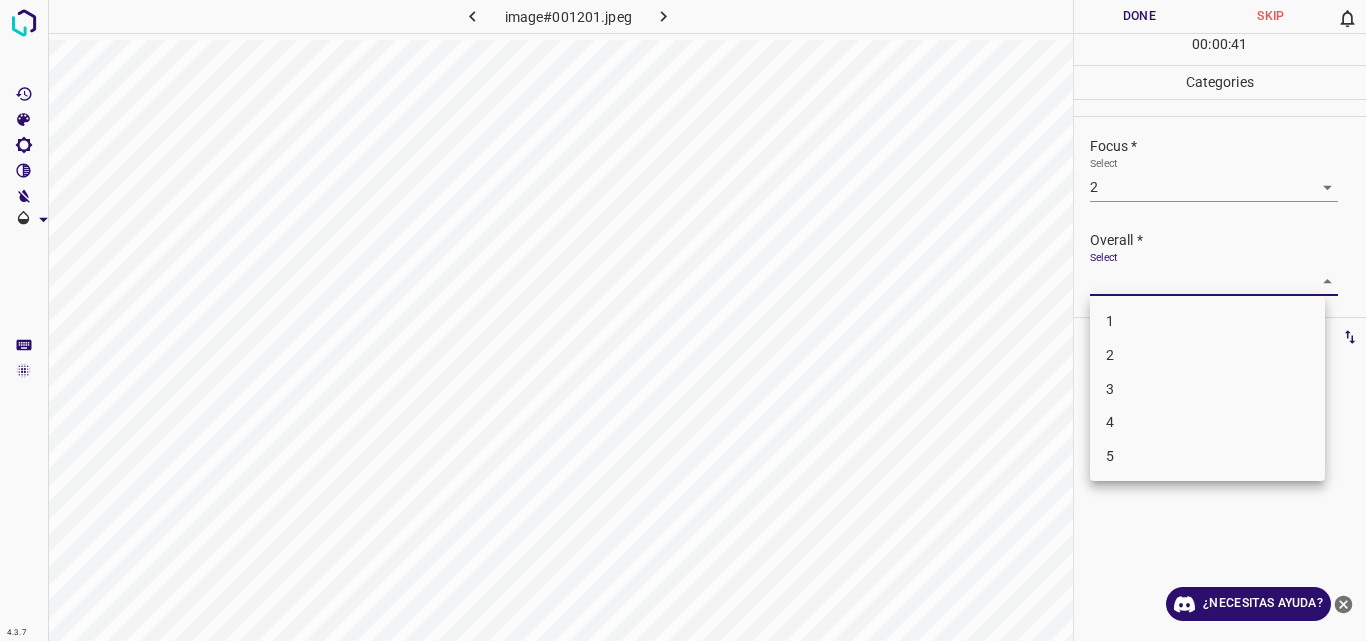 click on "2" at bounding box center [1207, 355] 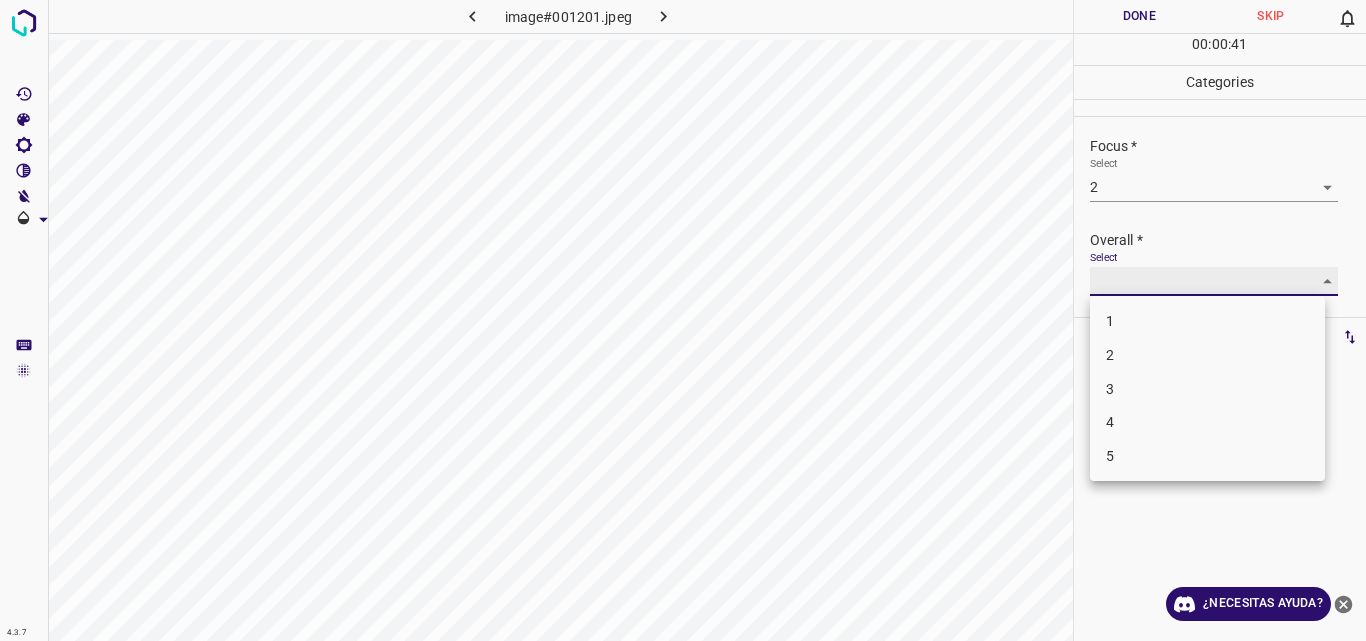 type on "2" 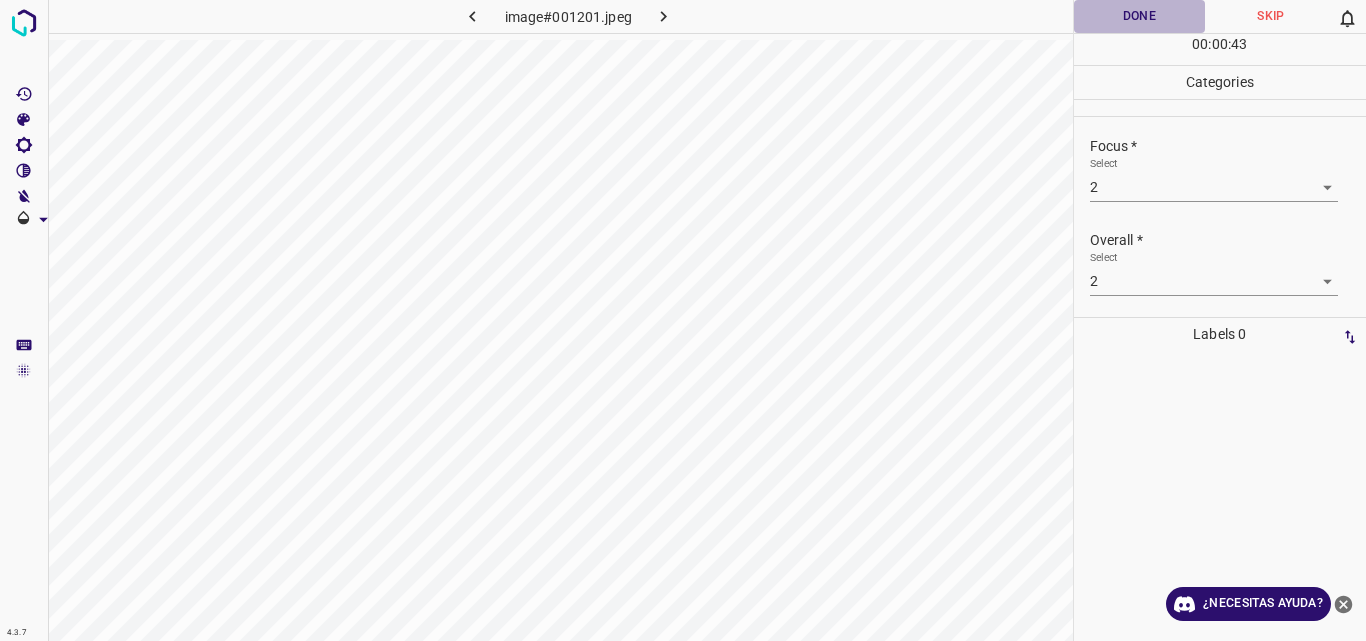 click on "Done" at bounding box center [1140, 16] 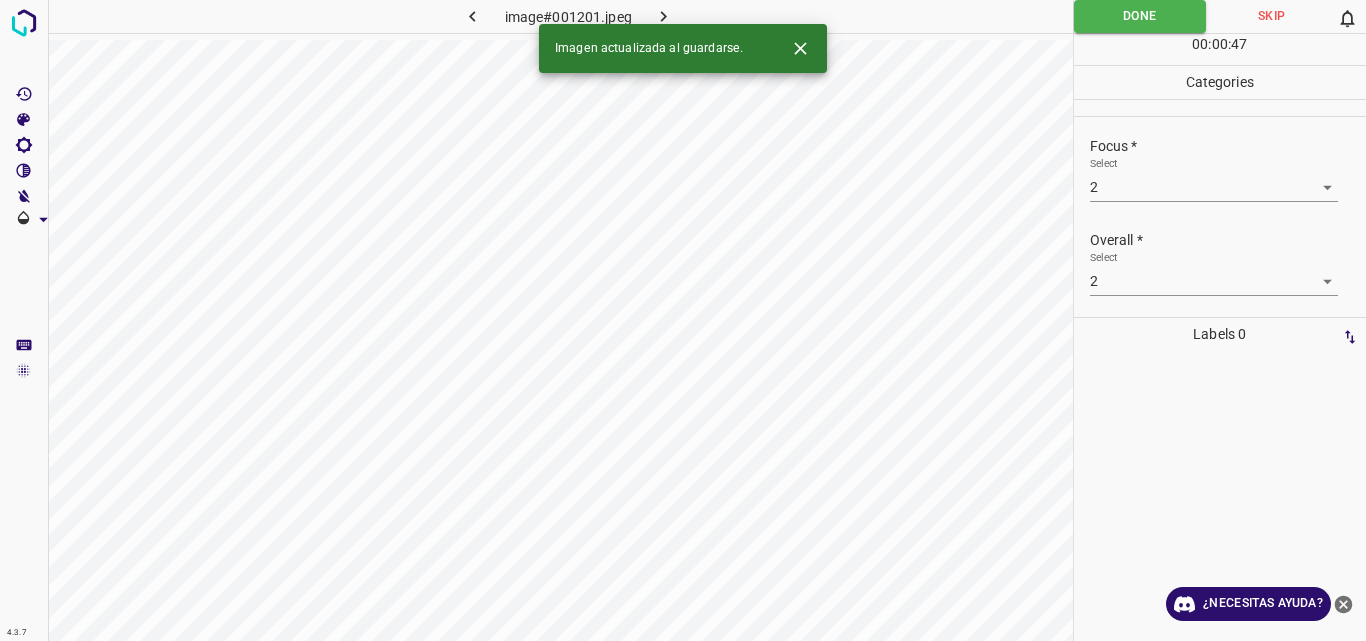 click 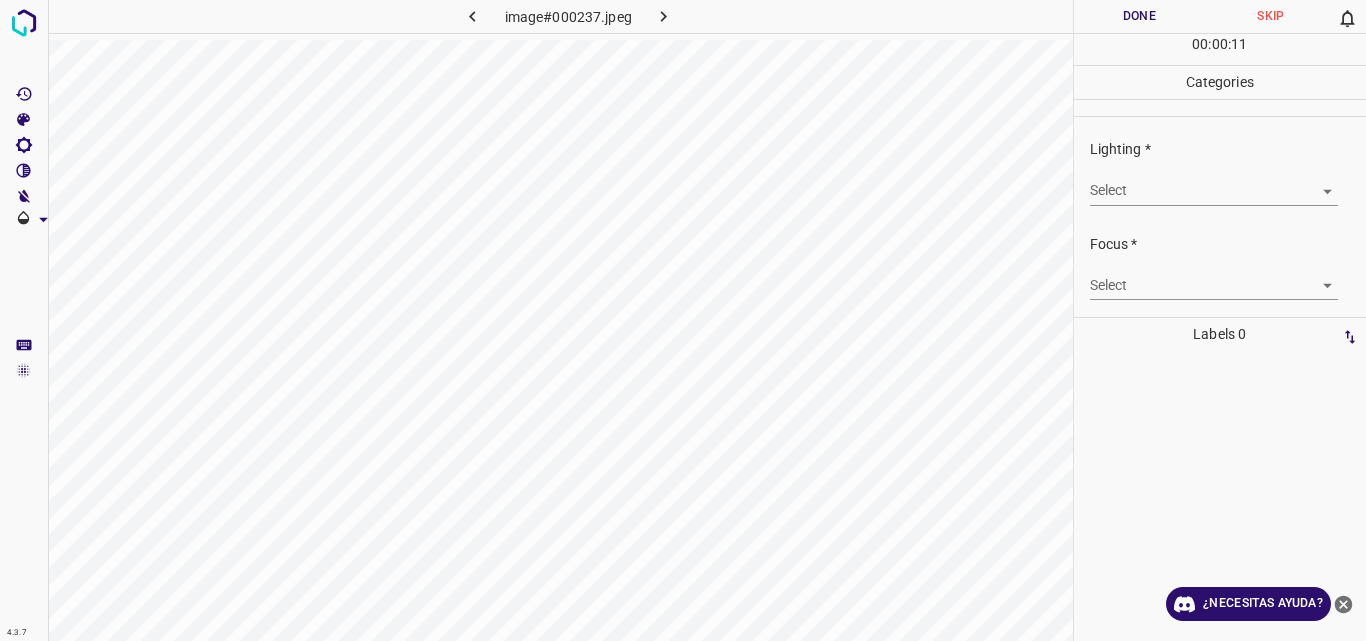 click on "4.3.7 image#000237.jpeg Done Skip 0 00   : 00   : 11   Categories Lighting *  Select ​ Focus *  Select ​ Overall *  Select ​ Labels   0 Categories 1 Lighting 2 Focus 3 Overall Tools Space Change between modes (Draw & Edit) I Auto labeling R Restore zoom M Zoom in N Zoom out Delete Delete selecte label Filters Z Restore filters X Saturation filter C Brightness filter V Contrast filter B Gray scale filter General O Download ¿Necesitas ayuda? Original text Rate this translation Your feedback will be used to help improve Google Translate - Texto - Esconder - Borrar" at bounding box center [683, 320] 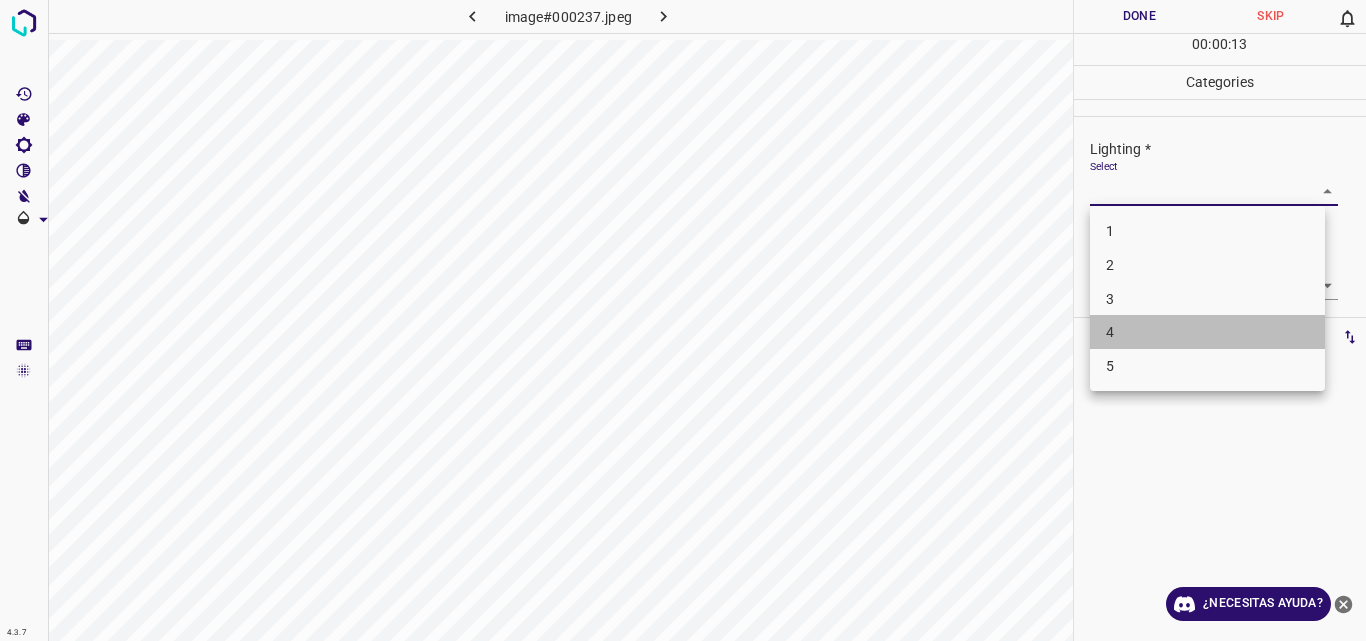 click on "4" at bounding box center (1207, 332) 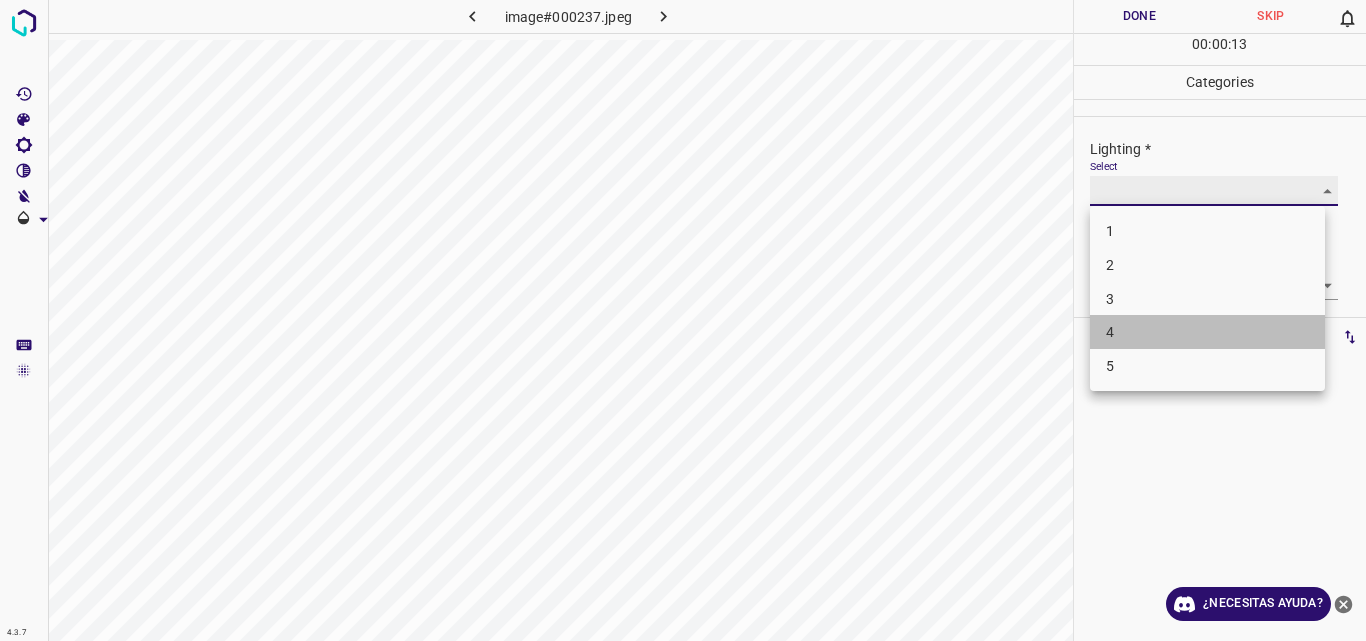 type on "4" 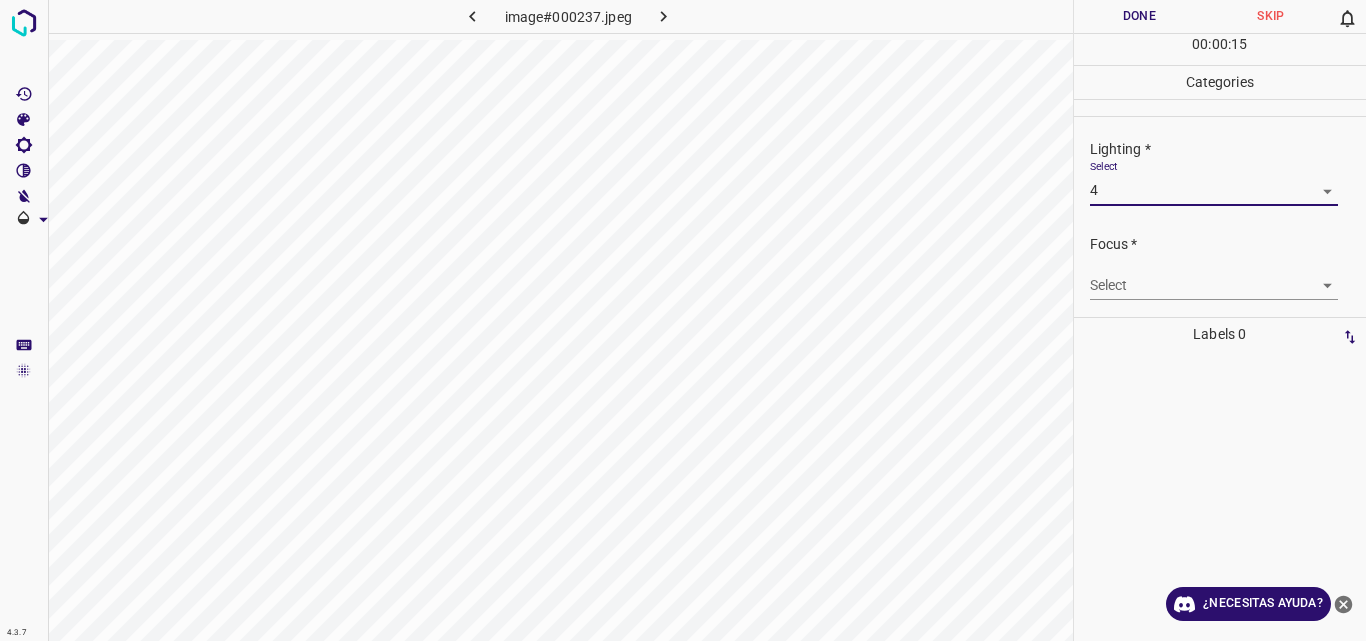 click on "4.3.7 image#000237.jpeg Done Skip 0 00   : 00   : 15   Categories Lighting *  Select 4 4 Focus *  Select ​ Overall *  Select ​ Labels   0 Categories 1 Lighting 2 Focus 3 Overall Tools Space Change between modes (Draw & Edit) I Auto labeling R Restore zoom M Zoom in N Zoom out Delete Delete selecte label Filters Z Restore filters X Saturation filter C Brightness filter V Contrast filter B Gray scale filter General O Download ¿Necesitas ayuda? Original text Rate this translation Your feedback will be used to help improve Google Translate - Texto - Esconder - Borrar" at bounding box center [683, 320] 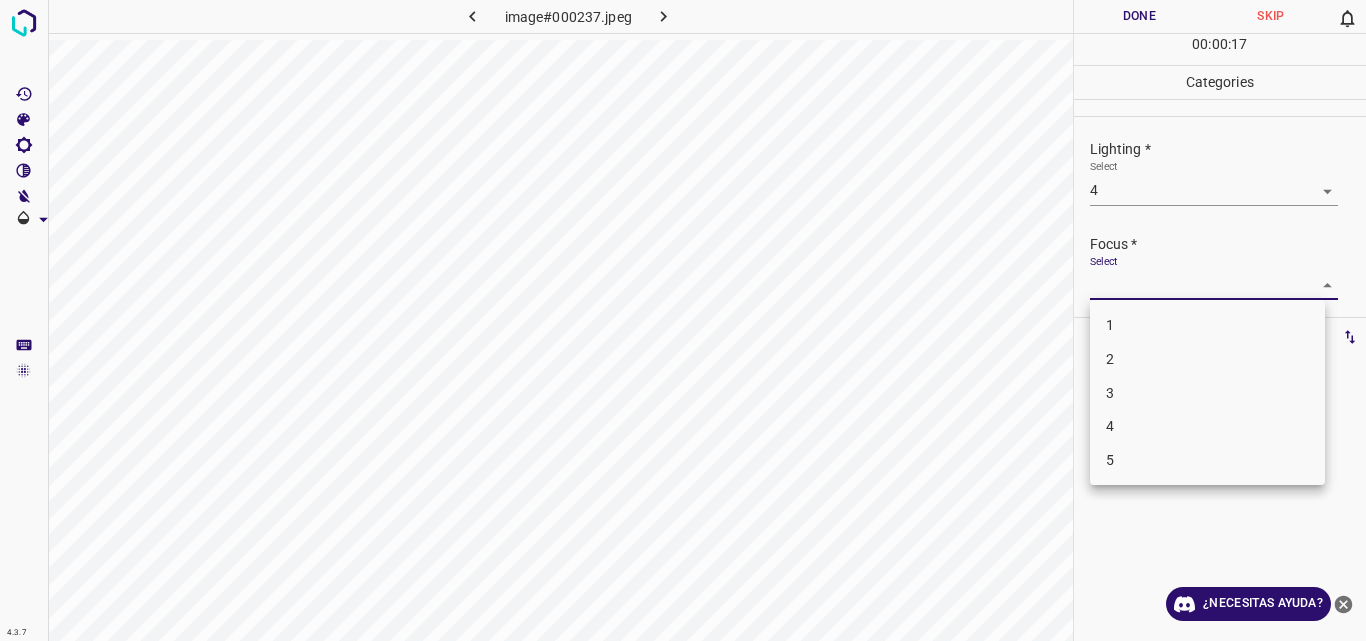 click on "4" at bounding box center (1207, 426) 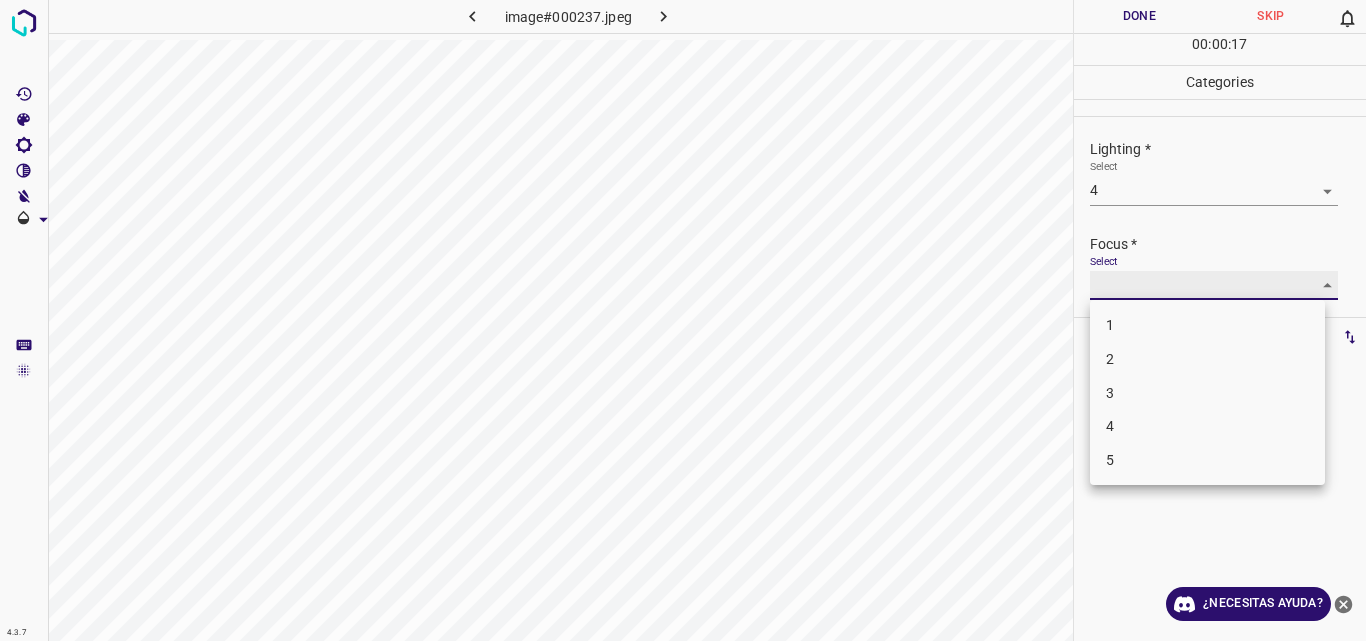 type on "4" 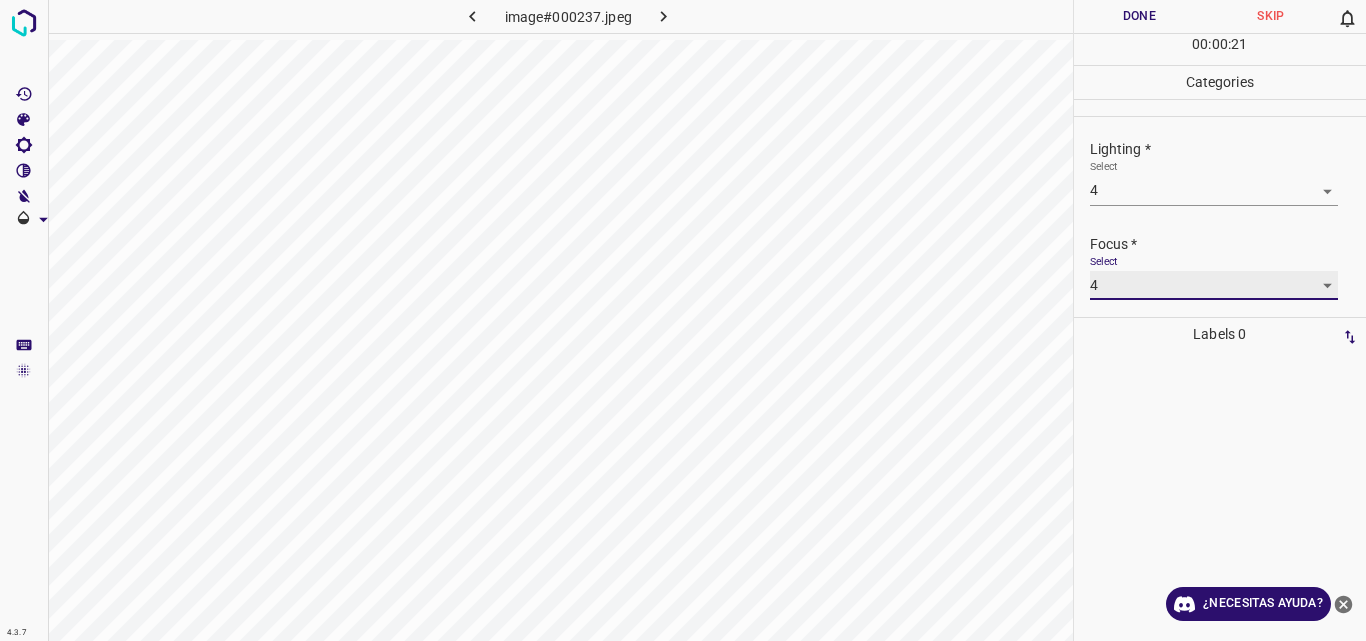 scroll, scrollTop: 98, scrollLeft: 0, axis: vertical 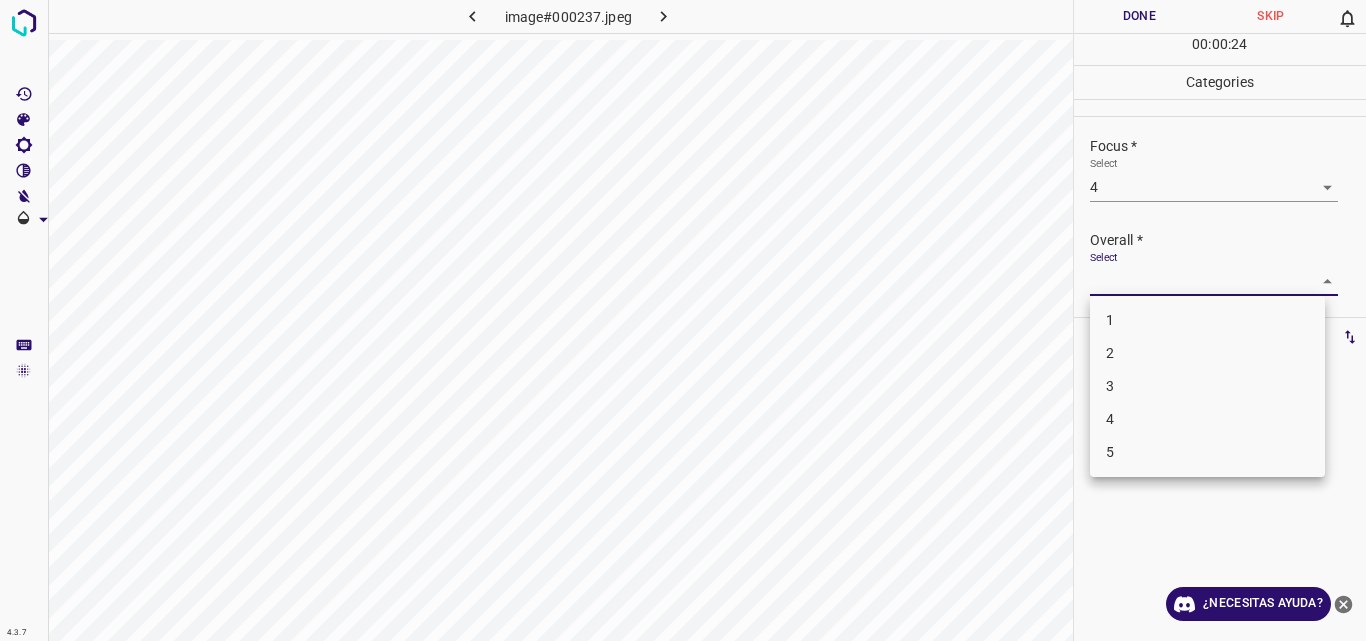 click on "4.3.7 image#000237.jpeg Done Skip 0 00   : 00   : 24   Categories Lighting *  Select 4 4 Focus *  Select 4 4 Overall *  Select ​ Labels   0 Categories 1 Lighting 2 Focus 3 Overall Tools Space Change between modes (Draw & Edit) I Auto labeling R Restore zoom M Zoom in N Zoom out Delete Delete selecte label Filters Z Restore filters X Saturation filter C Brightness filter V Contrast filter B Gray scale filter General O Download ¿Necesitas ayuda? Original text Rate this translation Your feedback will be used to help improve Google Translate - Texto - Esconder - Borrar 1 2 3 4 5" at bounding box center (683, 320) 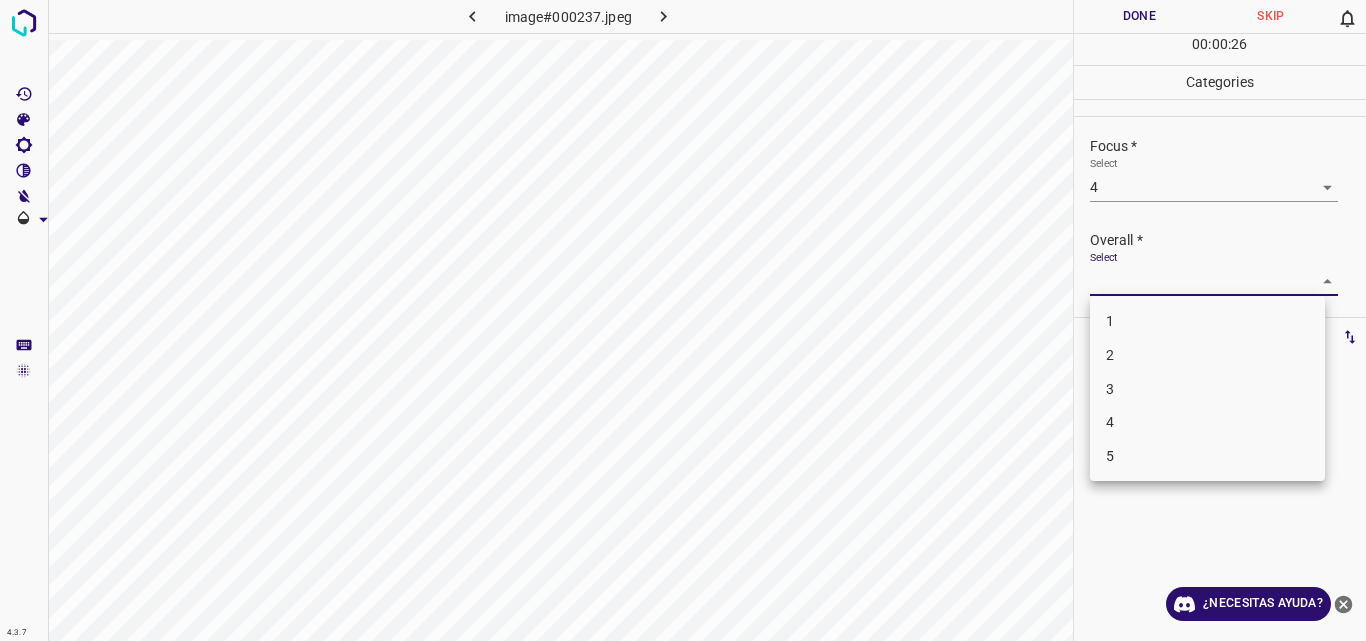 click on "4" at bounding box center [1207, 422] 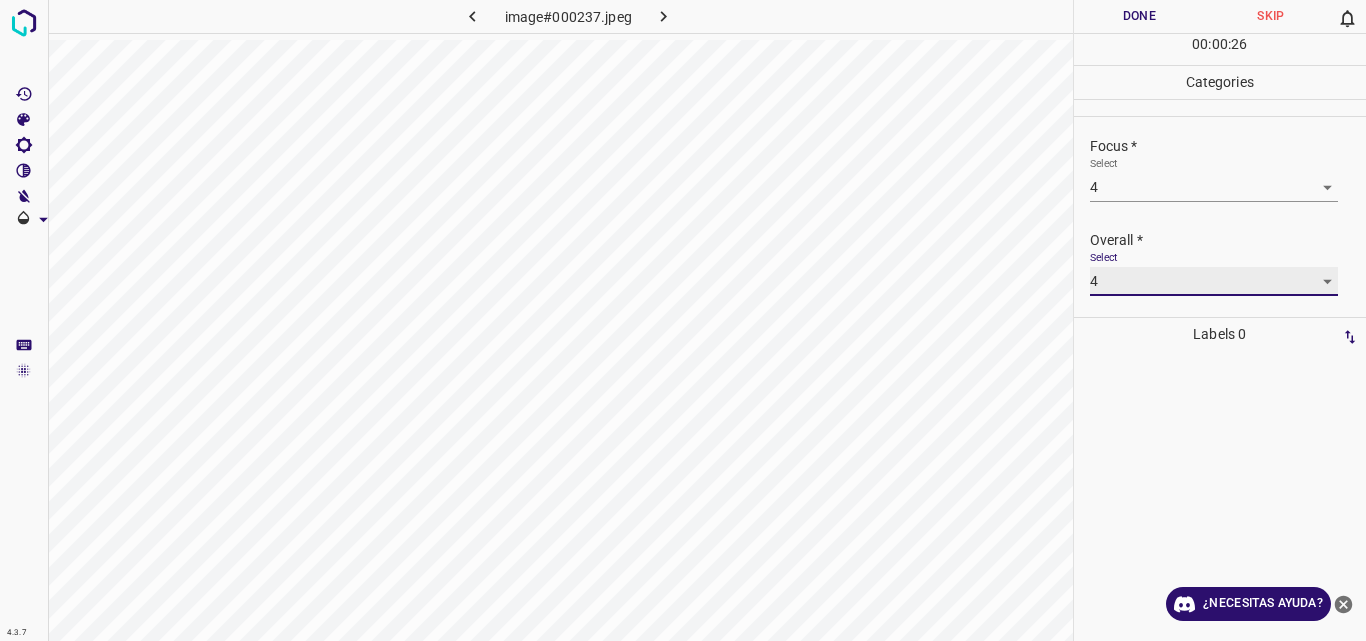 type on "4" 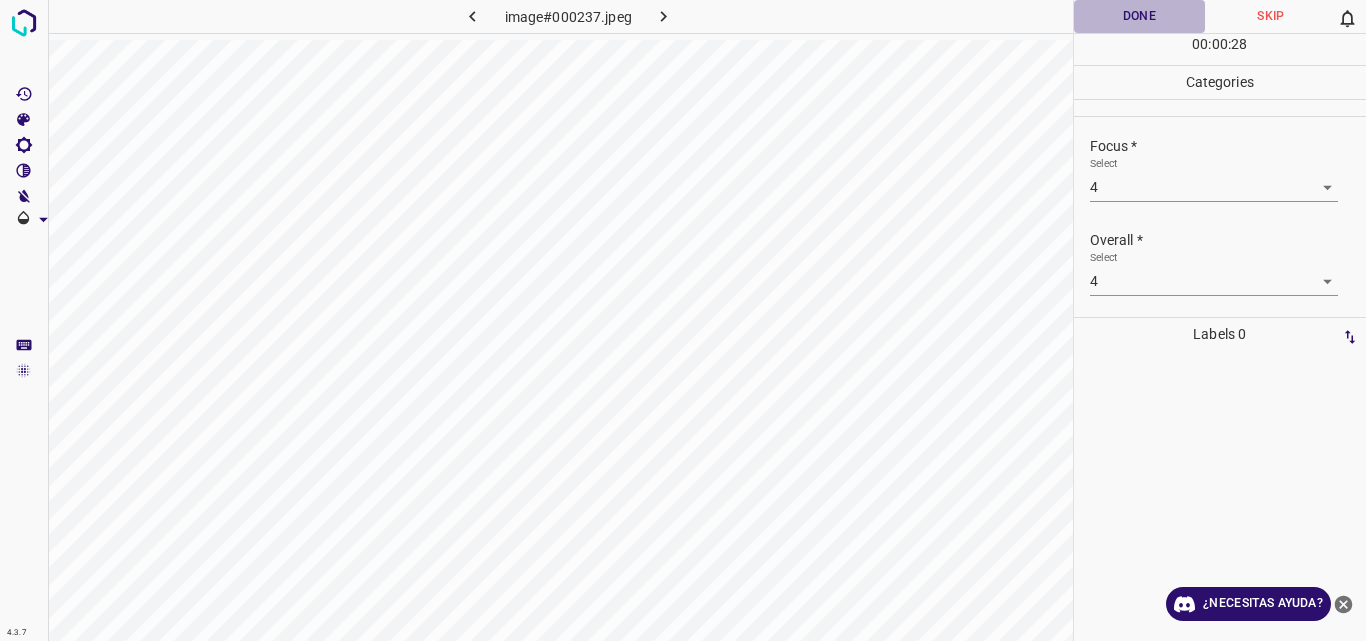 click on "Done" at bounding box center (1140, 16) 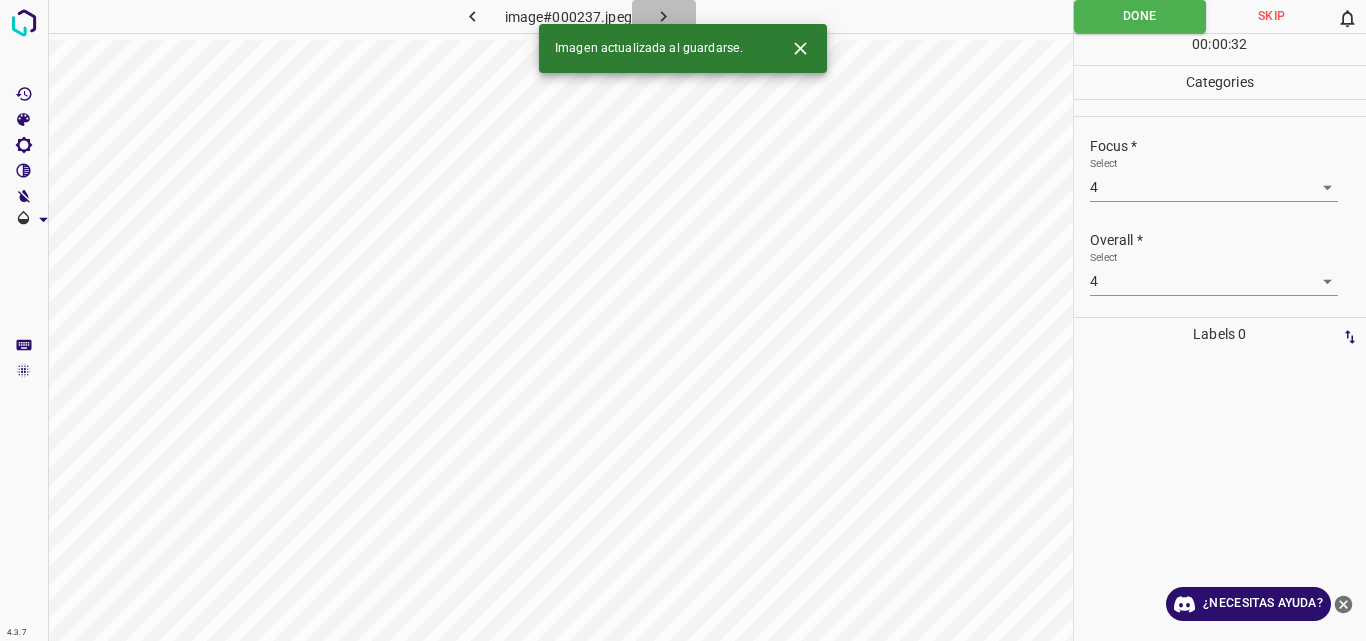 click 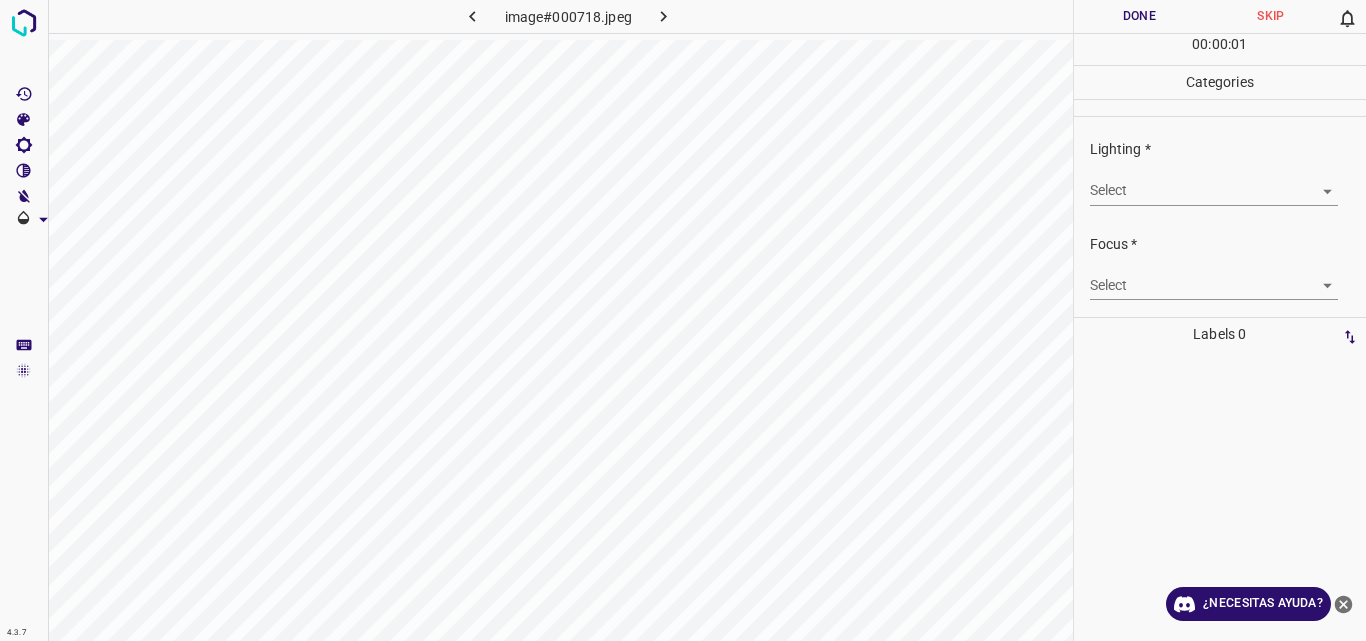 click on "4.3.7 image#000718.jpeg Done Skip 0 00   : 00   : 01   Categories Lighting *  Select ​ Focus *  Select ​ Overall *  Select ​ Labels   0 Categories 1 Lighting 2 Focus 3 Overall Tools Space Change between modes (Draw & Edit) I Auto labeling R Restore zoom M Zoom in N Zoom out Delete Delete selecte label Filters Z Restore filters X Saturation filter C Brightness filter V Contrast filter B Gray scale filter General O Download ¿Necesitas ayuda? Original text Rate this translation Your feedback will be used to help improve Google Translate - Texto - Esconder - Borrar" at bounding box center [683, 320] 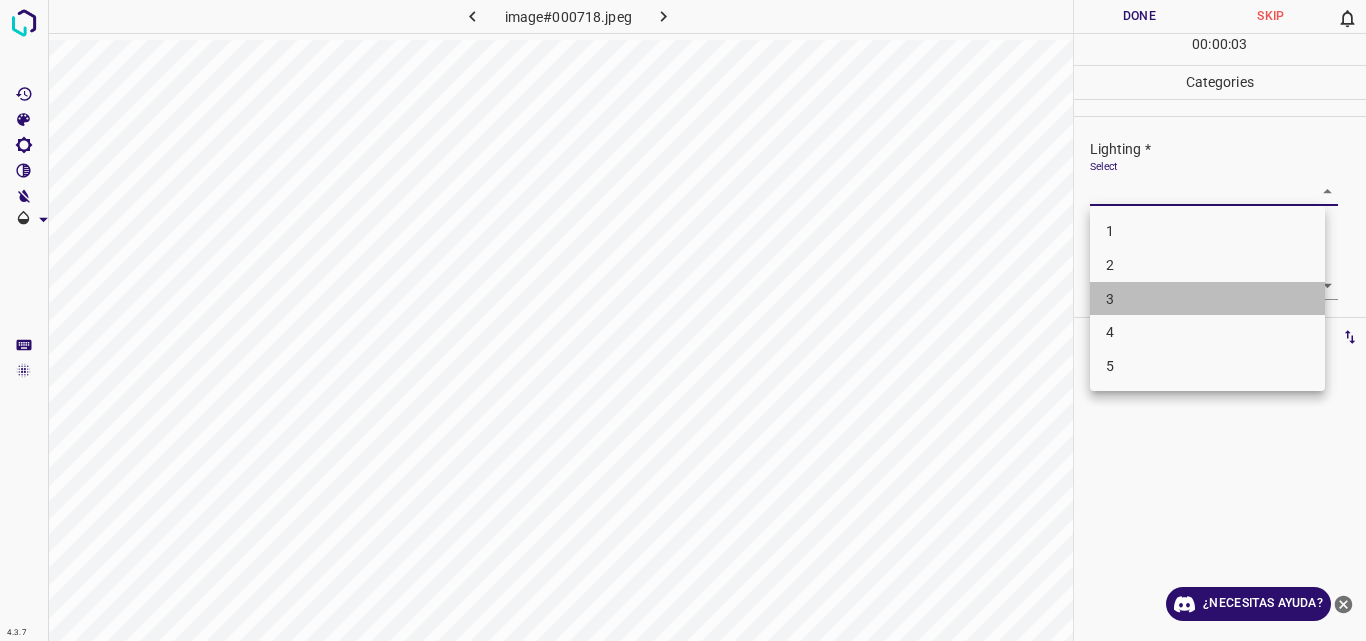 click on "3" at bounding box center [1207, 299] 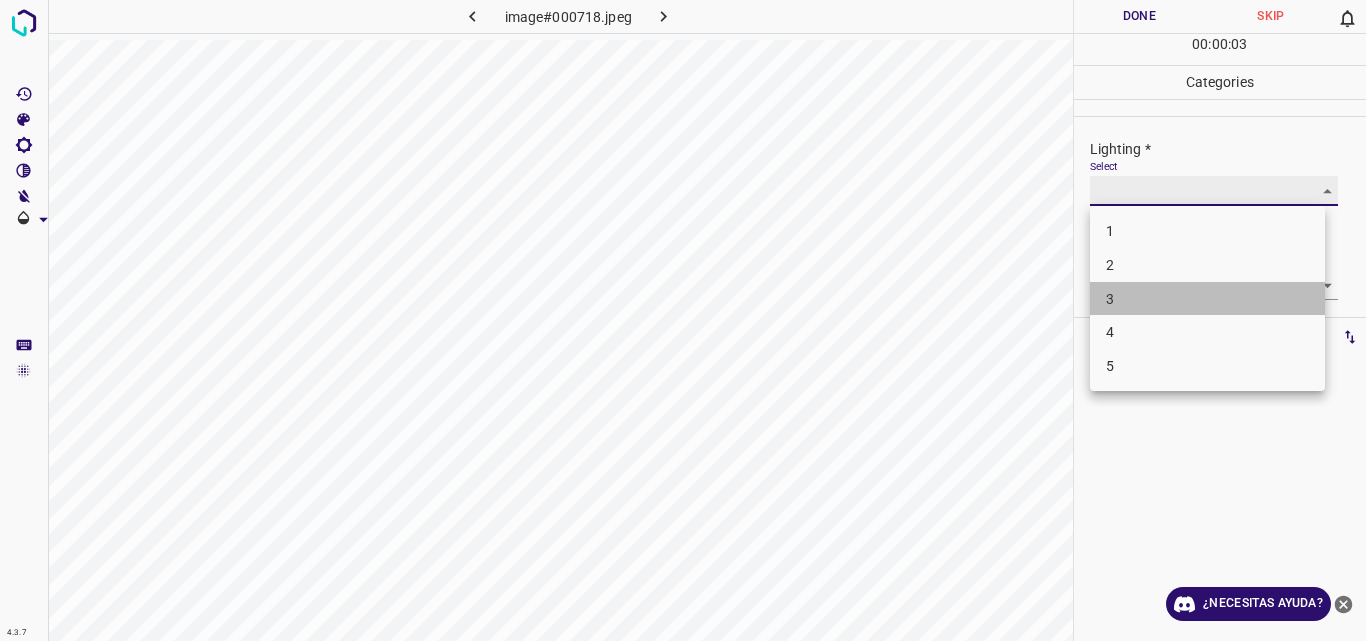 type on "3" 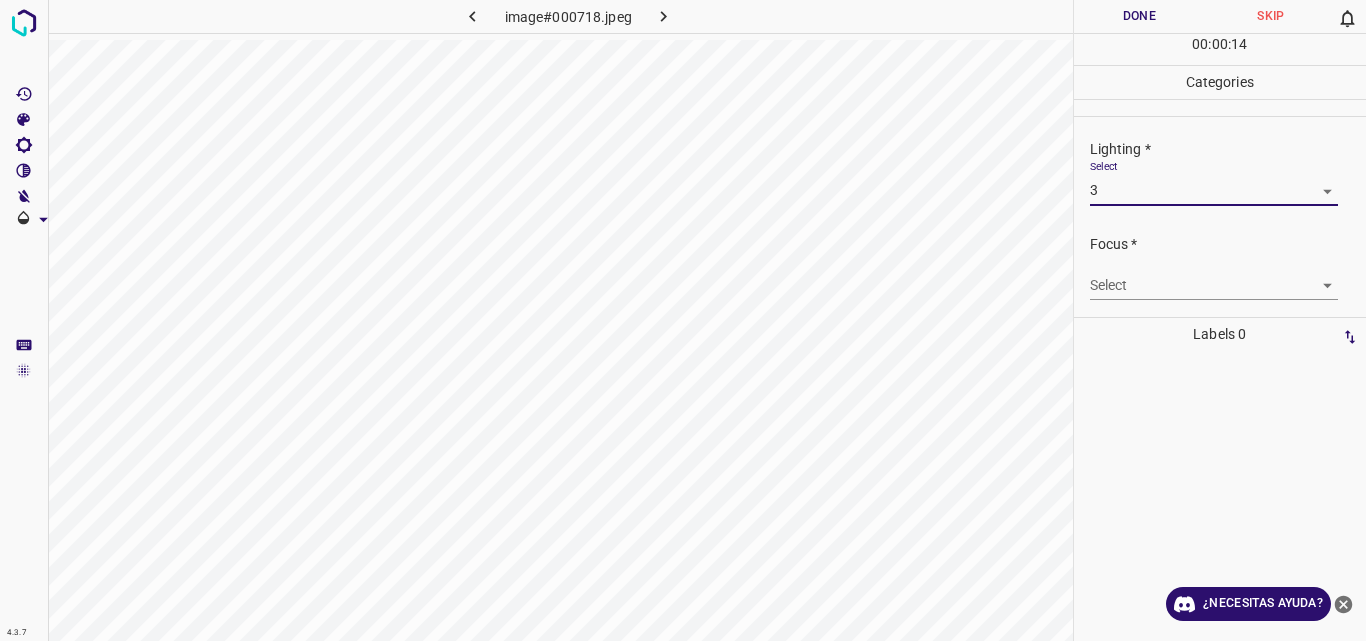 click on "4.3.7 image#000718.jpeg Done Skip 0 00   : 00   : 14   Categories Lighting *  Select 3 3 Focus *  Select ​ Overall *  Select ​ Labels   0 Categories 1 Lighting 2 Focus 3 Overall Tools Space Change between modes (Draw & Edit) I Auto labeling R Restore zoom M Zoom in N Zoom out Delete Delete selecte label Filters Z Restore filters X Saturation filter C Brightness filter V Contrast filter B Gray scale filter General O Download ¿Necesitas ayuda? Original text Rate this translation Your feedback will be used to help improve Google Translate - Texto - Esconder - Borrar" at bounding box center (683, 320) 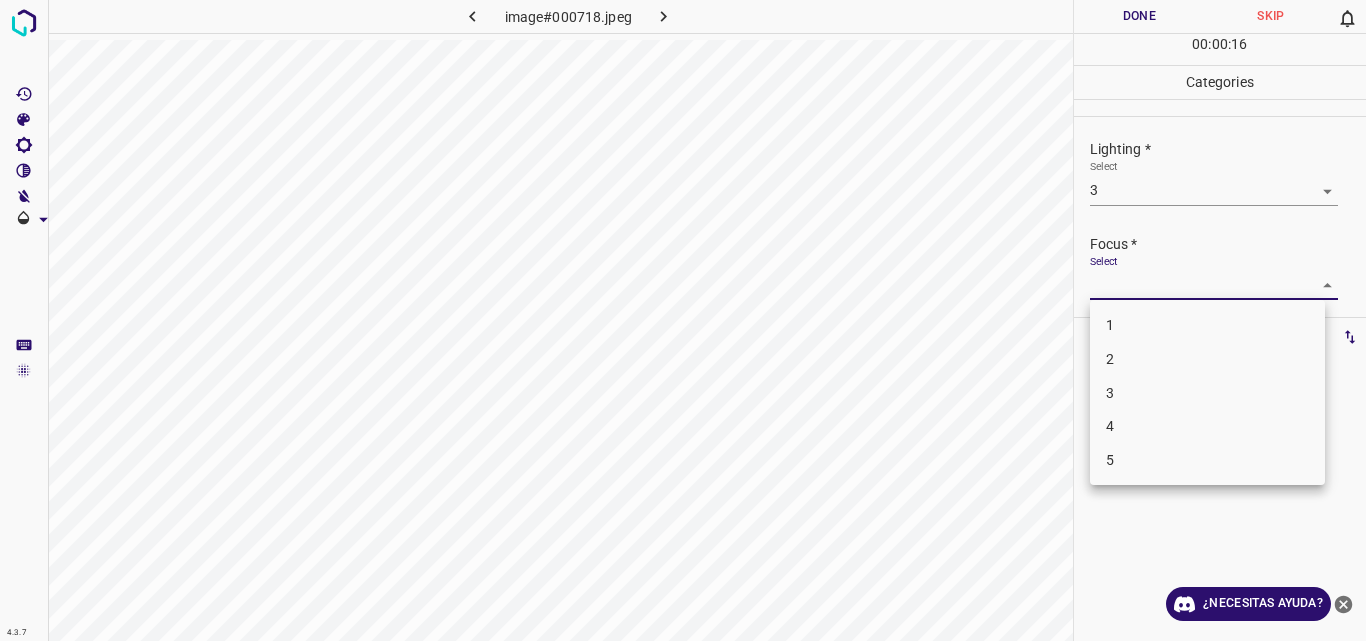 click on "3" at bounding box center [1207, 393] 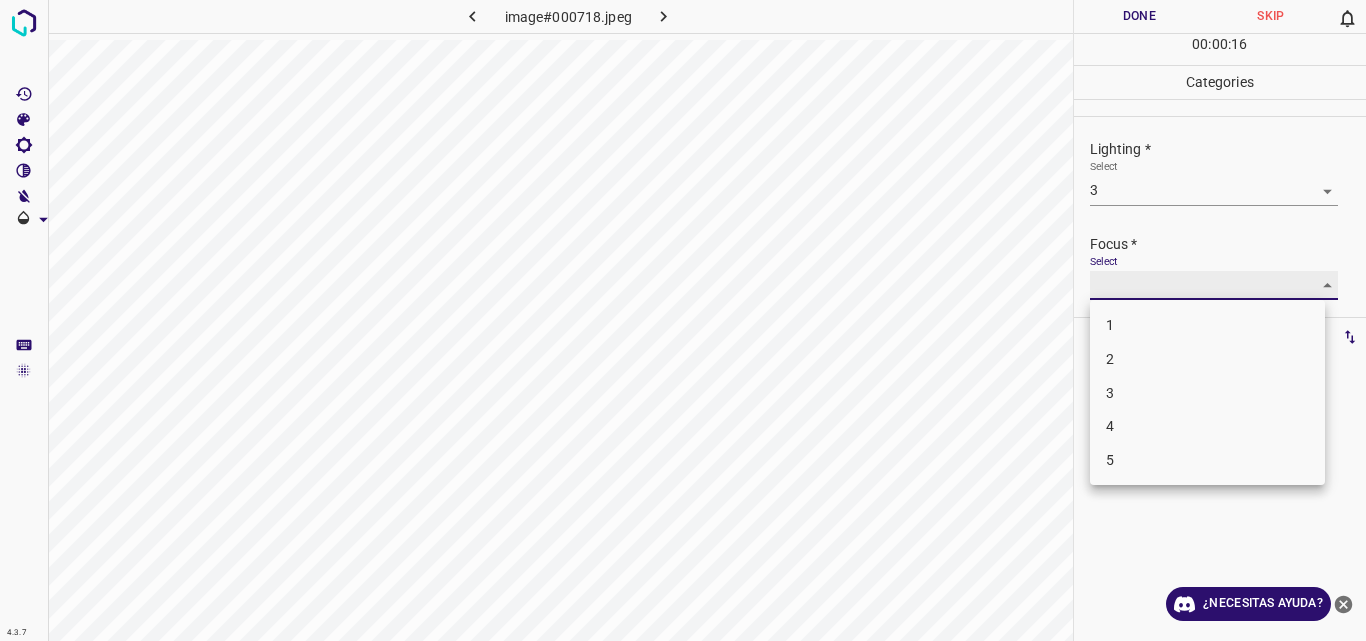 type on "3" 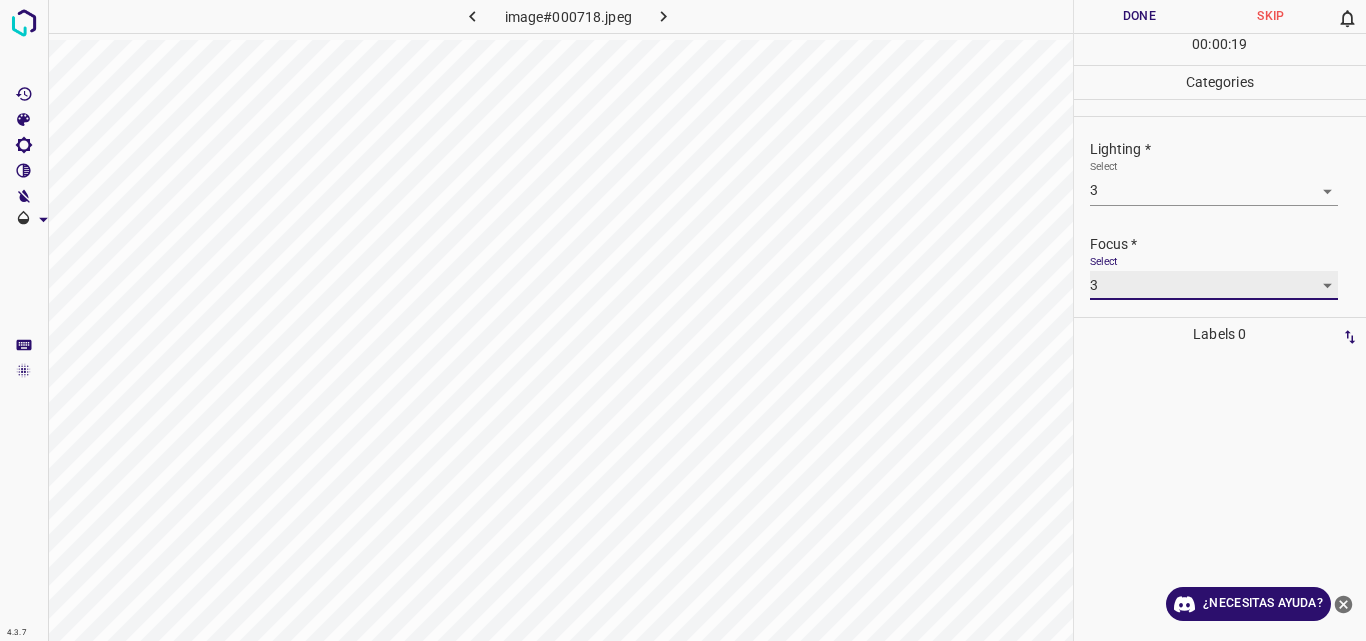 scroll, scrollTop: 98, scrollLeft: 0, axis: vertical 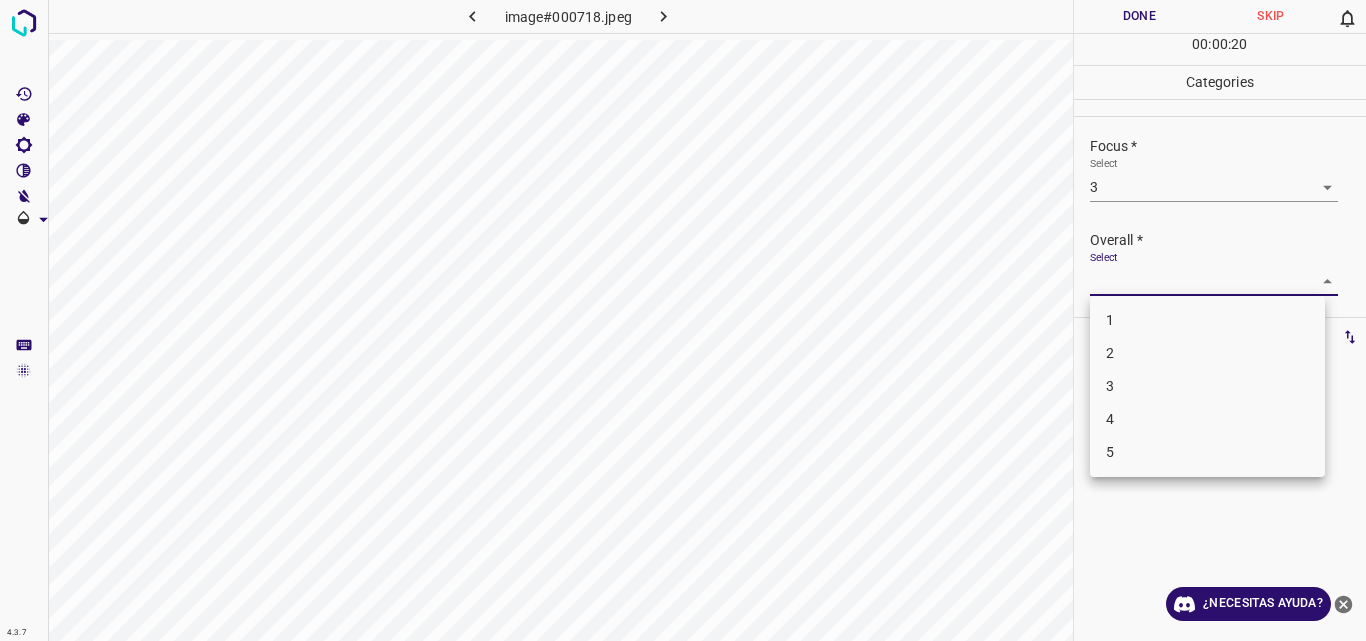 click on "4.3.7 image#000718.jpeg Done Skip 0 00   : 00   : 20   Categories Lighting *  Select 3 3 Focus *  Select 3 3 Overall *  Select ​ Labels   0 Categories 1 Lighting 2 Focus 3 Overall Tools Space Change between modes (Draw & Edit) I Auto labeling R Restore zoom M Zoom in N Zoom out Delete Delete selecte label Filters Z Restore filters X Saturation filter C Brightness filter V Contrast filter B Gray scale filter General O Download ¿Necesitas ayuda? Original text Rate this translation Your feedback will be used to help improve Google Translate - Texto - Esconder - Borrar 1 2 3 4 5" at bounding box center [683, 320] 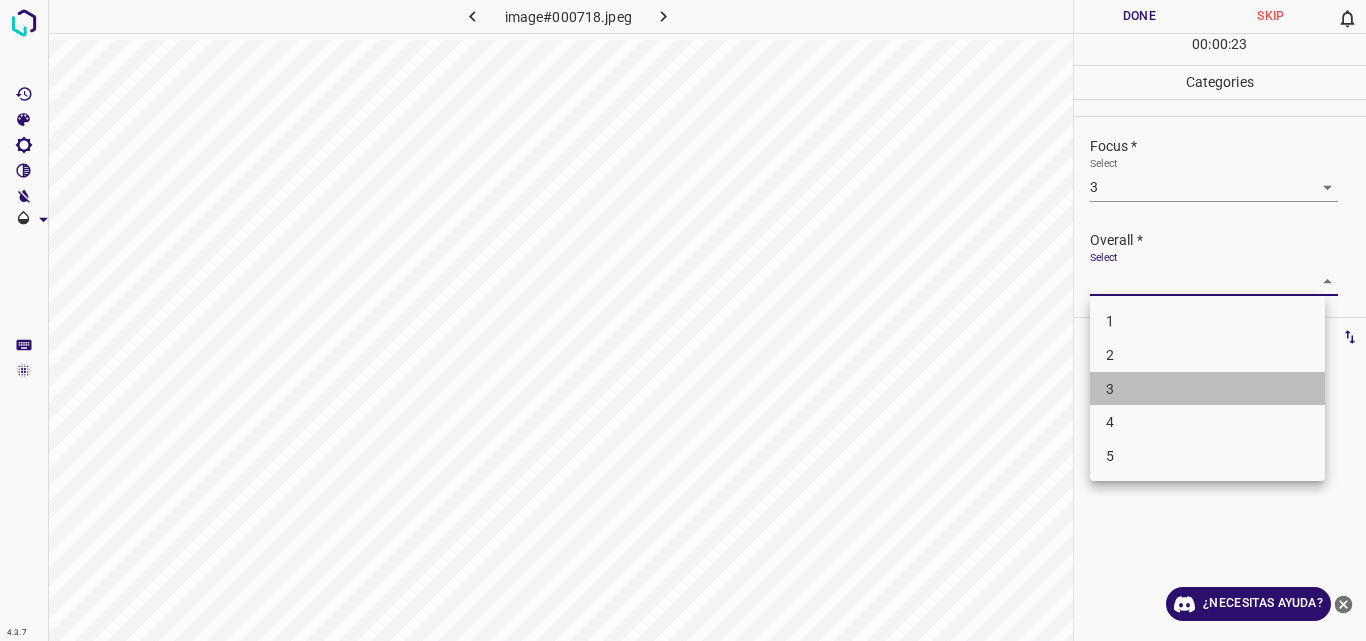 click on "3" at bounding box center (1207, 389) 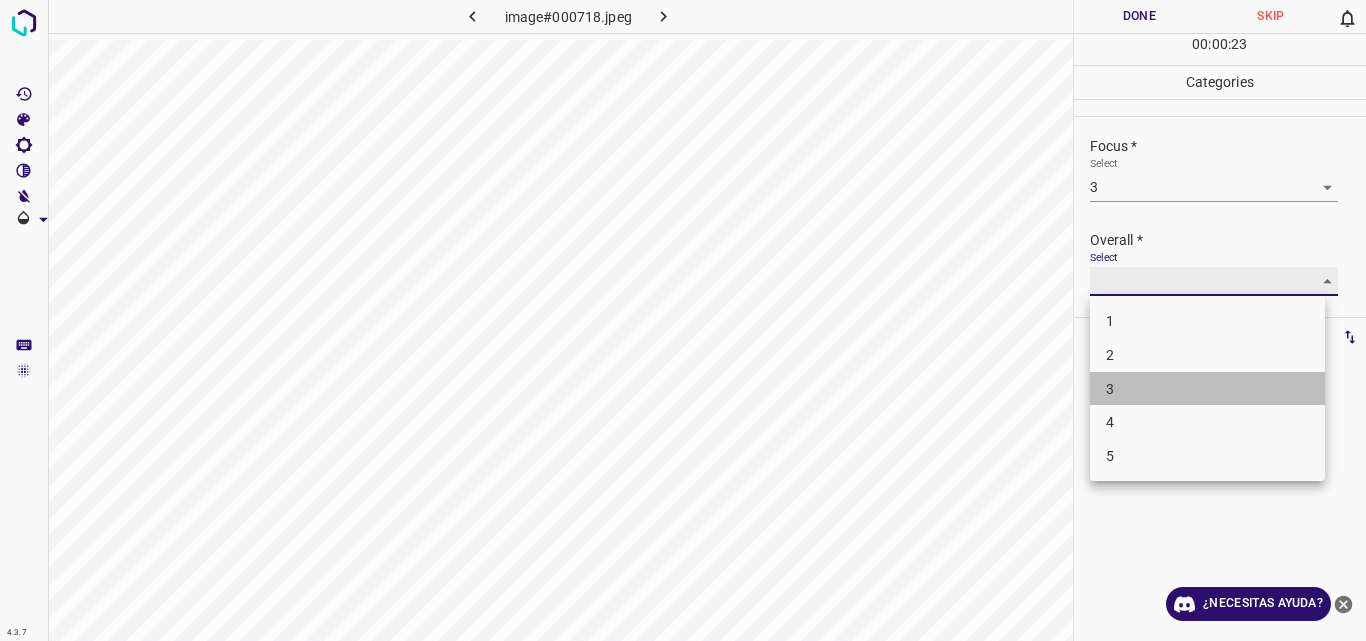 type on "3" 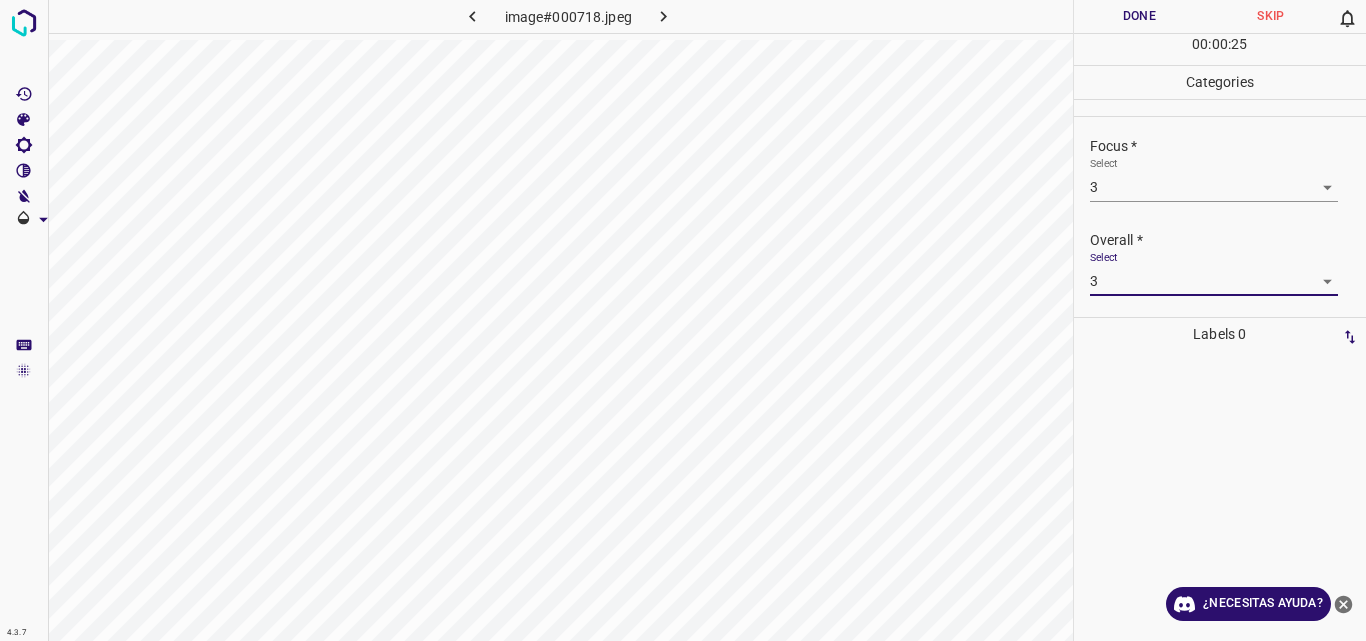 click on "Done" at bounding box center (1140, 16) 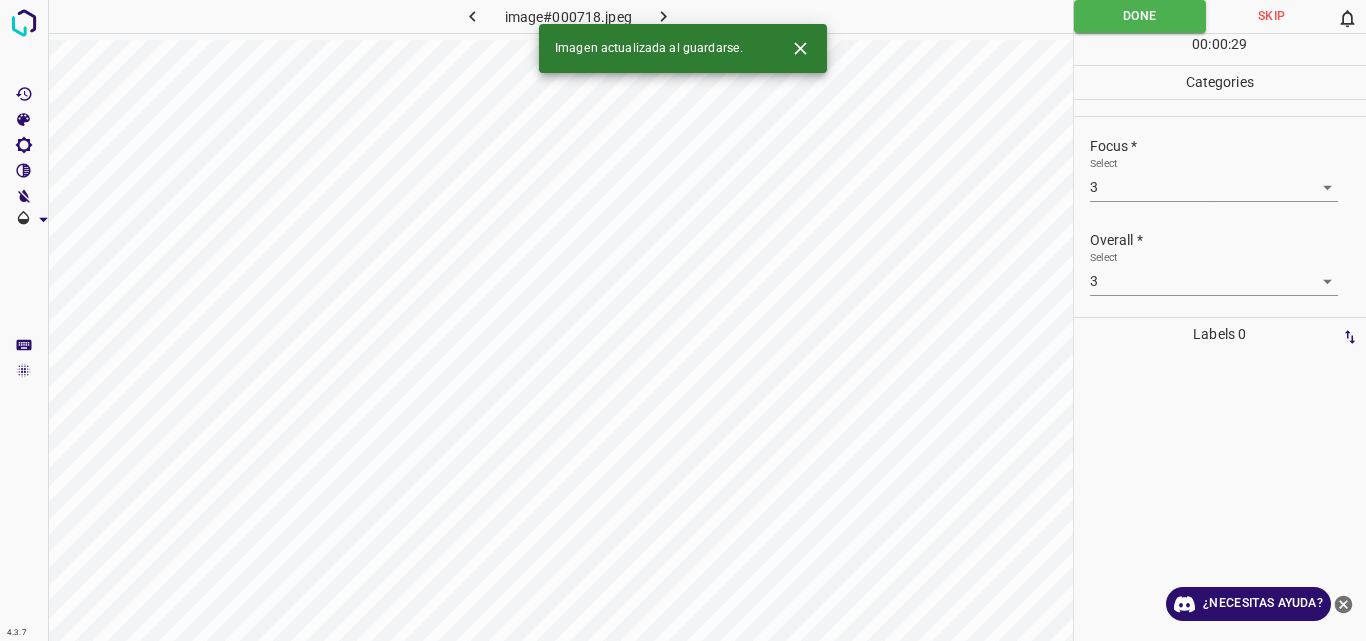 click 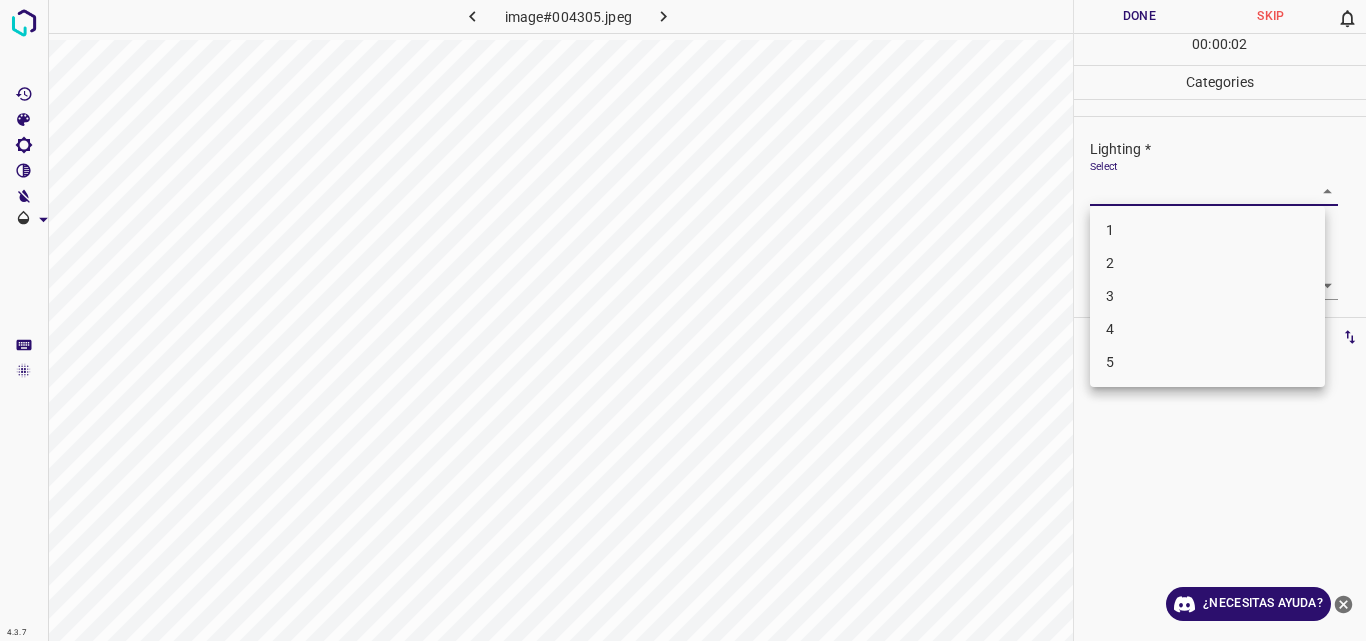 click on "4.3.7 image#004305.jpeg Done Skip 0 00   : 00   : 02   Categories Lighting *  Select ​ Focus *  Select ​ Overall *  Select ​ Labels   0 Categories 1 Lighting 2 Focus 3 Overall Tools Space Change between modes (Draw & Edit) I Auto labeling R Restore zoom M Zoom in N Zoom out Delete Delete selecte label Filters Z Restore filters X Saturation filter C Brightness filter V Contrast filter B Gray scale filter General O Download ¿Necesitas ayuda? Original text Rate this translation Your feedback will be used to help improve Google Translate - Texto - Esconder - Borrar 1 2 3 4 5" at bounding box center (683, 320) 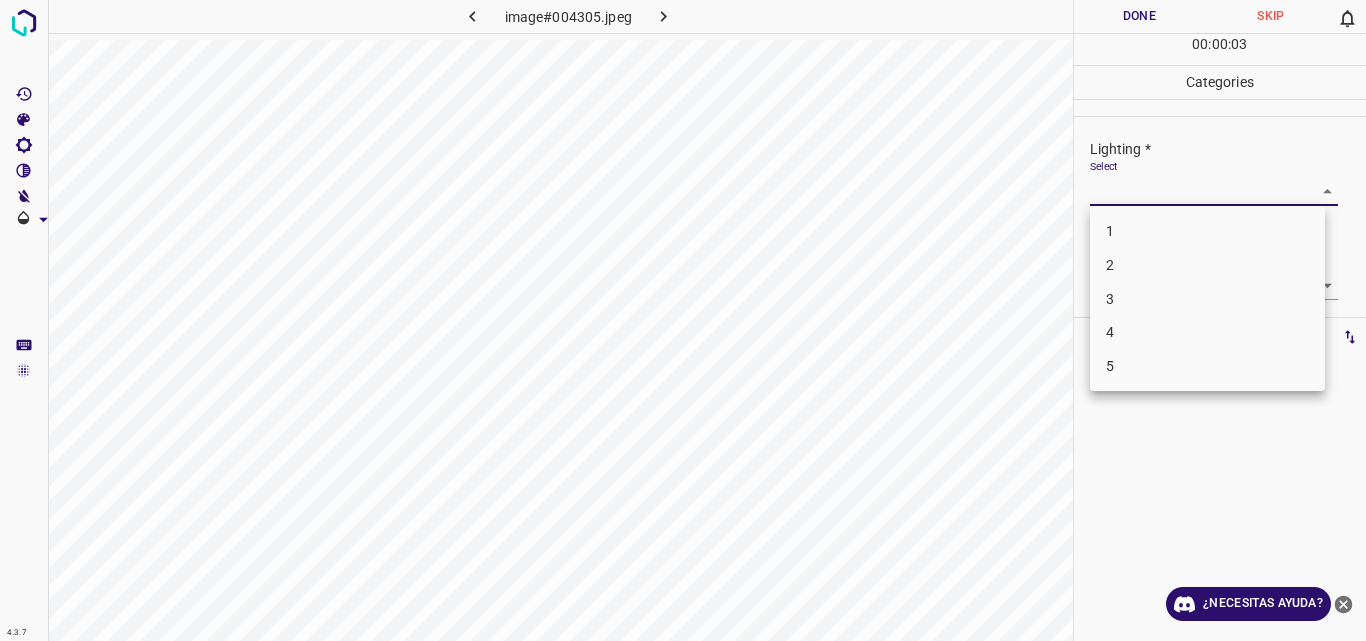 click on "3" at bounding box center (1207, 299) 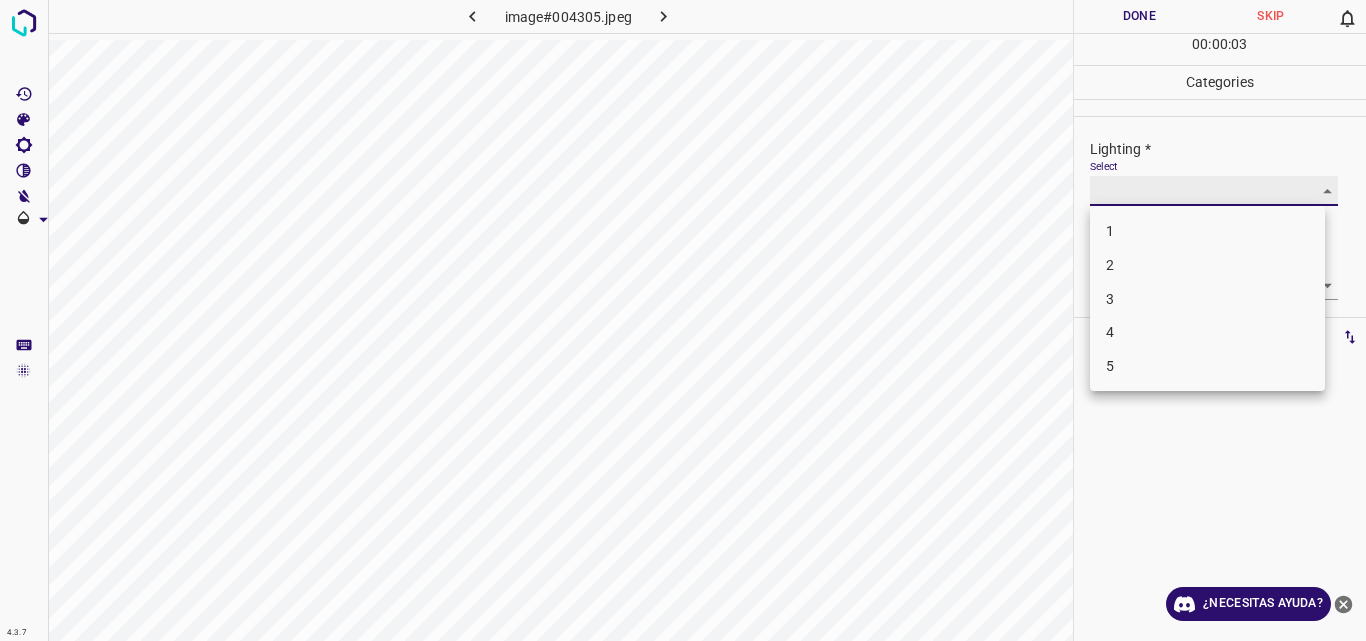 type on "3" 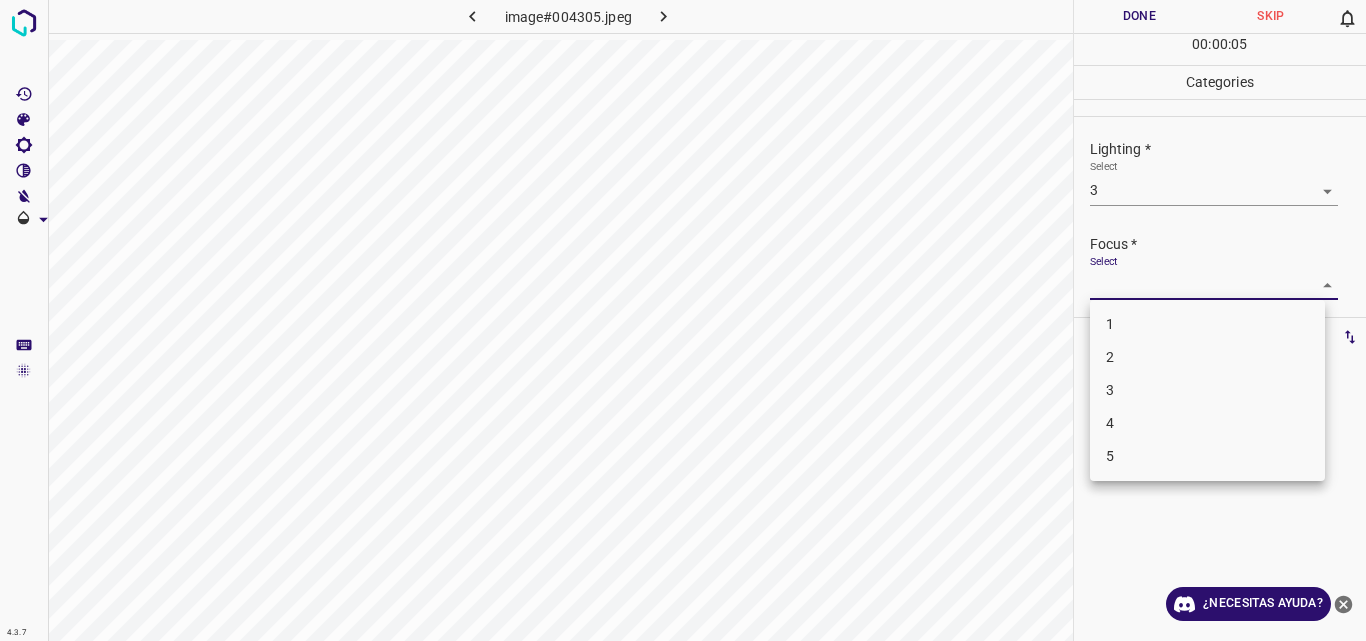 click on "4.3.7 image#004305.jpeg Done Skip 0 00   : 00   : 05   Categories Lighting *  Select 3 3 Focus *  Select ​ Overall *  Select ​ Labels   0 Categories 1 Lighting 2 Focus 3 Overall Tools Space Change between modes (Draw & Edit) I Auto labeling R Restore zoom M Zoom in N Zoom out Delete Delete selecte label Filters Z Restore filters X Saturation filter C Brightness filter V Contrast filter B Gray scale filter General O Download ¿Necesitas ayuda? Original text Rate this translation Your feedback will be used to help improve Google Translate - Texto - Esconder - Borrar 1 2 3 4 5" at bounding box center [683, 320] 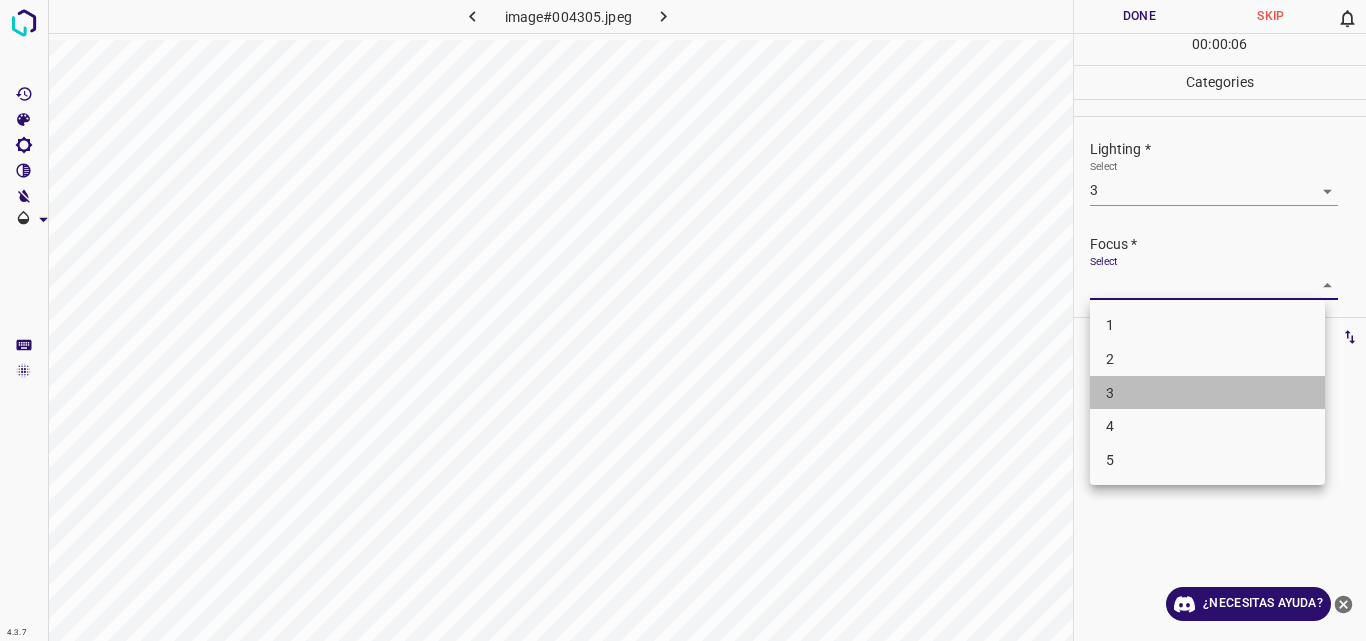 click on "3" at bounding box center [1207, 393] 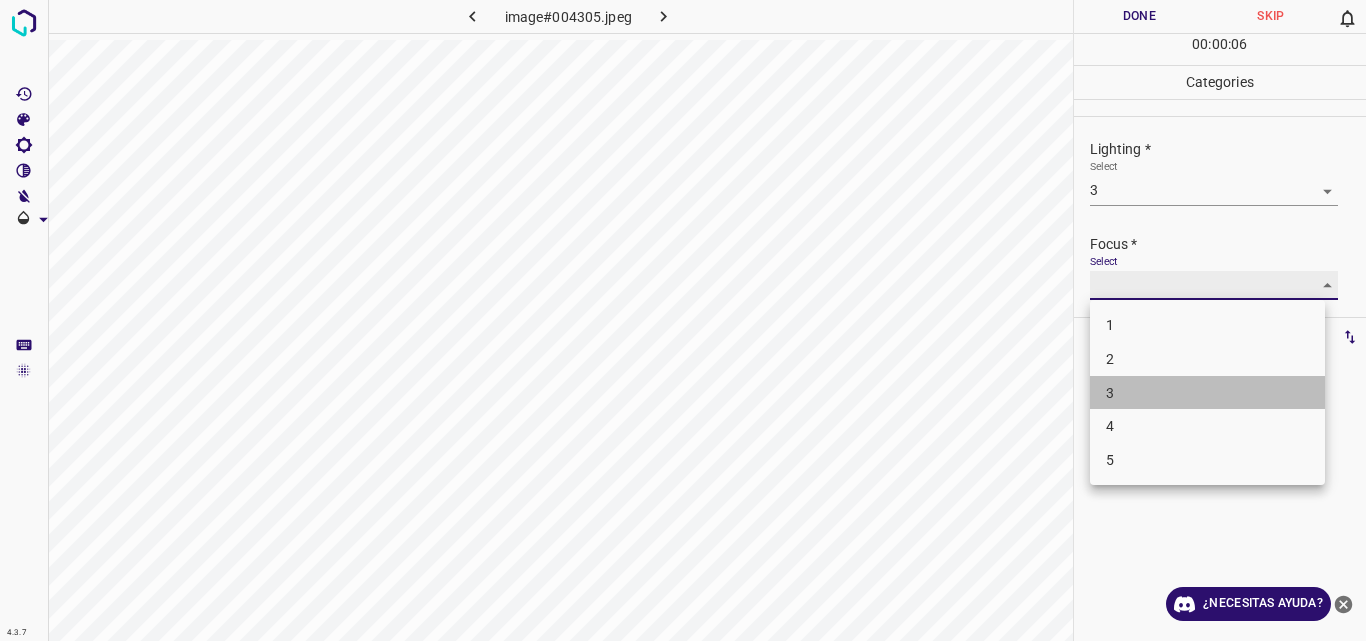 type on "3" 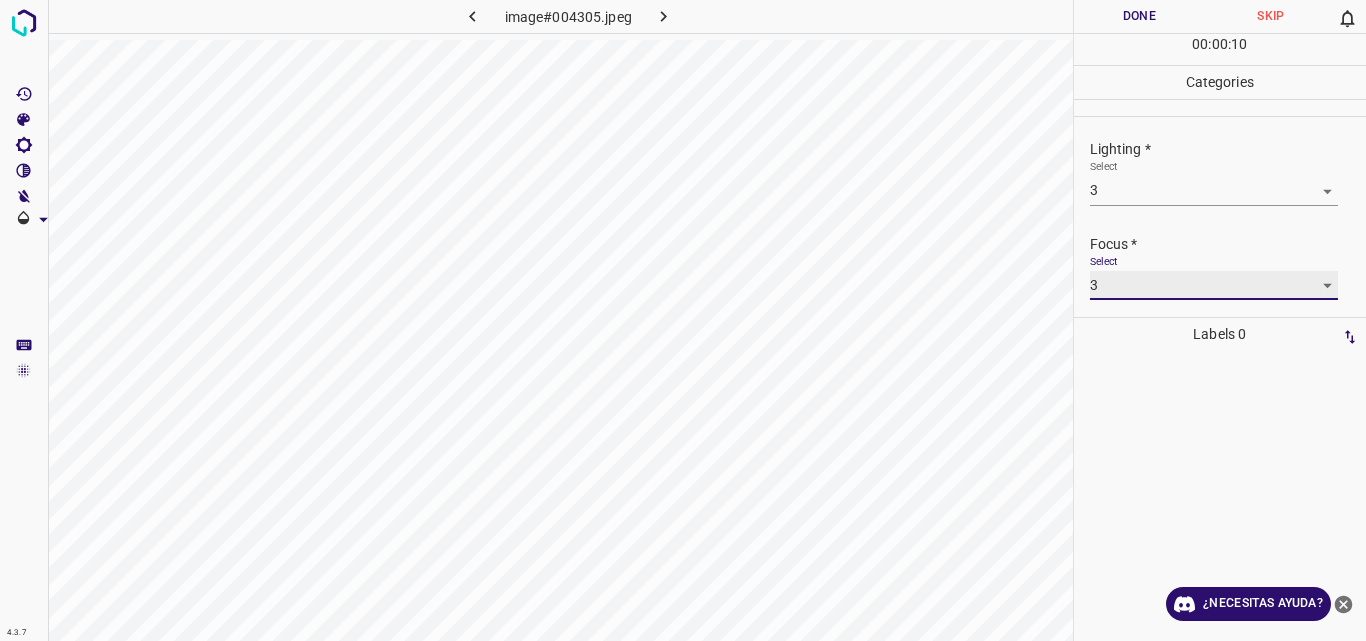 scroll, scrollTop: 98, scrollLeft: 0, axis: vertical 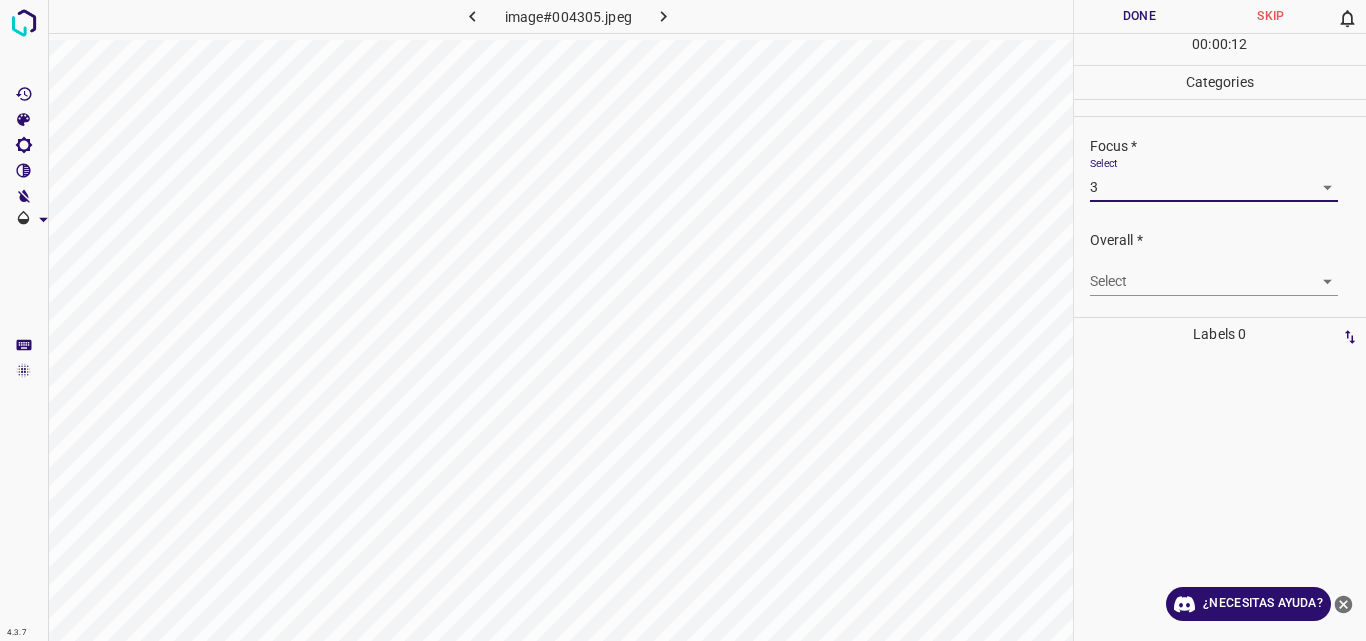 click on "4.3.7 image#004305.jpeg Done Skip 0 00   : 00   : 12   Categories Lighting *  Select 3 3 Focus *  Select 3 3 Overall *  Select ​ Labels   0 Categories 1 Lighting 2 Focus 3 Overall Tools Space Change between modes (Draw & Edit) I Auto labeling R Restore zoom M Zoom in N Zoom out Delete Delete selecte label Filters Z Restore filters X Saturation filter C Brightness filter V Contrast filter B Gray scale filter General O Download ¿Necesitas ayuda? Original text Rate this translation Your feedback will be used to help improve Google Translate - Texto - Esconder - Borrar" at bounding box center (683, 320) 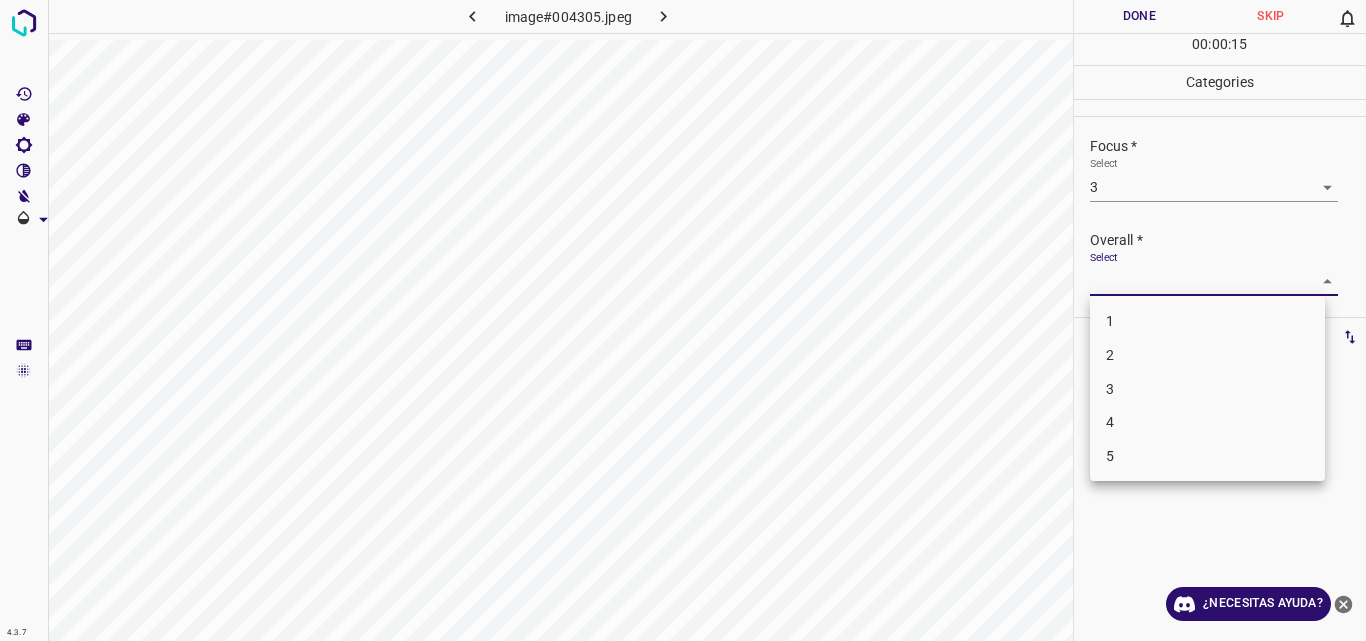 click on "3" at bounding box center (1207, 389) 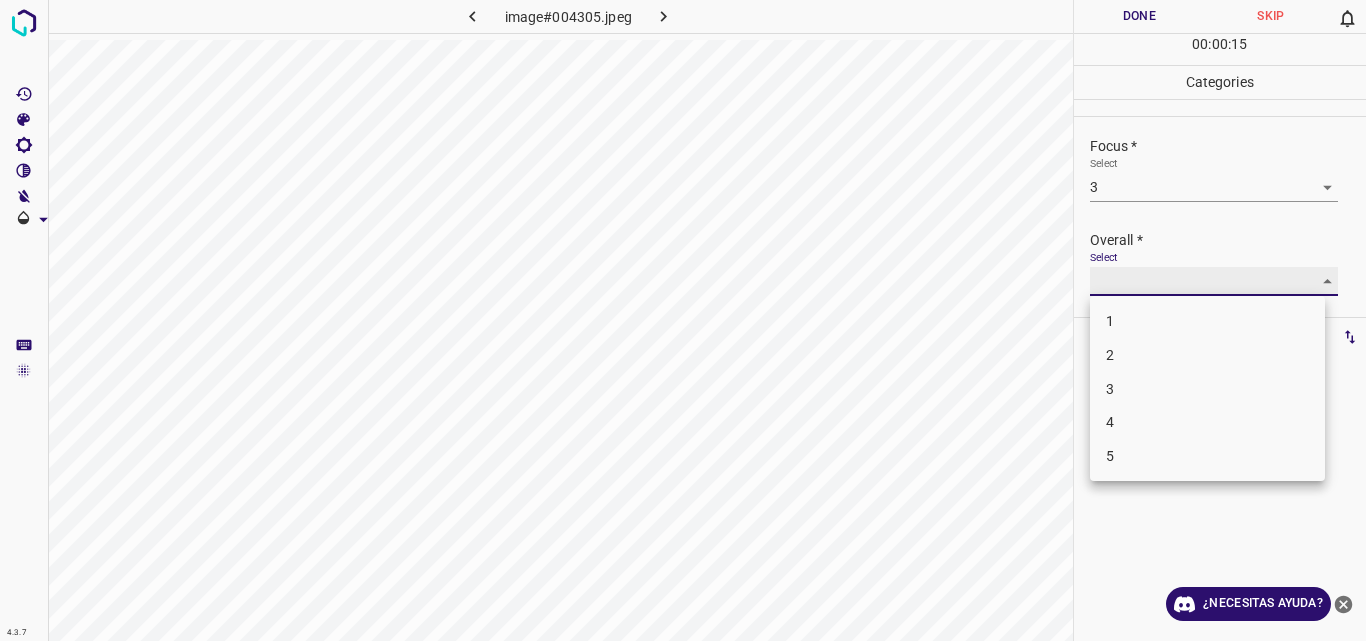 type on "3" 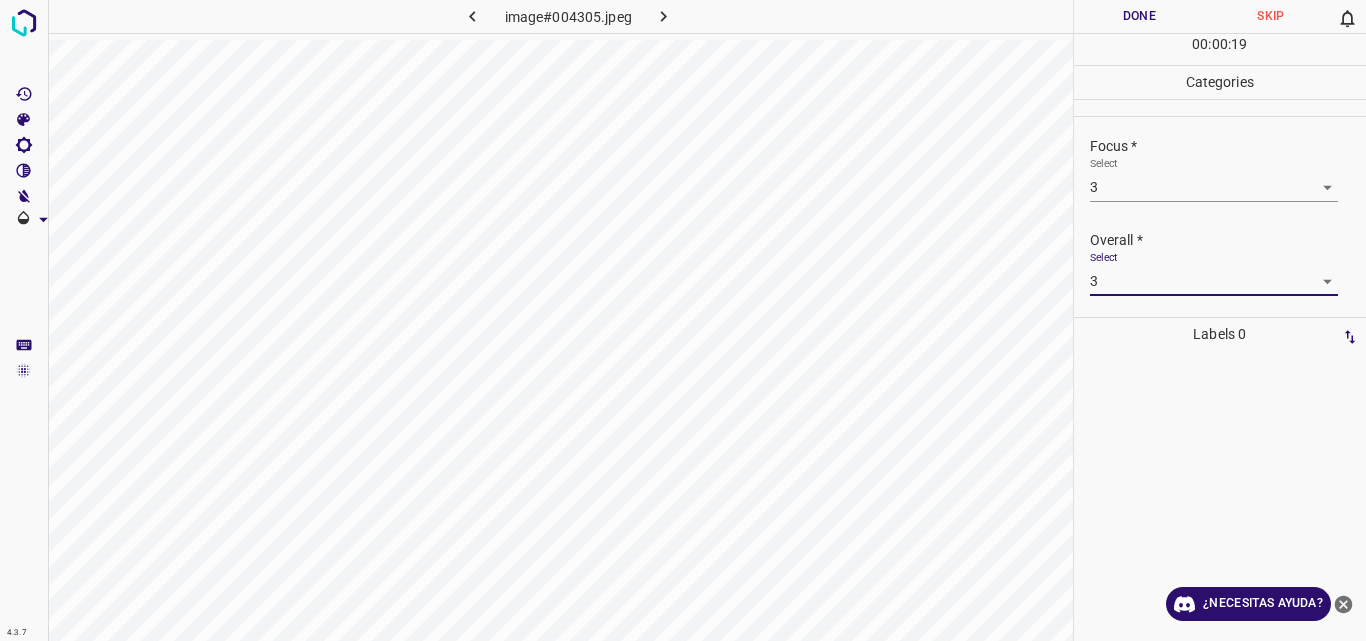 click on "Done" at bounding box center [1140, 16] 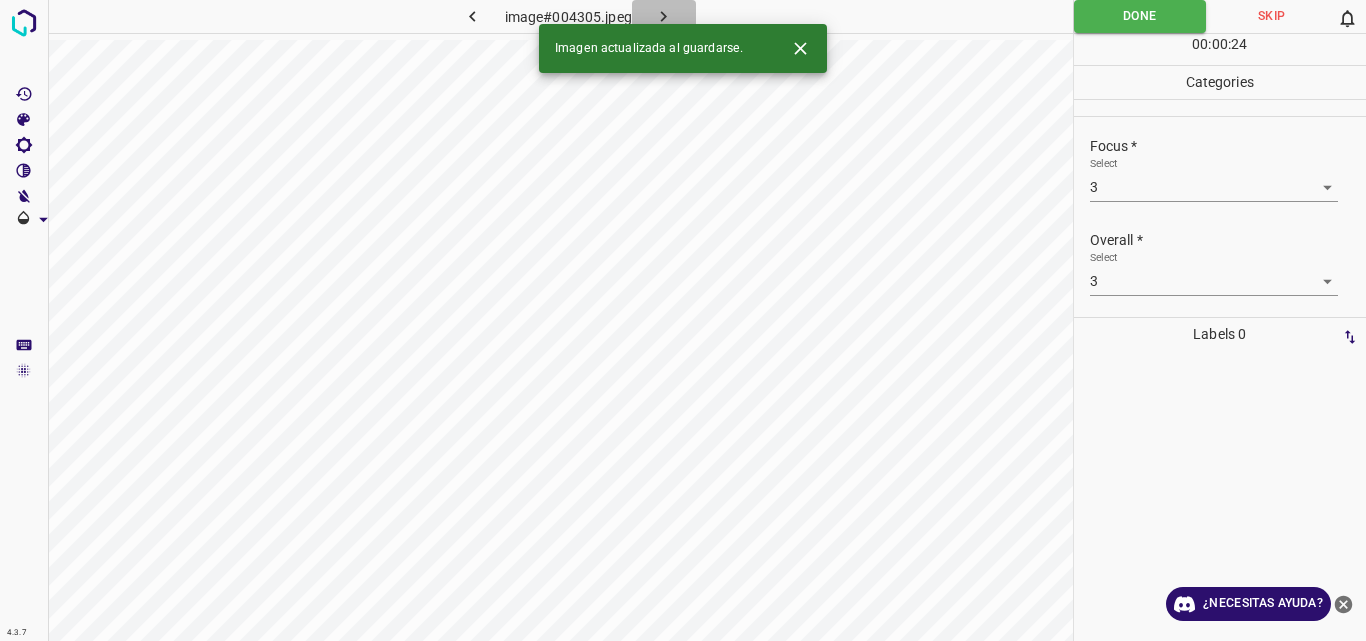 click 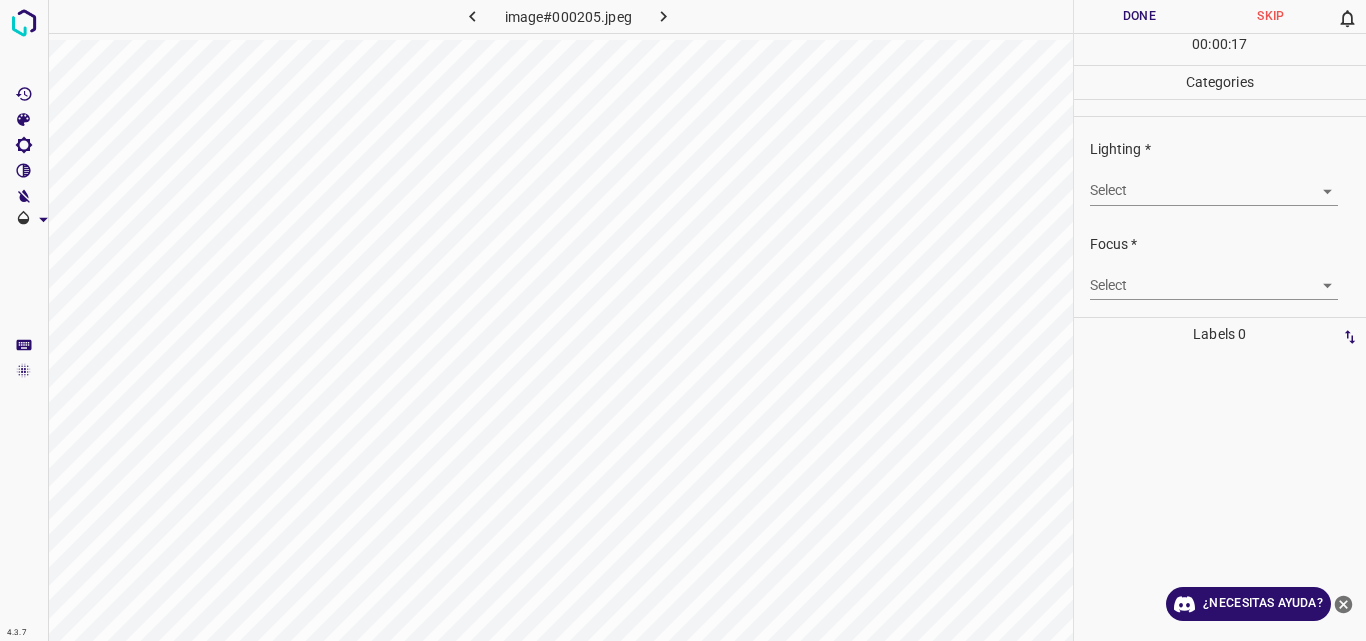 click on "4.3.7 image#000205.jpeg Done Skip 0 00   : 00   : 17   Categories Lighting *  Select ​ Focus *  Select ​ Overall *  Select ​ Labels   0 Categories 1 Lighting 2 Focus 3 Overall Tools Space Change between modes (Draw & Edit) I Auto labeling R Restore zoom M Zoom in N Zoom out Delete Delete selecte label Filters Z Restore filters X Saturation filter C Brightness filter V Contrast filter B Gray scale filter General O Download ¿Necesitas ayuda? Original text Rate this translation Your feedback will be used to help improve Google Translate - Texto - Esconder - Borrar" at bounding box center [683, 320] 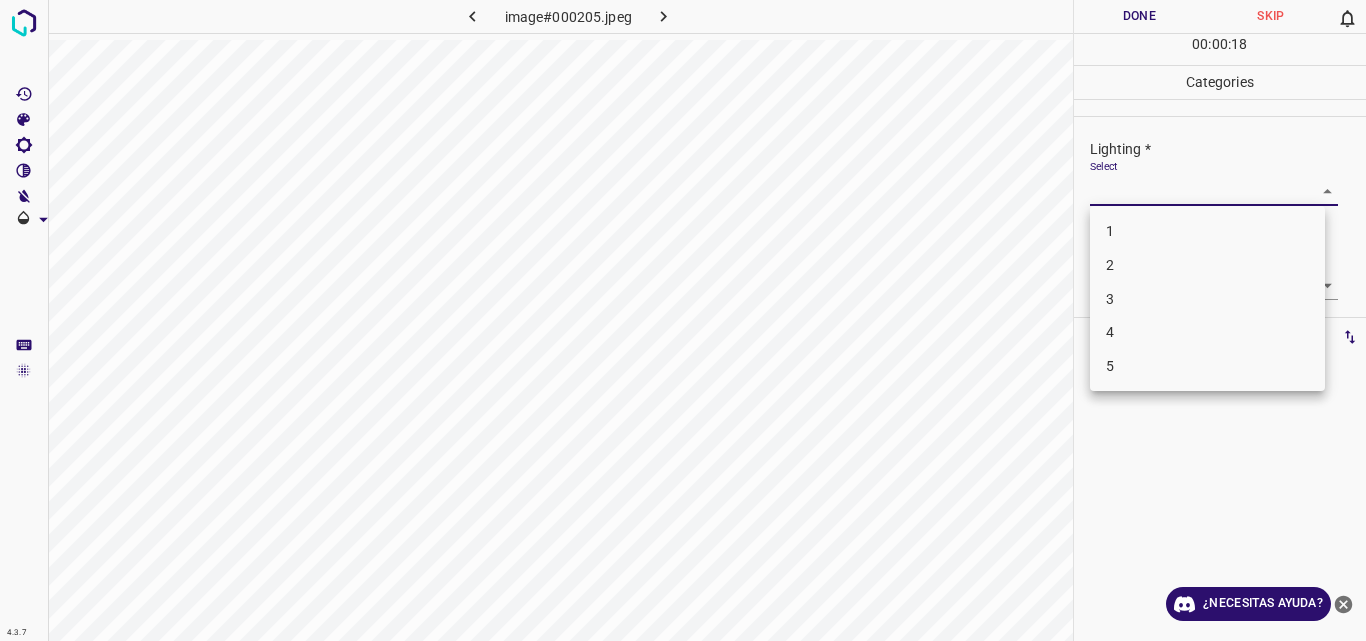 click on "2" at bounding box center [1207, 265] 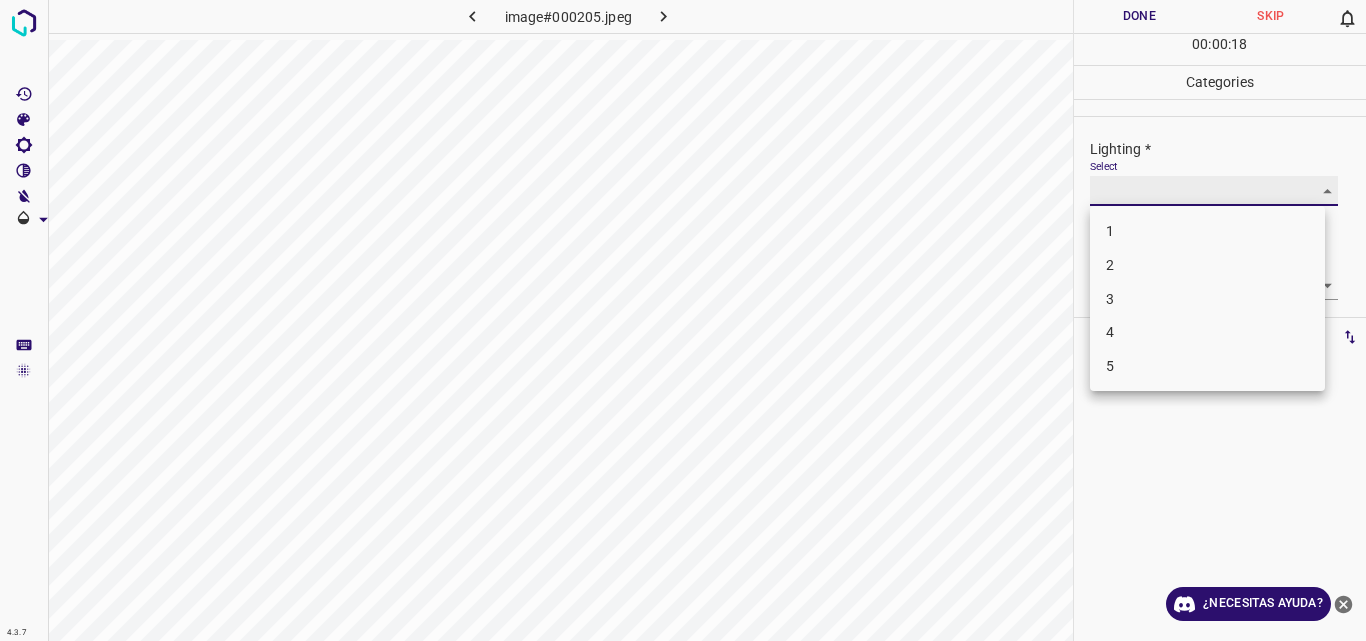 type on "2" 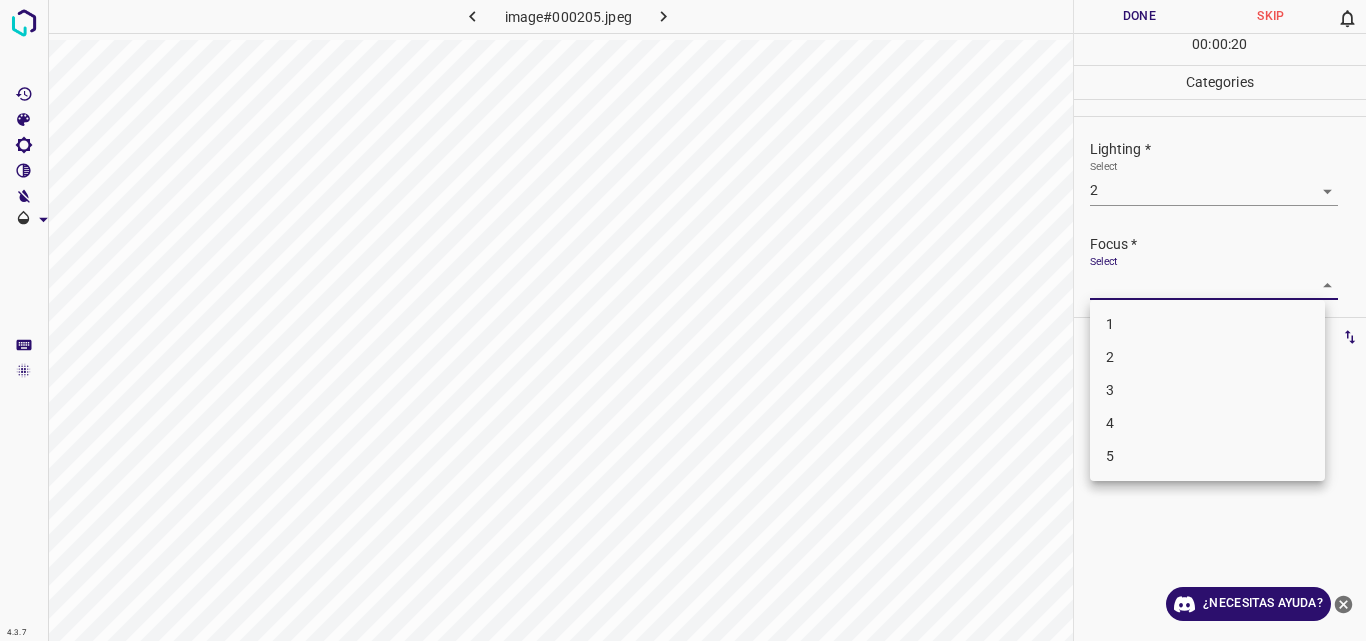click on "4.3.7 image#000205.jpeg Done Skip 0 00   : 00   : 20   Categories Lighting *  Select 2 2 Focus *  Select ​ Overall *  Select ​ Labels   0 Categories 1 Lighting 2 Focus 3 Overall Tools Space Change between modes (Draw & Edit) I Auto labeling R Restore zoom M Zoom in N Zoom out Delete Delete selecte label Filters Z Restore filters X Saturation filter C Brightness filter V Contrast filter B Gray scale filter General O Download ¿Necesitas ayuda? Original text Rate this translation Your feedback will be used to help improve Google Translate - Texto - Esconder - Borrar 1 2 3 4 5" at bounding box center (683, 320) 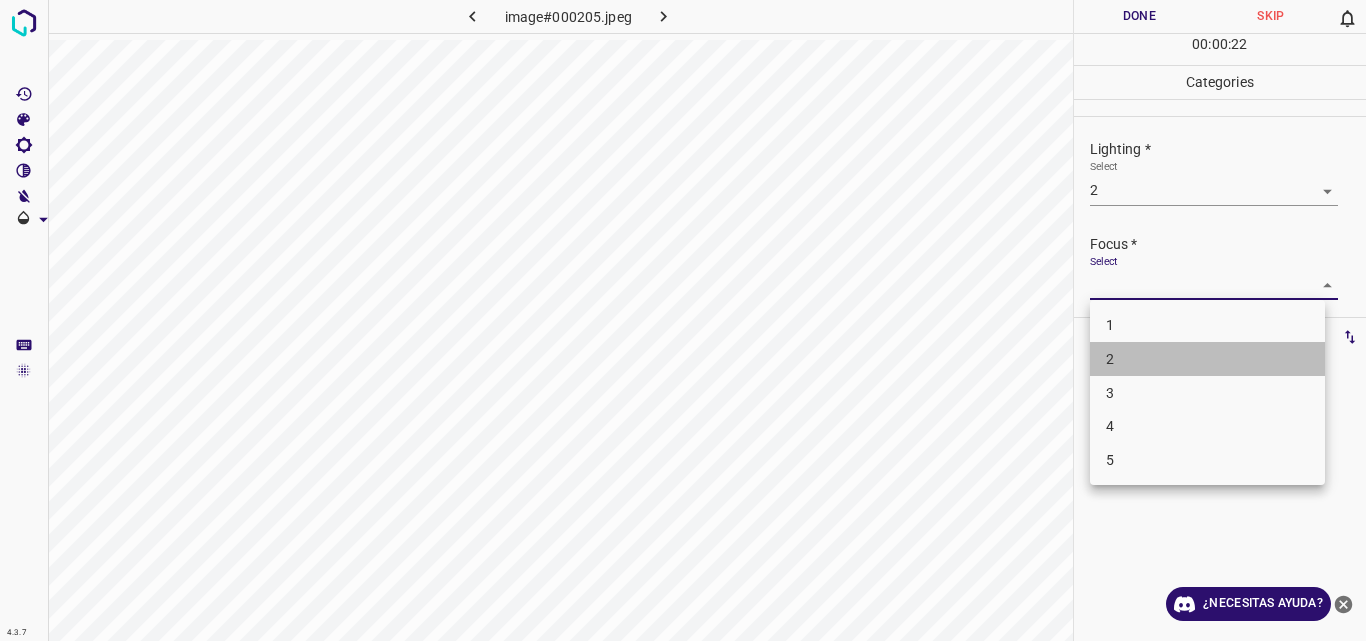 click on "2" at bounding box center [1207, 359] 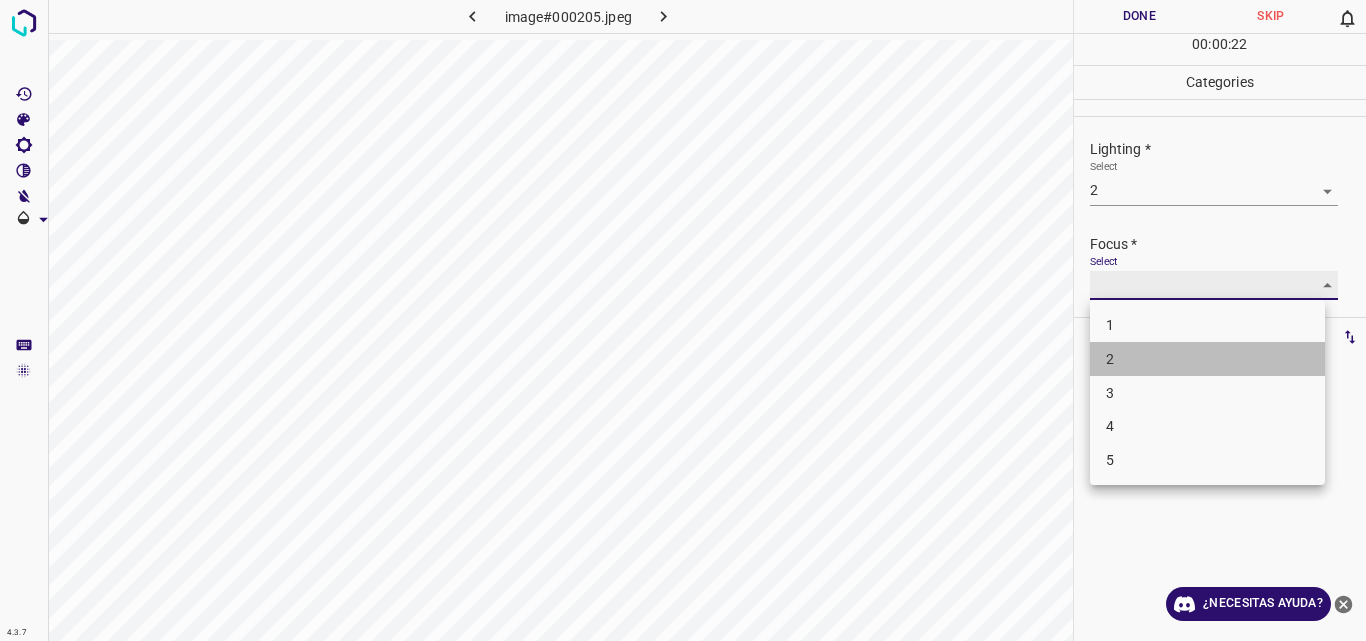 type on "2" 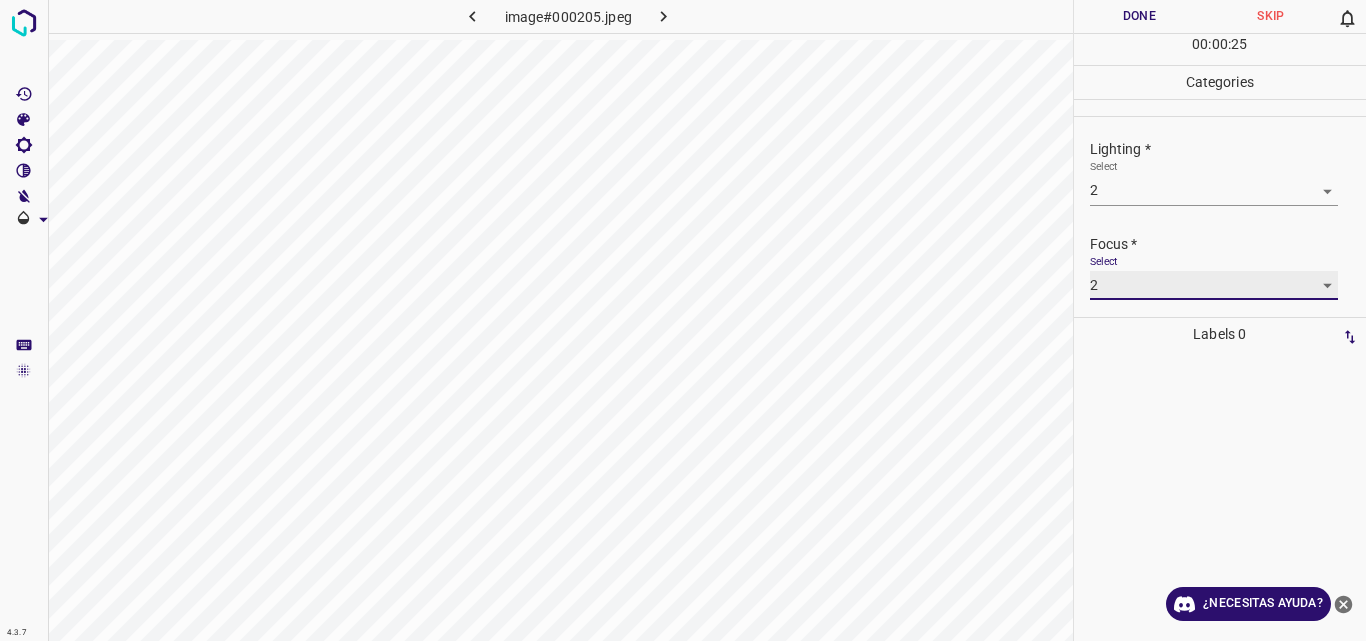 scroll, scrollTop: 98, scrollLeft: 0, axis: vertical 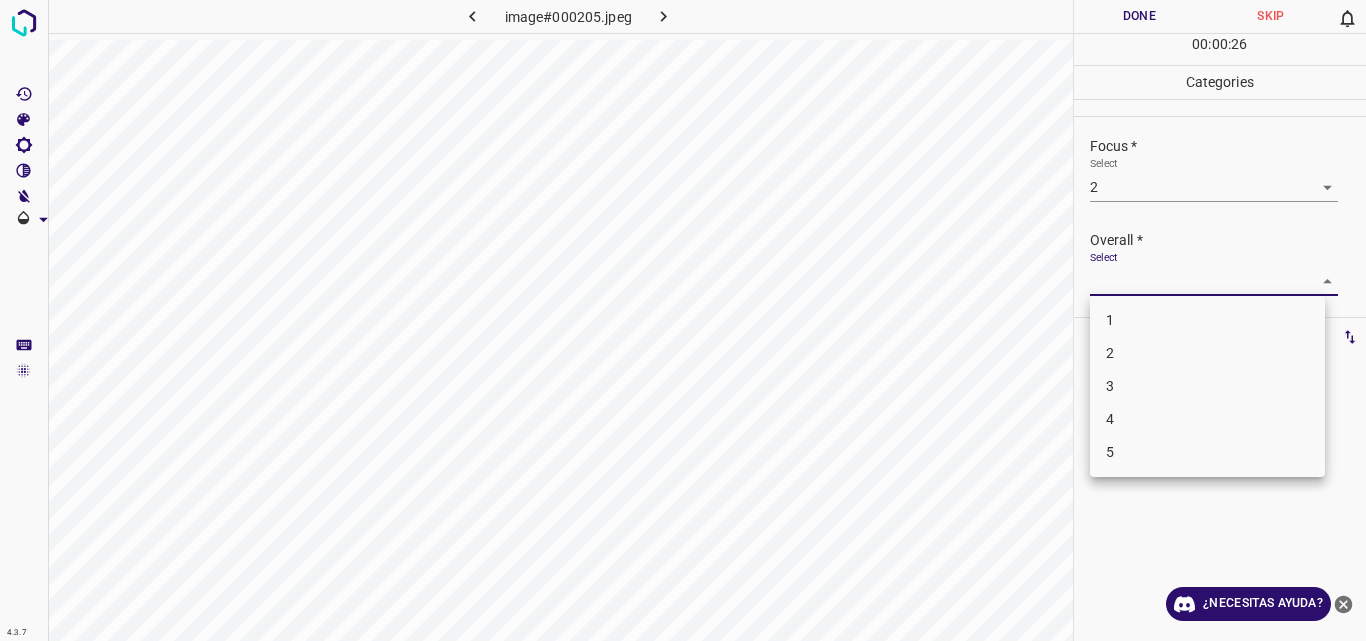 click on "4.3.7 image#000205.jpeg Done Skip 0 00   : 00   : 26   Categories Lighting *  Select 2 2 Focus *  Select 2 2 Overall *  Select ​ Labels   0 Categories 1 Lighting 2 Focus 3 Overall Tools Space Change between modes (Draw & Edit) I Auto labeling R Restore zoom M Zoom in N Zoom out Delete Delete selecte label Filters Z Restore filters X Saturation filter C Brightness filter V Contrast filter B Gray scale filter General O Download ¿Necesitas ayuda? Original text Rate this translation Your feedback will be used to help improve Google Translate - Texto - Esconder - Borrar 1 2 3 4 5" at bounding box center (683, 320) 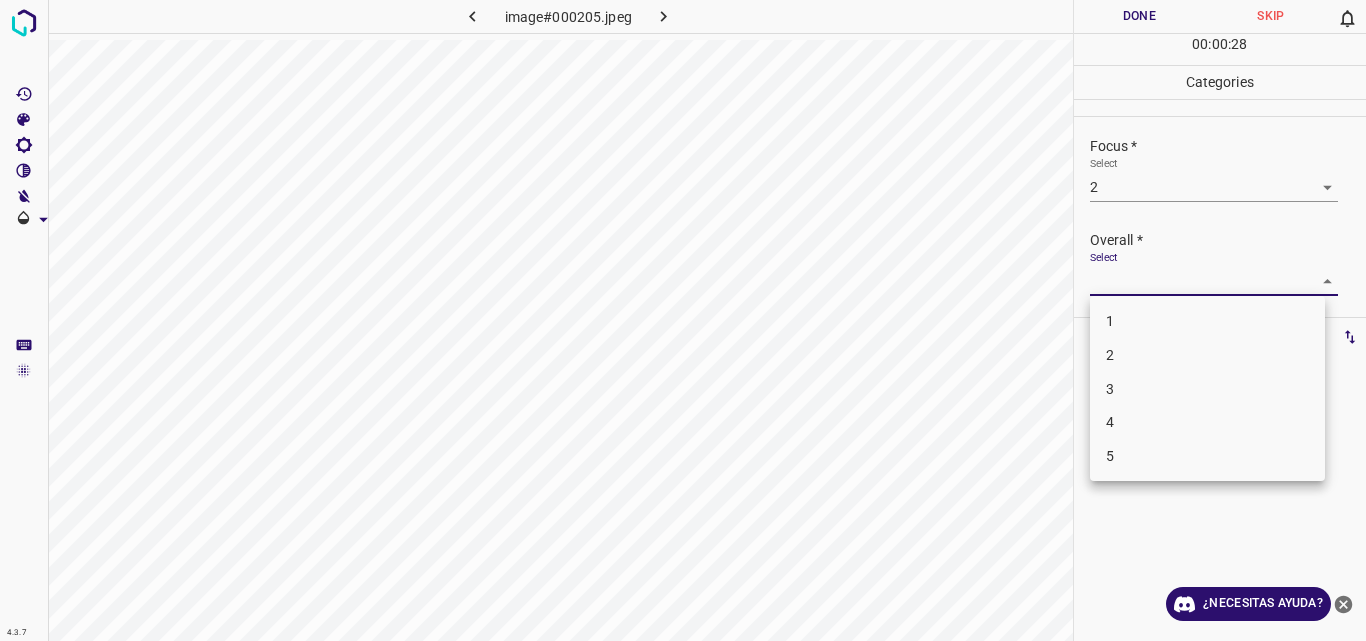 click on "2" at bounding box center (1207, 355) 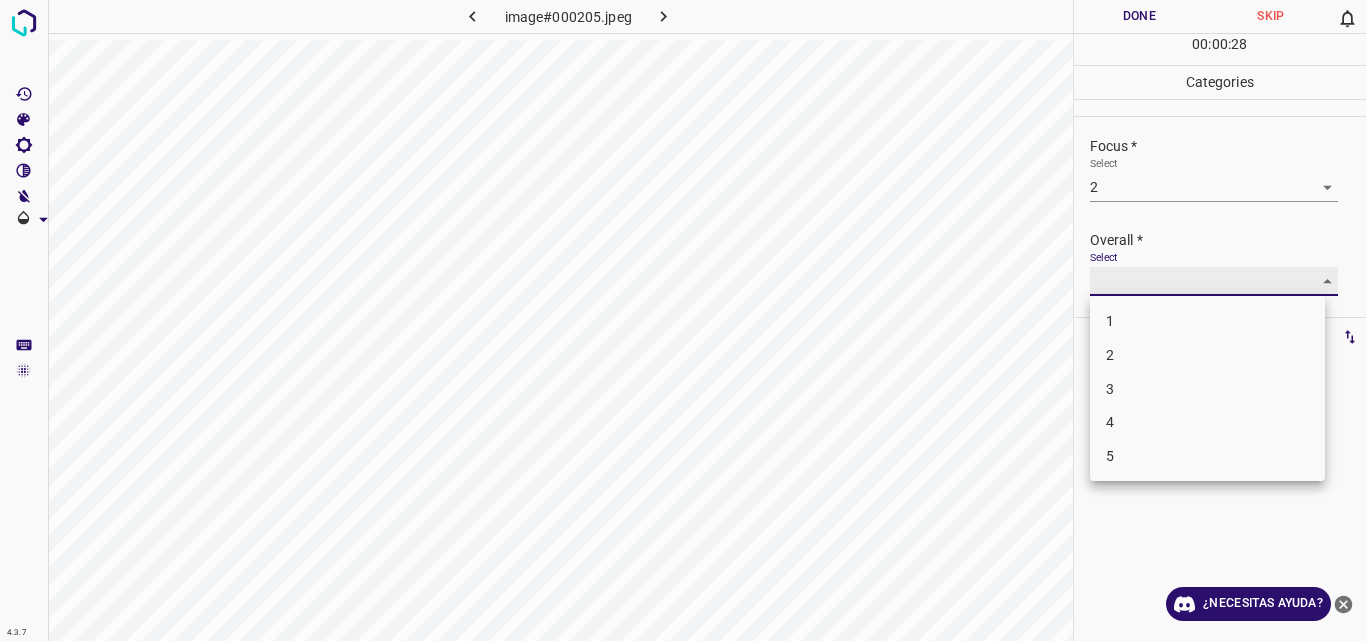 type on "2" 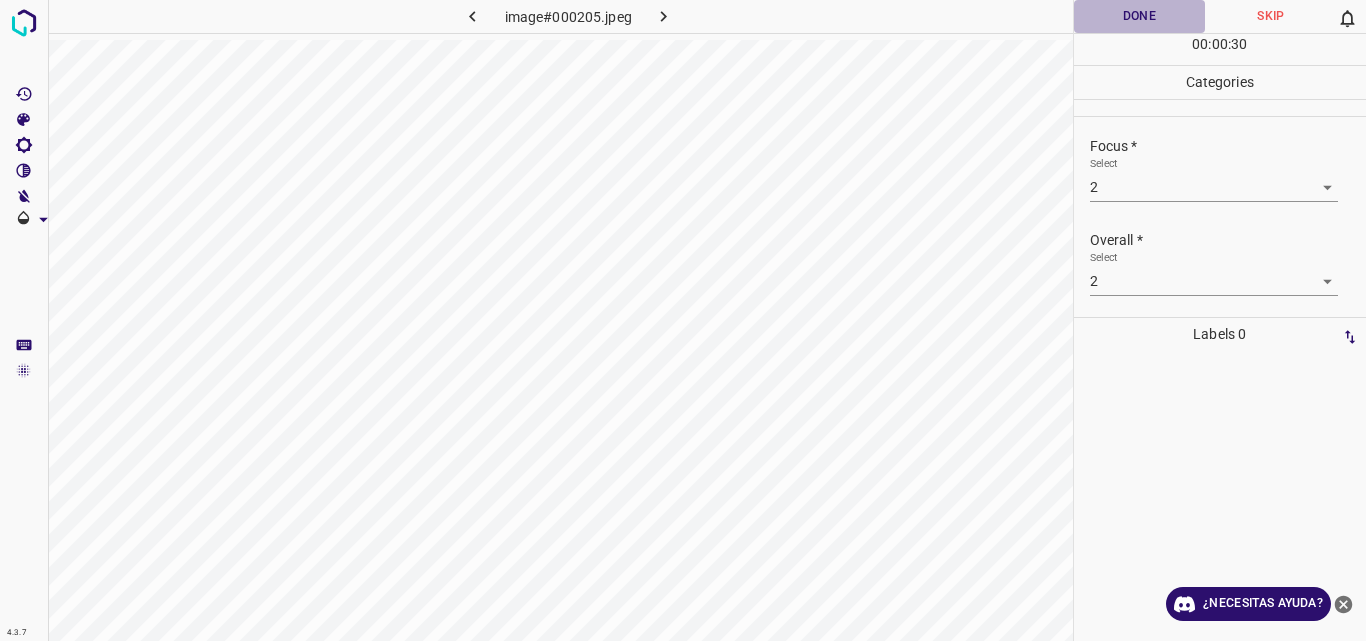 click on "Done" at bounding box center (1140, 16) 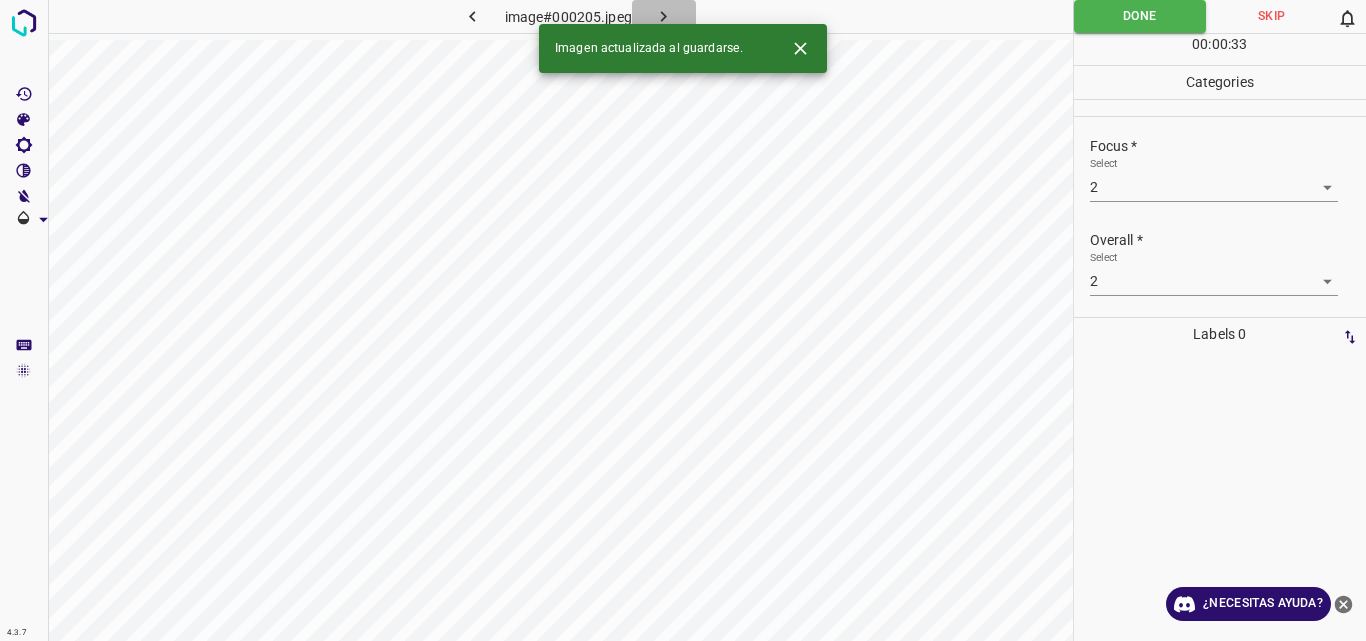 click 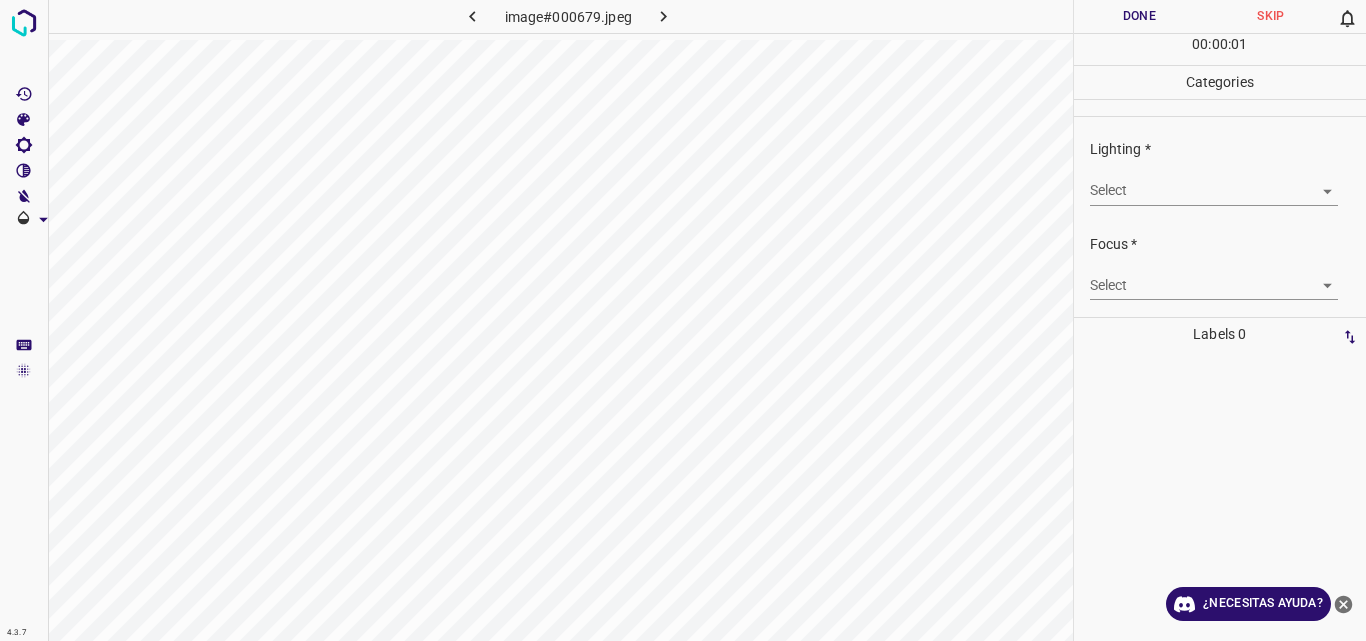 click on "4.3.7 image#000679.jpeg Done Skip 0 00   : 00   : 01   Categories Lighting *  Select ​ Focus *  Select ​ Overall *  Select ​ Labels   0 Categories 1 Lighting 2 Focus 3 Overall Tools Space Change between modes (Draw & Edit) I Auto labeling R Restore zoom M Zoom in N Zoom out Delete Delete selecte label Filters Z Restore filters X Saturation filter C Brightness filter V Contrast filter B Gray scale filter General O Download ¿Necesitas ayuda? Original text Rate this translation Your feedback will be used to help improve Google Translate - Texto - Esconder - Borrar" at bounding box center (683, 320) 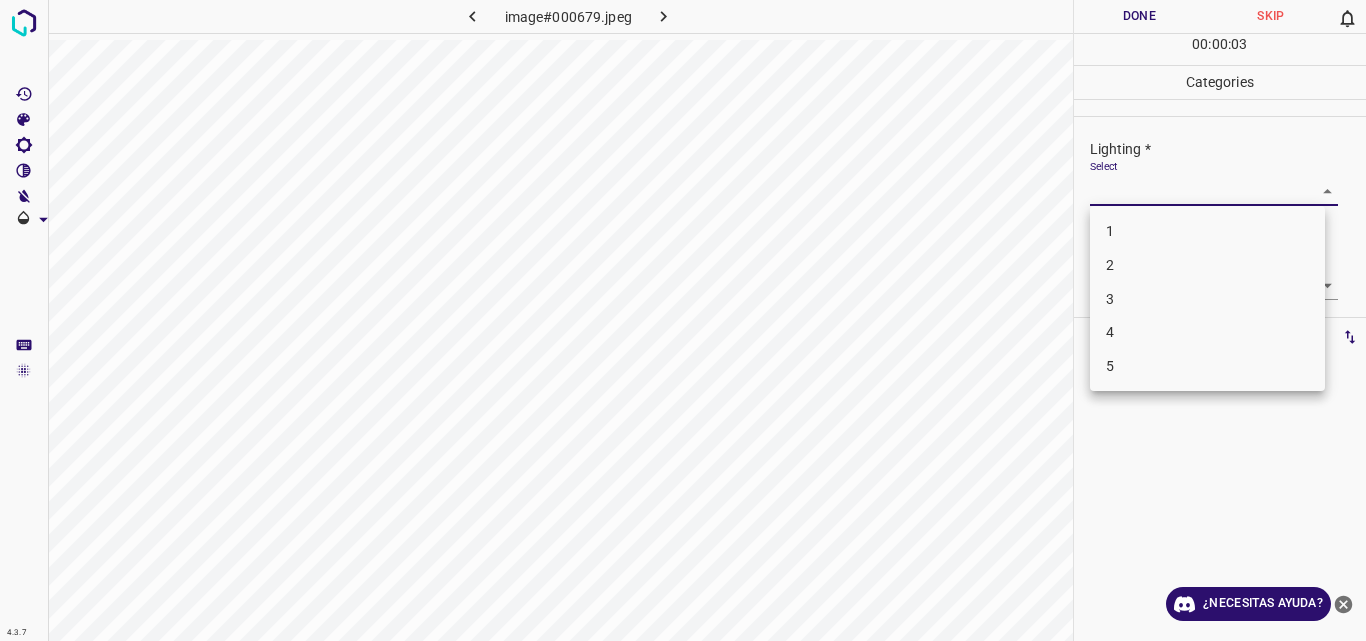 click on "3" at bounding box center [1207, 299] 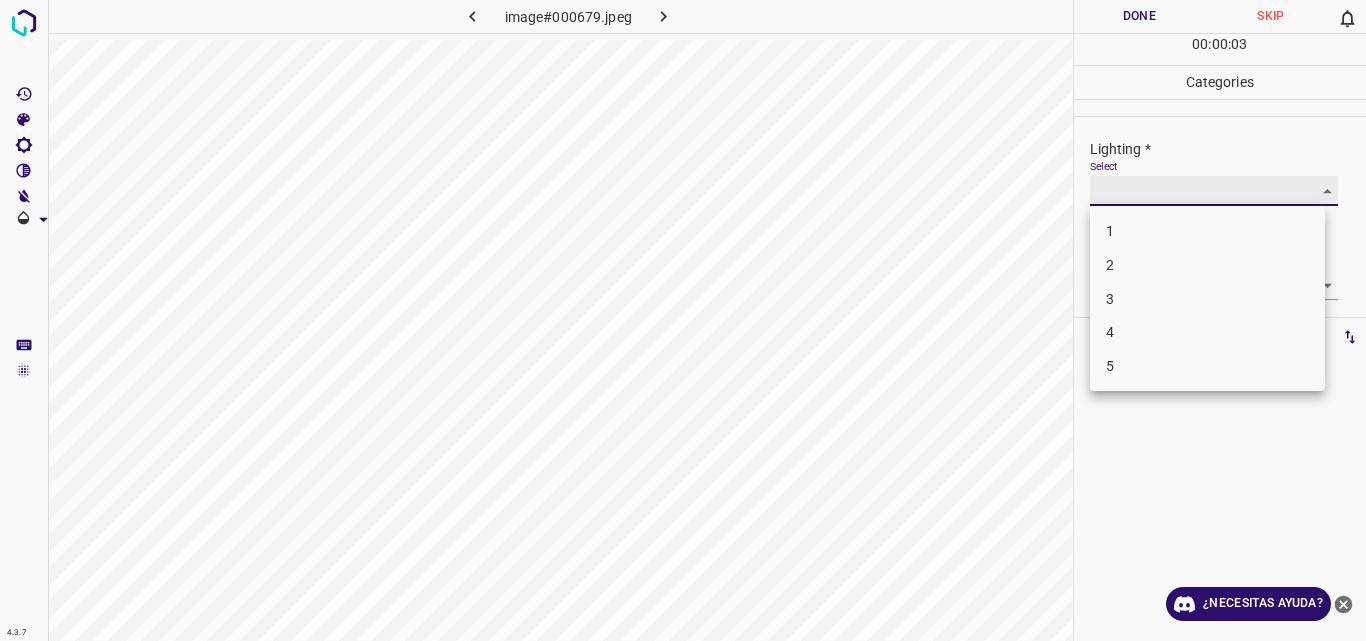 type on "3" 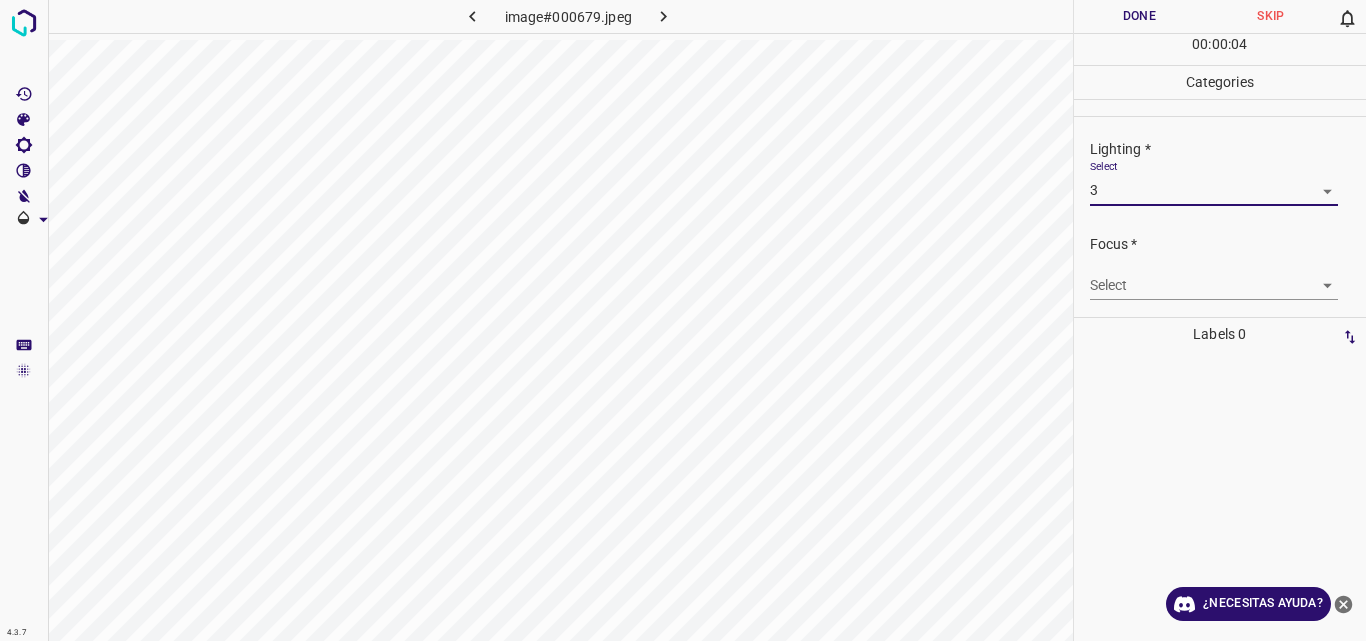 click on "4.3.7 image#000679.jpeg Done Skip 0 00   : 00   : 04   Categories Lighting *  Select 3 3 Focus *  Select ​ Overall *  Select ​ Labels   0 Categories 1 Lighting 2 Focus 3 Overall Tools Space Change between modes (Draw & Edit) I Auto labeling R Restore zoom M Zoom in N Zoom out Delete Delete selecte label Filters Z Restore filters X Saturation filter C Brightness filter V Contrast filter B Gray scale filter General O Download ¿Necesitas ayuda? Original text Rate this translation Your feedback will be used to help improve Google Translate - Texto - Esconder - Borrar" at bounding box center [683, 320] 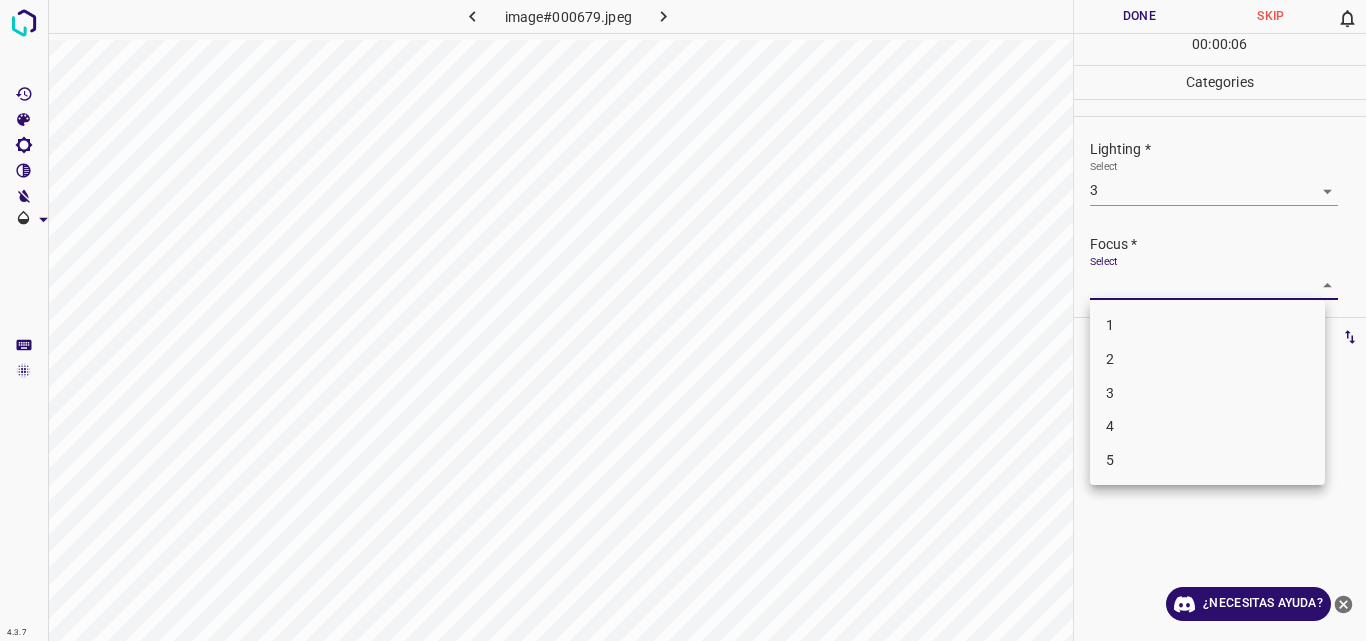 click on "3" at bounding box center [1207, 393] 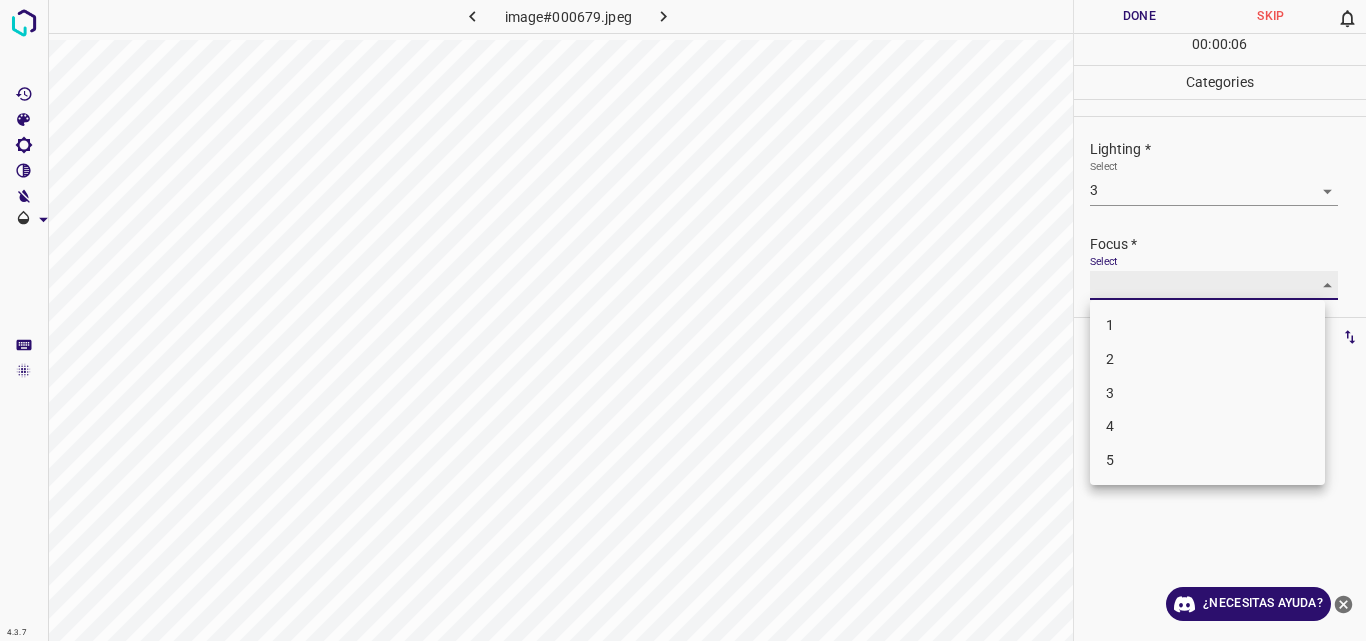 type on "3" 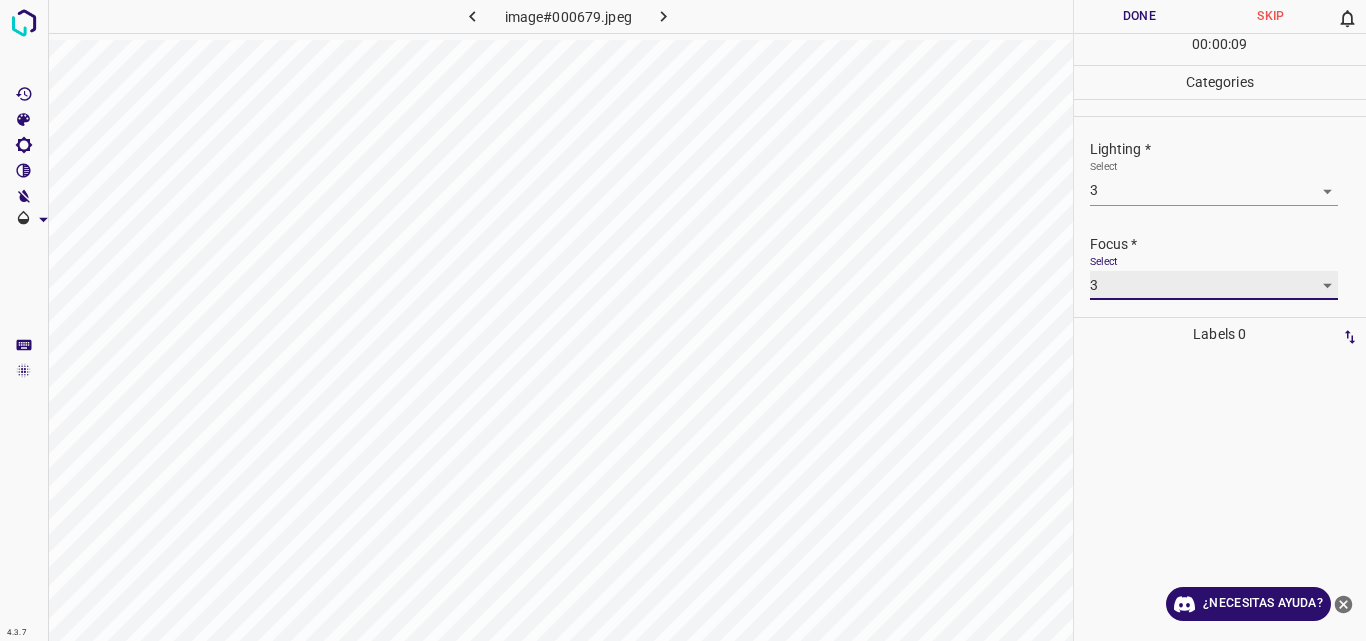 scroll, scrollTop: 98, scrollLeft: 0, axis: vertical 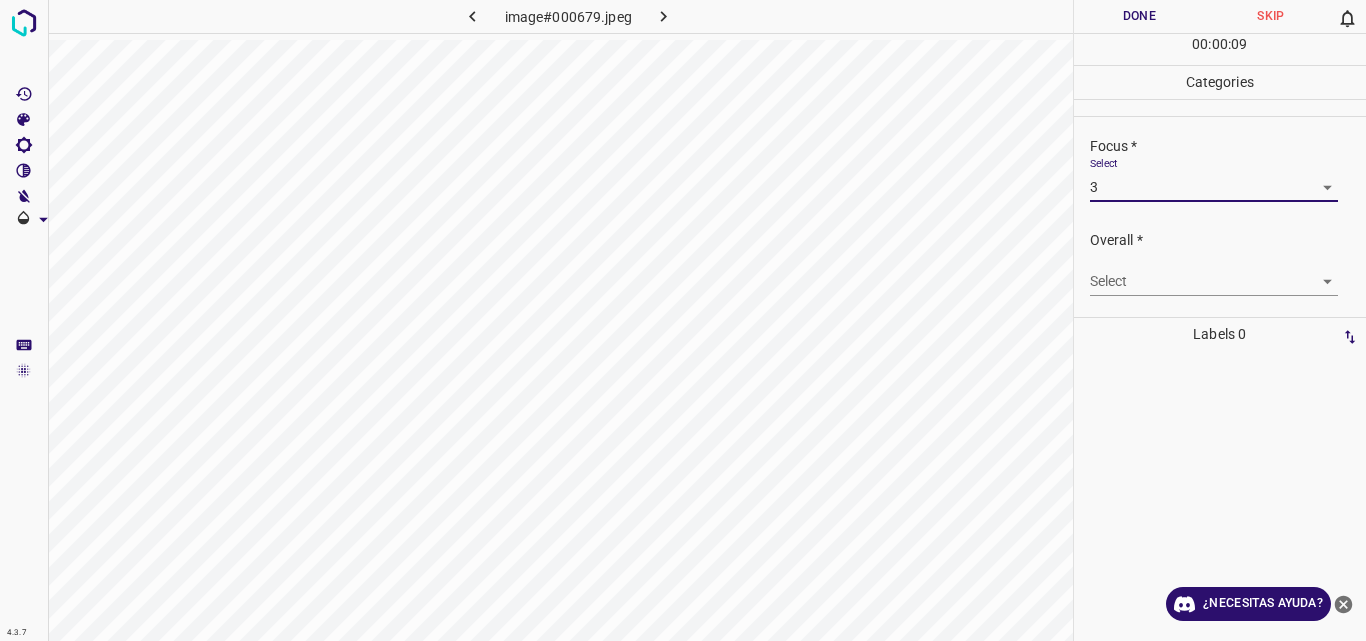 click on "Labels   0" at bounding box center (1220, 334) 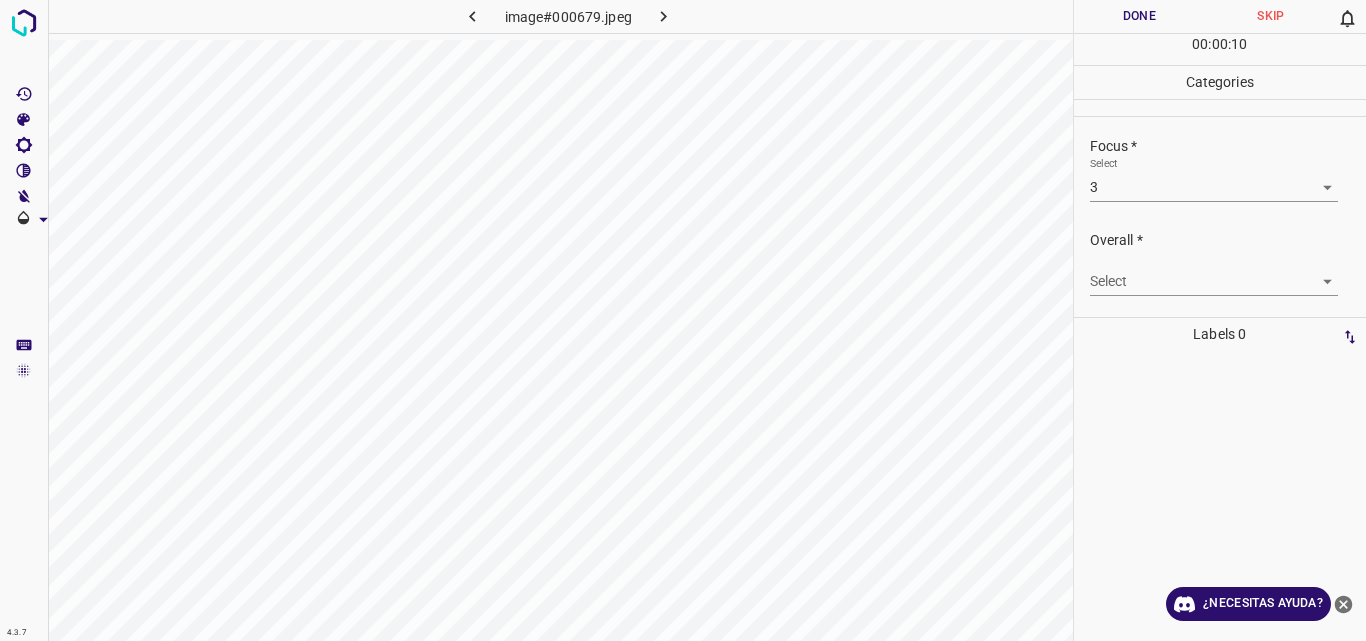 click on "4.3.7 image#000679.jpeg Done Skip 0 00   : 00   : 10   Categories Lighting *  Select 3 3 Focus *  Select 3 3 Overall *  Select ​ Labels   0 Categories 1 Lighting 2 Focus 3 Overall Tools Space Change between modes (Draw & Edit) I Auto labeling R Restore zoom M Zoom in N Zoom out Delete Delete selecte label Filters Z Restore filters X Saturation filter C Brightness filter V Contrast filter B Gray scale filter General O Download ¿Necesitas ayuda? Original text Rate this translation Your feedback will be used to help improve Google Translate - Texto - Esconder - Borrar" at bounding box center [683, 320] 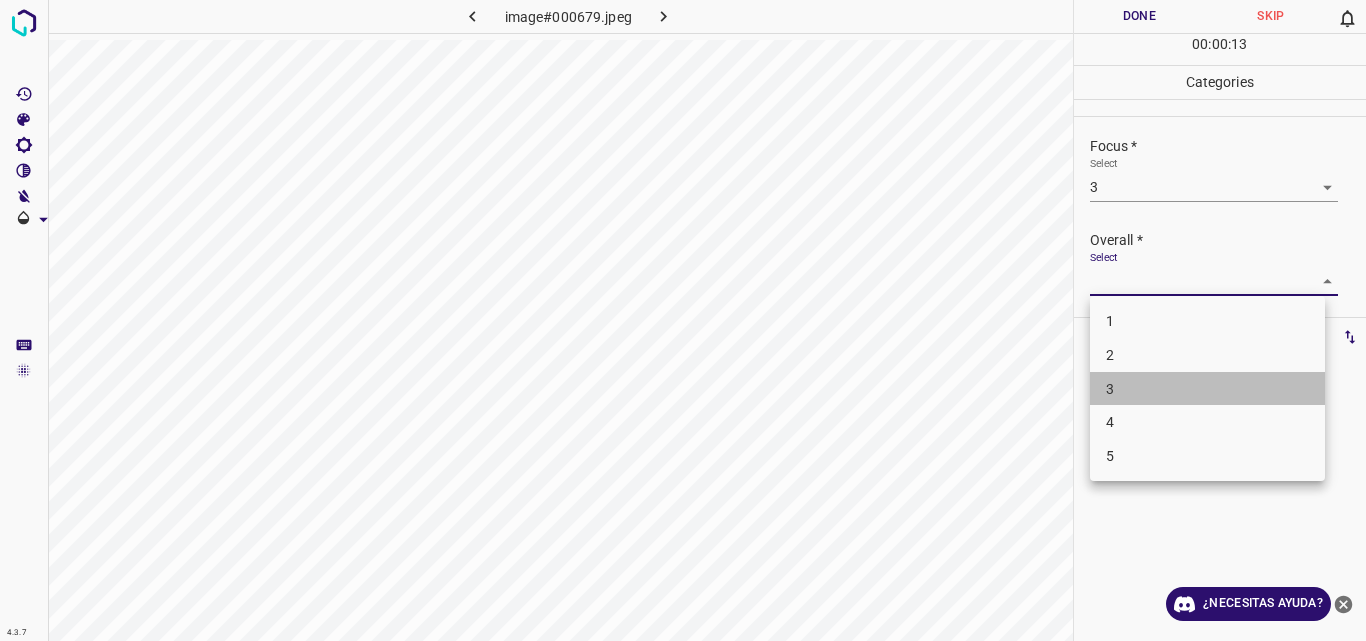 click on "3" at bounding box center [1207, 389] 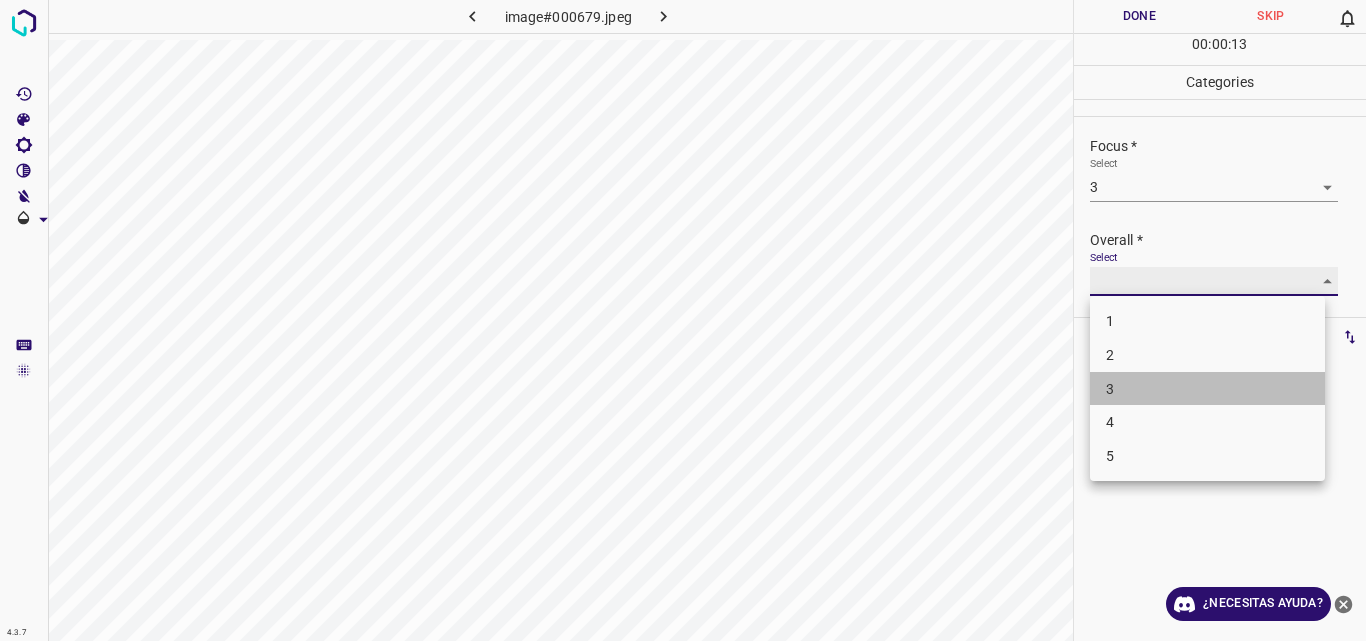 type on "3" 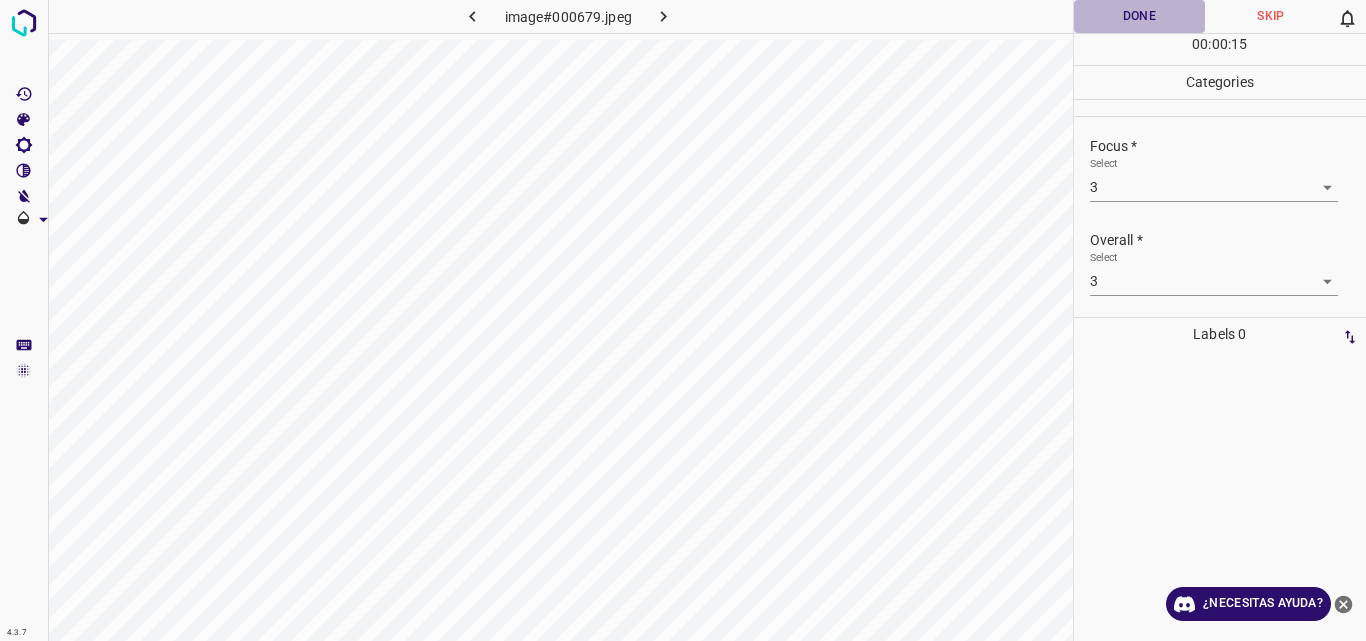 click on "Done" at bounding box center [1140, 16] 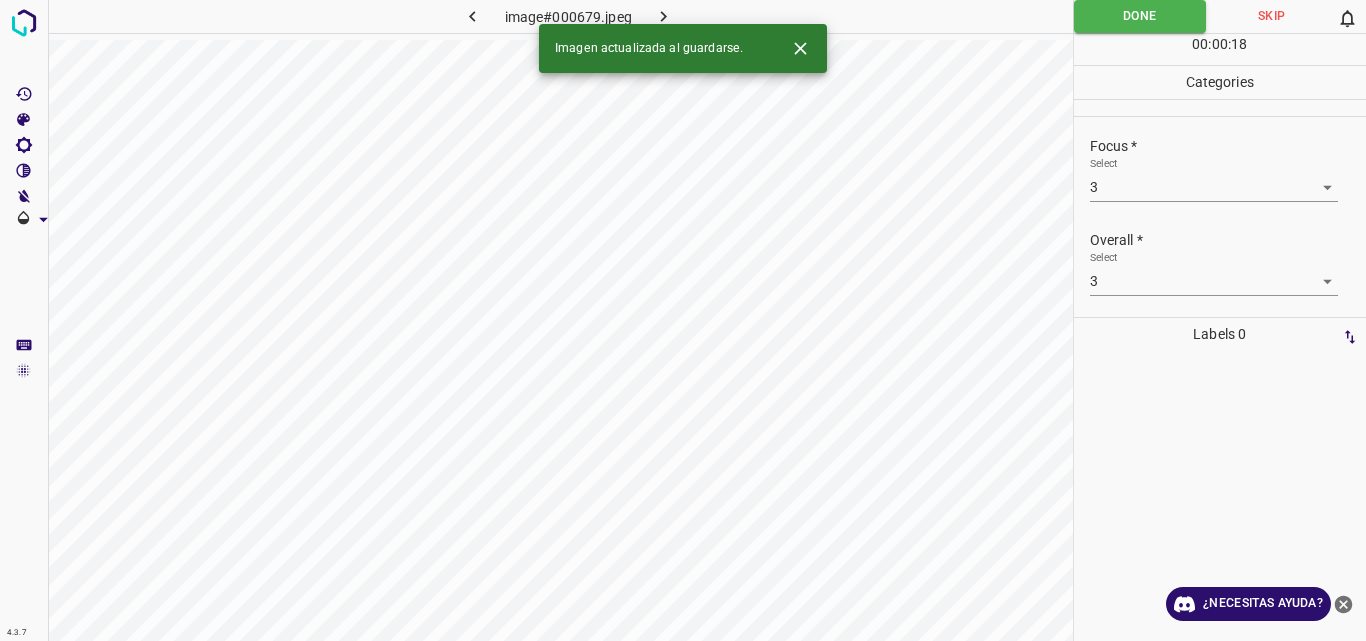 click 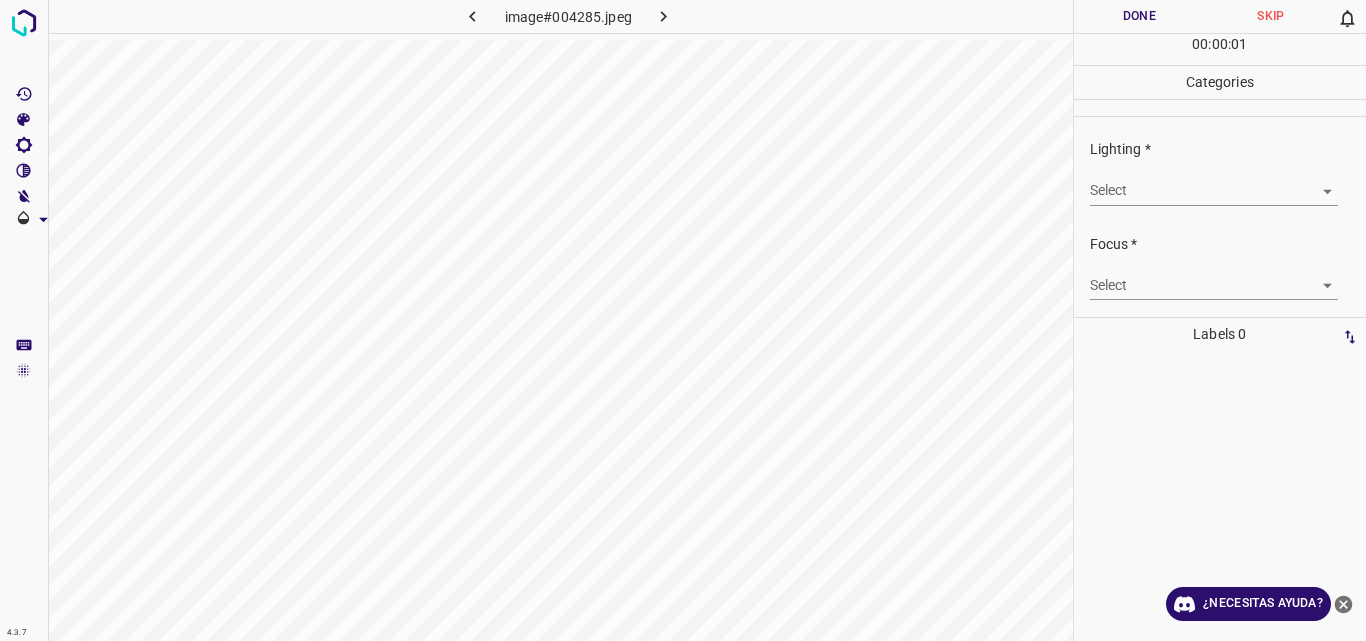 click on "4.3.7 image#004285.jpeg Done Skip 0 00   : 00   : 01   Categories Lighting *  Select ​ Focus *  Select ​ Overall *  Select ​ Labels   0 Categories 1 Lighting 2 Focus 3 Overall Tools Space Change between modes (Draw & Edit) I Auto labeling R Restore zoom M Zoom in N Zoom out Delete Delete selecte label Filters Z Restore filters X Saturation filter C Brightness filter V Contrast filter B Gray scale filter General O Download ¿Necesitas ayuda? Original text Rate this translation Your feedback will be used to help improve Google Translate - Texto - Esconder - Borrar" at bounding box center (683, 320) 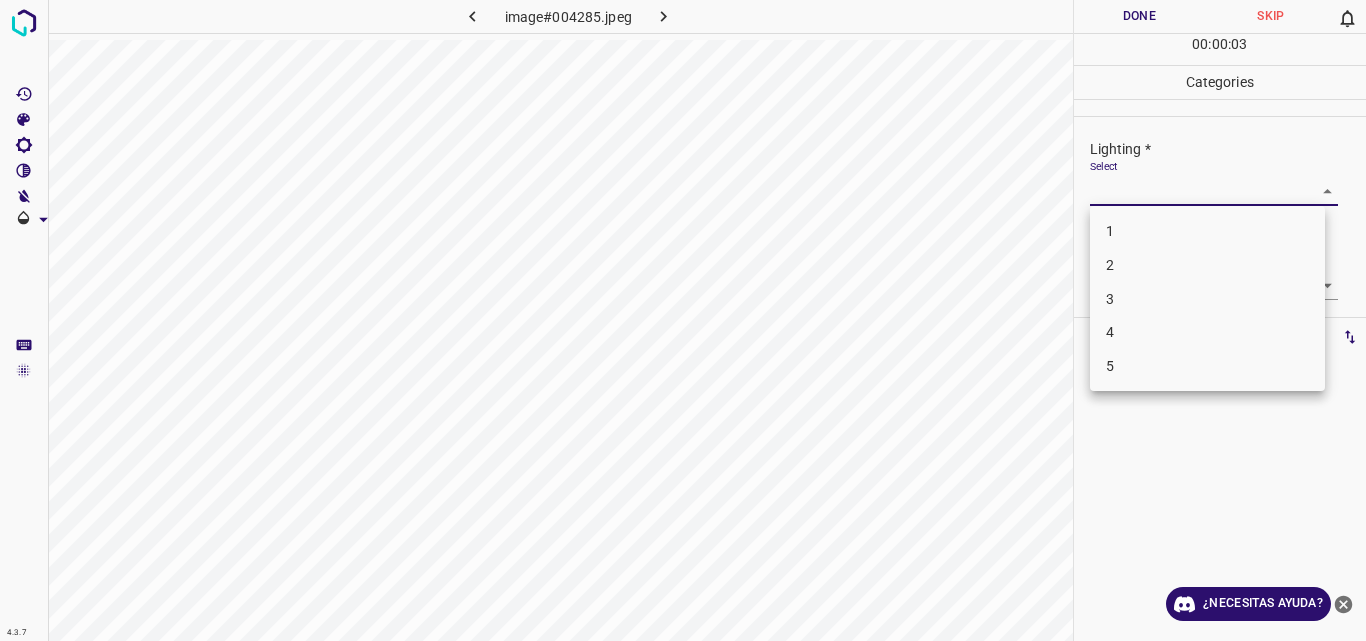 click on "3" at bounding box center [1207, 299] 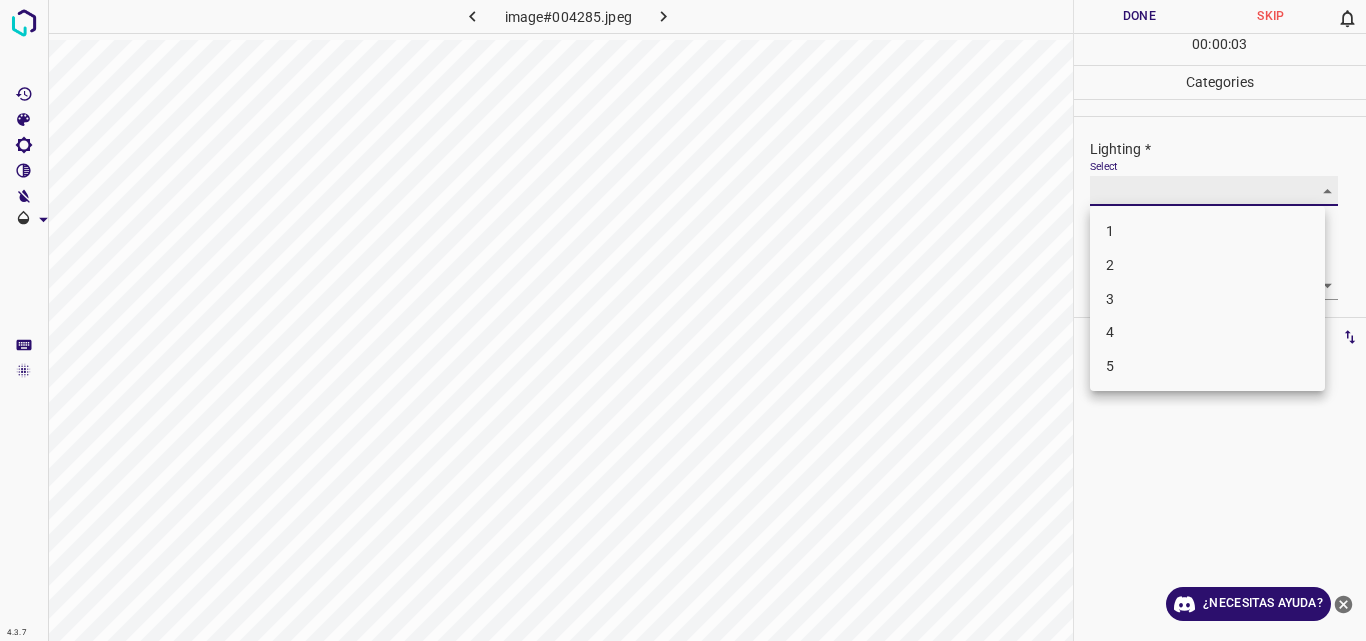 type on "3" 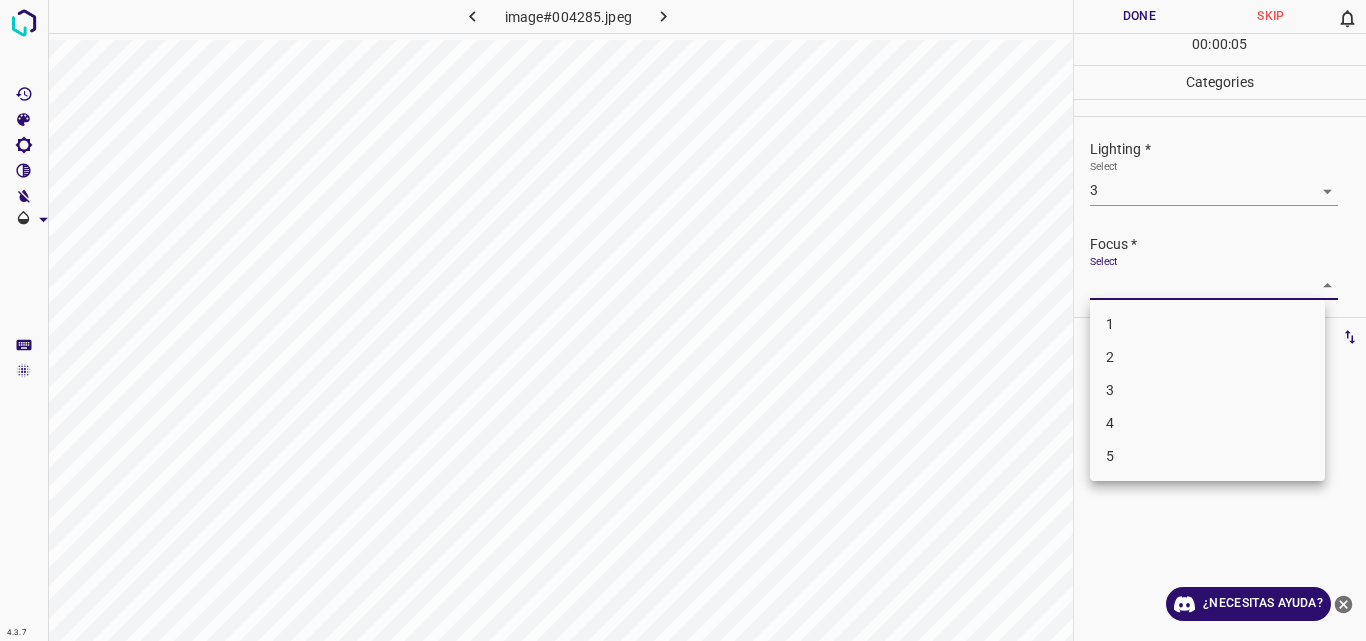click on "4.3.7 image#004285.jpeg Done Skip 0 00   : 00   : 05   Categories Lighting *  Select 3 3 Focus *  Select ​ Overall *  Select ​ Labels   0 Categories 1 Lighting 2 Focus 3 Overall Tools Space Change between modes (Draw & Edit) I Auto labeling R Restore zoom M Zoom in N Zoom out Delete Delete selecte label Filters Z Restore filters X Saturation filter C Brightness filter V Contrast filter B Gray scale filter General O Download ¿Necesitas ayuda? Original text Rate this translation Your feedback will be used to help improve Google Translate - Texto - Esconder - Borrar 1 2 3 4 5" at bounding box center [683, 320] 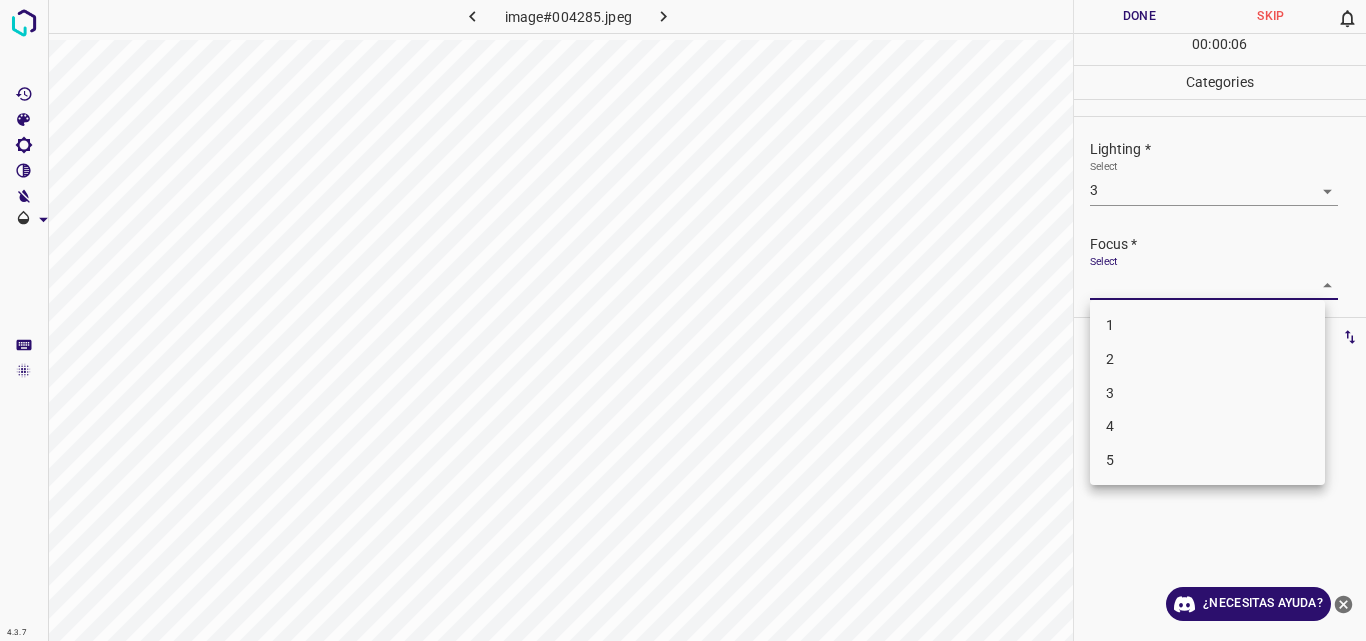 click on "3" at bounding box center (1207, 393) 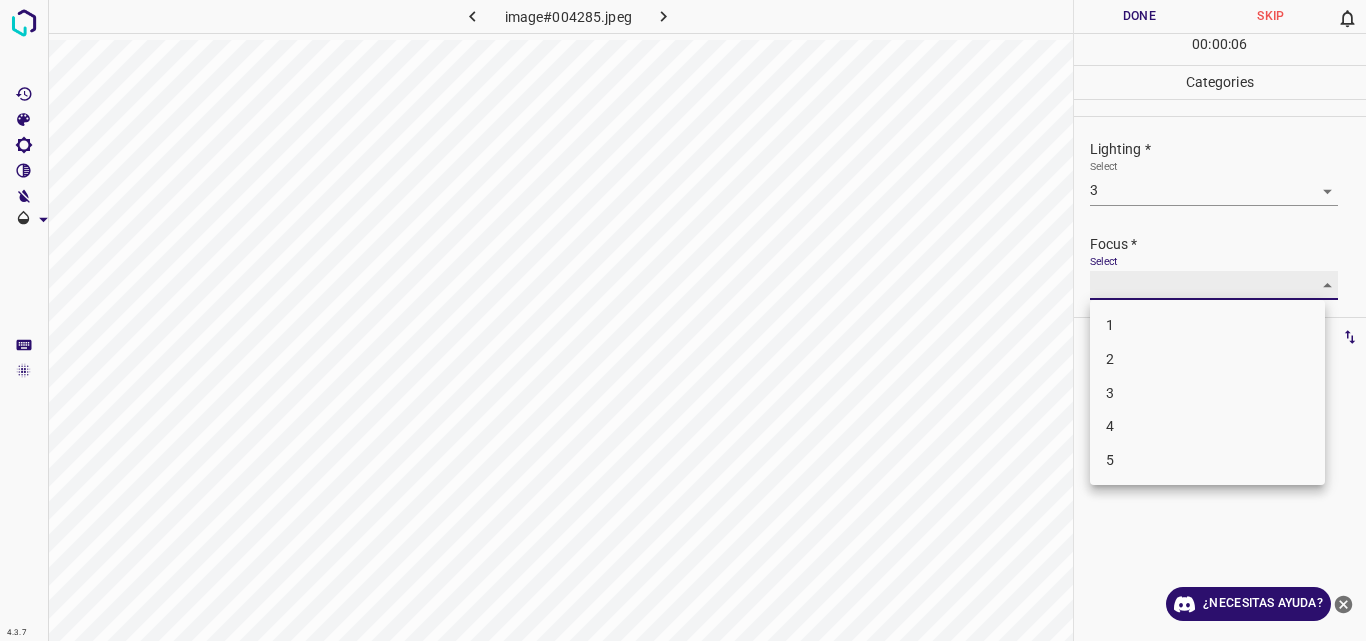 type on "3" 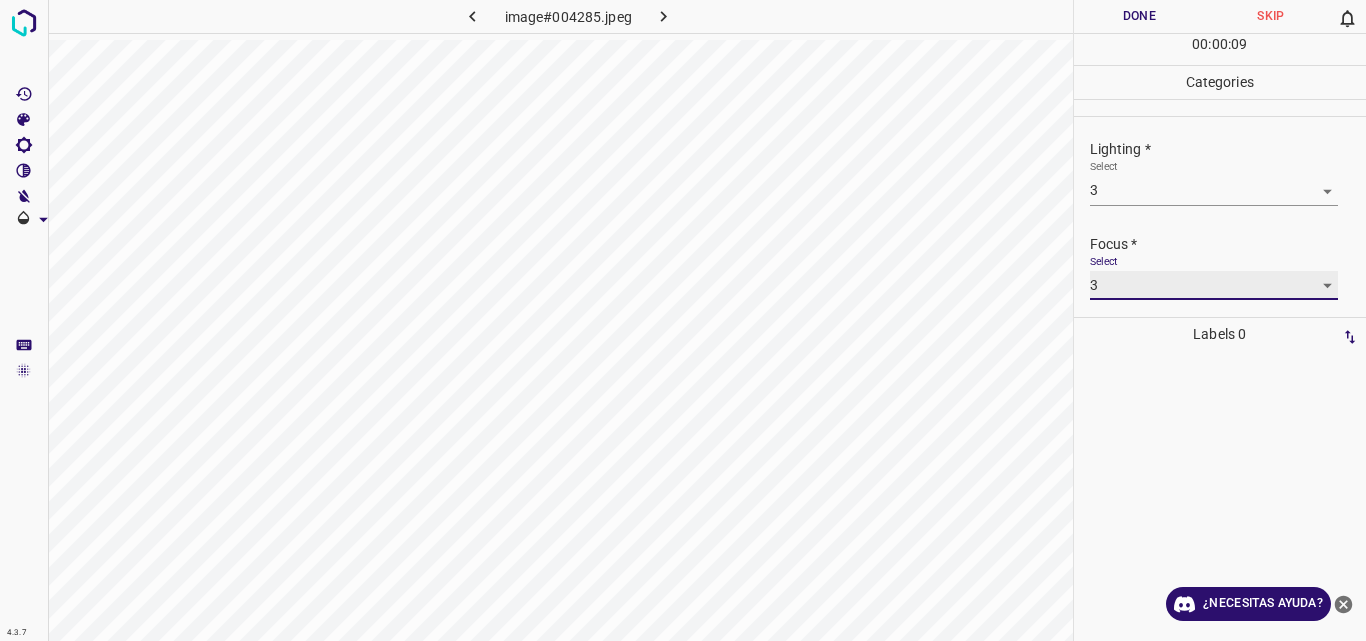 scroll, scrollTop: 98, scrollLeft: 0, axis: vertical 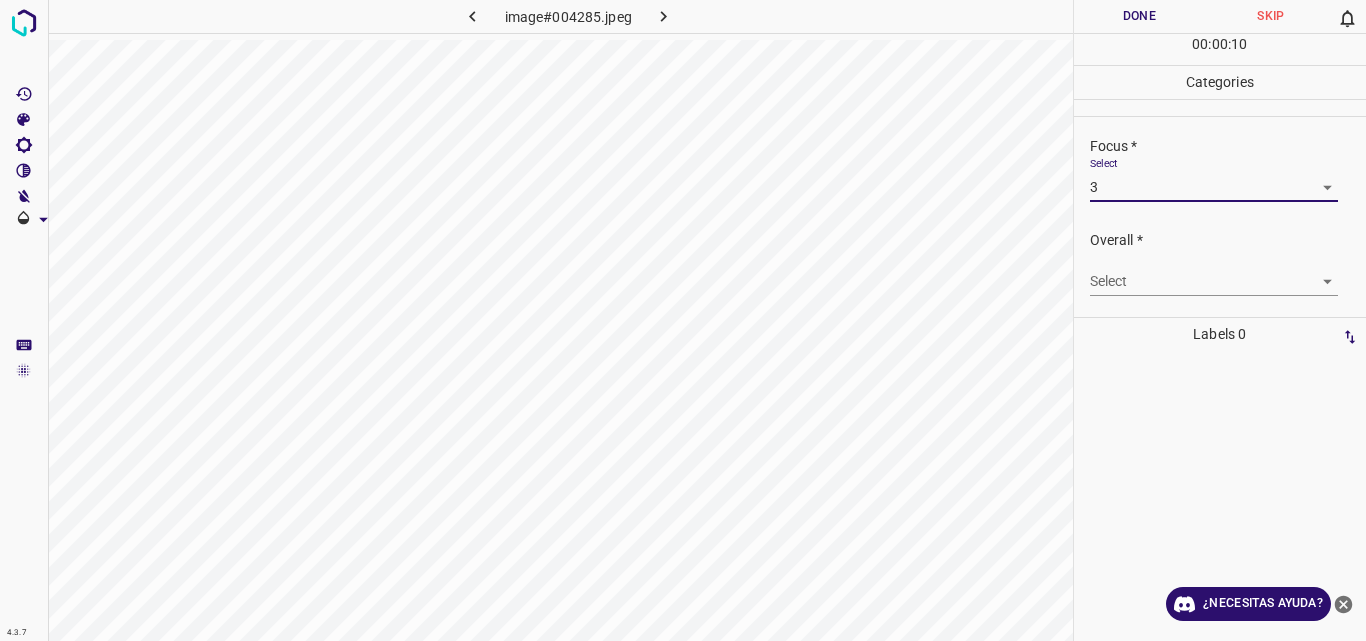 click on "4.3.7 image#004285.jpeg Done Skip 0 00   : 00   : 10   Categories Lighting *  Select 3 3 Focus *  Select 3 3 Overall *  Select ​ Labels   0 Categories 1 Lighting 2 Focus 3 Overall Tools Space Change between modes (Draw & Edit) I Auto labeling R Restore zoom M Zoom in N Zoom out Delete Delete selecte label Filters Z Restore filters X Saturation filter C Brightness filter V Contrast filter B Gray scale filter General O Download ¿Necesitas ayuda? Original text Rate this translation Your feedback will be used to help improve Google Translate - Texto - Esconder - Borrar" at bounding box center (683, 320) 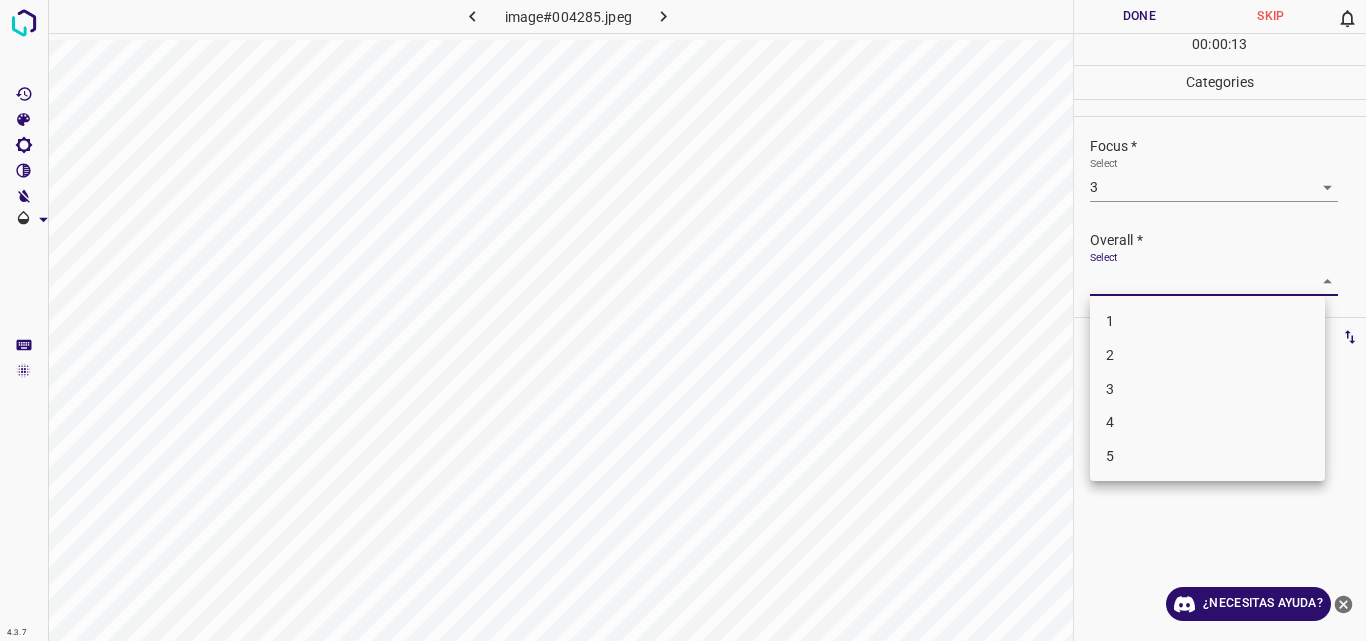 click on "3" at bounding box center (1207, 389) 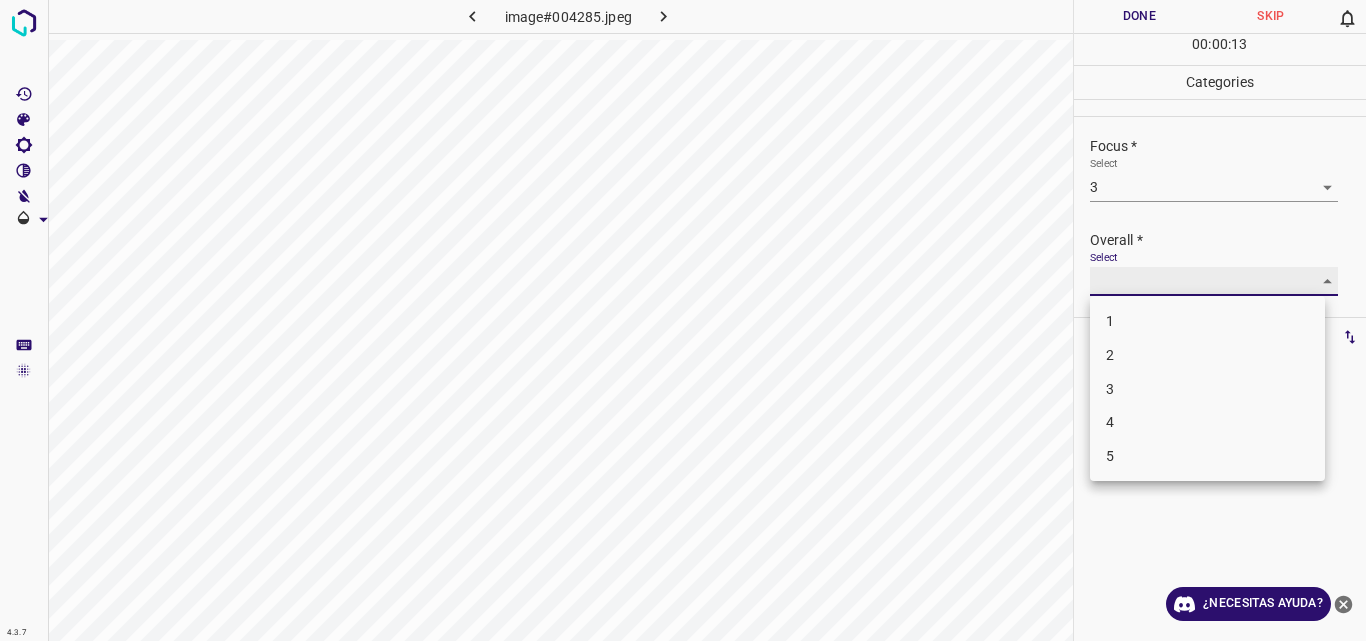 type on "3" 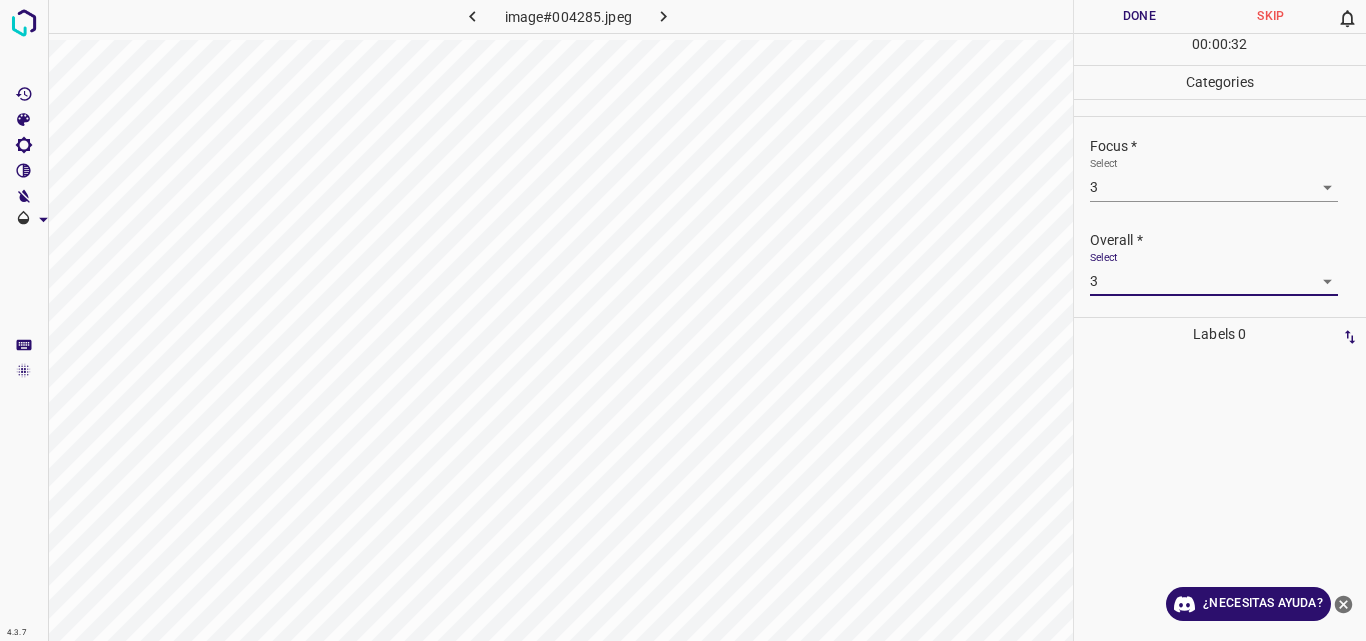 click on "Done" at bounding box center (1140, 16) 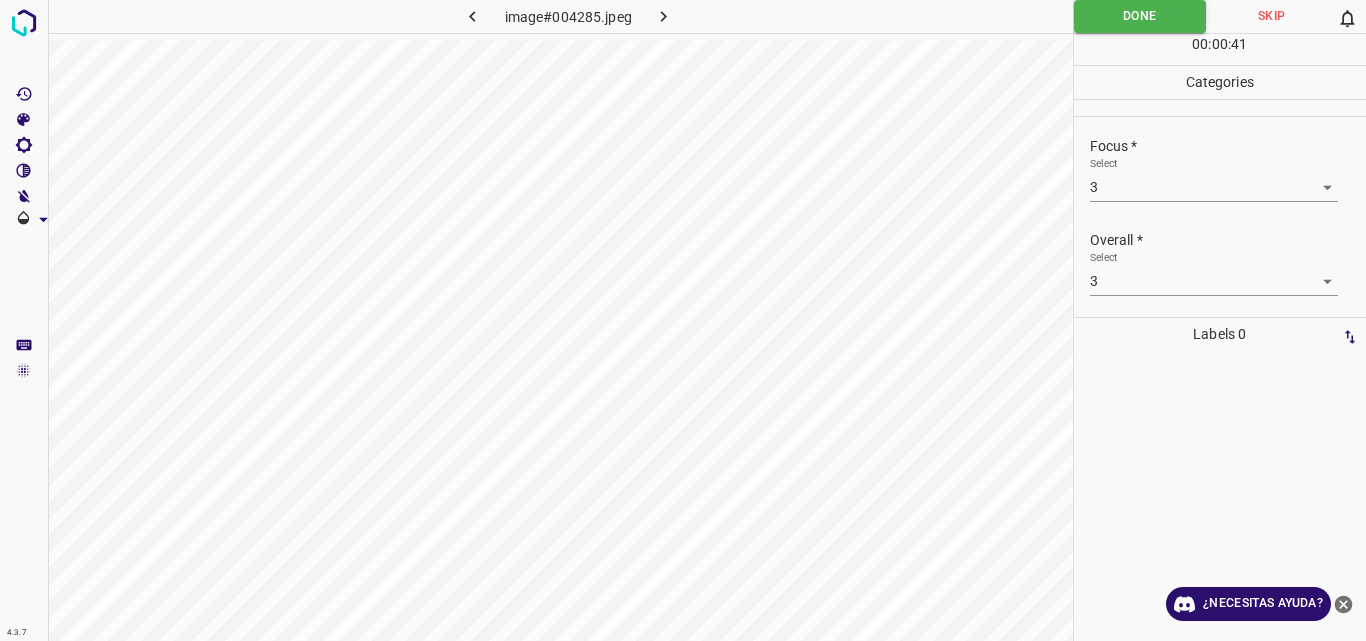 click at bounding box center (664, 16) 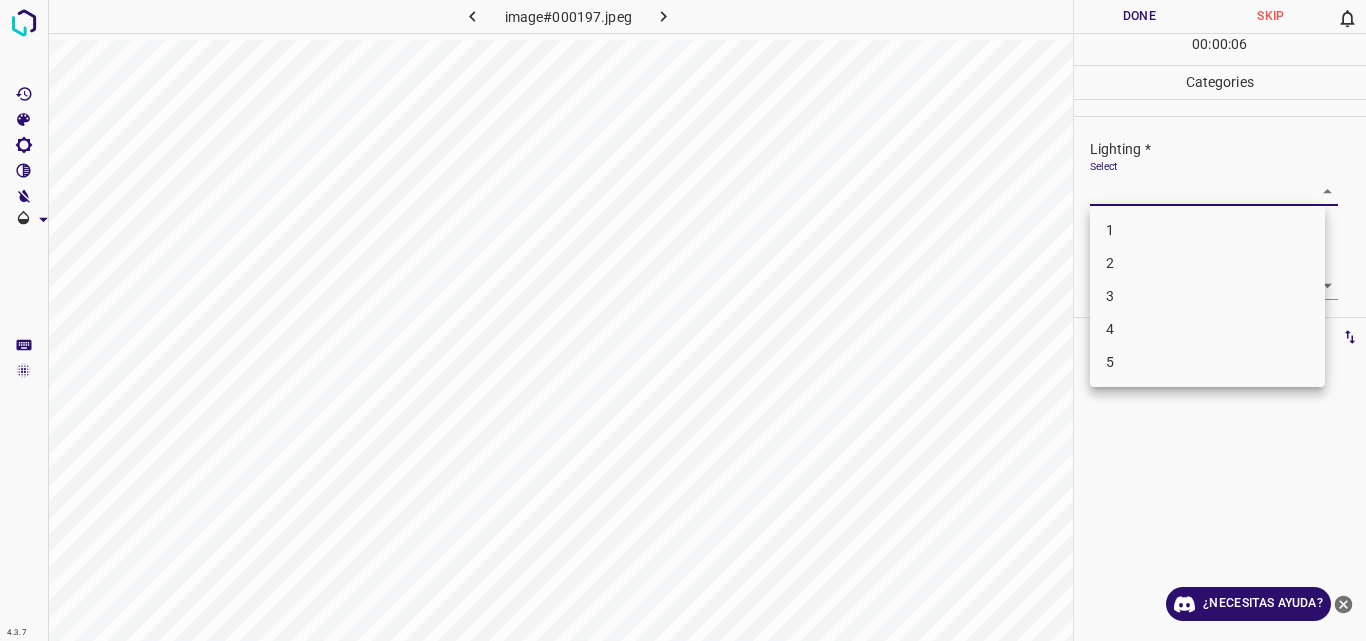 click on "4.3.7 image#000197.jpeg Done Skip 0 00   : 00   : 06   Categories Lighting *  Select ​ Focus *  Select ​ Overall *  Select ​ Labels   0 Categories 1 Lighting 2 Focus 3 Overall Tools Space Change between modes (Draw & Edit) I Auto labeling R Restore zoom M Zoom in N Zoom out Delete Delete selecte label Filters Z Restore filters X Saturation filter C Brightness filter V Contrast filter B Gray scale filter General O Download ¿Necesitas ayuda? Original text Rate this translation Your feedback will be used to help improve Google Translate - Texto - Esconder - Borrar 1 2 3 4 5" at bounding box center (683, 320) 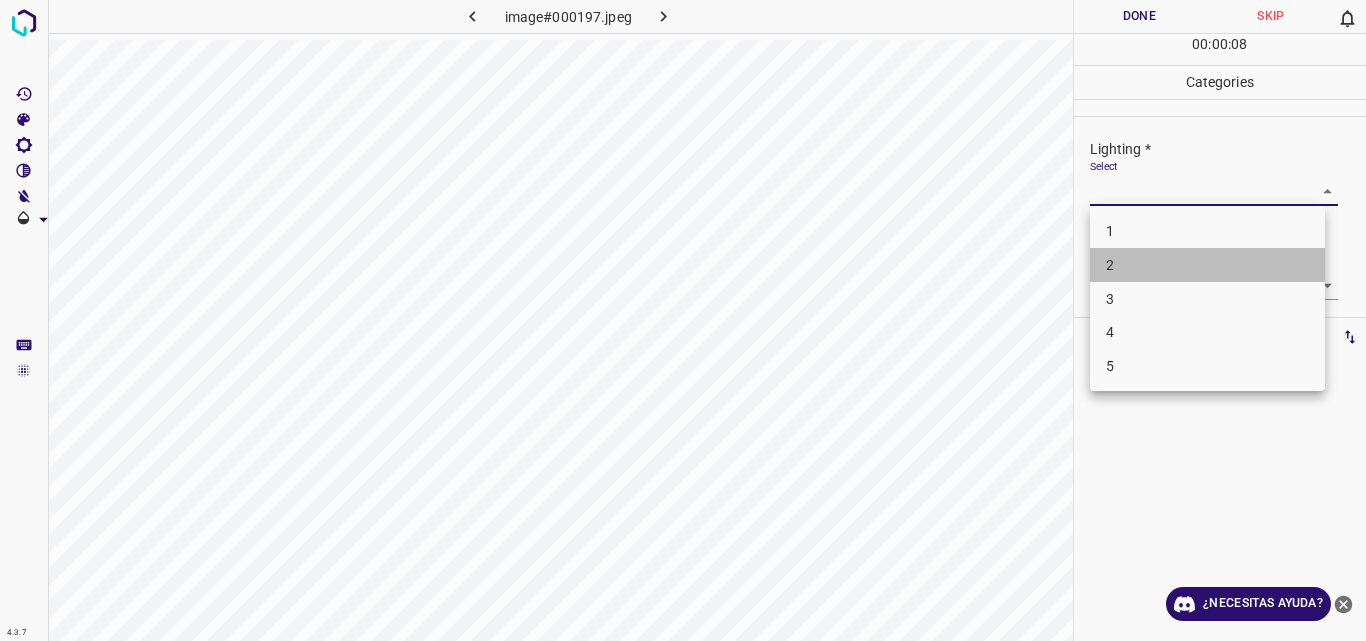 click on "2" at bounding box center (1207, 265) 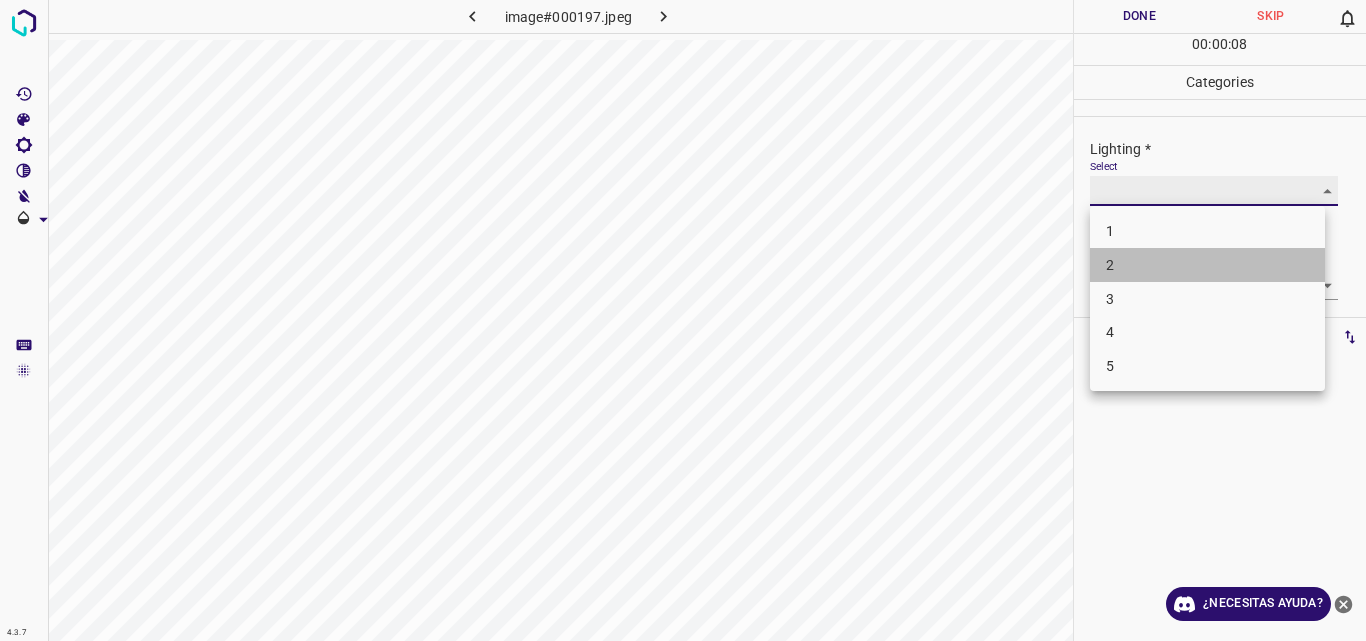 type on "2" 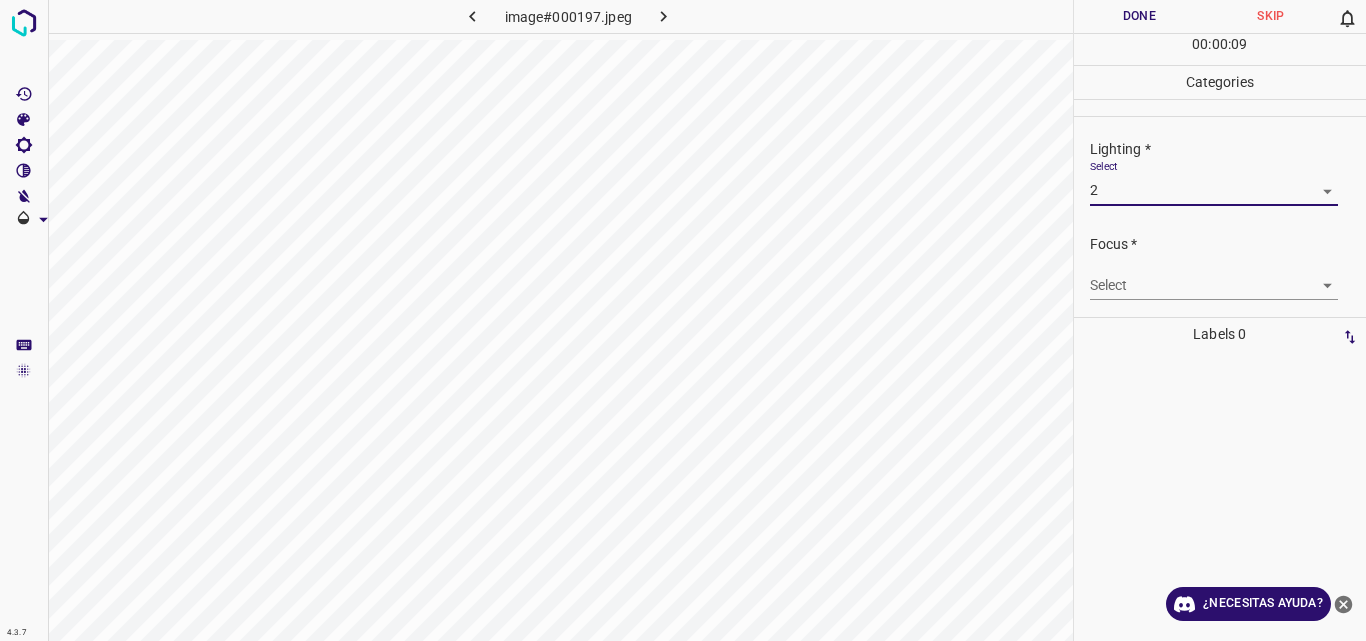 click on "4.3.7 image#000197.jpeg Done Skip 0 00   : 00   : 09   Categories Lighting *  Select 2 2 Focus *  Select ​ Overall *  Select ​ Labels   0 Categories 1 Lighting 2 Focus 3 Overall Tools Space Change between modes (Draw & Edit) I Auto labeling R Restore zoom M Zoom in N Zoom out Delete Delete selecte label Filters Z Restore filters X Saturation filter C Brightness filter V Contrast filter B Gray scale filter General O Download ¿Necesitas ayuda? Original text Rate this translation Your feedback will be used to help improve Google Translate - Texto - Esconder - Borrar" at bounding box center (683, 320) 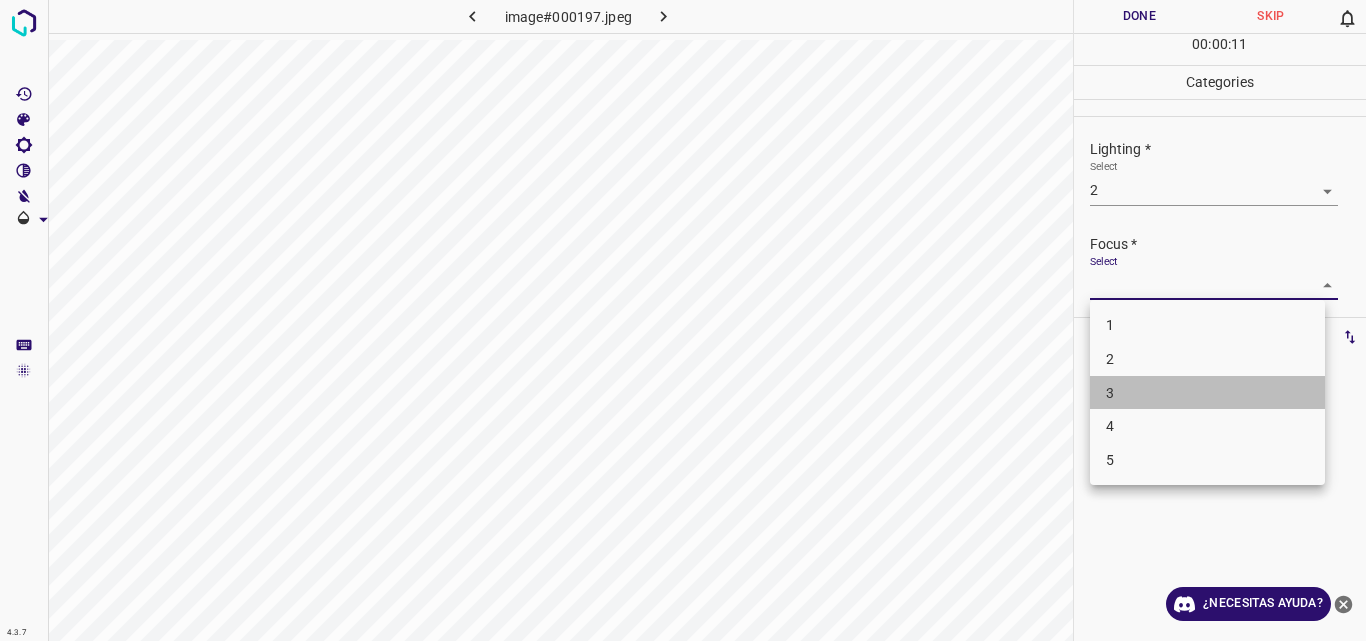 click on "3" at bounding box center (1207, 393) 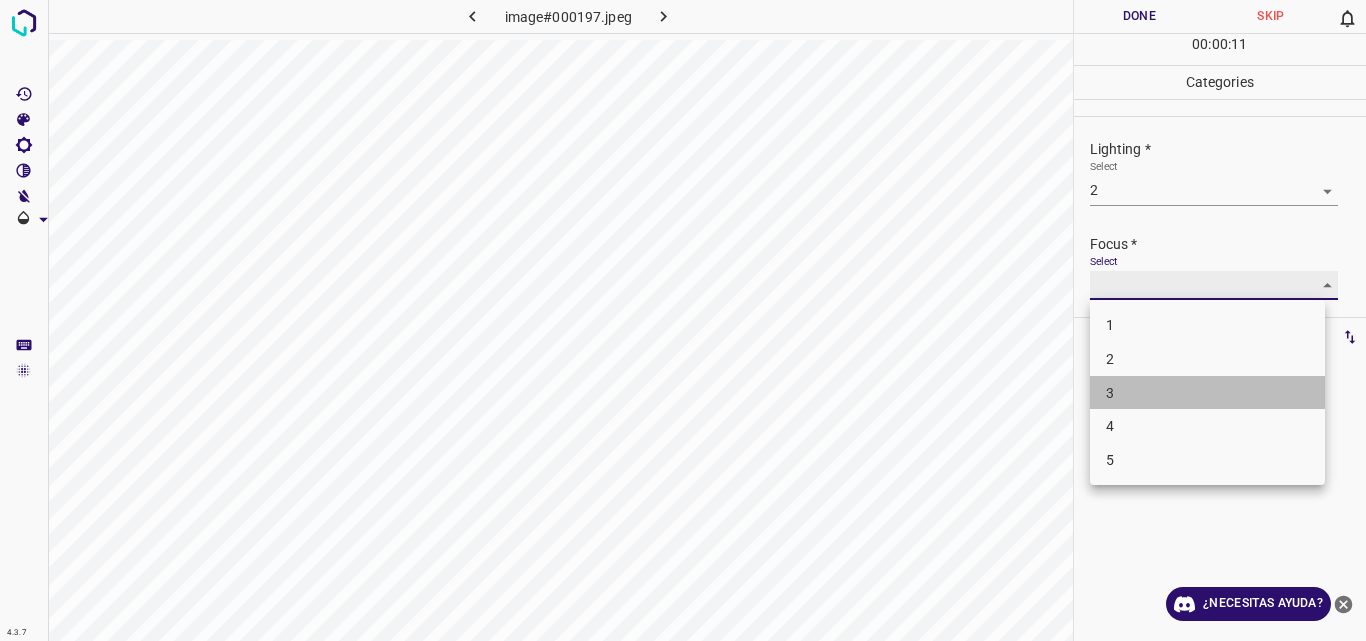 type on "3" 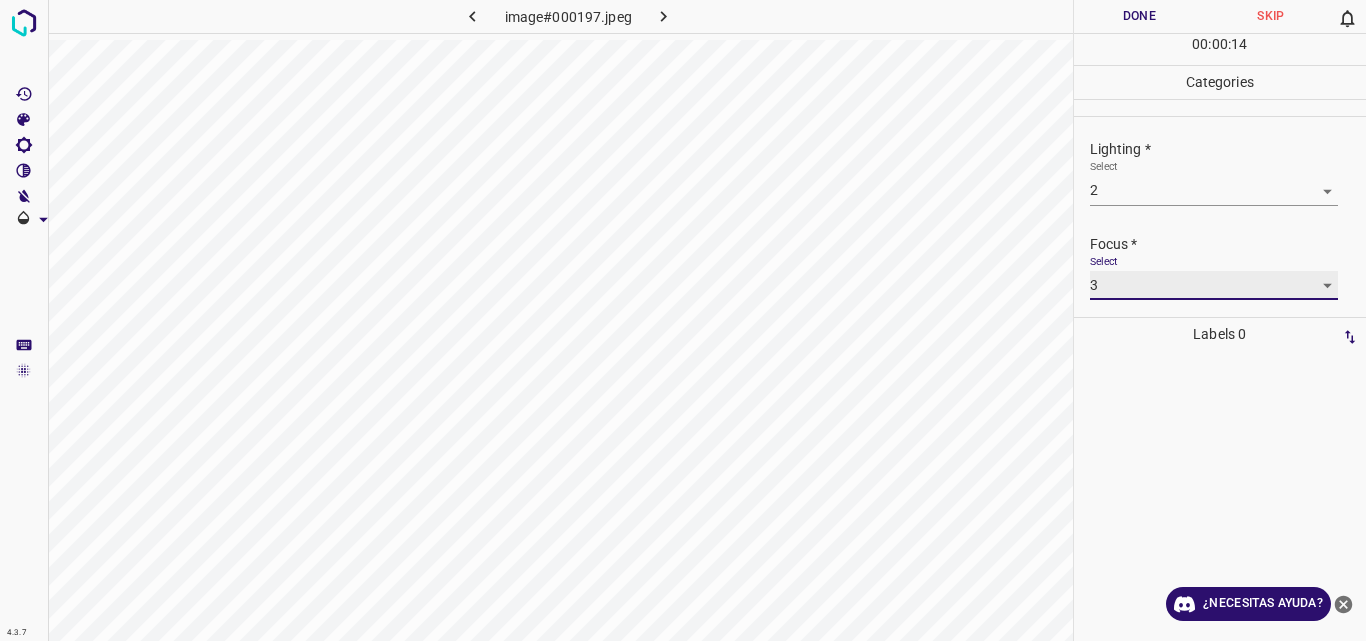 scroll, scrollTop: 98, scrollLeft: 0, axis: vertical 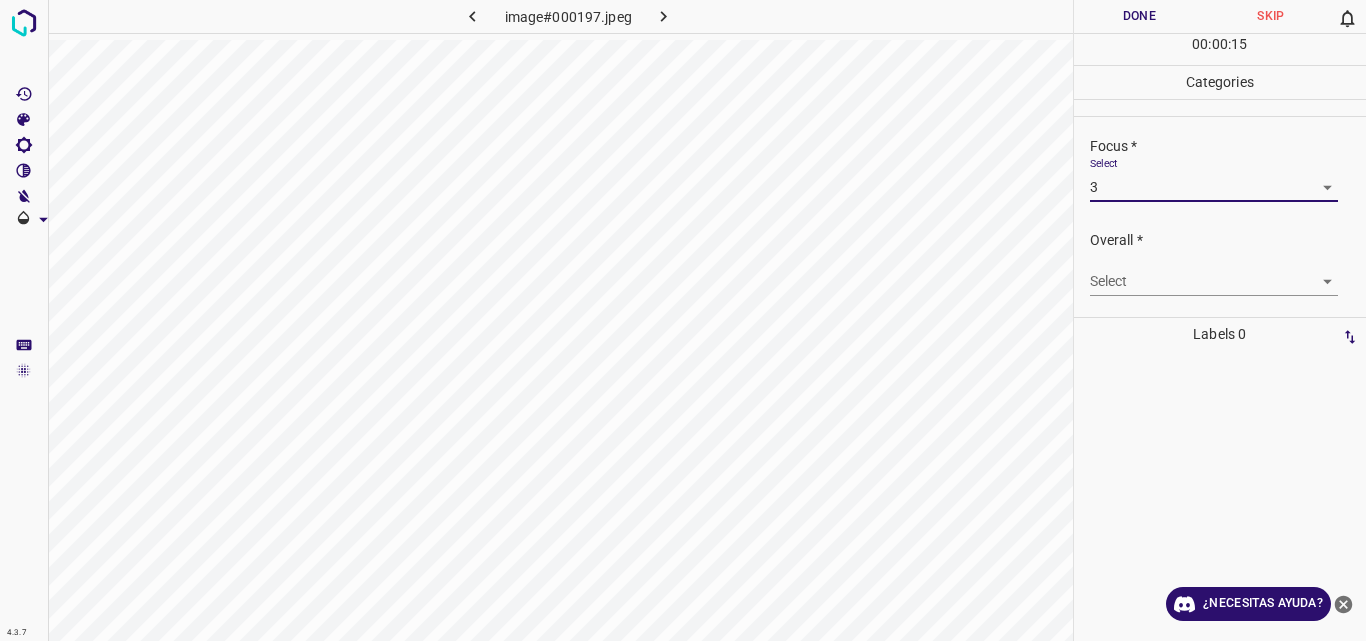 click on "4.3.7 image#000197.jpeg Done Skip 0 00   : 00   : 15   Categories Lighting *  Select 2 2 Focus *  Select 3 3 Overall *  Select ​ Labels   0 Categories 1 Lighting 2 Focus 3 Overall Tools Space Change between modes (Draw & Edit) I Auto labeling R Restore zoom M Zoom in N Zoom out Delete Delete selecte label Filters Z Restore filters X Saturation filter C Brightness filter V Contrast filter B Gray scale filter General O Download ¿Necesitas ayuda? Original text Rate this translation Your feedback will be used to help improve Google Translate - Texto - Esconder - Borrar" at bounding box center [683, 320] 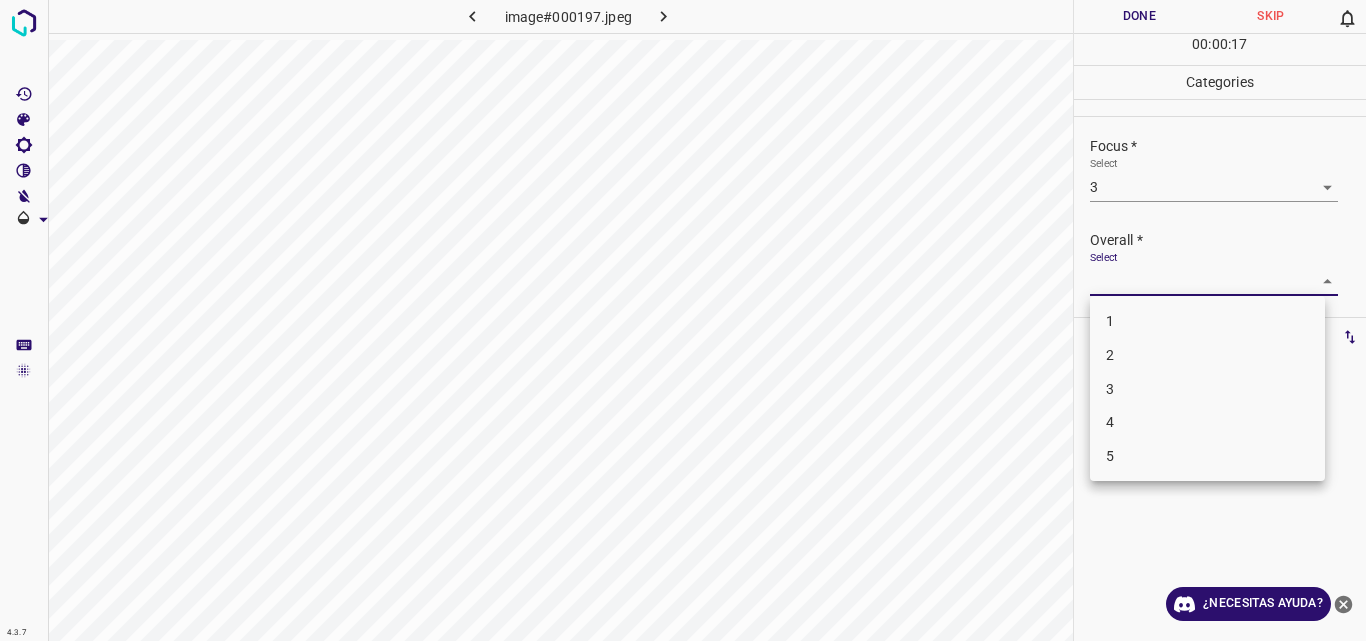 click on "3" at bounding box center [1207, 389] 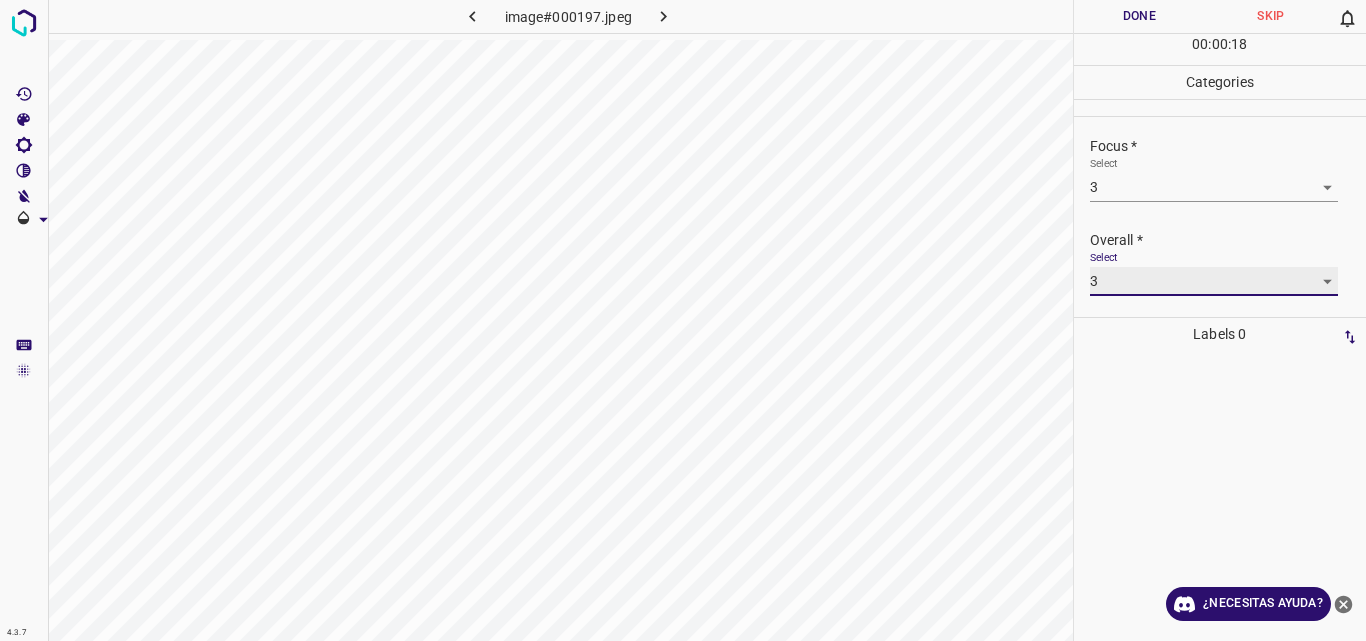 type on "3" 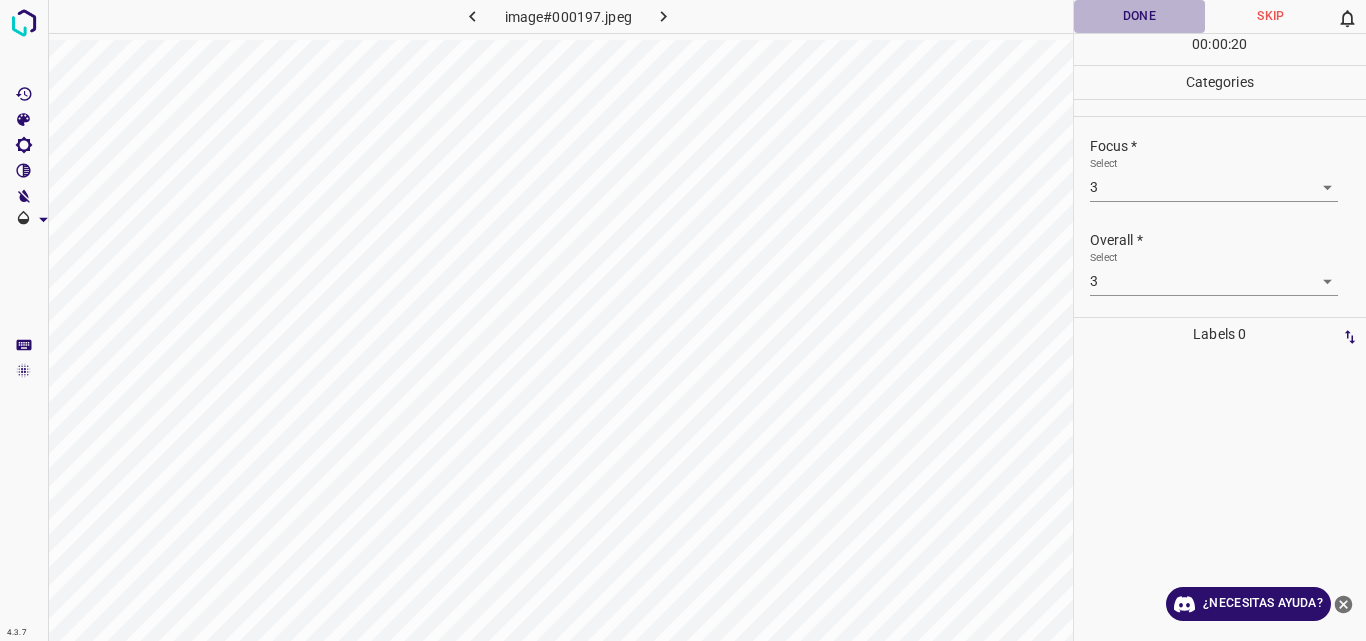 click on "Done" at bounding box center (1140, 16) 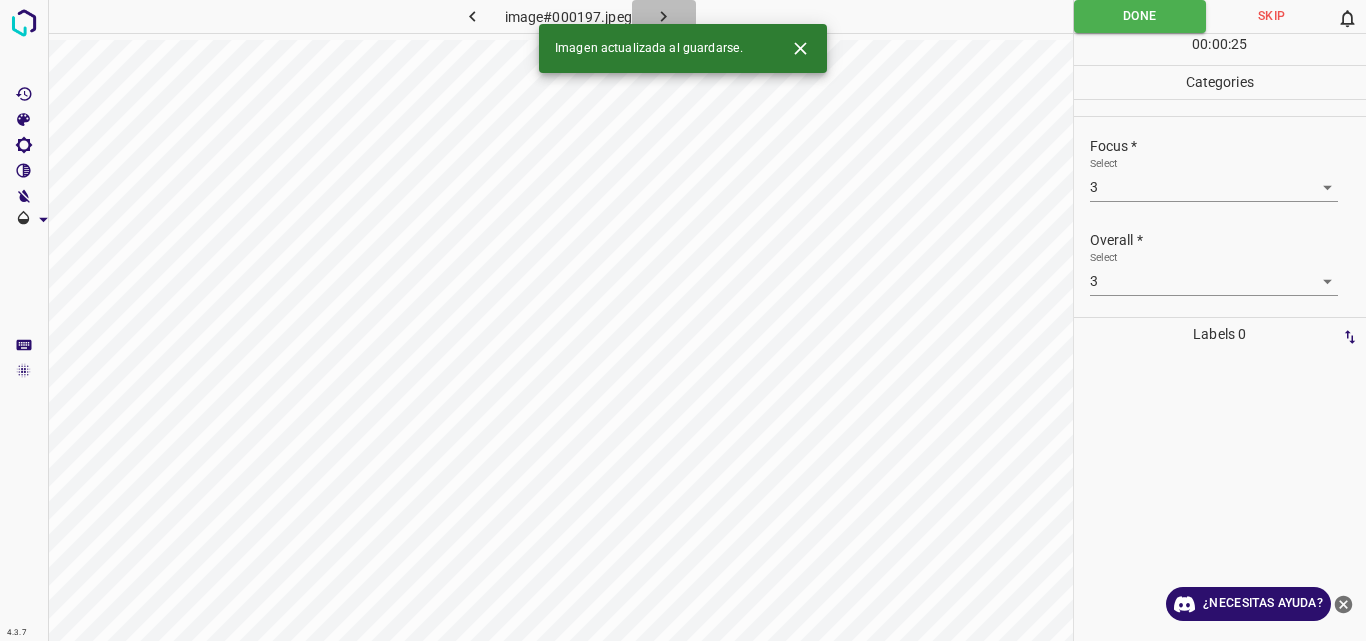 click 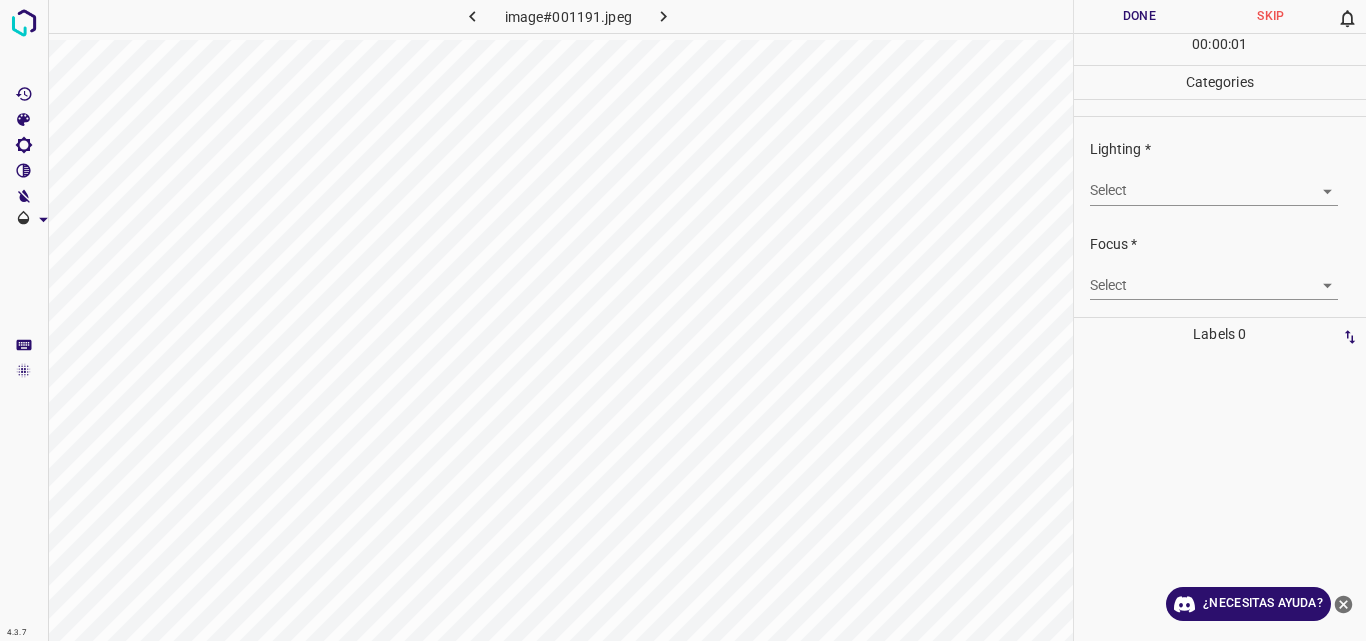 click on "4.3.7 image#001191.jpeg Done Skip 0 00   : 00   : 01   Categories Lighting *  Select ​ Focus *  Select ​ Overall *  Select ​ Labels   0 Categories 1 Lighting 2 Focus 3 Overall Tools Space Change between modes (Draw & Edit) I Auto labeling R Restore zoom M Zoom in N Zoom out Delete Delete selecte label Filters Z Restore filters X Saturation filter C Brightness filter V Contrast filter B Gray scale filter General O Download ¿Necesitas ayuda? Original text Rate this translation Your feedback will be used to help improve Google Translate - Texto - Esconder - Borrar" at bounding box center [683, 320] 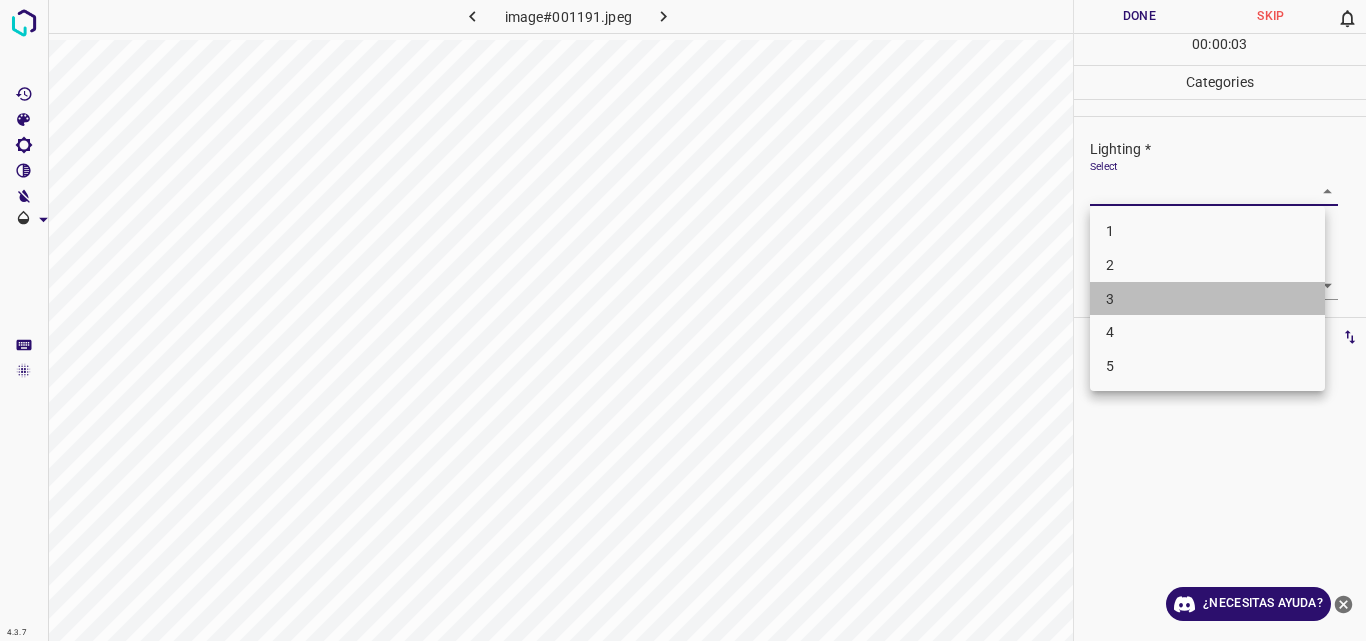 click on "3" at bounding box center (1207, 299) 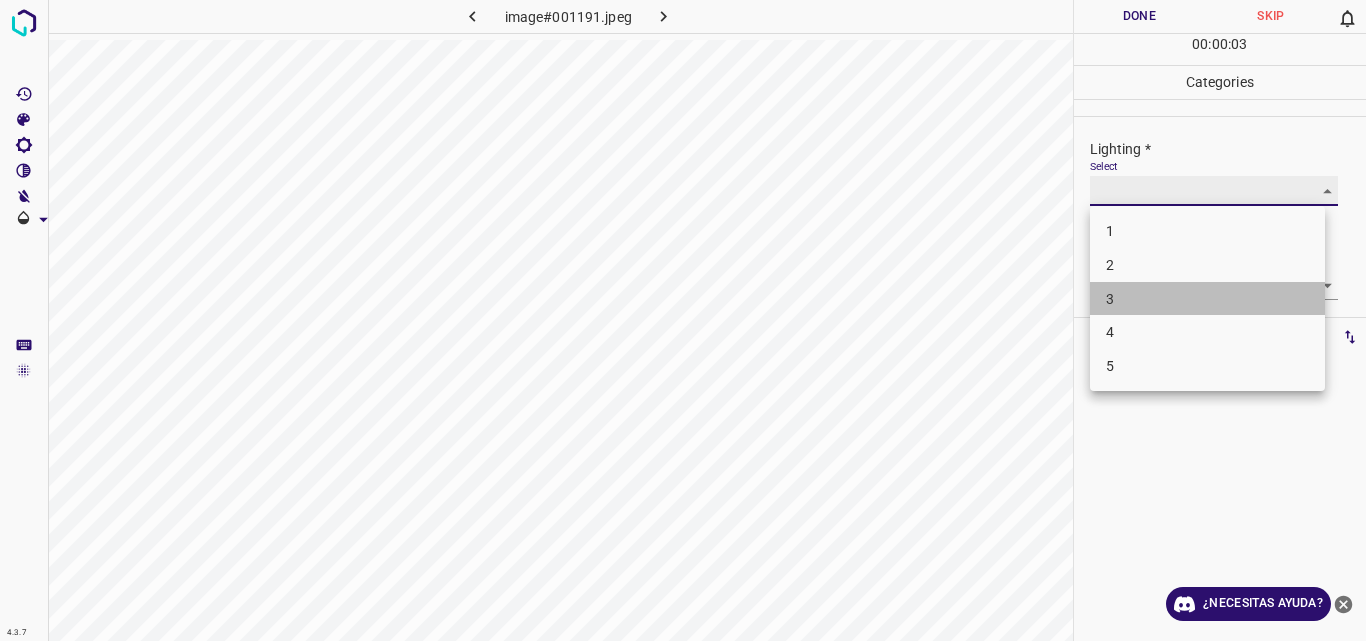 type on "3" 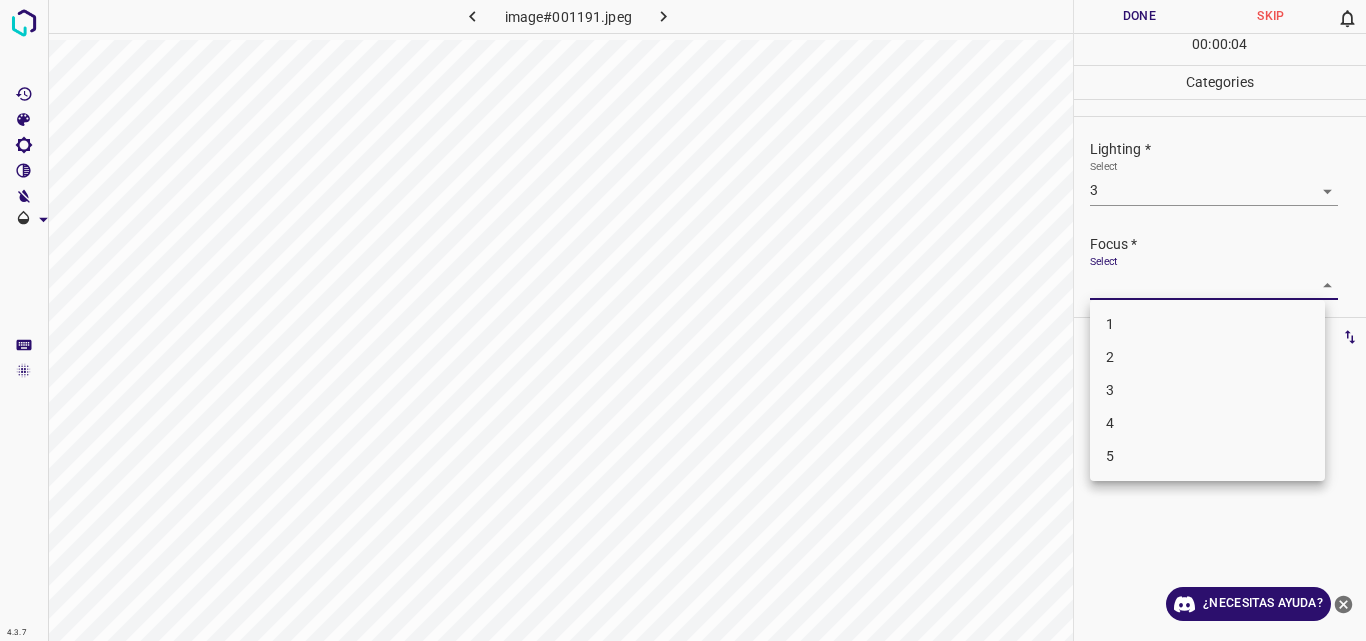click on "4.3.7 image#001191.jpeg Done Skip 0 00   : 00   : 04   Categories Lighting *  Select 3 3 Focus *  Select ​ Overall *  Select ​ Labels   0 Categories 1 Lighting 2 Focus 3 Overall Tools Space Change between modes (Draw & Edit) I Auto labeling R Restore zoom M Zoom in N Zoom out Delete Delete selecte label Filters Z Restore filters X Saturation filter C Brightness filter V Contrast filter B Gray scale filter General O Download ¿Necesitas ayuda? Original text Rate this translation Your feedback will be used to help improve Google Translate - Texto - Esconder - Borrar 1 2 3 4 5" at bounding box center (683, 320) 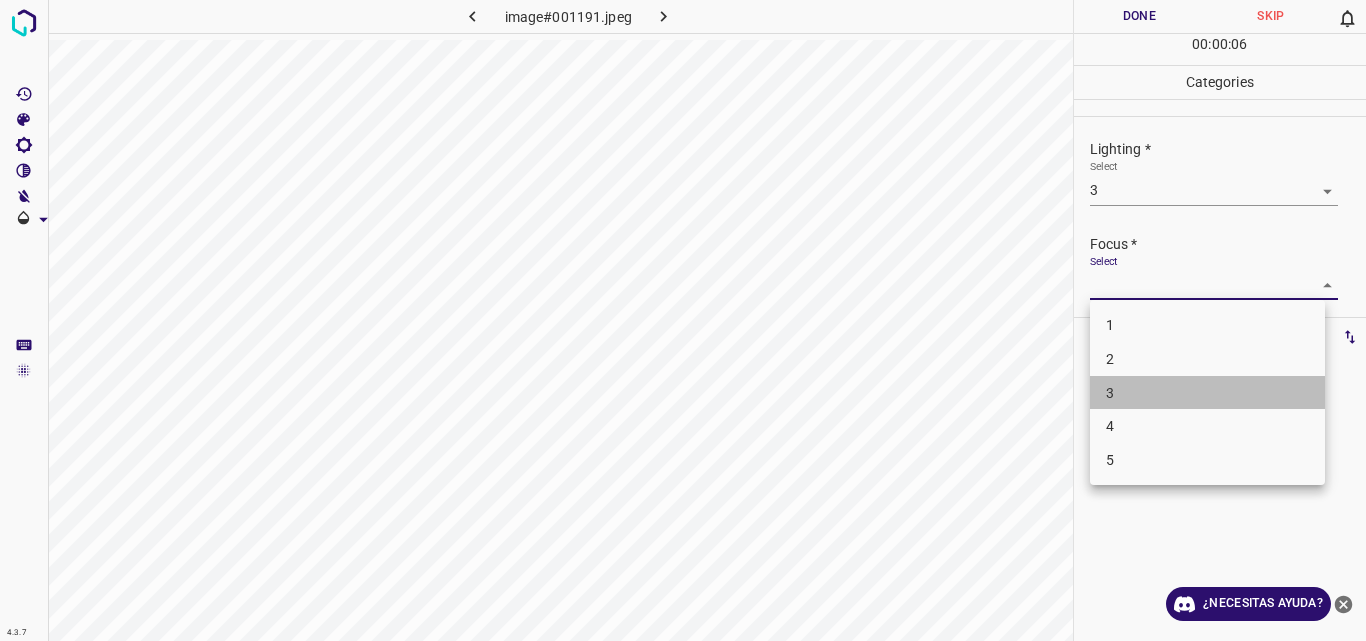 click on "3" at bounding box center (1207, 393) 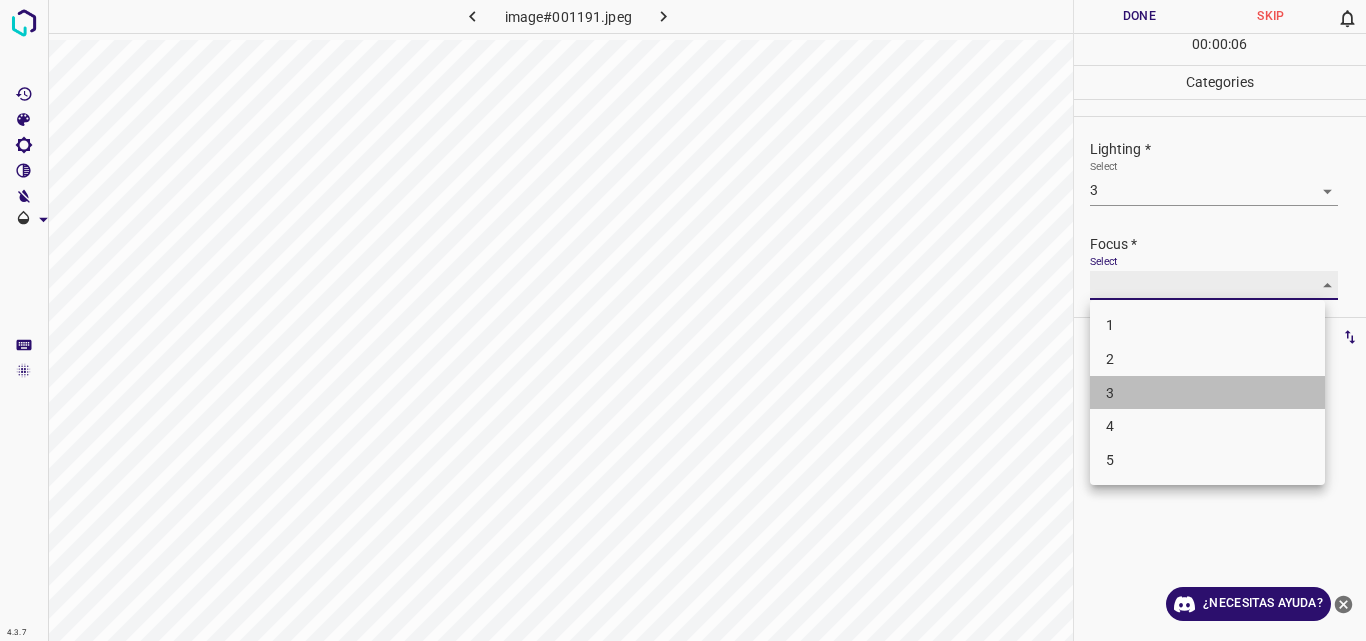 type on "3" 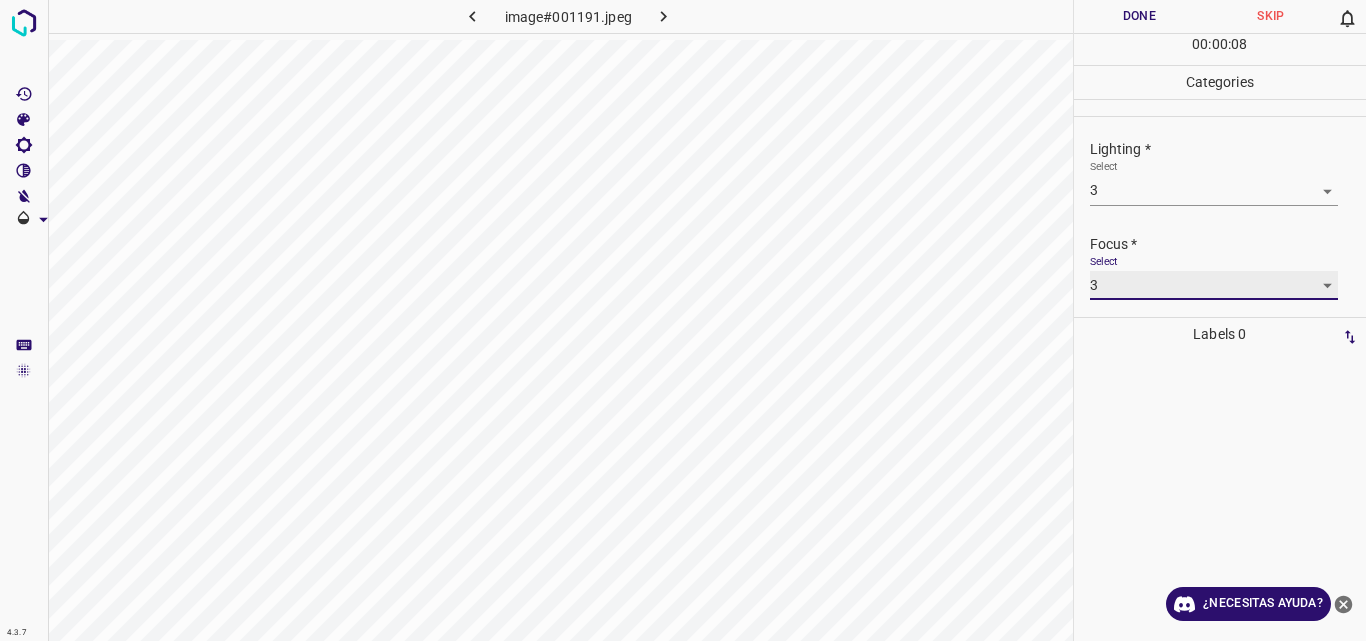 scroll, scrollTop: 98, scrollLeft: 0, axis: vertical 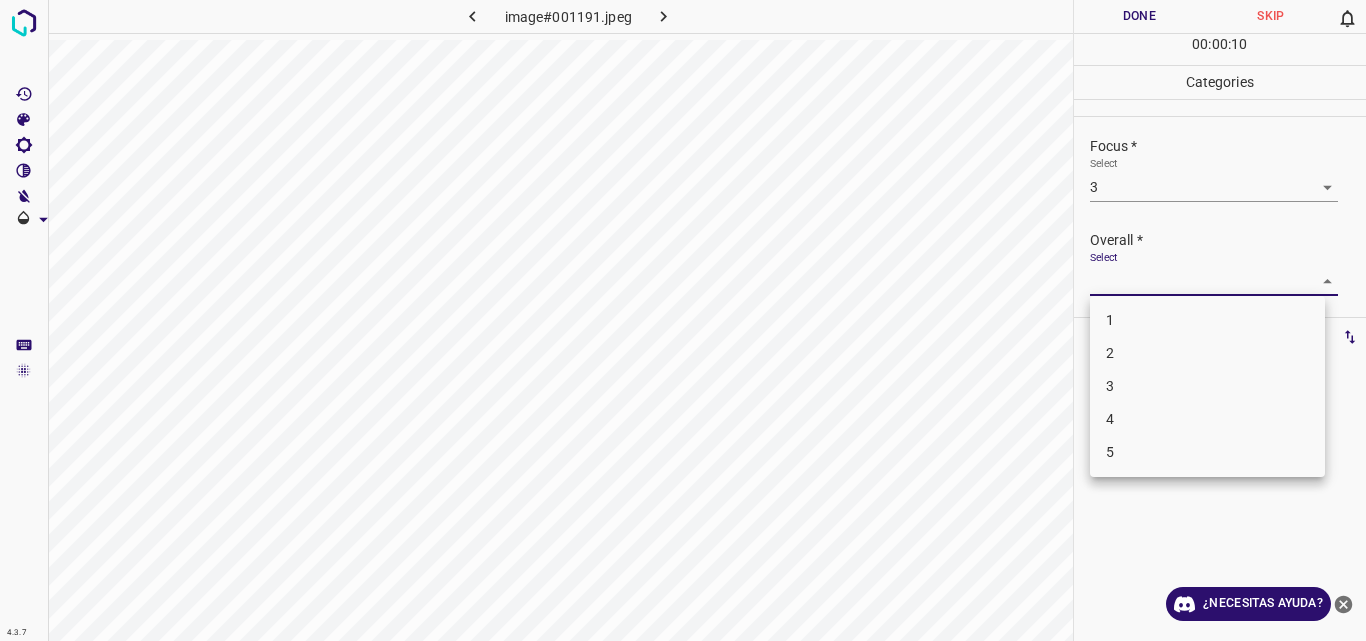 click on "4.3.7 image#001191.jpeg Done Skip 0 00   : 00   : 10   Categories Lighting *  Select 3 3 Focus *  Select 3 3 Overall *  Select ​ Labels   0 Categories 1 Lighting 2 Focus 3 Overall Tools Space Change between modes (Draw & Edit) I Auto labeling R Restore zoom M Zoom in N Zoom out Delete Delete selecte label Filters Z Restore filters X Saturation filter C Brightness filter V Contrast filter B Gray scale filter General O Download ¿Necesitas ayuda? Original text Rate this translation Your feedback will be used to help improve Google Translate - Texto - Esconder - Borrar 1 2 3 4 5" at bounding box center [683, 320] 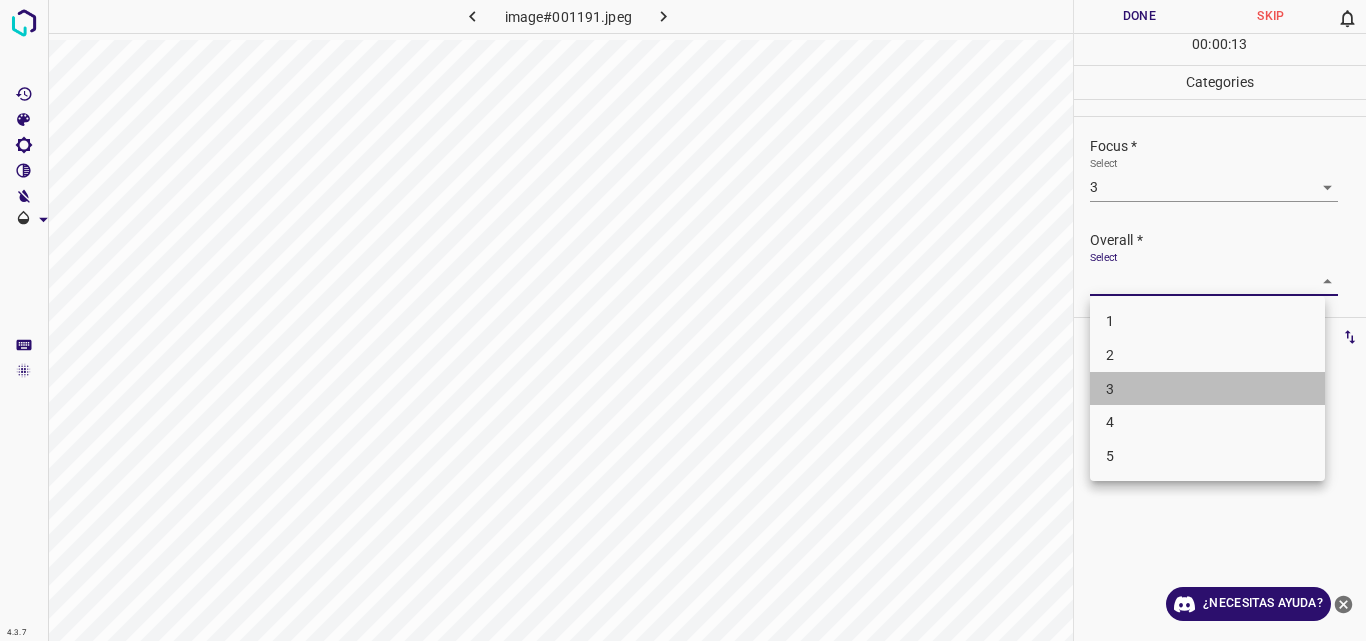 click on "3" at bounding box center [1207, 389] 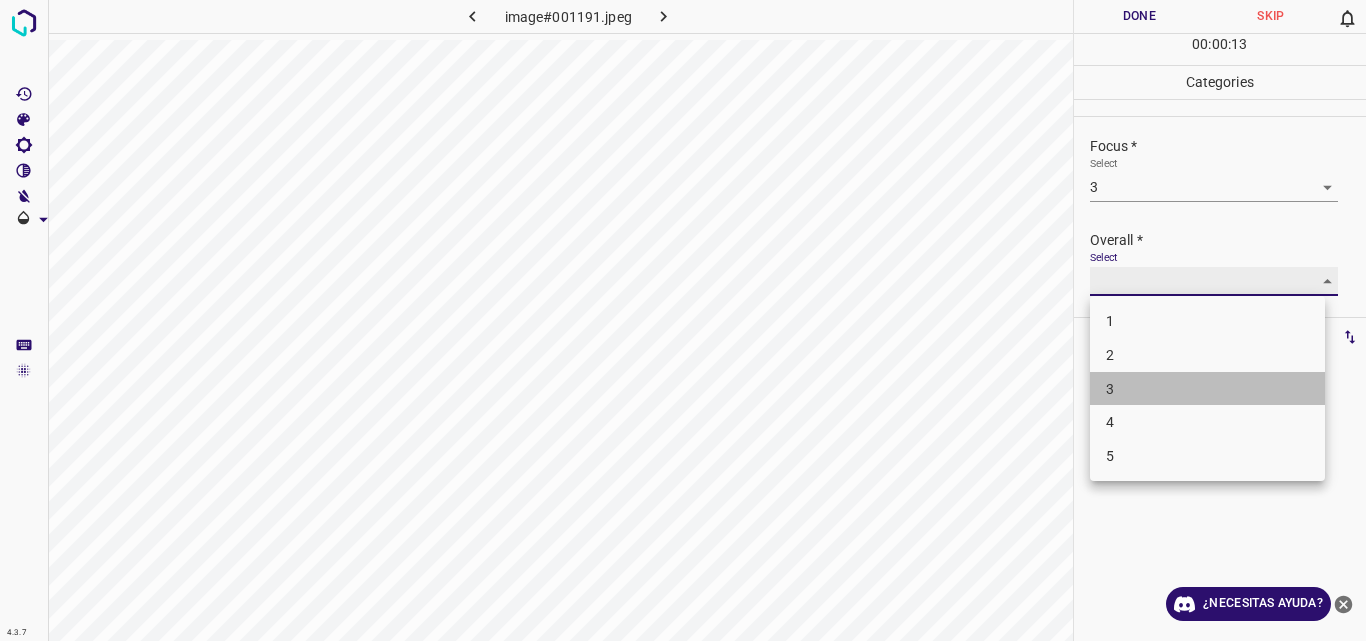 type on "3" 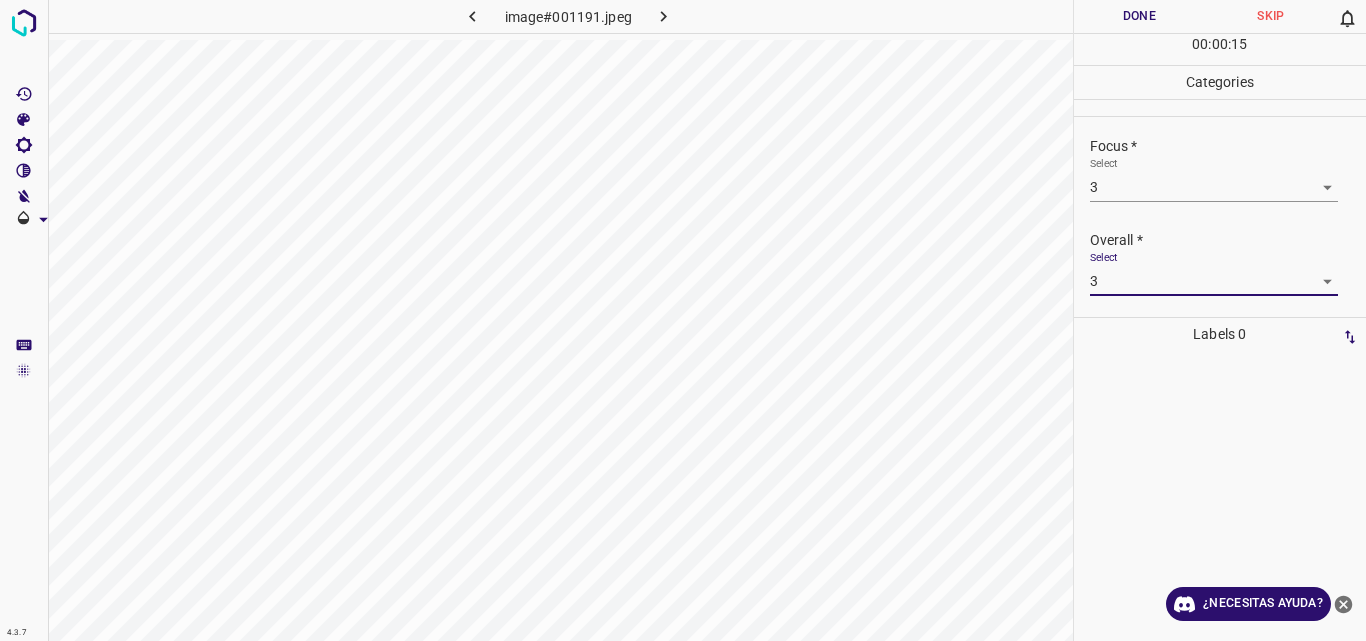 click on "Done" at bounding box center (1140, 16) 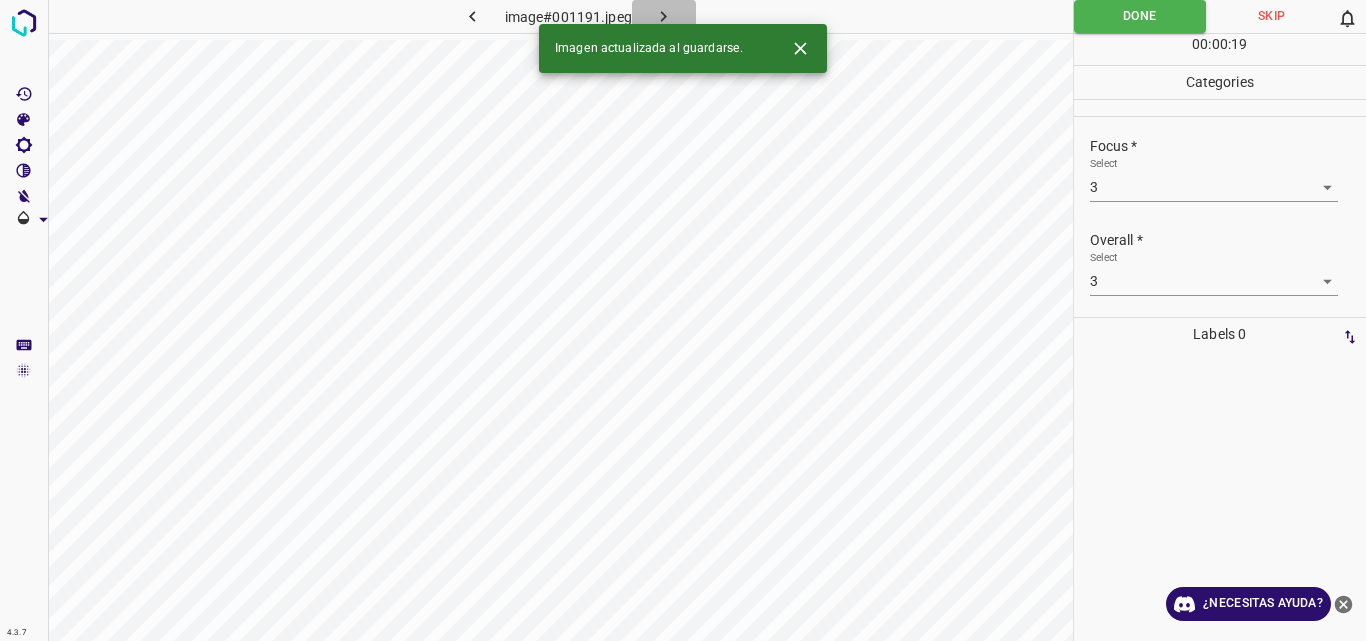 click 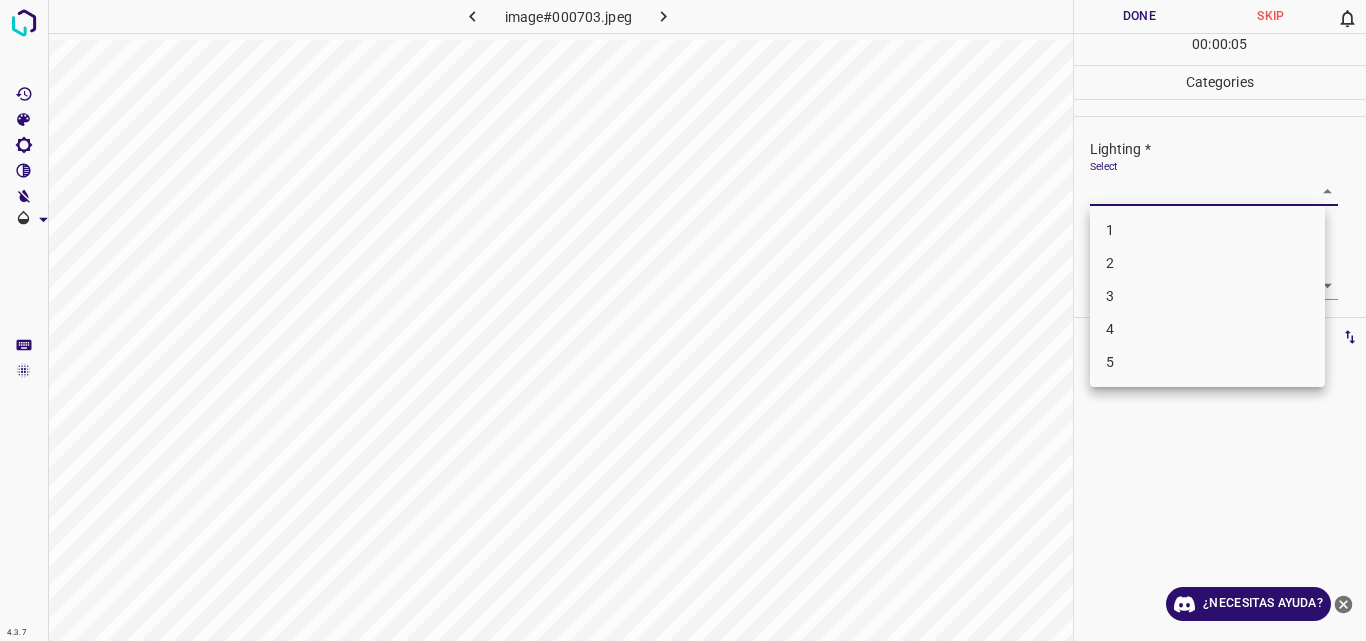 click on "4.3.7 image#000703.jpeg Done Skip 0 00   : 00   : 05   Categories Lighting *  Select ​ Focus *  Select ​ Overall *  Select ​ Labels   0 Categories 1 Lighting 2 Focus 3 Overall Tools Space Change between modes (Draw & Edit) I Auto labeling R Restore zoom M Zoom in N Zoom out Delete Delete selecte label Filters Z Restore filters X Saturation filter C Brightness filter V Contrast filter B Gray scale filter General O Download ¿Necesitas ayuda? Original text Rate this translation Your feedback will be used to help improve Google Translate - Texto - Esconder - Borrar 1 2 3 4 5" at bounding box center (683, 320) 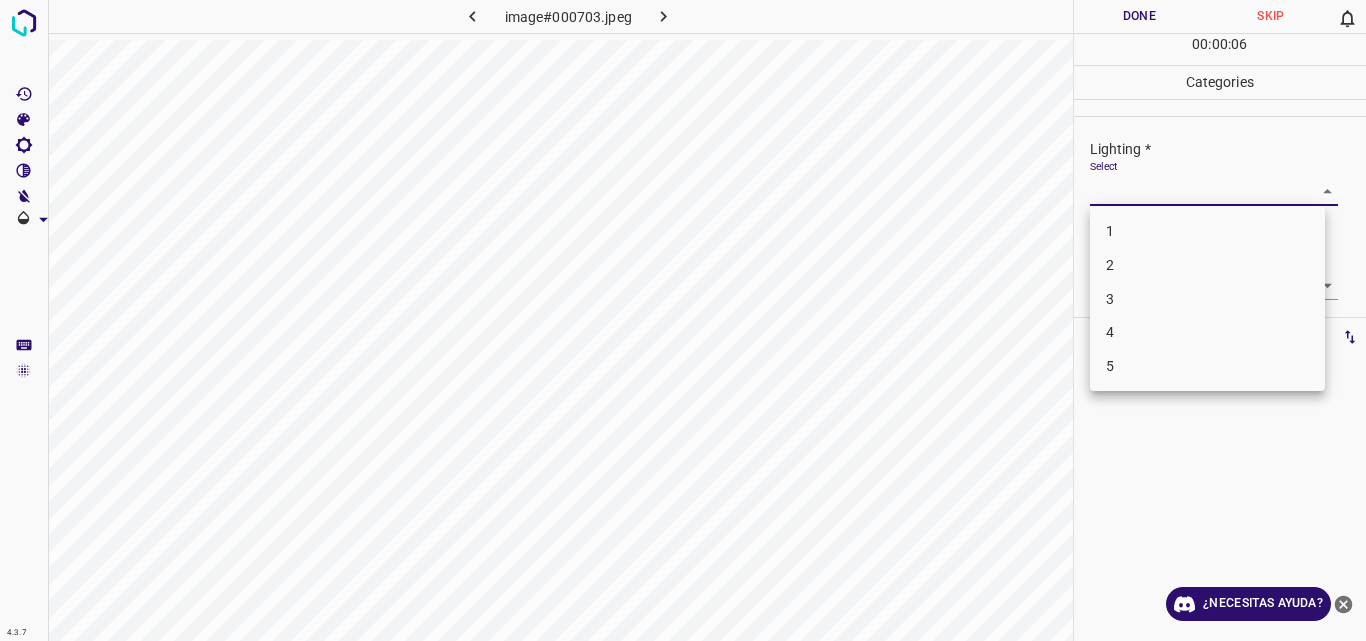 click on "2" at bounding box center [1207, 265] 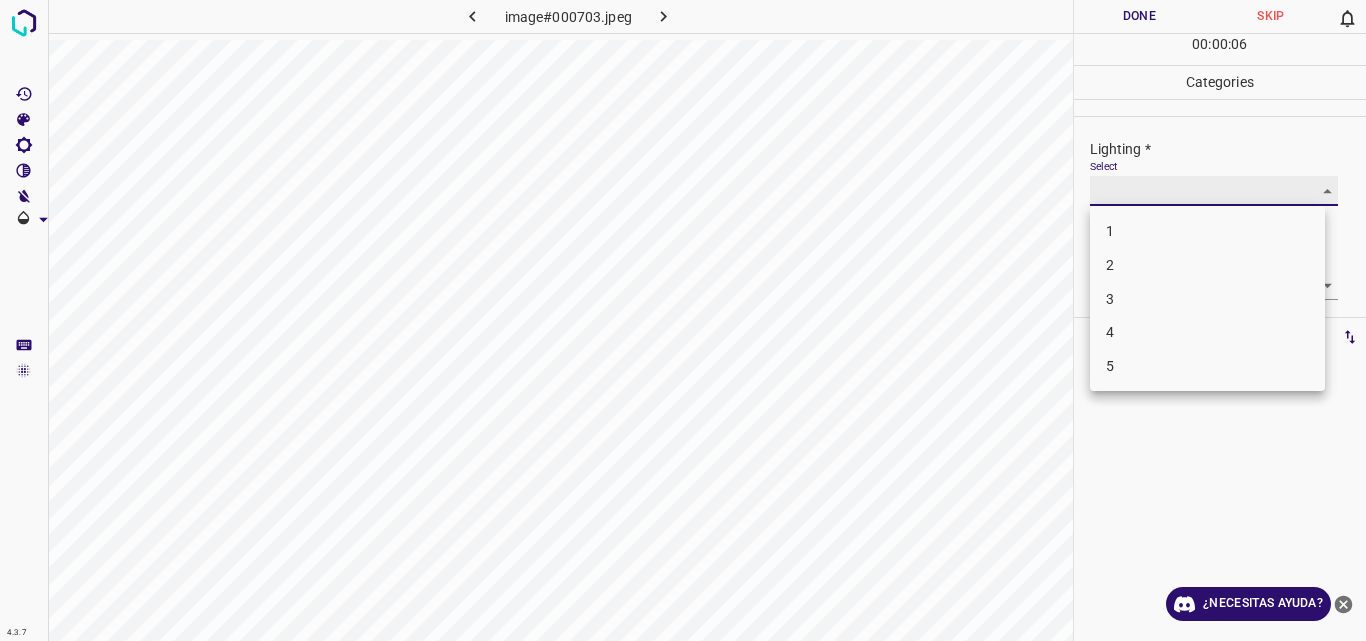 type on "2" 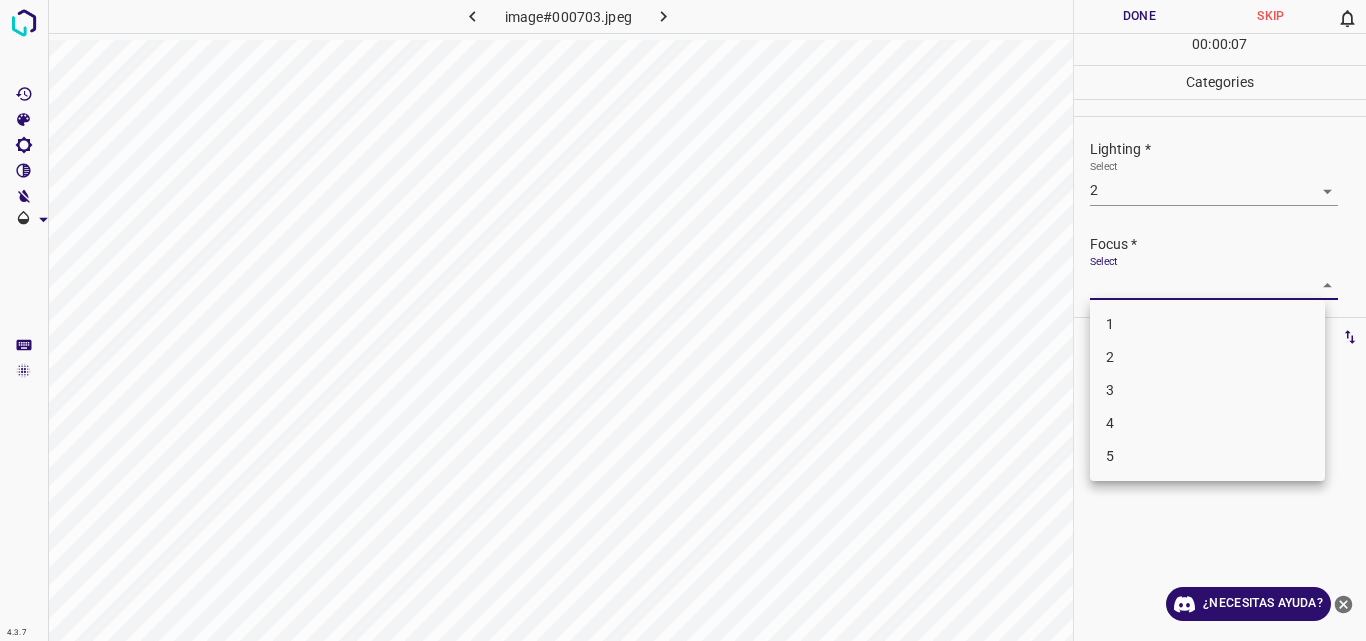 click on "4.3.7 image#000703.jpeg Done Skip 0 00   : 00   : 07   Categories Lighting *  Select 2 2 Focus *  Select ​ Overall *  Select ​ Labels   0 Categories 1 Lighting 2 Focus 3 Overall Tools Space Change between modes (Draw & Edit) I Auto labeling R Restore zoom M Zoom in N Zoom out Delete Delete selecte label Filters Z Restore filters X Saturation filter C Brightness filter V Contrast filter B Gray scale filter General O Download ¿Necesitas ayuda? Original text Rate this translation Your feedback will be used to help improve Google Translate - Texto - Esconder - Borrar 1 2 3 4 5" at bounding box center [683, 320] 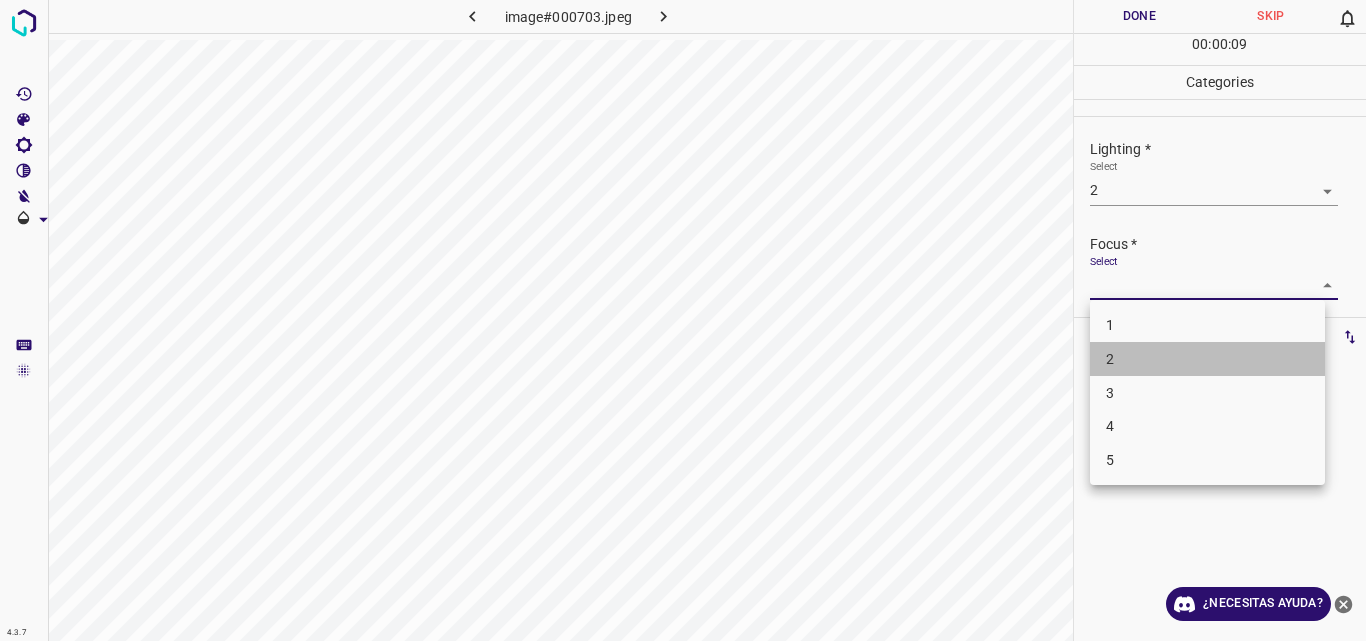 click on "2" at bounding box center [1207, 359] 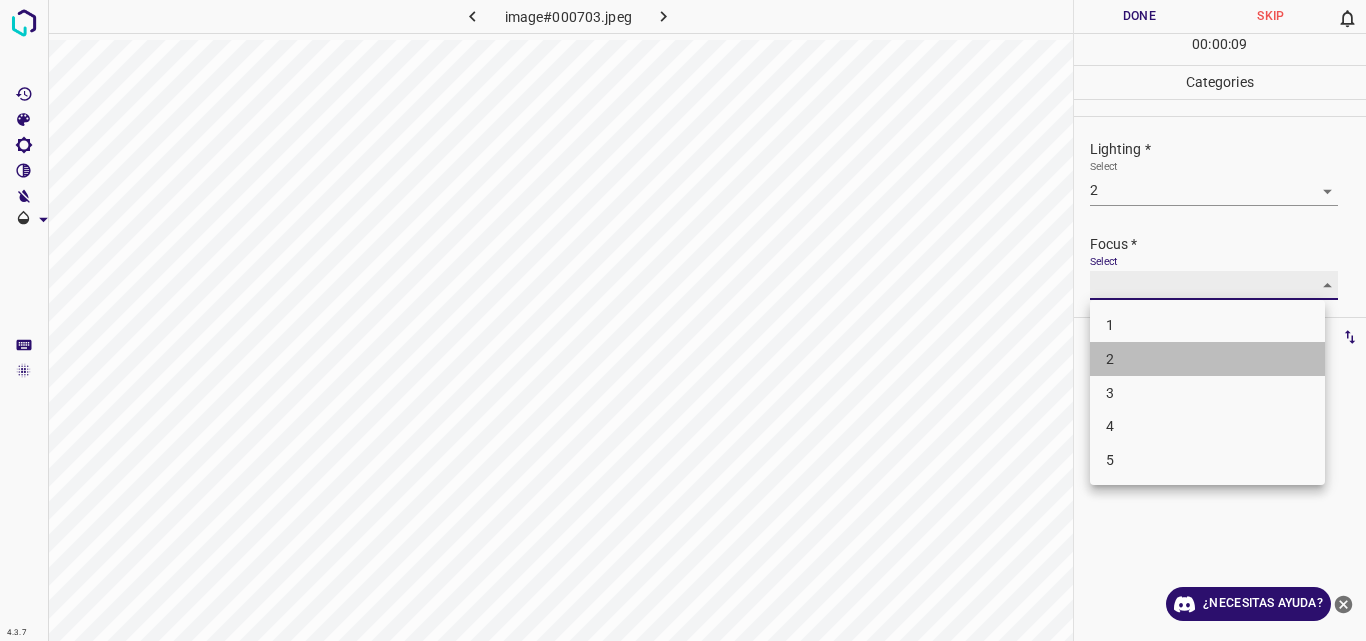 type on "2" 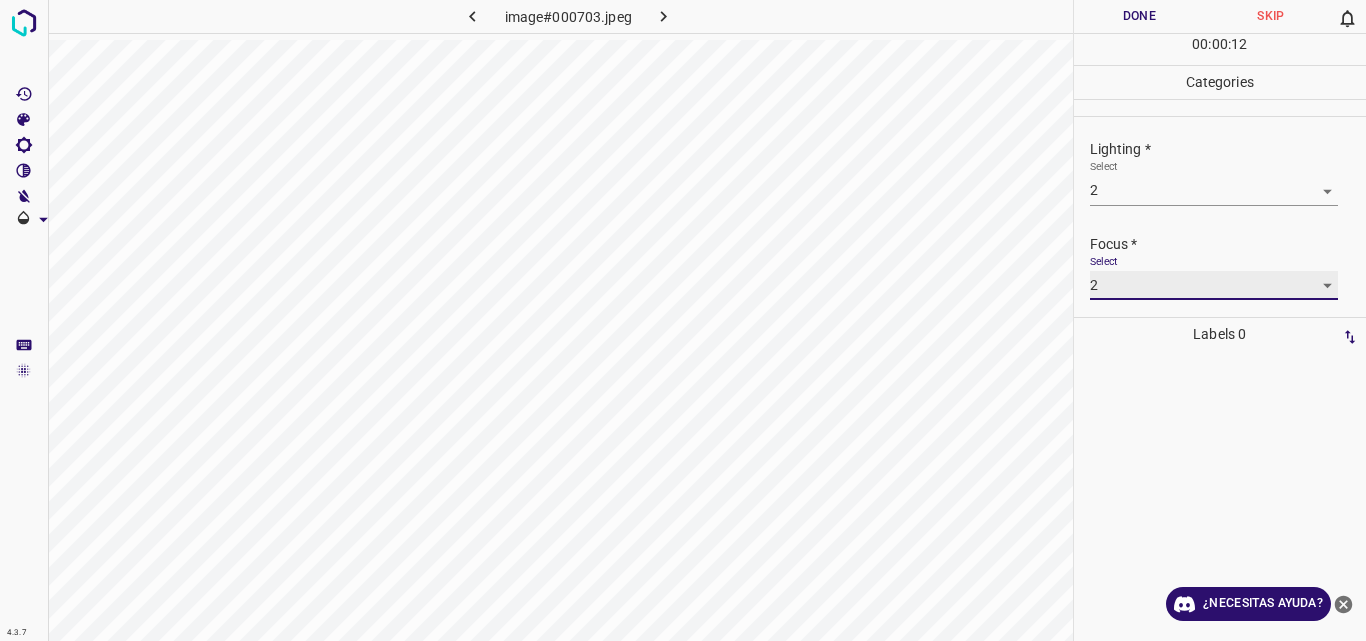 scroll, scrollTop: 98, scrollLeft: 0, axis: vertical 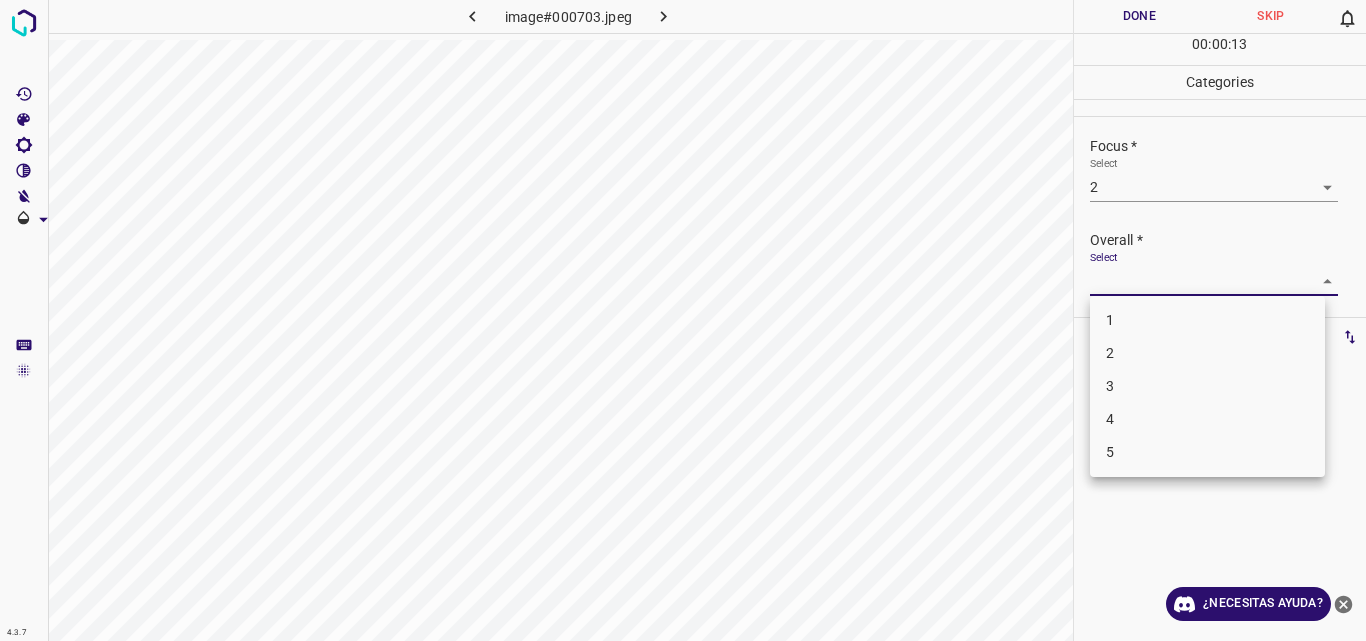 click on "4.3.7 image#000703.jpeg Done Skip 0 00   : 00   : 13   Categories Lighting *  Select 2 2 Focus *  Select 2 2 Overall *  Select ​ Labels   0 Categories 1 Lighting 2 Focus 3 Overall Tools Space Change between modes (Draw & Edit) I Auto labeling R Restore zoom M Zoom in N Zoom out Delete Delete selecte label Filters Z Restore filters X Saturation filter C Brightness filter V Contrast filter B Gray scale filter General O Download ¿Necesitas ayuda? Original text Rate this translation Your feedback will be used to help improve Google Translate - Texto - Esconder - Borrar 1 2 3 4 5" at bounding box center [683, 320] 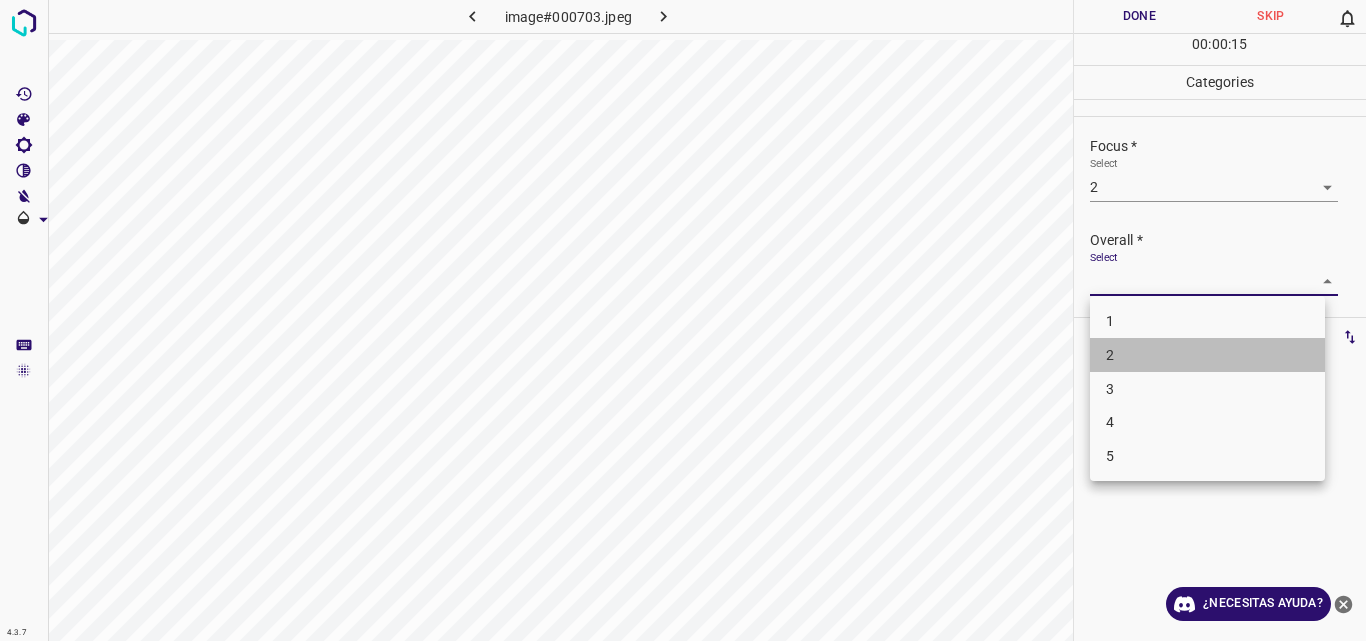 click on "2" at bounding box center (1207, 355) 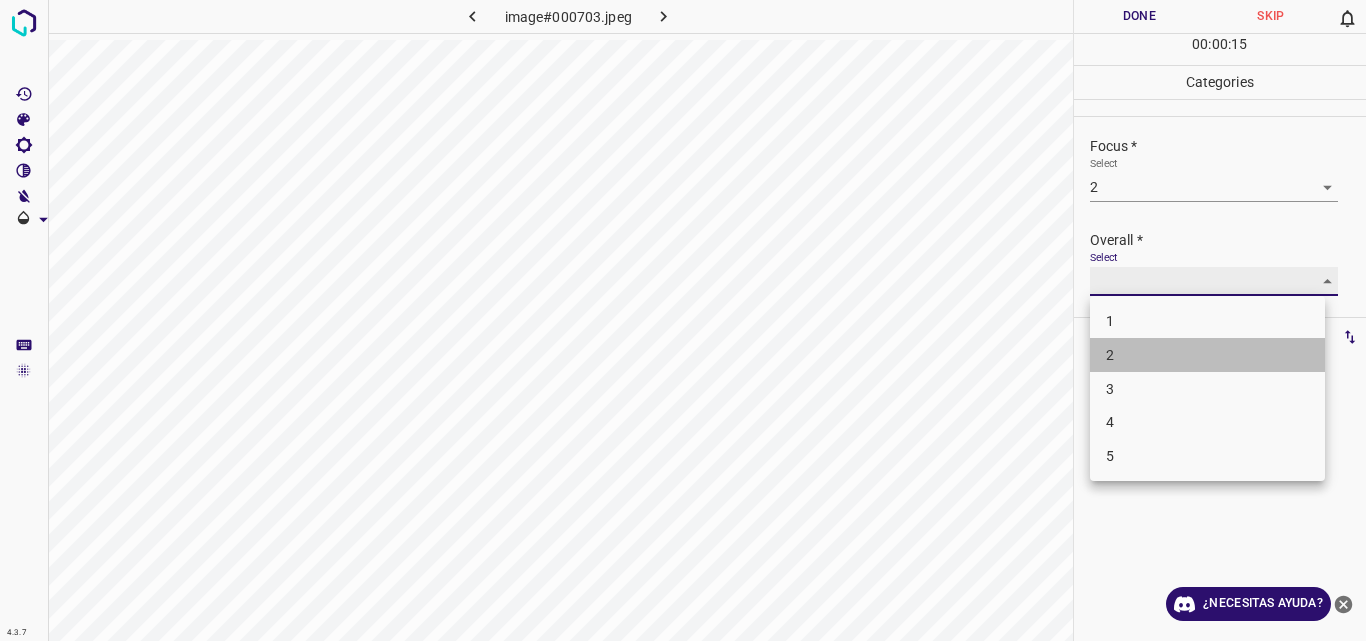 type on "2" 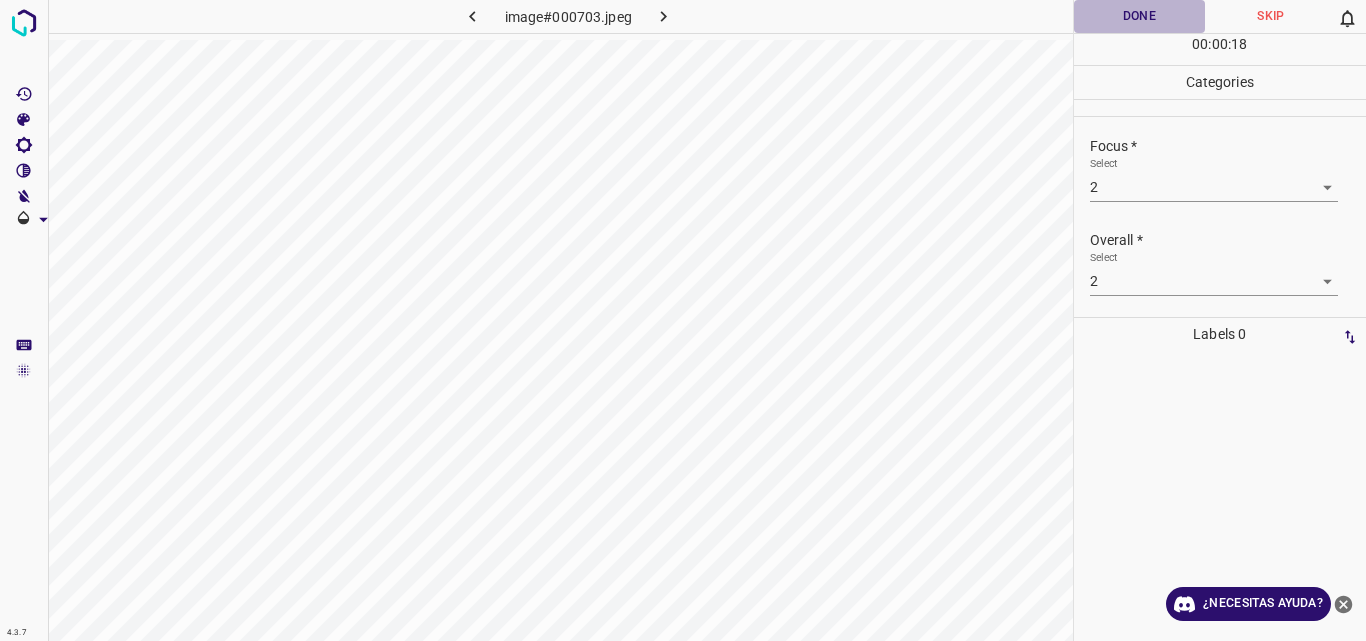 click on "Done" at bounding box center [1140, 16] 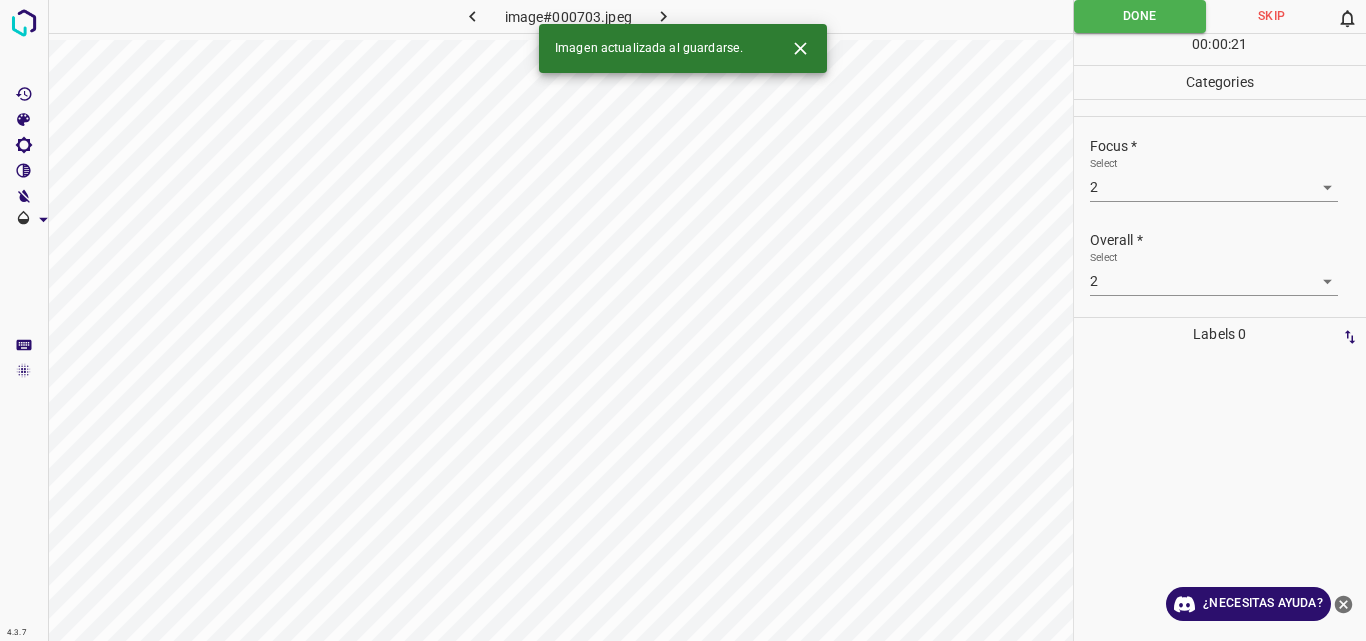 click 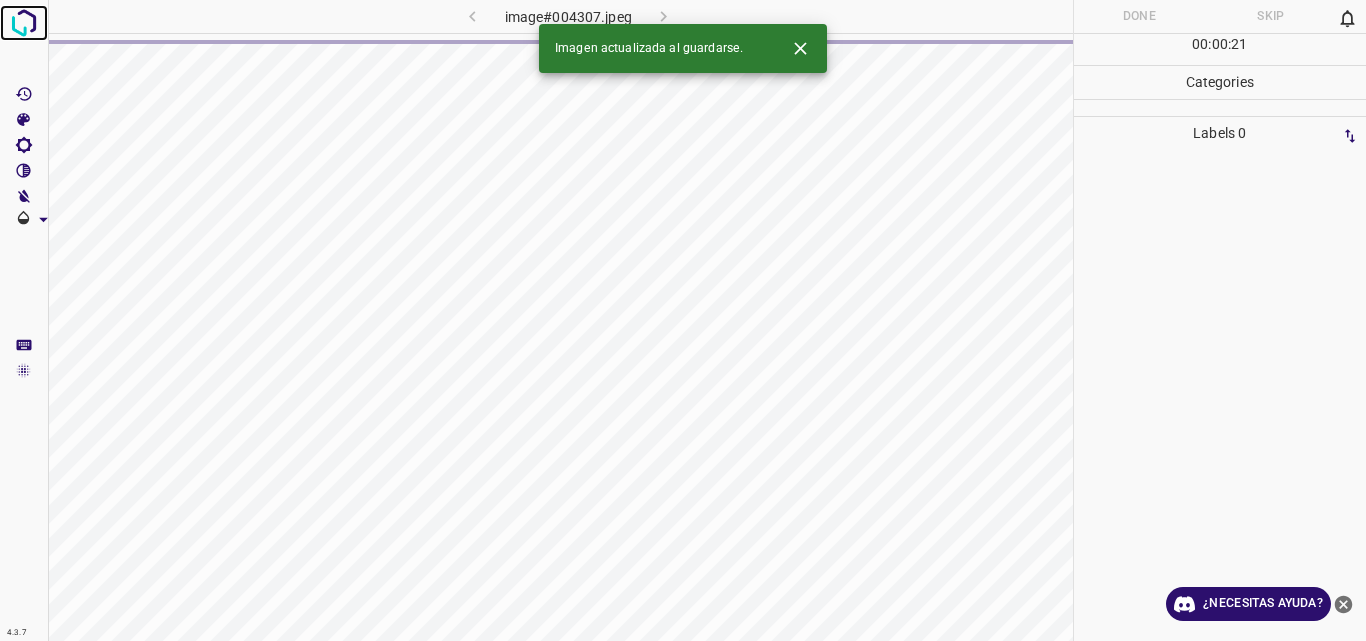 click at bounding box center (24, 23) 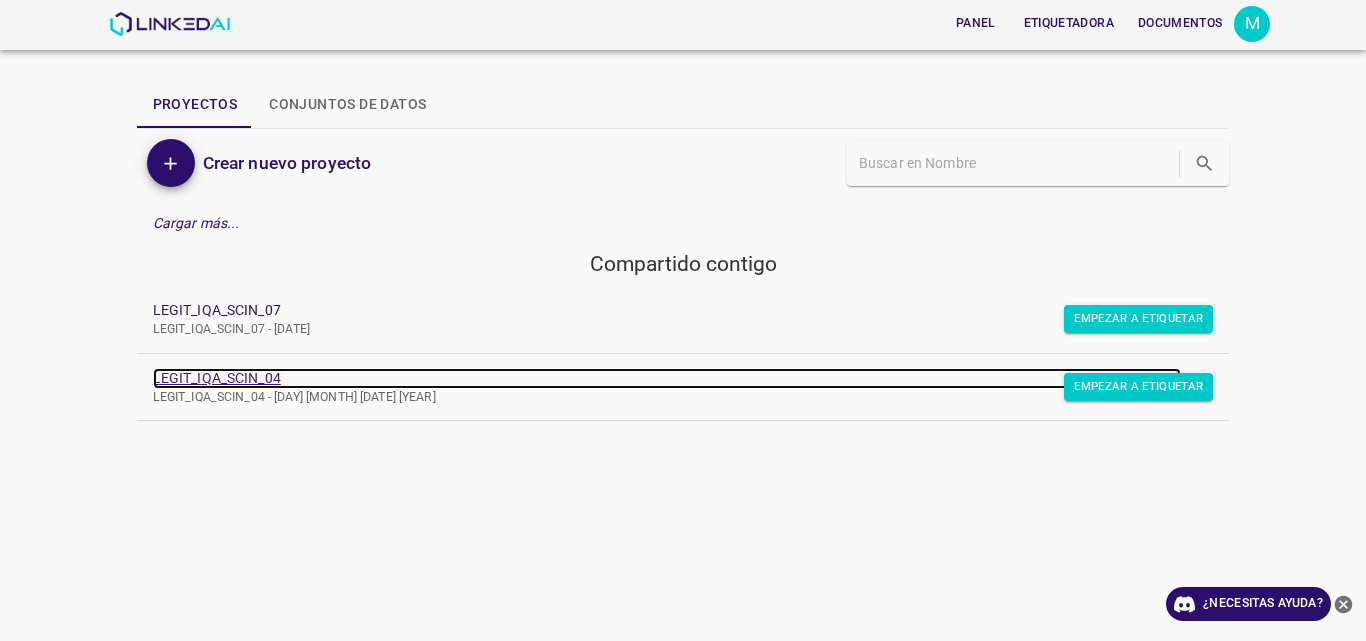 click on "LEGIT_IQA_SCIN_04" at bounding box center (217, 378) 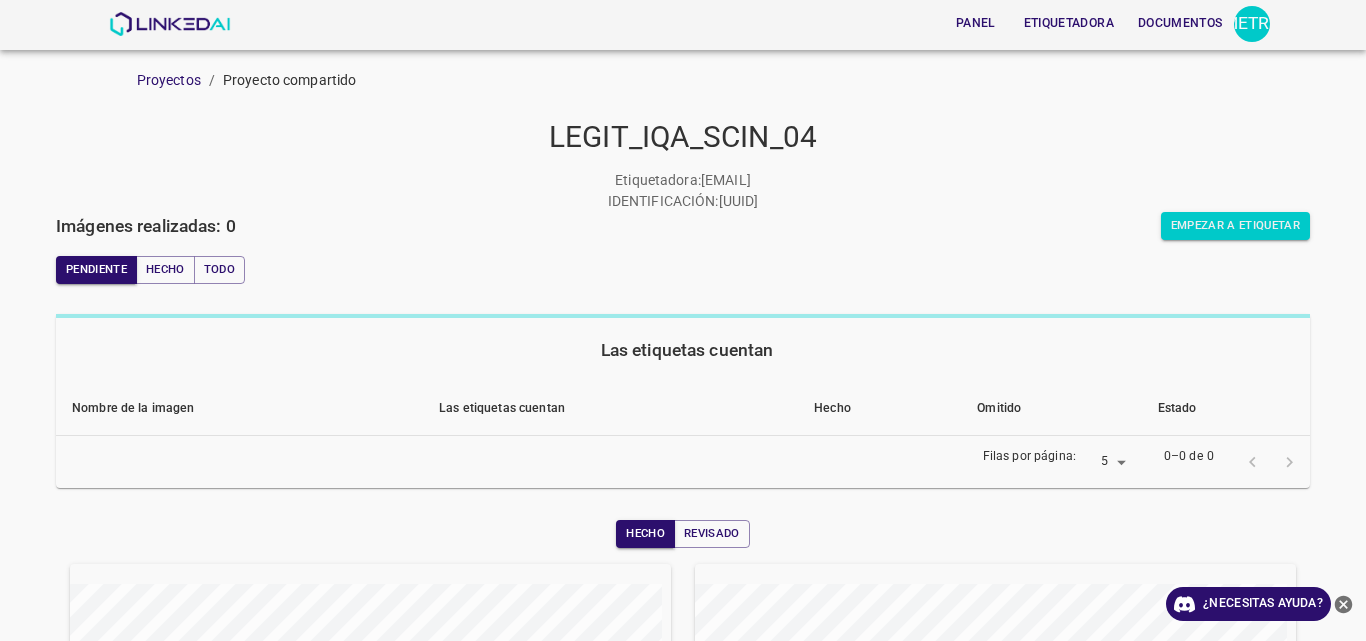 scroll, scrollTop: 0, scrollLeft: 0, axis: both 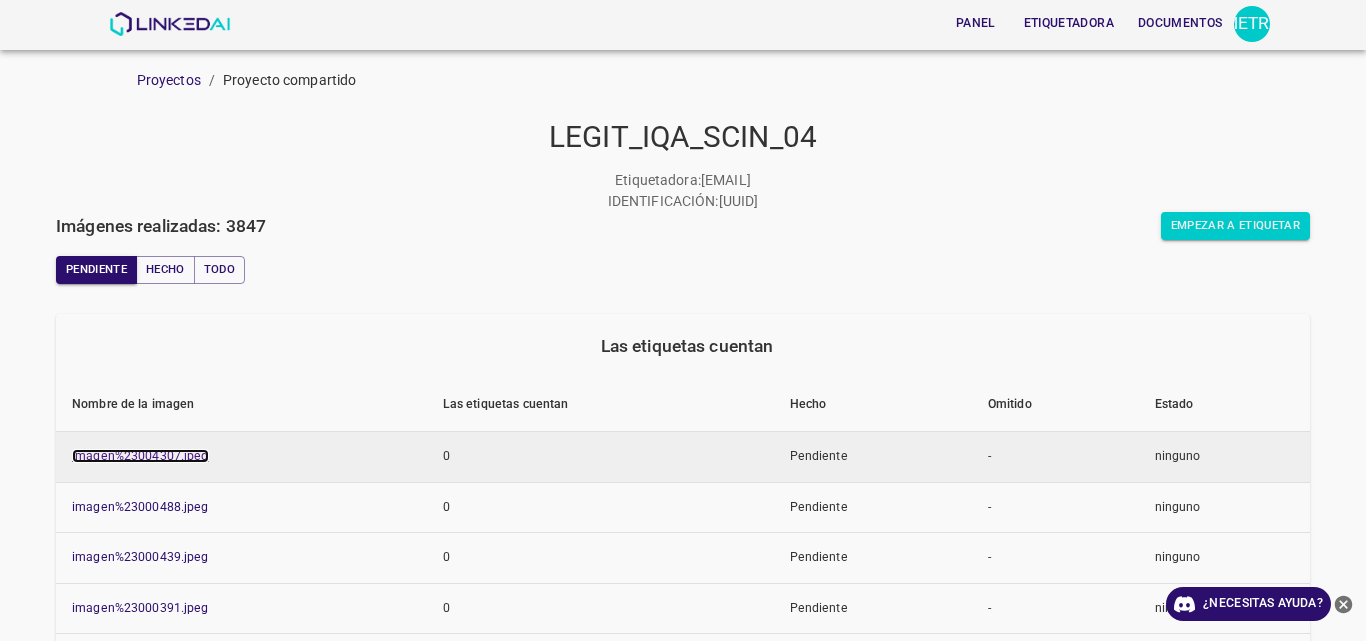 click on "imagen%23004307.jpeg" at bounding box center [140, 456] 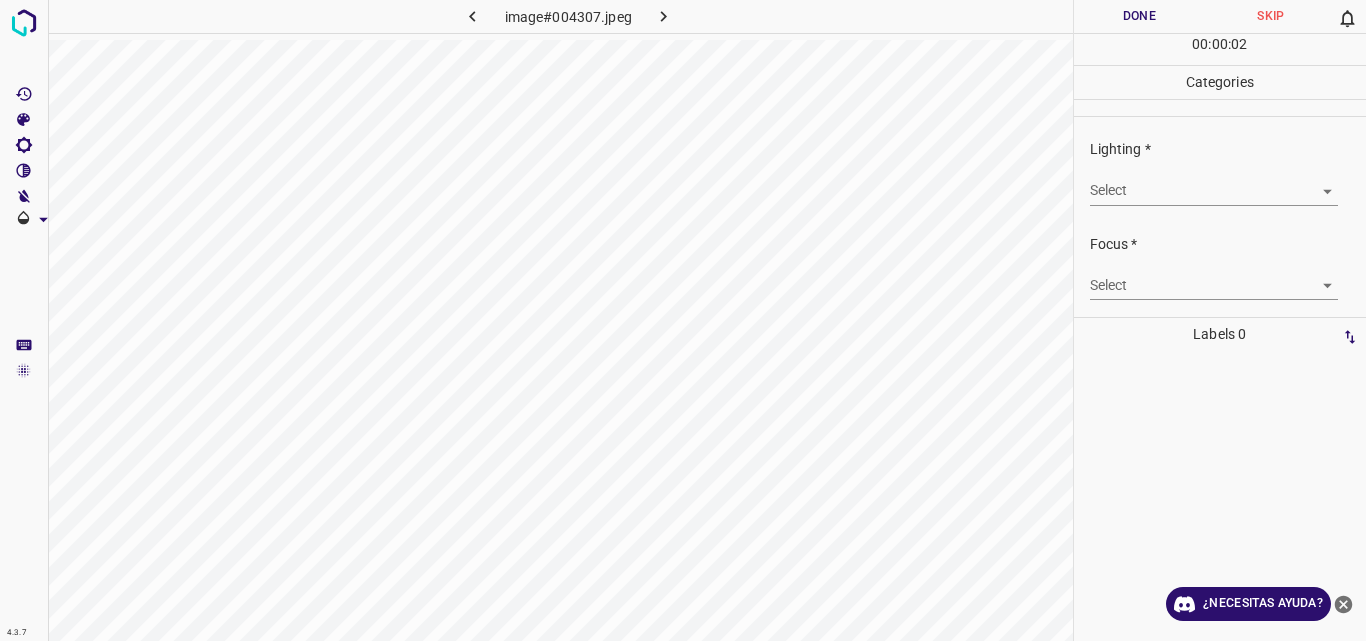 click on "4.3.7 image#004307.jpeg Done Skip 0 00   : 00   : 02   Categories Lighting *  Select ​ Focus *  Select ​ Overall *  Select ​ Labels   0 Categories 1 Lighting 2 Focus 3 Overall Tools Space Change between modes (Draw & Edit) I Auto labeling R Restore zoom M Zoom in N Zoom out Delete Delete selecte label Filters Z Restore filters X Saturation filter C Brightness filter V Contrast filter B Gray scale filter General O Download ¿Necesitas ayuda? Original text Rate this translation Your feedback will be used to help improve Google Translate - Texto - Esconder - Borrar" at bounding box center [683, 320] 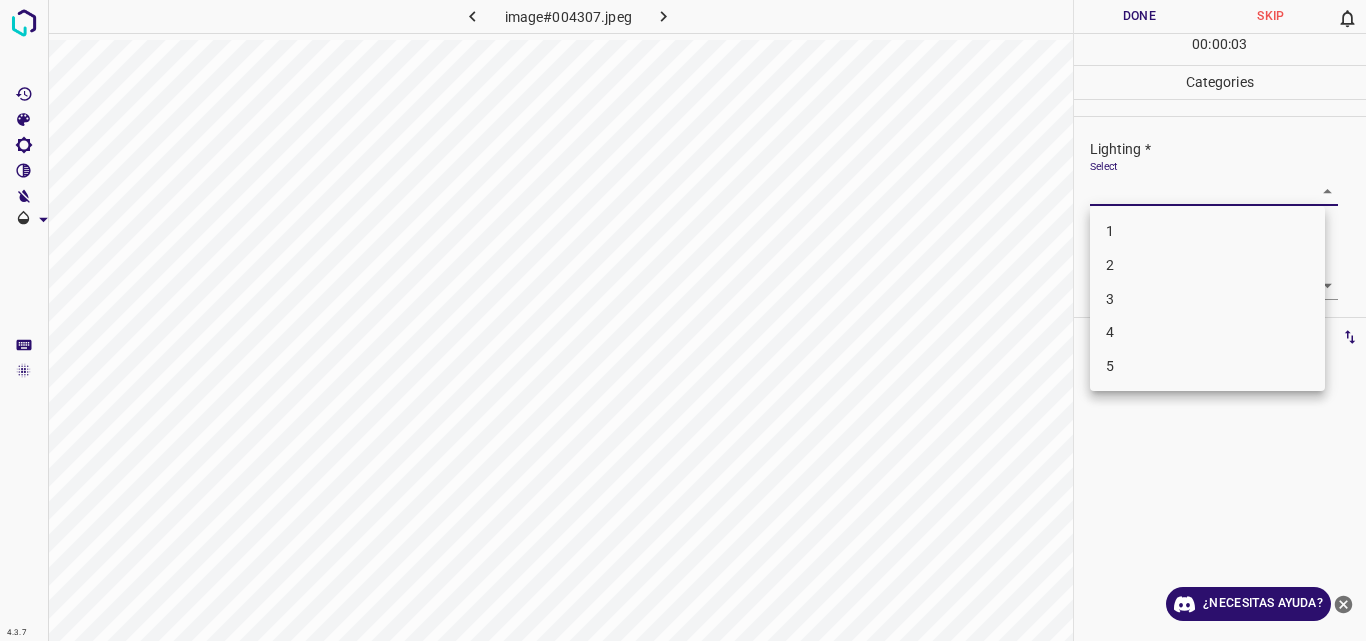 click on "3" at bounding box center [1207, 299] 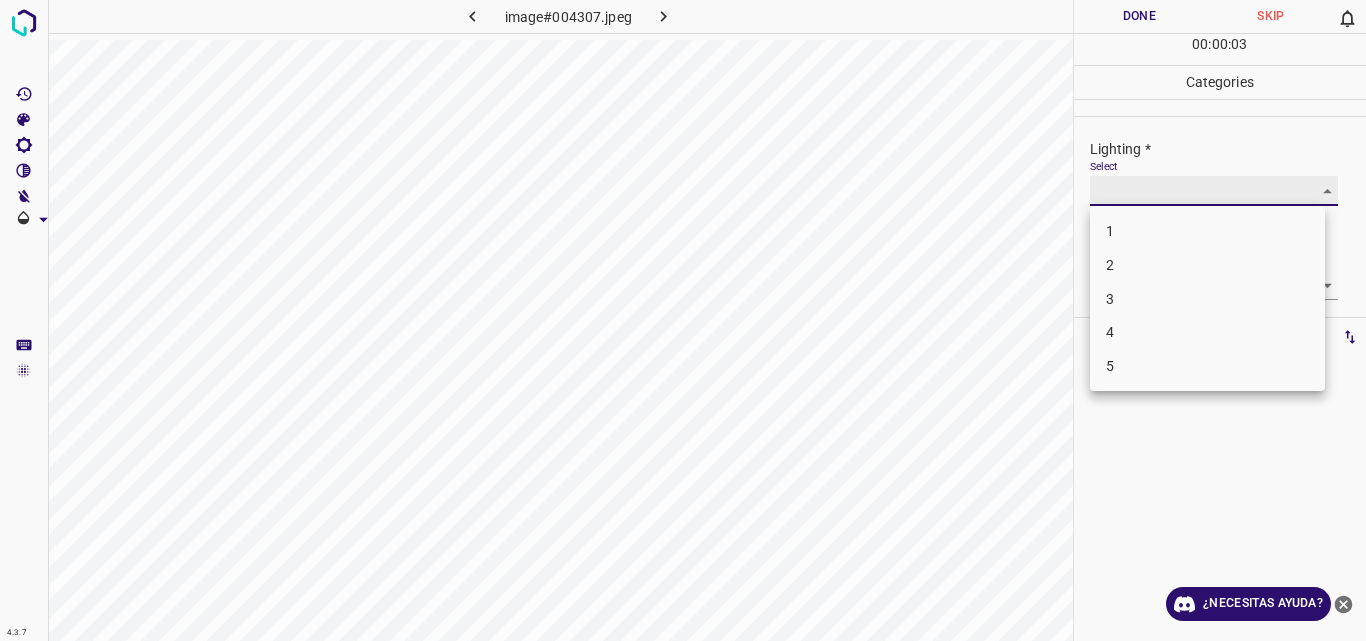 type on "3" 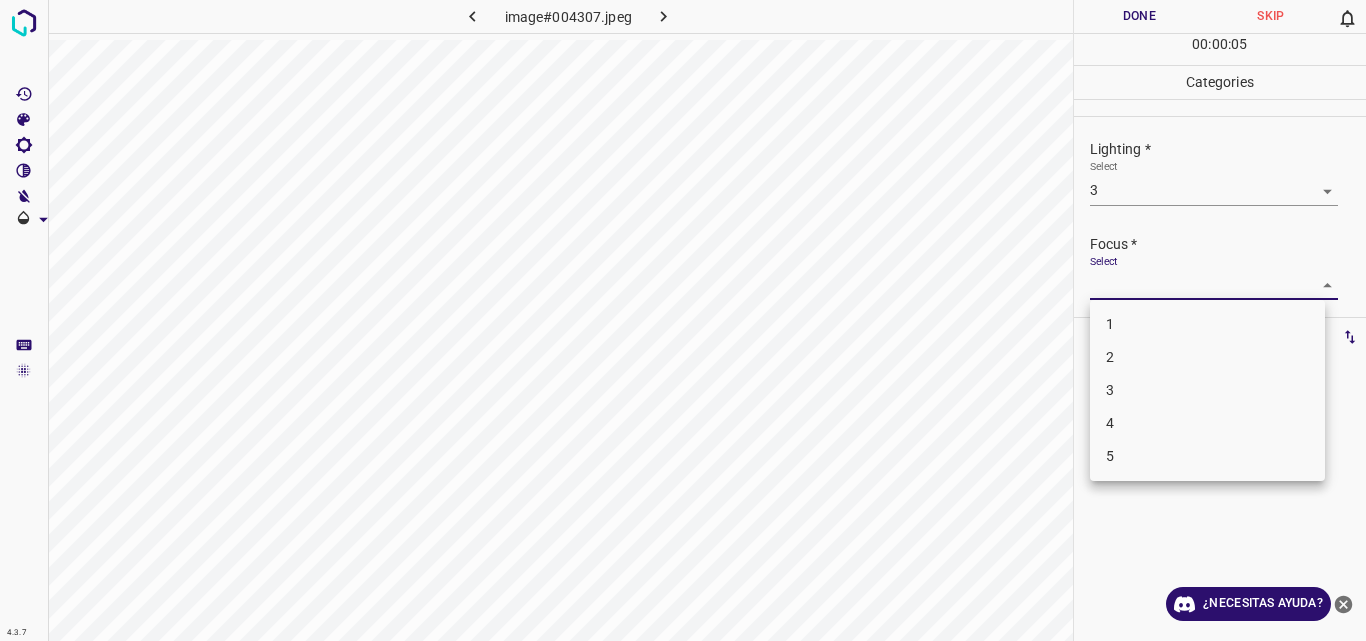 click on "4.3.7 image#004307.jpeg Done Skip 0 00   : 00   : 05   Categories Lighting *  Select 3 3 Focus *  Select ​ Overall *  Select ​ Labels   0 Categories 1 Lighting 2 Focus 3 Overall Tools Space Change between modes (Draw & Edit) I Auto labeling R Restore zoom M Zoom in N Zoom out Delete Delete selecte label Filters Z Restore filters X Saturation filter C Brightness filter V Contrast filter B Gray scale filter General O Download ¿Necesitas ayuda? Original text Rate this translation Your feedback will be used to help improve Google Translate - Texto - Esconder - Borrar 1 2 3 4 5" at bounding box center (683, 320) 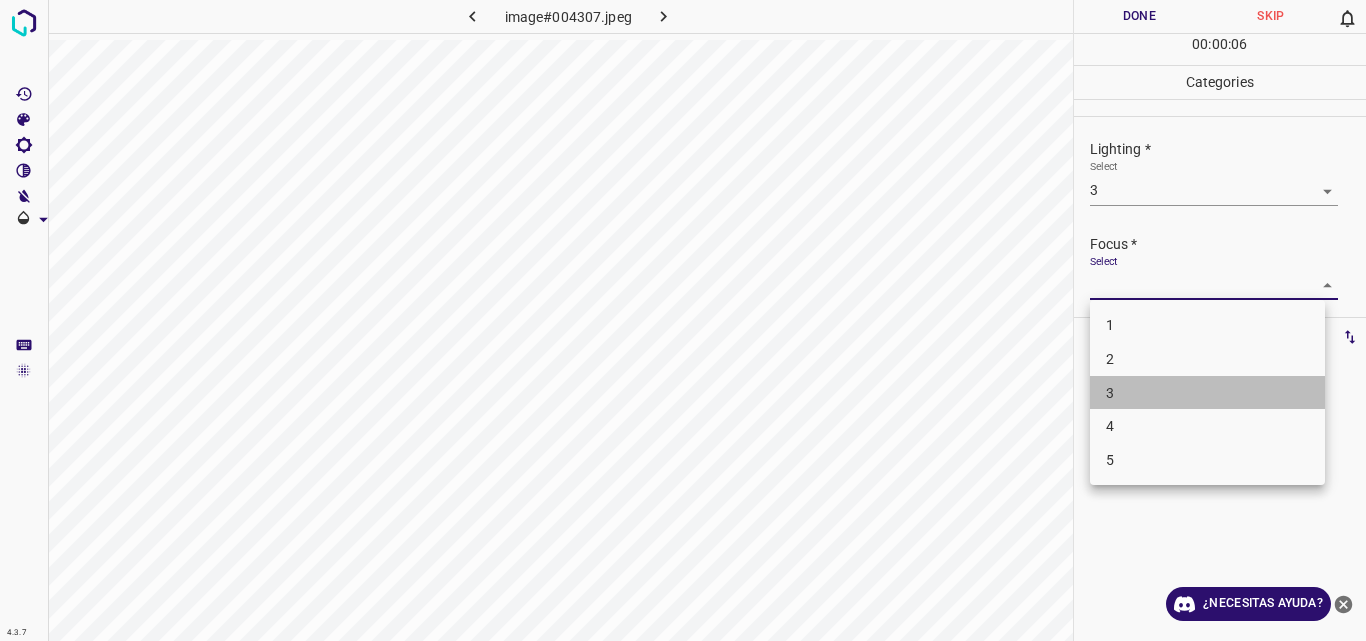click on "3" at bounding box center (1207, 393) 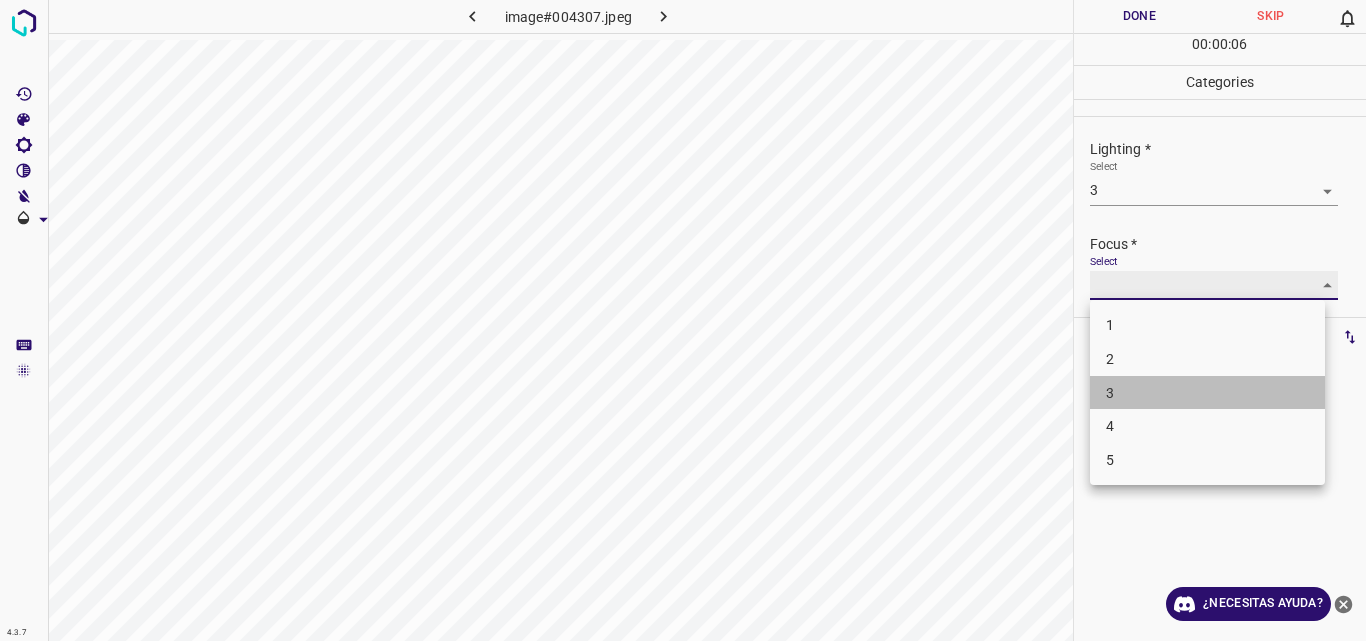 type on "3" 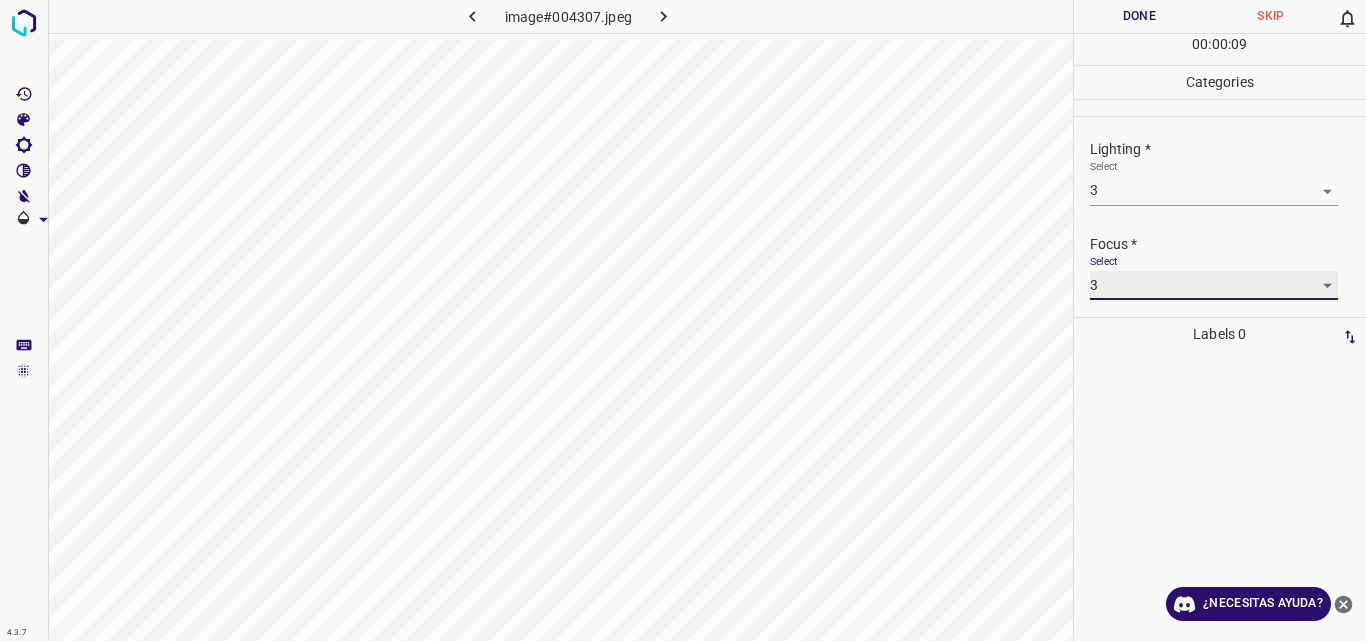 scroll, scrollTop: 98, scrollLeft: 0, axis: vertical 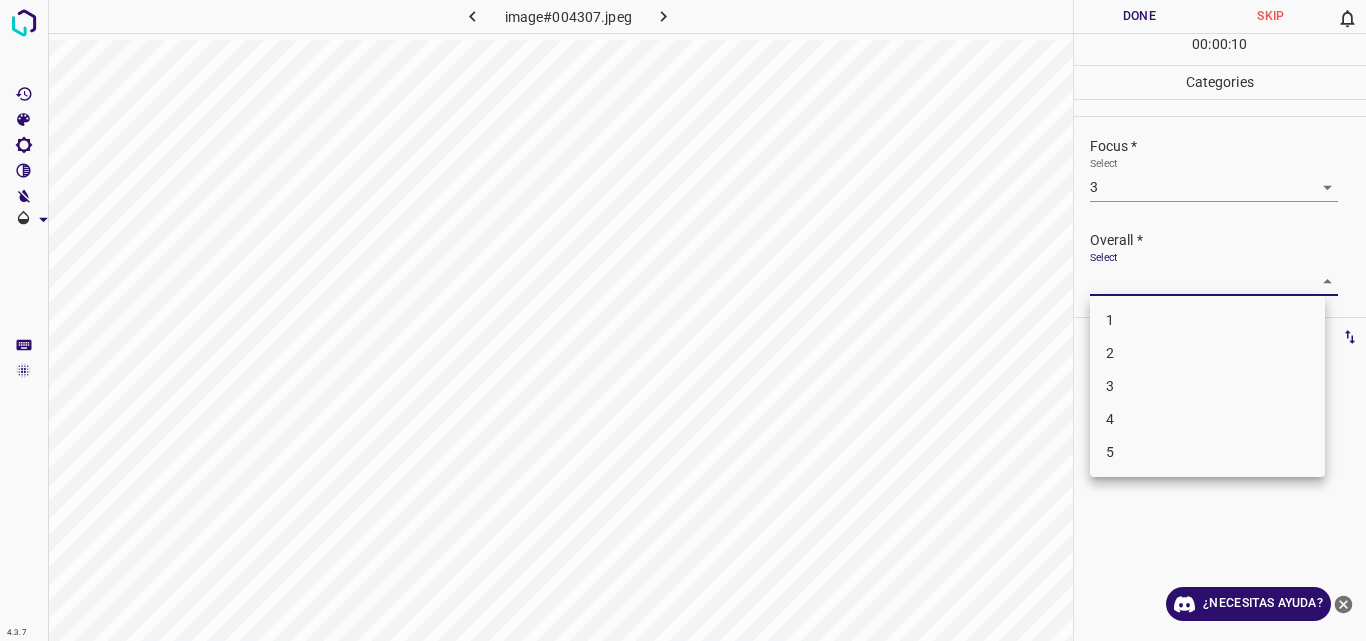 click on "4.3.7 image#004307.jpeg Done Skip 0 00   : 00   : 10   Categories Lighting *  Select 3 3 Focus *  Select 3 3 Overall *  Select ​ Labels   0 Categories 1 Lighting 2 Focus 3 Overall Tools Space Change between modes (Draw & Edit) I Auto labeling R Restore zoom M Zoom in N Zoom out Delete Delete selecte label Filters Z Restore filters X Saturation filter C Brightness filter V Contrast filter B Gray scale filter General O Download ¿Necesitas ayuda? Original text Rate this translation Your feedback will be used to help improve Google Translate - Texto - Esconder - Borrar 1 2 3 4 5" at bounding box center [683, 320] 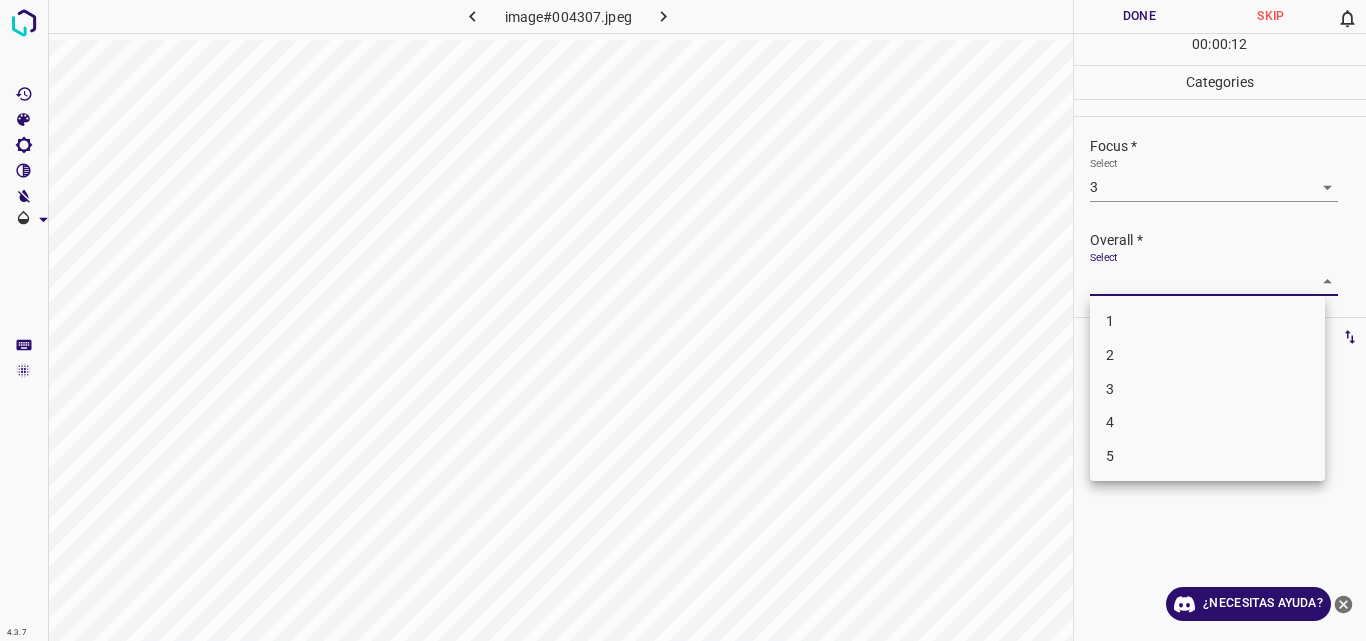 click on "3" at bounding box center [1207, 389] 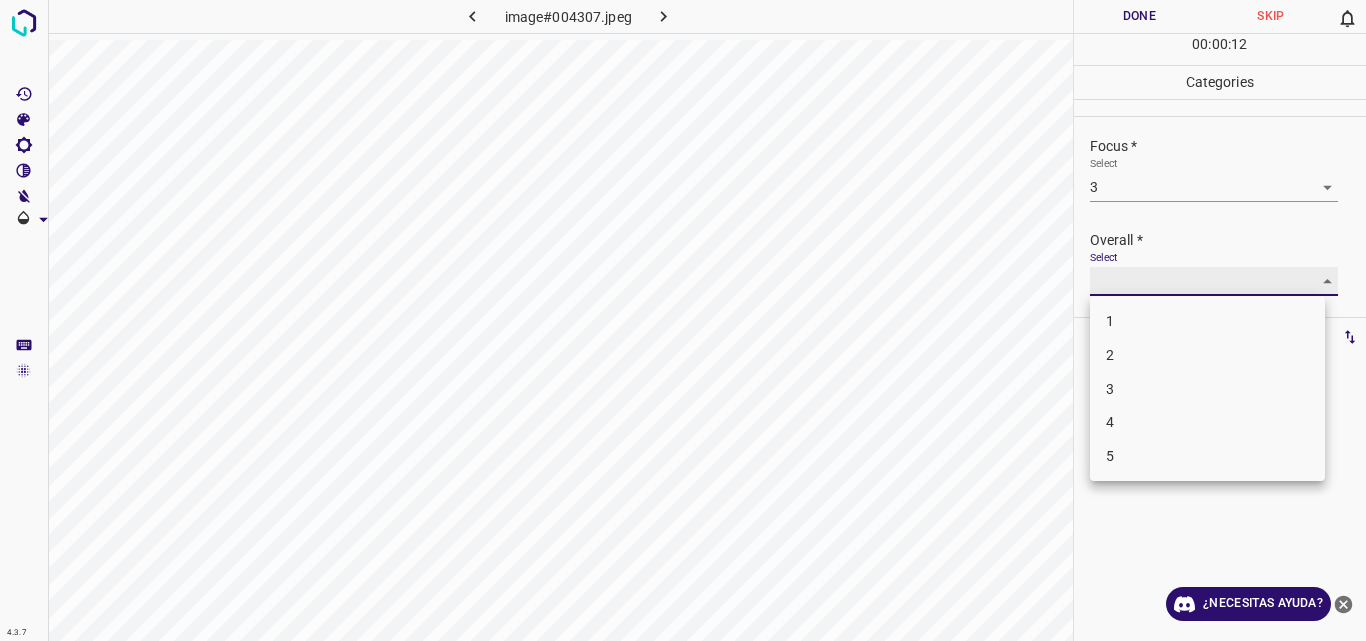 type on "3" 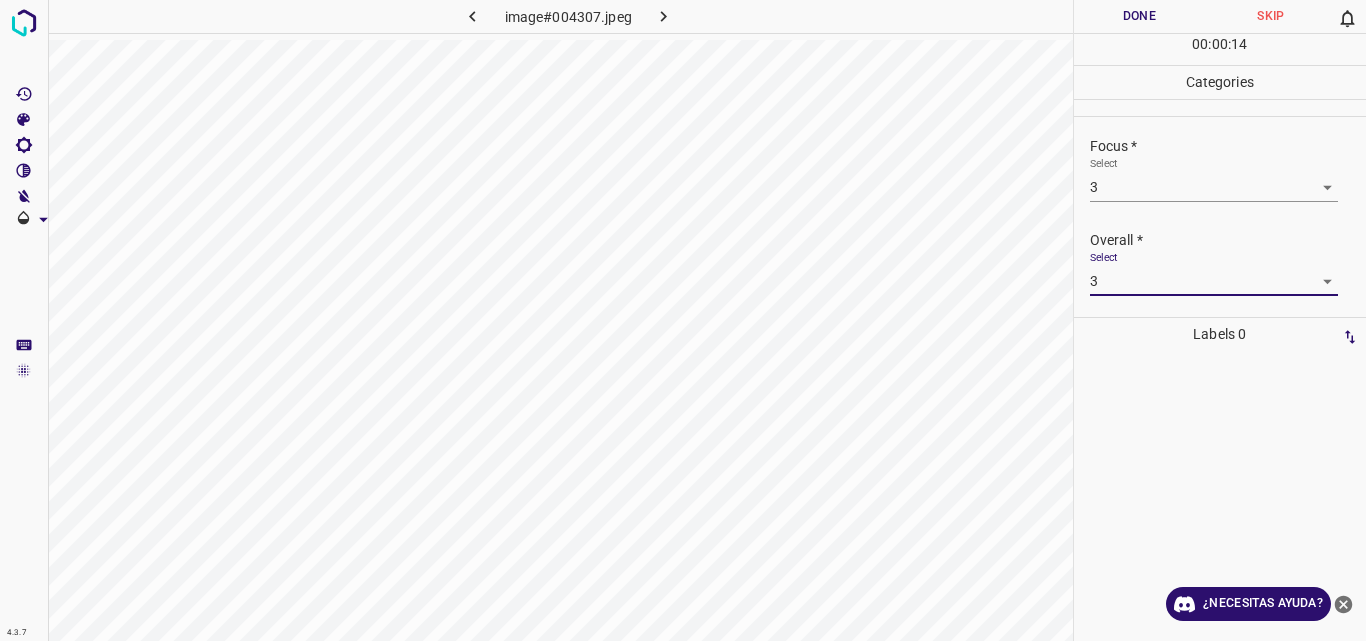 click on "Done" at bounding box center (1140, 16) 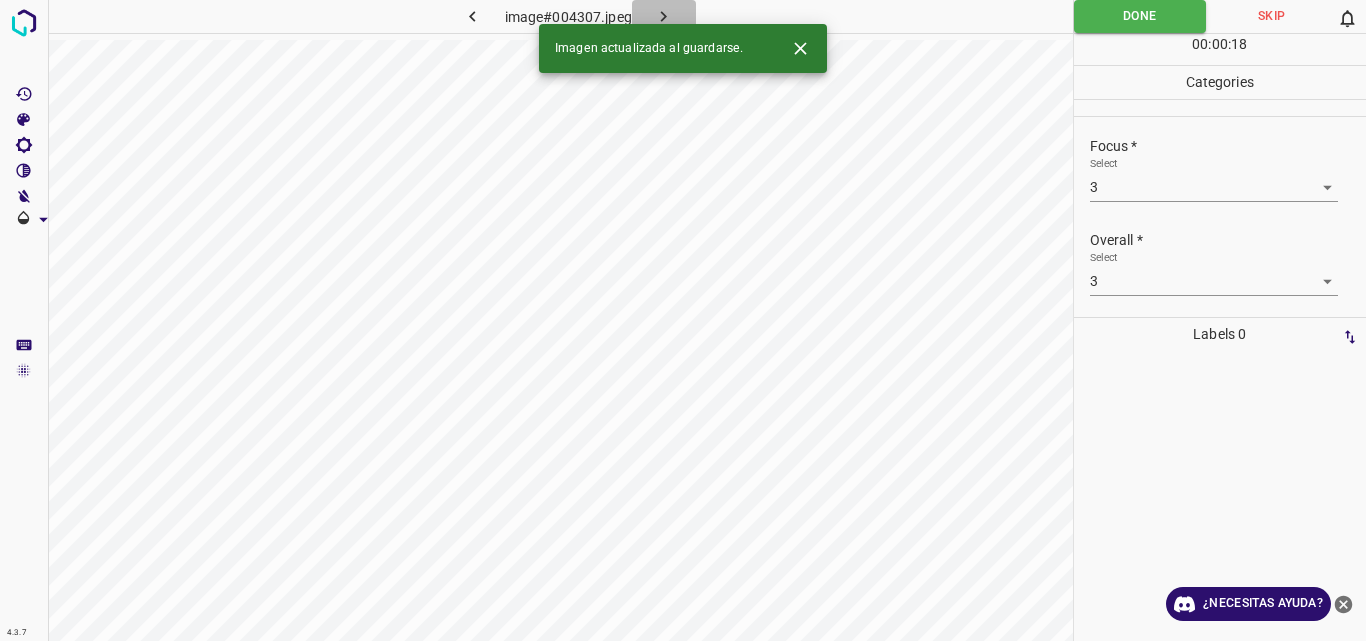 click 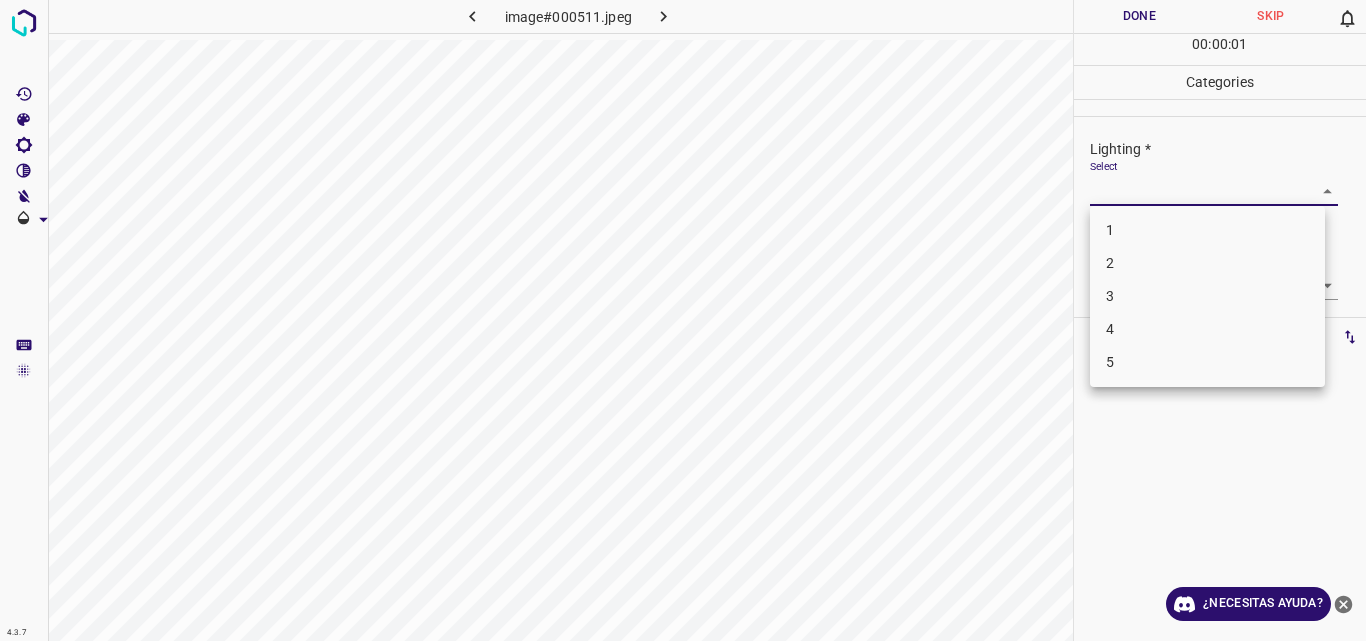 click on "4.3.7 image#000511.jpeg Done Skip 0 00   : 00   : 01   Categories Lighting *  Select ​ Focus *  Select ​ Overall *  Select ​ Labels   0 Categories 1 Lighting 2 Focus 3 Overall Tools Space Change between modes (Draw & Edit) I Auto labeling R Restore zoom M Zoom in N Zoom out Delete Delete selecte label Filters Z Restore filters X Saturation filter C Brightness filter V Contrast filter B Gray scale filter General O Download ¿Necesitas ayuda? Original text Rate this translation Your feedback will be used to help improve Google Translate - Texto - Esconder - Borrar 1 2 3 4 5" at bounding box center (683, 320) 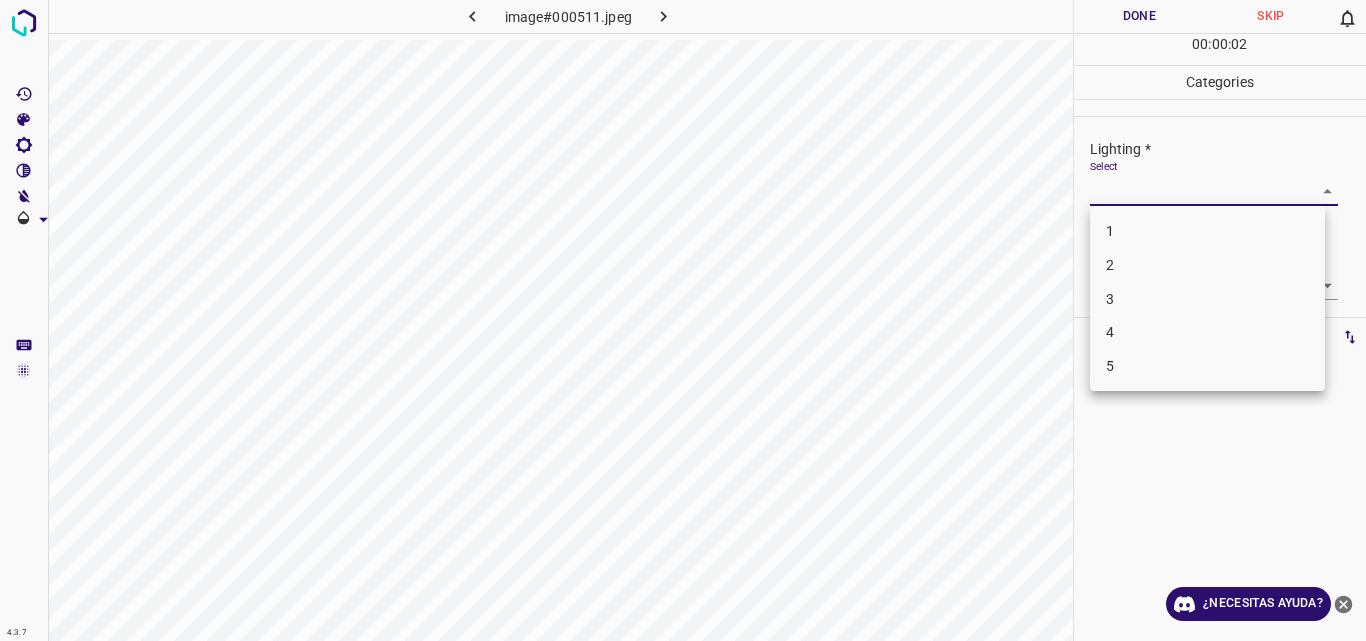 click on "2" at bounding box center [1207, 265] 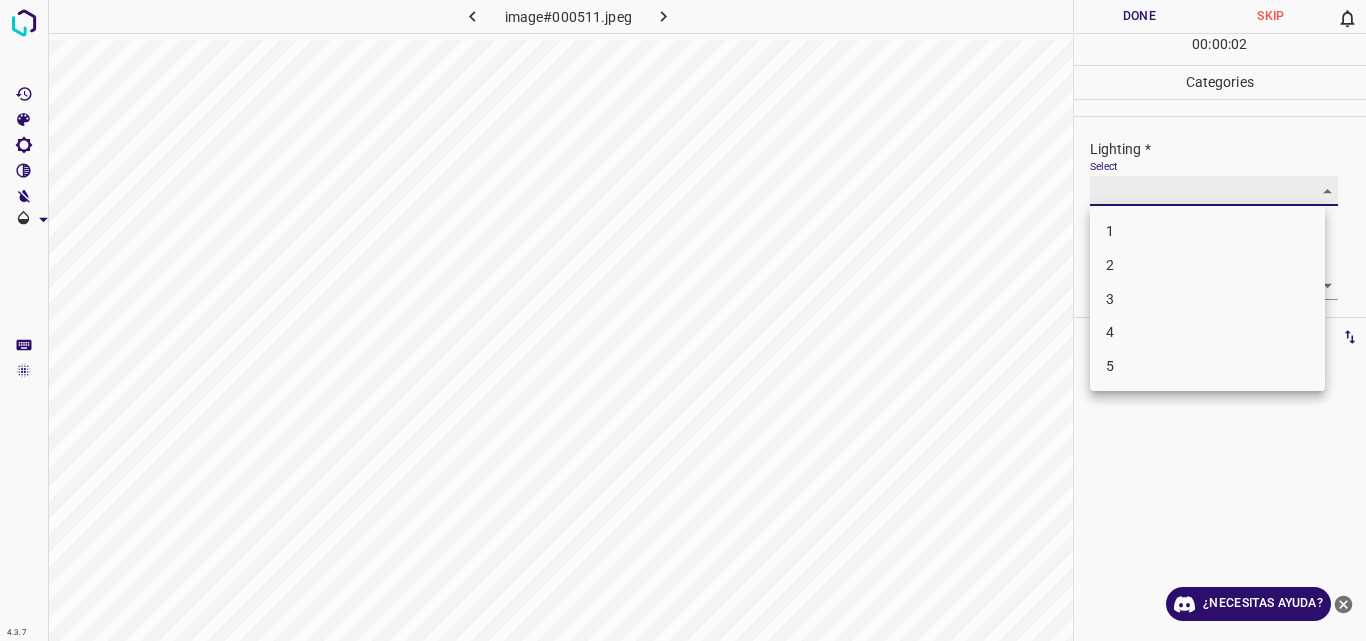 type on "2" 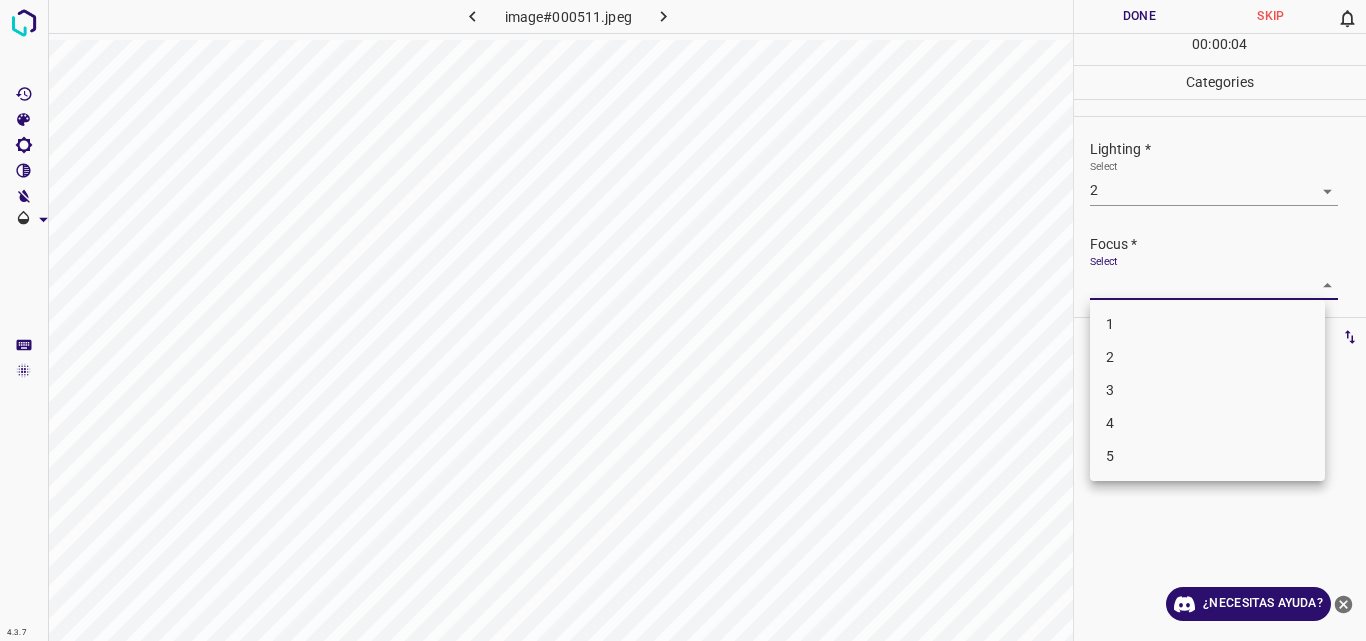click on "4.3.7 image#000511.jpeg Done Skip 0 00   : 00   : 04   Categories Lighting *  Select 2 2 Focus *  Select ​ Overall *  Select ​ Labels   0 Categories 1 Lighting 2 Focus 3 Overall Tools Space Change between modes (Draw & Edit) I Auto labeling R Restore zoom M Zoom in N Zoom out Delete Delete selecte label Filters Z Restore filters X Saturation filter C Brightness filter V Contrast filter B Gray scale filter General O Download ¿Necesitas ayuda? Original text Rate this translation Your feedback will be used to help improve Google Translate - Texto - Esconder - Borrar 1 2 3 4 5" at bounding box center [683, 320] 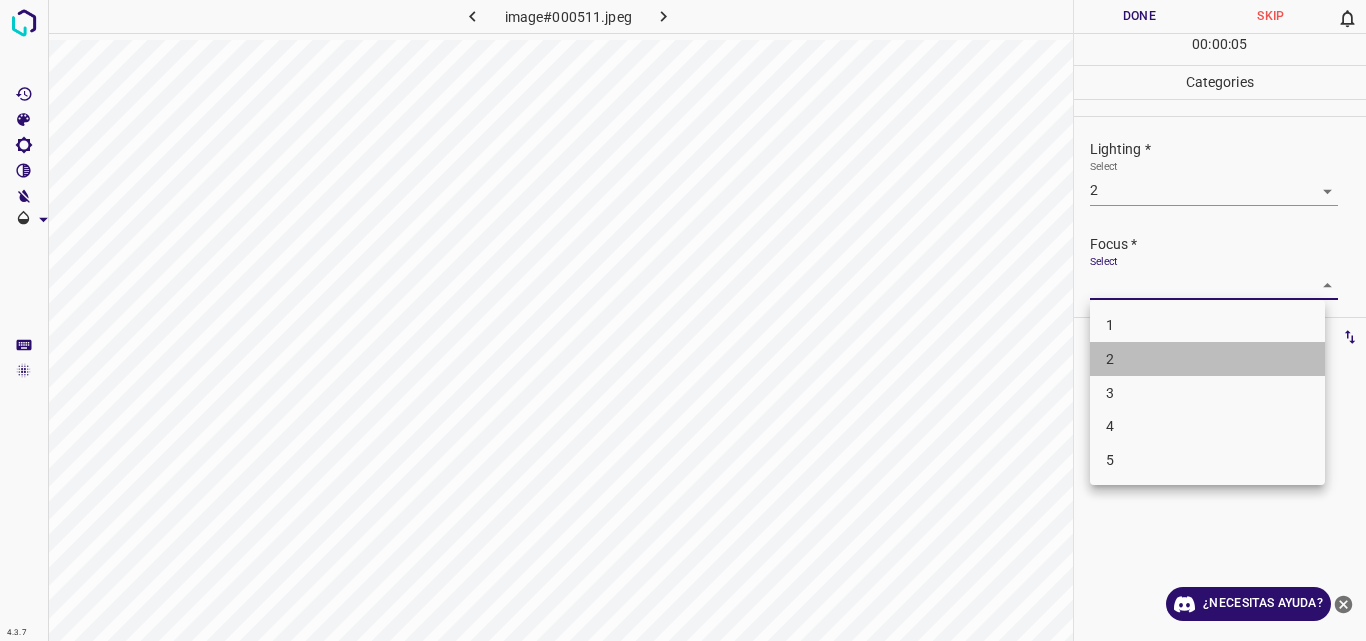 click on "2" at bounding box center (1207, 359) 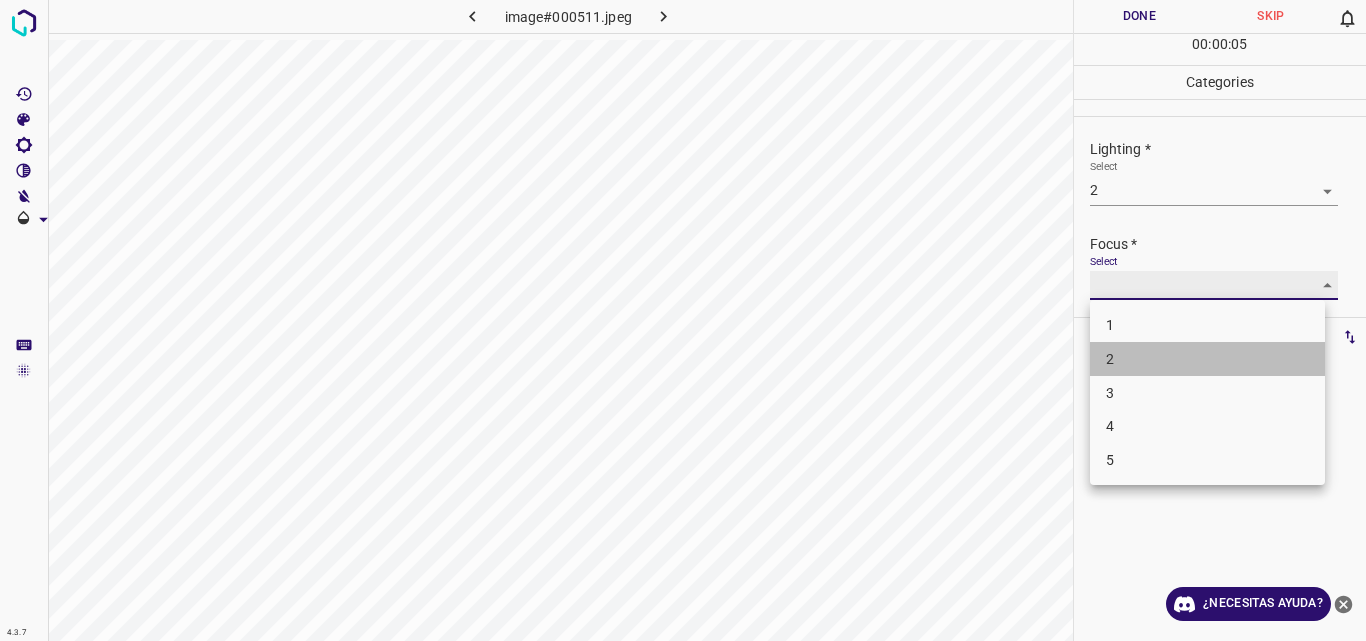 type on "2" 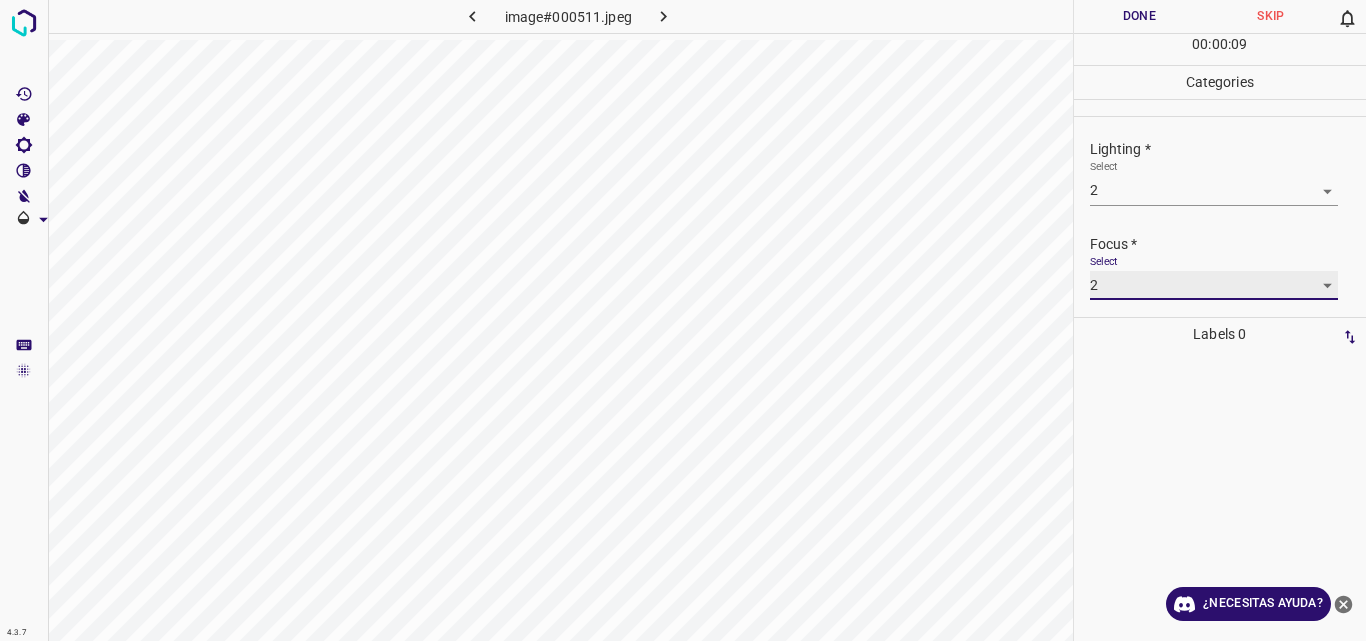 scroll, scrollTop: 98, scrollLeft: 0, axis: vertical 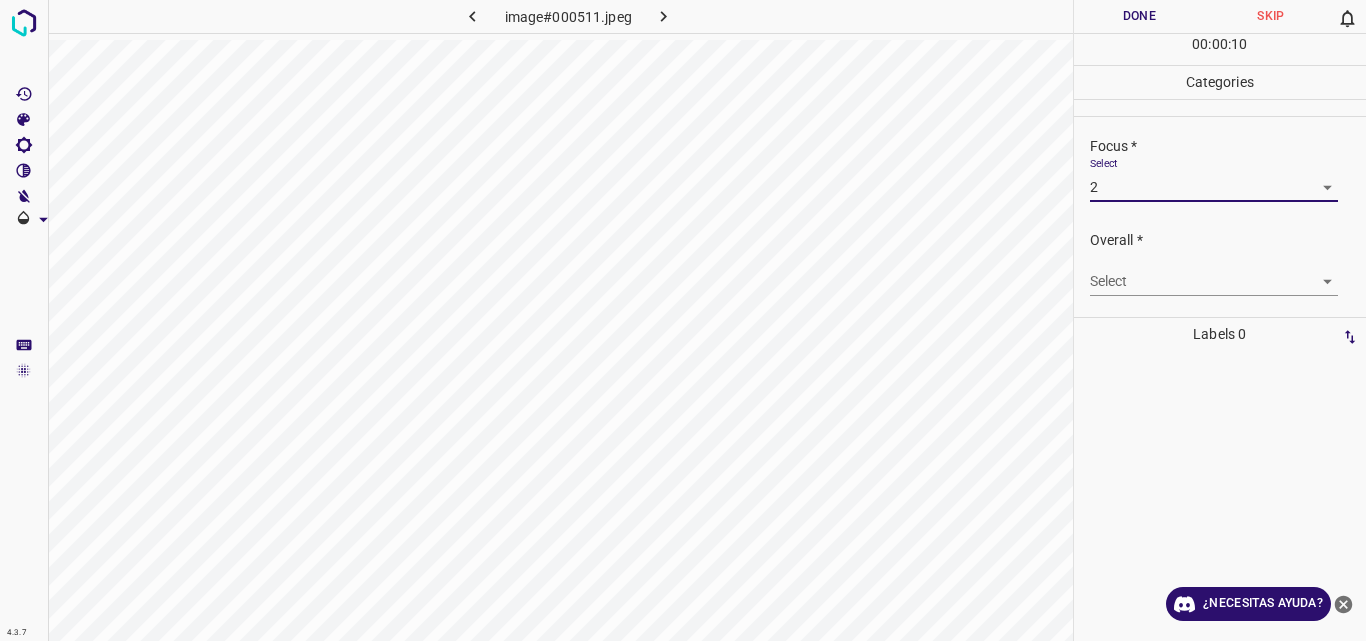 click on "4.3.7 image#000511.jpeg Done Skip 0 00   : 00   : 10   Categories Lighting *  Select 2 2 Focus *  Select 2 2 Overall *  Select ​ Labels   0 Categories 1 Lighting 2 Focus 3 Overall Tools Space Change between modes (Draw & Edit) I Auto labeling R Restore zoom M Zoom in N Zoom out Delete Delete selecte label Filters Z Restore filters X Saturation filter C Brightness filter V Contrast filter B Gray scale filter General O Download ¿Necesitas ayuda? Original text Rate this translation Your feedback will be used to help improve Google Translate - Texto - Esconder - Borrar" at bounding box center (683, 320) 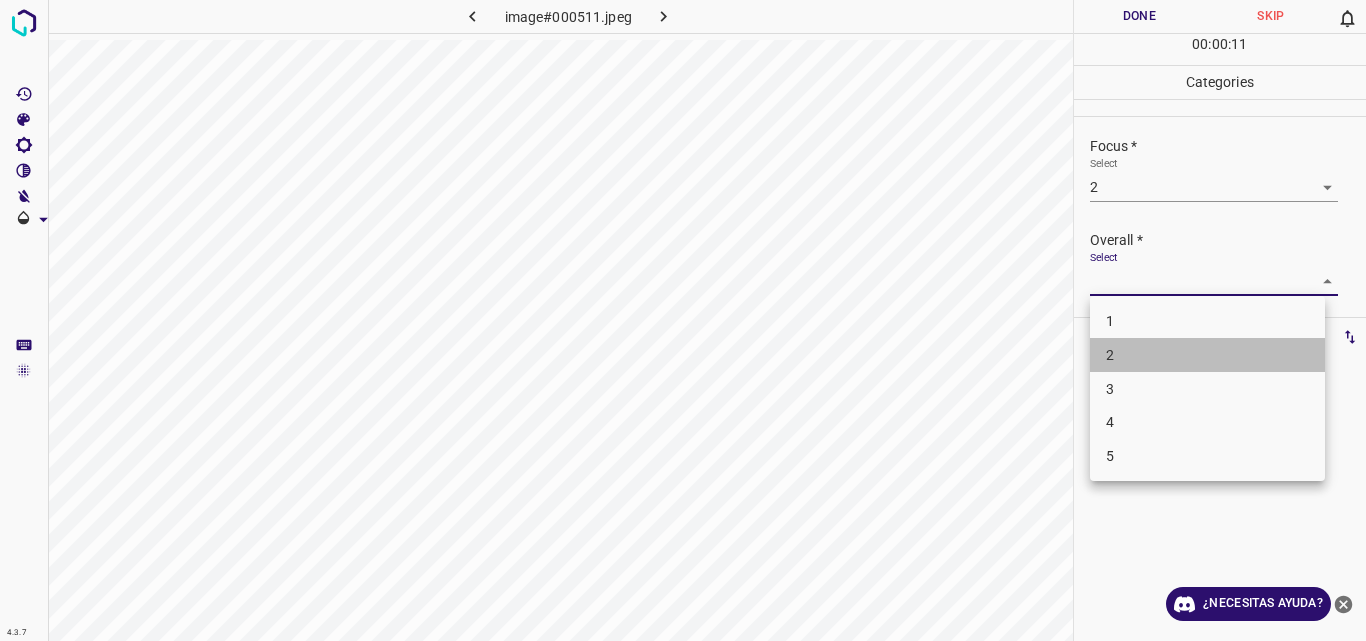 click on "2" at bounding box center (1207, 355) 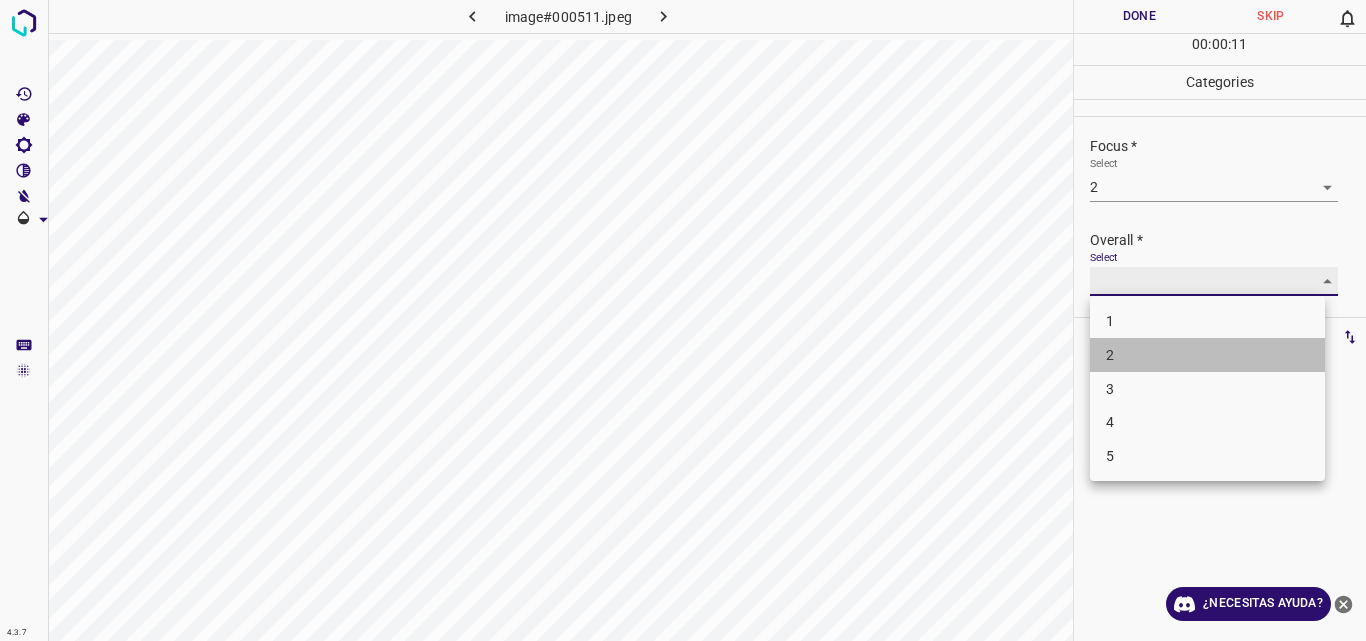 type on "2" 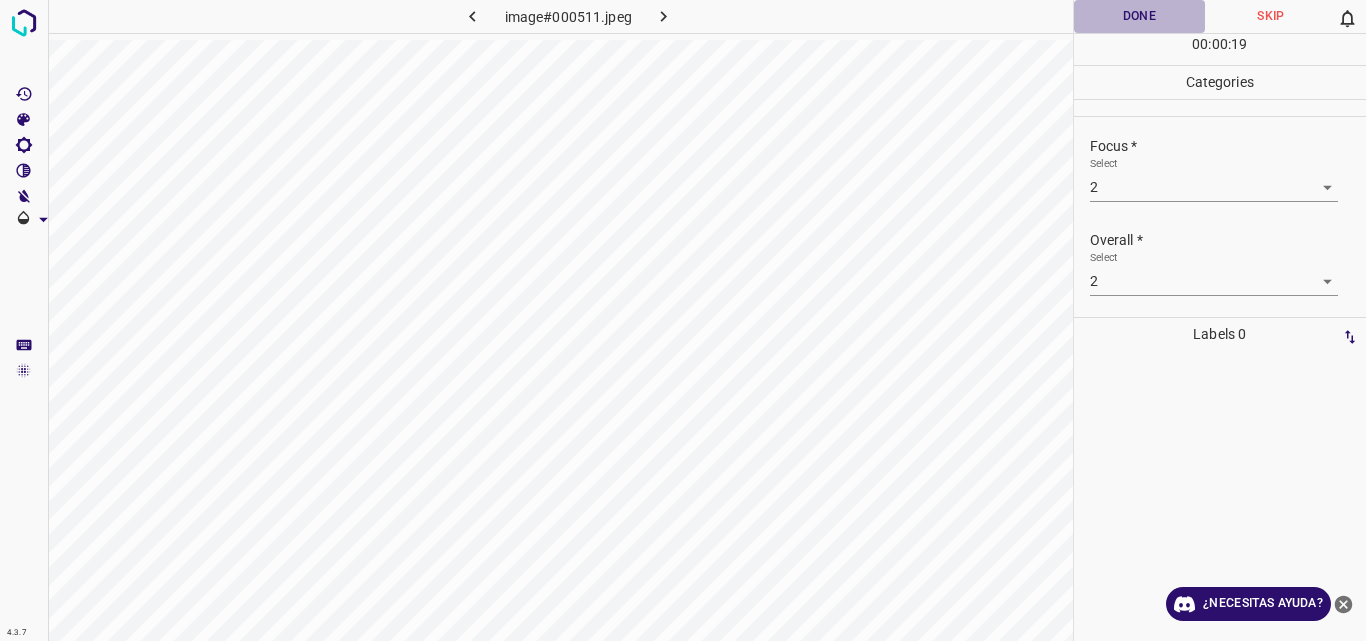 click on "Done" at bounding box center (1140, 16) 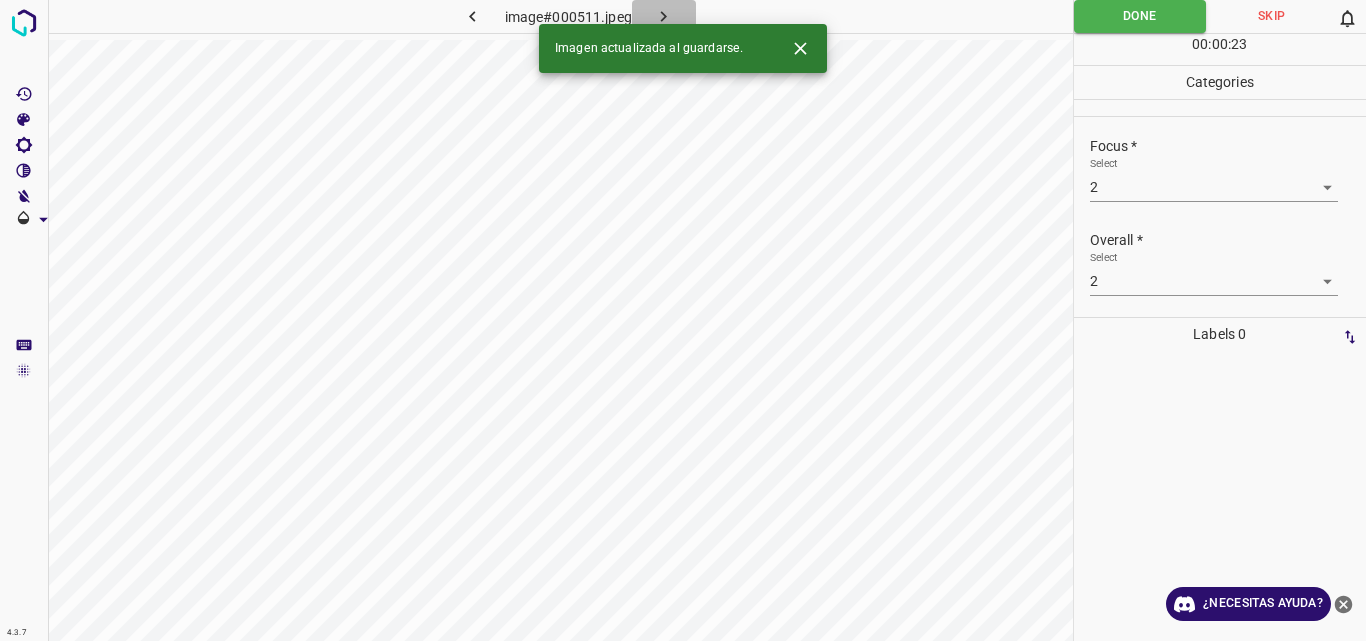 click 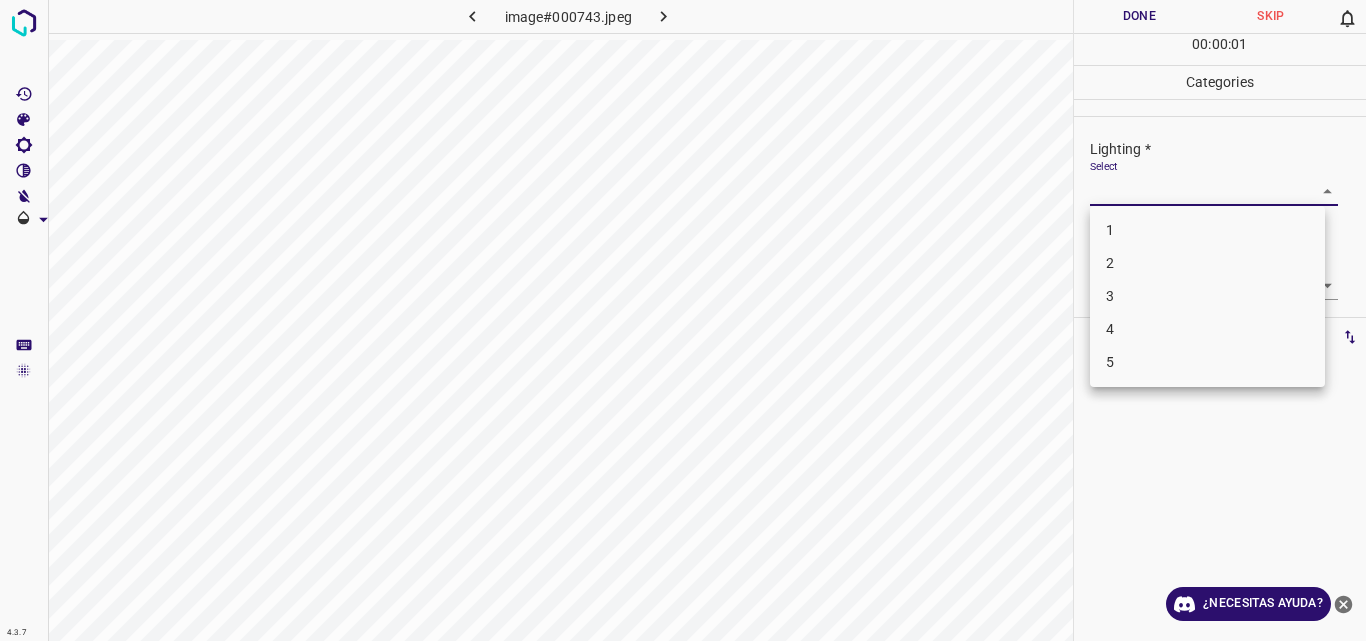 click on "4.3.7 image#000743.jpeg Done Skip 0 00   : 00   : 01   Categories Lighting *  Select ​ Focus *  Select ​ Overall *  Select ​ Labels   0 Categories 1 Lighting 2 Focus 3 Overall Tools Space Change between modes (Draw & Edit) I Auto labeling R Restore zoom M Zoom in N Zoom out Delete Delete selecte label Filters Z Restore filters X Saturation filter C Brightness filter V Contrast filter B Gray scale filter General O Download ¿Necesitas ayuda? Original text Rate this translation Your feedback will be used to help improve Google Translate - Texto - Esconder - Borrar 1 2 3 4 5" at bounding box center (683, 320) 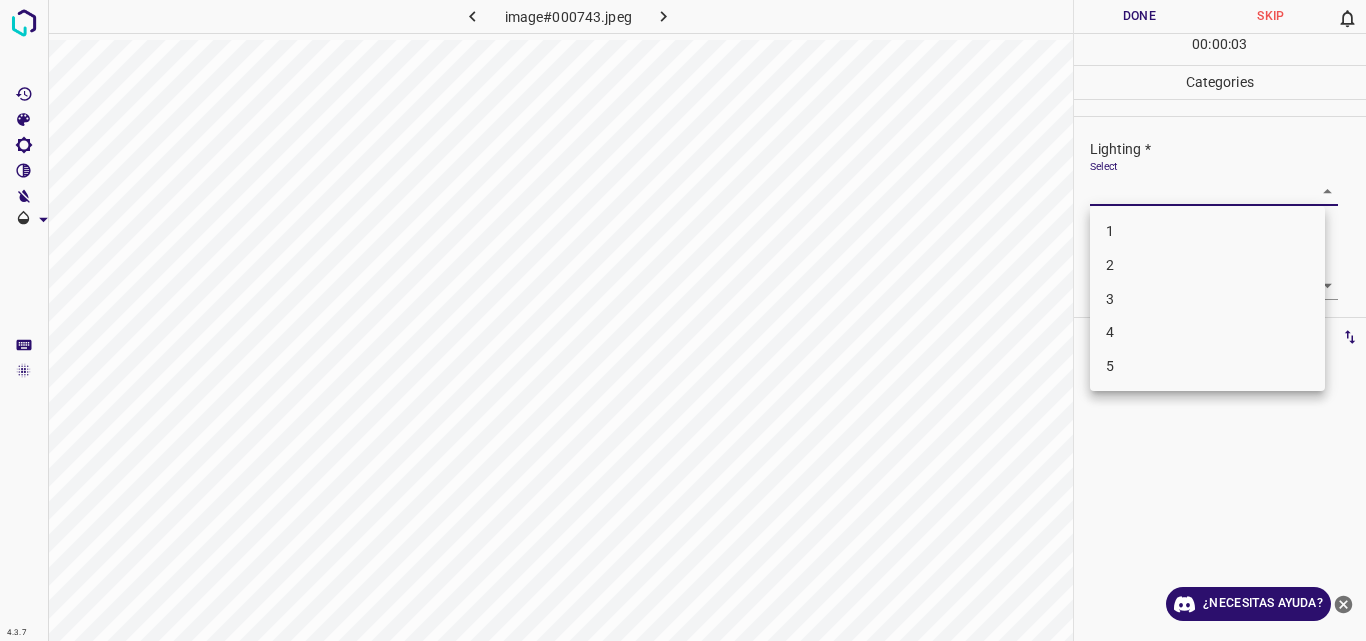 click on "3" at bounding box center (1207, 299) 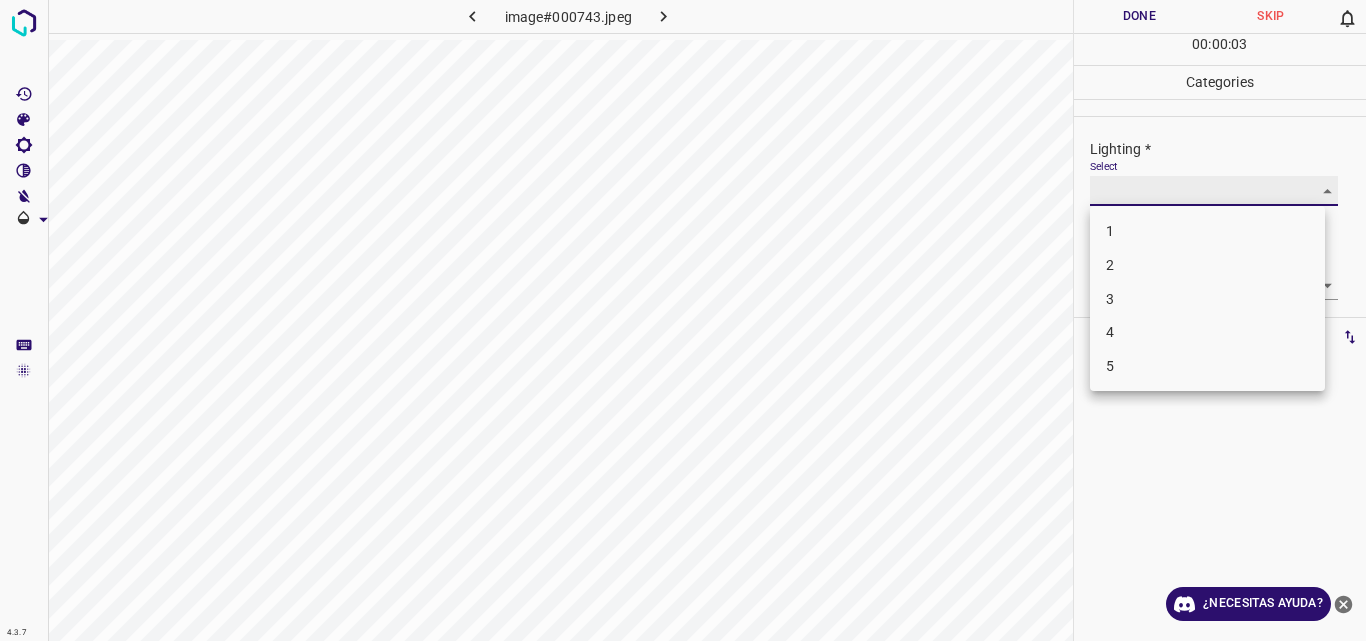 type on "3" 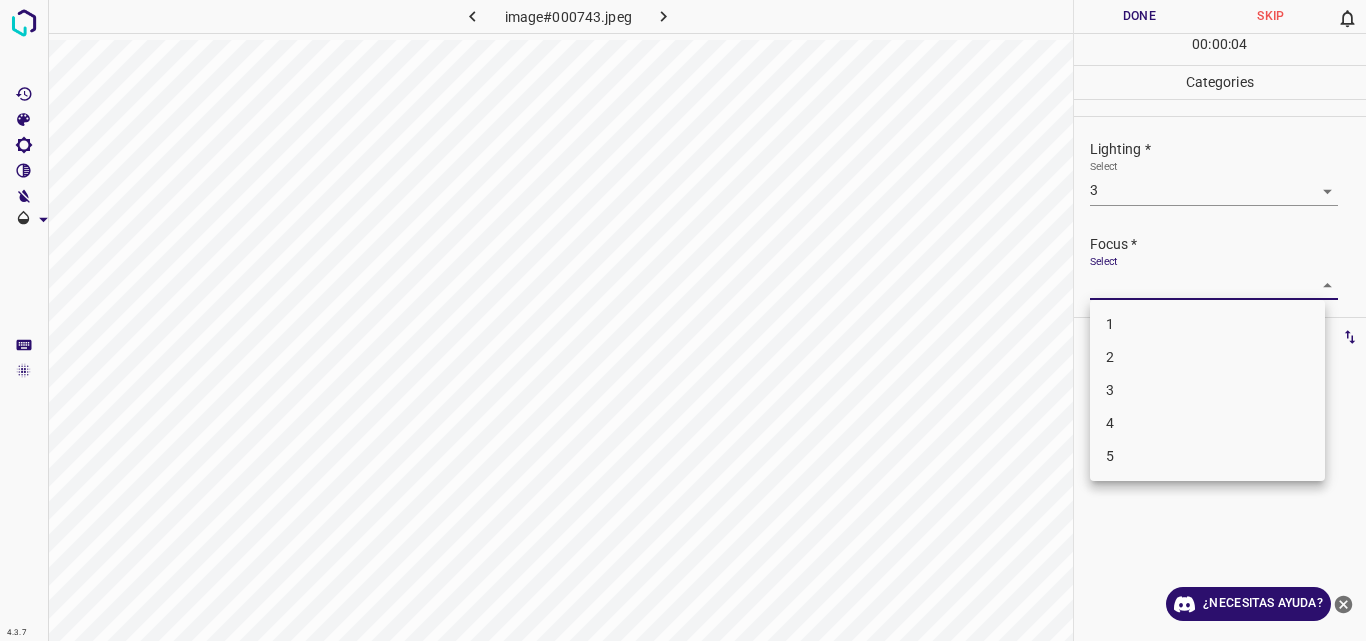 click on "4.3.7 image#000743.jpeg Done Skip 0 00   : 00   : 04   Categories Lighting *  Select 3 3 Focus *  Select ​ Overall *  Select ​ Labels   0 Categories 1 Lighting 2 Focus 3 Overall Tools Space Change between modes (Draw & Edit) I Auto labeling R Restore zoom M Zoom in N Zoom out Delete Delete selecte label Filters Z Restore filters X Saturation filter C Brightness filter V Contrast filter B Gray scale filter General O Download ¿Necesitas ayuda? Original text Rate this translation Your feedback will be used to help improve Google Translate - Texto - Esconder - Borrar 1 2 3 4 5" at bounding box center [683, 320] 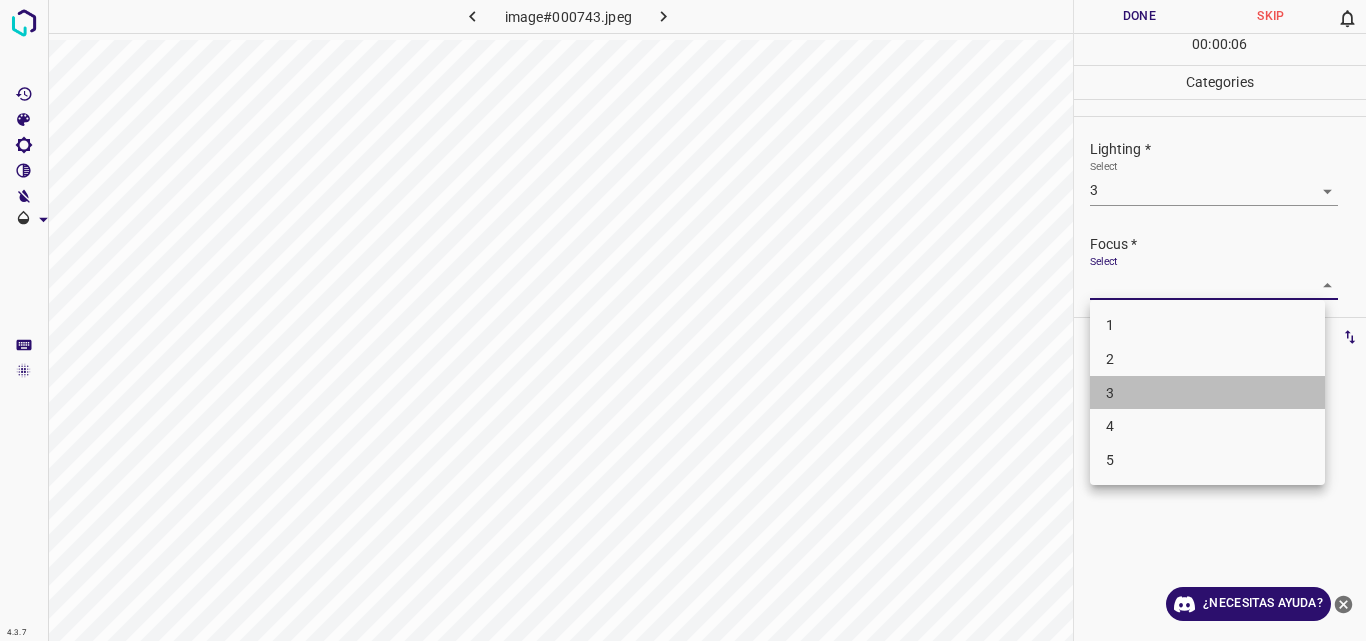 click on "3" at bounding box center [1207, 393] 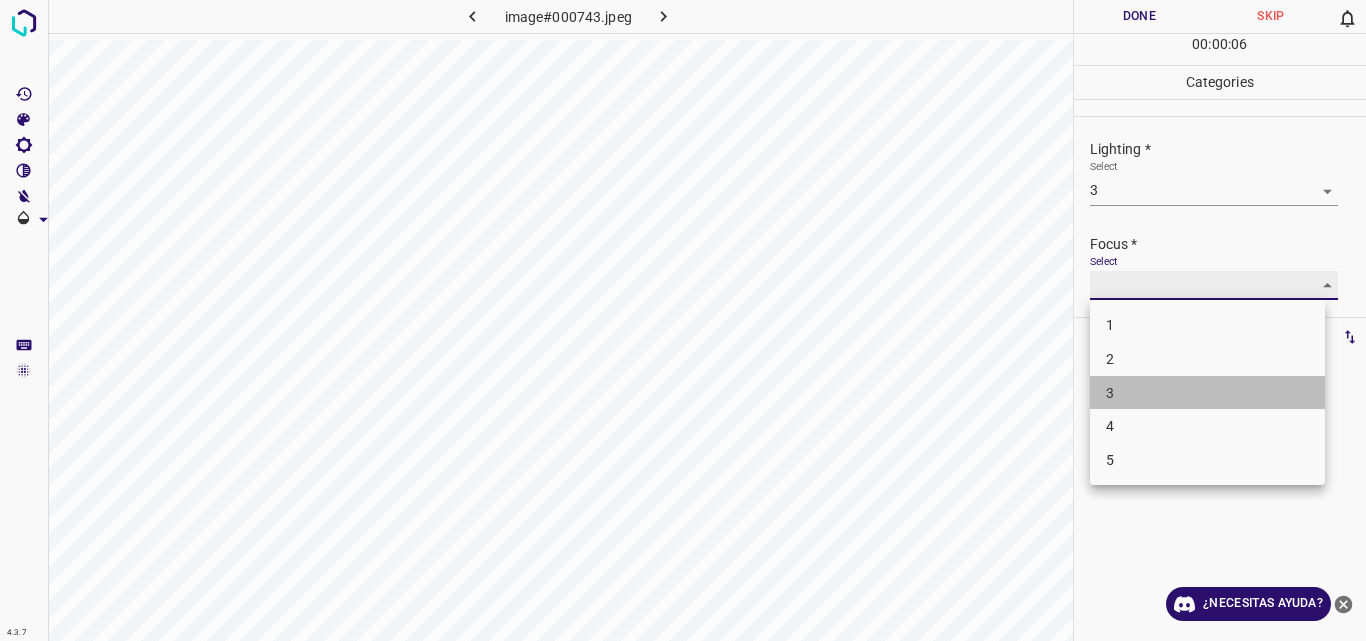 type on "3" 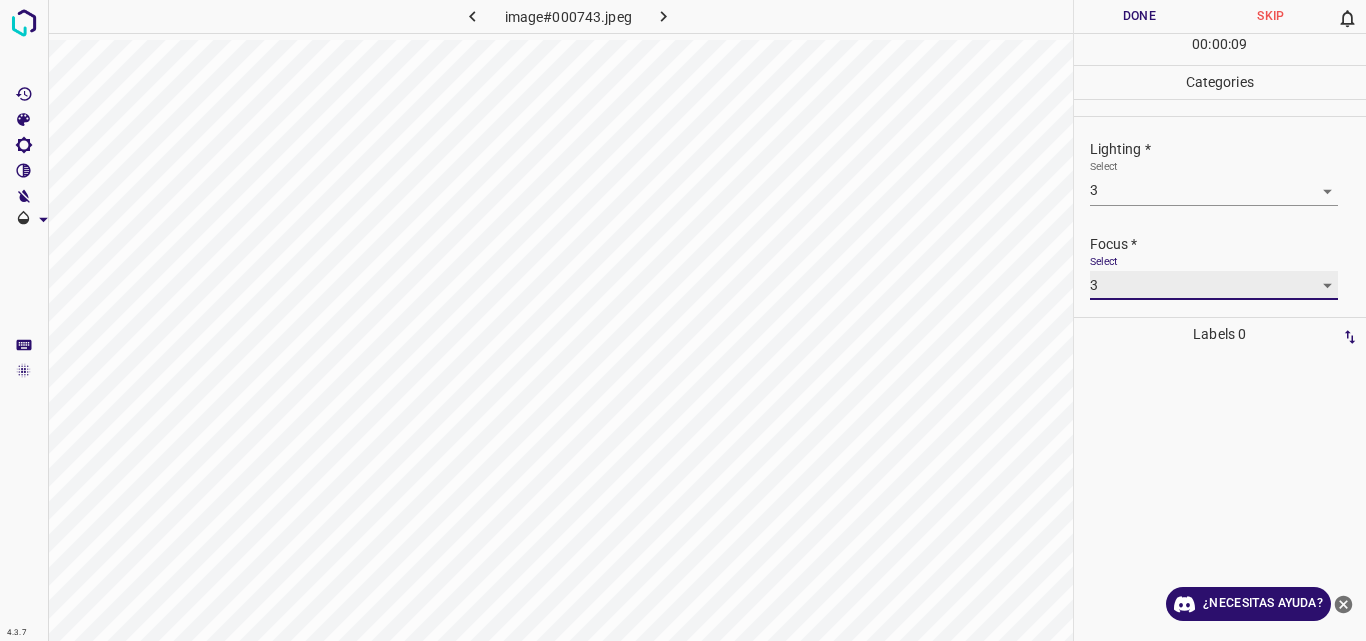 scroll, scrollTop: 98, scrollLeft: 0, axis: vertical 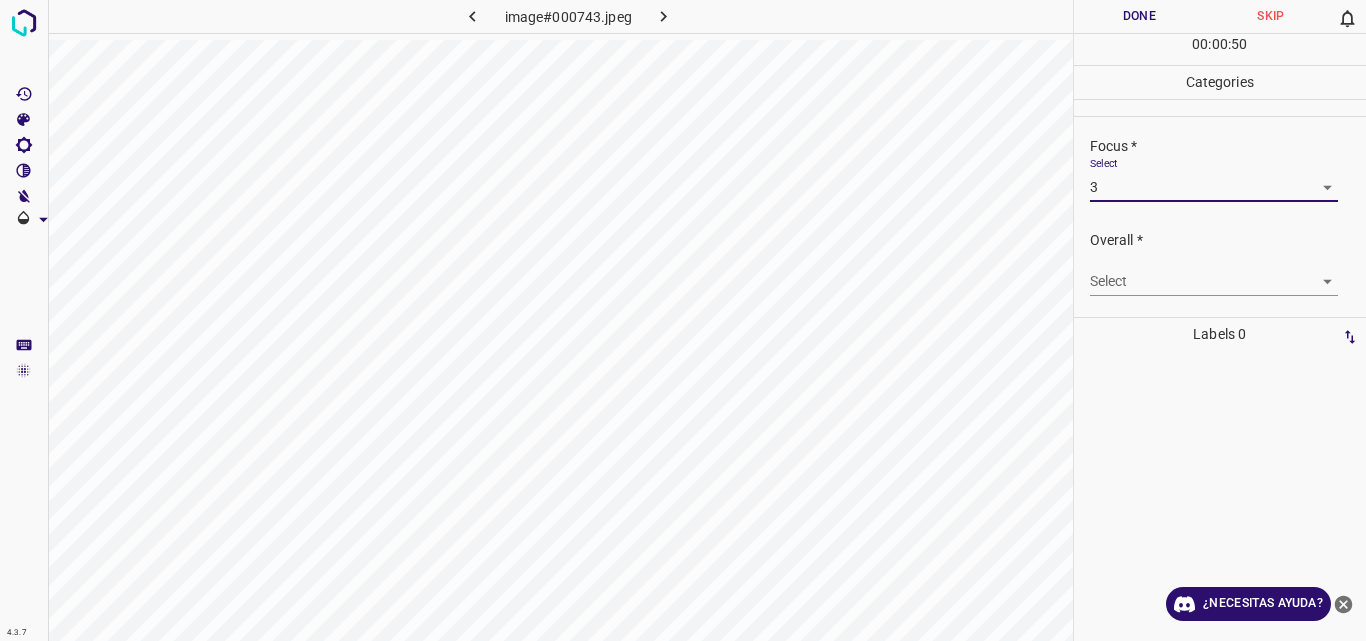 click on "4.3.7 image#000743.jpeg Done Skip 0 00   : 00   : 50   Categories Lighting *  Select 3 3 Focus *  Select 3 3 Overall *  Select ​ Labels   0 Categories 1 Lighting 2 Focus 3 Overall Tools Space Change between modes (Draw & Edit) I Auto labeling R Restore zoom M Zoom in N Zoom out Delete Delete selecte label Filters Z Restore filters X Saturation filter C Brightness filter V Contrast filter B Gray scale filter General O Download ¿Necesitas ayuda? Original text Rate this translation Your feedback will be used to help improve Google Translate - Texto - Esconder - Borrar" at bounding box center [683, 320] 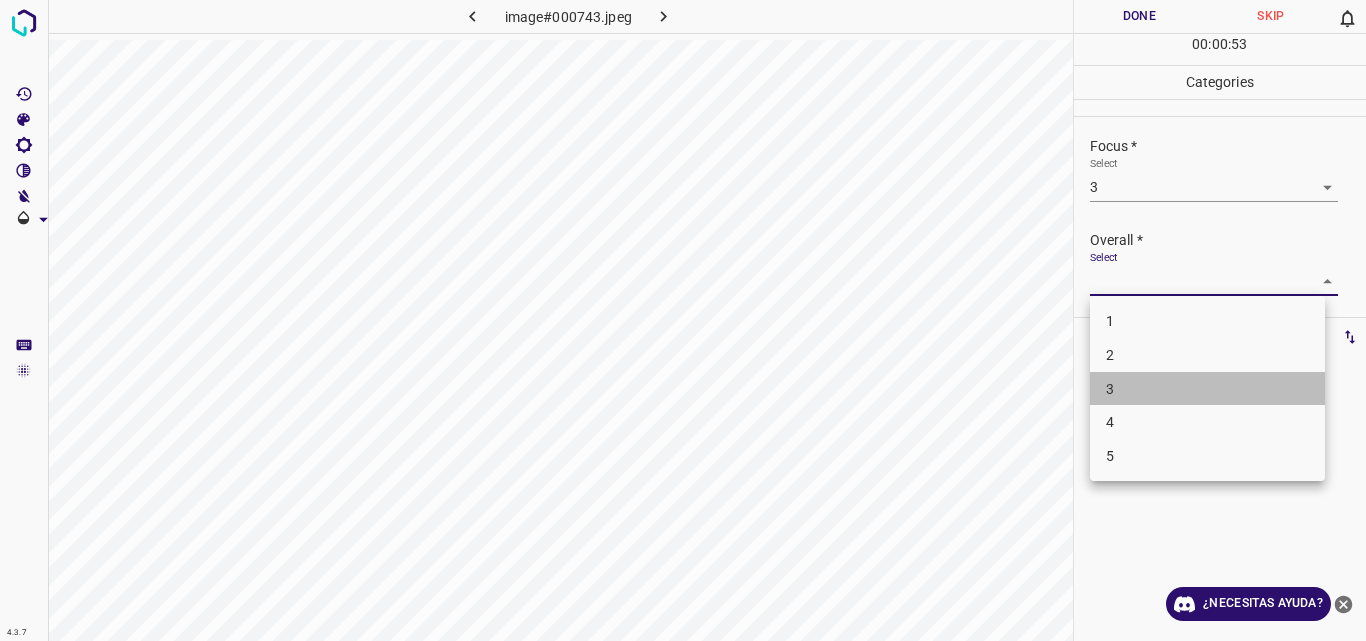 click on "3" at bounding box center (1207, 389) 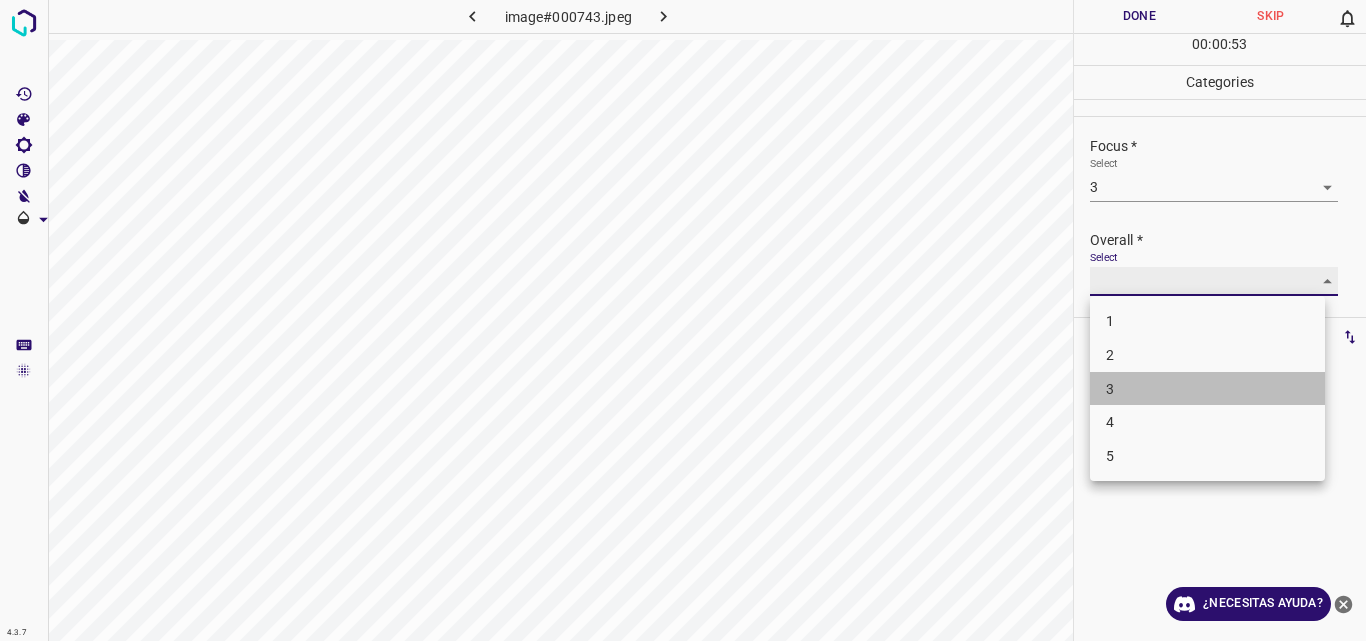 type on "3" 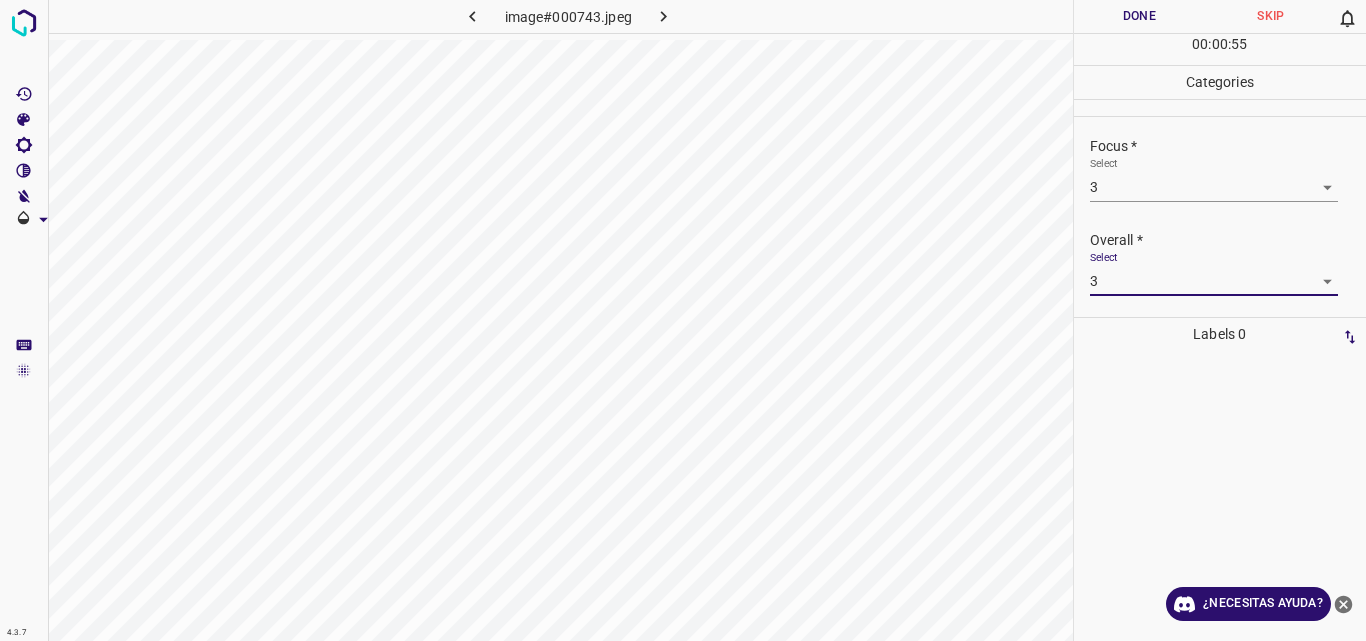 click on "Done" at bounding box center [1140, 16] 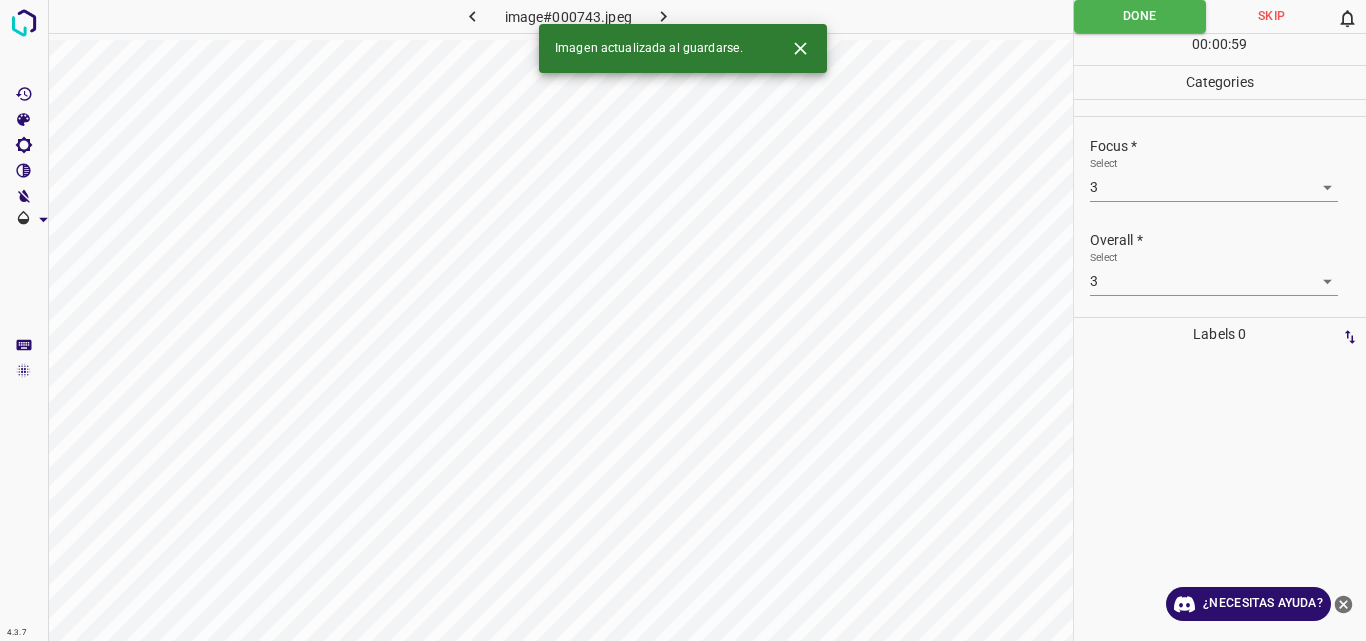 click 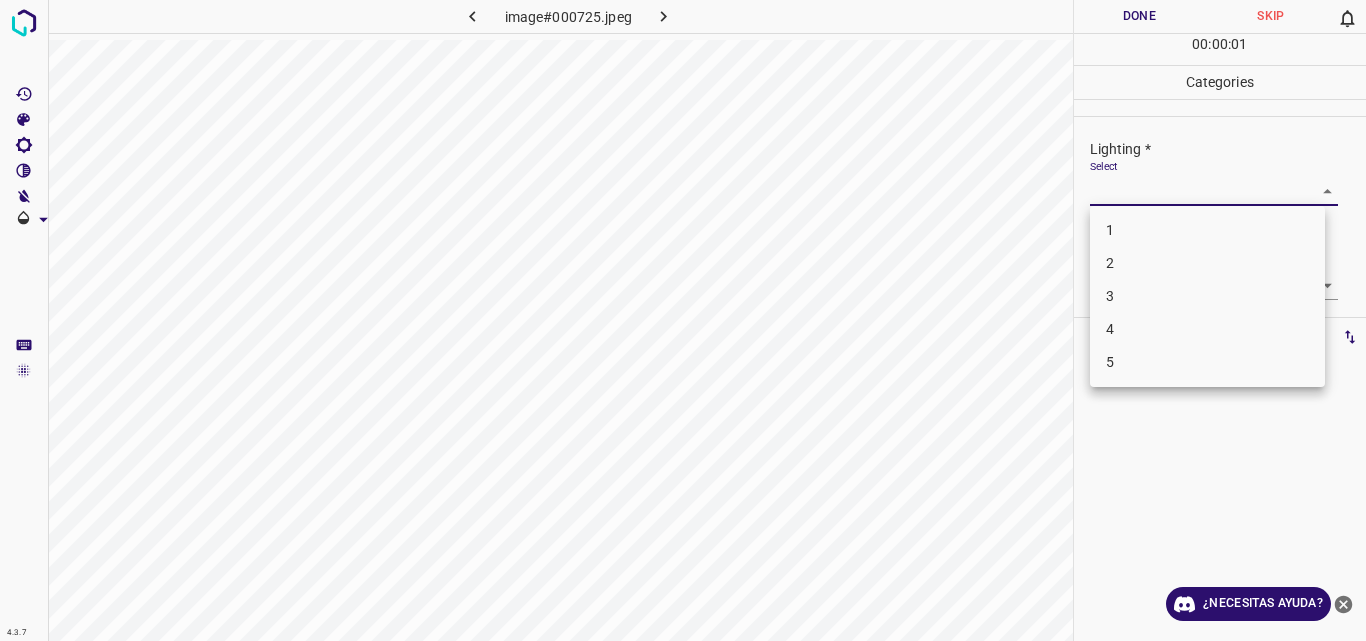click on "4.3.7 image#000725.jpeg Done Skip 0 00   : 00   : 01   Categories Lighting *  Select ​ Focus *  Select ​ Overall *  Select ​ Labels   0 Categories 1 Lighting 2 Focus 3 Overall Tools Space Change between modes (Draw & Edit) I Auto labeling R Restore zoom M Zoom in N Zoom out Delete Delete selecte label Filters Z Restore filters X Saturation filter C Brightness filter V Contrast filter B Gray scale filter General O Download ¿Necesitas ayuda? Original text Rate this translation Your feedback will be used to help improve Google Translate - Texto - Esconder - Borrar 1 2 3 4 5" at bounding box center (683, 320) 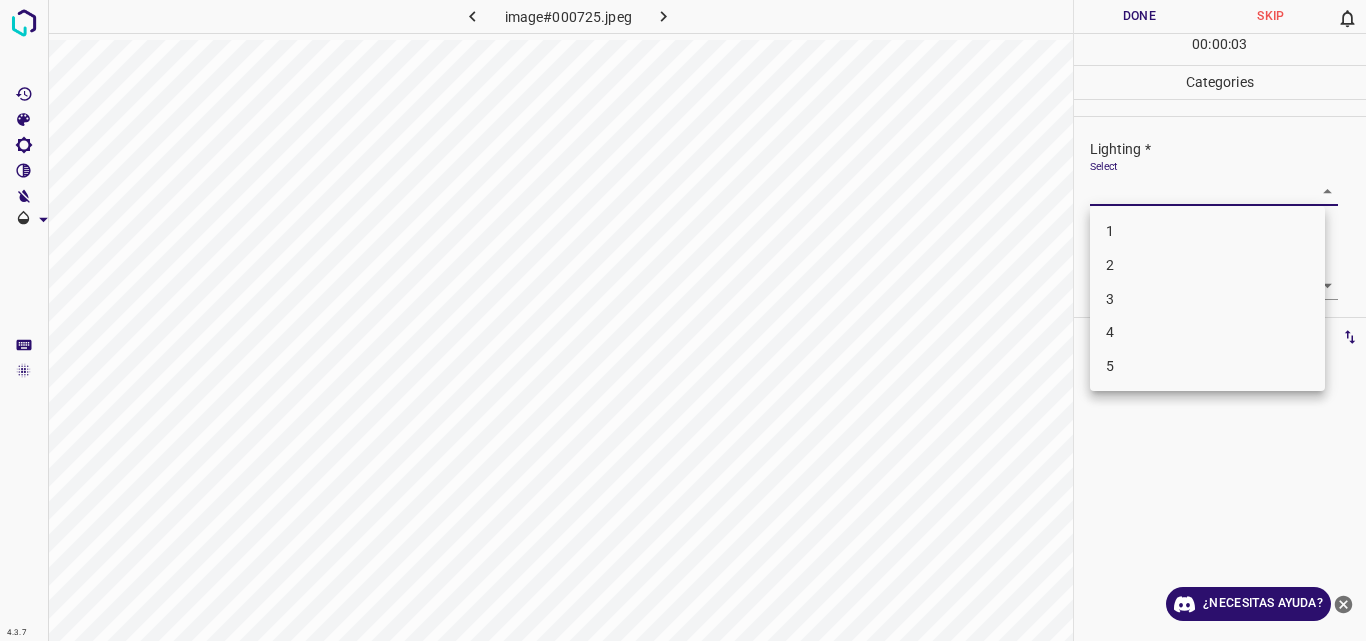 click on "2" at bounding box center [1207, 265] 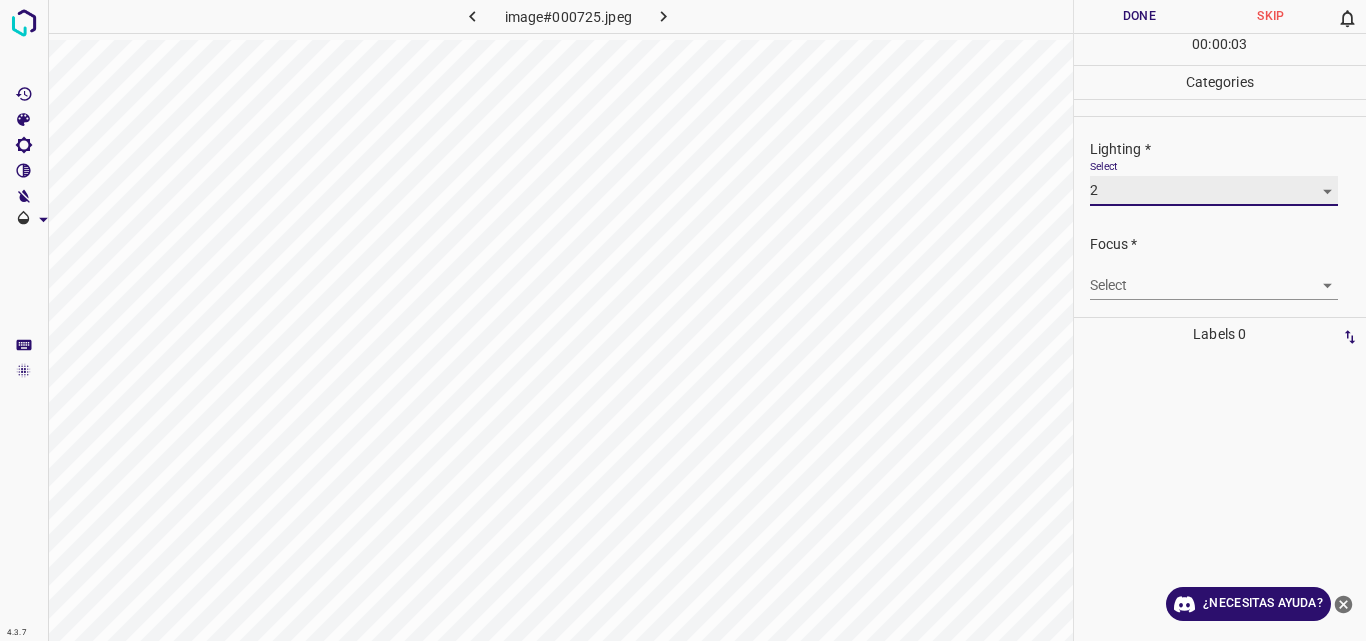 type on "2" 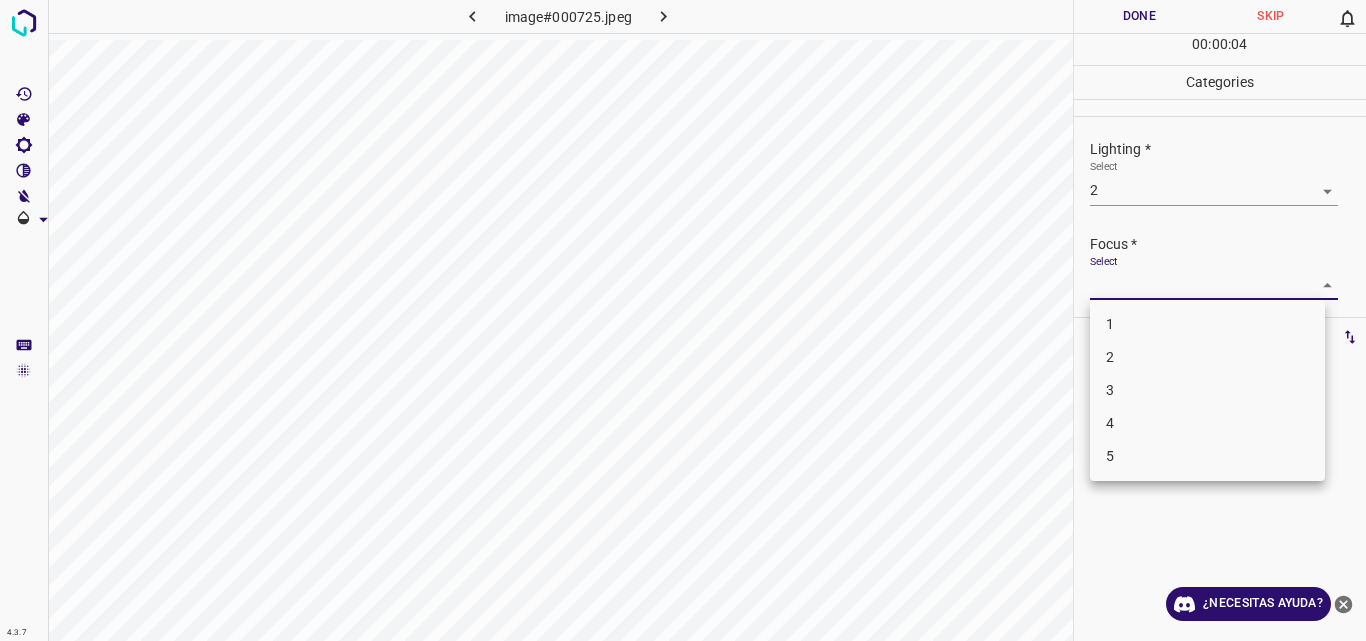 click on "4.3.7 image#000725.jpeg Done Skip 0 00   : 00   : 04   Categories Lighting *  Select 2 2 Focus *  Select ​ Overall *  Select ​ Labels   0 Categories 1 Lighting 2 Focus 3 Overall Tools Space Change between modes (Draw & Edit) I Auto labeling R Restore zoom M Zoom in N Zoom out Delete Delete selecte label Filters Z Restore filters X Saturation filter C Brightness filter V Contrast filter B Gray scale filter General O Download ¿Necesitas ayuda? Original text Rate this translation Your feedback will be used to help improve Google Translate - Texto - Esconder - Borrar 1 2 3 4 5" at bounding box center (683, 320) 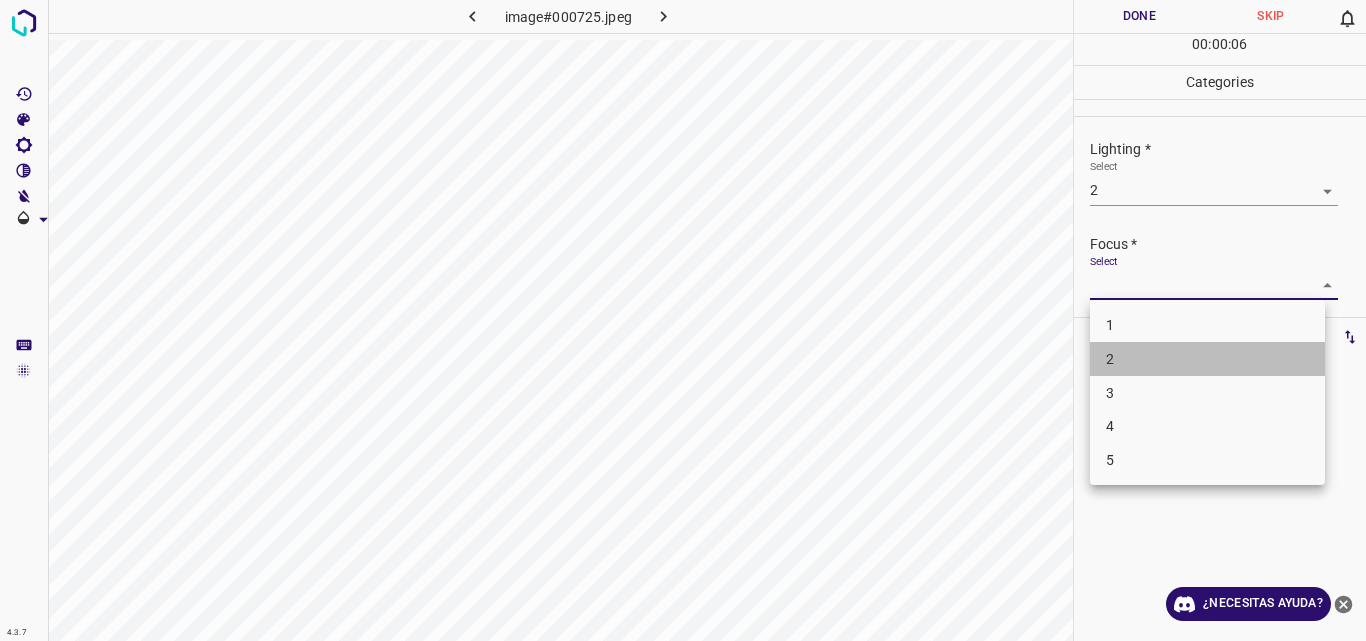 click on "2" at bounding box center [1207, 359] 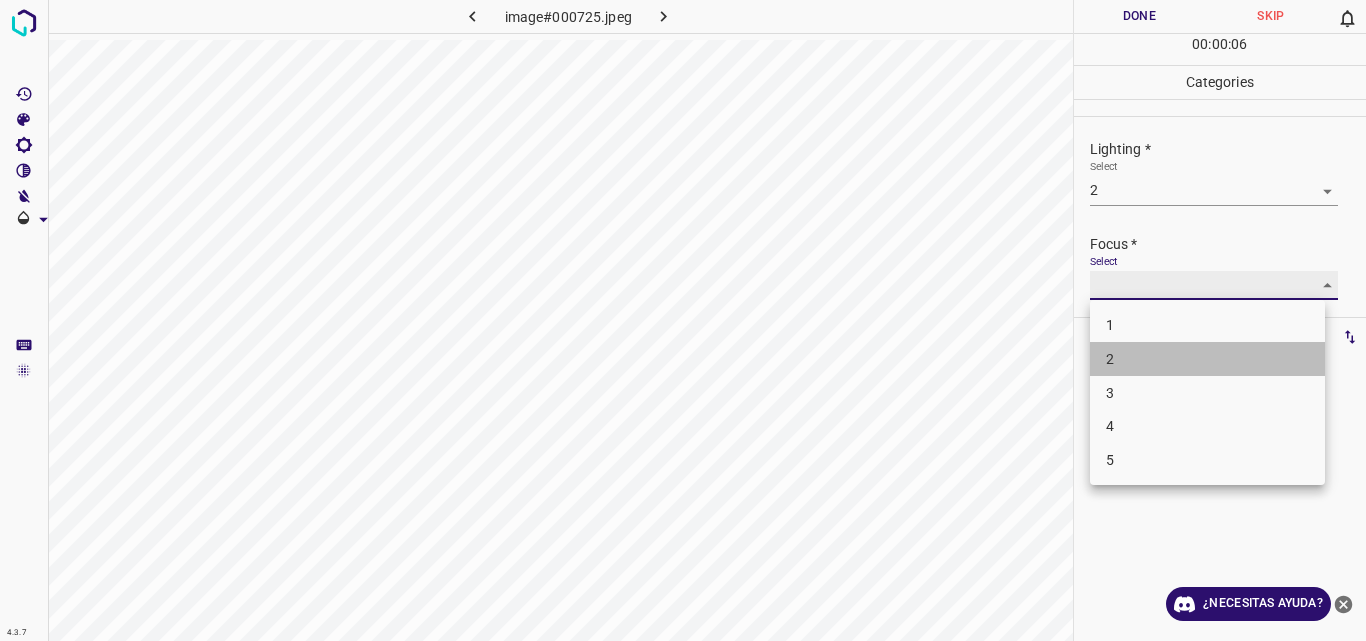type on "2" 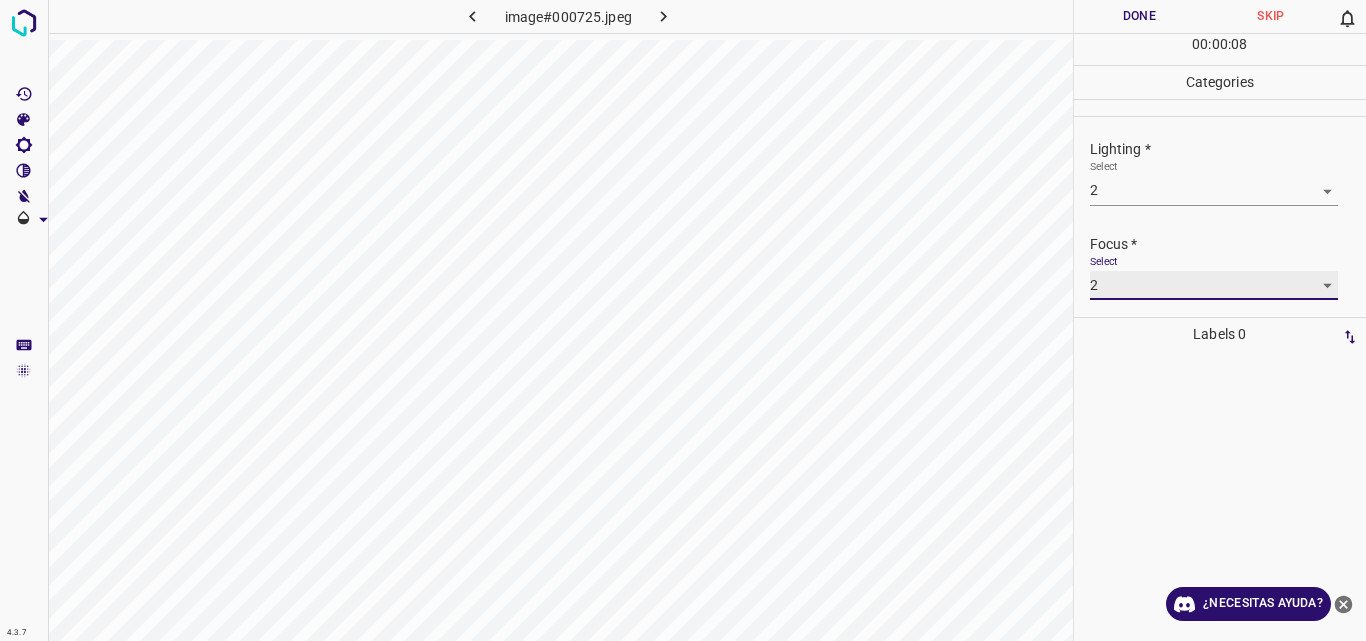 scroll, scrollTop: 98, scrollLeft: 0, axis: vertical 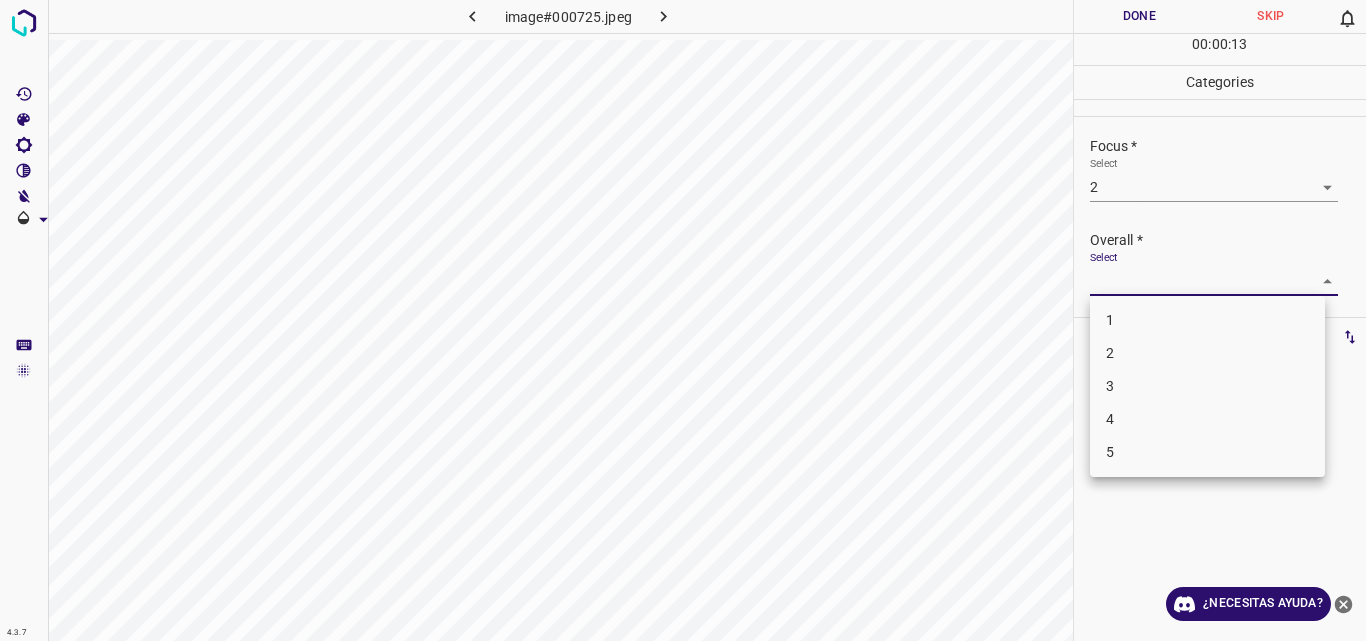 click on "4.3.7 image#000725.jpeg Done Skip 0 00   : 00   : 13   Categories Lighting *  Select 2 2 Focus *  Select 2 2 Overall *  Select ​ Labels   0 Categories 1 Lighting 2 Focus 3 Overall Tools Space Change between modes (Draw & Edit) I Auto labeling R Restore zoom M Zoom in N Zoom out Delete Delete selecte label Filters Z Restore filters X Saturation filter C Brightness filter V Contrast filter B Gray scale filter General O Download ¿Necesitas ayuda? Original text Rate this translation Your feedback will be used to help improve Google Translate - Texto - Esconder - Borrar 1 2 3 4 5" at bounding box center [683, 320] 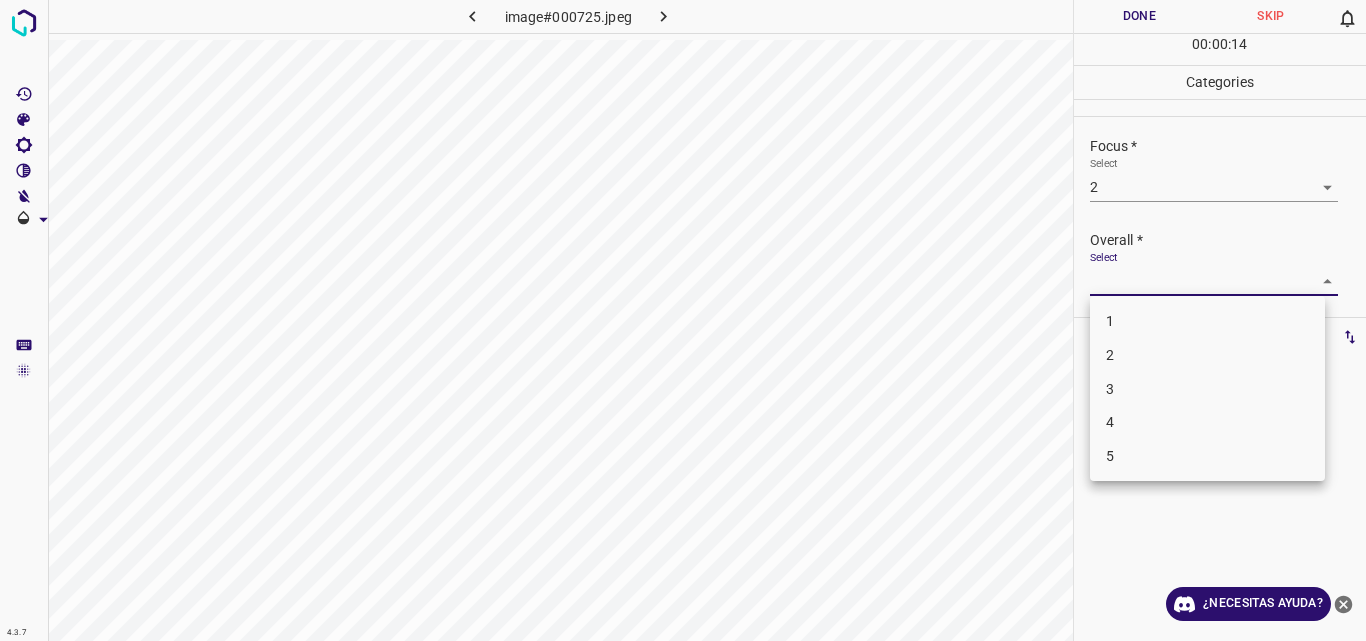 click on "2" at bounding box center [1207, 355] 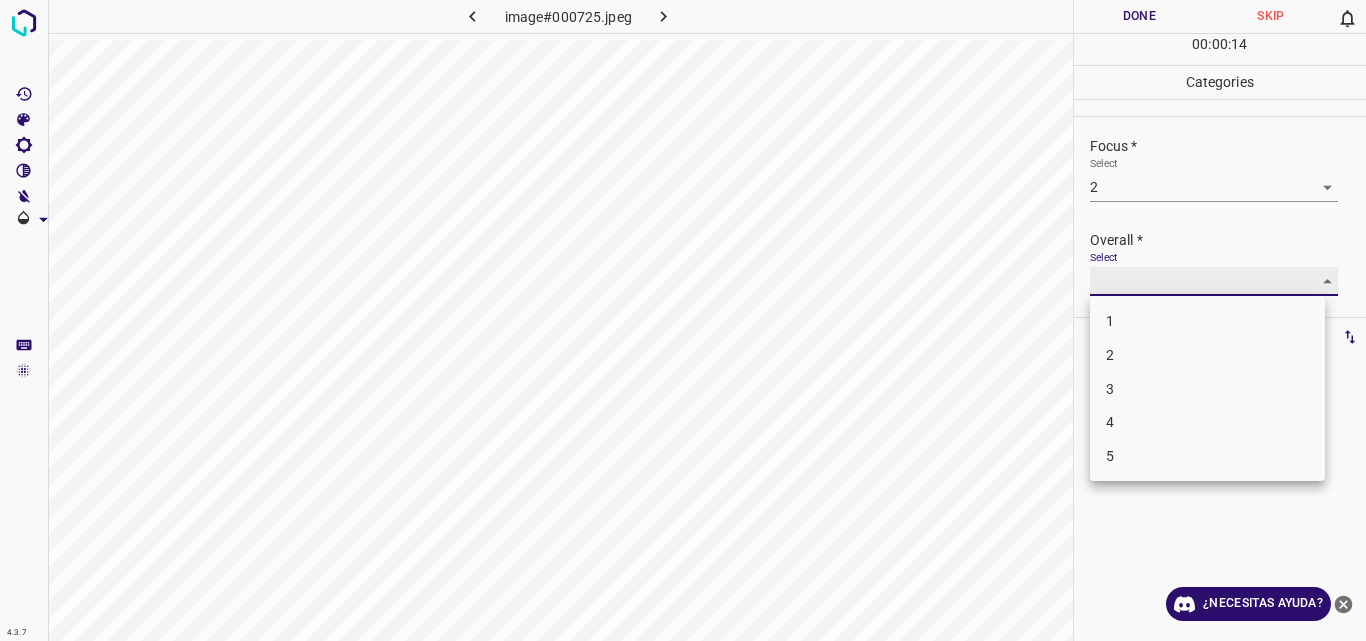 type on "2" 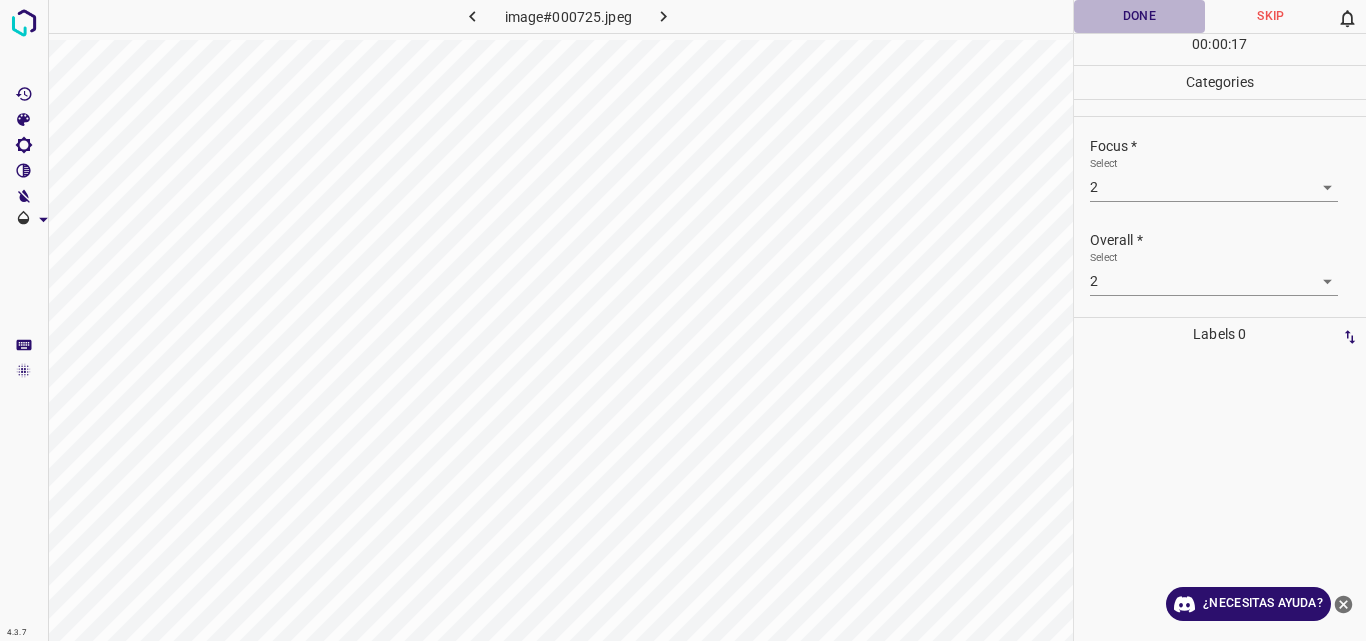click on "Done" at bounding box center [1140, 16] 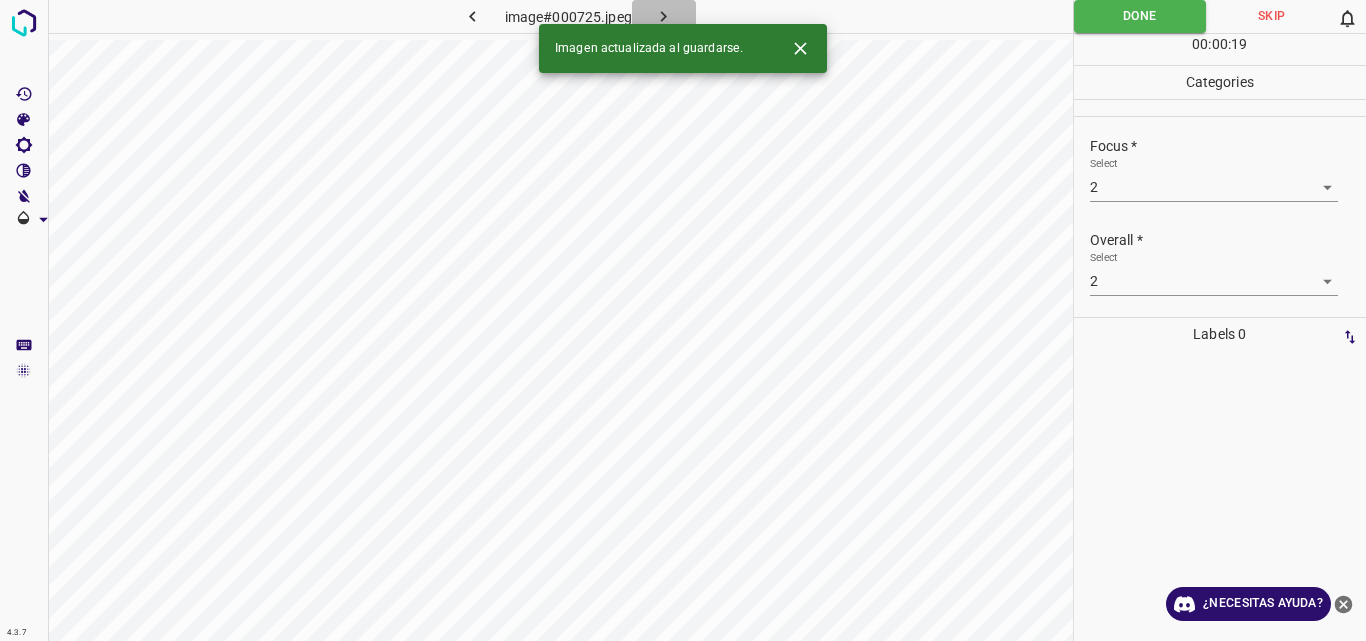 click 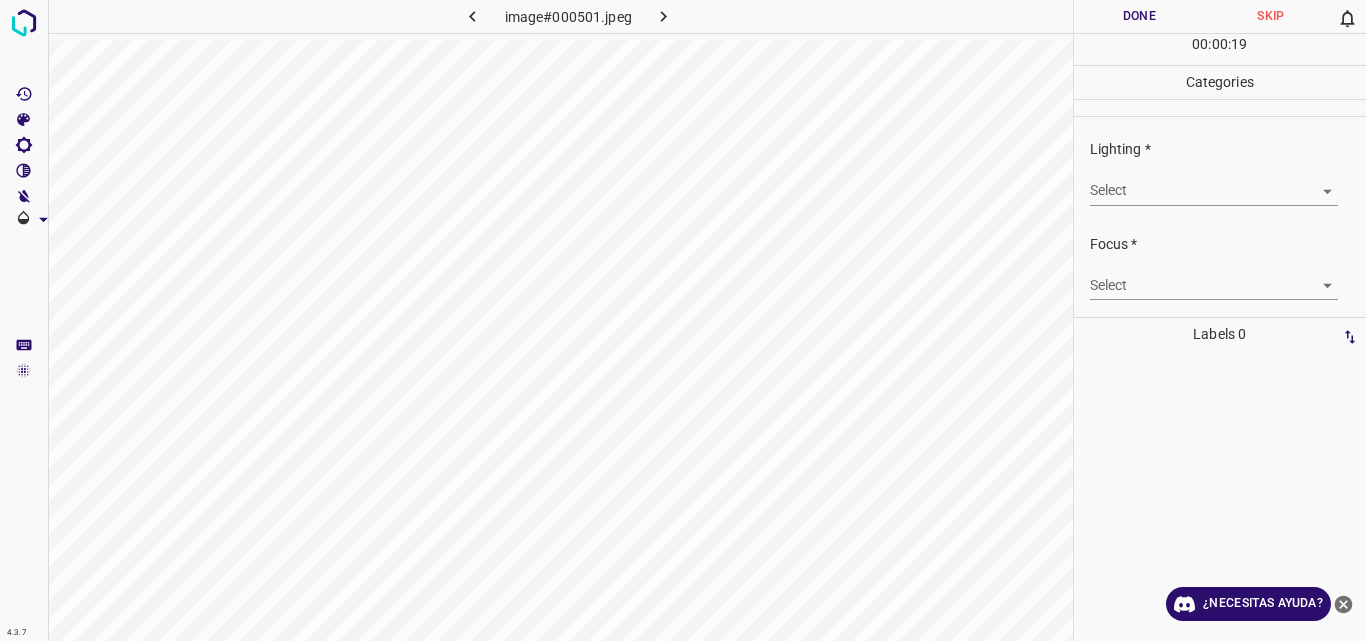 click on "4.3.7 image#000501.jpeg Done Skip 0 00   : 00   : 19   Categories Lighting *  Select ​ Focus *  Select ​ Overall *  Select ​ Labels   0 Categories 1 Lighting 2 Focus 3 Overall Tools Space Change between modes (Draw & Edit) I Auto labeling R Restore zoom M Zoom in N Zoom out Delete Delete selecte label Filters Z Restore filters X Saturation filter C Brightness filter V Contrast filter B Gray scale filter General O Download ¿Necesitas ayuda? Original text Rate this translation Your feedback will be used to help improve Google Translate - Texto - Esconder - Borrar" at bounding box center (683, 320) 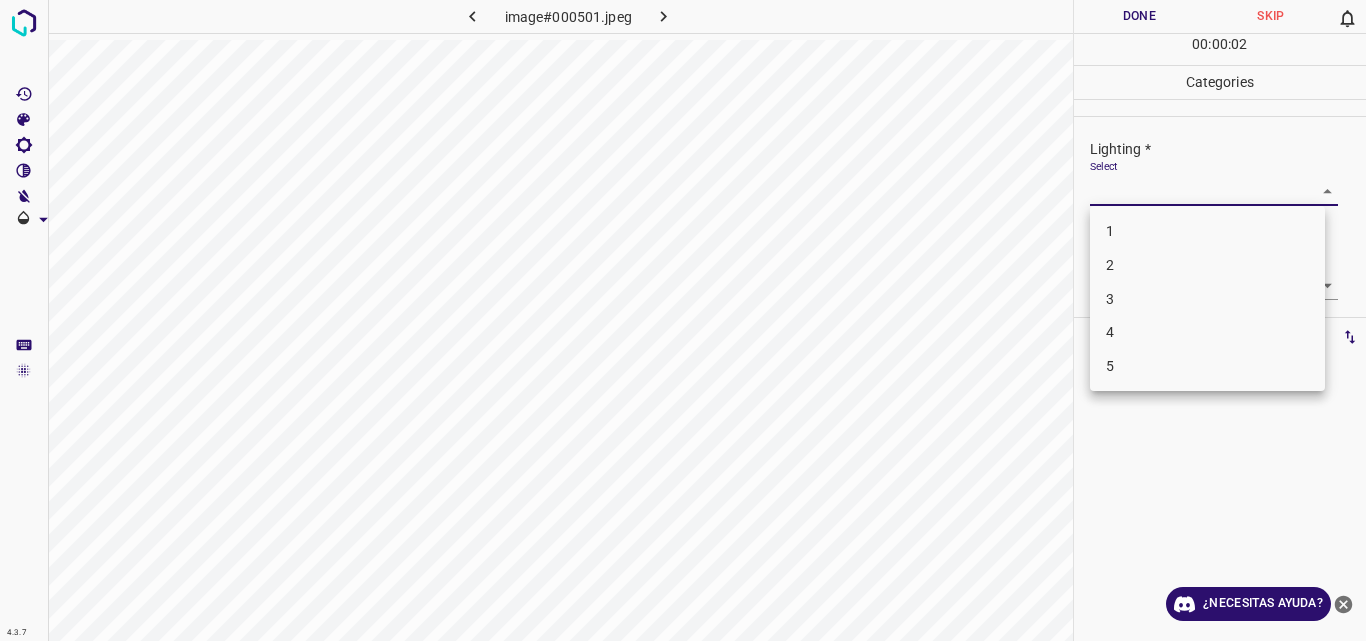 click on "3" at bounding box center [1207, 299] 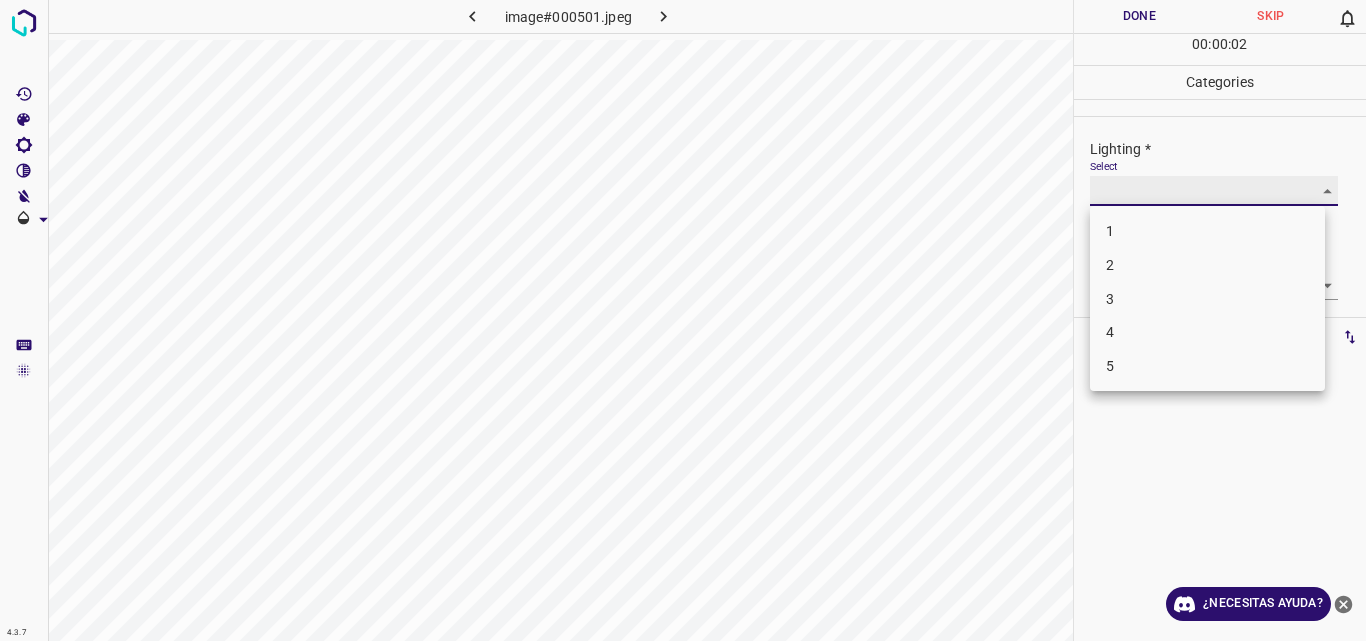 type on "3" 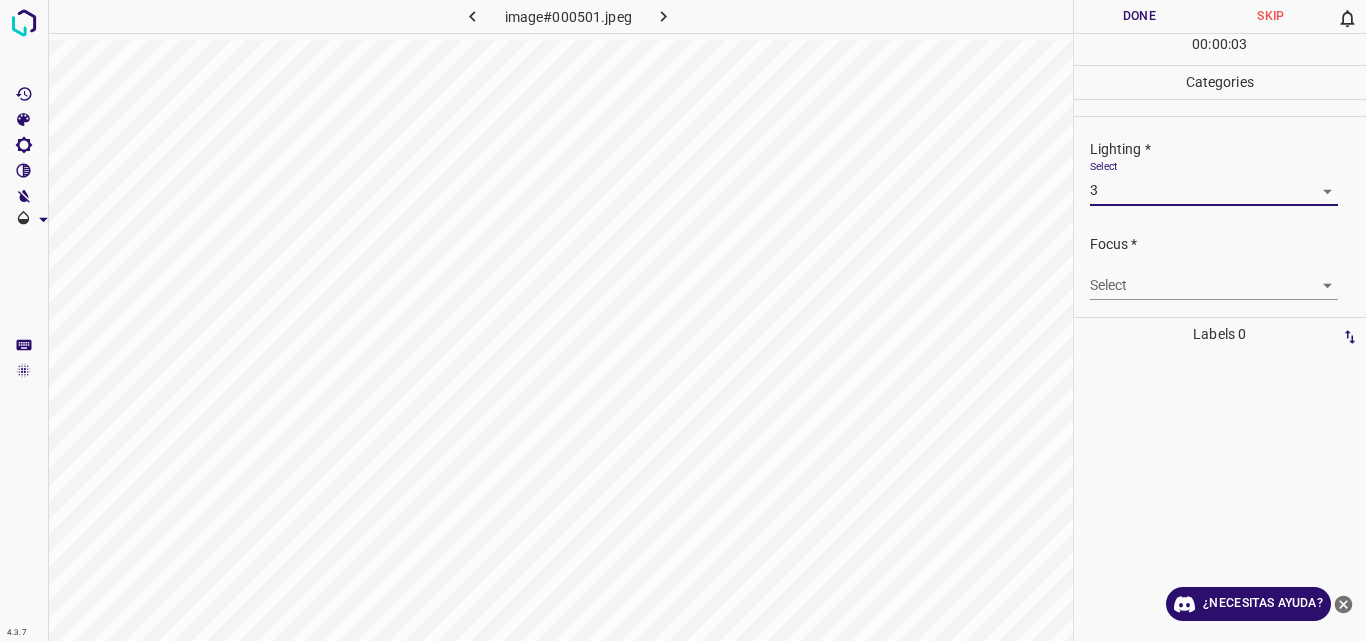 click on "4.3.7 image#000501.jpeg Done Skip 0 00   : 00   : 03   Categories Lighting *  Select 3 3 Focus *  Select ​ Overall *  Select ​ Labels   0 Categories 1 Lighting 2 Focus 3 Overall Tools Space Change between modes (Draw & Edit) I Auto labeling R Restore zoom M Zoom in N Zoom out Delete Delete selecte label Filters Z Restore filters X Saturation filter C Brightness filter V Contrast filter B Gray scale filter General O Download ¿Necesitas ayuda? Original text Rate this translation Your feedback will be used to help improve Google Translate - Texto - Esconder - Borrar" at bounding box center (683, 320) 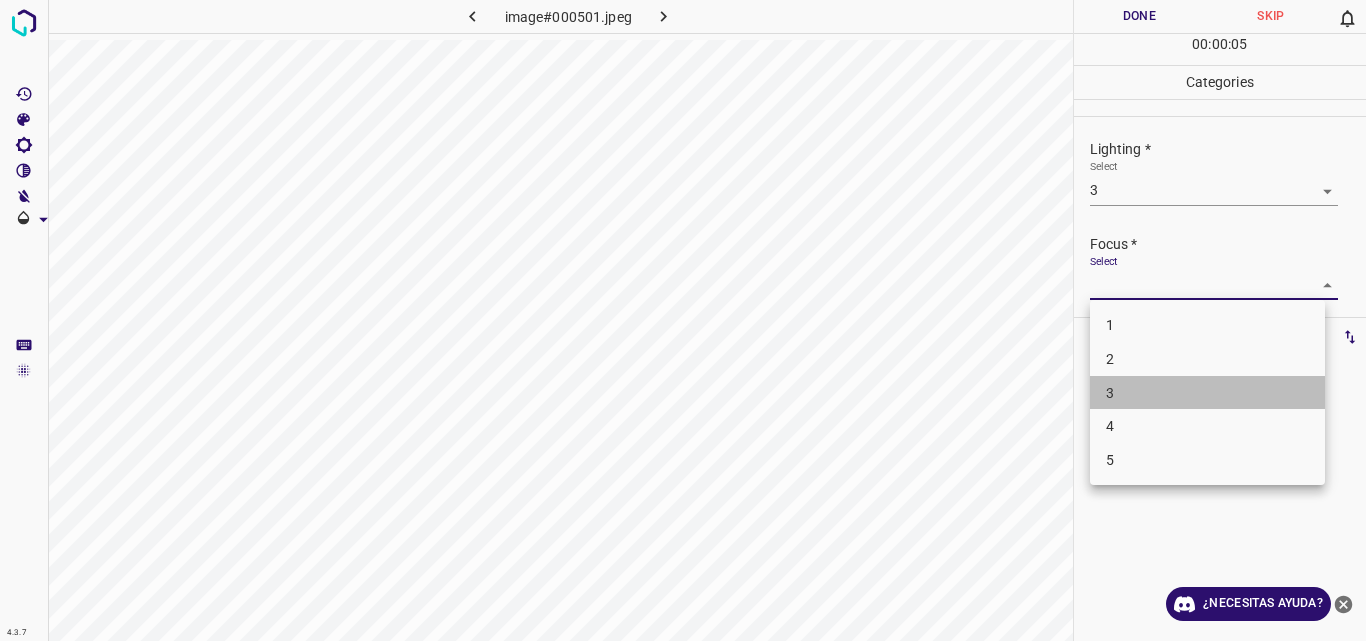 click on "3" at bounding box center [1207, 393] 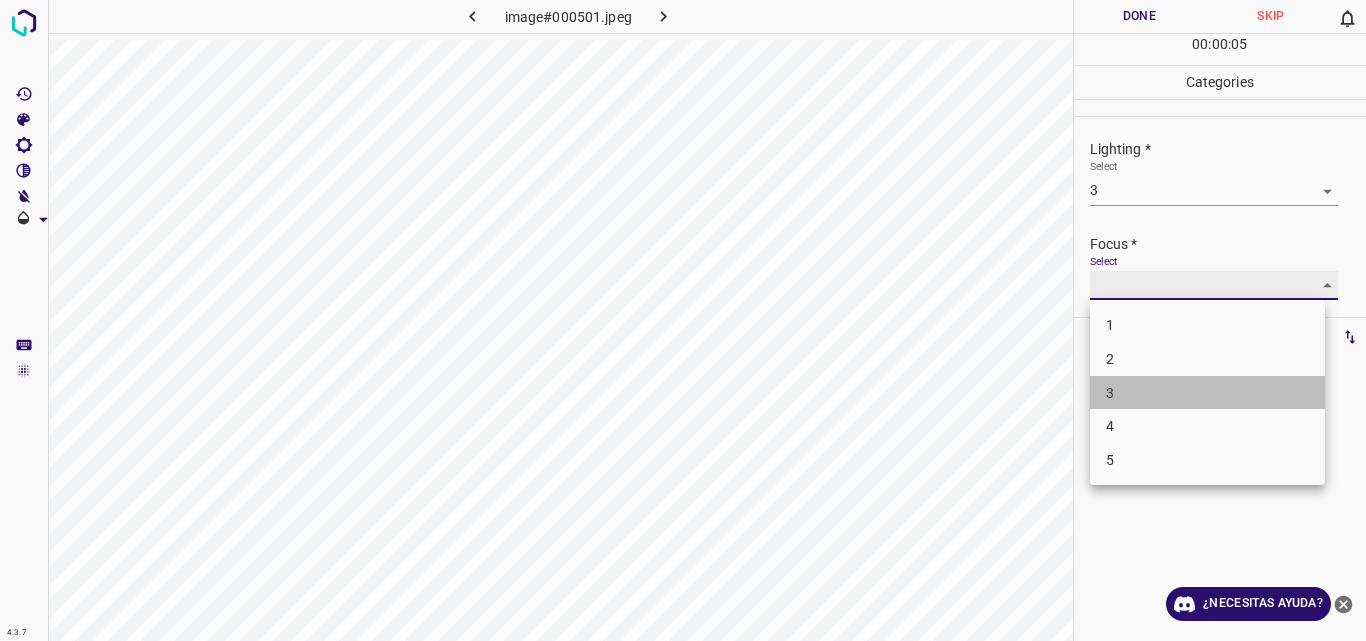 type on "3" 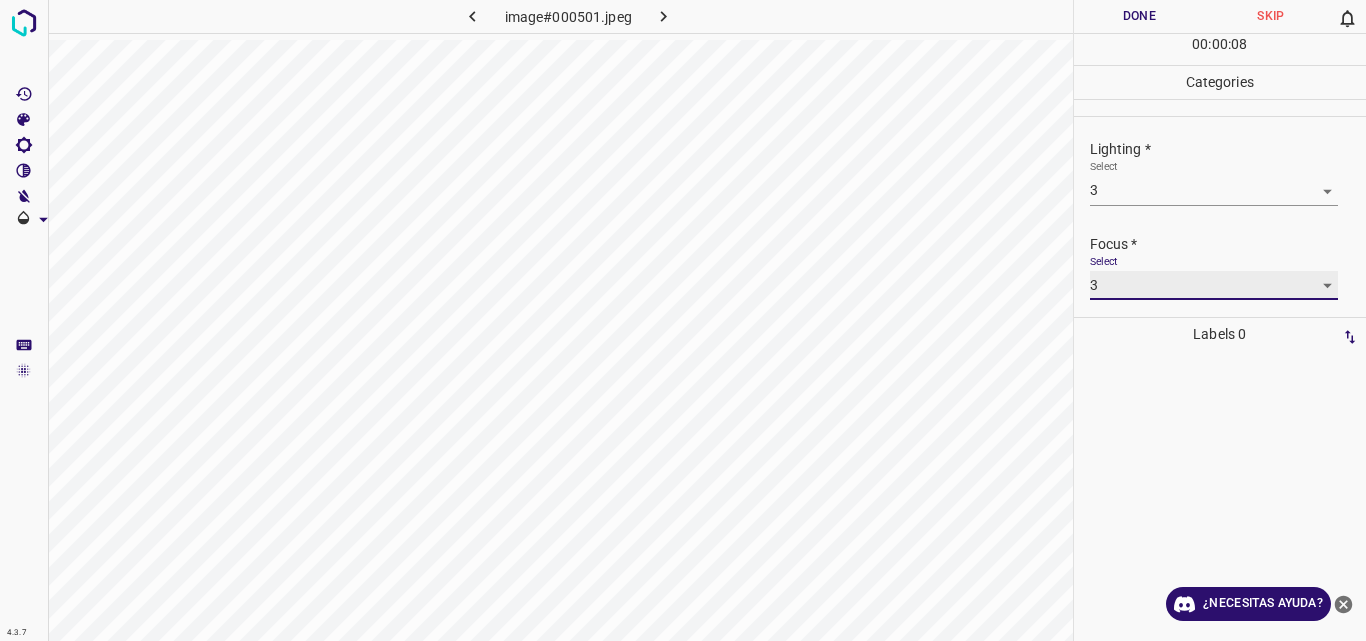 scroll, scrollTop: 98, scrollLeft: 0, axis: vertical 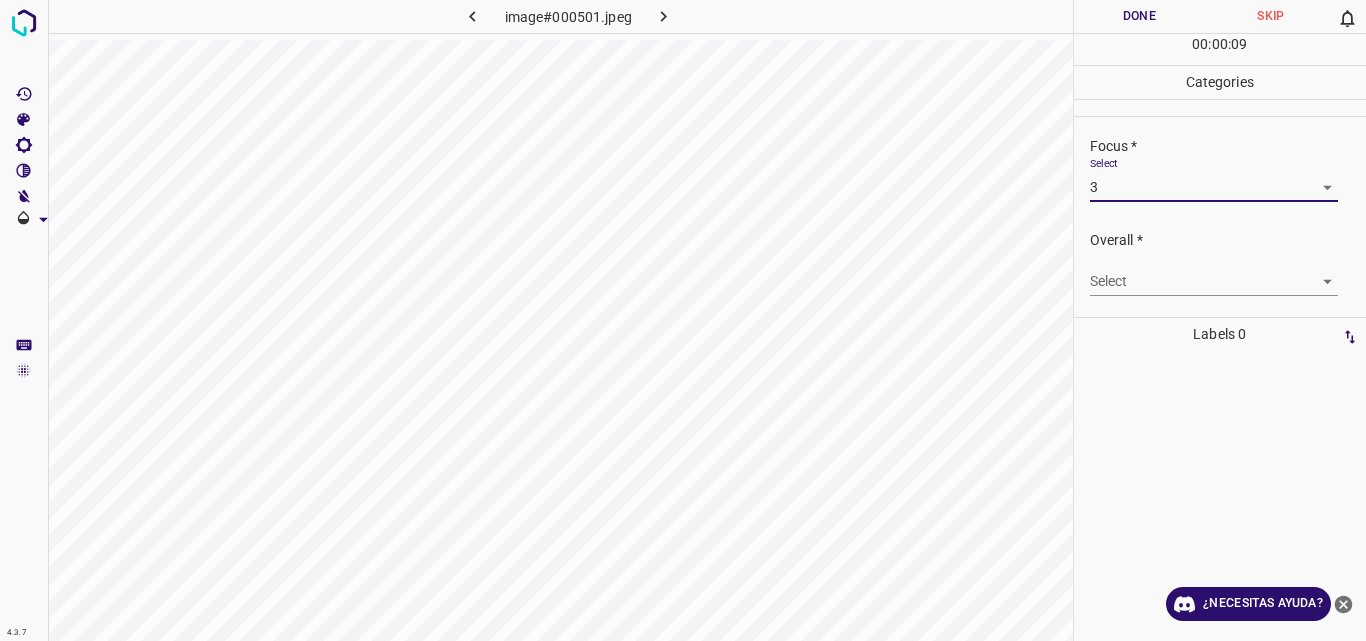 click on "4.3.7 image#000501.jpeg Done Skip 0 00   : 00   : 09   Categories Lighting *  Select 3 3 Focus *  Select 3 3 Overall *  Select ​ Labels   0 Categories 1 Lighting 2 Focus 3 Overall Tools Space Change between modes (Draw & Edit) I Auto labeling R Restore zoom M Zoom in N Zoom out Delete Delete selecte label Filters Z Restore filters X Saturation filter C Brightness filter V Contrast filter B Gray scale filter General O Download ¿Necesitas ayuda? Original text Rate this translation Your feedback will be used to help improve Google Translate - Texto - Esconder - Borrar" at bounding box center [683, 320] 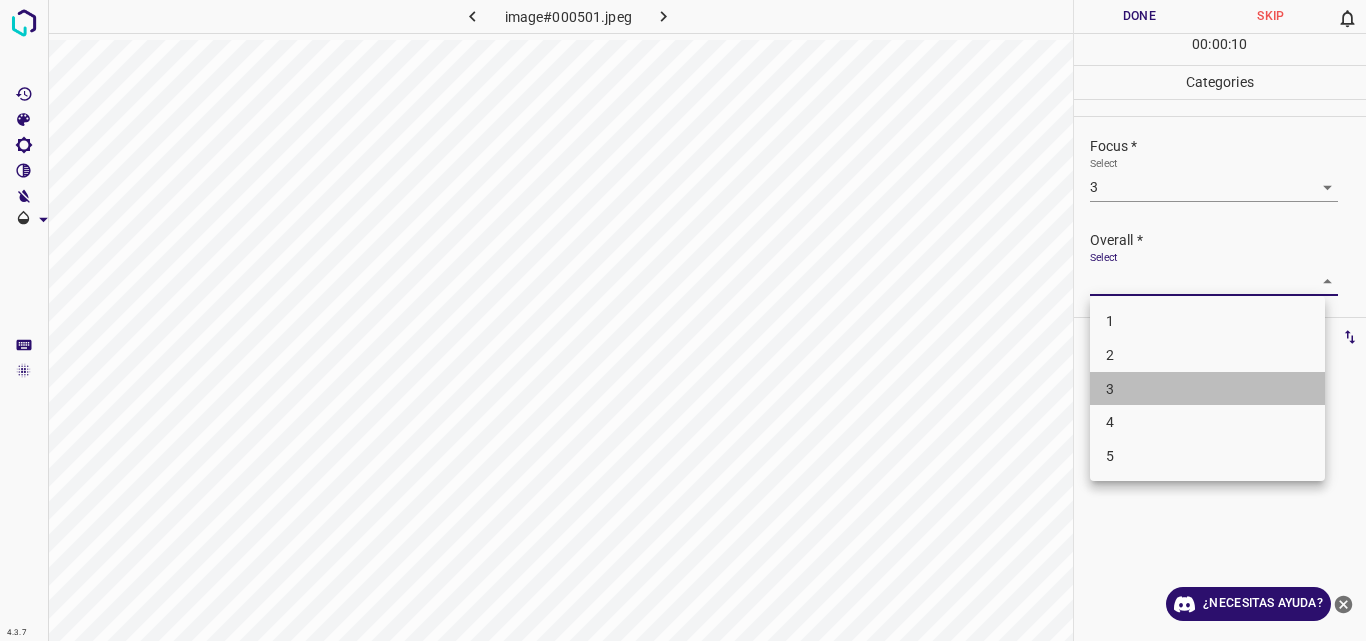 click on "3" at bounding box center (1207, 389) 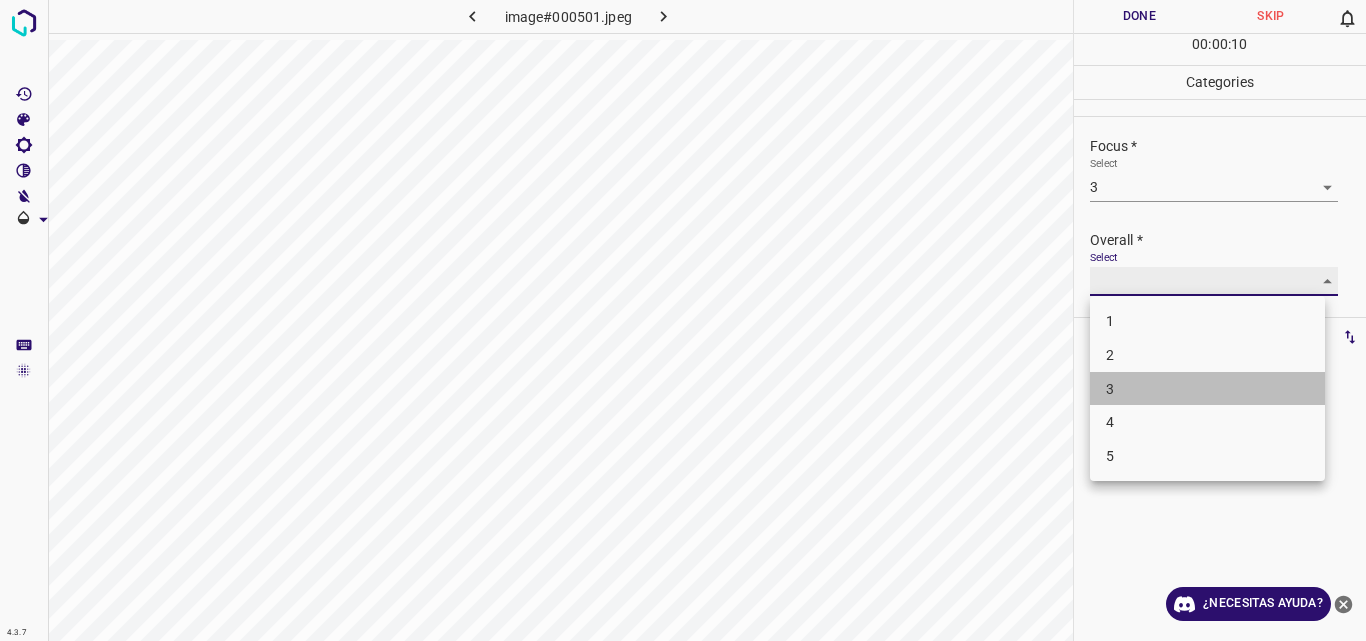 type on "3" 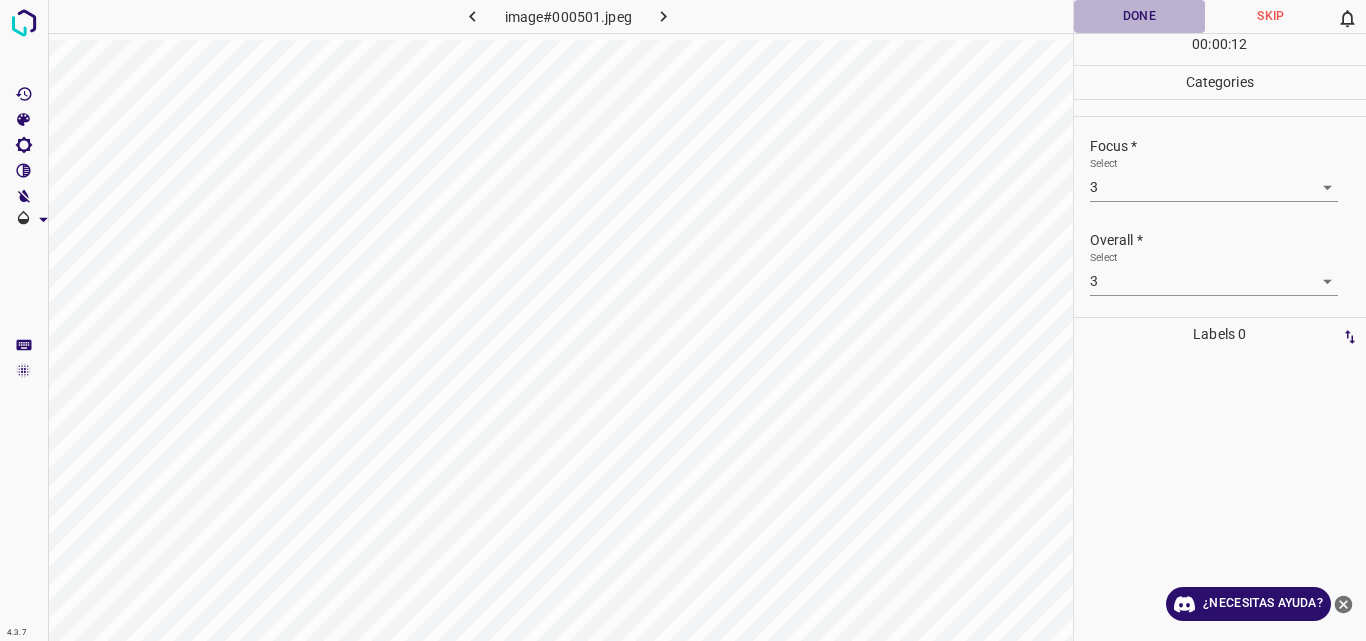 click on "Done" at bounding box center [1140, 16] 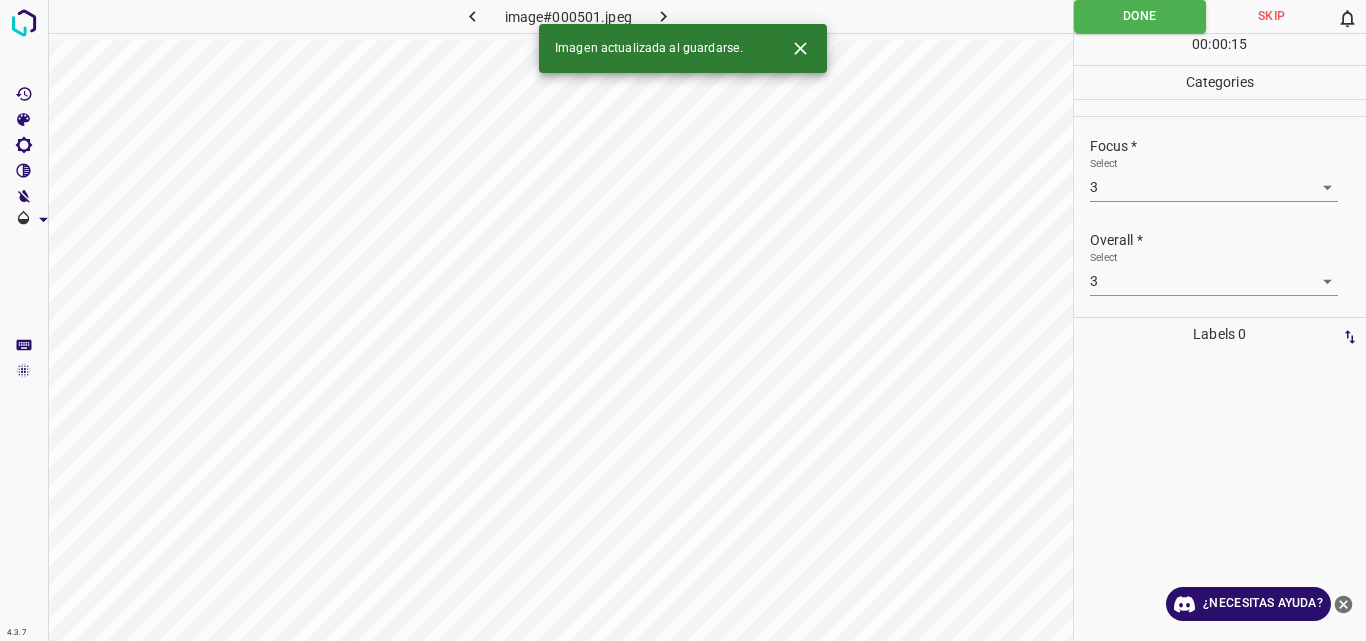 click 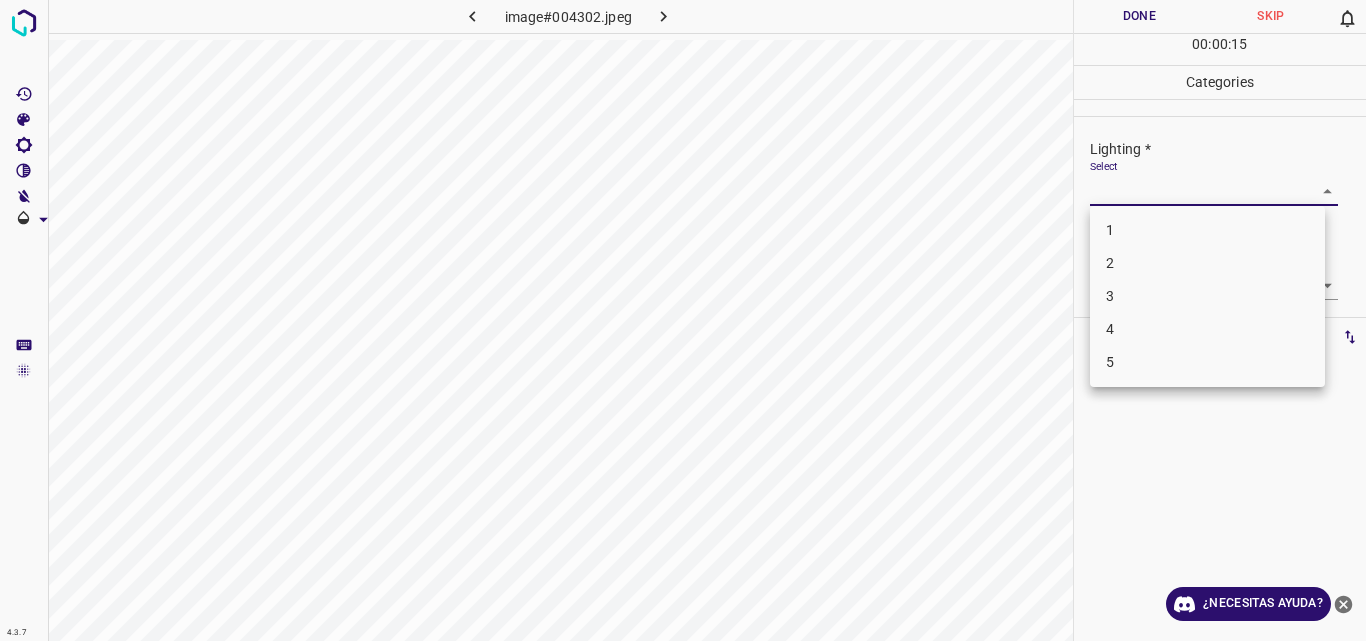 click on "4.3.7 image#004302.jpeg Done Skip 0 00   : 00   : 15   Categories Lighting *  Select ​ Focus *  Select ​ Overall *  Select ​ Labels   0 Categories 1 Lighting 2 Focus 3 Overall Tools Space Change between modes (Draw & Edit) I Auto labeling R Restore zoom M Zoom in N Zoom out Delete Delete selecte label Filters Z Restore filters X Saturation filter C Brightness filter V Contrast filter B Gray scale filter General O Download ¿Necesitas ayuda? Original text Rate this translation Your feedback will be used to help improve Google Translate - Texto - Esconder - Borrar 1 2 3 4 5" at bounding box center (683, 320) 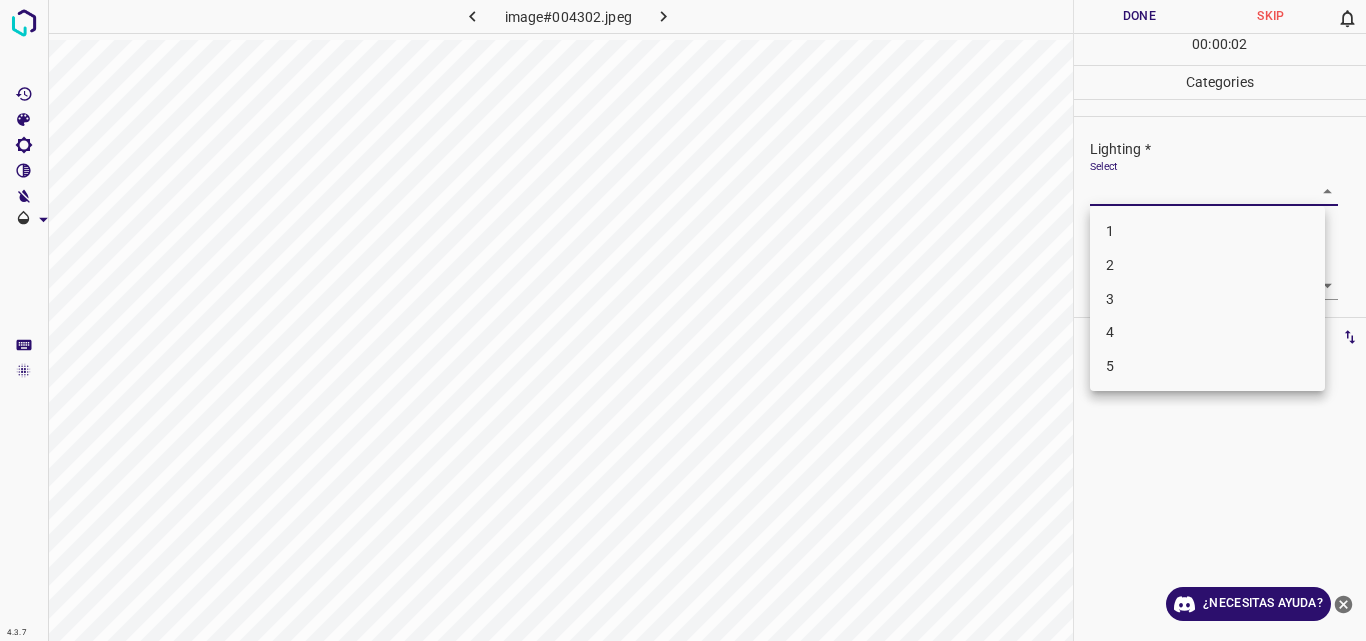 click on "3" at bounding box center [1207, 299] 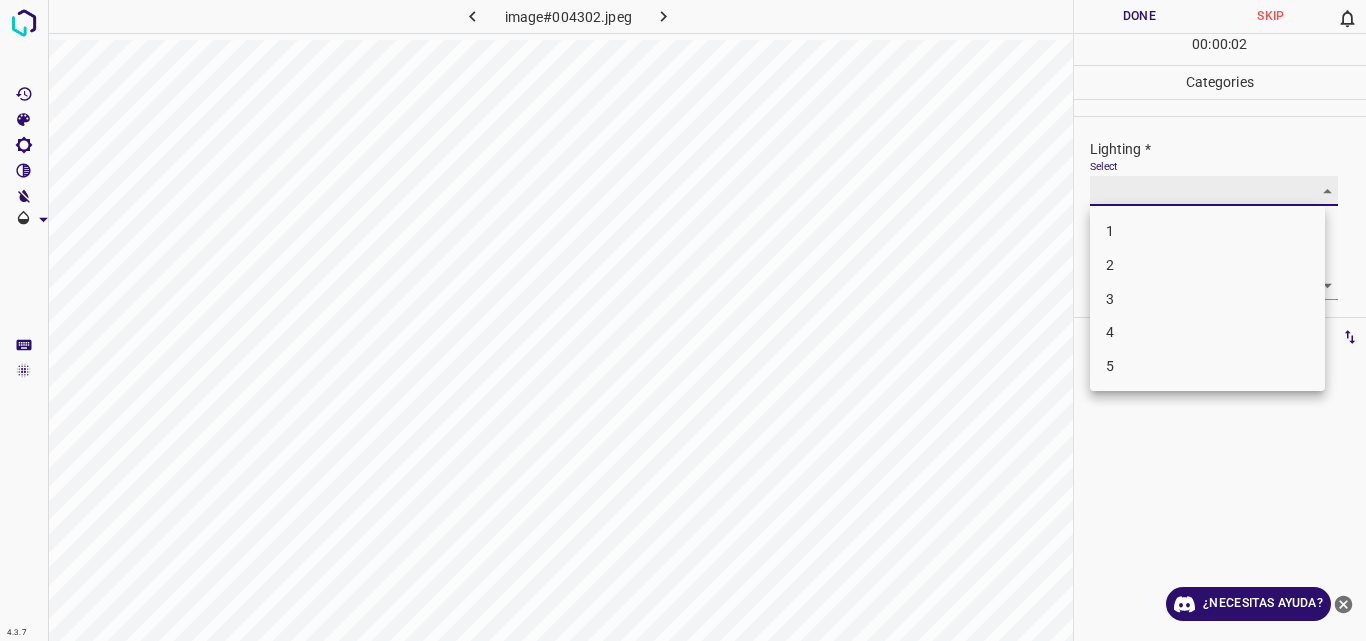 type on "3" 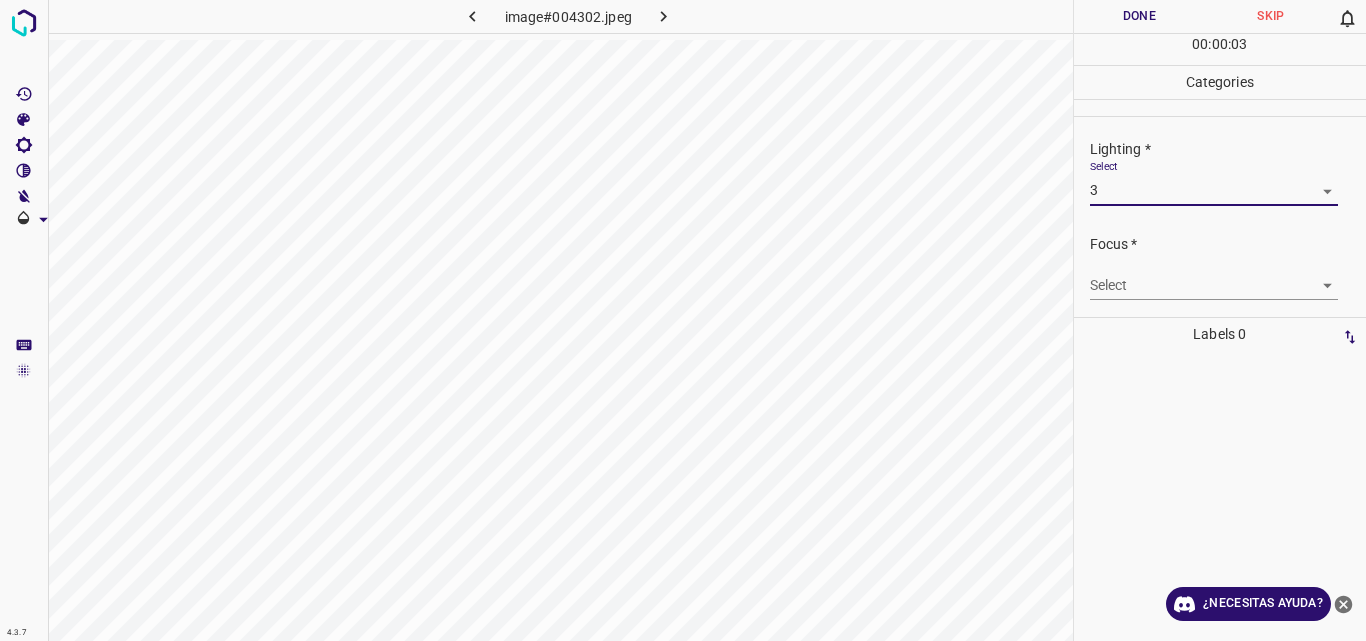 click on "4.3.7 image#004302.jpeg Done Skip 0 00   : 00   : 03   Categories Lighting *  Select 3 3 Focus *  Select ​ Overall *  Select ​ Labels   0 Categories 1 Lighting 2 Focus 3 Overall Tools Space Change between modes (Draw & Edit) I Auto labeling R Restore zoom M Zoom in N Zoom out Delete Delete selecte label Filters Z Restore filters X Saturation filter C Brightness filter V Contrast filter B Gray scale filter General O Download ¿Necesitas ayuda? Original text Rate this translation Your feedback will be used to help improve Google Translate - Texto - Esconder - Borrar" at bounding box center (683, 320) 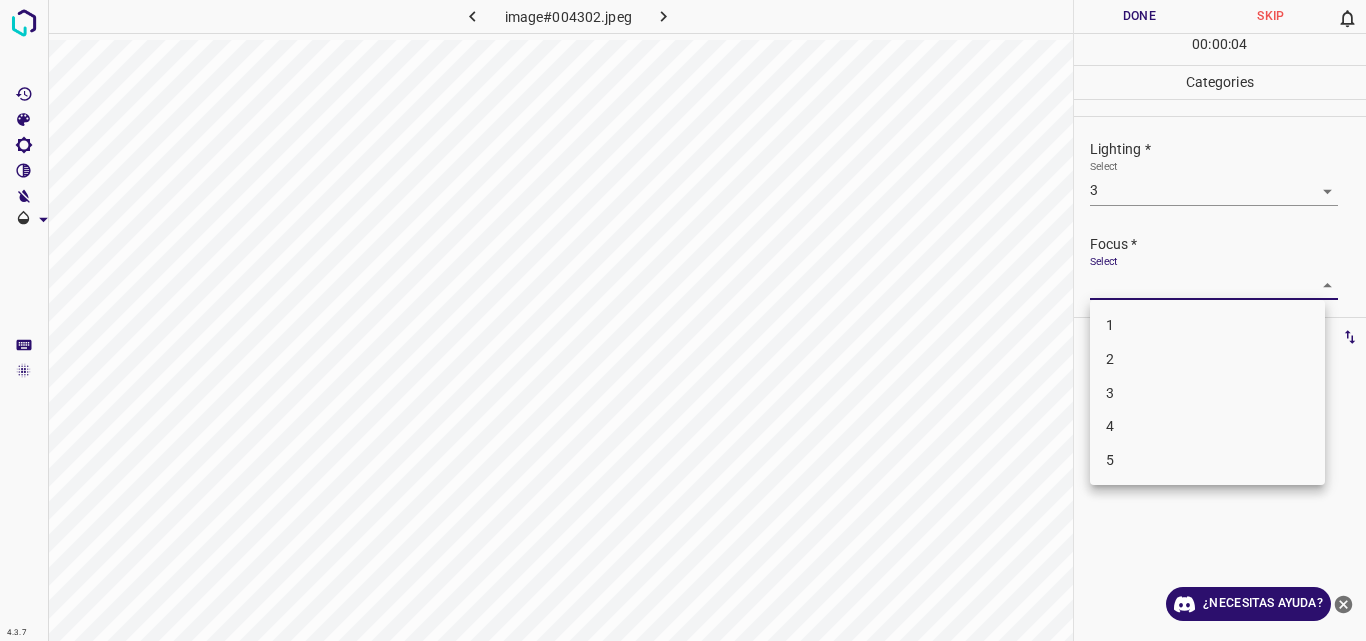 click on "3" at bounding box center (1207, 393) 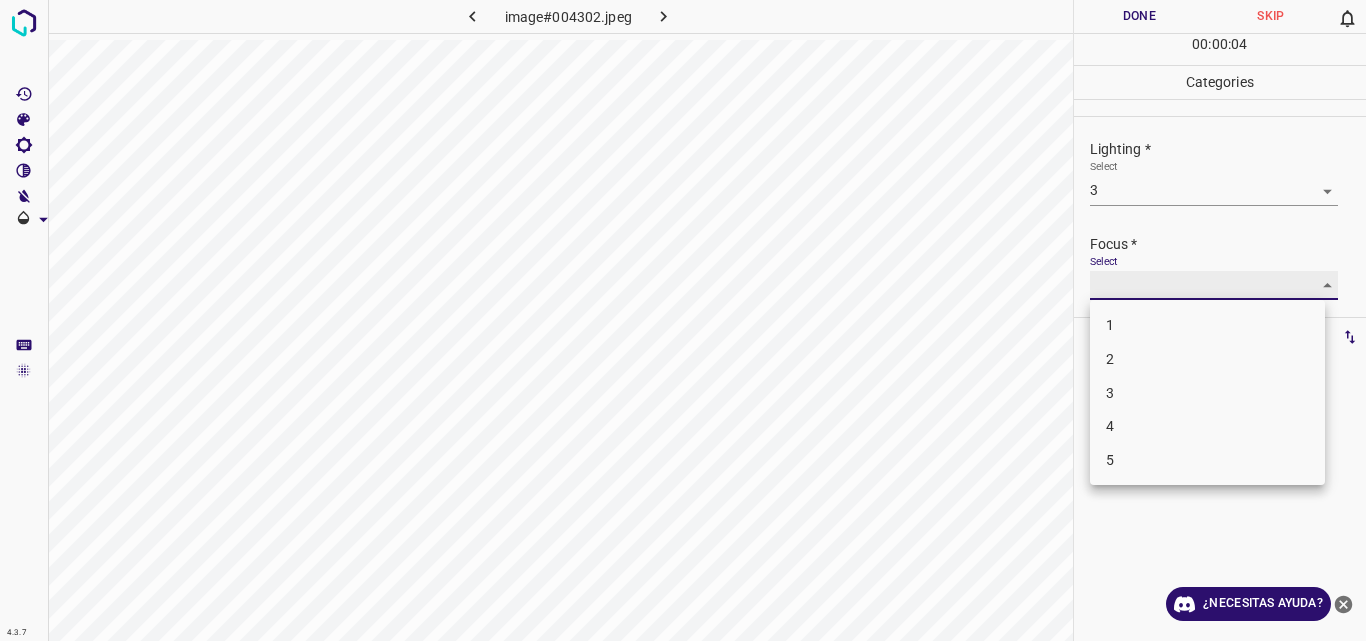 type on "3" 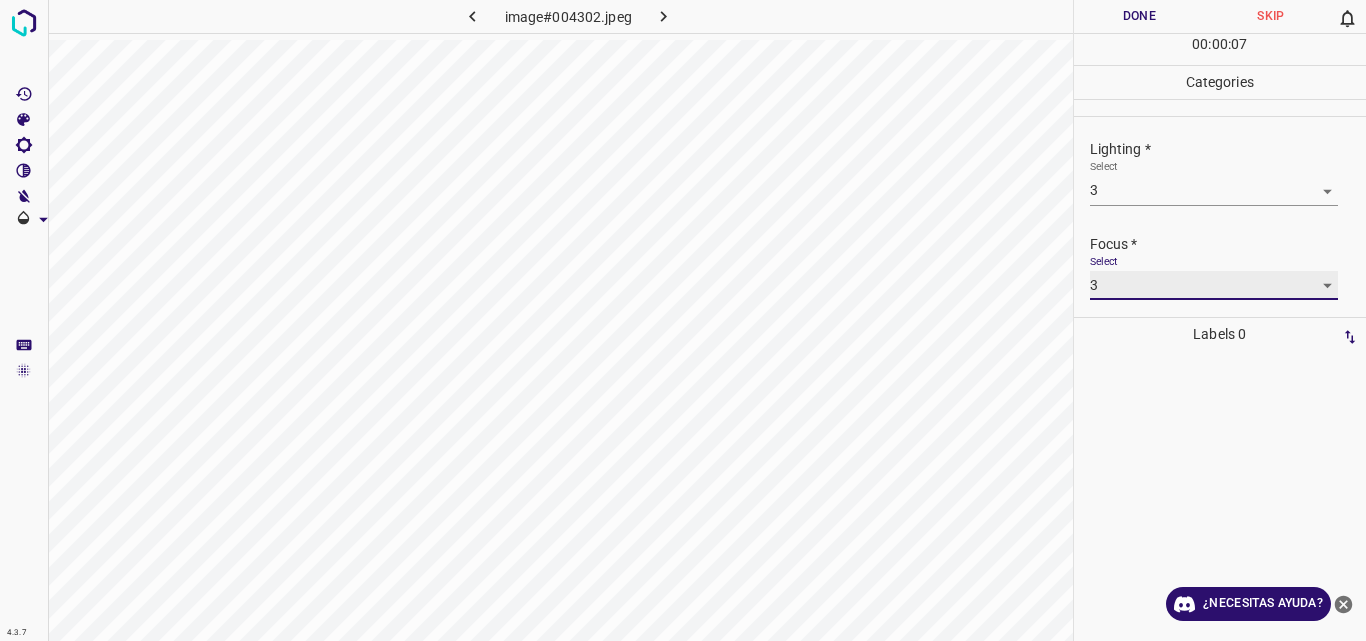 scroll, scrollTop: 98, scrollLeft: 0, axis: vertical 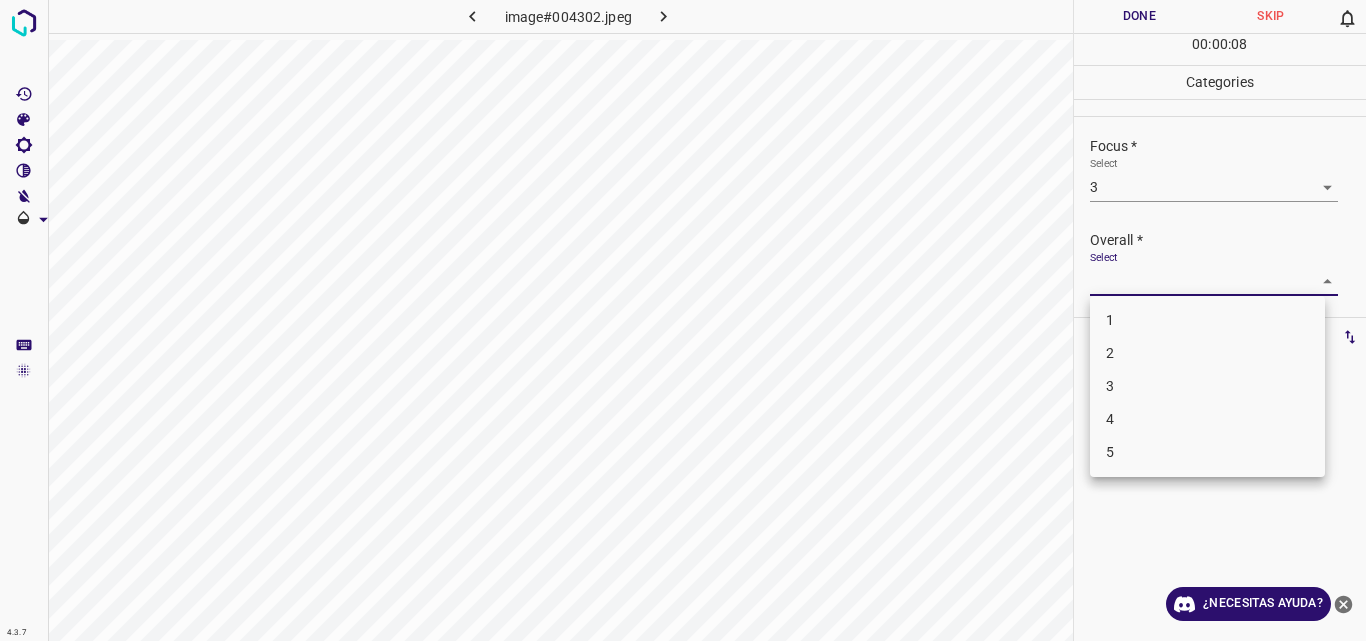 click on "4.3.7 image#004302.jpeg Done Skip 0 00   : 00   : 08   Categories Lighting *  Select 3 3 Focus *  Select 3 3 Overall *  Select ​ Labels   0 Categories 1 Lighting 2 Focus 3 Overall Tools Space Change between modes (Draw & Edit) I Auto labeling R Restore zoom M Zoom in N Zoom out Delete Delete selecte label Filters Z Restore filters X Saturation filter C Brightness filter V Contrast filter B Gray scale filter General O Download ¿Necesitas ayuda? Original text Rate this translation Your feedback will be used to help improve Google Translate - Texto - Esconder - Borrar 1 2 3 4 5" at bounding box center [683, 320] 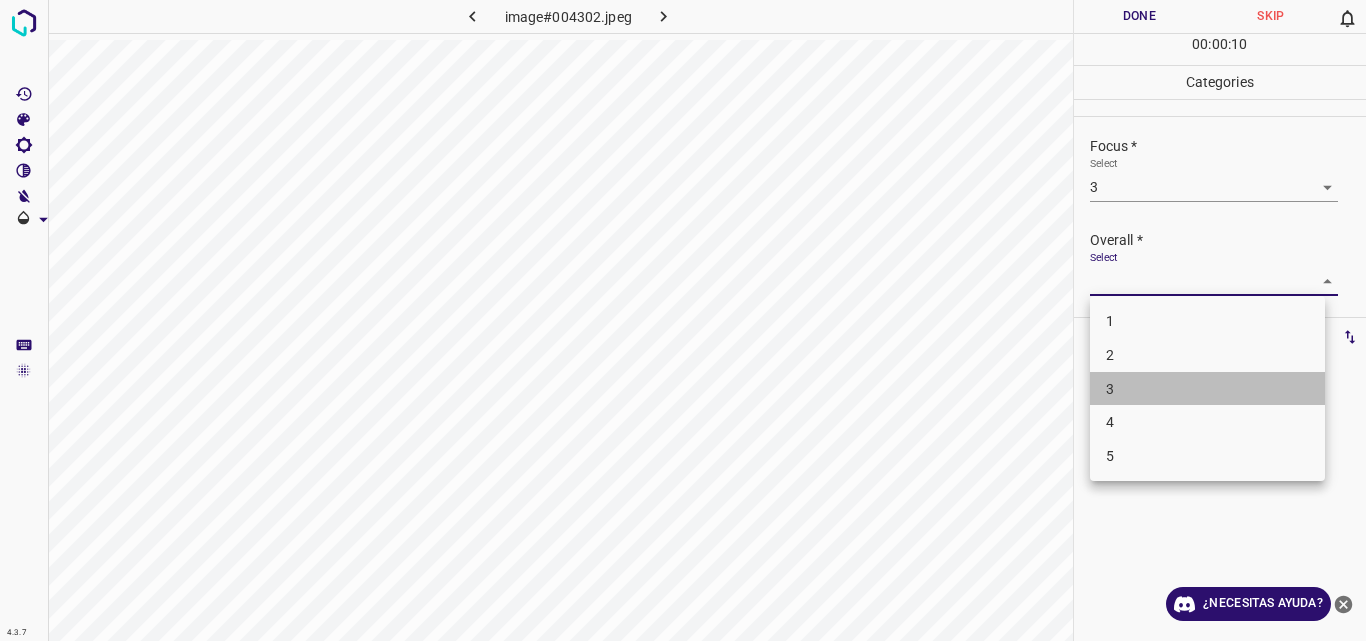 click on "3" at bounding box center (1207, 389) 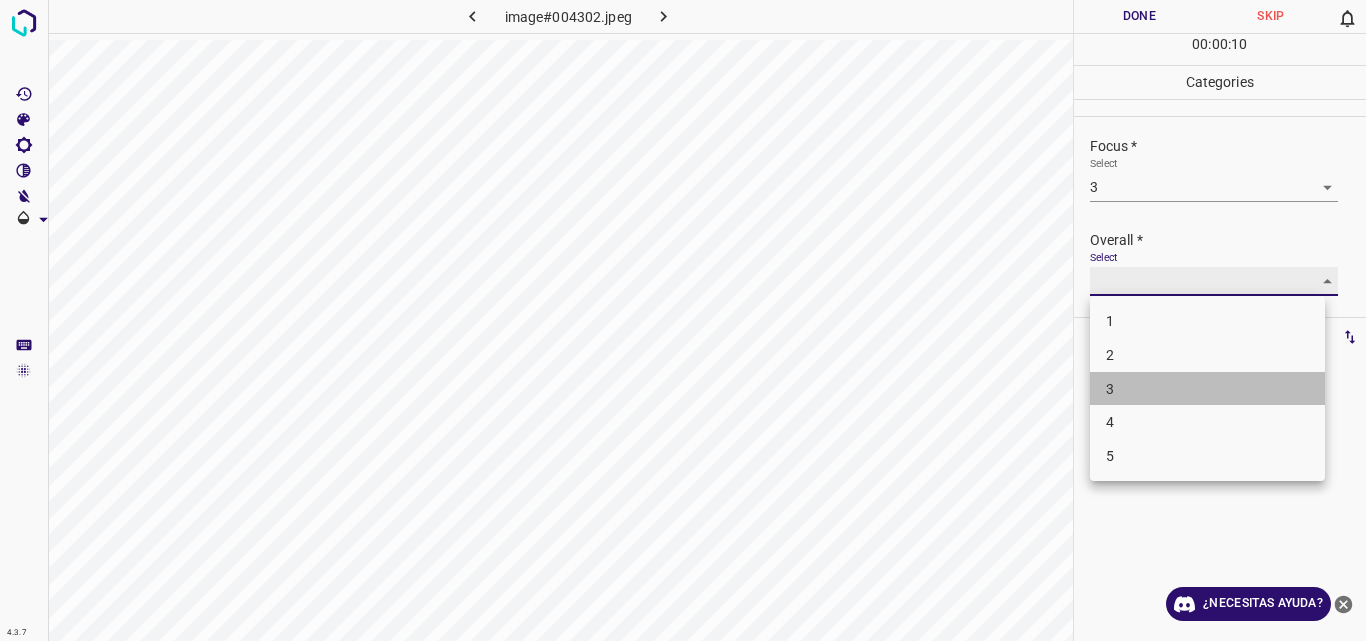 type on "3" 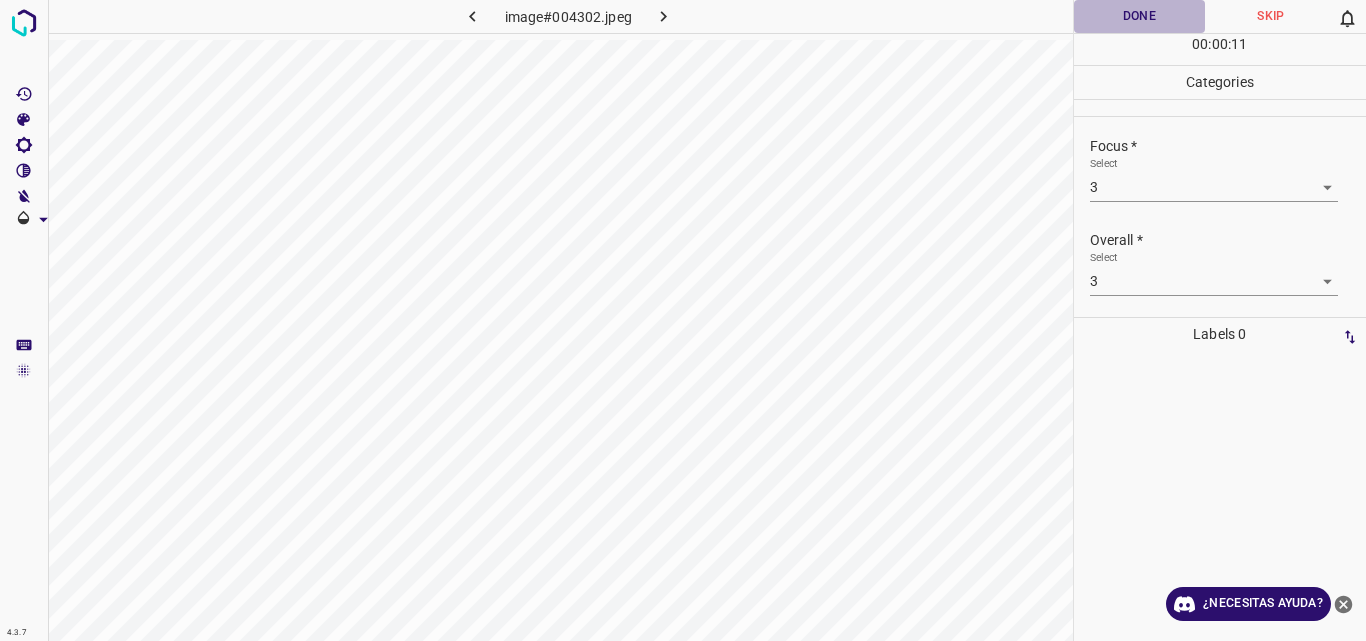 click on "Done" at bounding box center (1140, 16) 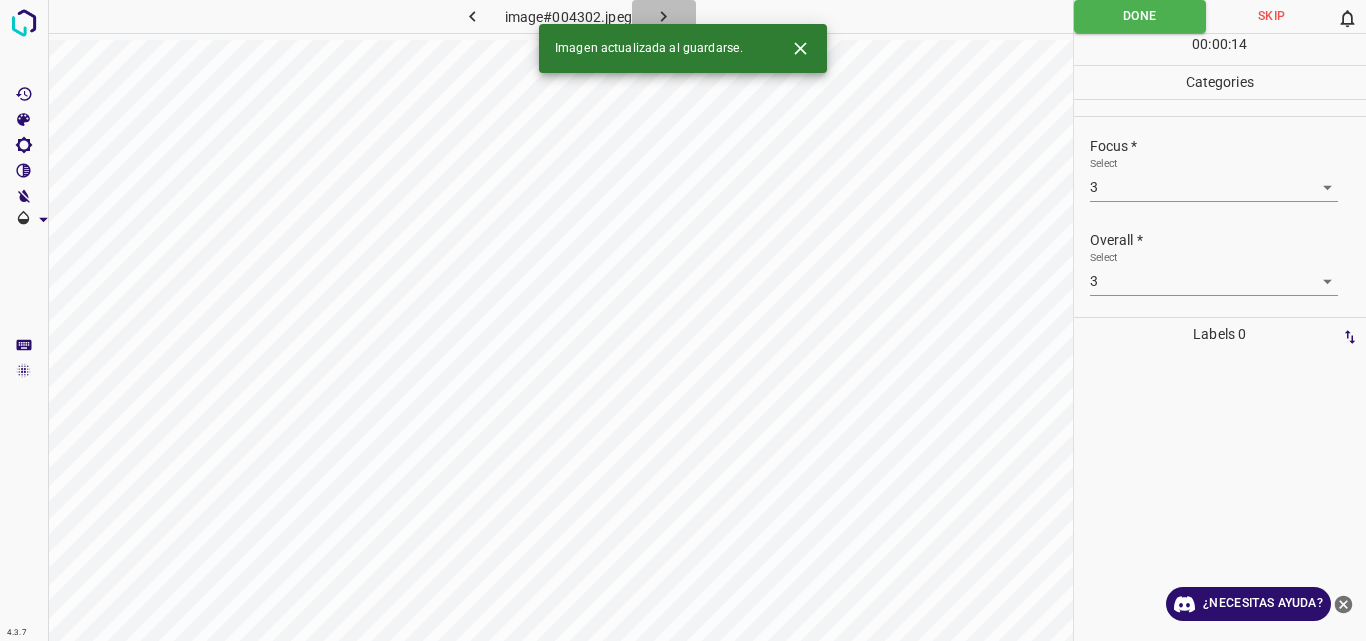 click 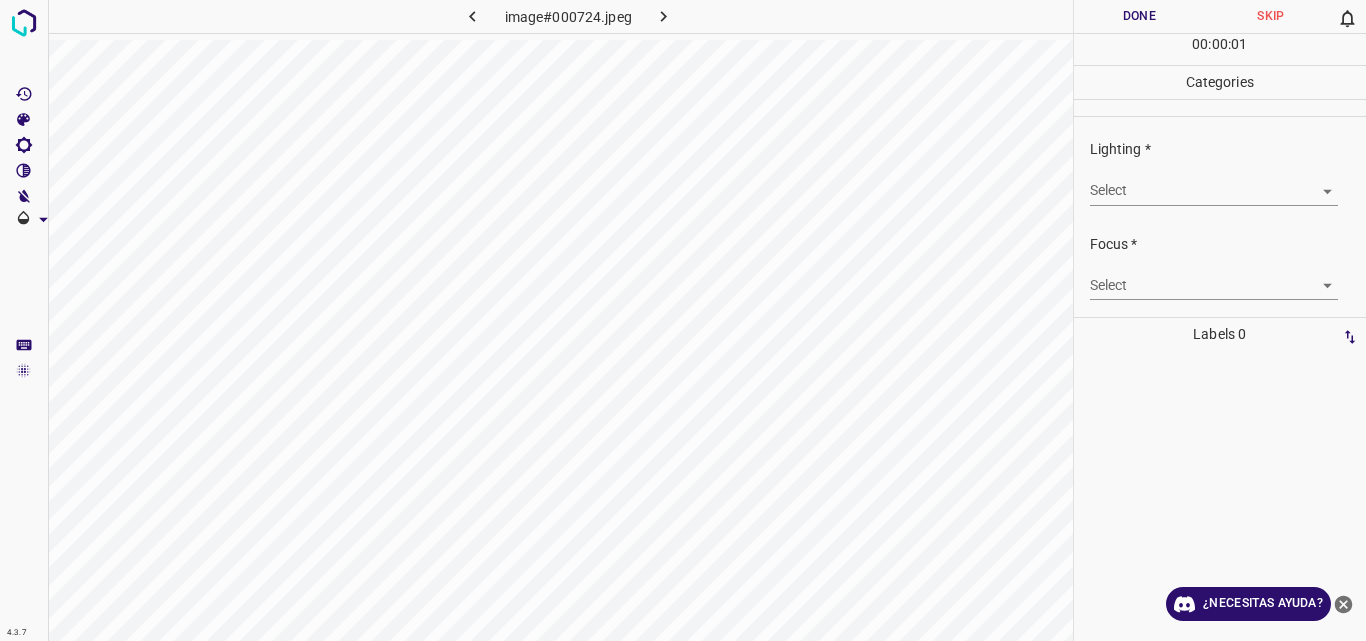 click on "4.3.7 image#000724.jpeg Done Skip 0 00   : 00   : 01   Categories Lighting *  Select ​ Focus *  Select ​ Overall *  Select ​ Labels   0 Categories 1 Lighting 2 Focus 3 Overall Tools Space Change between modes (Draw & Edit) I Auto labeling R Restore zoom M Zoom in N Zoom out Delete Delete selecte label Filters Z Restore filters X Saturation filter C Brightness filter V Contrast filter B Gray scale filter General O Download ¿Necesitas ayuda? Original text Rate this translation Your feedback will be used to help improve Google Translate - Texto - Esconder - Borrar" at bounding box center (683, 320) 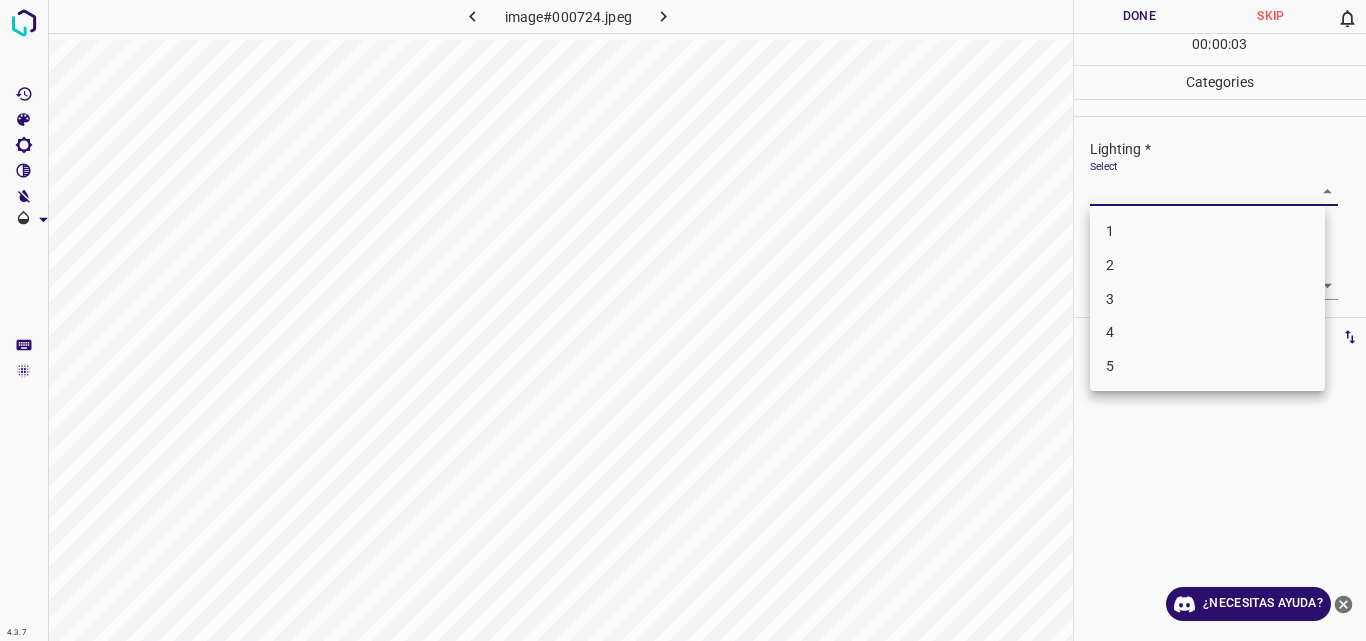 click on "3" at bounding box center [1207, 299] 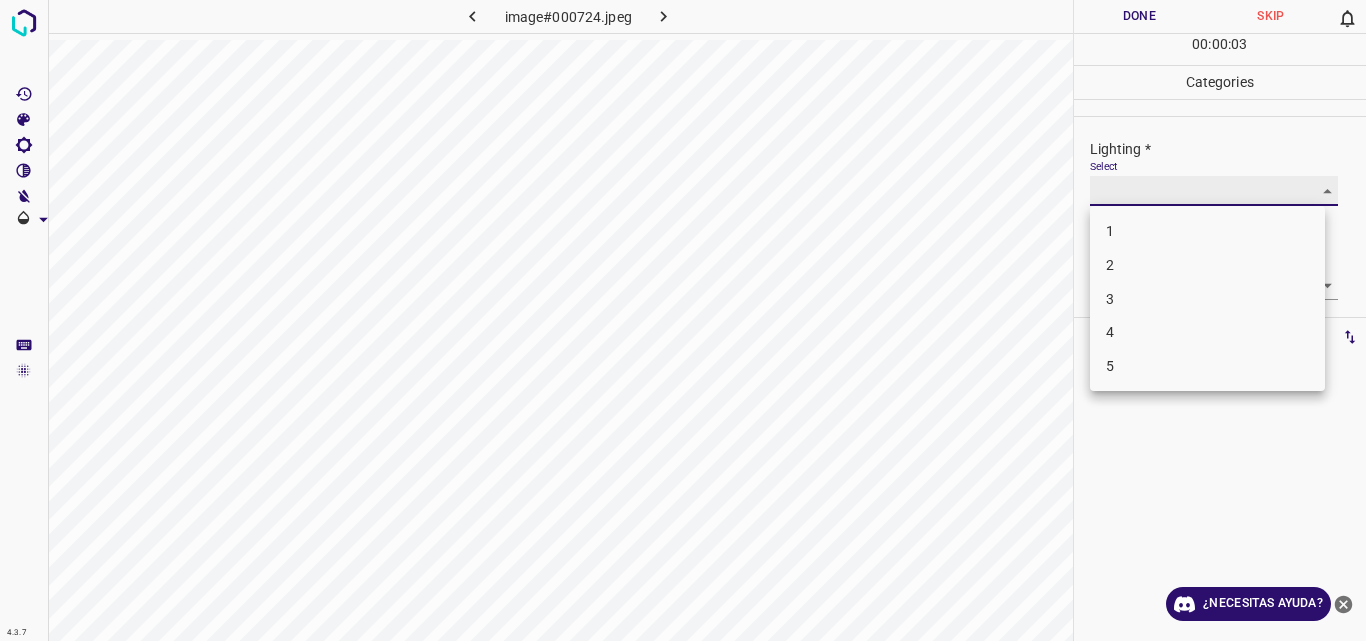 type on "3" 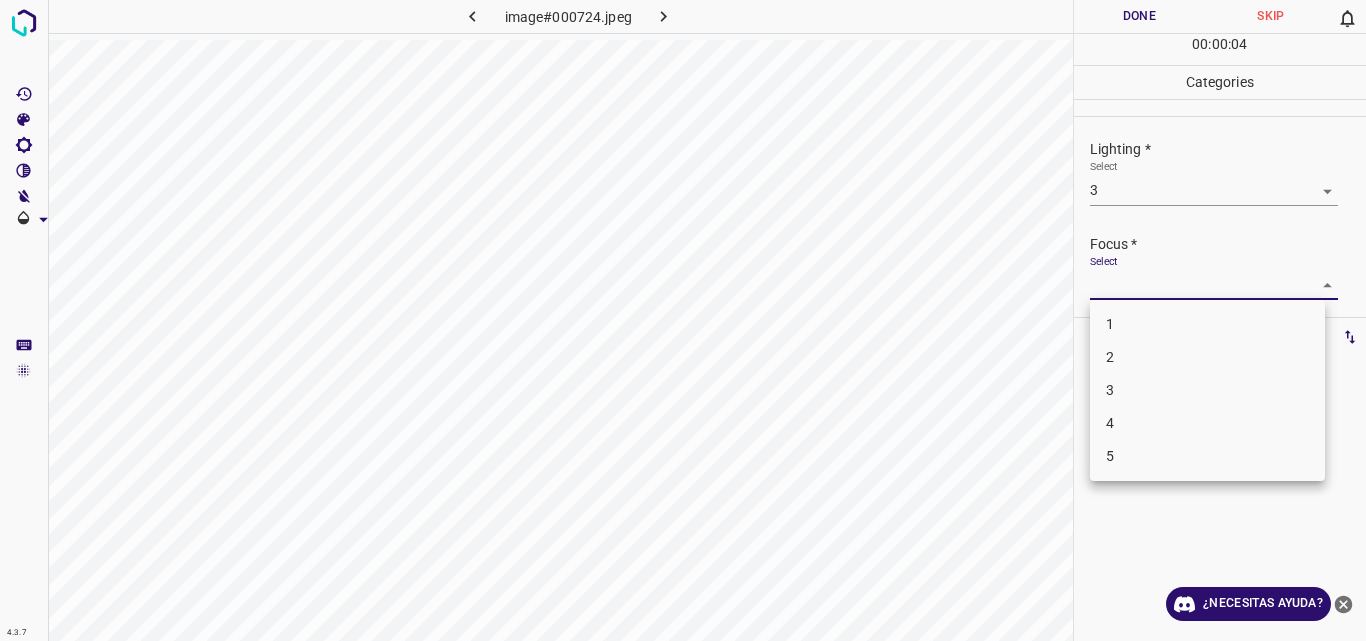 click on "4.3.7 image#000724.jpeg Done Skip 0 00   : 00   : 04   Categories Lighting *  Select 3 3 Focus *  Select ​ Overall *  Select ​ Labels   0 Categories 1 Lighting 2 Focus 3 Overall Tools Space Change between modes (Draw & Edit) I Auto labeling R Restore zoom M Zoom in N Zoom out Delete Delete selecte label Filters Z Restore filters X Saturation filter C Brightness filter V Contrast filter B Gray scale filter General O Download ¿Necesitas ayuda? Original text Rate this translation Your feedback will be used to help improve Google Translate - Texto - Esconder - Borrar 1 2 3 4 5" at bounding box center [683, 320] 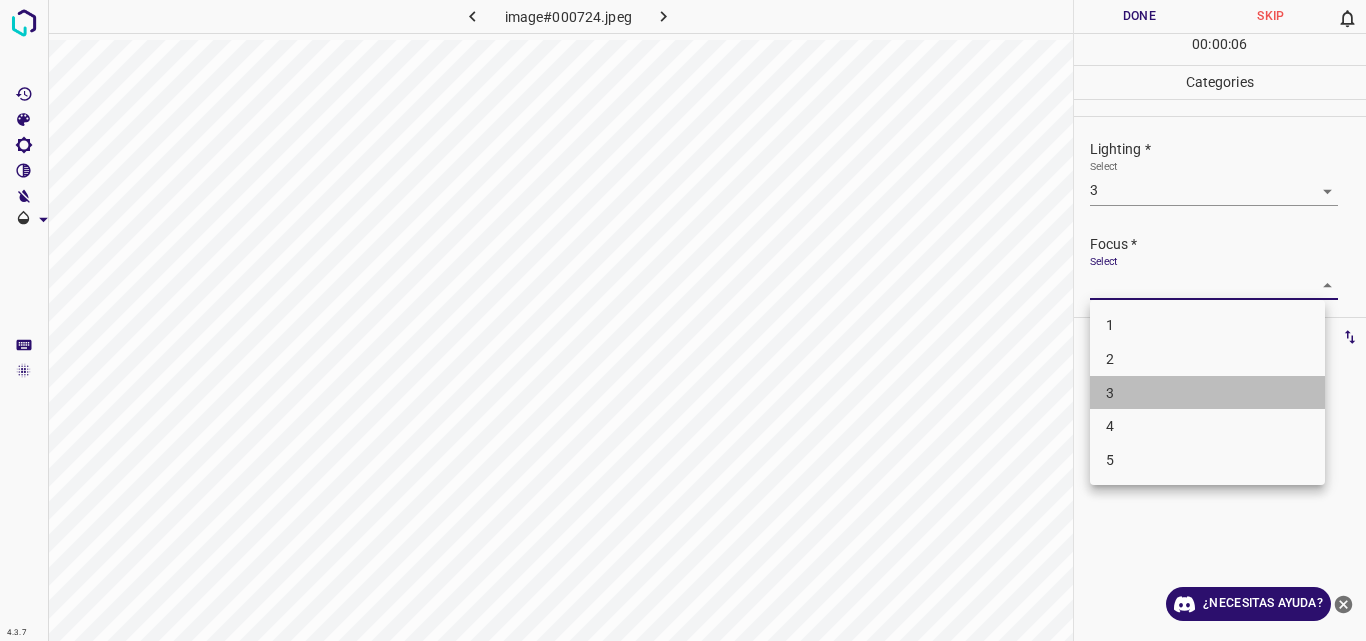 click on "3" at bounding box center (1207, 393) 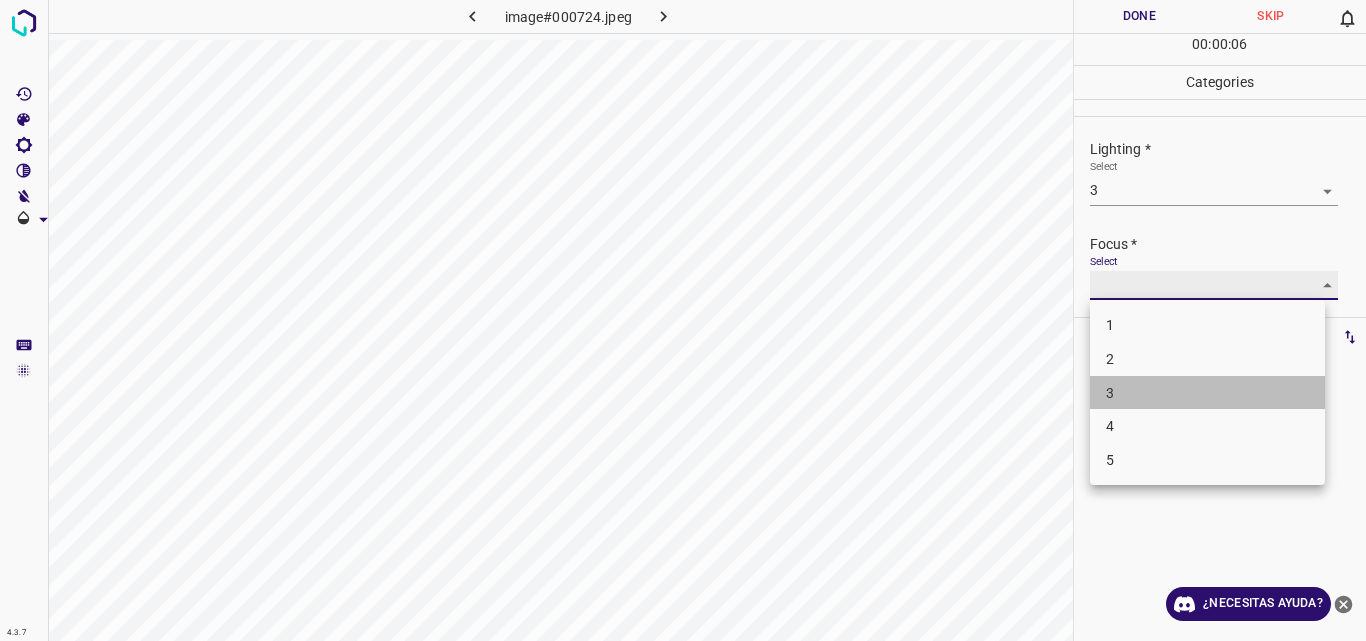 type on "3" 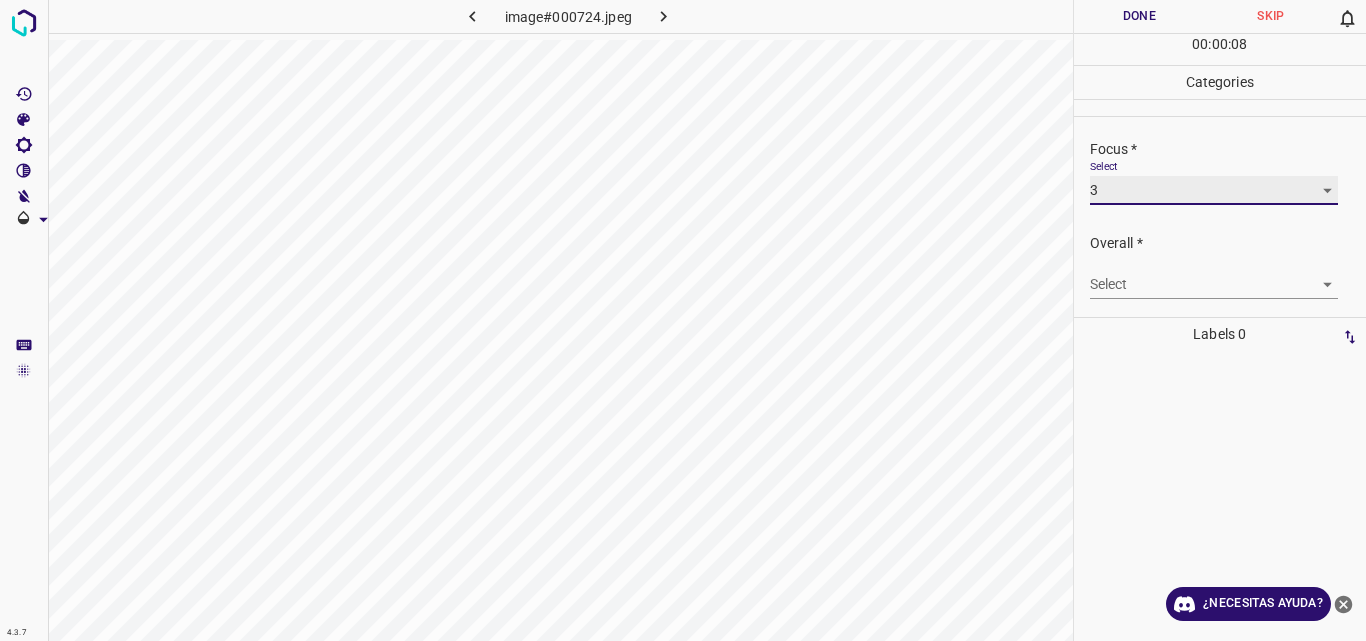 scroll, scrollTop: 98, scrollLeft: 0, axis: vertical 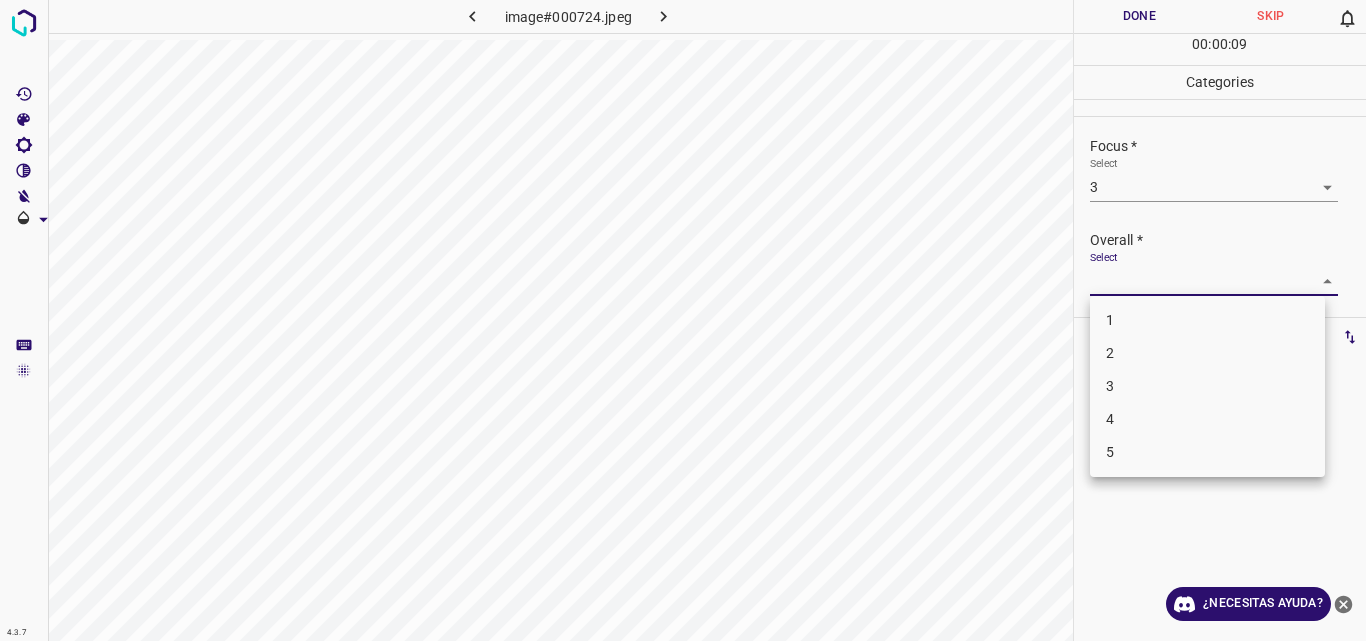 click on "4.3.7 image#000724.jpeg Done Skip 0 00   : 00   : 09   Categories Lighting *  Select 3 3 Focus *  Select 3 3 Overall *  Select ​ Labels   0 Categories 1 Lighting 2 Focus 3 Overall Tools Space Change between modes (Draw & Edit) I Auto labeling R Restore zoom M Zoom in N Zoom out Delete Delete selecte label Filters Z Restore filters X Saturation filter C Brightness filter V Contrast filter B Gray scale filter General O Download ¿Necesitas ayuda? Original text Rate this translation Your feedback will be used to help improve Google Translate - Texto - Esconder - Borrar 1 2 3 4 5" at bounding box center (683, 320) 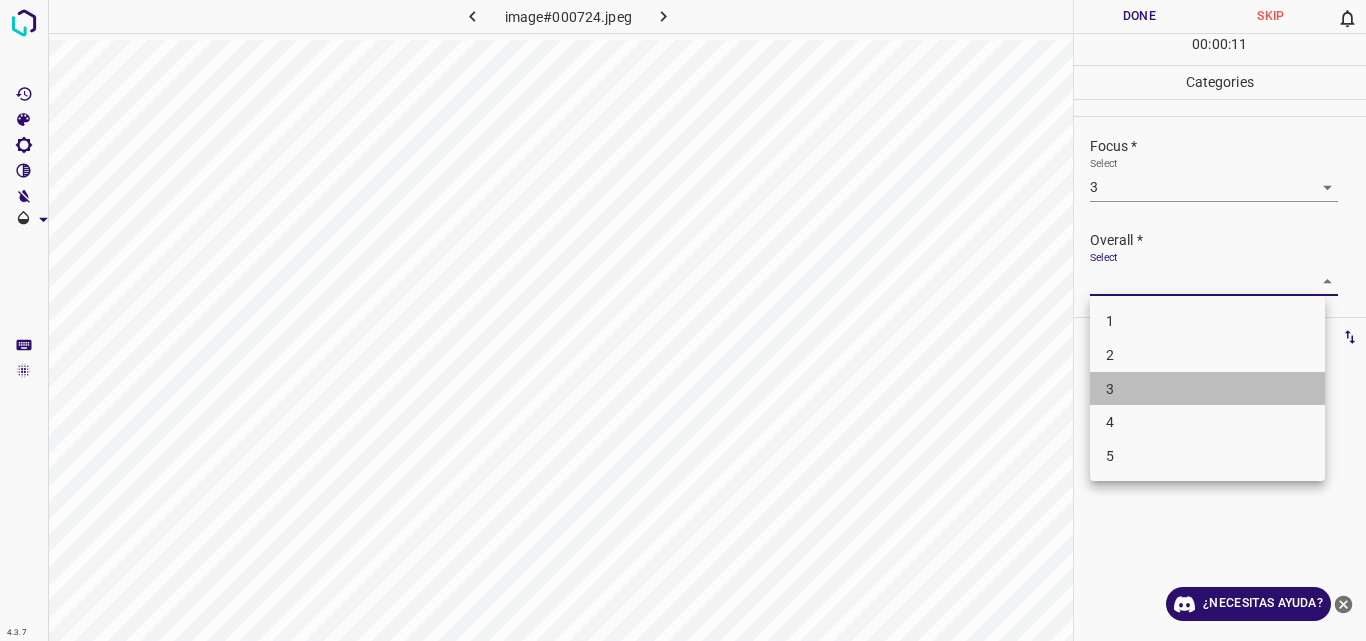 click on "3" at bounding box center (1207, 389) 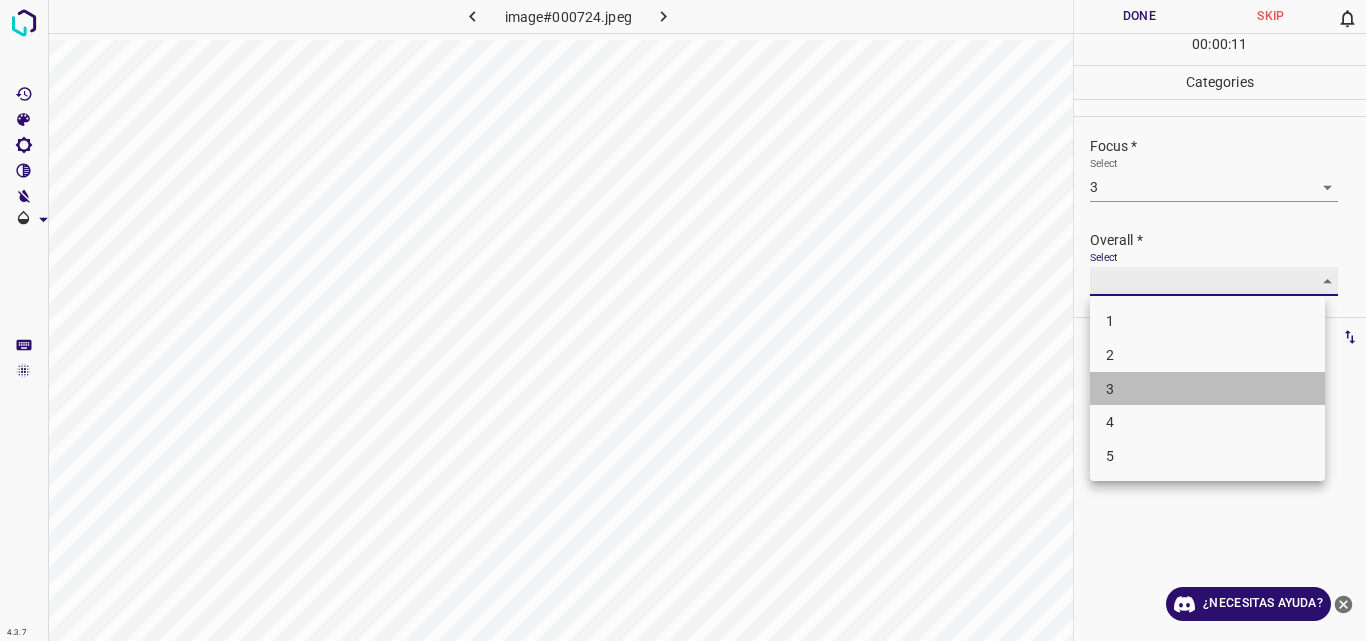 type on "3" 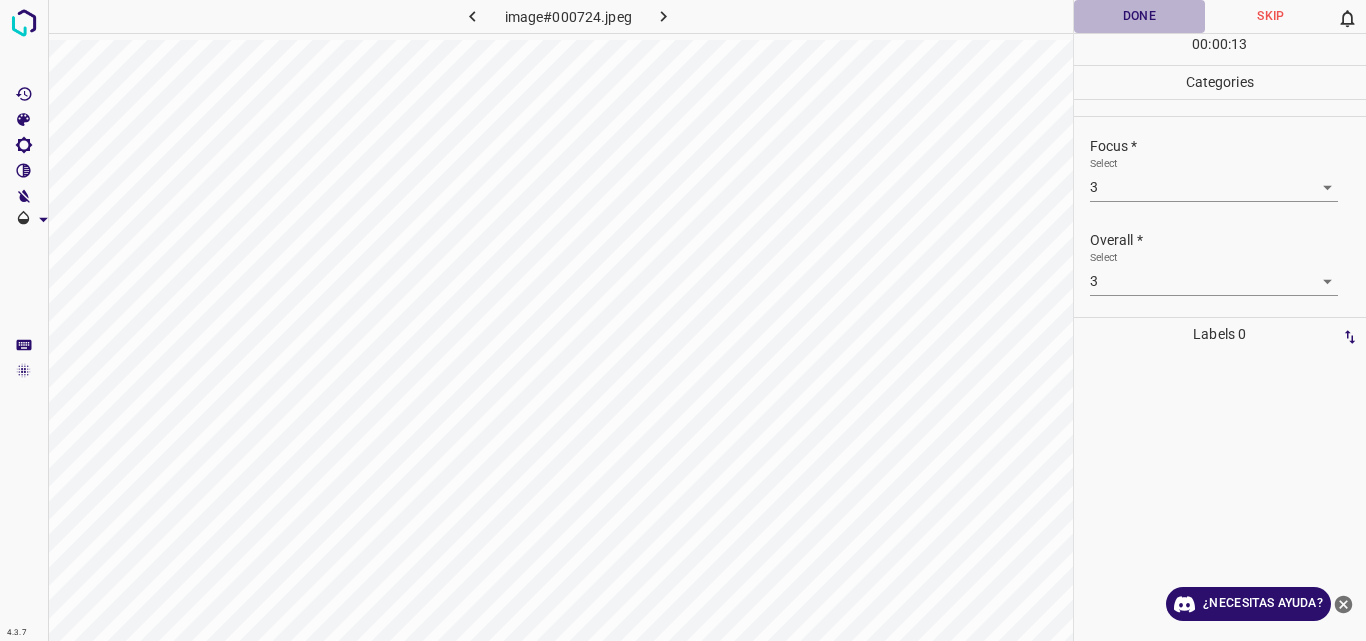 click on "Done" at bounding box center [1140, 16] 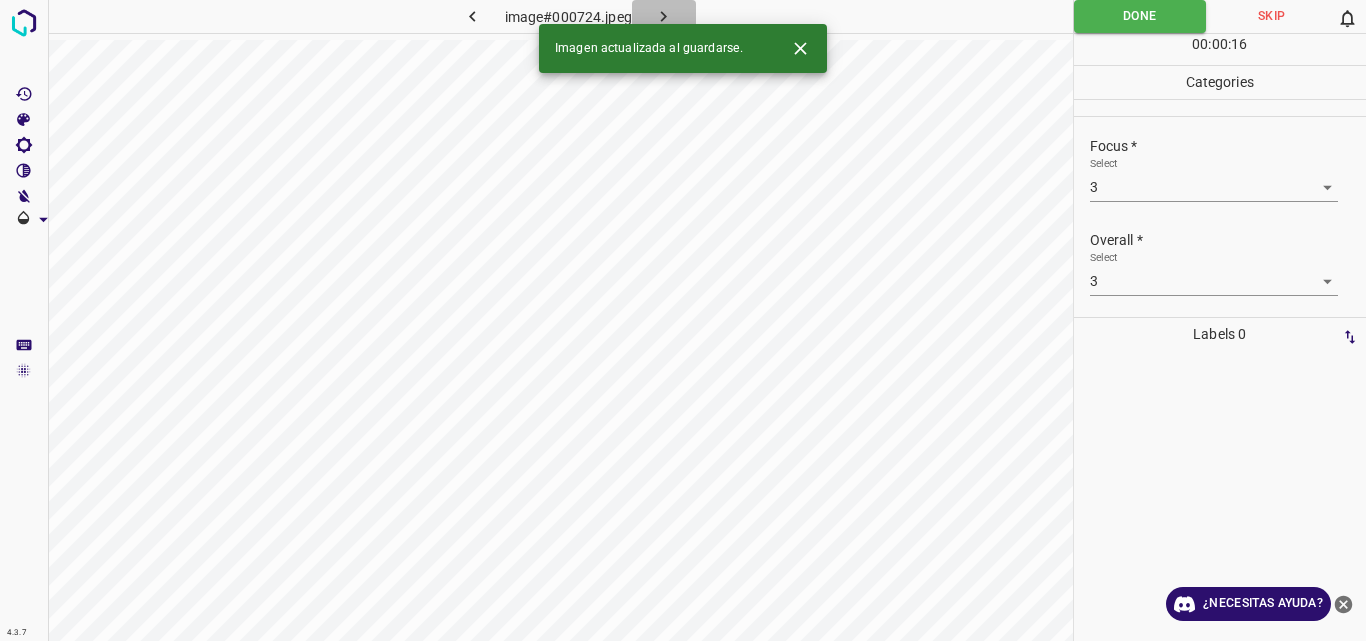 click 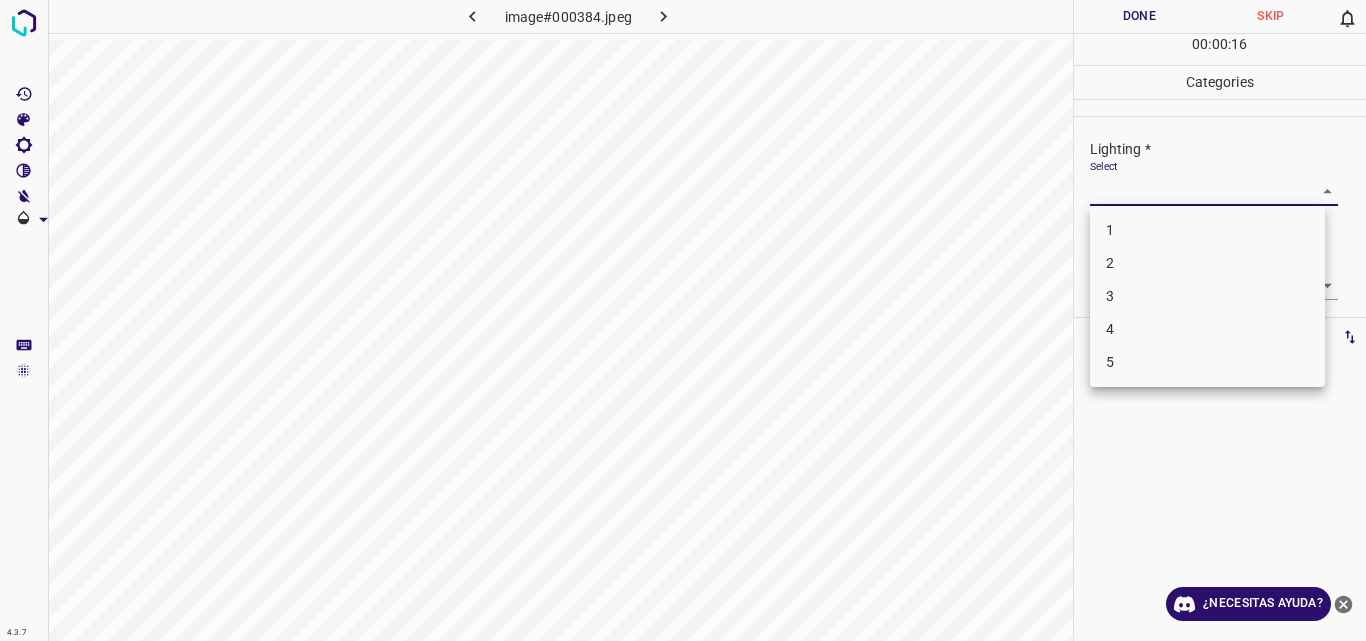 click on "4.3.7 image#000384.jpeg Done Skip 0 00   : 00   : 16   Categories Lighting *  Select ​ Focus *  Select ​ Overall *  Select ​ Labels   0 Categories 1 Lighting 2 Focus 3 Overall Tools Space Change between modes (Draw & Edit) I Auto labeling R Restore zoom M Zoom in N Zoom out Delete Delete selecte label Filters Z Restore filters X Saturation filter C Brightness filter V Contrast filter B Gray scale filter General O Download ¿Necesitas ayuda? Original text Rate this translation Your feedback will be used to help improve Google Translate - Texto - Esconder - Borrar 1 2 3 4 5" at bounding box center [683, 320] 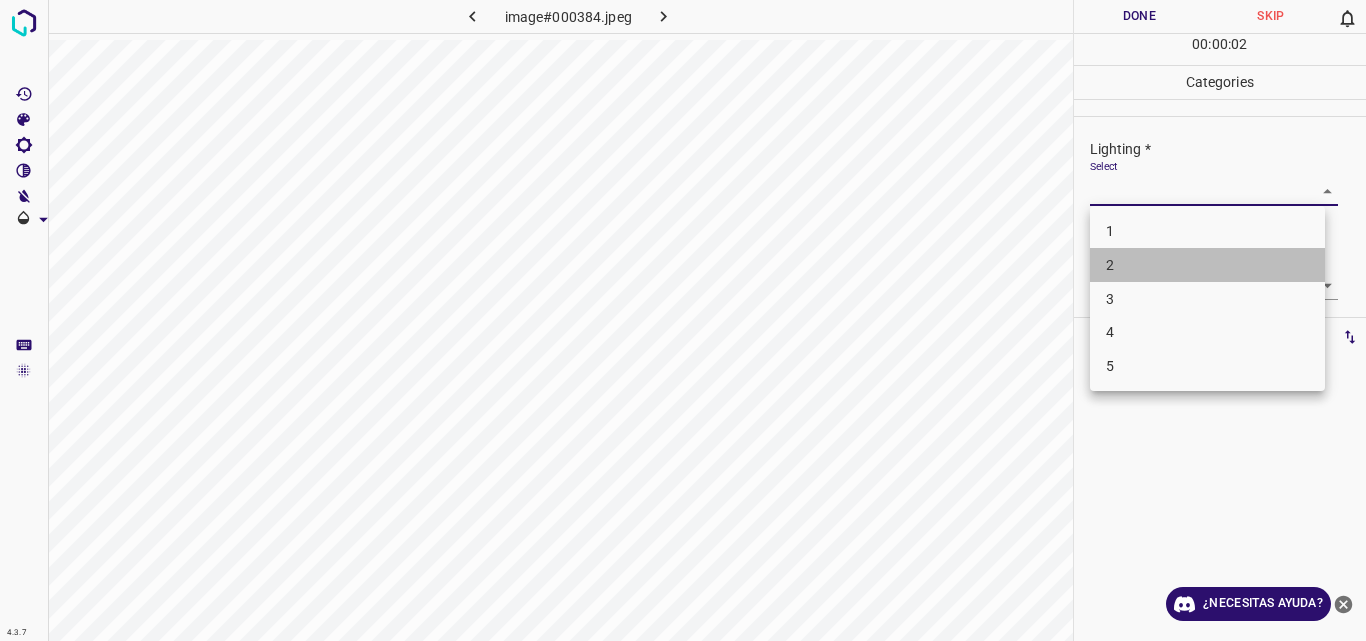 click on "2" at bounding box center [1207, 265] 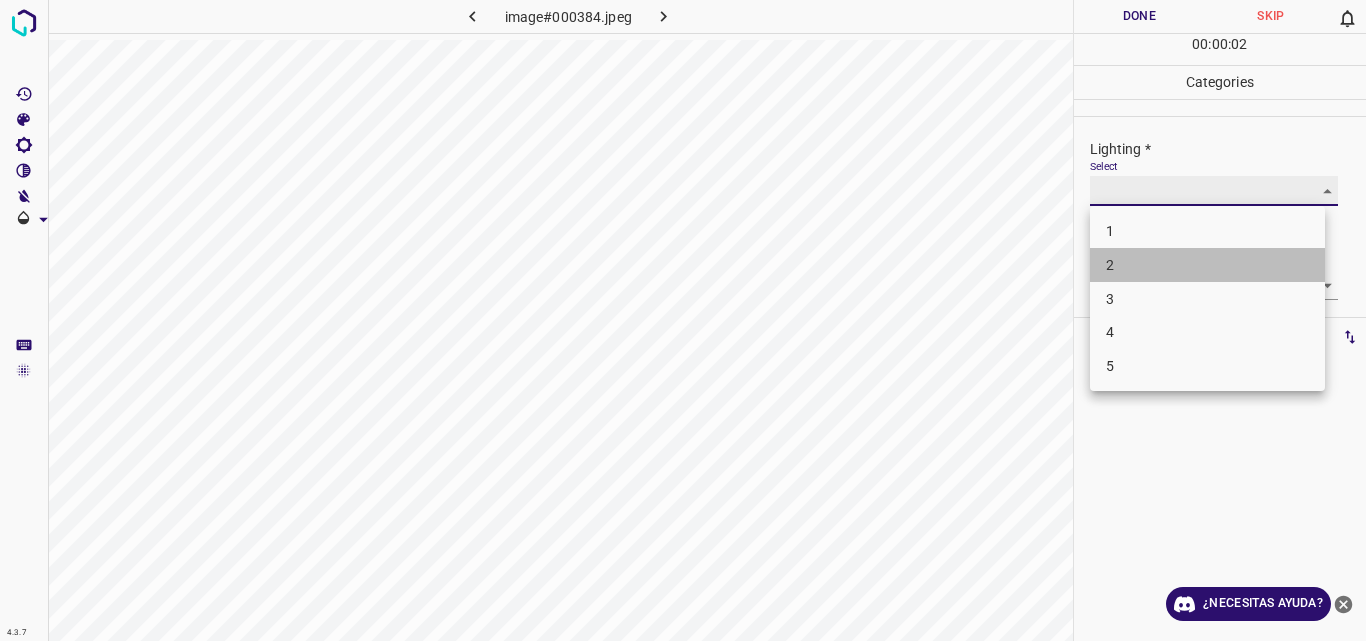type on "2" 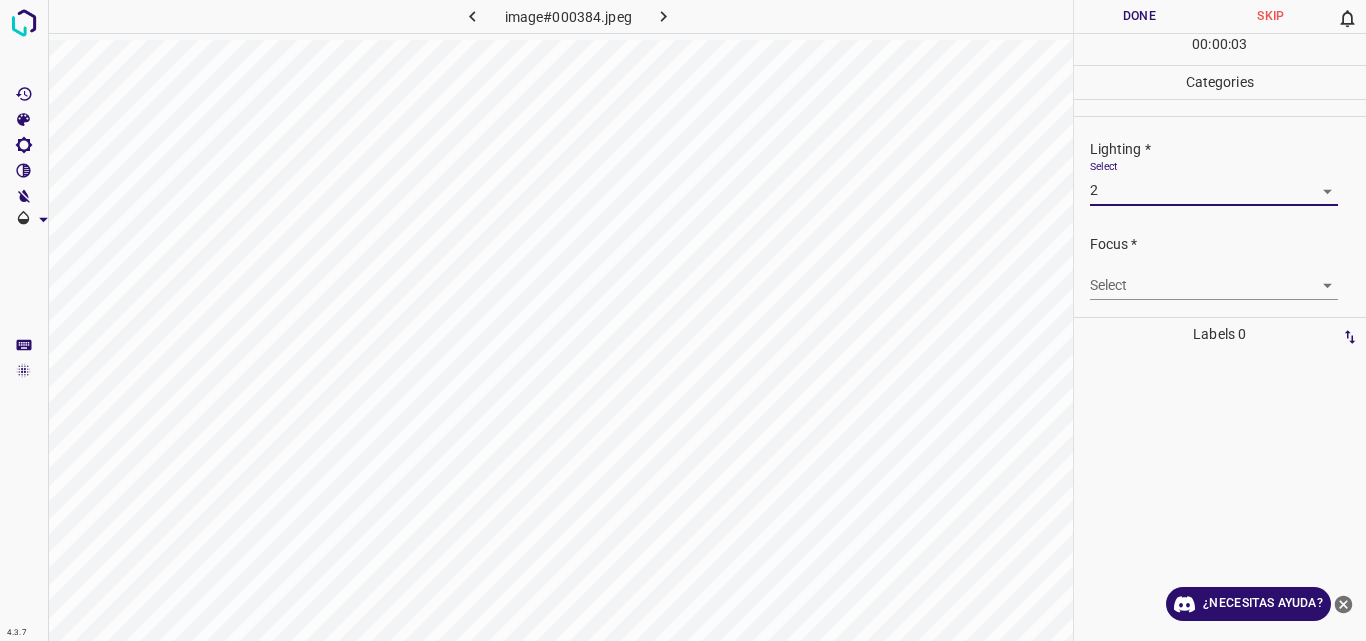 click on "4.3.7 image#000384.jpeg Done Skip 0 00   : 00   : 03   Categories Lighting *  Select 2 2 Focus *  Select ​ Overall *  Select ​ Labels   0 Categories 1 Lighting 2 Focus 3 Overall Tools Space Change between modes (Draw & Edit) I Auto labeling R Restore zoom M Zoom in N Zoom out Delete Delete selecte label Filters Z Restore filters X Saturation filter C Brightness filter V Contrast filter B Gray scale filter General O Download ¿Necesitas ayuda? Original text Rate this translation Your feedback will be used to help improve Google Translate - Texto - Esconder - Borrar" at bounding box center (683, 320) 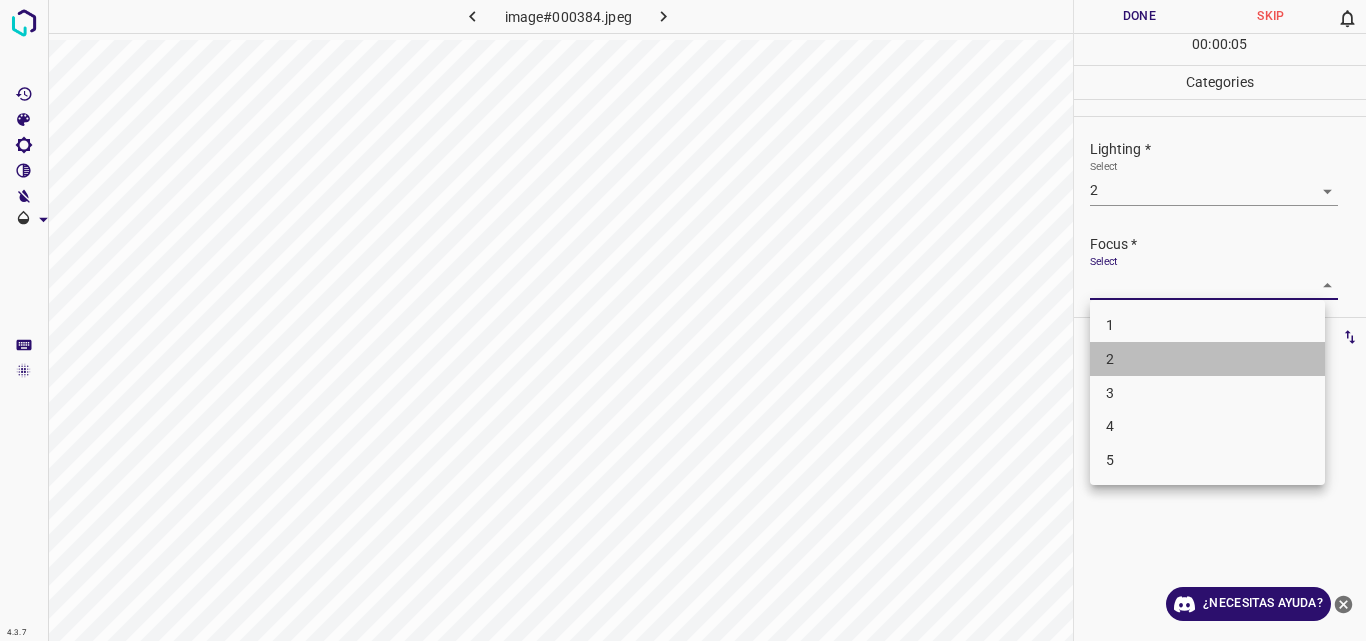 click on "2" at bounding box center (1207, 359) 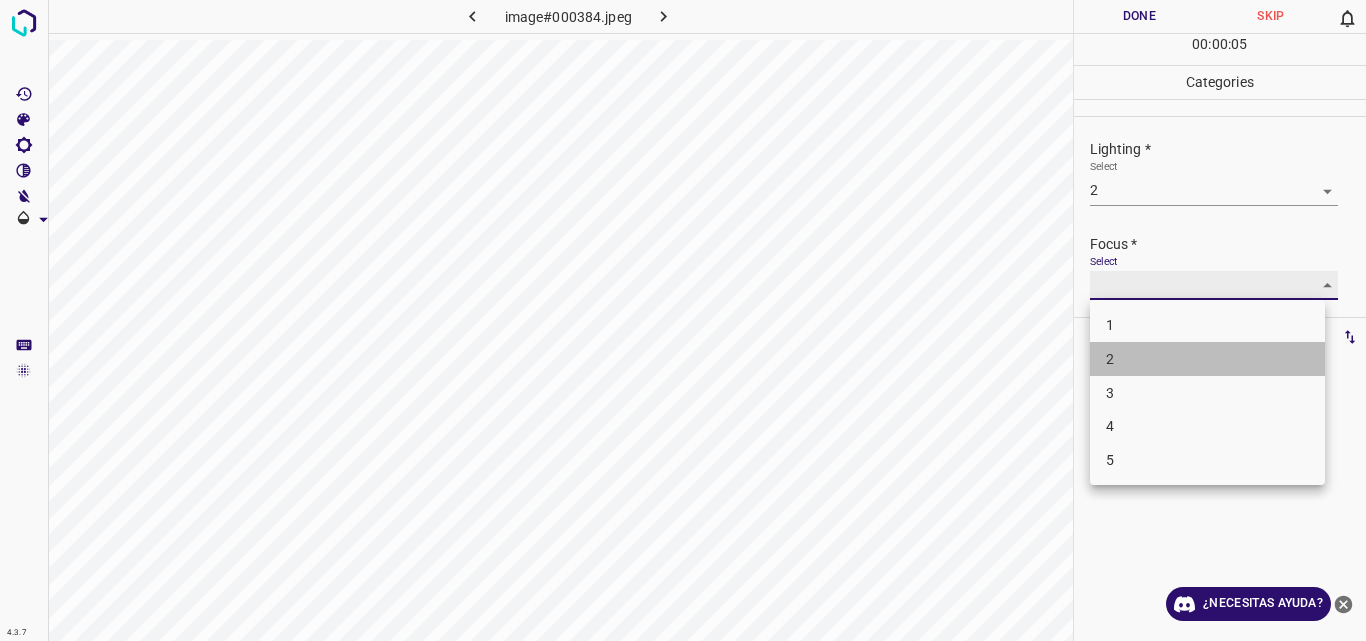 type on "2" 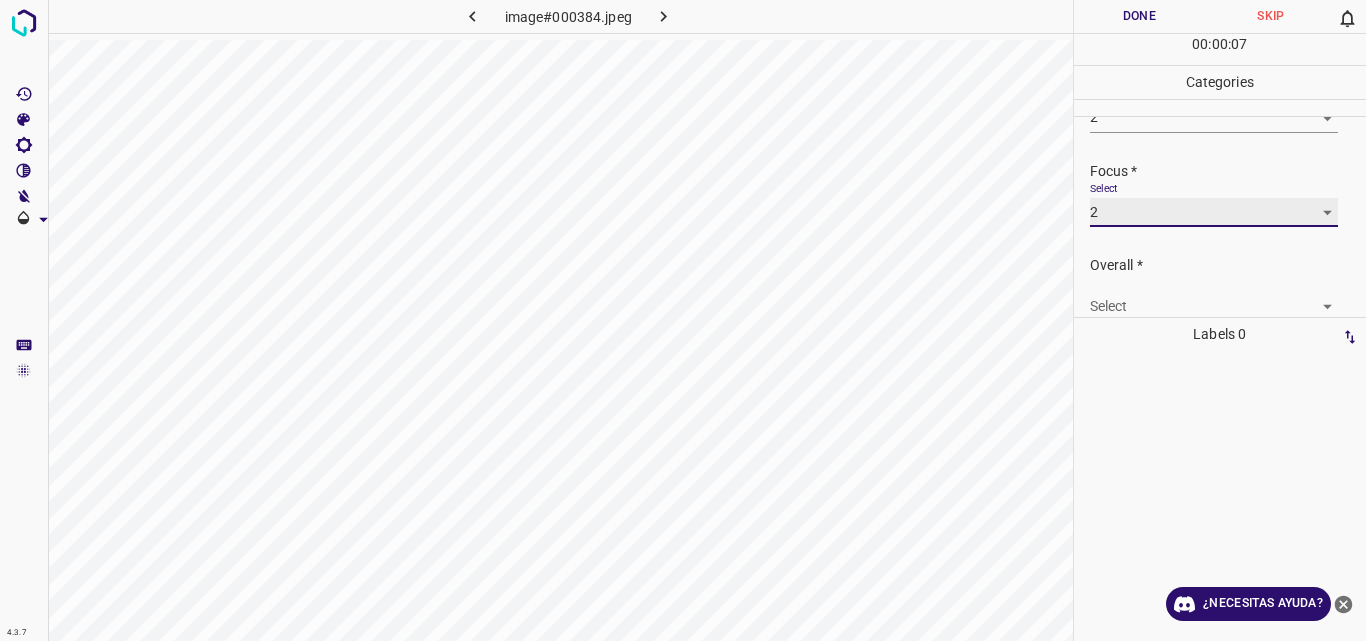 scroll, scrollTop: 98, scrollLeft: 0, axis: vertical 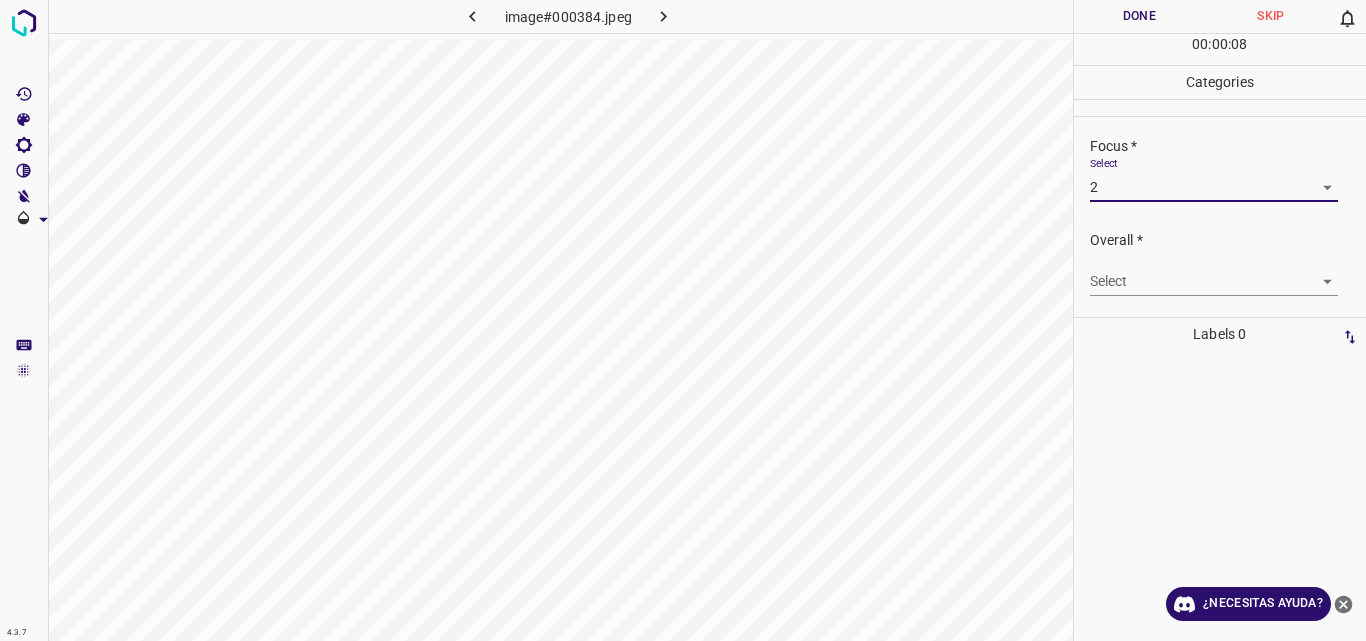 click on "4.3.7 image#000384.jpeg Done Skip 0 00   : 00   : 08   Categories Lighting *  Select 2 2 Focus *  Select 2 2 Overall *  Select ​ Labels   0 Categories 1 Lighting 2 Focus 3 Overall Tools Space Change between modes (Draw & Edit) I Auto labeling R Restore zoom M Zoom in N Zoom out Delete Delete selecte label Filters Z Restore filters X Saturation filter C Brightness filter V Contrast filter B Gray scale filter General O Download ¿Necesitas ayuda? Original text Rate this translation Your feedback will be used to help improve Google Translate - Texto - Esconder - Borrar" at bounding box center (683, 320) 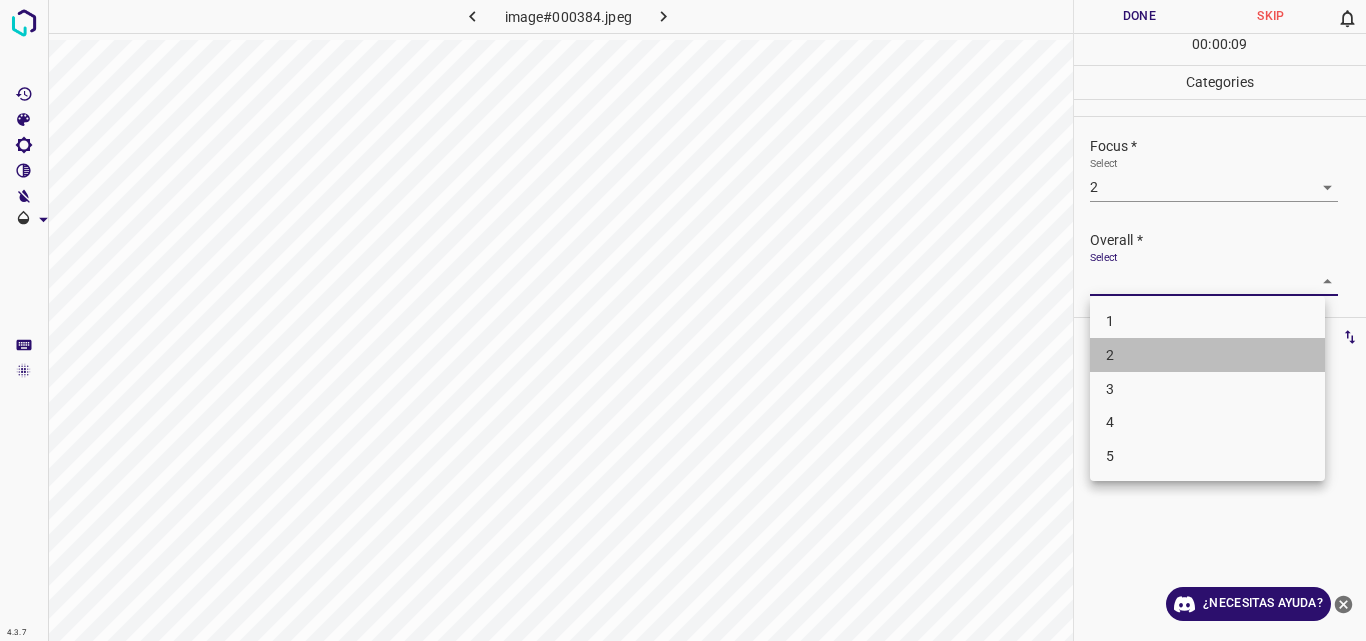 click on "2" at bounding box center [1207, 355] 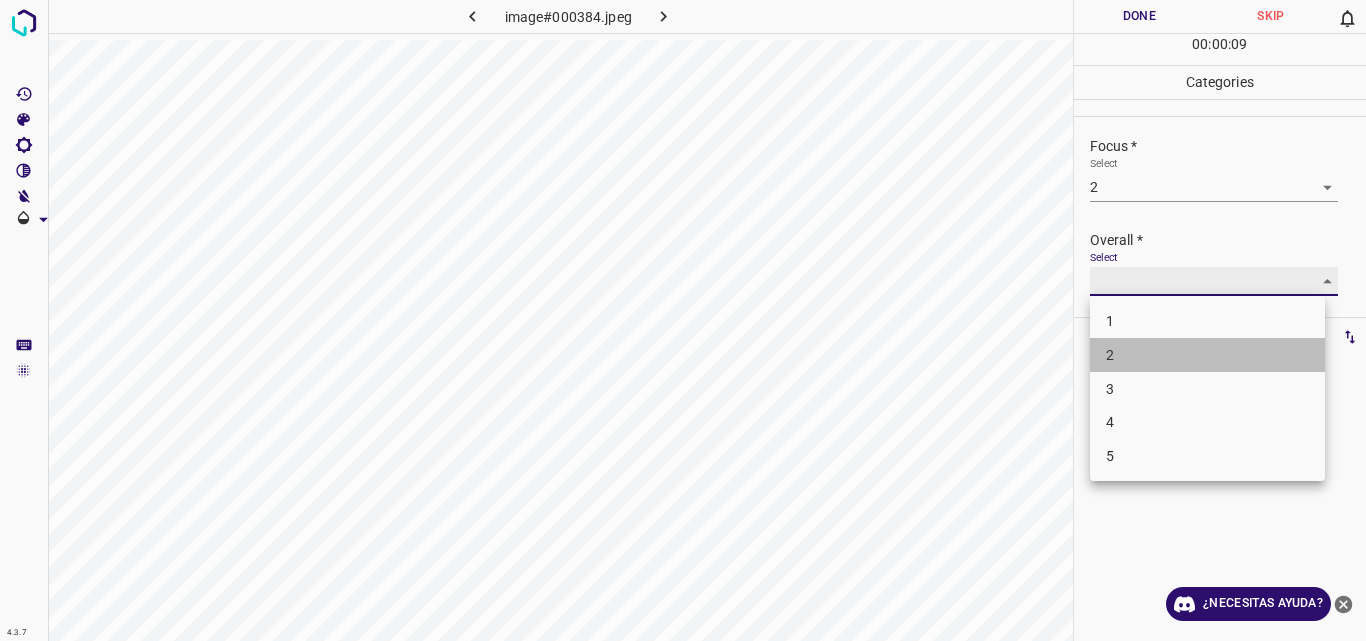 type on "2" 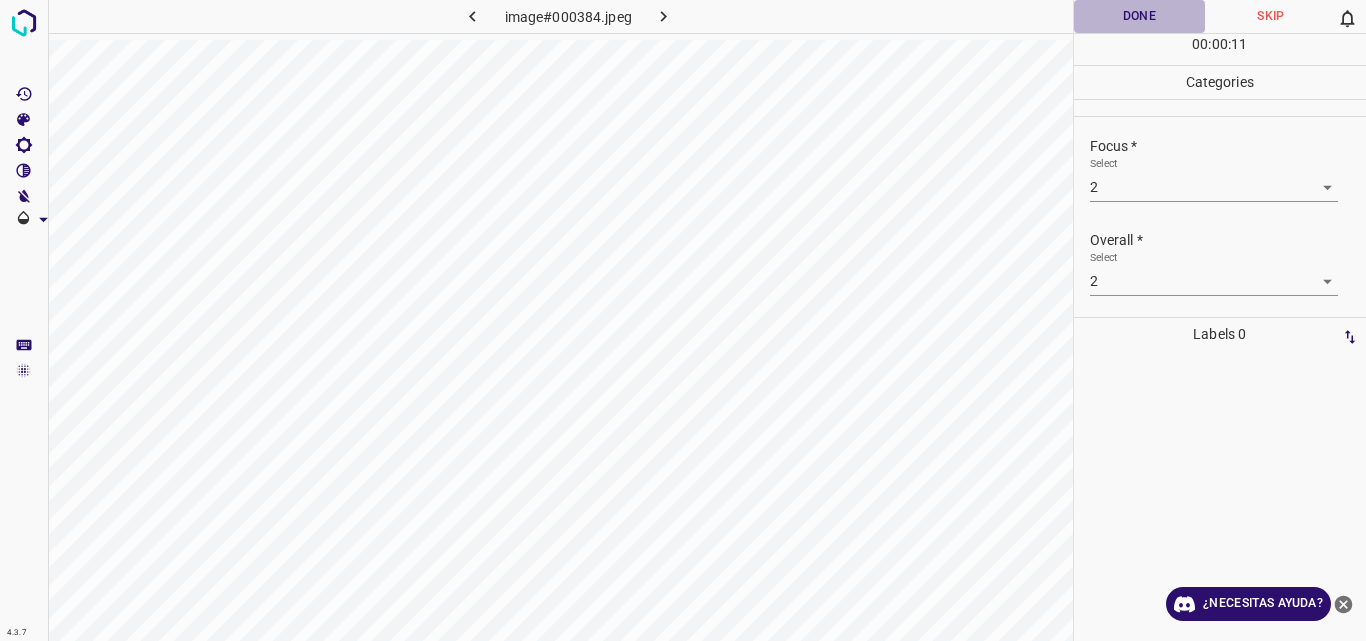 click on "Done" at bounding box center [1140, 16] 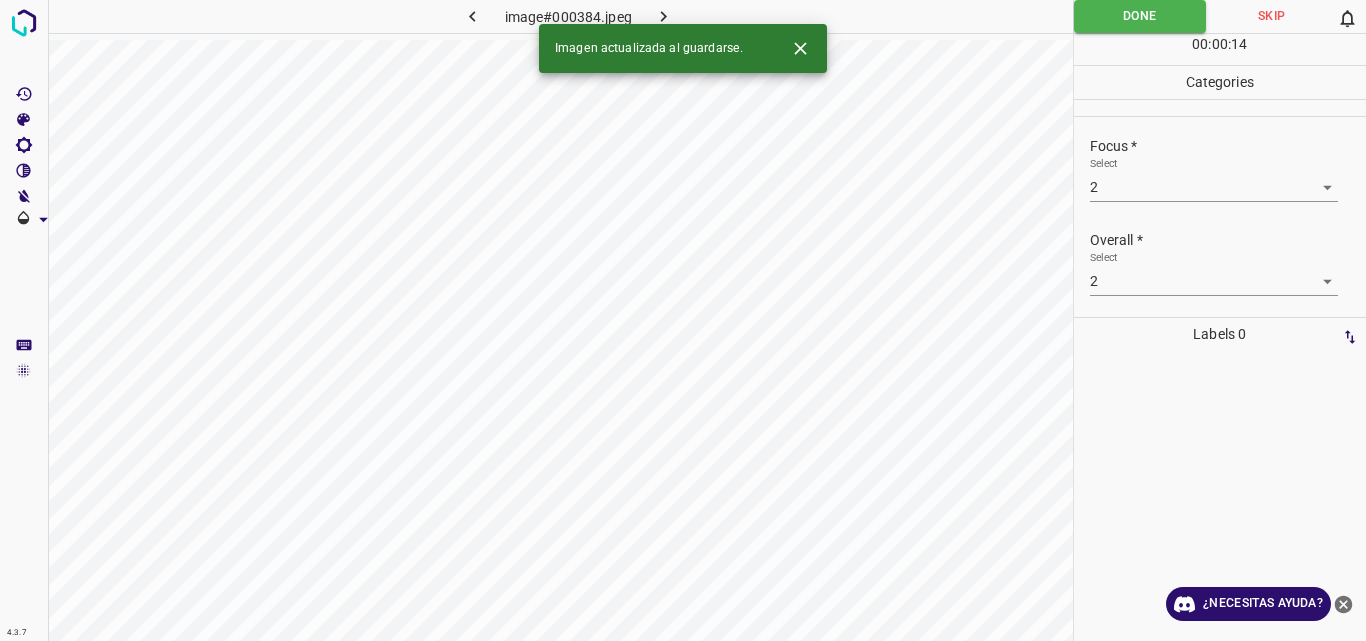 click 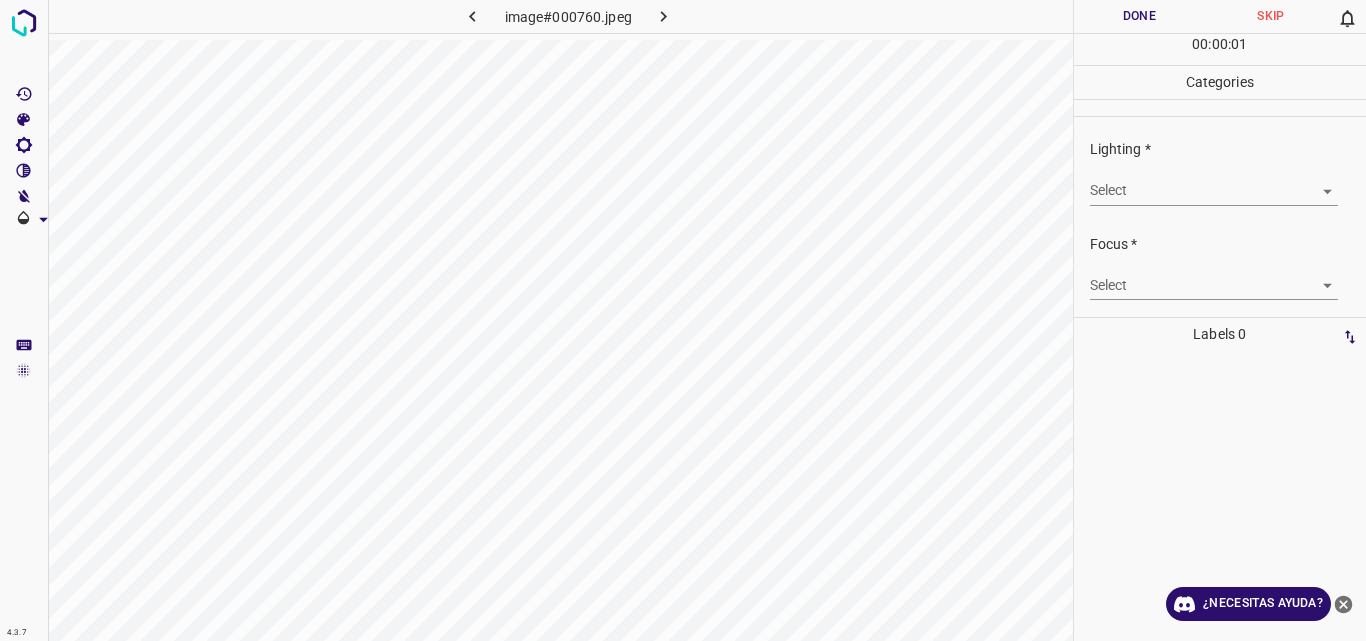click on "4.3.7 image#000760.jpeg Done Skip 0 00   : 00   : 01   Categories Lighting *  Select ​ Focus *  Select ​ Overall *  Select ​ Labels   0 Categories 1 Lighting 2 Focus 3 Overall Tools Space Change between modes (Draw & Edit) I Auto labeling R Restore zoom M Zoom in N Zoom out Delete Delete selecte label Filters Z Restore filters X Saturation filter C Brightness filter V Contrast filter B Gray scale filter General O Download ¿Necesitas ayuda? Original text Rate this translation Your feedback will be used to help improve Google Translate - Texto - Esconder - Borrar" at bounding box center (683, 320) 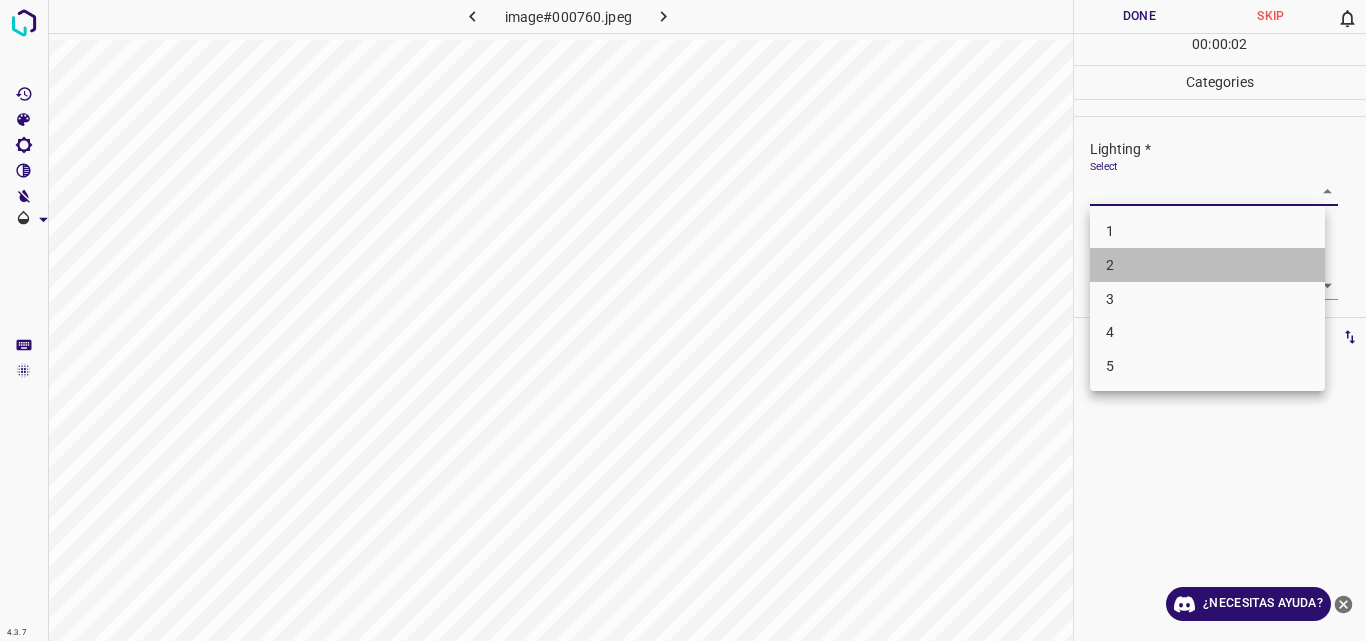 click on "2" at bounding box center (1207, 265) 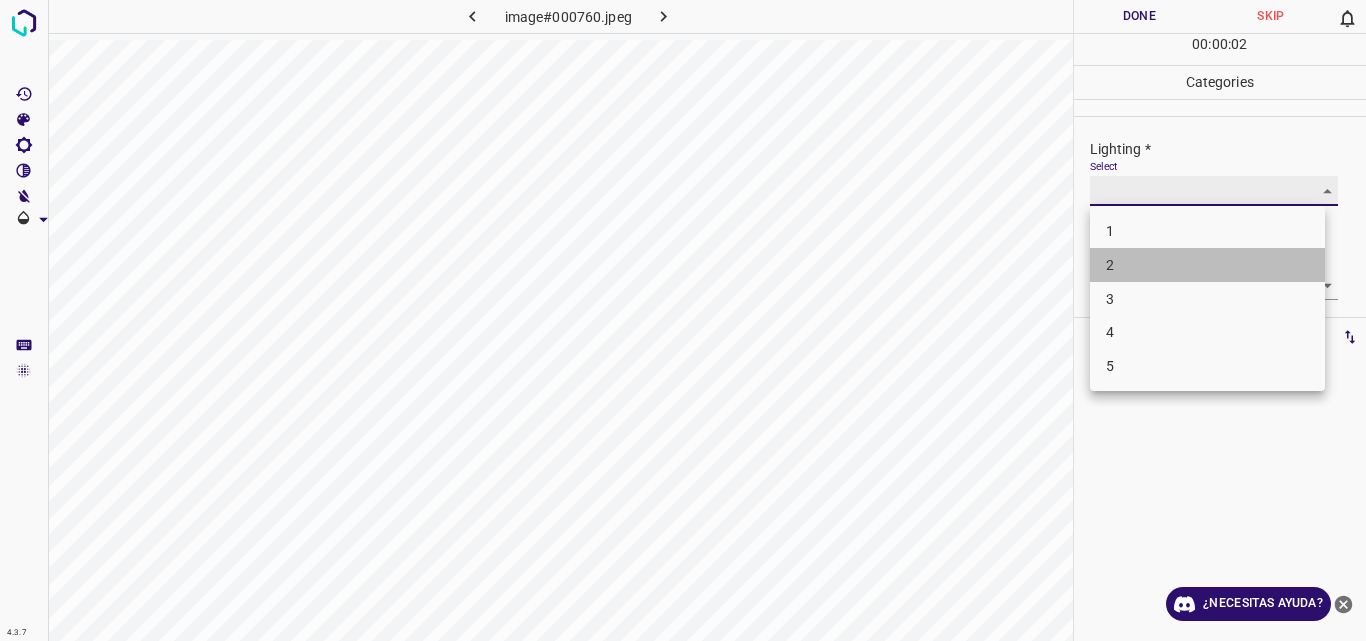 type on "2" 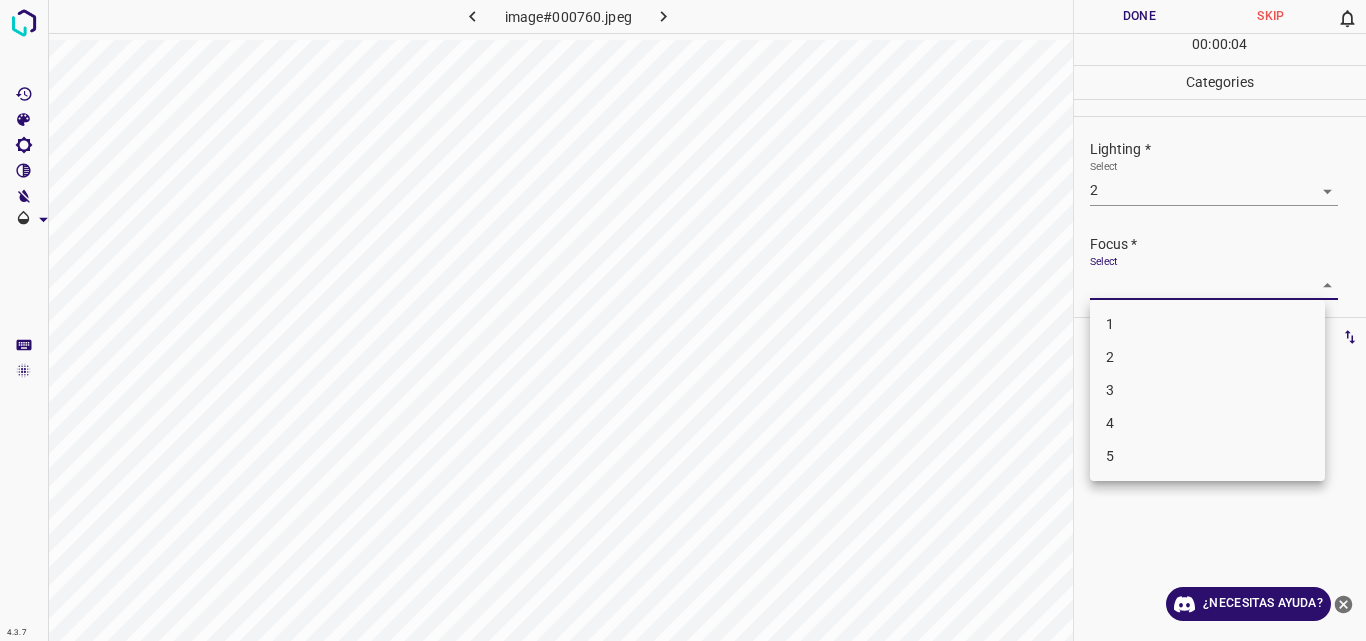 click on "4.3.7 image#000760.jpeg Done Skip 0 00   : 00   : 04   Categories Lighting *  Select 2 2 Focus *  Select ​ Overall *  Select ​ Labels   0 Categories 1 Lighting 2 Focus 3 Overall Tools Space Change between modes (Draw & Edit) I Auto labeling R Restore zoom M Zoom in N Zoom out Delete Delete selecte label Filters Z Restore filters X Saturation filter C Brightness filter V Contrast filter B Gray scale filter General O Download ¿Necesitas ayuda? Original text Rate this translation Your feedback will be used to help improve Google Translate - Texto - Esconder - Borrar 1 2 3 4 5" at bounding box center (683, 320) 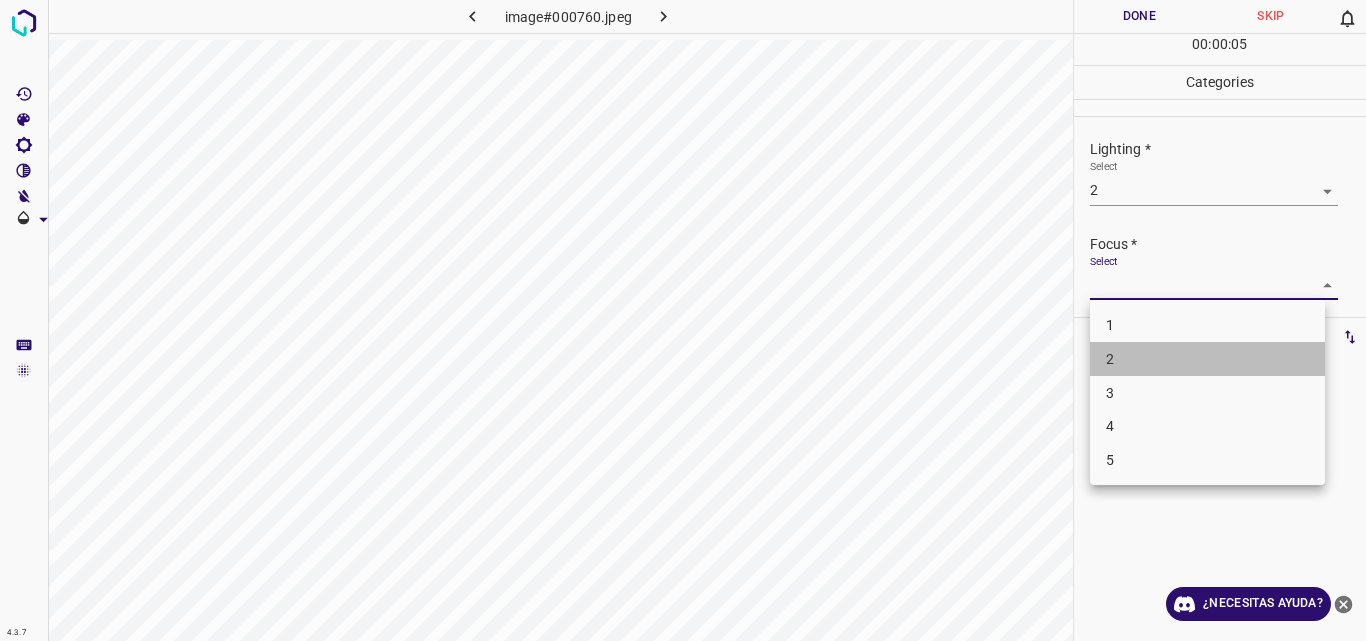 click on "2" at bounding box center [1207, 359] 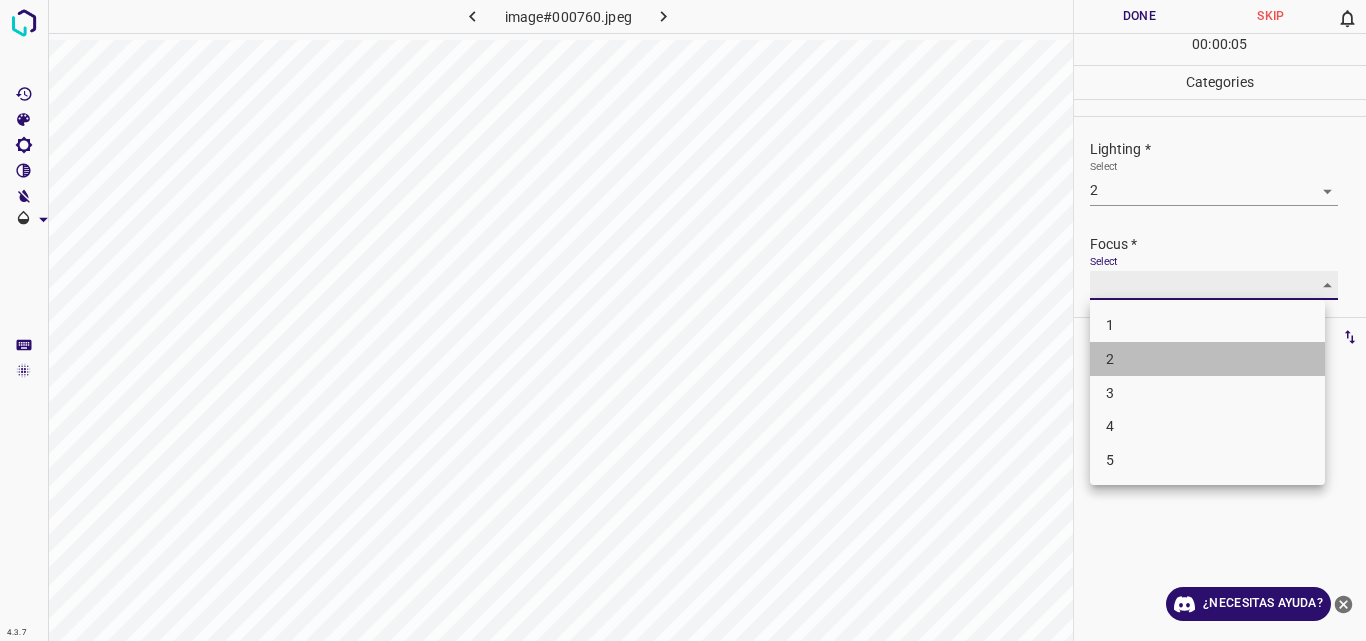 type on "2" 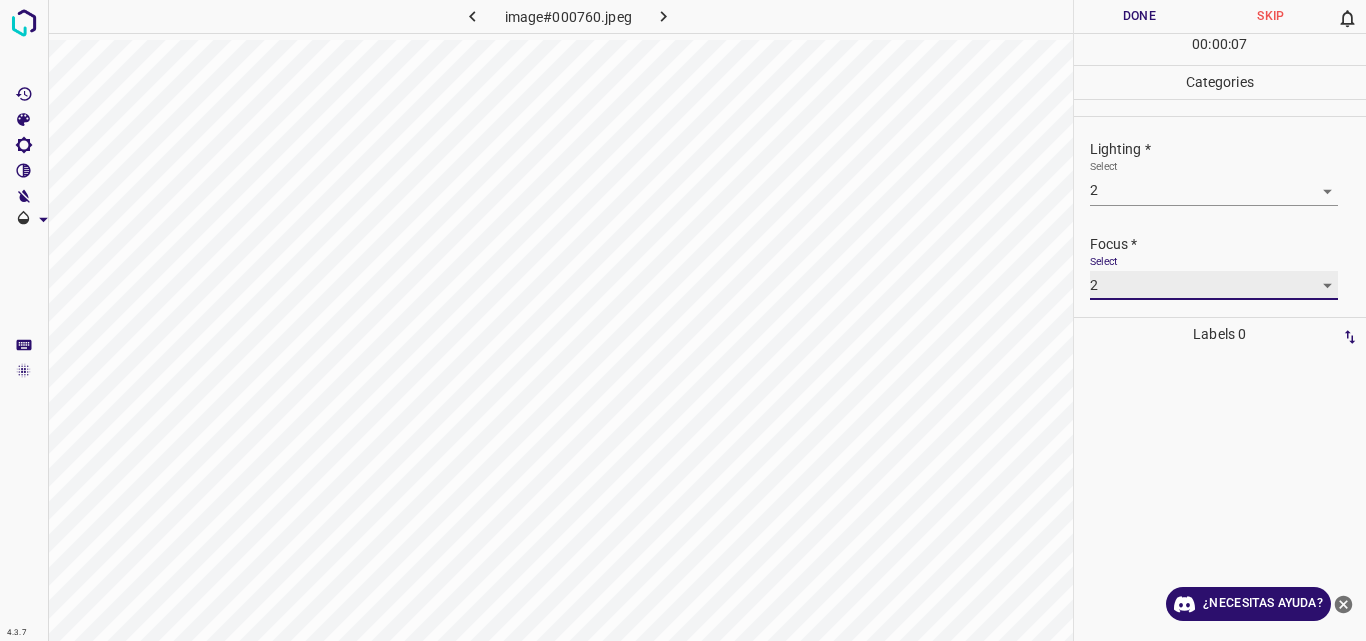 scroll, scrollTop: 98, scrollLeft: 0, axis: vertical 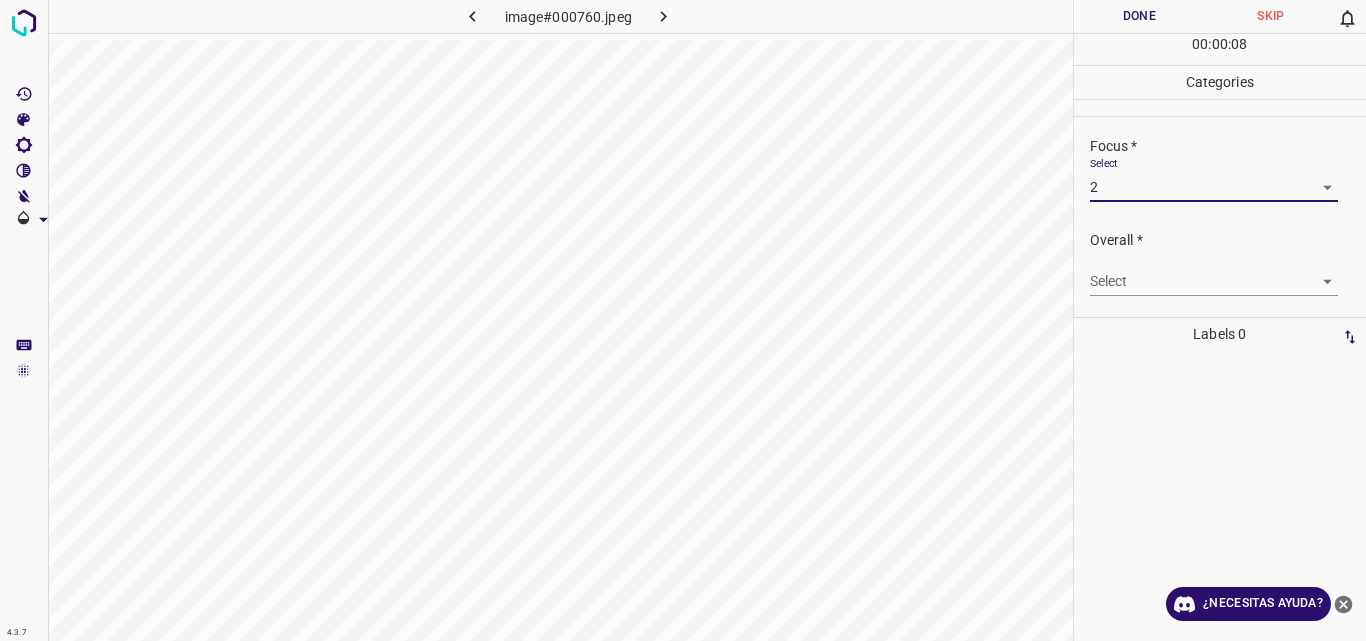 click on "4.3.7 image#000760.jpeg Done Skip 0 00   : 00   : 08   Categories Lighting *  Select 2 2 Focus *  Select 2 2 Overall *  Select ​ Labels   0 Categories 1 Lighting 2 Focus 3 Overall Tools Space Change between modes (Draw & Edit) I Auto labeling R Restore zoom M Zoom in N Zoom out Delete Delete selecte label Filters Z Restore filters X Saturation filter C Brightness filter V Contrast filter B Gray scale filter General O Download ¿Necesitas ayuda? Original text Rate this translation Your feedback will be used to help improve Google Translate - Texto - Esconder - Borrar" at bounding box center [683, 320] 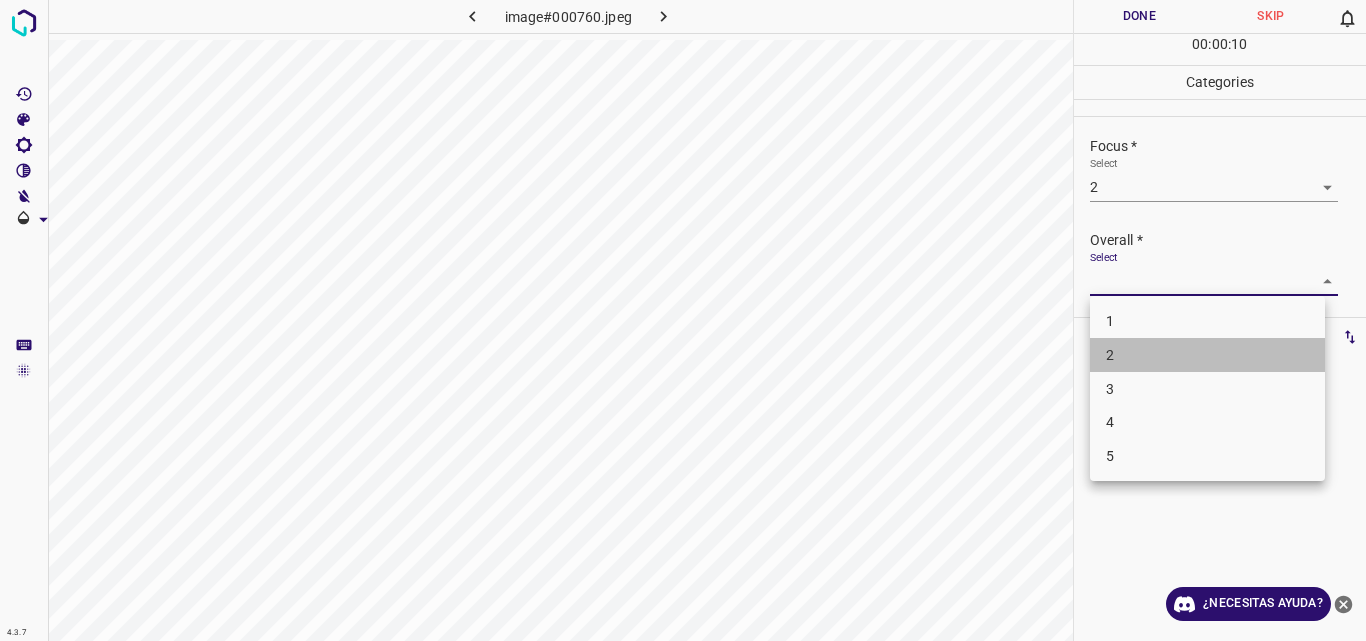 click on "2" at bounding box center [1207, 355] 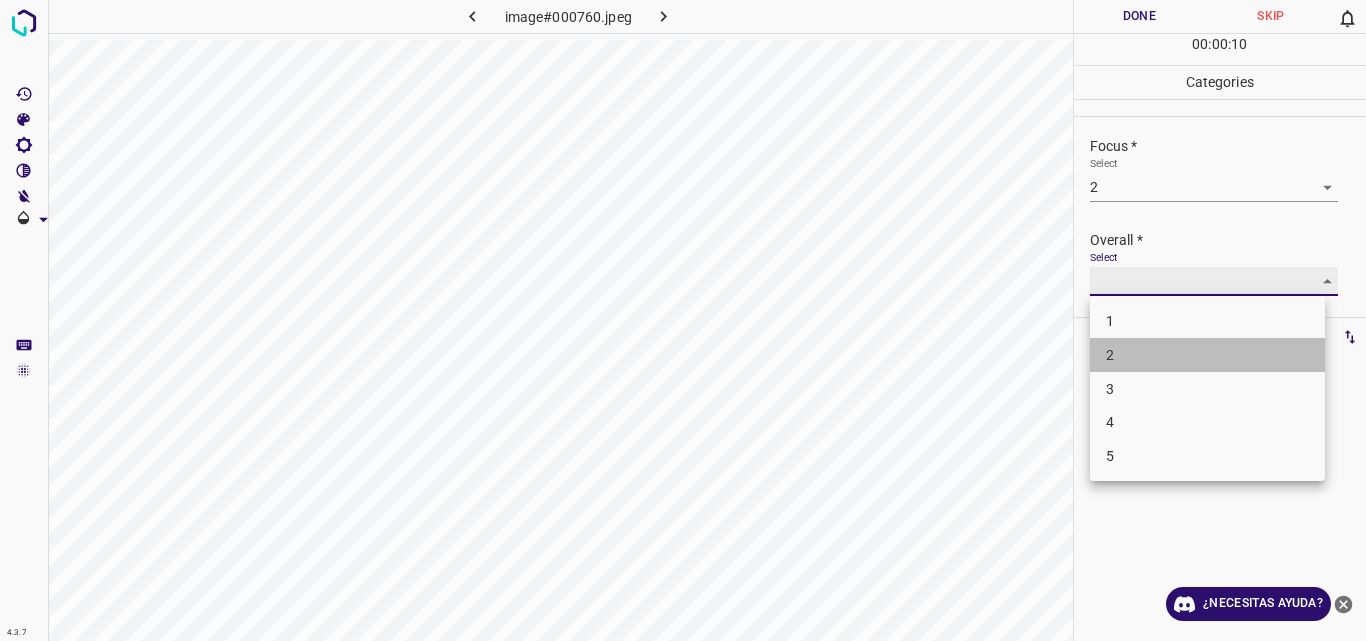 type on "2" 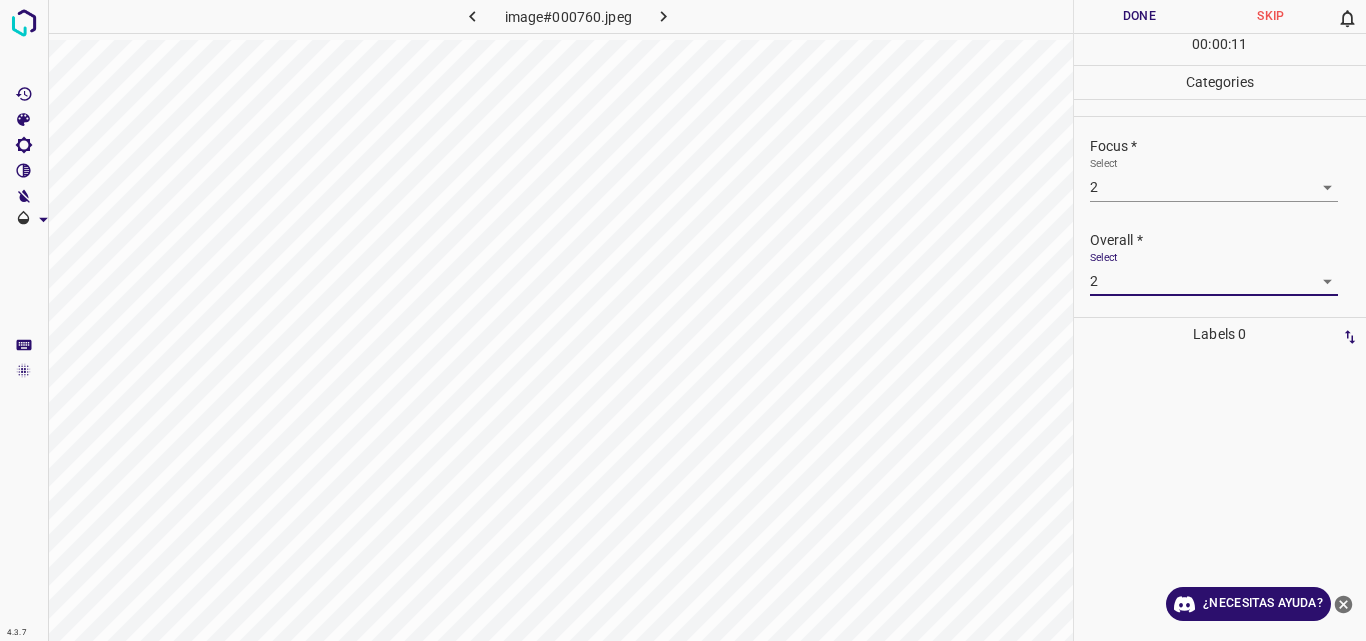 click on "Done" at bounding box center (1140, 16) 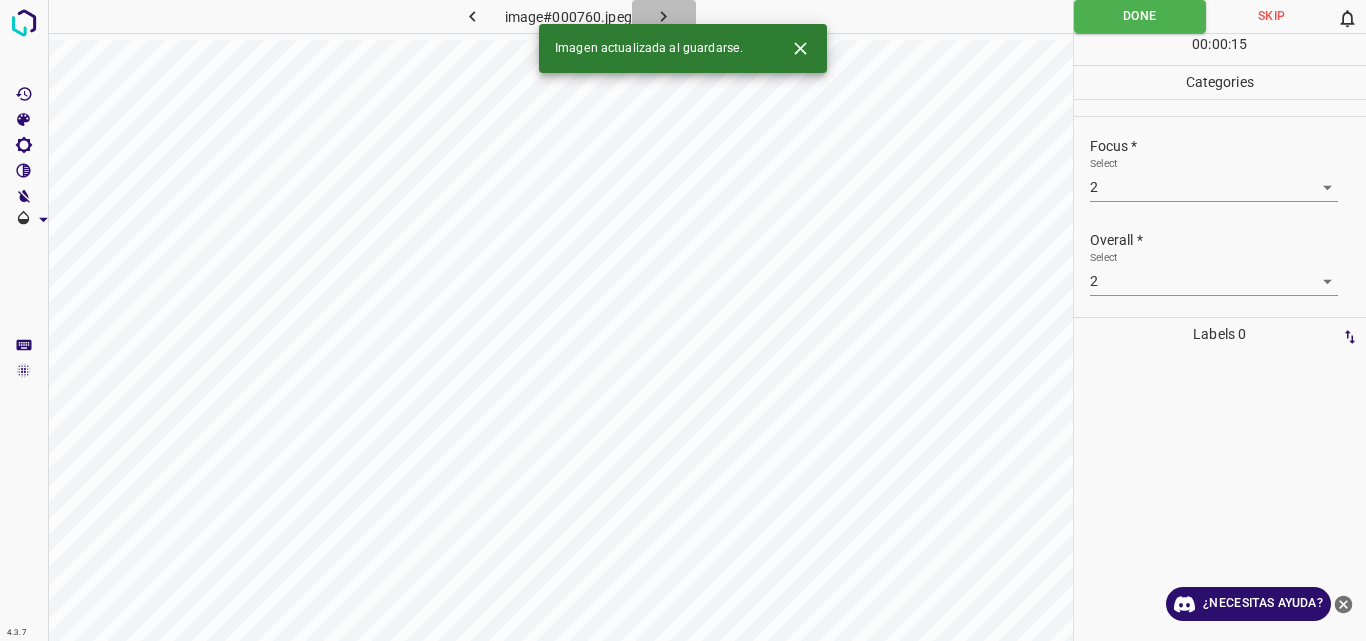 click 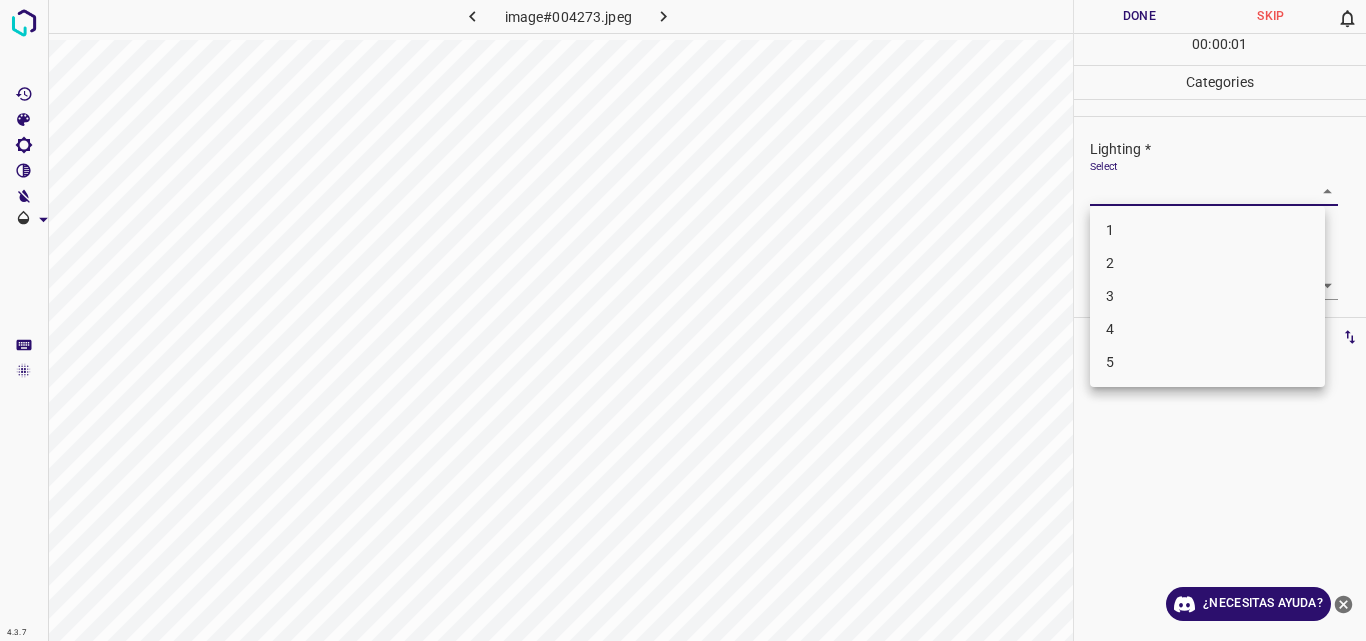click on "4.3.7 image#004273.jpeg Done Skip 0 00   : 00   : 01   Categories Lighting *  Select ​ Focus *  Select ​ Overall *  Select ​ Labels   0 Categories 1 Lighting 2 Focus 3 Overall Tools Space Change between modes (Draw & Edit) I Auto labeling R Restore zoom M Zoom in N Zoom out Delete Delete selecte label Filters Z Restore filters X Saturation filter C Brightness filter V Contrast filter B Gray scale filter General O Download ¿Necesitas ayuda? Original text Rate this translation Your feedback will be used to help improve Google Translate - Texto - Esconder - Borrar 1 2 3 4 5" at bounding box center [683, 320] 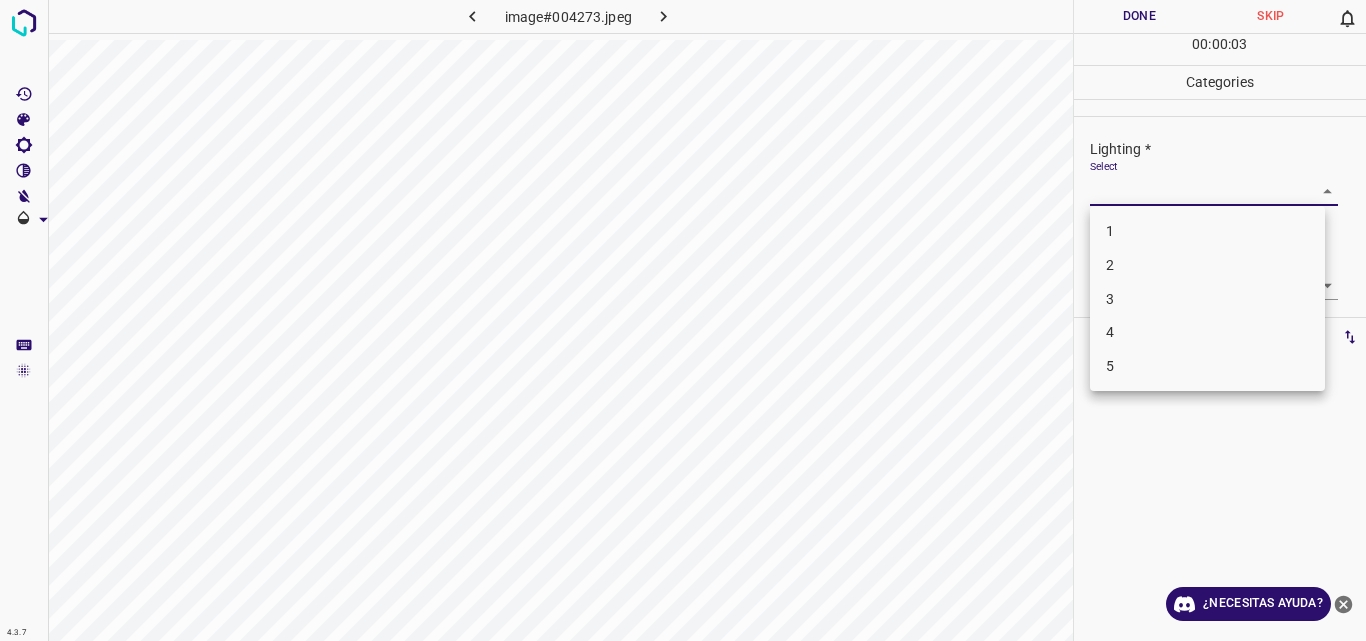 click on "2" at bounding box center (1207, 265) 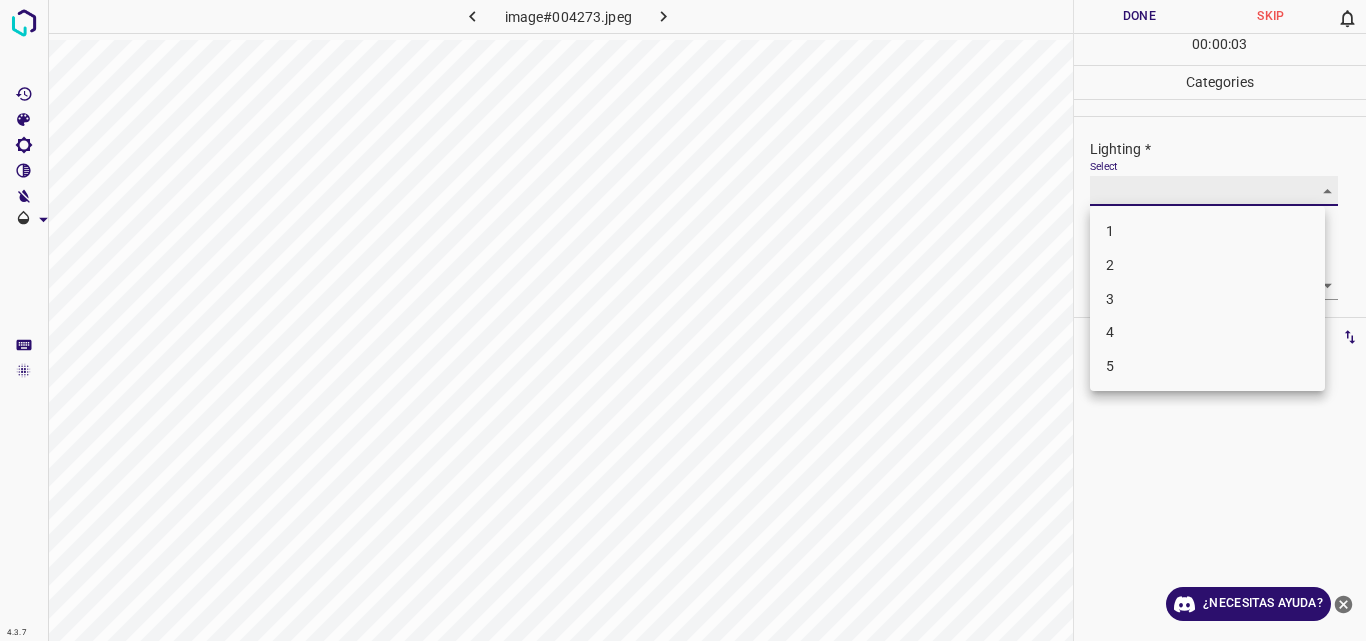 type on "2" 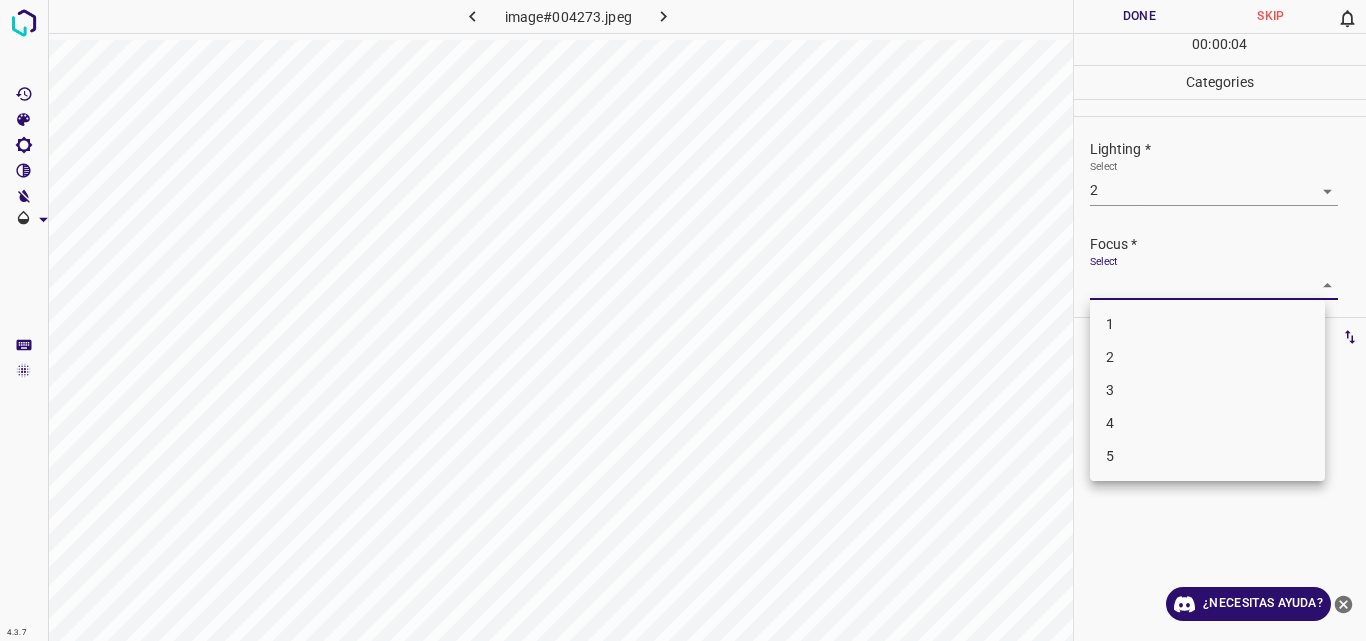 click on "4.3.7 image#004273.jpeg Done Skip 0 00   : 00   : 04   Categories Lighting *  Select 2 2 Focus *  Select ​ Overall *  Select ​ Labels   0 Categories 1 Lighting 2 Focus 3 Overall Tools Space Change between modes (Draw & Edit) I Auto labeling R Restore zoom M Zoom in N Zoom out Delete Delete selecte label Filters Z Restore filters X Saturation filter C Brightness filter V Contrast filter B Gray scale filter General O Download ¿Necesitas ayuda? Original text Rate this translation Your feedback will be used to help improve Google Translate - Texto - Esconder - Borrar 1 2 3 4 5" at bounding box center (683, 320) 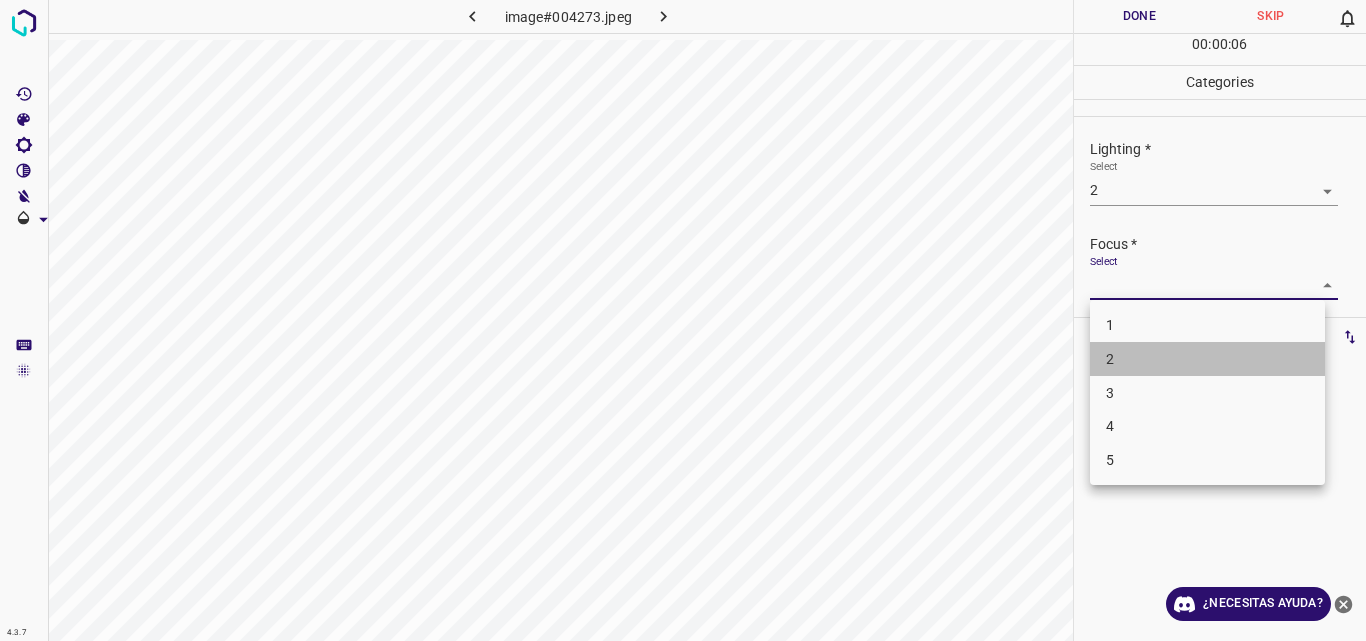 click on "2" at bounding box center (1207, 359) 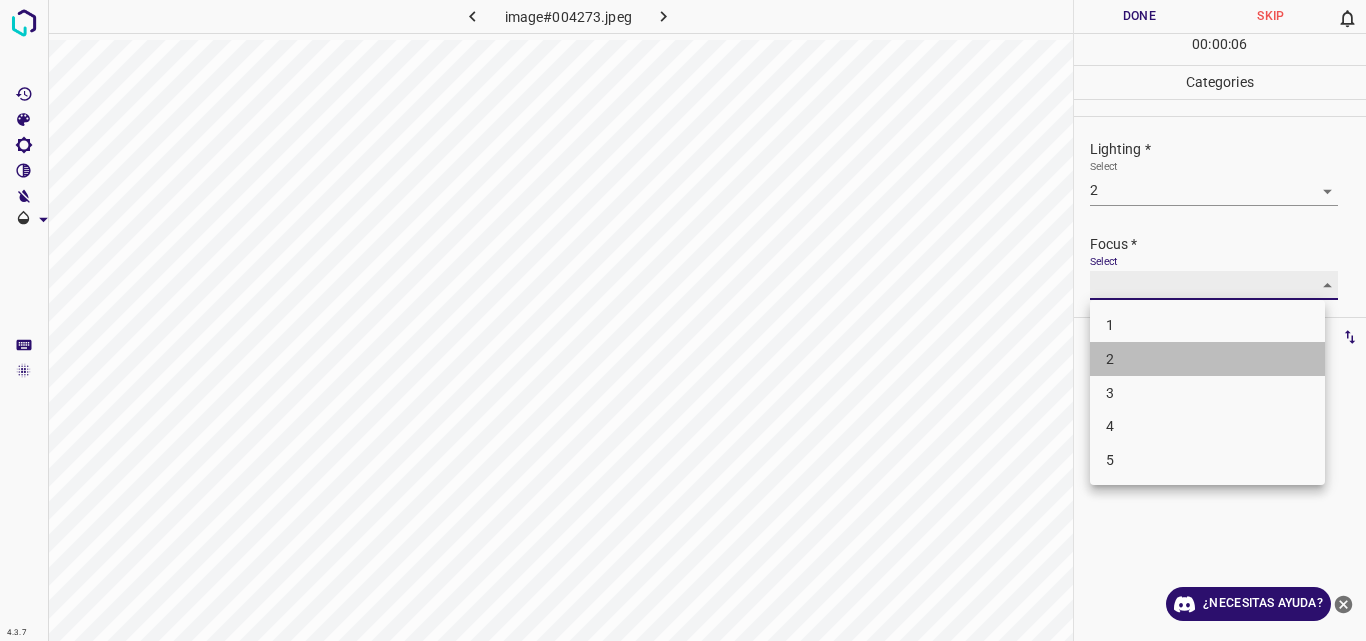 type on "2" 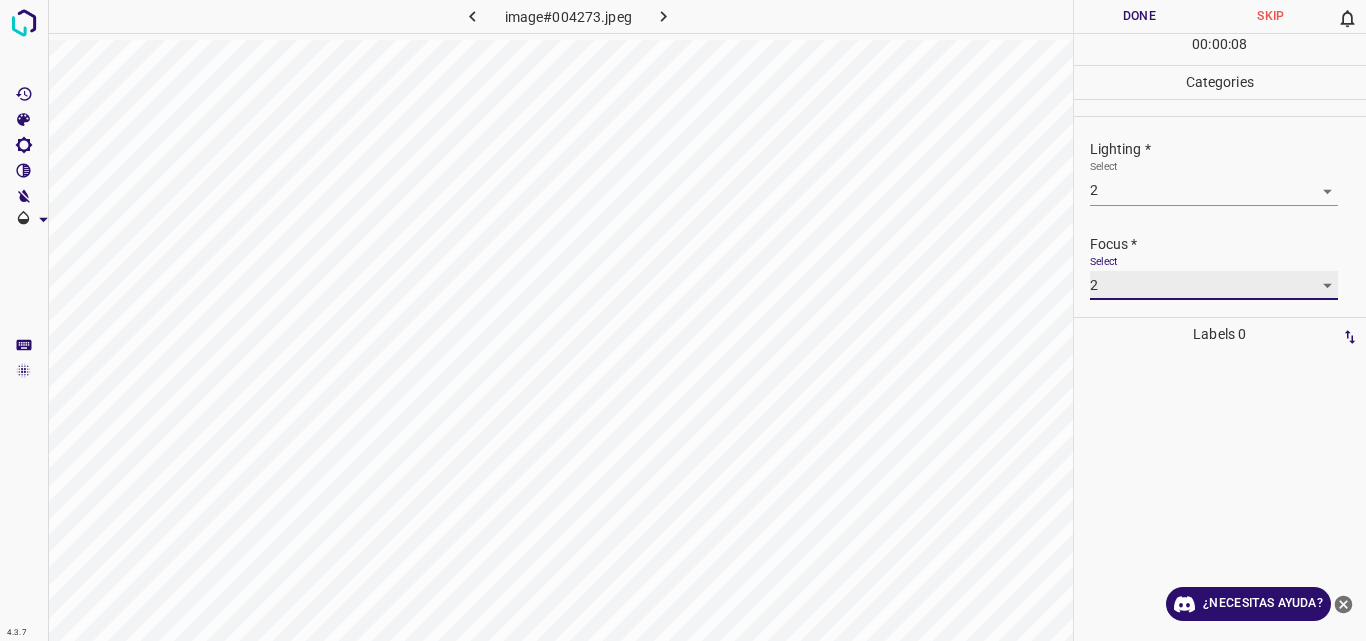 scroll, scrollTop: 98, scrollLeft: 0, axis: vertical 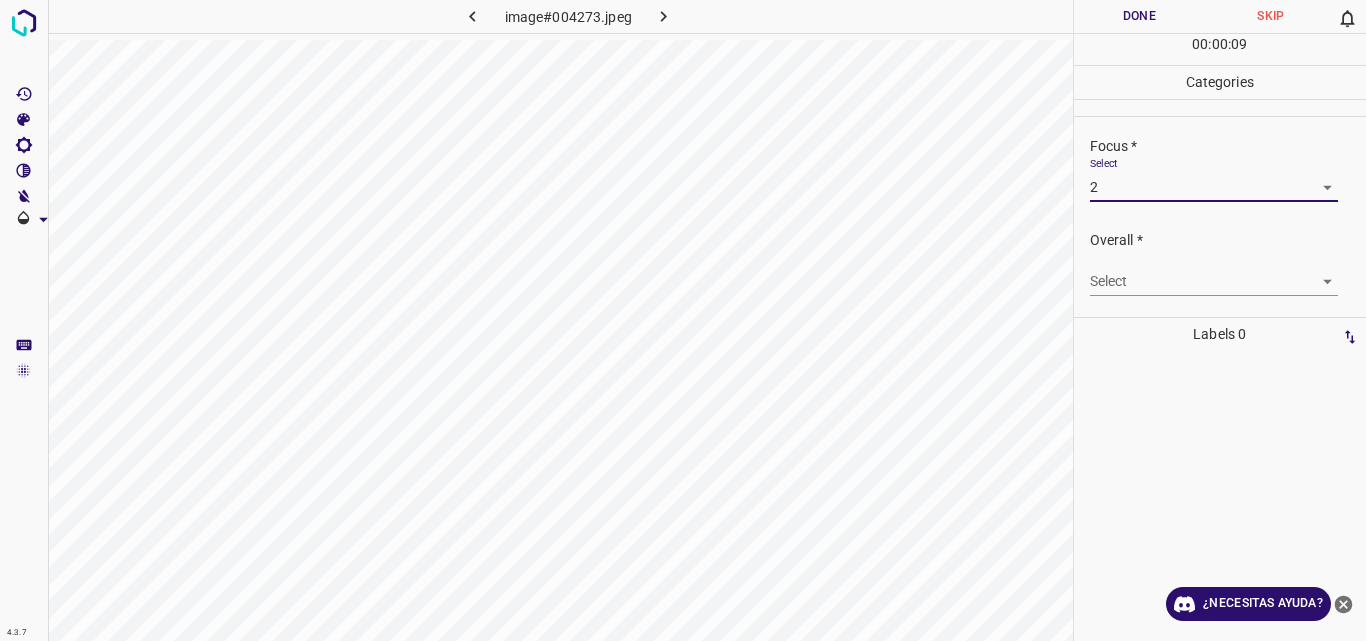 click on "4.3.7 image#004273.jpeg Done Skip 0 00   : 00   : 09   Categories Lighting *  Select 2 2 Focus *  Select 2 2 Overall *  Select ​ Labels   0 Categories 1 Lighting 2 Focus 3 Overall Tools Space Change between modes (Draw & Edit) I Auto labeling R Restore zoom M Zoom in N Zoom out Delete Delete selecte label Filters Z Restore filters X Saturation filter C Brightness filter V Contrast filter B Gray scale filter General O Download ¿Necesitas ayuda? Original text Rate this translation Your feedback will be used to help improve Google Translate - Texto - Esconder - Borrar" at bounding box center [683, 320] 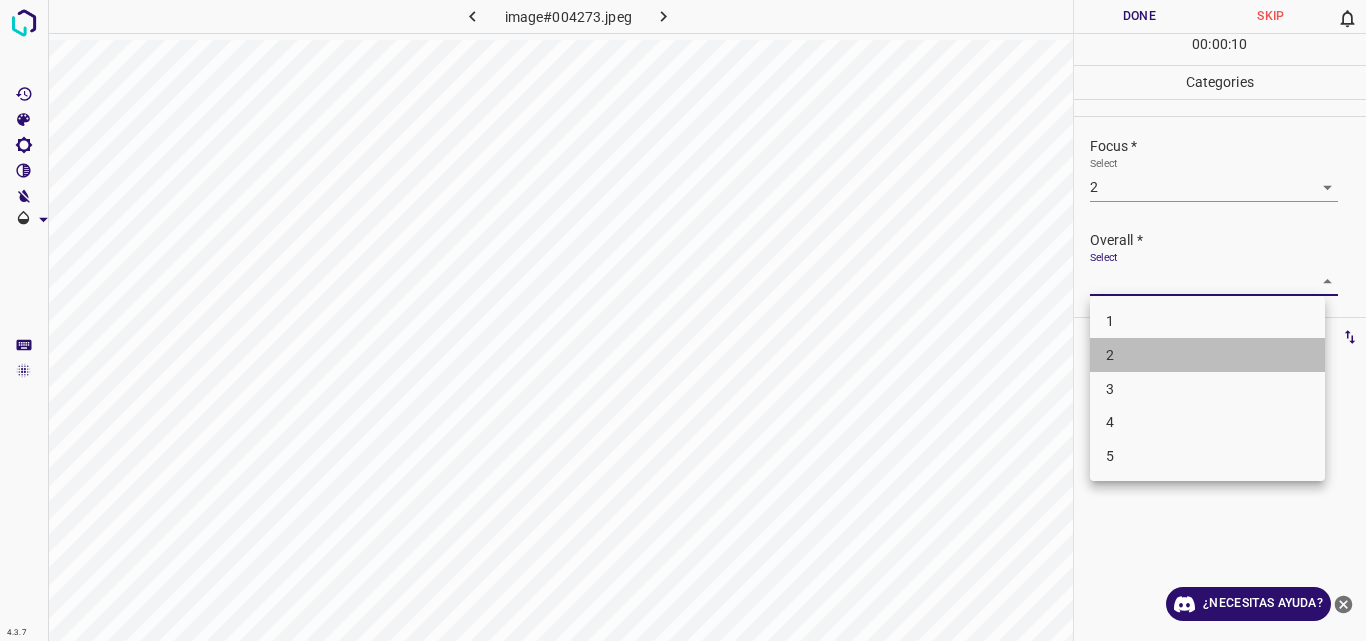 click on "2" at bounding box center [1207, 355] 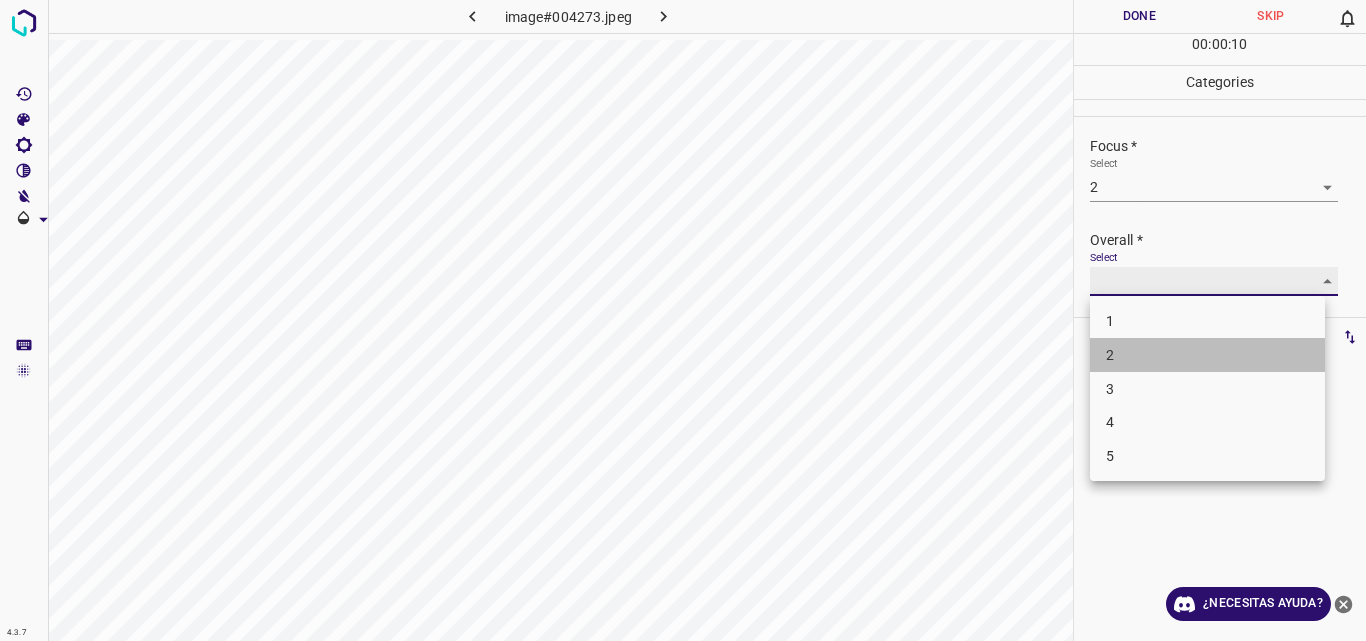 type on "2" 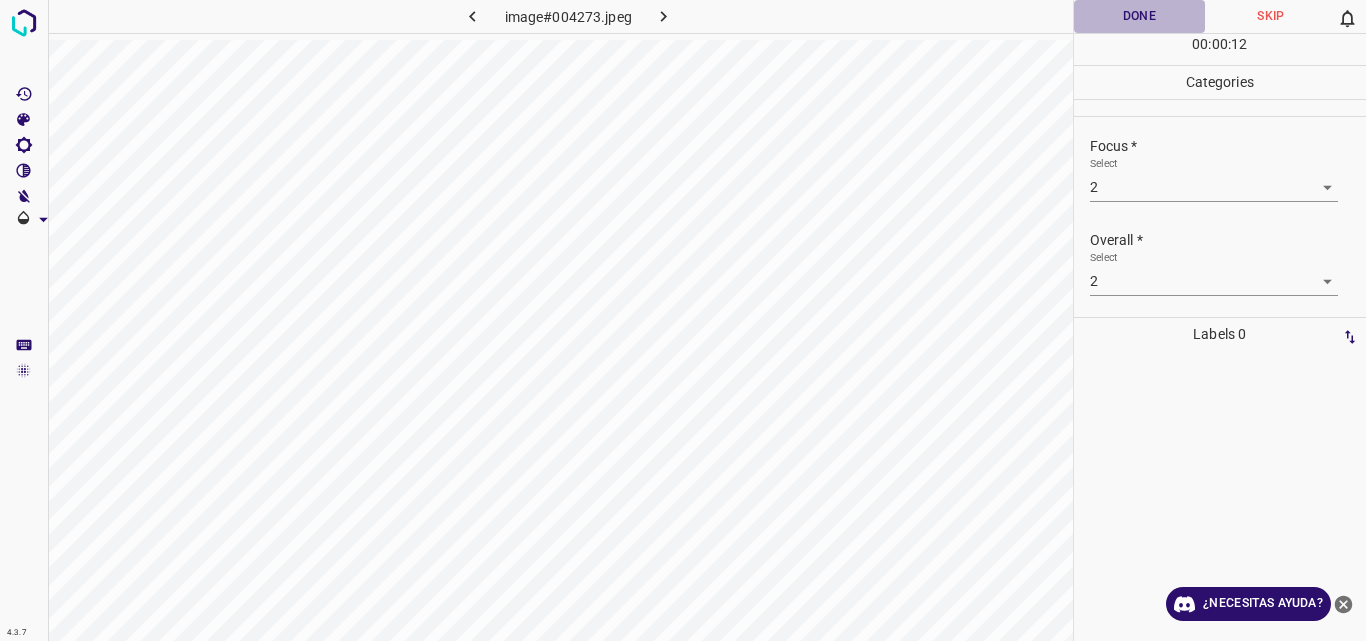 click on "Done" at bounding box center (1140, 16) 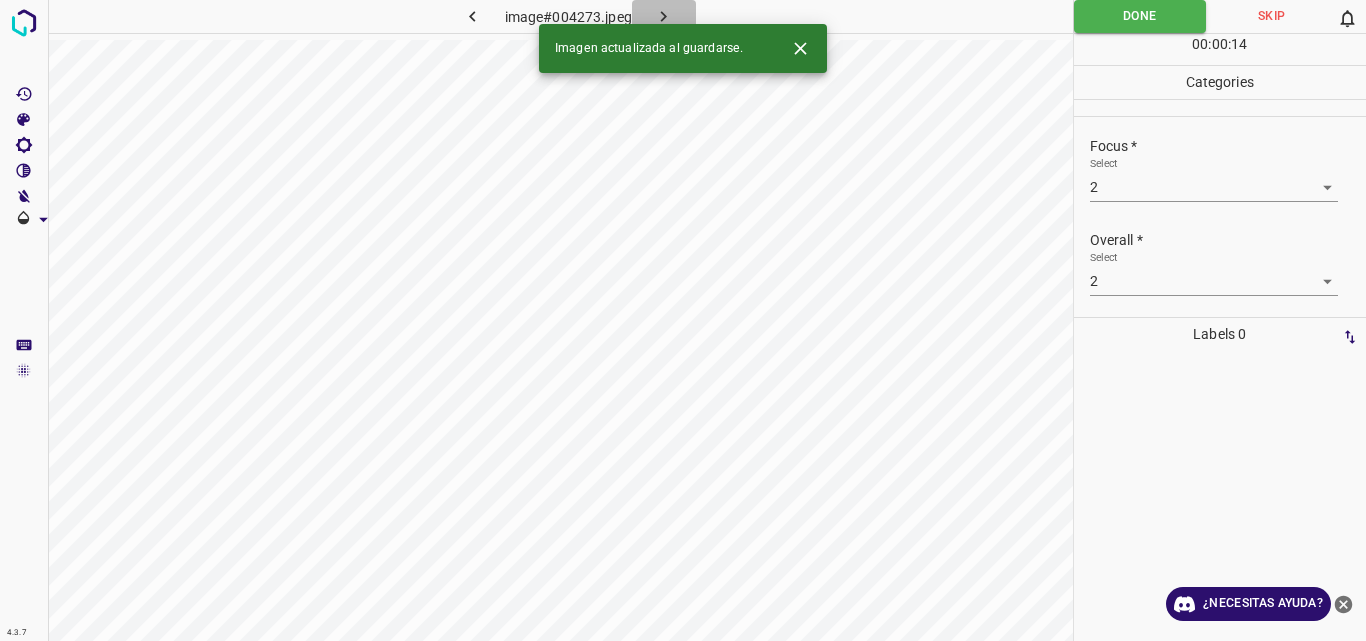 click 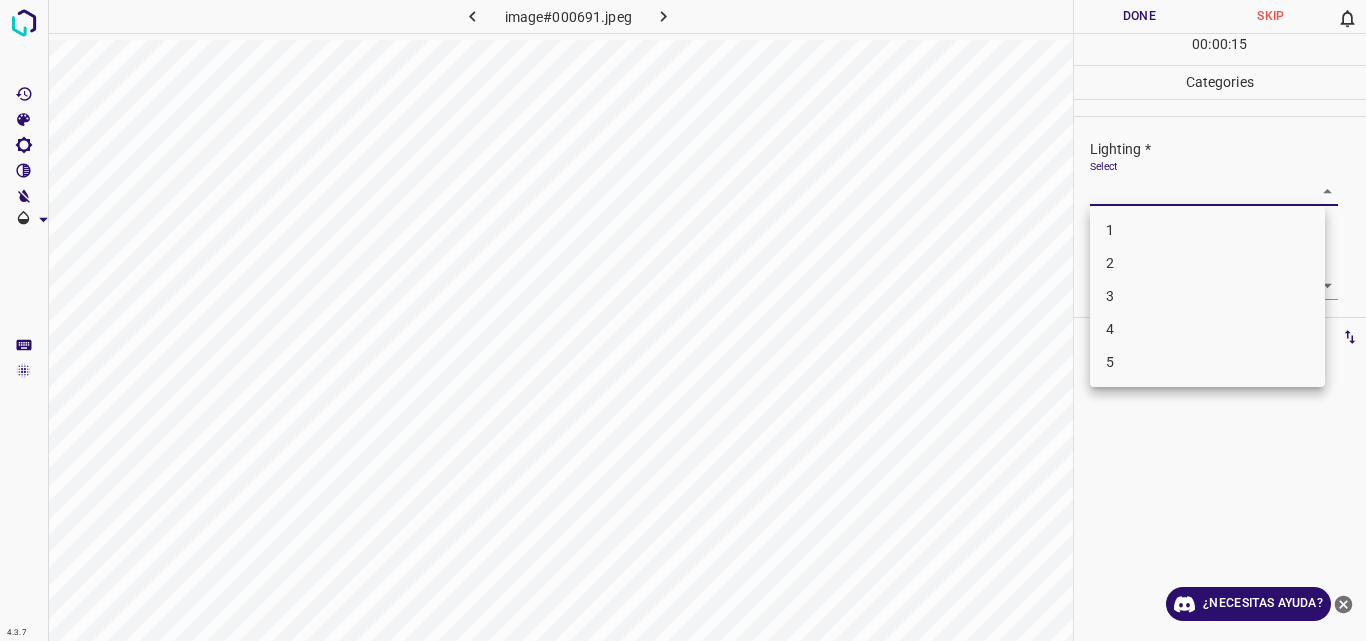 click on "4.3.7 image#000691.jpeg Done Skip 0 00   : 00   : 15   Categories Lighting *  Select ​ Focus *  Select ​ Overall *  Select ​ Labels   0 Categories 1 Lighting 2 Focus 3 Overall Tools Space Change between modes (Draw & Edit) I Auto labeling R Restore zoom M Zoom in N Zoom out Delete Delete selecte label Filters Z Restore filters X Saturation filter C Brightness filter V Contrast filter B Gray scale filter General O Download ¿Necesitas ayuda? Original text Rate this translation Your feedback will be used to help improve Google Translate - Texto - Esconder - Borrar 1 2 3 4 5" at bounding box center (683, 320) 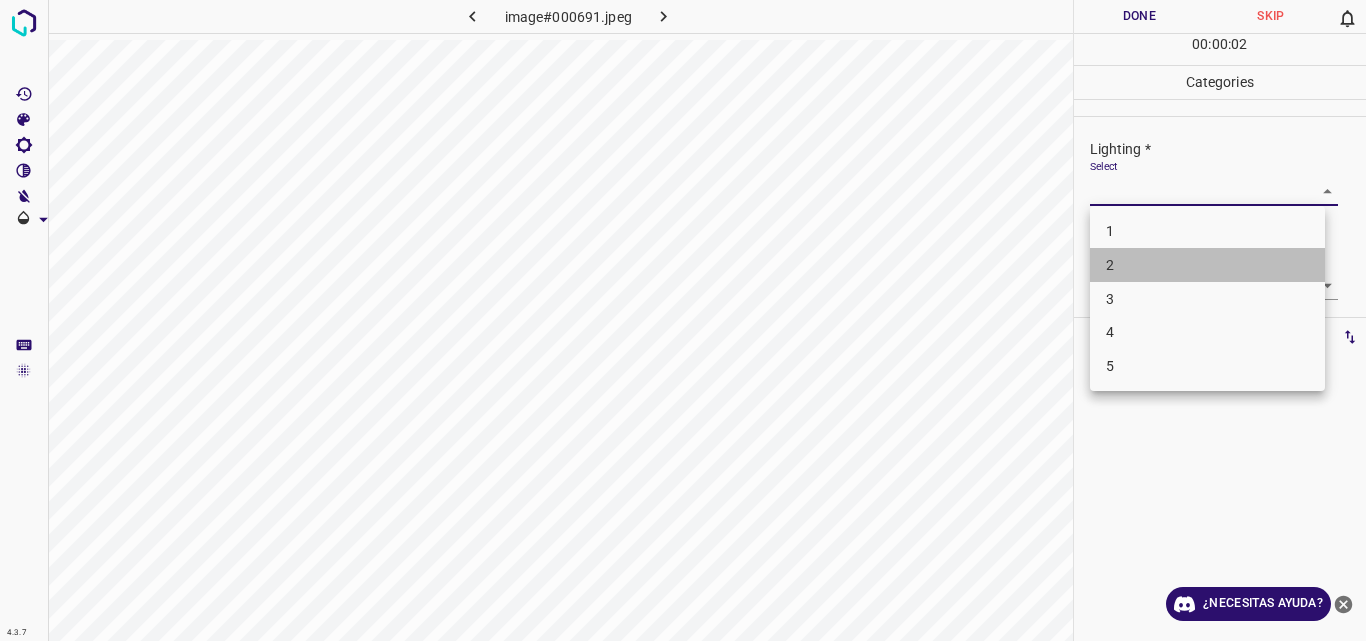 click on "2" at bounding box center [1207, 265] 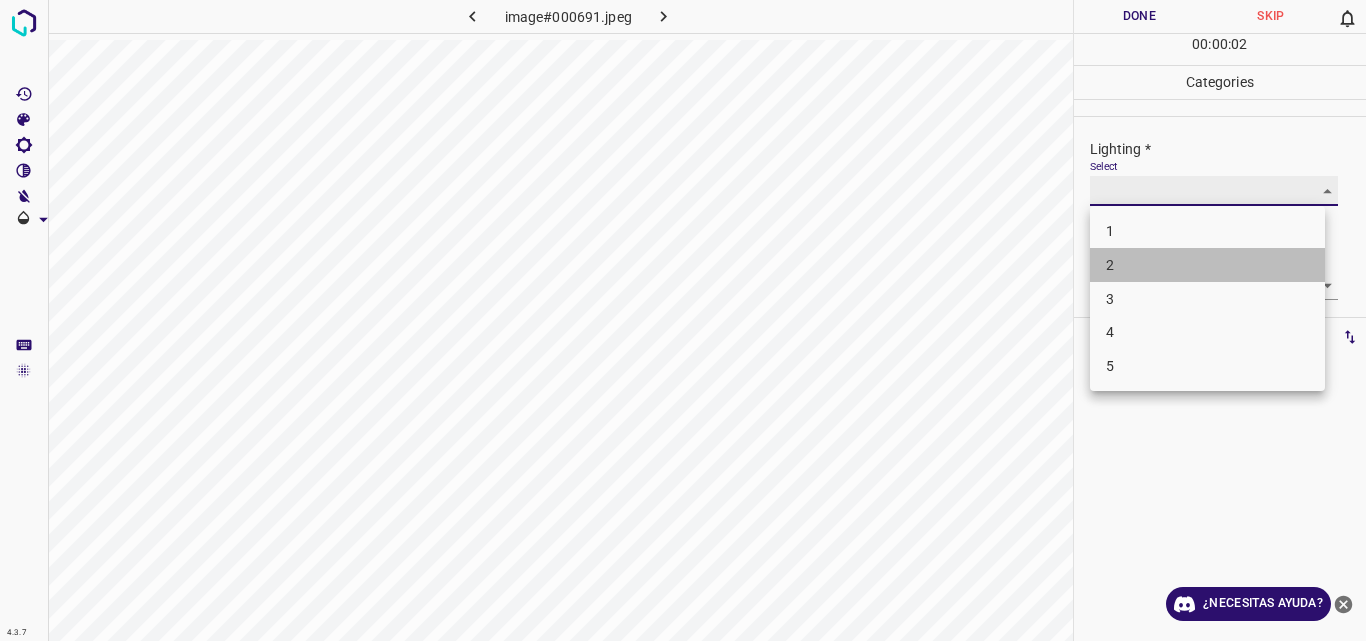 type on "2" 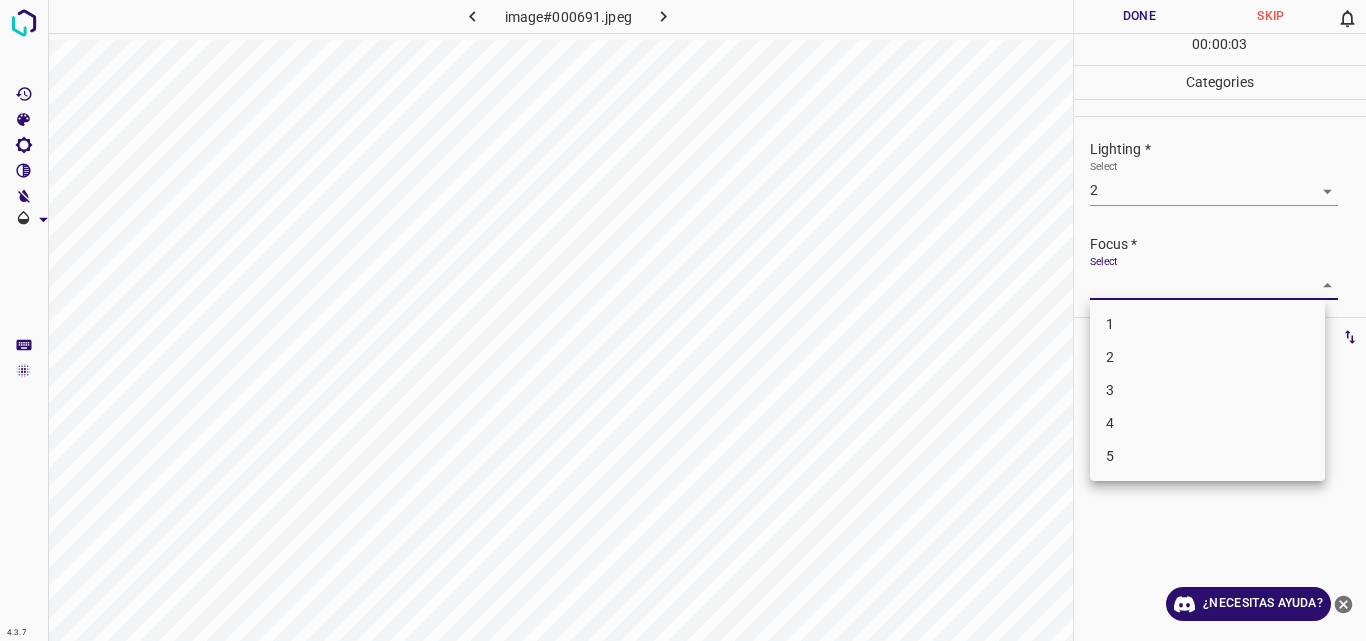 click on "4.3.7 image#000691.jpeg Done Skip 0 00   : 00   : 03   Categories Lighting *  Select 2 2 Focus *  Select ​ Overall *  Select ​ Labels   0 Categories 1 Lighting 2 Focus 3 Overall Tools Space Change between modes (Draw & Edit) I Auto labeling R Restore zoom M Zoom in N Zoom out Delete Delete selecte label Filters Z Restore filters X Saturation filter C Brightness filter V Contrast filter B Gray scale filter General O Download ¿Necesitas ayuda? Original text Rate this translation Your feedback will be used to help improve Google Translate - Texto - Esconder - Borrar 1 2 3 4 5" at bounding box center (683, 320) 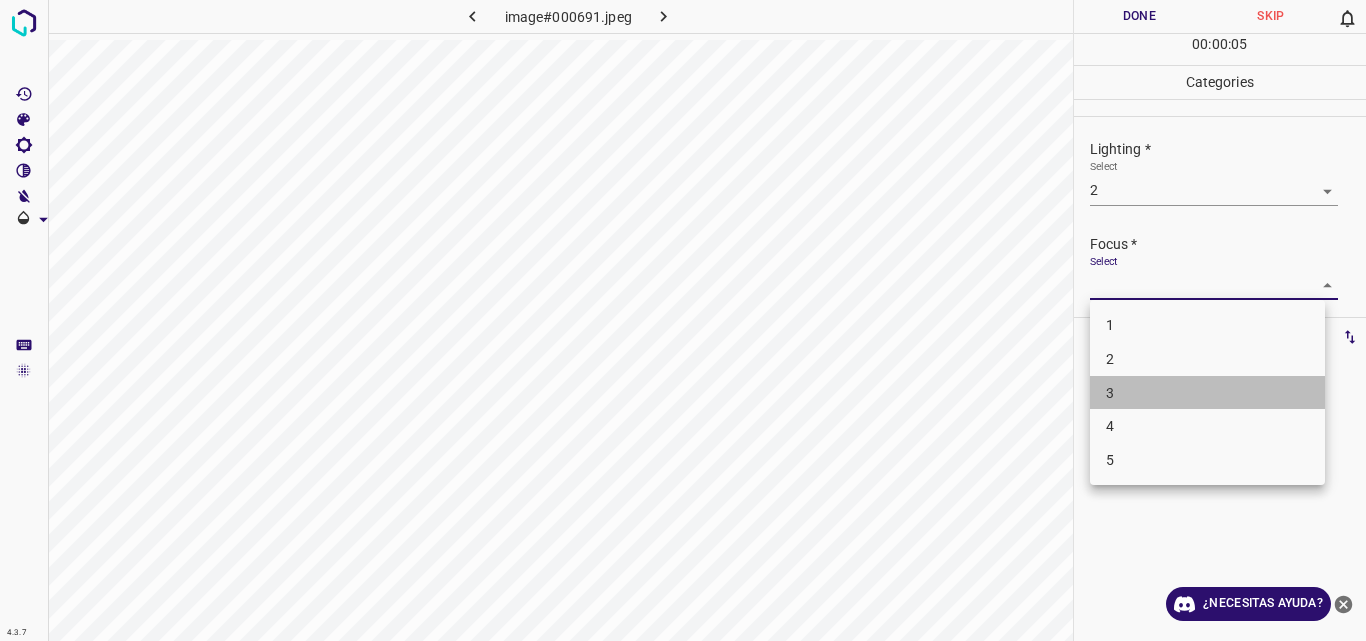 click on "3" at bounding box center [1207, 393] 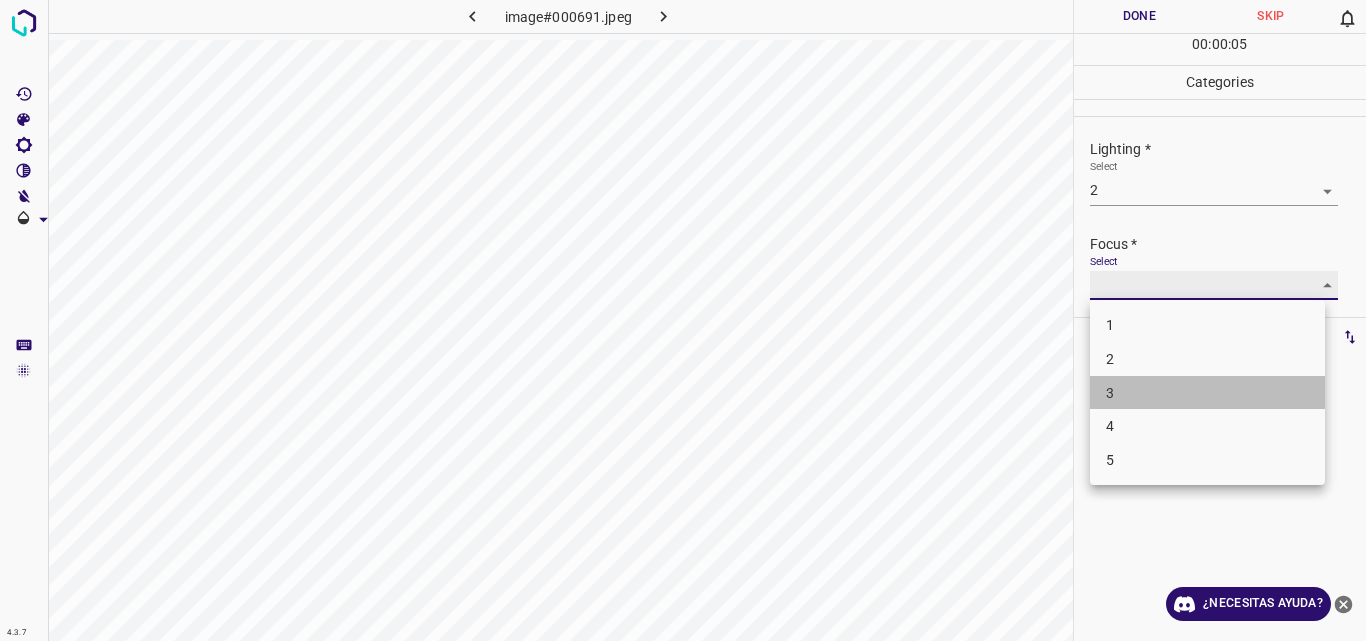 type on "3" 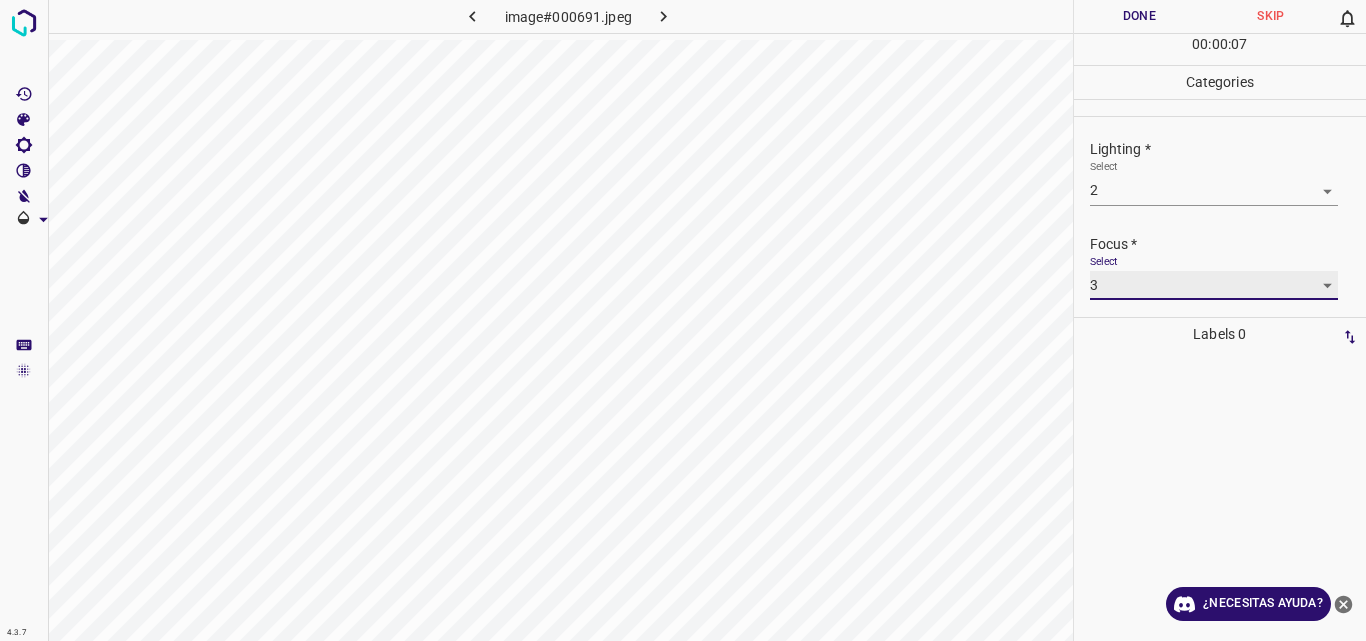scroll, scrollTop: 98, scrollLeft: 0, axis: vertical 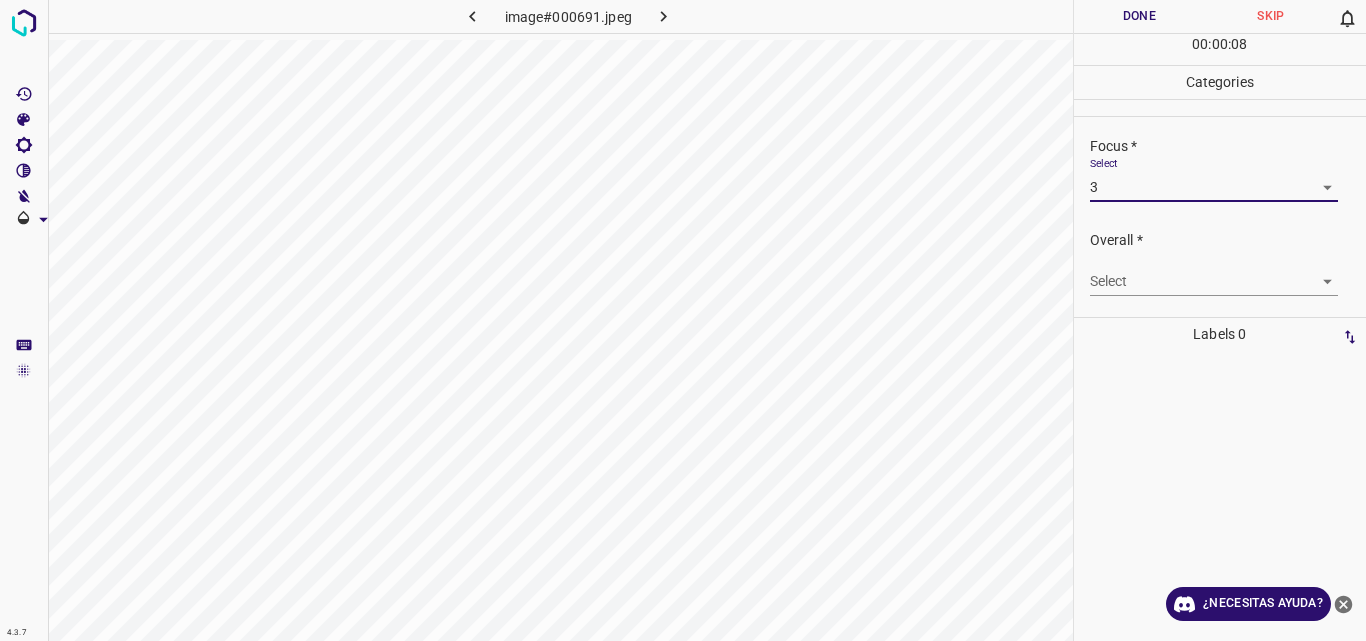 click on "4.3.7 image#000691.jpeg Done Skip 0 00   : 00   : 08   Categories Lighting *  Select 2 2 Focus *  Select 3 3 Overall *  Select ​ Labels   0 Categories 1 Lighting 2 Focus 3 Overall Tools Space Change between modes (Draw & Edit) I Auto labeling R Restore zoom M Zoom in N Zoom out Delete Delete selecte label Filters Z Restore filters X Saturation filter C Brightness filter V Contrast filter B Gray scale filter General O Download ¿Necesitas ayuda? Original text Rate this translation Your feedback will be used to help improve Google Translate - Texto - Esconder - Borrar" at bounding box center [683, 320] 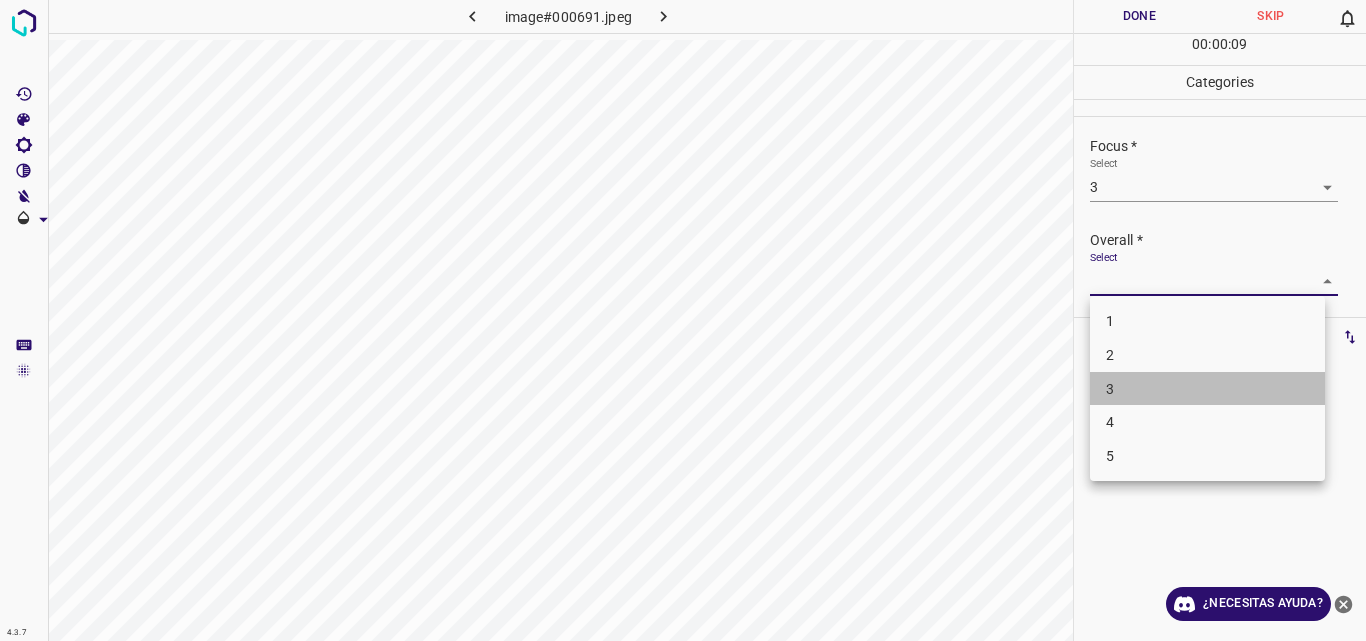 click on "3" at bounding box center (1207, 389) 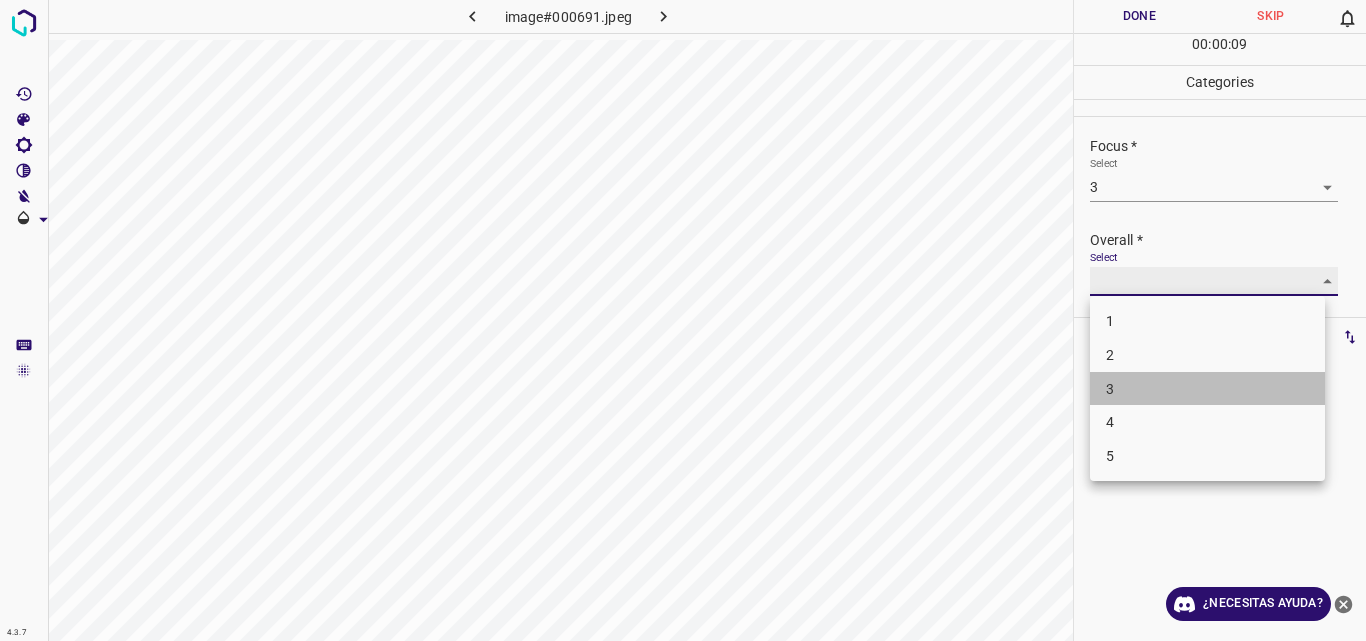 type on "3" 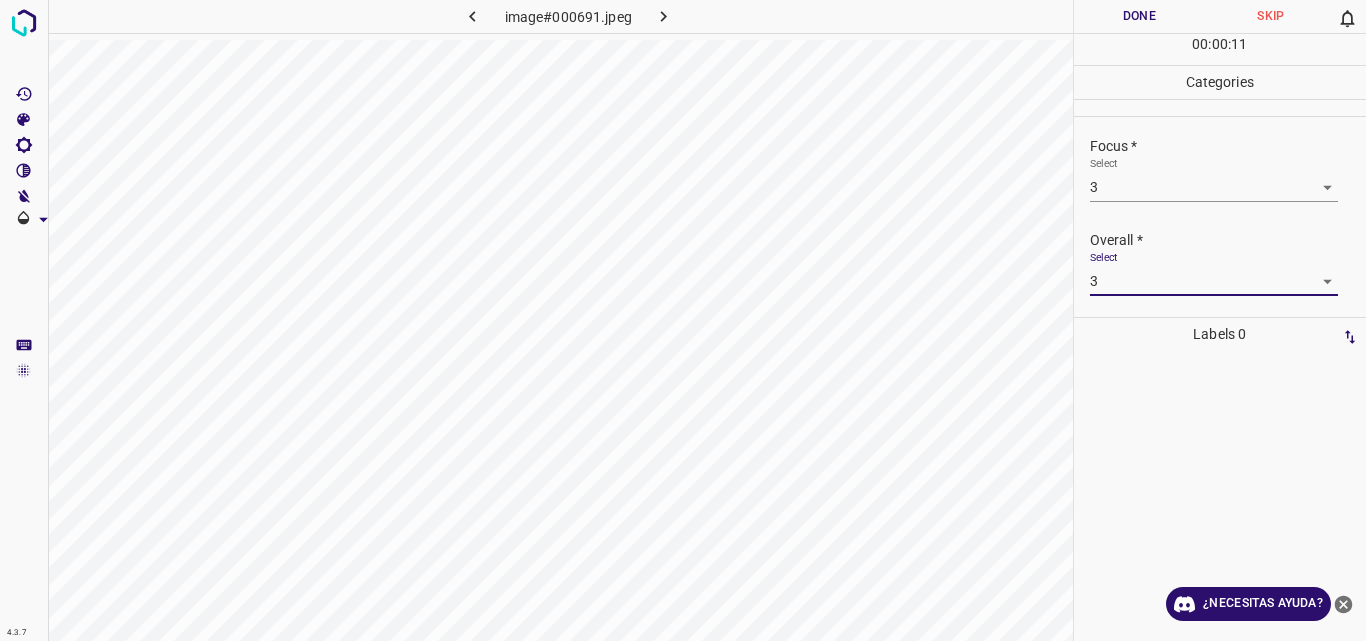 click on "Done" at bounding box center [1140, 16] 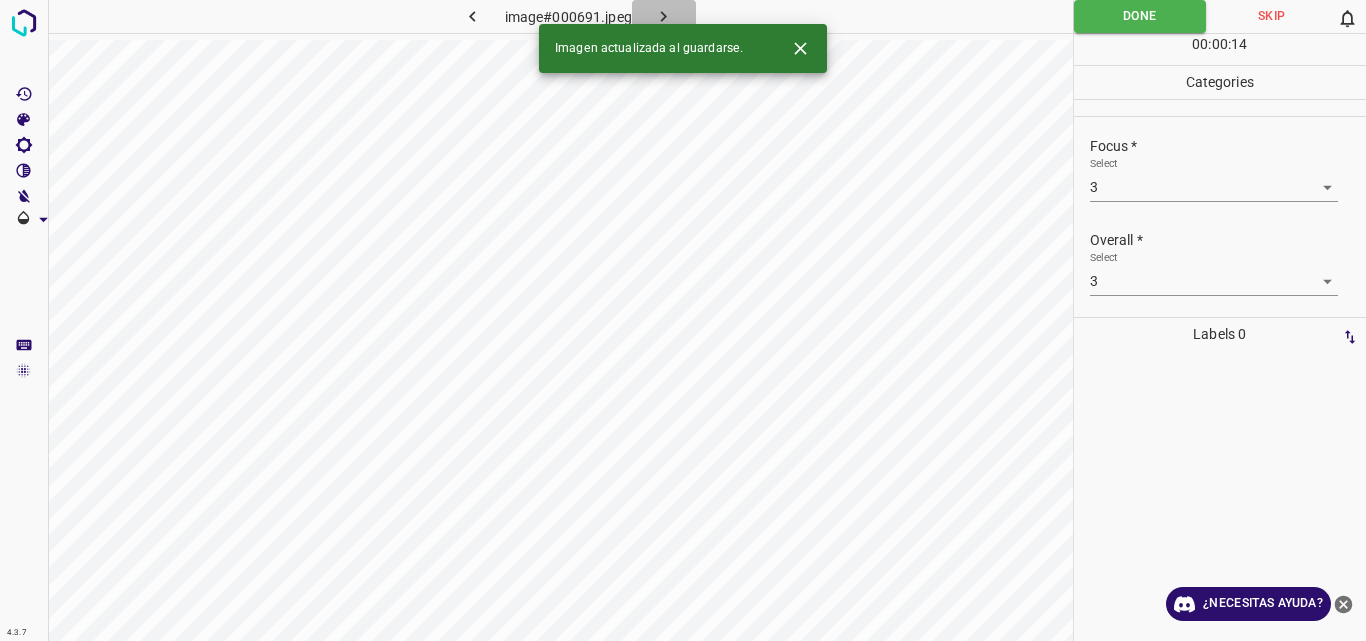 click 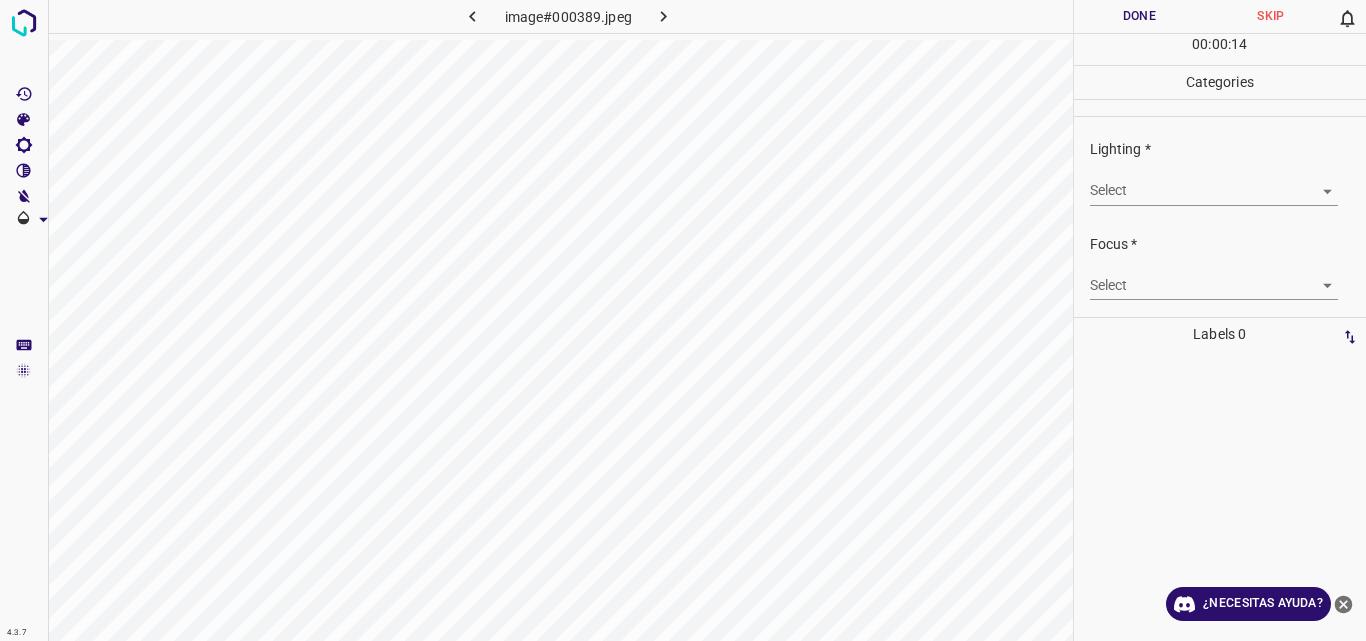 click on "4.3.7 image#000389.jpeg Done Skip 0 00   : 00   : 14   Categories Lighting *  Select ​ Focus *  Select ​ Overall *  Select ​ Labels   0 Categories 1 Lighting 2 Focus 3 Overall Tools Space Change between modes (Draw & Edit) I Auto labeling R Restore zoom M Zoom in N Zoom out Delete Delete selecte label Filters Z Restore filters X Saturation filter C Brightness filter V Contrast filter B Gray scale filter General O Download ¿Necesitas ayuda? Original text Rate this translation Your feedback will be used to help improve Google Translate - Texto - Esconder - Borrar" at bounding box center [683, 320] 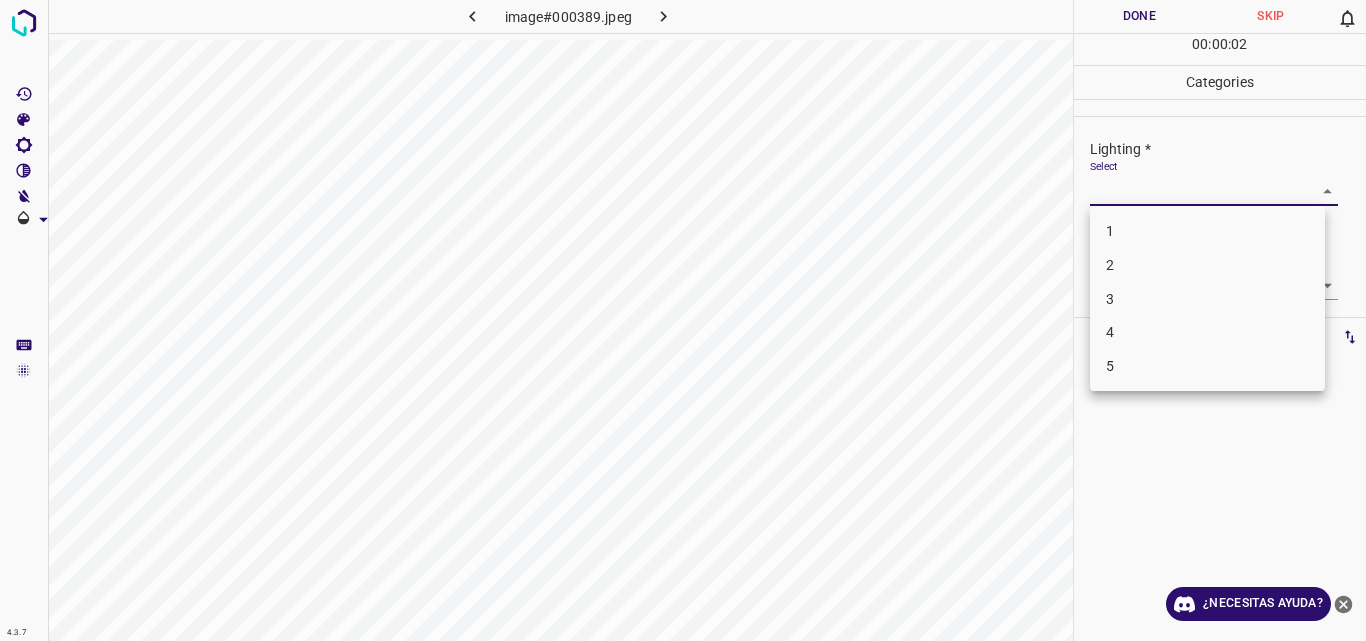 click on "3" at bounding box center [1207, 299] 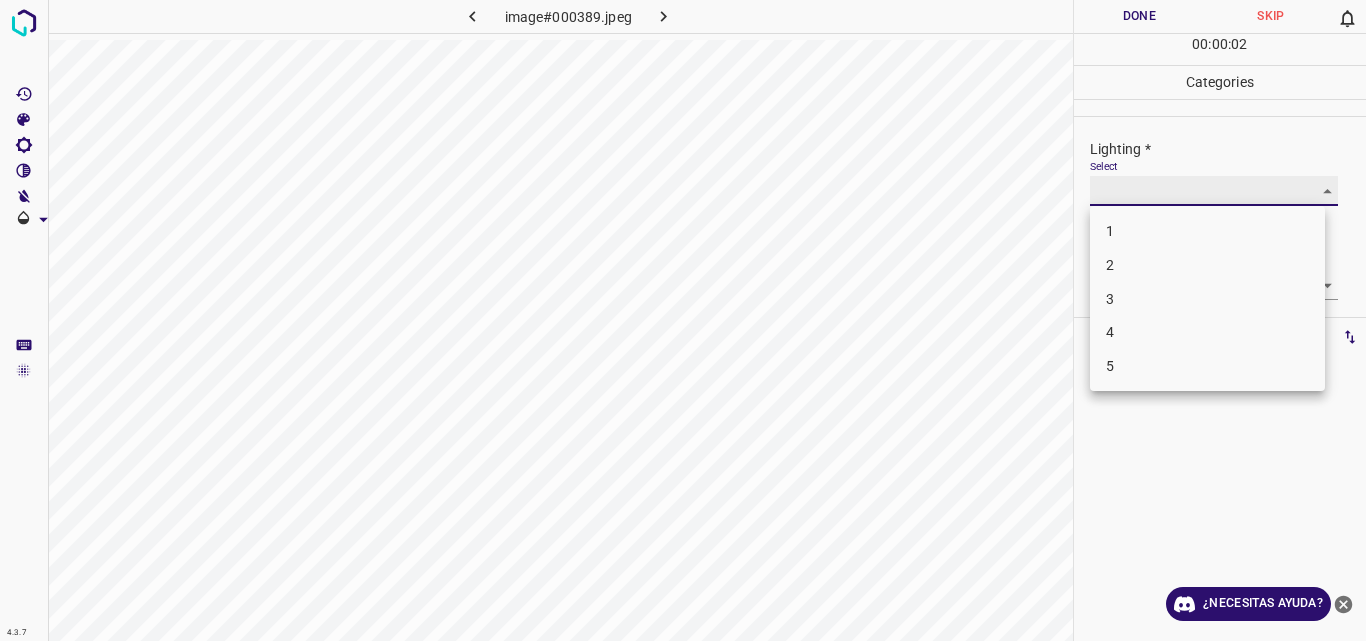 type on "3" 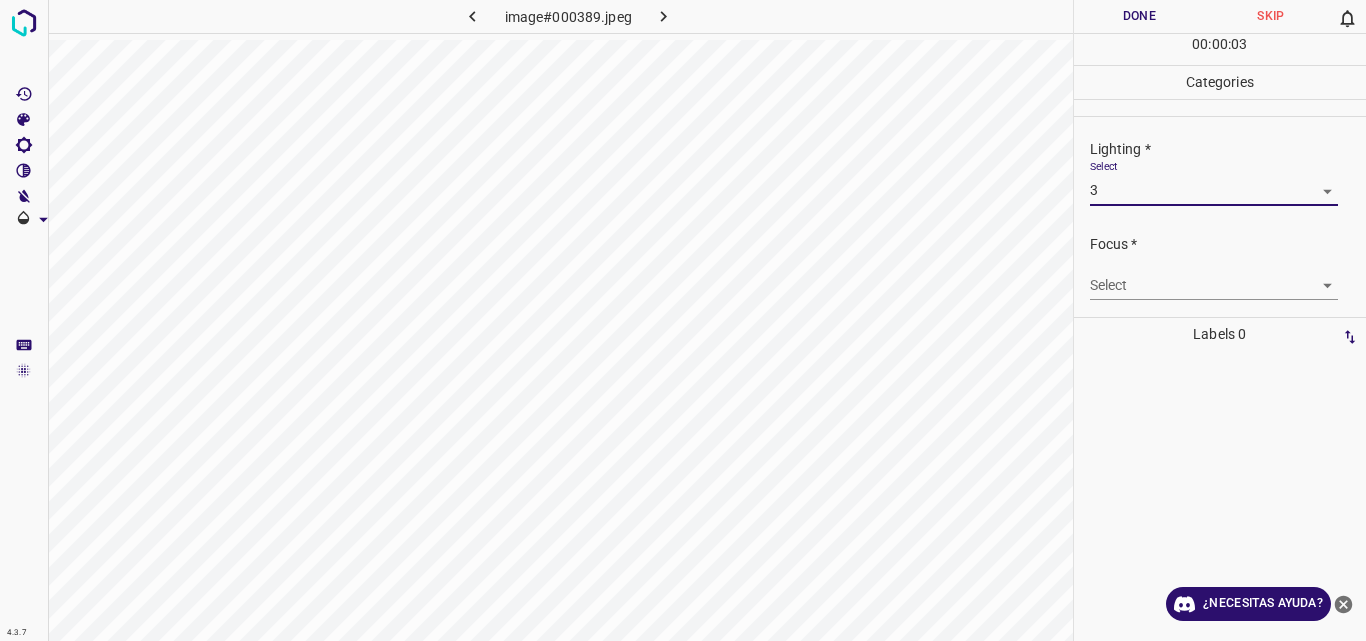 click on "4.3.7 image#000389.jpeg Done Skip 0 00   : 00   : 03   Categories Lighting *  Select 3 3 Focus *  Select ​ Overall *  Select ​ Labels   0 Categories 1 Lighting 2 Focus 3 Overall Tools Space Change between modes (Draw & Edit) I Auto labeling R Restore zoom M Zoom in N Zoom out Delete Delete selecte label Filters Z Restore filters X Saturation filter C Brightness filter V Contrast filter B Gray scale filter General O Download ¿Necesitas ayuda? Original text Rate this translation Your feedback will be used to help improve Google Translate - Texto - Esconder - Borrar" at bounding box center (683, 320) 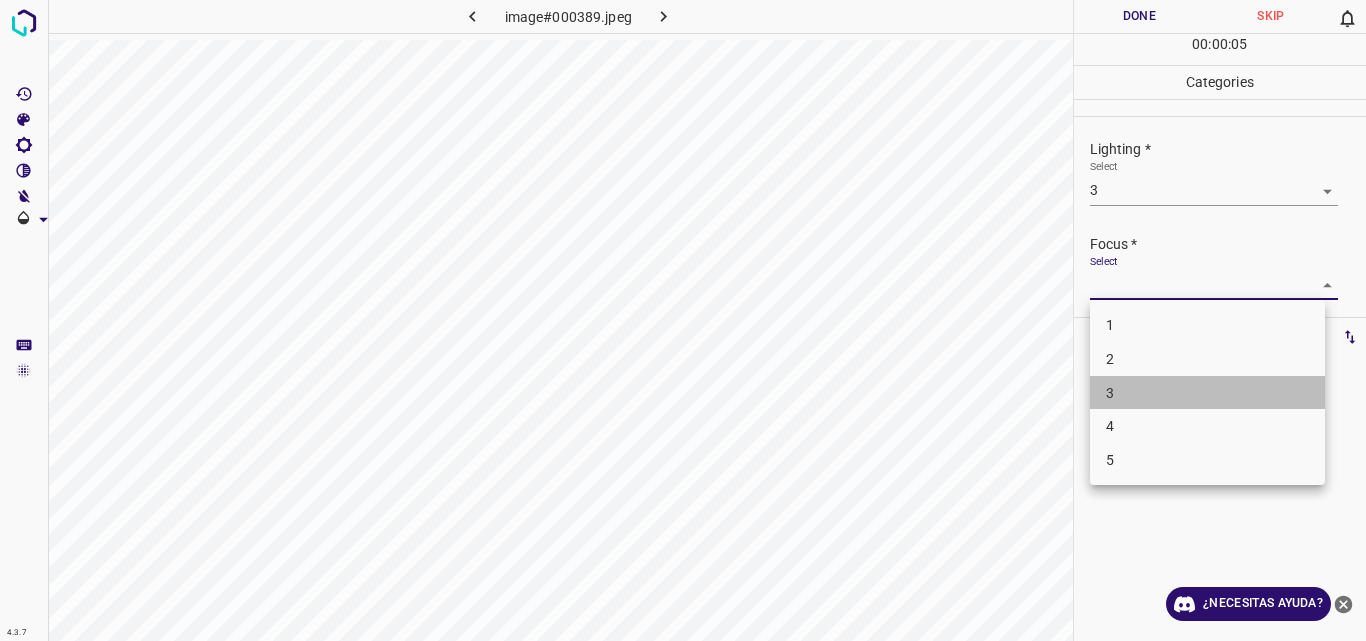 click on "3" at bounding box center [1207, 393] 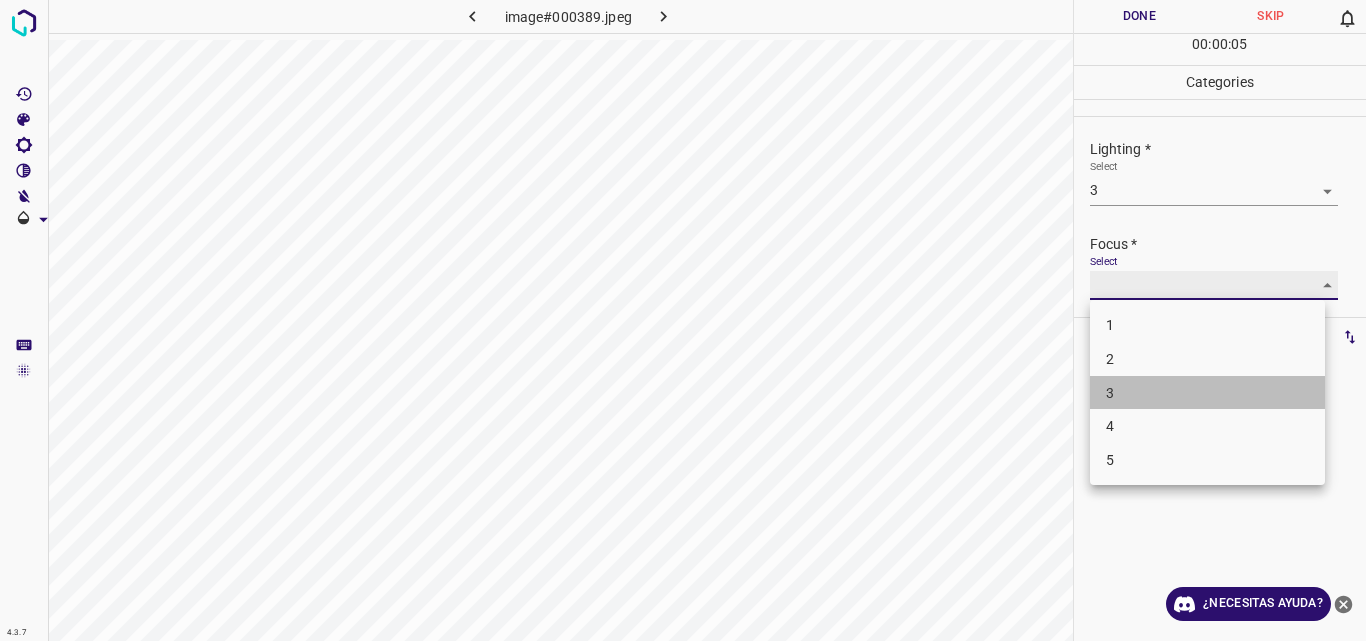 type on "3" 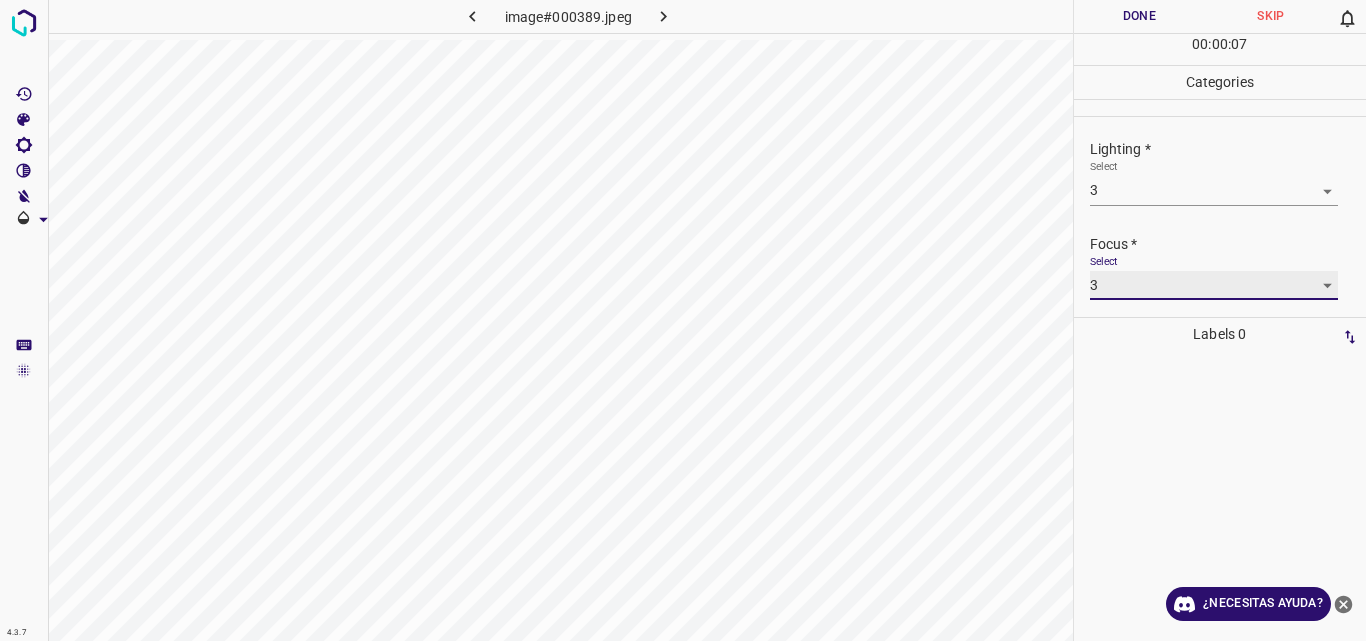 scroll, scrollTop: 98, scrollLeft: 0, axis: vertical 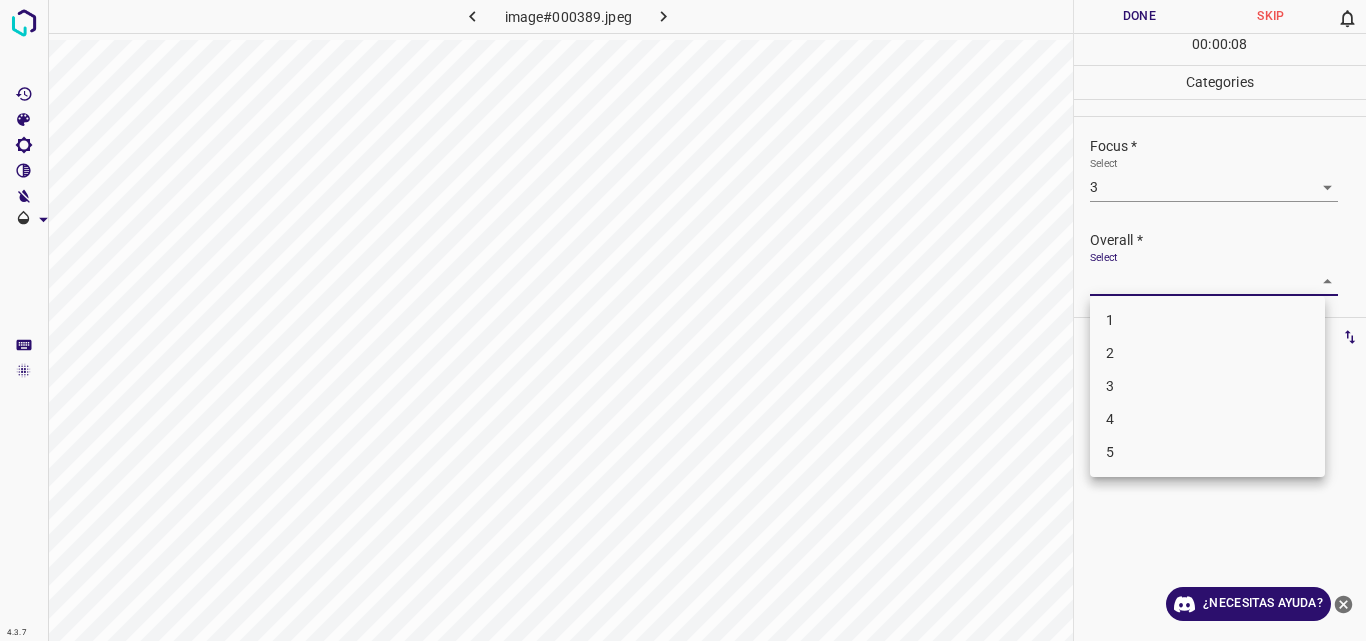 click on "4.3.7 image#000389.jpeg Done Skip 0 00   : 00   : 08   Categories Lighting *  Select 3 3 Focus *  Select 3 3 Overall *  Select ​ Labels   0 Categories 1 Lighting 2 Focus 3 Overall Tools Space Change between modes (Draw & Edit) I Auto labeling R Restore zoom M Zoom in N Zoom out Delete Delete selecte label Filters Z Restore filters X Saturation filter C Brightness filter V Contrast filter B Gray scale filter General O Download ¿Necesitas ayuda? Original text Rate this translation Your feedback will be used to help improve Google Translate - Texto - Esconder - Borrar 1 2 3 4 5" at bounding box center (683, 320) 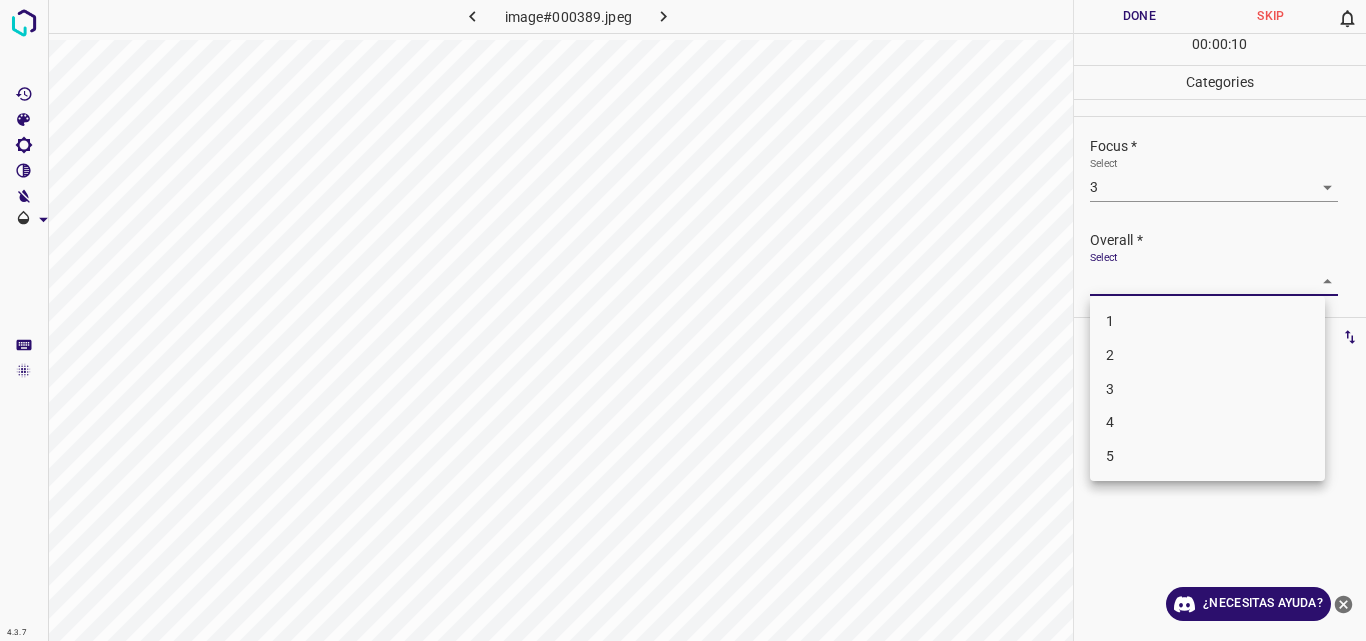 click on "3" at bounding box center [1207, 389] 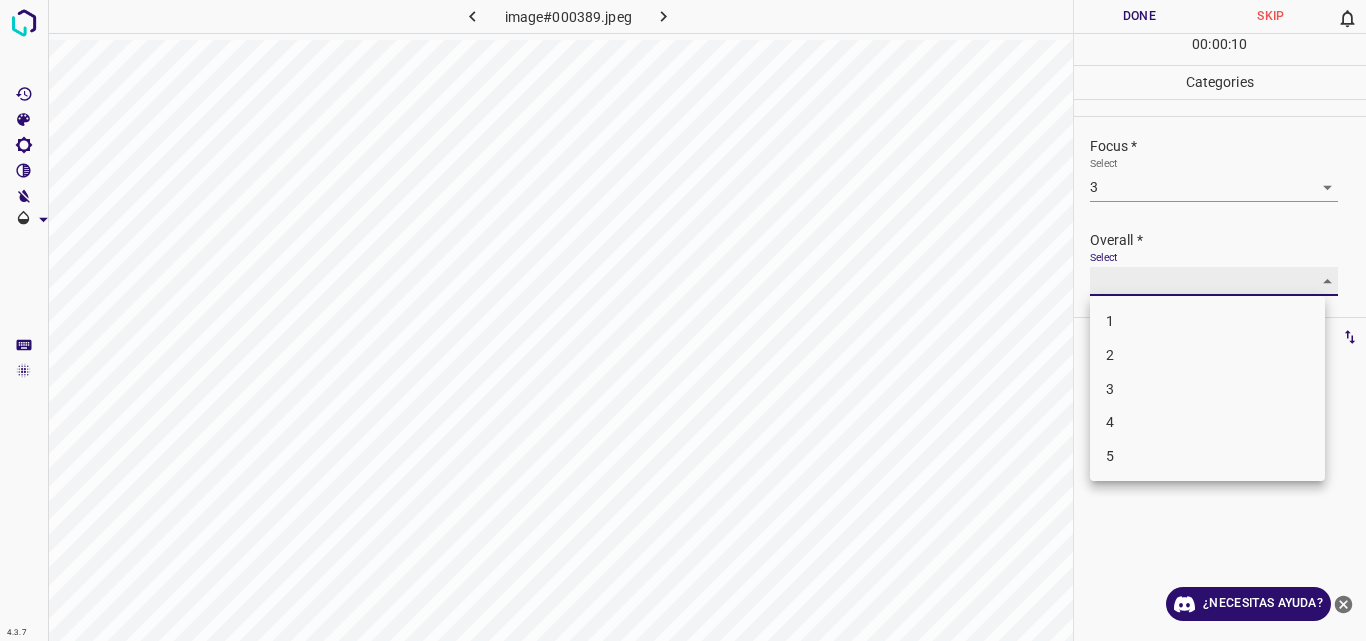 type on "3" 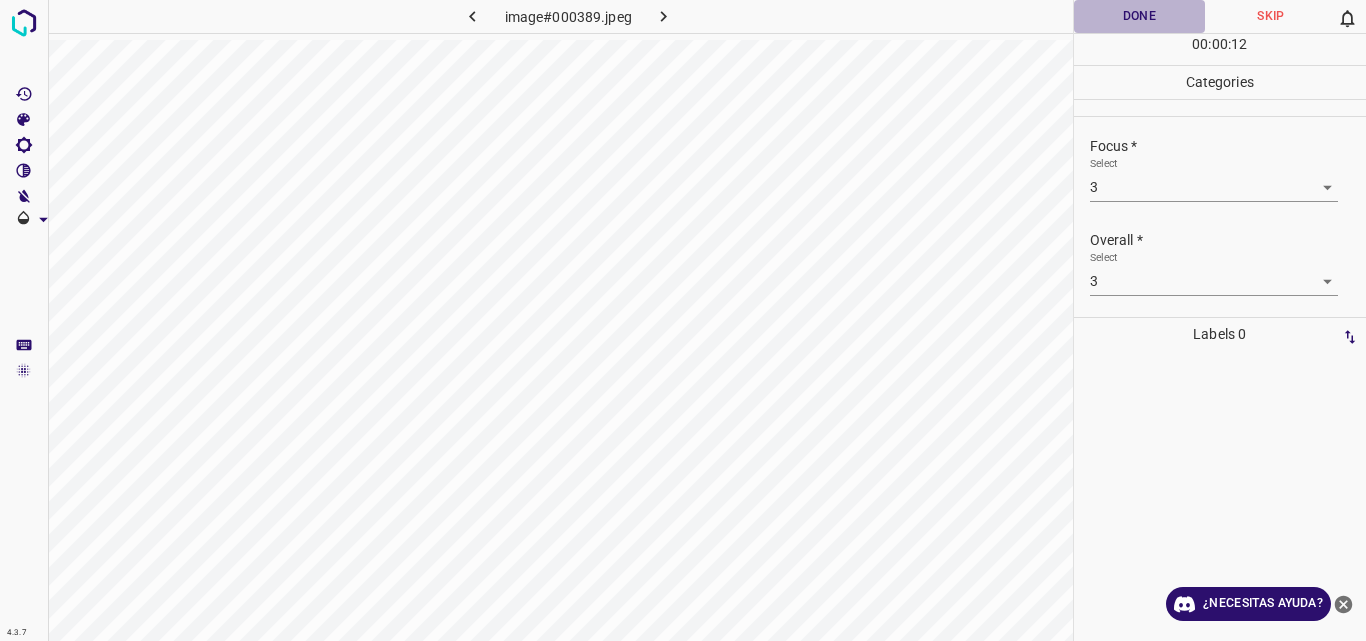 click on "Done" at bounding box center (1140, 16) 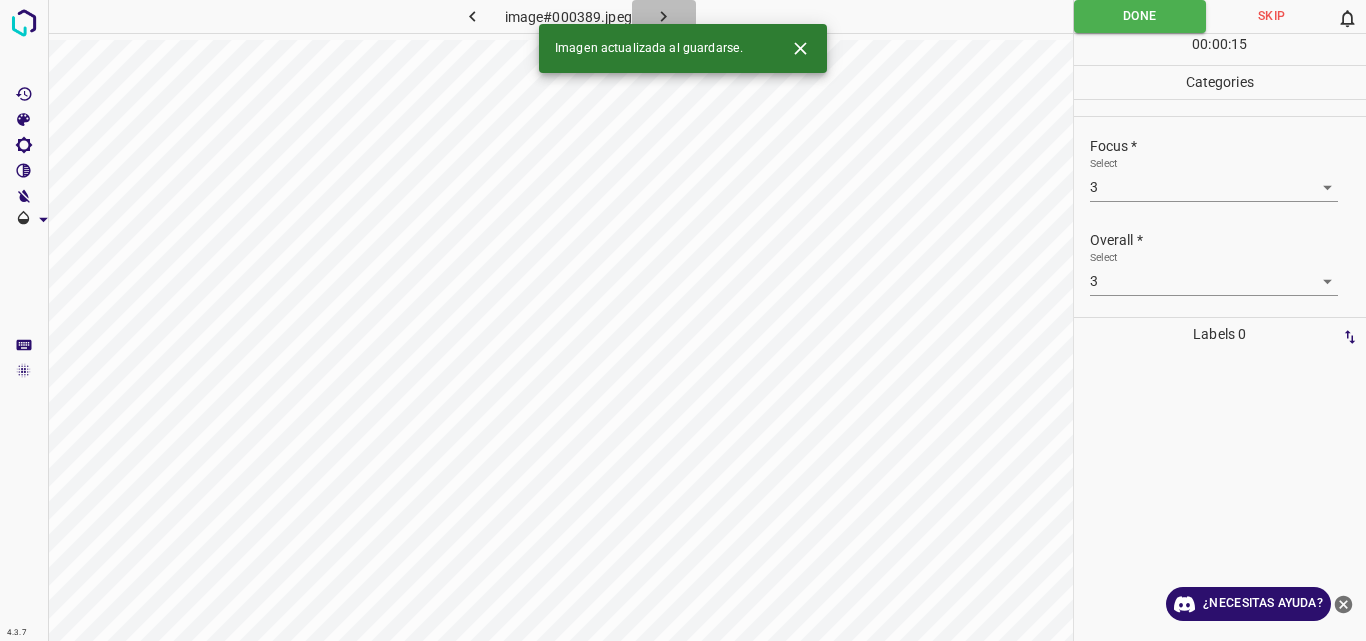 click 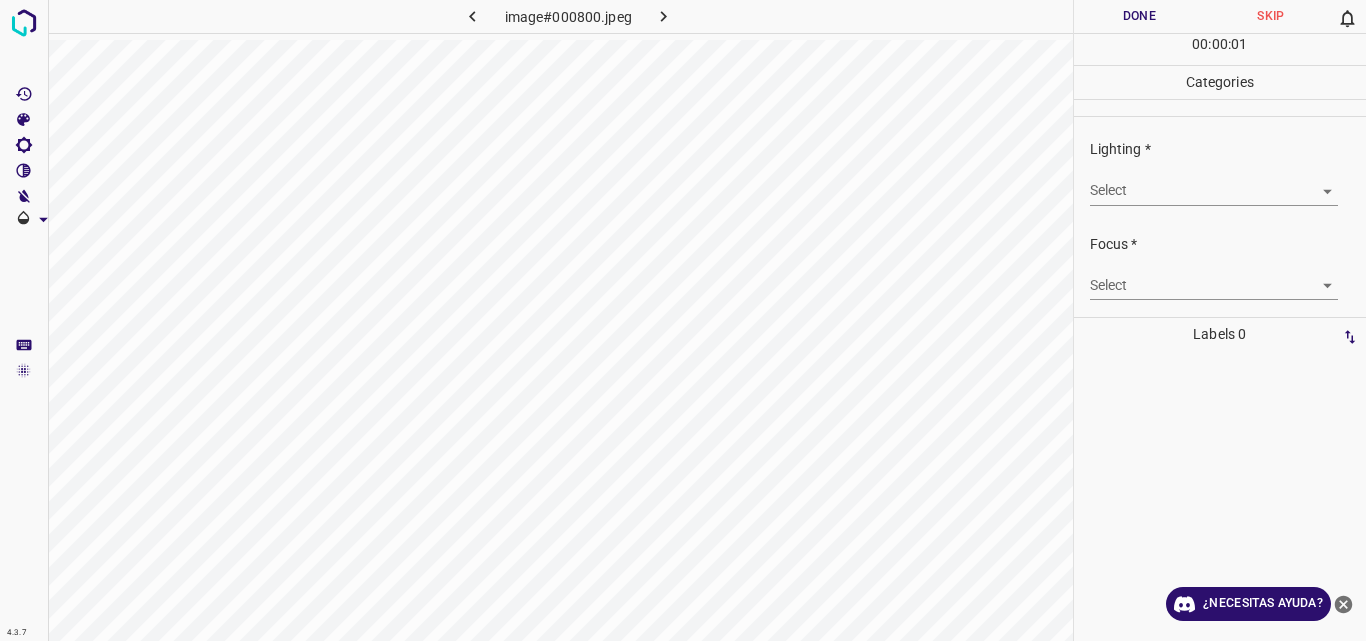 click on "4.3.7 image#000800.jpeg Done Skip 0 00   : 00   : 01   Categories Lighting *  Select ​ Focus *  Select ​ Overall *  Select ​ Labels   0 Categories 1 Lighting 2 Focus 3 Overall Tools Space Change between modes (Draw & Edit) I Auto labeling R Restore zoom M Zoom in N Zoom out Delete Delete selecte label Filters Z Restore filters X Saturation filter C Brightness filter V Contrast filter B Gray scale filter General O Download ¿Necesitas ayuda? Original text Rate this translation Your feedback will be used to help improve Google Translate - Texto - Esconder - Borrar" at bounding box center (683, 320) 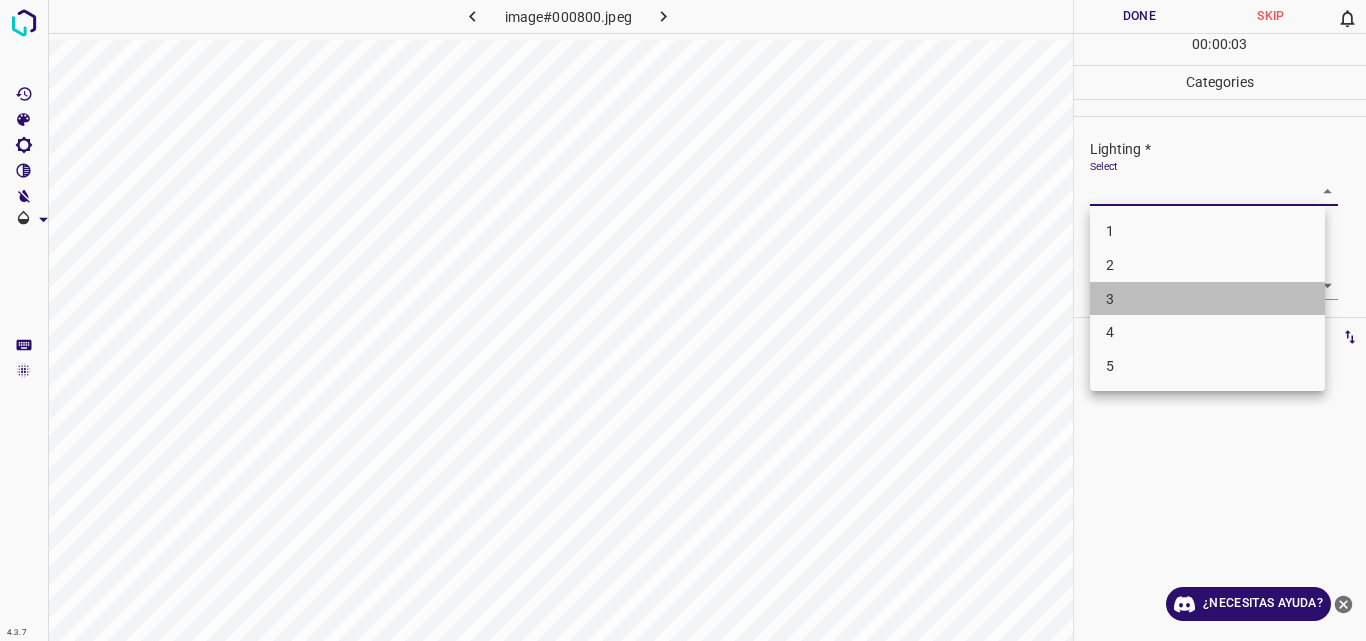click on "3" at bounding box center [1207, 299] 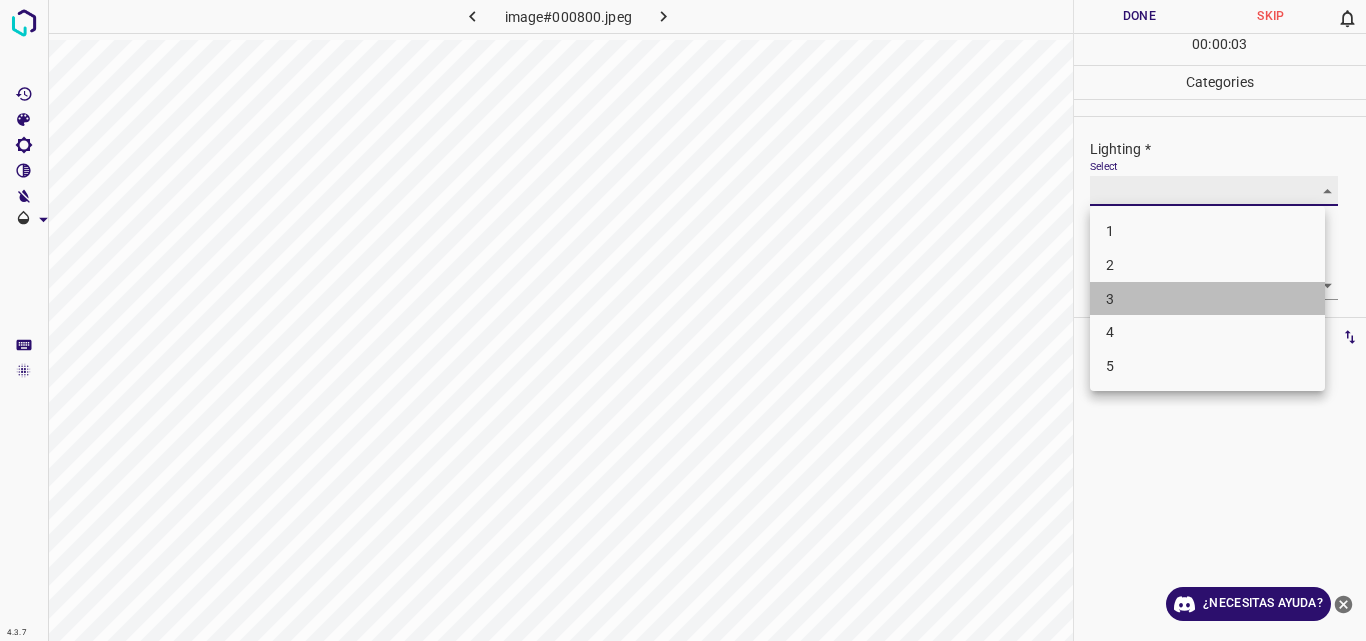 type on "3" 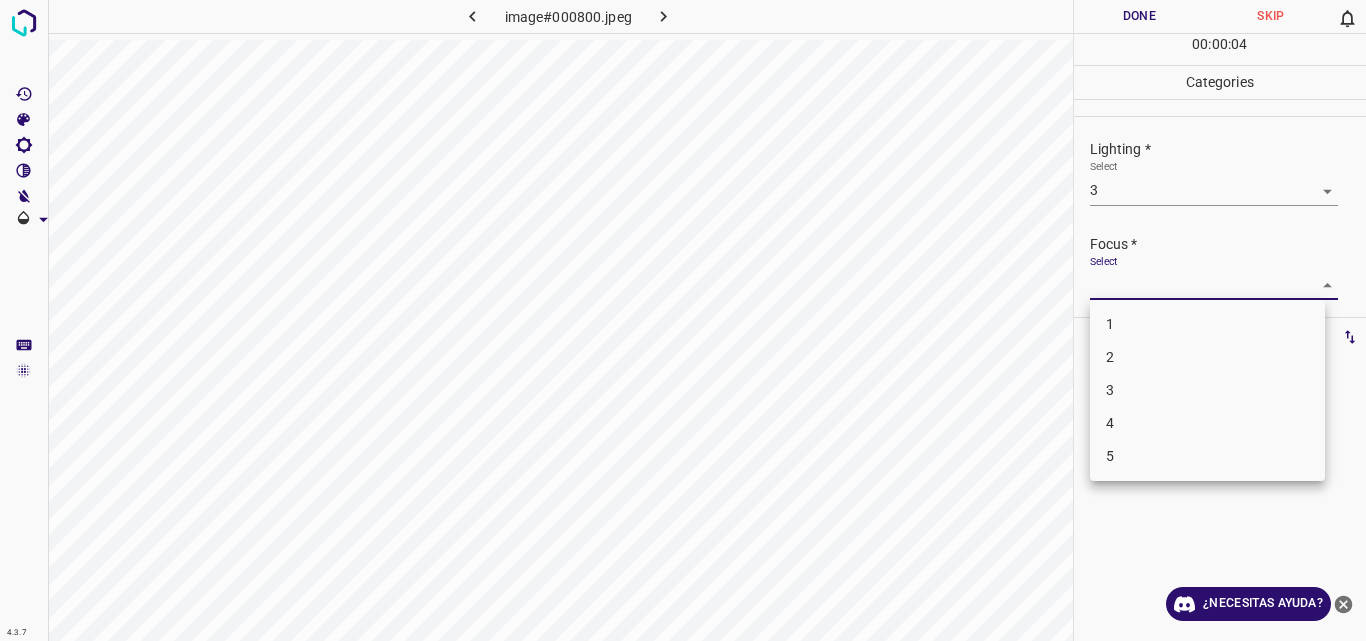 click on "4.3.7 image#000800.jpeg Done Skip 0 00   : 00   : 04   Categories Lighting *  Select 3 3 Focus *  Select ​ Overall *  Select ​ Labels   0 Categories 1 Lighting 2 Focus 3 Overall Tools Space Change between modes (Draw & Edit) I Auto labeling R Restore zoom M Zoom in N Zoom out Delete Delete selecte label Filters Z Restore filters X Saturation filter C Brightness filter V Contrast filter B Gray scale filter General O Download ¿Necesitas ayuda? Original text Rate this translation Your feedback will be used to help improve Google Translate - Texto - Esconder - Borrar 1 2 3 4 5" at bounding box center [683, 320] 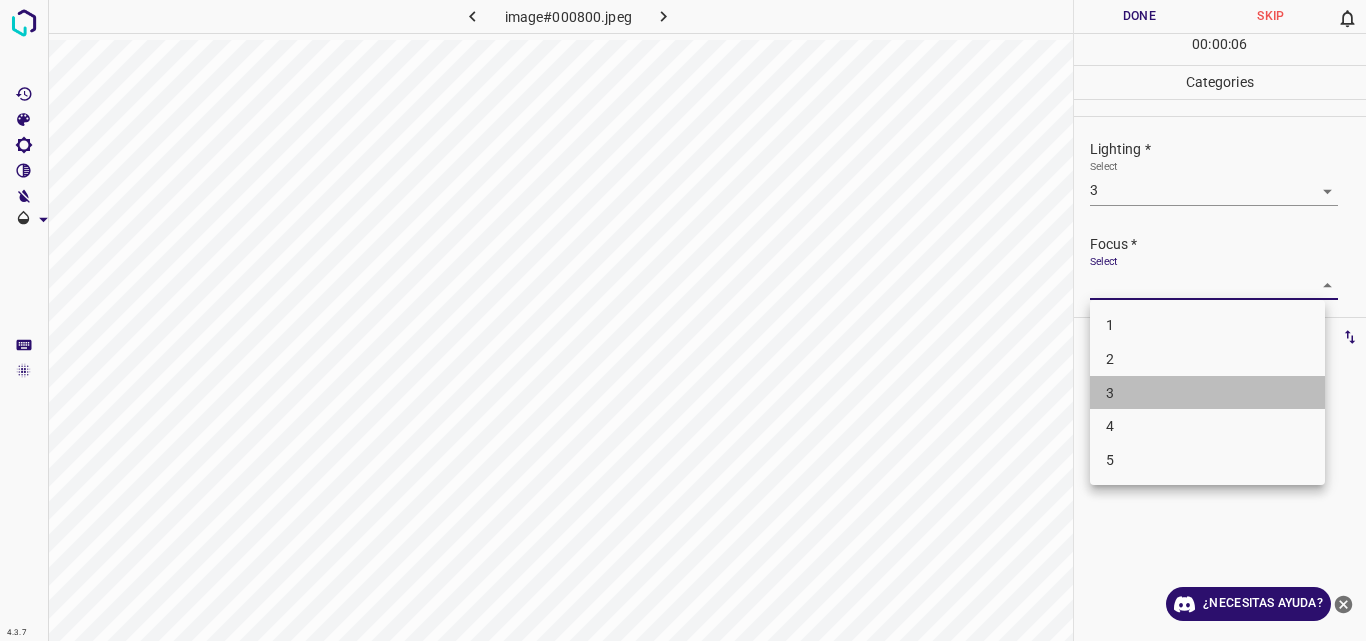 click on "3" at bounding box center [1207, 393] 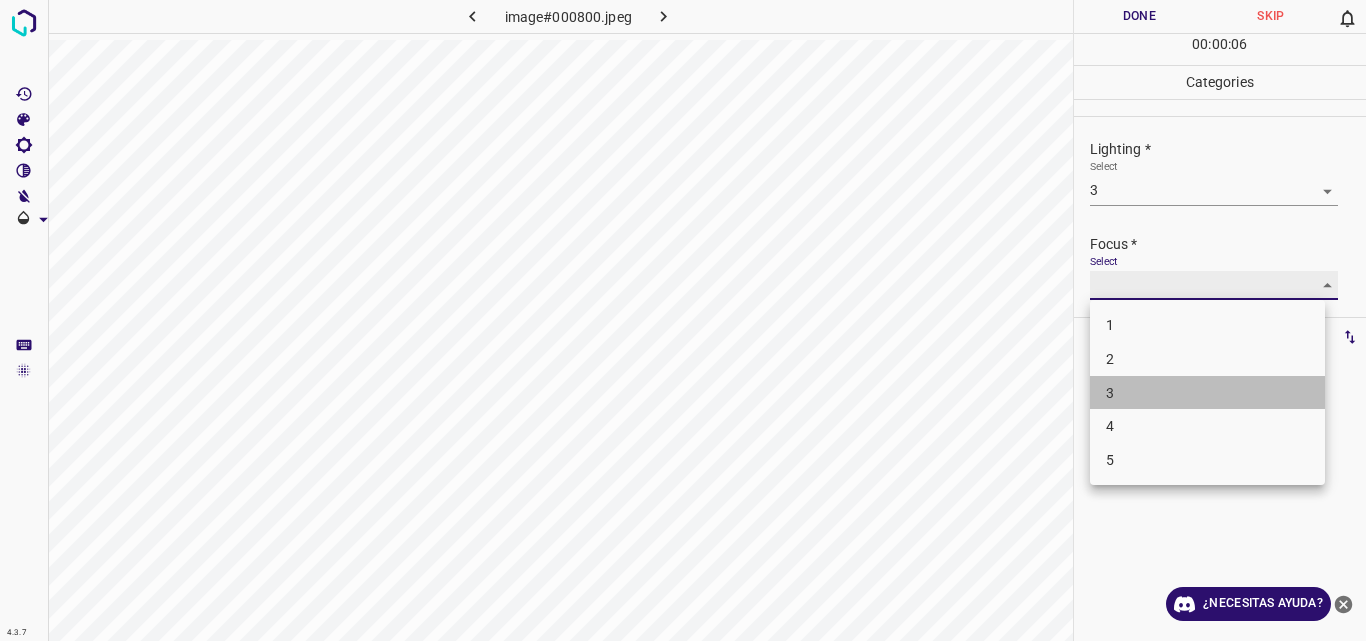 type on "3" 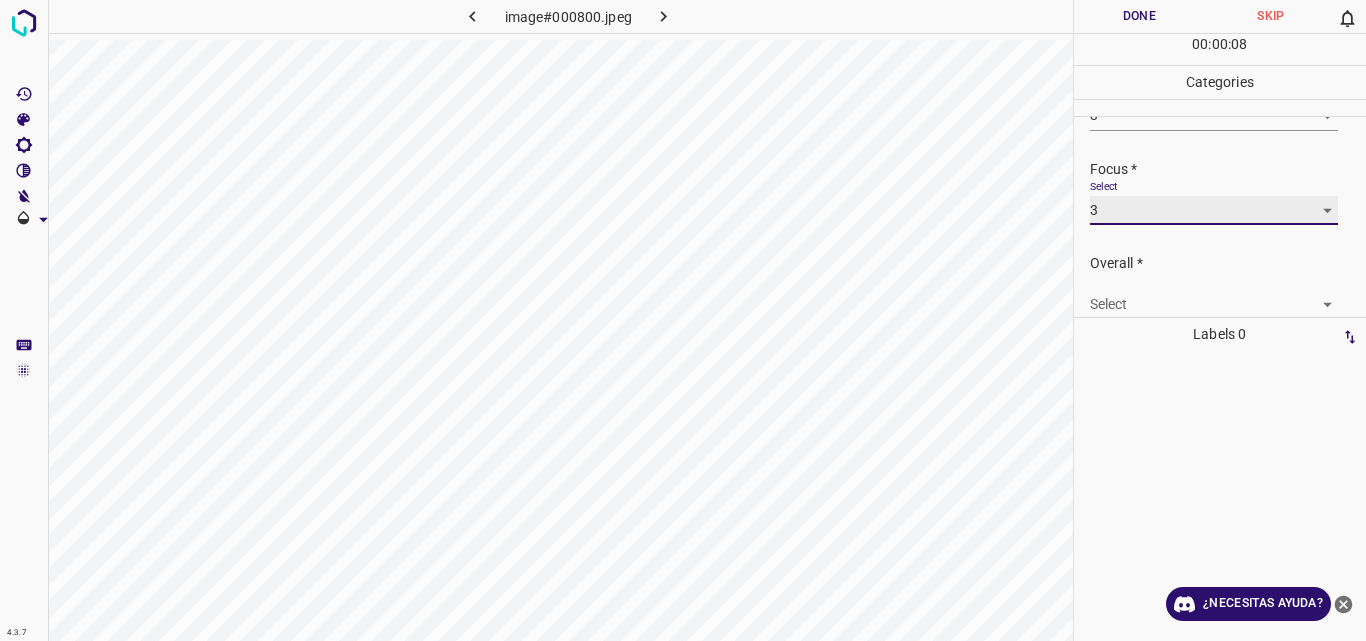 scroll, scrollTop: 98, scrollLeft: 0, axis: vertical 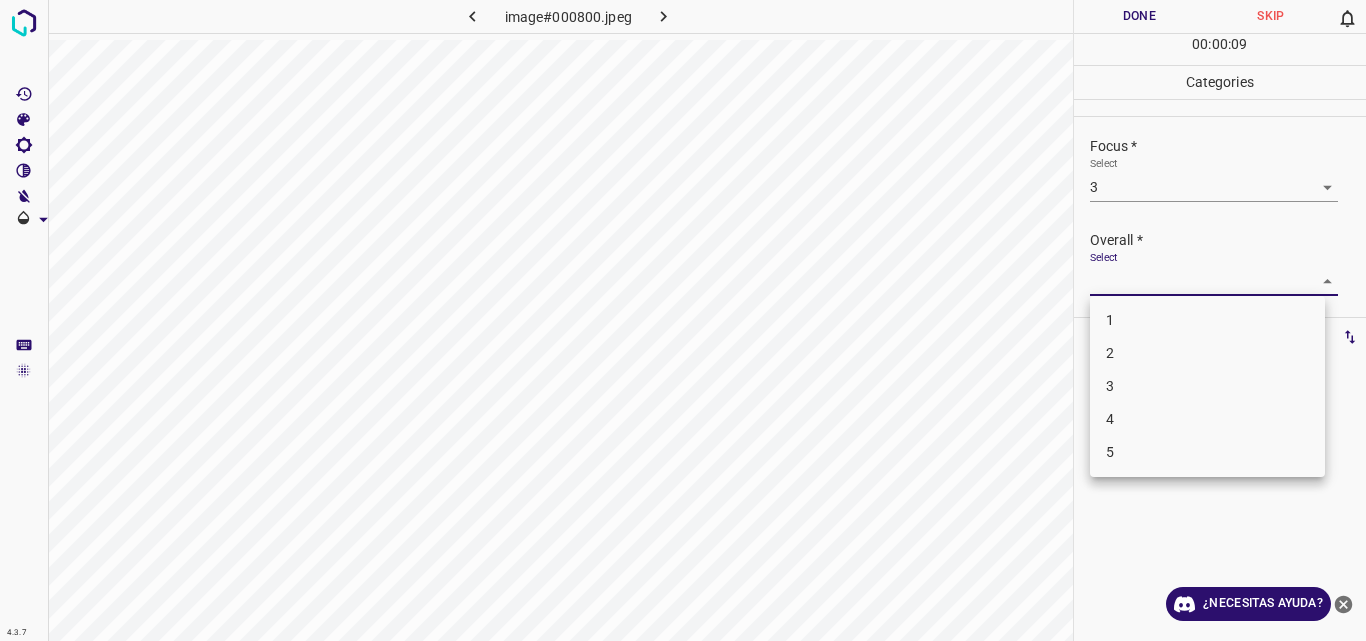 click on "4.3.7 image#000800.jpeg Done Skip 0 00   : 00   : 09   Categories Lighting *  Select 3 3 Focus *  Select 3 3 Overall *  Select ​ Labels   0 Categories 1 Lighting 2 Focus 3 Overall Tools Space Change between modes (Draw & Edit) I Auto labeling R Restore zoom M Zoom in N Zoom out Delete Delete selecte label Filters Z Restore filters X Saturation filter C Brightness filter V Contrast filter B Gray scale filter General O Download ¿Necesitas ayuda? Original text Rate this translation Your feedback will be used to help improve Google Translate - Texto - Esconder - Borrar 1 2 3 4 5" at bounding box center (683, 320) 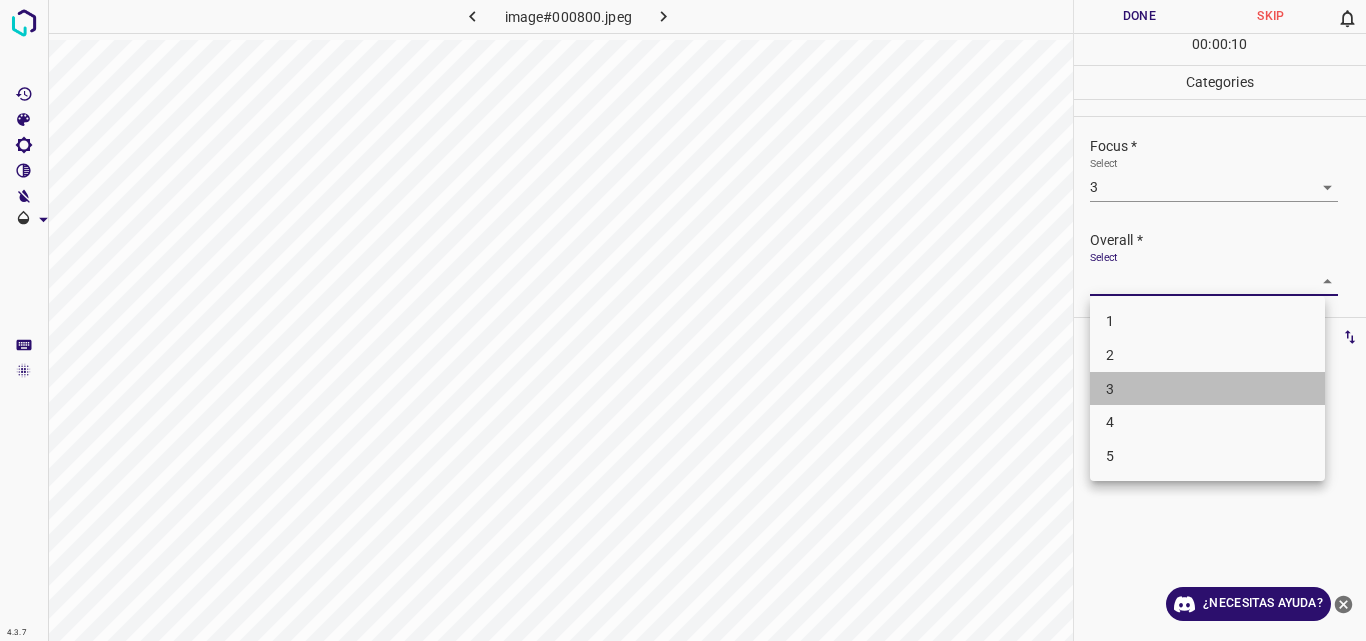 click on "3" at bounding box center (1207, 389) 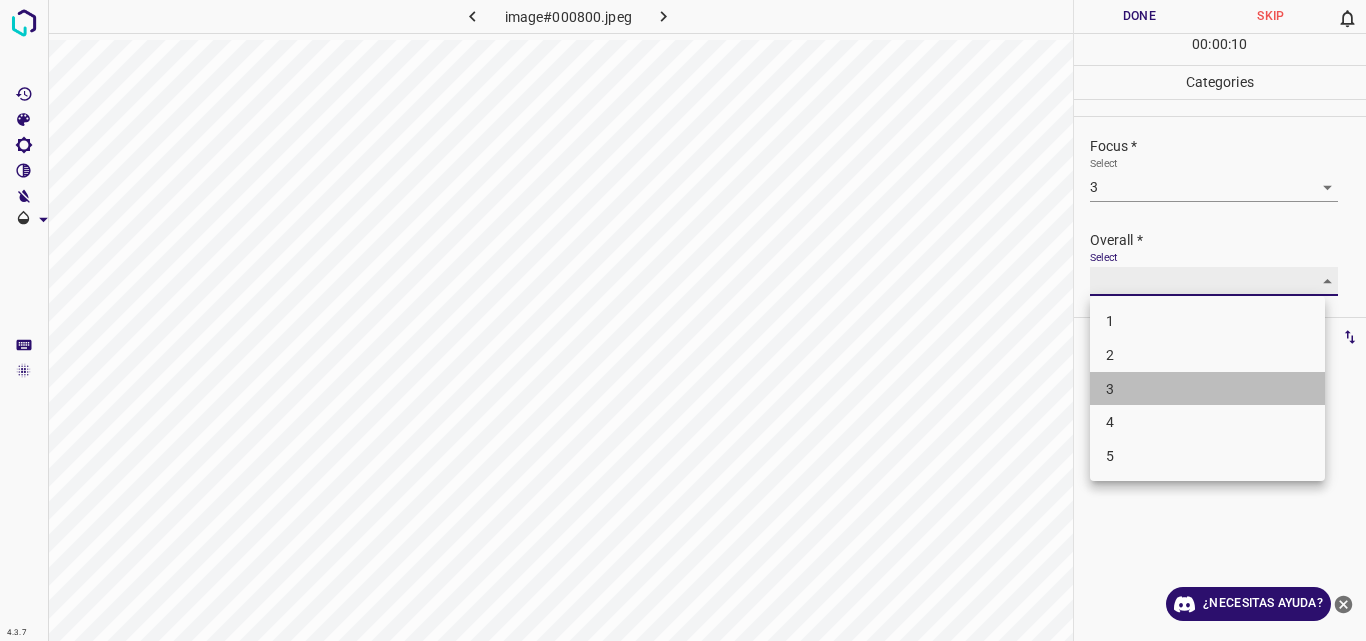 type on "3" 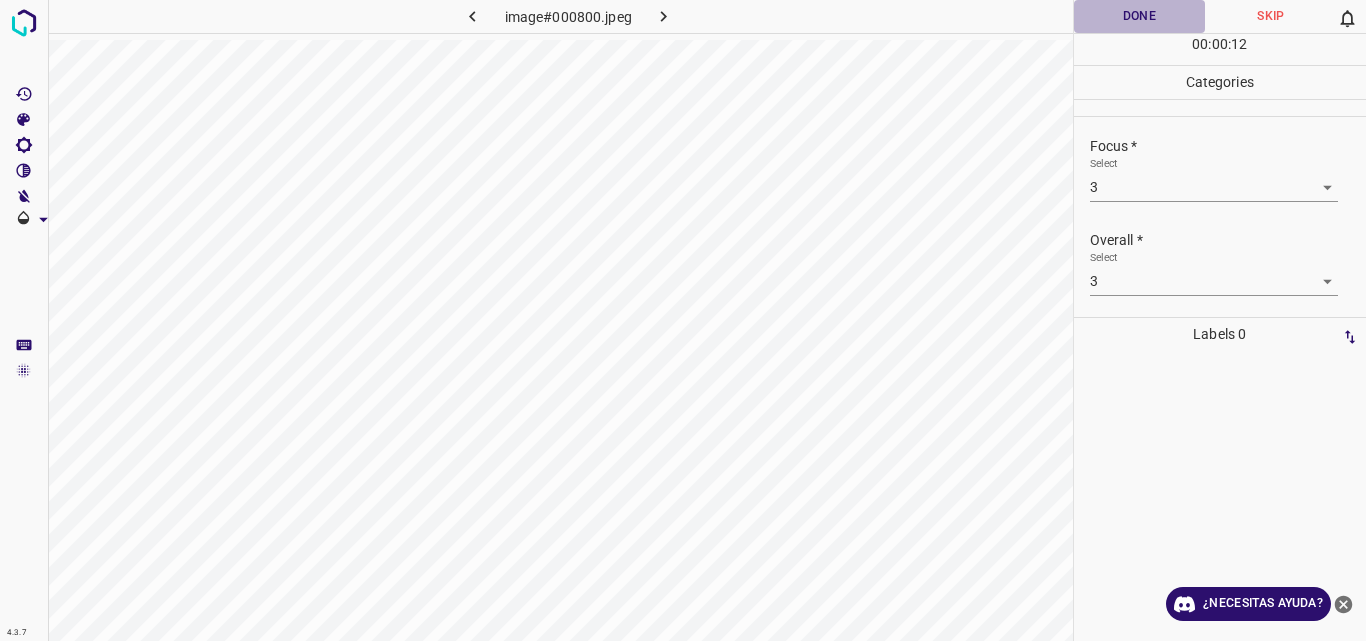 click on "Done" at bounding box center [1140, 16] 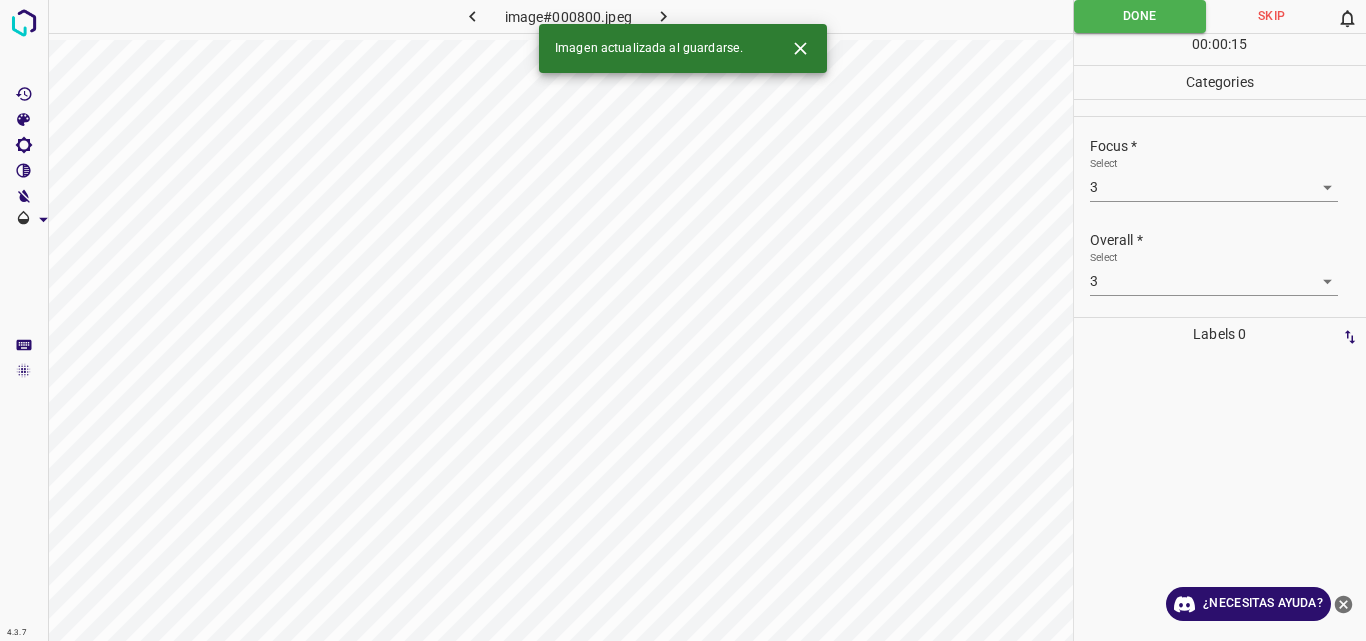 click 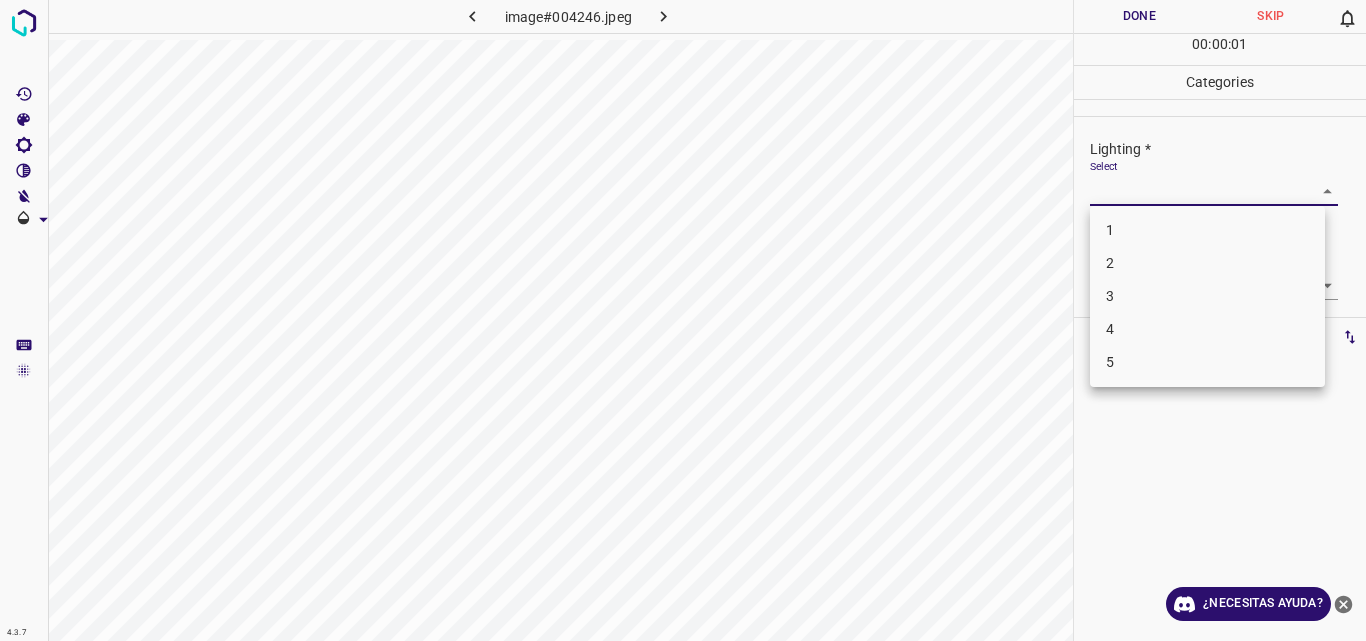 click on "4.3.7 image#004246.jpeg Done Skip 0 00   : 00   : 01   Categories Lighting *  Select ​ Focus *  Select ​ Overall *  Select ​ Labels   0 Categories 1 Lighting 2 Focus 3 Overall Tools Space Change between modes (Draw & Edit) I Auto labeling R Restore zoom M Zoom in N Zoom out Delete Delete selecte label Filters Z Restore filters X Saturation filter C Brightness filter V Contrast filter B Gray scale filter General O Download ¿Necesitas ayuda? Original text Rate this translation Your feedback will be used to help improve Google Translate - Texto - Esconder - Borrar 1 2 3 4 5" at bounding box center [683, 320] 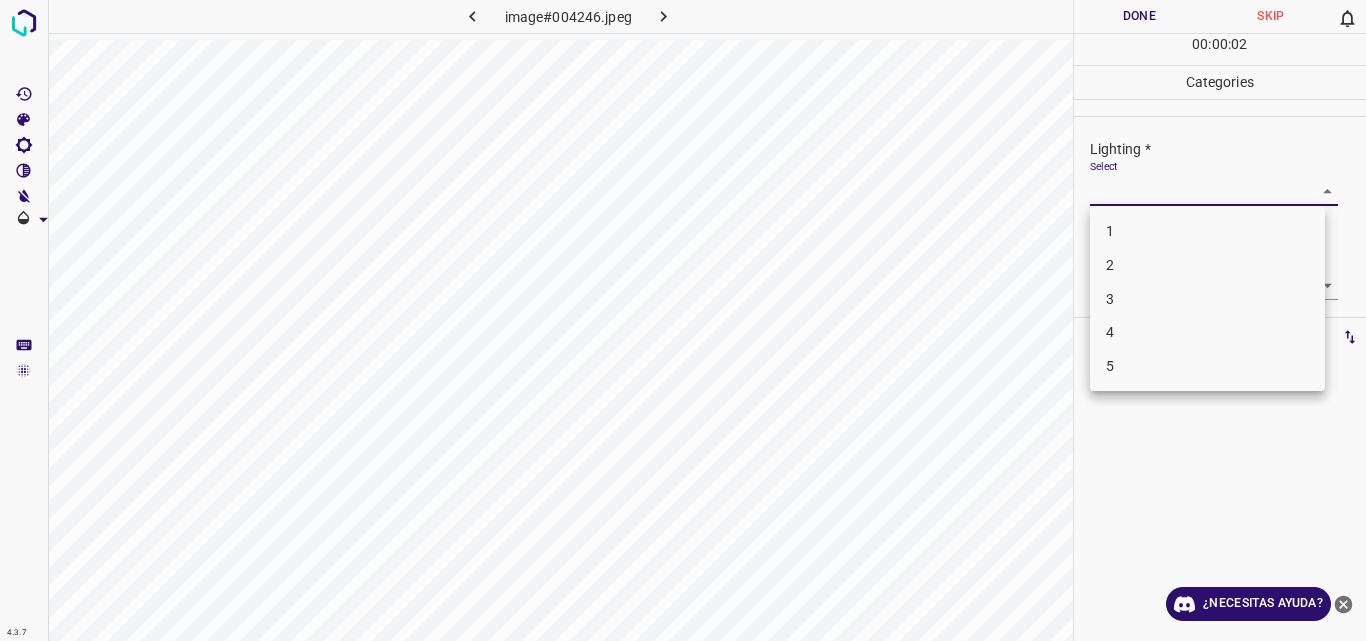 click on "3" at bounding box center (1207, 299) 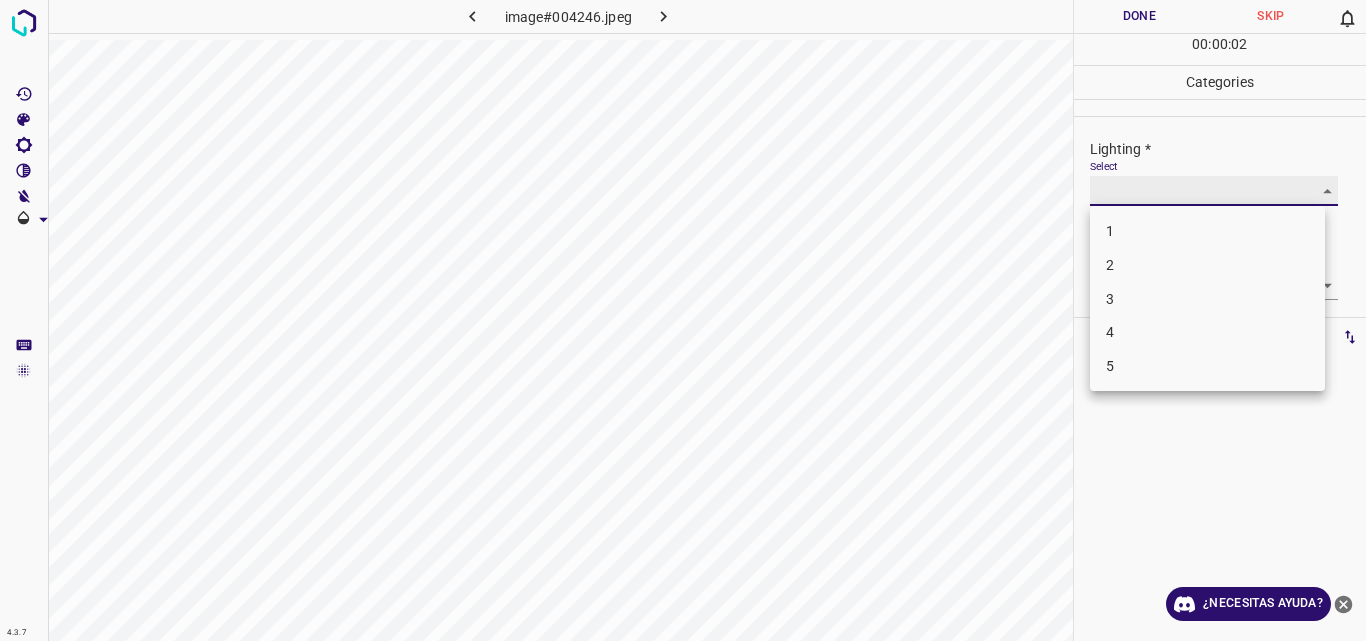 type on "3" 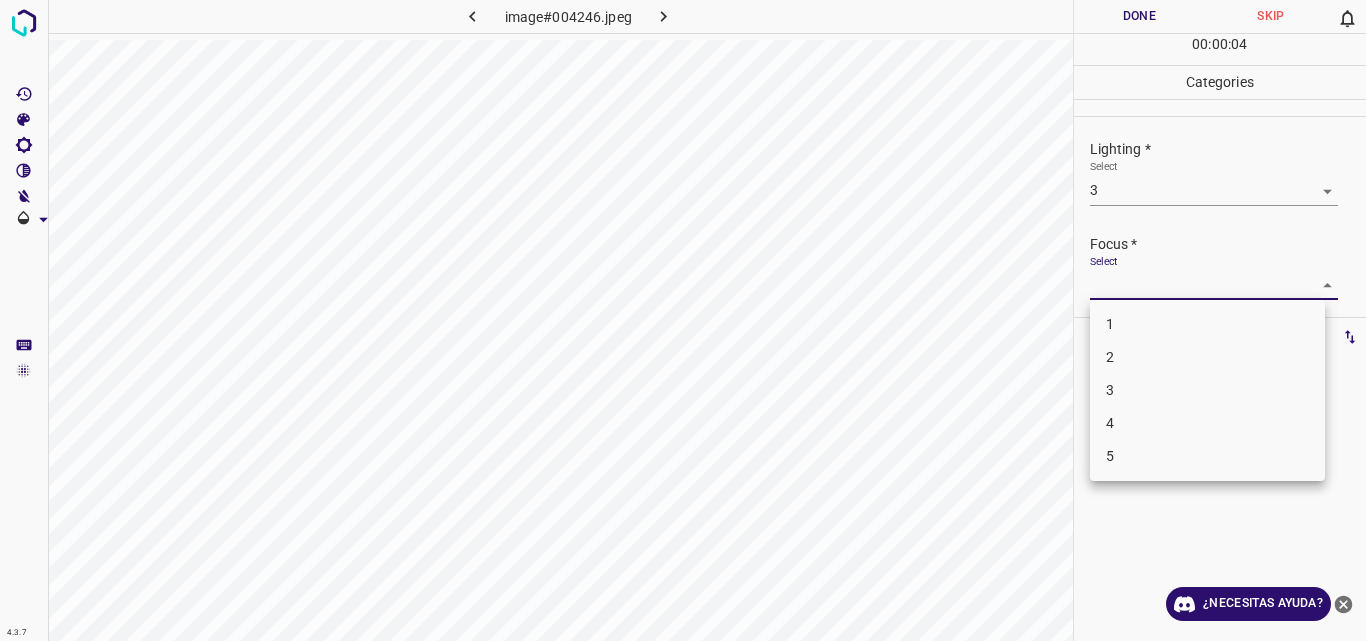 click on "4.3.7 image#004246.jpeg Done Skip 0 00   : 00   : 04   Categories Lighting *  Select 3 3 Focus *  Select ​ Overall *  Select ​ Labels   0 Categories 1 Lighting 2 Focus 3 Overall Tools Space Change between modes (Draw & Edit) I Auto labeling R Restore zoom M Zoom in N Zoom out Delete Delete selecte label Filters Z Restore filters X Saturation filter C Brightness filter V Contrast filter B Gray scale filter General O Download ¿Necesitas ayuda? Original text Rate this translation Your feedback will be used to help improve Google Translate - Texto - Esconder - Borrar 1 2 3 4 5" at bounding box center (683, 320) 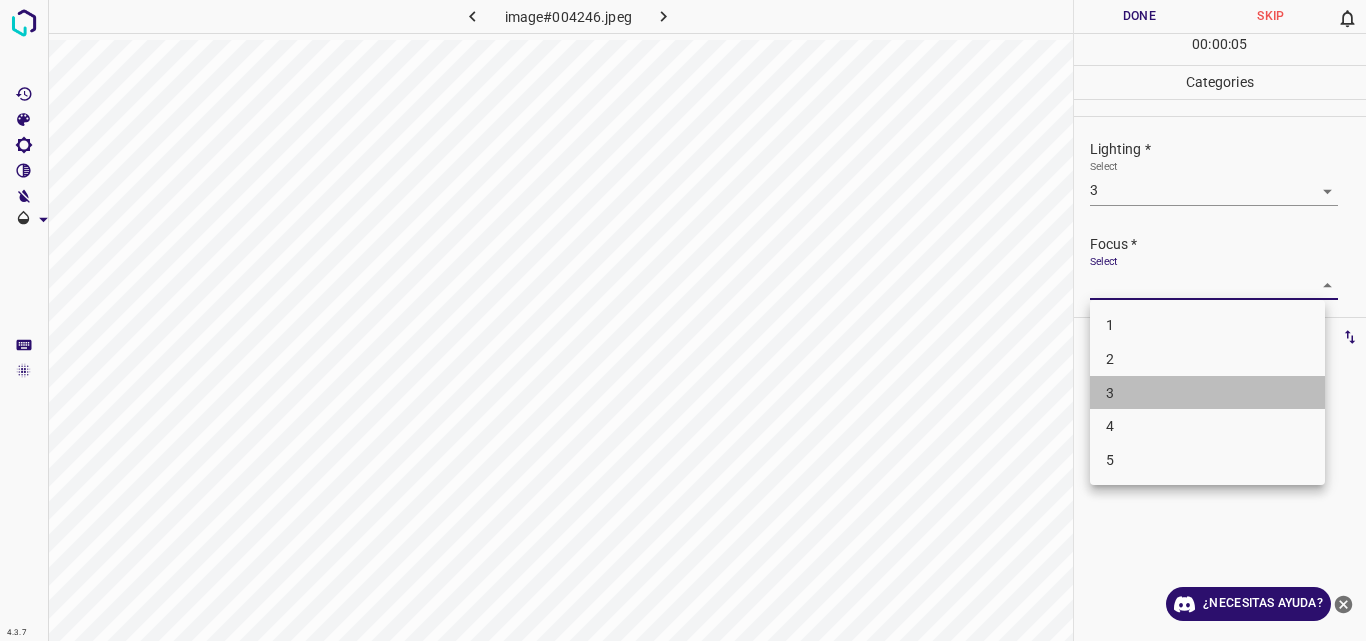 click on "3" at bounding box center [1207, 393] 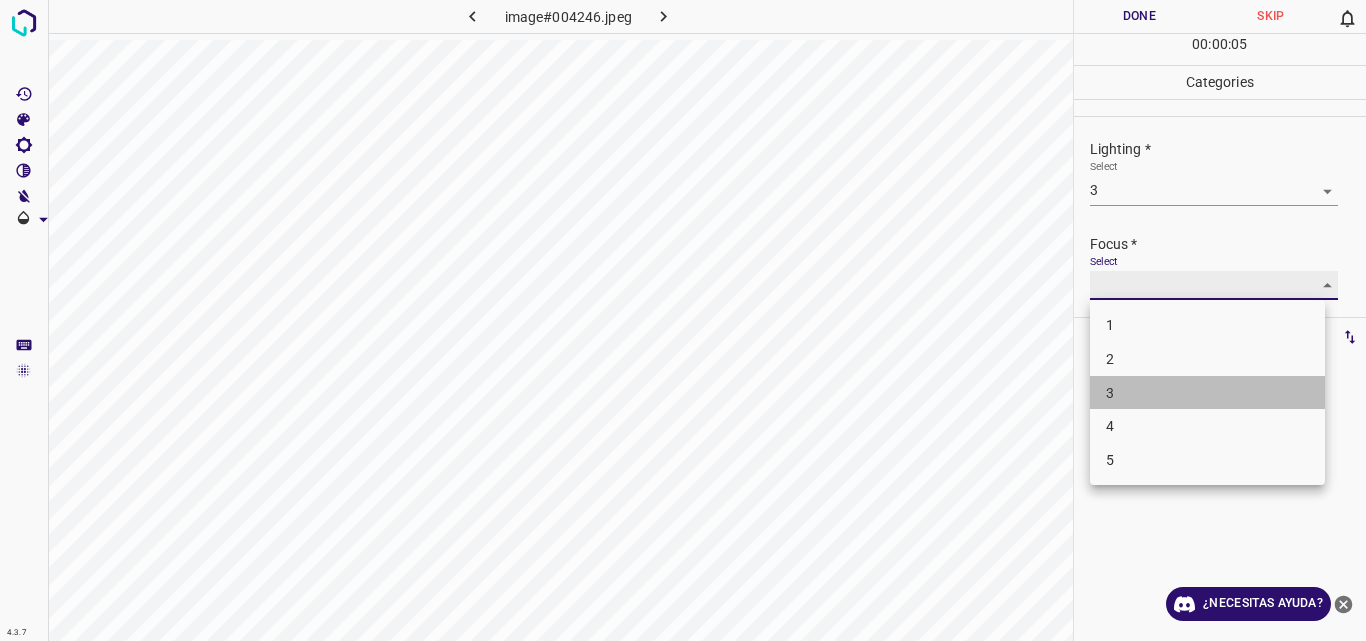 type on "3" 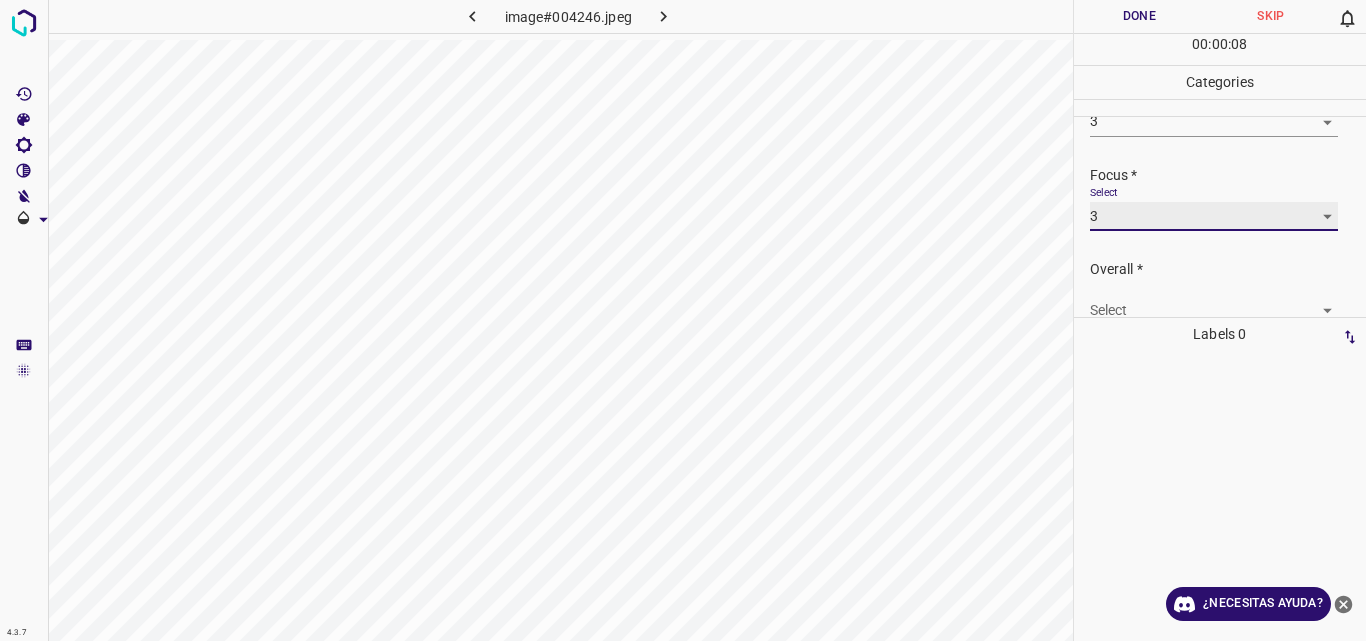 scroll, scrollTop: 73, scrollLeft: 0, axis: vertical 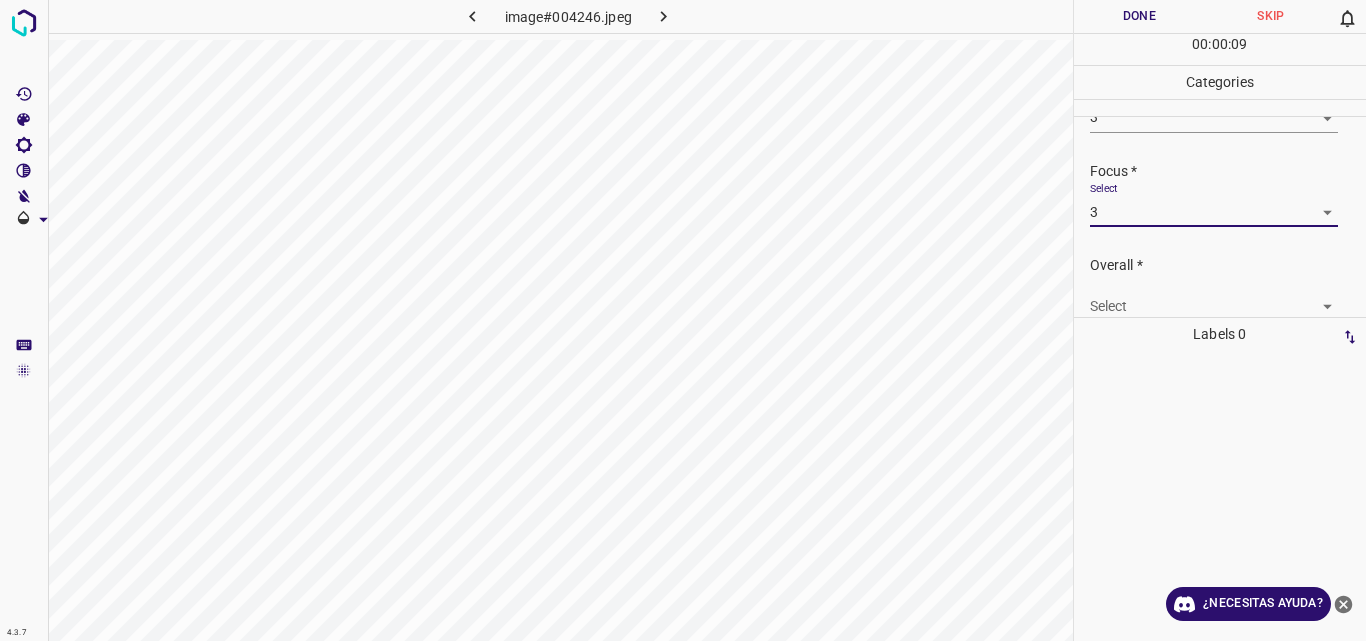 click on "4.3.7 image#004246.jpeg Done Skip 0 00   : 00   : 09   Categories Lighting *  Select 3 3 Focus *  Select 3 3 Overall *  Select ​ Labels   0 Categories 1 Lighting 2 Focus 3 Overall Tools Space Change between modes (Draw & Edit) I Auto labeling R Restore zoom M Zoom in N Zoom out Delete Delete selecte label Filters Z Restore filters X Saturation filter C Brightness filter V Contrast filter B Gray scale filter General O Download ¿Necesitas ayuda? Original text Rate this translation Your feedback will be used to help improve Google Translate - Texto - Esconder - Borrar" at bounding box center (683, 320) 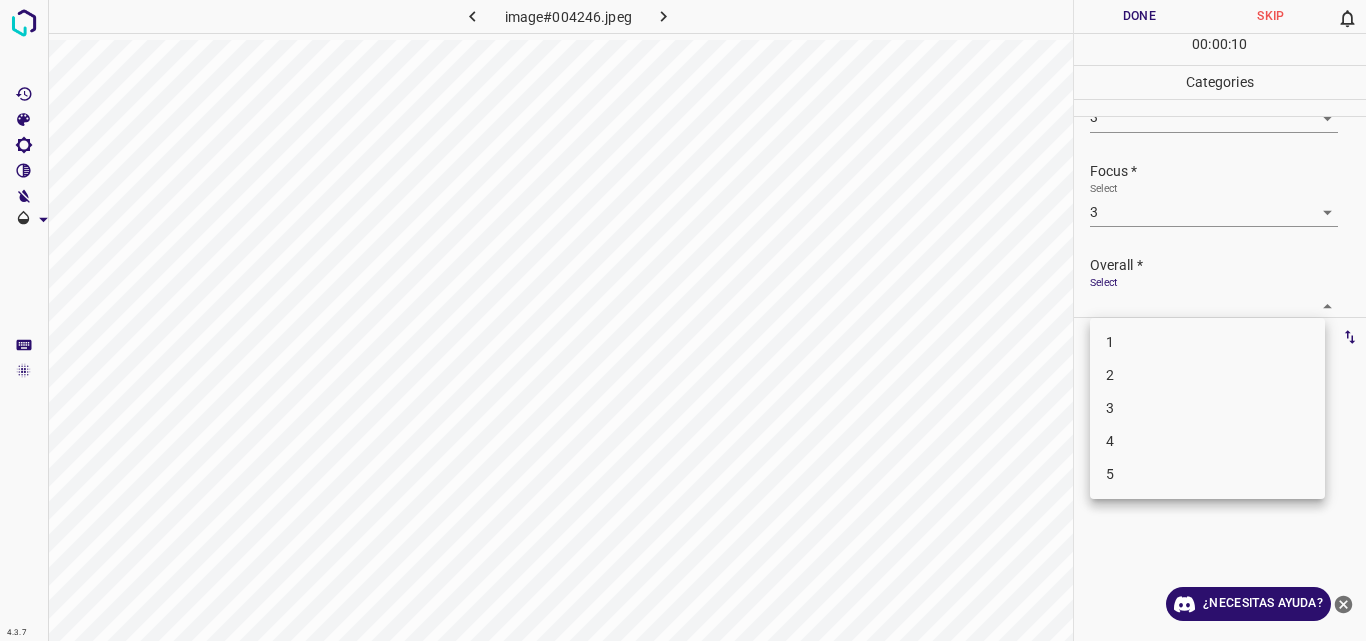 scroll, scrollTop: 76, scrollLeft: 0, axis: vertical 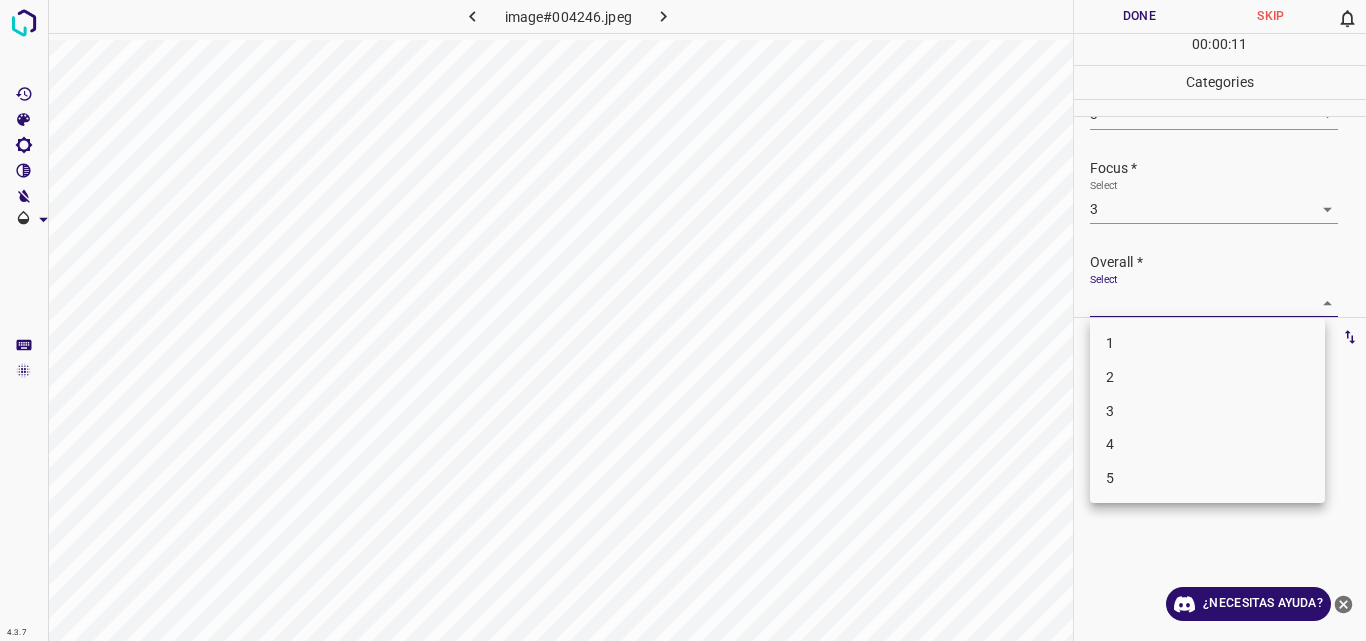 click on "3" at bounding box center [1207, 411] 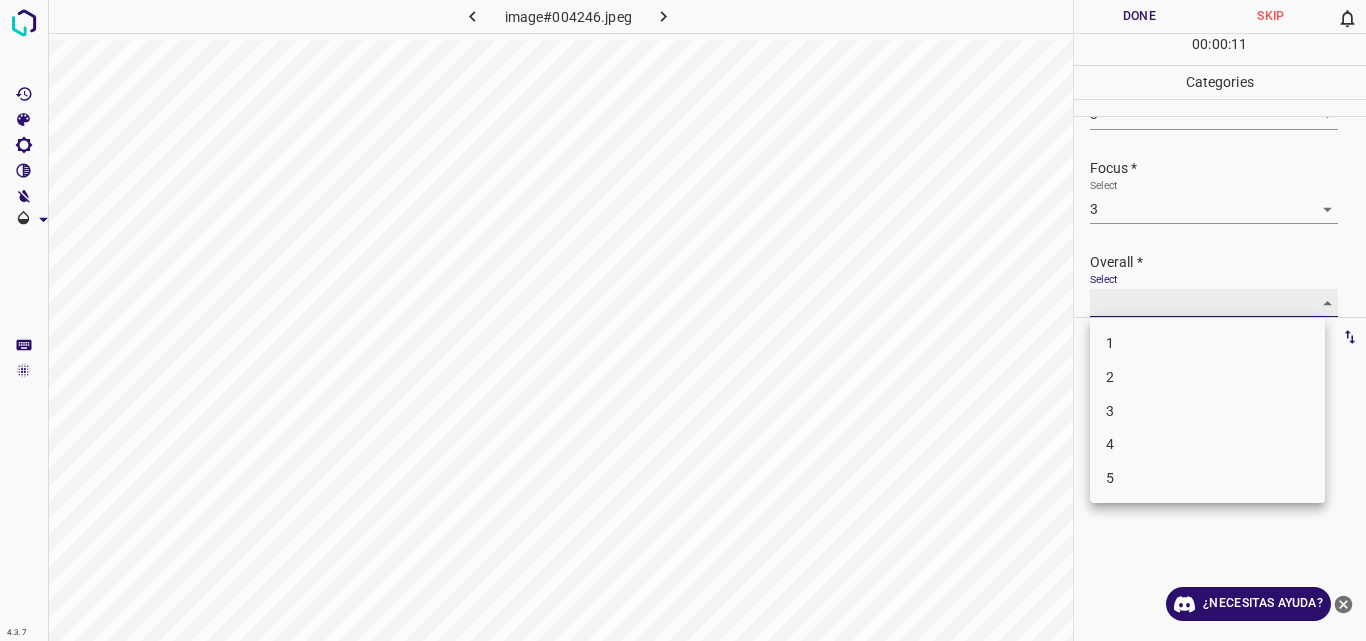 type on "3" 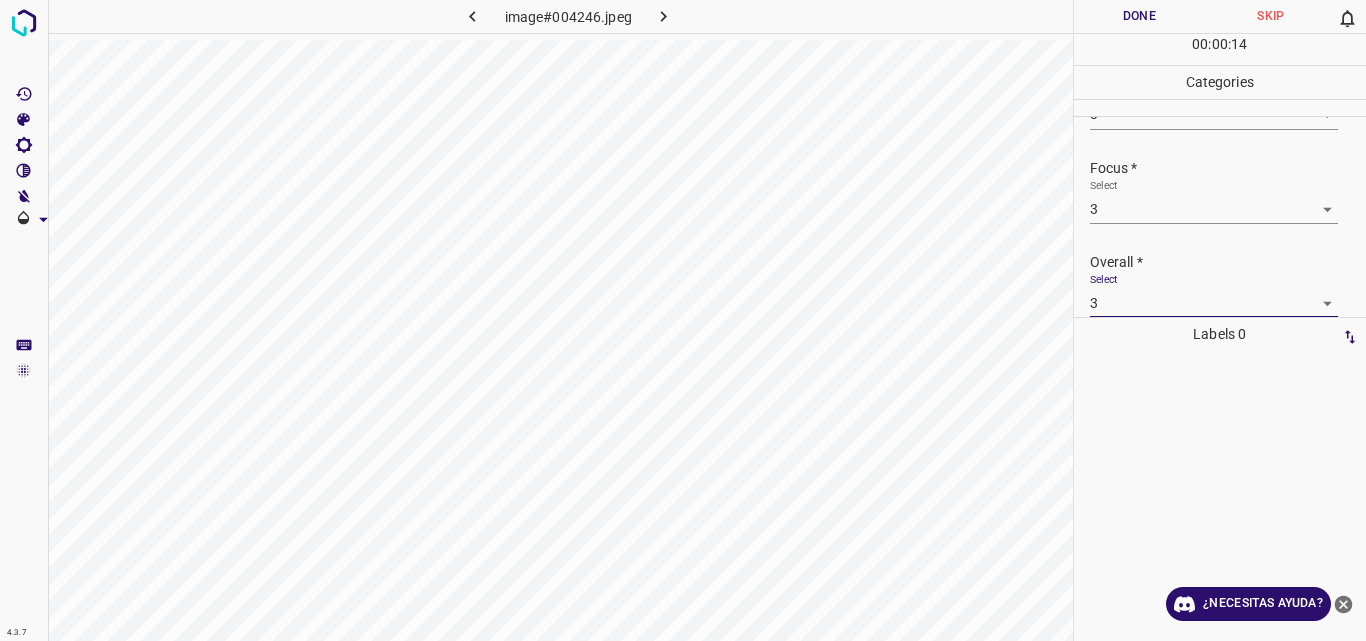 click on "Done" at bounding box center (1140, 16) 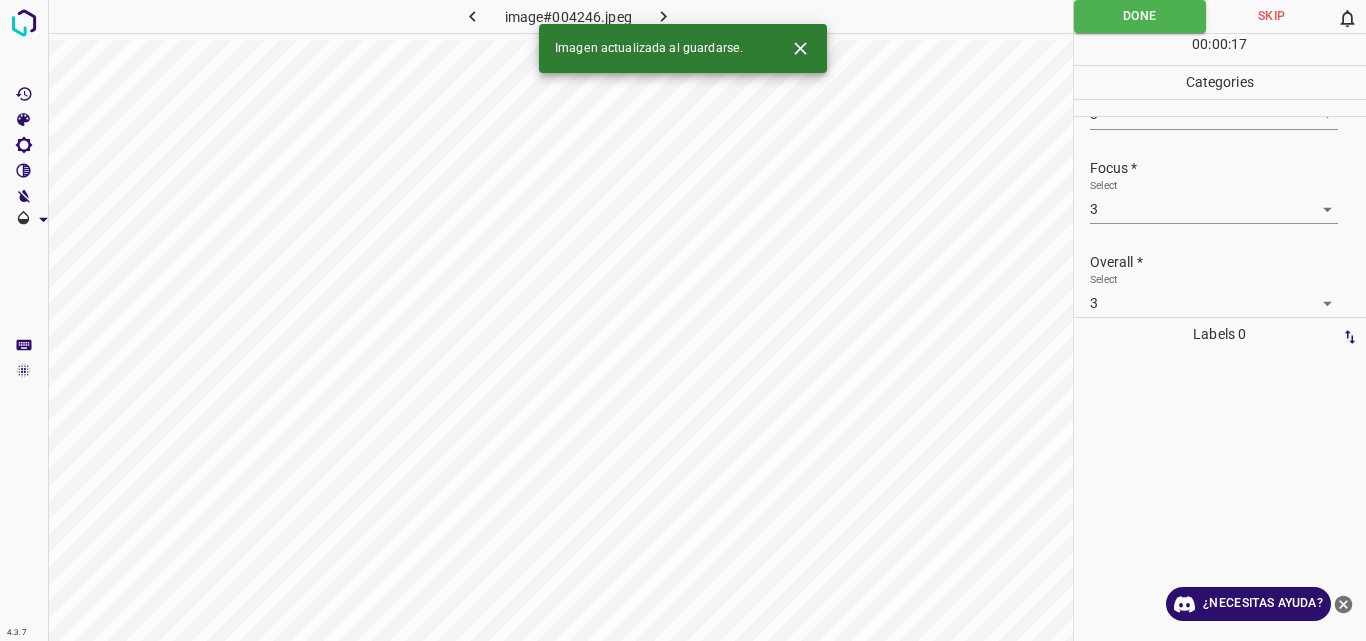 click 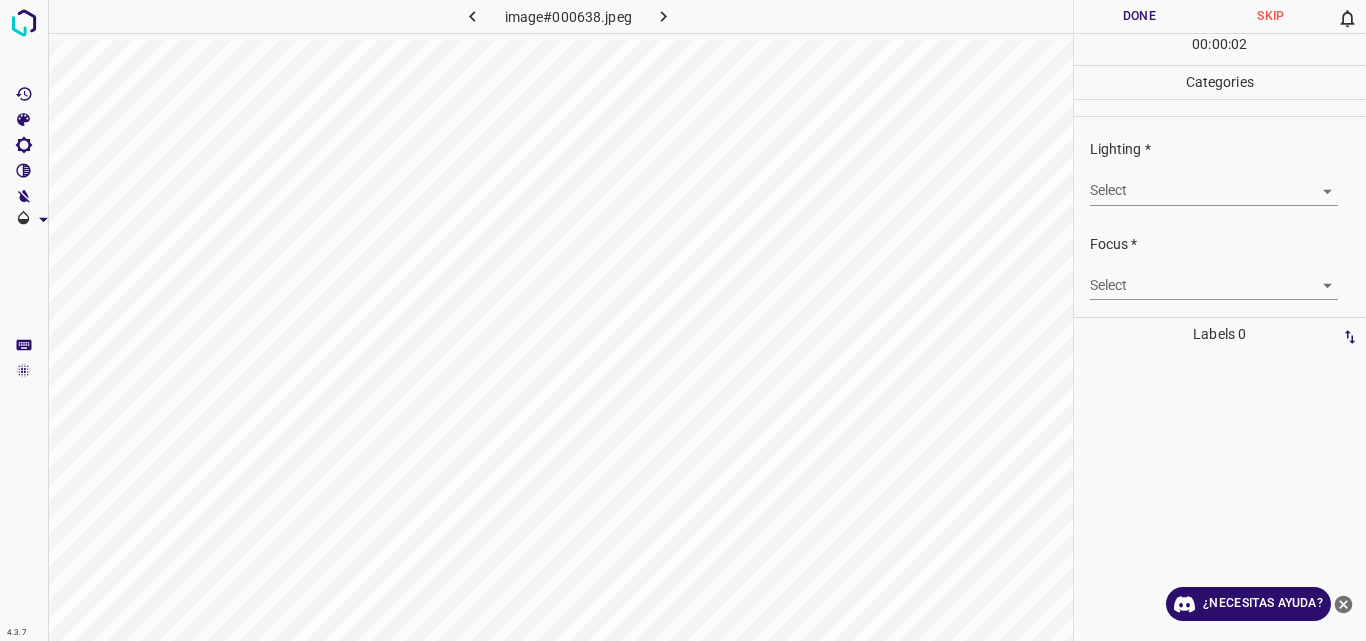 click on "4.3.7 image#000638.jpeg Done Skip 0 00   : 00   : 02   Categories Lighting *  Select ​ Focus *  Select ​ Overall *  Select ​ Labels   0 Categories 1 Lighting 2 Focus 3 Overall Tools Space Change between modes (Draw & Edit) I Auto labeling R Restore zoom M Zoom in N Zoom out Delete Delete selecte label Filters Z Restore filters X Saturation filter C Brightness filter V Contrast filter B Gray scale filter General O Download ¿Necesitas ayuda? Original text Rate this translation Your feedback will be used to help improve Google Translate - Texto - Esconder - Borrar" at bounding box center [683, 320] 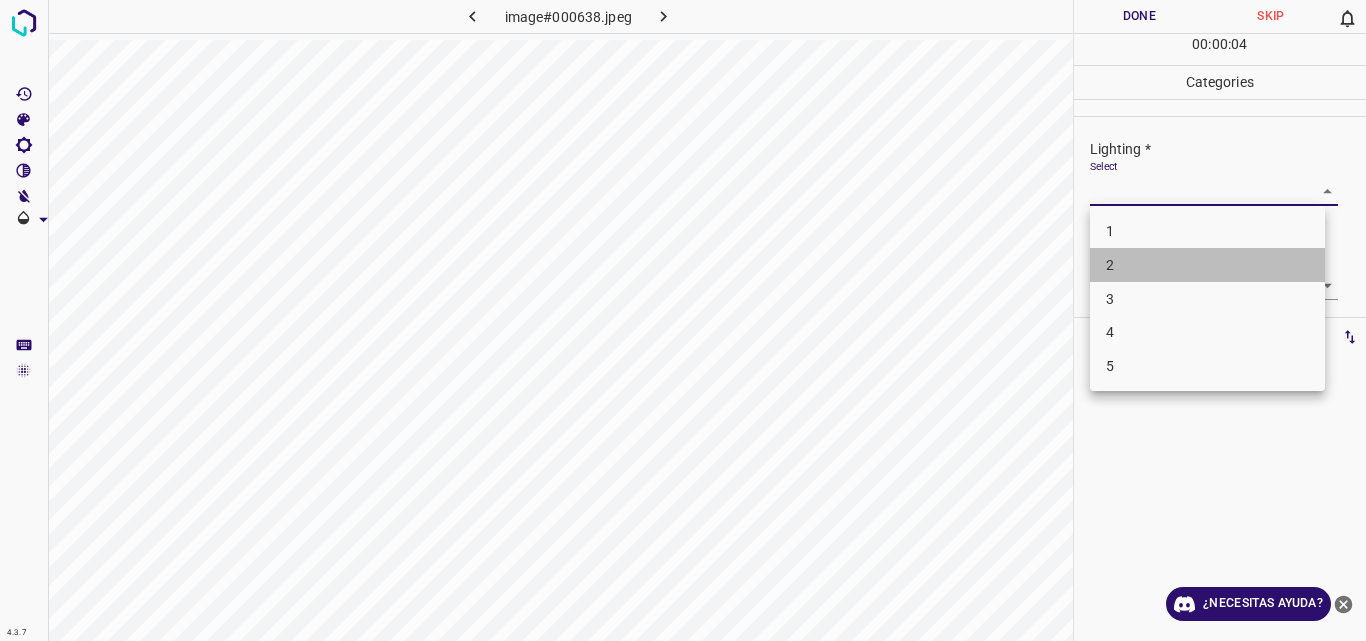 click on "2" at bounding box center (1207, 265) 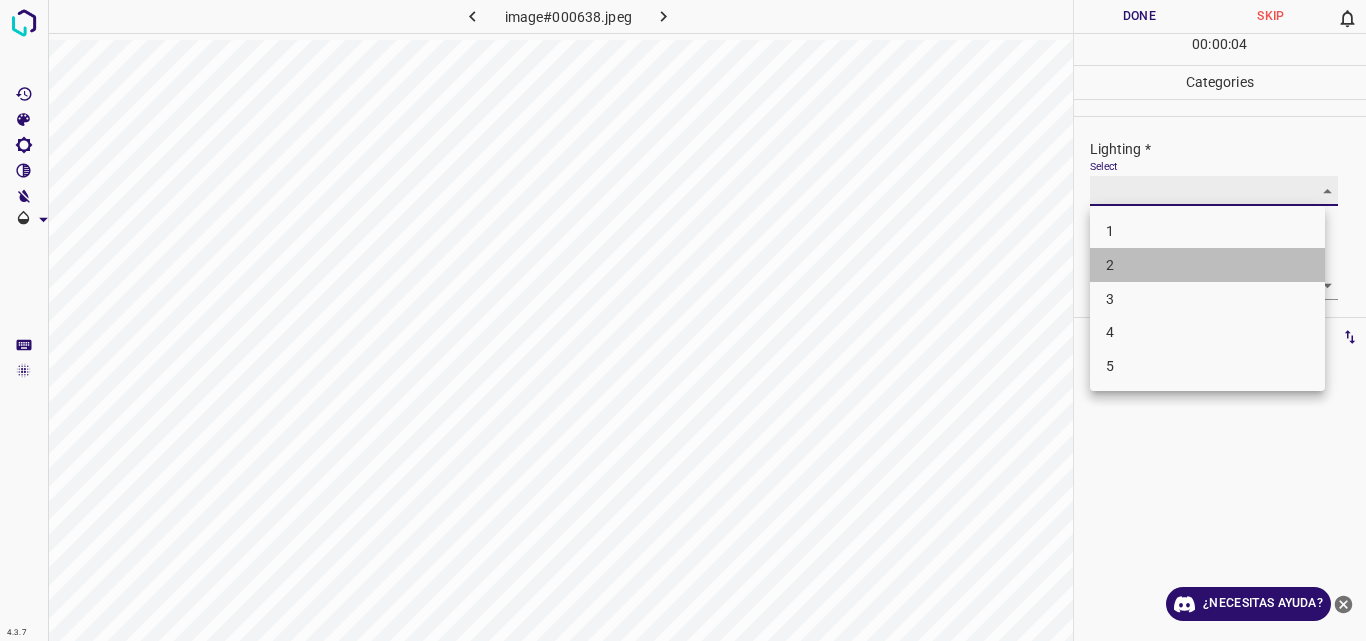 type on "2" 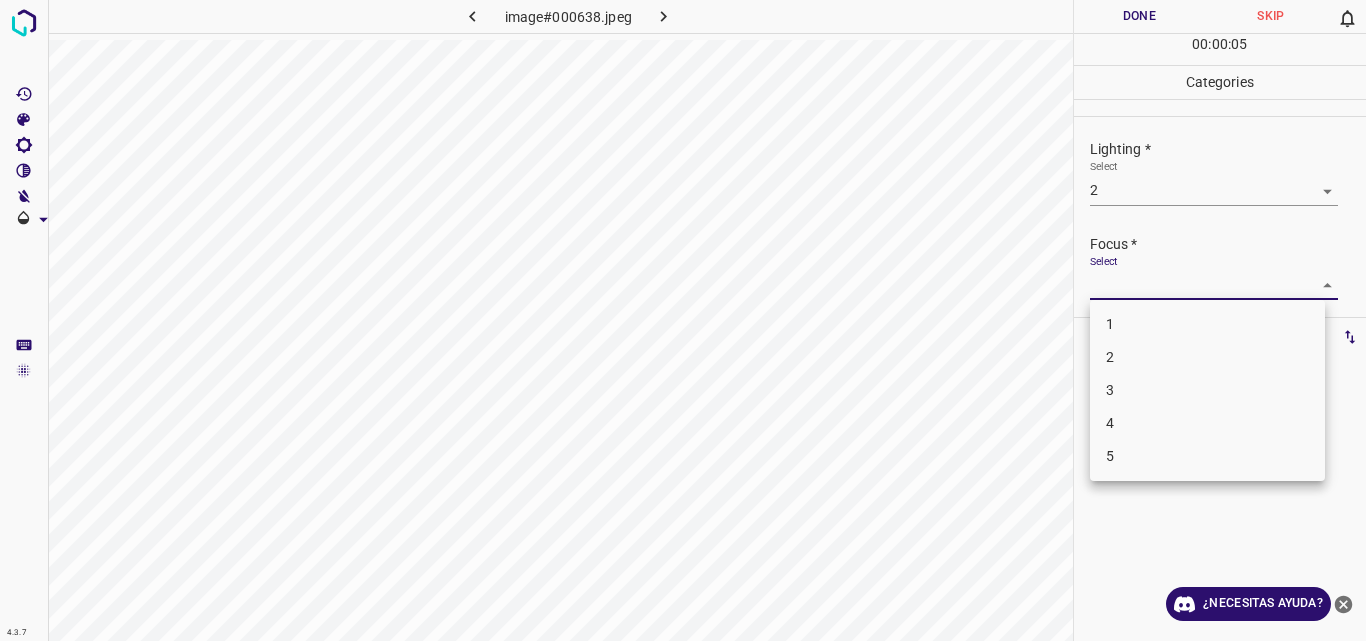 click on "4.3.7 image#000638.jpeg Done Skip 0 00   : 00   : 05   Categories Lighting *  Select 2 2 Focus *  Select ​ Overall *  Select ​ Labels   0 Categories 1 Lighting 2 Focus 3 Overall Tools Space Change between modes (Draw & Edit) I Auto labeling R Restore zoom M Zoom in N Zoom out Delete Delete selecte label Filters Z Restore filters X Saturation filter C Brightness filter V Contrast filter B Gray scale filter General O Download ¿Necesitas ayuda? Original text Rate this translation Your feedback will be used to help improve Google Translate - Texto - Esconder - Borrar 1 2 3 4 5" at bounding box center (683, 320) 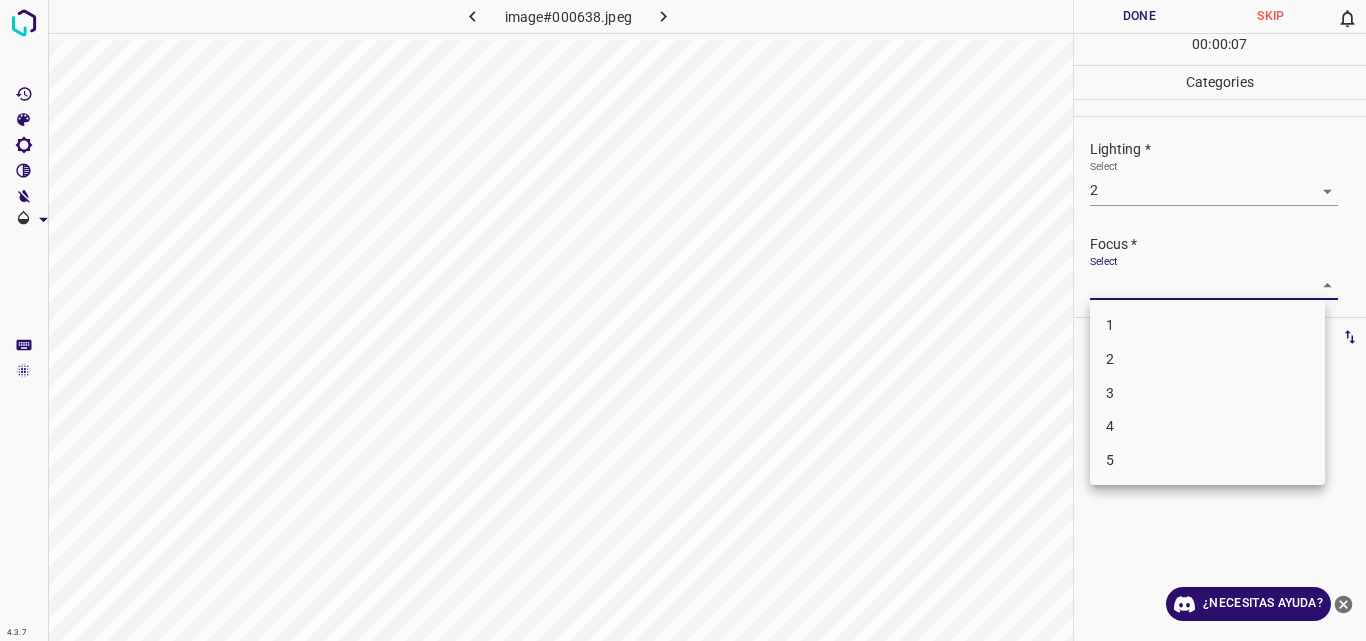 click on "2" at bounding box center (1207, 359) 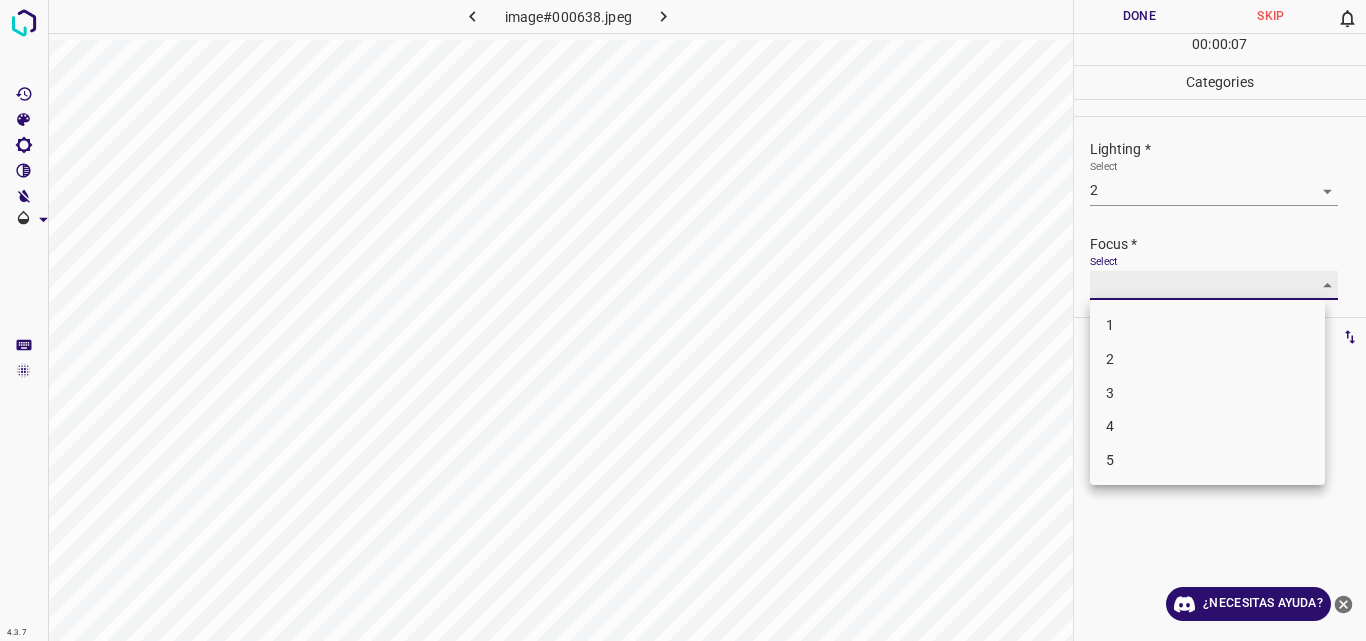 type on "2" 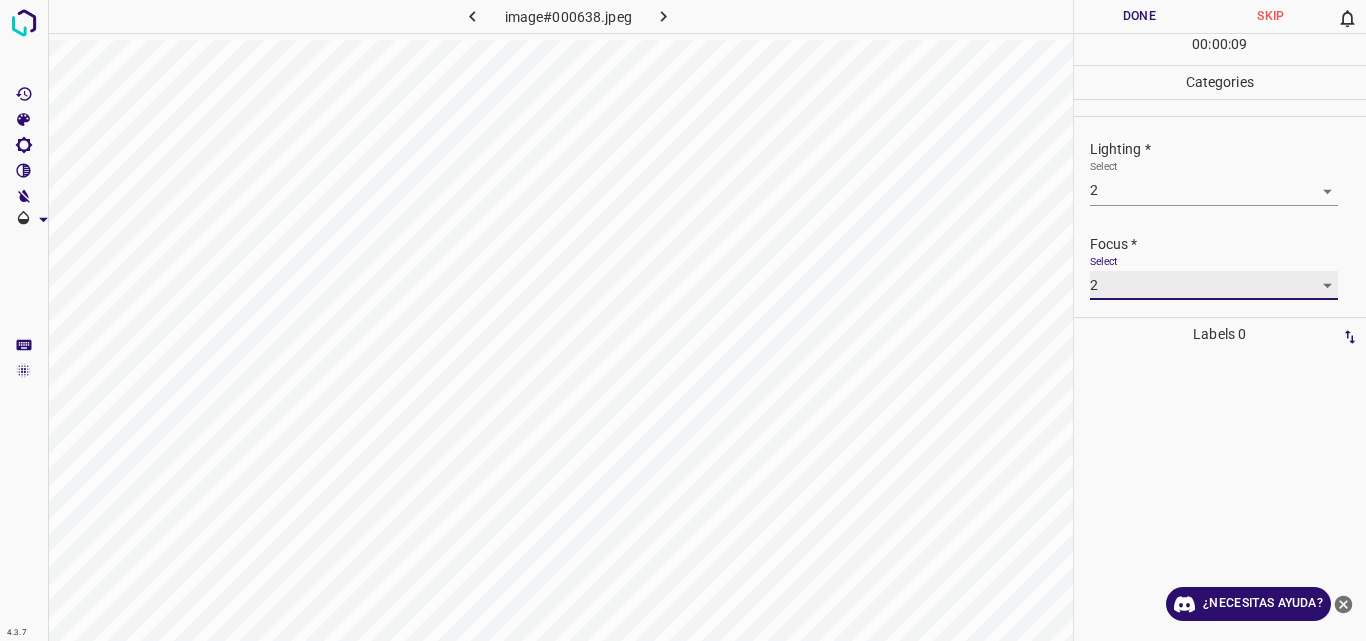 scroll, scrollTop: 98, scrollLeft: 0, axis: vertical 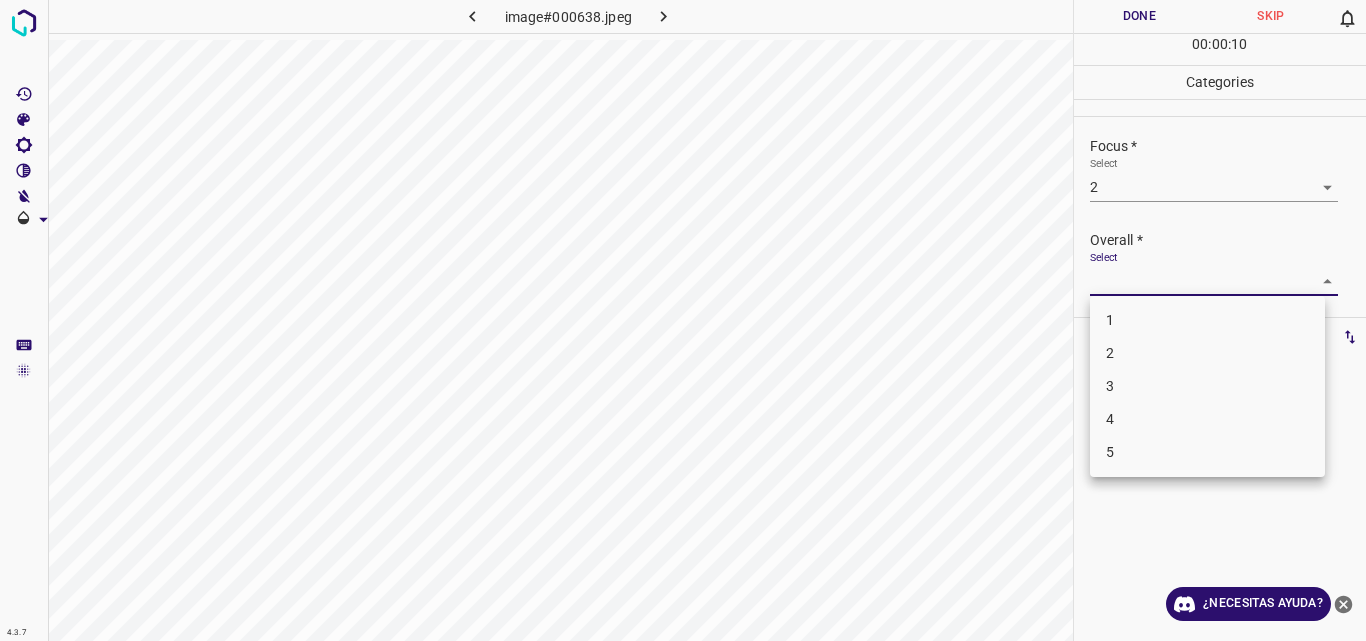 click on "4.3.7 image#000638.jpeg Done Skip 0 00   : 00   : 10   Categories Lighting *  Select 2 2 Focus *  Select 2 2 Overall *  Select ​ Labels   0 Categories 1 Lighting 2 Focus 3 Overall Tools Space Change between modes (Draw & Edit) I Auto labeling R Restore zoom M Zoom in N Zoom out Delete Delete selecte label Filters Z Restore filters X Saturation filter C Brightness filter V Contrast filter B Gray scale filter General O Download ¿Necesitas ayuda? Original text Rate this translation Your feedback will be used to help improve Google Translate - Texto - Esconder - Borrar 1 2 3 4 5" at bounding box center [683, 320] 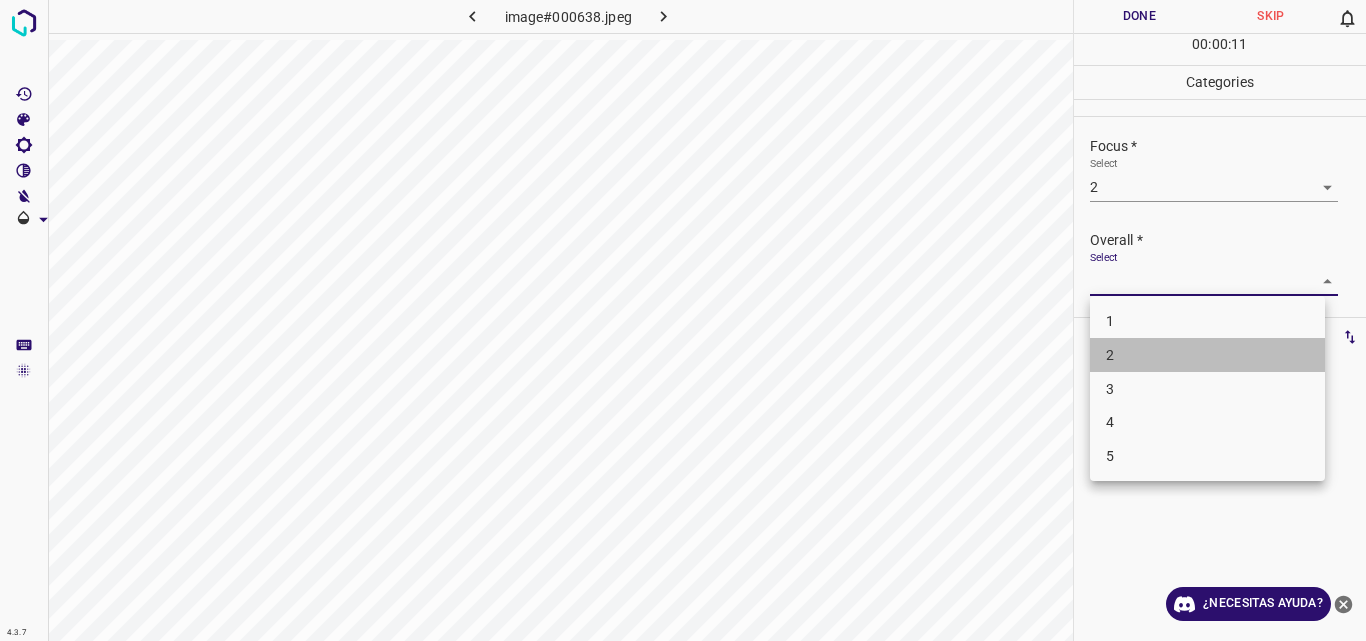 click on "2" at bounding box center (1207, 355) 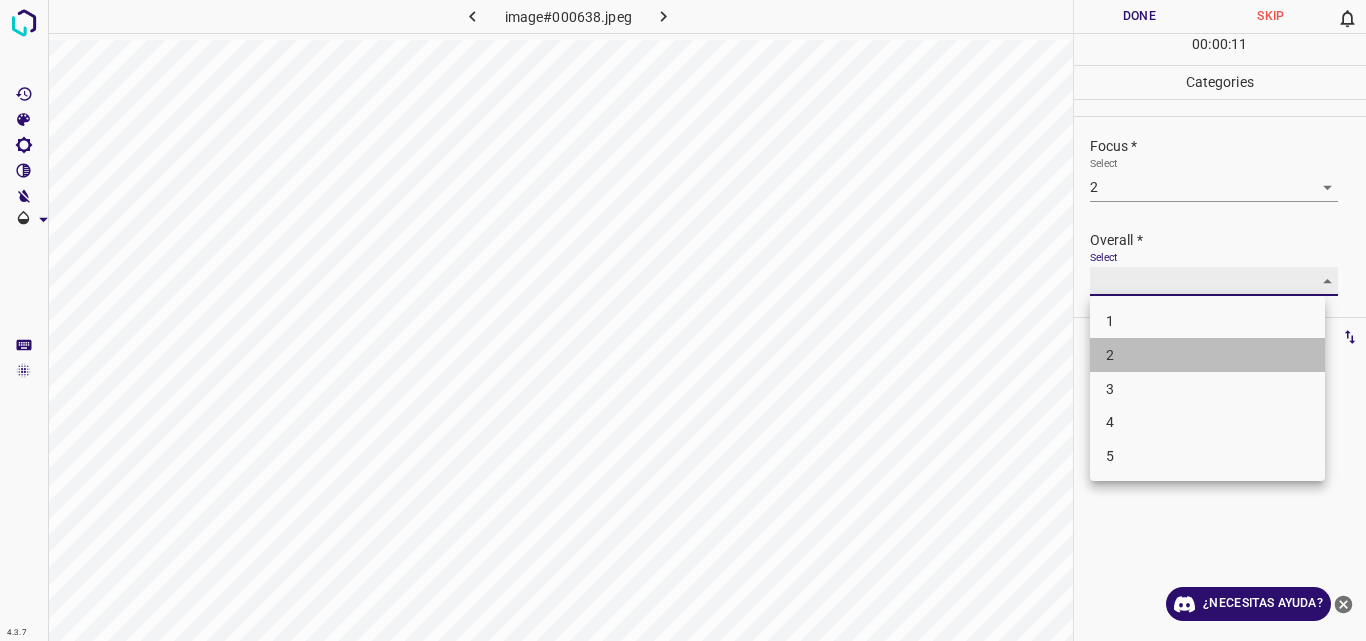 type on "2" 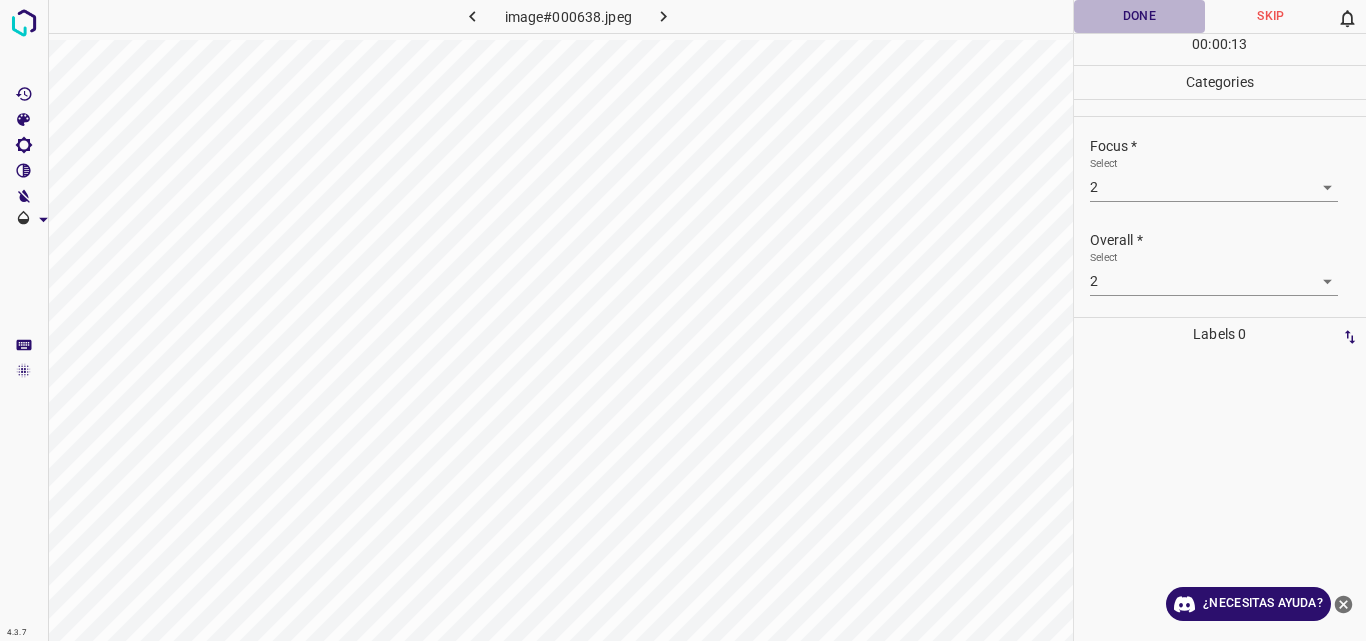 click on "Done" at bounding box center [1140, 16] 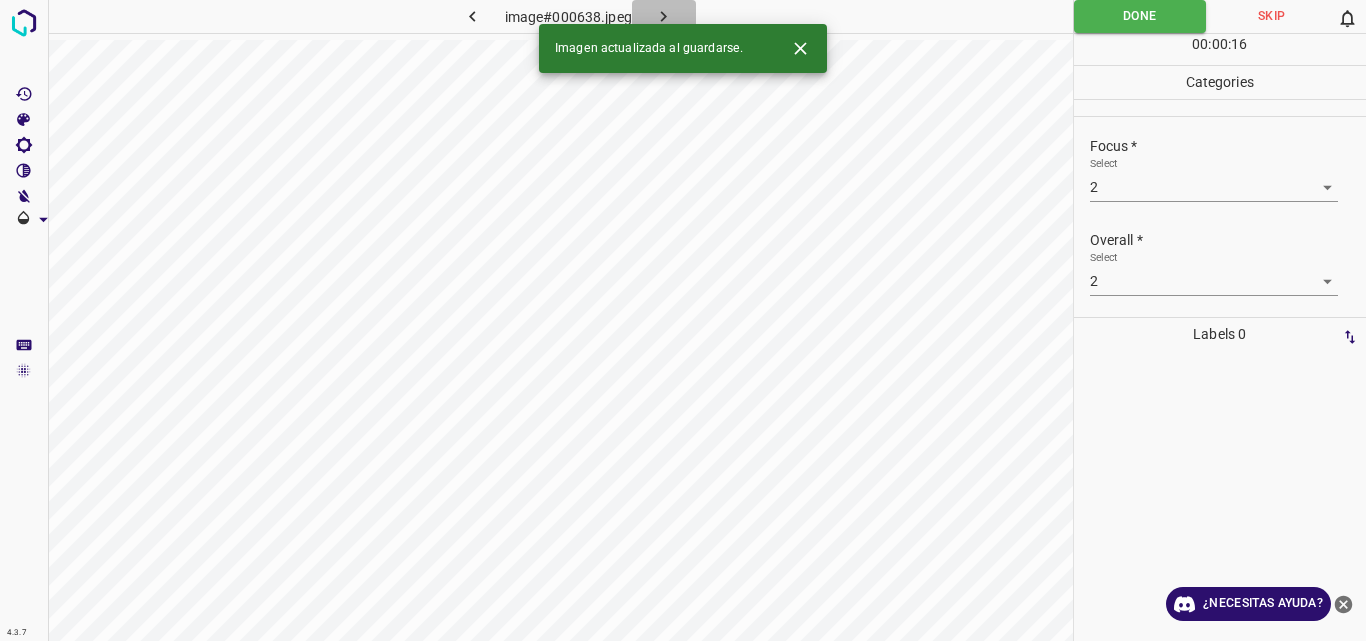 click 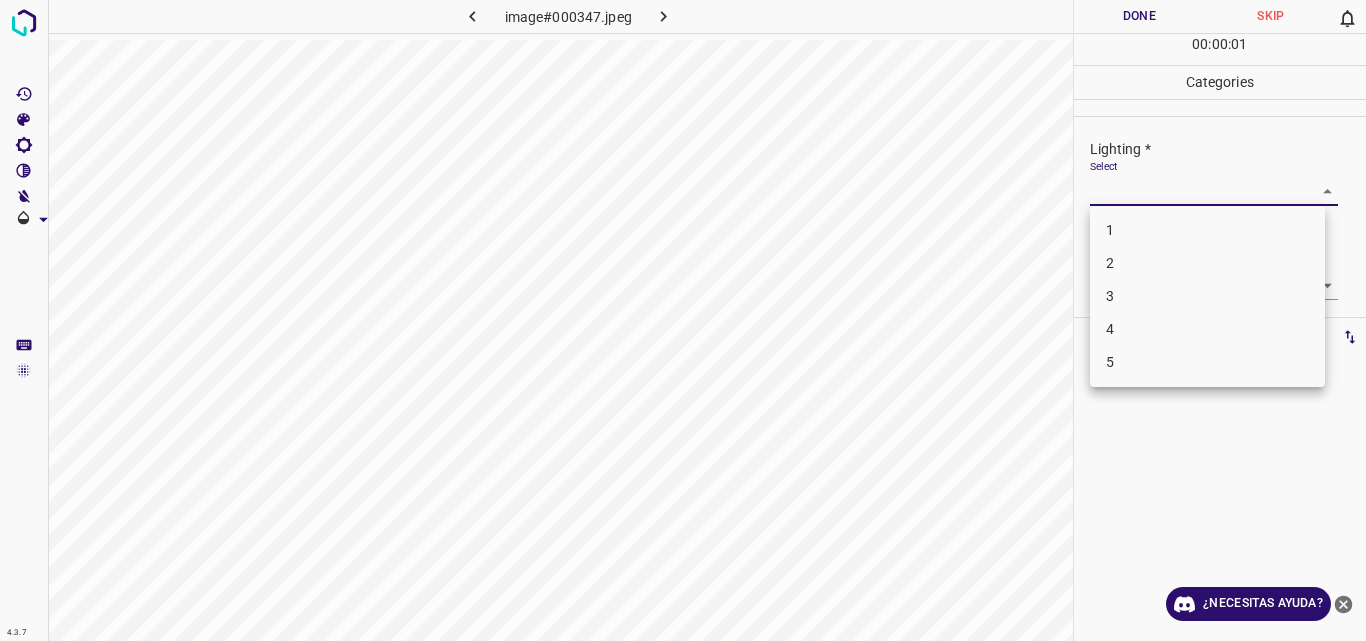 click on "4.3.7 image#000347.jpeg Done Skip 0 00   : 00   : 01   Categories Lighting *  Select ​ Focus *  Select ​ Overall *  Select ​ Labels   0 Categories 1 Lighting 2 Focus 3 Overall Tools Space Change between modes (Draw & Edit) I Auto labeling R Restore zoom M Zoom in N Zoom out Delete Delete selecte label Filters Z Restore filters X Saturation filter C Brightness filter V Contrast filter B Gray scale filter General O Download ¿Necesitas ayuda? Original text Rate this translation Your feedback will be used to help improve Google Translate - Texto - Esconder - Borrar 1 2 3 4 5" at bounding box center [683, 320] 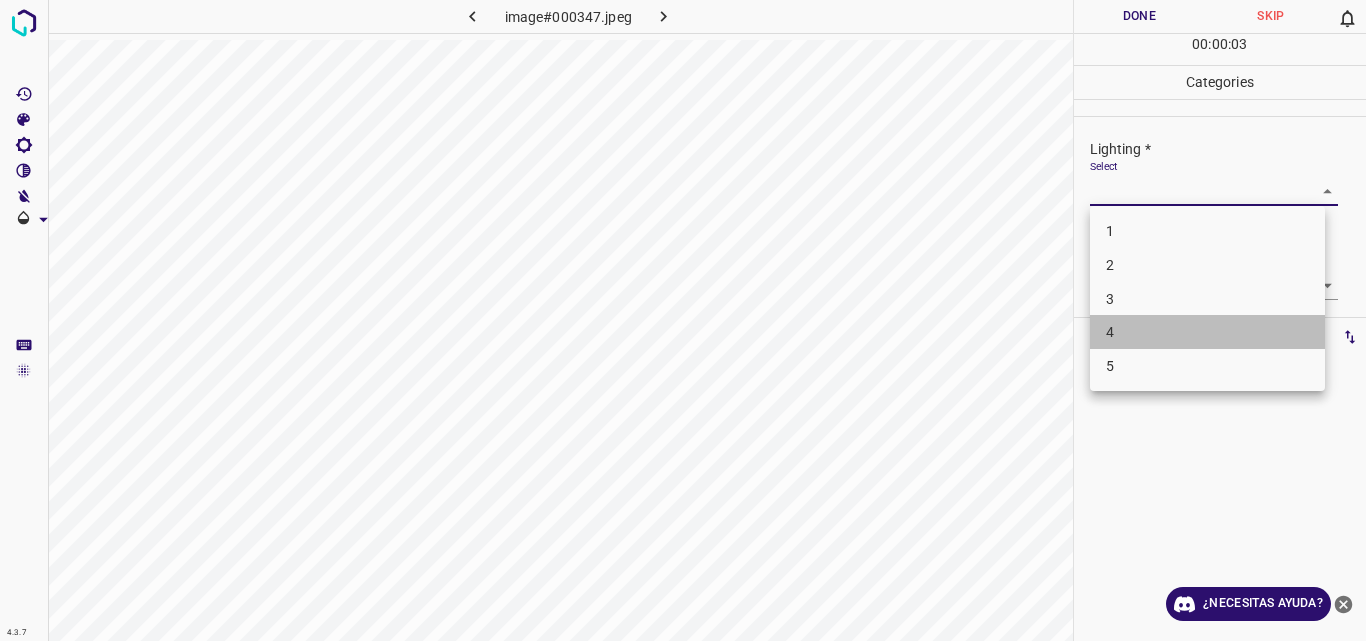 click on "4" at bounding box center [1207, 332] 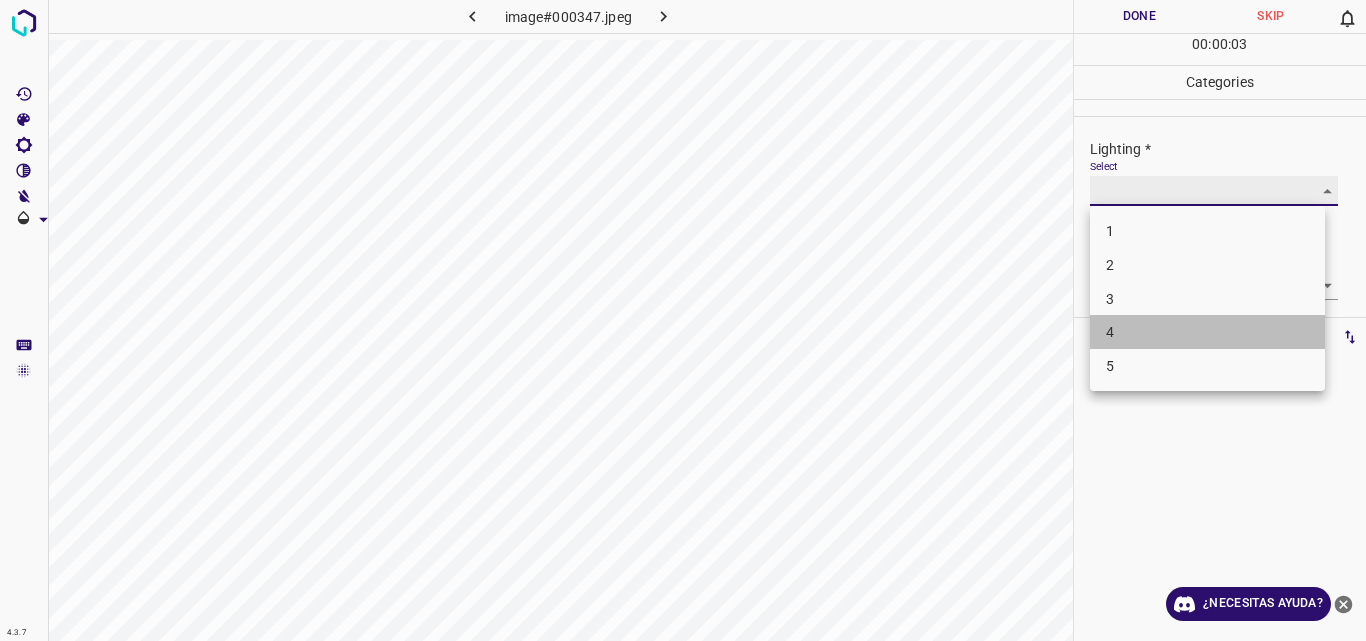 type on "4" 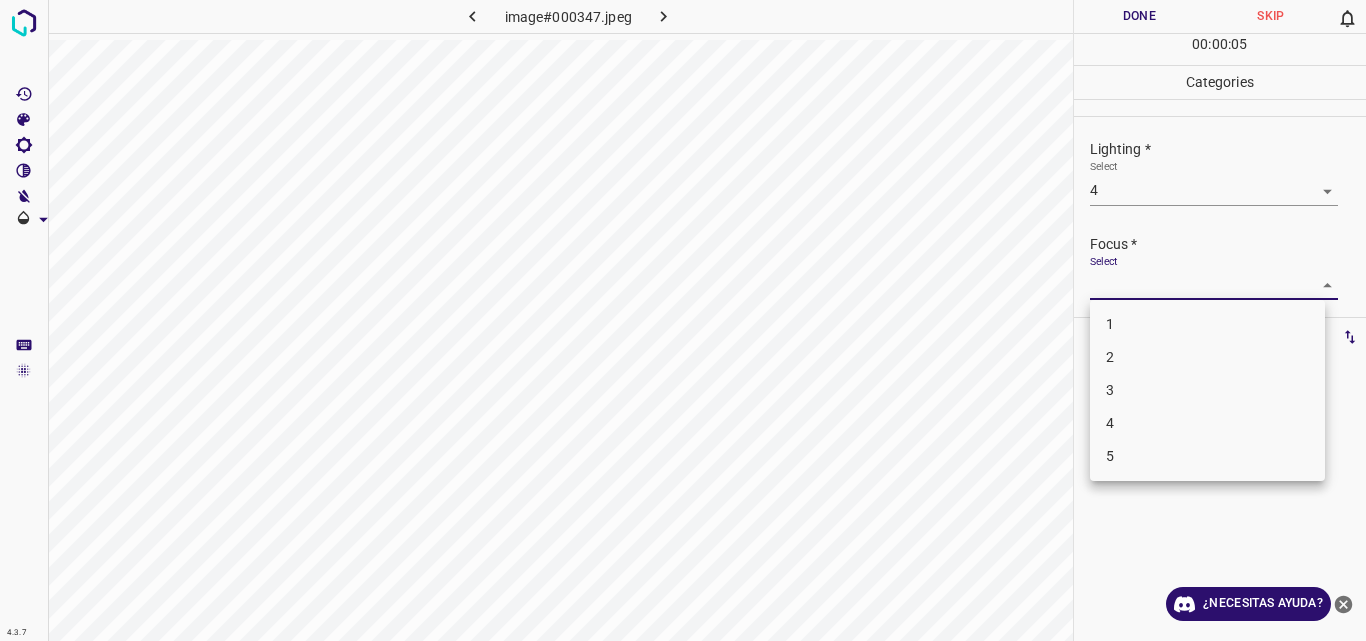 click on "4.3.7 image#000347.jpeg Done Skip 0 00   : 00   : 05   Categories Lighting *  Select 4 4 Focus *  Select ​ Overall *  Select ​ Labels   0 Categories 1 Lighting 2 Focus 3 Overall Tools Space Change between modes (Draw & Edit) I Auto labeling R Restore zoom M Zoom in N Zoom out Delete Delete selecte label Filters Z Restore filters X Saturation filter C Brightness filter V Contrast filter B Gray scale filter General O Download ¿Necesitas ayuda? Original text Rate this translation Your feedback will be used to help improve Google Translate - Texto - Esconder - Borrar 1 2 3 4 5" at bounding box center [683, 320] 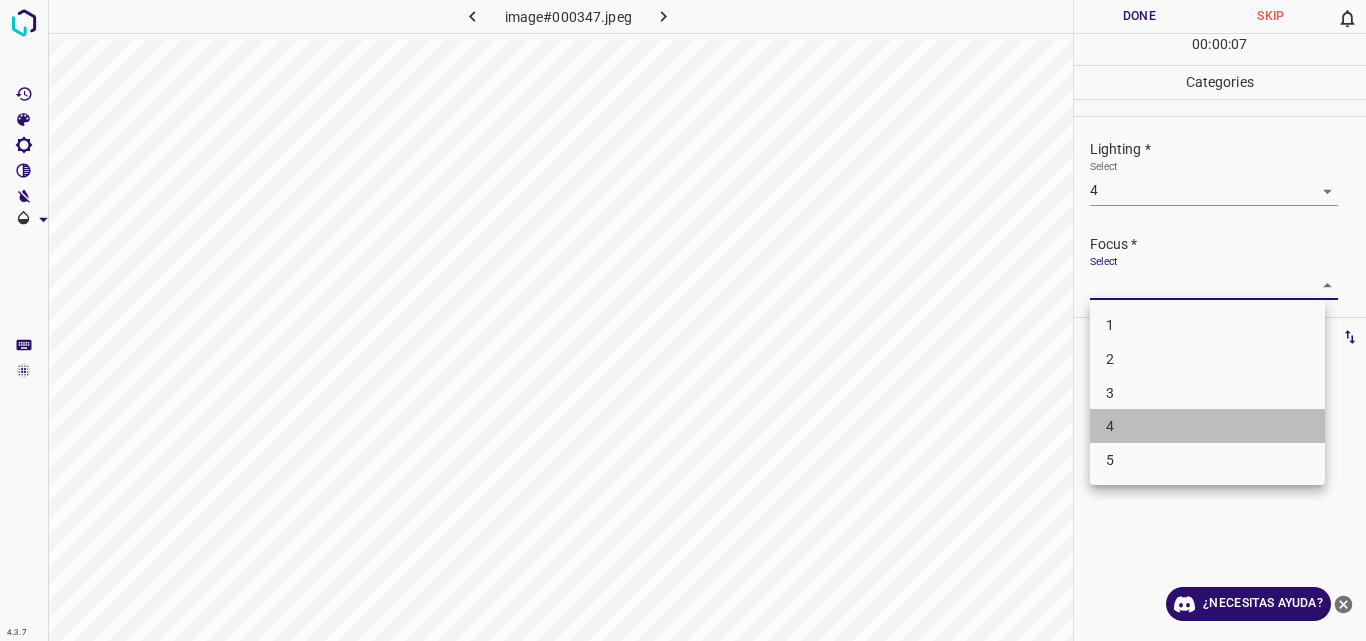 click on "4" at bounding box center [1207, 426] 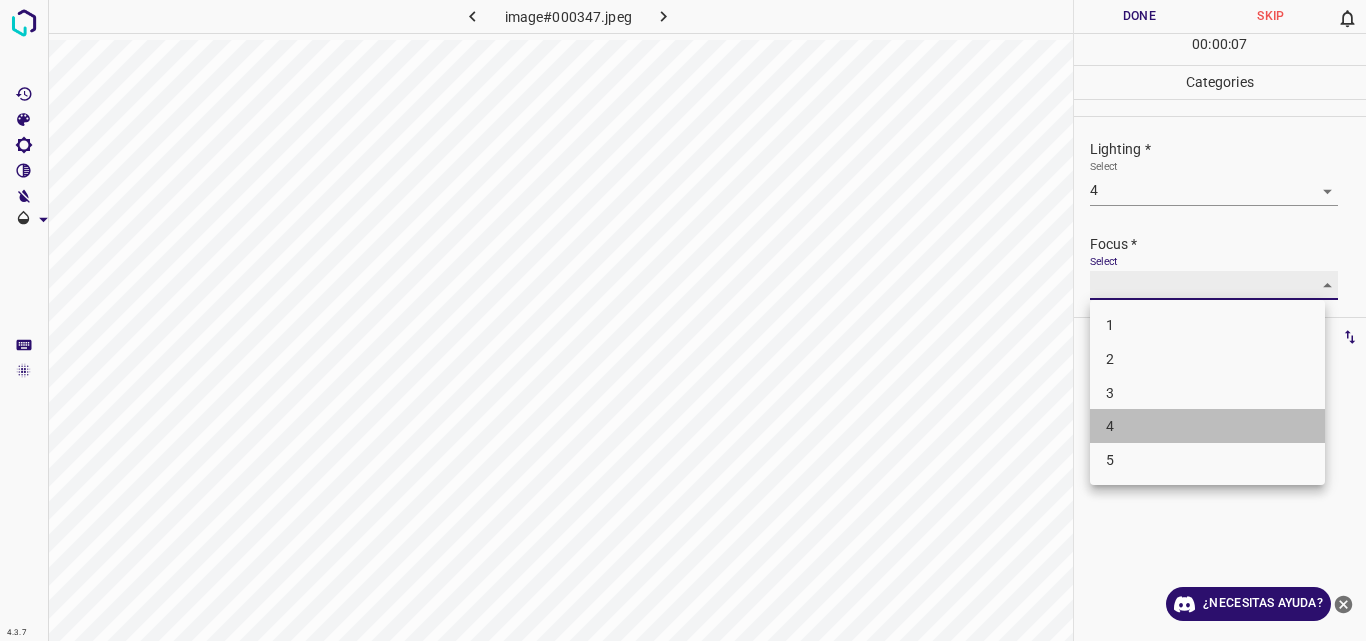 type on "4" 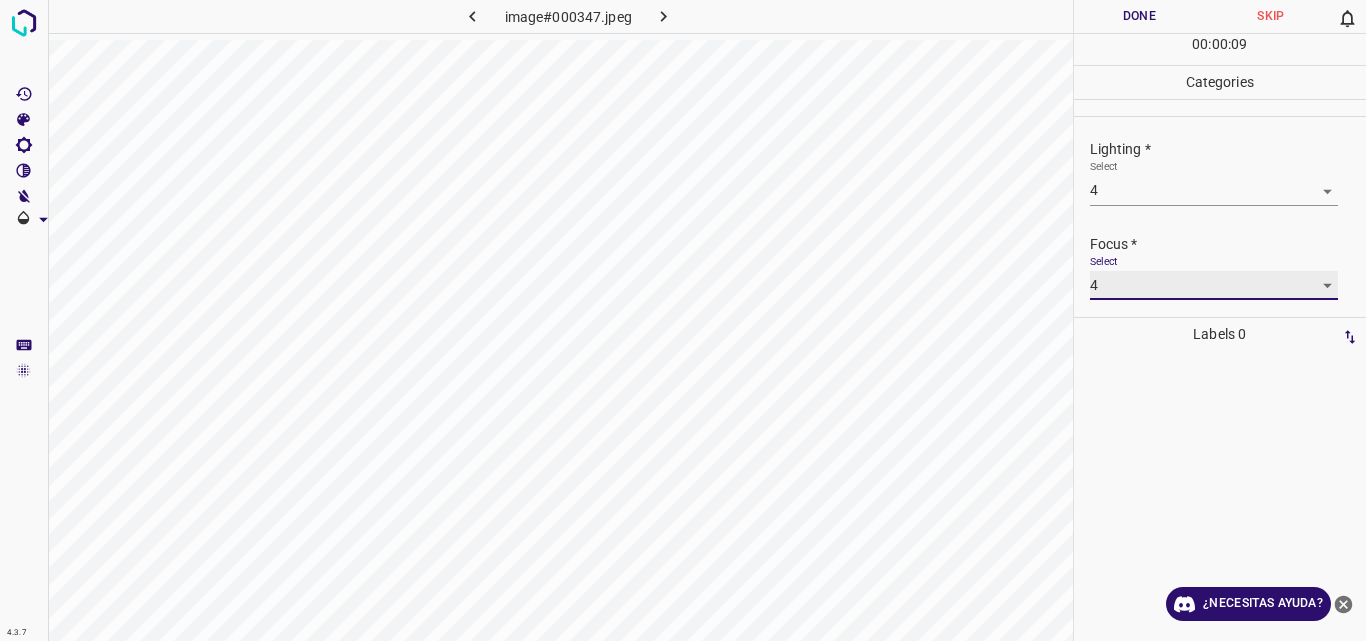 scroll, scrollTop: 98, scrollLeft: 0, axis: vertical 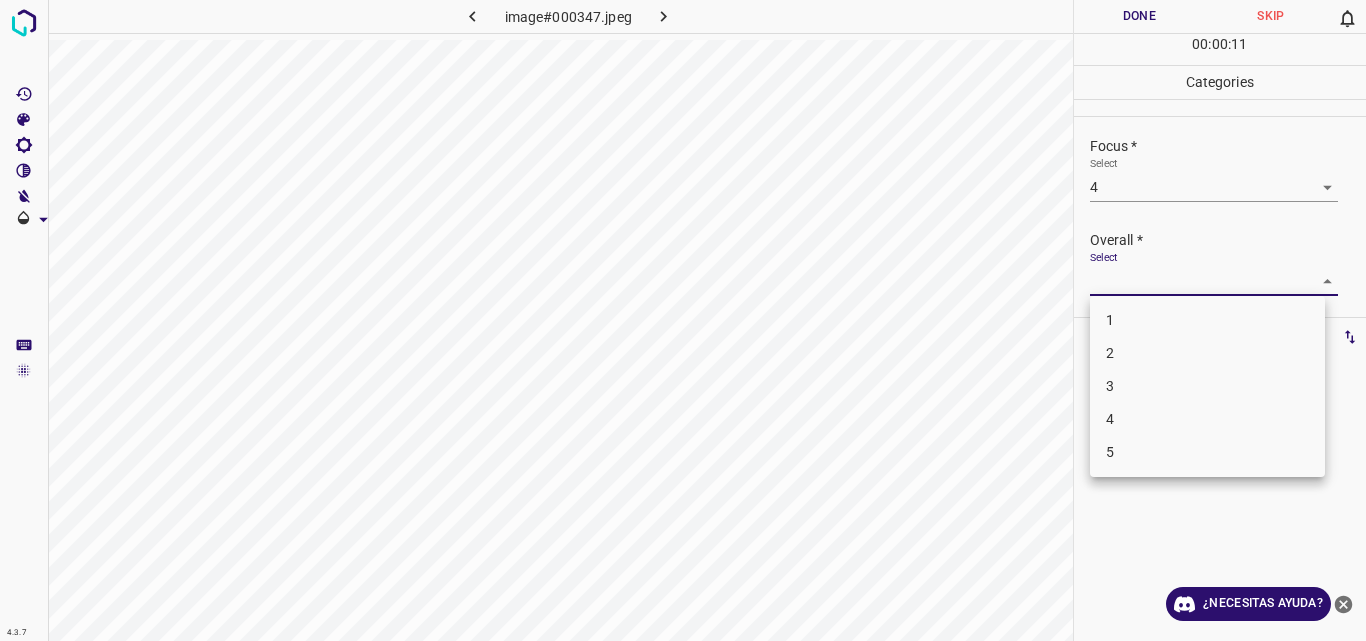 click on "4.3.7 image#000347.jpeg Done Skip 0 00   : 00   : 11   Categories Lighting *  Select 4 4 Focus *  Select 4 4 Overall *  Select ​ Labels   0 Categories 1 Lighting 2 Focus 3 Overall Tools Space Change between modes (Draw & Edit) I Auto labeling R Restore zoom M Zoom in N Zoom out Delete Delete selecte label Filters Z Restore filters X Saturation filter C Brightness filter V Contrast filter B Gray scale filter General O Download ¿Necesitas ayuda? Original text Rate this translation Your feedback will be used to help improve Google Translate - Texto - Esconder - Borrar 1 2 3 4 5" at bounding box center [683, 320] 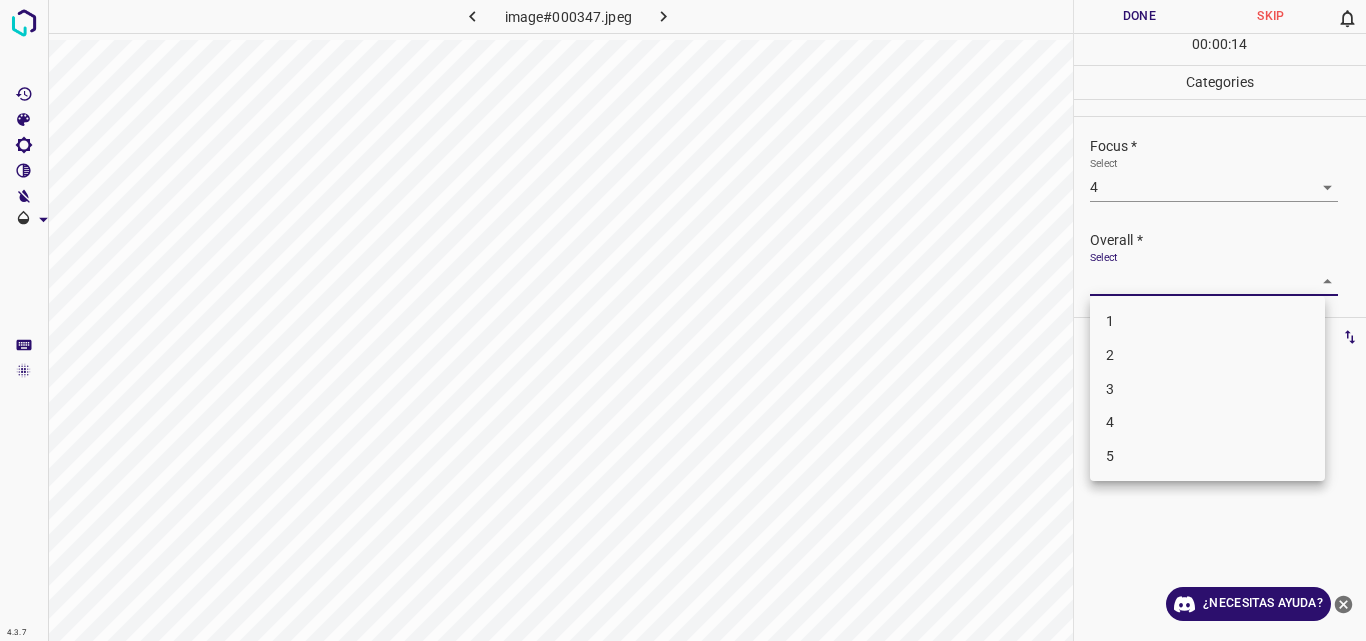 click on "3" at bounding box center [1207, 389] 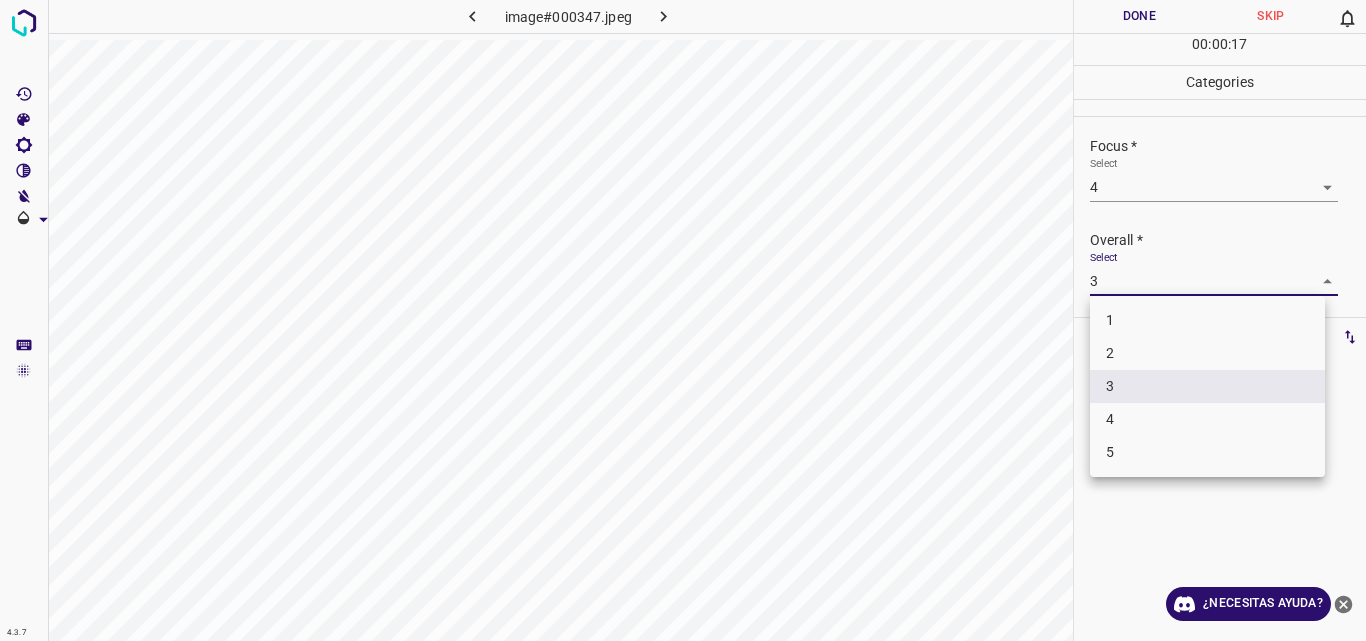 click on "4.3.7 image#000347.jpeg Done Skip 0 00   : 00   : 17   Categories Lighting *  Select 4 4 Focus *  Select 4 4 Overall *  Select 3 3 Labels   0 Categories 1 Lighting 2 Focus 3 Overall Tools Space Change between modes (Draw & Edit) I Auto labeling R Restore zoom M Zoom in N Zoom out Delete Delete selecte label Filters Z Restore filters X Saturation filter C Brightness filter V Contrast filter B Gray scale filter General O Download ¿Necesitas ayuda? Original text Rate this translation Your feedback will be used to help improve Google Translate - Texto - Esconder - Borrar 1 2 3 4 5" at bounding box center [683, 320] 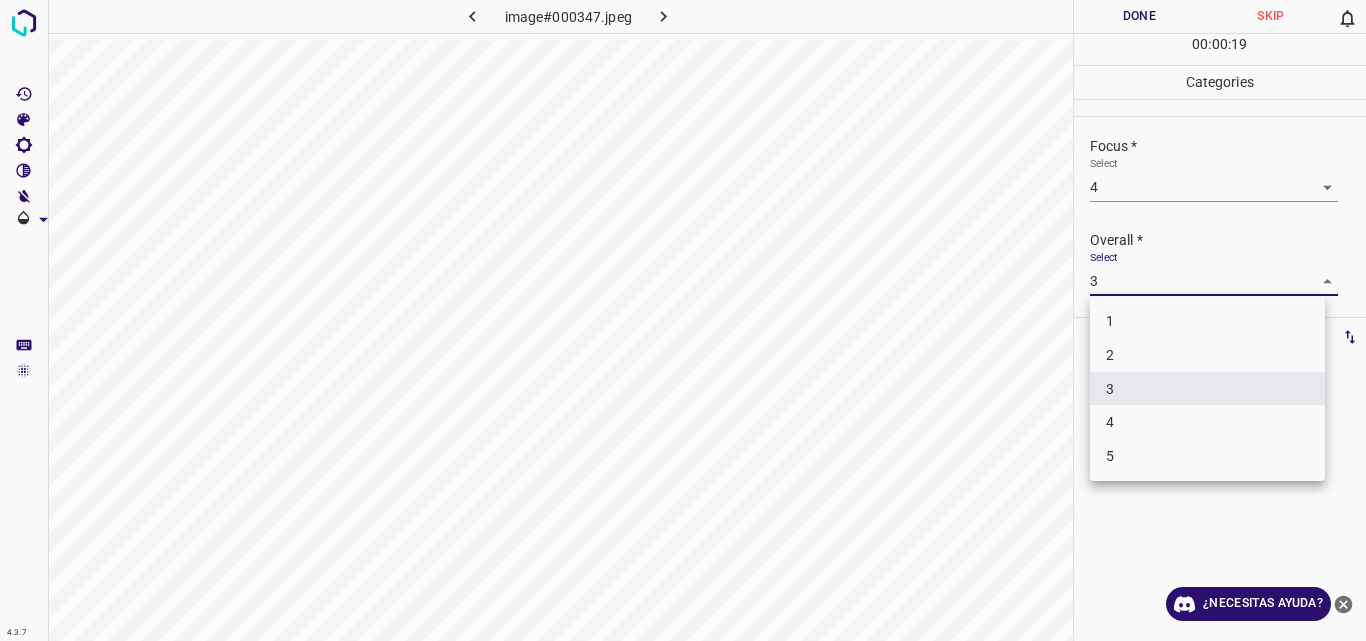 click on "4" at bounding box center [1207, 422] 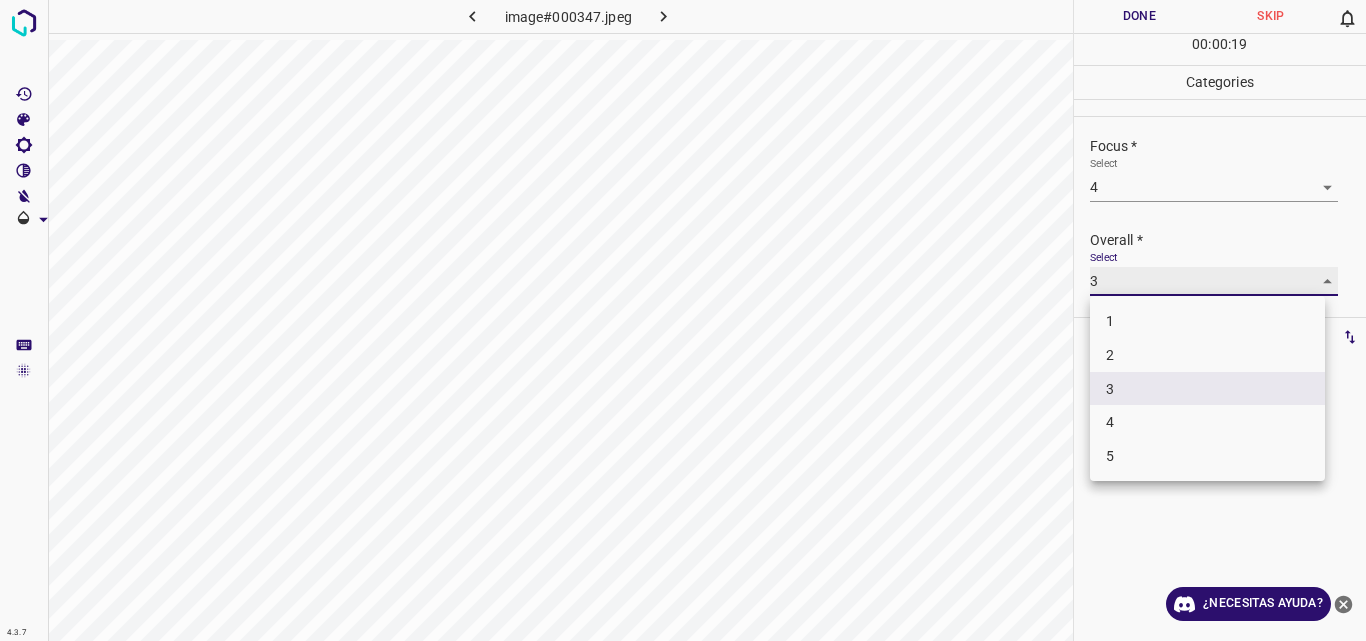 type on "4" 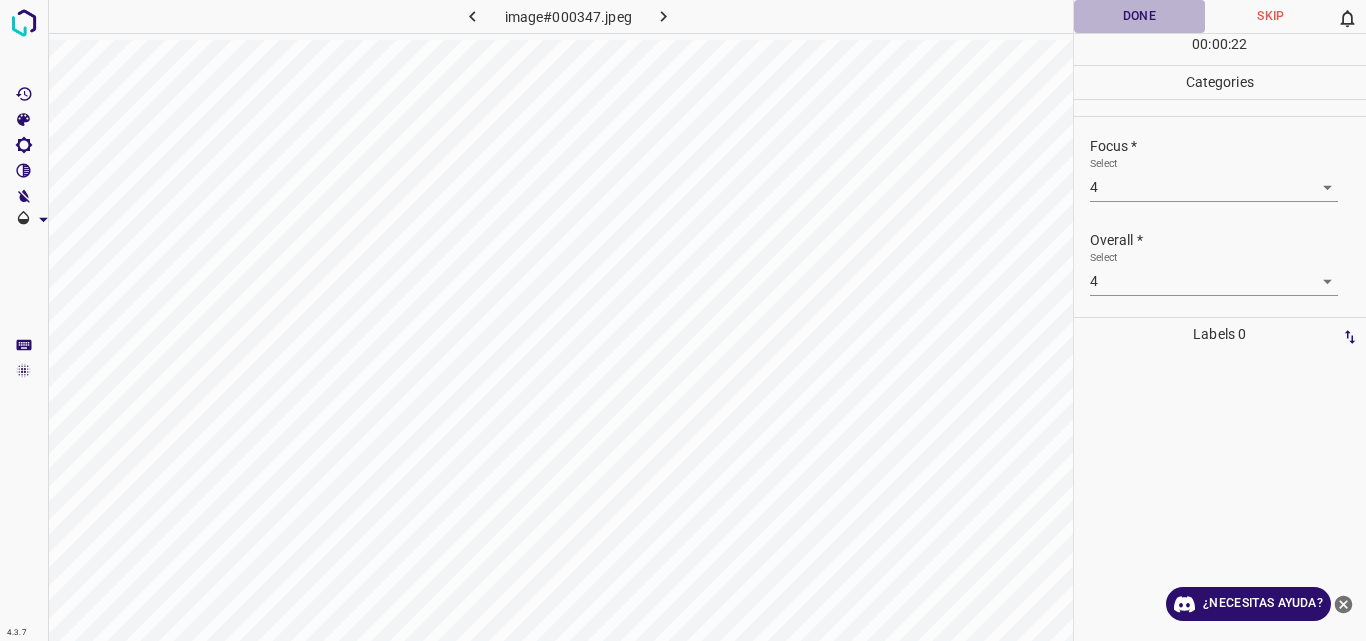 click on "Done" at bounding box center [1140, 16] 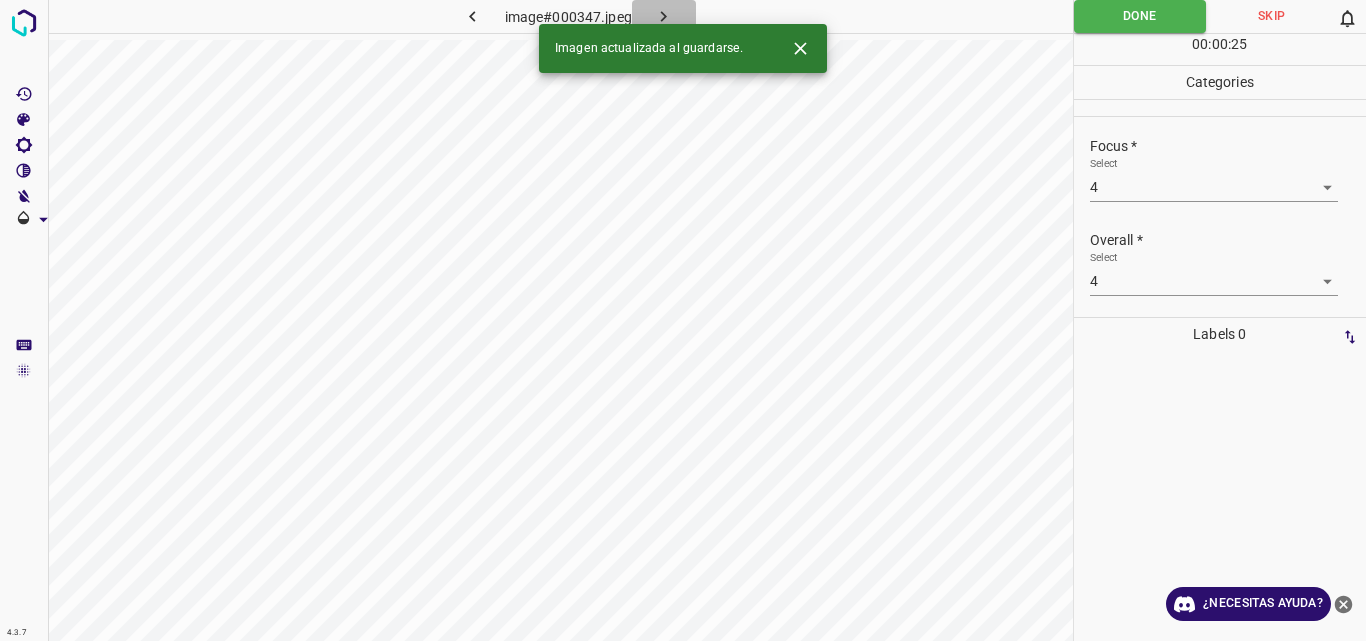 click 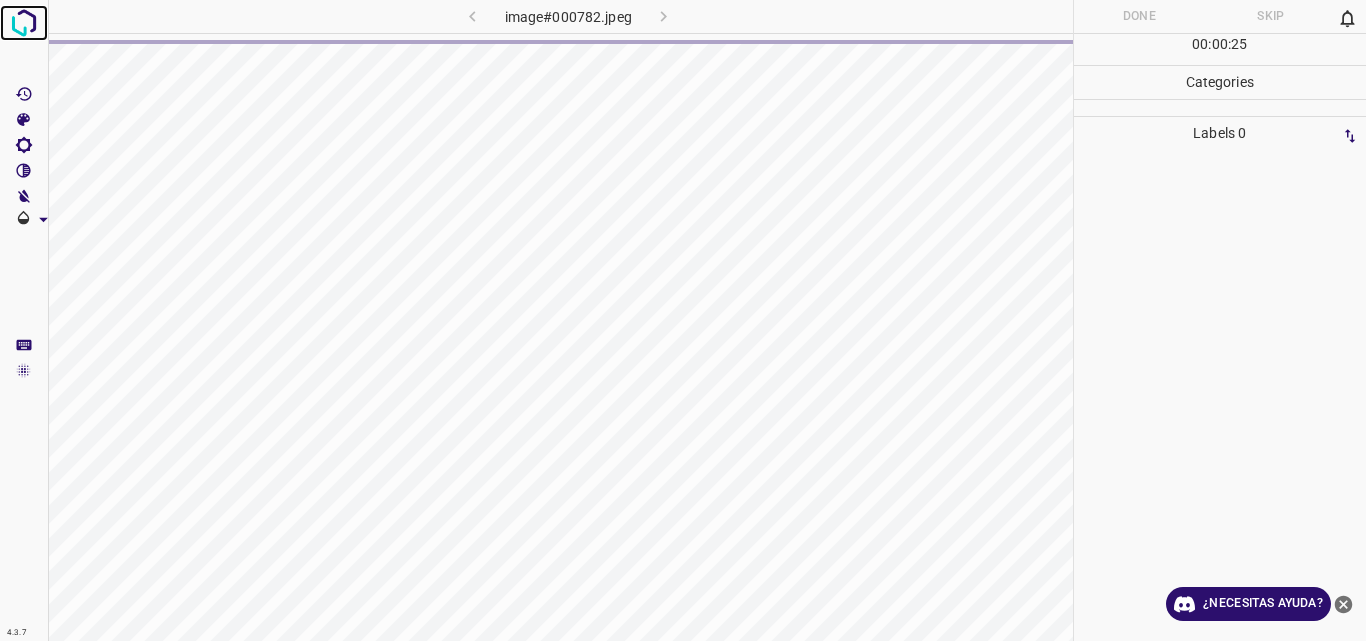 click at bounding box center (24, 23) 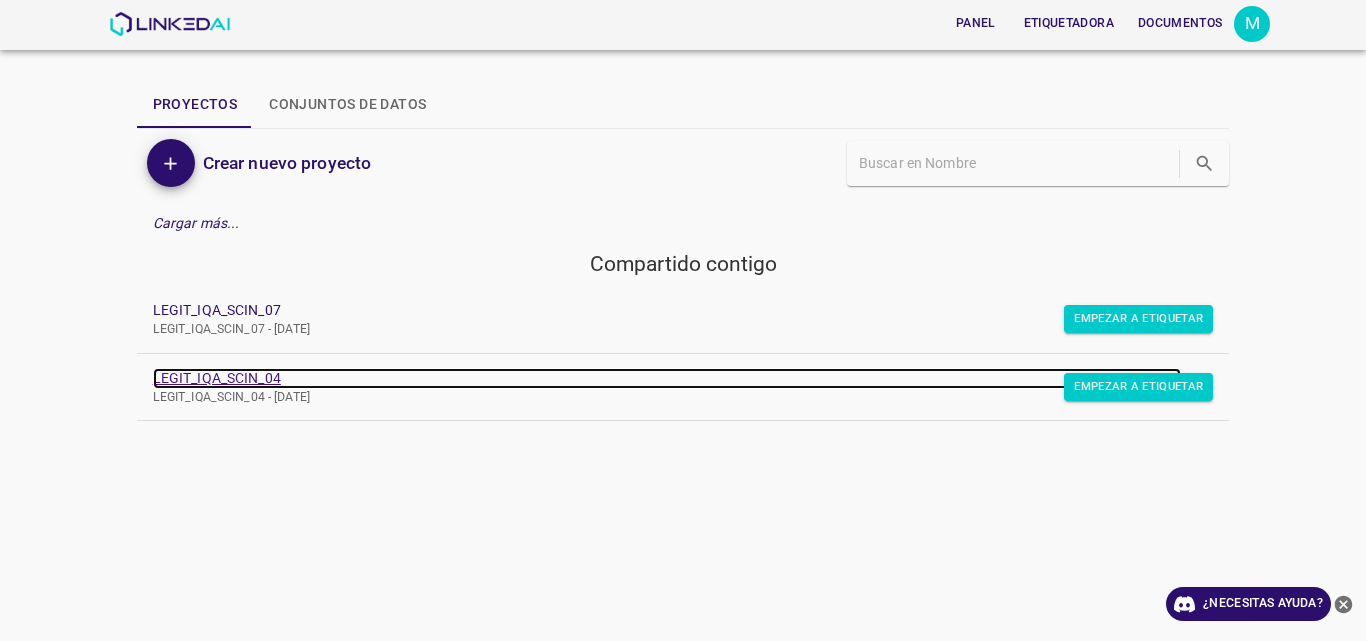 click on "LEGIT_IQA_SCIN_04" at bounding box center (217, 378) 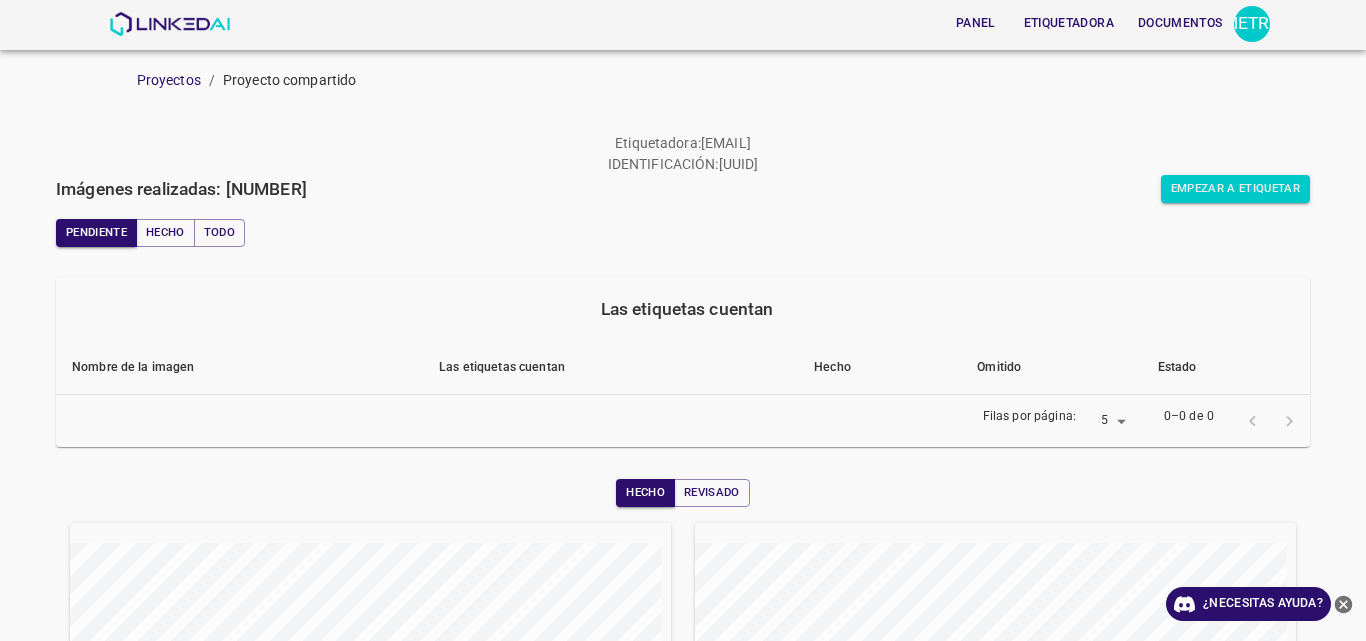 scroll, scrollTop: 0, scrollLeft: 0, axis: both 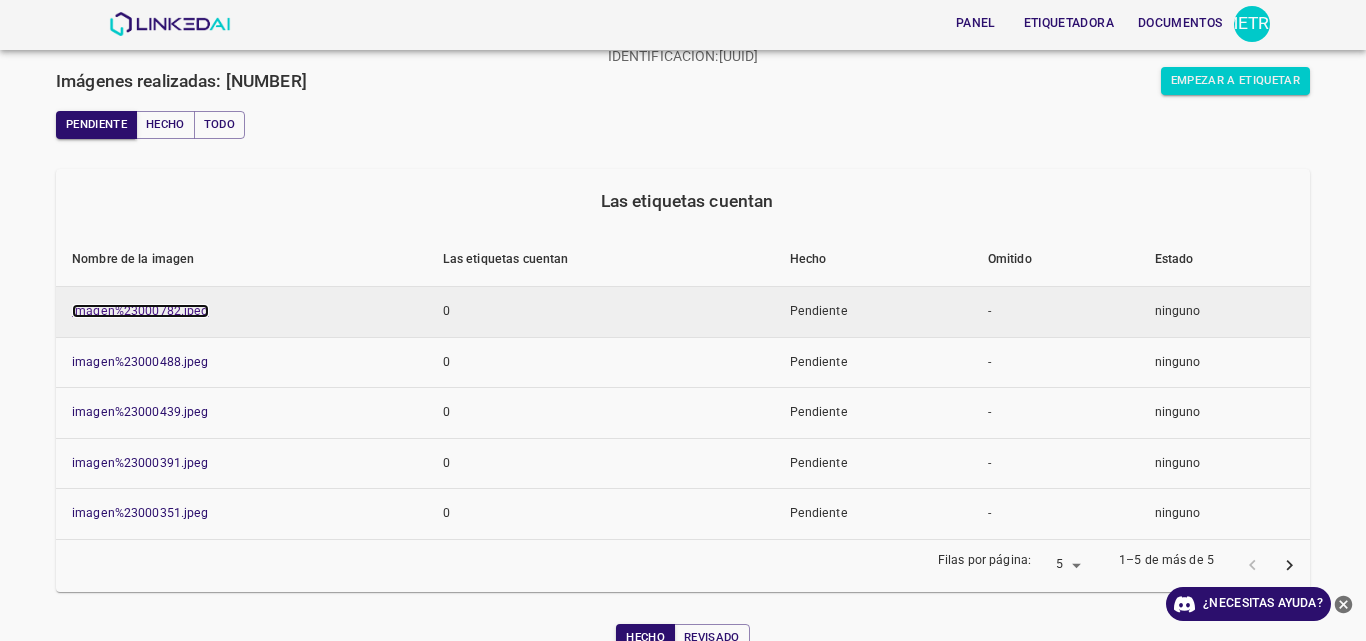 click on "imagen%23000782.jpeg" at bounding box center (140, 311) 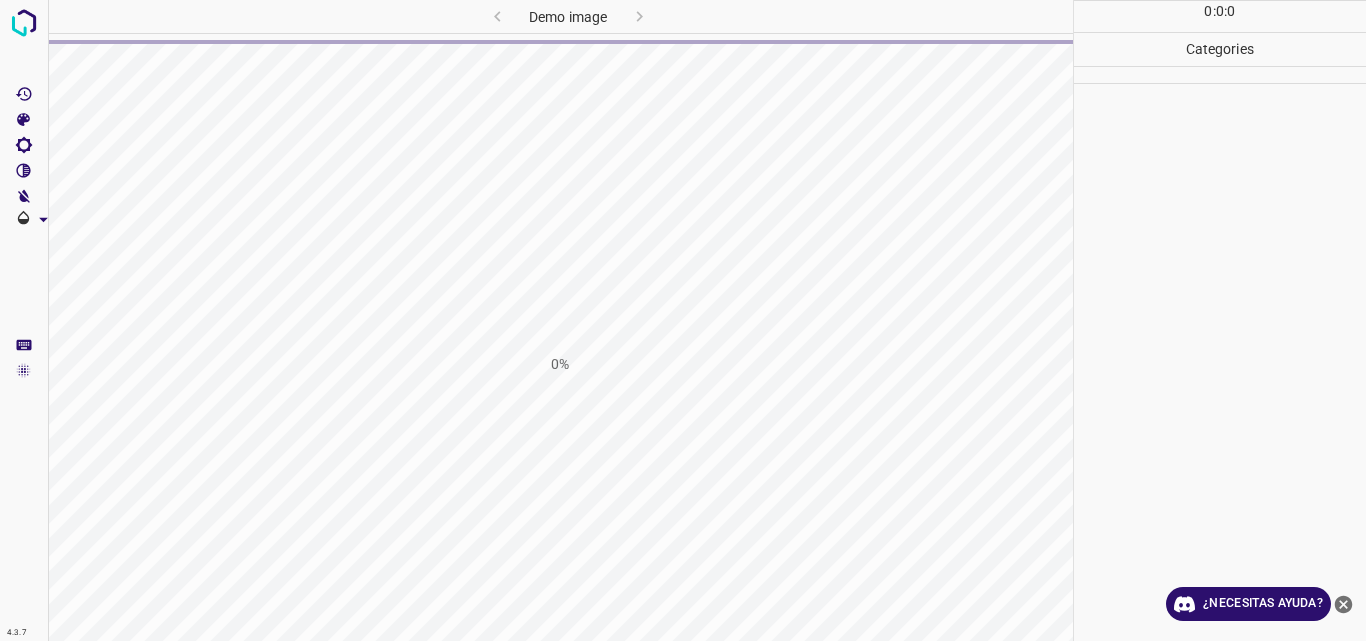 scroll, scrollTop: 0, scrollLeft: 0, axis: both 